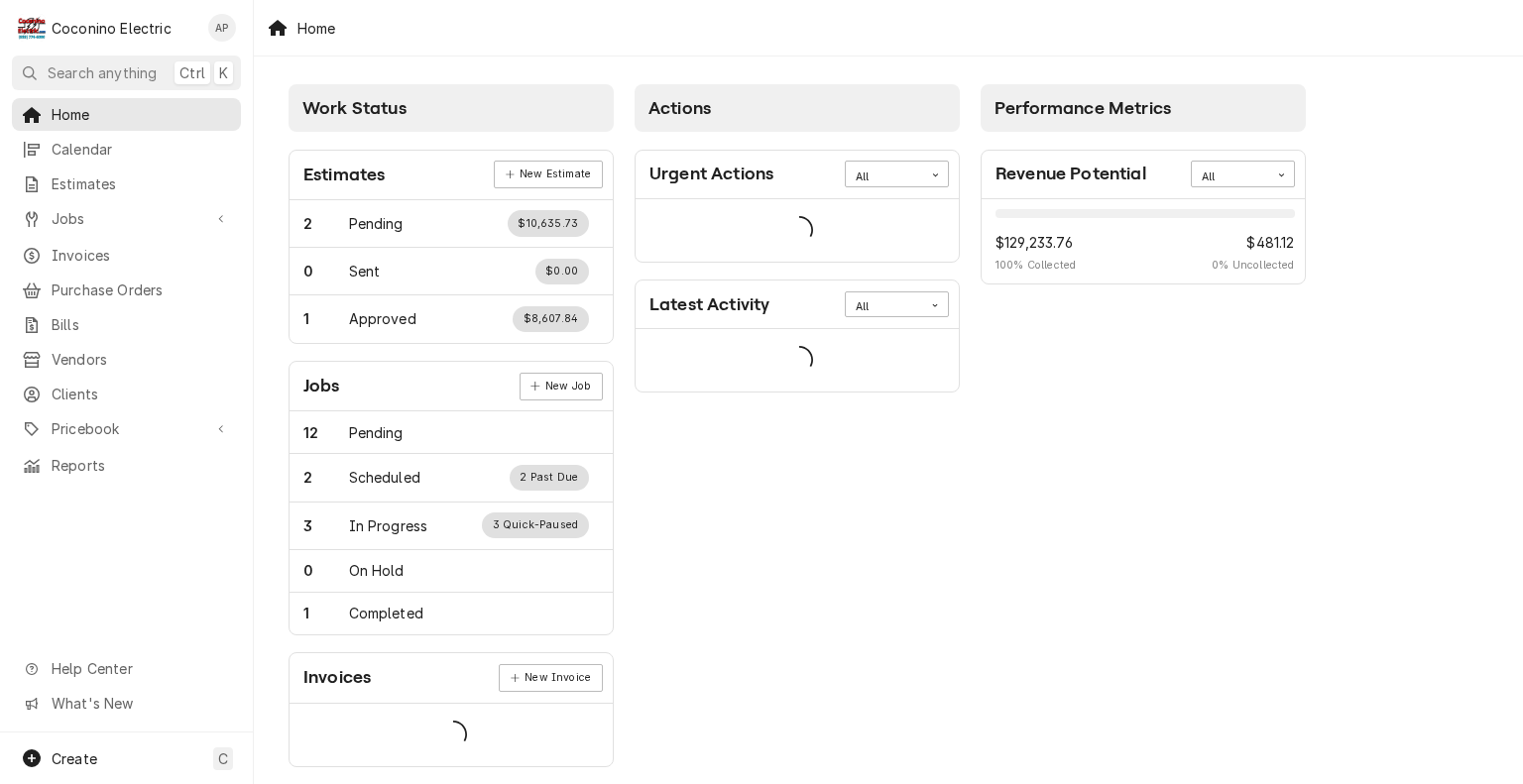 scroll, scrollTop: 0, scrollLeft: 0, axis: both 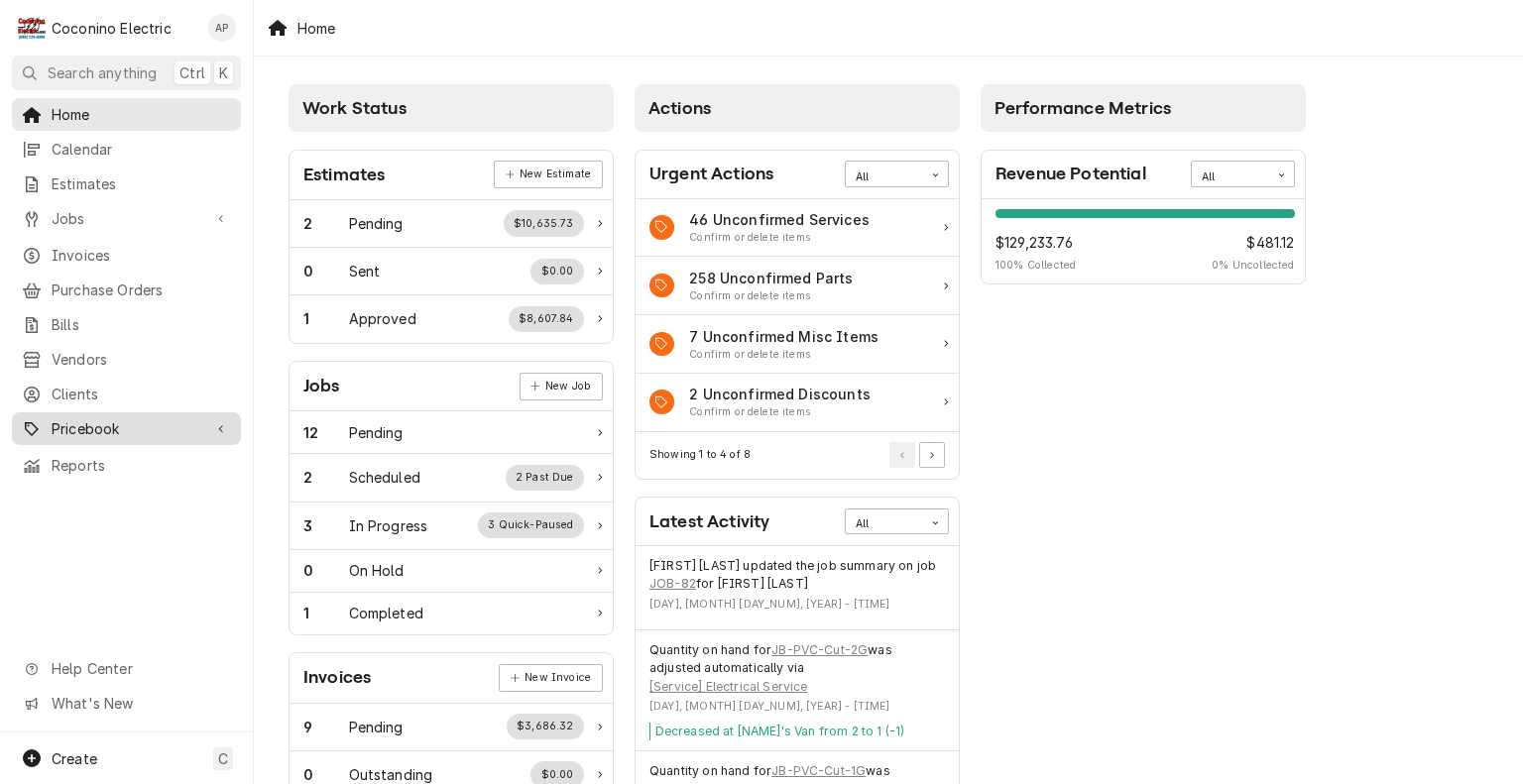 click on "Pricebook" at bounding box center [126, 428] 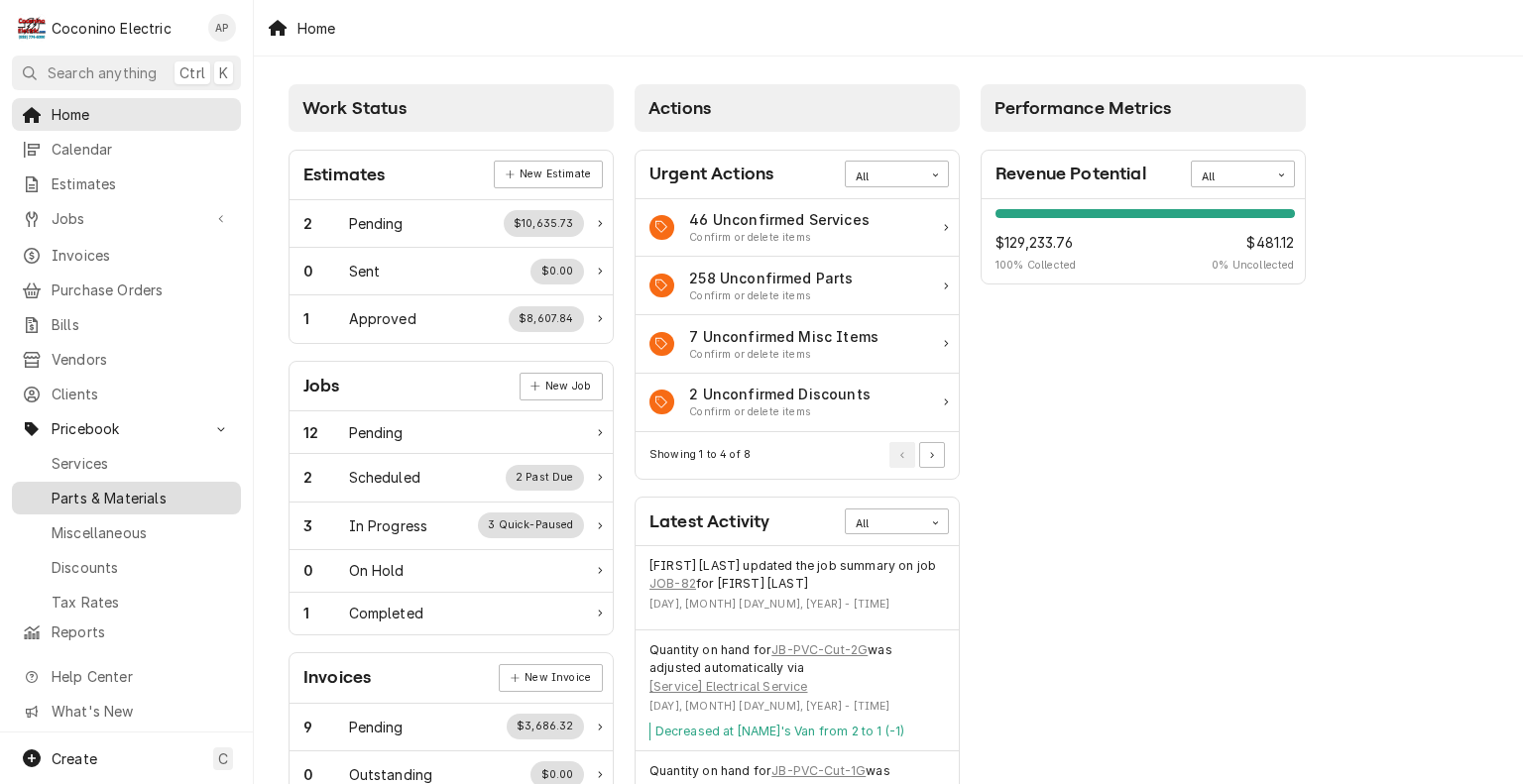 click on "Parts & Materials" at bounding box center (141, 498) 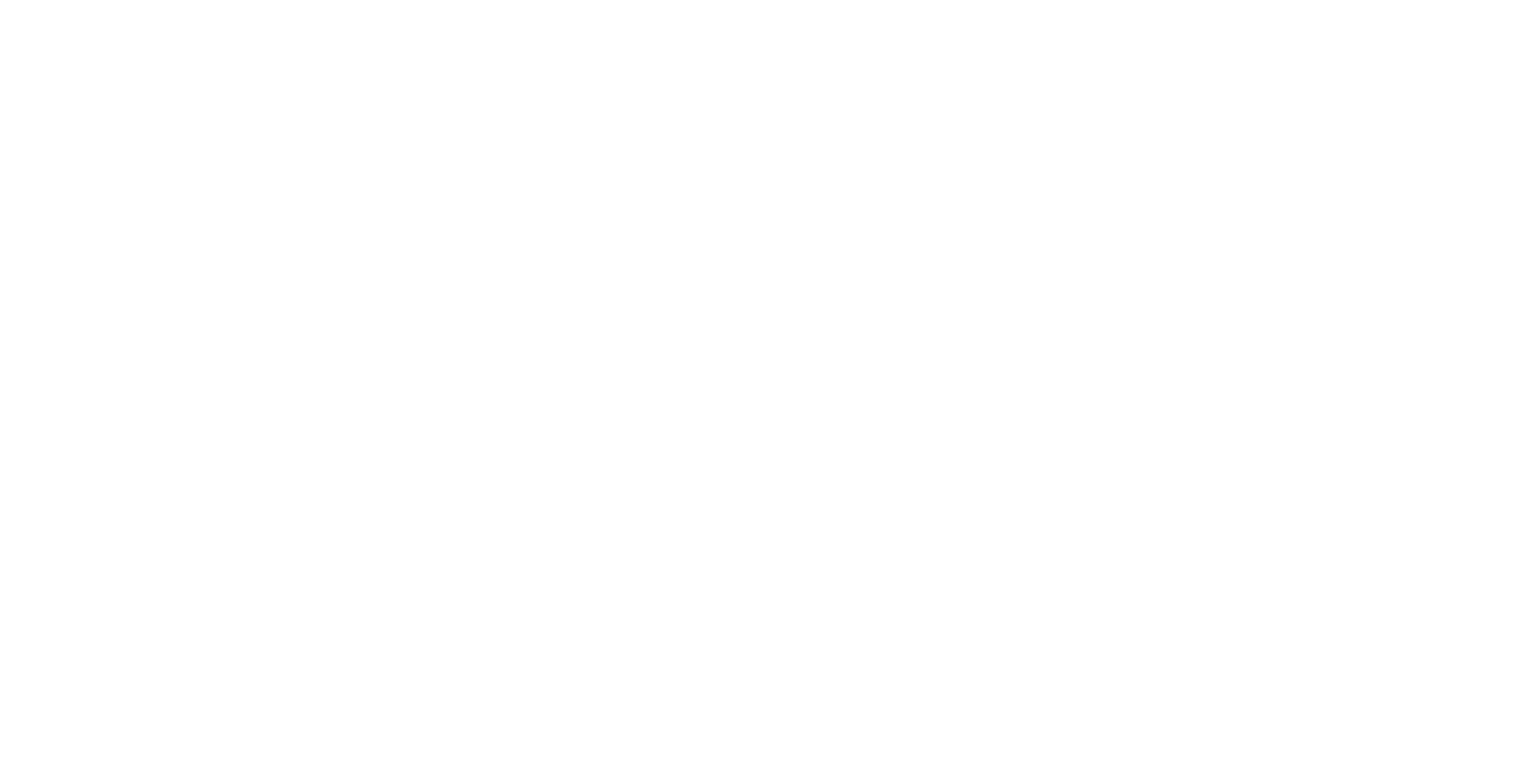 scroll, scrollTop: 0, scrollLeft: 0, axis: both 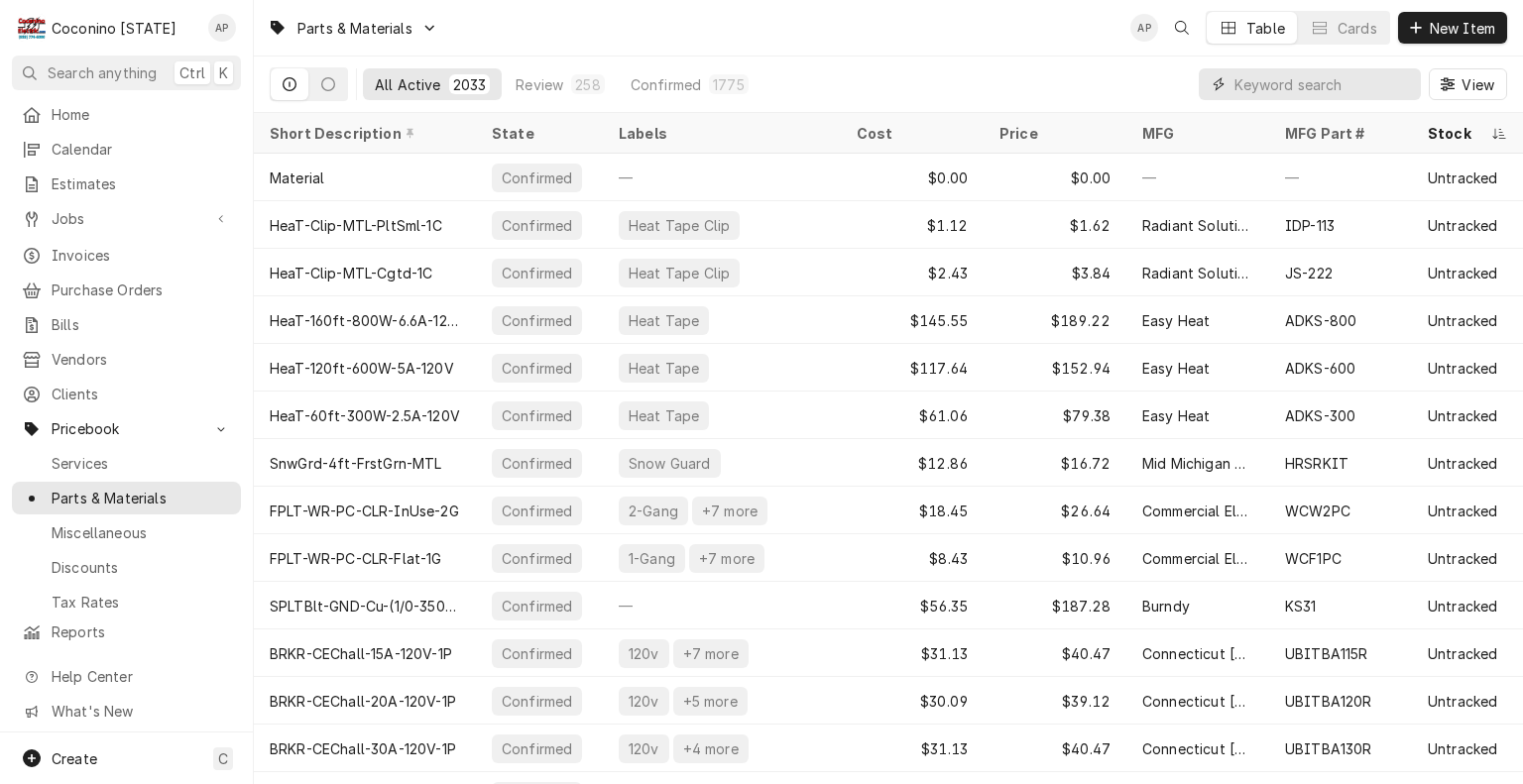 click at bounding box center (1323, 84) 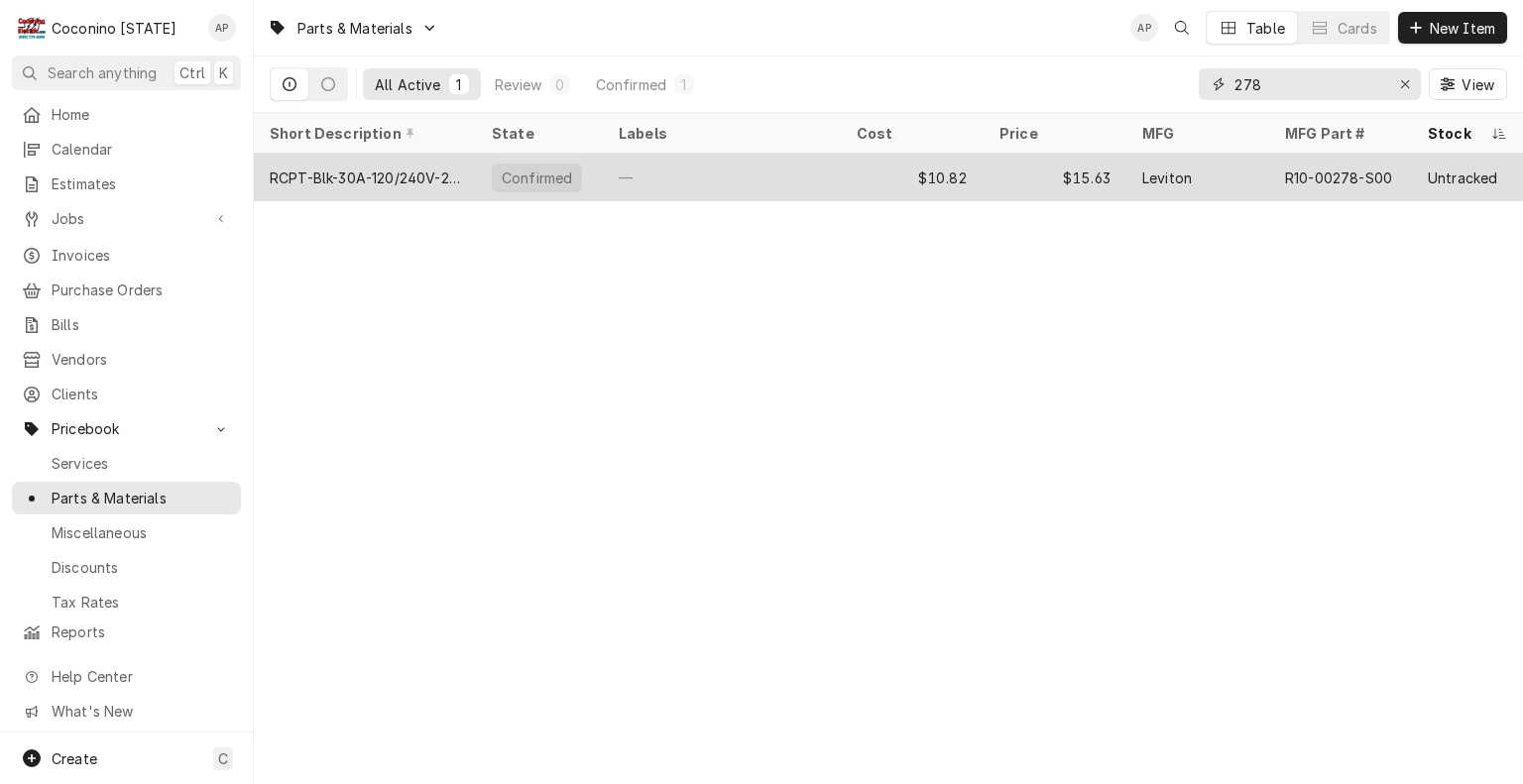 type on "278" 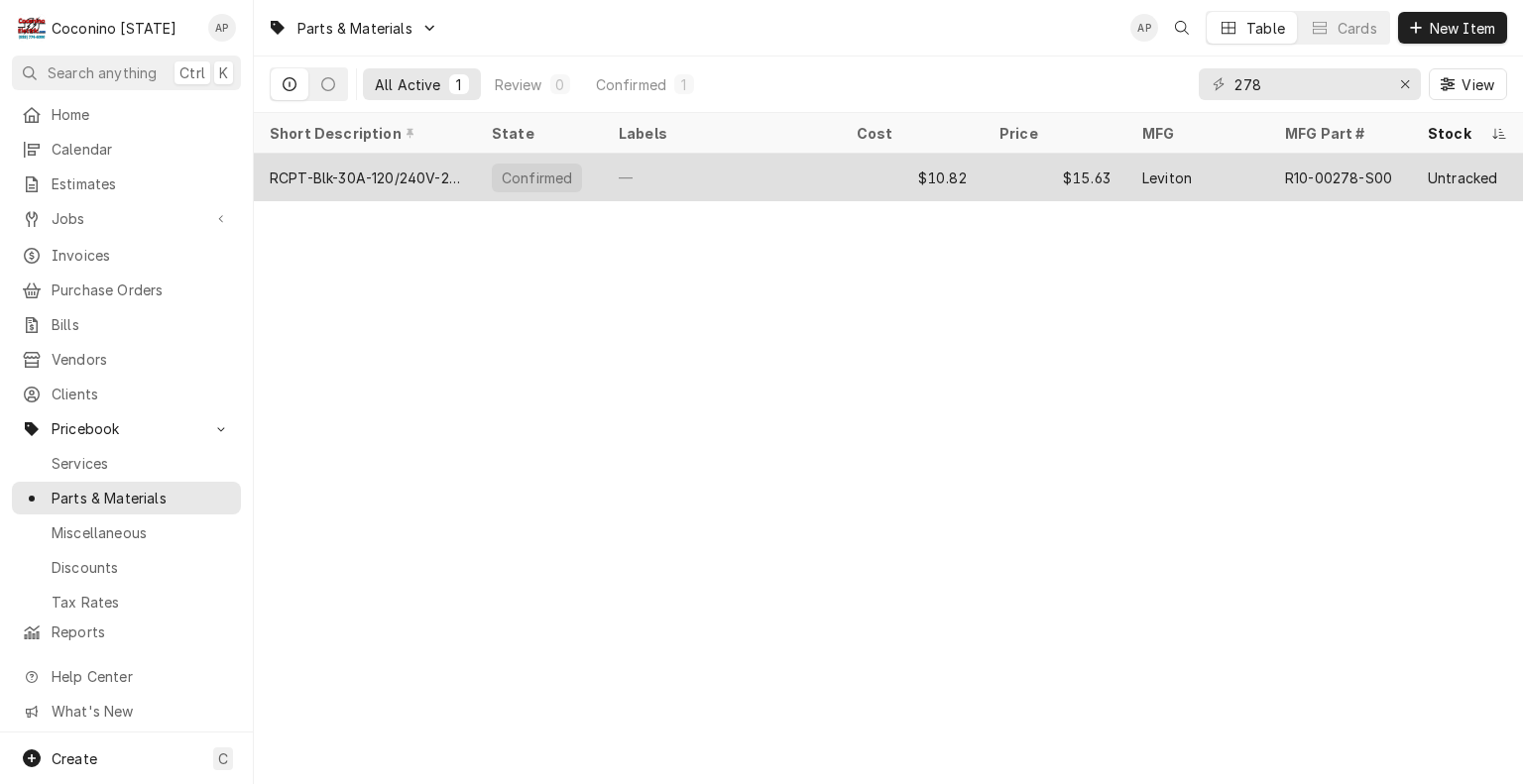 click on "—" at bounding box center [722, 177] 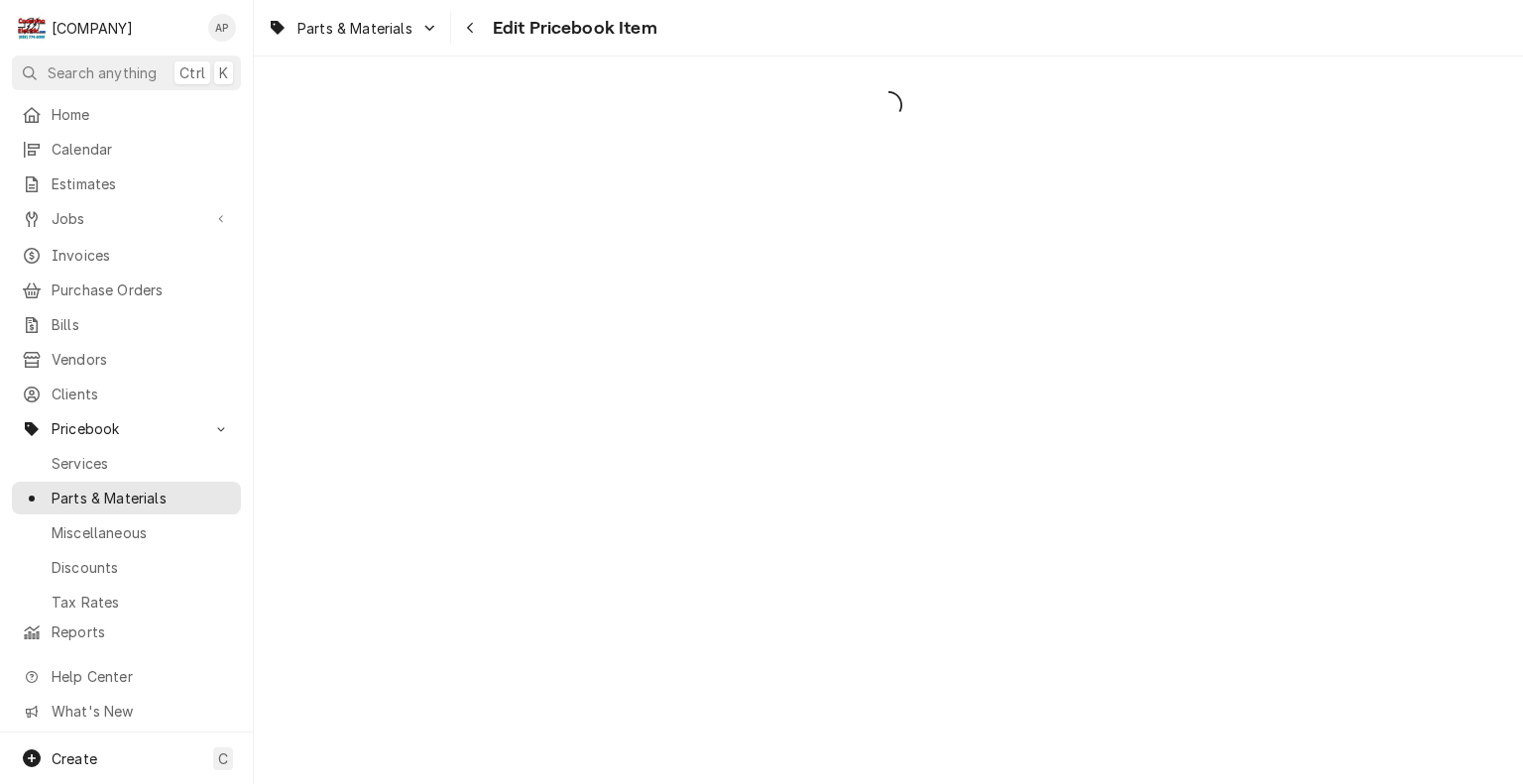 scroll, scrollTop: 0, scrollLeft: 0, axis: both 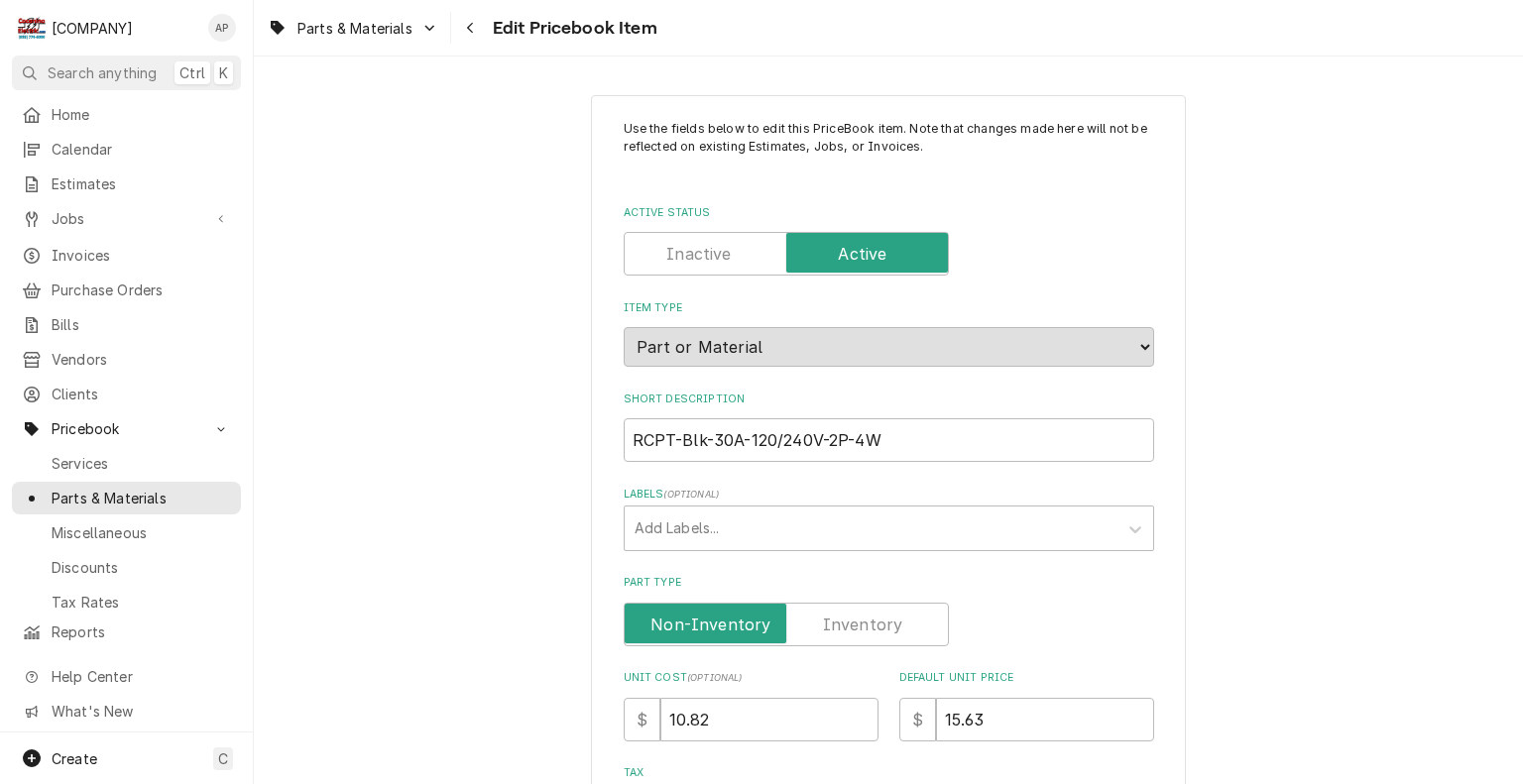 type on "x" 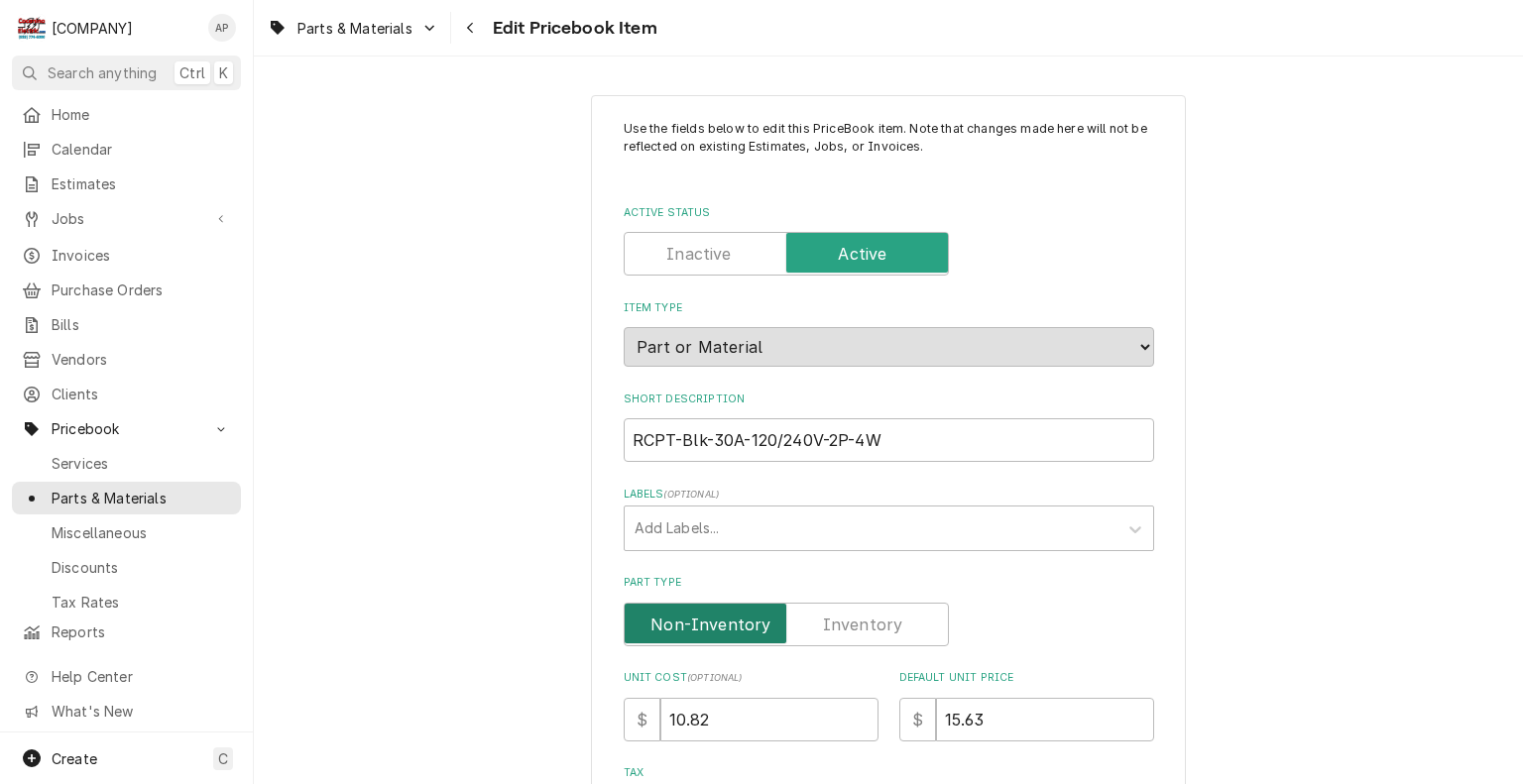 click at bounding box center [786, 624] 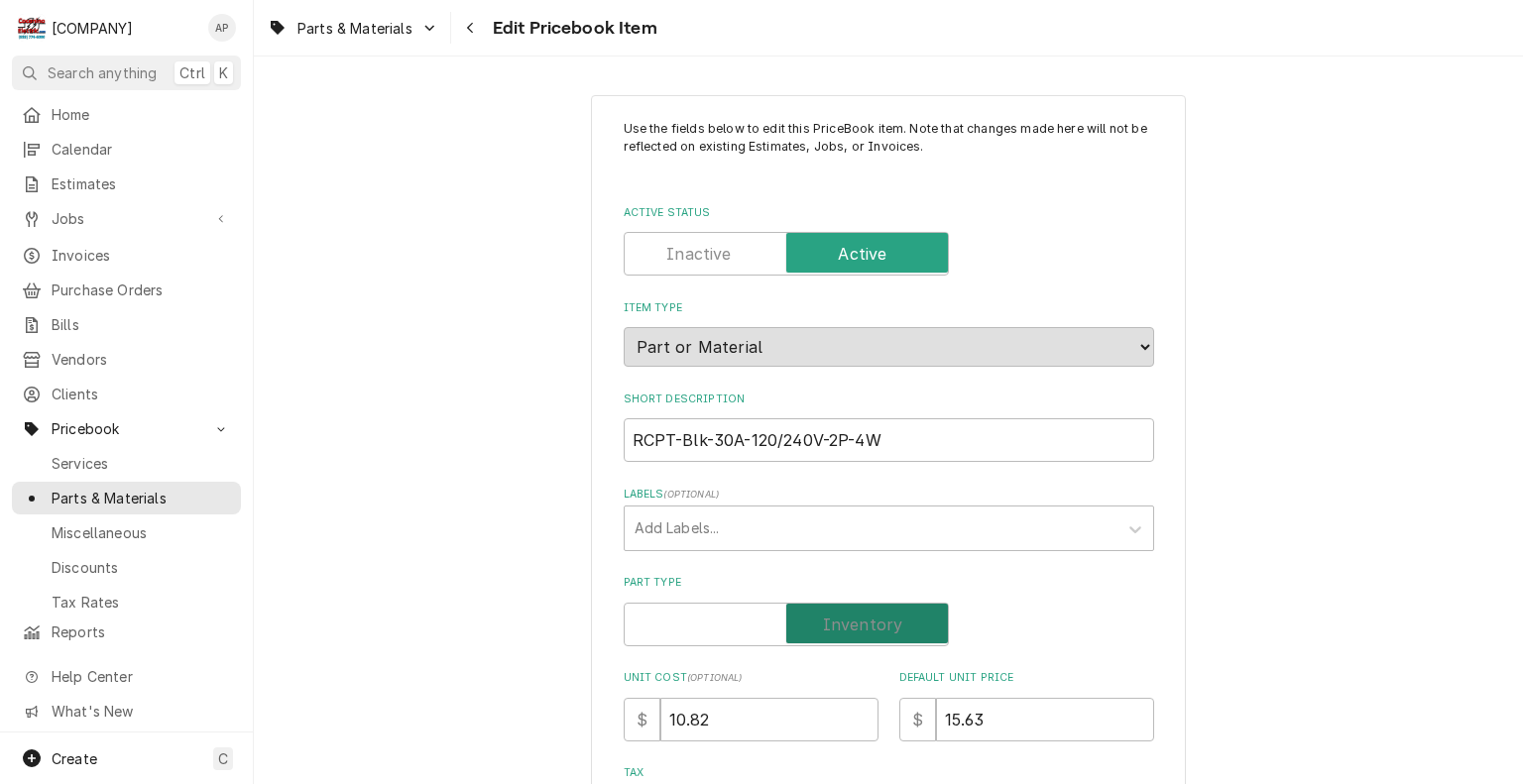 checkbox on "true" 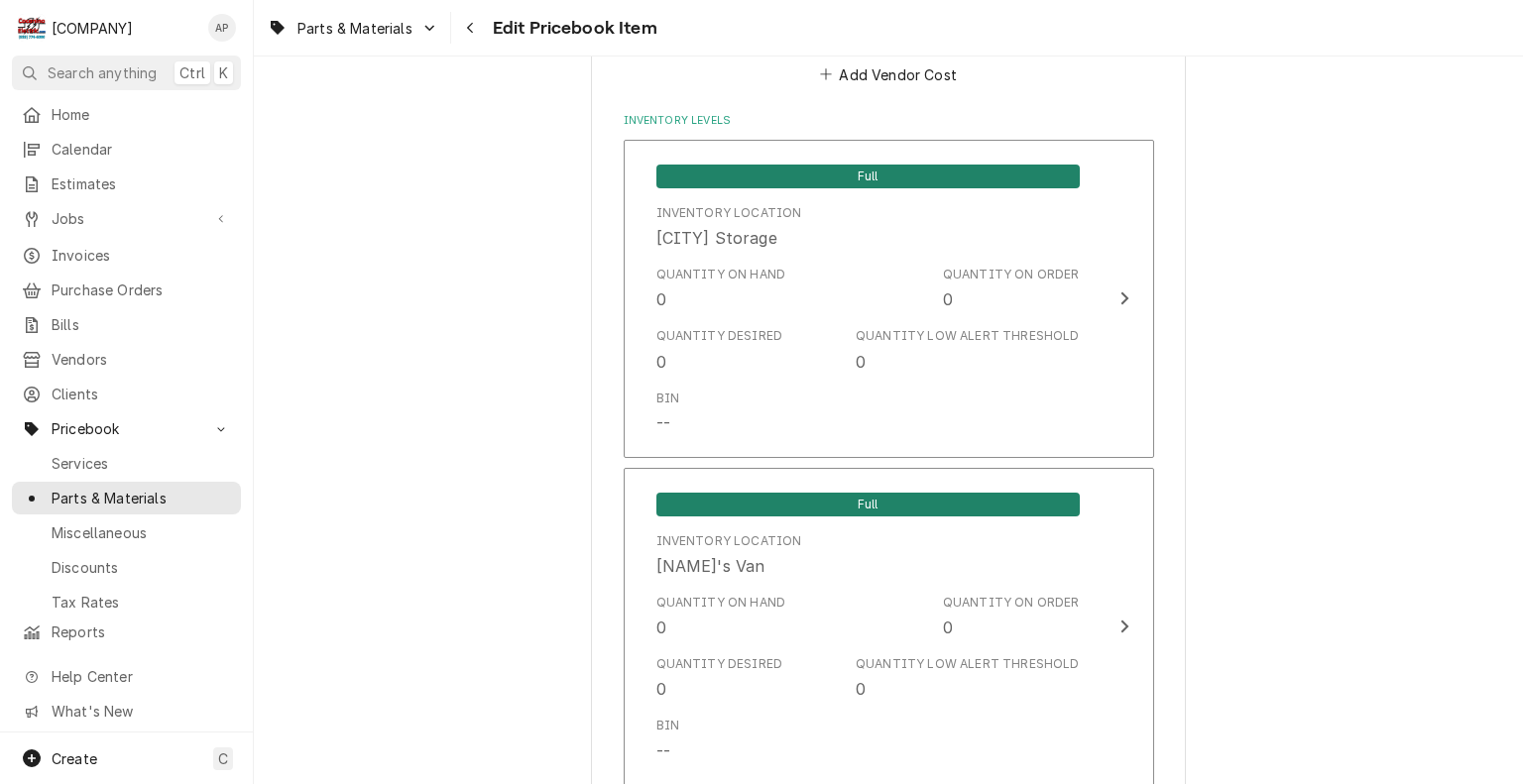 scroll, scrollTop: 1520, scrollLeft: 0, axis: vertical 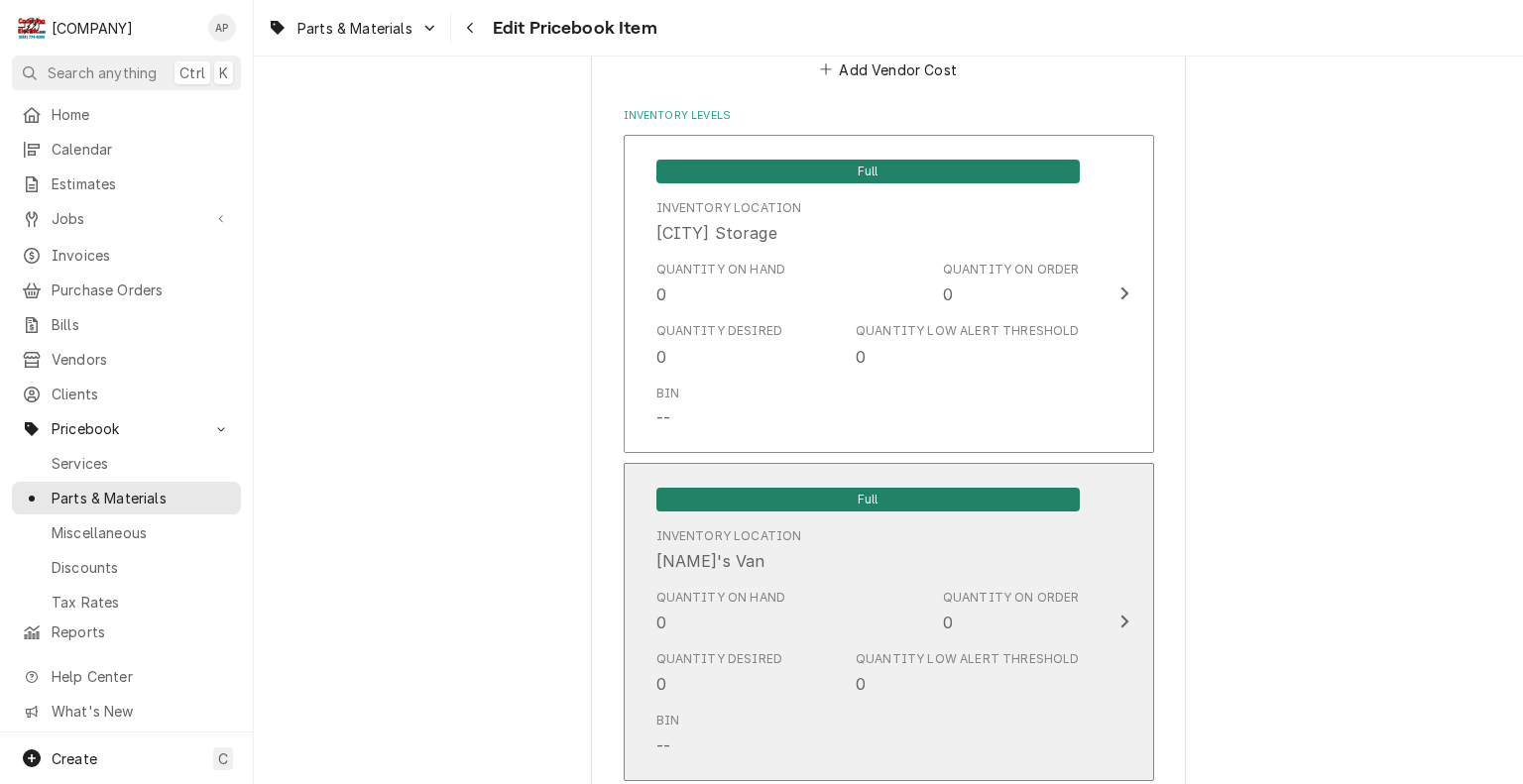 click on "Quantity on Order" at bounding box center [1011, 598] 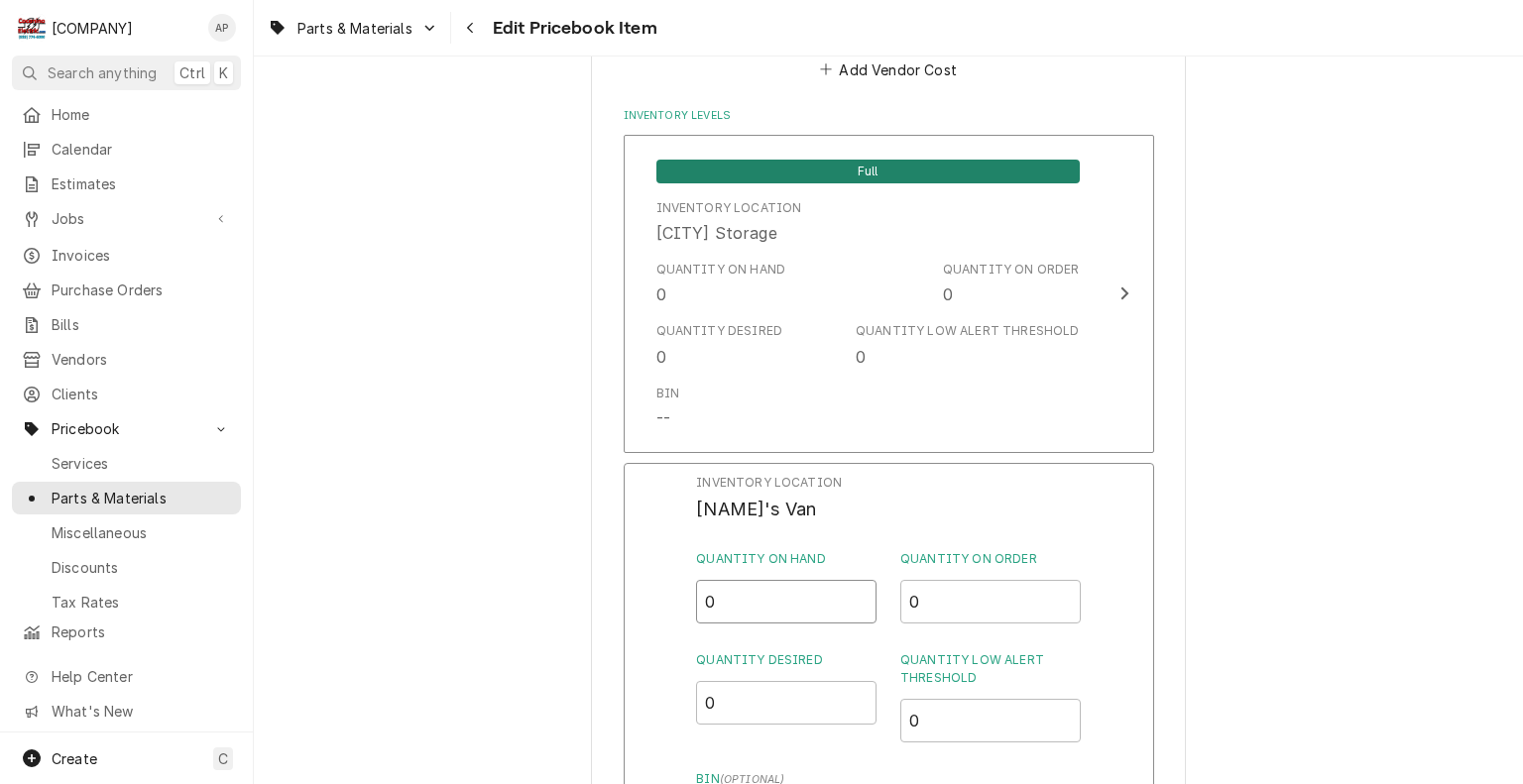 click on "0" at bounding box center (786, 602) 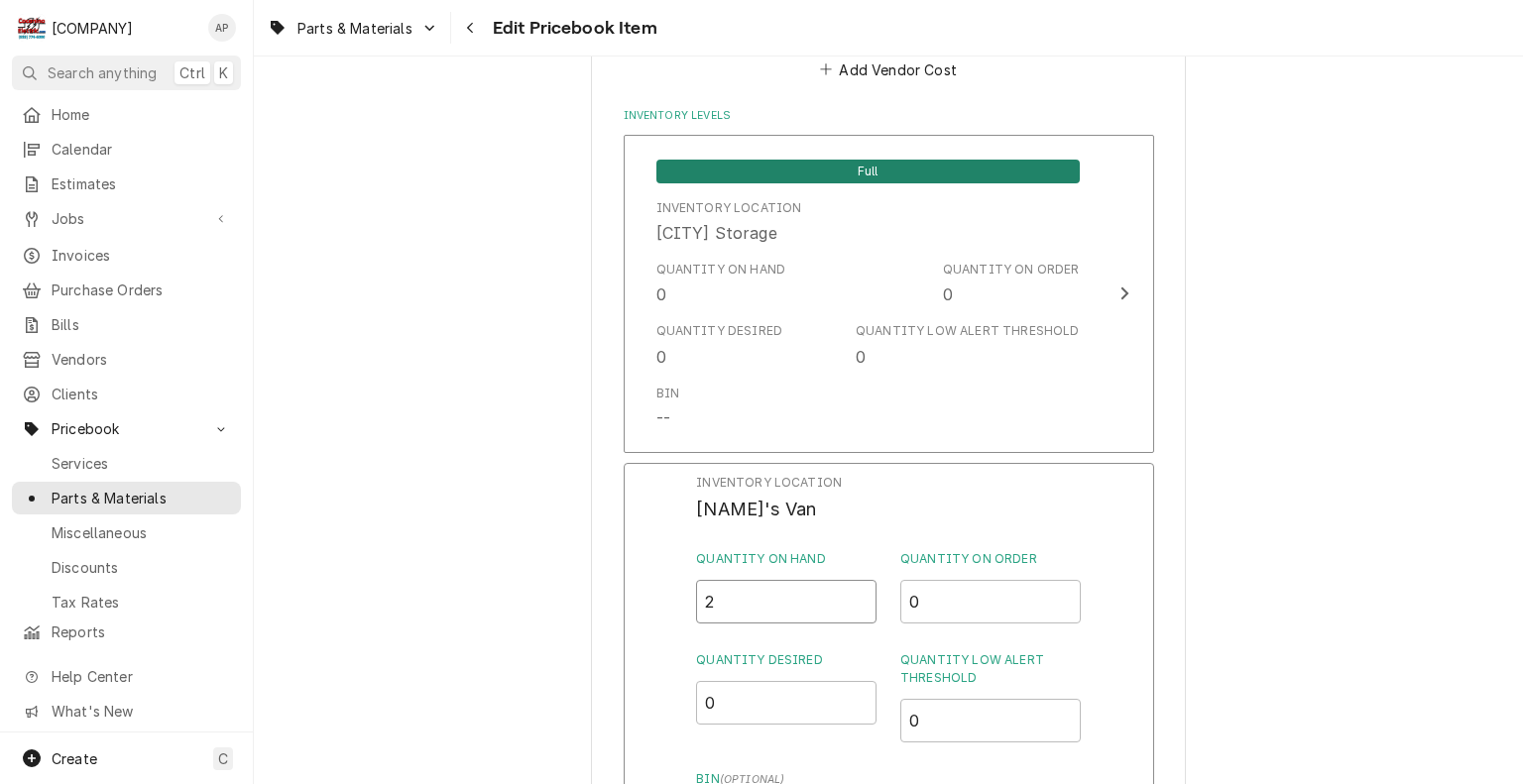 type on "2" 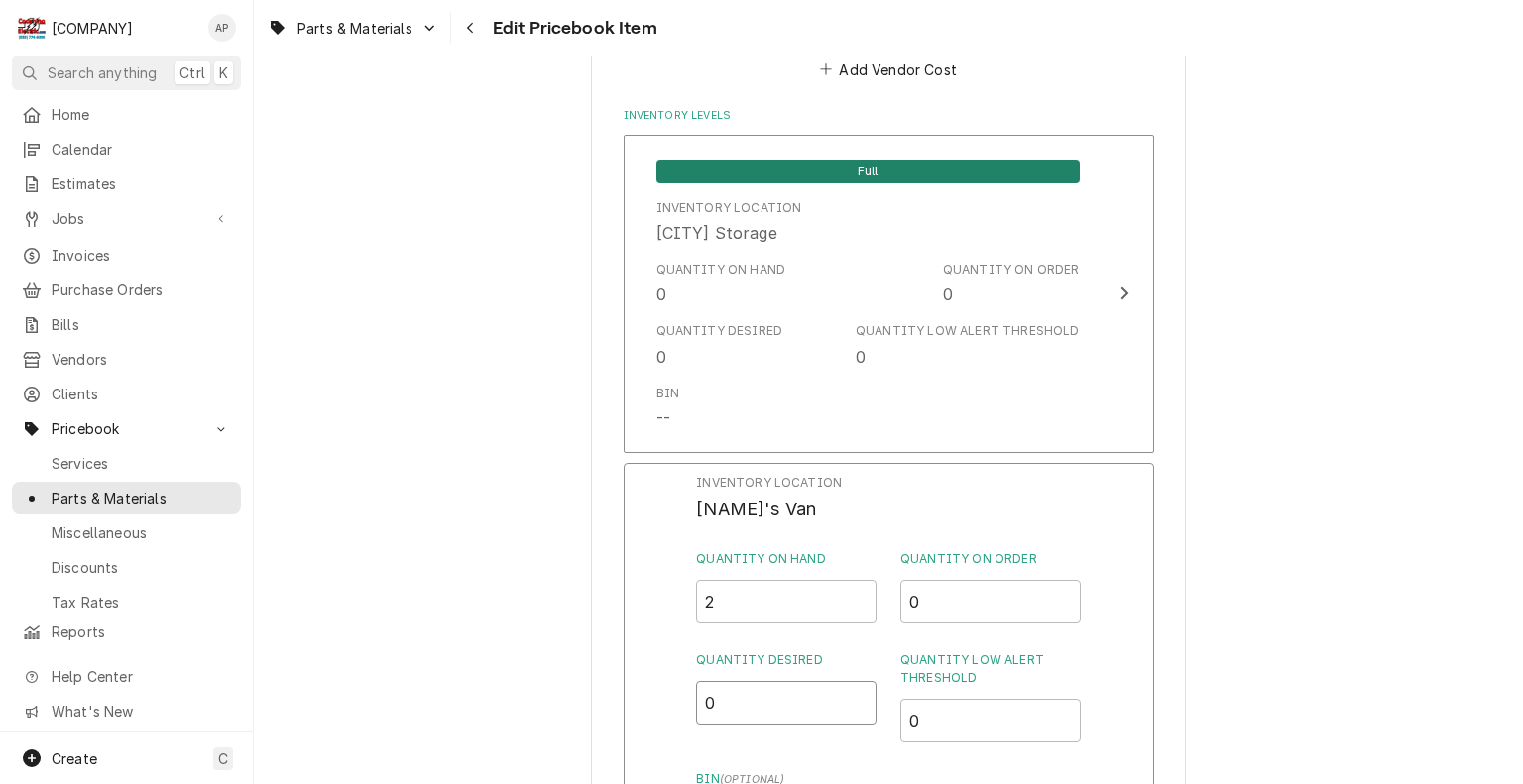 click on "0" at bounding box center [786, 703] 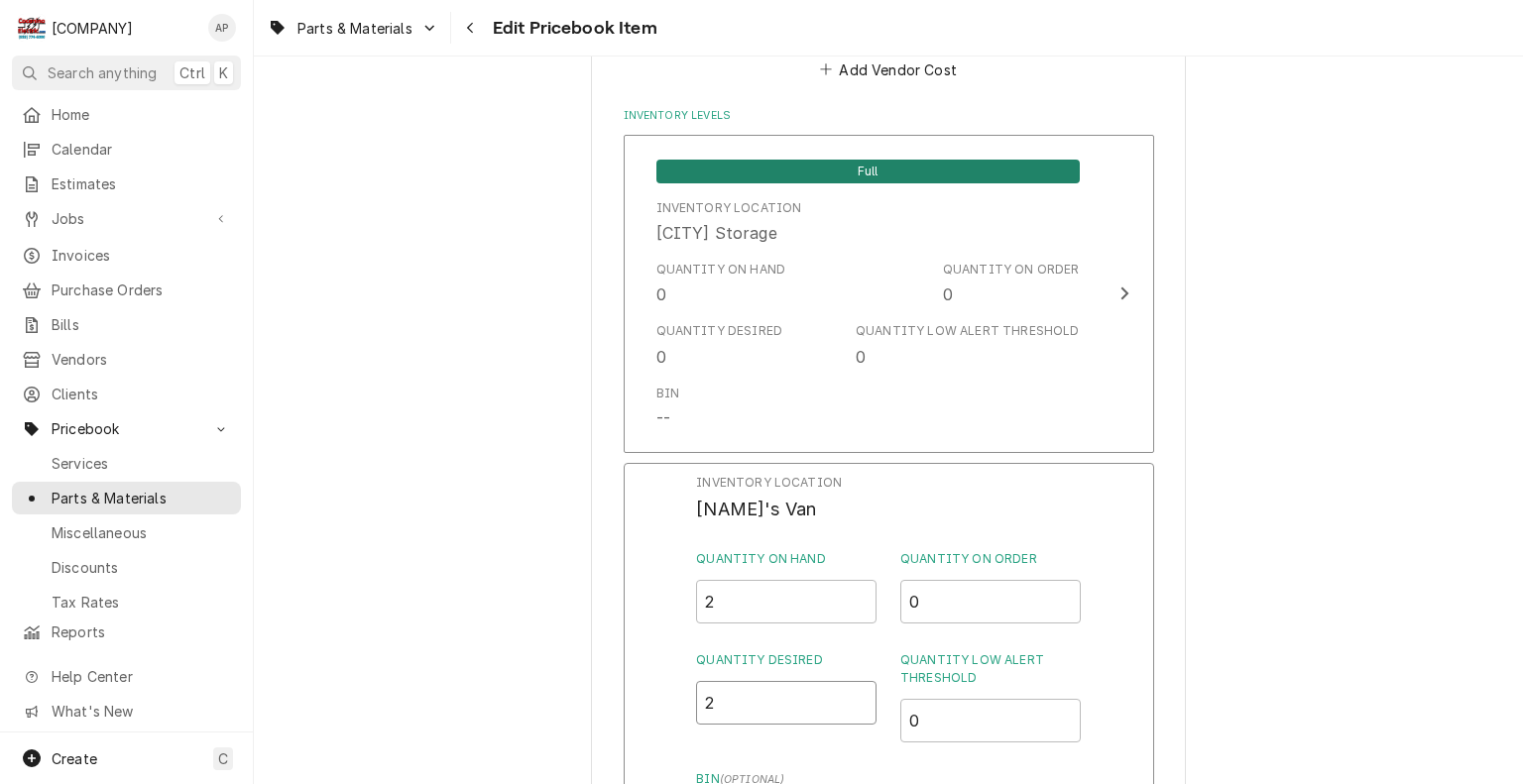 type on "2" 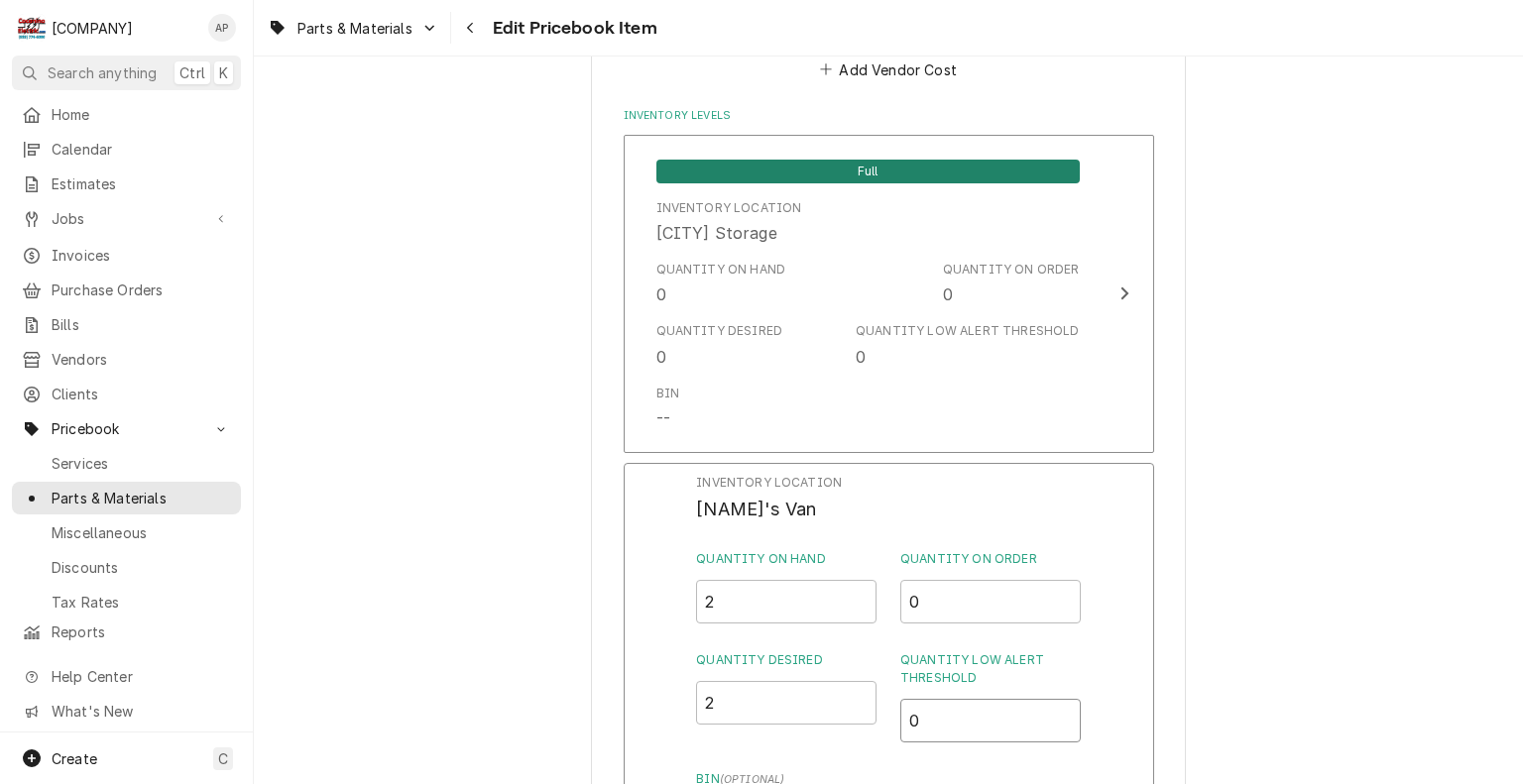 click on "0" at bounding box center [991, 721] 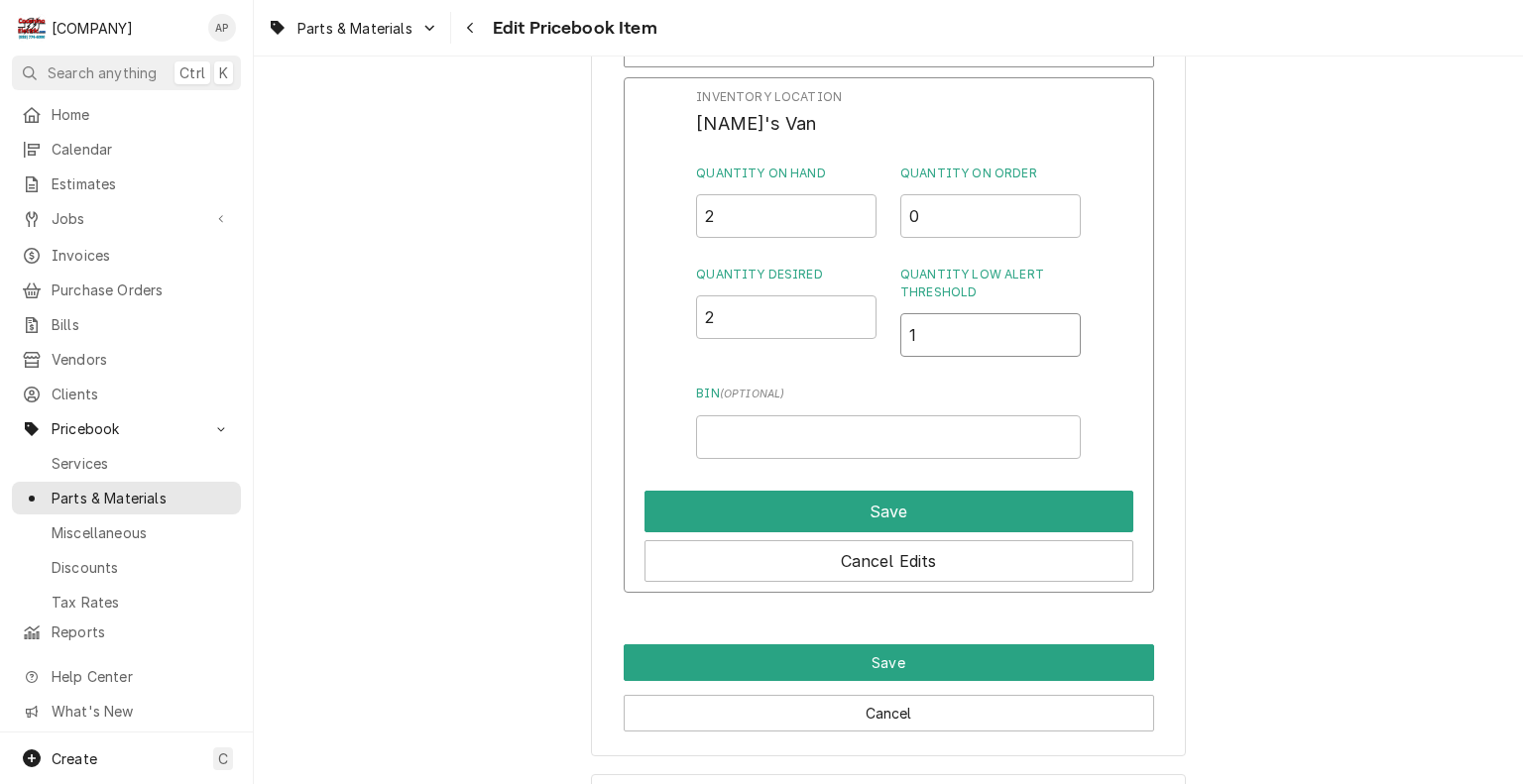 scroll, scrollTop: 2090, scrollLeft: 0, axis: vertical 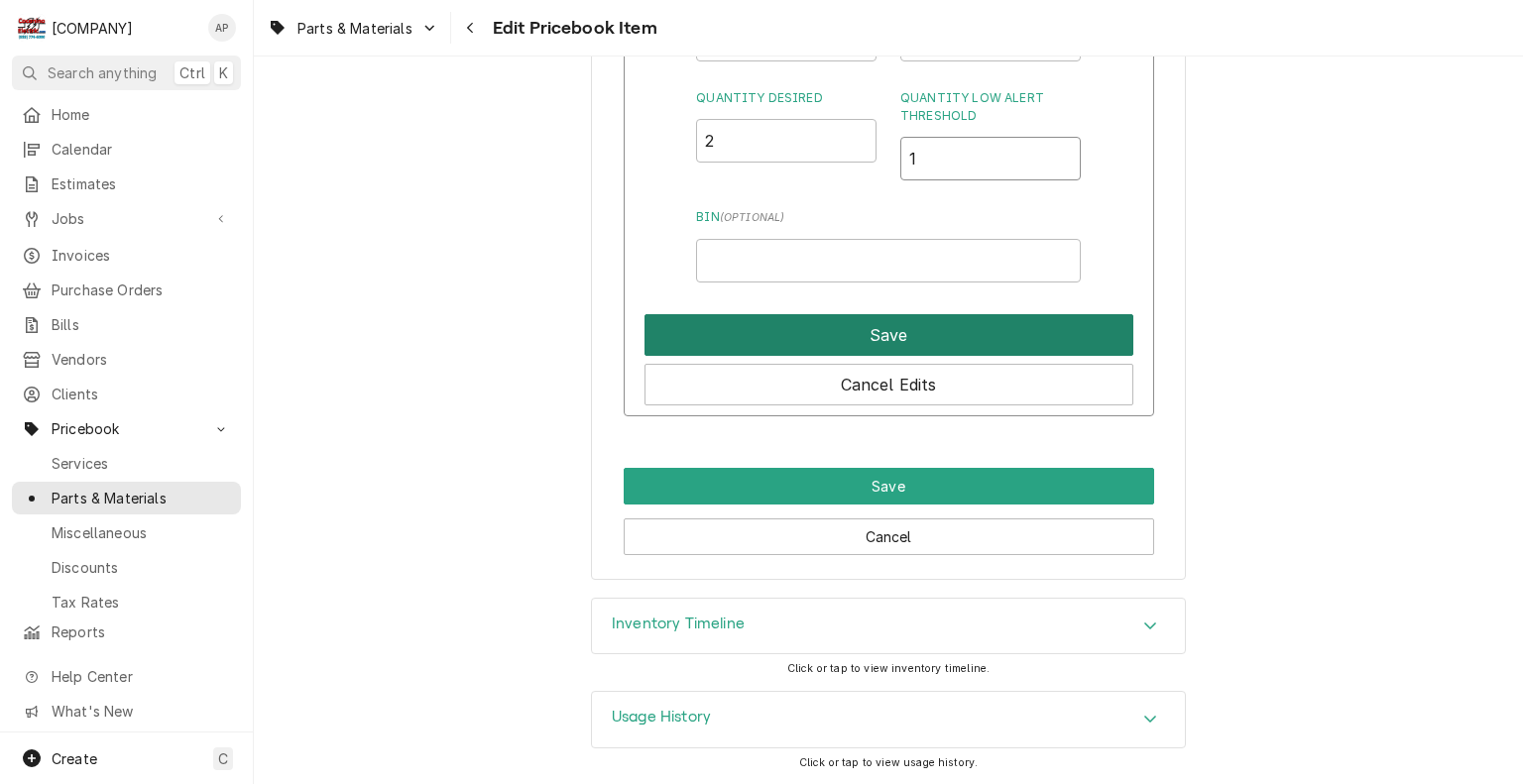 type on "1" 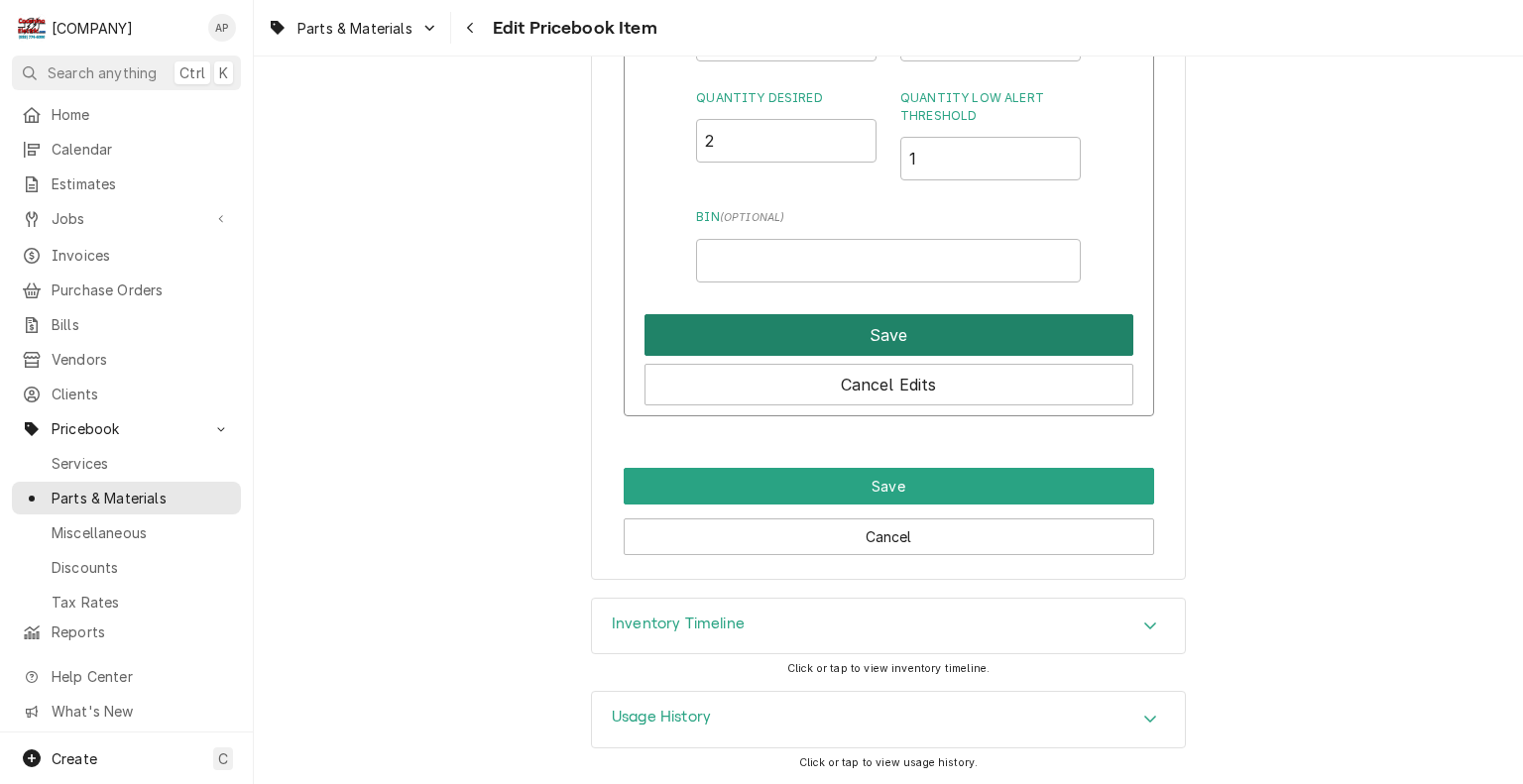 click on "Save" at bounding box center [888, 335] 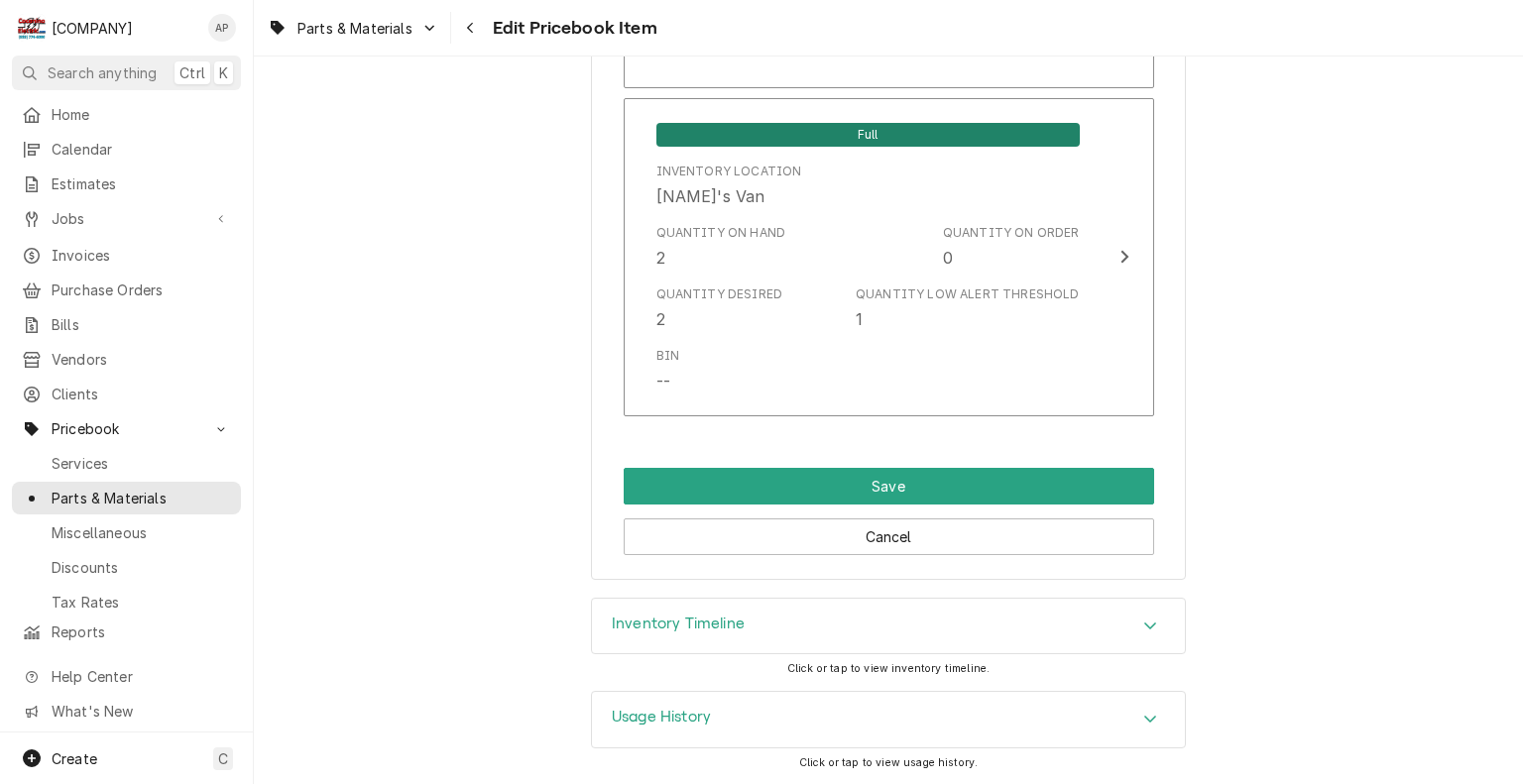 scroll, scrollTop: 1890, scrollLeft: 0, axis: vertical 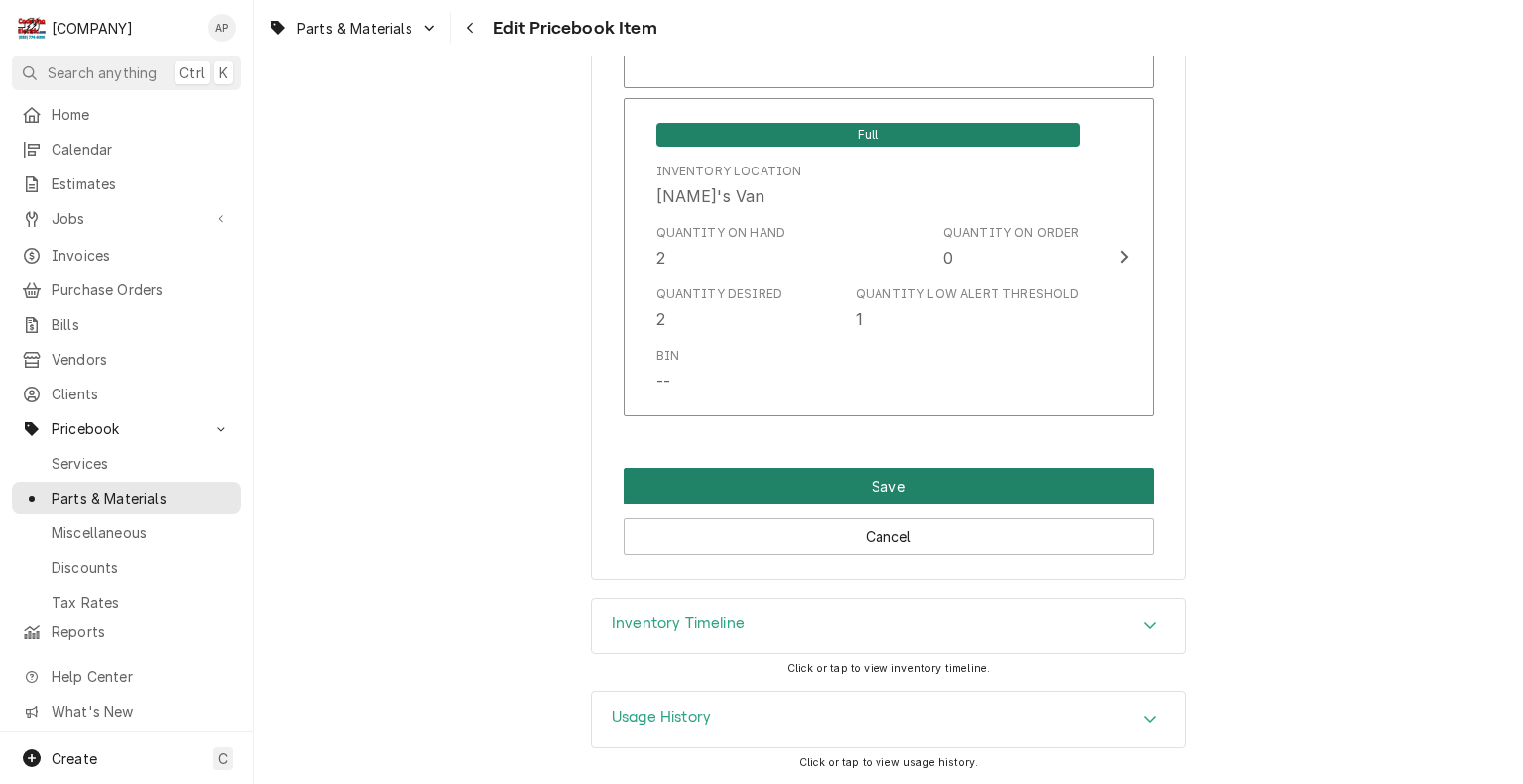 click on "Save" at bounding box center (888, 486) 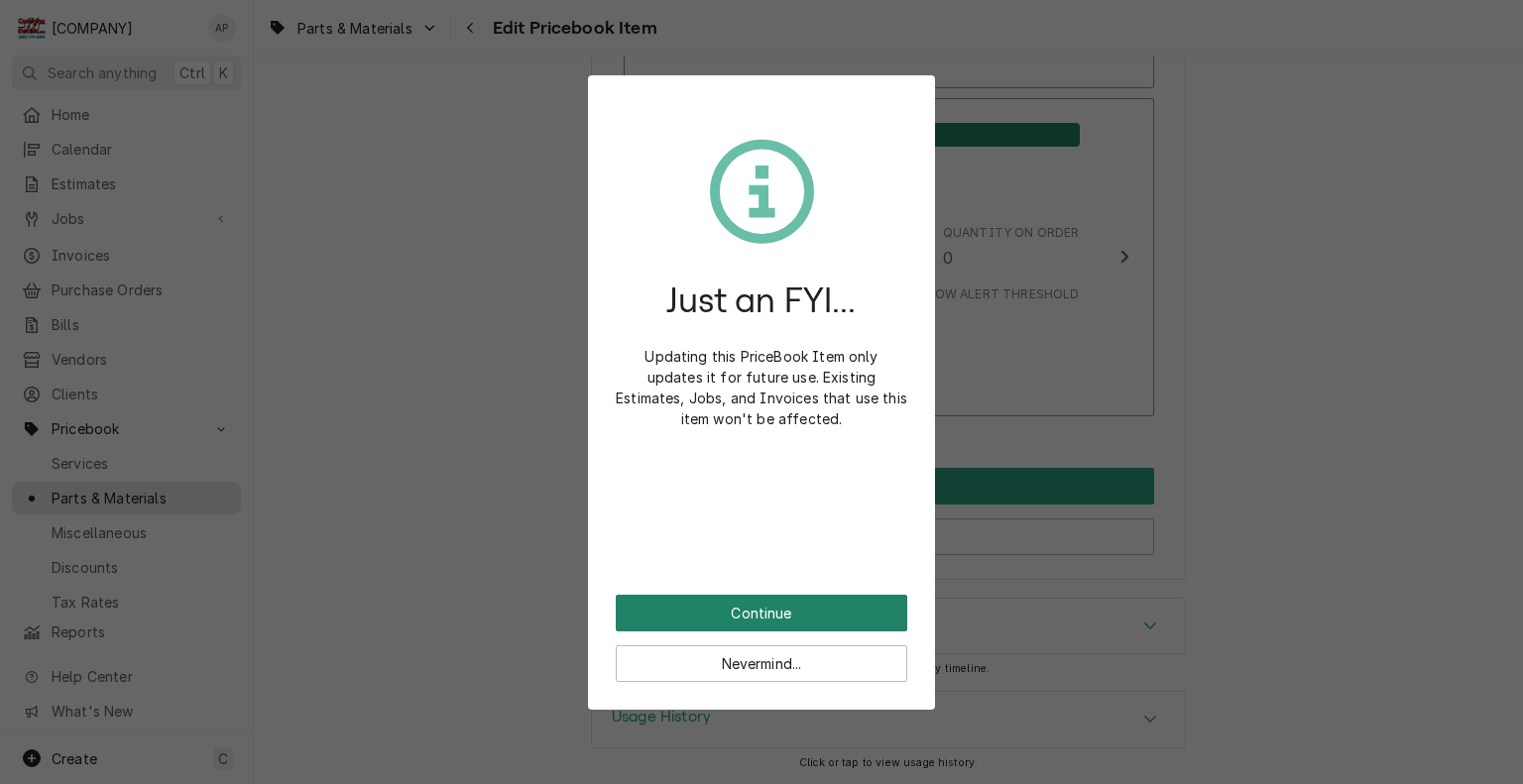 click on "Continue" at bounding box center [762, 613] 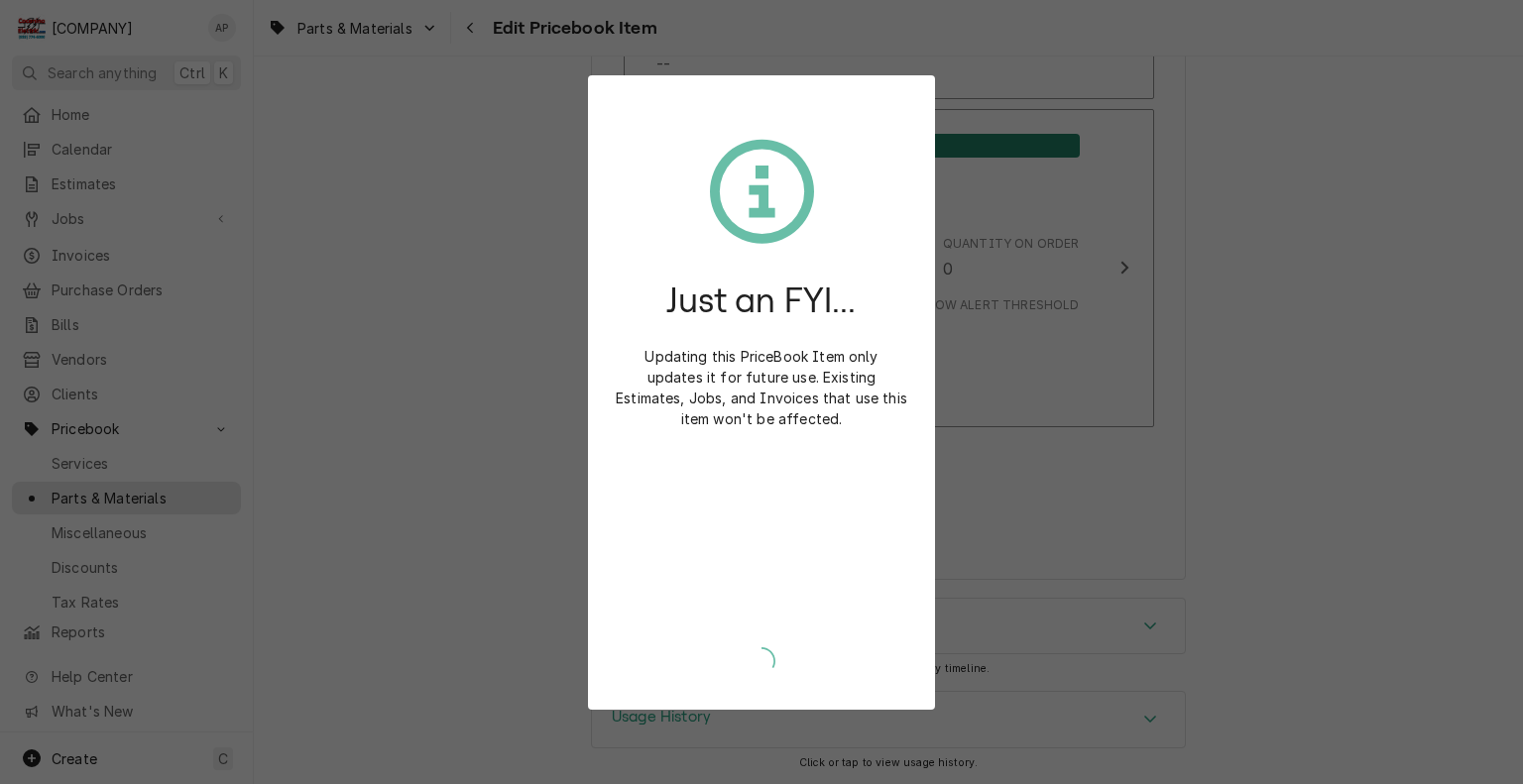 scroll, scrollTop: 1877, scrollLeft: 0, axis: vertical 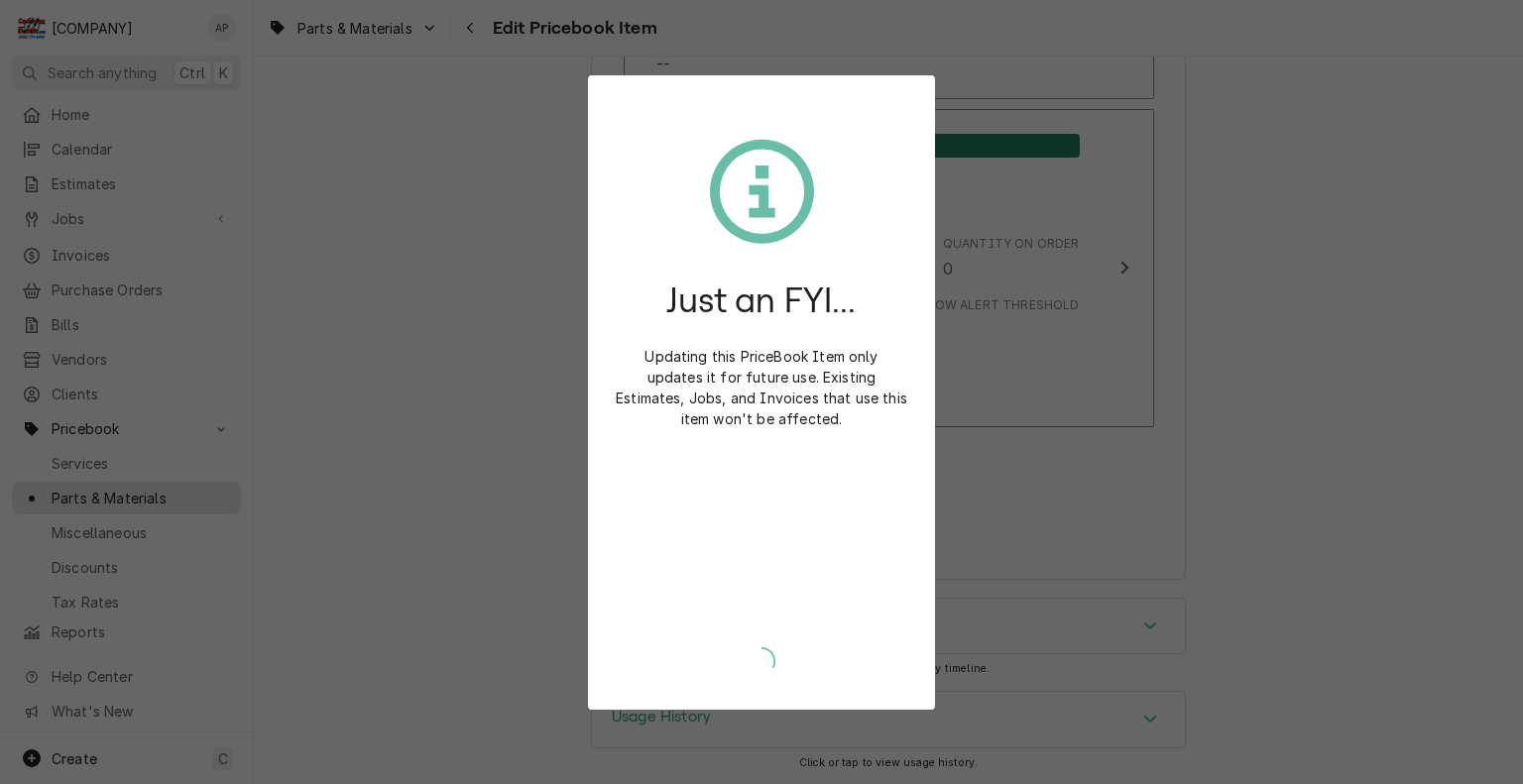 type on "x" 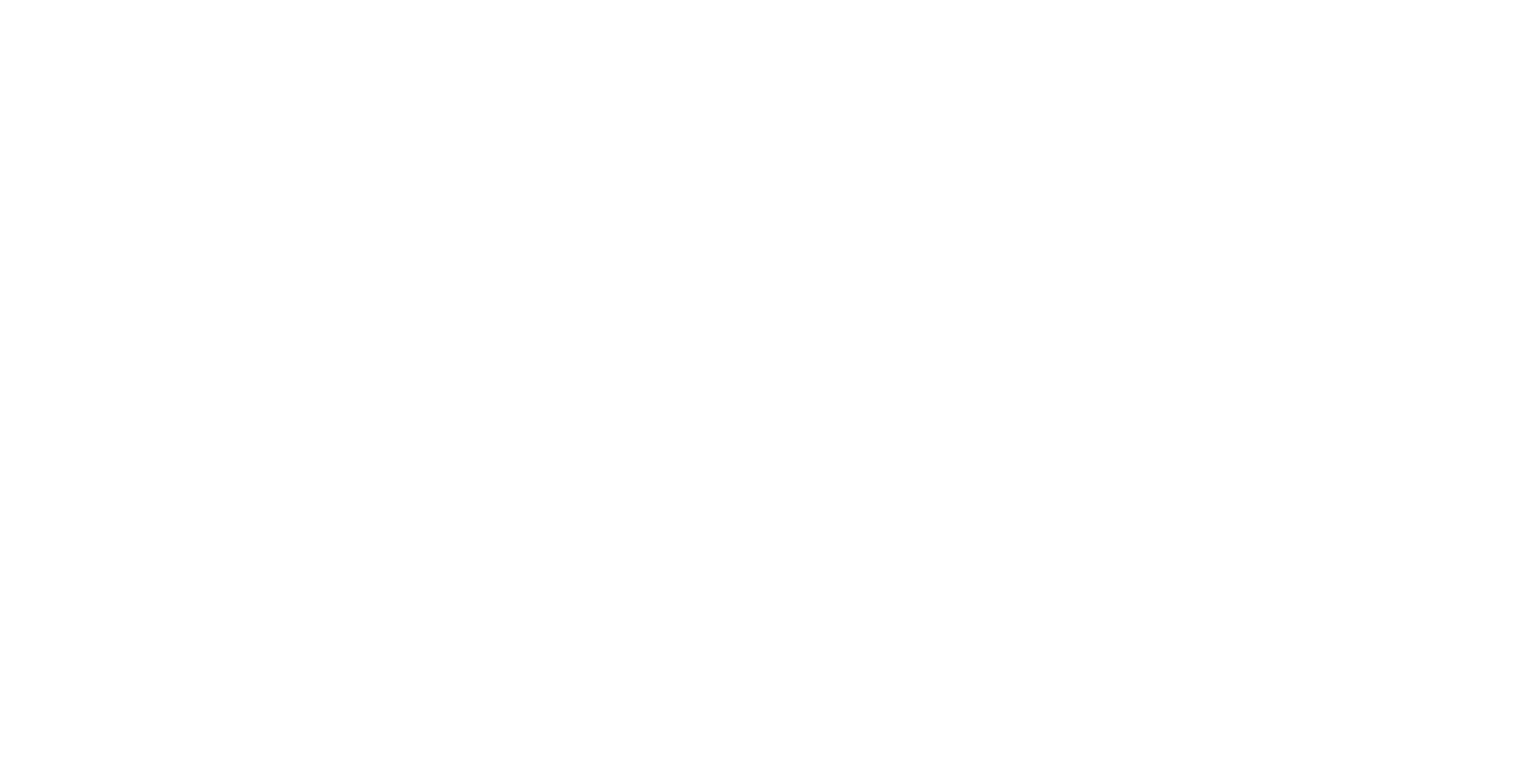 scroll, scrollTop: 0, scrollLeft: 0, axis: both 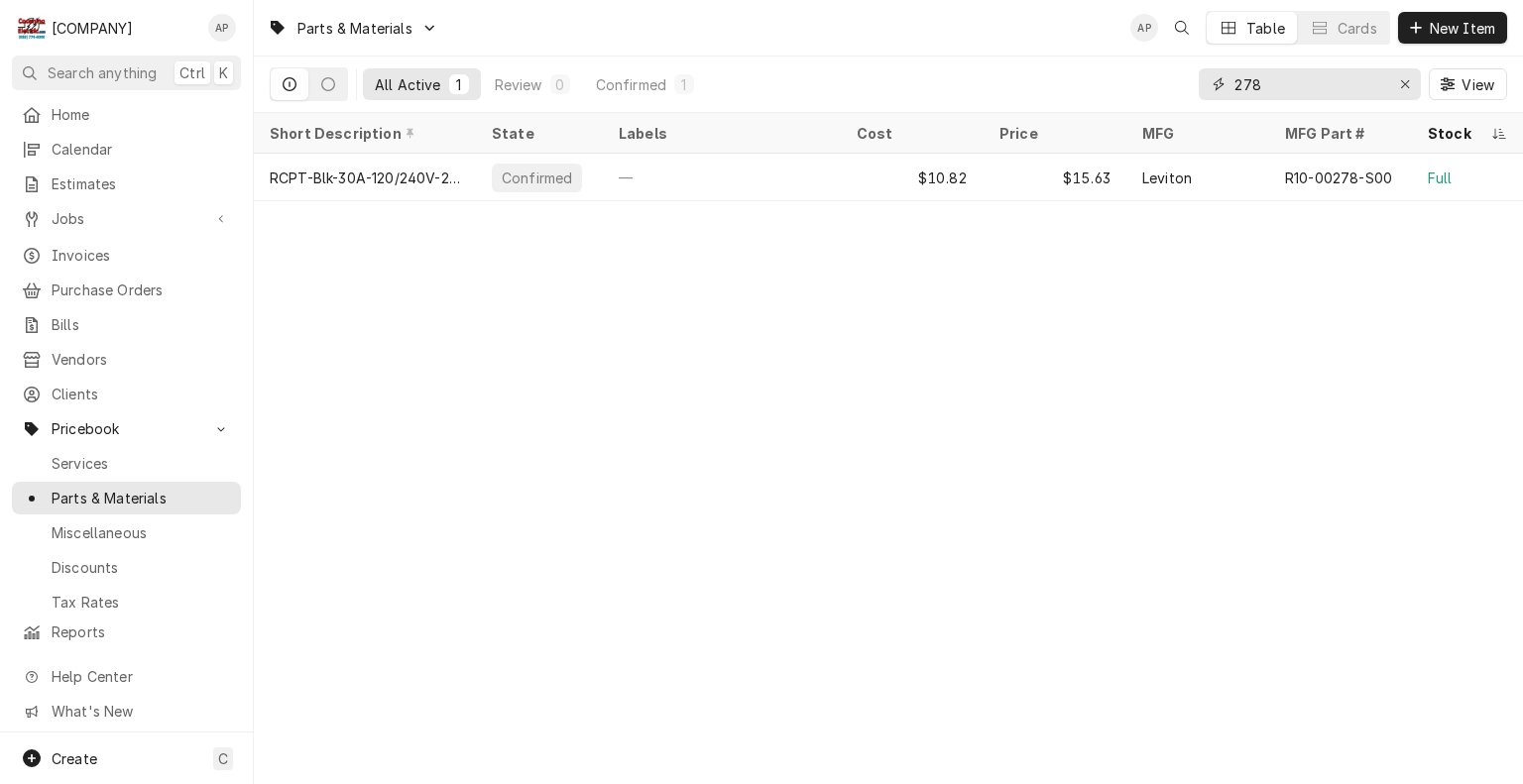 click on "278" at bounding box center (1309, 84) 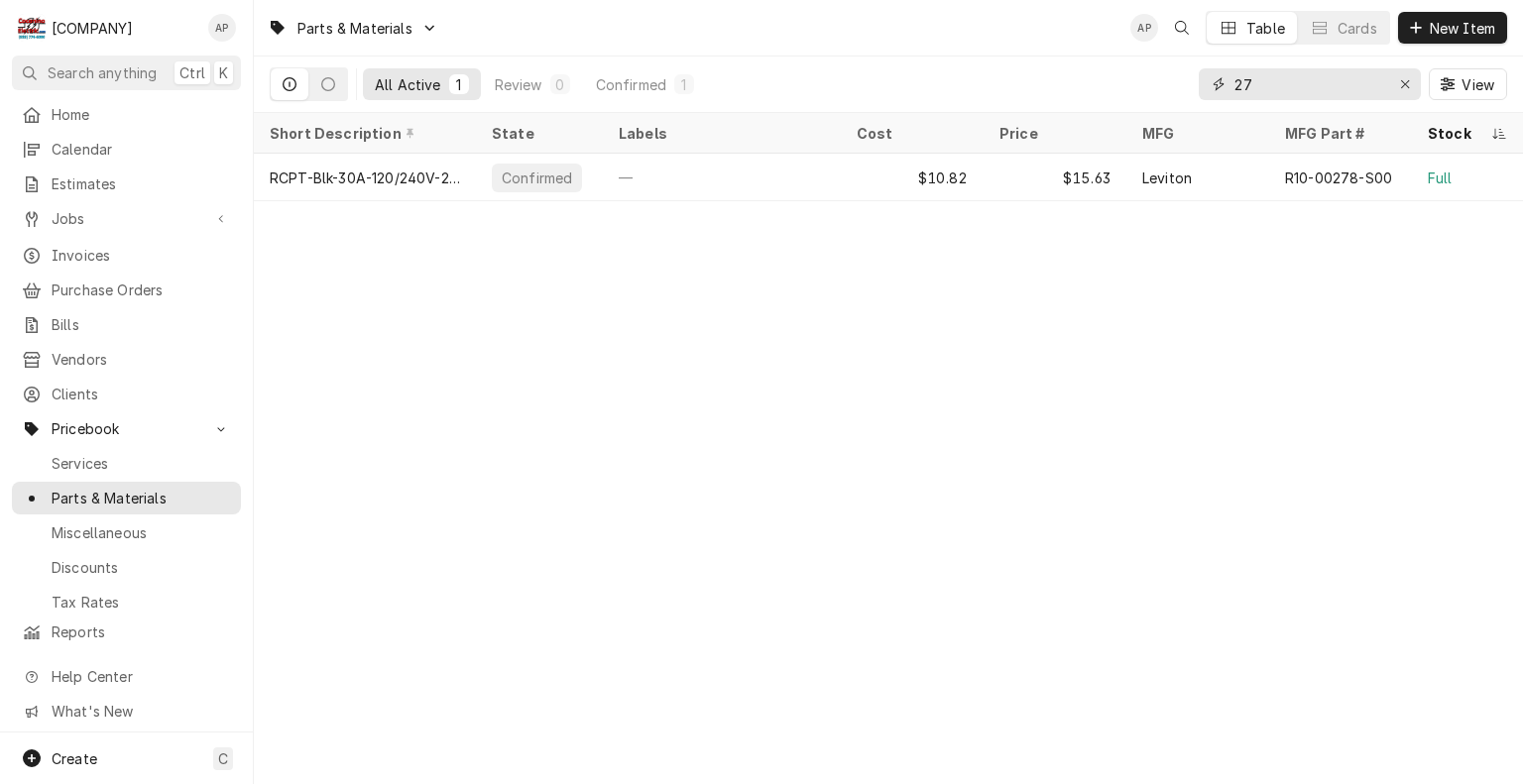 type on "2" 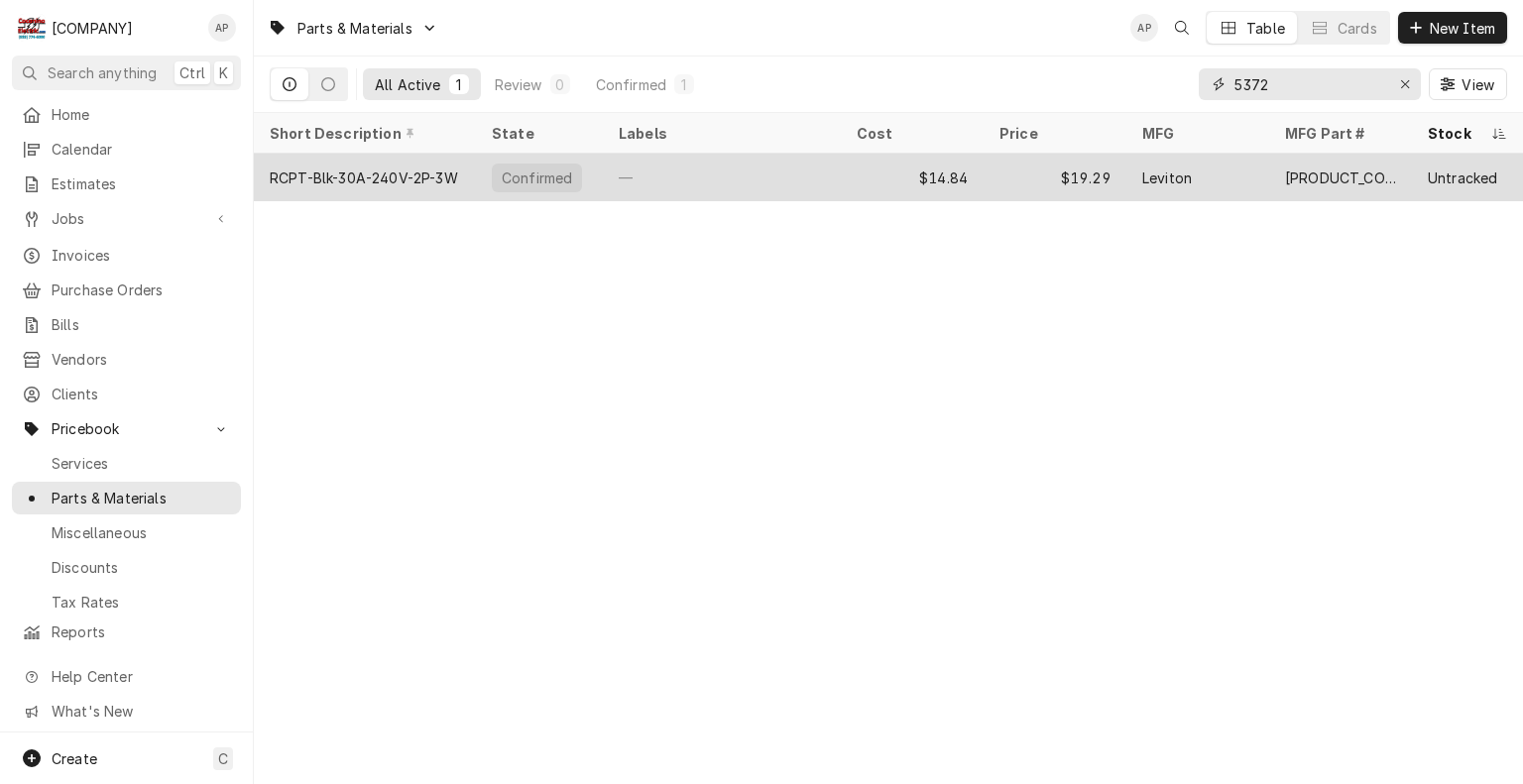 type on "5372" 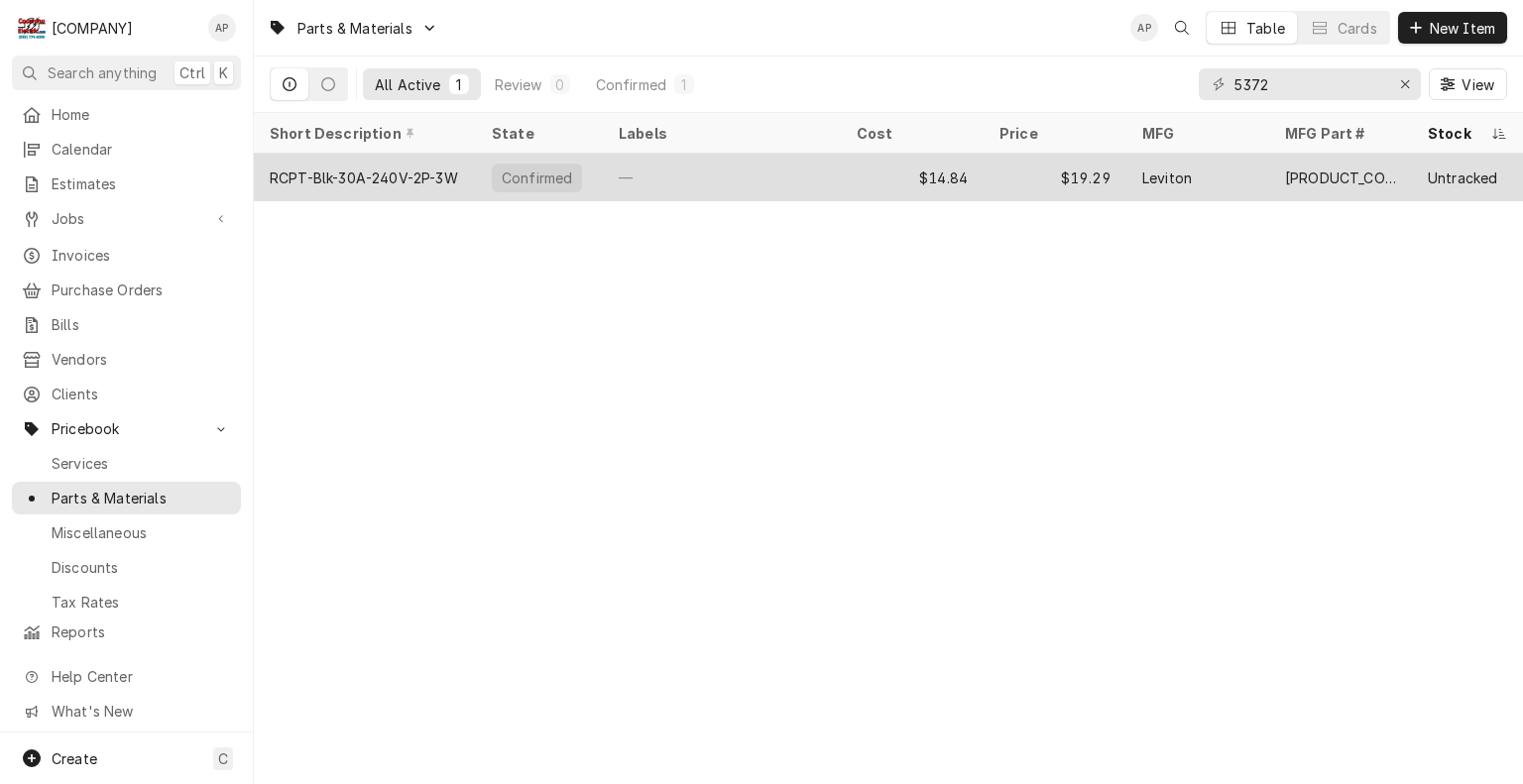 click on "—" at bounding box center [722, 177] 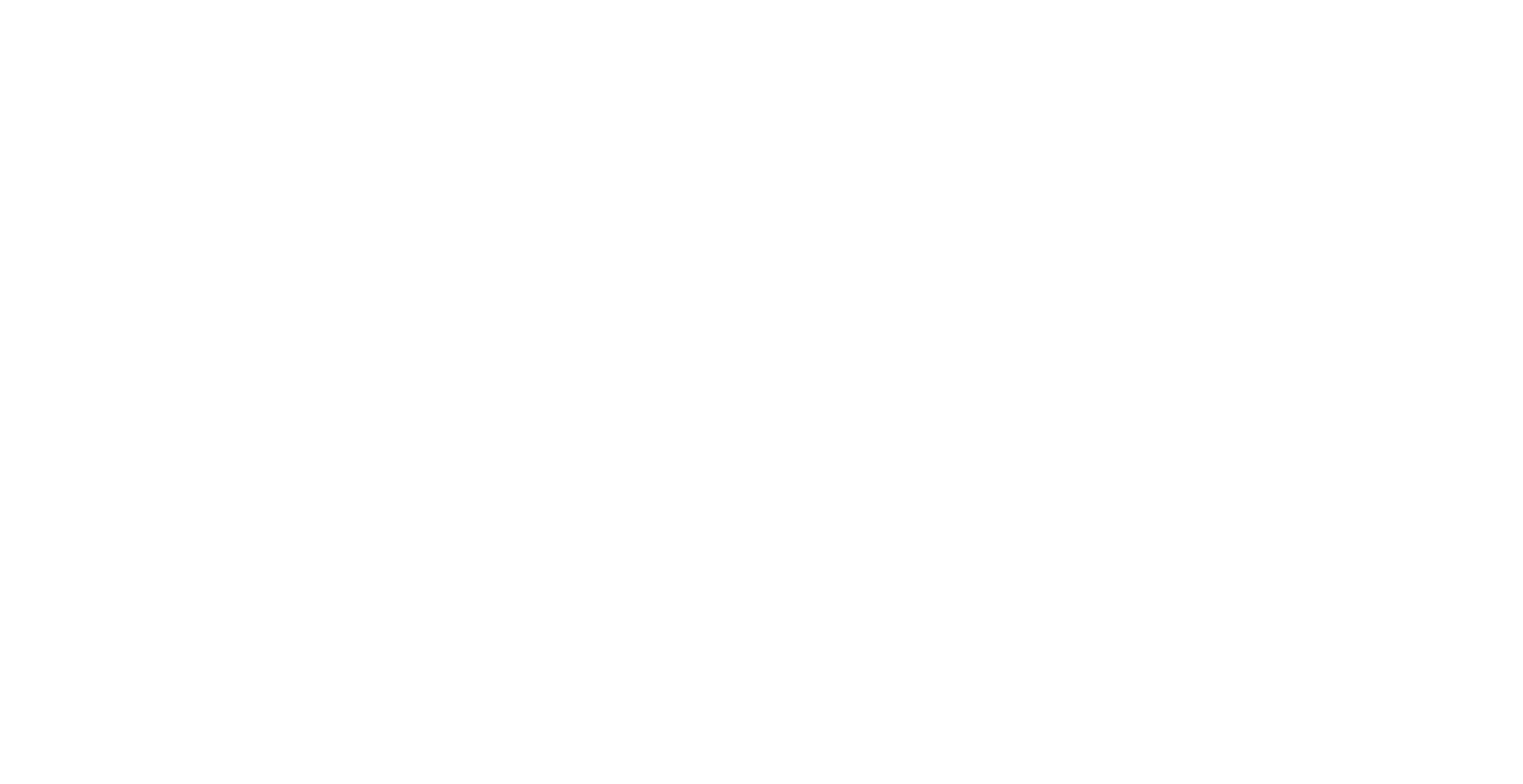 scroll, scrollTop: 0, scrollLeft: 0, axis: both 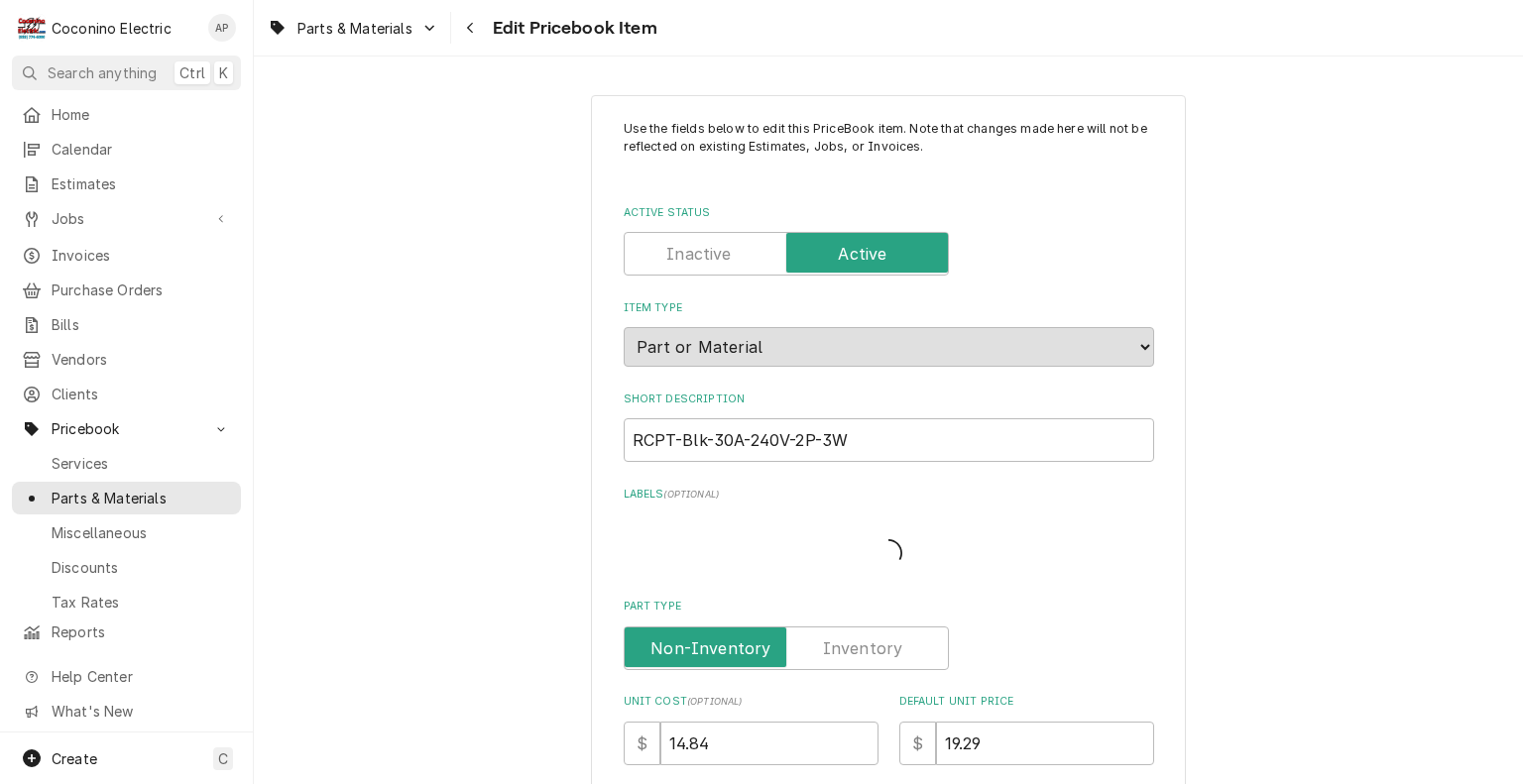 type on "x" 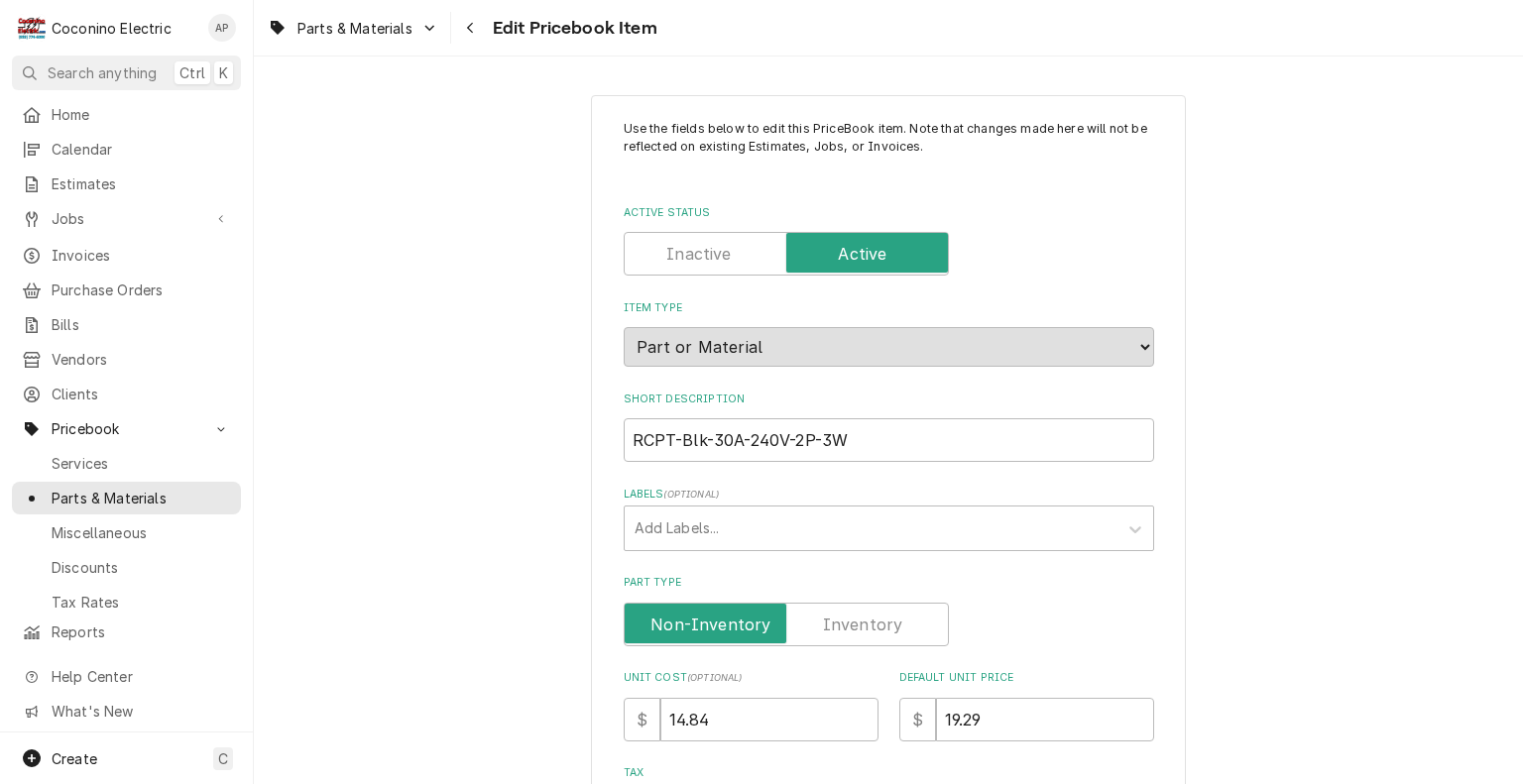 click at bounding box center (786, 624) 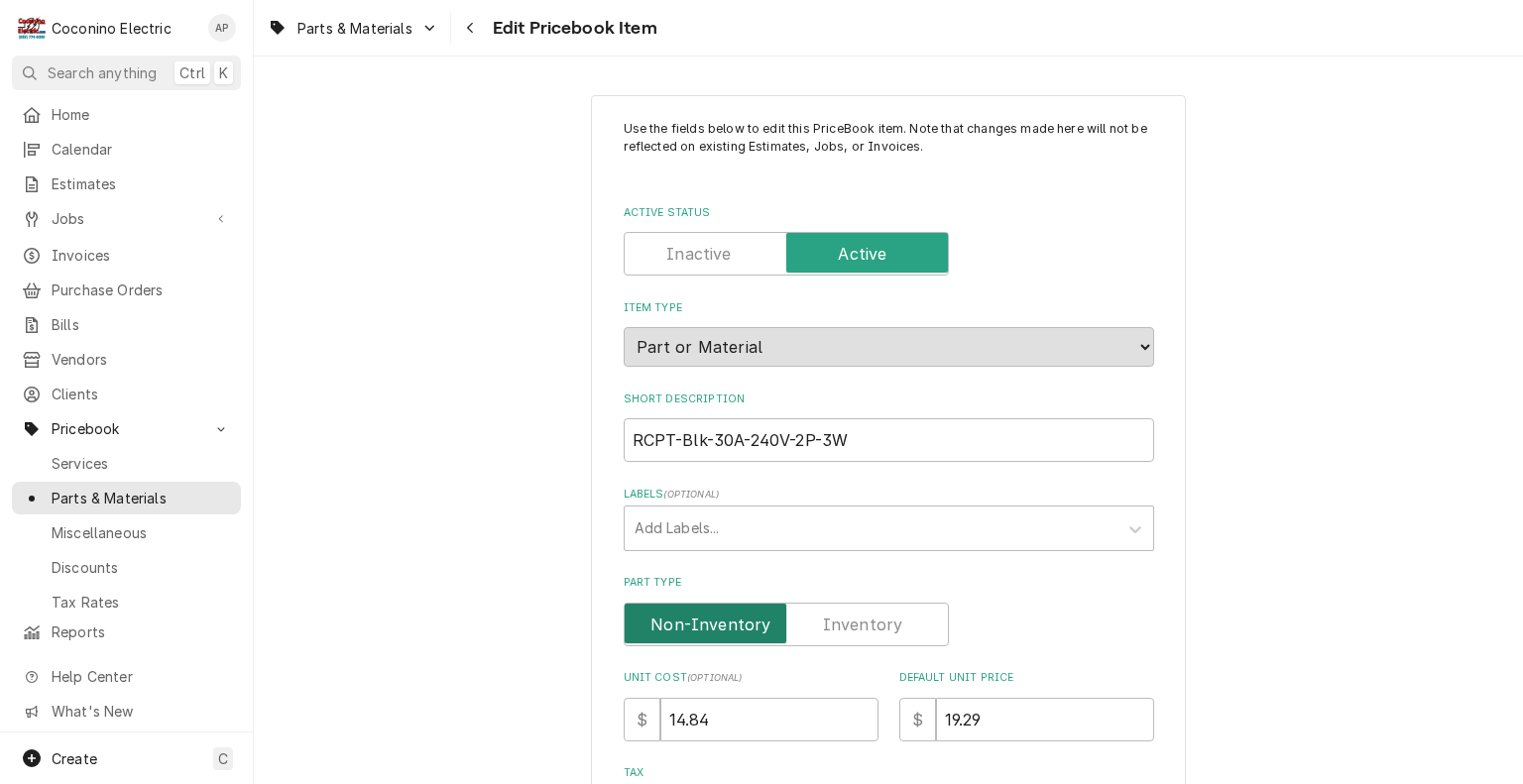 click at bounding box center [786, 624] 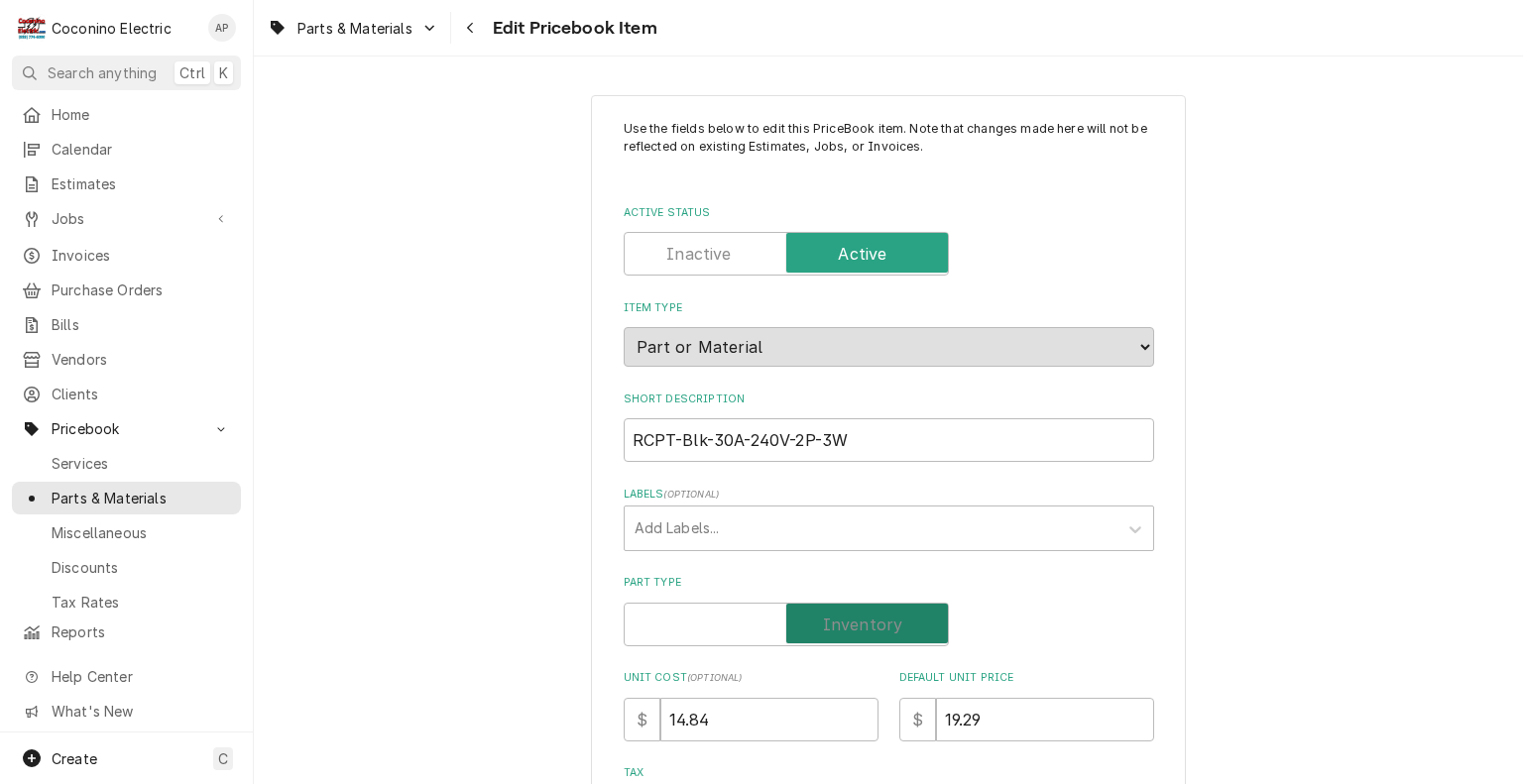 checkbox on "true" 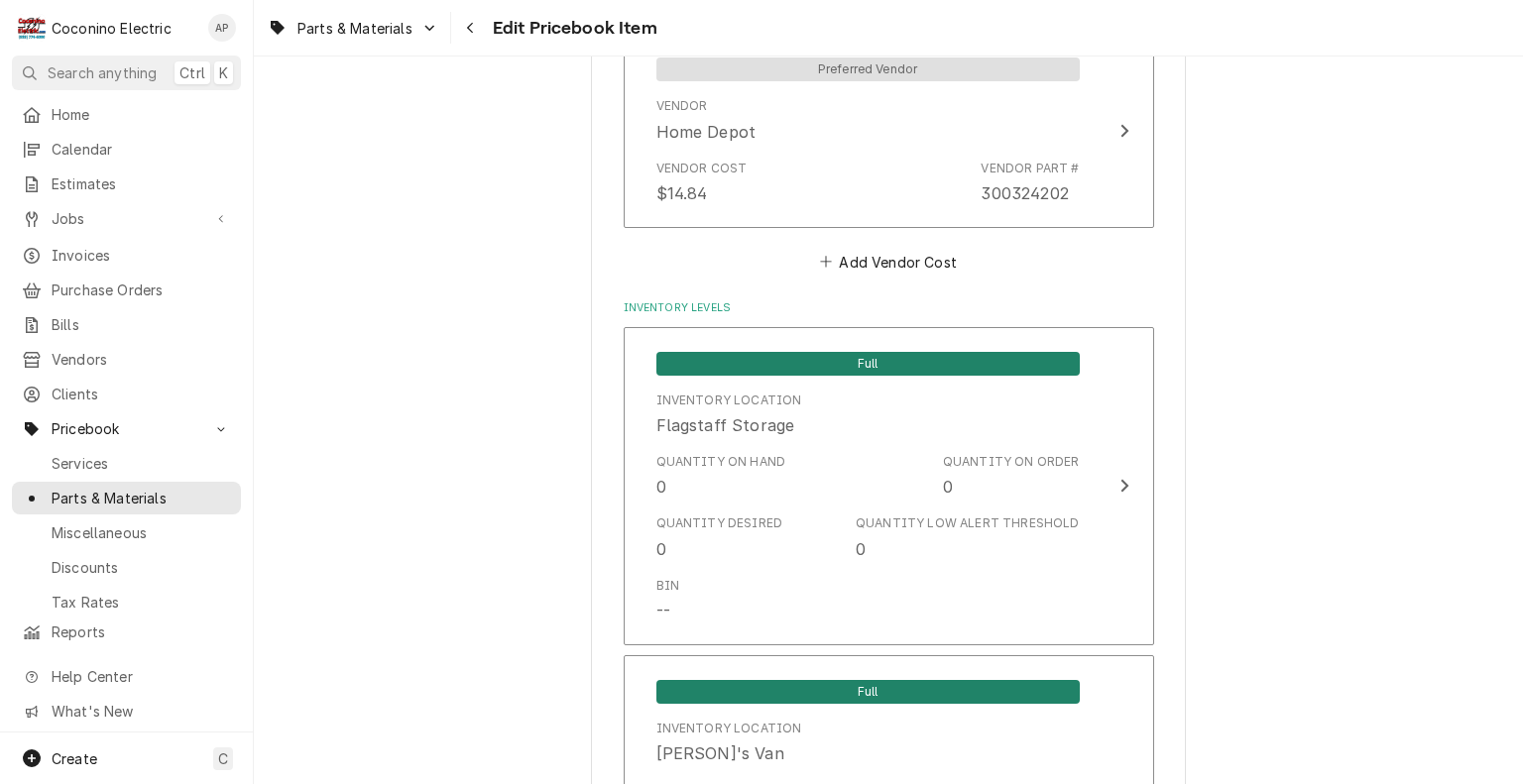 scroll, scrollTop: 1371, scrollLeft: 0, axis: vertical 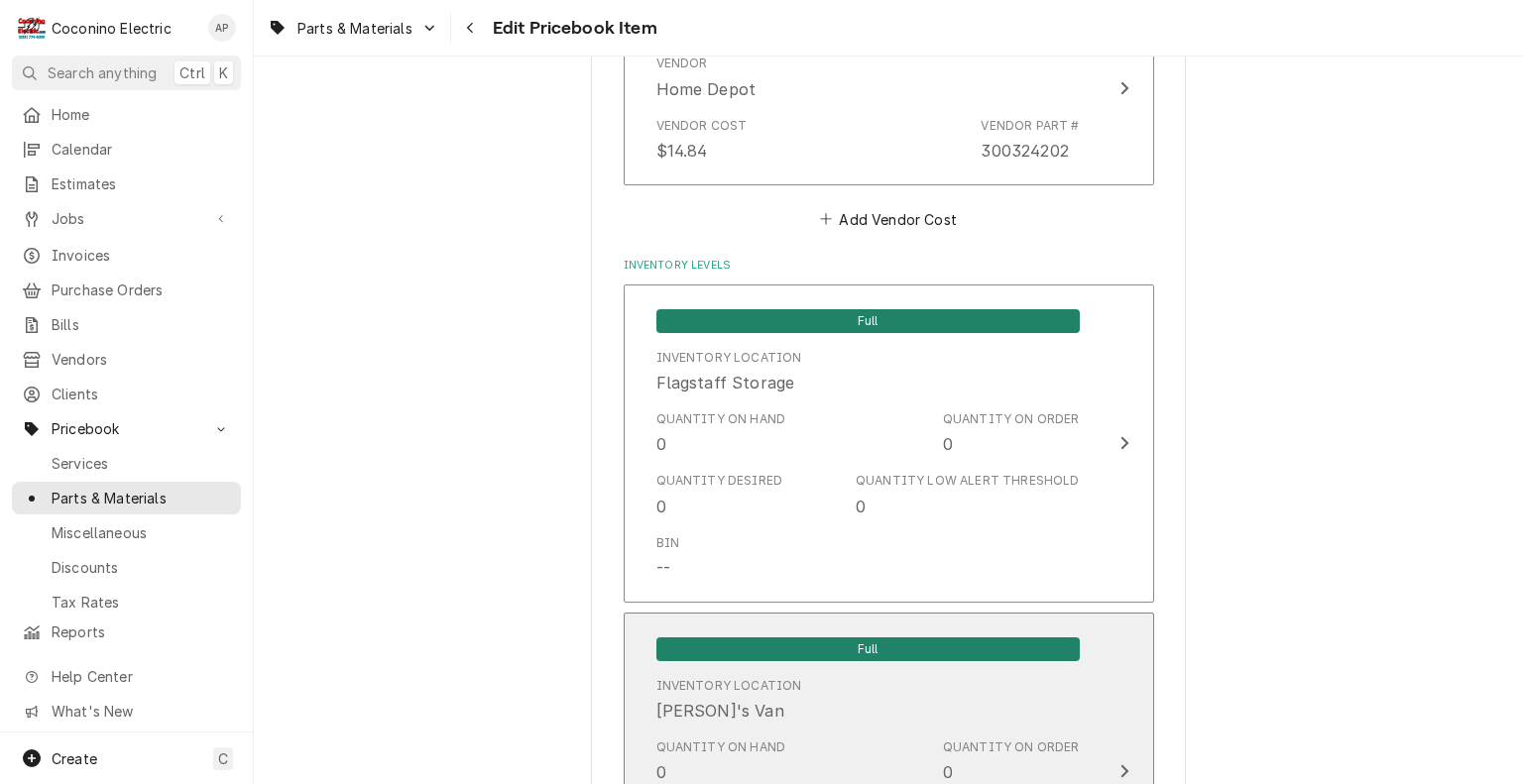 click on "Inventory Location Robert's Van" at bounding box center [868, 700] 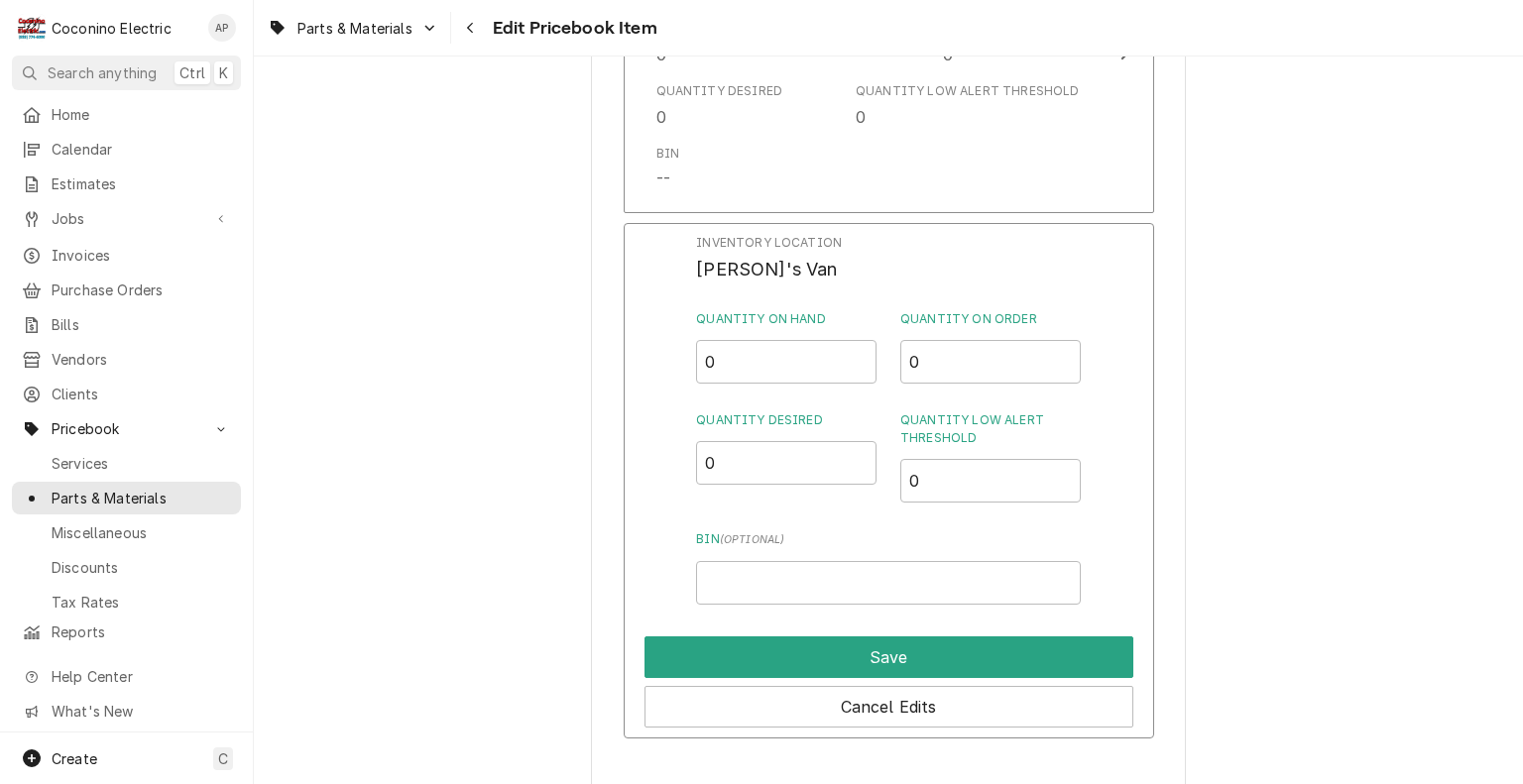 scroll, scrollTop: 1788, scrollLeft: 0, axis: vertical 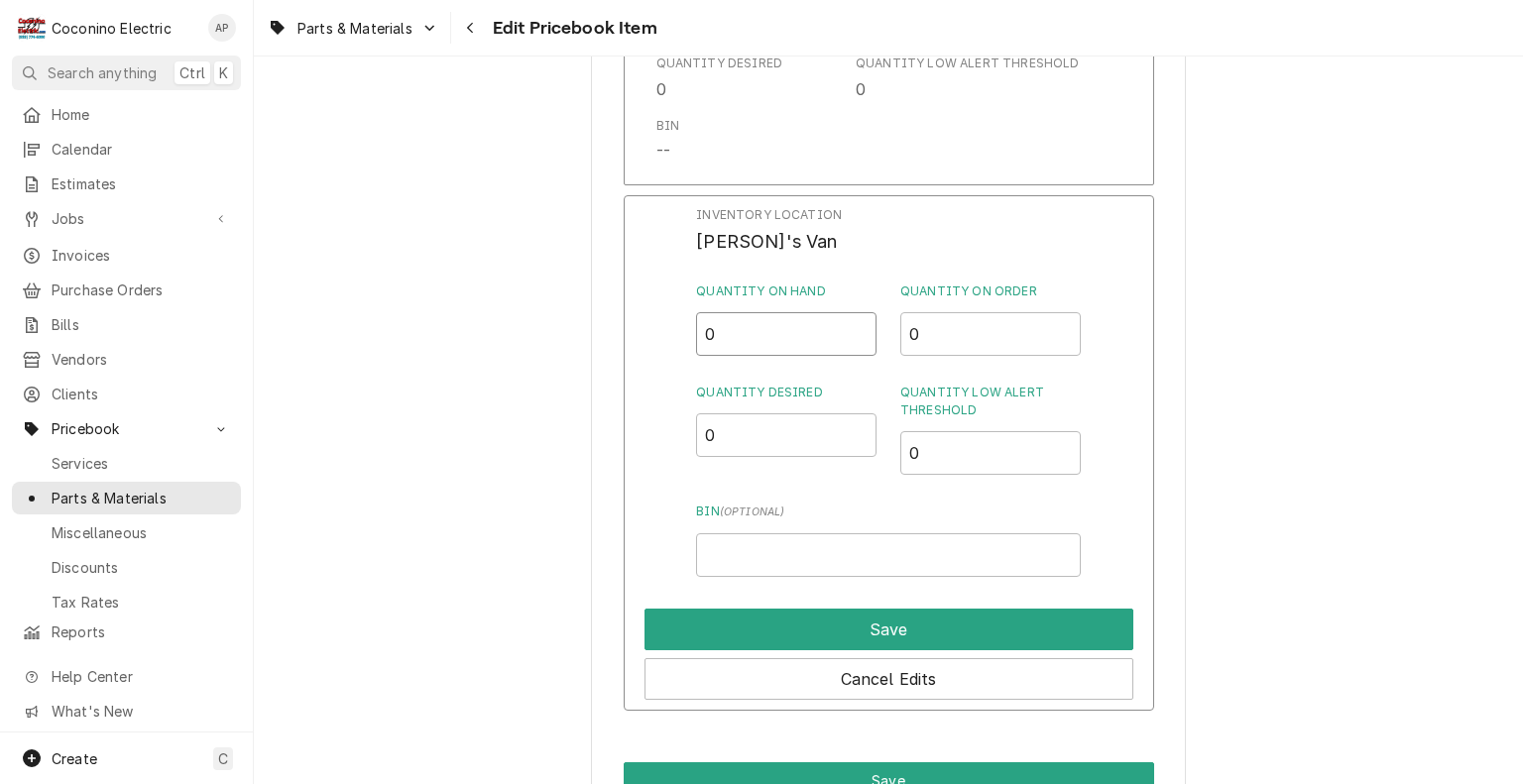 drag, startPoint x: 769, startPoint y: 325, endPoint x: 617, endPoint y: 324, distance: 152.00329 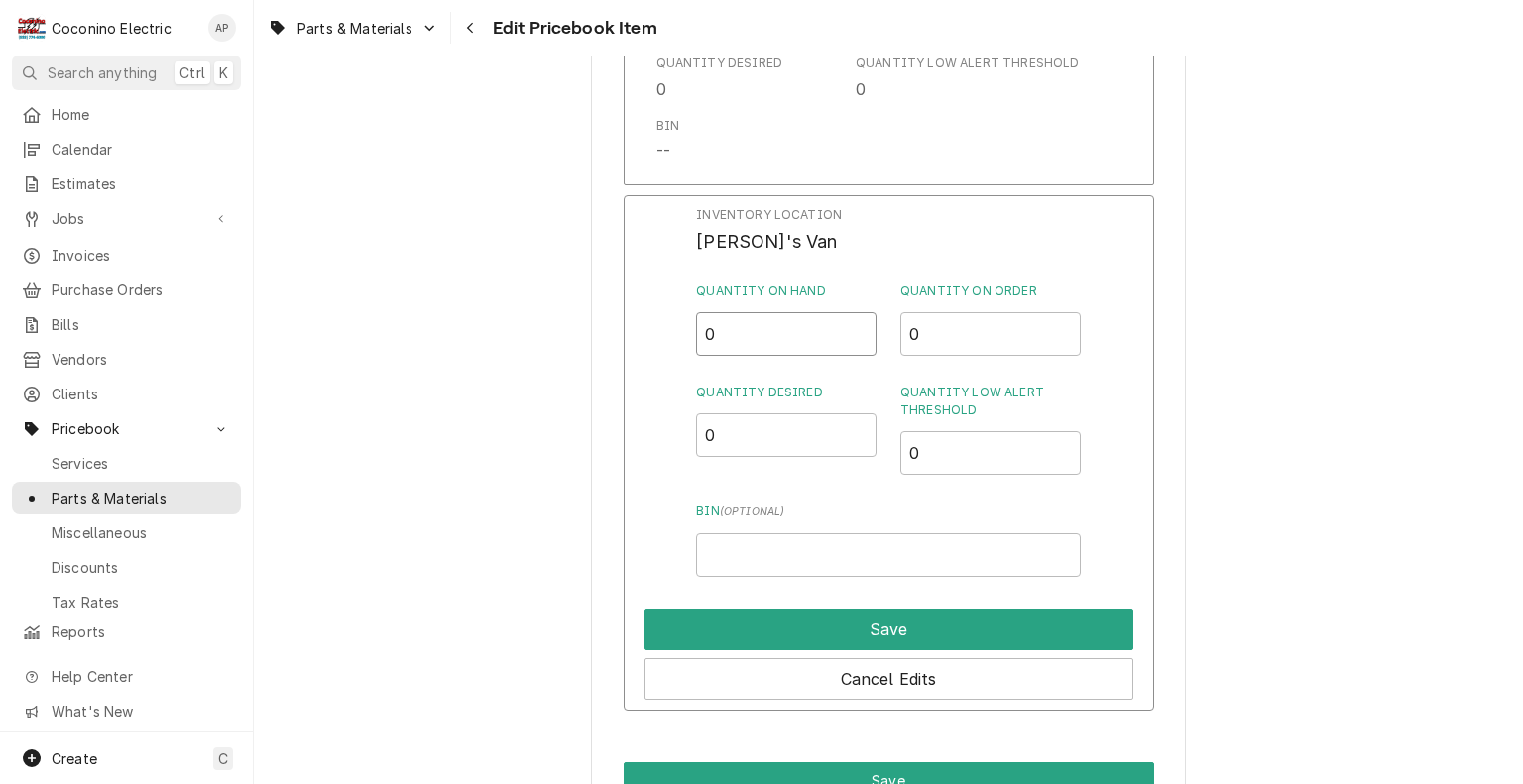 click on "Inventory Location Robert's Van Quantity on Hand 0 Quantity on Order 0 Quantity Desired 0 Quantity Low Alert Threshold 0 Bin  ( optional ) Save Cancel Edits" at bounding box center (888, 453) 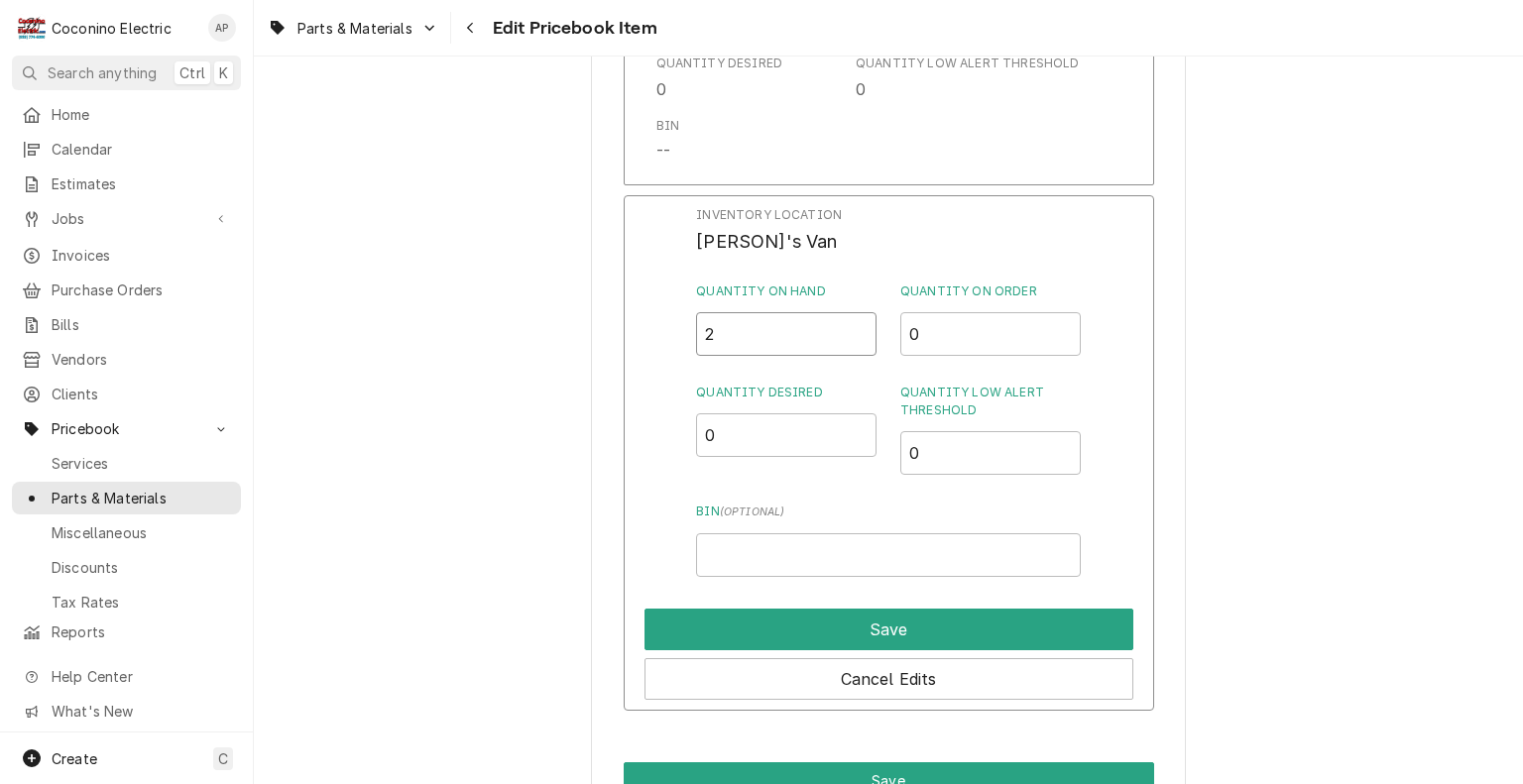 type on "2" 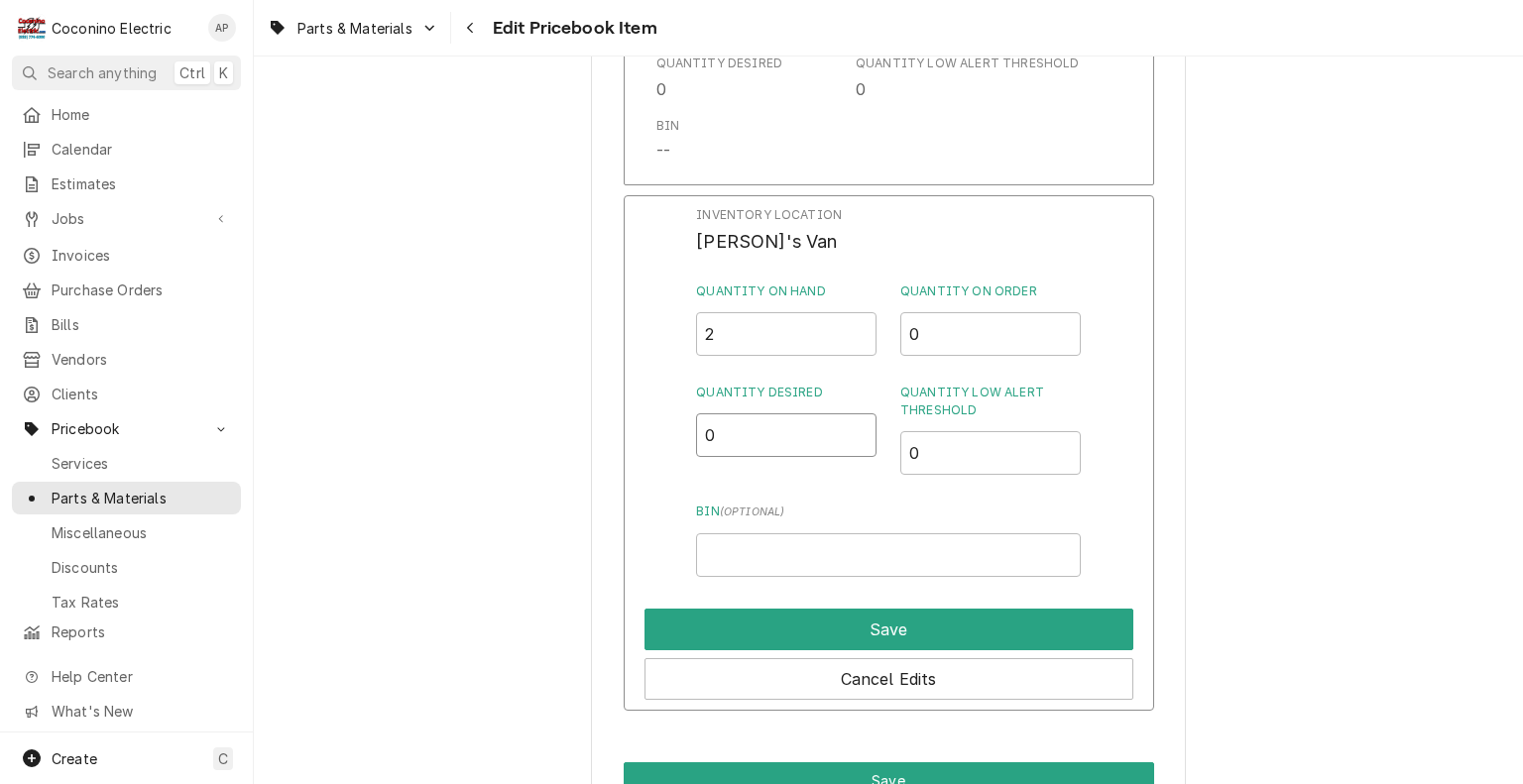 click on "0" at bounding box center (786, 435) 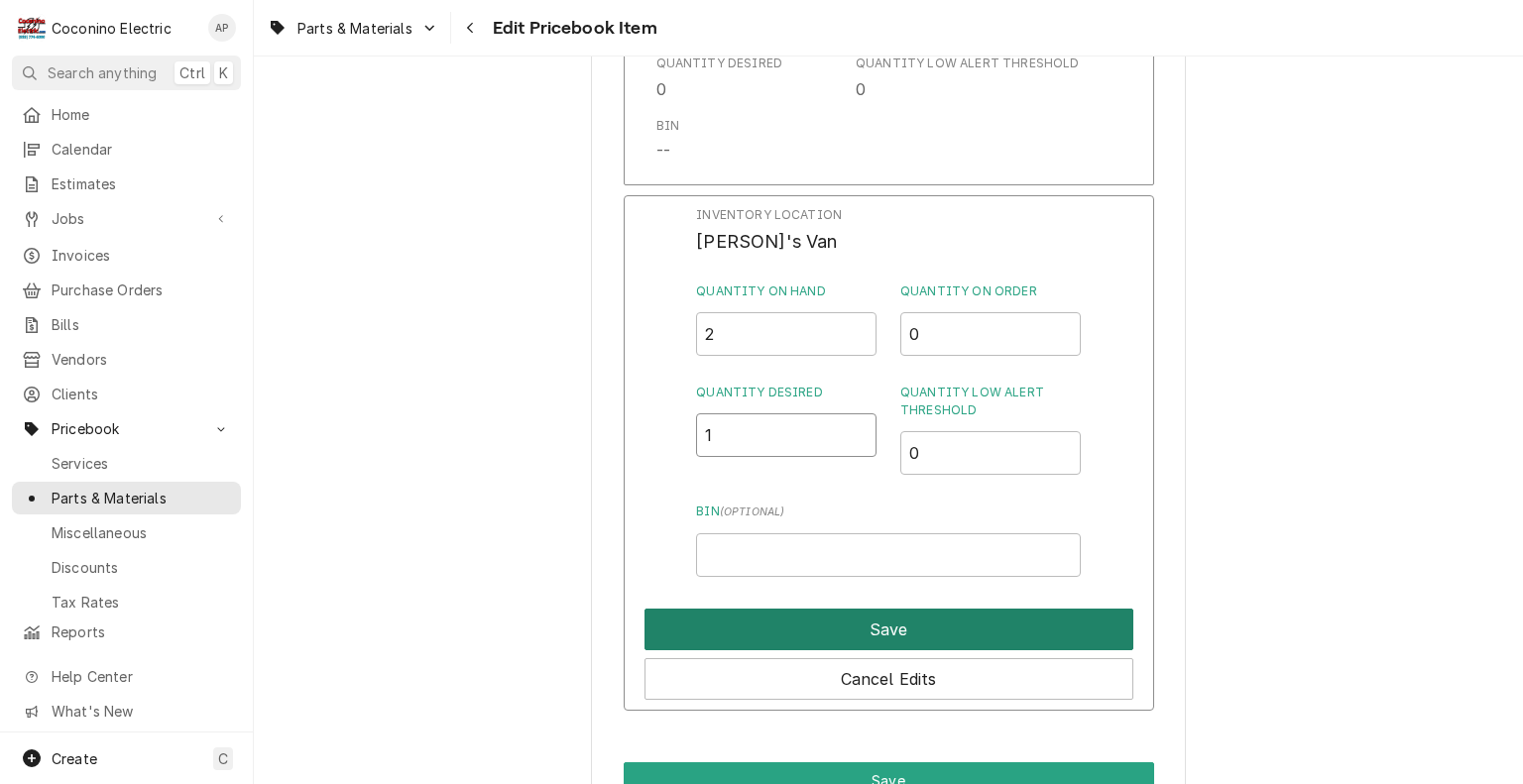 type on "1" 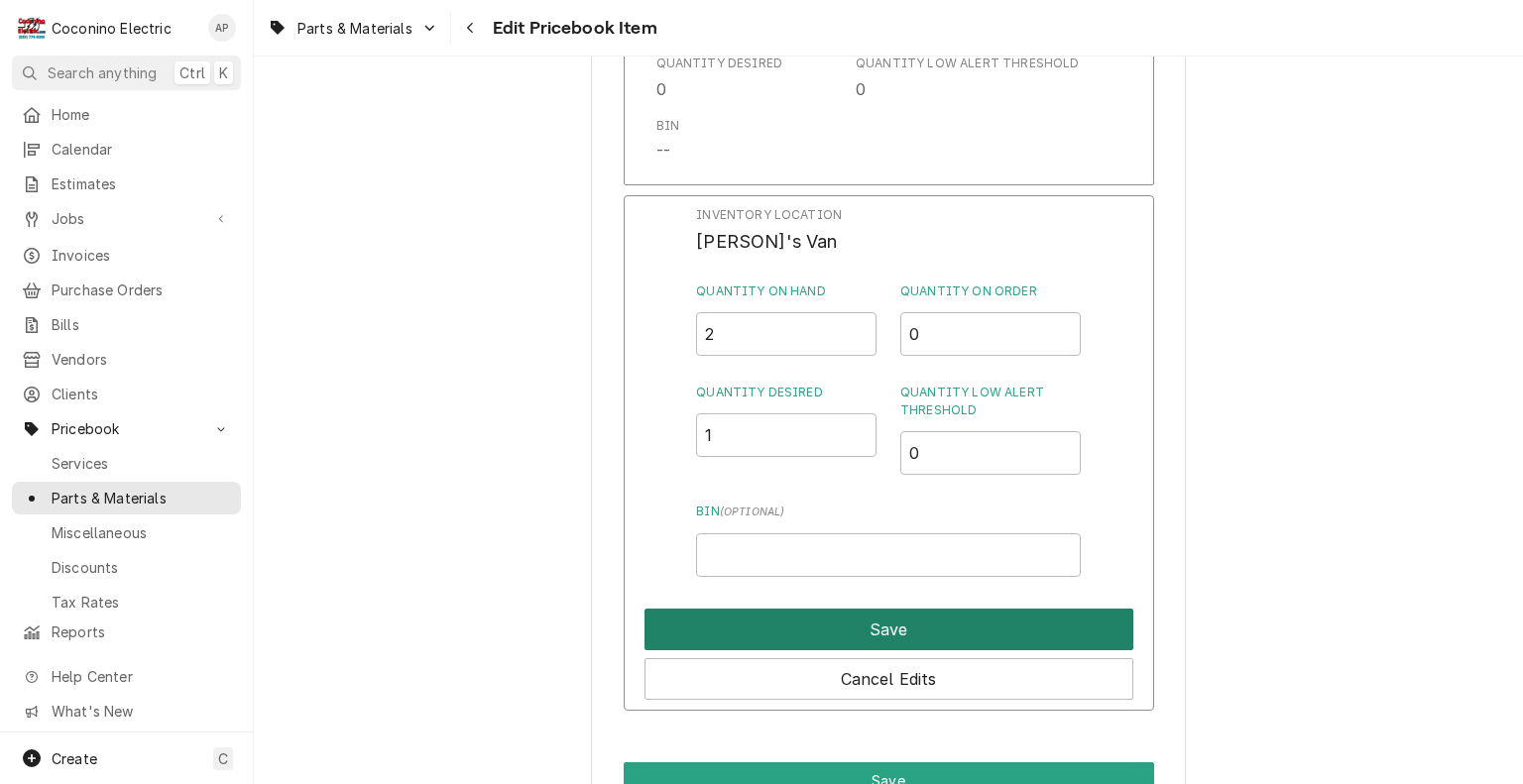 click on "Save" at bounding box center [888, 629] 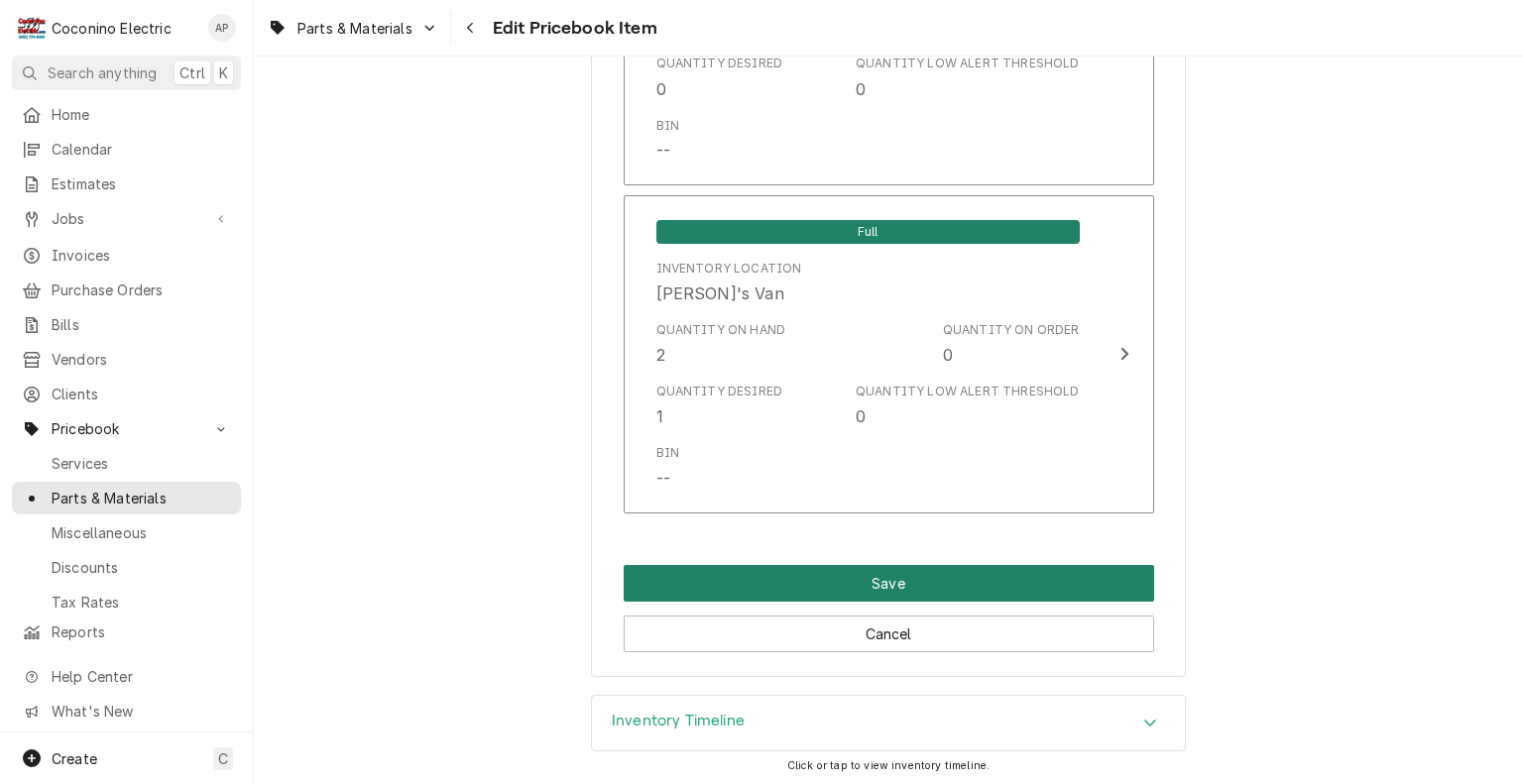 click on "Save" at bounding box center (888, 583) 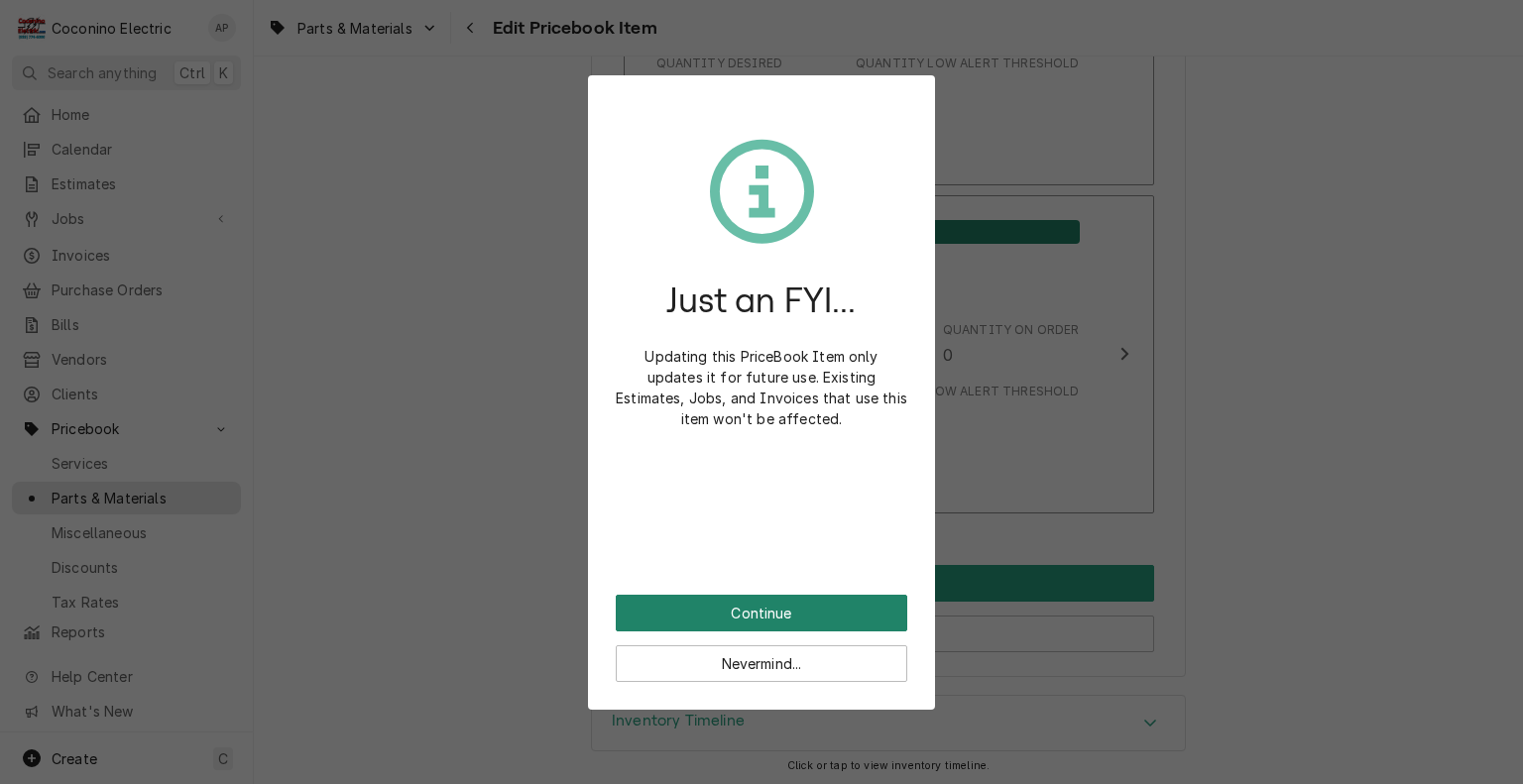 click on "Continue" at bounding box center (762, 613) 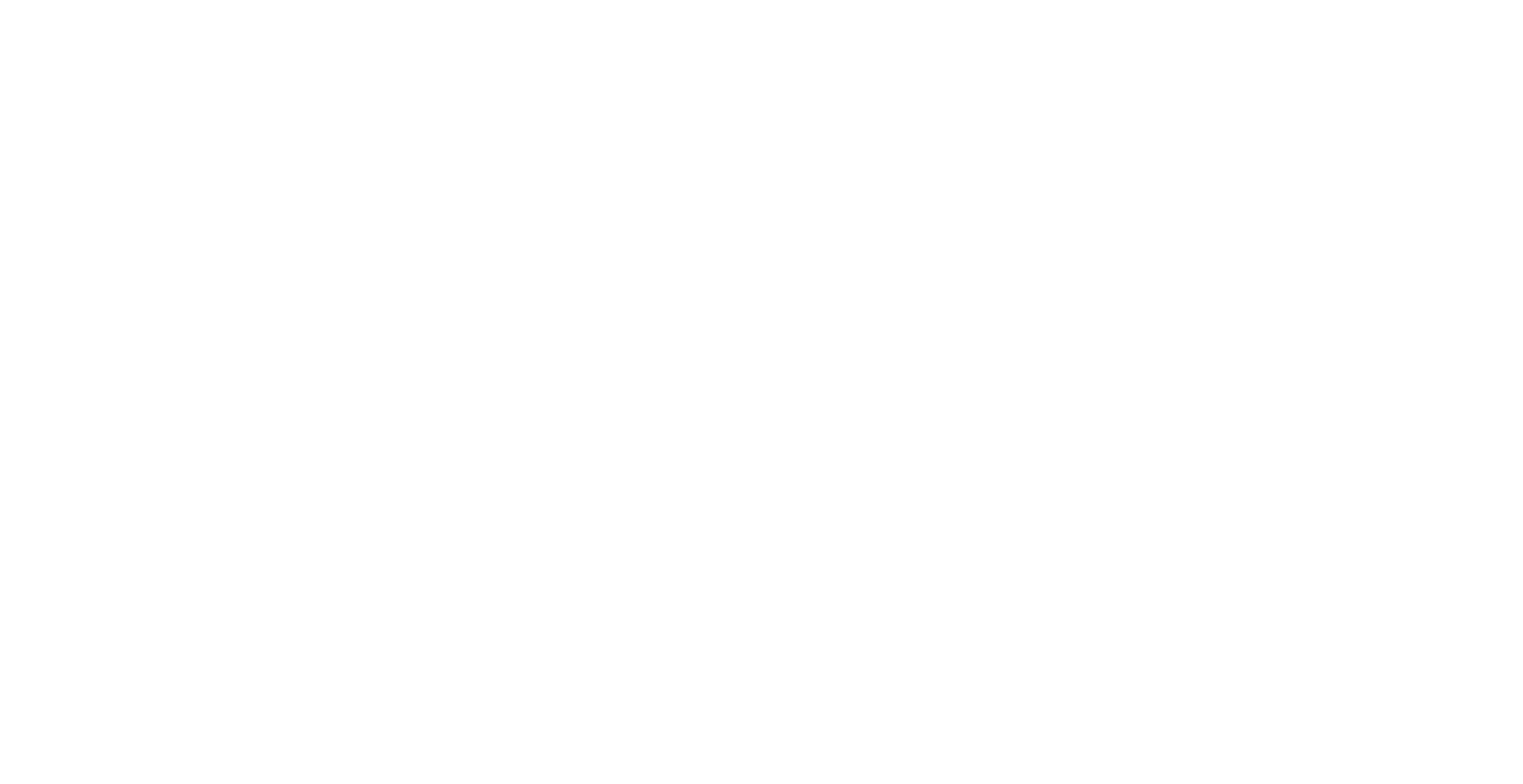 scroll, scrollTop: 0, scrollLeft: 0, axis: both 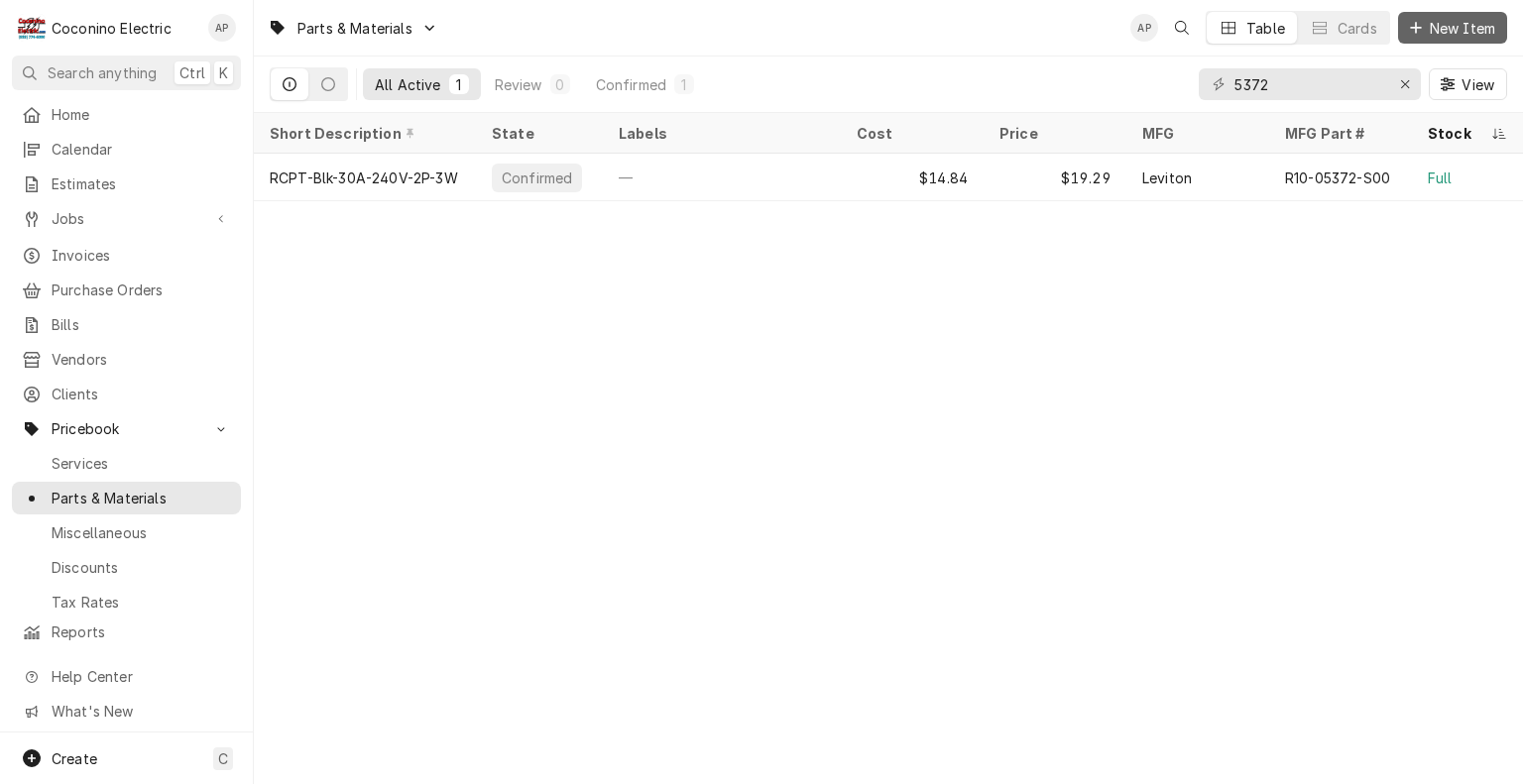 click on "New Item" at bounding box center [1463, 28] 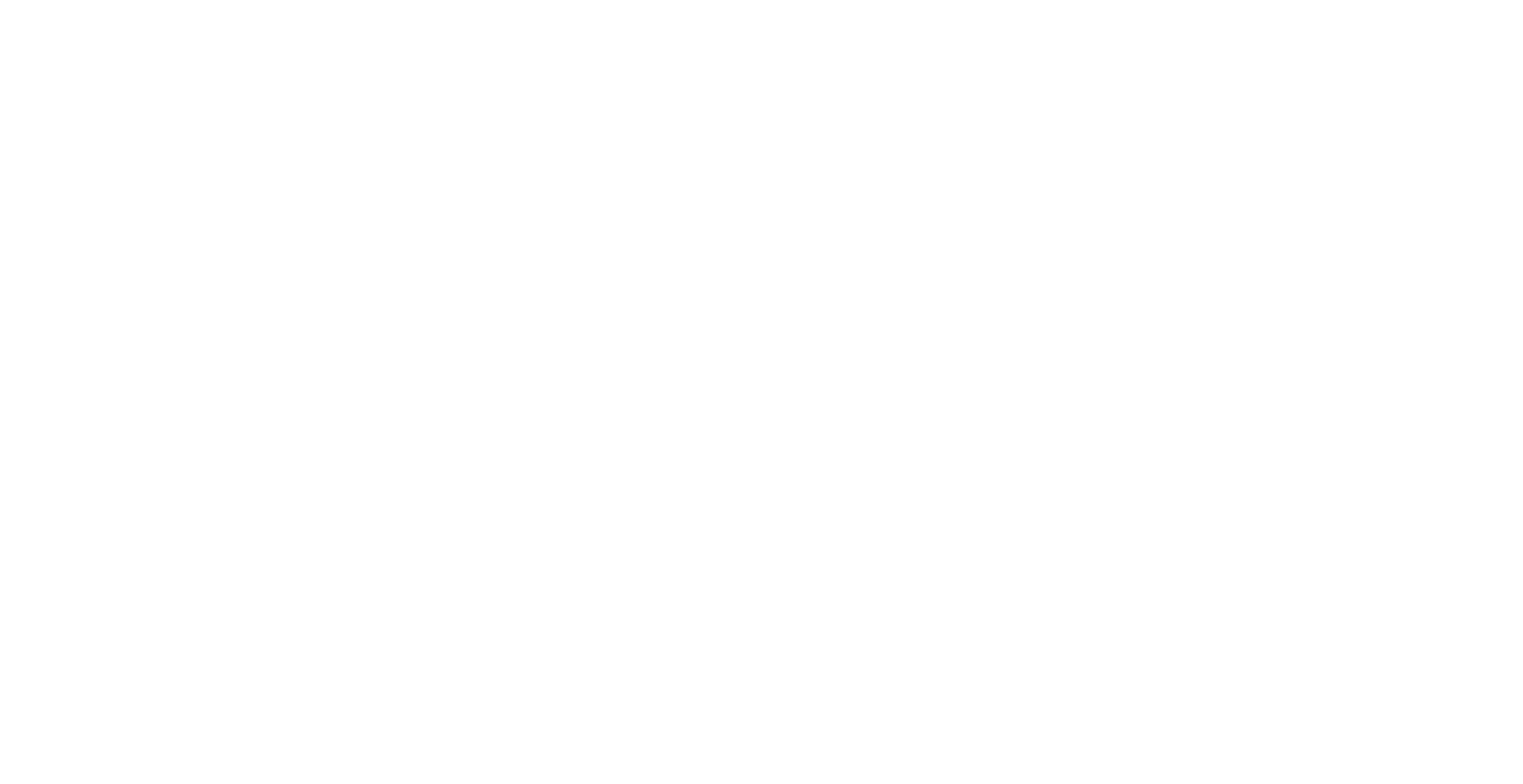 scroll, scrollTop: 0, scrollLeft: 0, axis: both 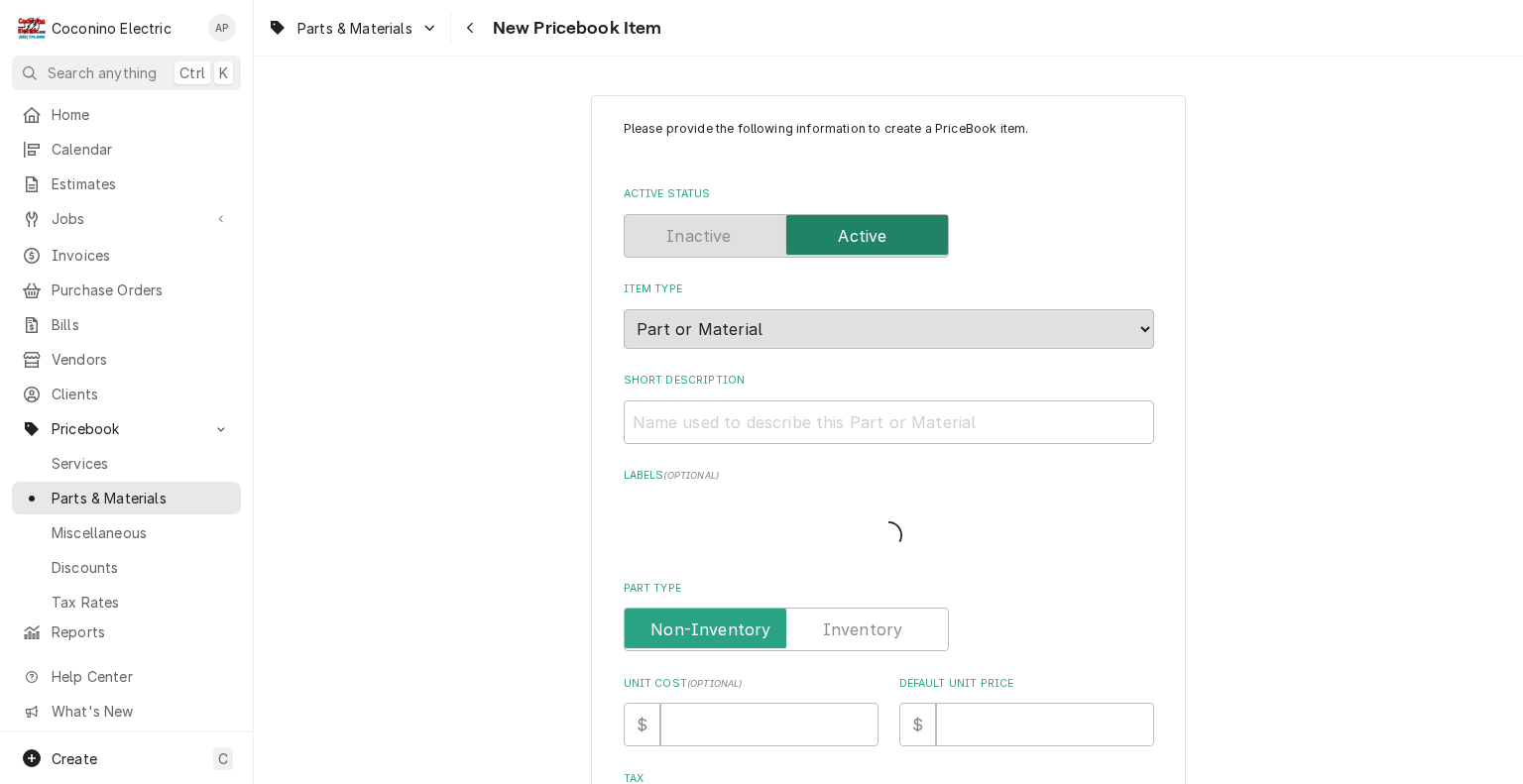 type on "x" 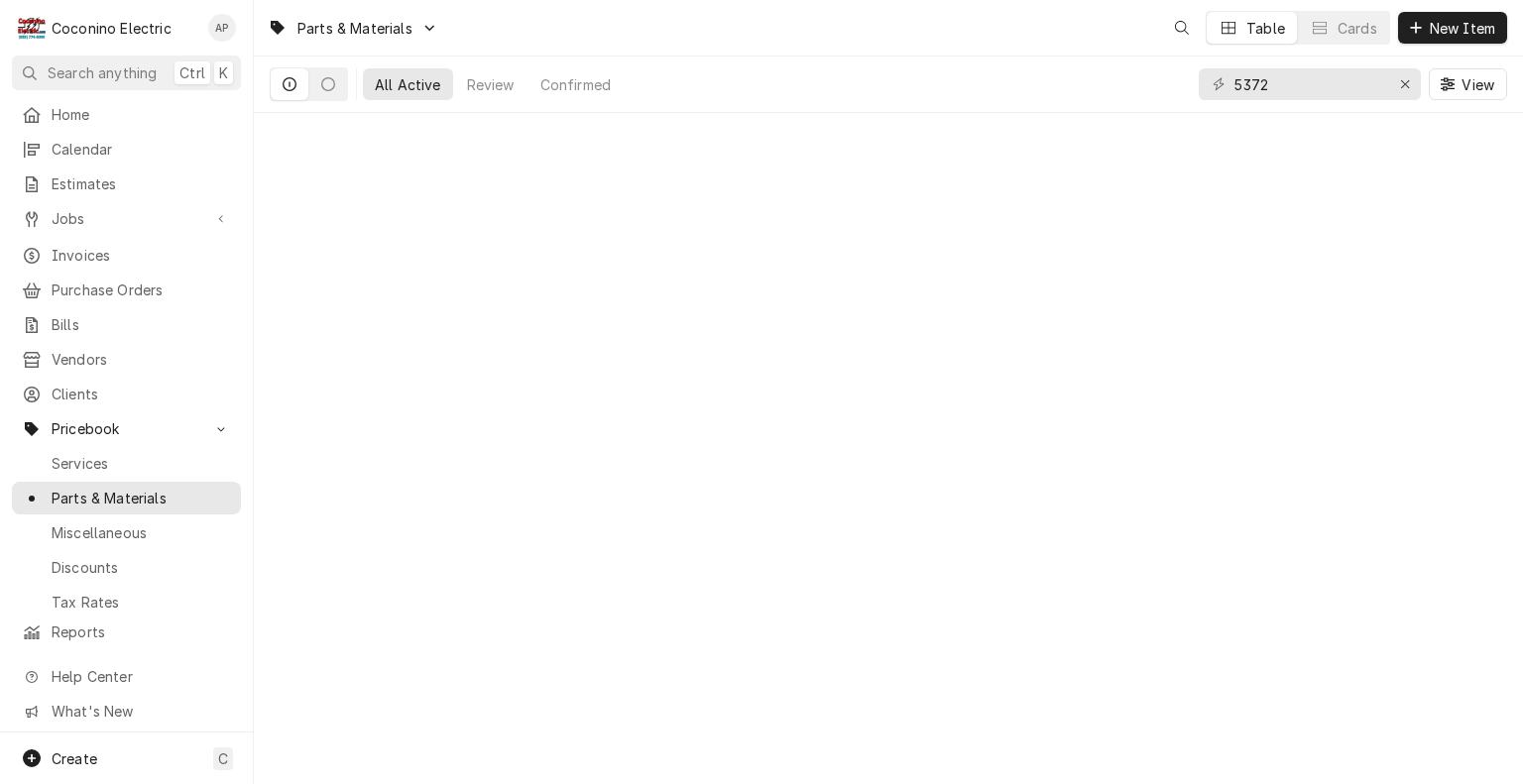 scroll, scrollTop: 0, scrollLeft: 0, axis: both 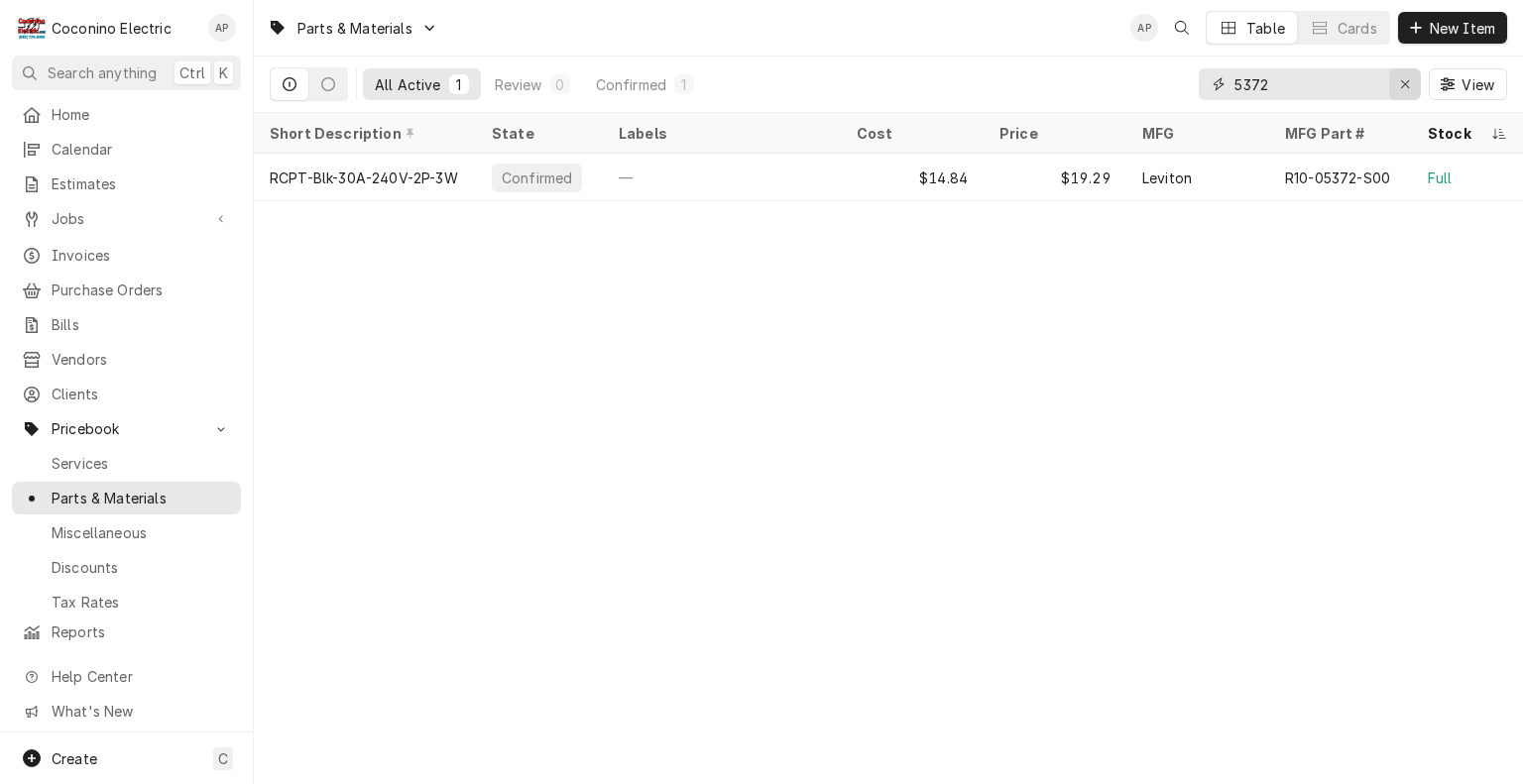 click at bounding box center [1405, 84] 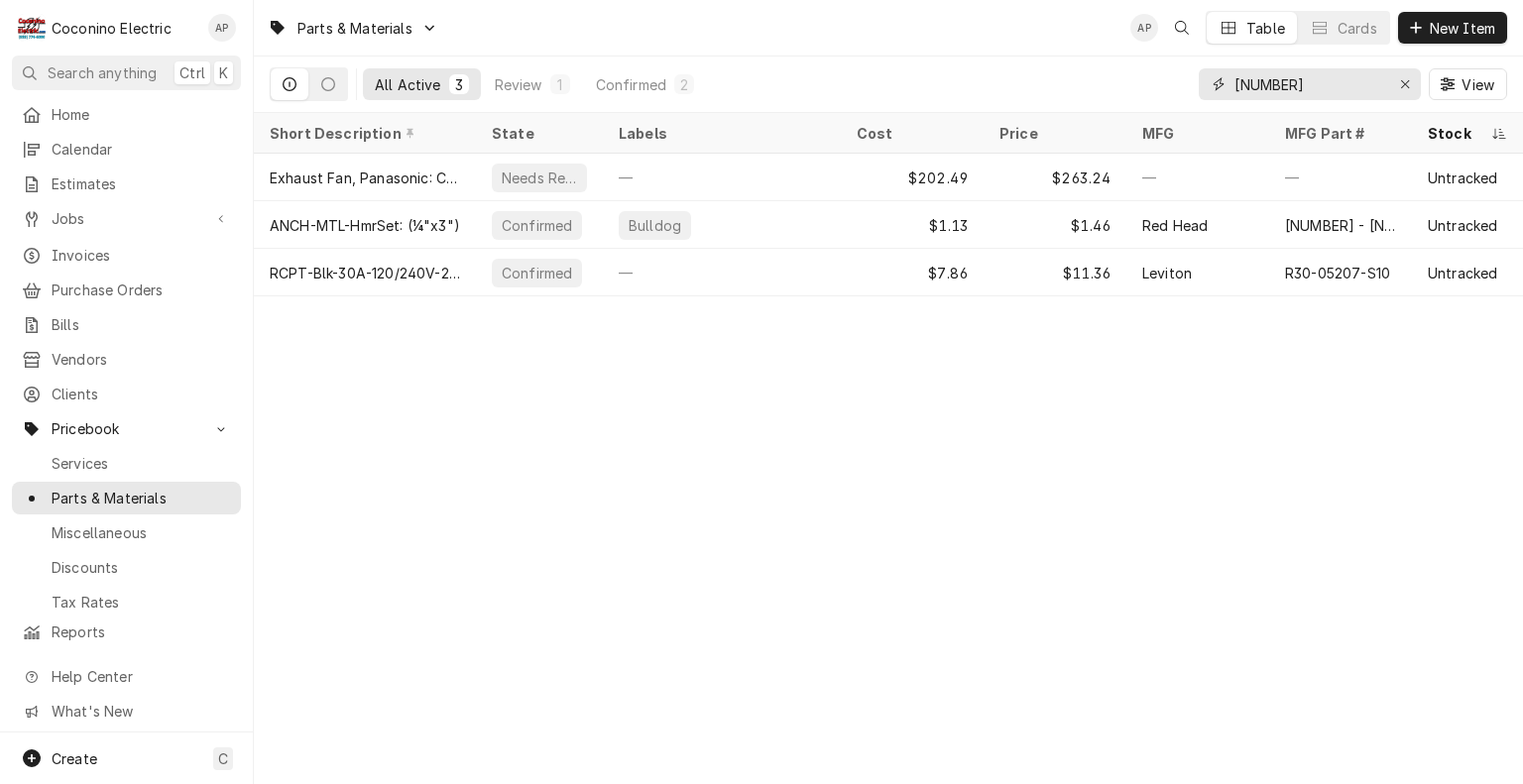 type on "5207" 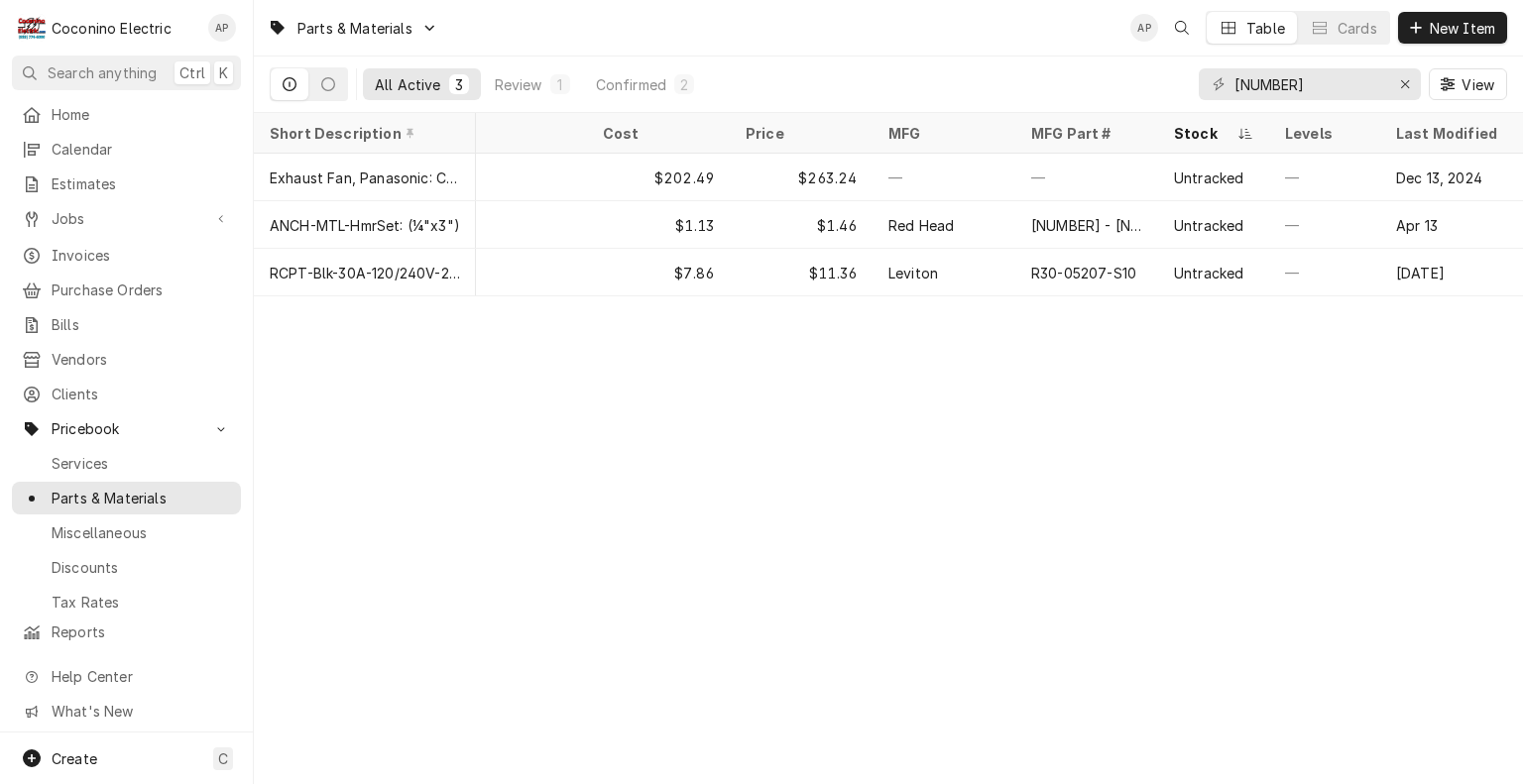 scroll, scrollTop: 0, scrollLeft: 0, axis: both 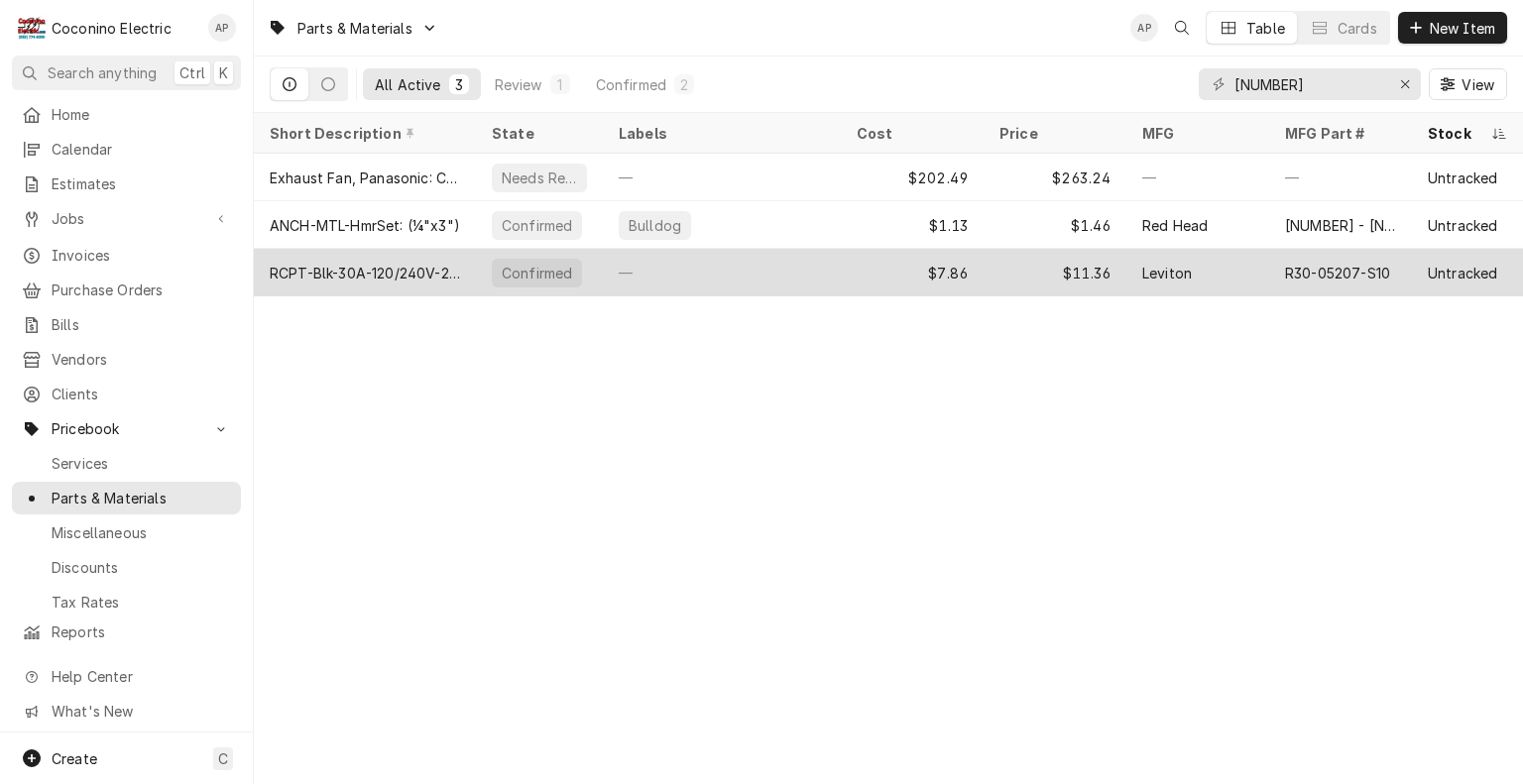 click on "RCPT-Blk-30A-120/240V-2P-3W" at bounding box center (365, 273) 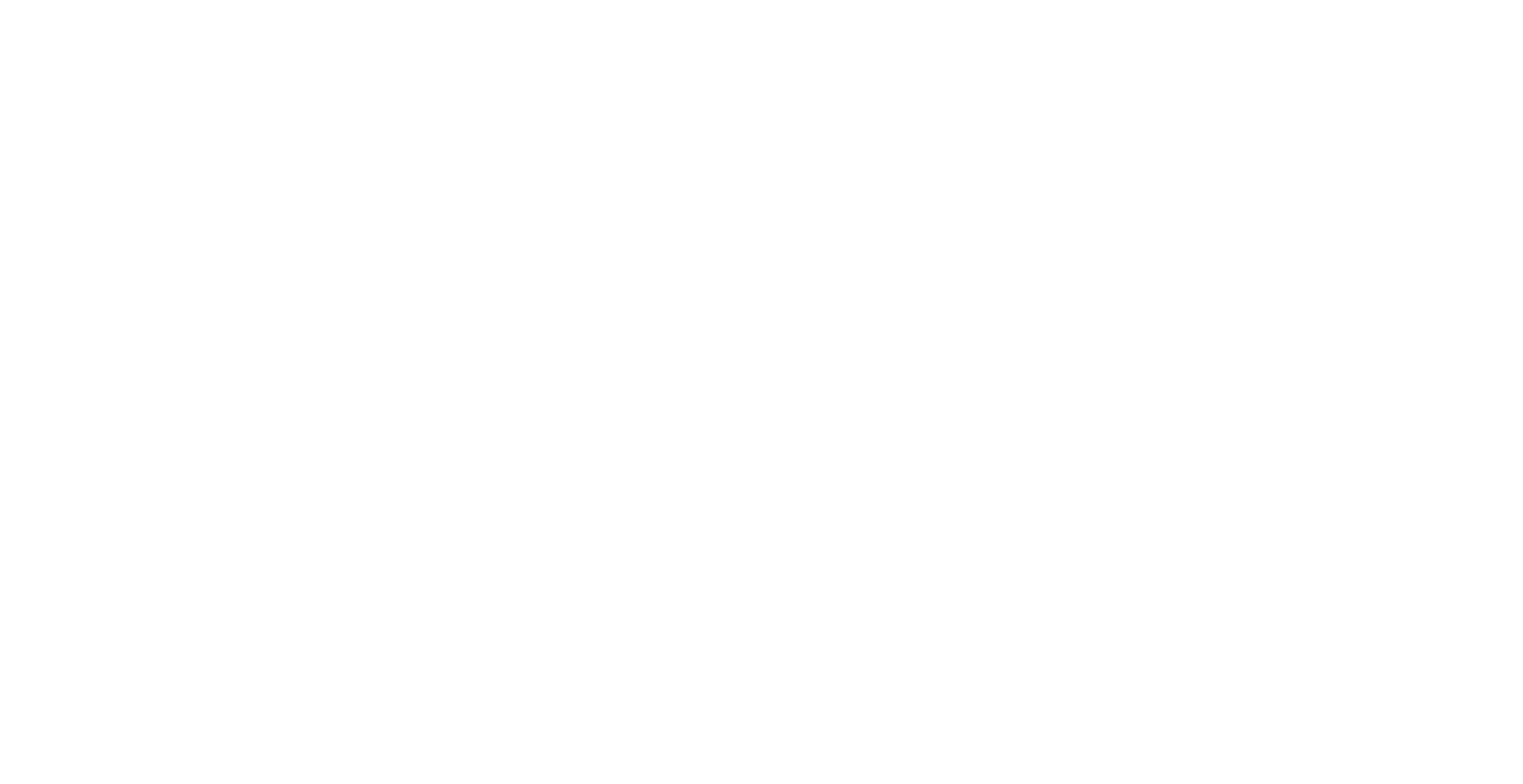 scroll, scrollTop: 0, scrollLeft: 0, axis: both 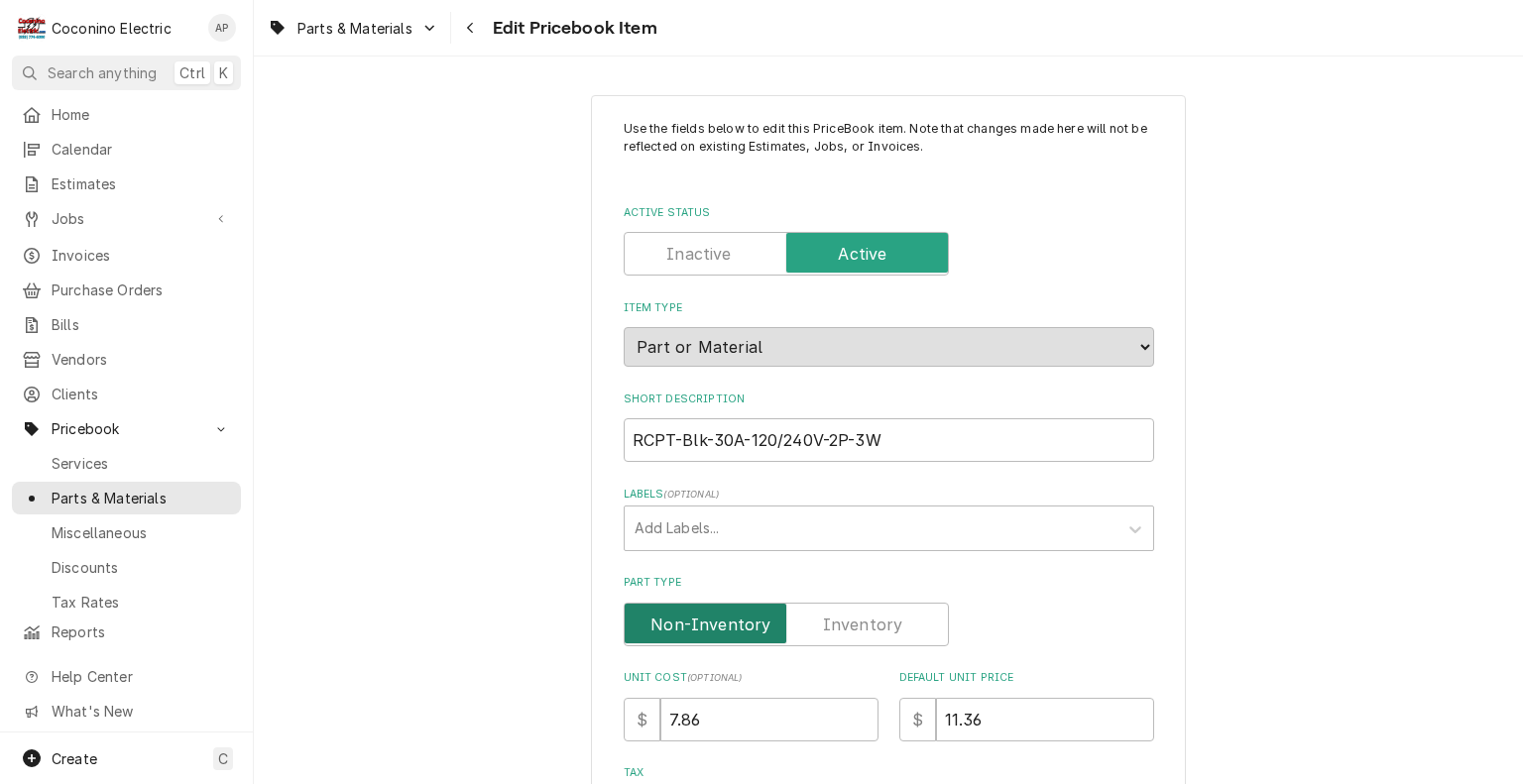 click at bounding box center (786, 624) 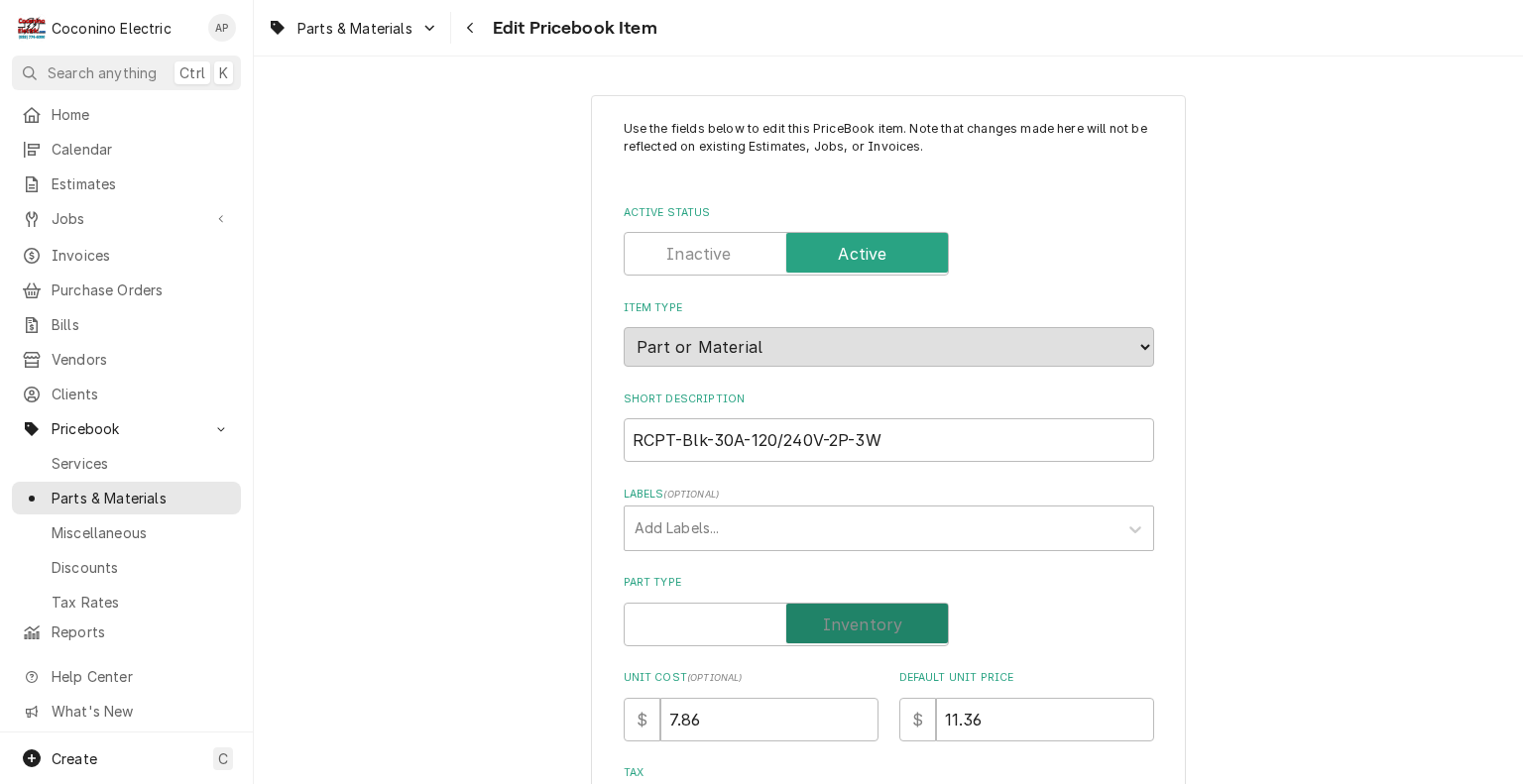 checkbox on "true" 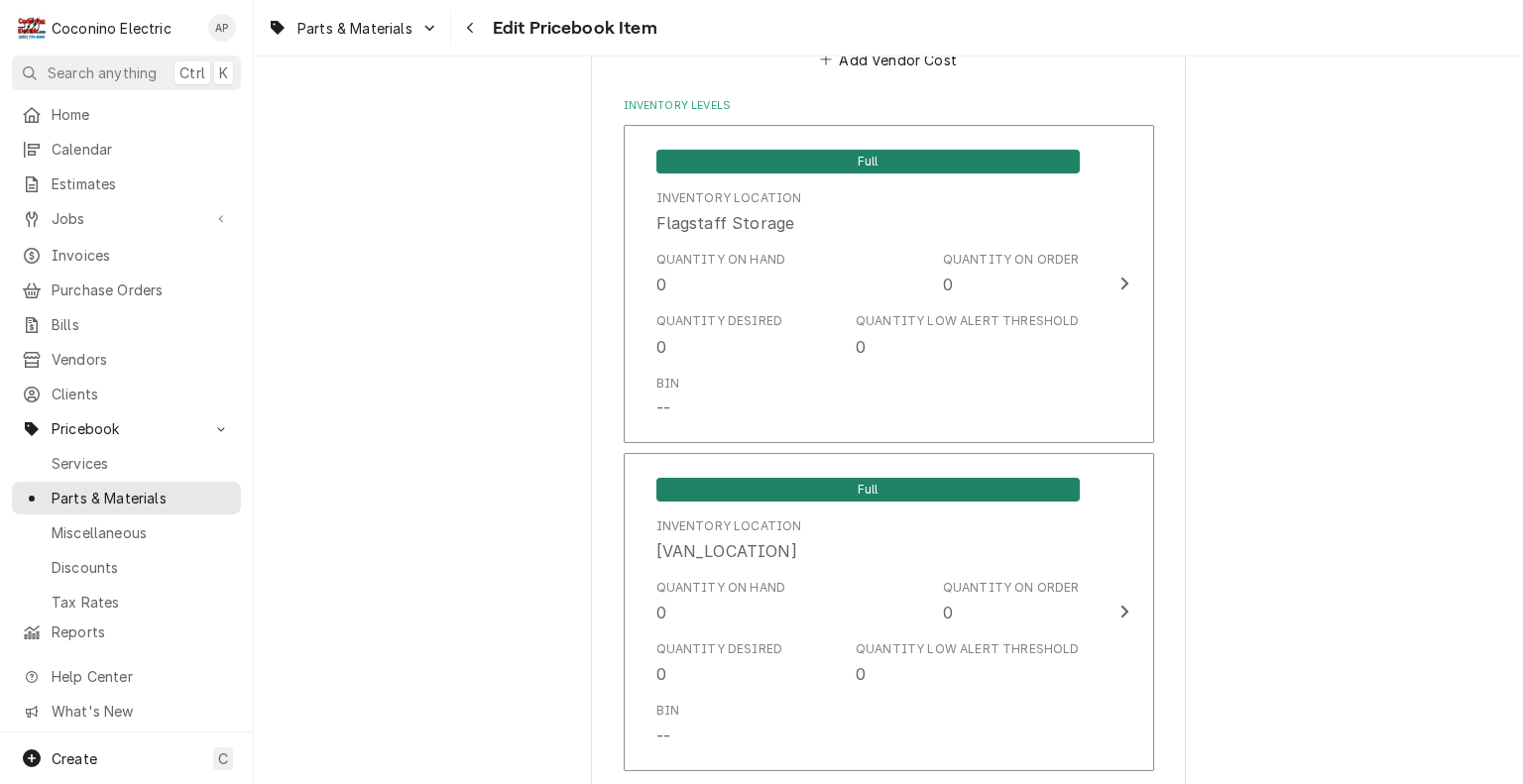 scroll, scrollTop: 1812, scrollLeft: 0, axis: vertical 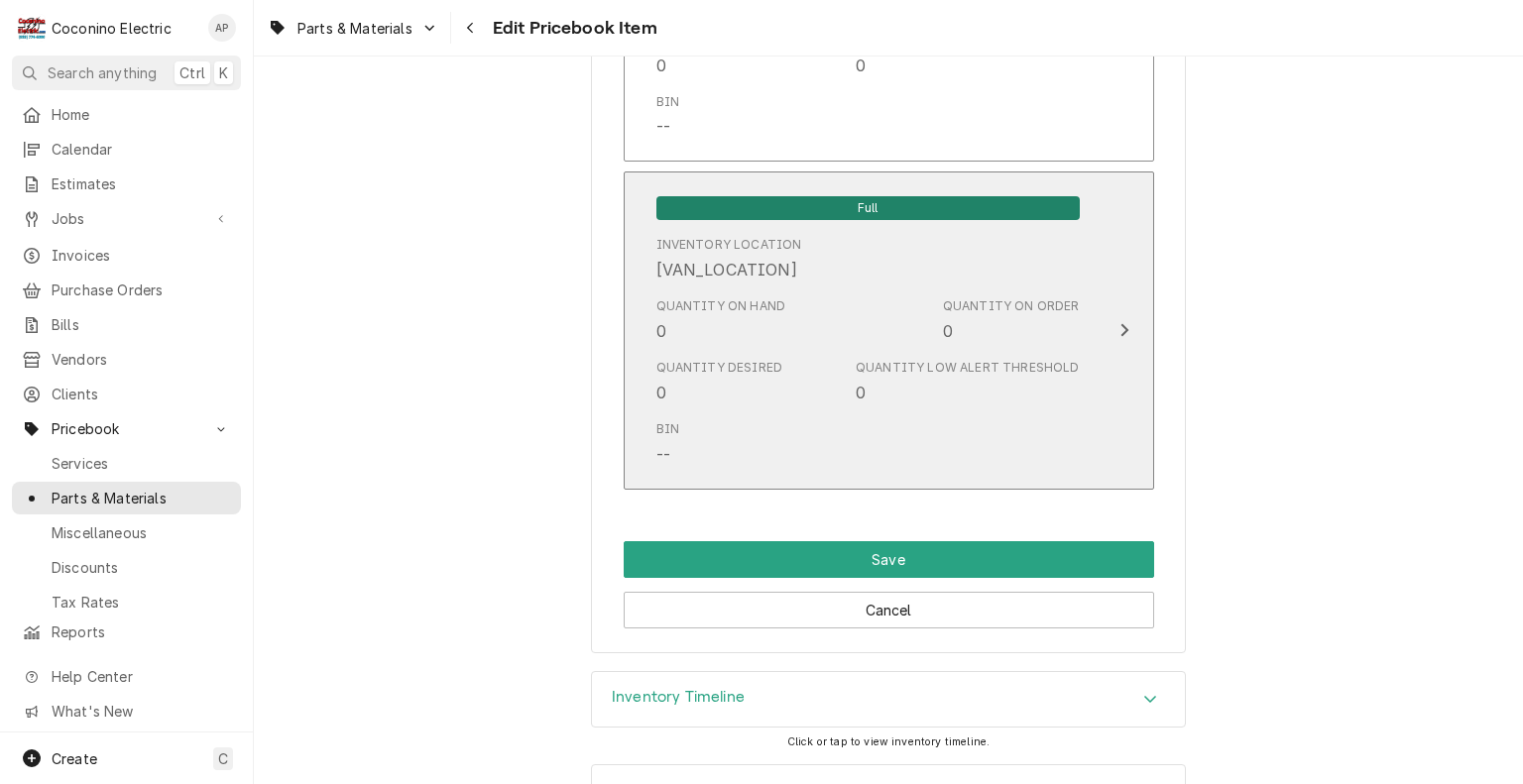 click on "Quantity Desired 0 Quantity Low Alert Threshold 0" at bounding box center (868, 382) 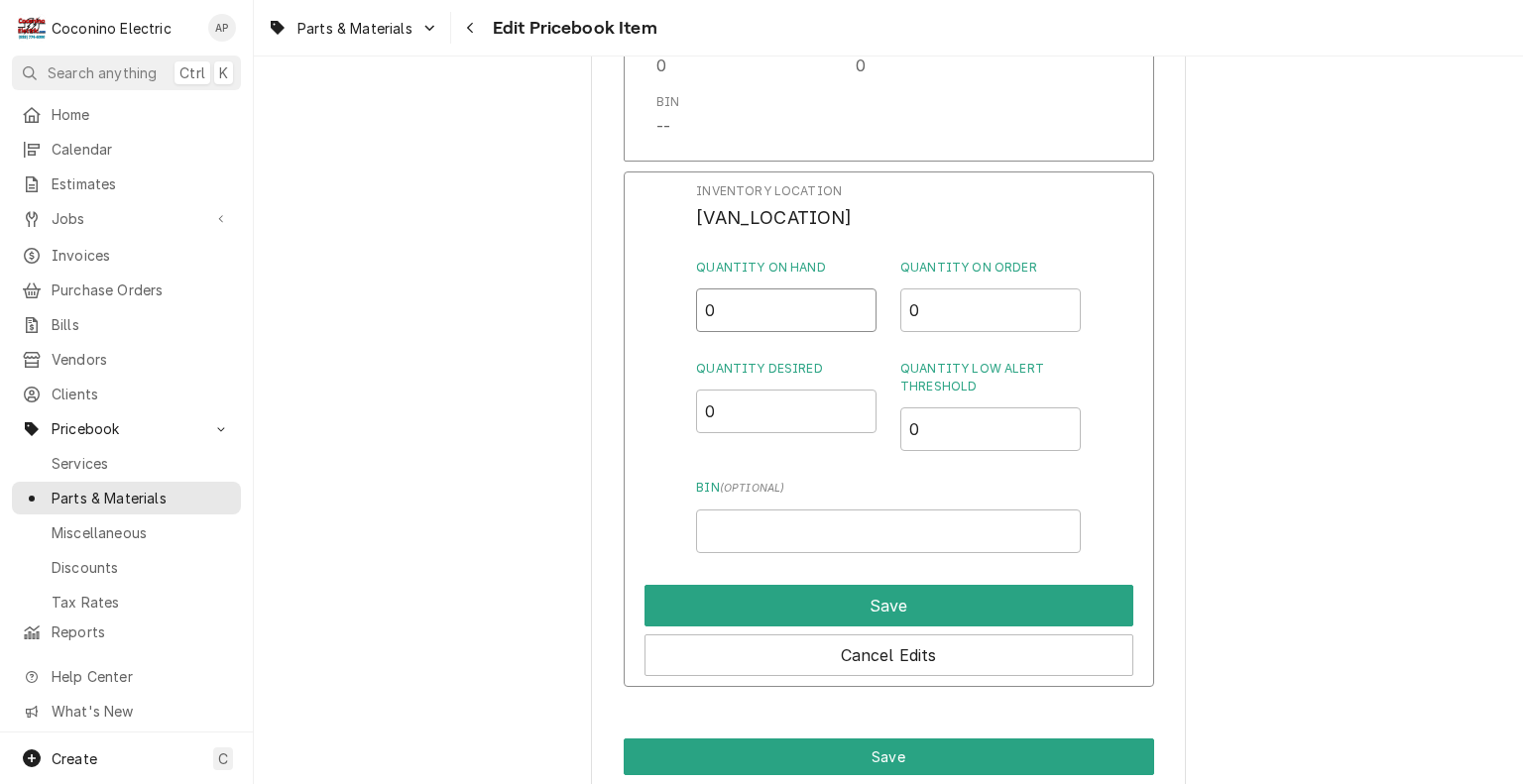 drag, startPoint x: 667, startPoint y: 327, endPoint x: 606, endPoint y: 321, distance: 61.294372 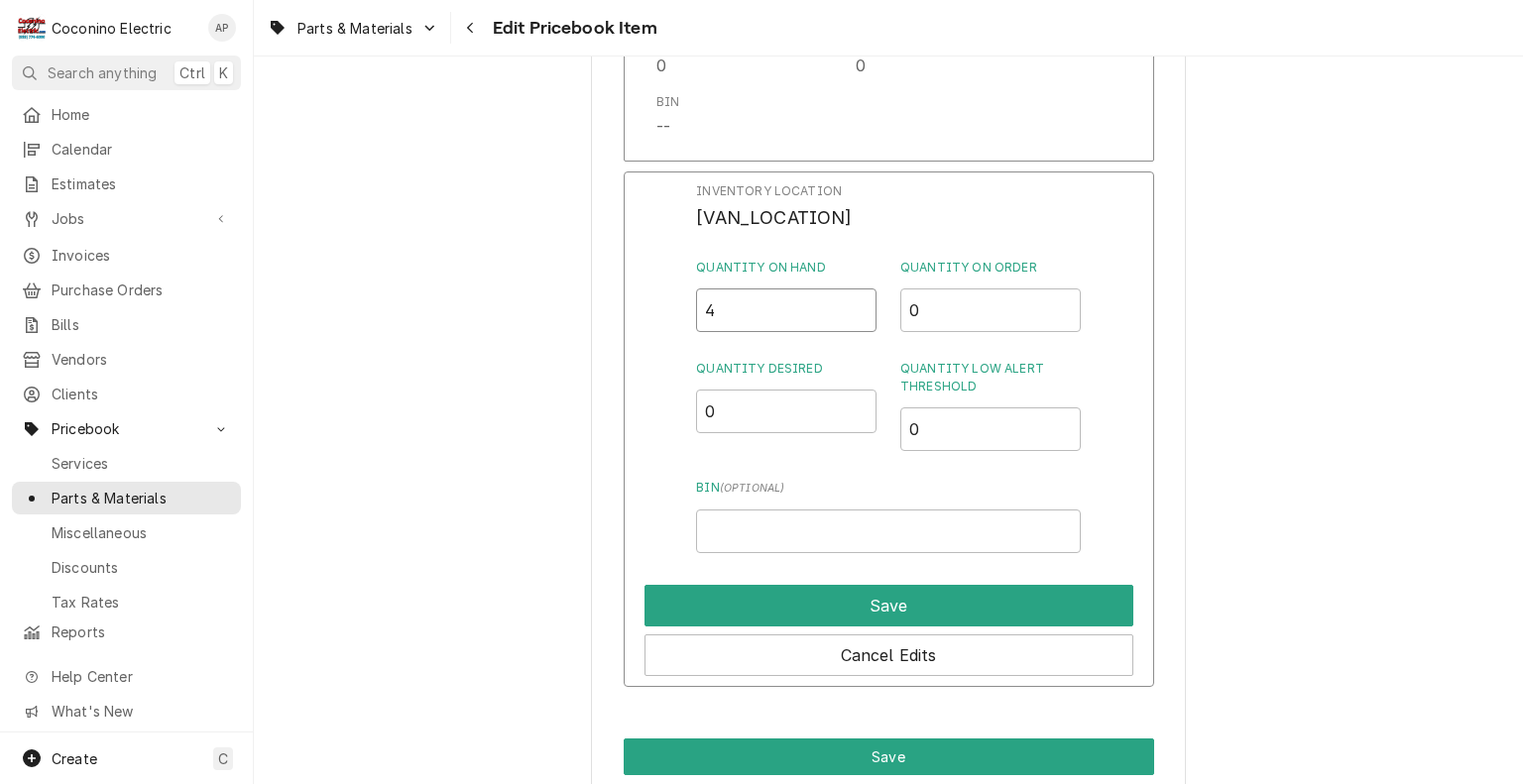 type on "4" 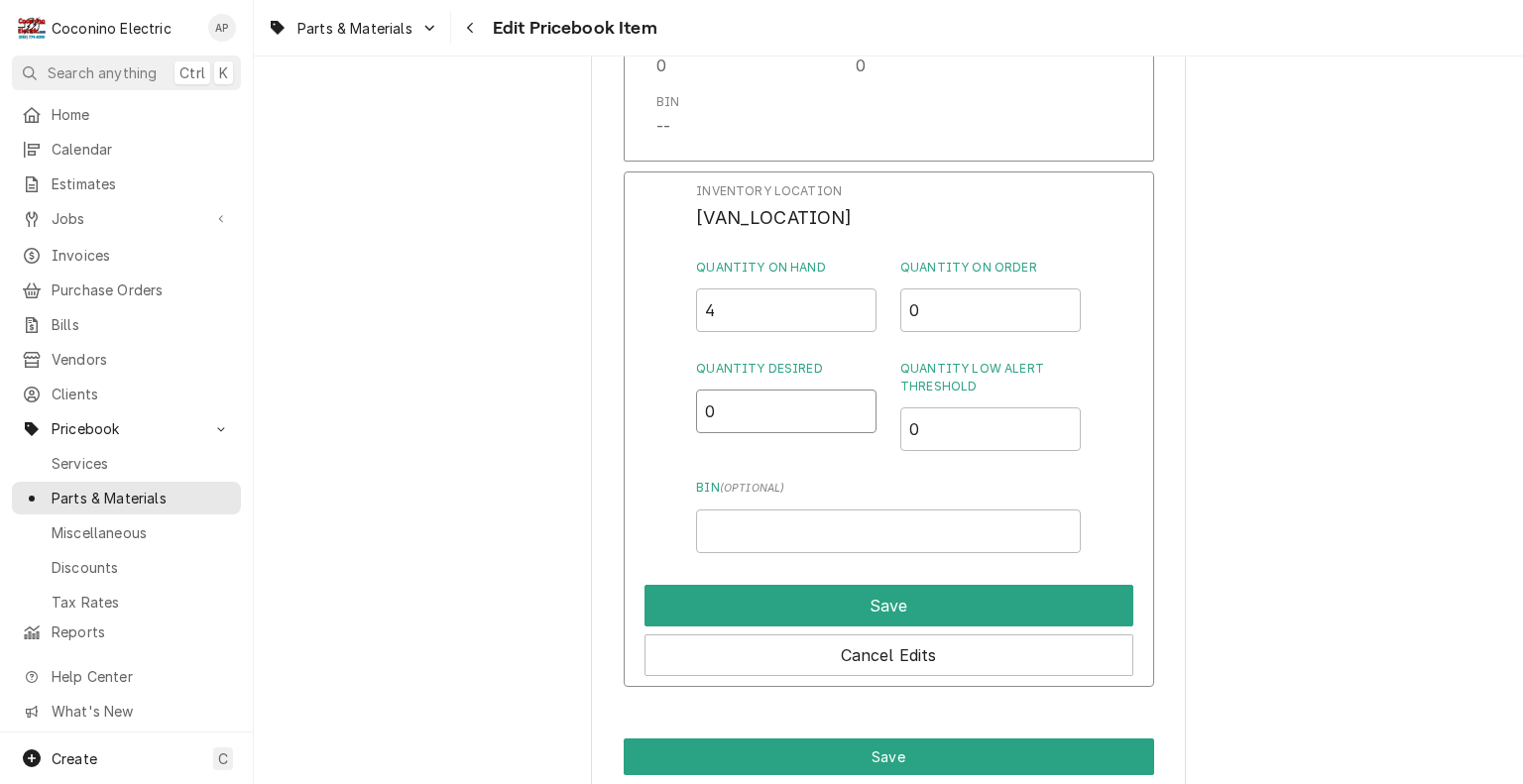 drag, startPoint x: 745, startPoint y: 421, endPoint x: 663, endPoint y: 417, distance: 82.0975 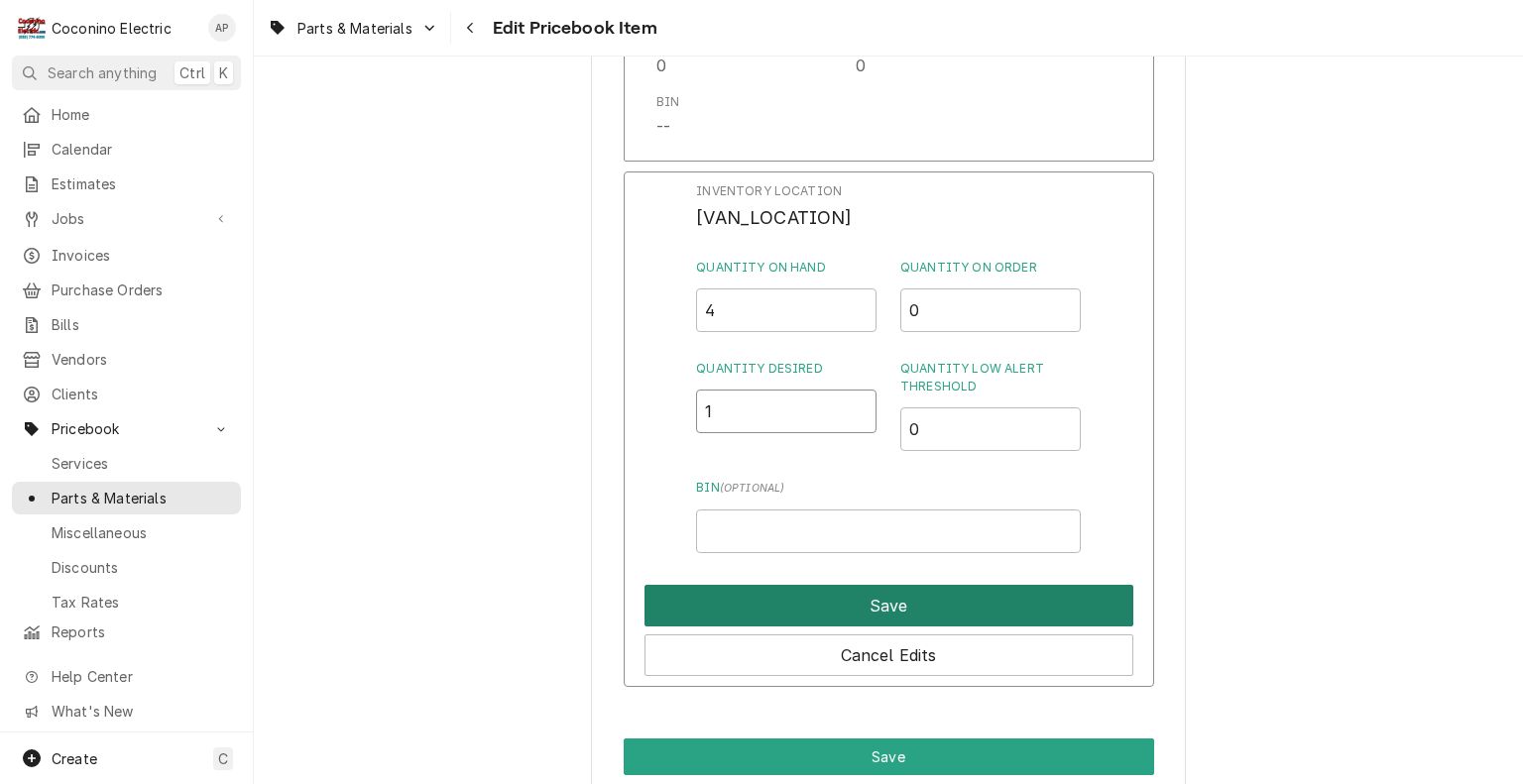 type on "1" 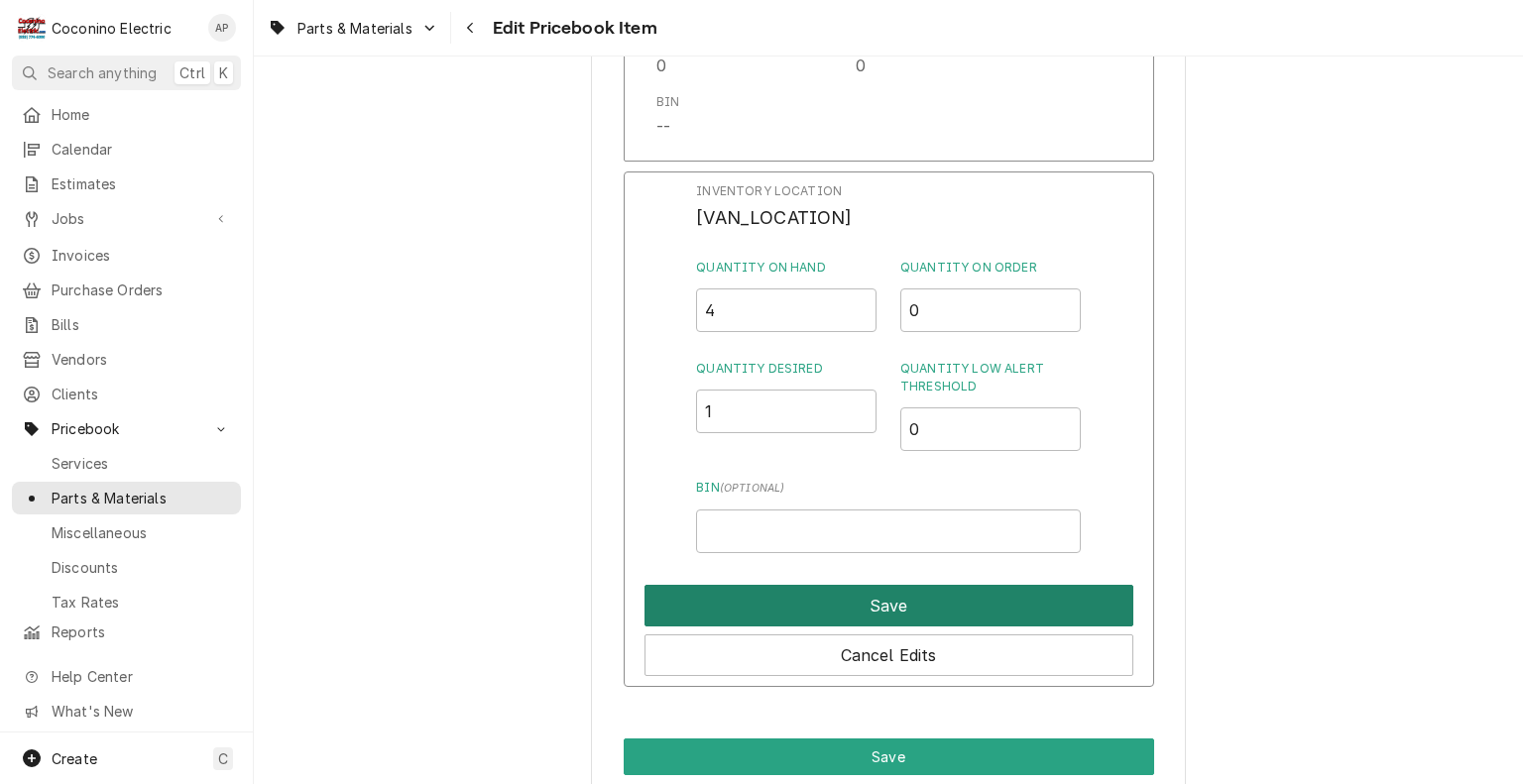 click on "Save" at bounding box center (888, 606) 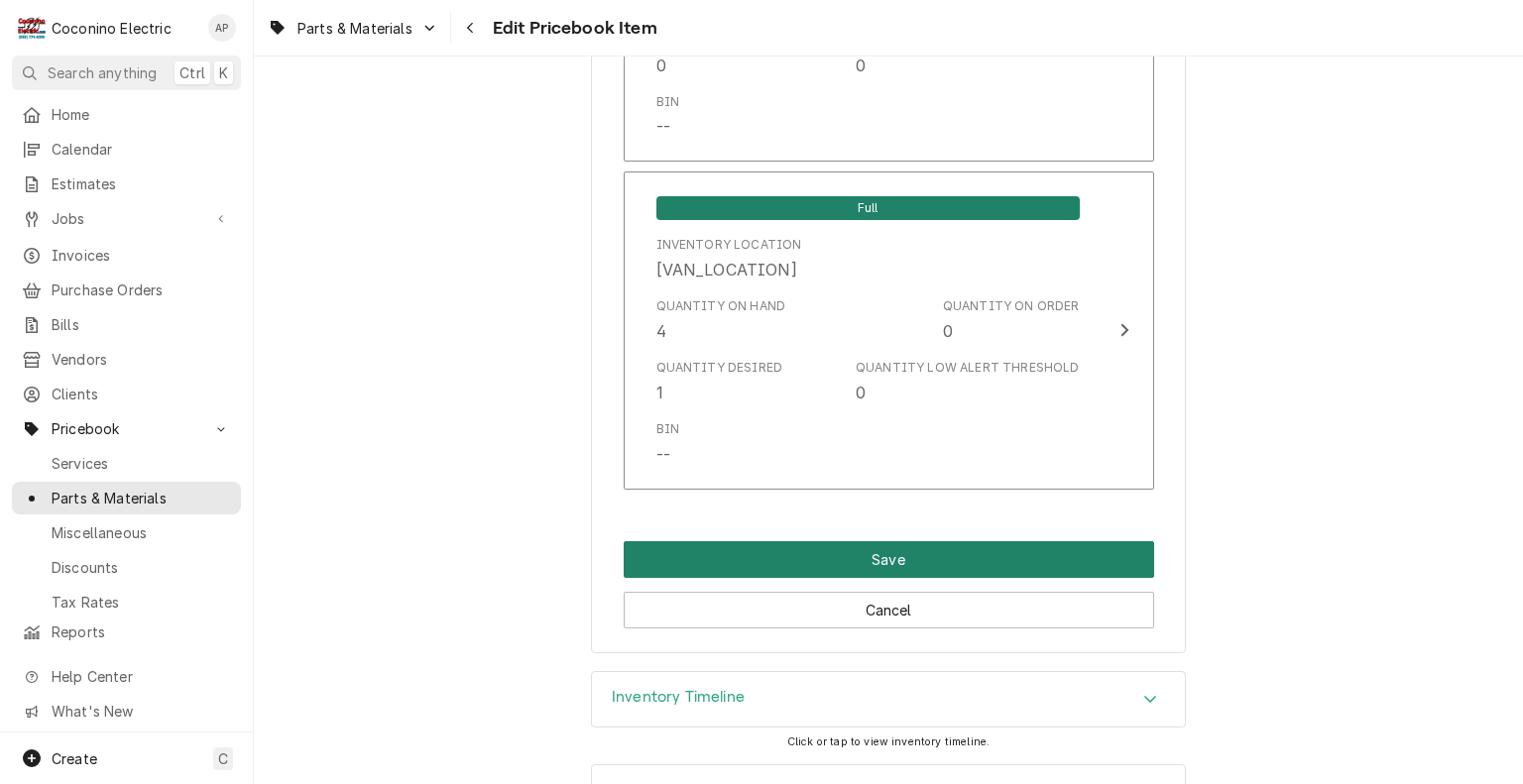 click on "Save" at bounding box center [888, 559] 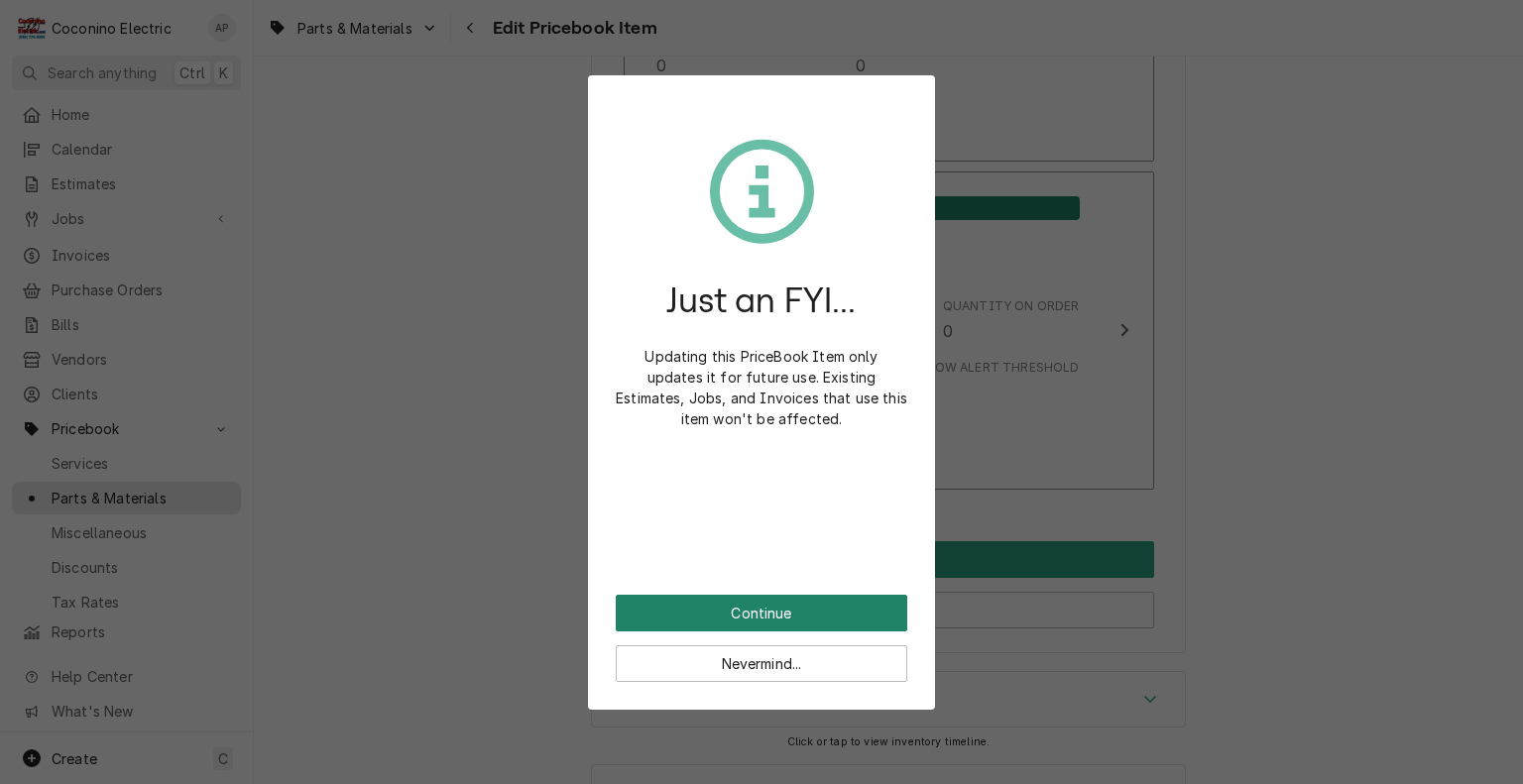 click on "Continue" at bounding box center (762, 613) 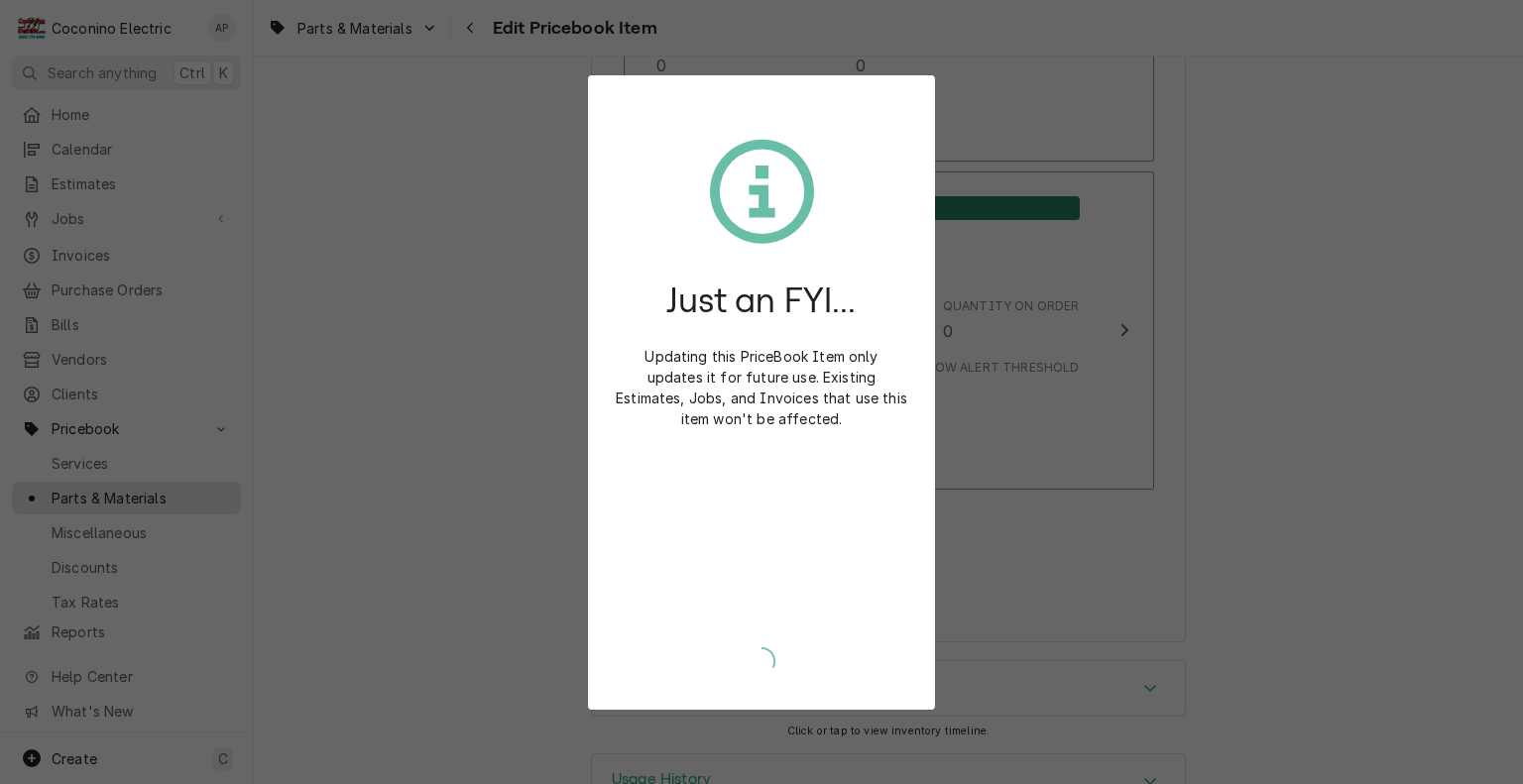 type on "x" 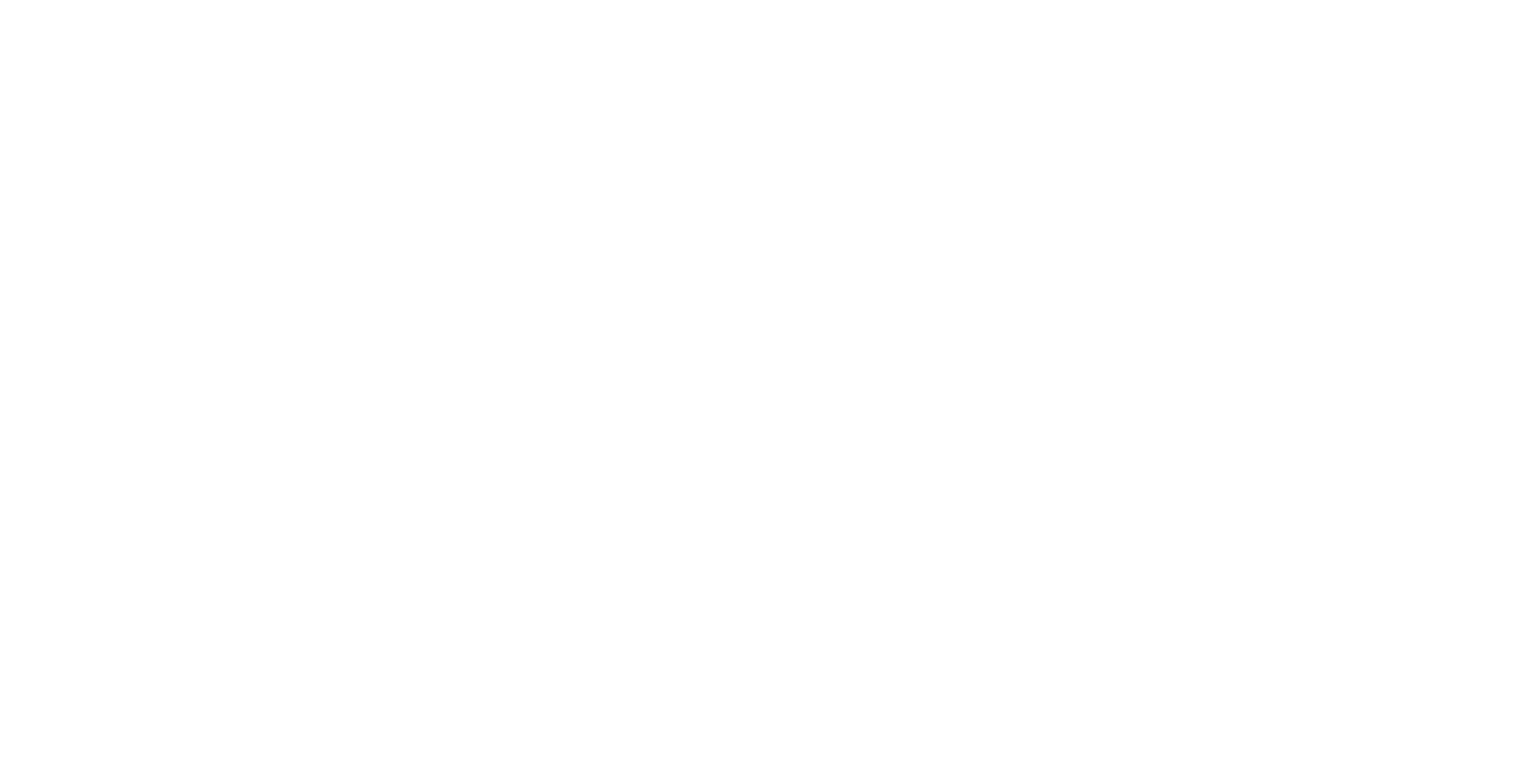 scroll, scrollTop: 0, scrollLeft: 0, axis: both 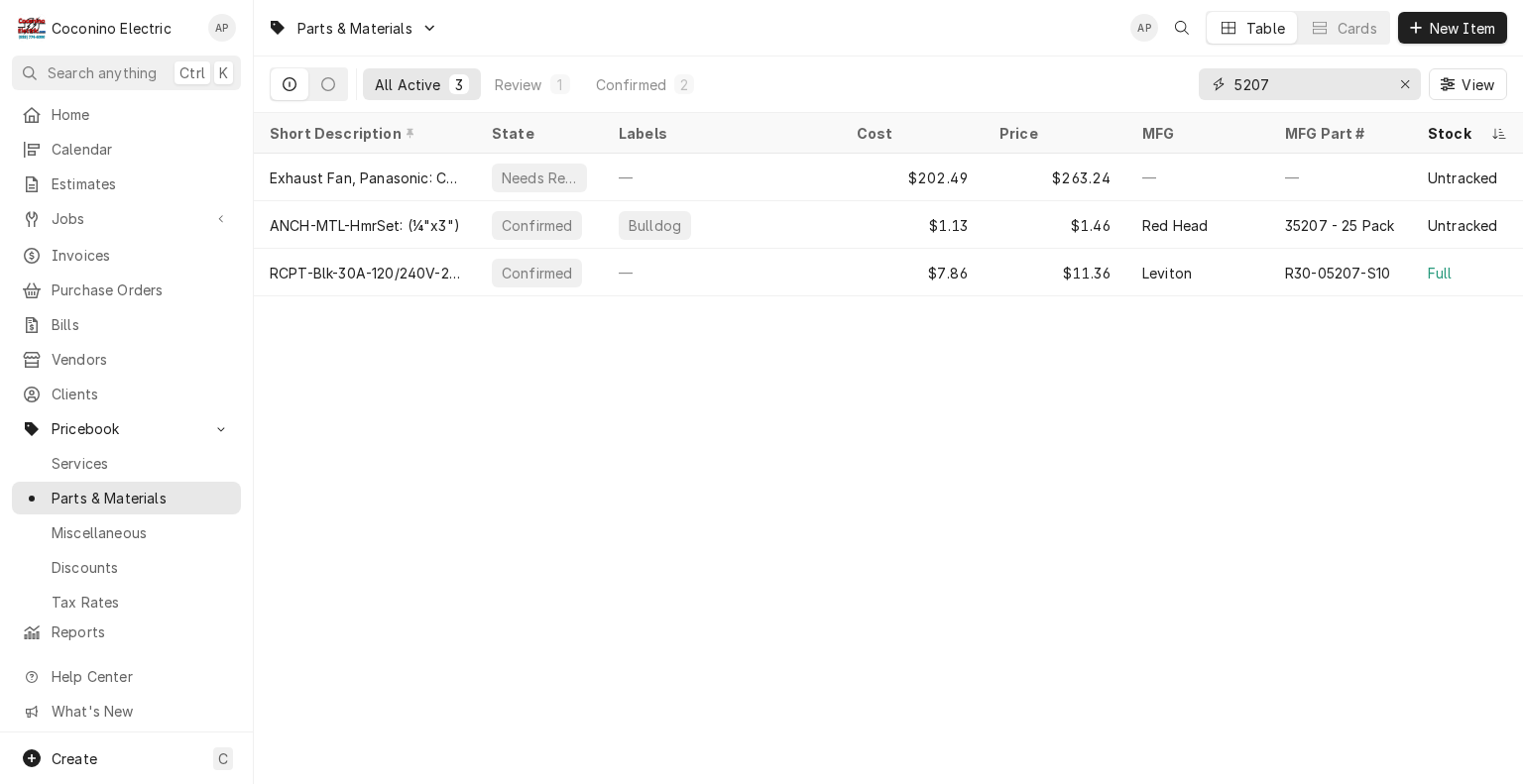 click on "5207" at bounding box center [1309, 84] 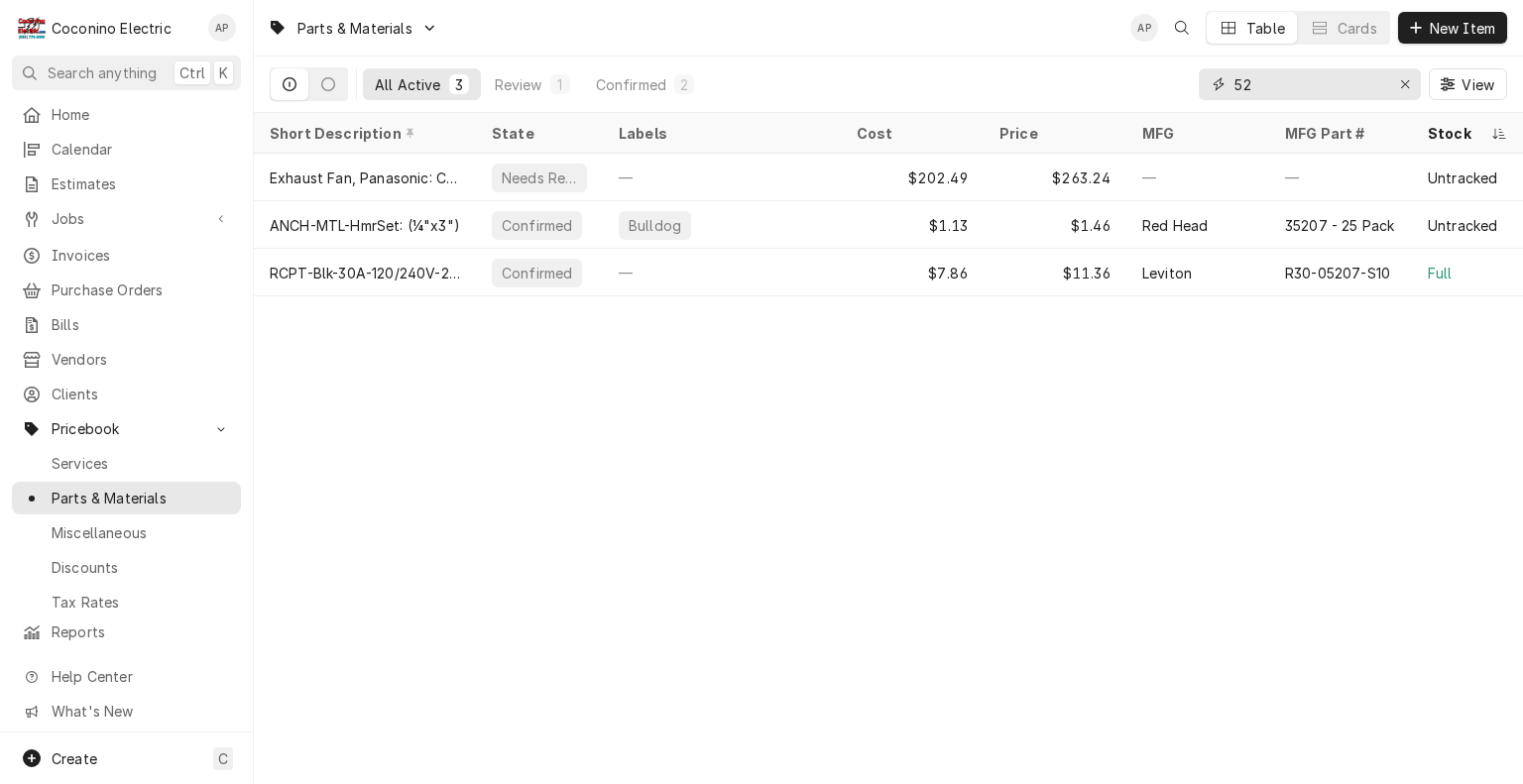 type on "5" 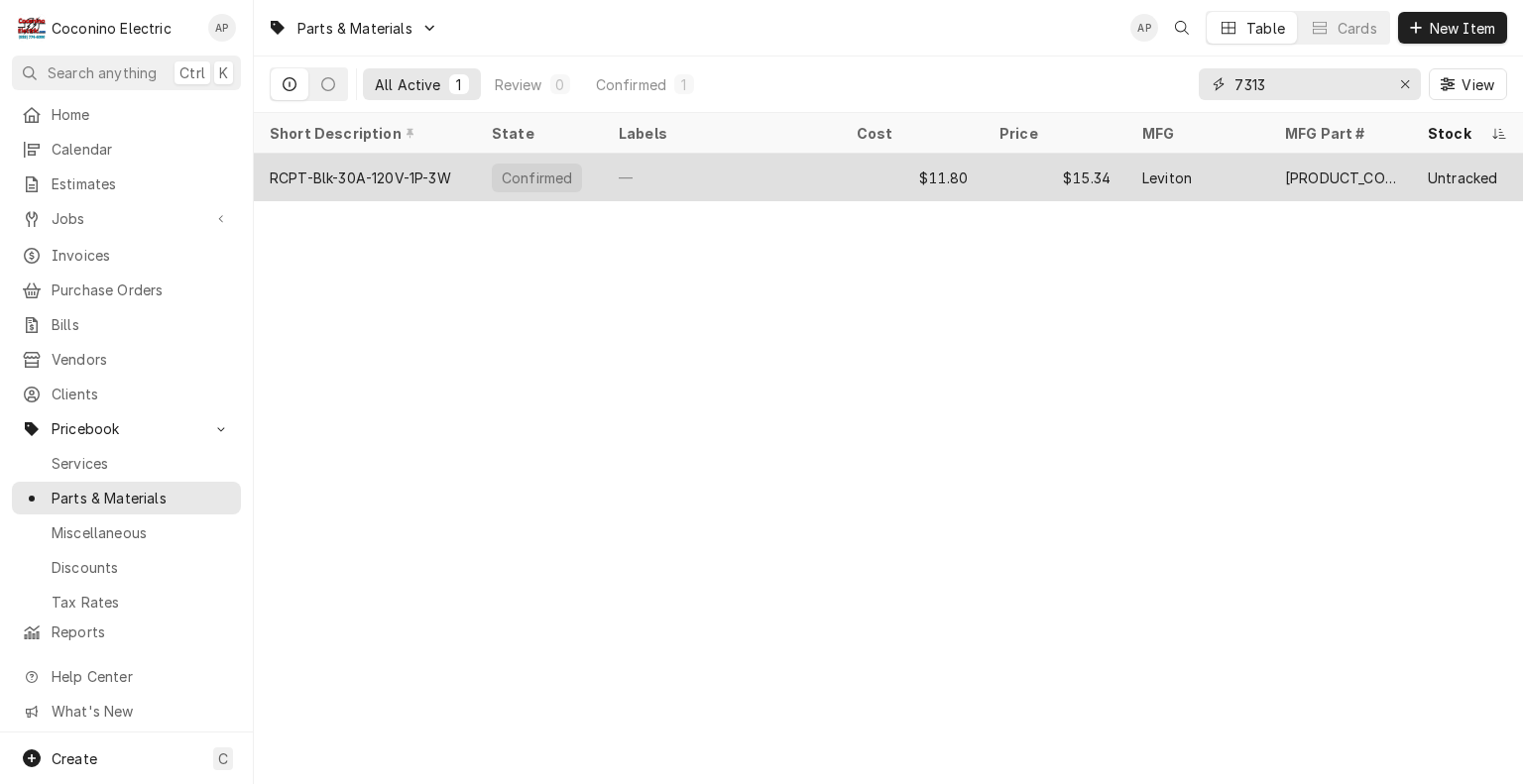 type on "7313" 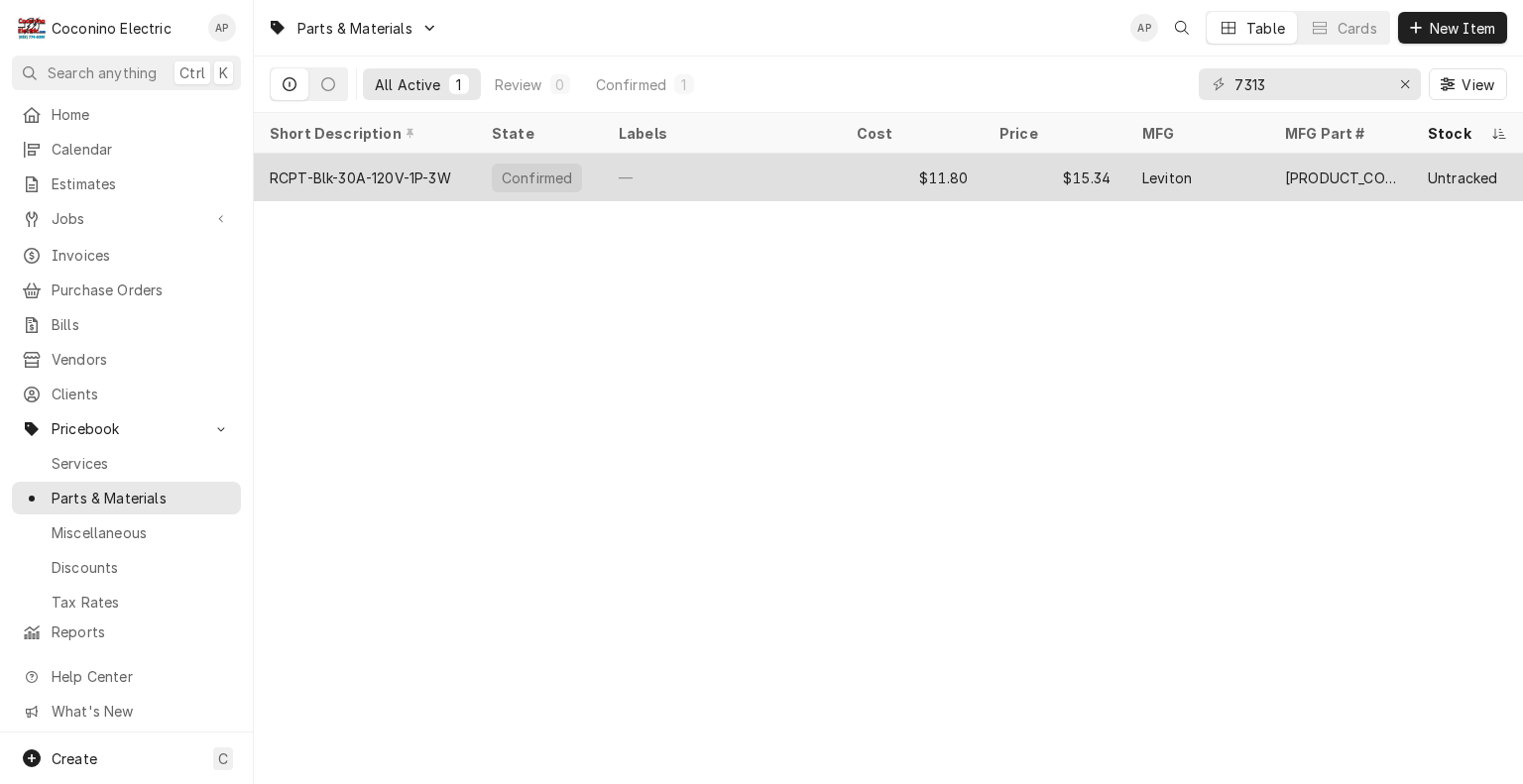 click on "—" at bounding box center (722, 177) 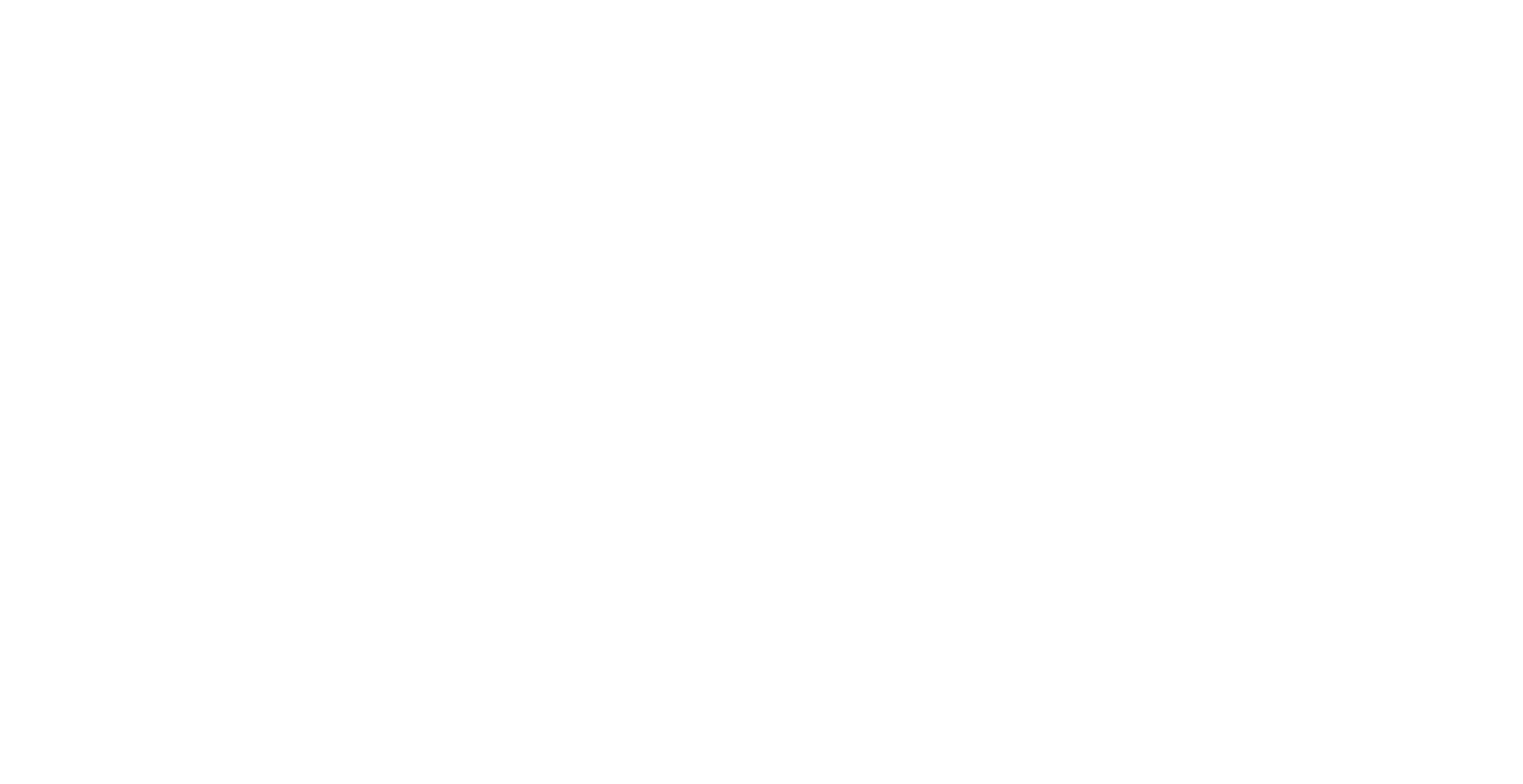 scroll, scrollTop: 0, scrollLeft: 0, axis: both 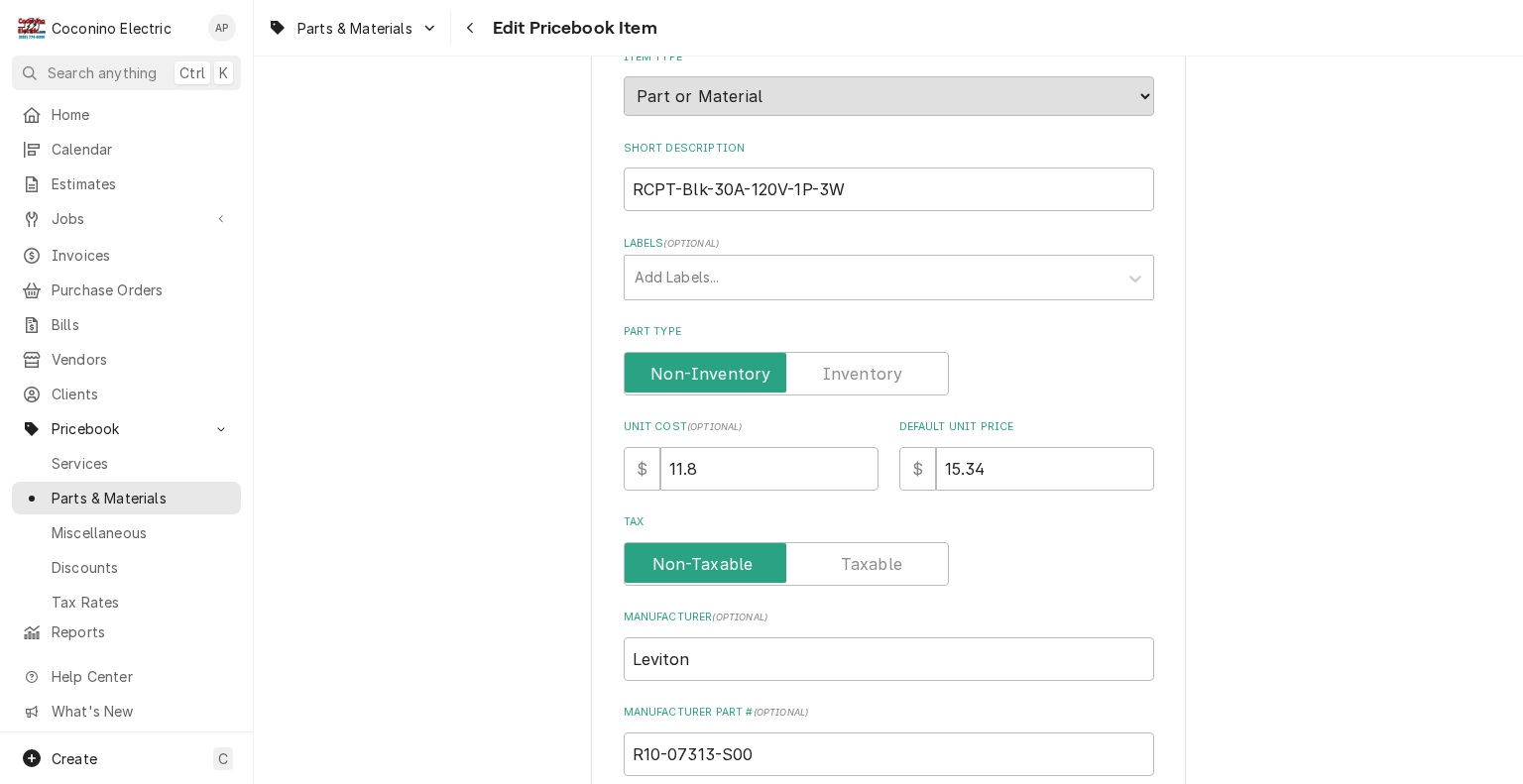 click at bounding box center [786, 374] 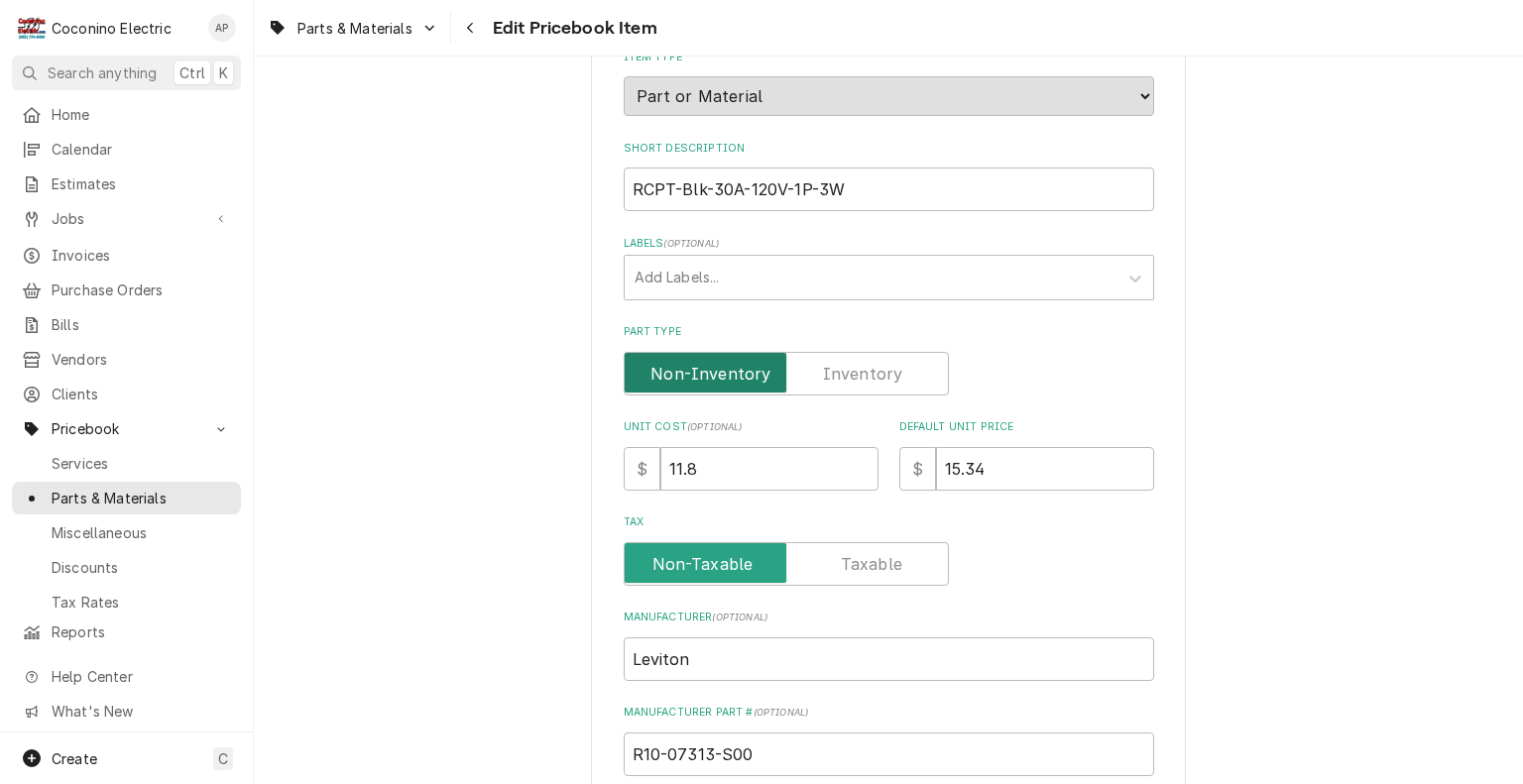 click at bounding box center (786, 374) 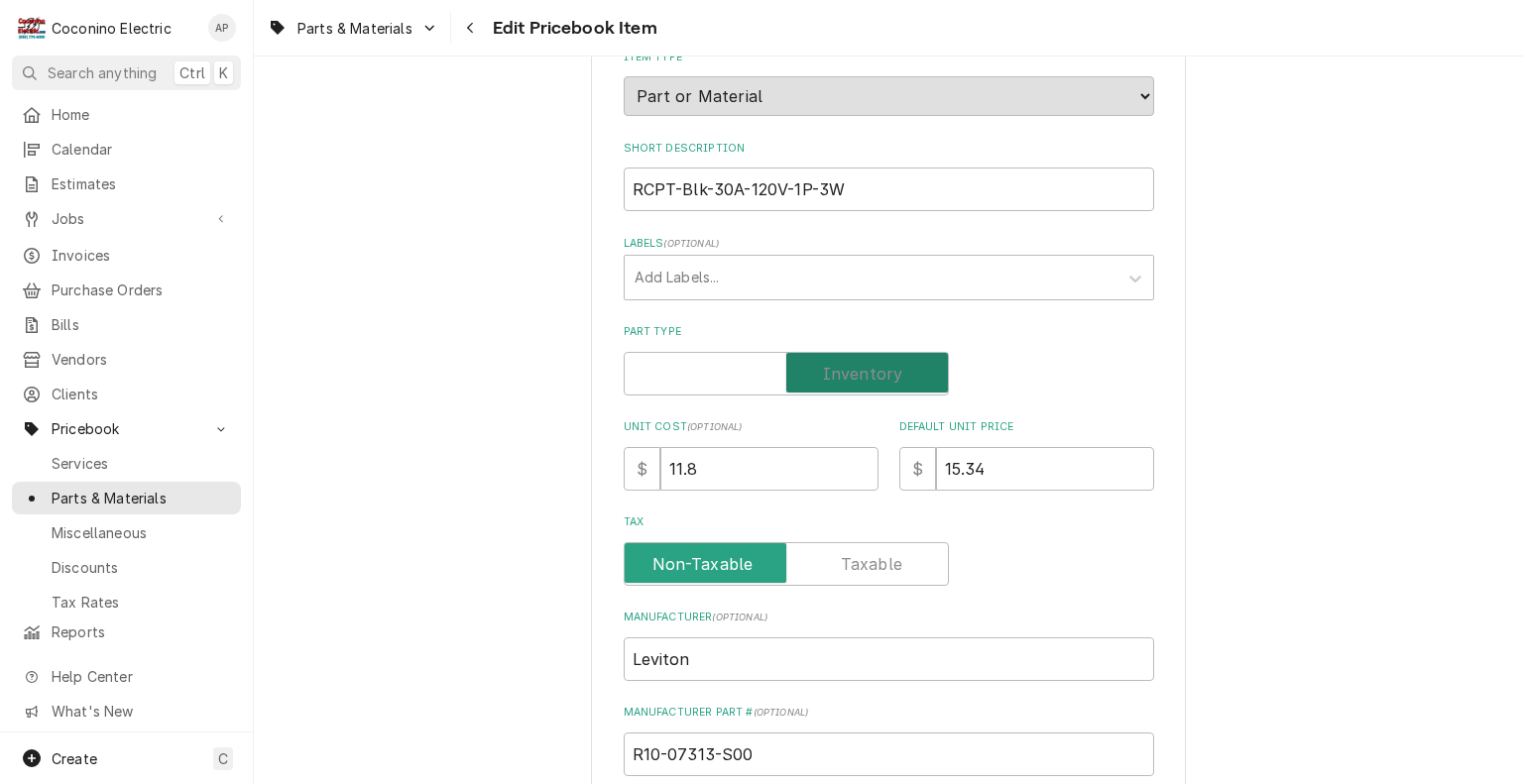 checkbox on "true" 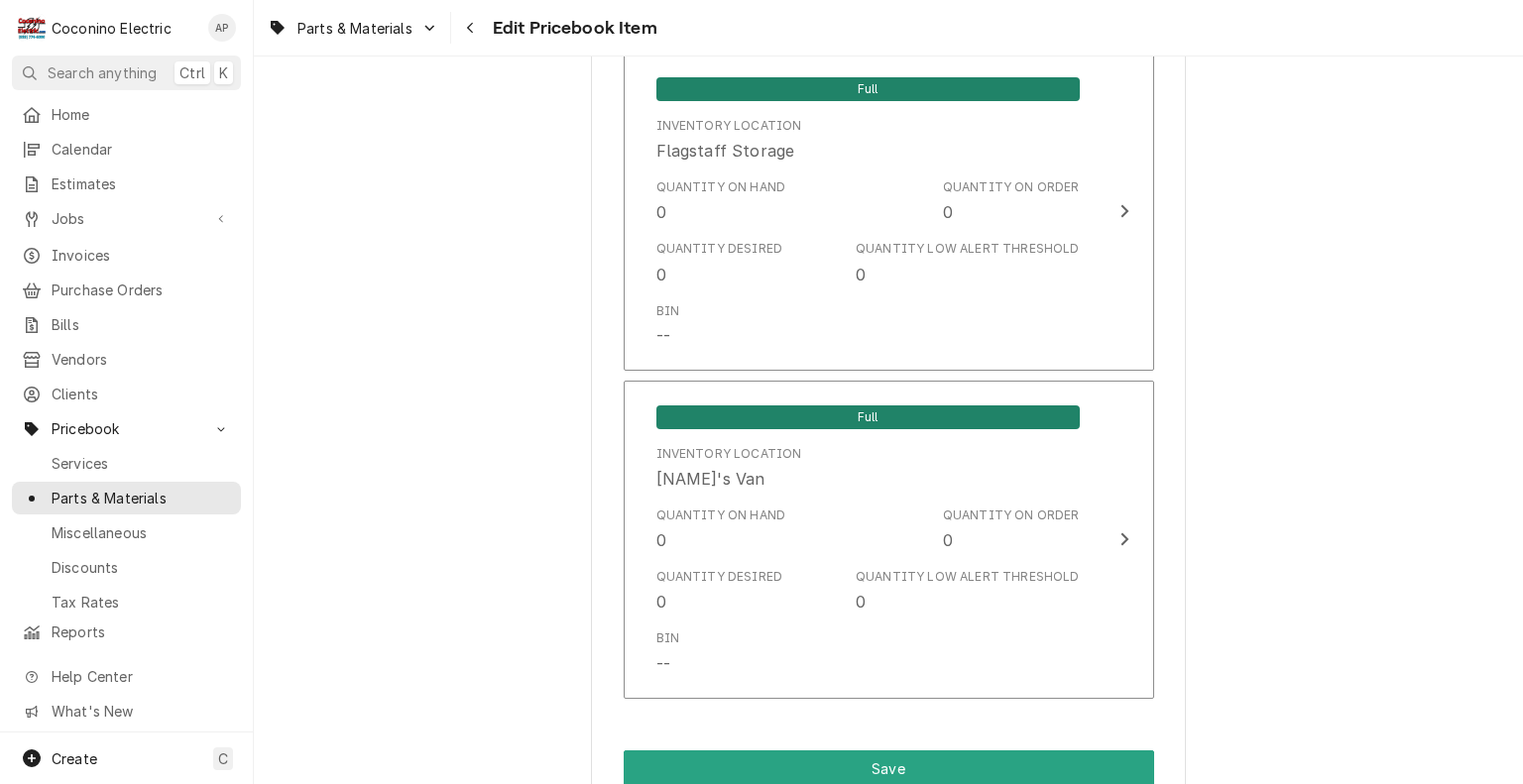 scroll, scrollTop: 1688, scrollLeft: 0, axis: vertical 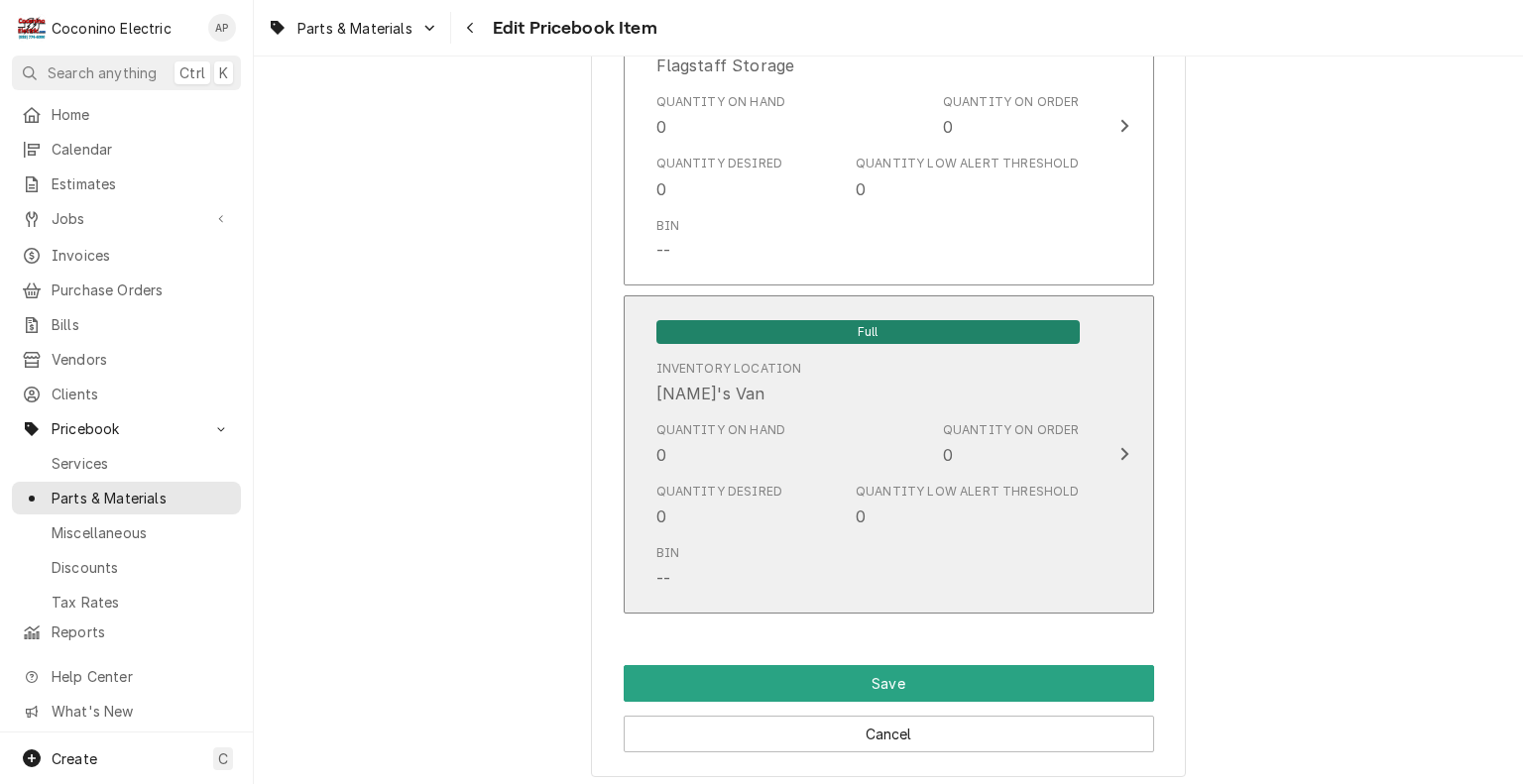 click on "Quantity Desired 0 Quantity Low Alert Threshold 0" at bounding box center [868, 505] 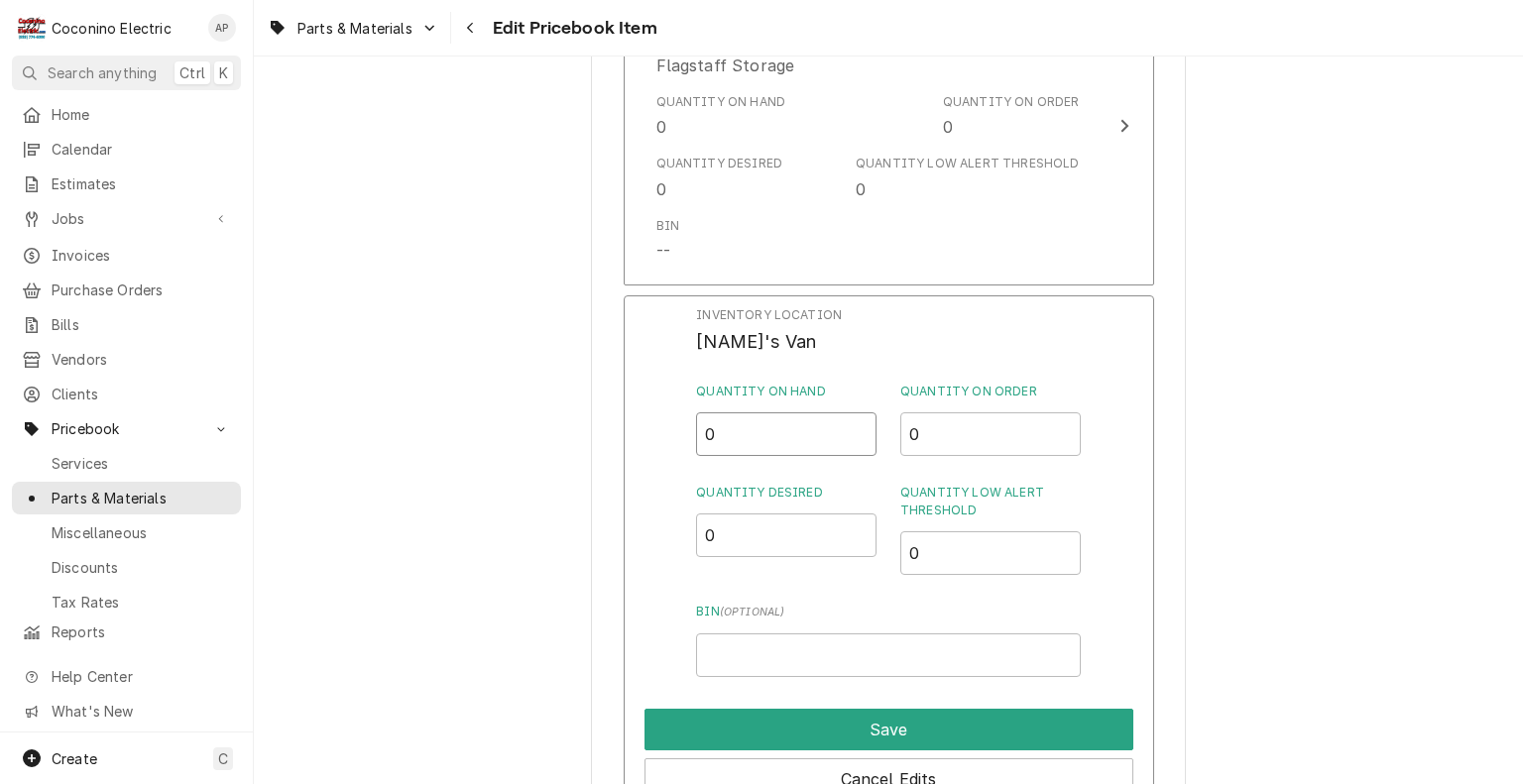 drag, startPoint x: 784, startPoint y: 436, endPoint x: 632, endPoint y: 433, distance: 152.0296 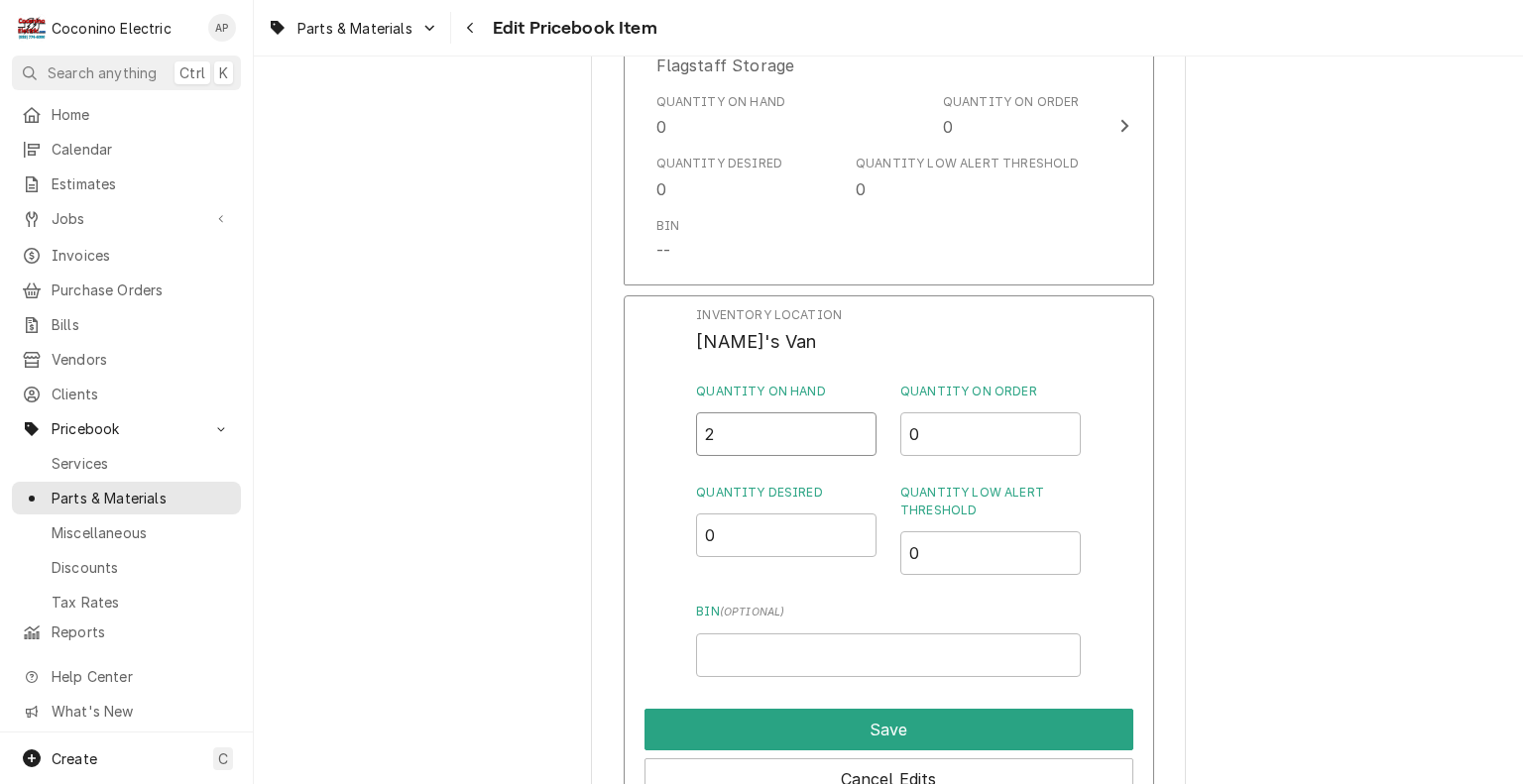 type on "2" 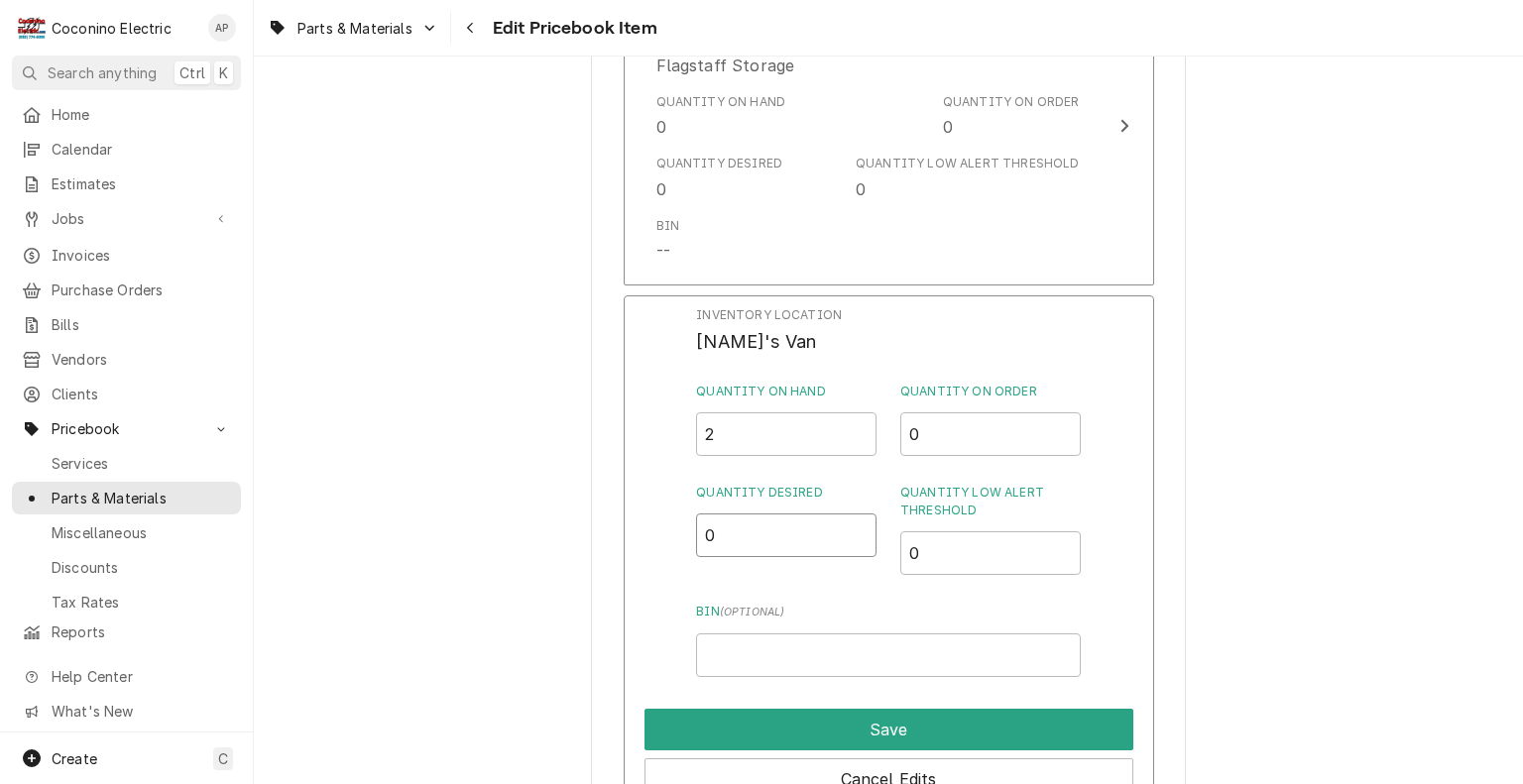 click on "0" at bounding box center [786, 535] 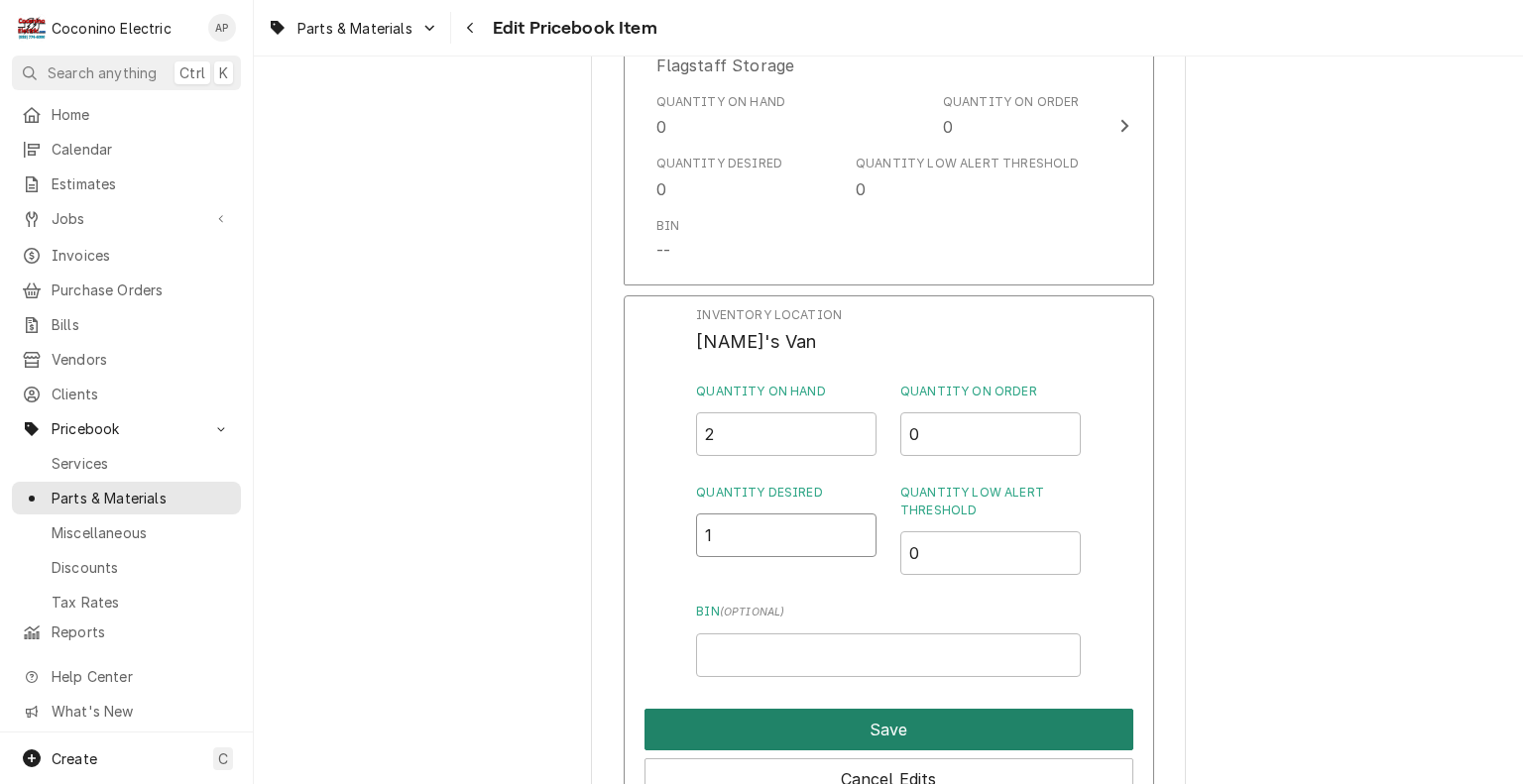 type on "1" 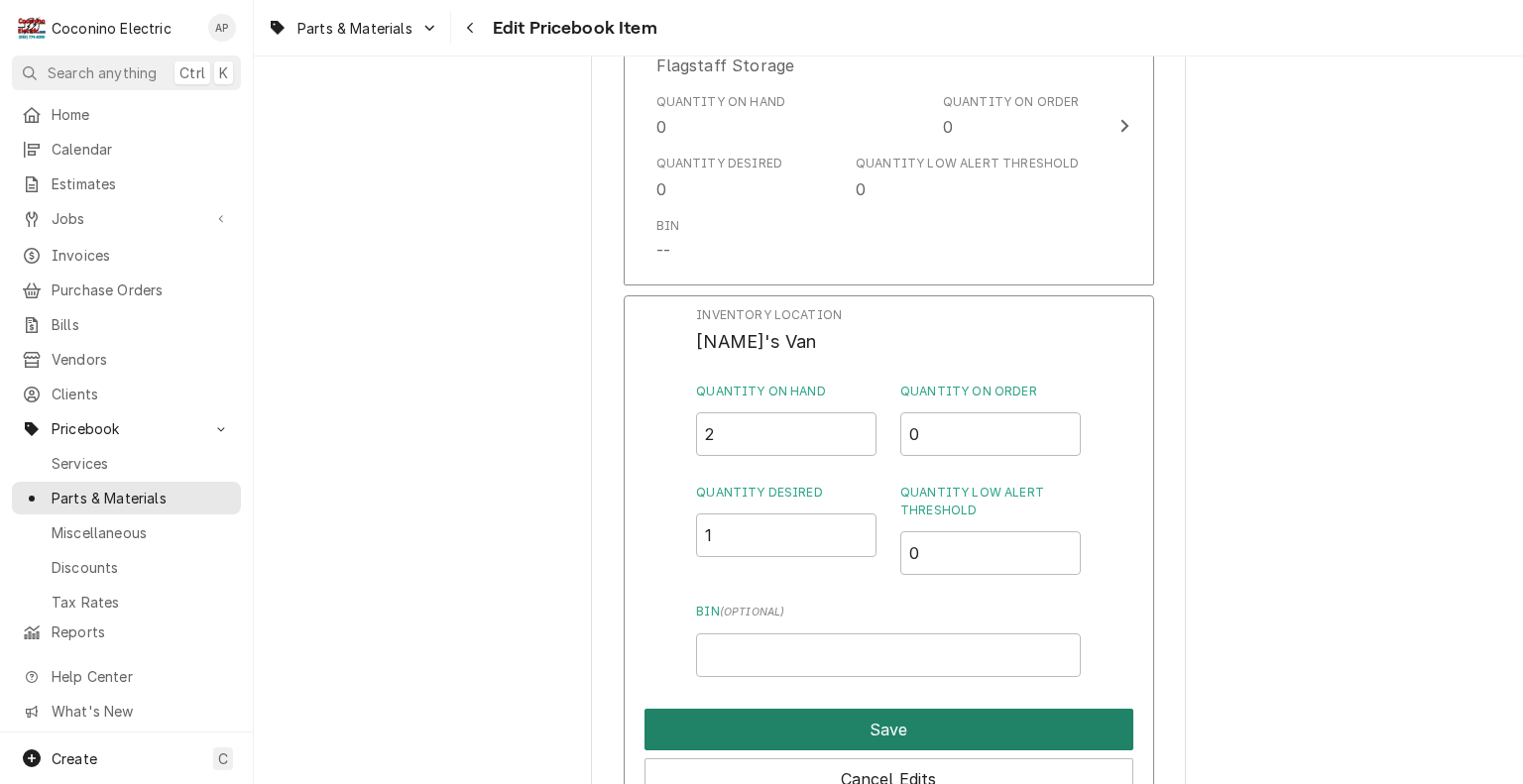 click on "Save" at bounding box center [888, 729] 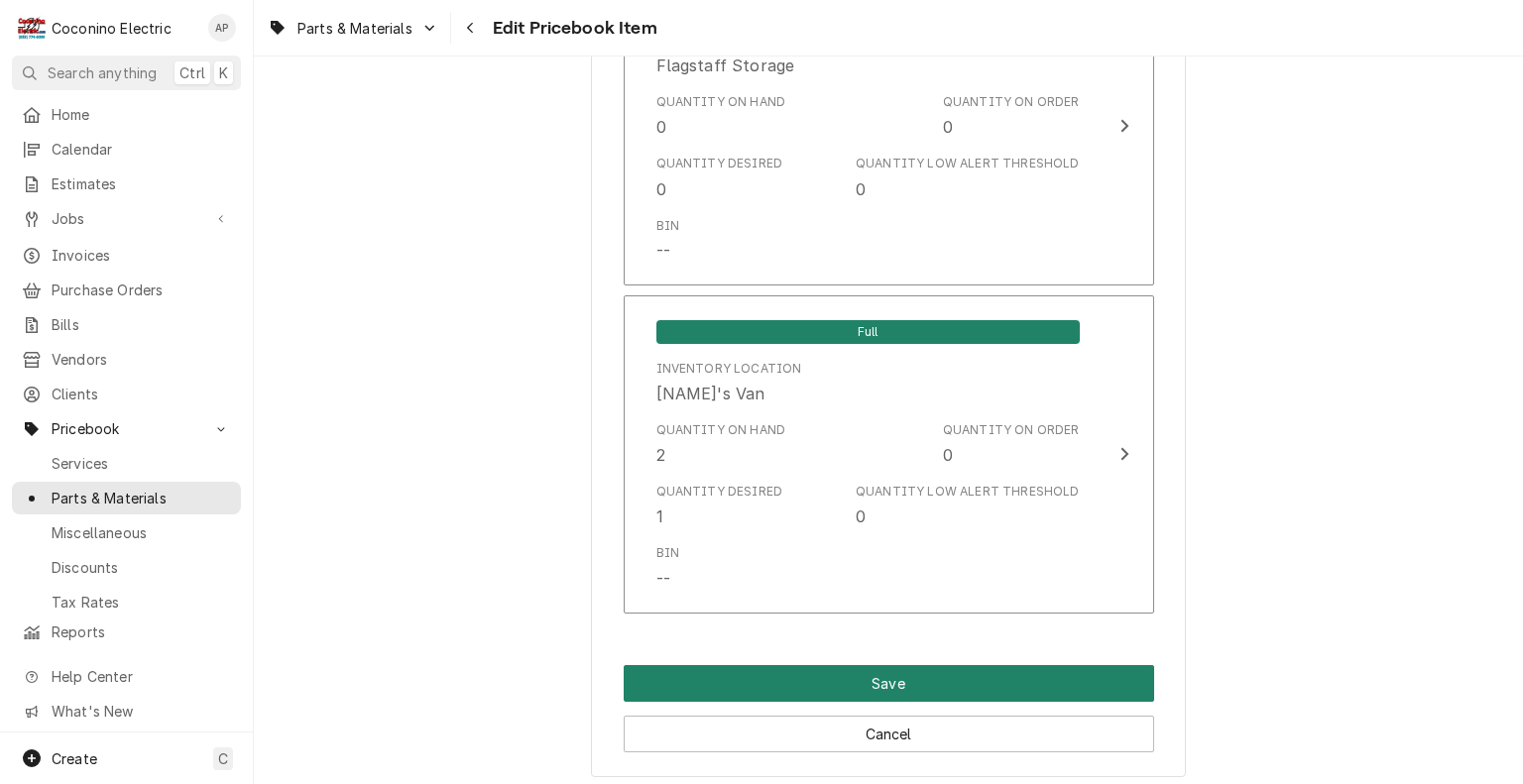 click on "Save" at bounding box center [888, 683] 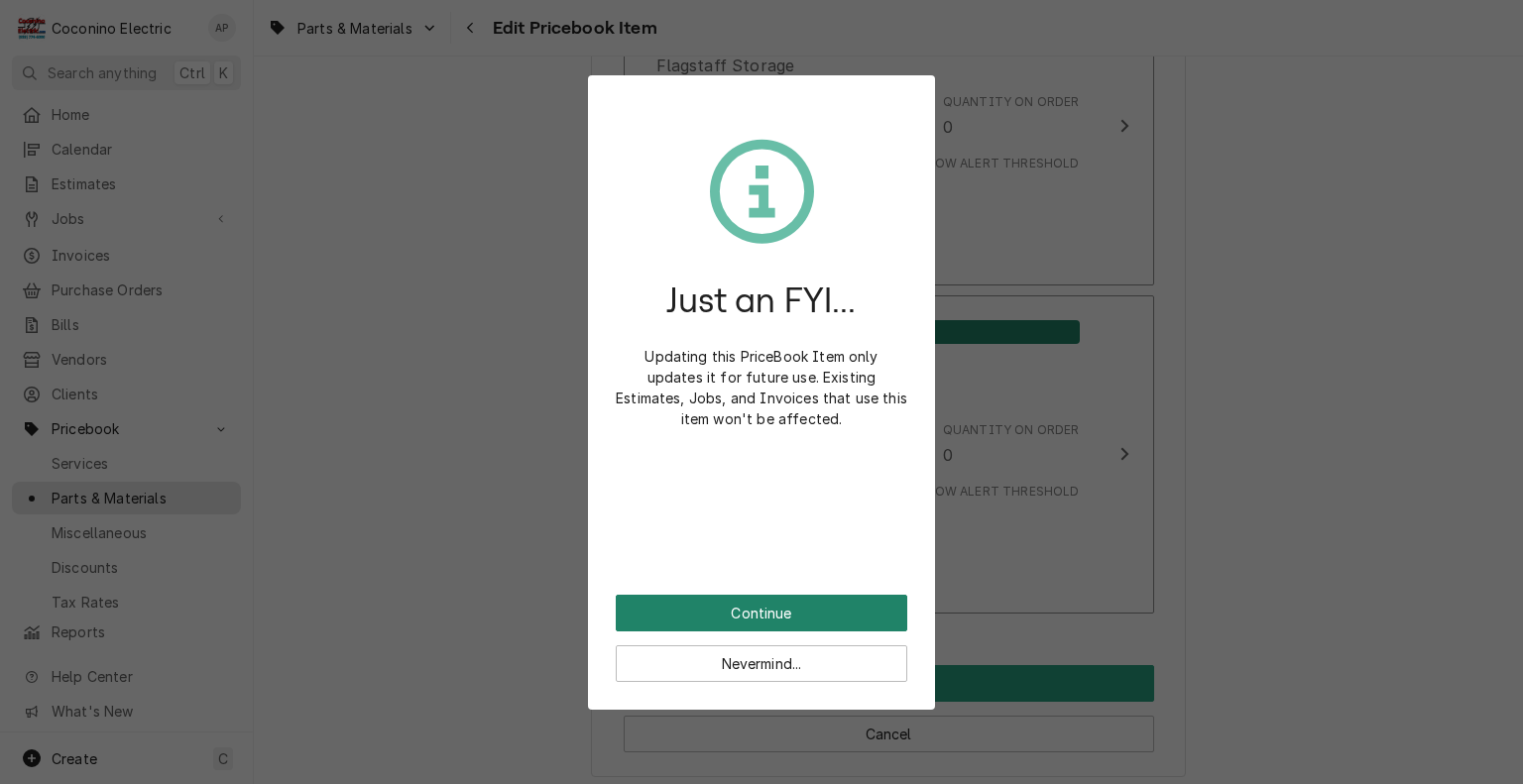 click on "Continue" at bounding box center [762, 613] 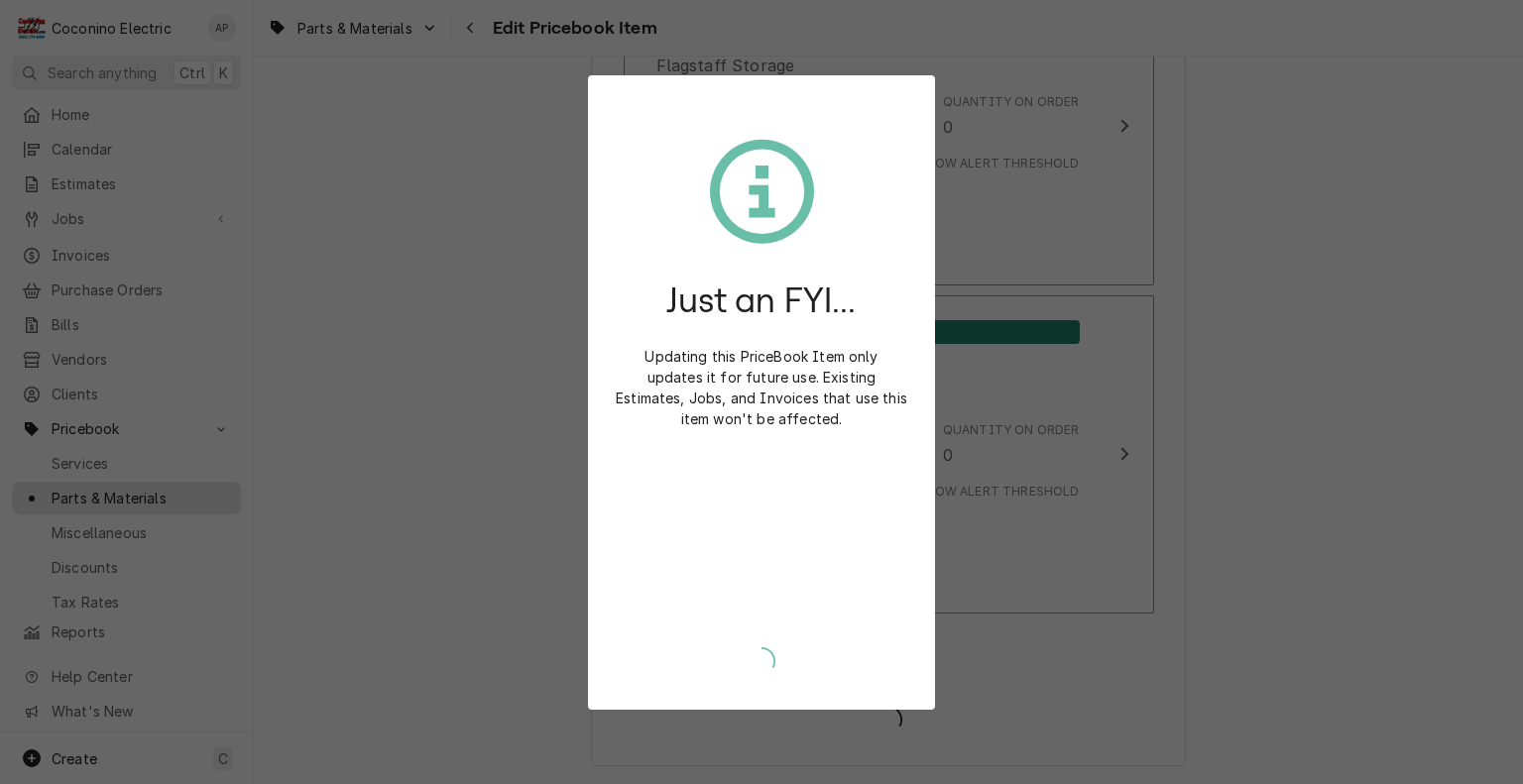 type on "x" 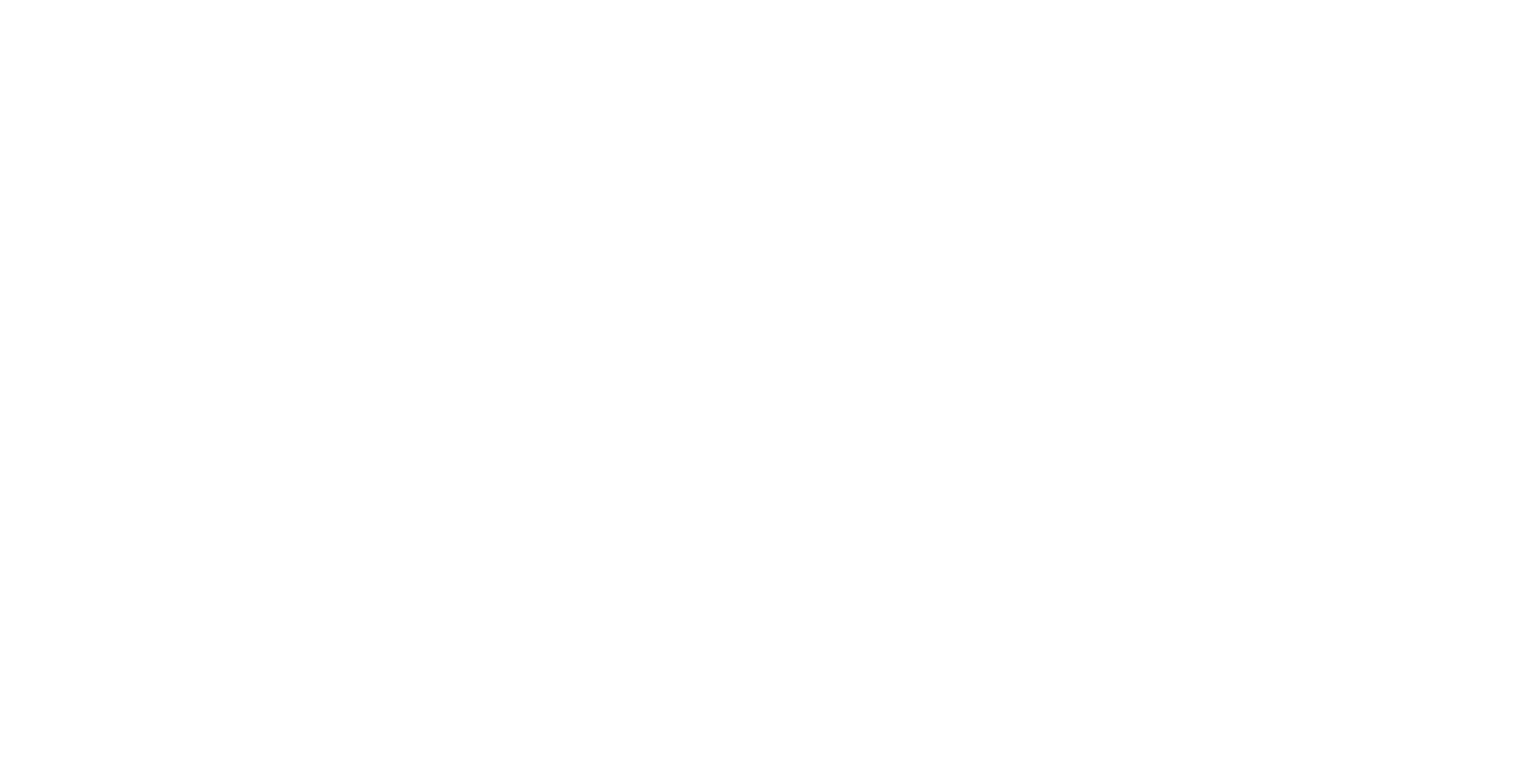 scroll, scrollTop: 0, scrollLeft: 0, axis: both 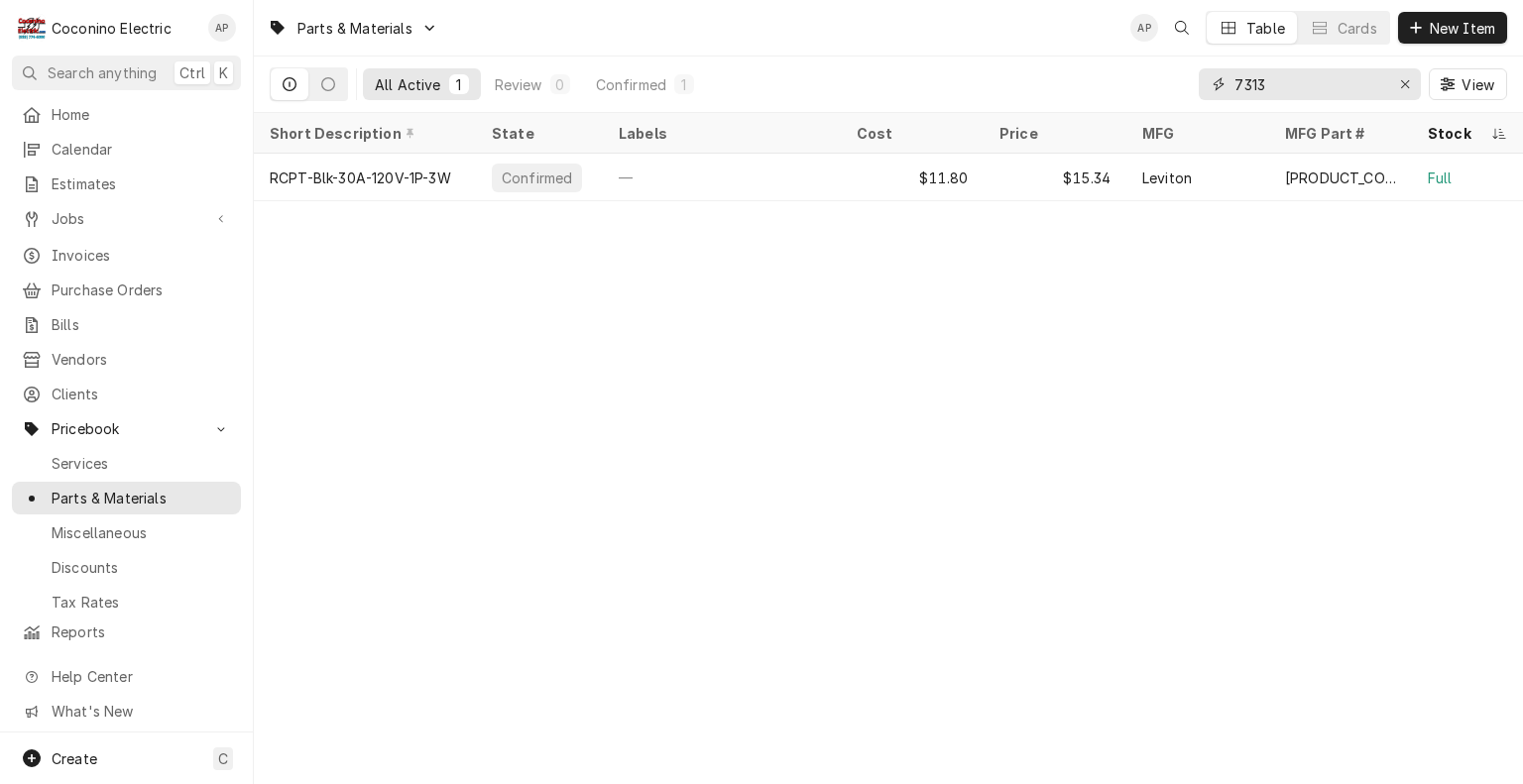 click on "7313" at bounding box center (1309, 84) 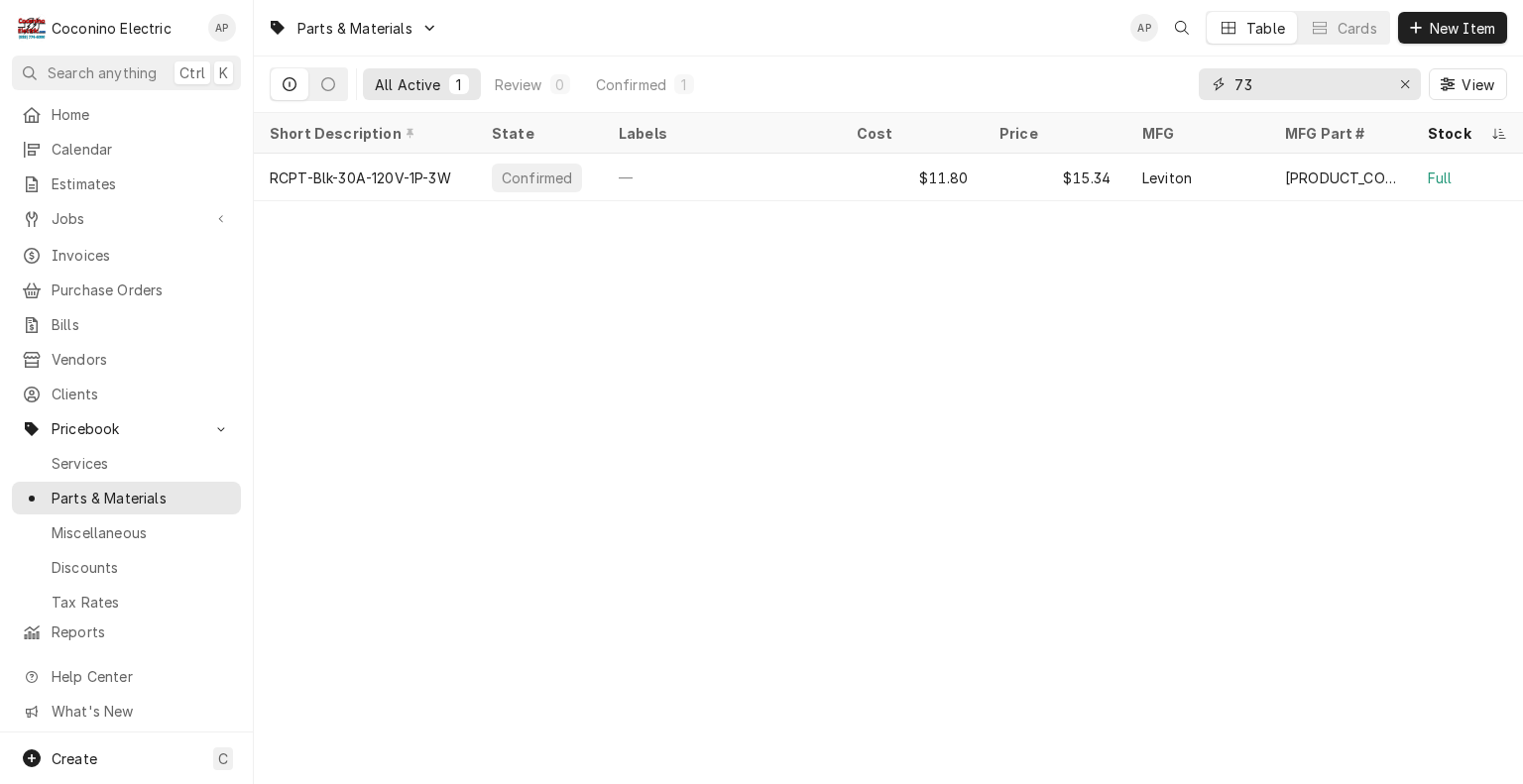 type on "7" 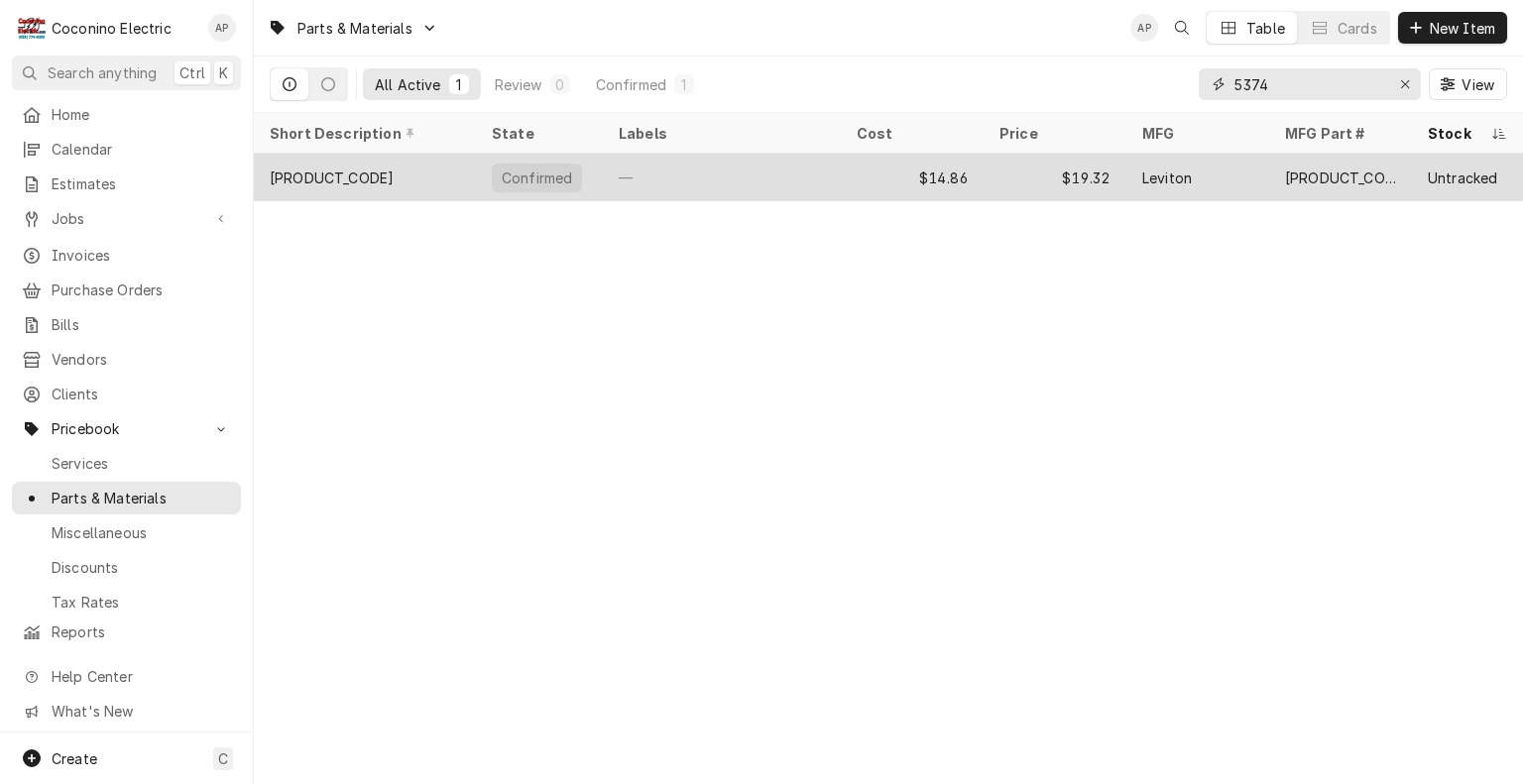 type on "5374" 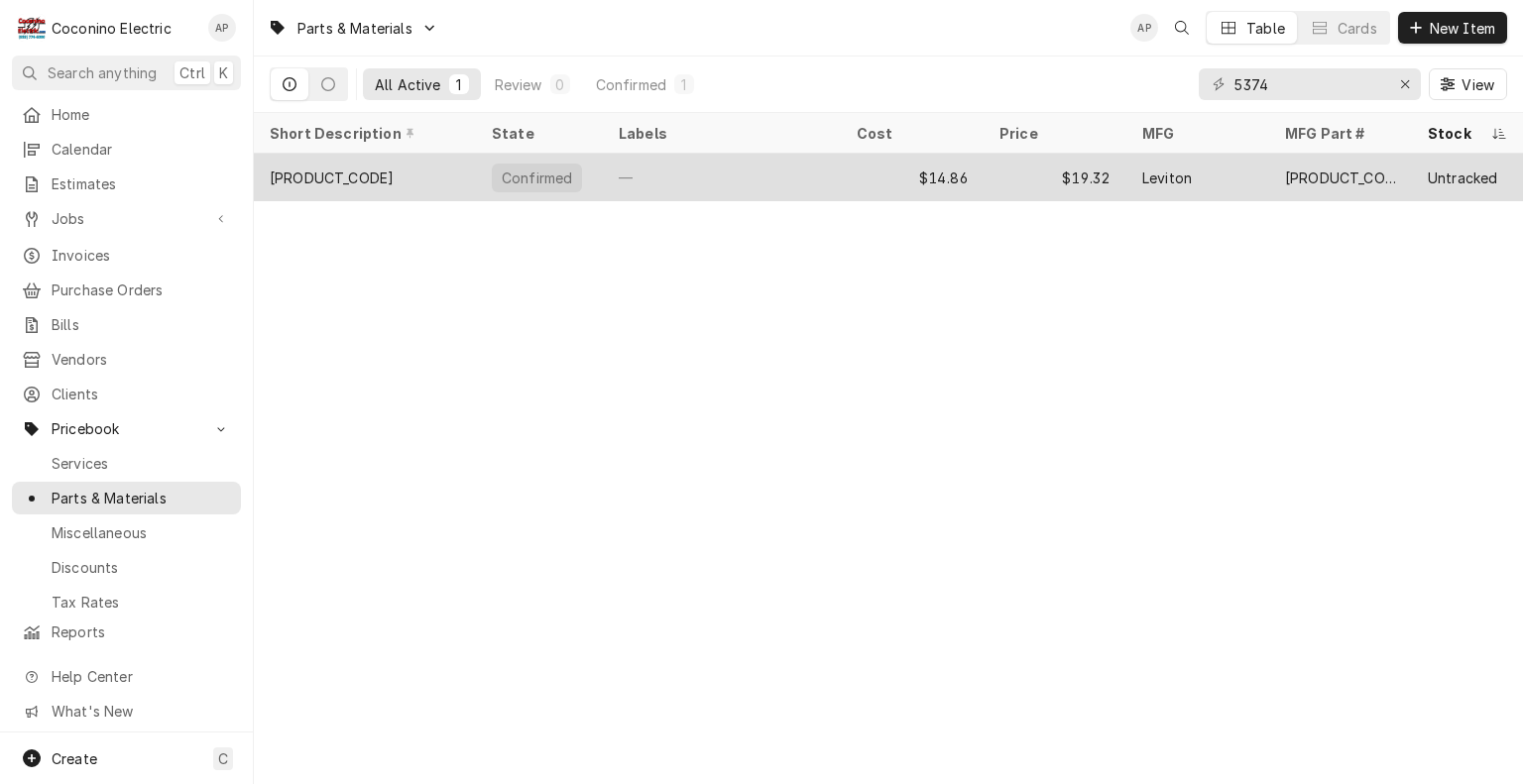 click on "$14.86" at bounding box center [912, 177] 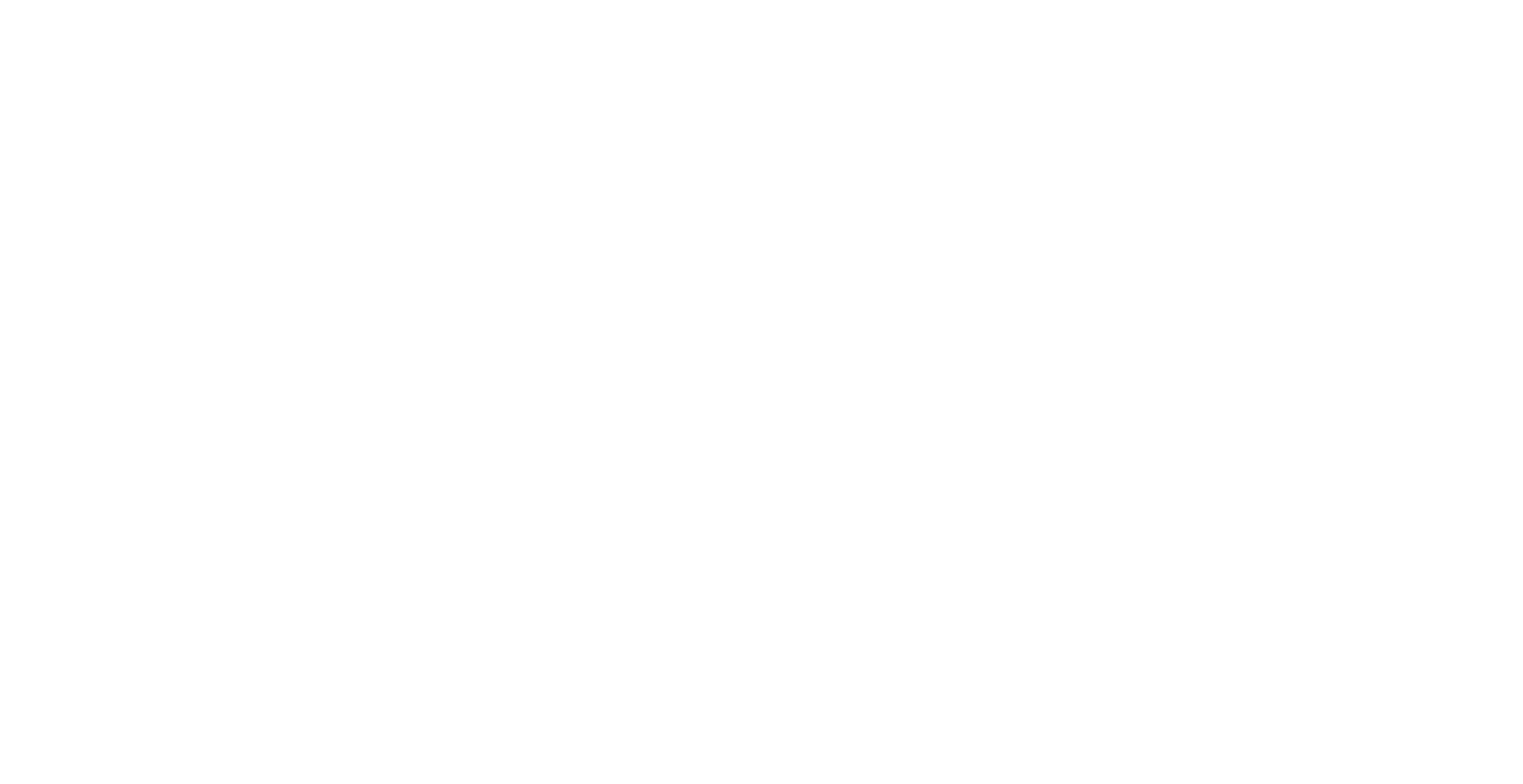 scroll, scrollTop: 0, scrollLeft: 0, axis: both 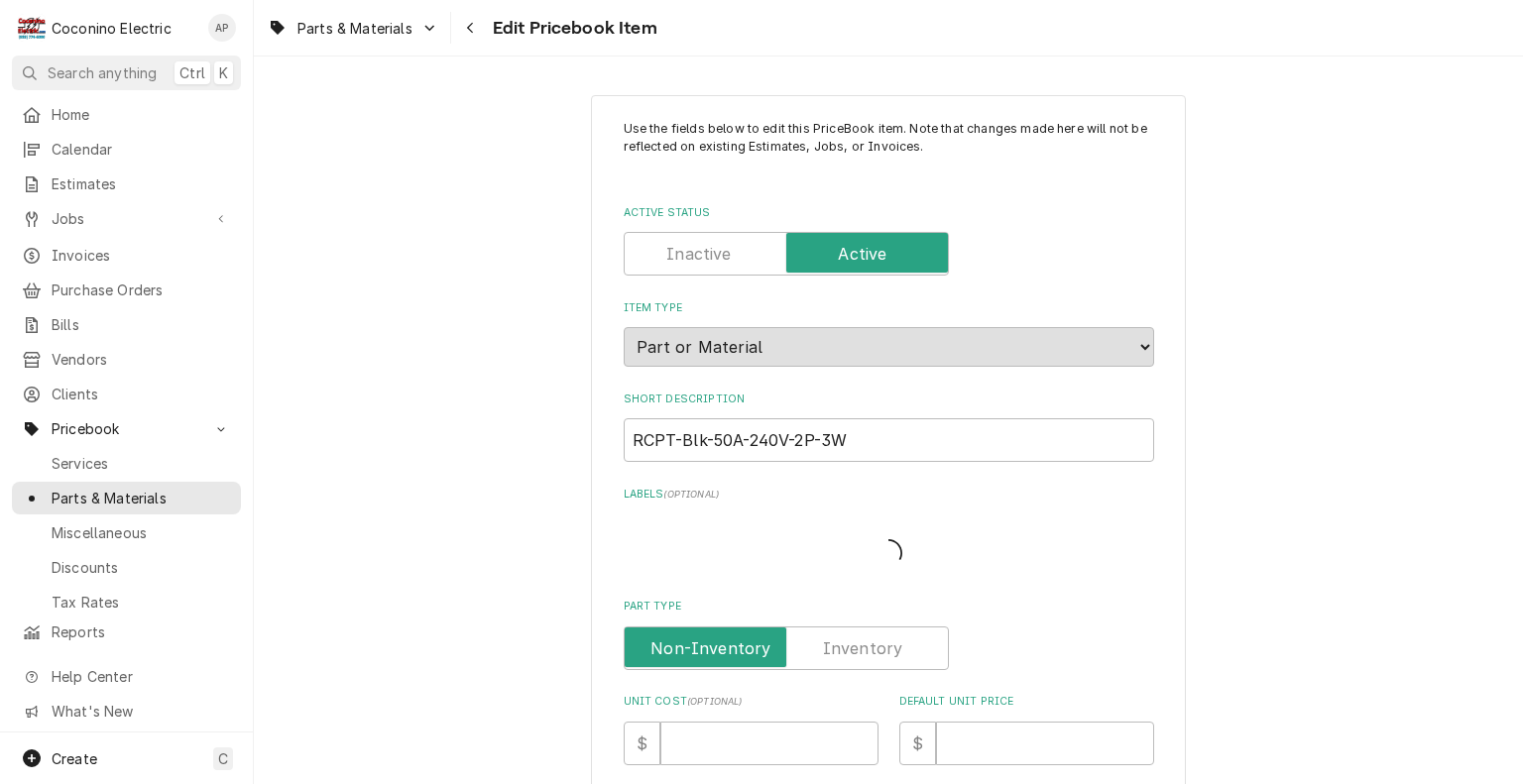 type on "x" 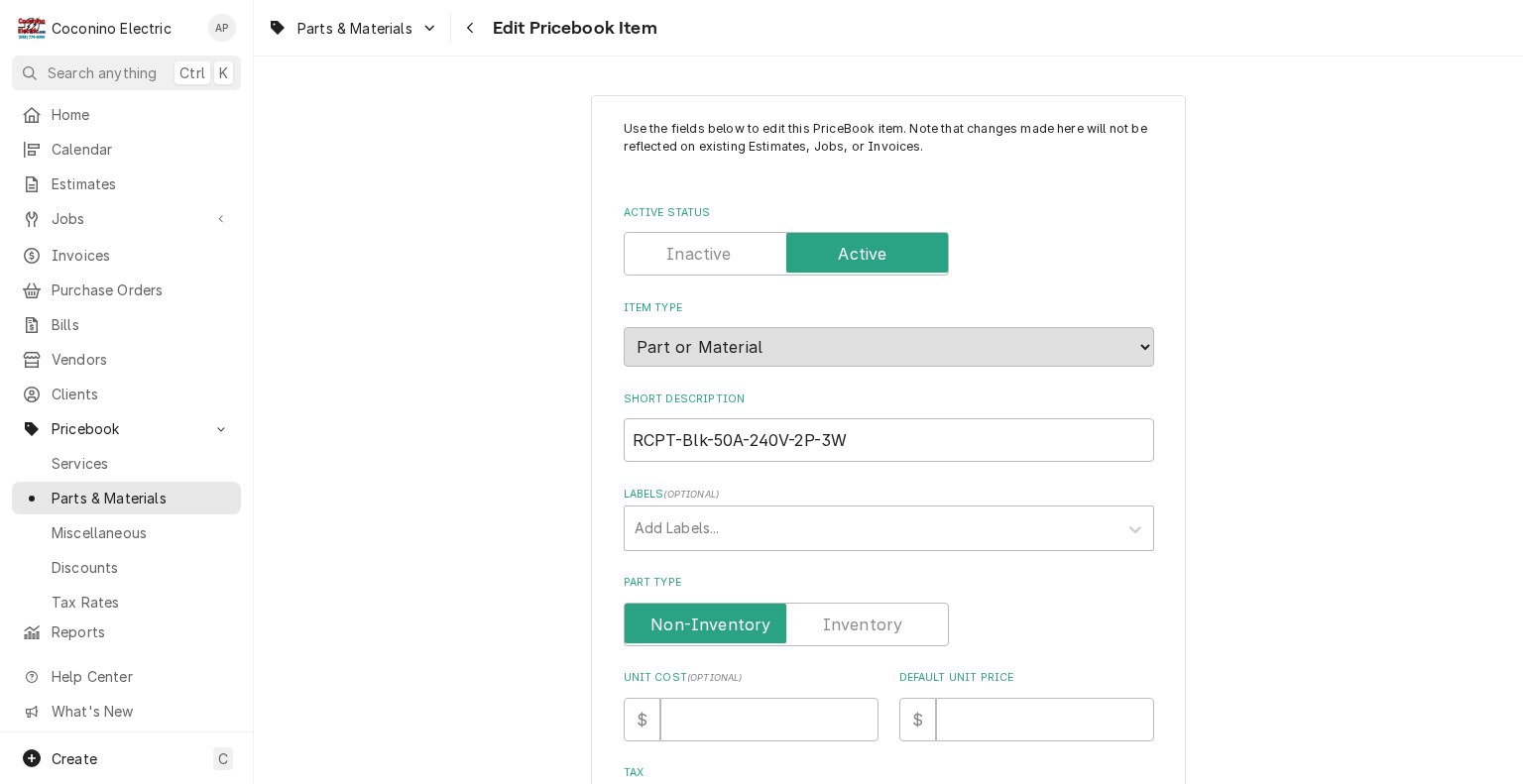 click at bounding box center [786, 624] 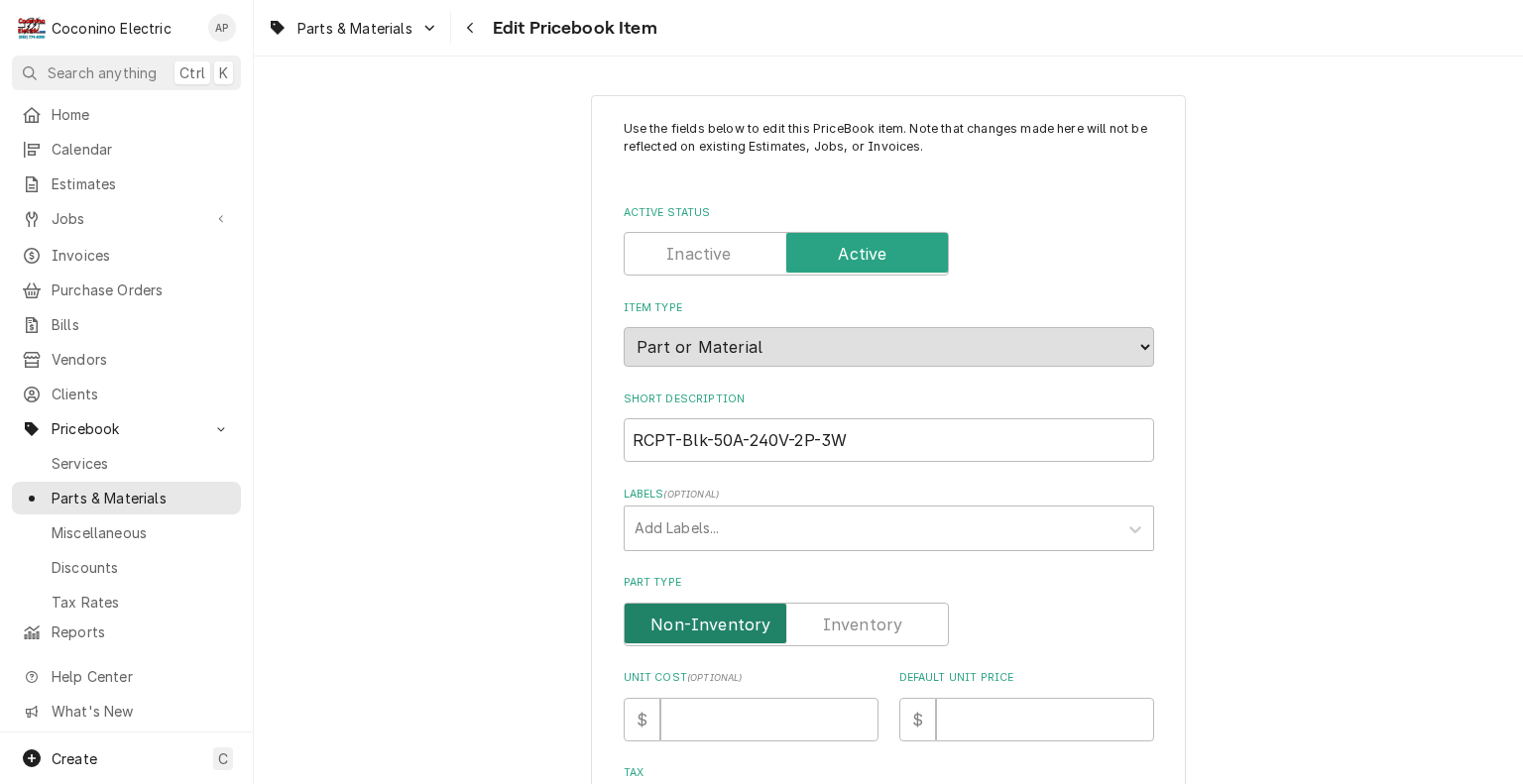 click at bounding box center [786, 624] 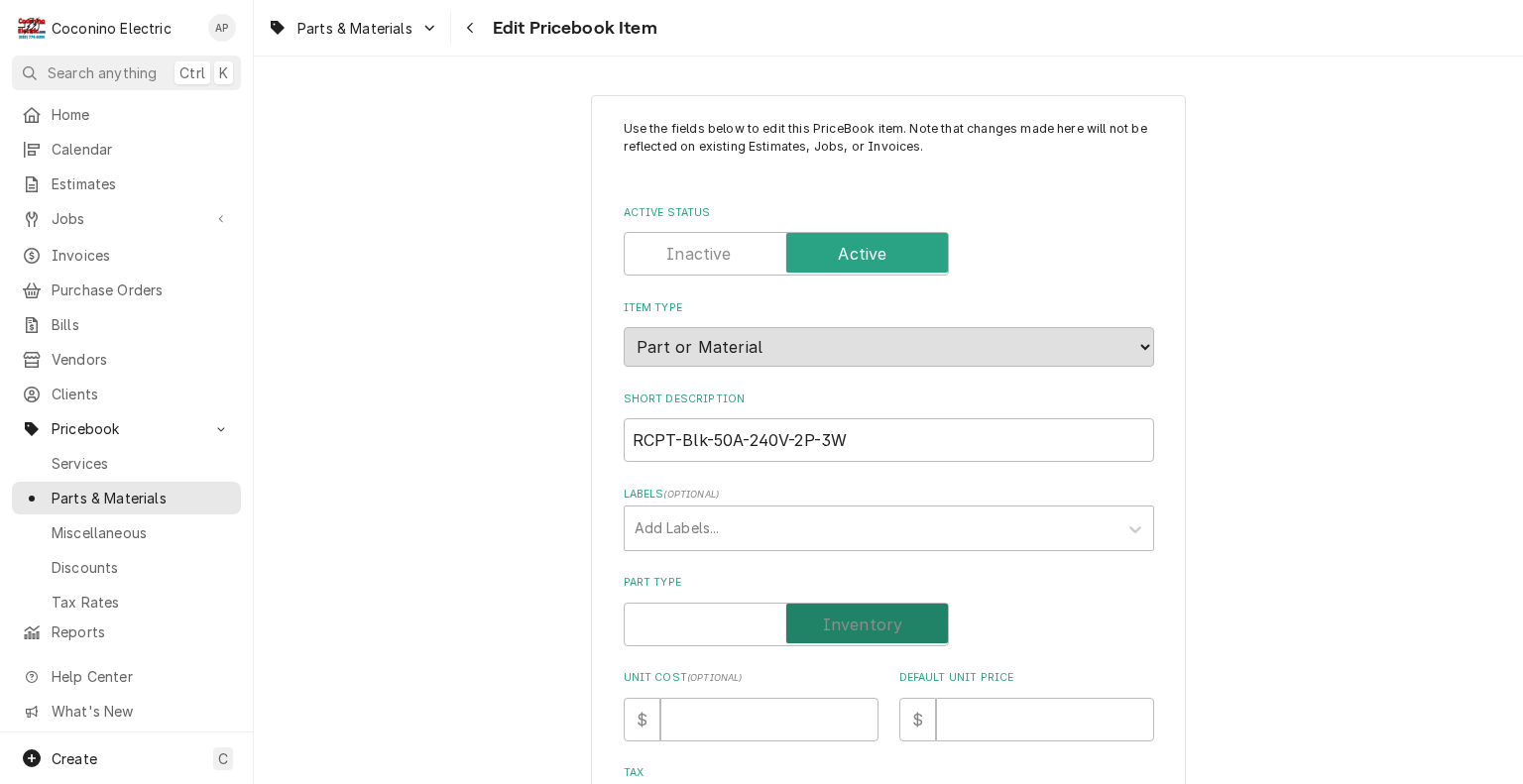 checkbox on "true" 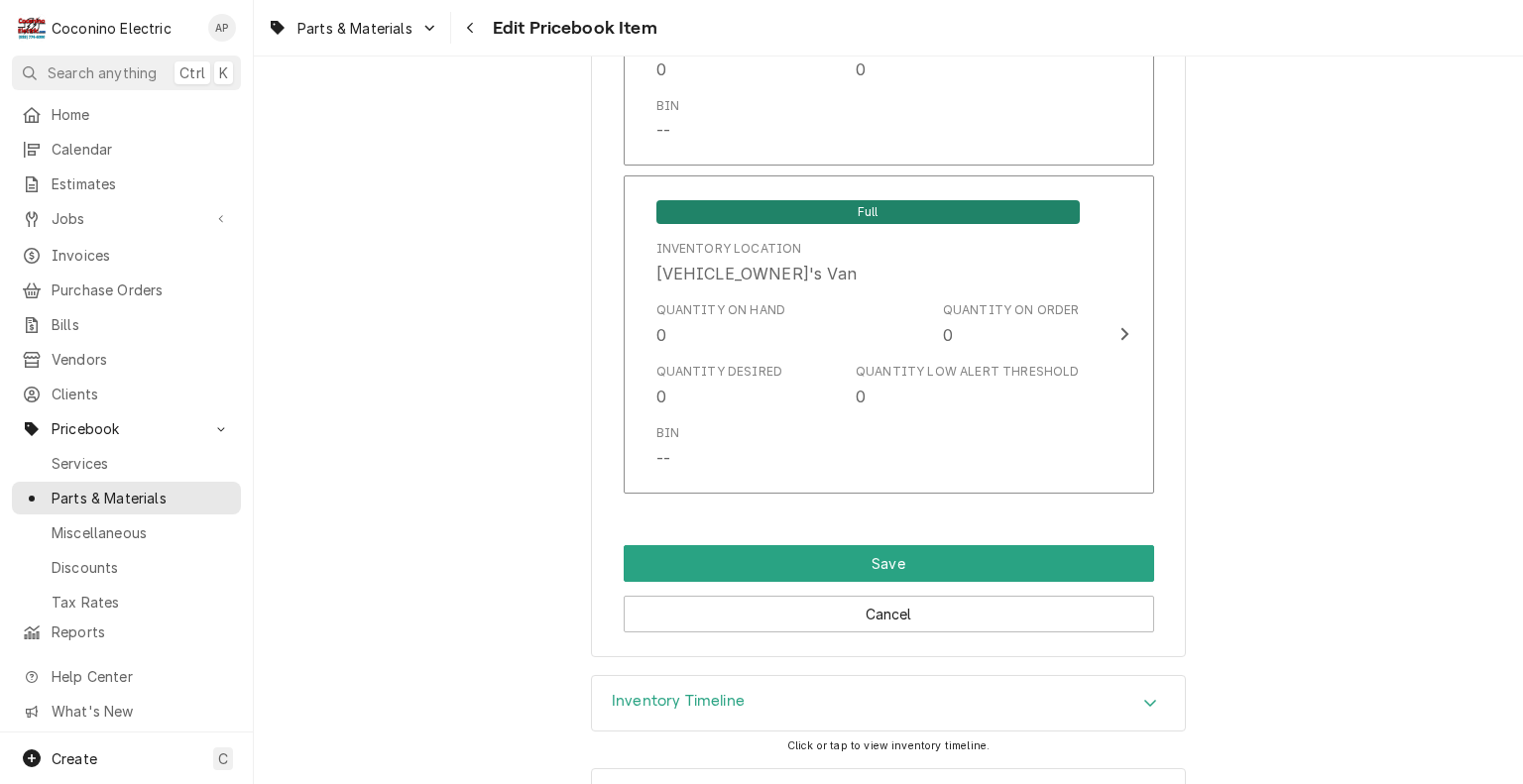 scroll, scrollTop: 1810, scrollLeft: 0, axis: vertical 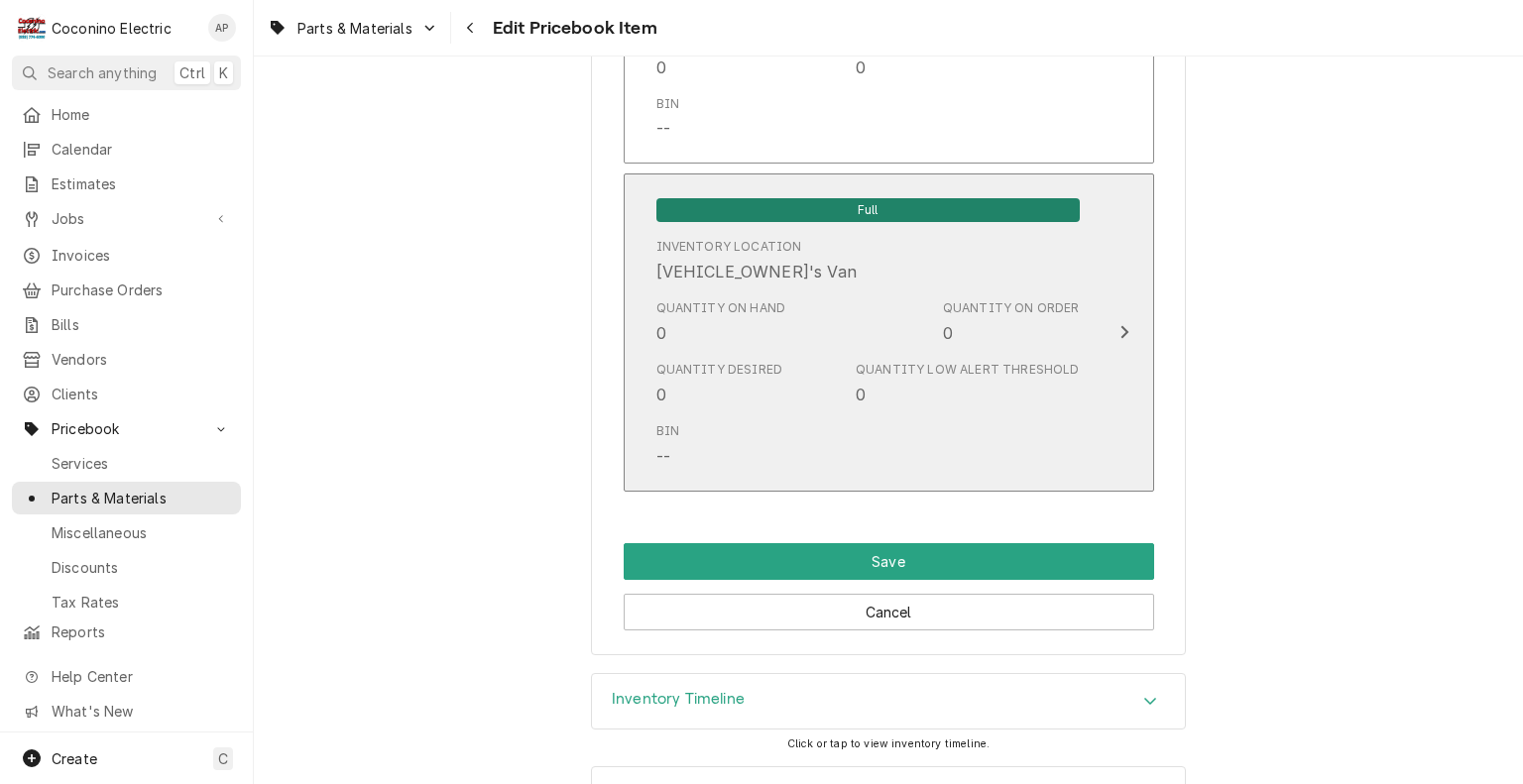 click on "Quantity Low Alert Threshold" at bounding box center (967, 370) 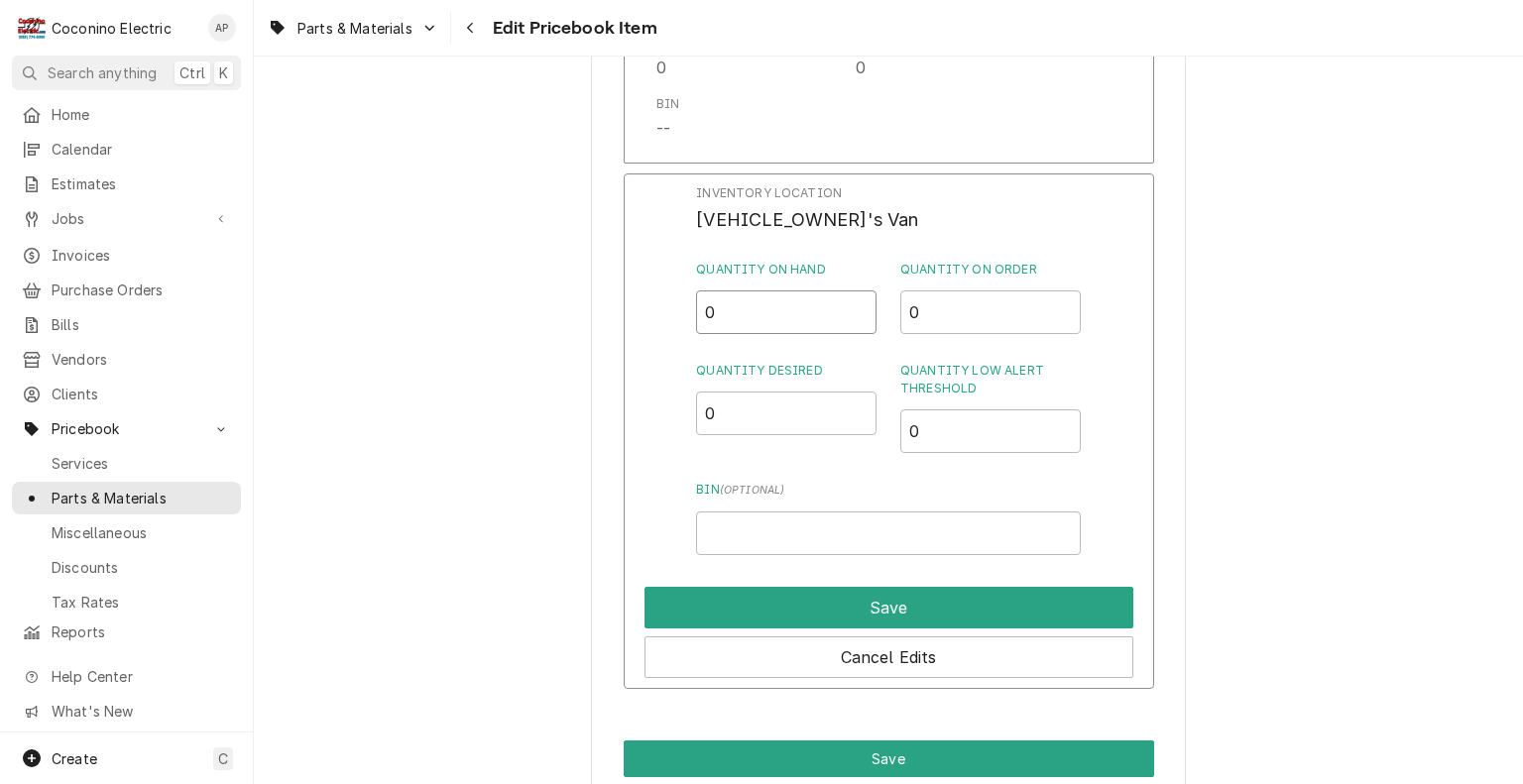 drag, startPoint x: 732, startPoint y: 323, endPoint x: 645, endPoint y: 308, distance: 88.28363 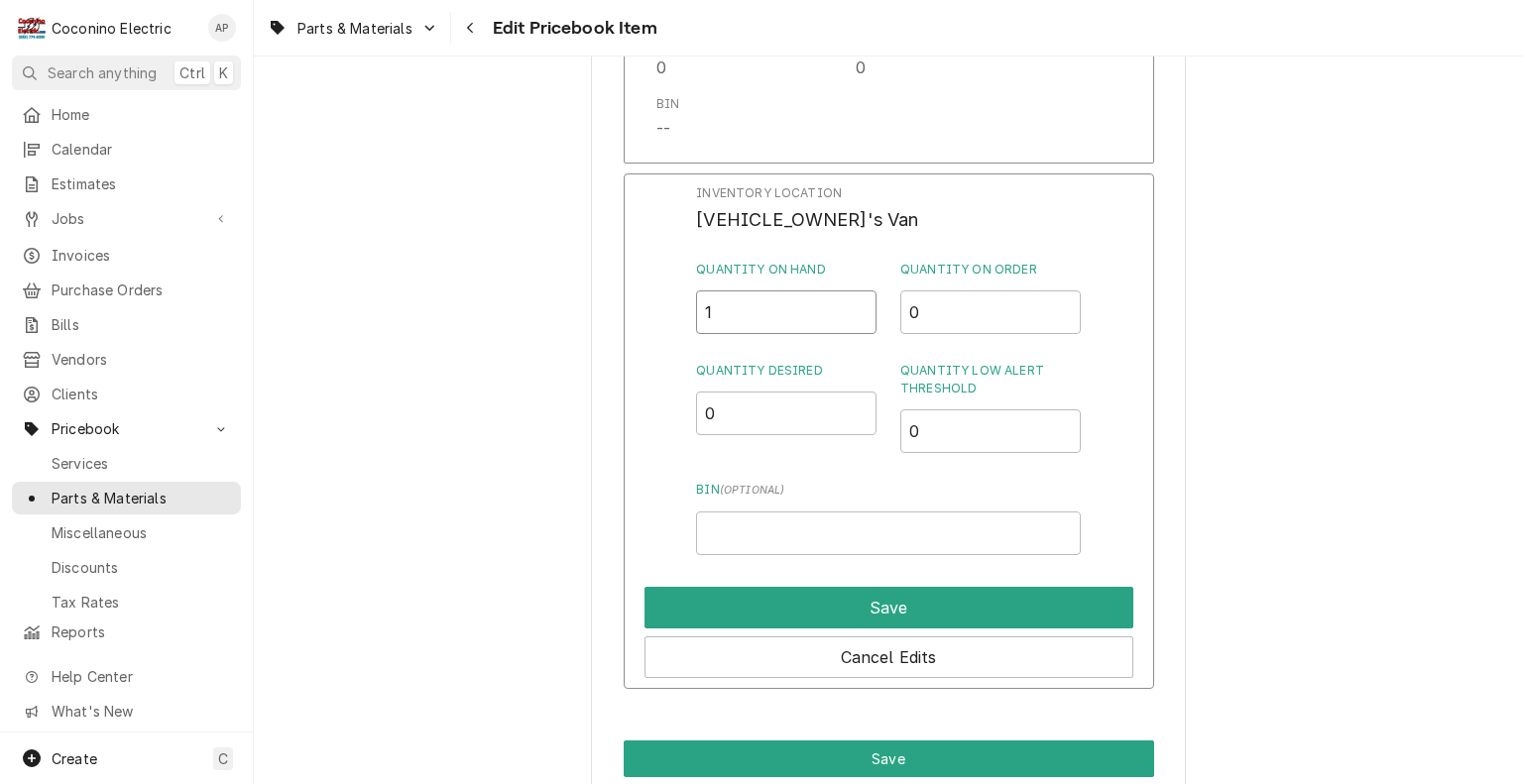 type on "1" 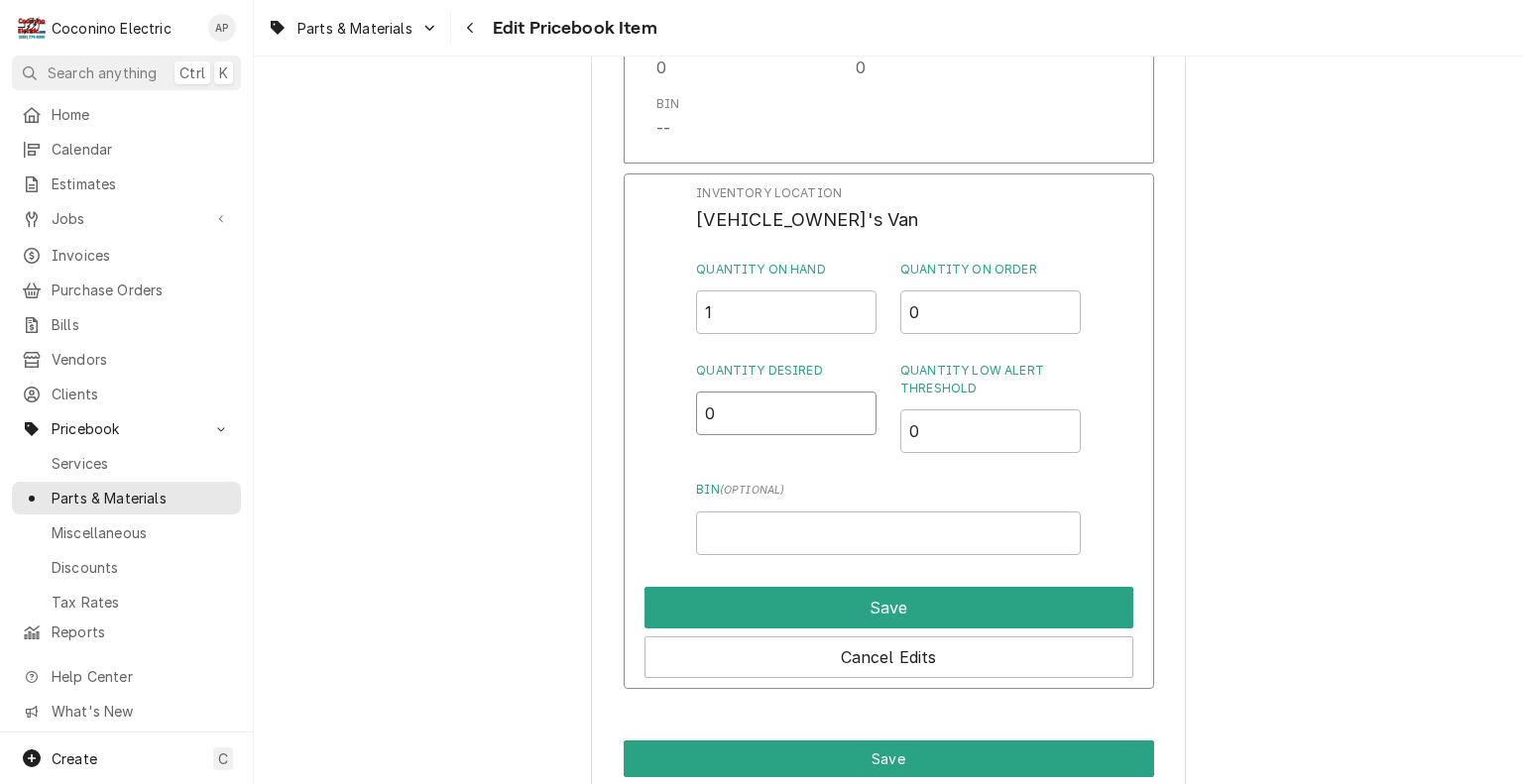 drag, startPoint x: 734, startPoint y: 413, endPoint x: 645, endPoint y: 419, distance: 89.20202 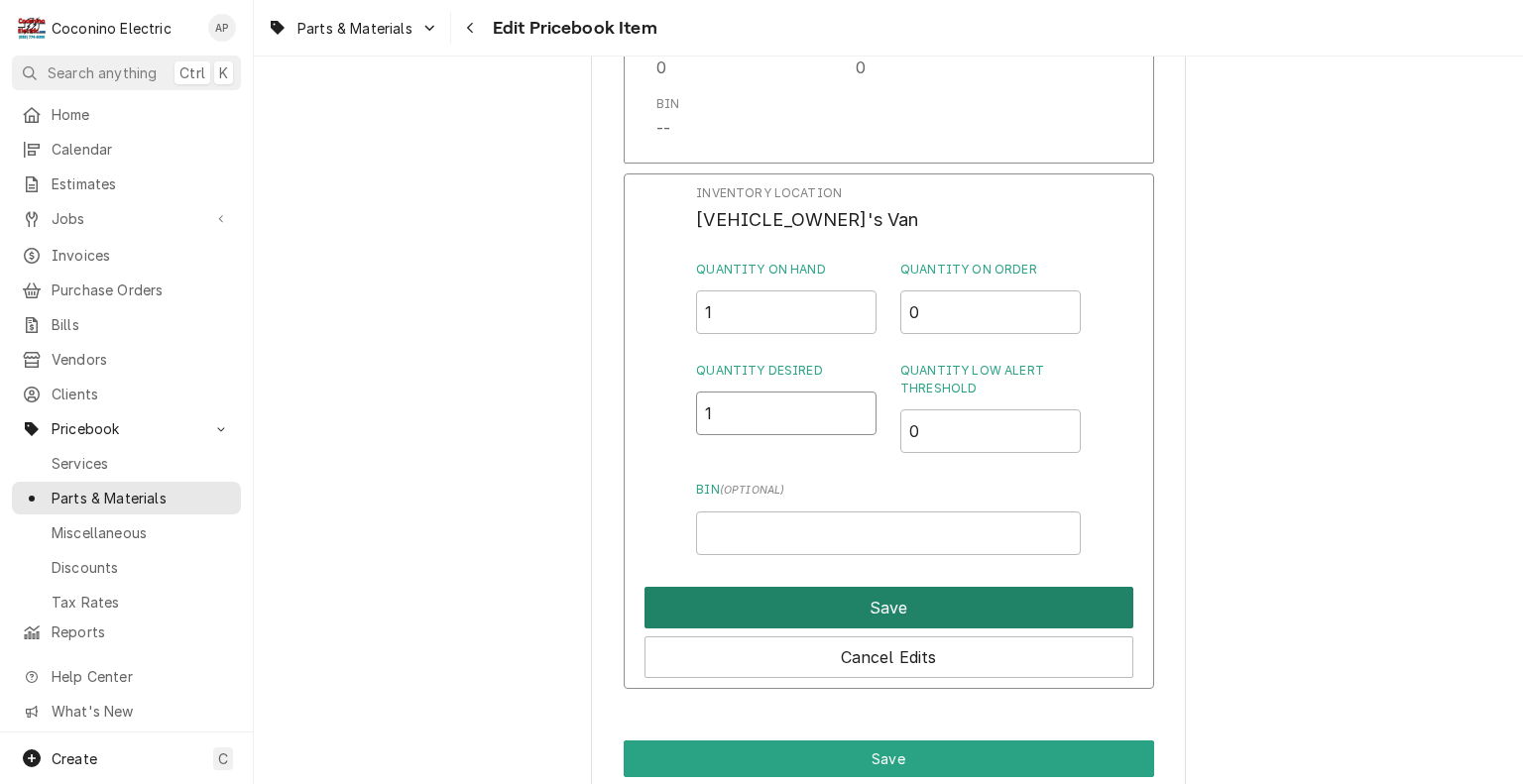 type on "1" 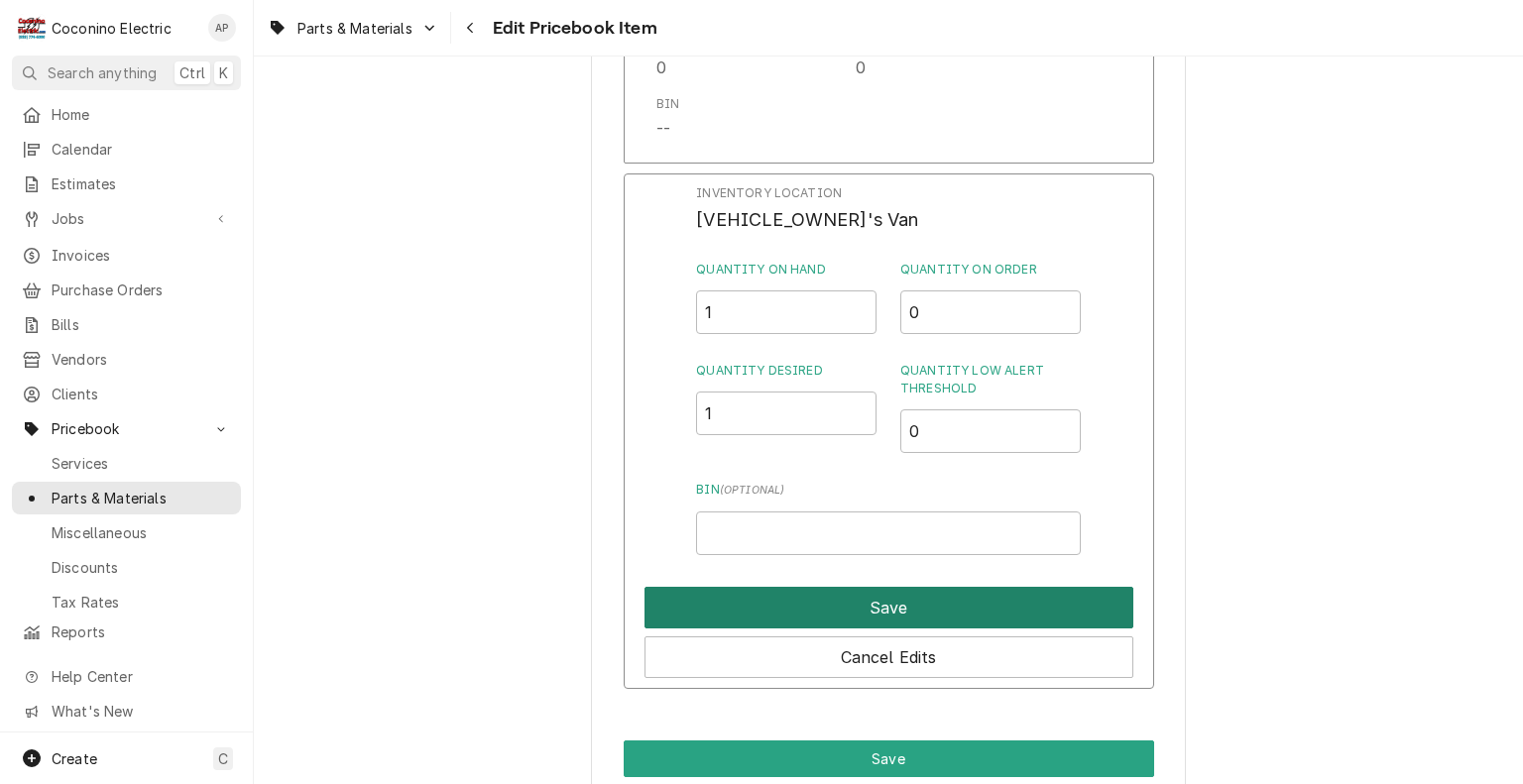 click on "Save" at bounding box center (888, 608) 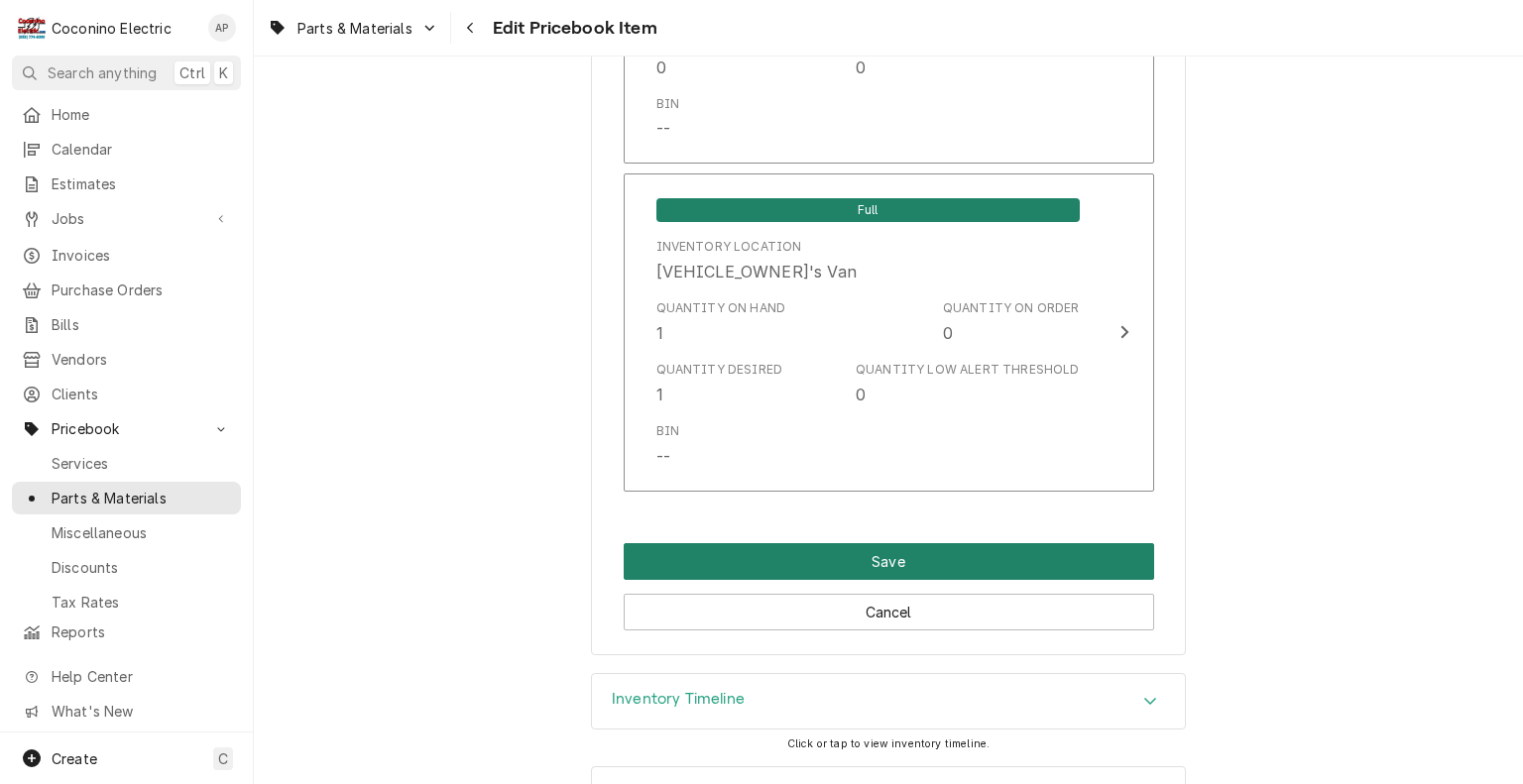 click on "Save" at bounding box center [888, 561] 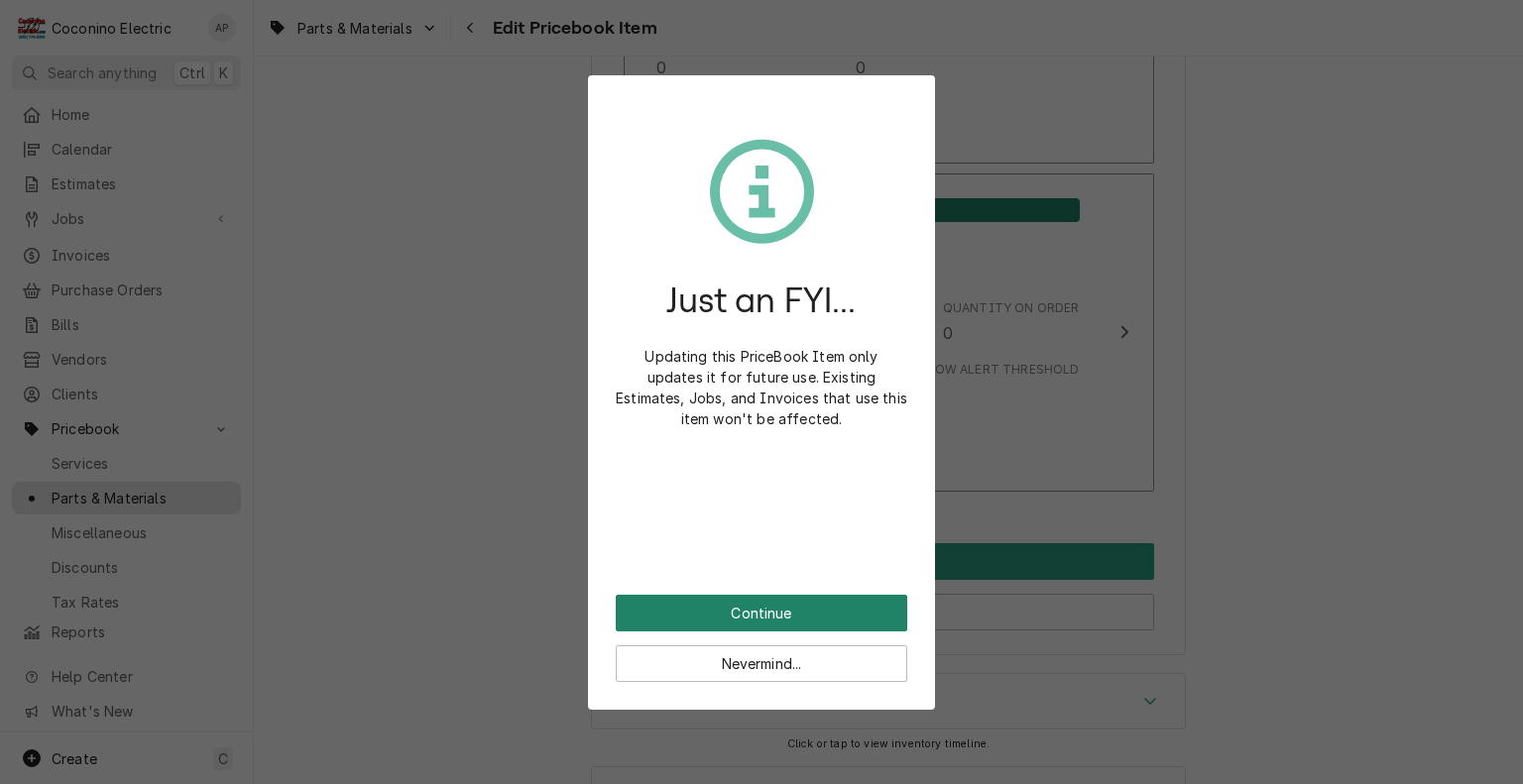 click on "Continue" at bounding box center [762, 613] 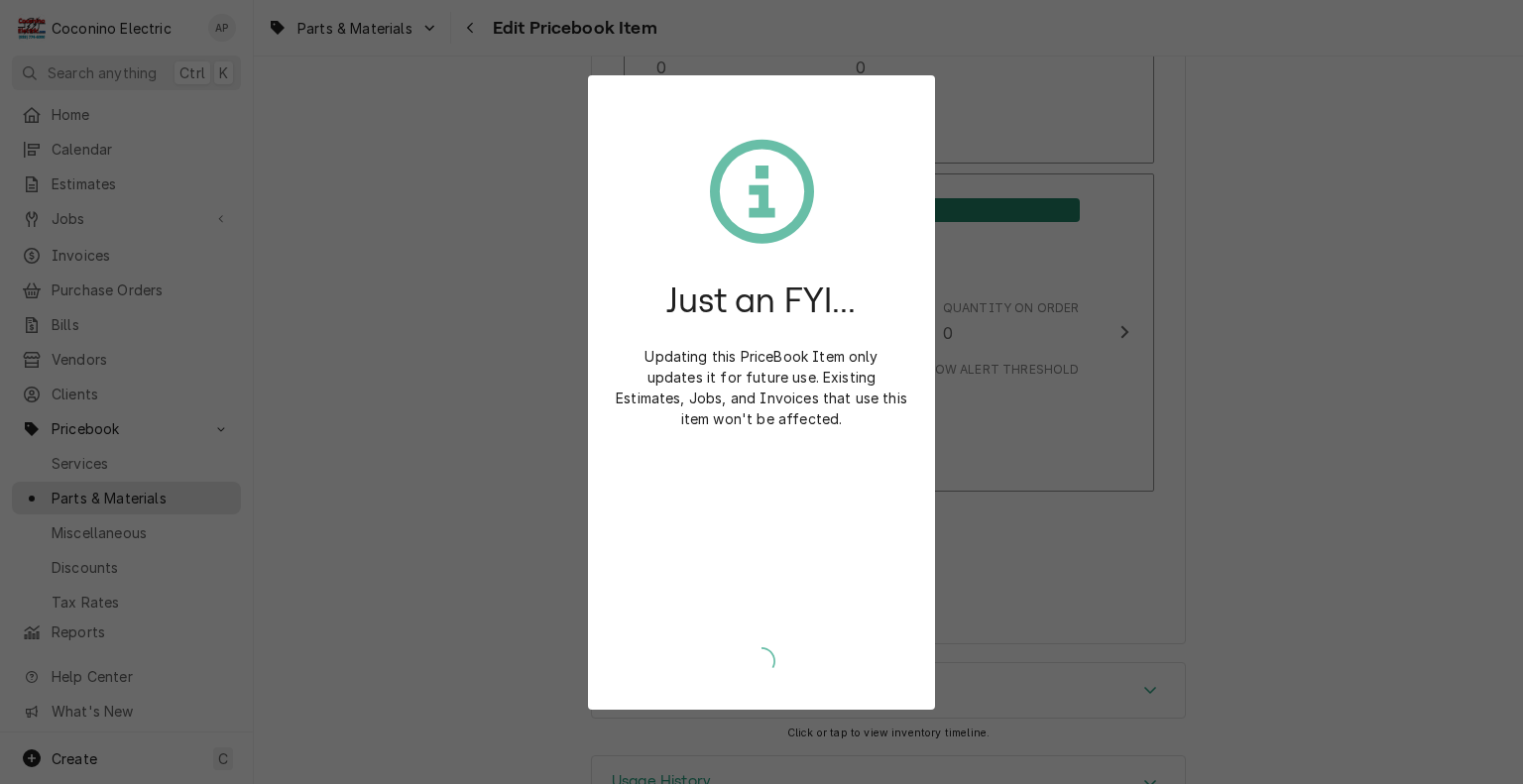 type on "x" 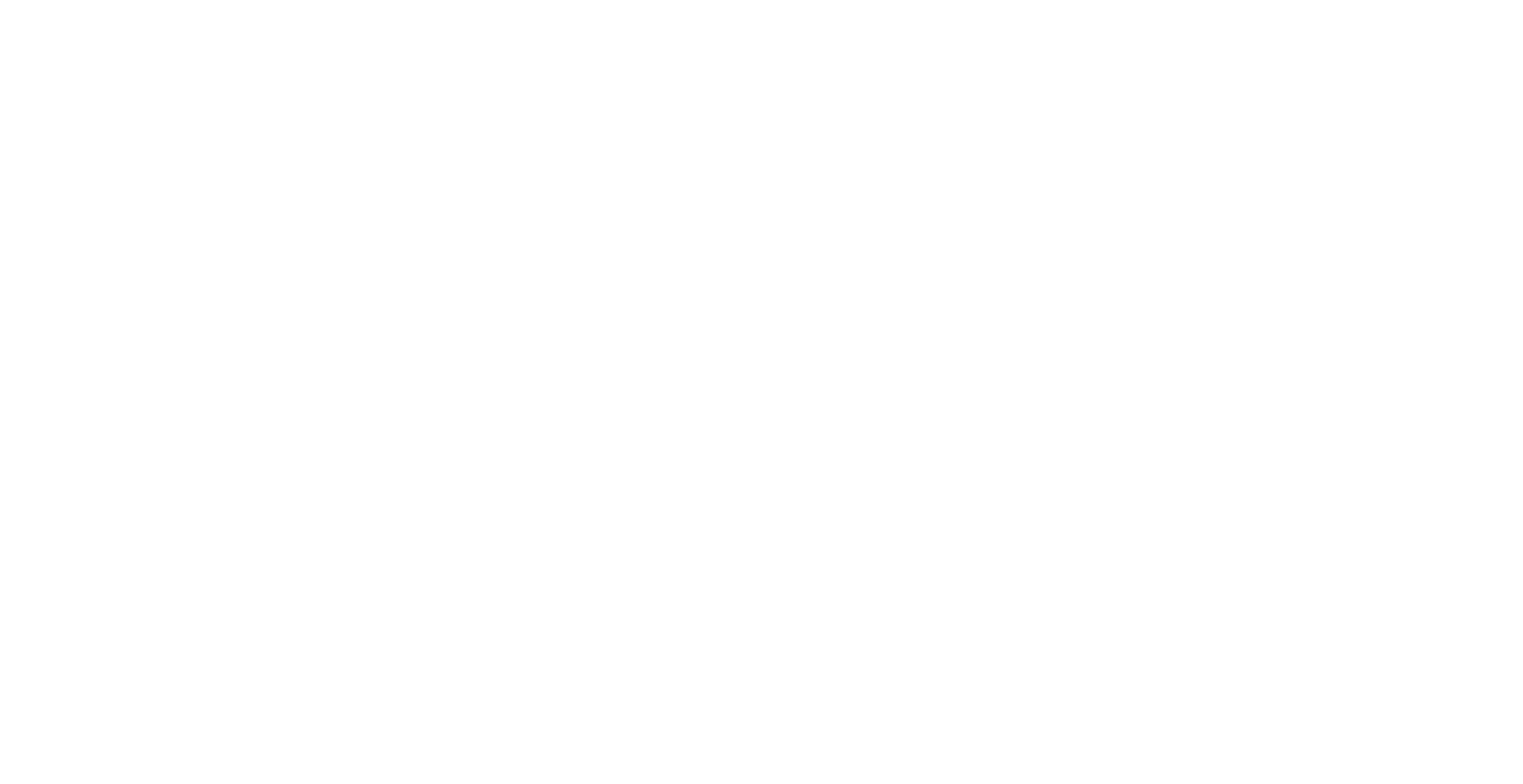 scroll, scrollTop: 0, scrollLeft: 0, axis: both 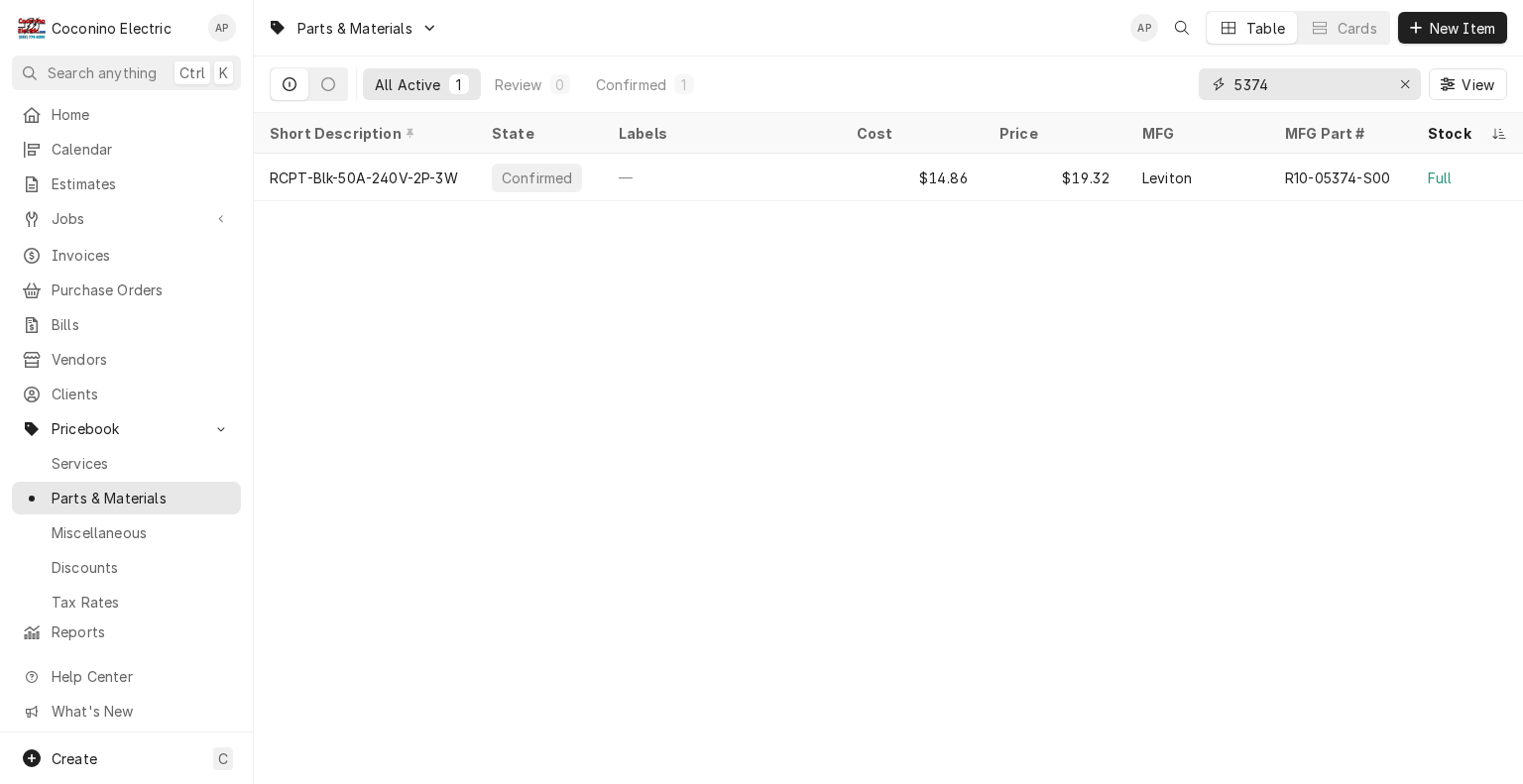 drag, startPoint x: 1285, startPoint y: 84, endPoint x: 1190, endPoint y: 84, distance: 95 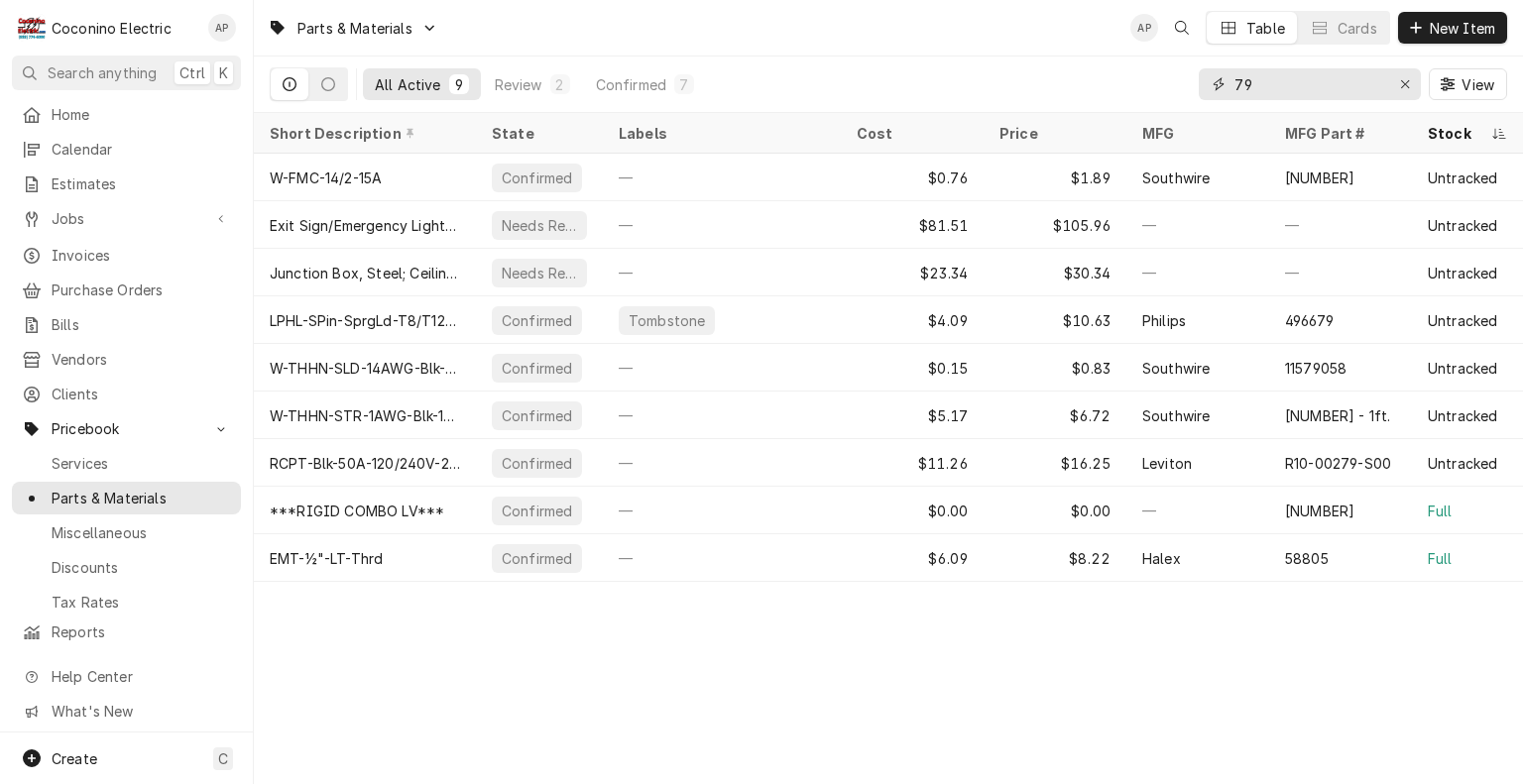 type on "7" 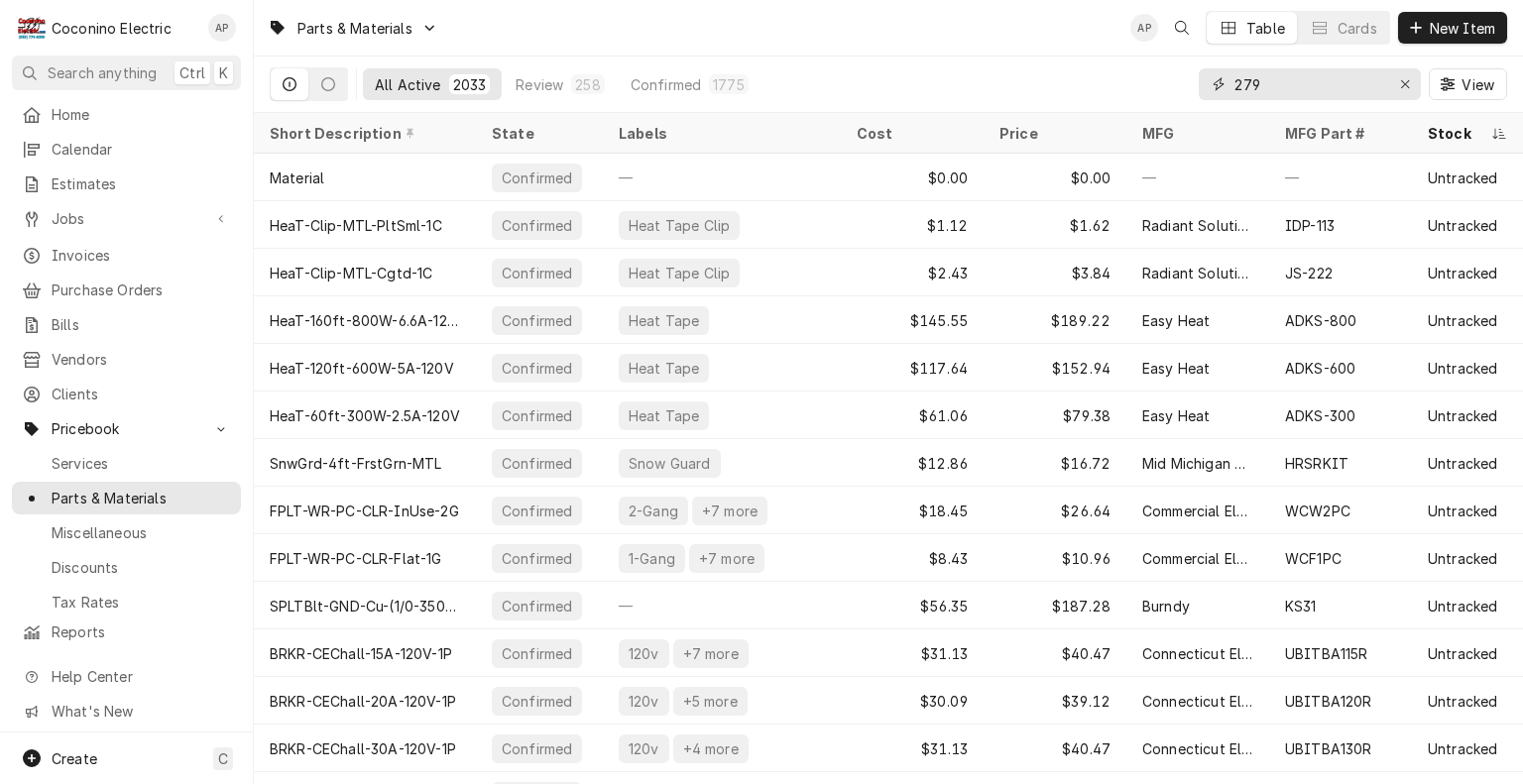 type on "279" 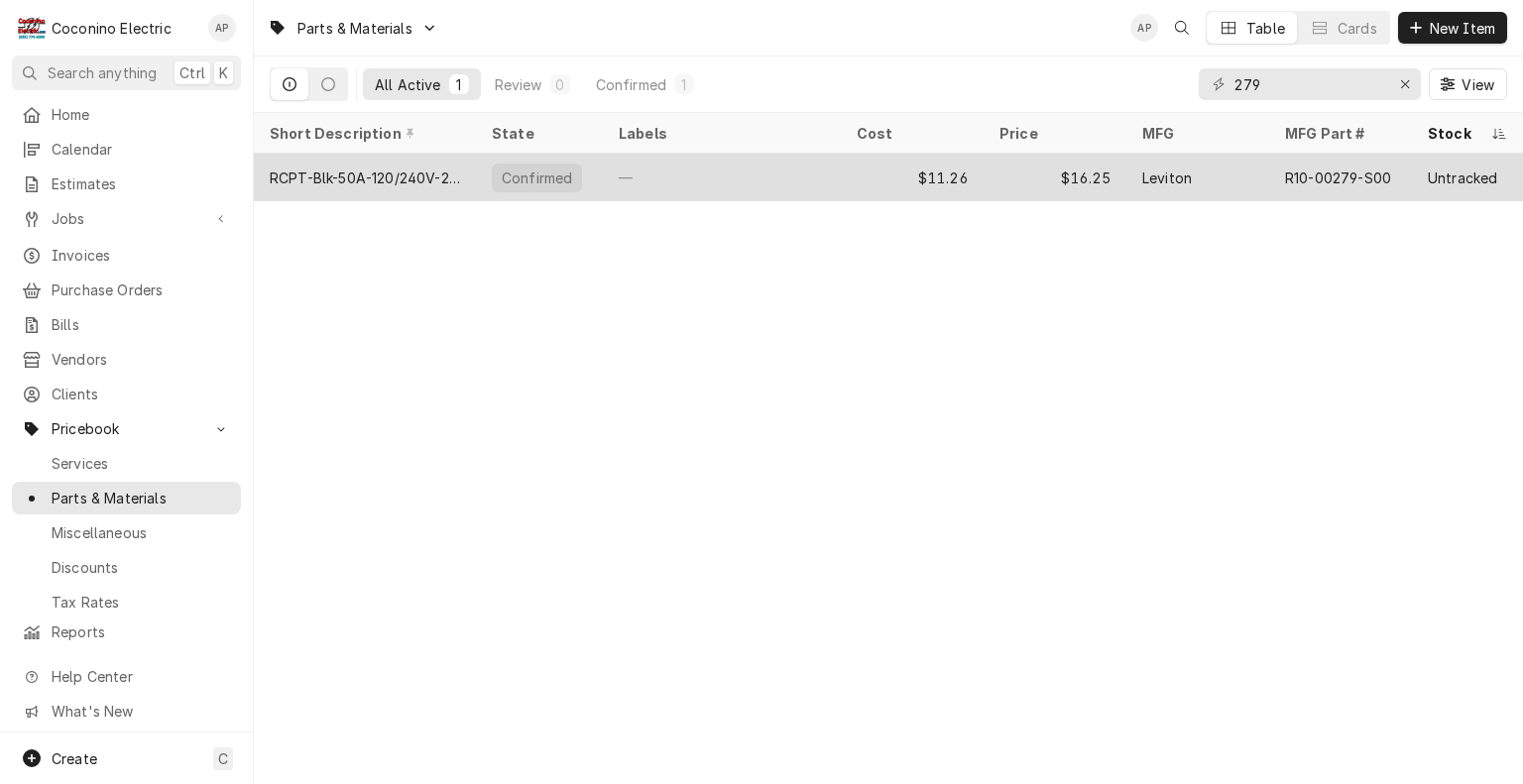 click on "—" at bounding box center [722, 177] 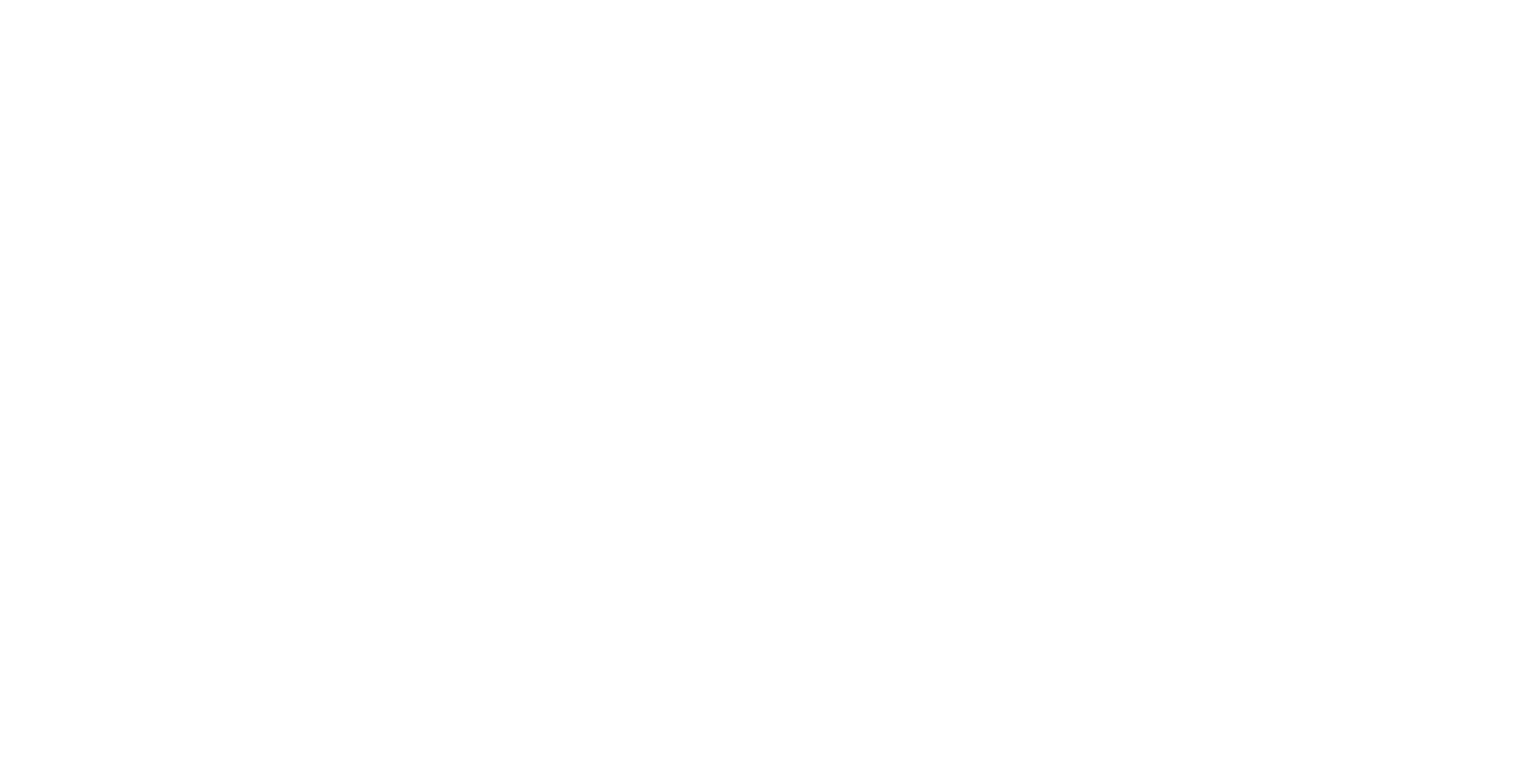 scroll, scrollTop: 0, scrollLeft: 0, axis: both 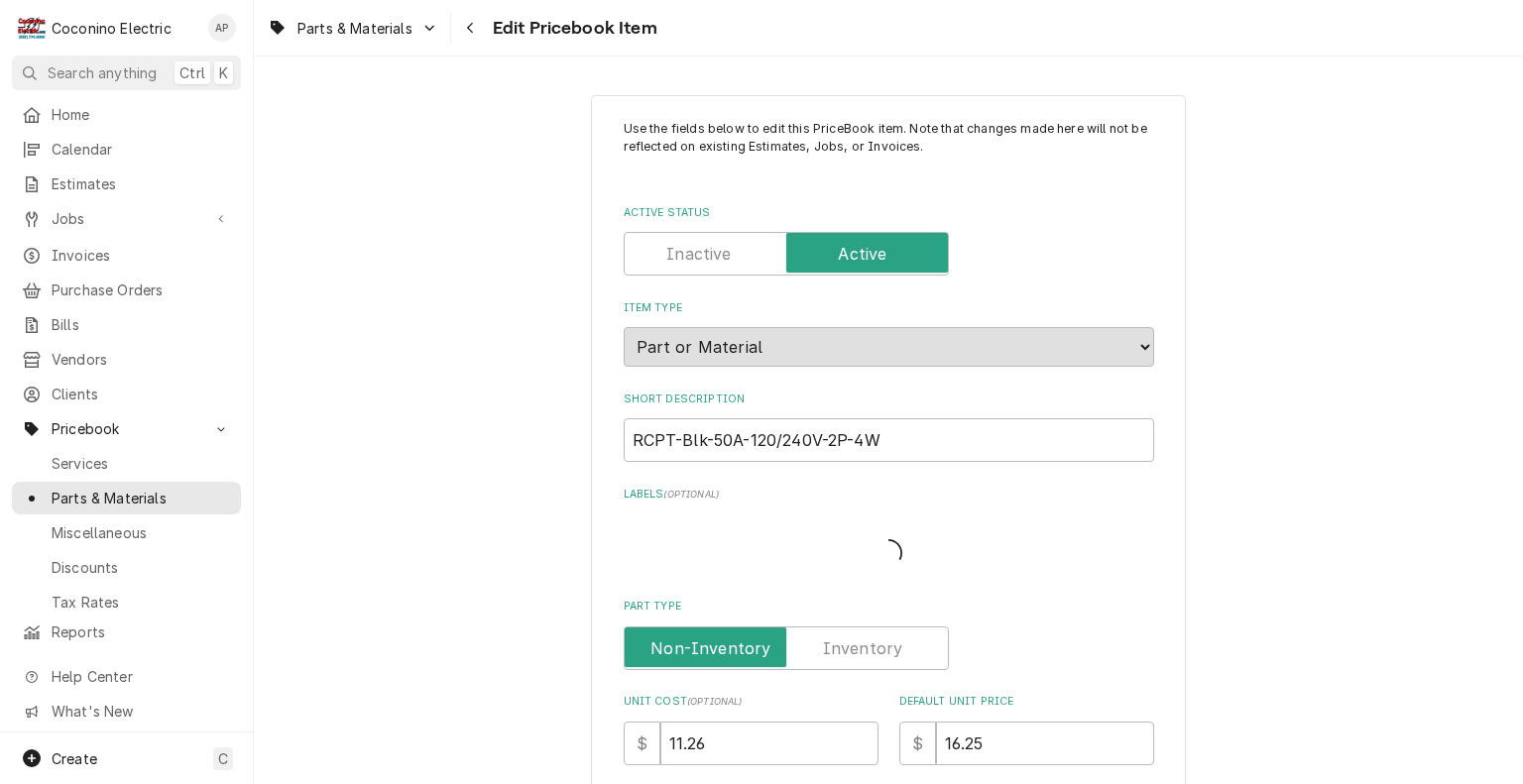 type on "x" 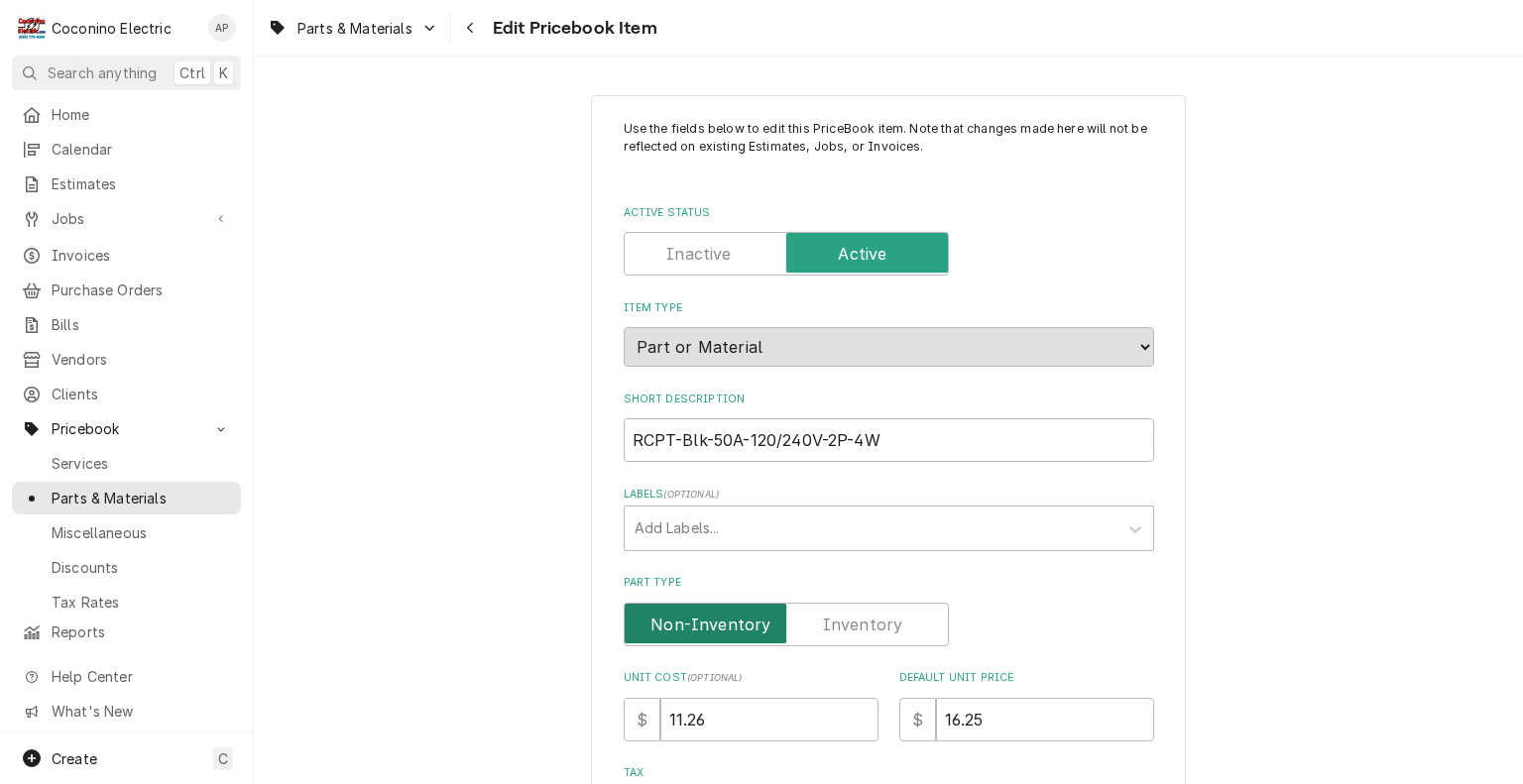 click at bounding box center (786, 624) 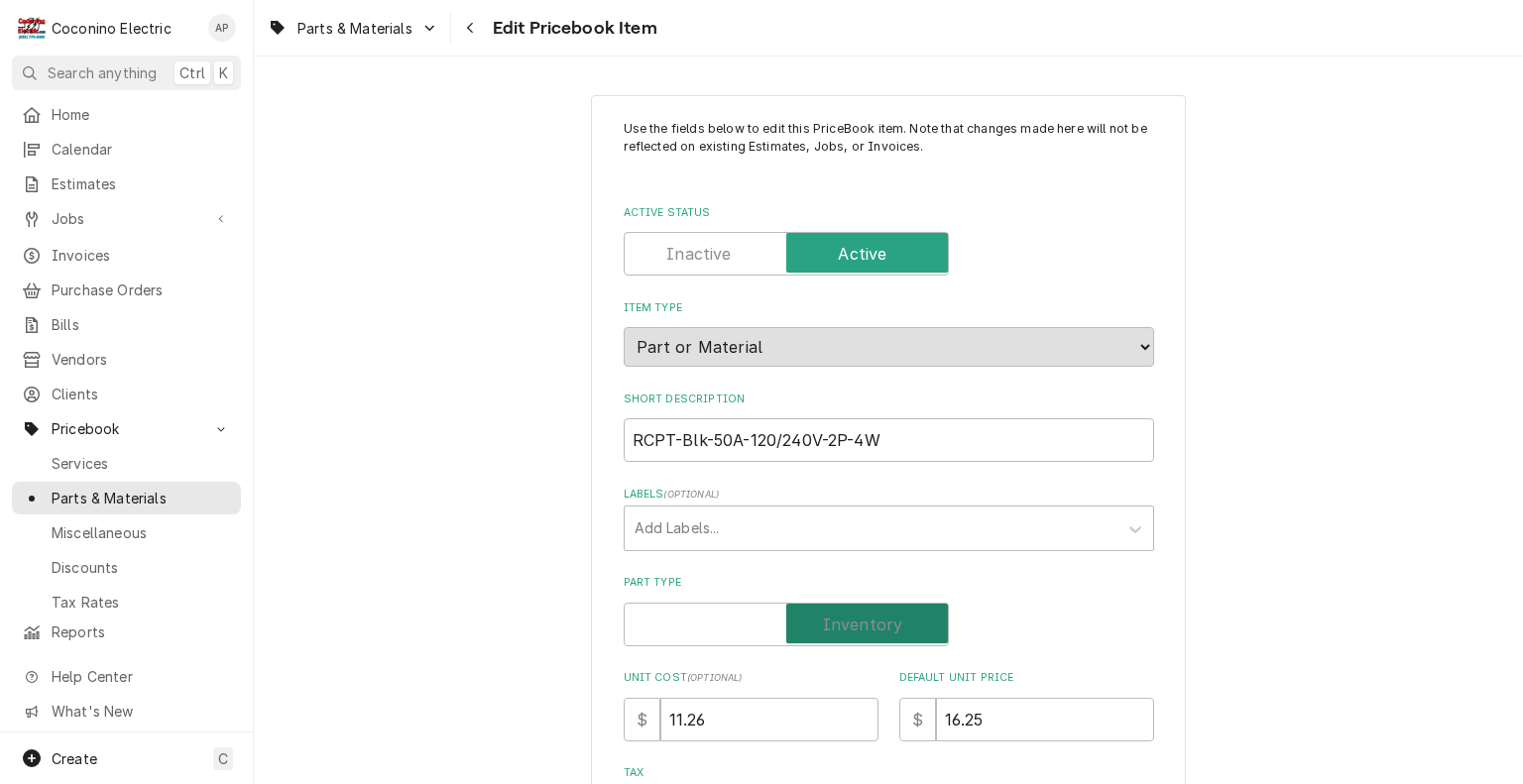 checkbox on "true" 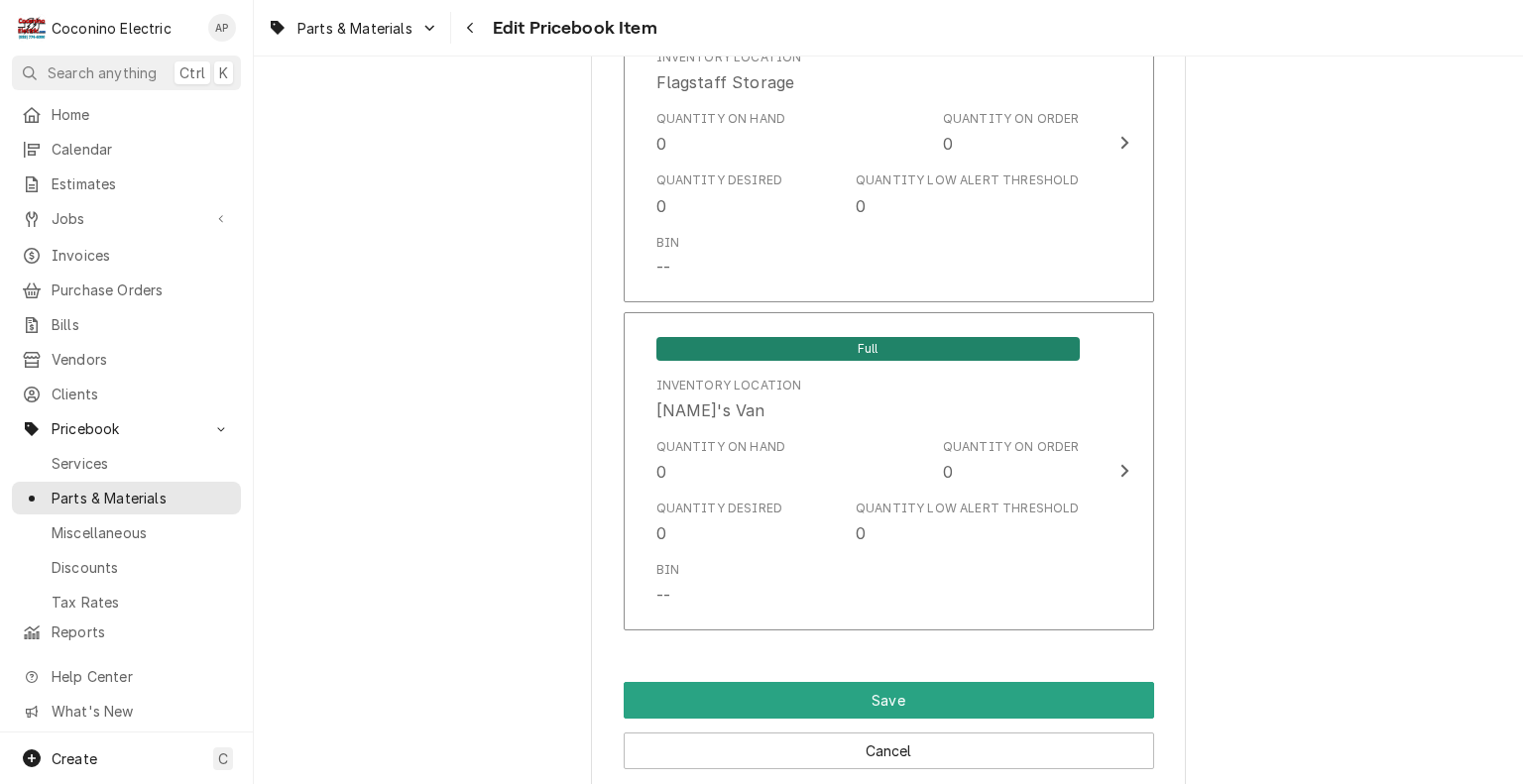 scroll, scrollTop: 1675, scrollLeft: 0, axis: vertical 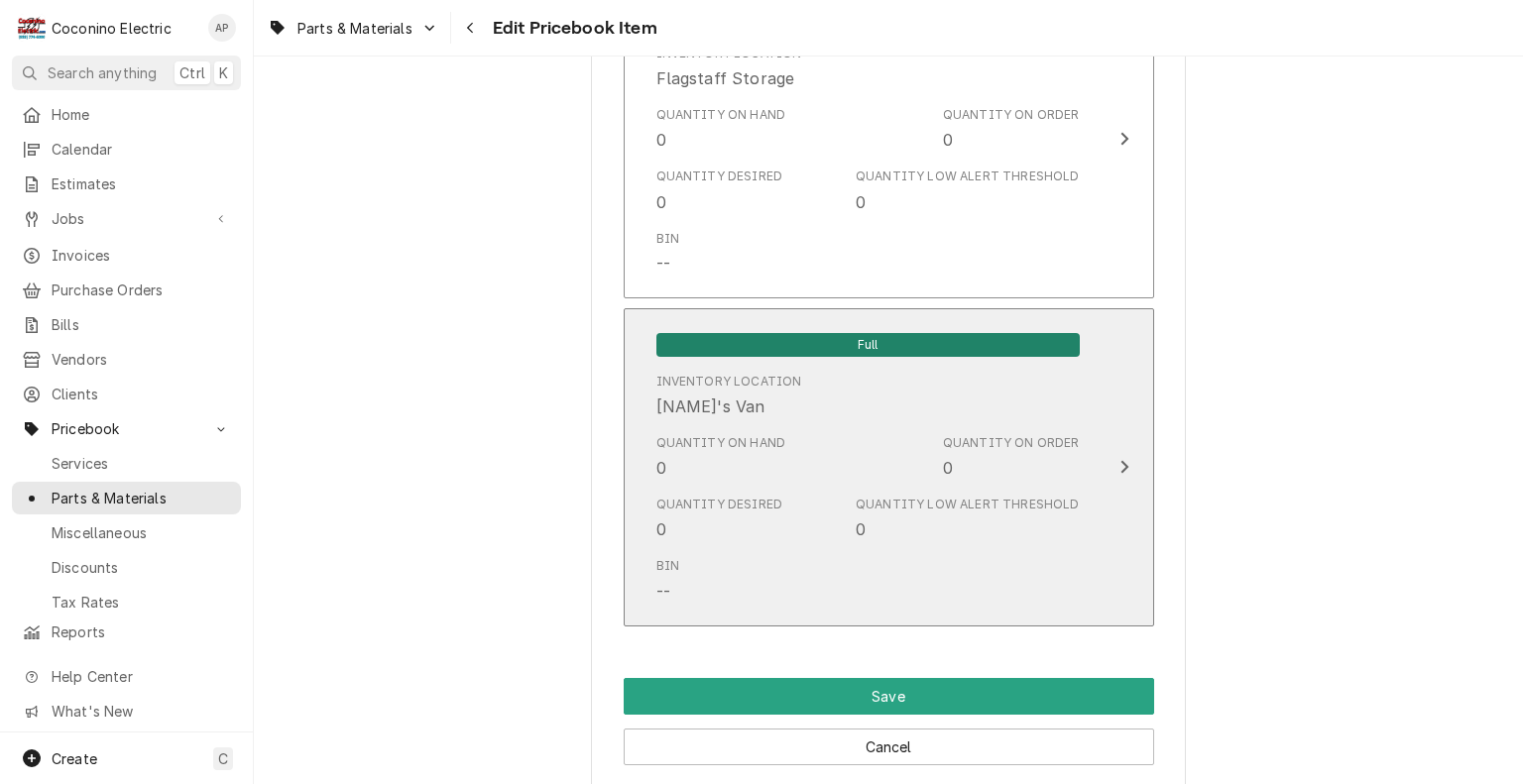 click on "Quantity Low Alert Threshold 0" at bounding box center [967, 518] 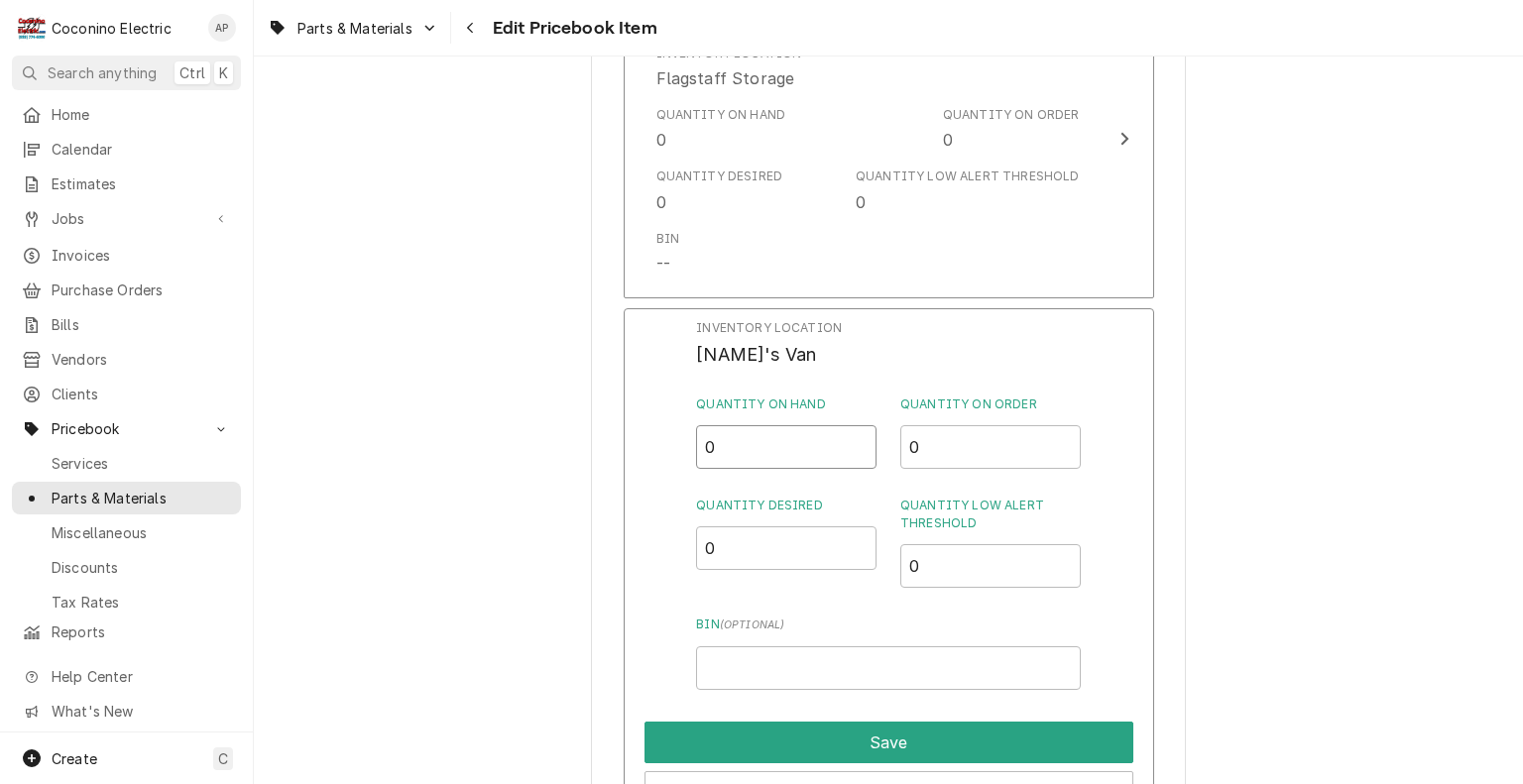 click on "0" at bounding box center (786, 447) 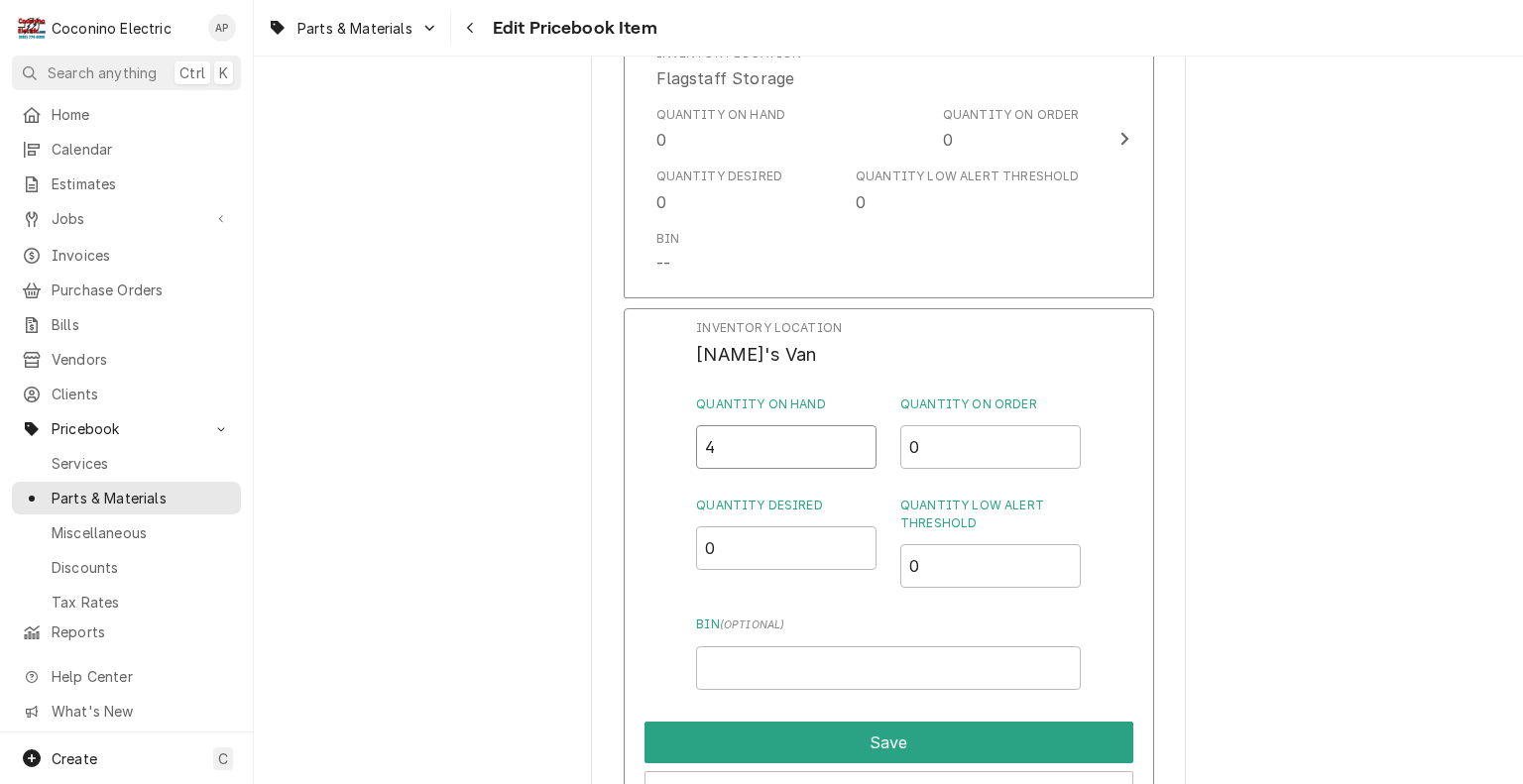 type on "4" 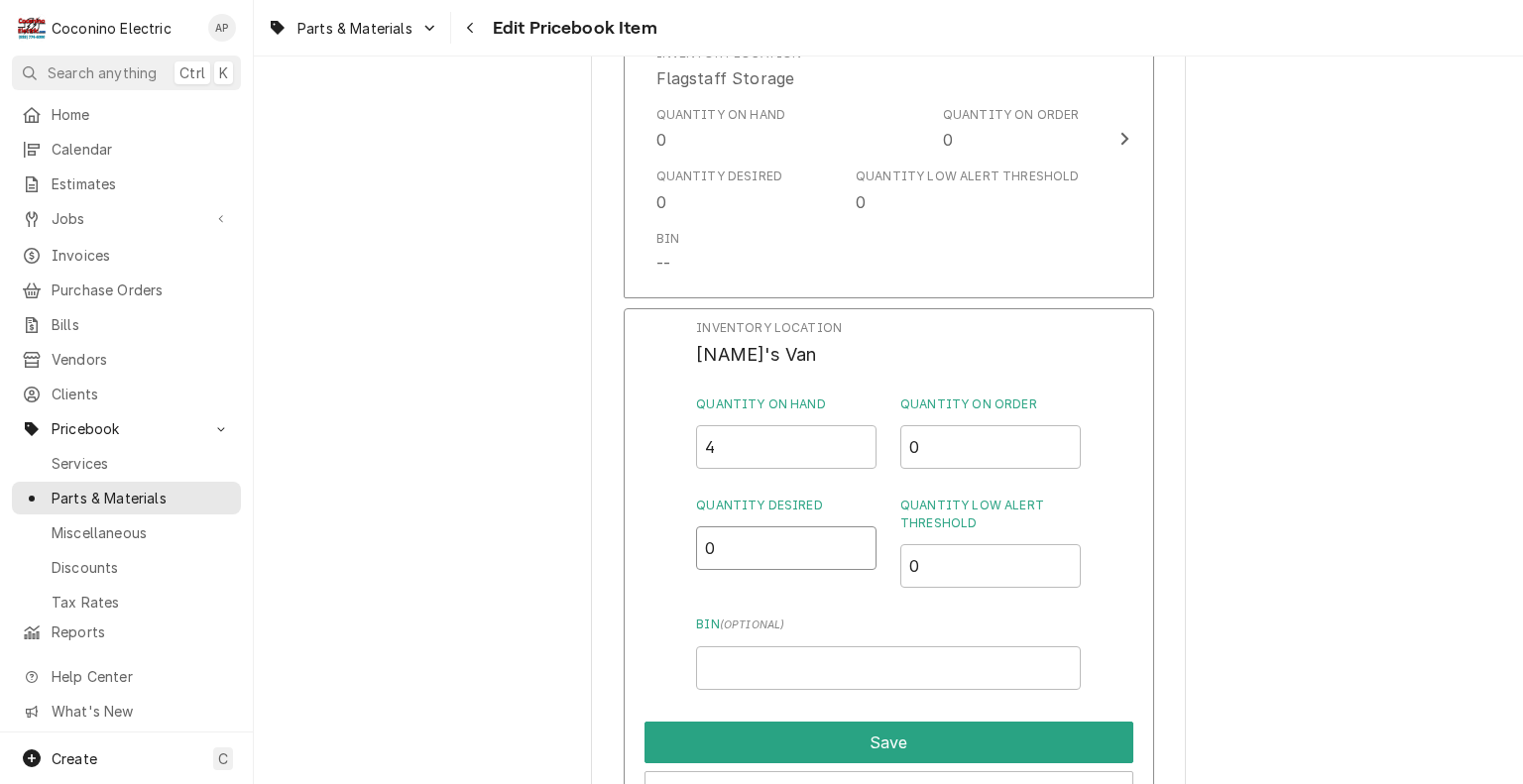 click on "0" at bounding box center (786, 548) 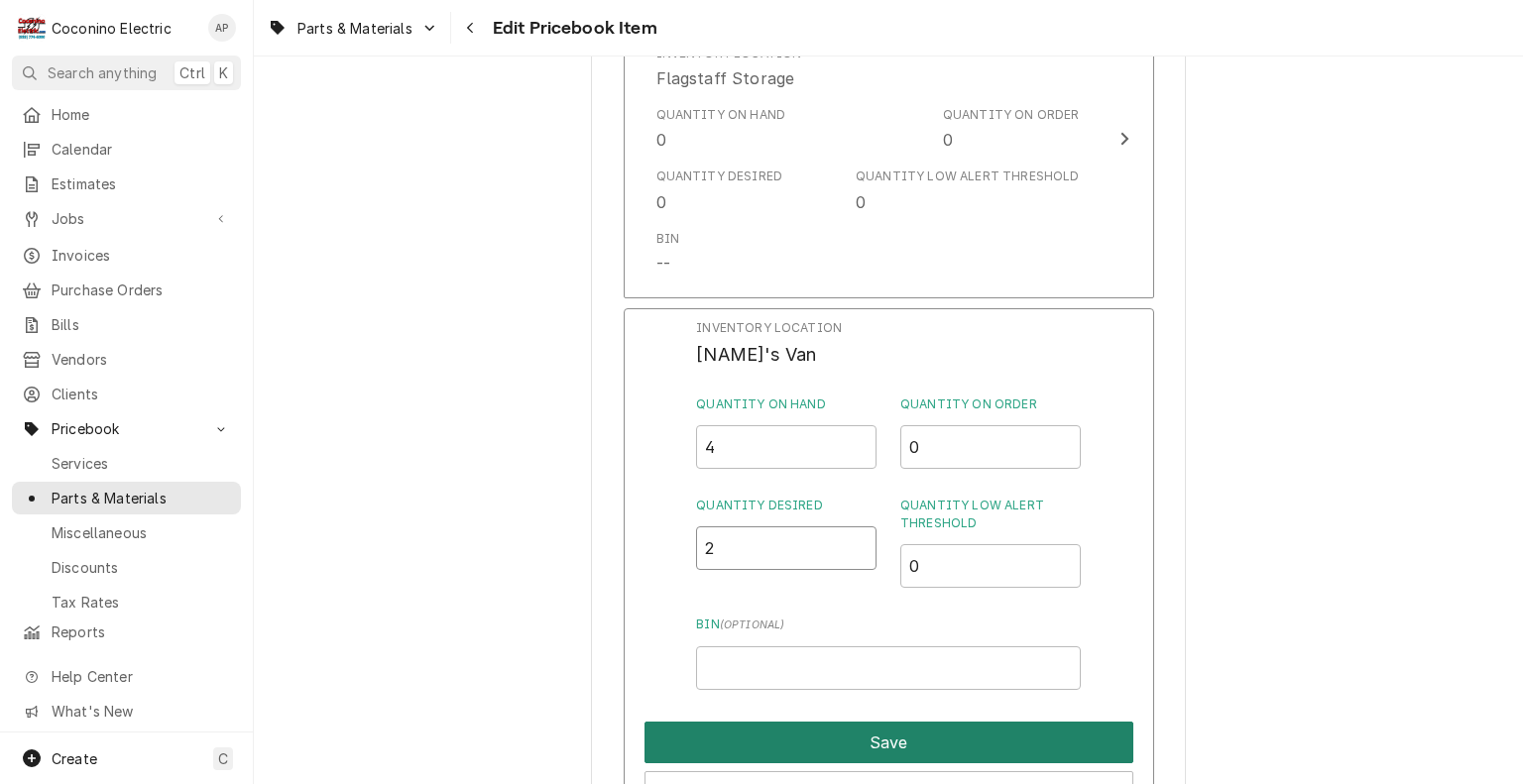 type on "2" 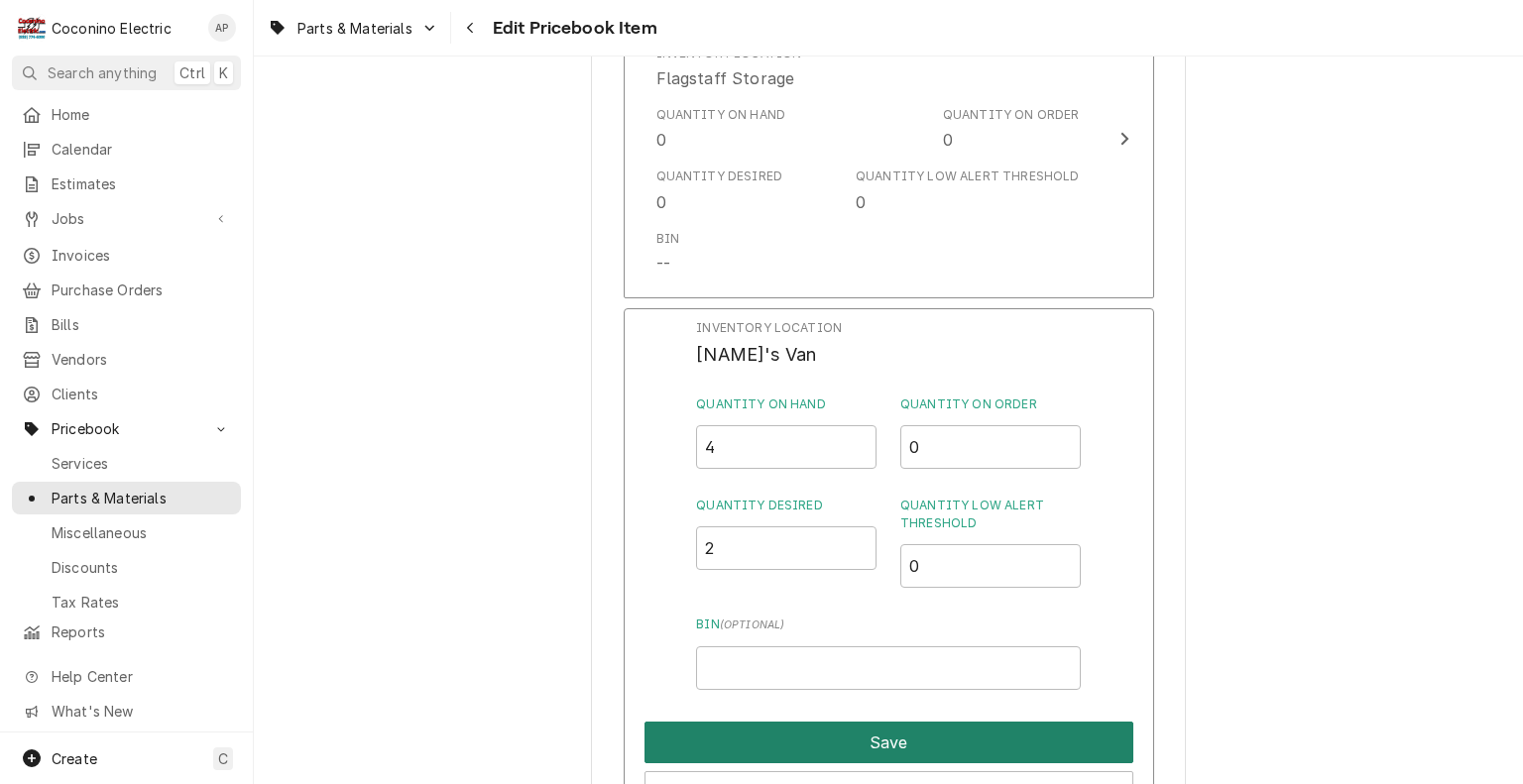 click on "Save" at bounding box center (888, 742) 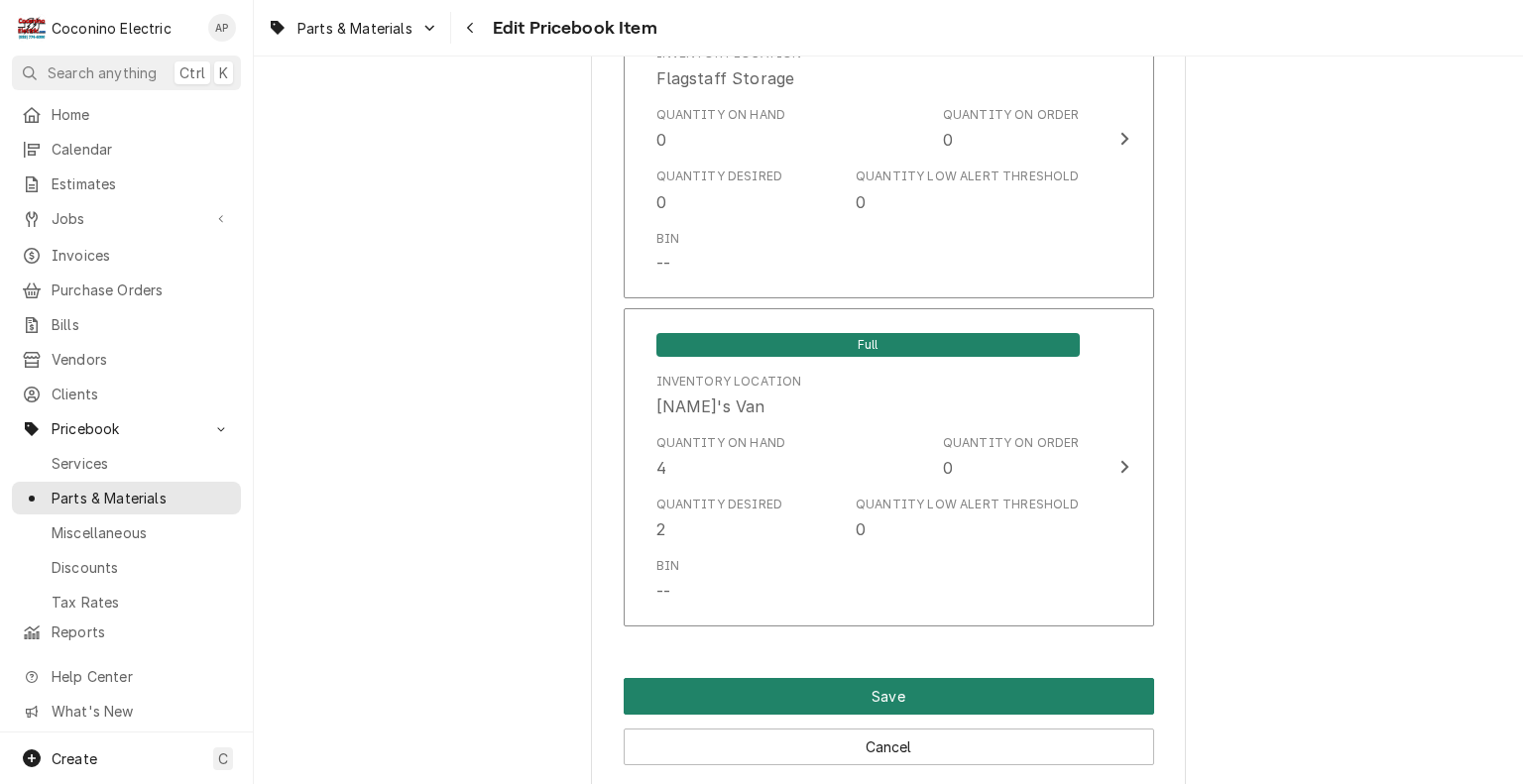 click on "Save" at bounding box center [888, 696] 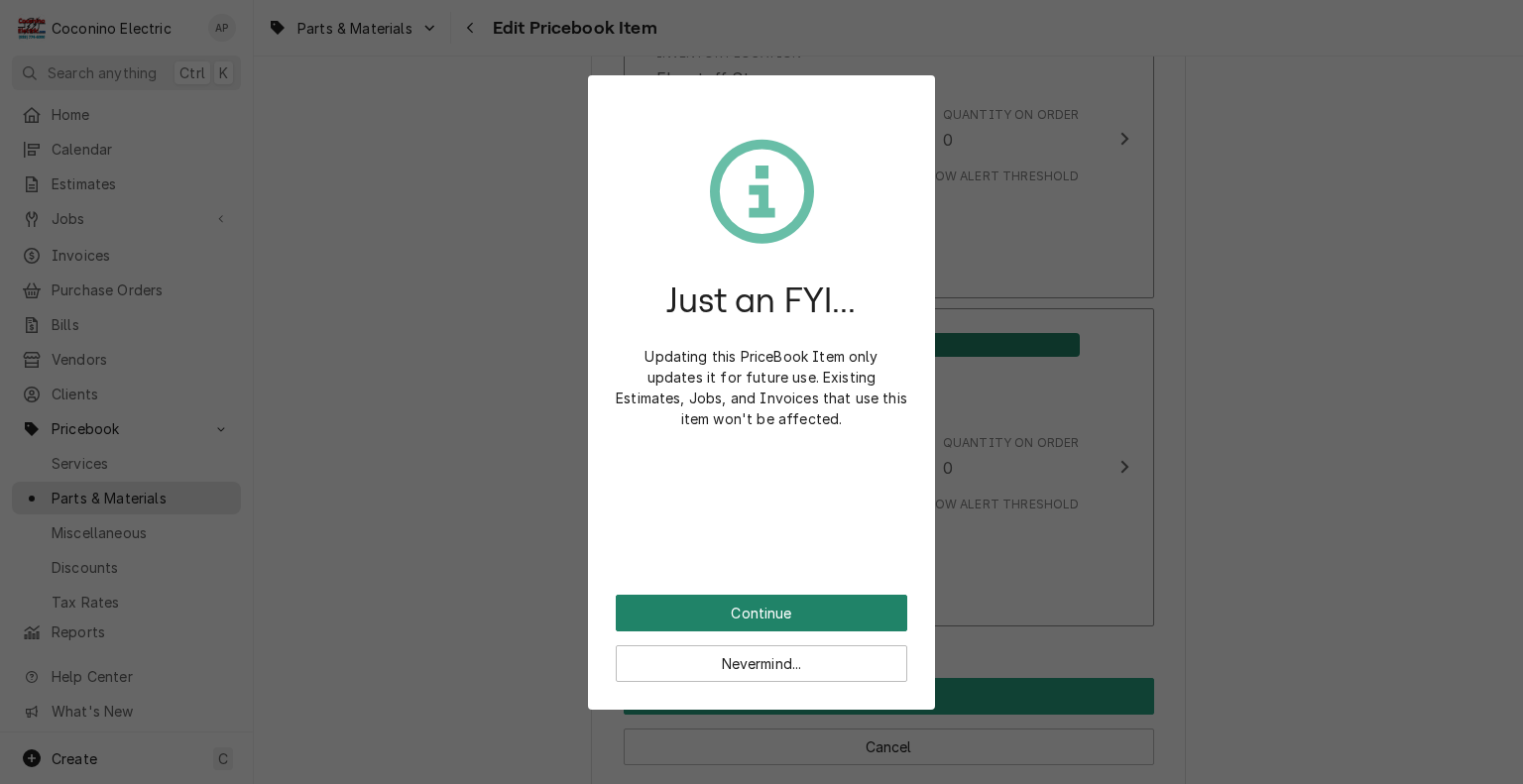 click on "Continue" at bounding box center (762, 613) 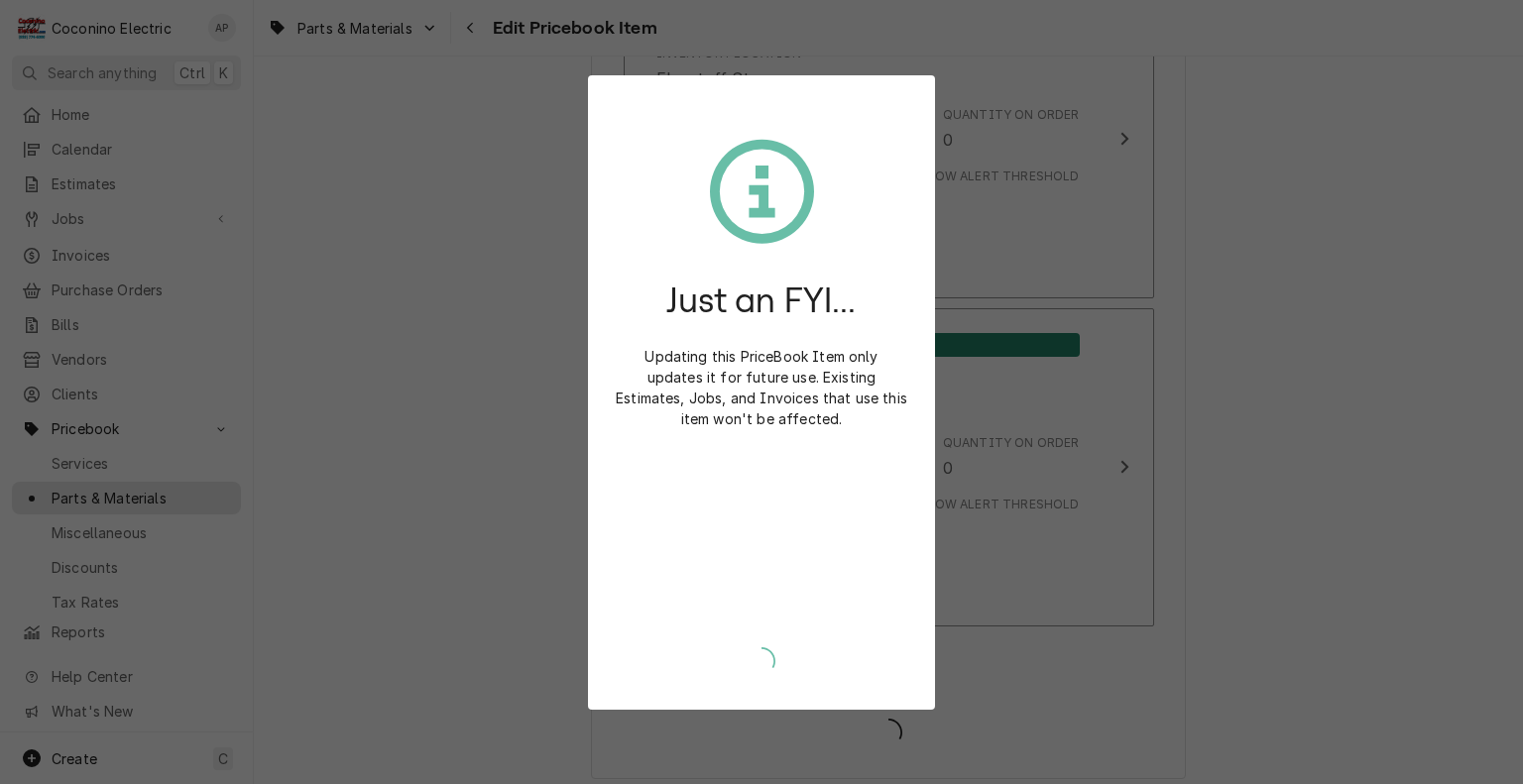 type on "x" 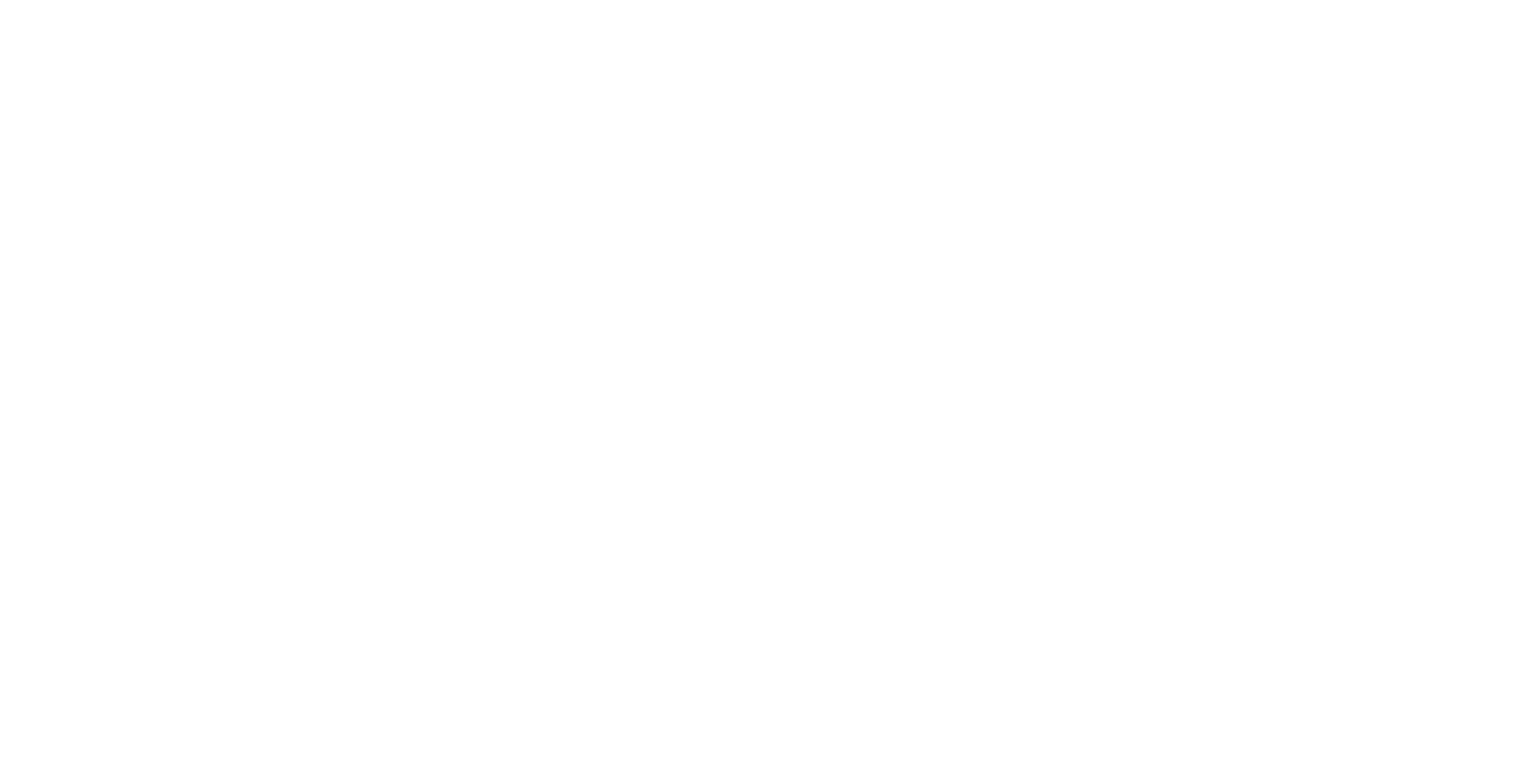 scroll, scrollTop: 0, scrollLeft: 0, axis: both 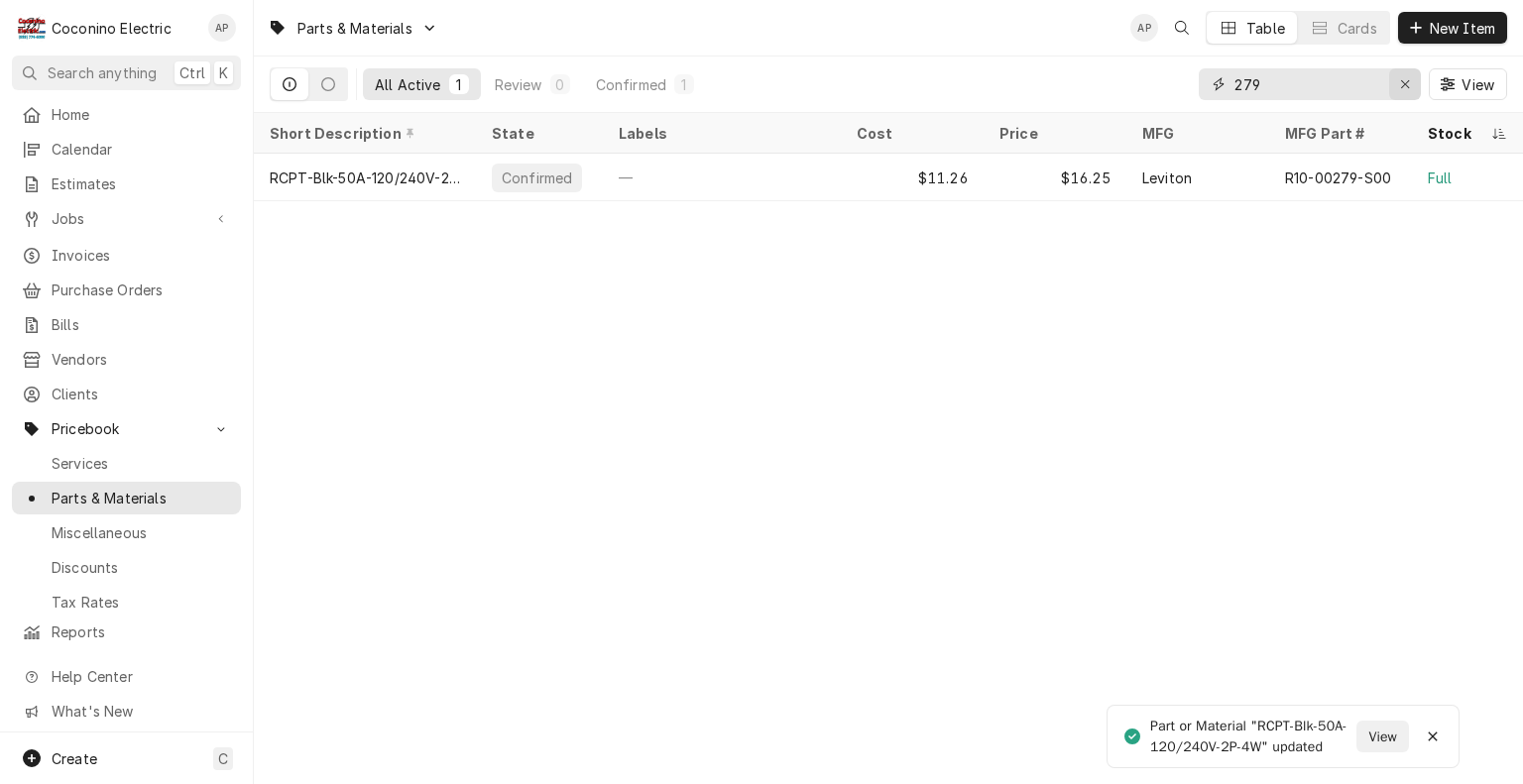 click 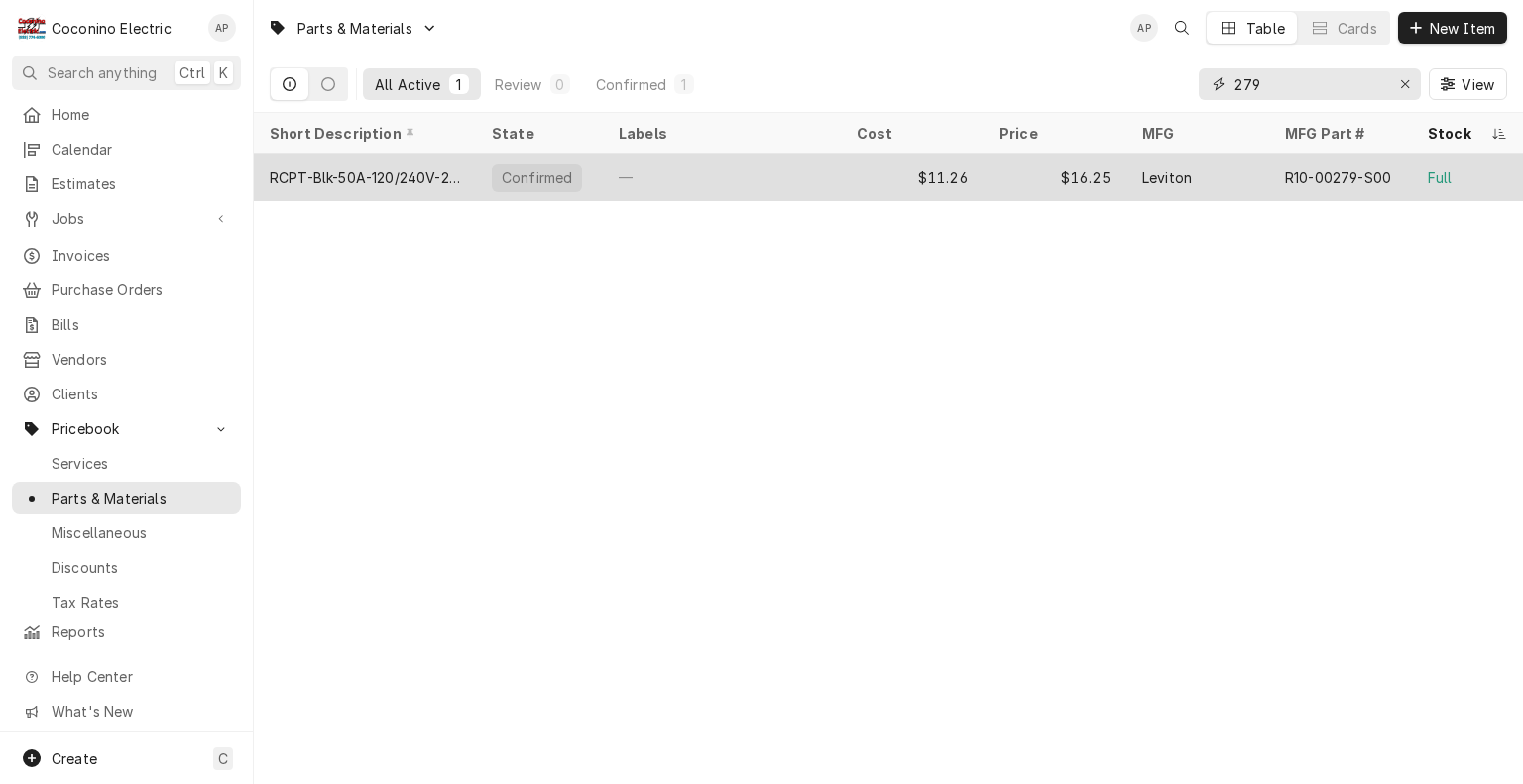 type on "279" 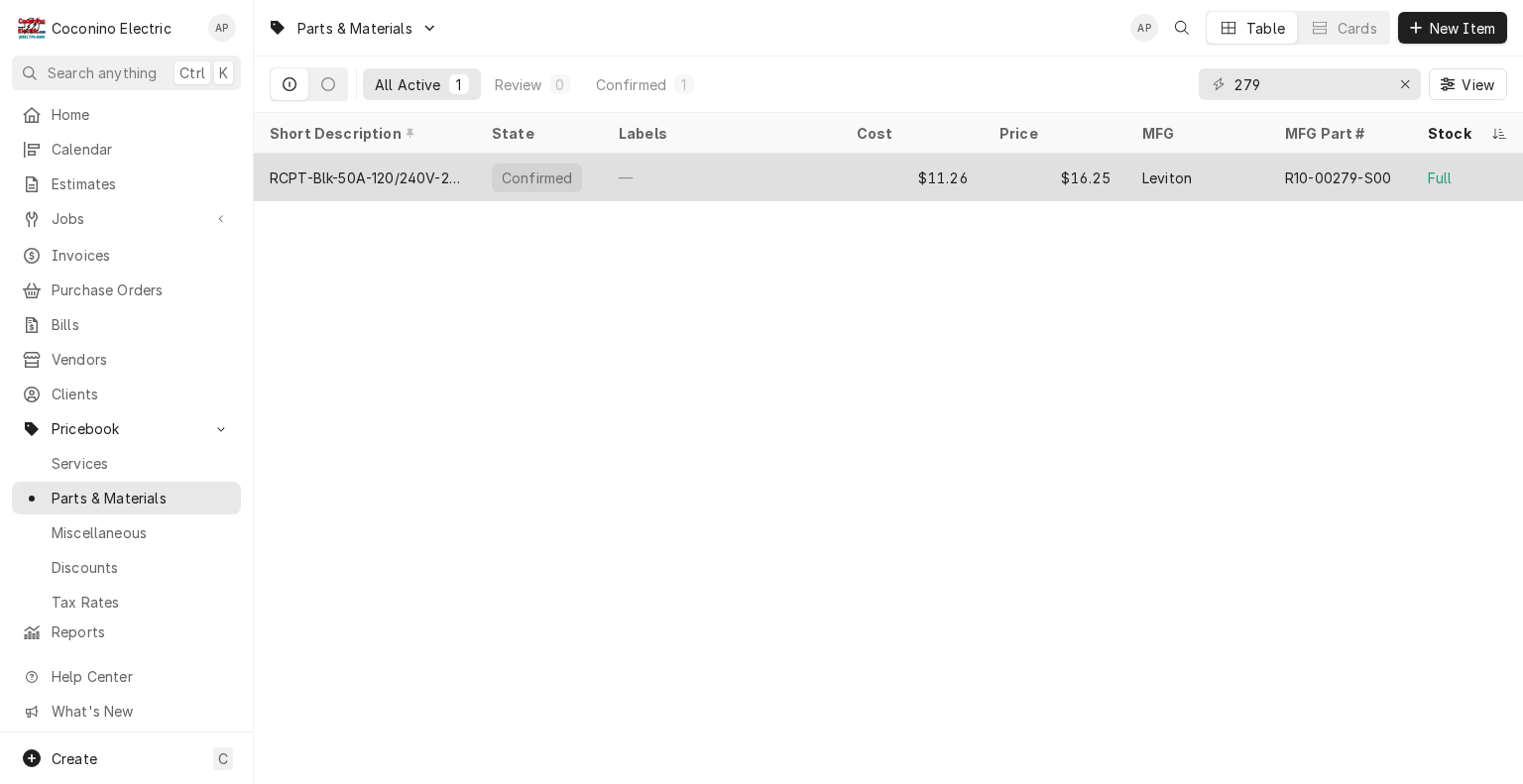 click on "—" at bounding box center [722, 177] 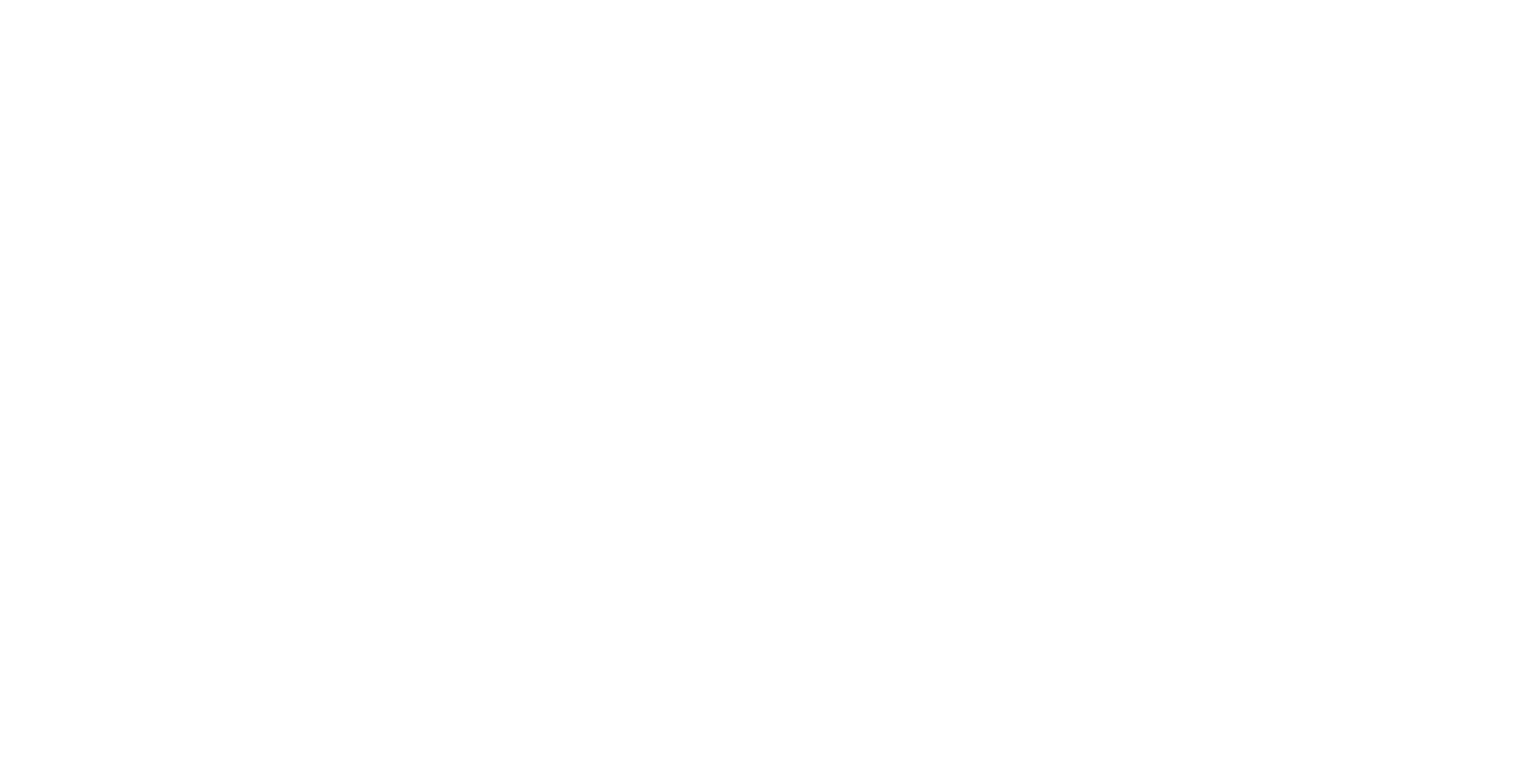 scroll, scrollTop: 0, scrollLeft: 0, axis: both 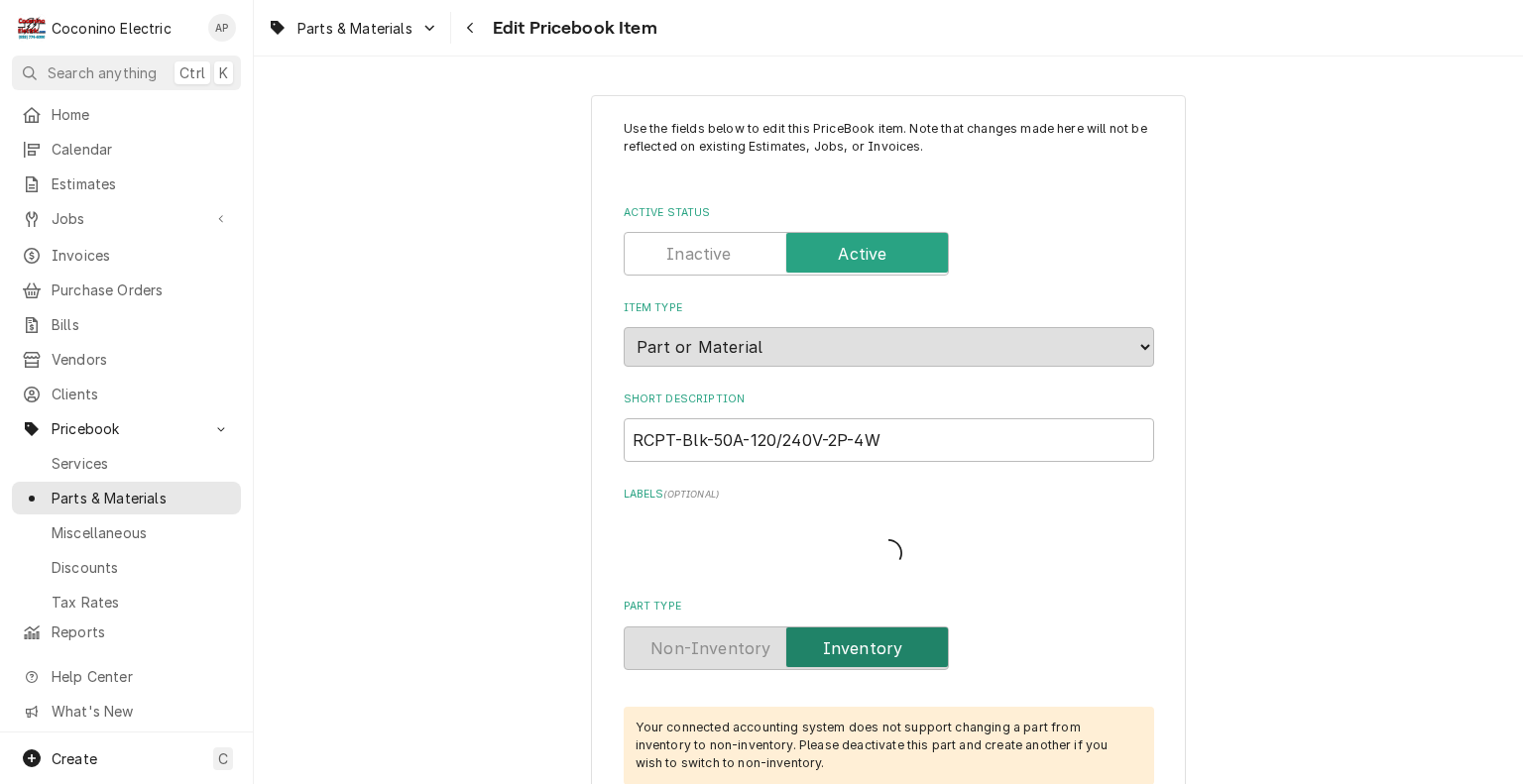 type on "x" 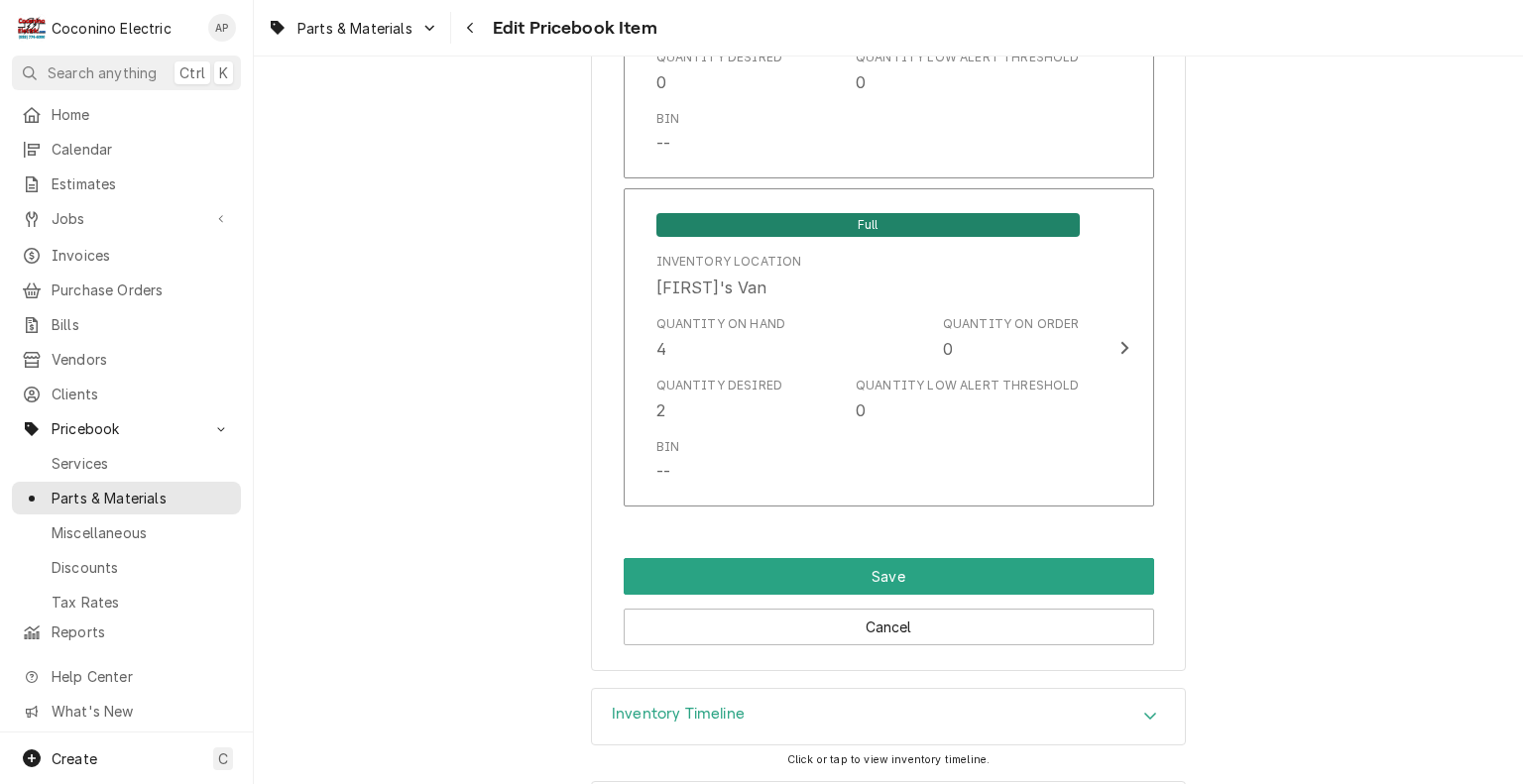 scroll, scrollTop: 1918, scrollLeft: 0, axis: vertical 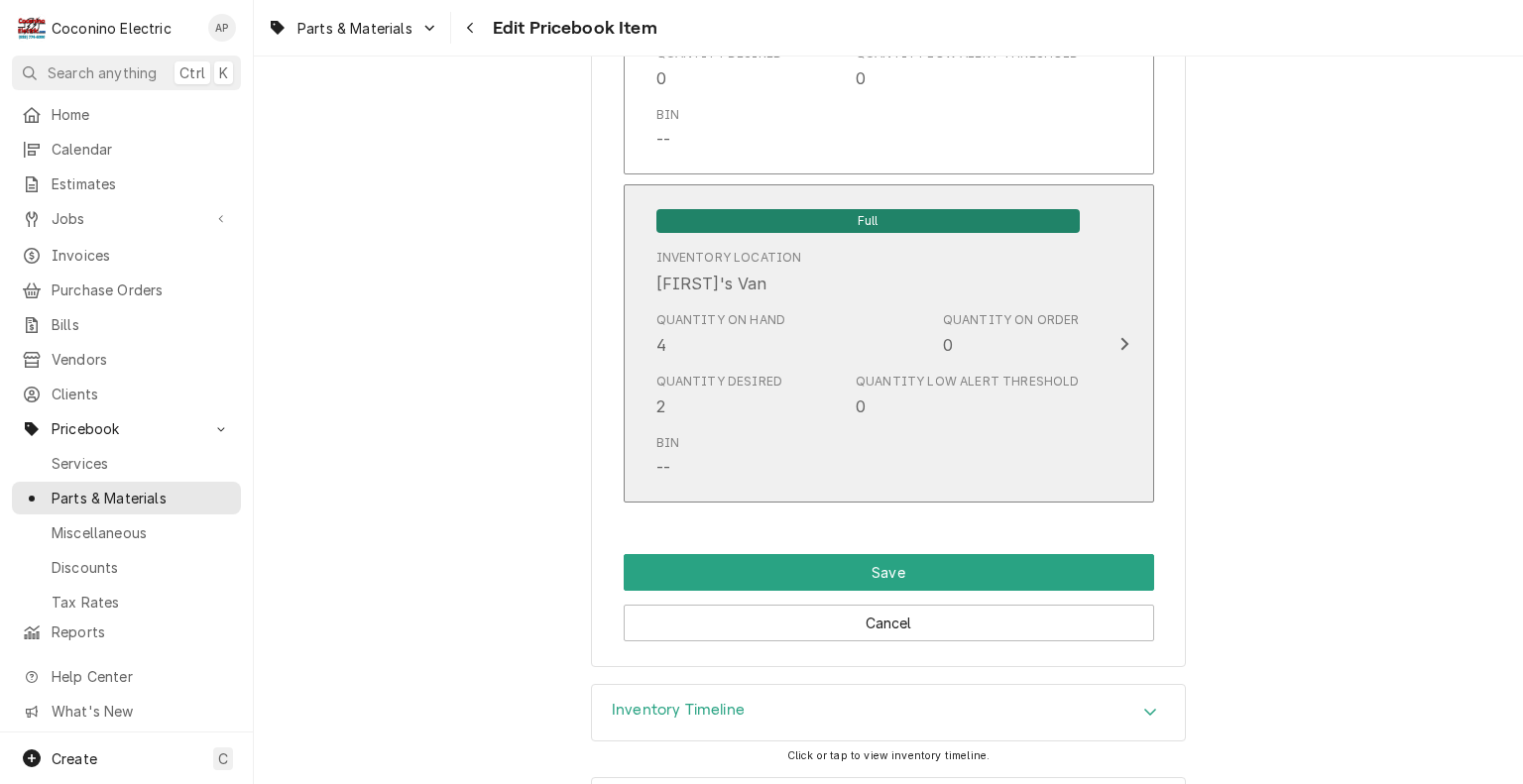 click on "Bin --" at bounding box center [868, 457] 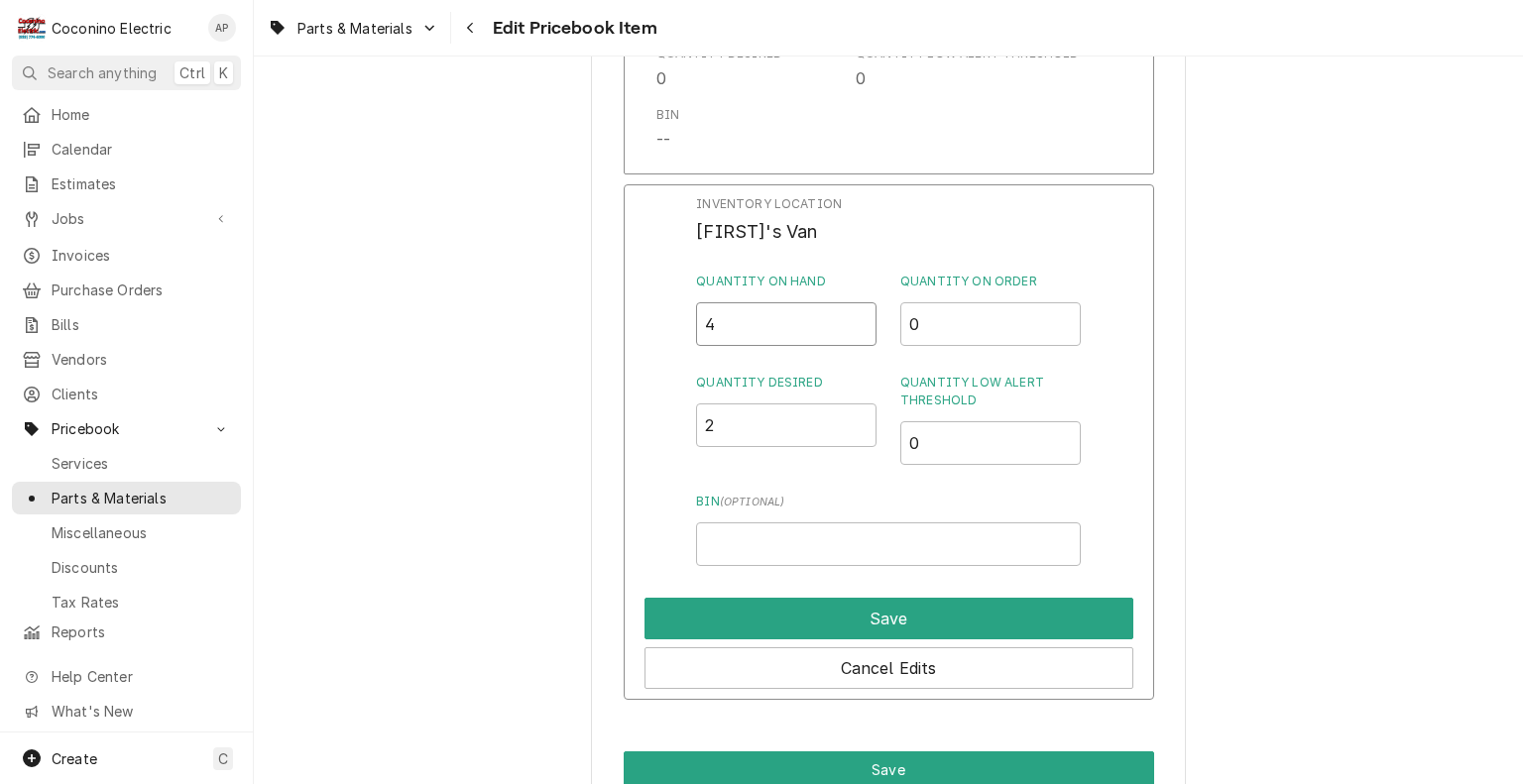 click on "4" at bounding box center (786, 324) 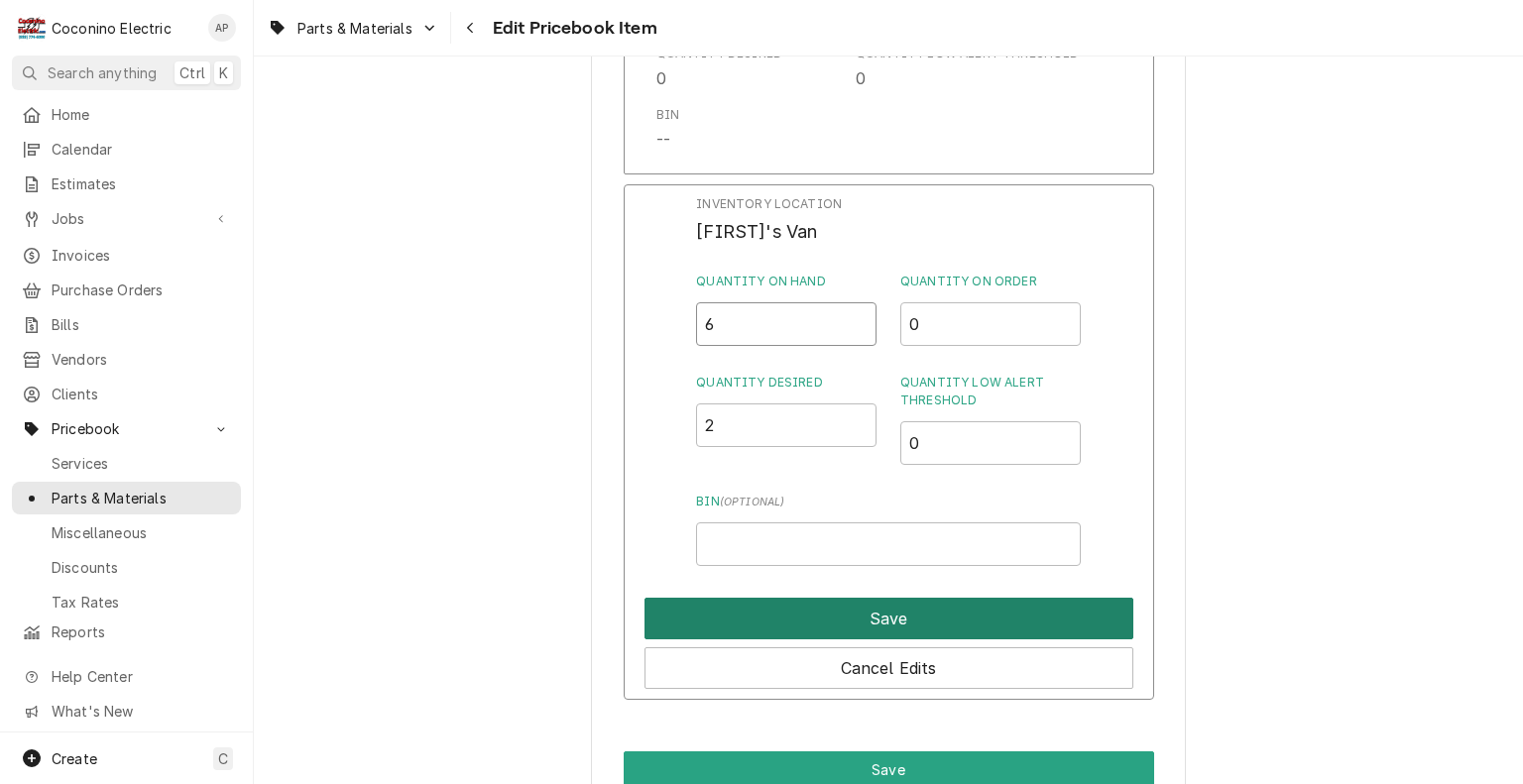 type on "6" 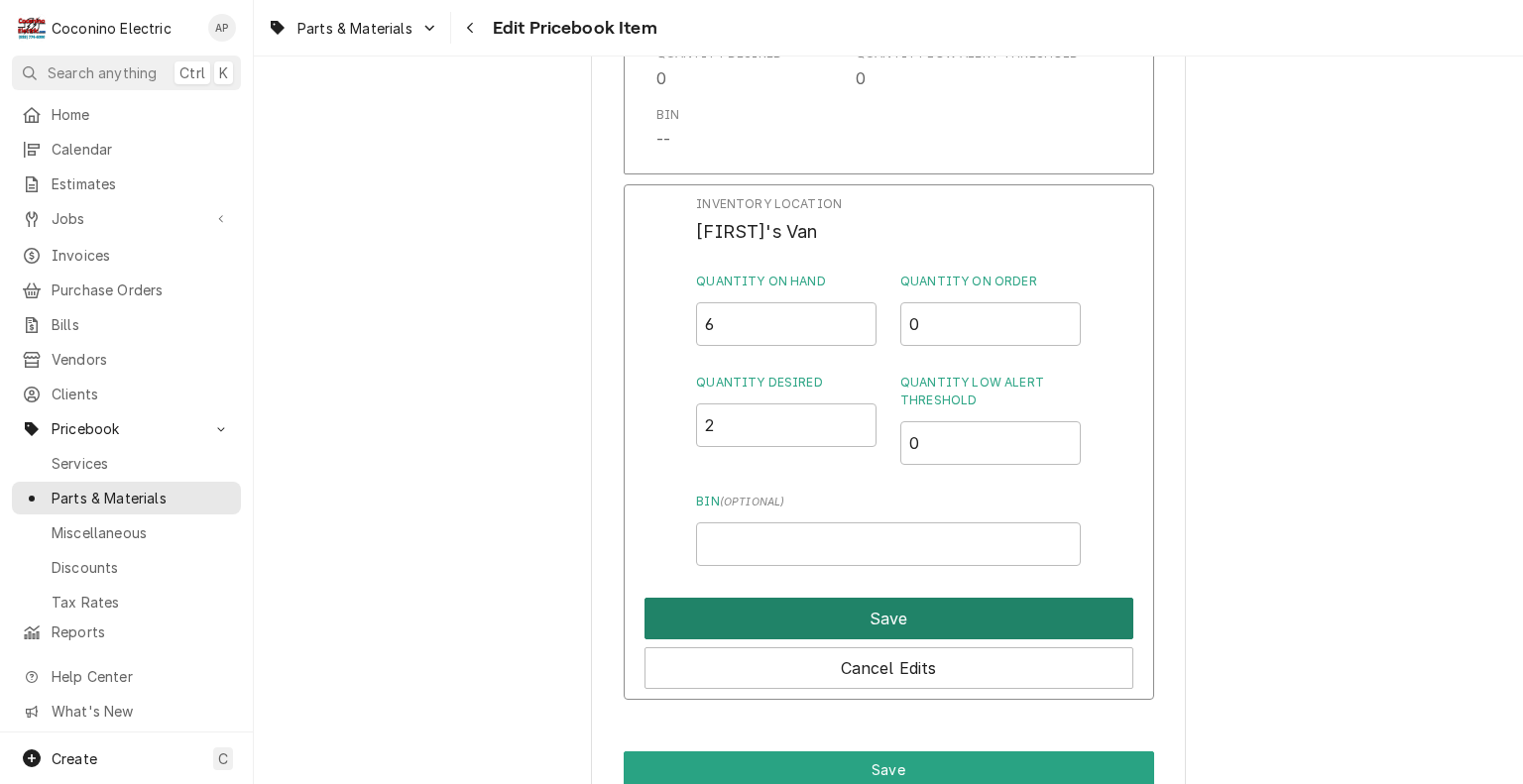 click on "Save" at bounding box center (888, 618) 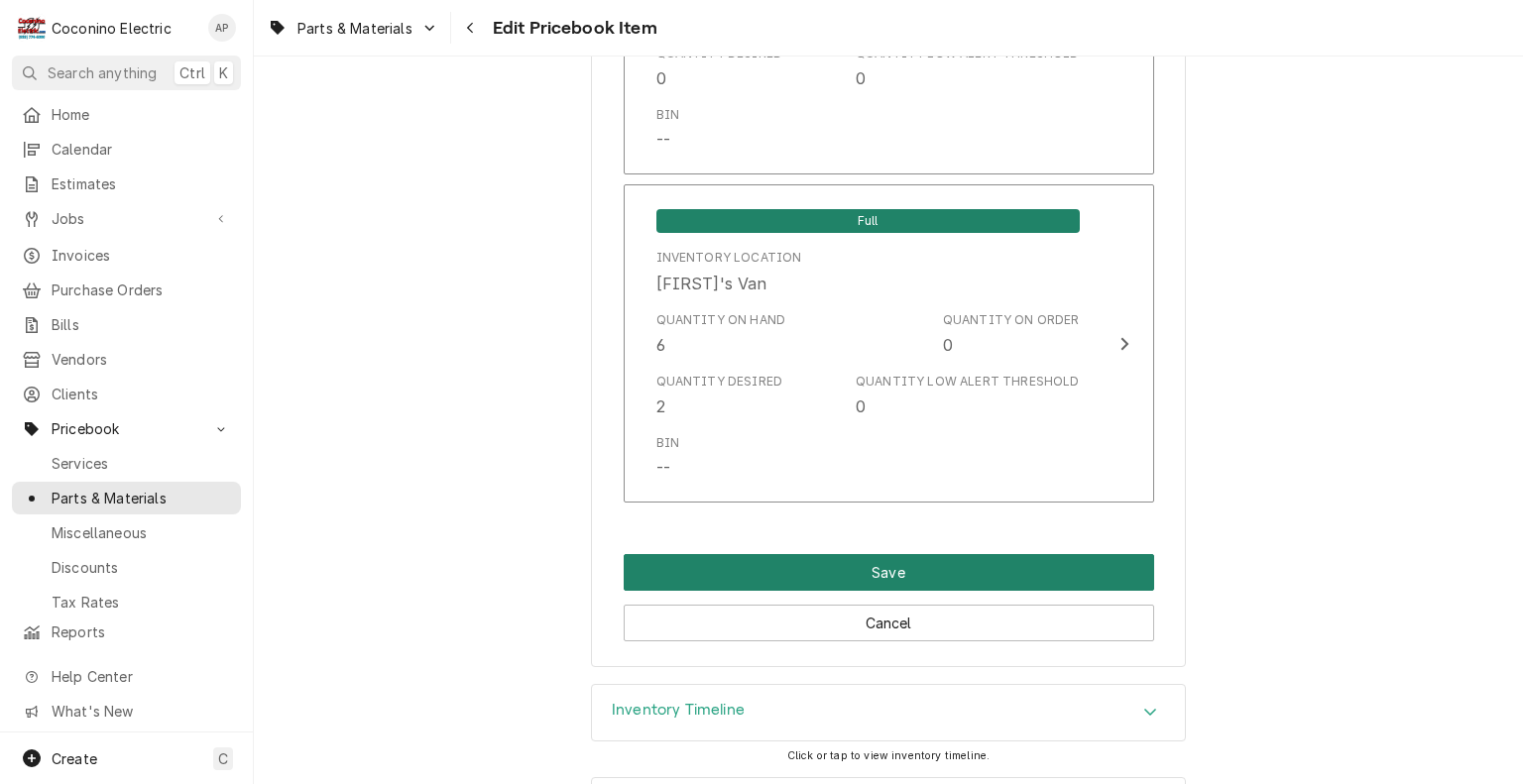 click on "Save" at bounding box center [888, 572] 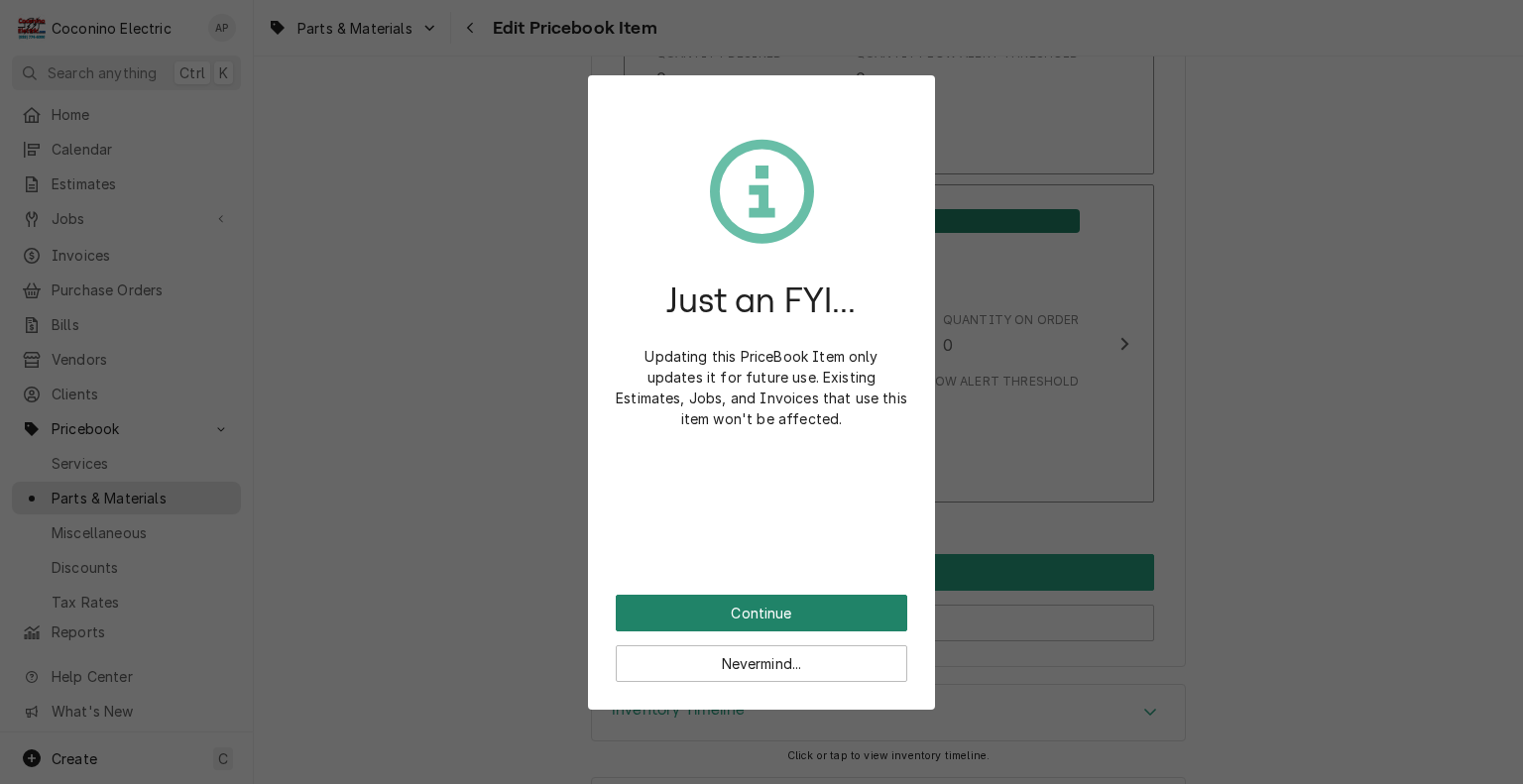 click on "Continue" at bounding box center (762, 613) 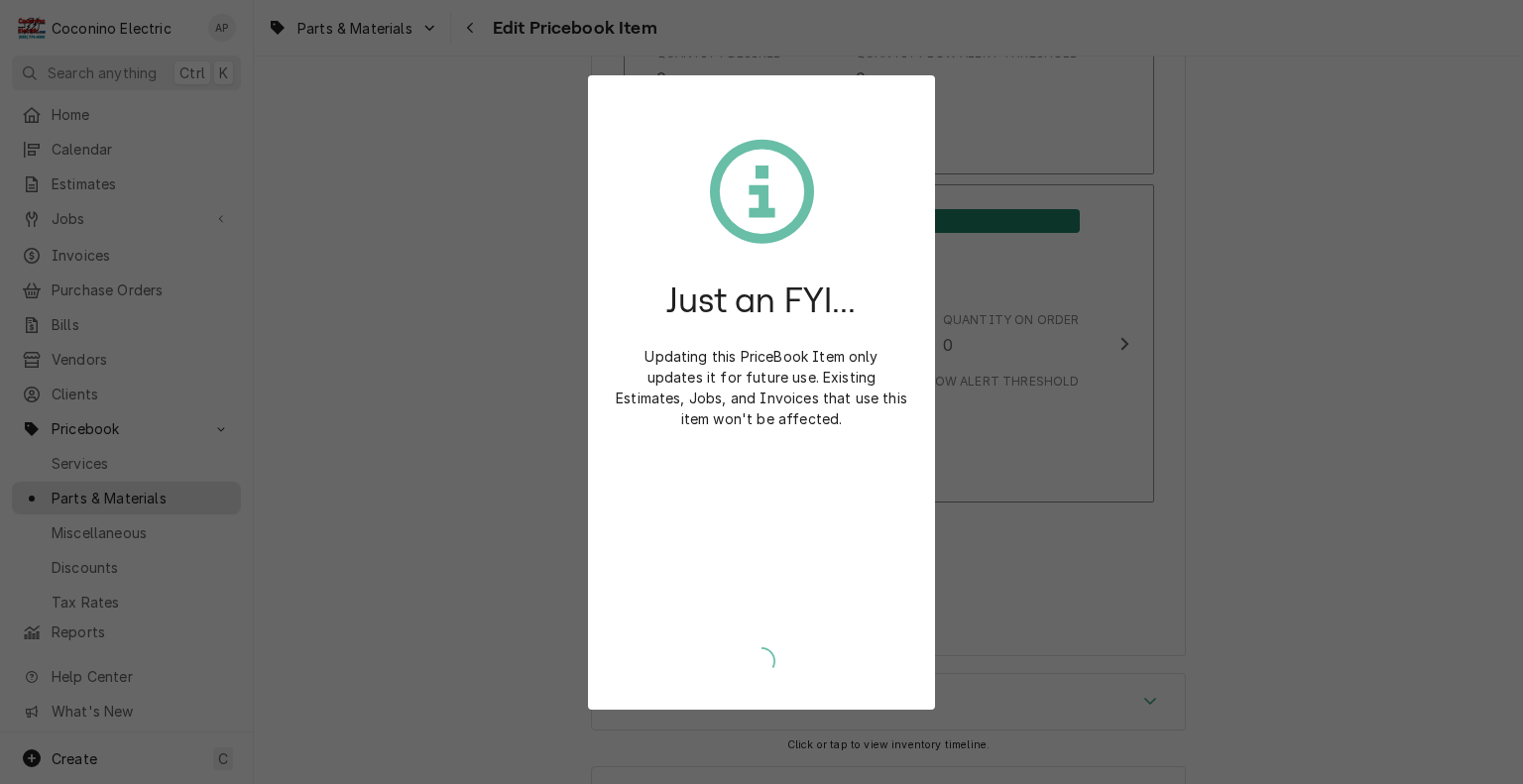 type on "x" 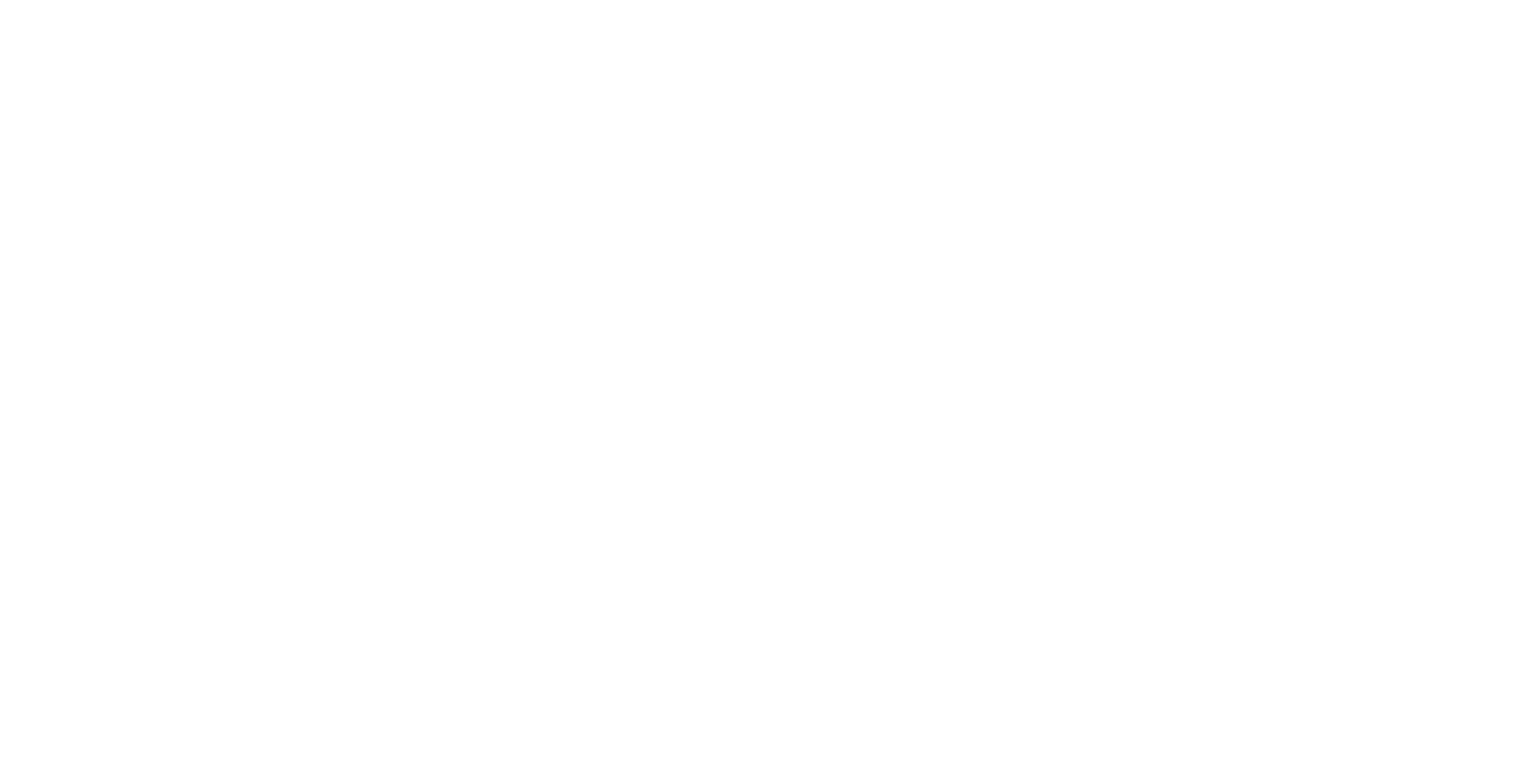 scroll, scrollTop: 0, scrollLeft: 0, axis: both 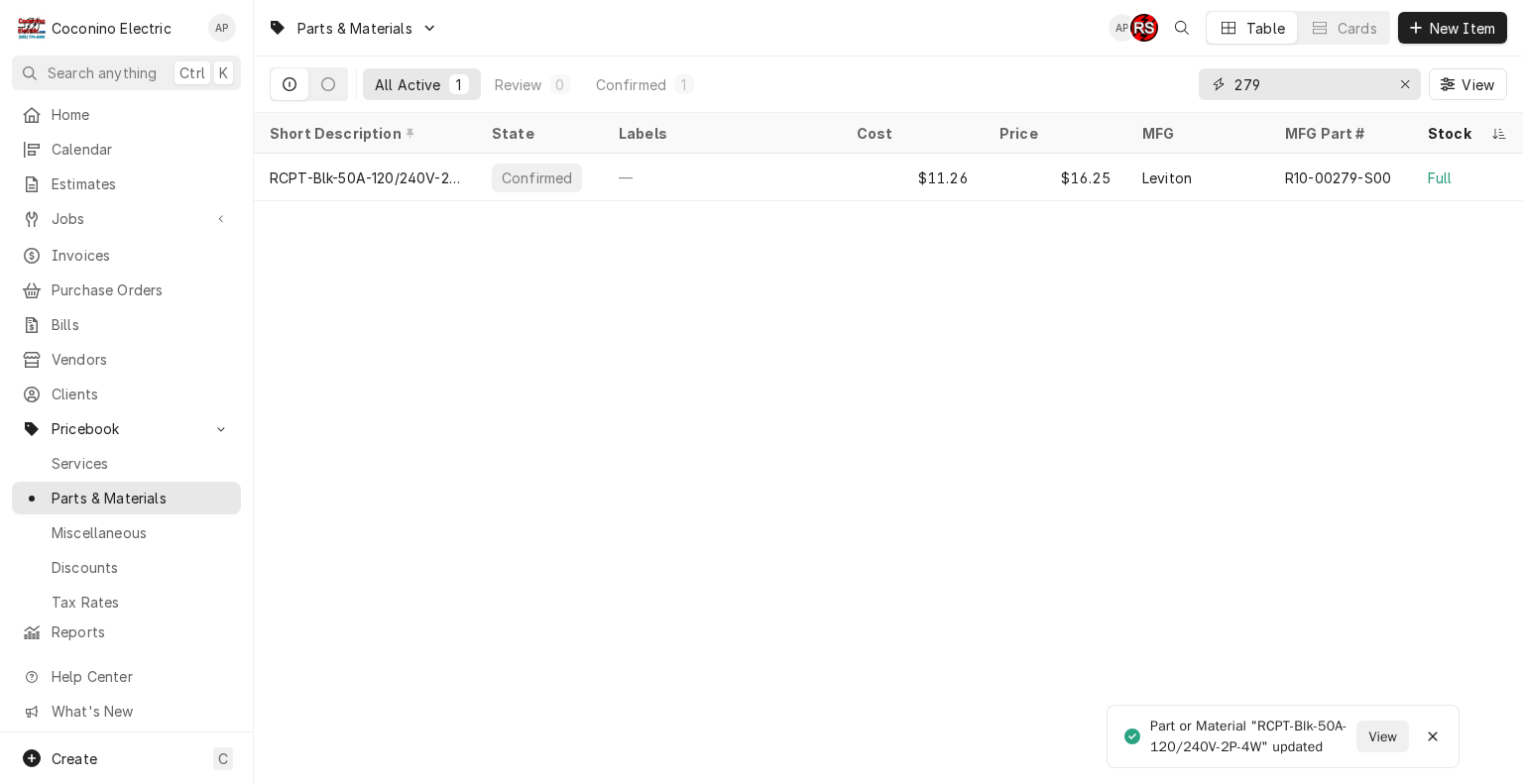click on "279" at bounding box center [1309, 84] 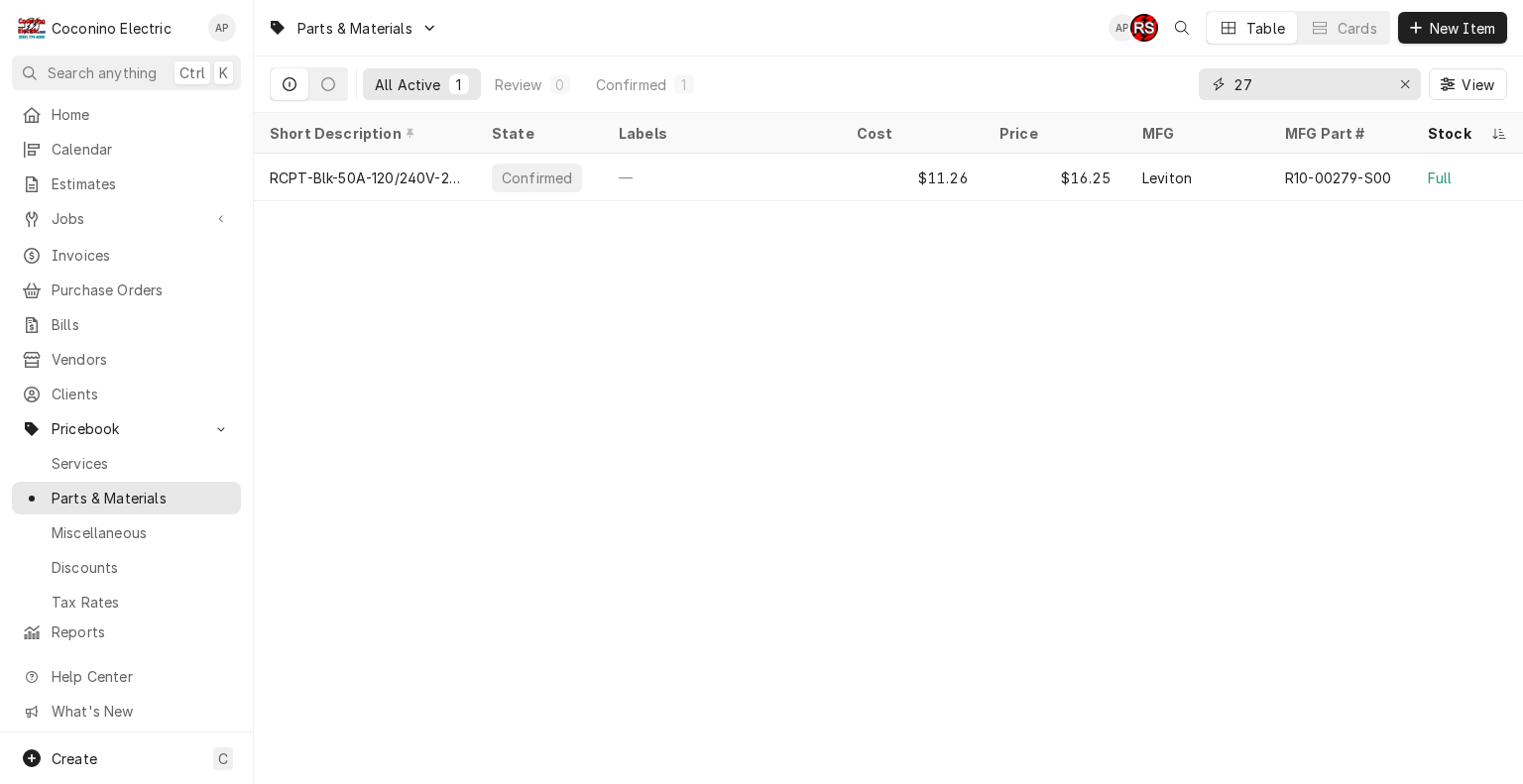 type on "2" 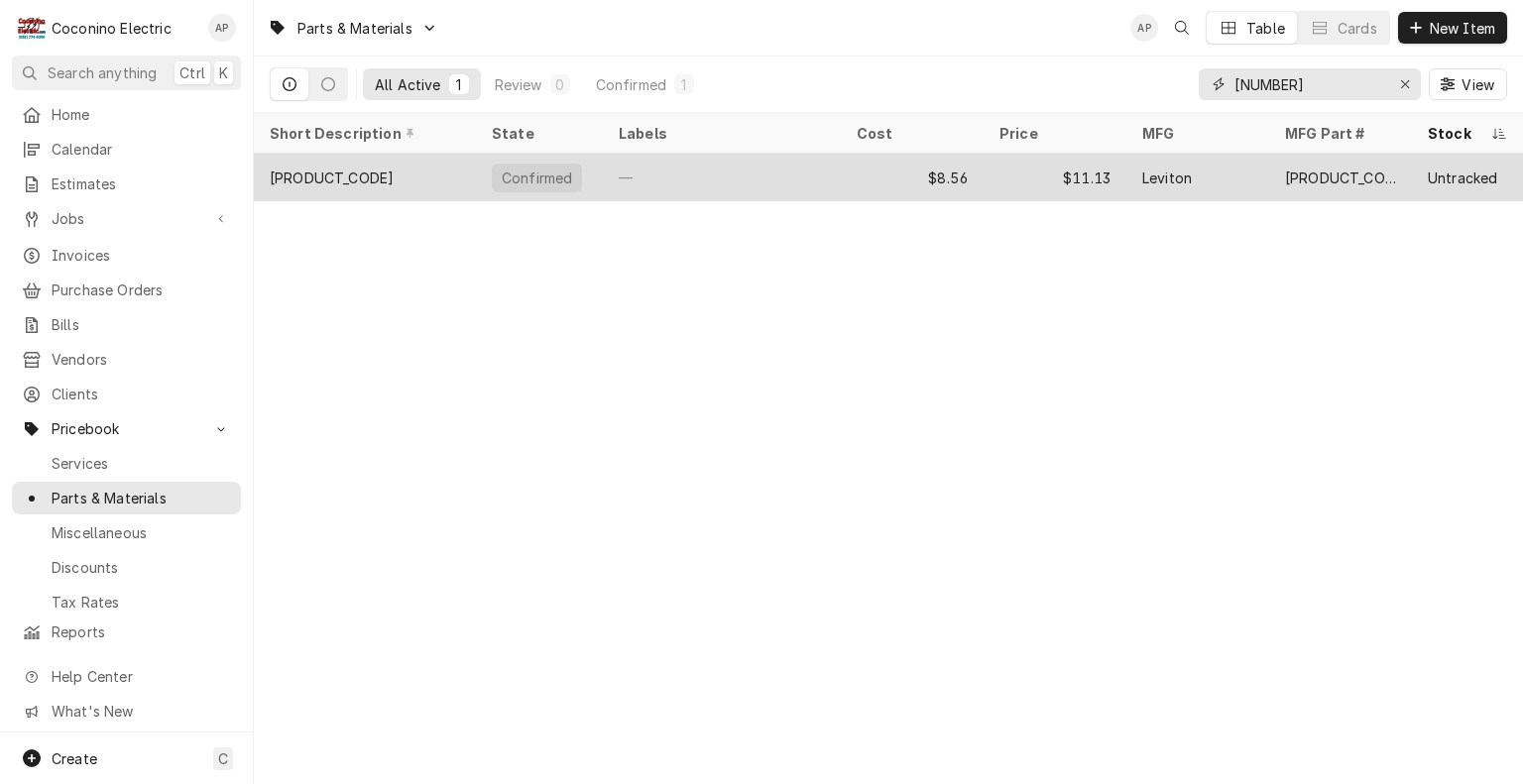type on "[NUMBER]" 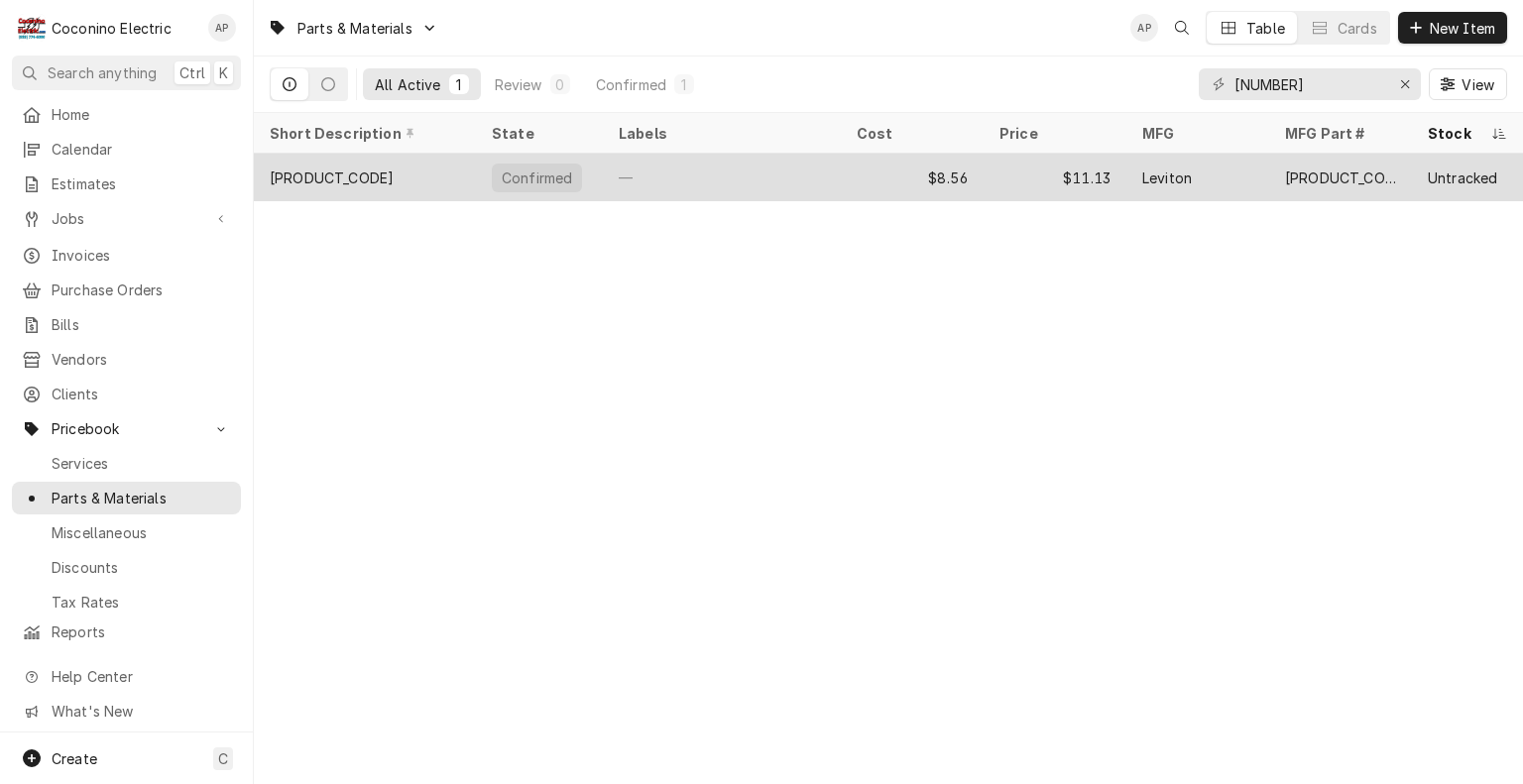 click on "—" at bounding box center [722, 177] 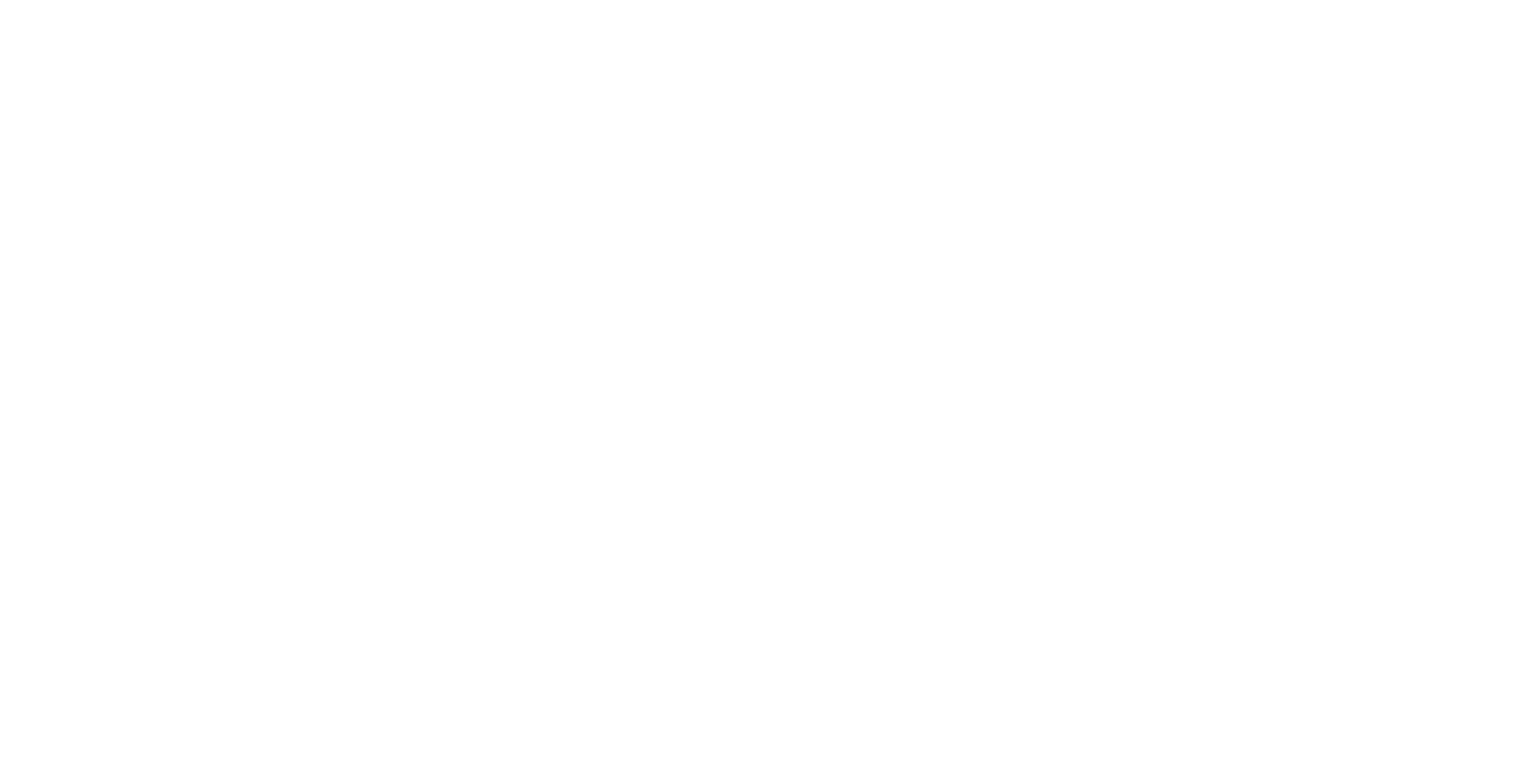 scroll, scrollTop: 0, scrollLeft: 0, axis: both 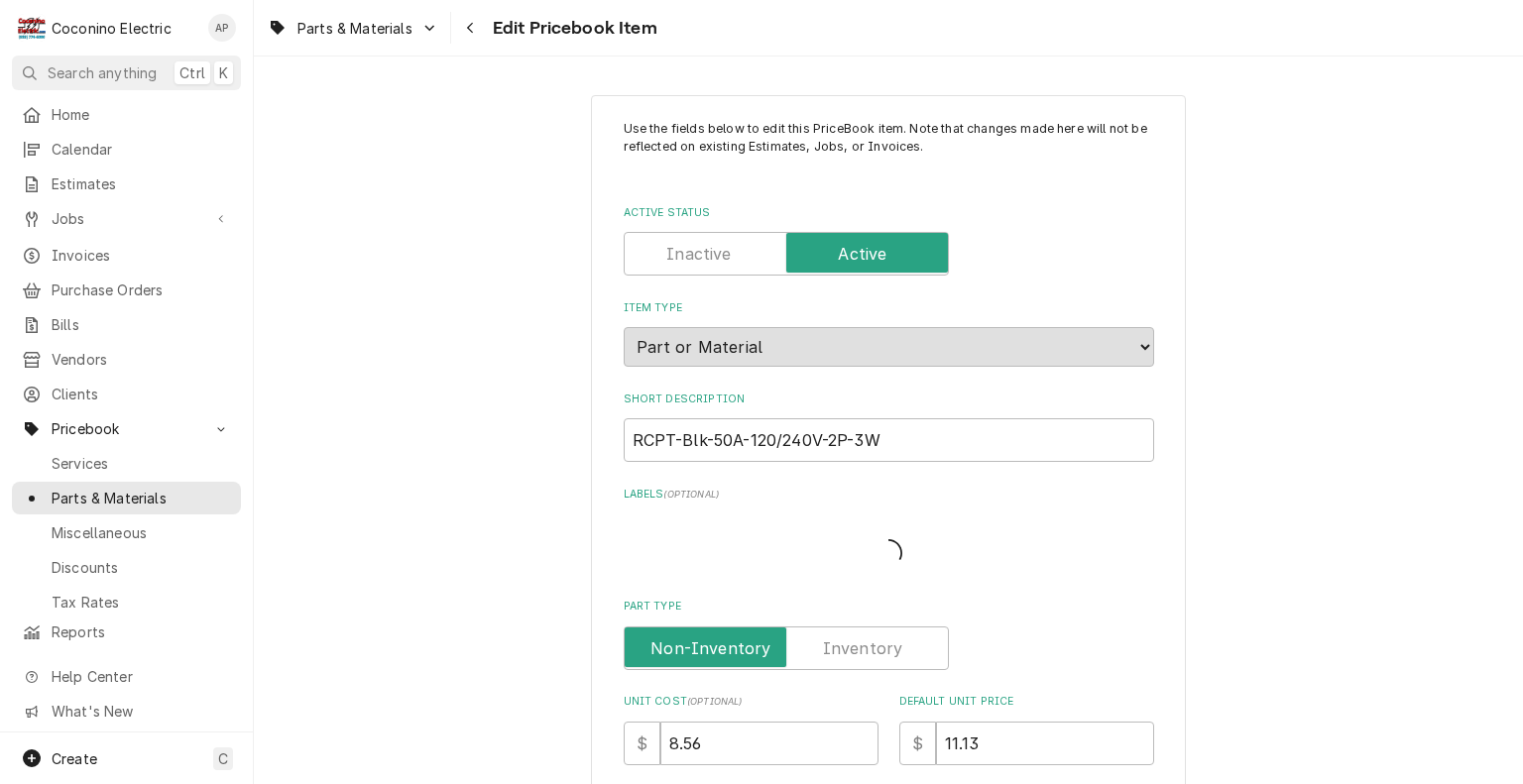 type on "x" 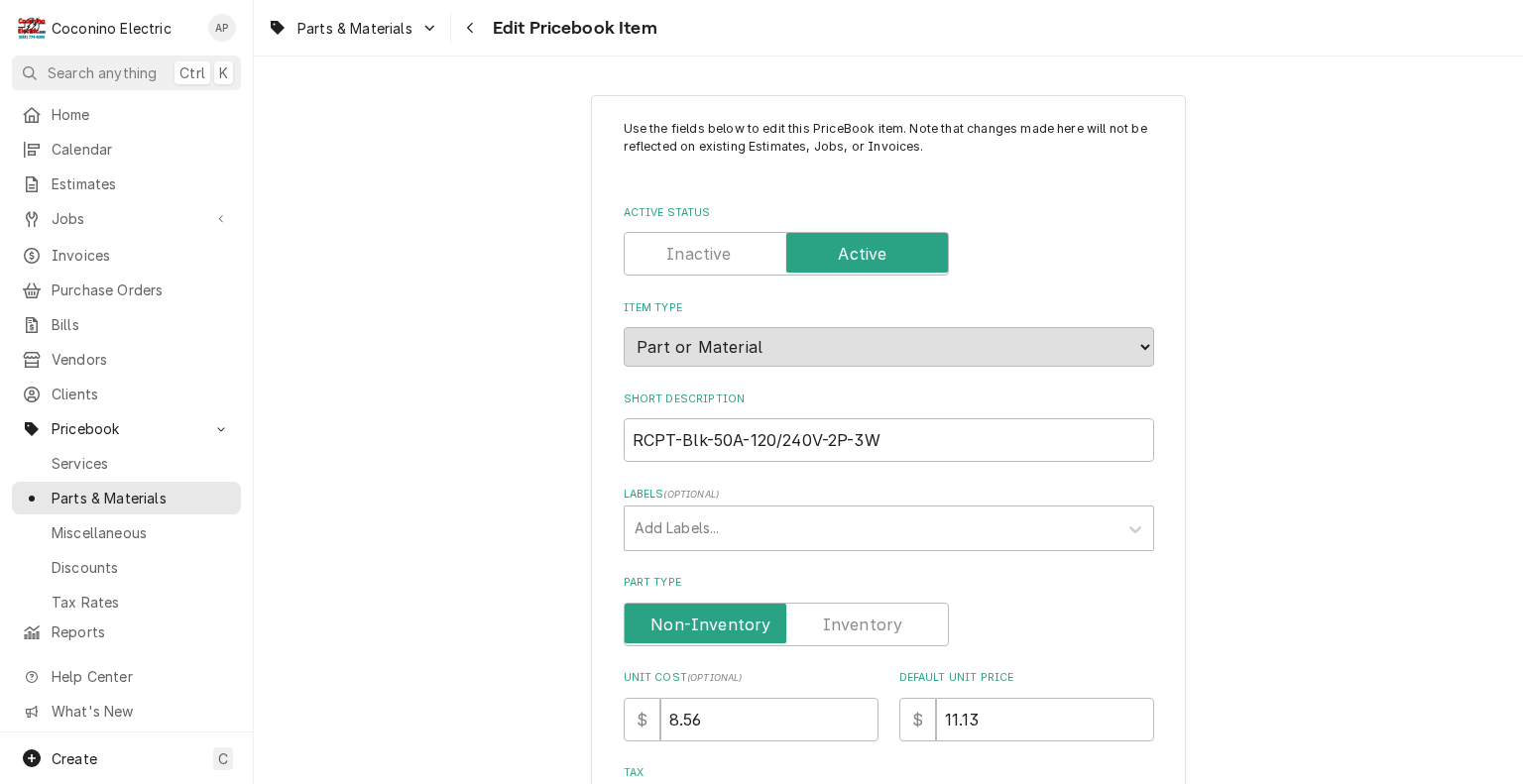 click at bounding box center (786, 624) 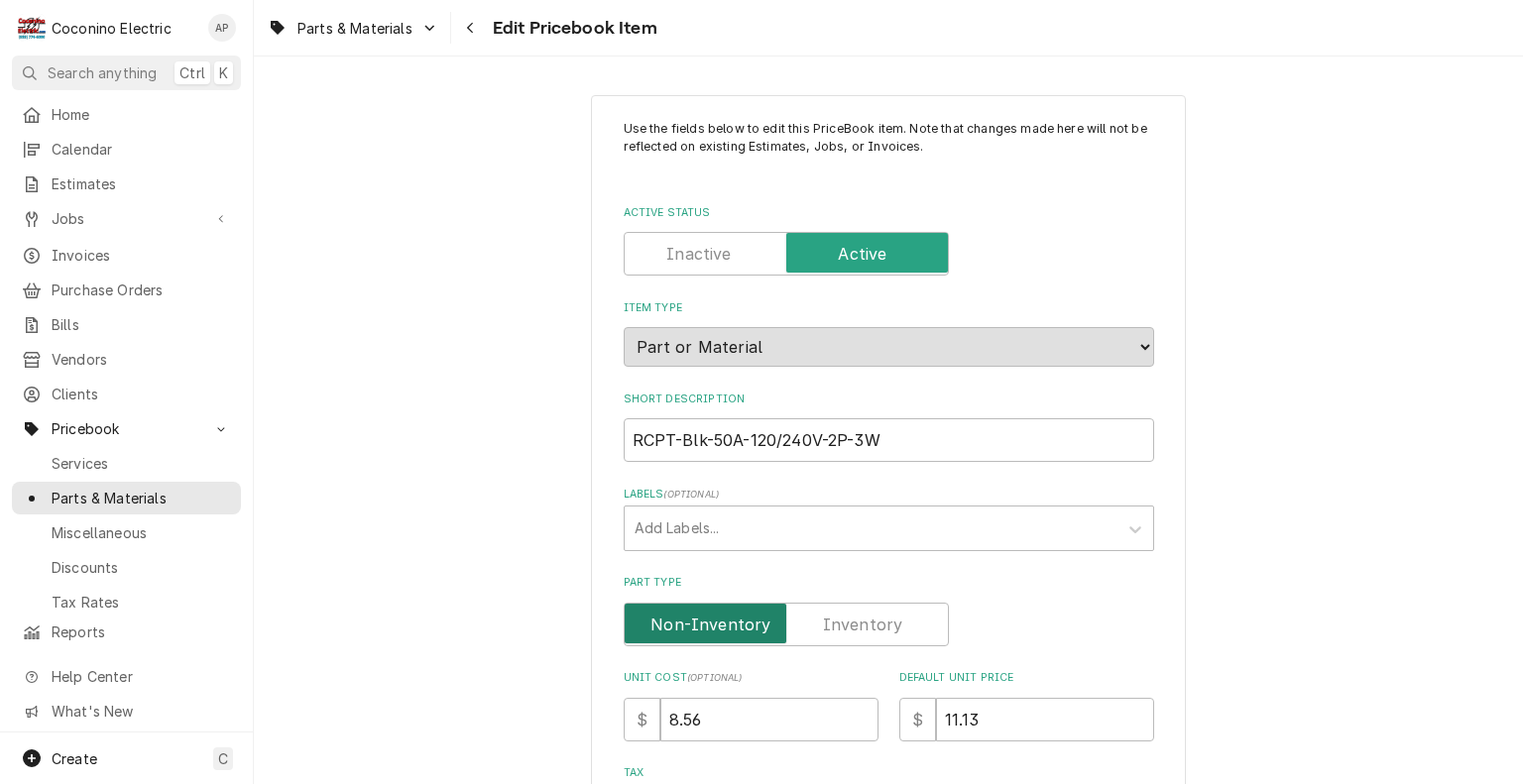 click at bounding box center [786, 624] 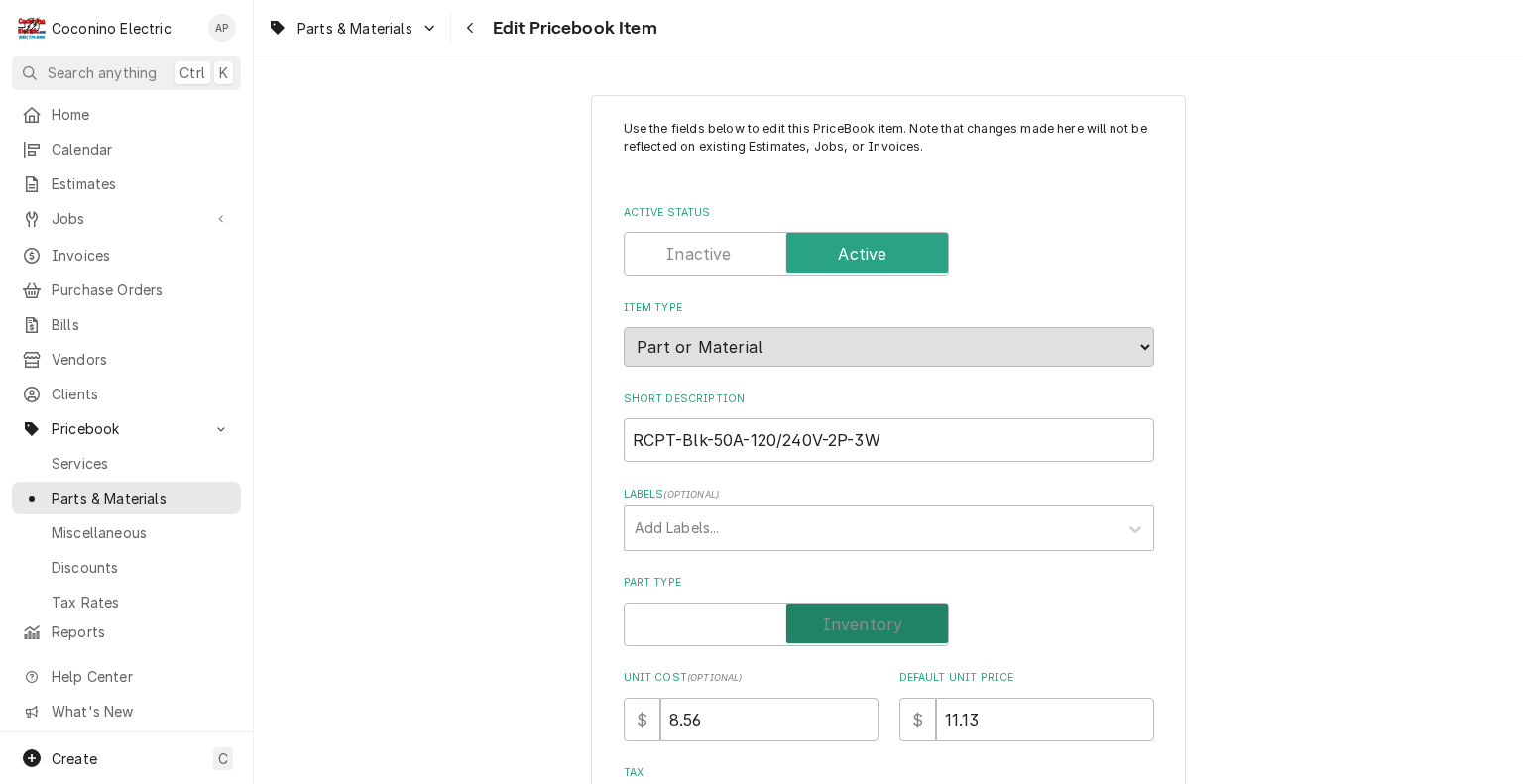 checkbox on "true" 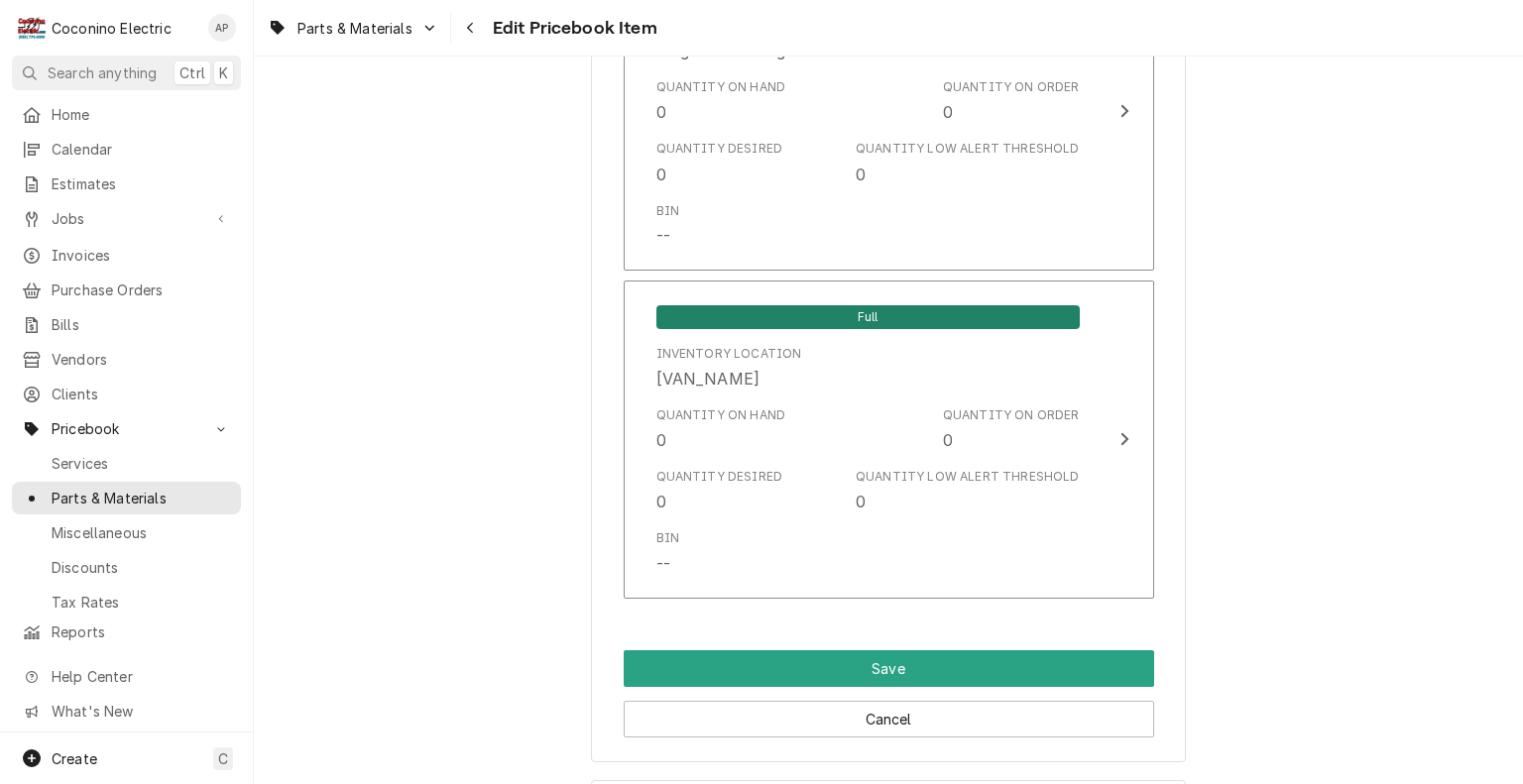 scroll, scrollTop: 1720, scrollLeft: 0, axis: vertical 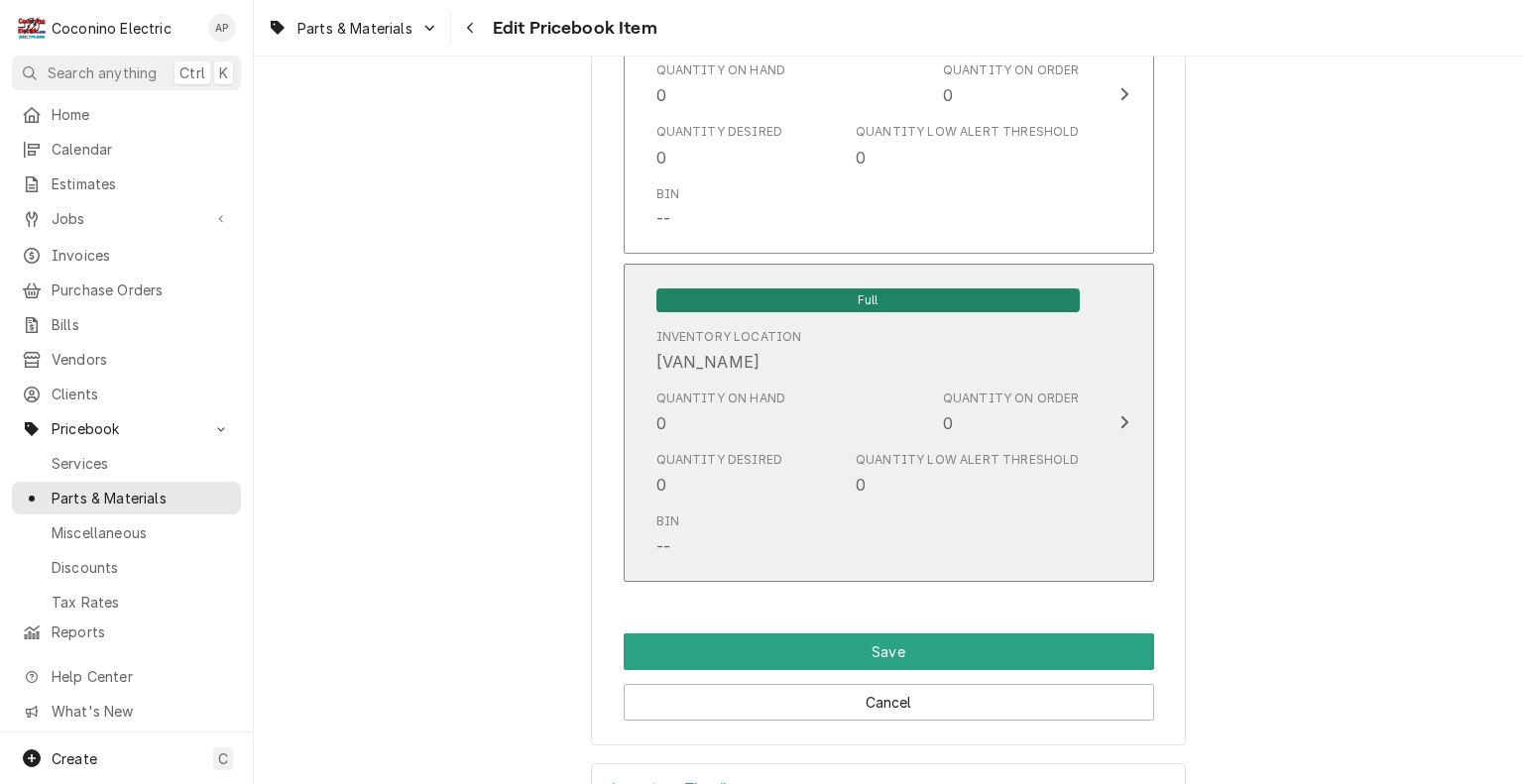 click on "Quantity on Hand 0 Quantity on Order 0" at bounding box center (868, 412) 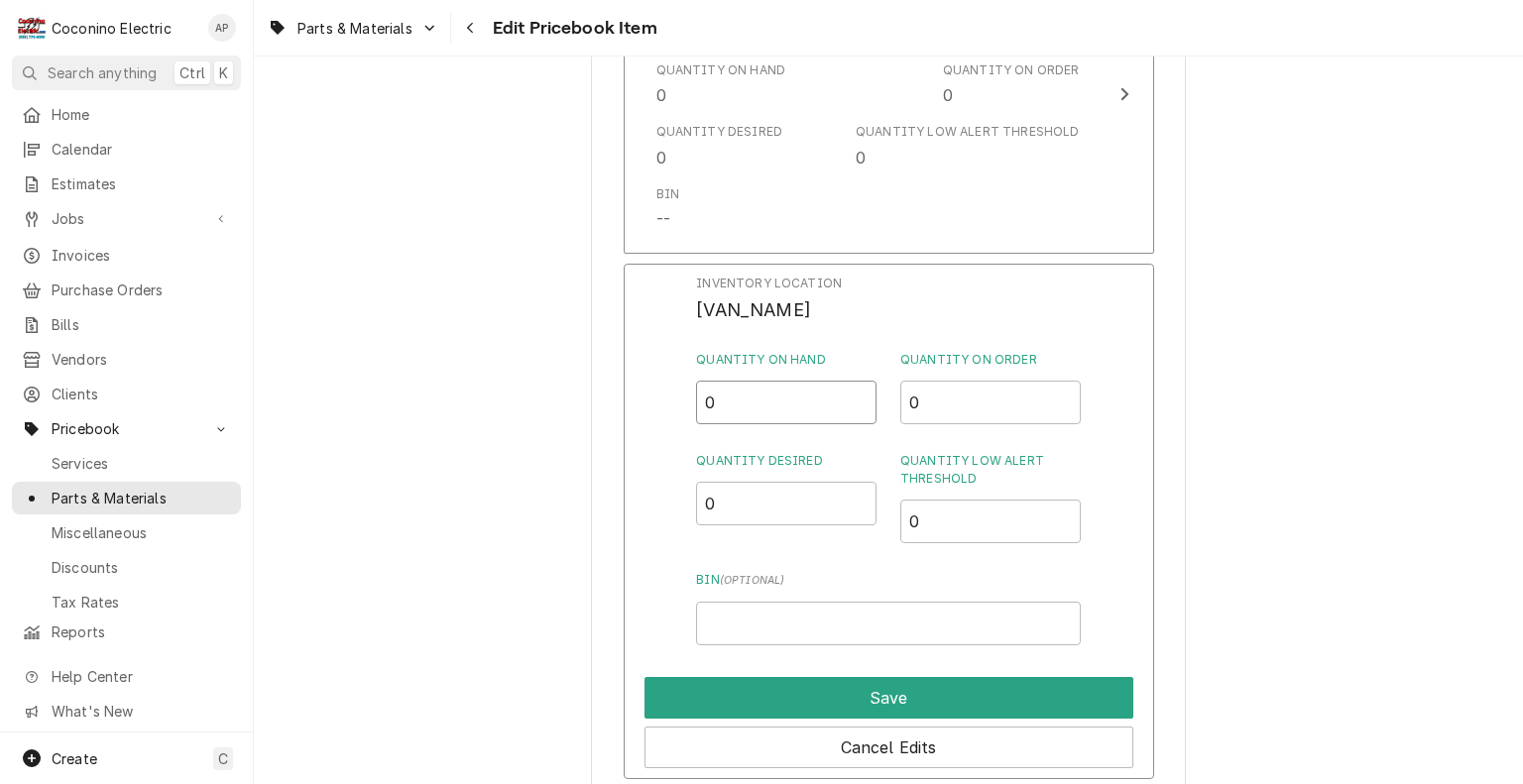 drag, startPoint x: 752, startPoint y: 394, endPoint x: 648, endPoint y: 406, distance: 104.69002 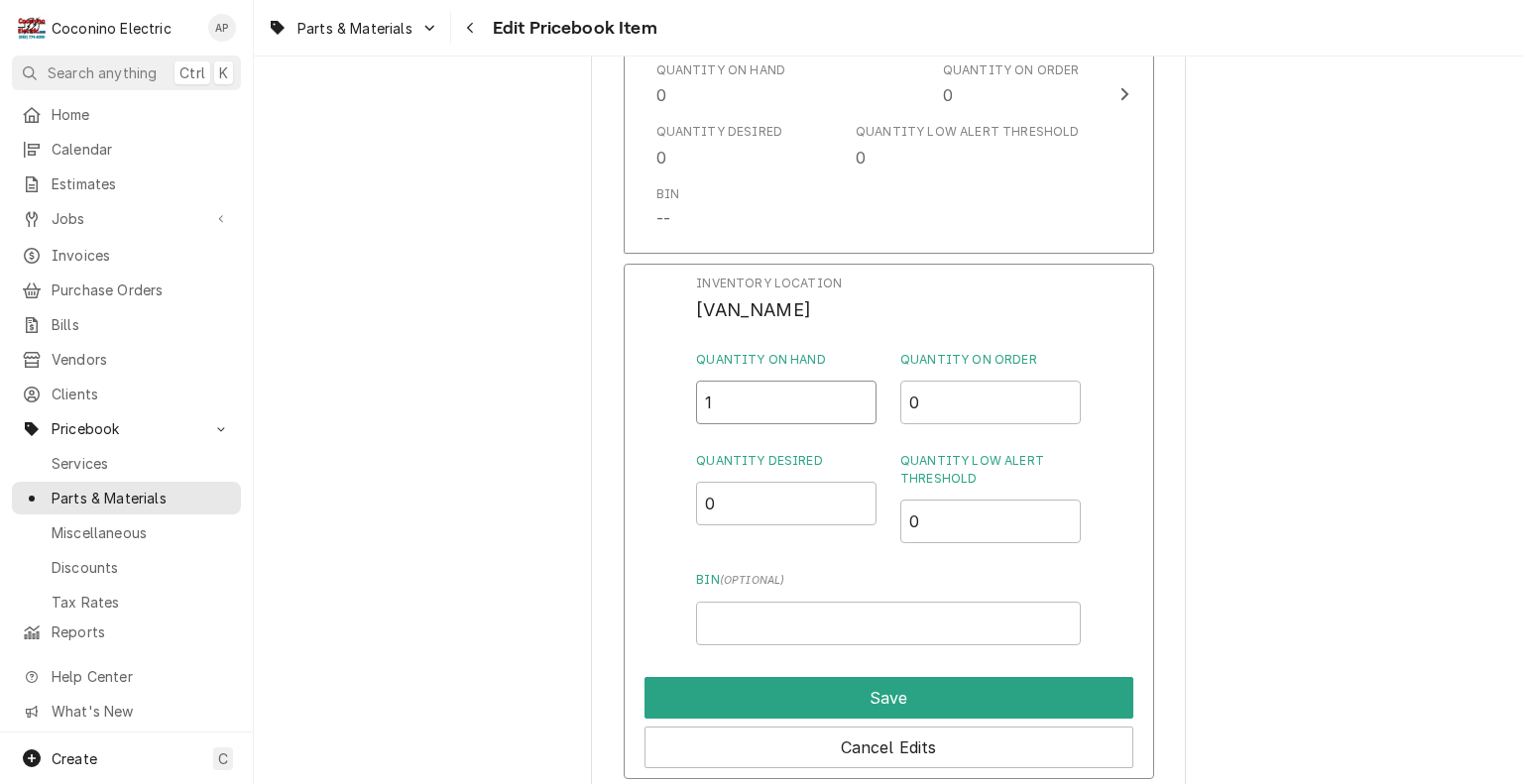 type on "1" 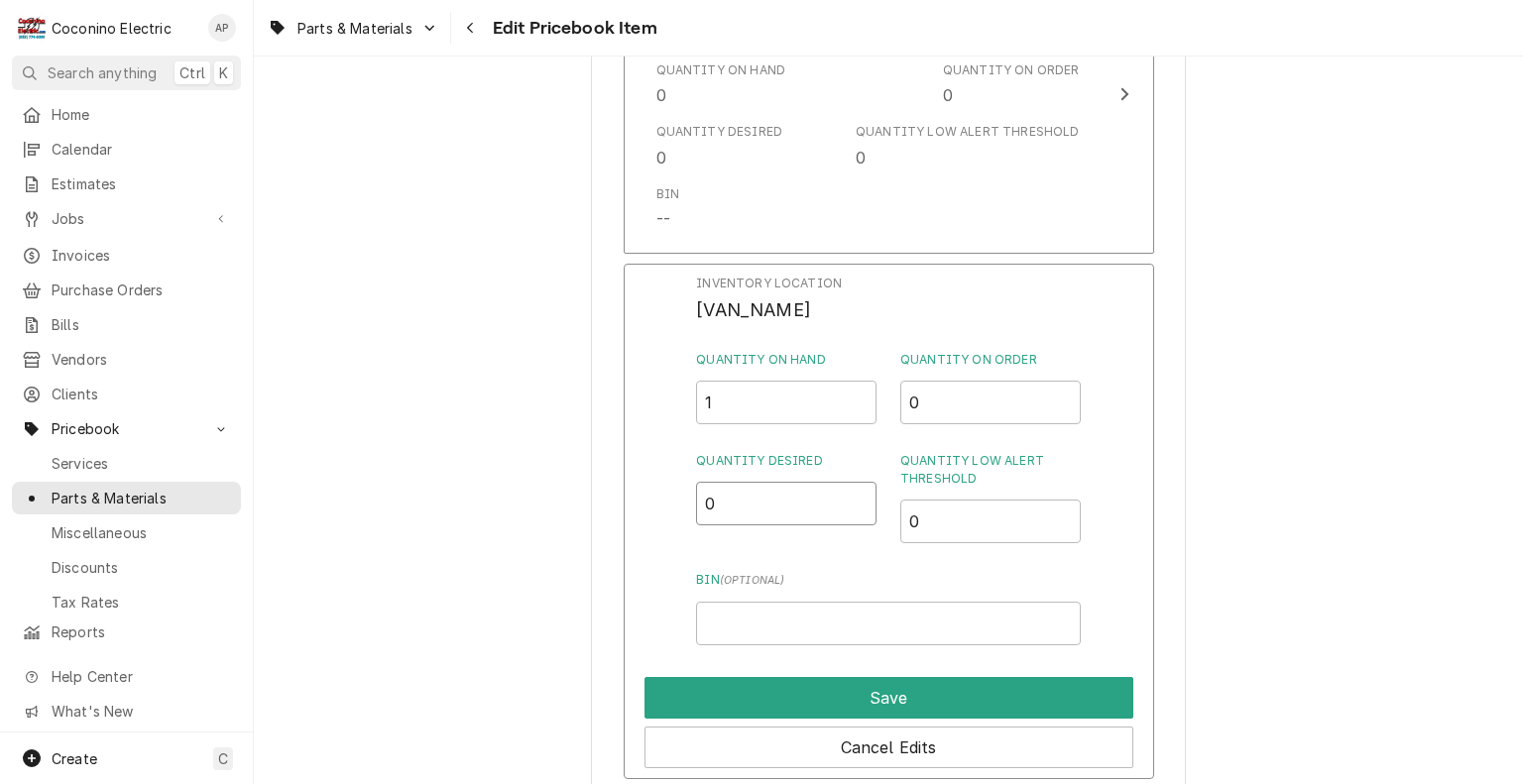 drag, startPoint x: 731, startPoint y: 519, endPoint x: 606, endPoint y: 528, distance: 125.32358 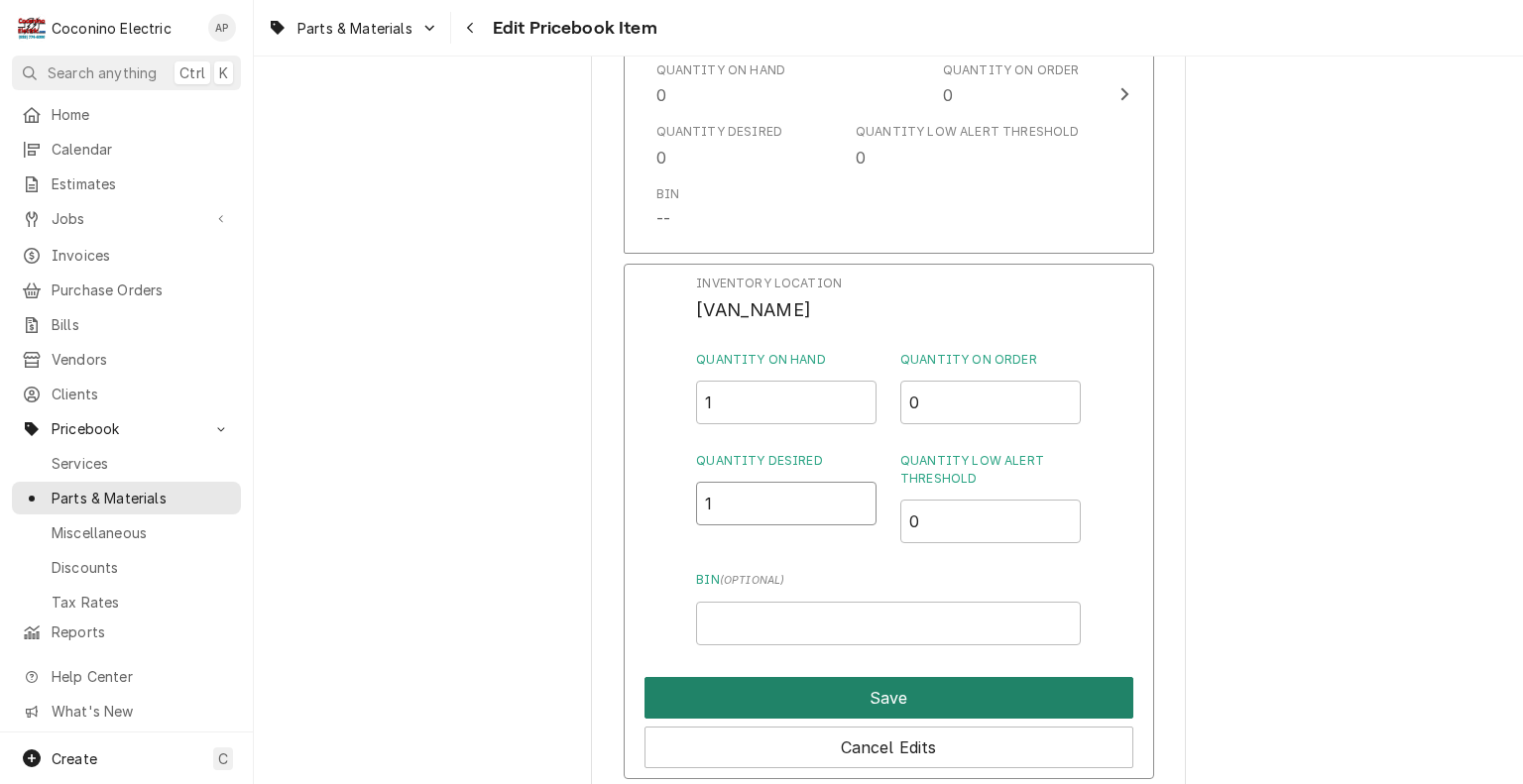 type on "1" 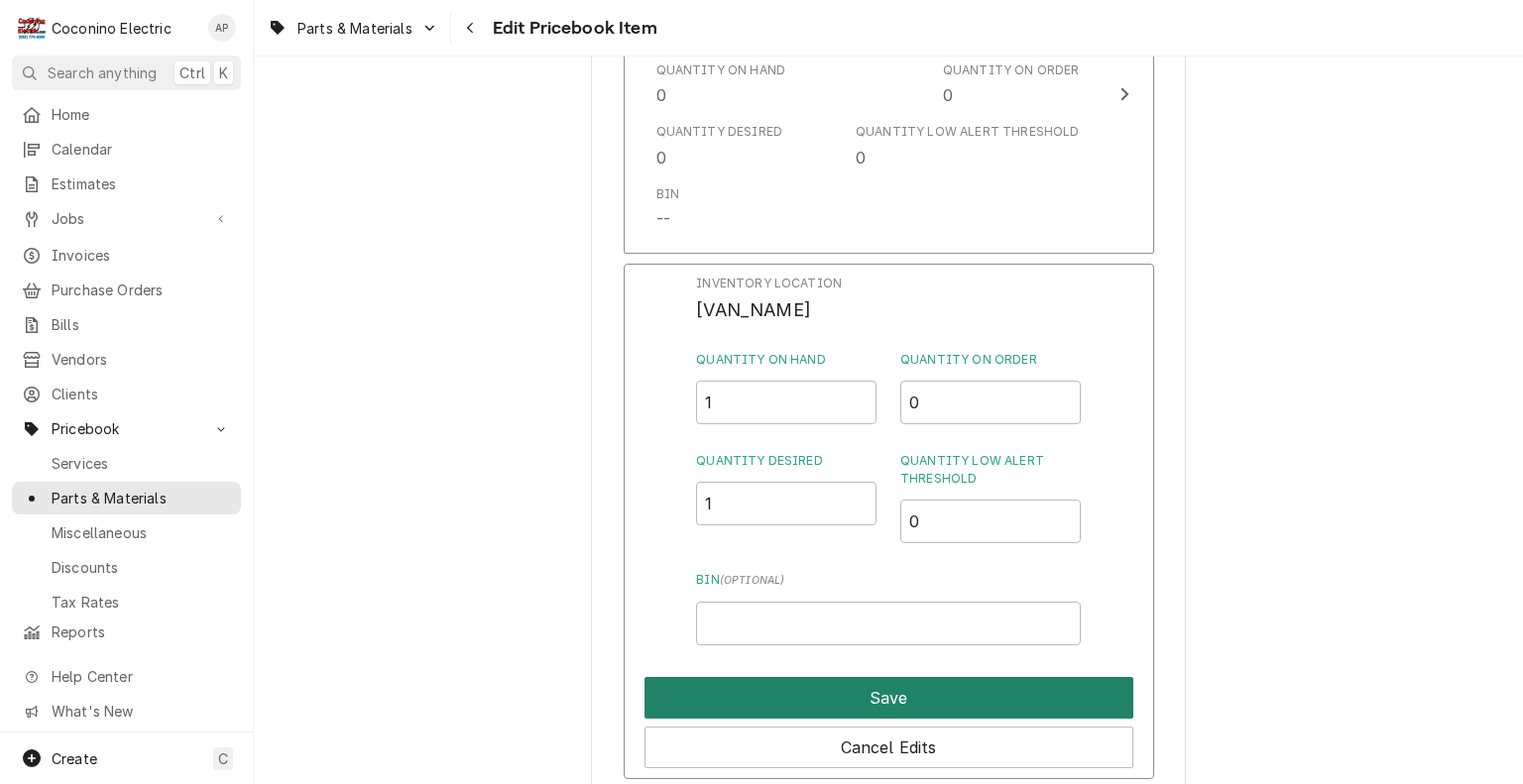 click on "Save" at bounding box center [888, 698] 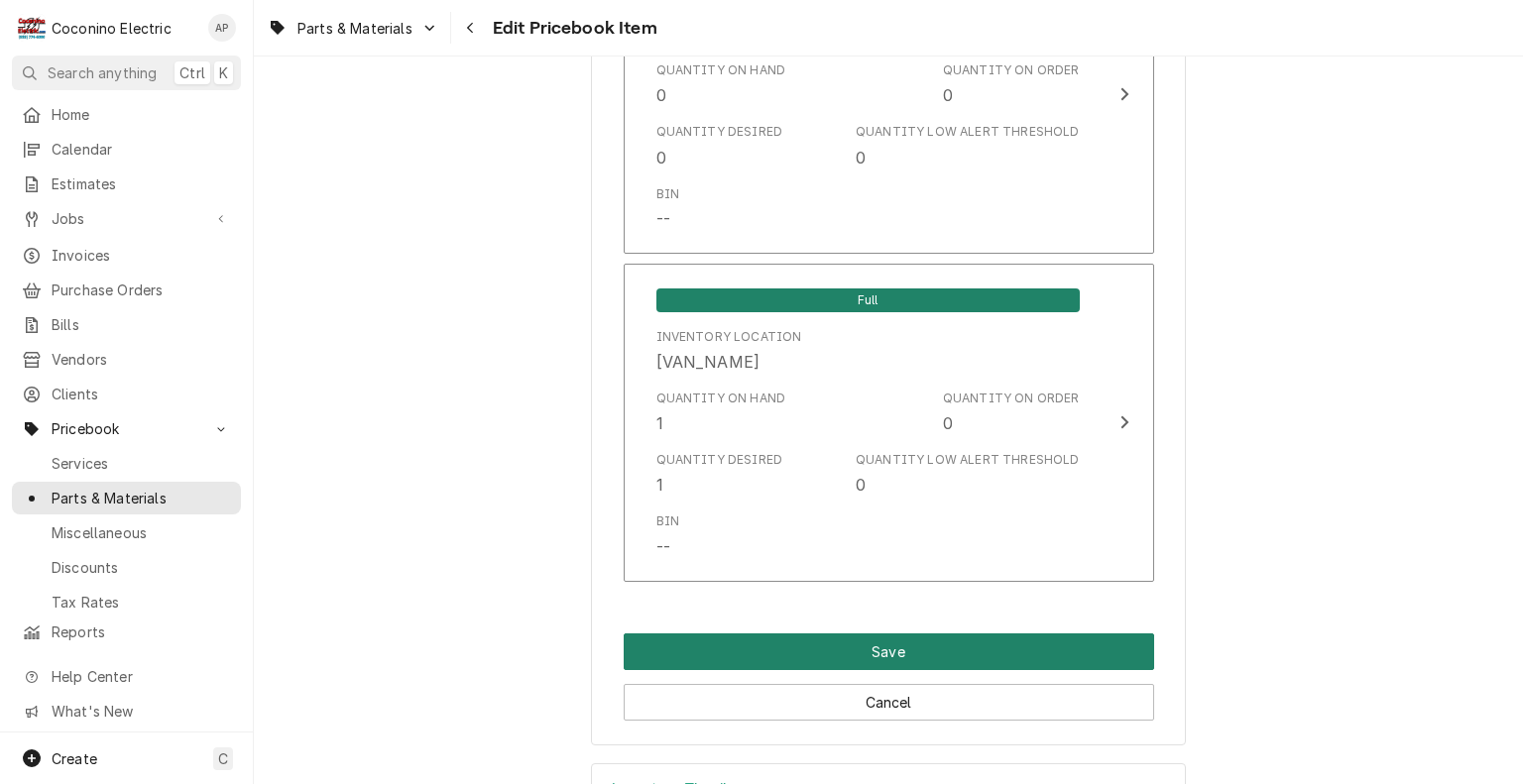 click on "Save" at bounding box center [888, 651] 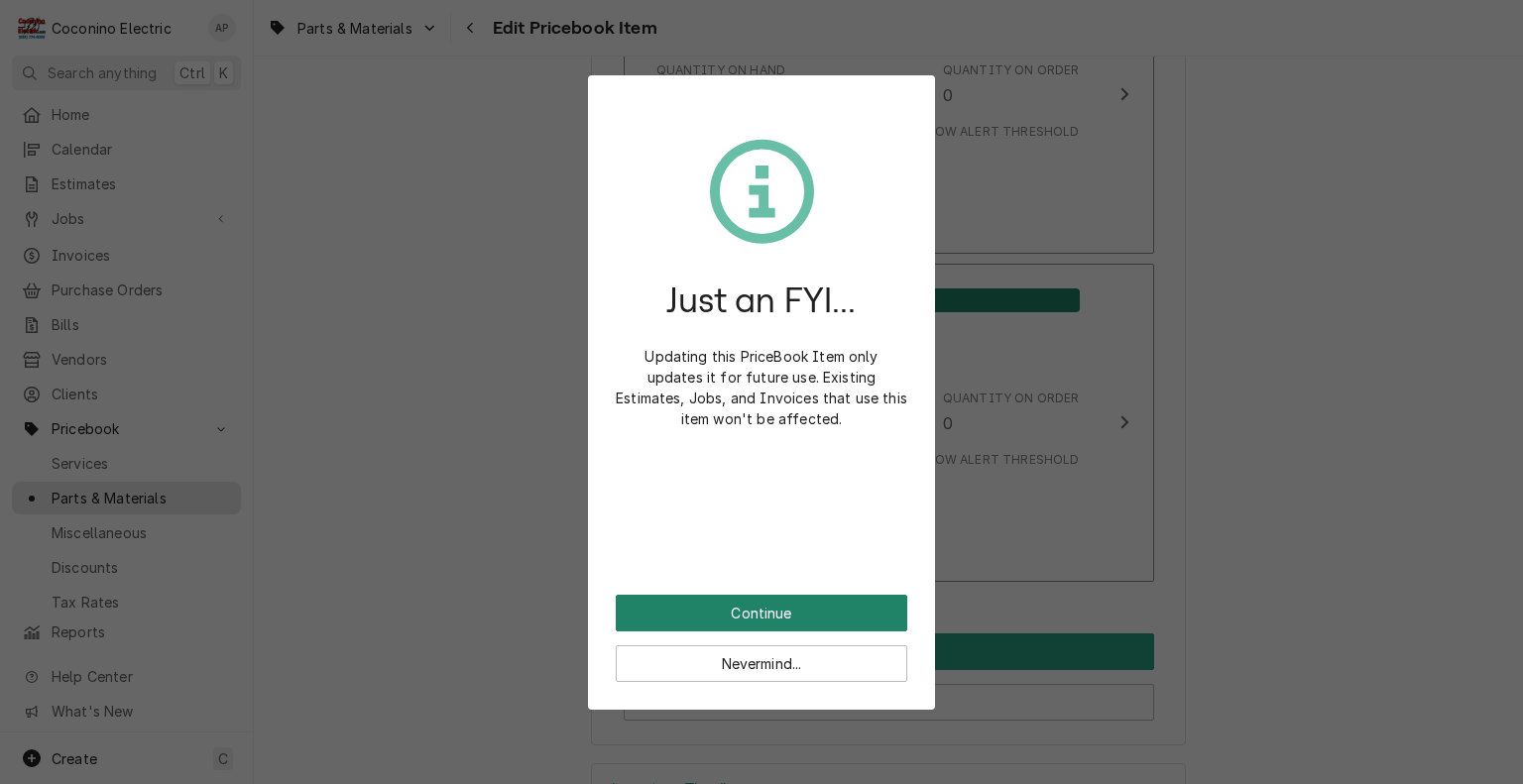click on "Continue" at bounding box center [762, 613] 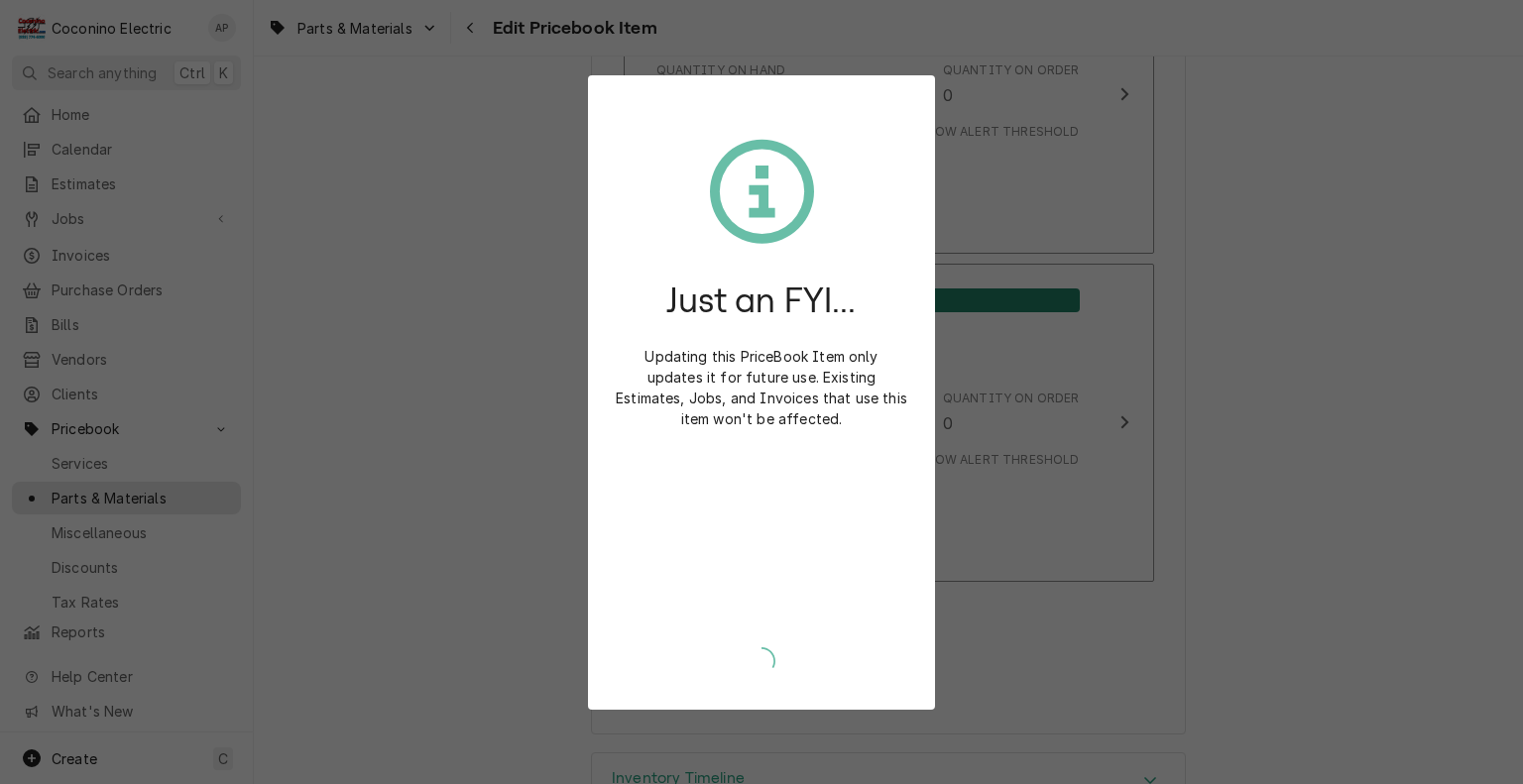 type on "x" 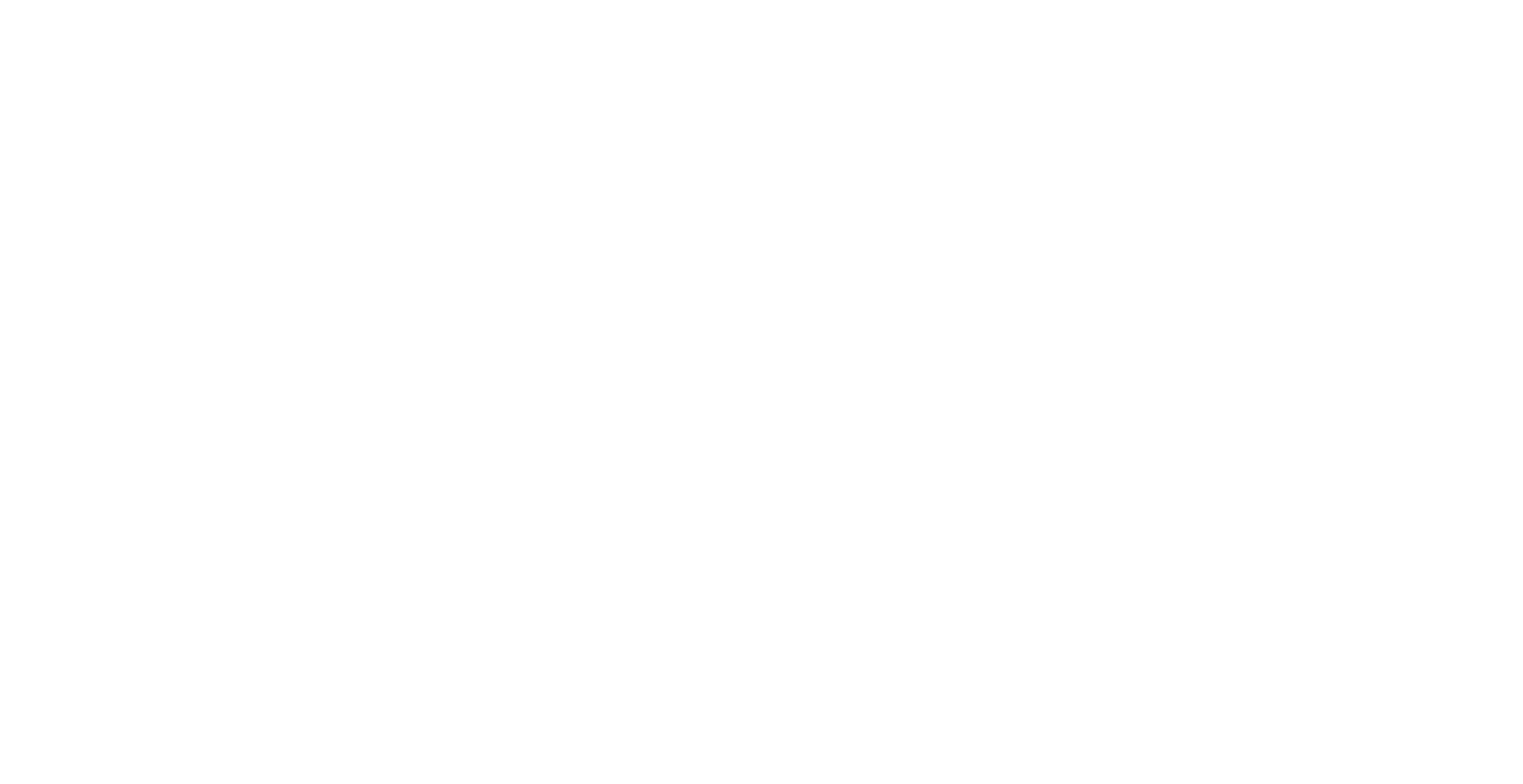 scroll, scrollTop: 0, scrollLeft: 0, axis: both 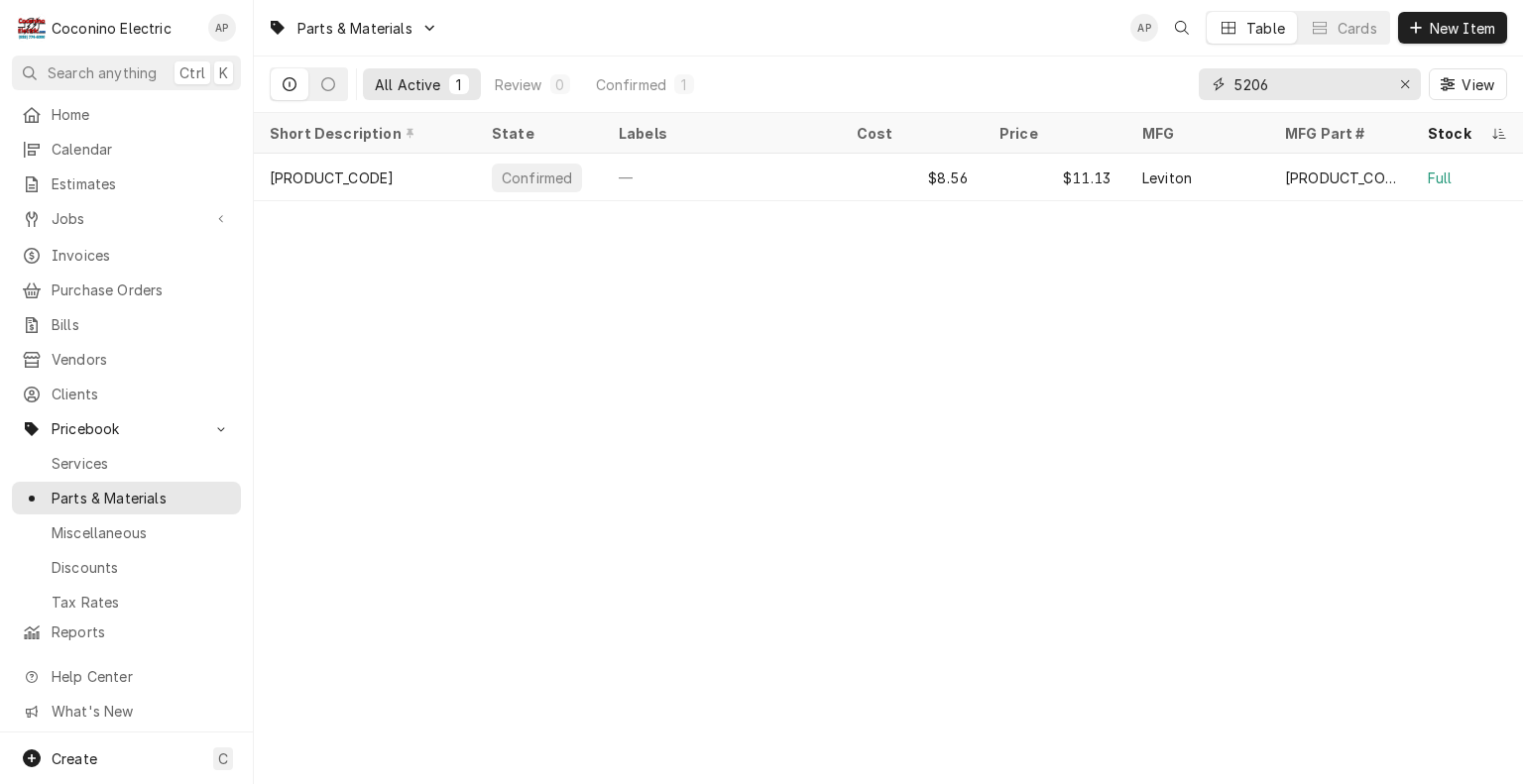 drag, startPoint x: 1407, startPoint y: 79, endPoint x: 1322, endPoint y: 78, distance: 85.00588 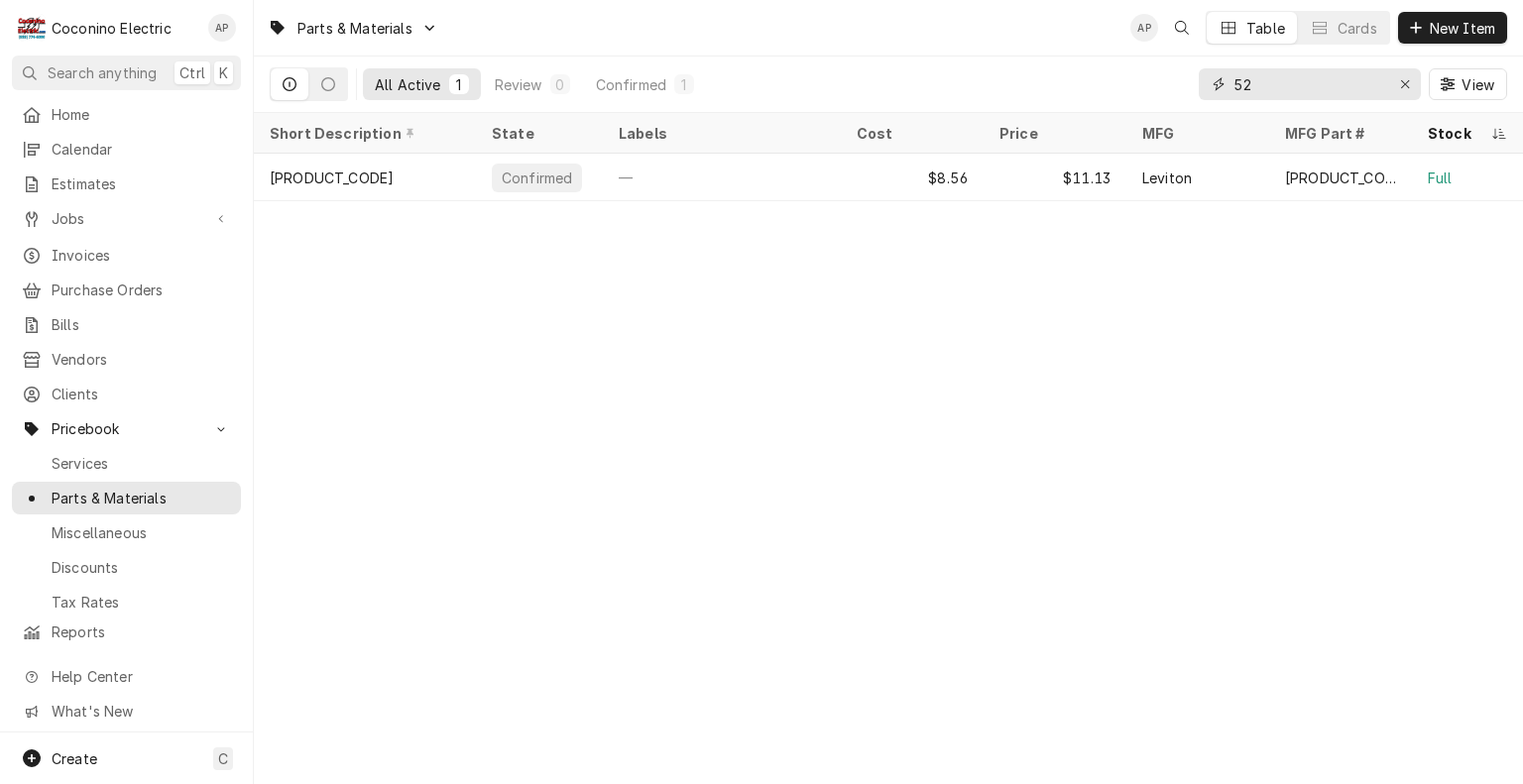 type on "5" 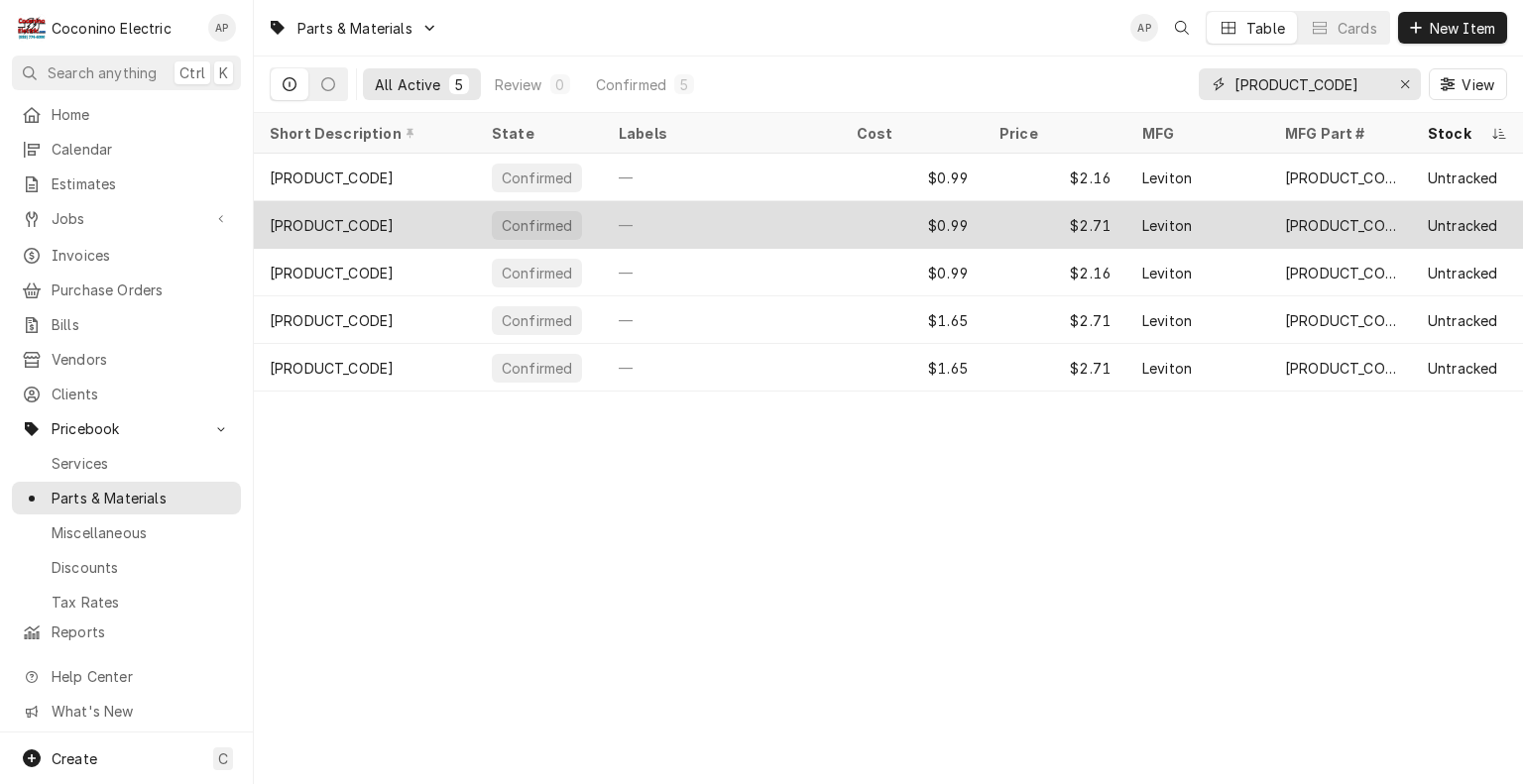 type on "[PRODUCT_CODE]" 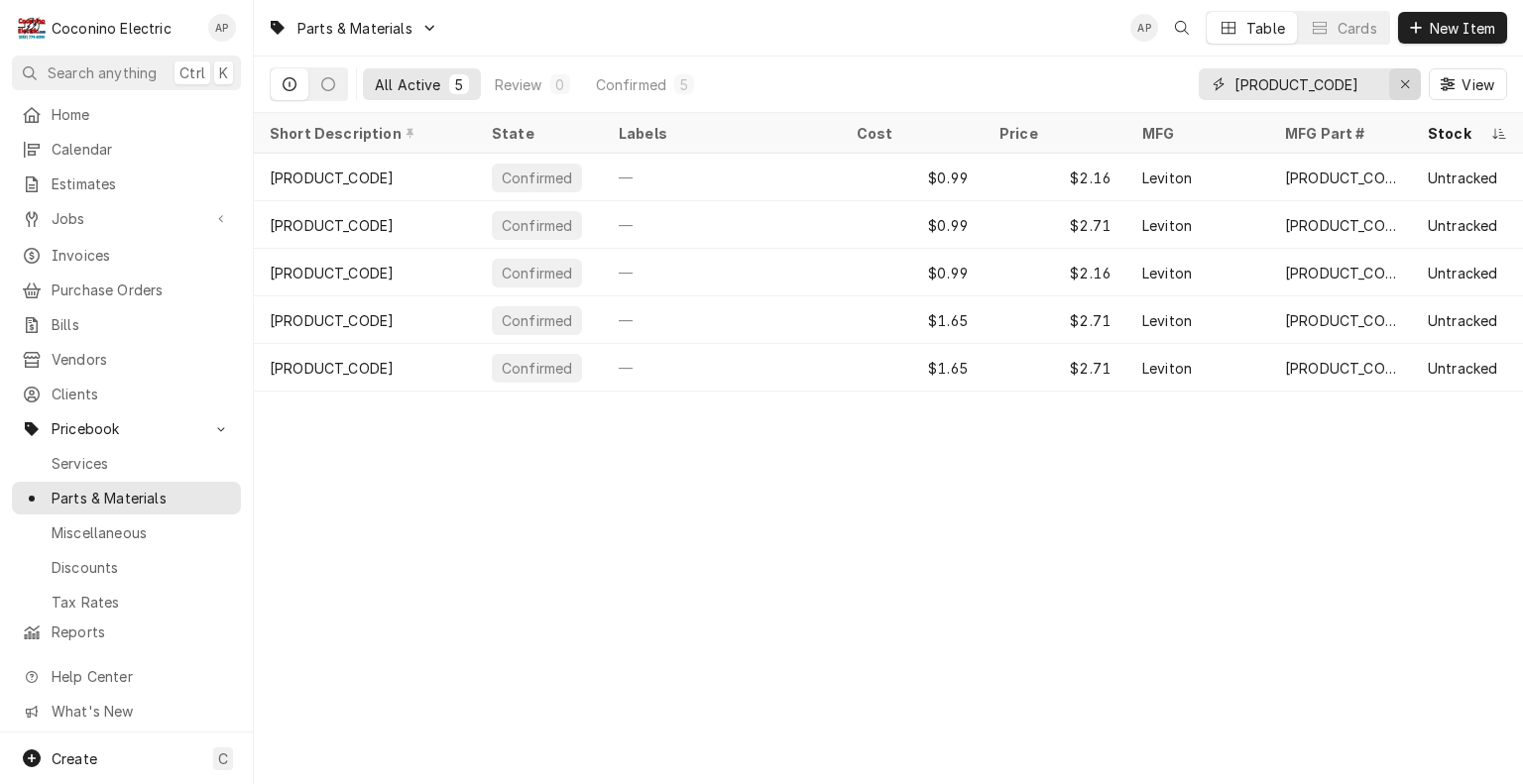 click 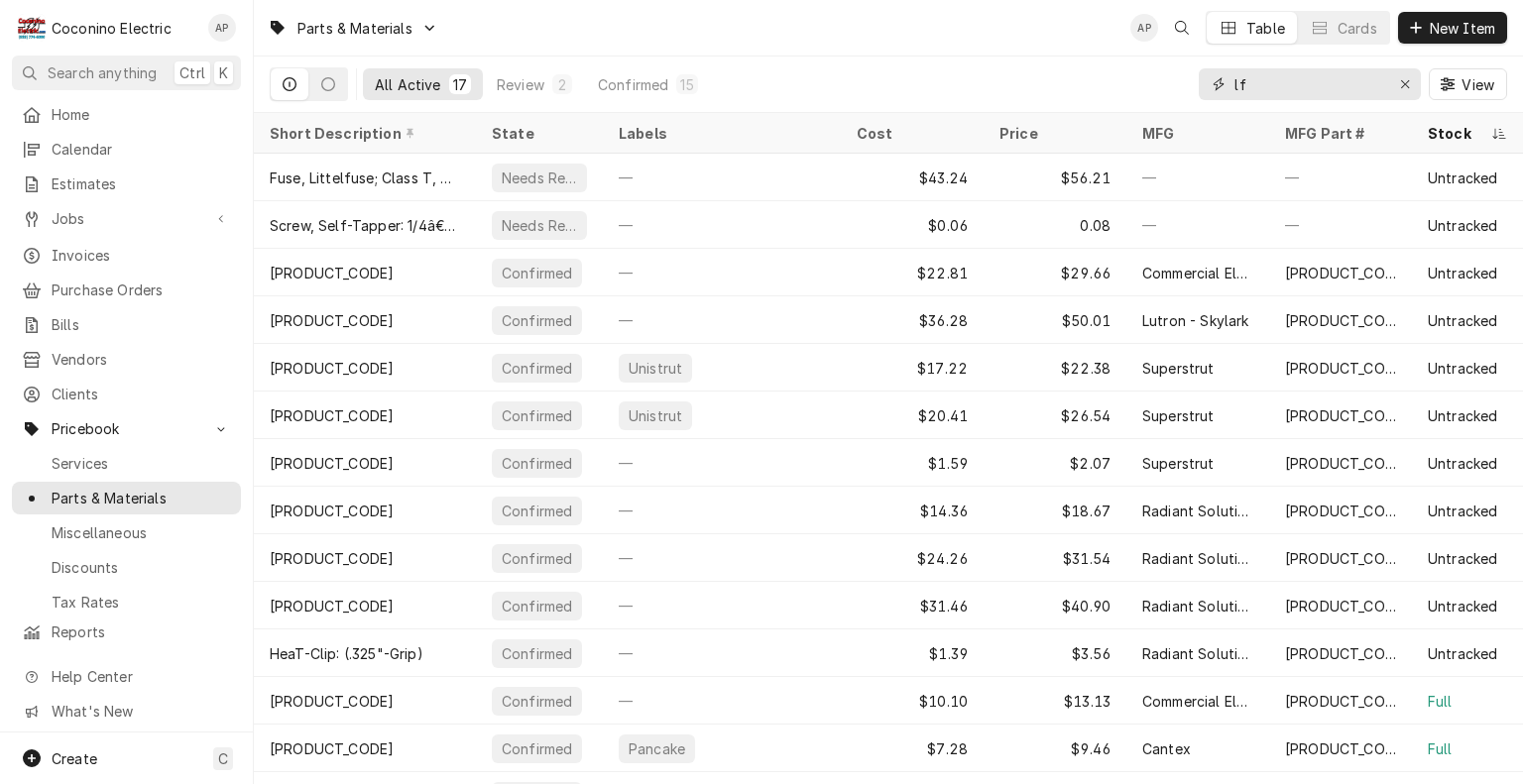 type on "l" 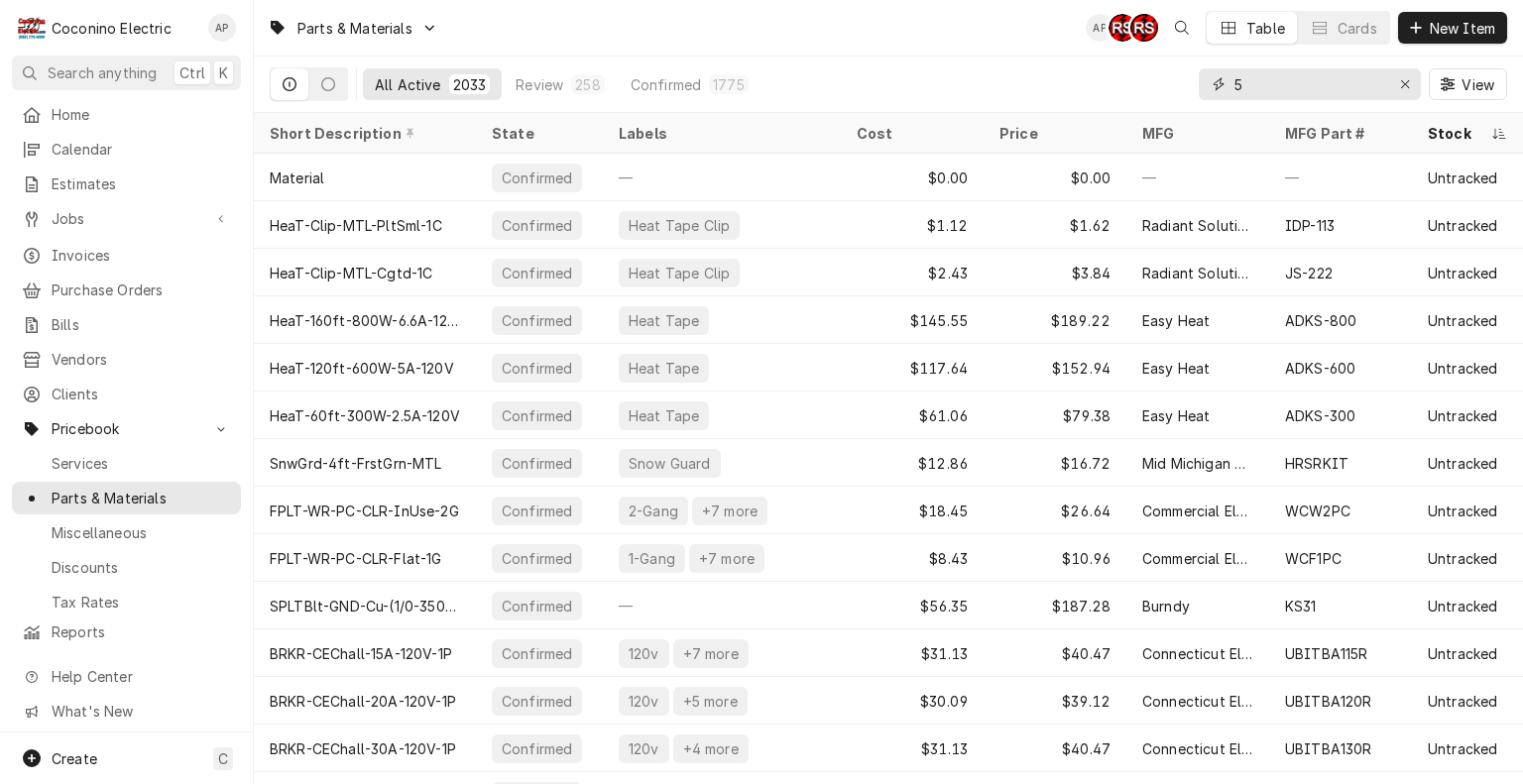 type on "5" 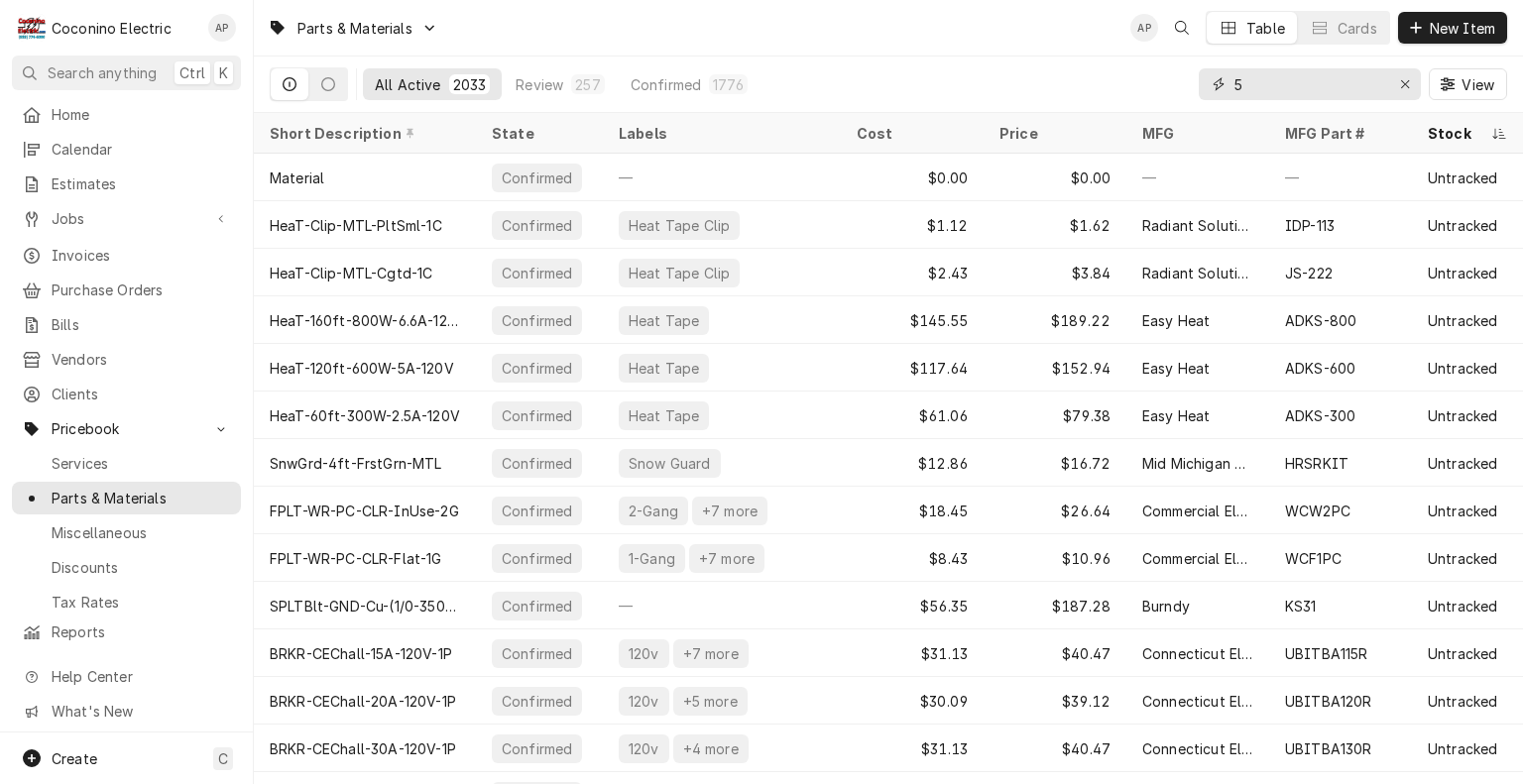 click on "5" at bounding box center (1309, 84) 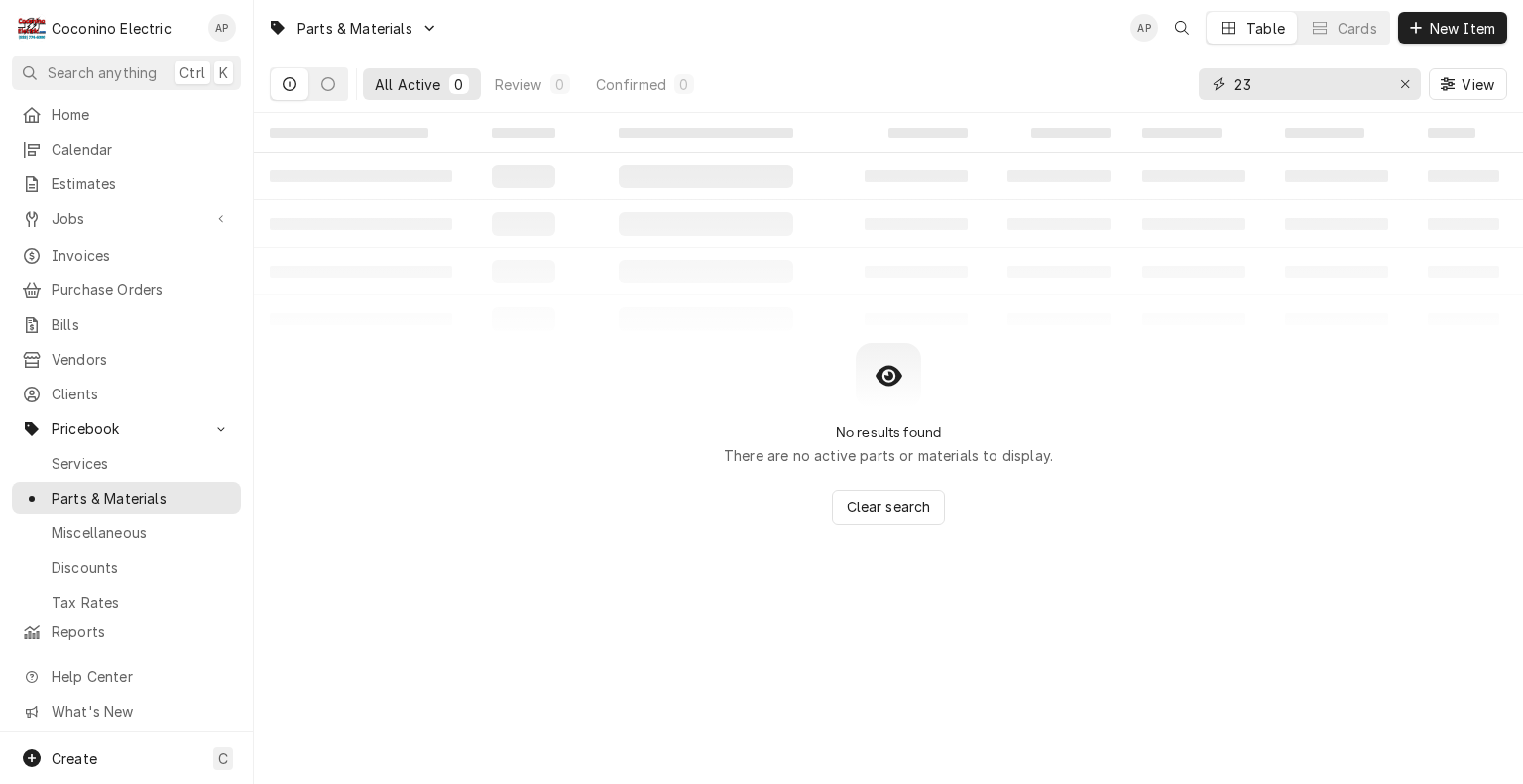 type on "2" 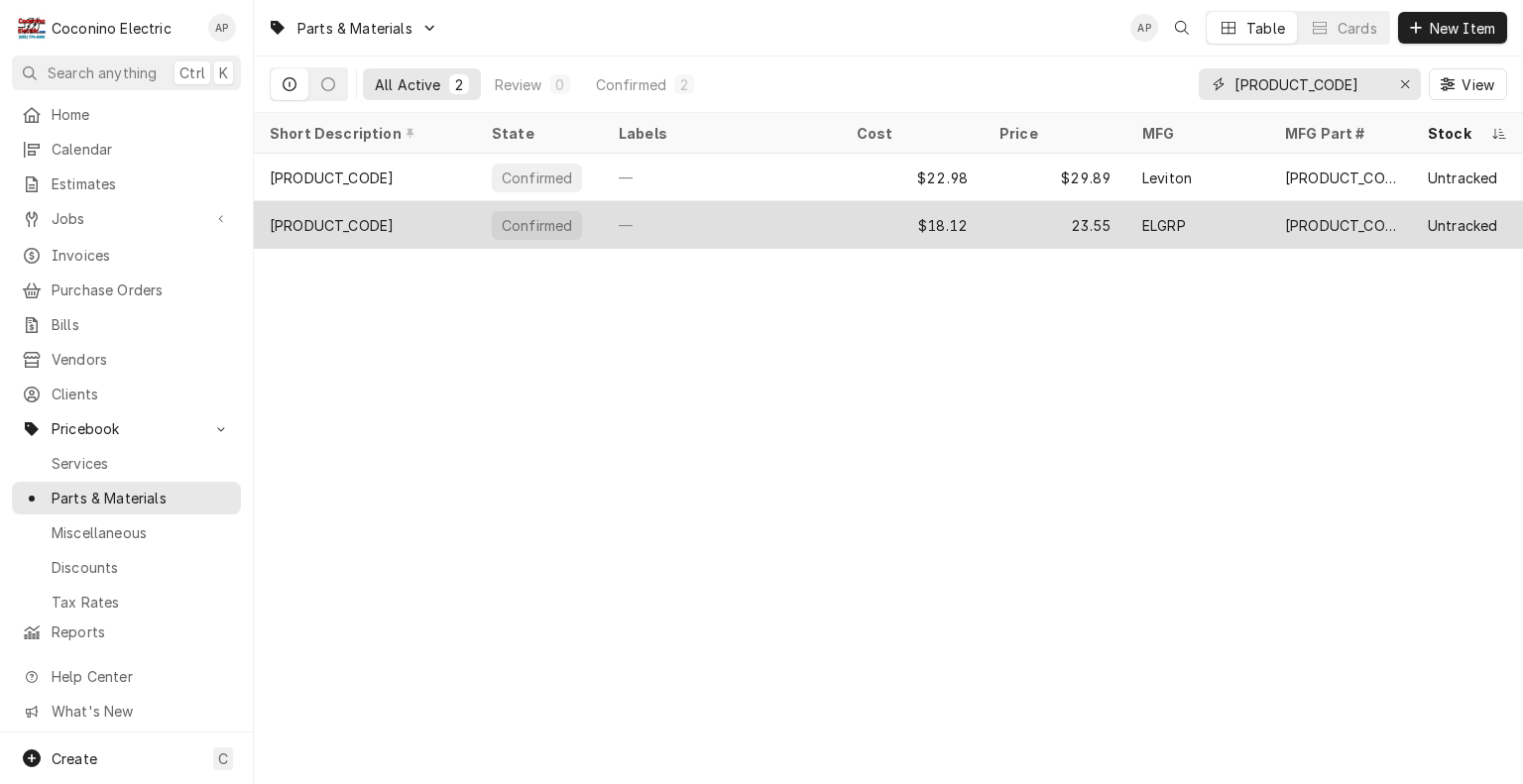 type on "l5-20" 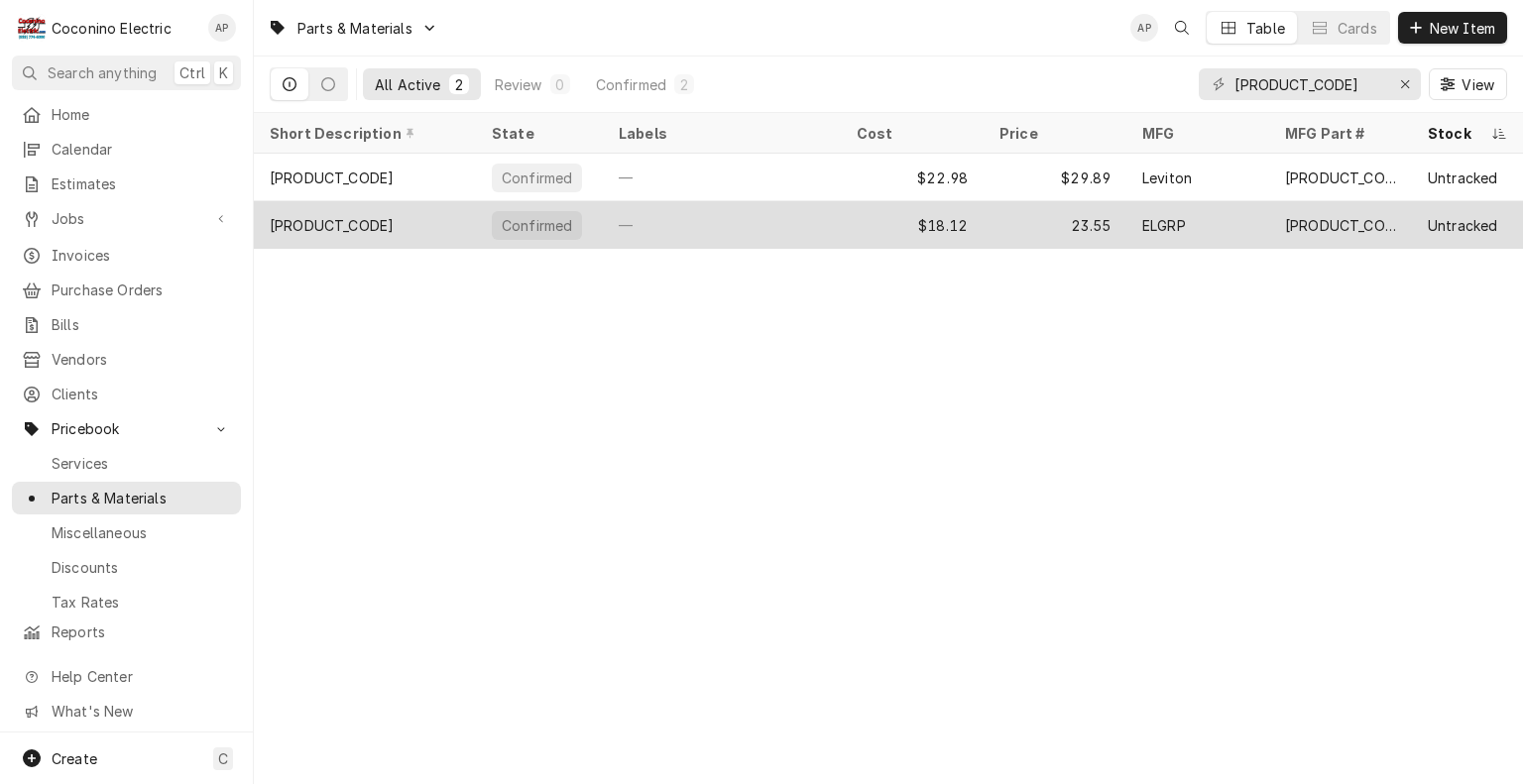 click on "$23.55" at bounding box center (1055, 225) 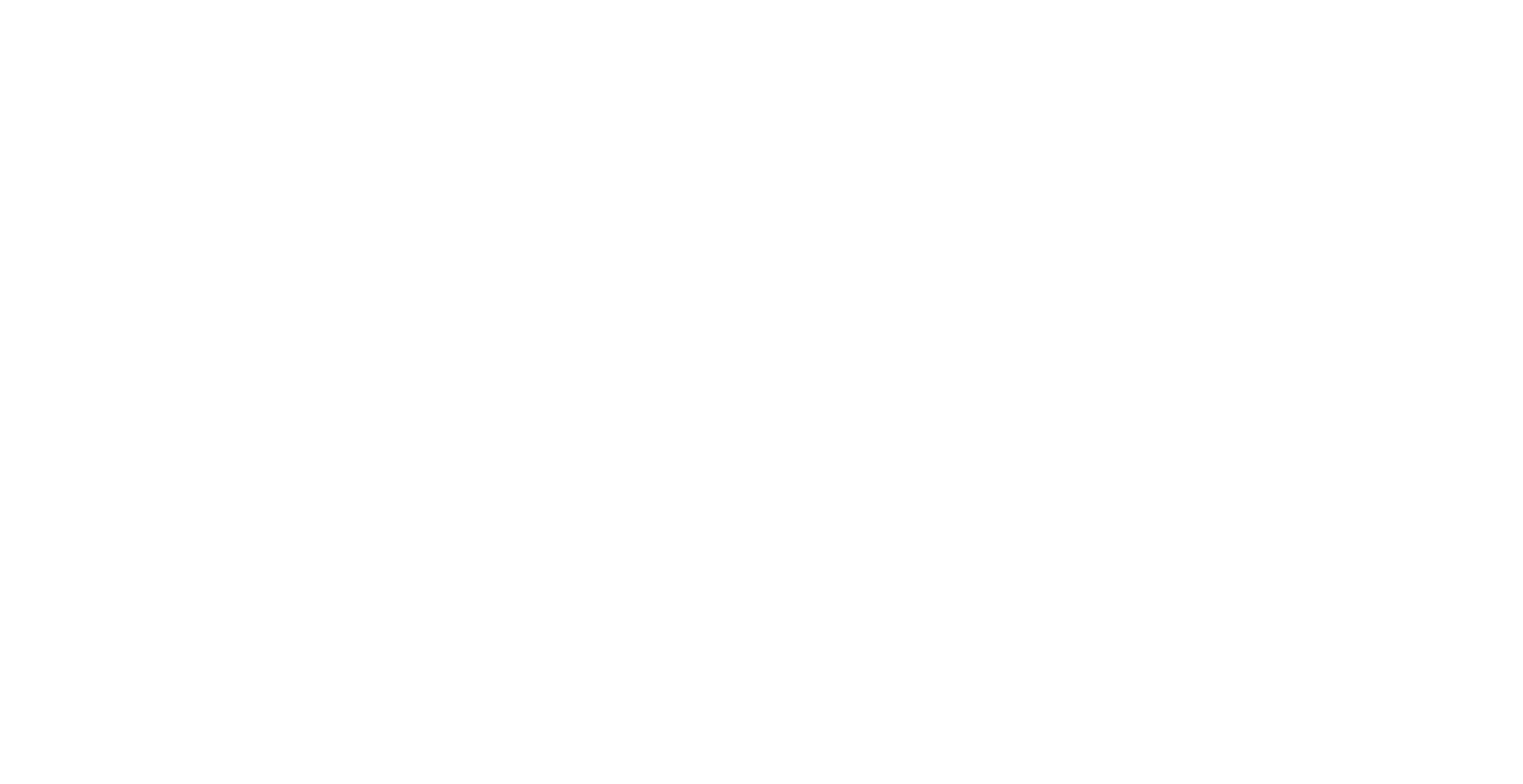 scroll, scrollTop: 0, scrollLeft: 0, axis: both 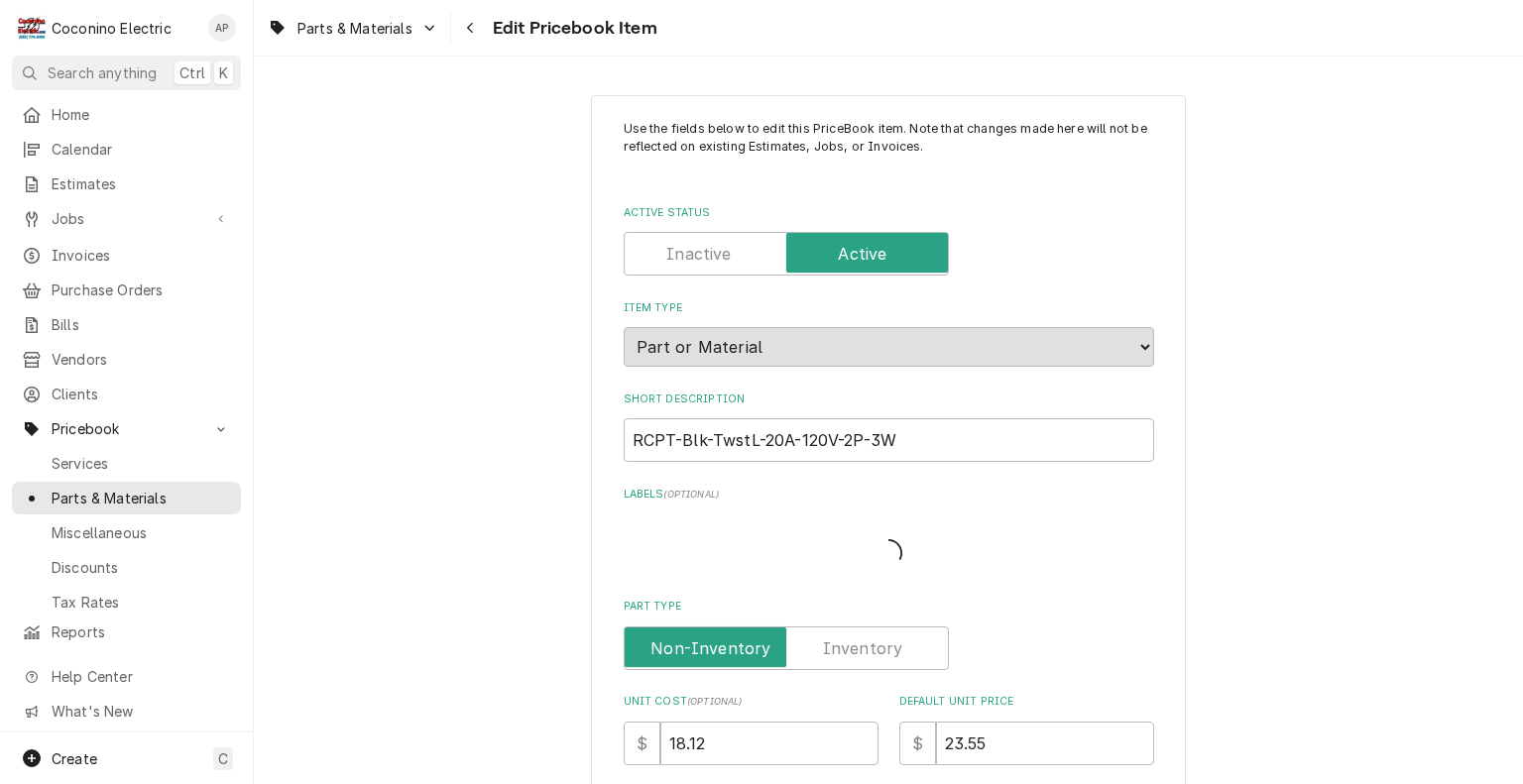 type on "x" 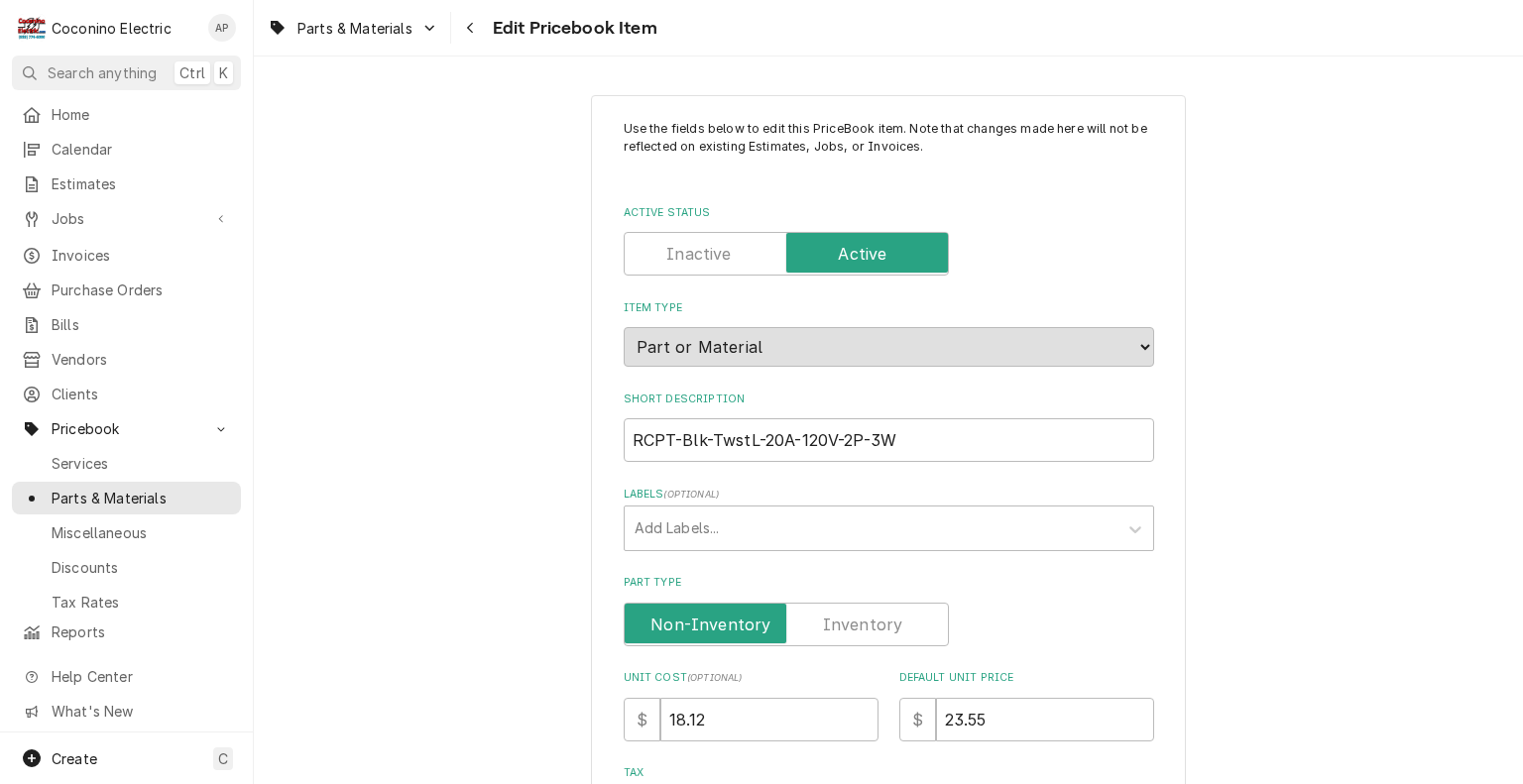 click at bounding box center [786, 624] 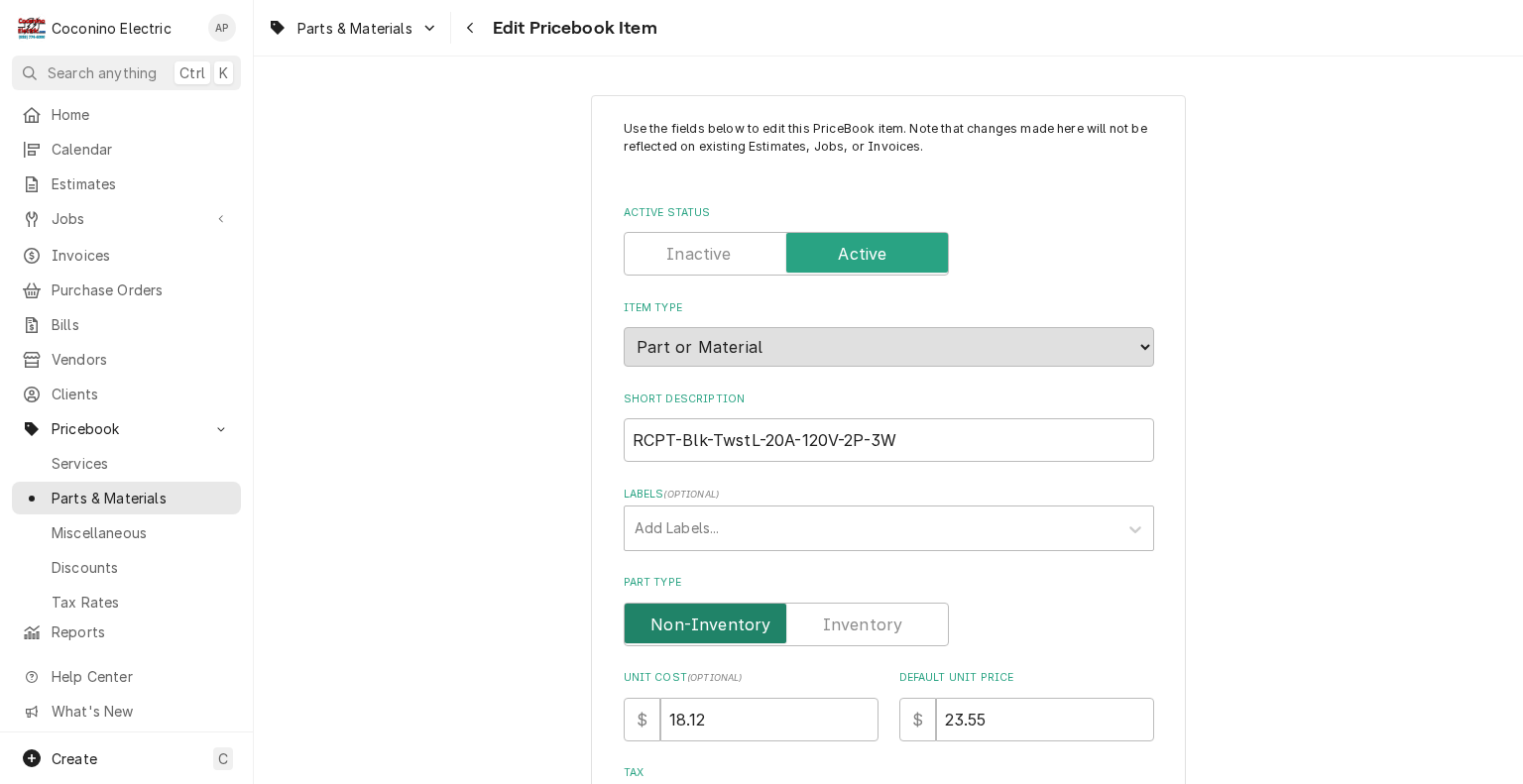 click at bounding box center (786, 624) 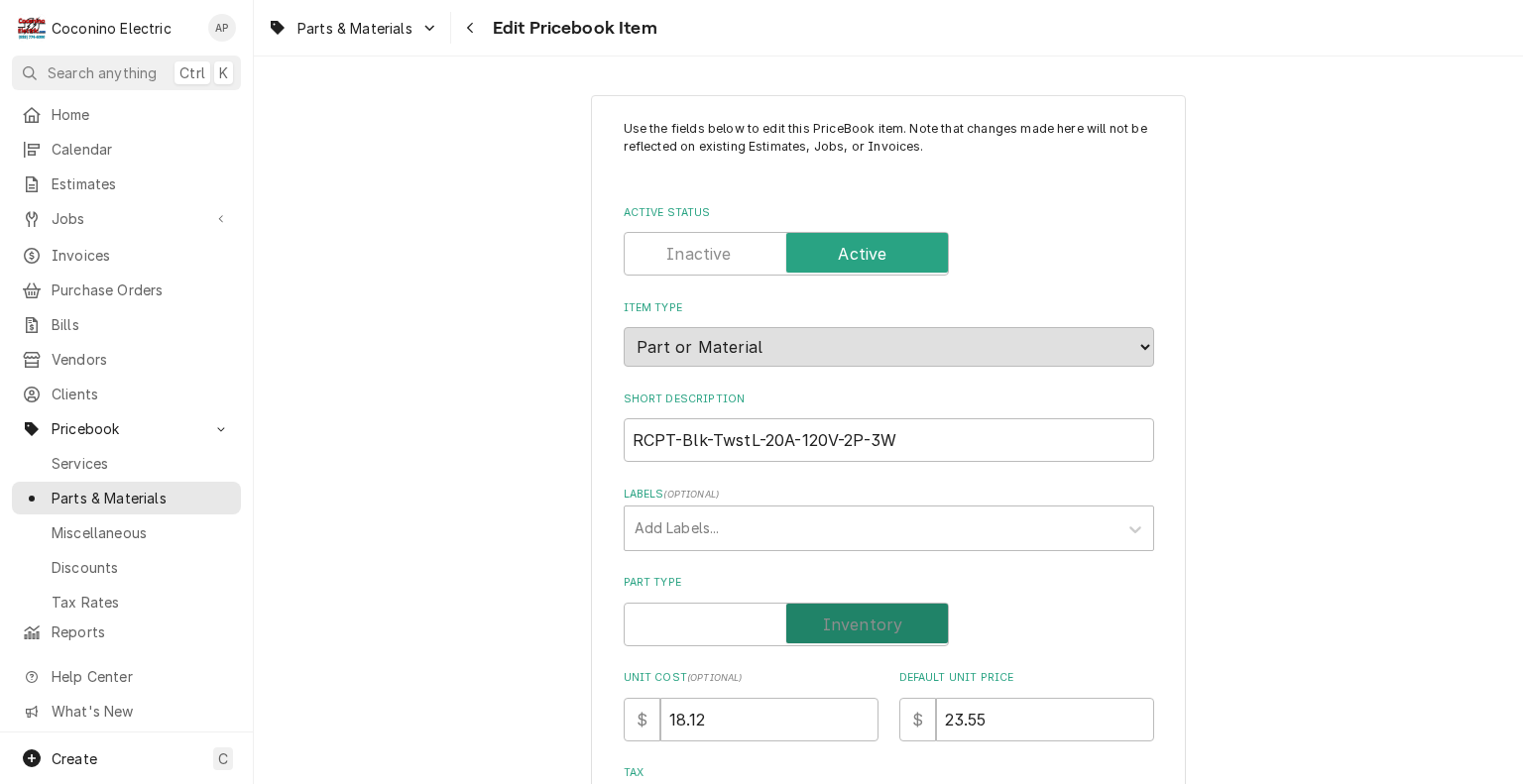 checkbox on "true" 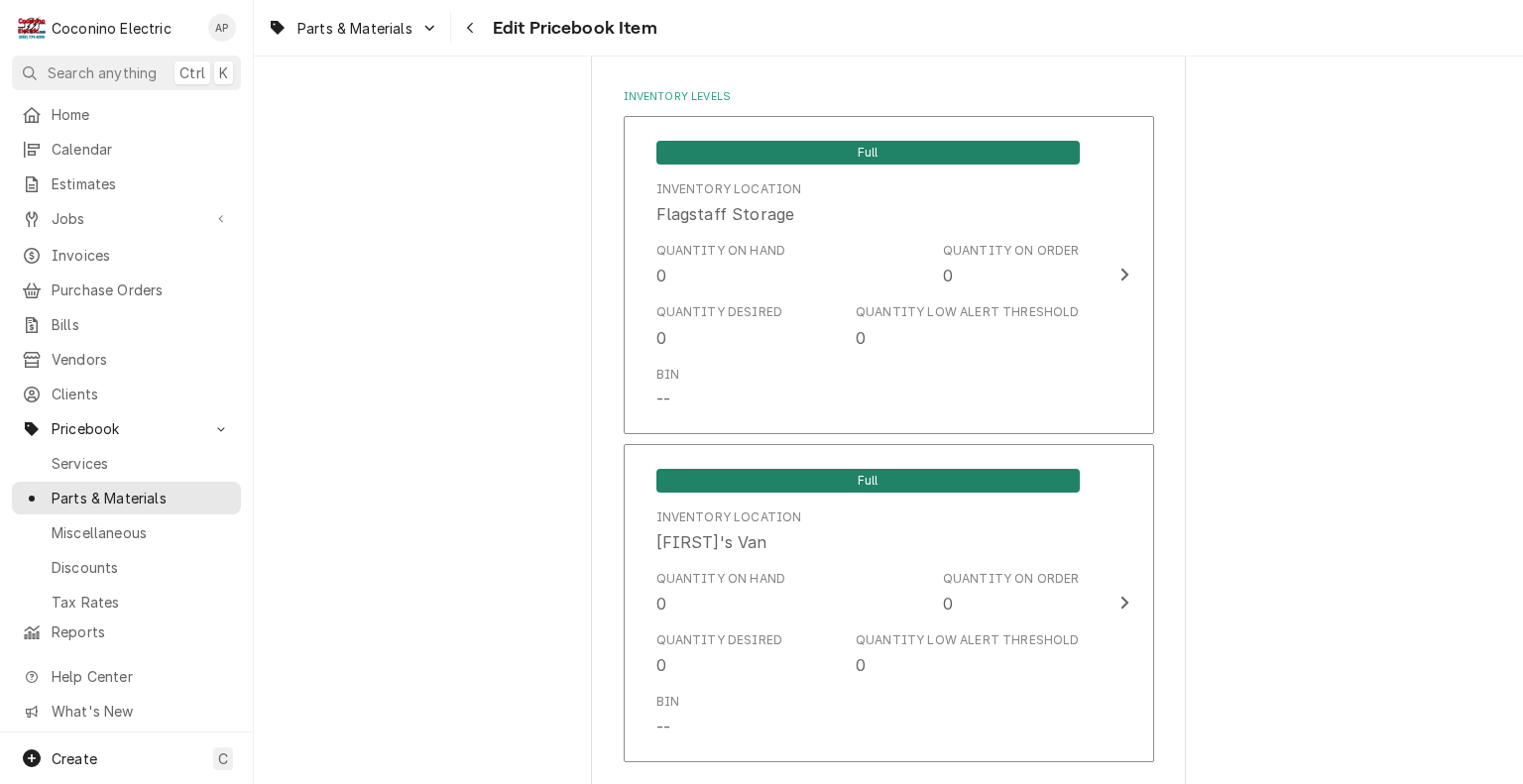 scroll, scrollTop: 1675, scrollLeft: 0, axis: vertical 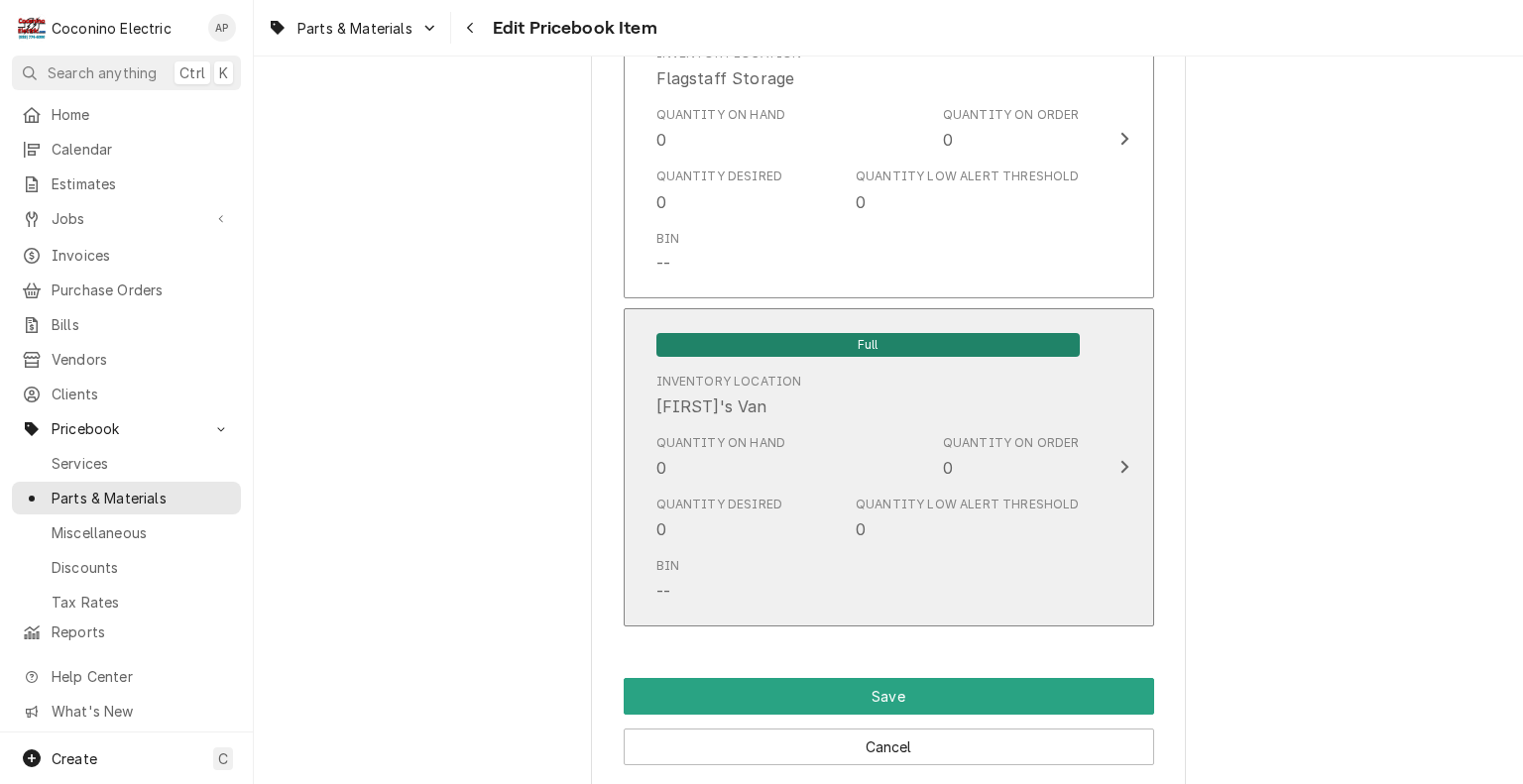 click on "Quantity on Hand 0 Quantity on Order 0" at bounding box center [868, 457] 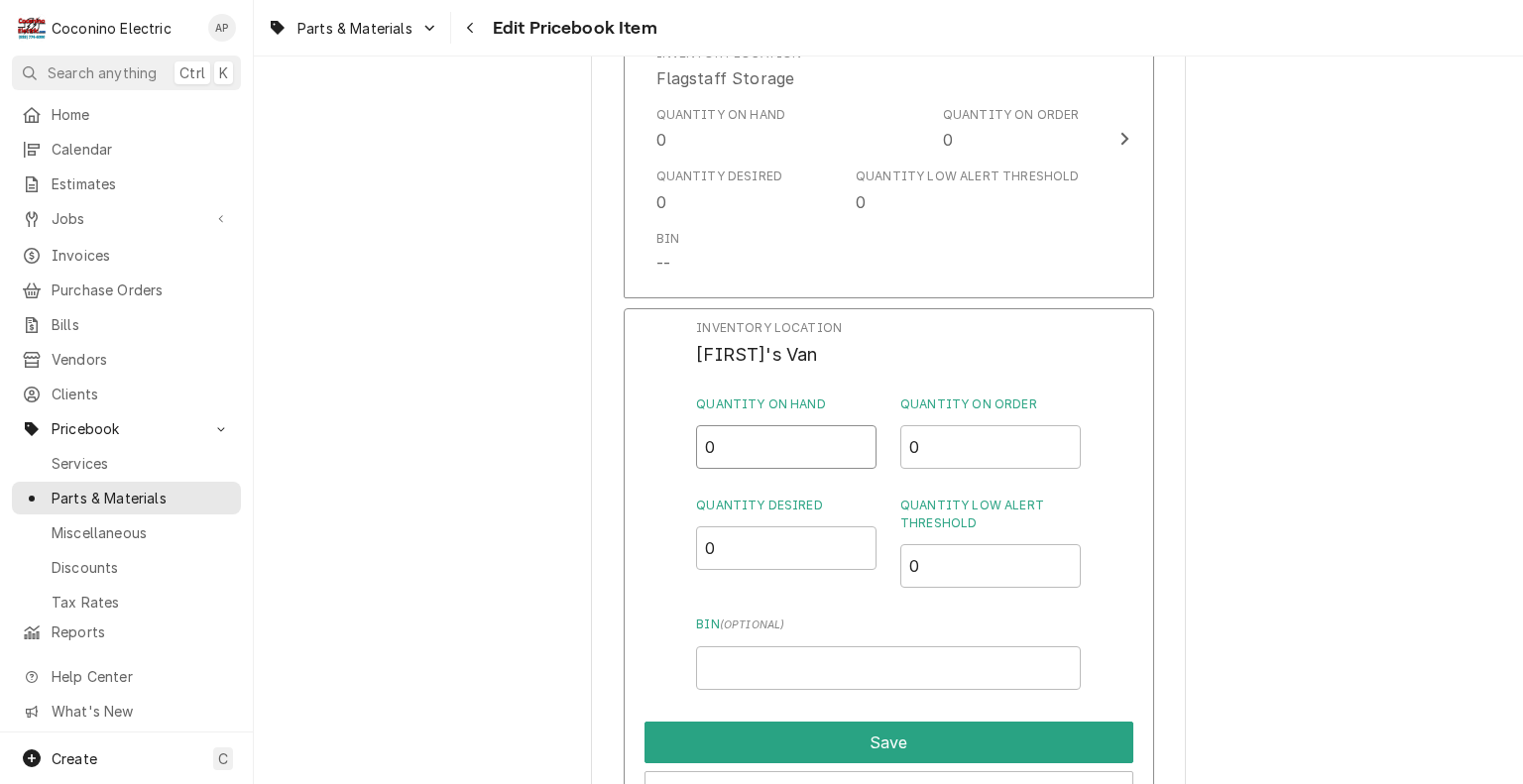 click on "0" at bounding box center (786, 447) 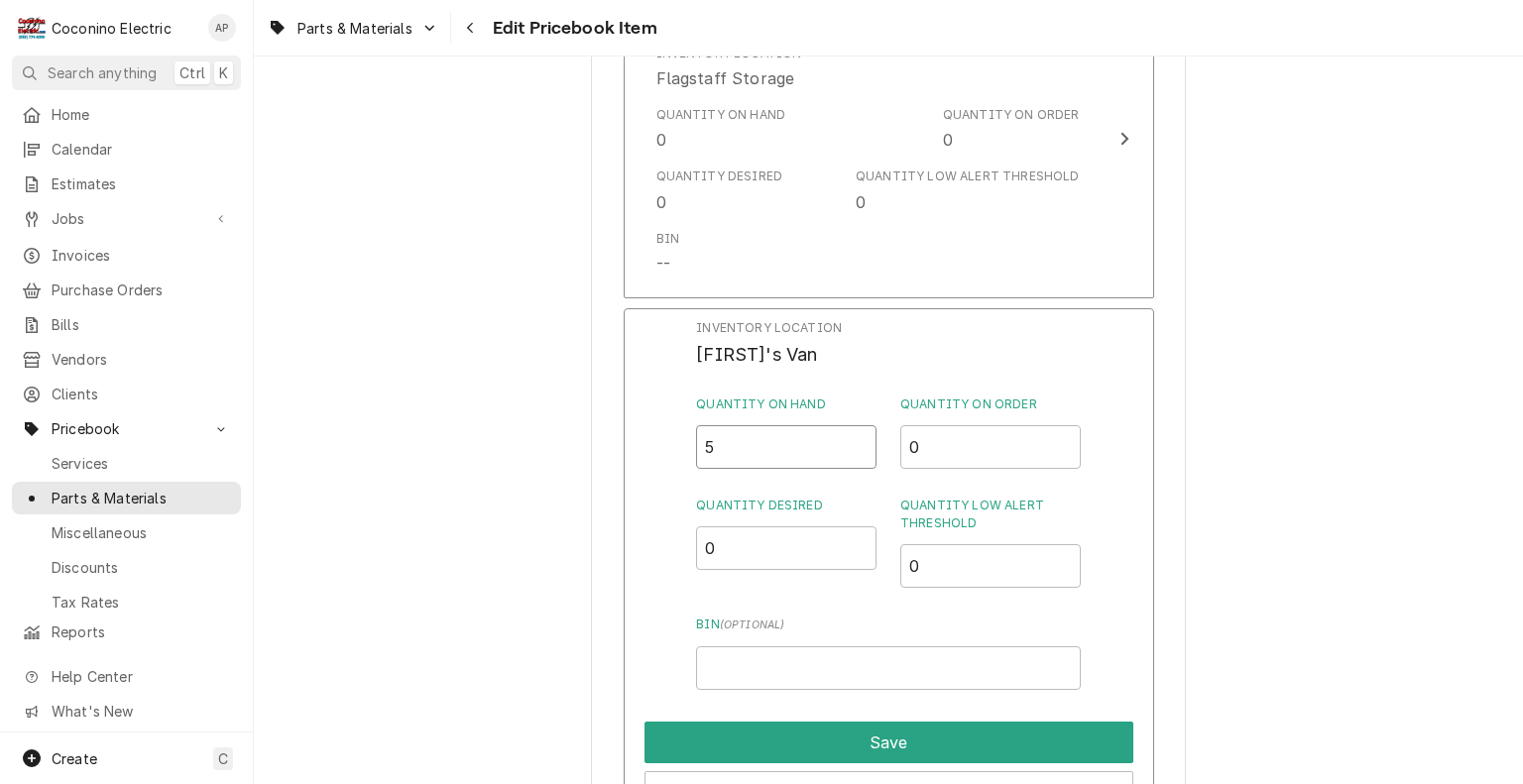 type on "5" 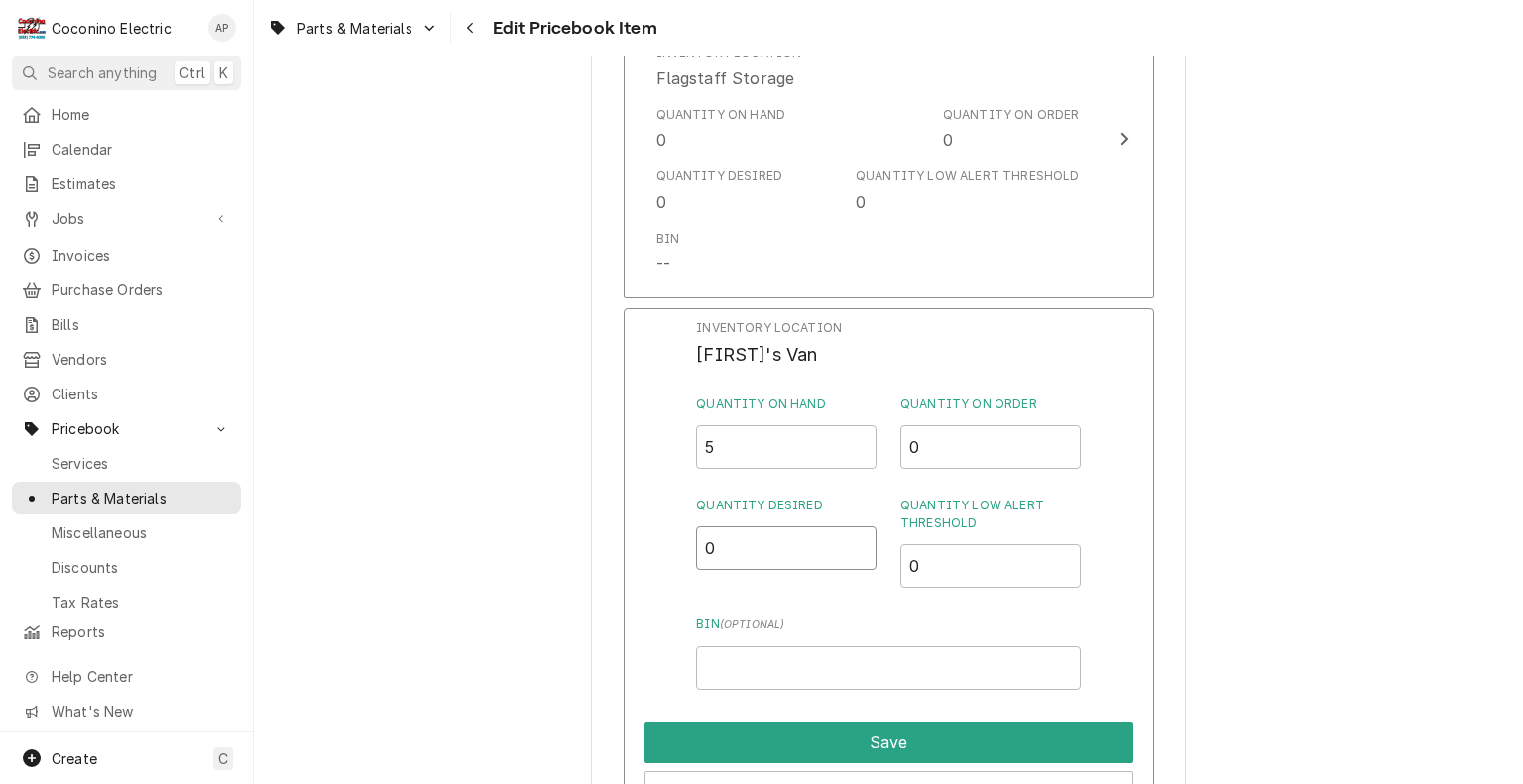 click on "0" at bounding box center [786, 548] 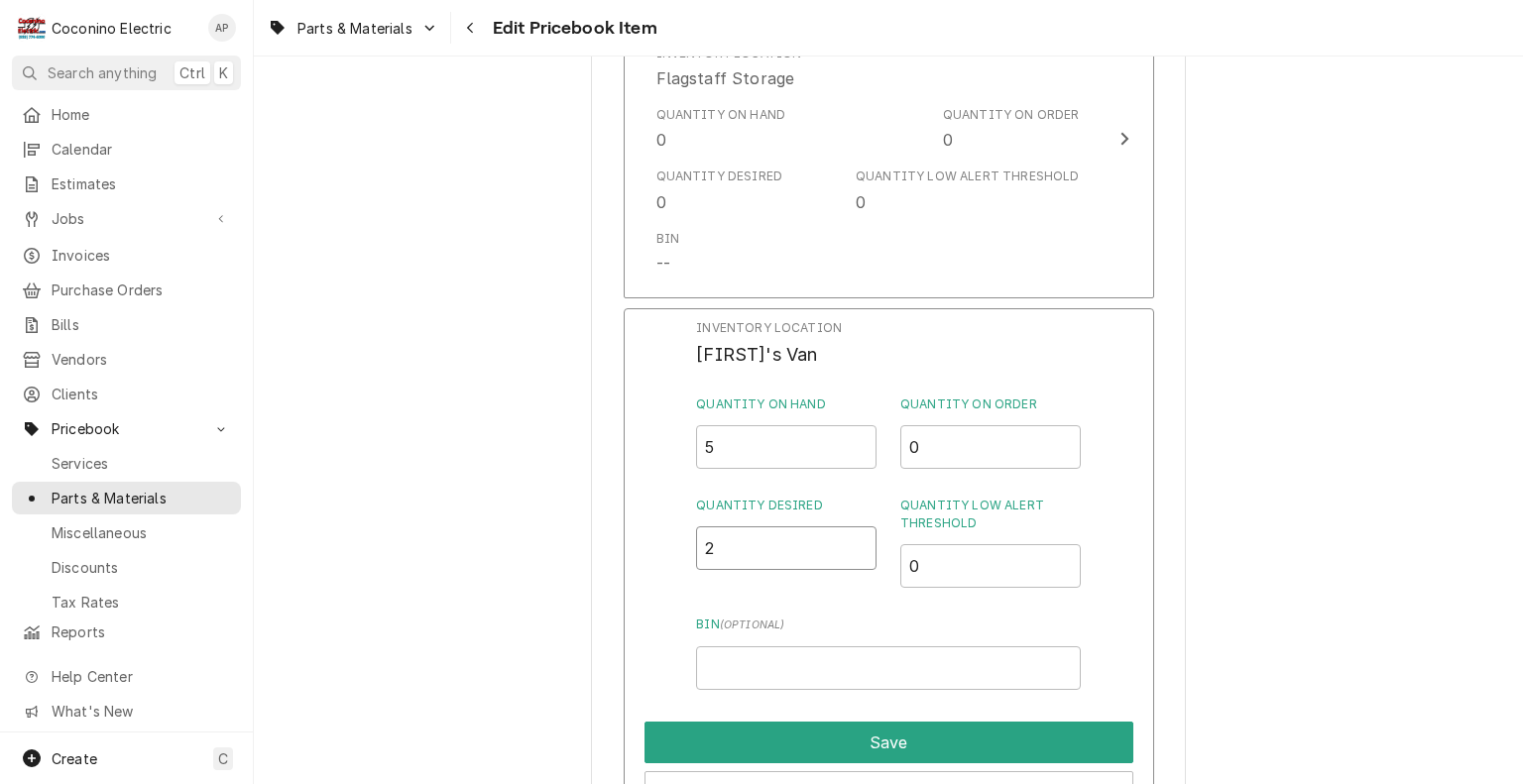 type on "2" 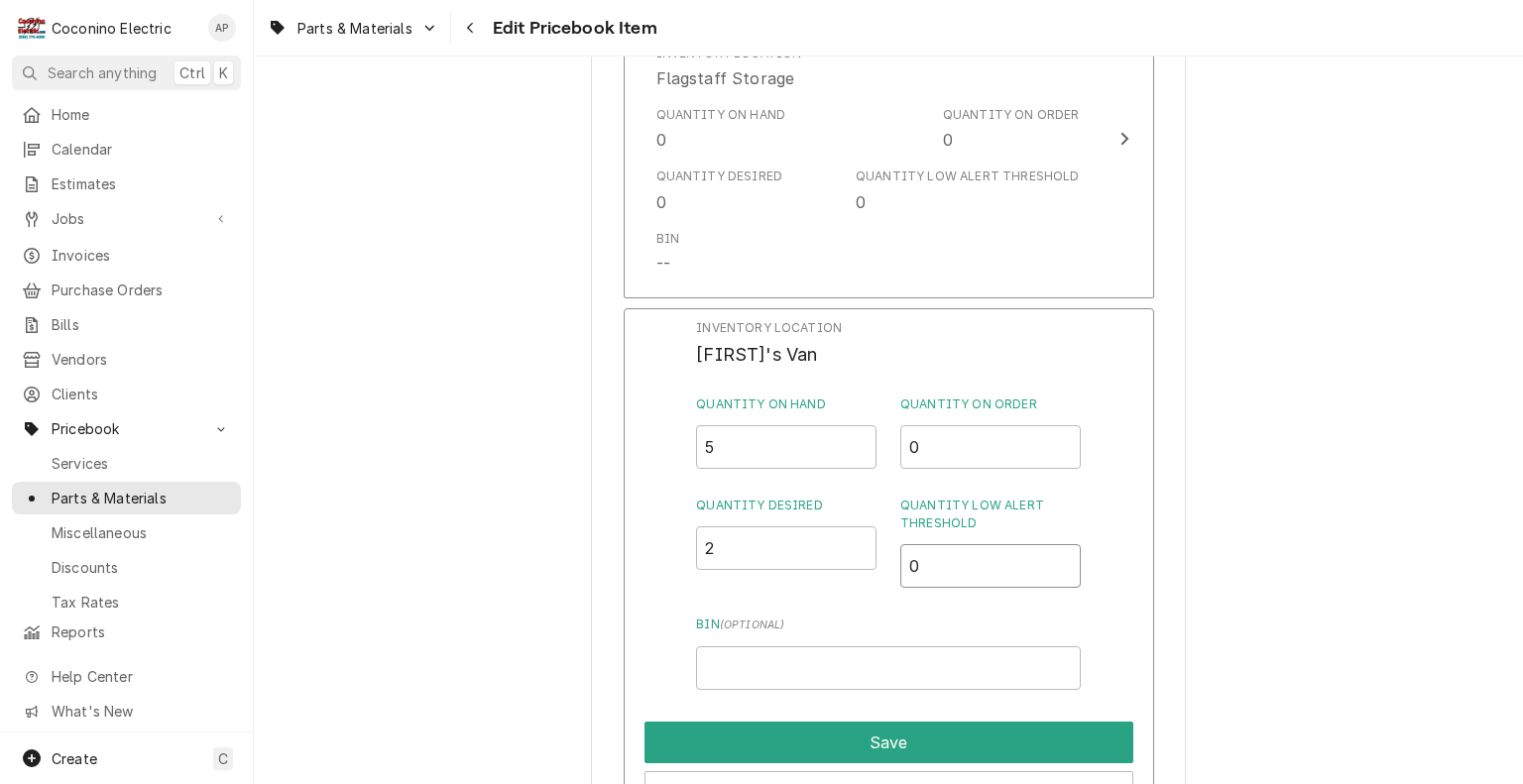 click on "0" at bounding box center (991, 566) 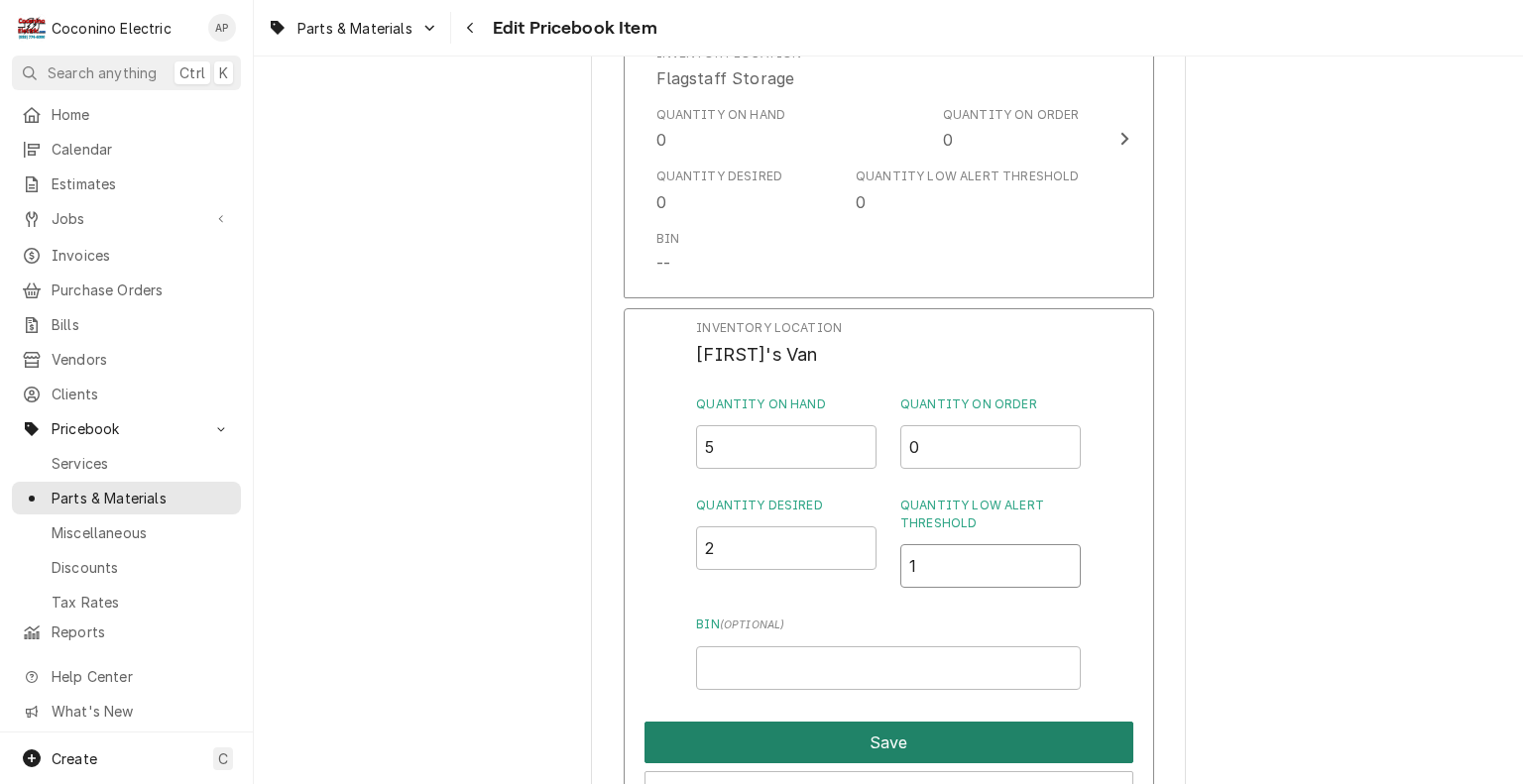type on "1" 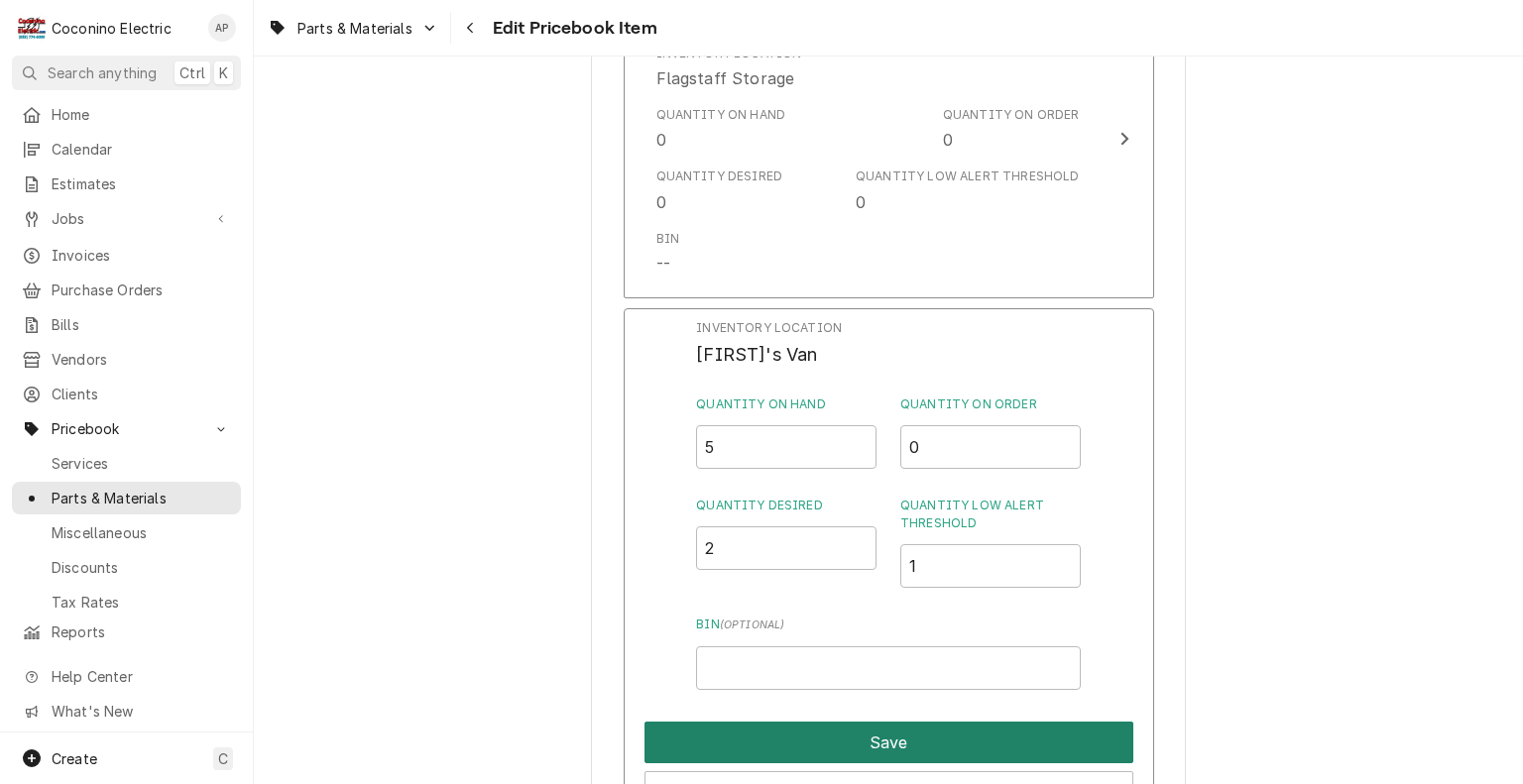 click on "Save" at bounding box center (888, 742) 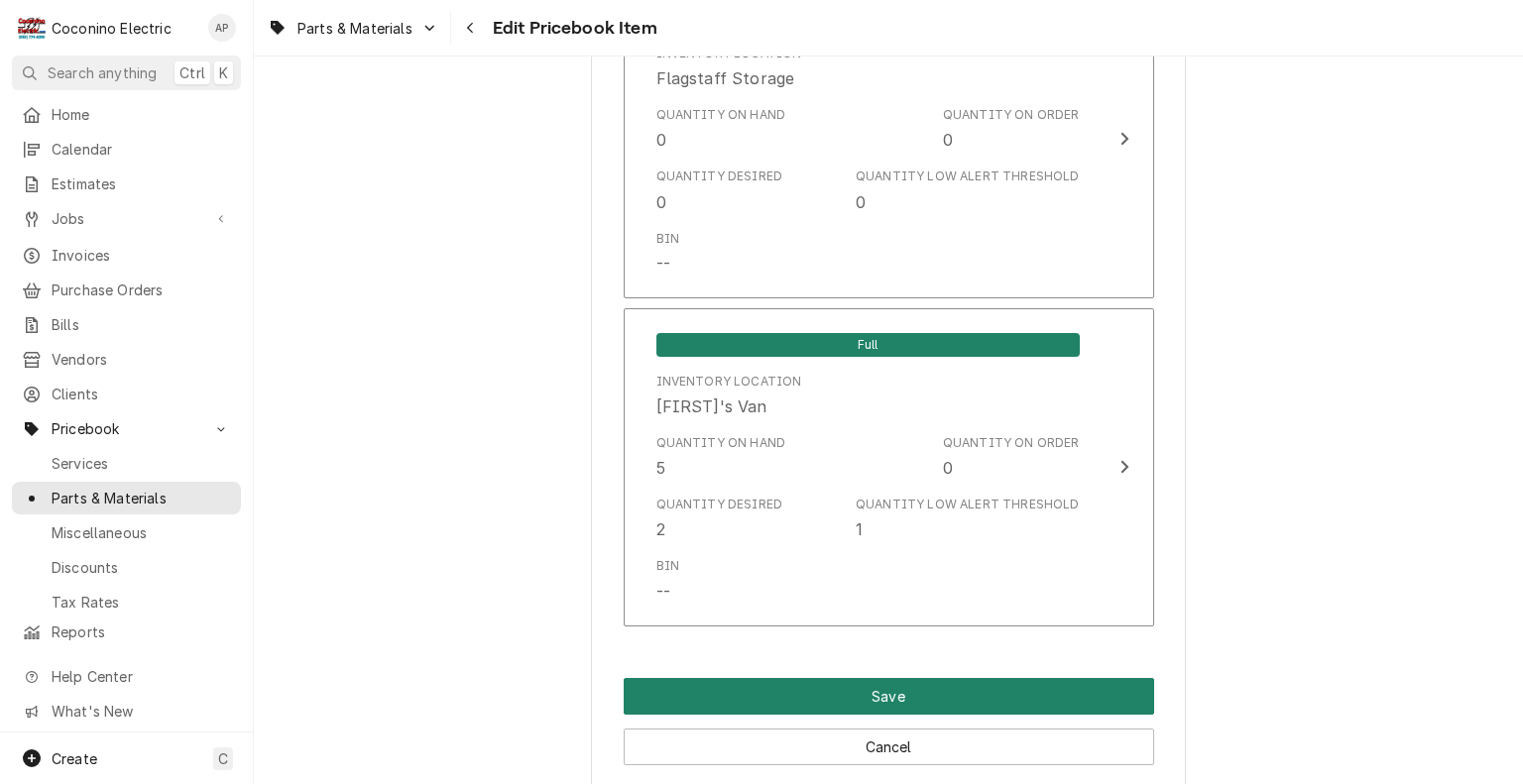 click on "Save" at bounding box center (888, 696) 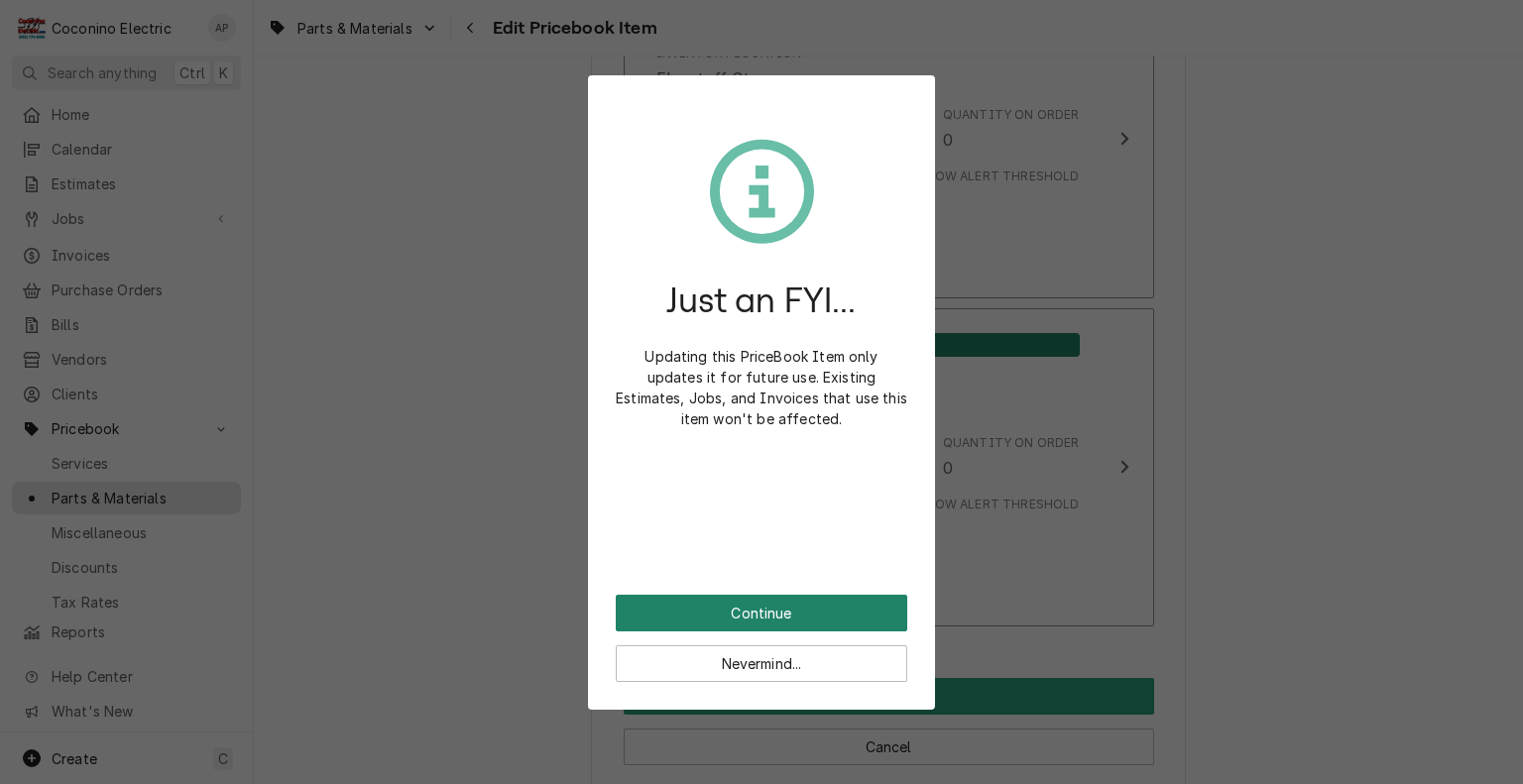 type 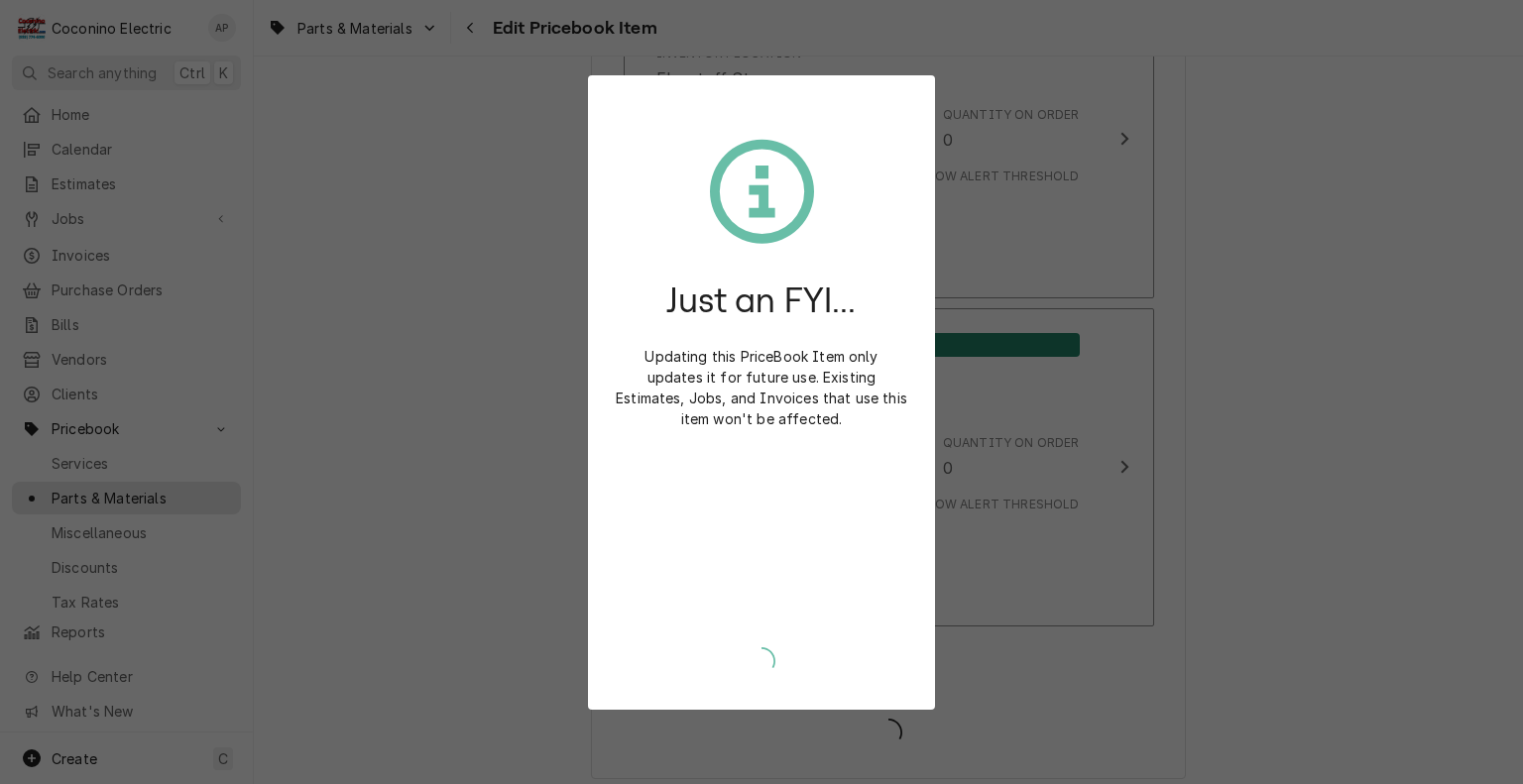 type on "x" 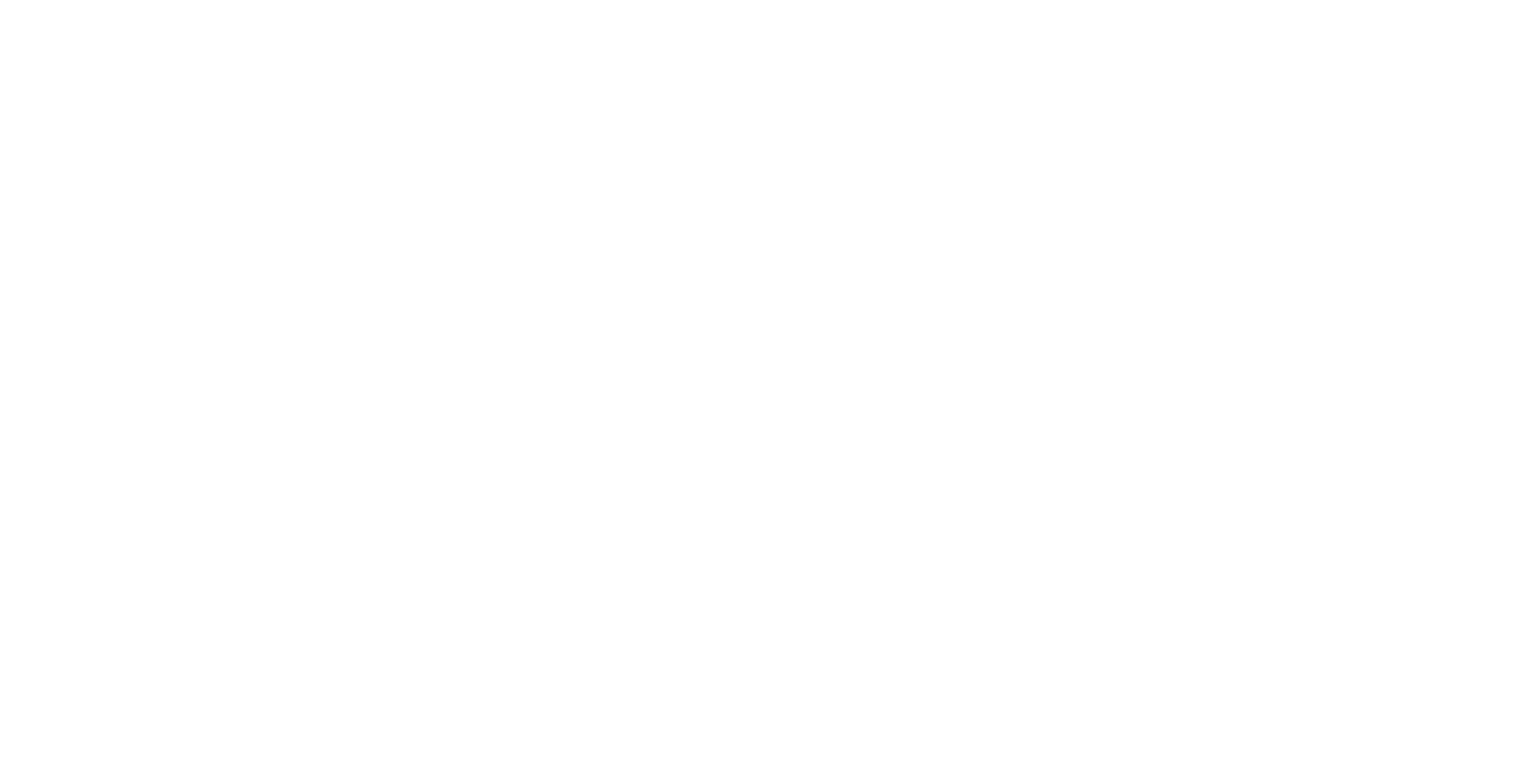 scroll, scrollTop: 0, scrollLeft: 0, axis: both 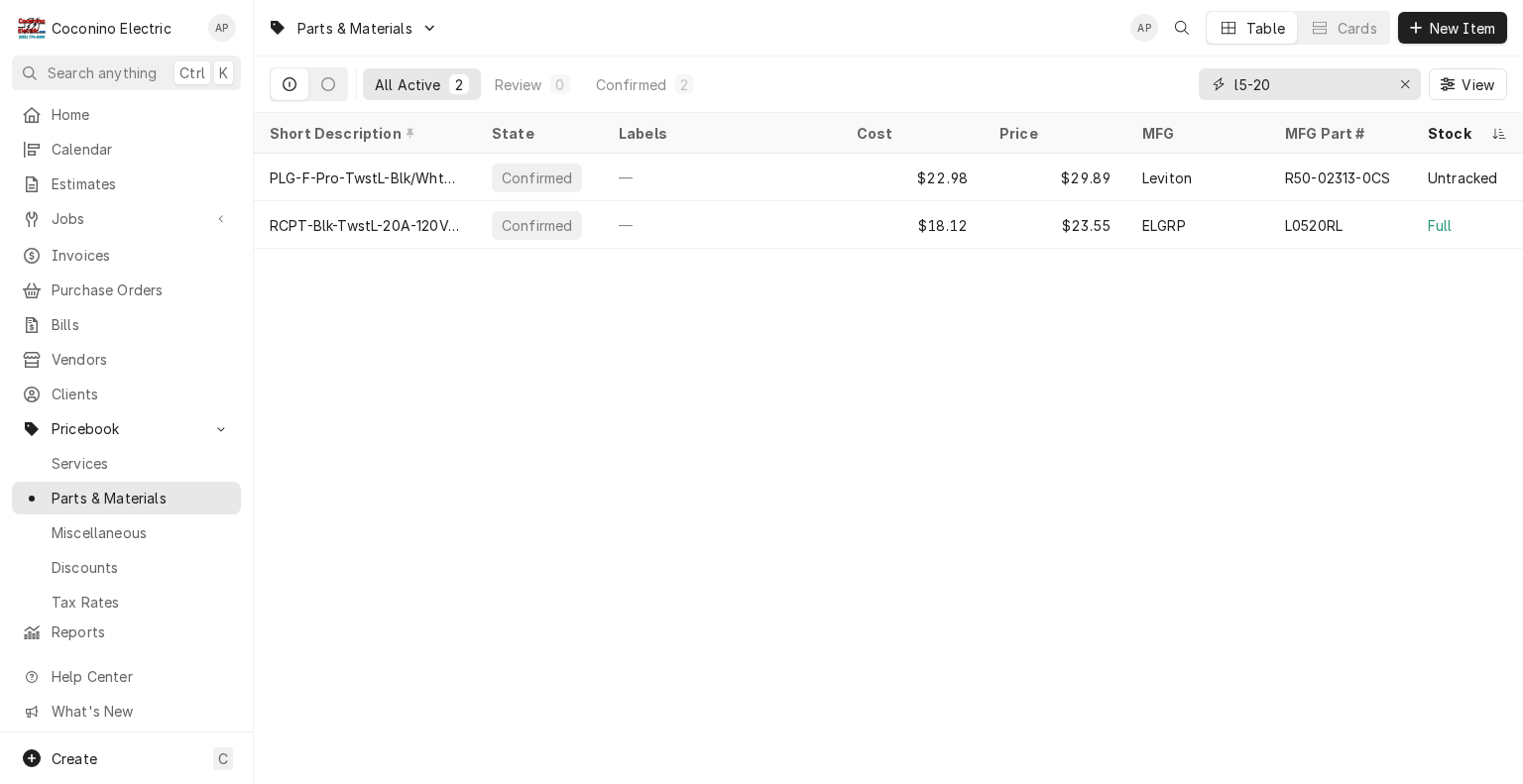 click on "l5-20" at bounding box center [1309, 84] 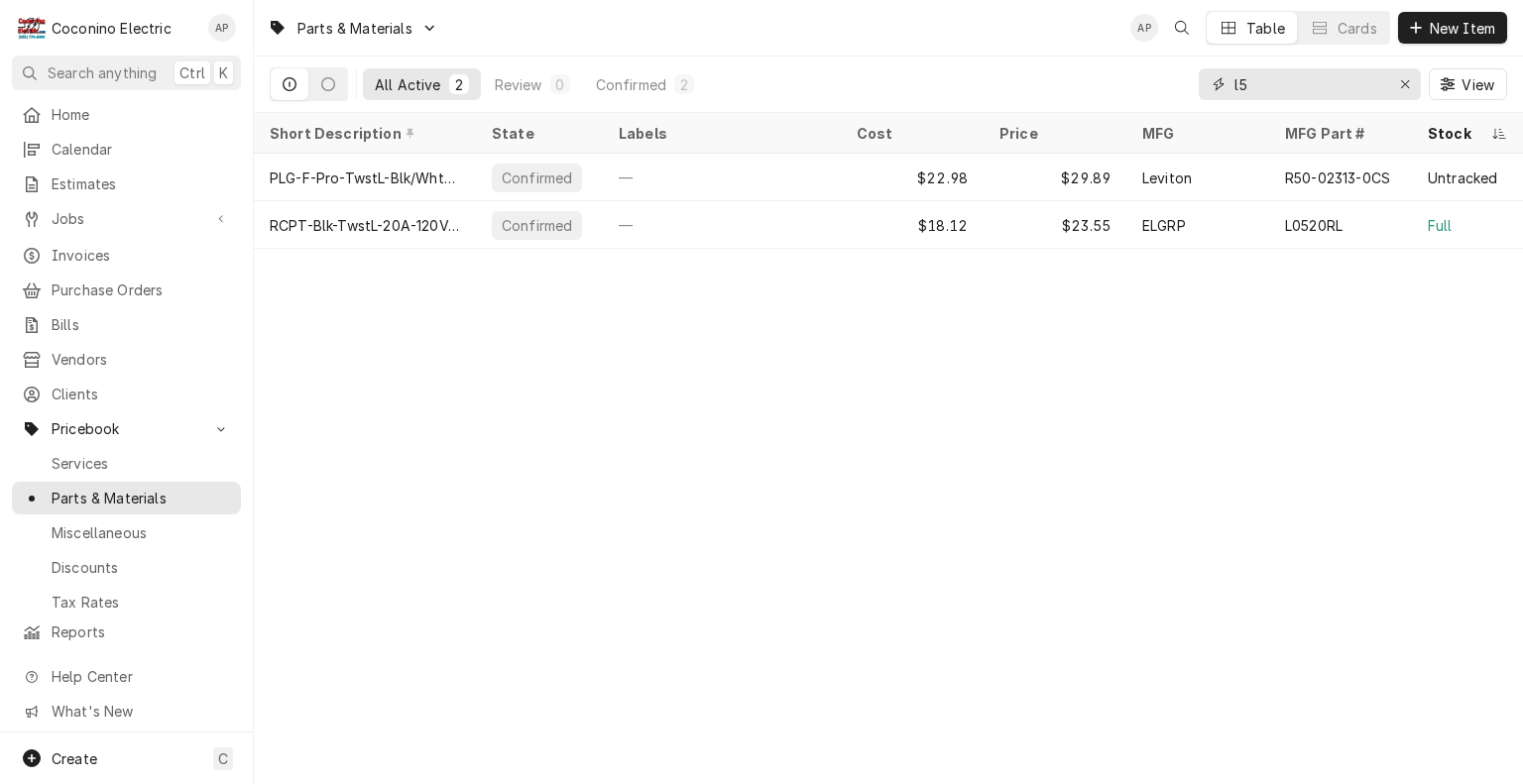 type on "l" 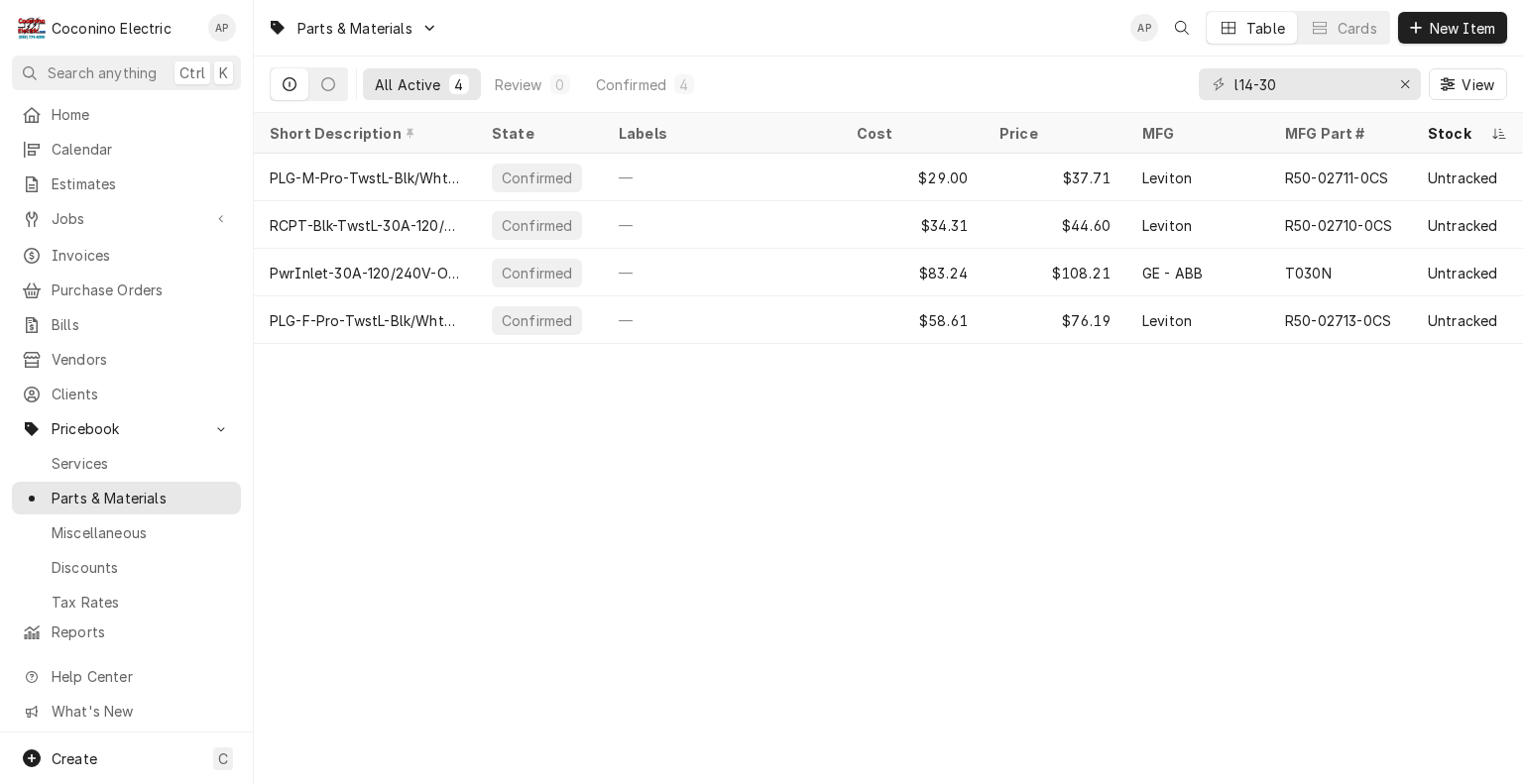 click on "Parts & Materials AP Table Cards New Item All Active 4 Review 0 Confirmed 4 l14-30 View Short Description State Labels Cost Price MFG MFG Part # Stock Levels Last Modified PLG-M-Pro-TwstL-Blk/Wht-30A-120/240V: (4Prg, Frnt/PchScrw) Confirmed — $29.00 $37.71 Leviton R50-02711-0CS Untracked — Apr 15 RCPT-Blk-TwstL-30A-120/240V-2P-4W Confirmed — $34.31 $44.60 Leviton R50-02710-0CS Untracked — Apr 17 PwrInlet-30A-120/240V-Outd Confirmed — $83.24 $108.21 GE - ABB T030N Untracked — Jul 11 PLG-F-Pro-TwstL-Blk/Wht-30A-120/240V: (4Prg, Frnt/PchScrw) Confirmed — $58.61 $76.19 Leviton R50-02713-0CS Untracked — Jul 11" at bounding box center [888, 392] 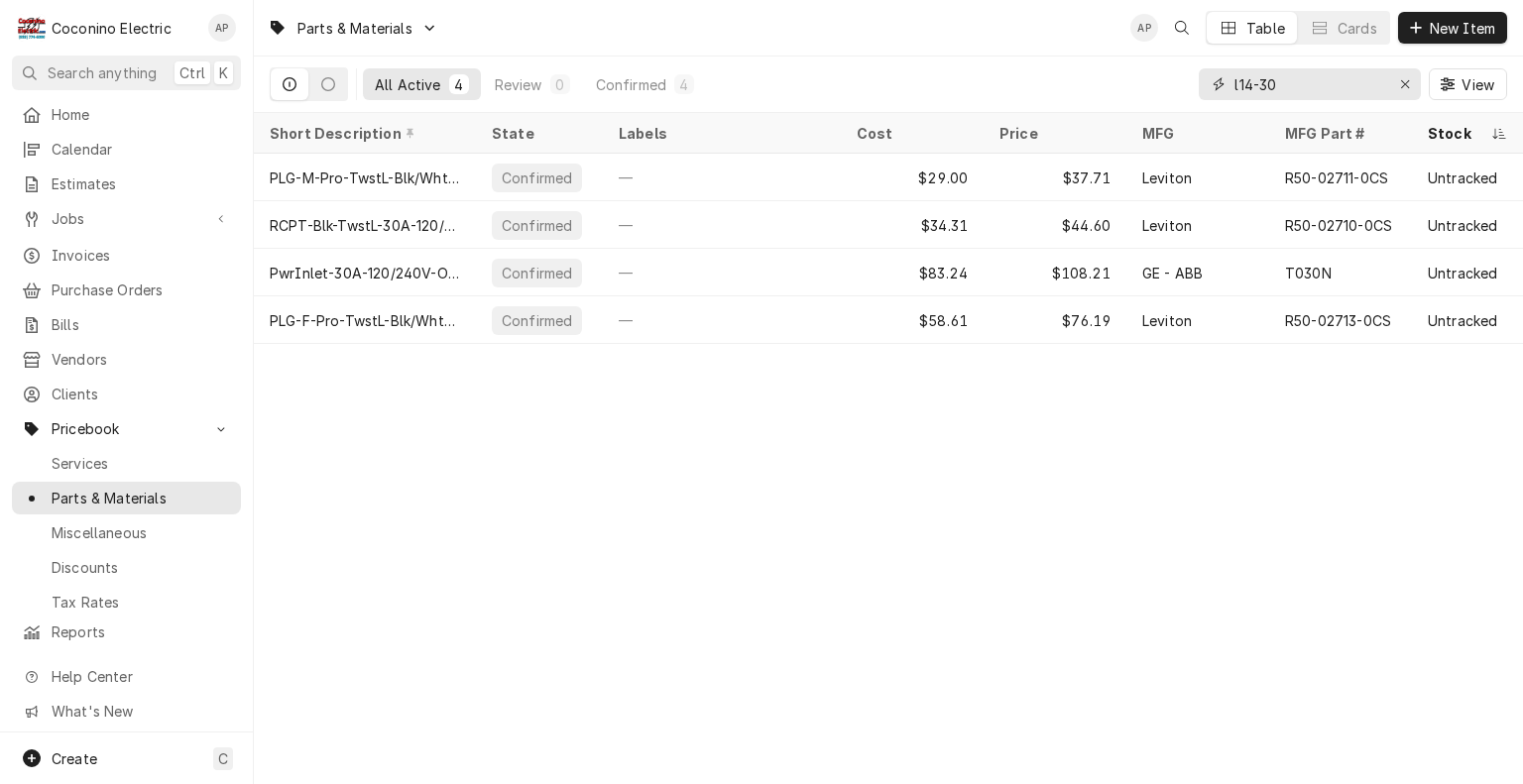 drag, startPoint x: 1289, startPoint y: 84, endPoint x: 1196, endPoint y: 91, distance: 93.26307 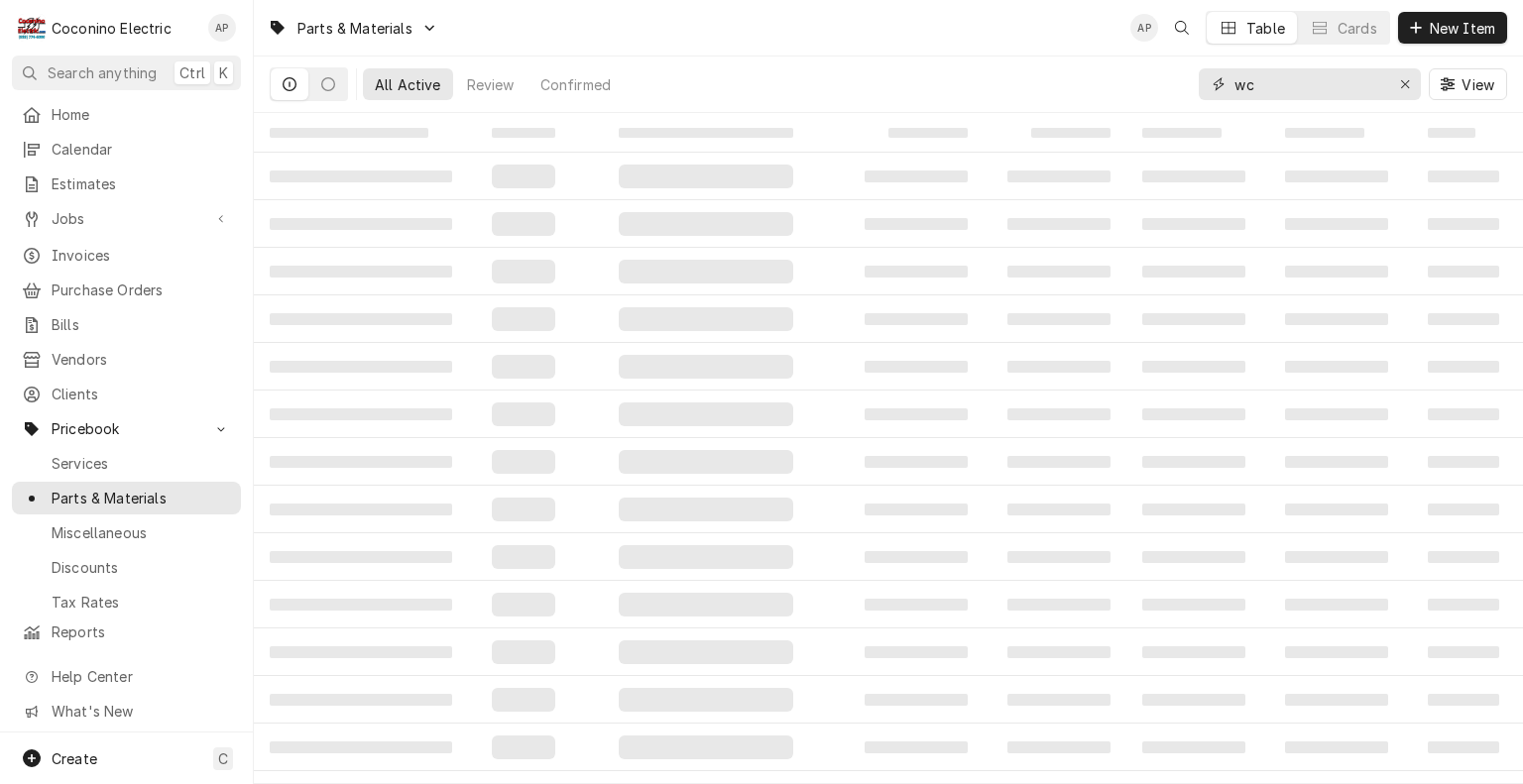 type on "w" 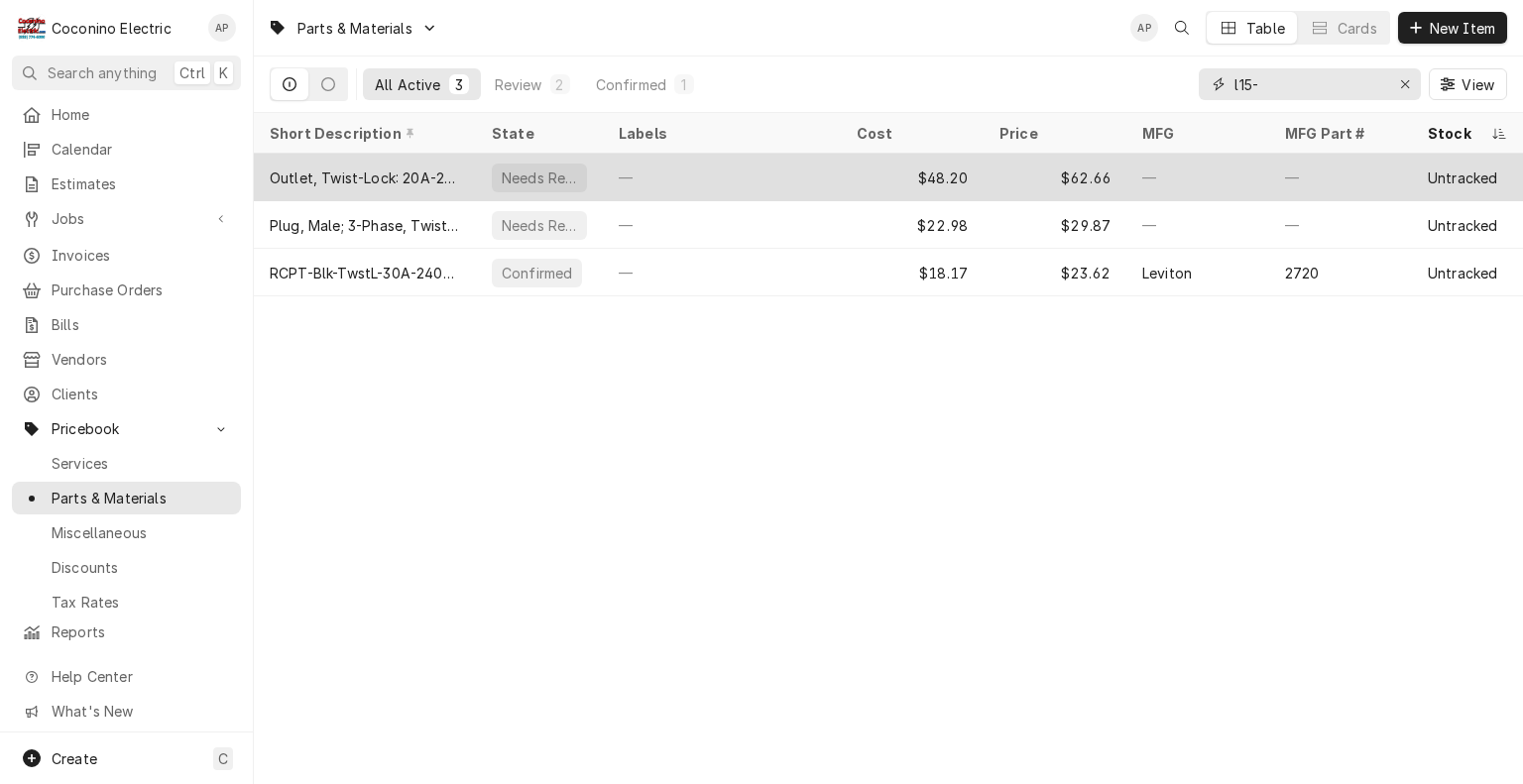 type on "l15-" 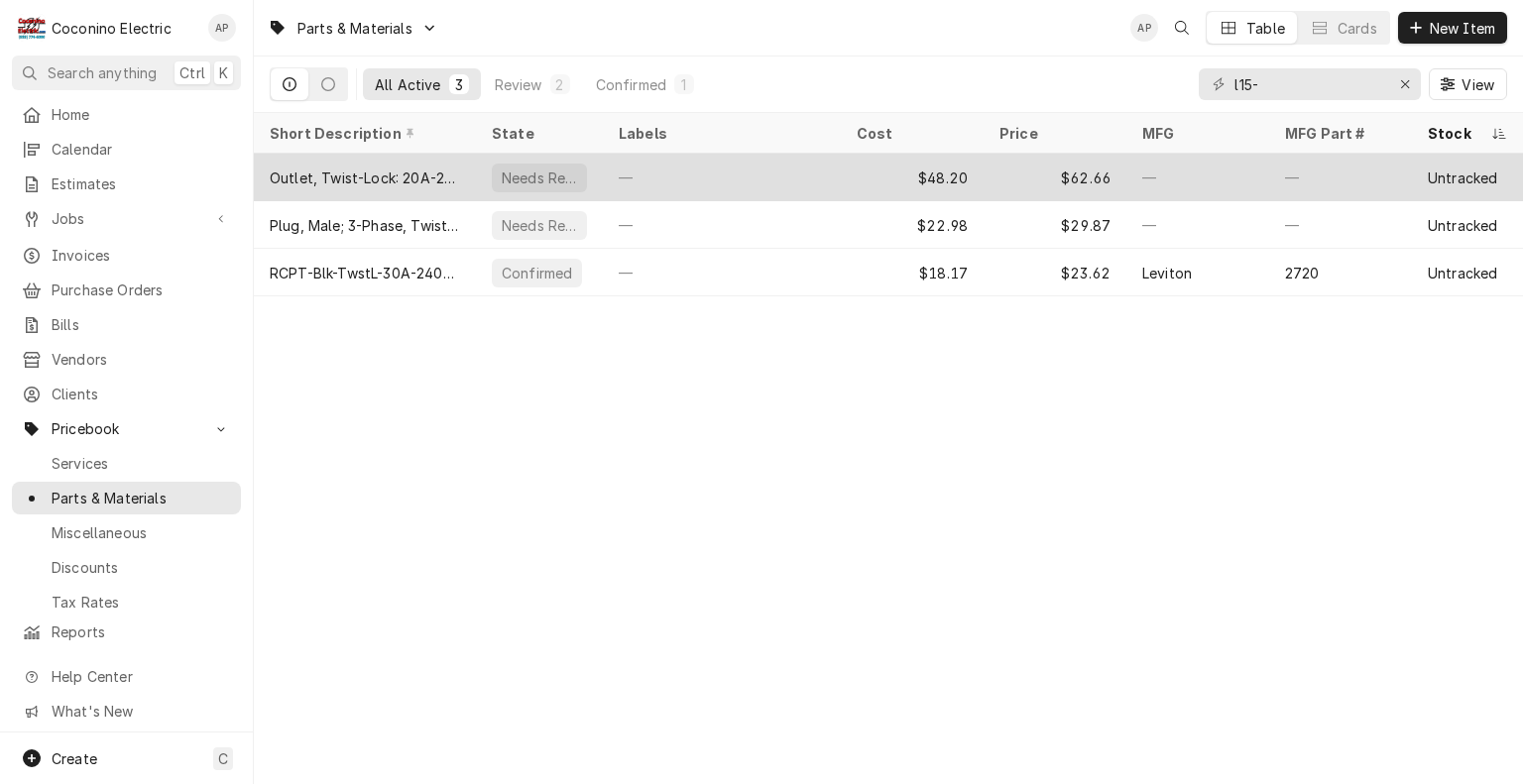 click on "—" at bounding box center (722, 177) 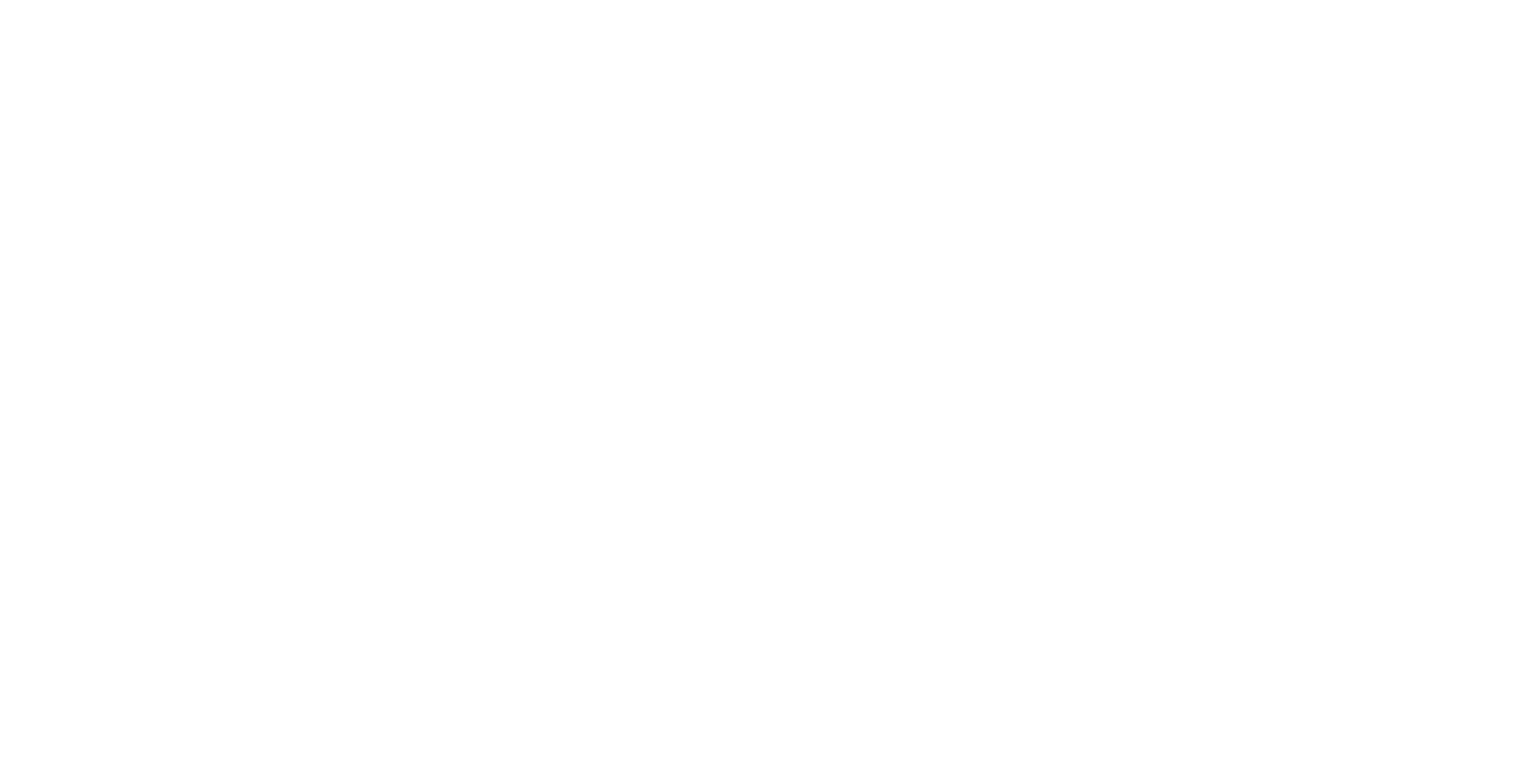 scroll, scrollTop: 0, scrollLeft: 0, axis: both 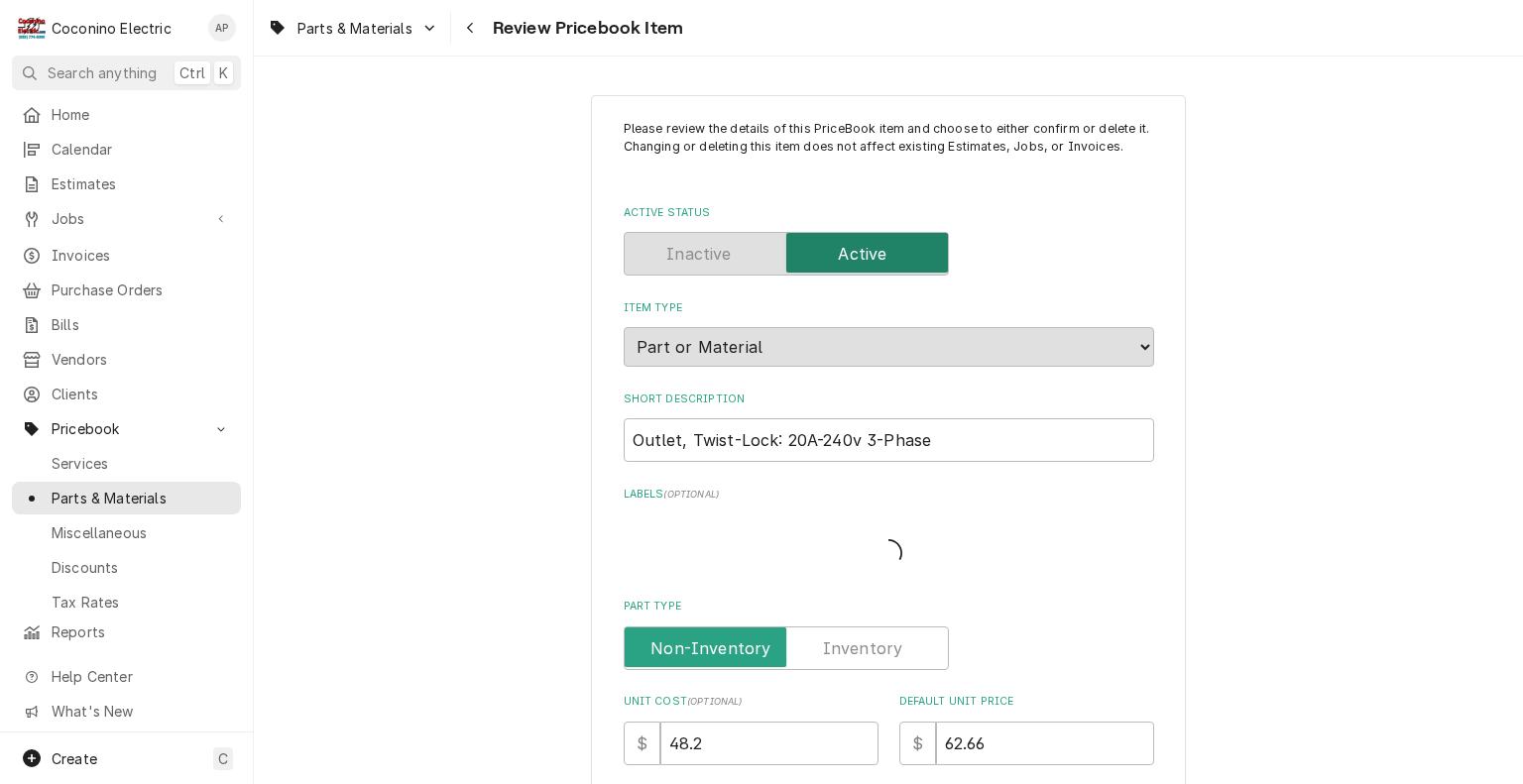 type on "x" 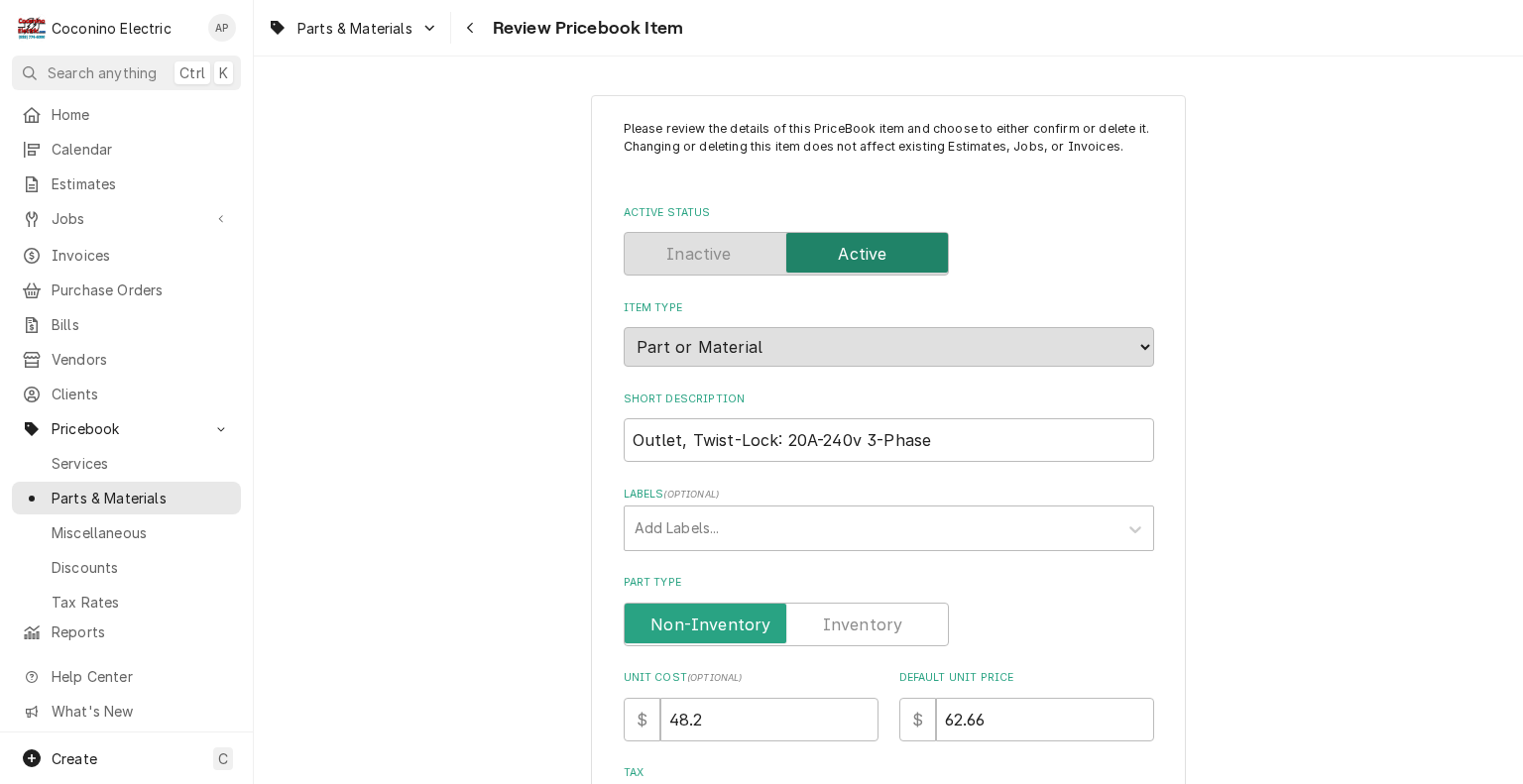 click at bounding box center (786, 624) 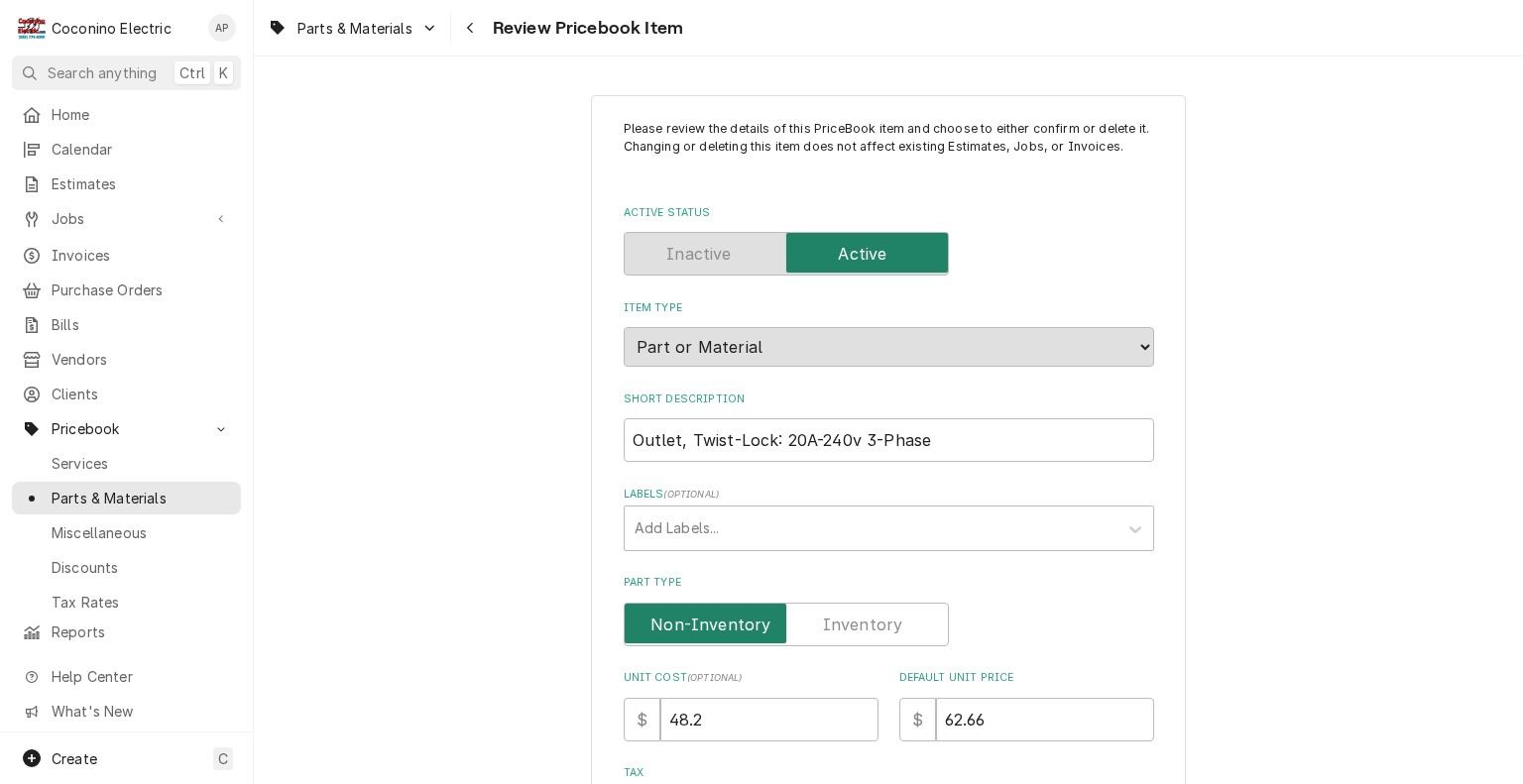 click at bounding box center (786, 624) 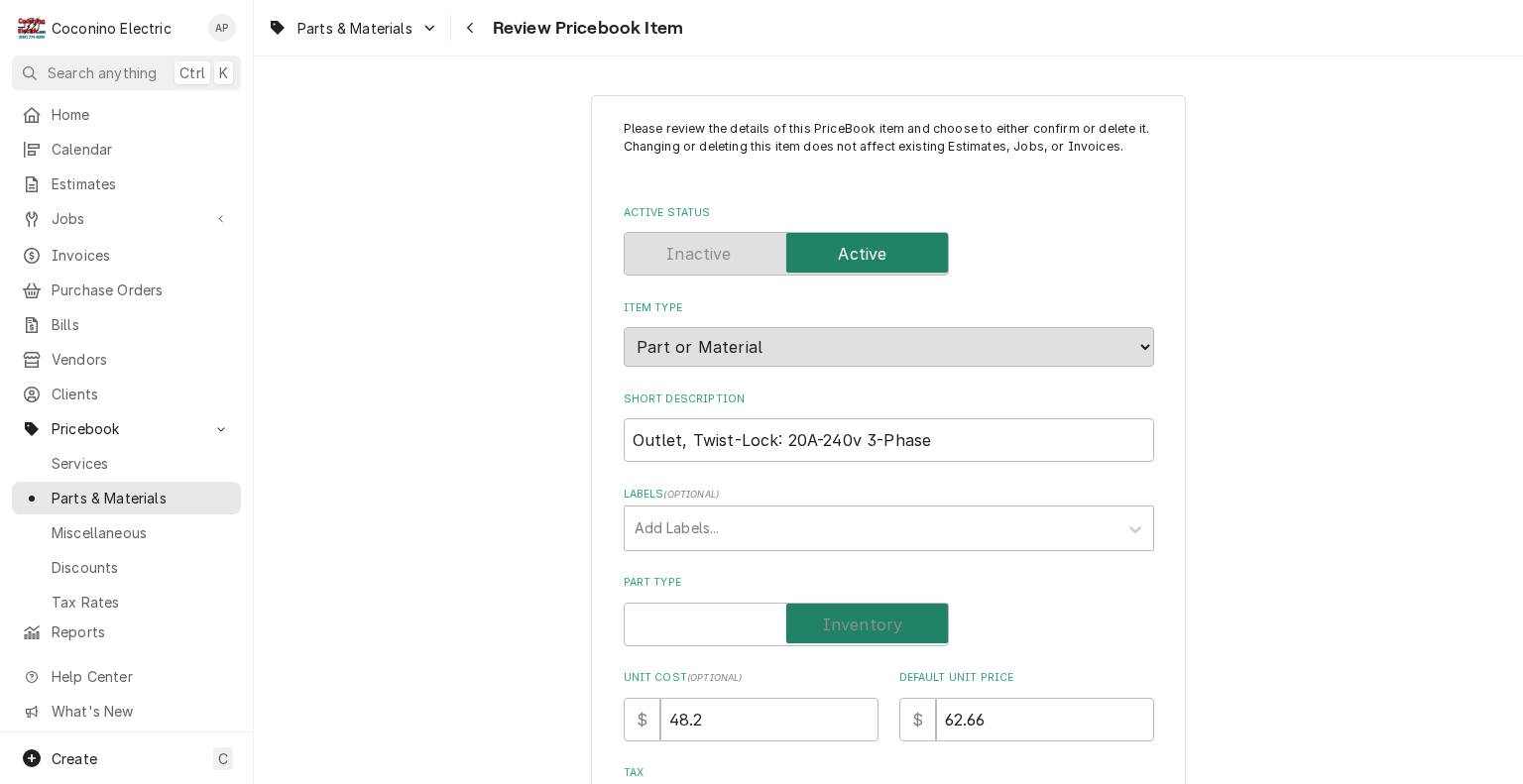 checkbox on "true" 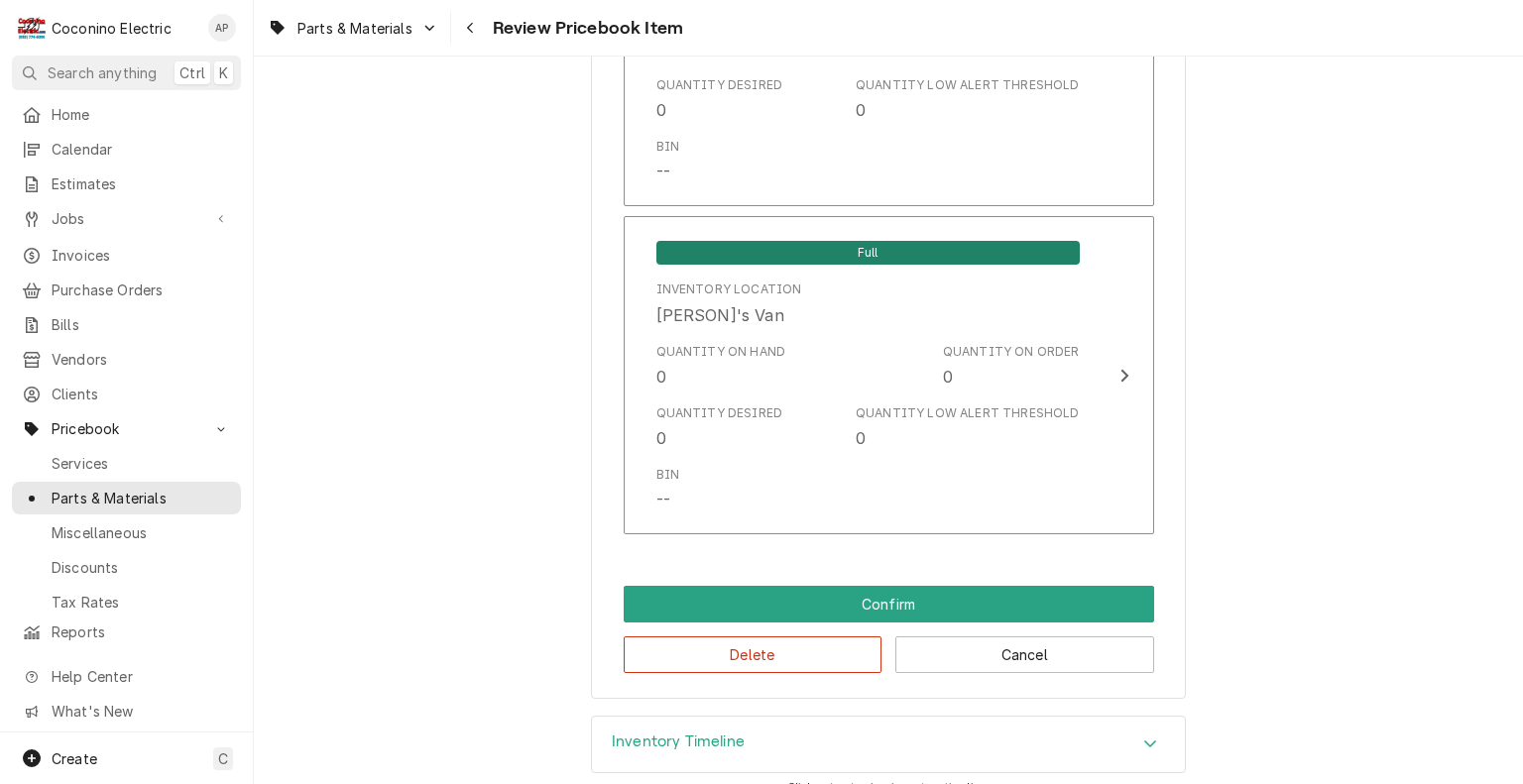 scroll, scrollTop: 1654, scrollLeft: 0, axis: vertical 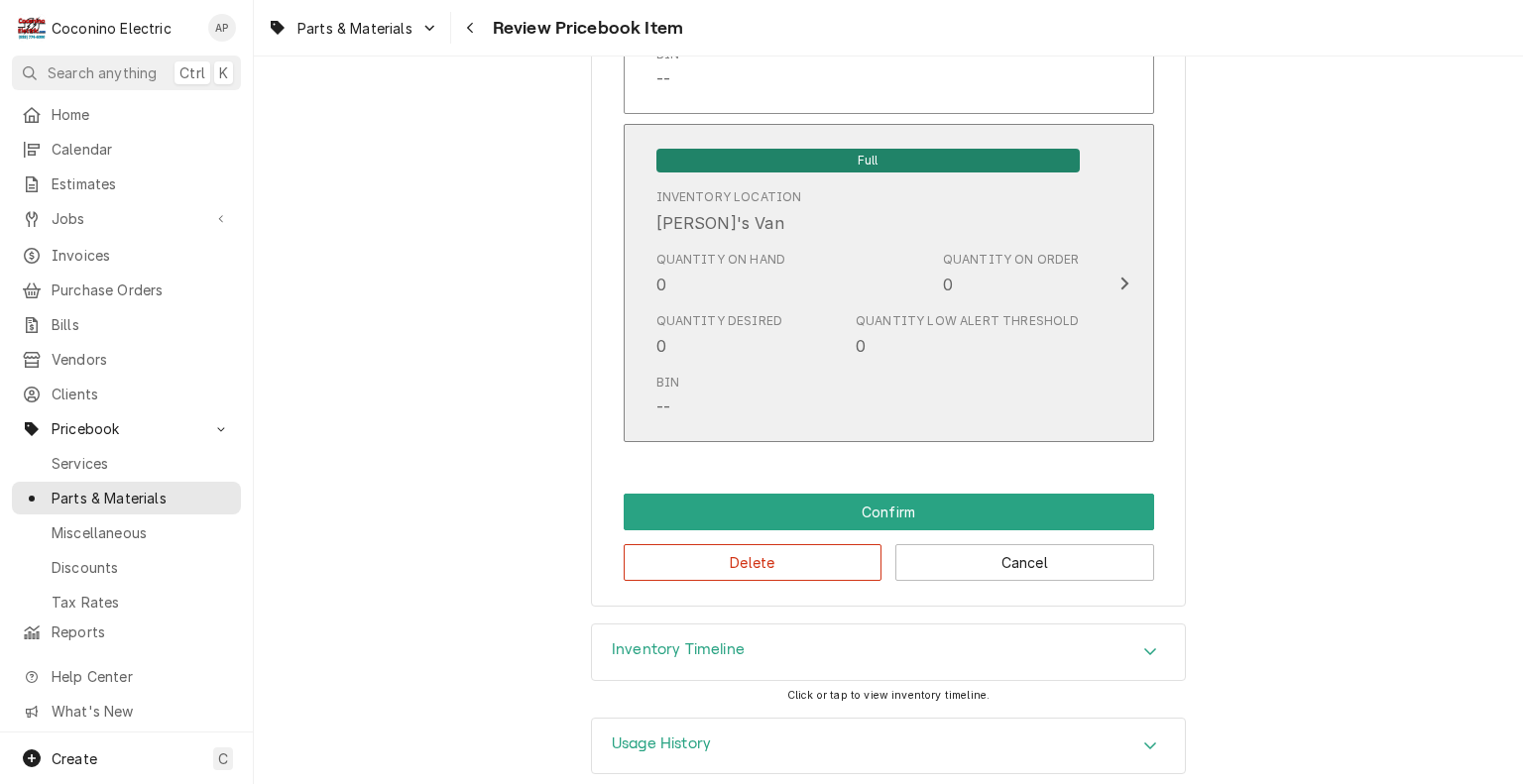 click on "Quantity Desired 0 Quantity Low Alert Threshold 0" at bounding box center (868, 335) 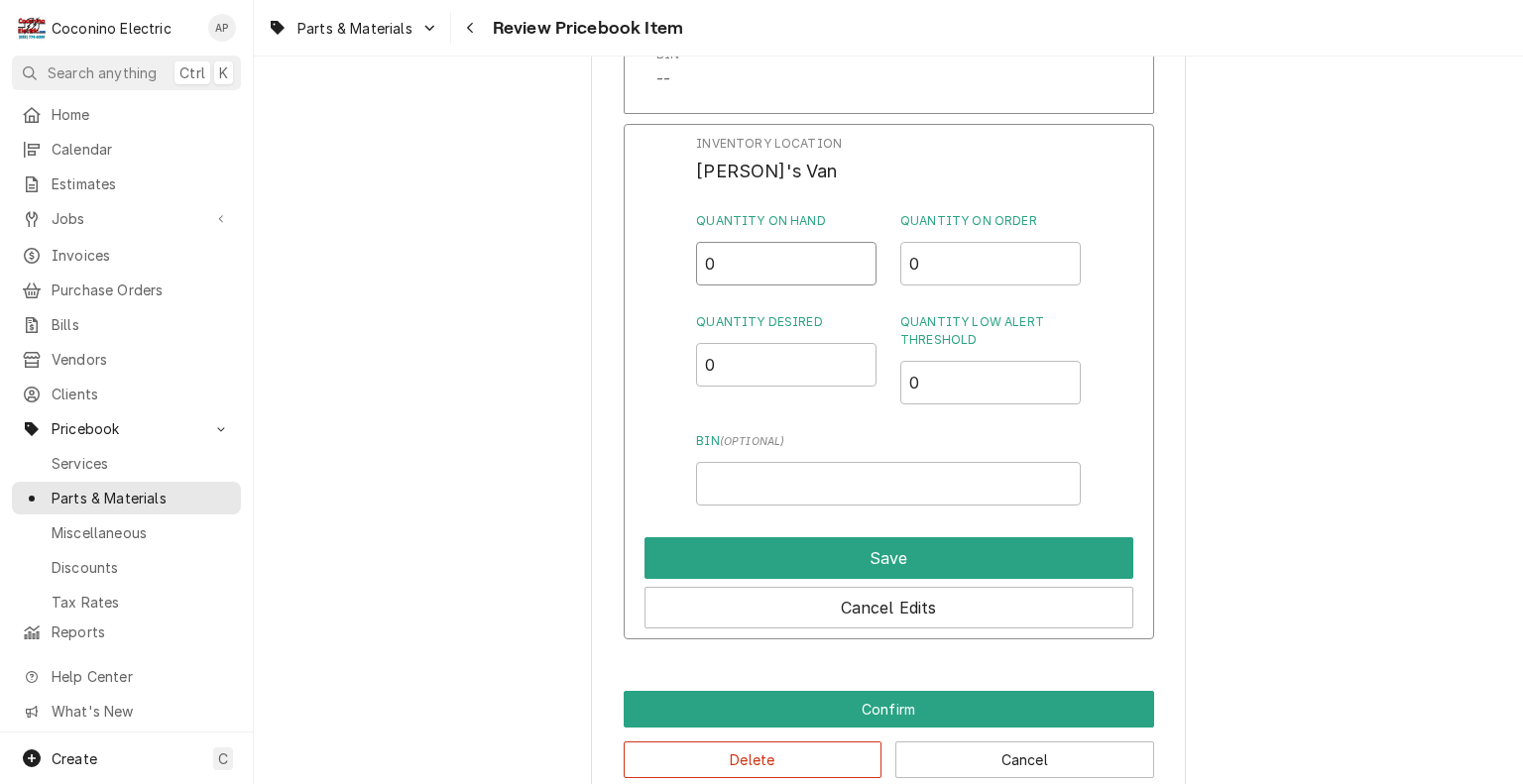 drag, startPoint x: 739, startPoint y: 277, endPoint x: 661, endPoint y: 268, distance: 78.51751 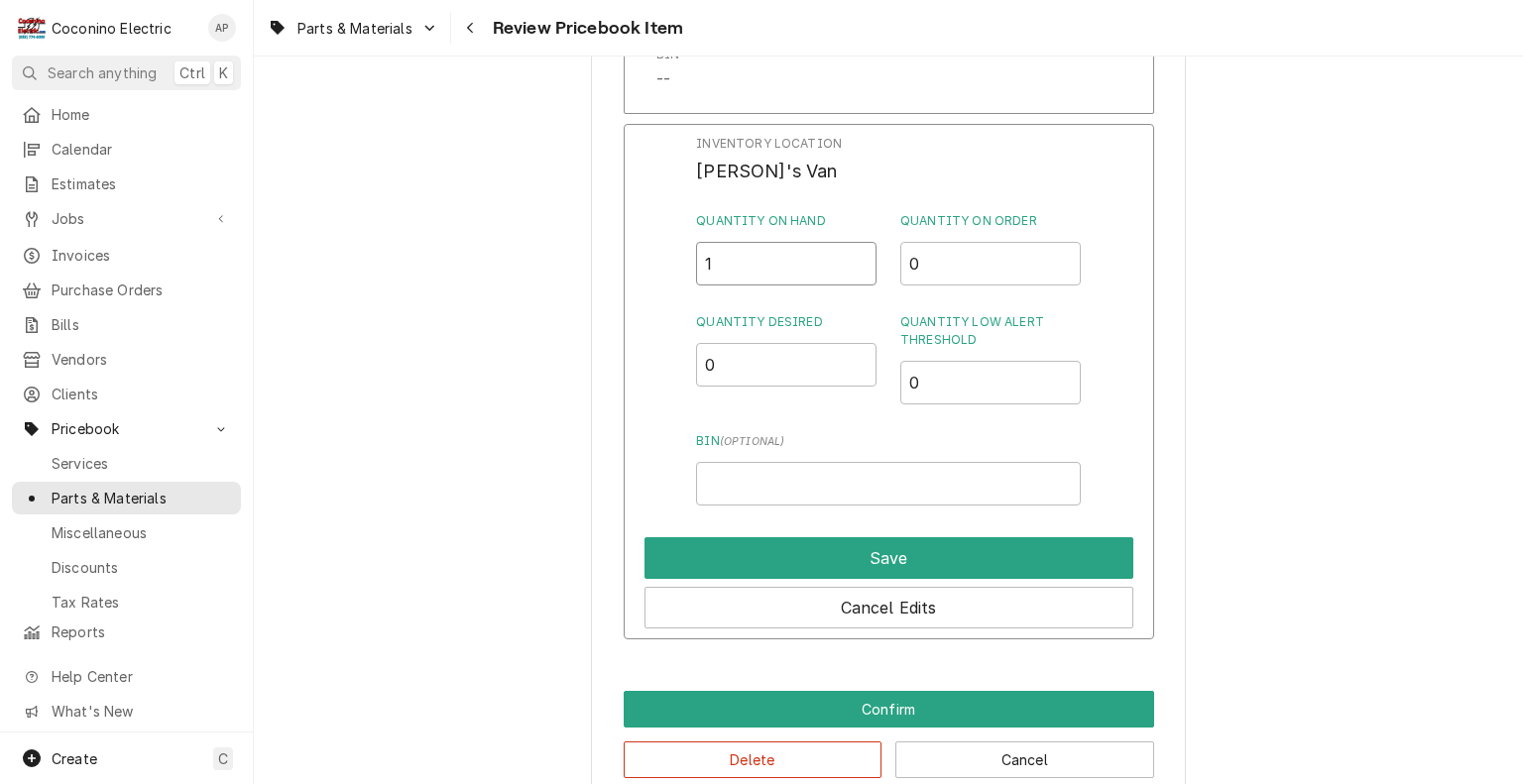type on "1" 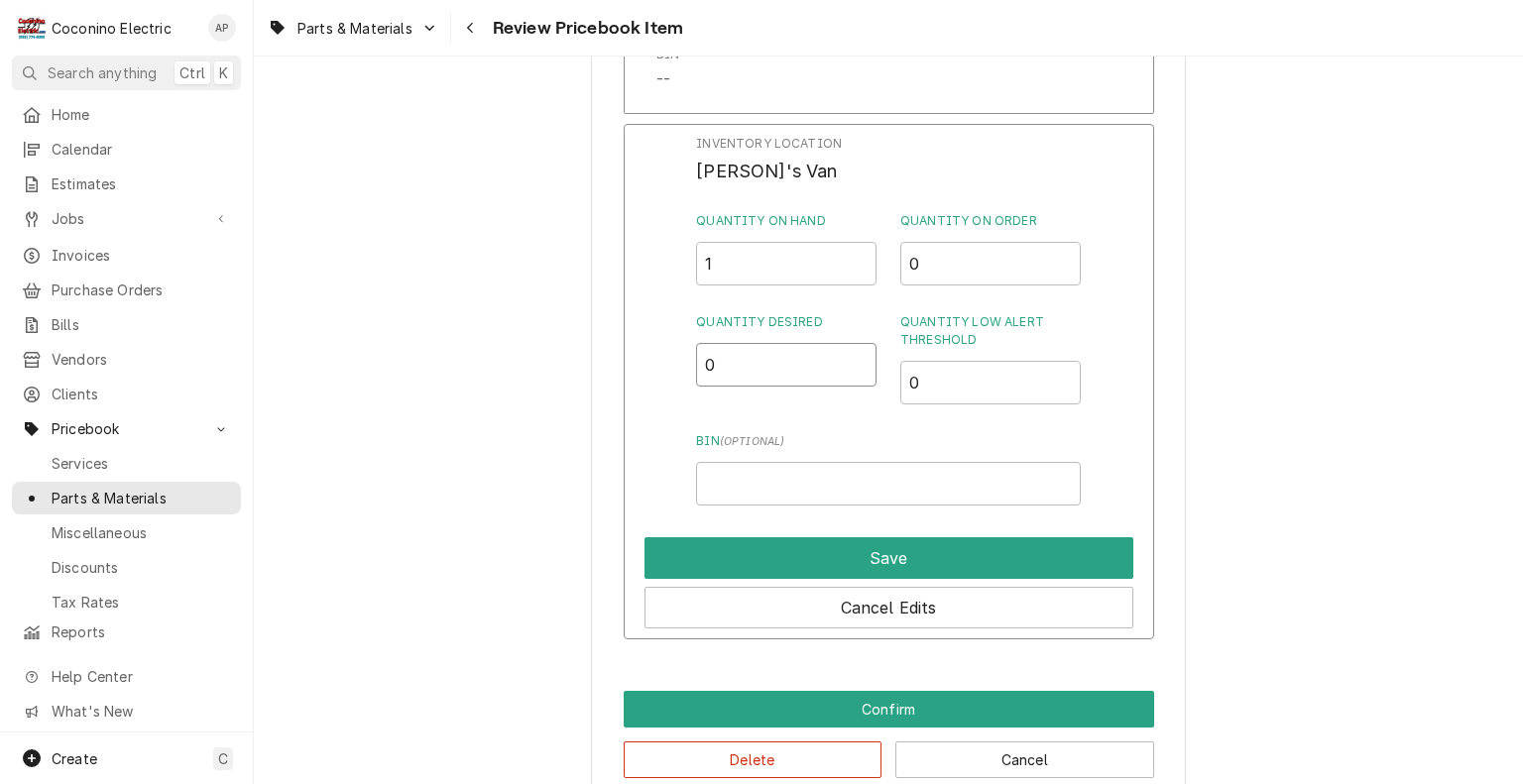 drag, startPoint x: 745, startPoint y: 366, endPoint x: 623, endPoint y: 374, distance: 122.26201 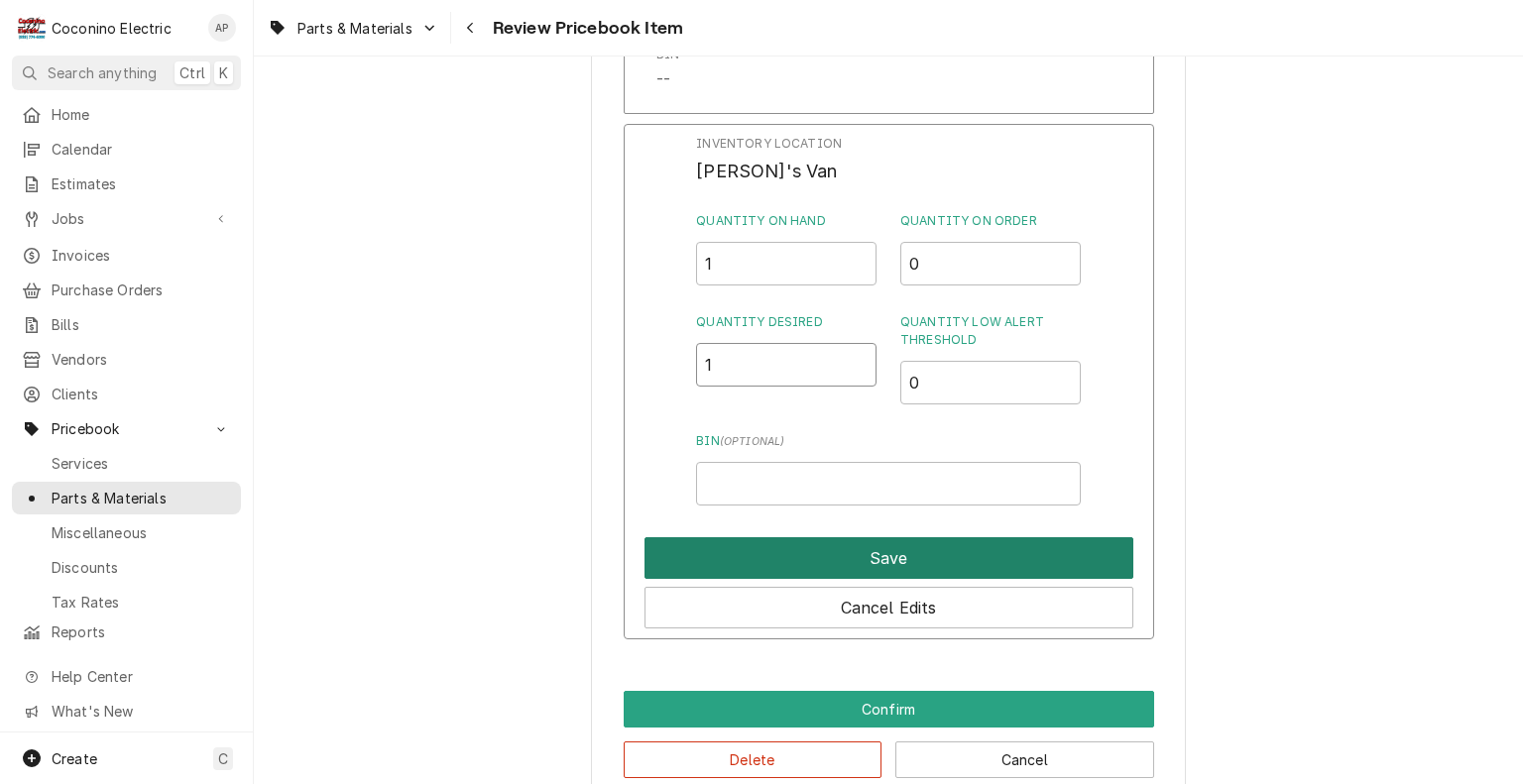 type on "1" 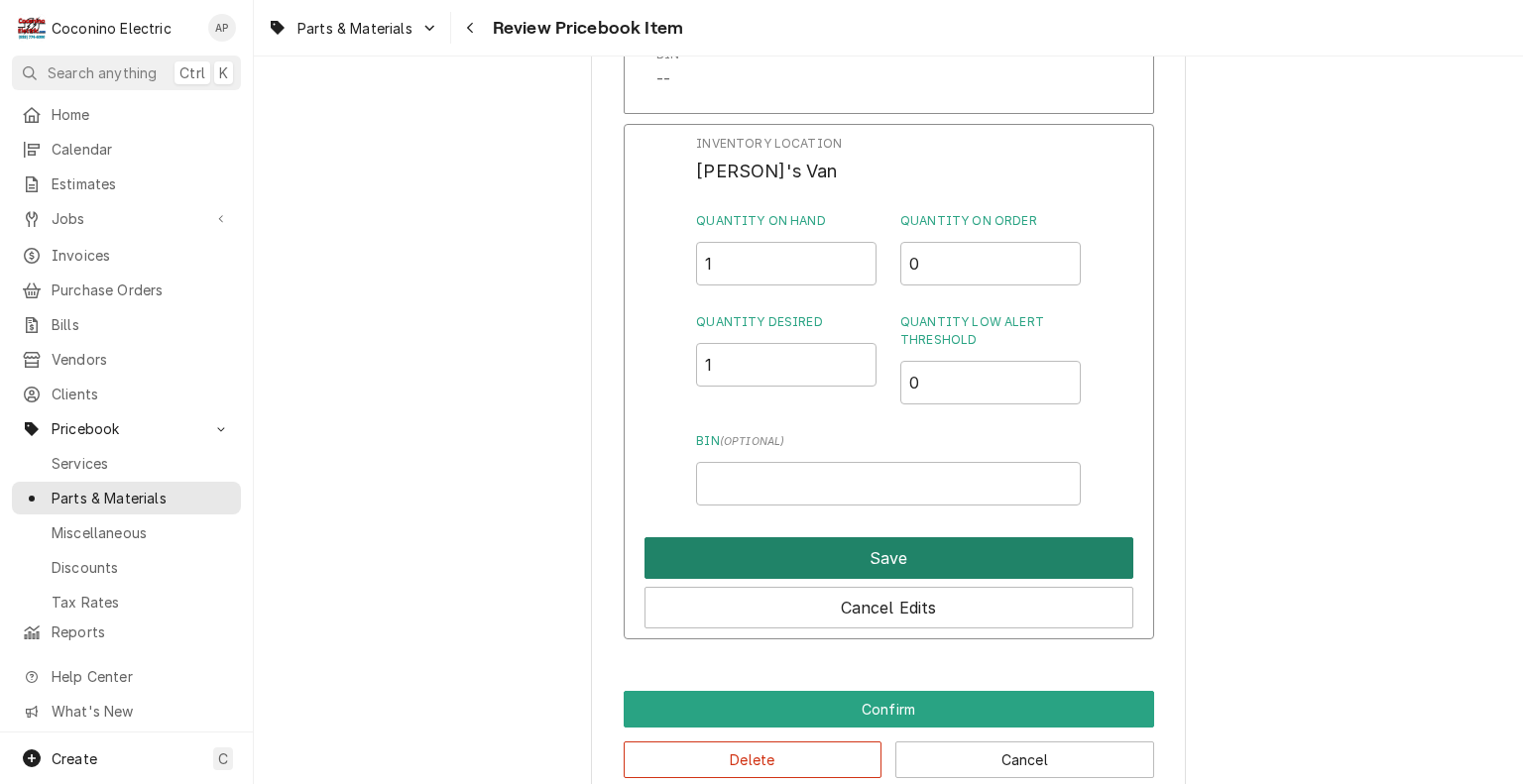 click on "Save" at bounding box center (888, 558) 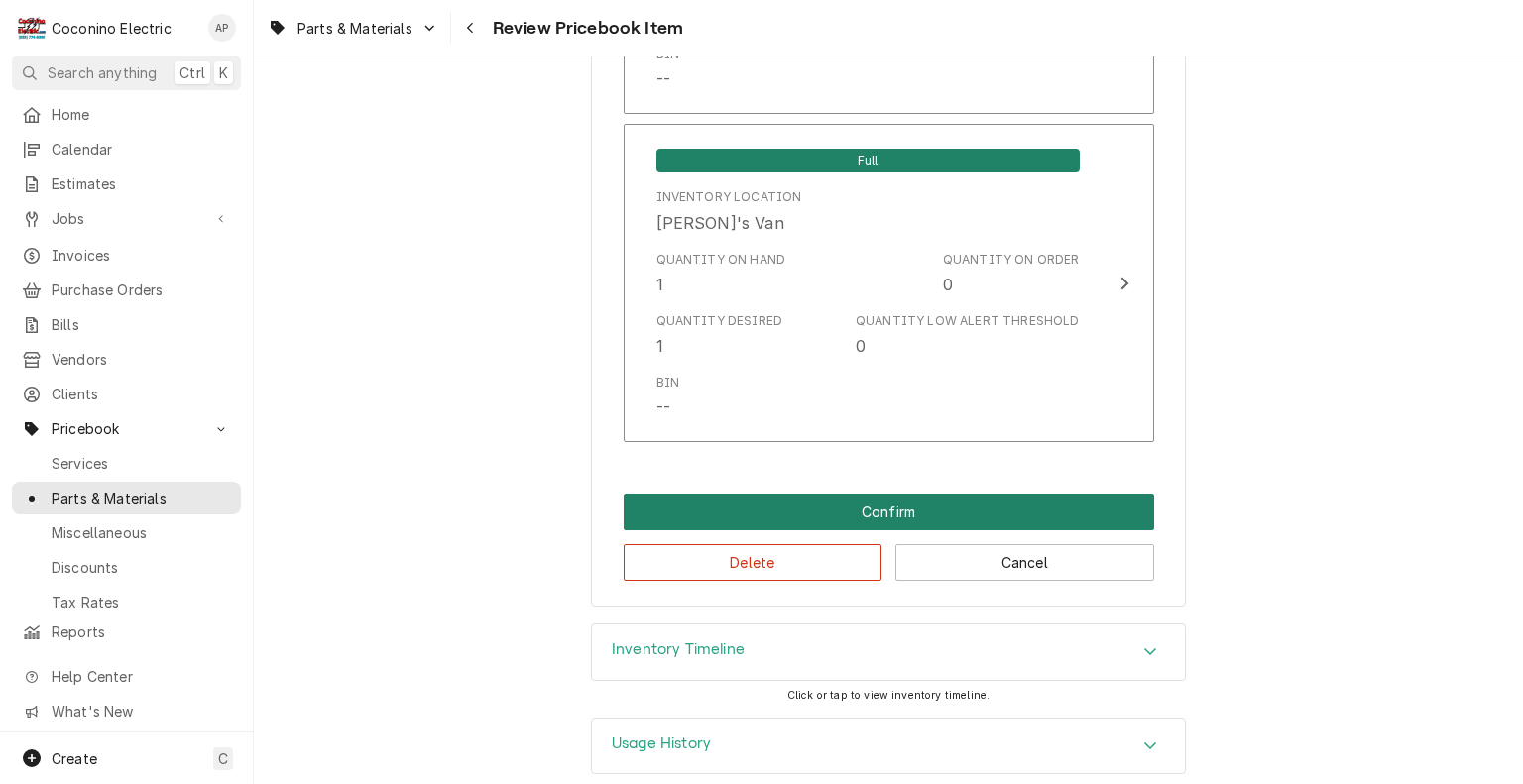 click on "Confirm" at bounding box center (888, 511) 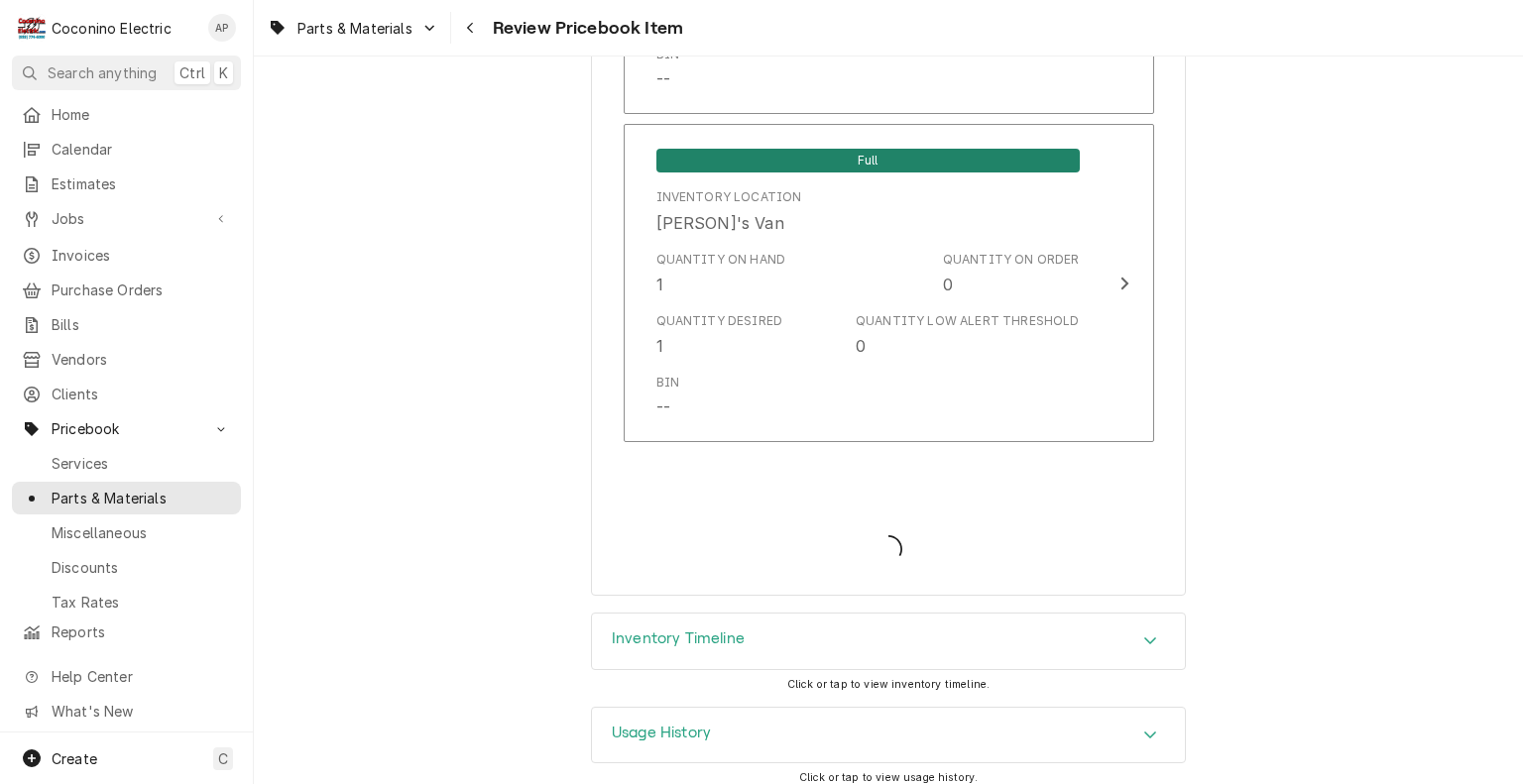 type on "x" 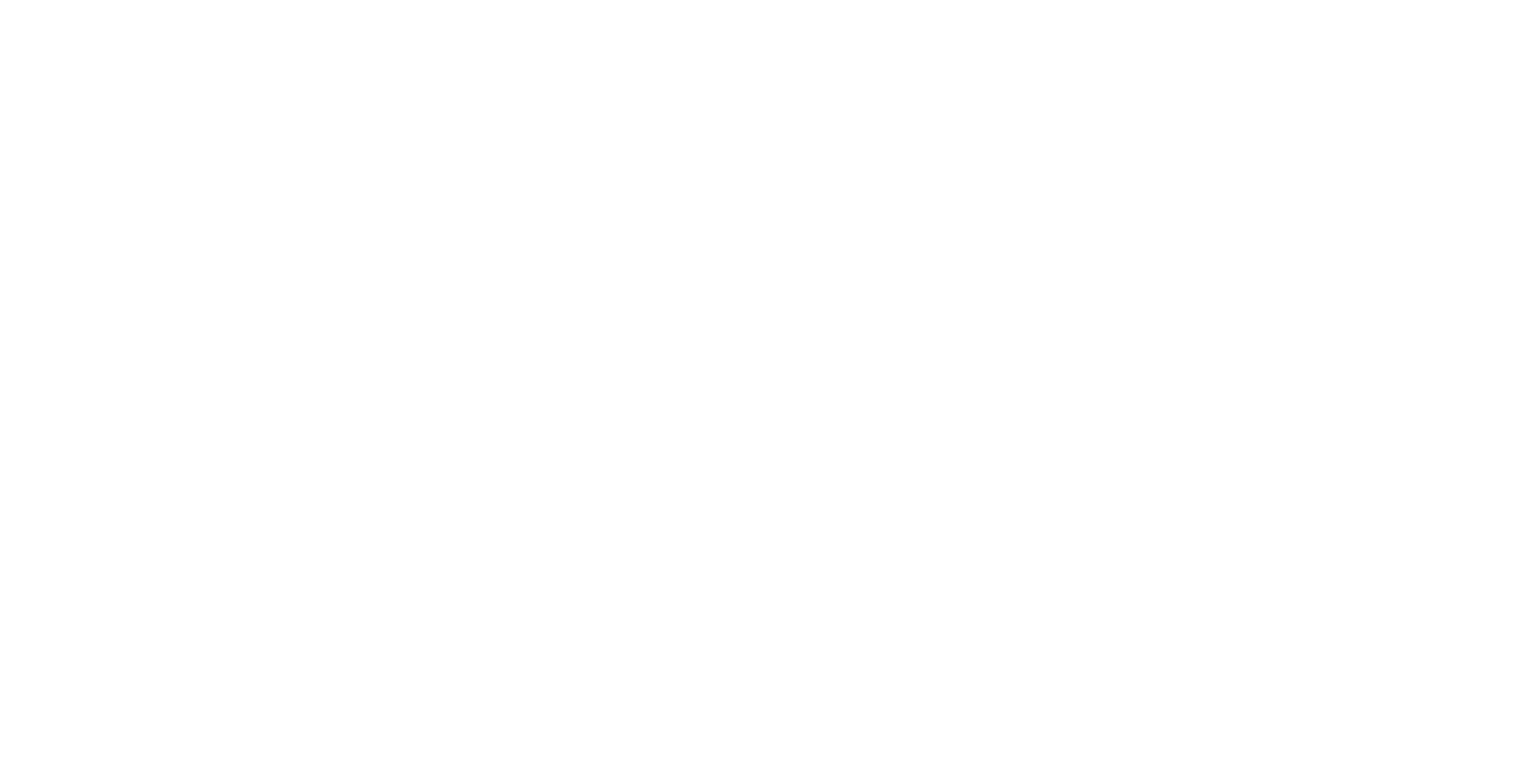 scroll, scrollTop: 0, scrollLeft: 0, axis: both 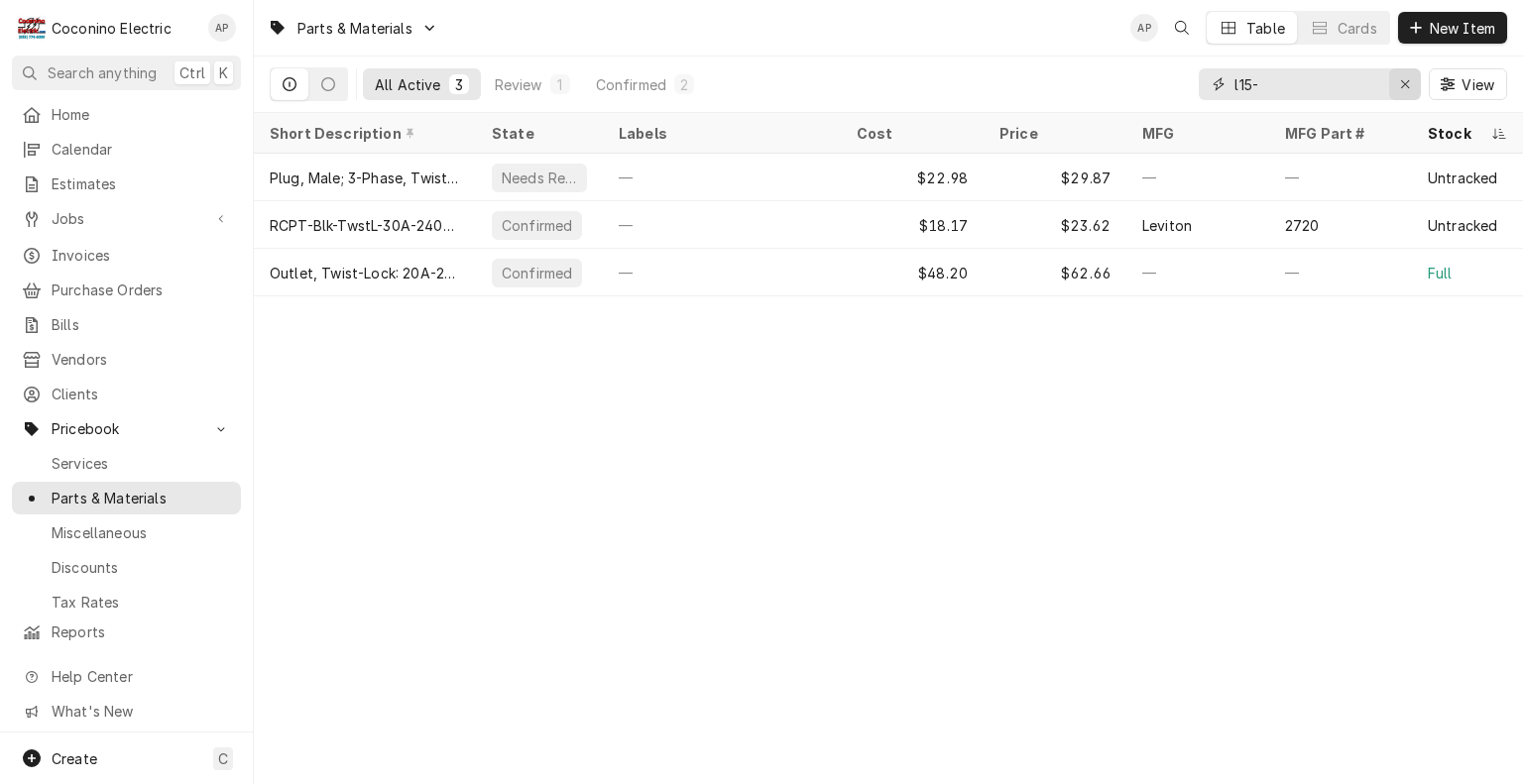 click 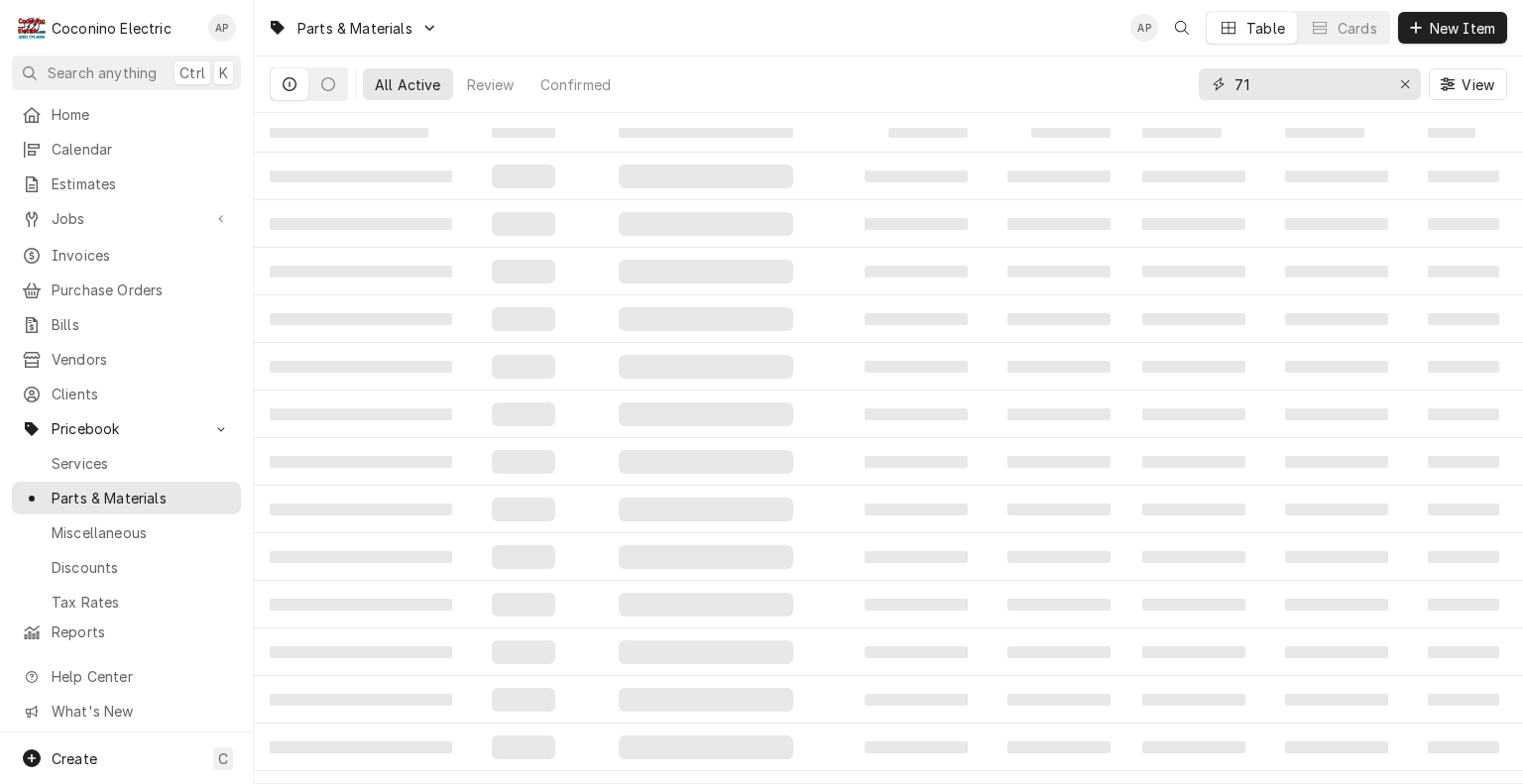 type on "7" 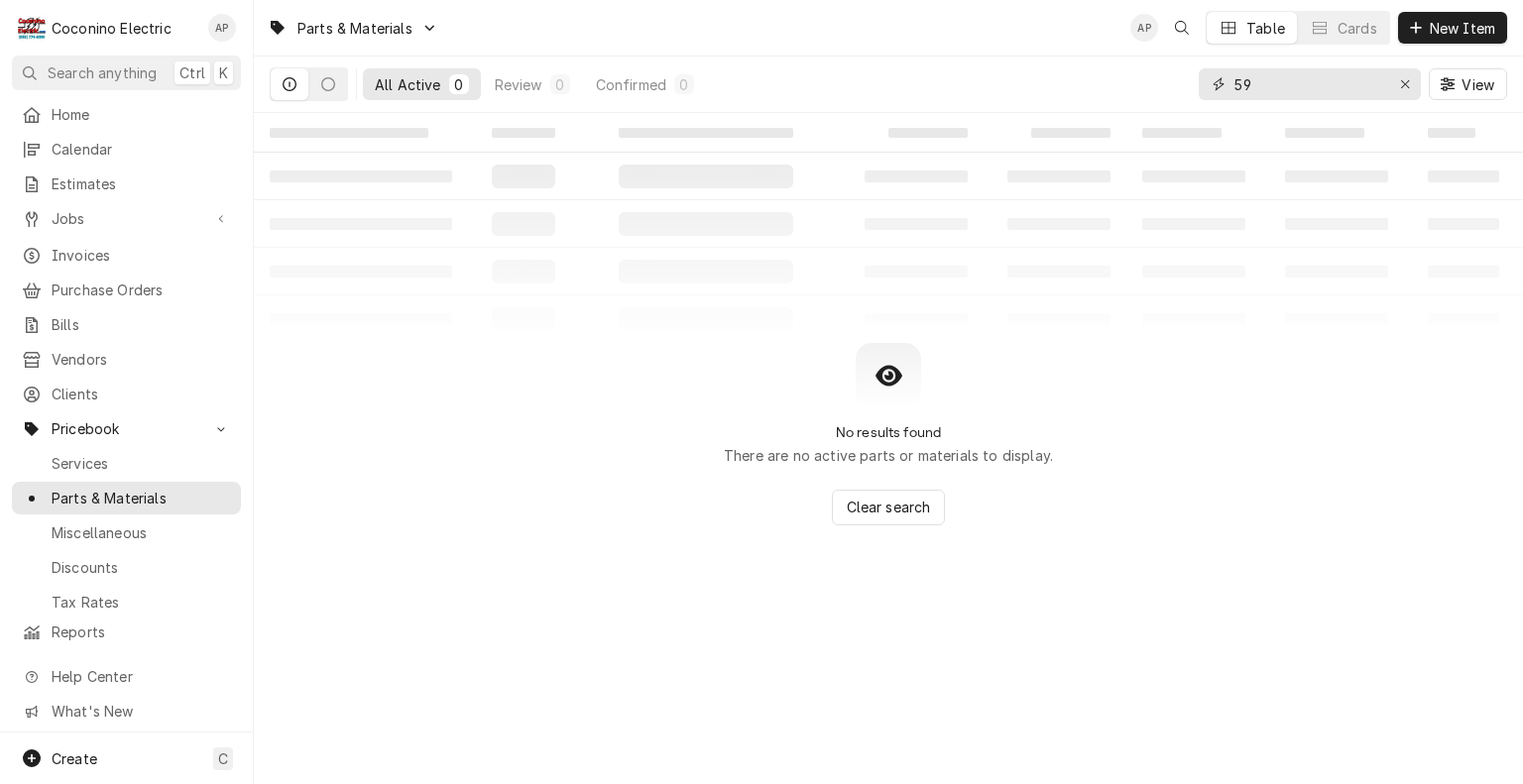 type on "5" 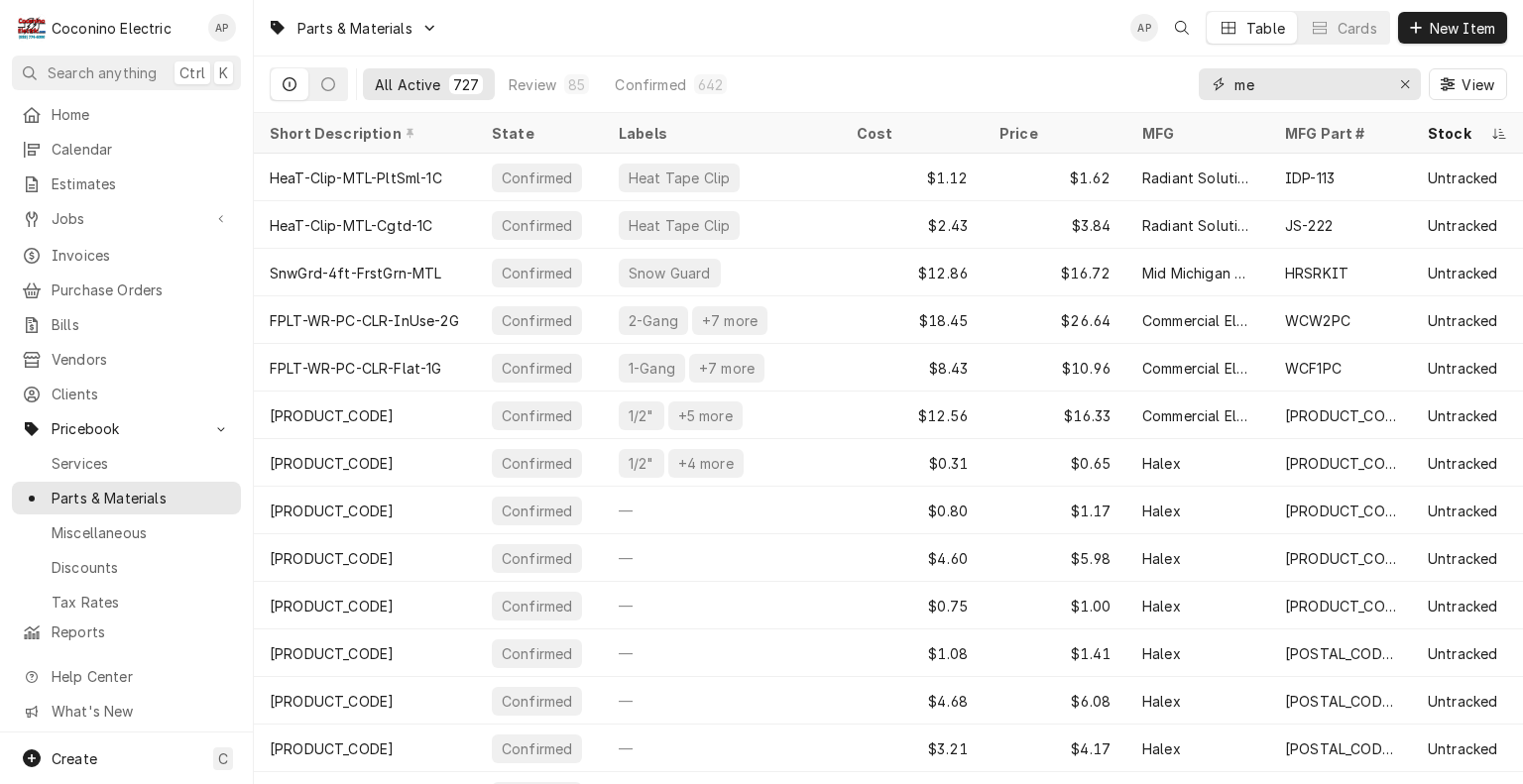 type on "m" 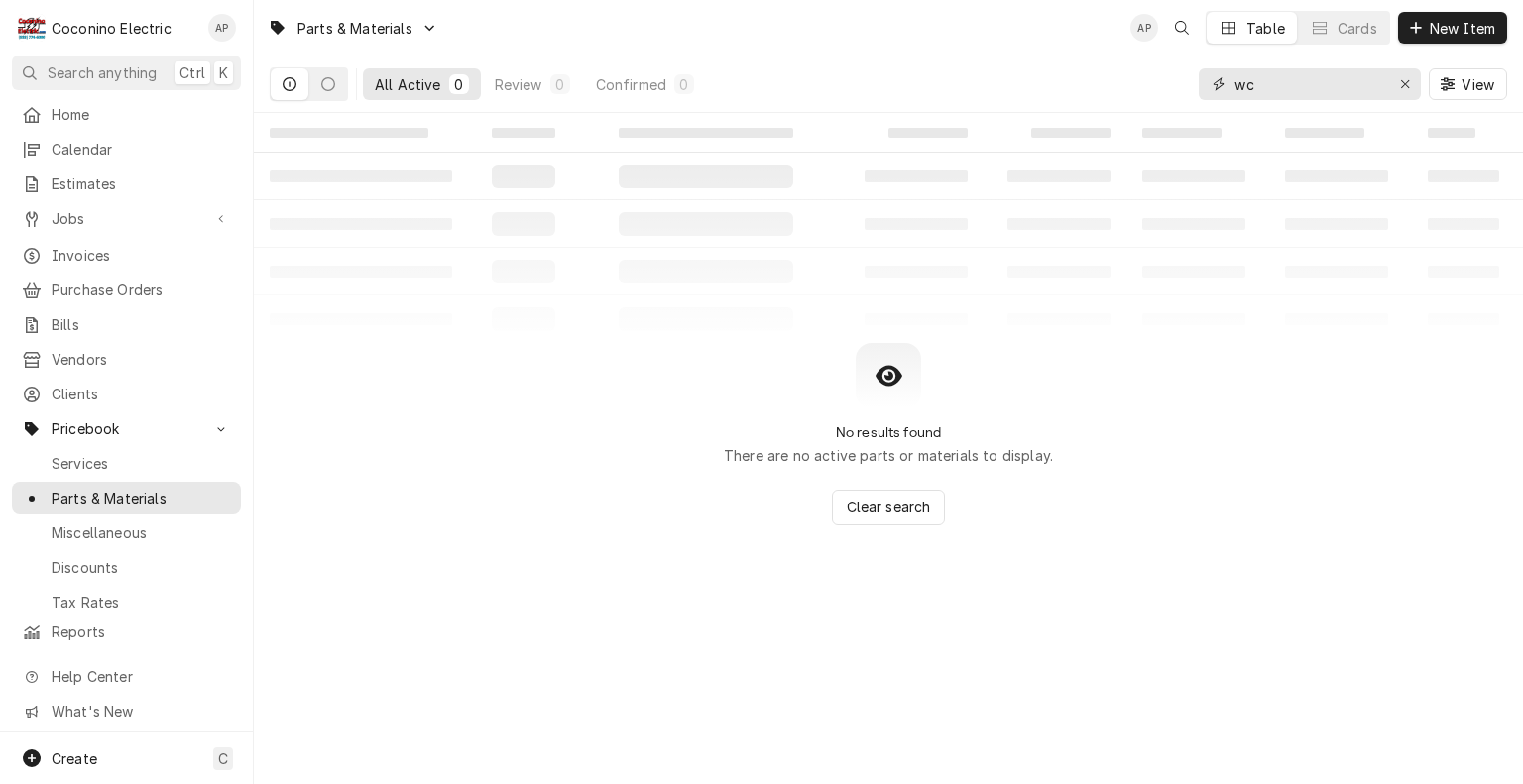 type on "w" 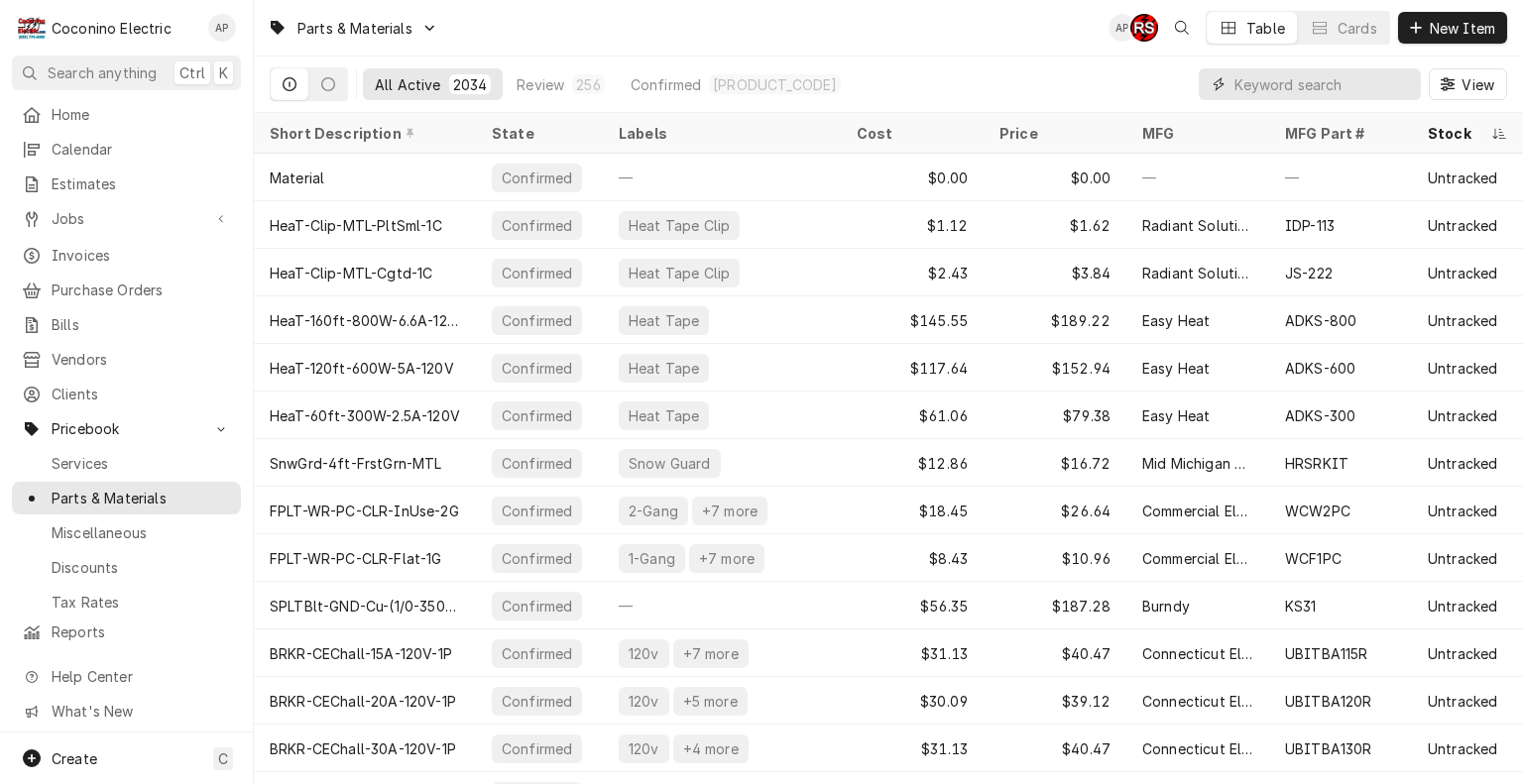 click at bounding box center [1323, 84] 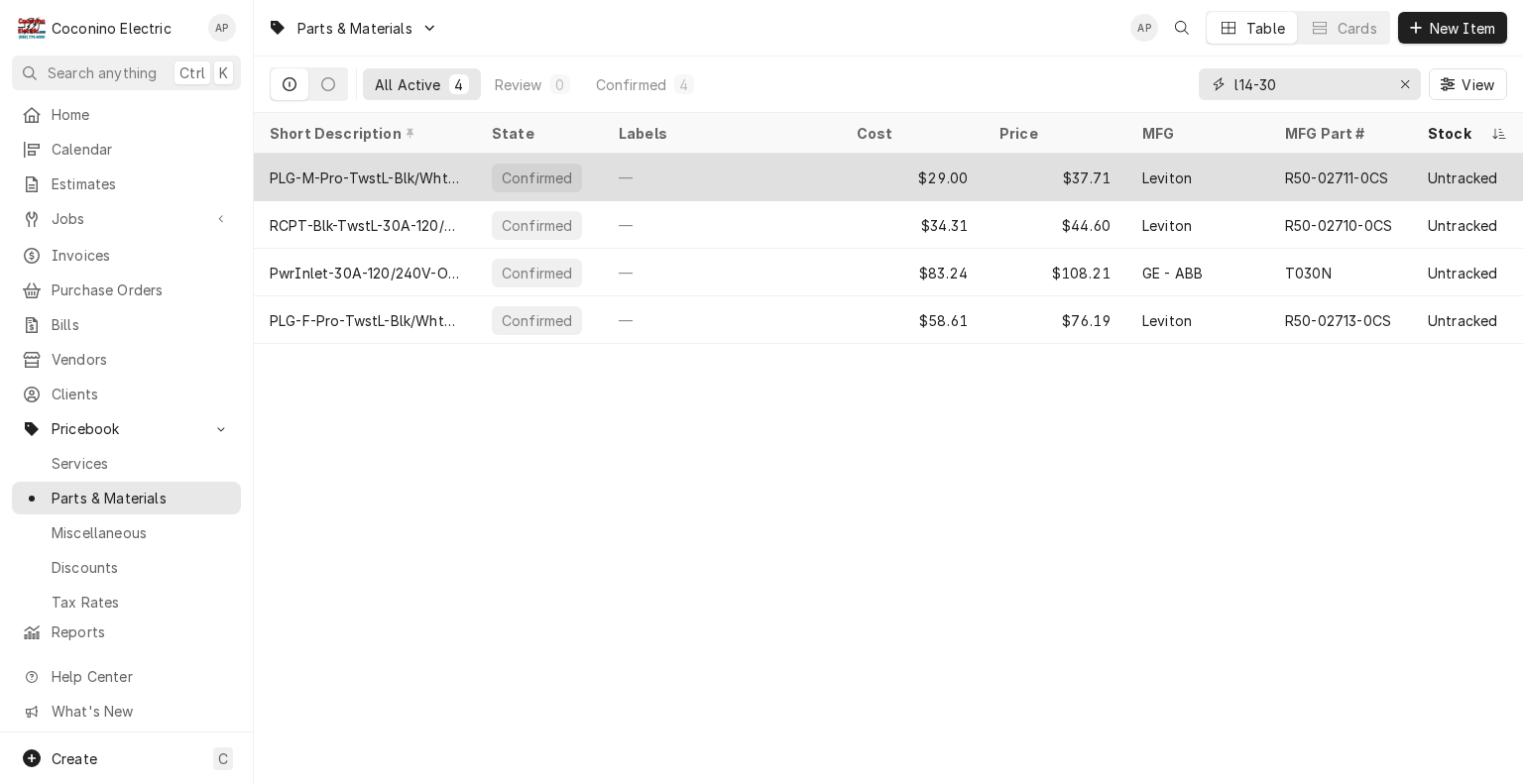 type on "l14-30" 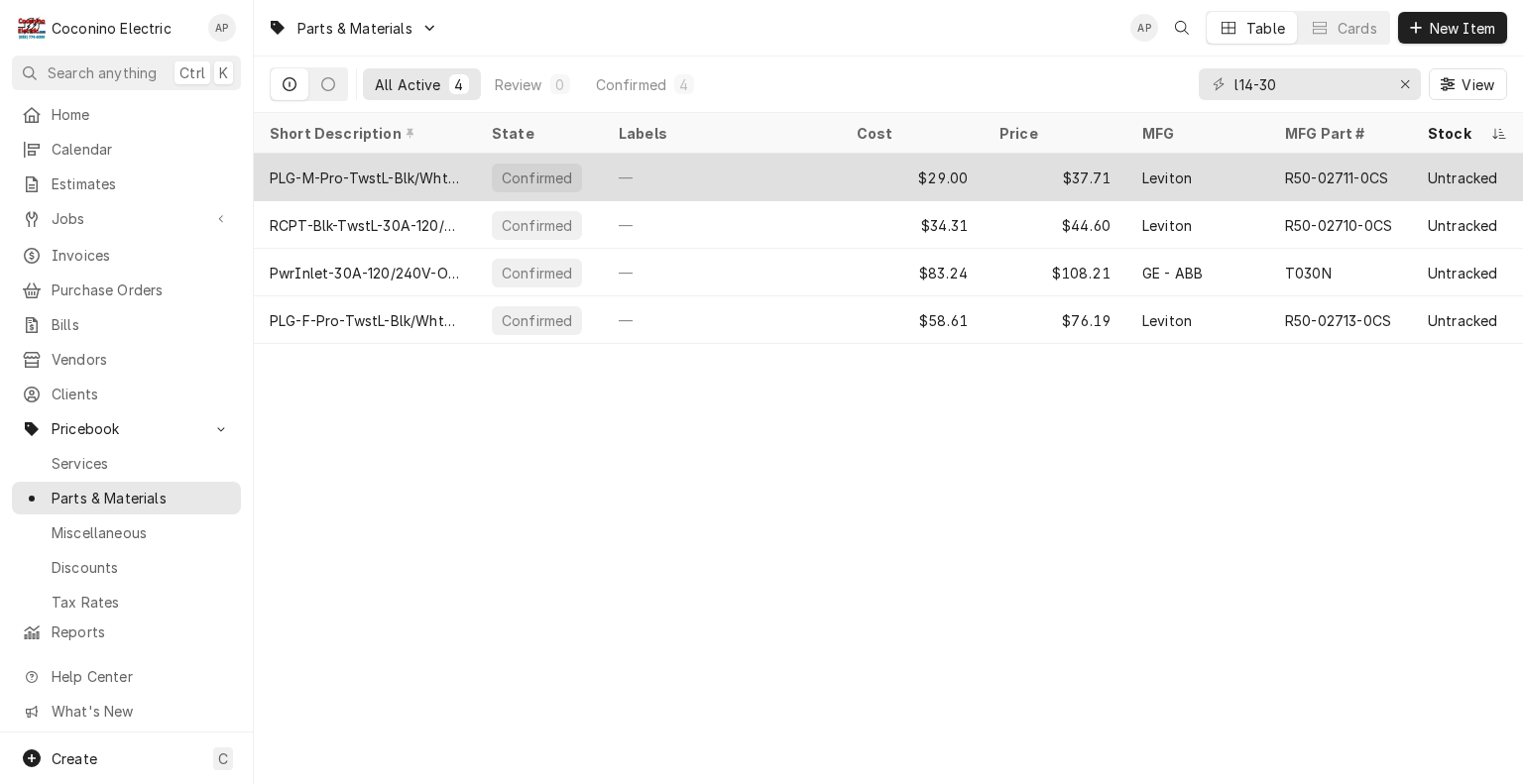 click on "—" at bounding box center [722, 177] 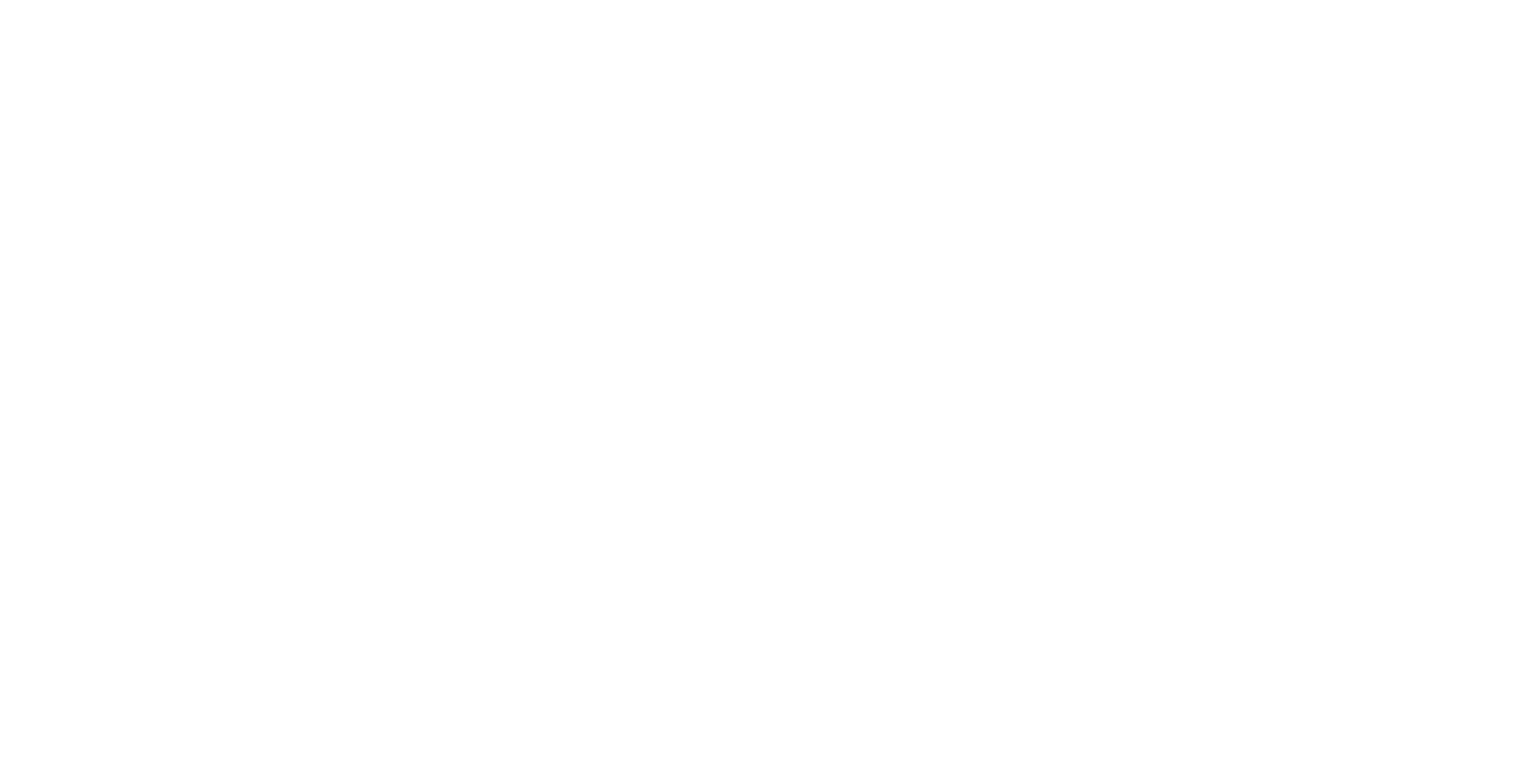 scroll, scrollTop: 0, scrollLeft: 0, axis: both 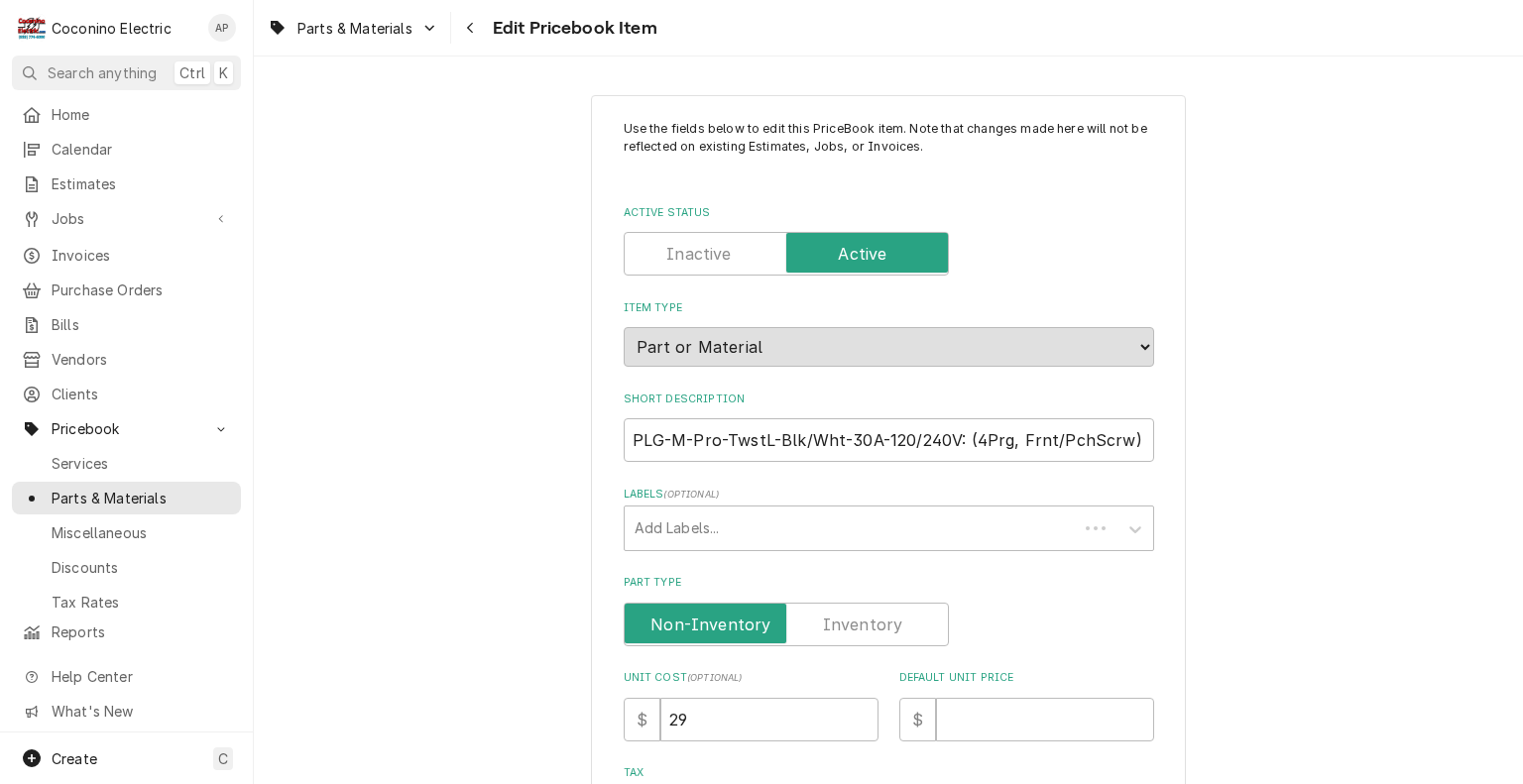type on "x" 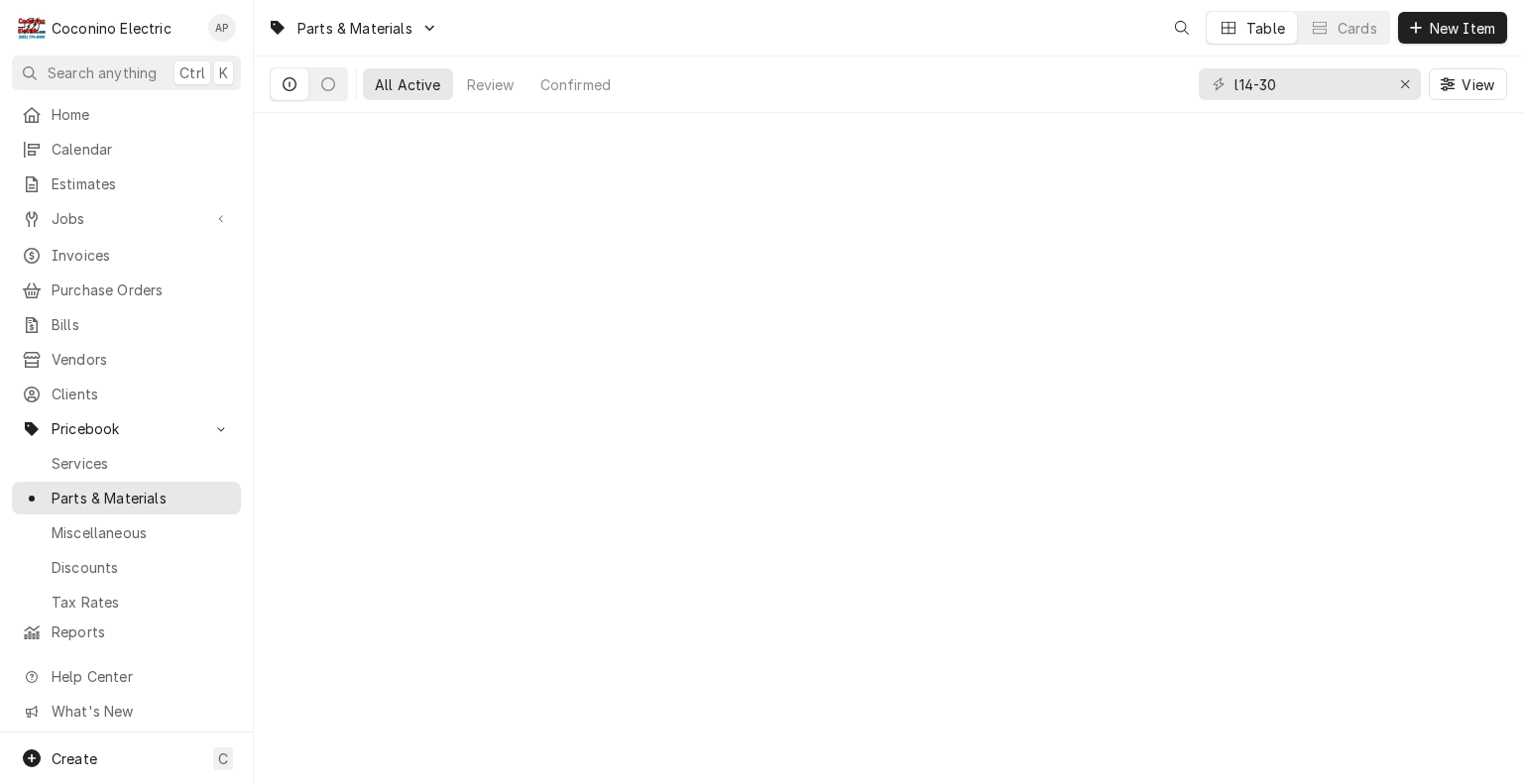scroll, scrollTop: 0, scrollLeft: 0, axis: both 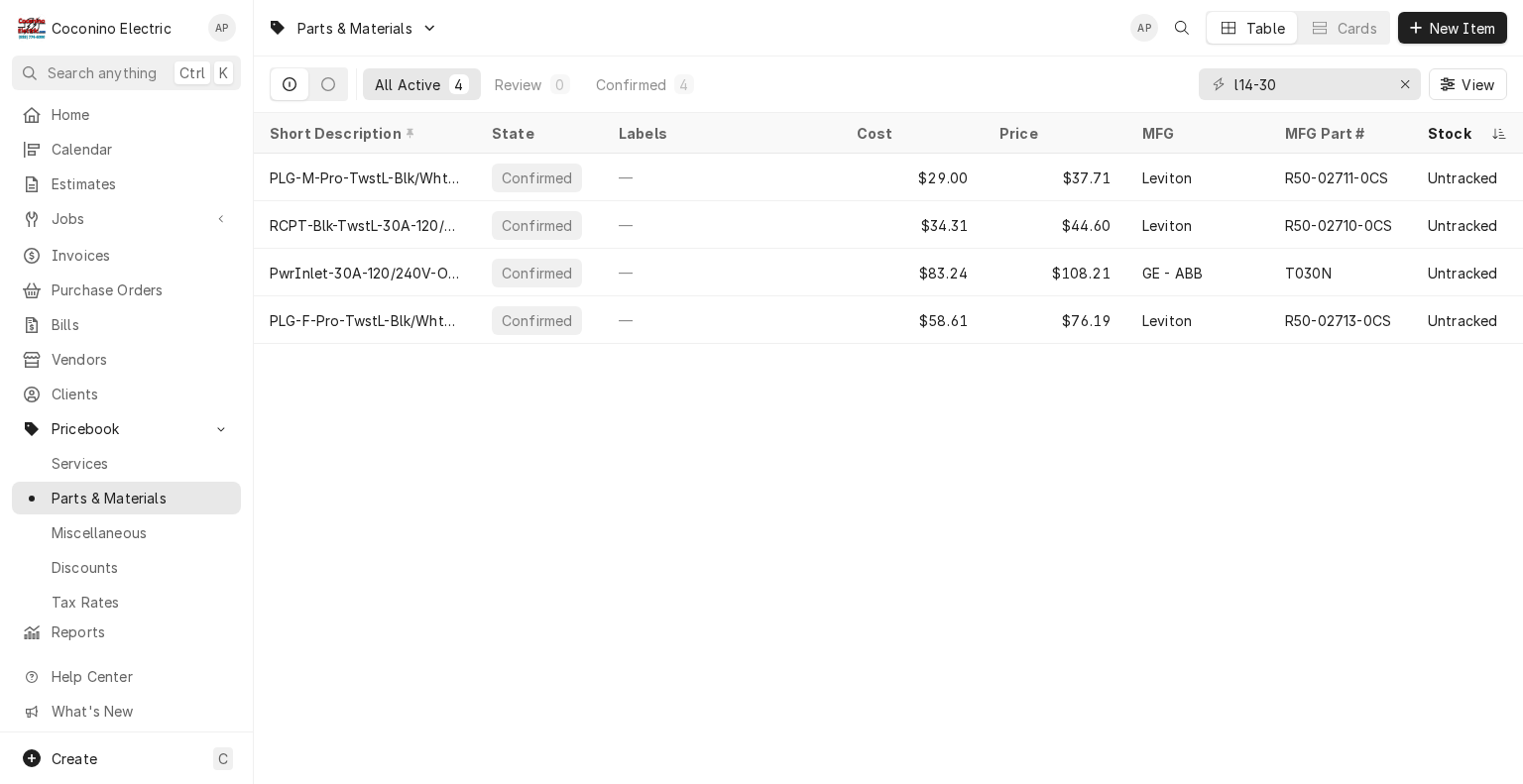 click on "Parts & Materials AP Table Cards New Item All Active 4 Review 0 Confirmed 4 l14-30 View Short Description State Labels Cost Price MFG MFG Part # Stock Levels Last Modified PLG-M-Pro-TwstL-Blk/Wht-30A-120/240V: (4Prg, Frnt/PchScrw) Confirmed — $29.00 $37.71 Leviton R50-02711-0CS Untracked — [MONTH] [DAY] RCPT-Blk-TwstL-30A-120/240V-2P-4W Confirmed — $34.31 $44.60 Leviton R50-02710-0CS Untracked — [MONTH] [DAY] PwrInlet-30A-120/240V-Outd Confirmed — $83.24 $108.21 GE - ABB T030N Untracked — [MONTH] [DAY] PLG-F-Pro-TwstL-Blk/Wht-30A-120/240V: (4Prg, Frnt/PchScrw) Confirmed — $58.61 $76.19 Leviton R50-02713-0CS Untracked — [MONTH] [DAY]" at bounding box center [888, 392] 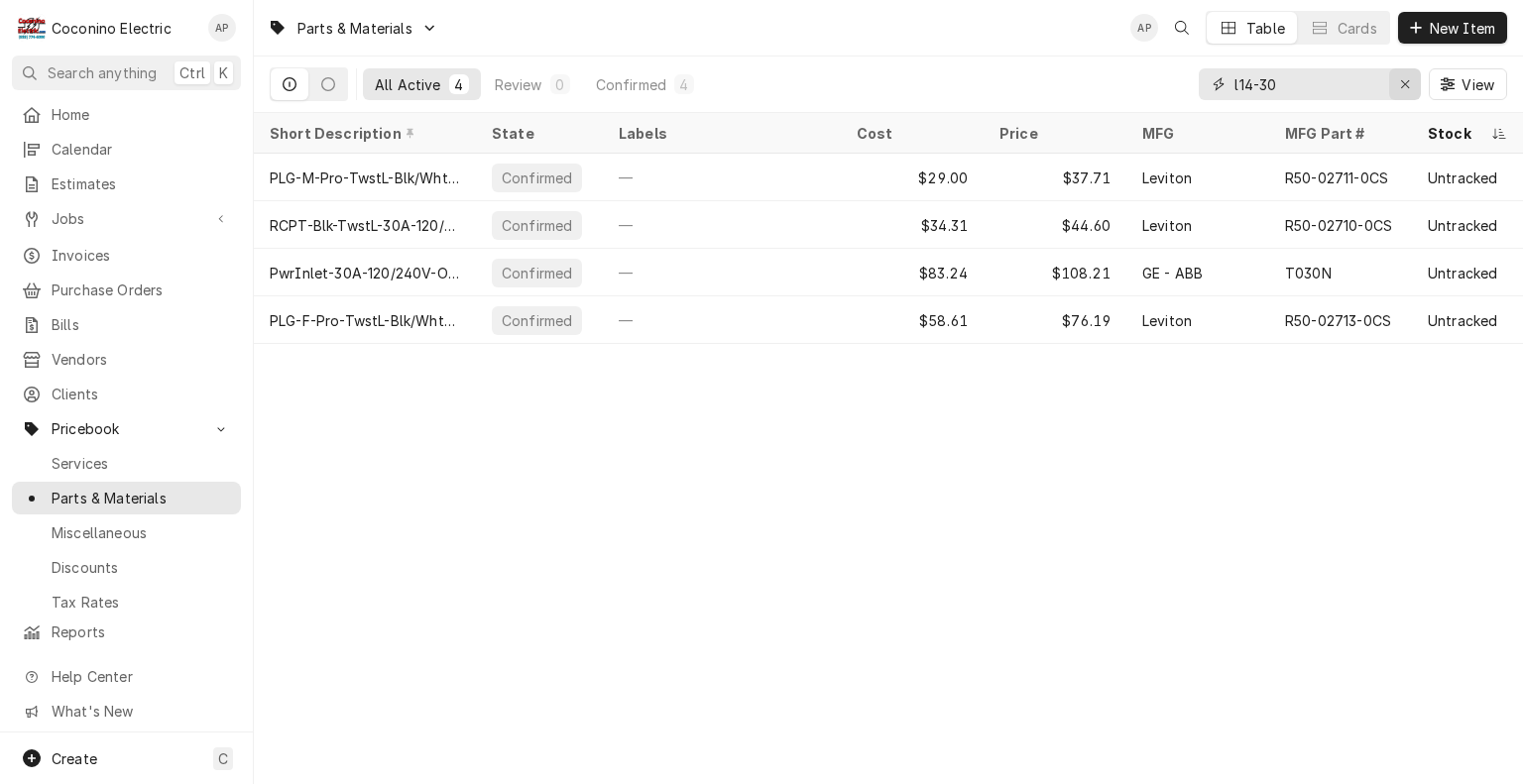 click at bounding box center [1405, 84] 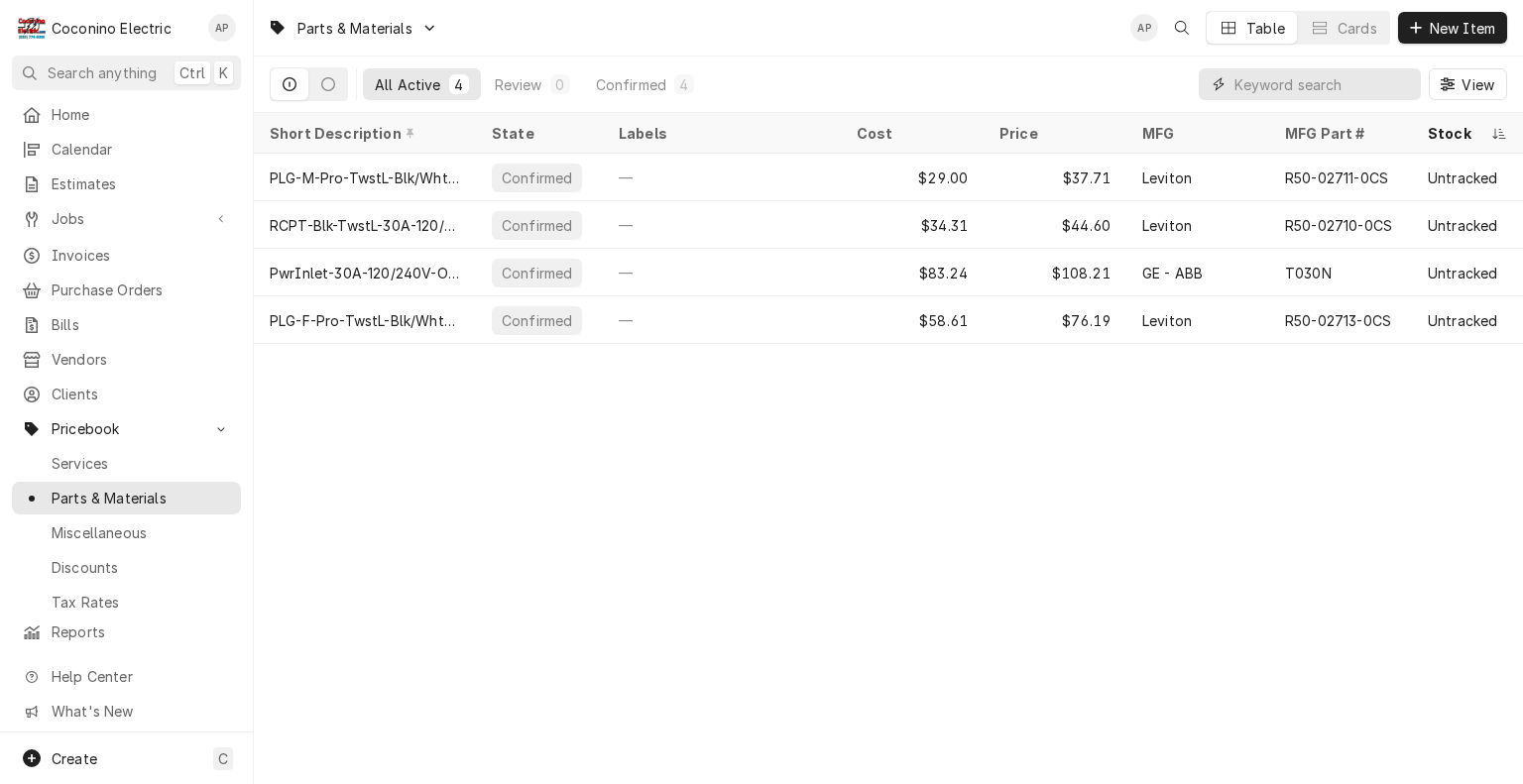 click at bounding box center (1328, 84) 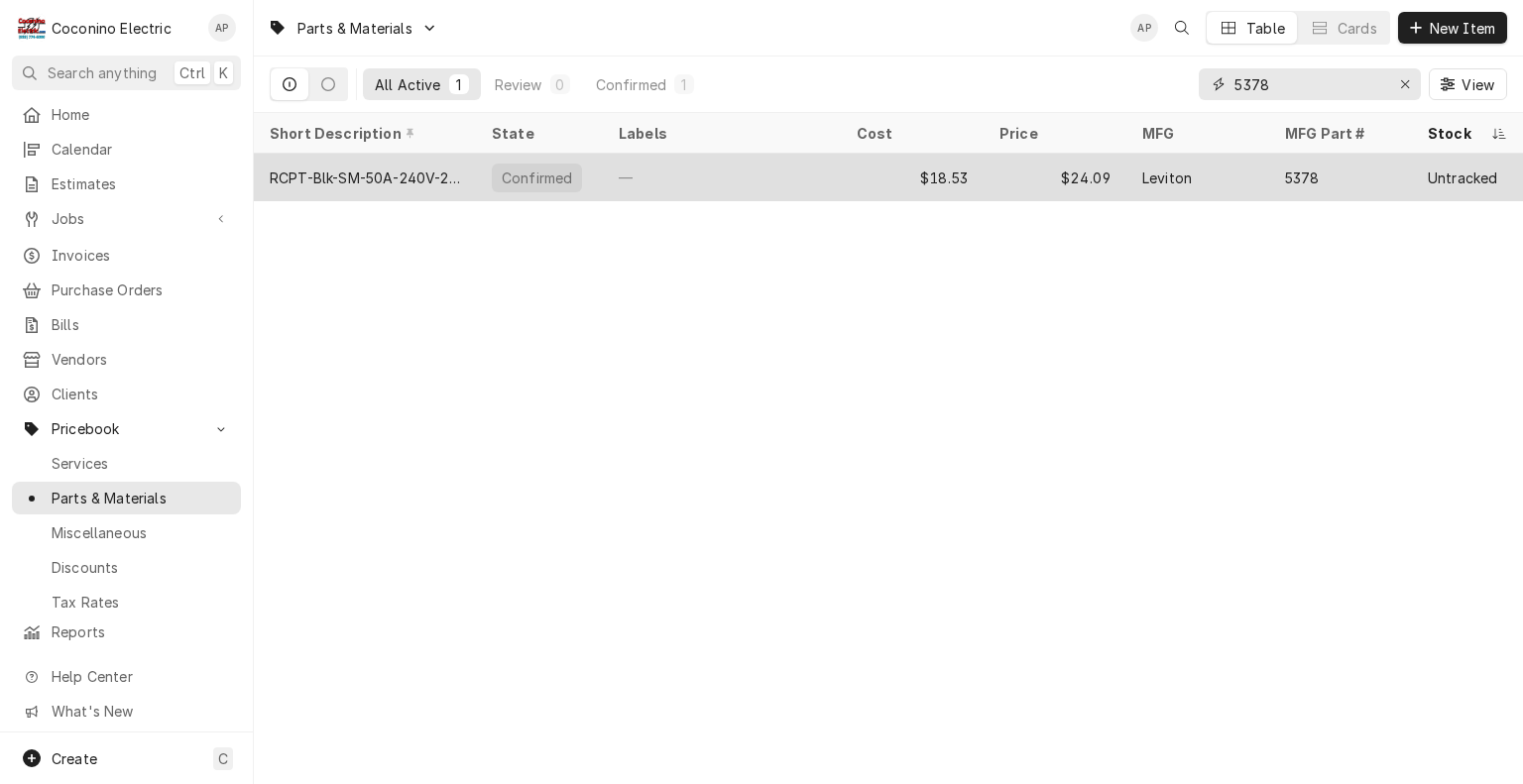 type on "5378" 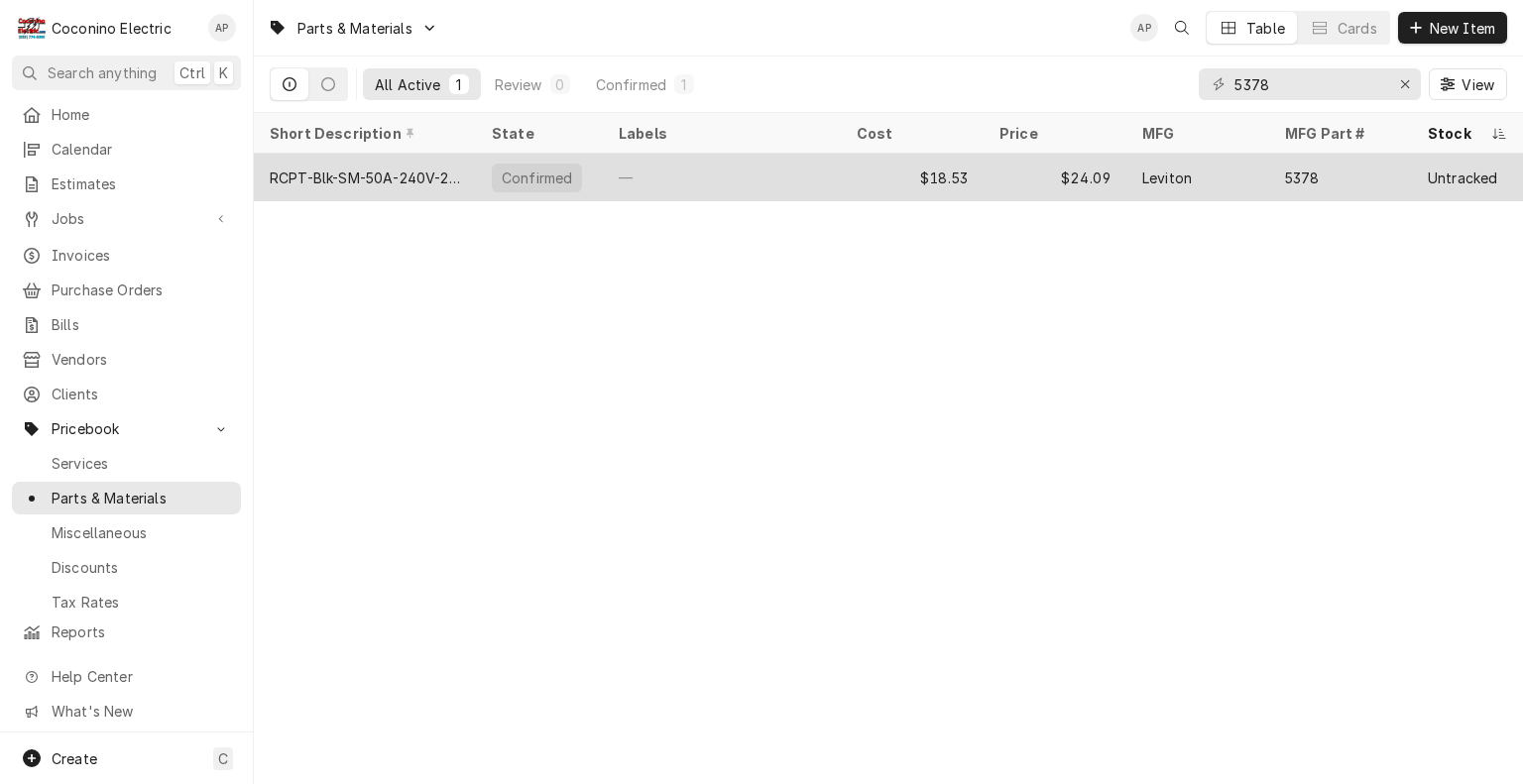 click on "—" at bounding box center [722, 177] 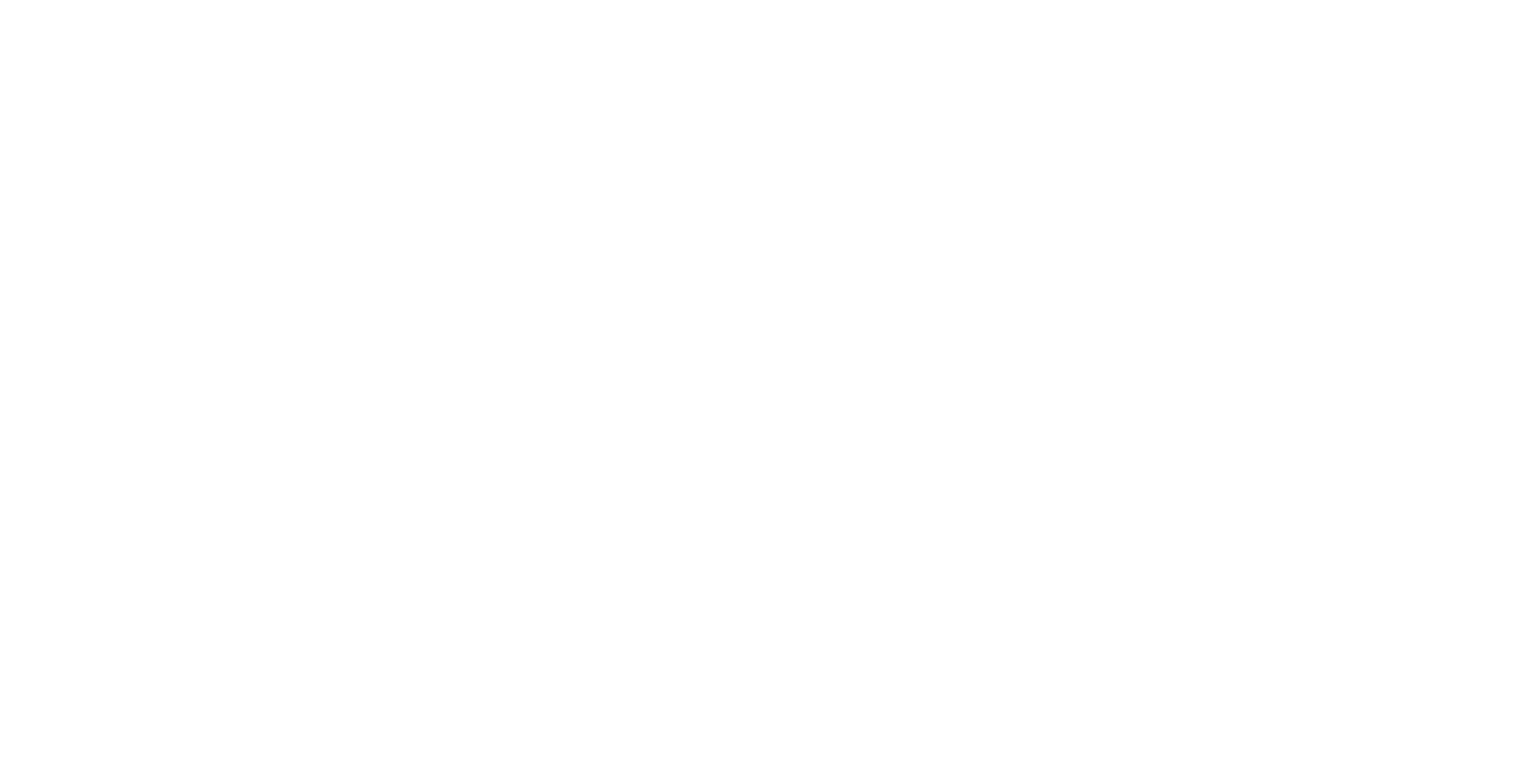 scroll, scrollTop: 0, scrollLeft: 0, axis: both 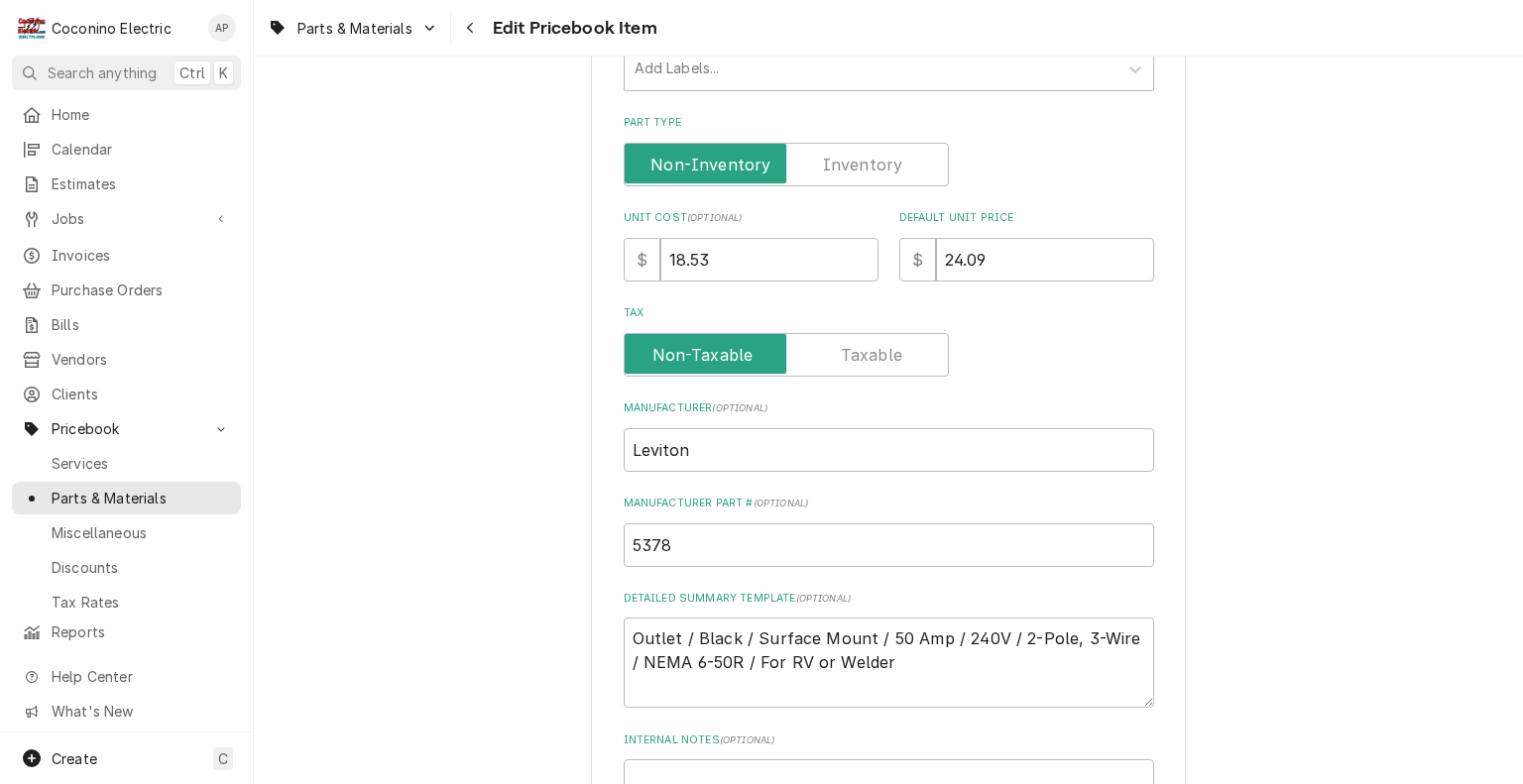 click at bounding box center (786, 165) 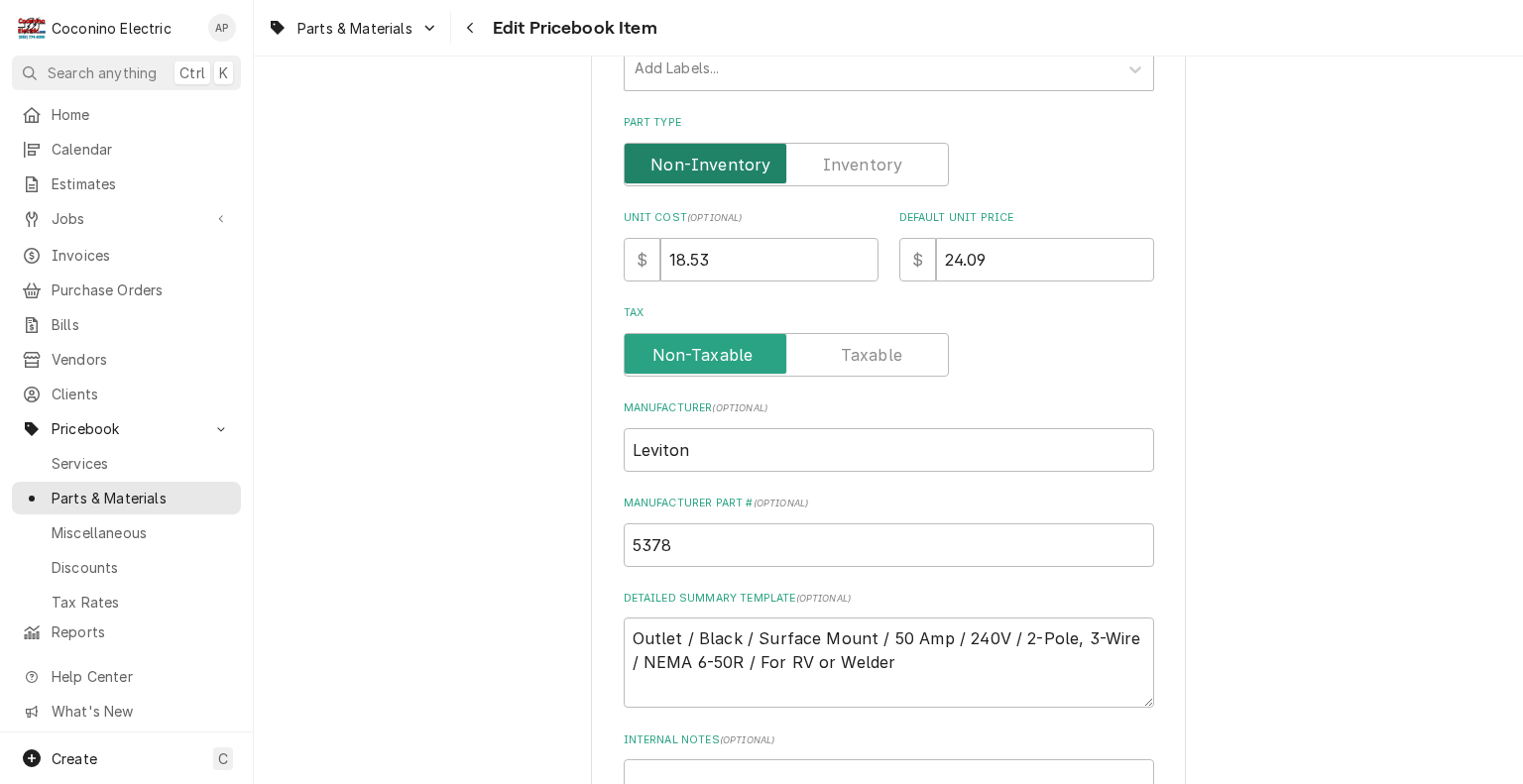 click at bounding box center (786, 165) 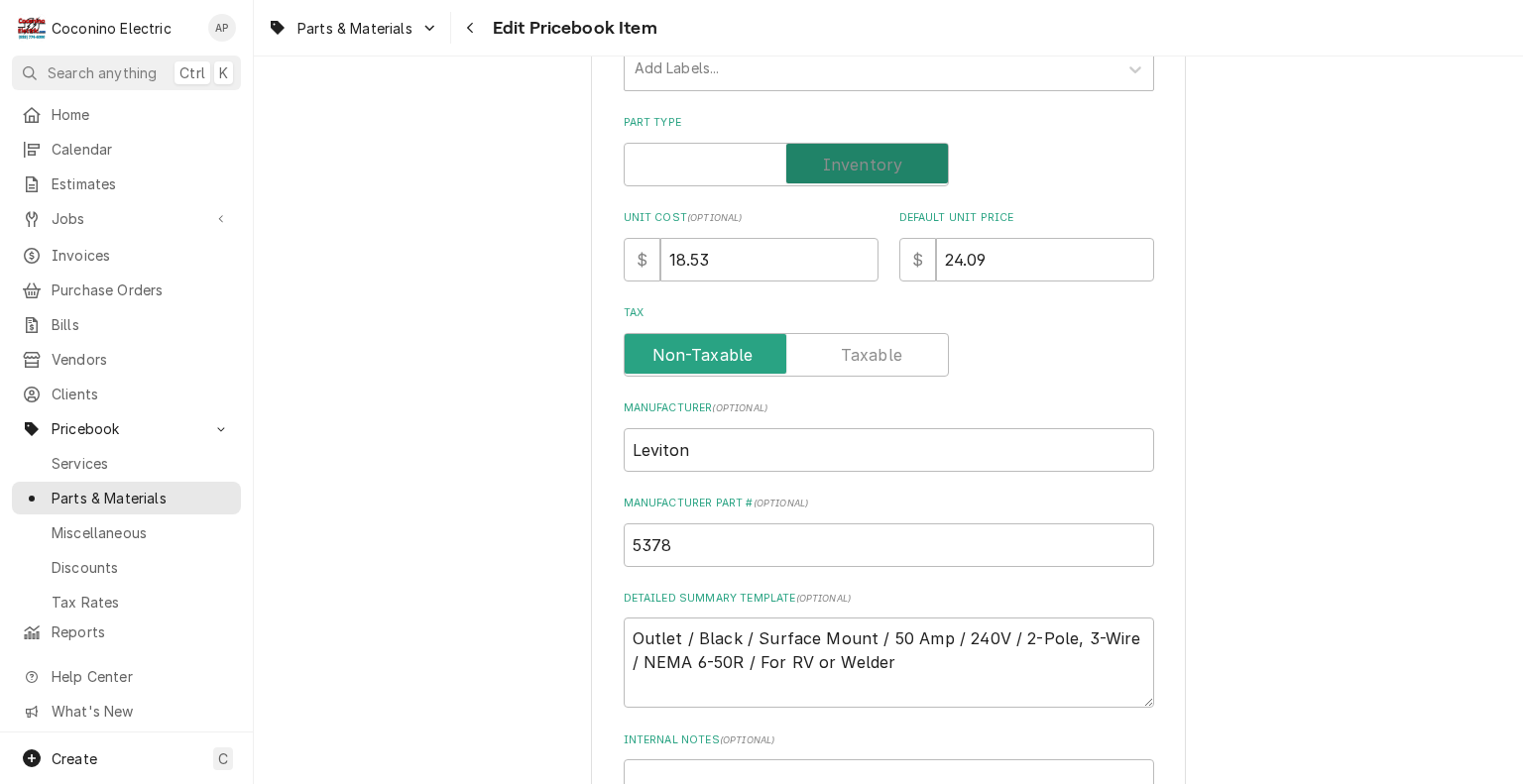 checkbox on "true" 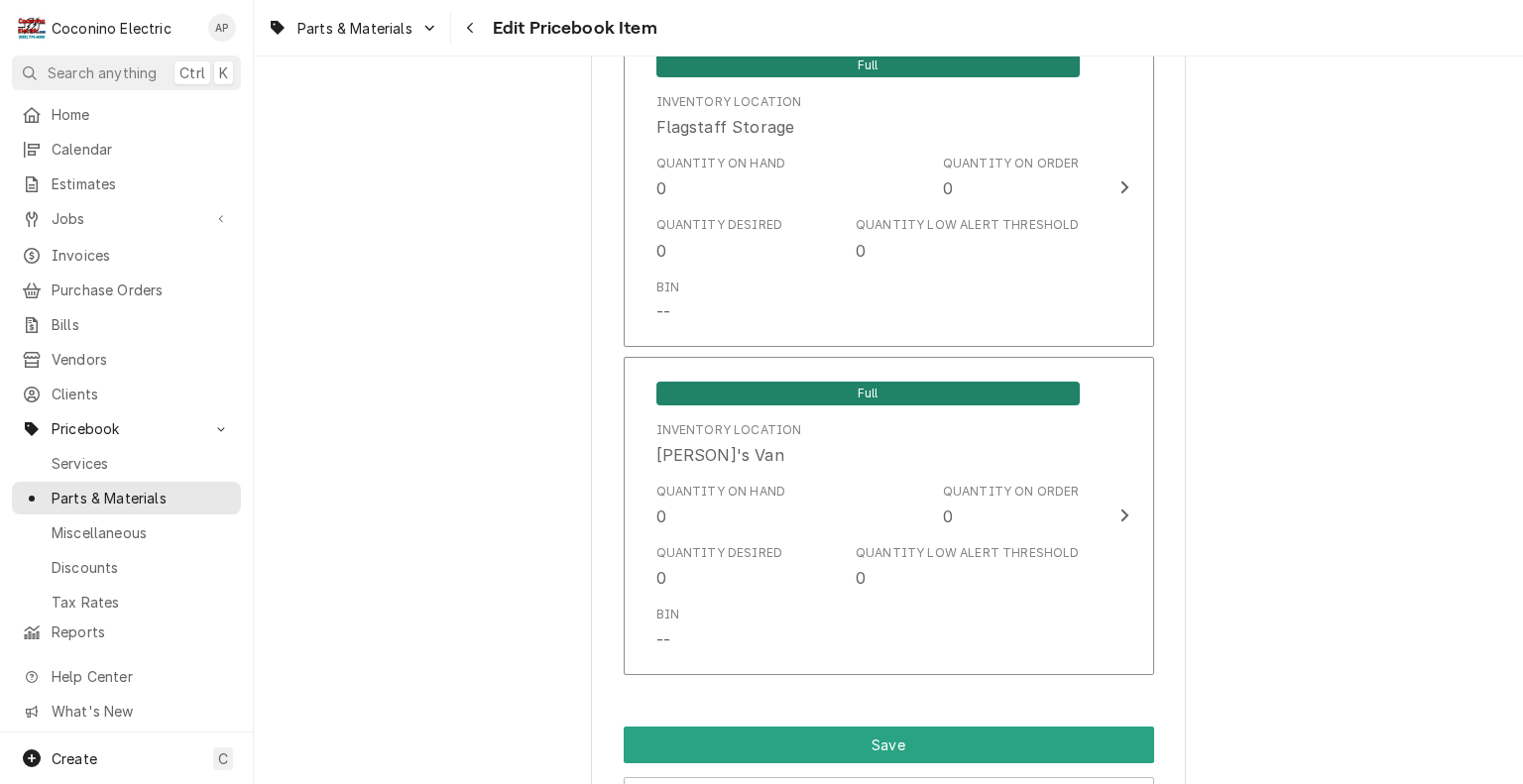 scroll, scrollTop: 1773, scrollLeft: 0, axis: vertical 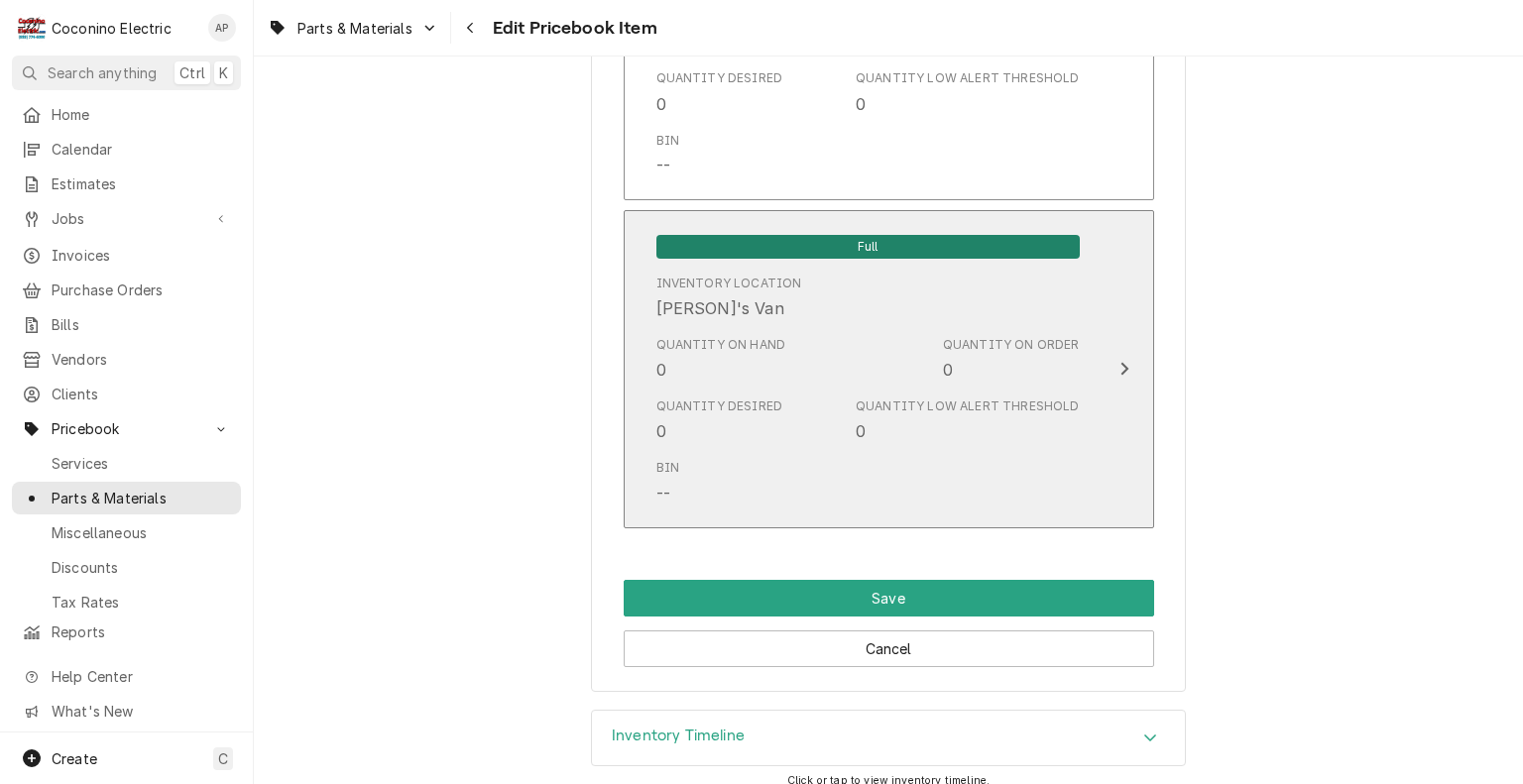 click on "Quantity on Hand 0 Quantity on Order 0" at bounding box center (868, 359) 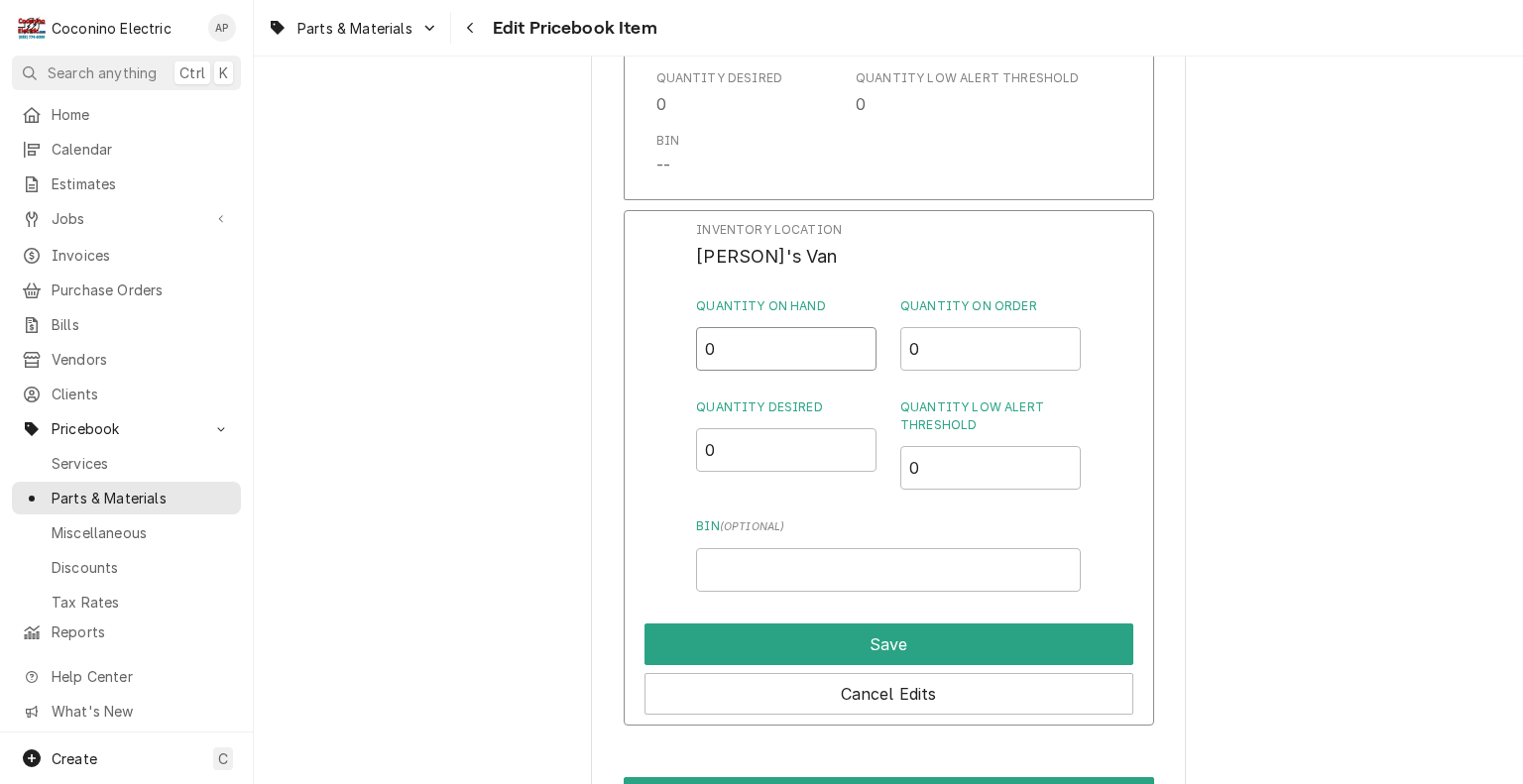 drag, startPoint x: 739, startPoint y: 363, endPoint x: 651, endPoint y: 372, distance: 88.45903 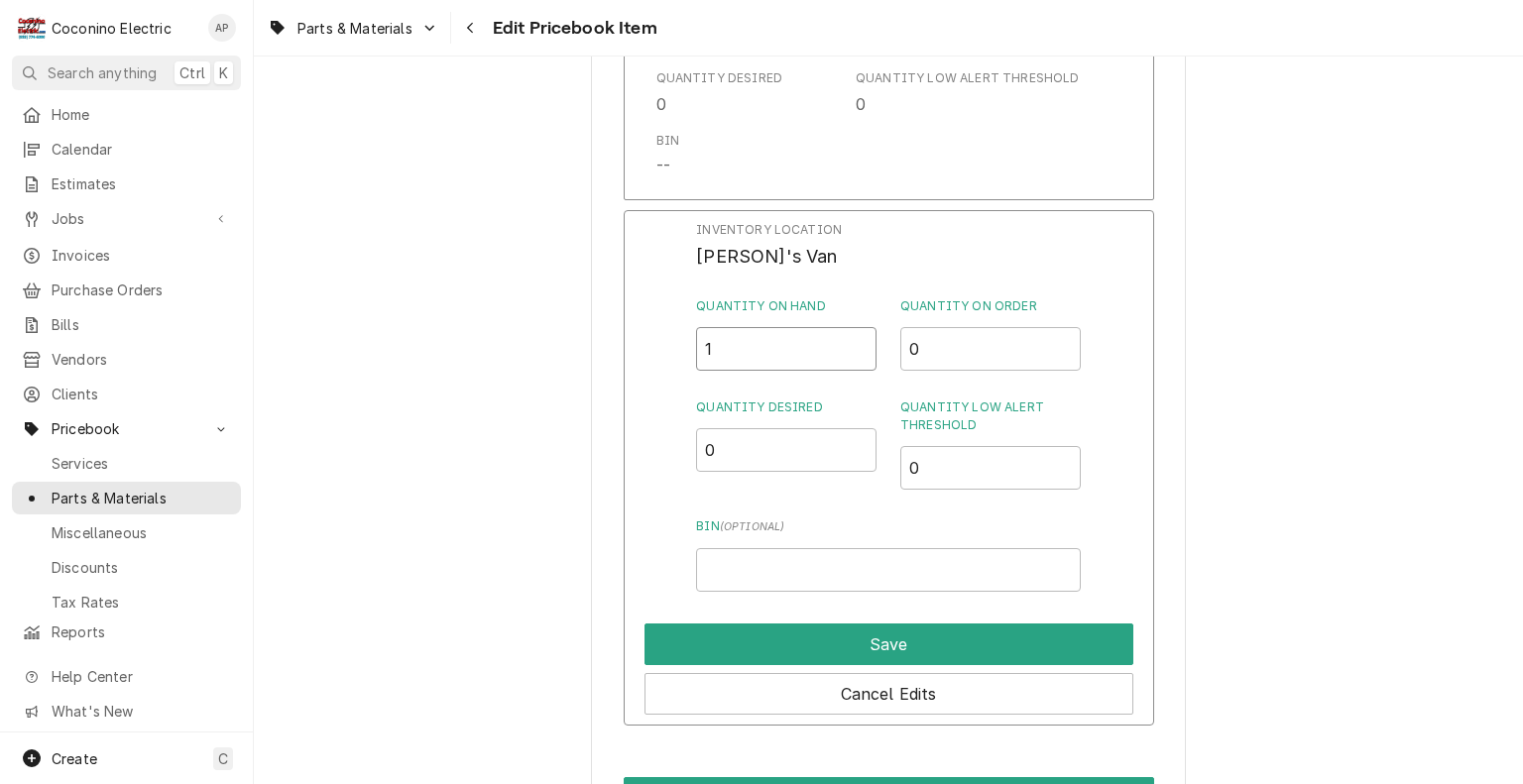 type on "1" 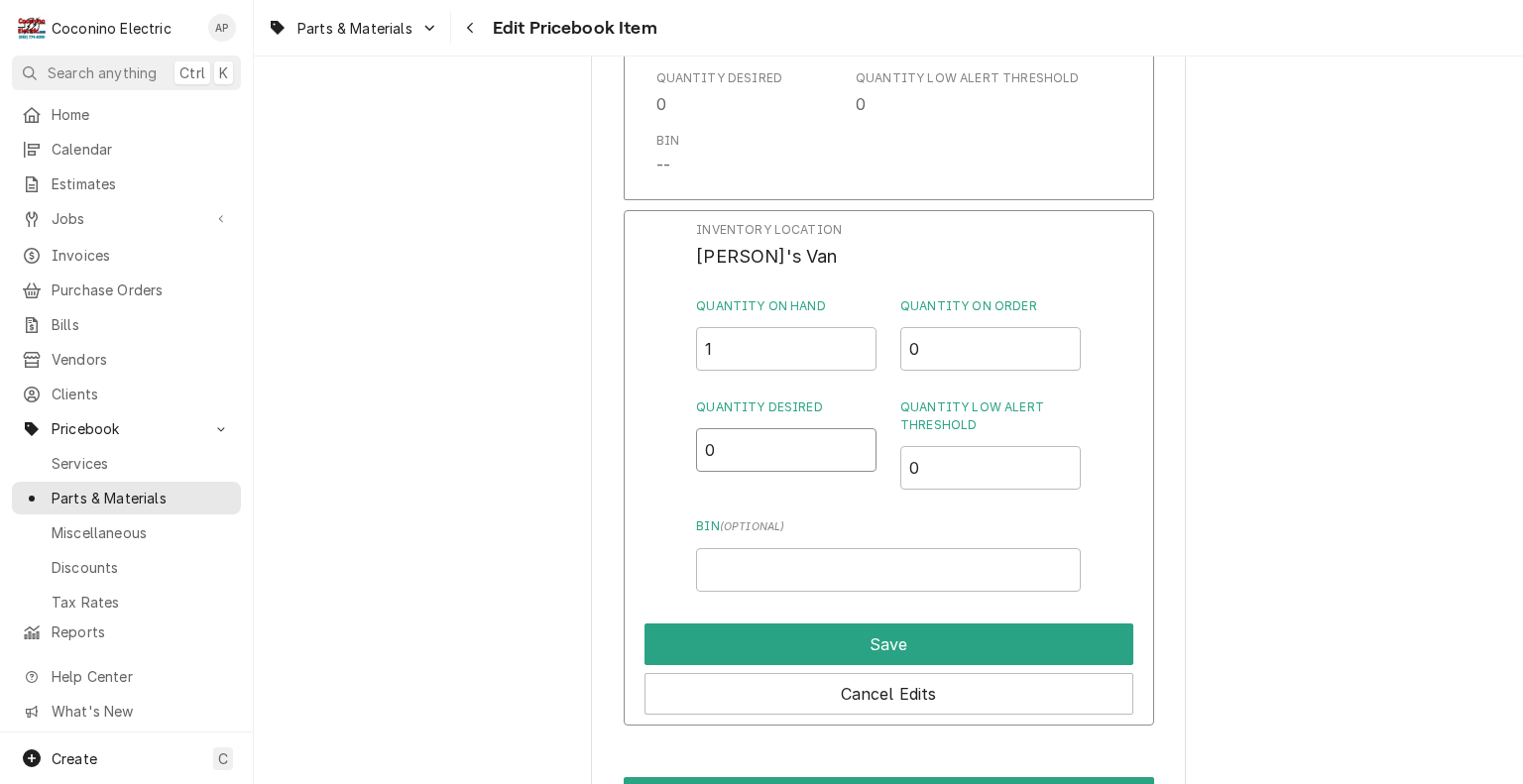 drag, startPoint x: 726, startPoint y: 445, endPoint x: 652, endPoint y: 466, distance: 76.922038 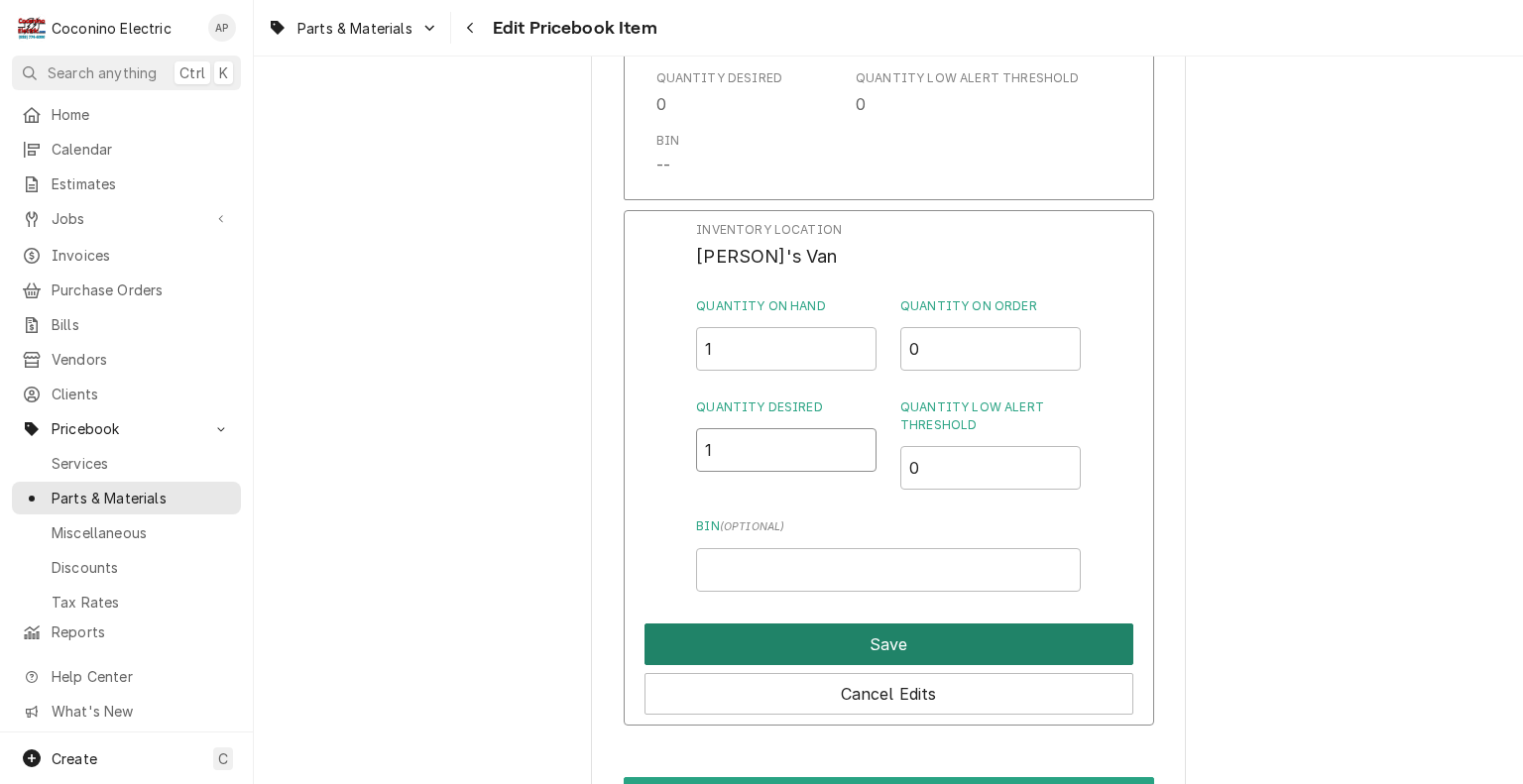 type on "1" 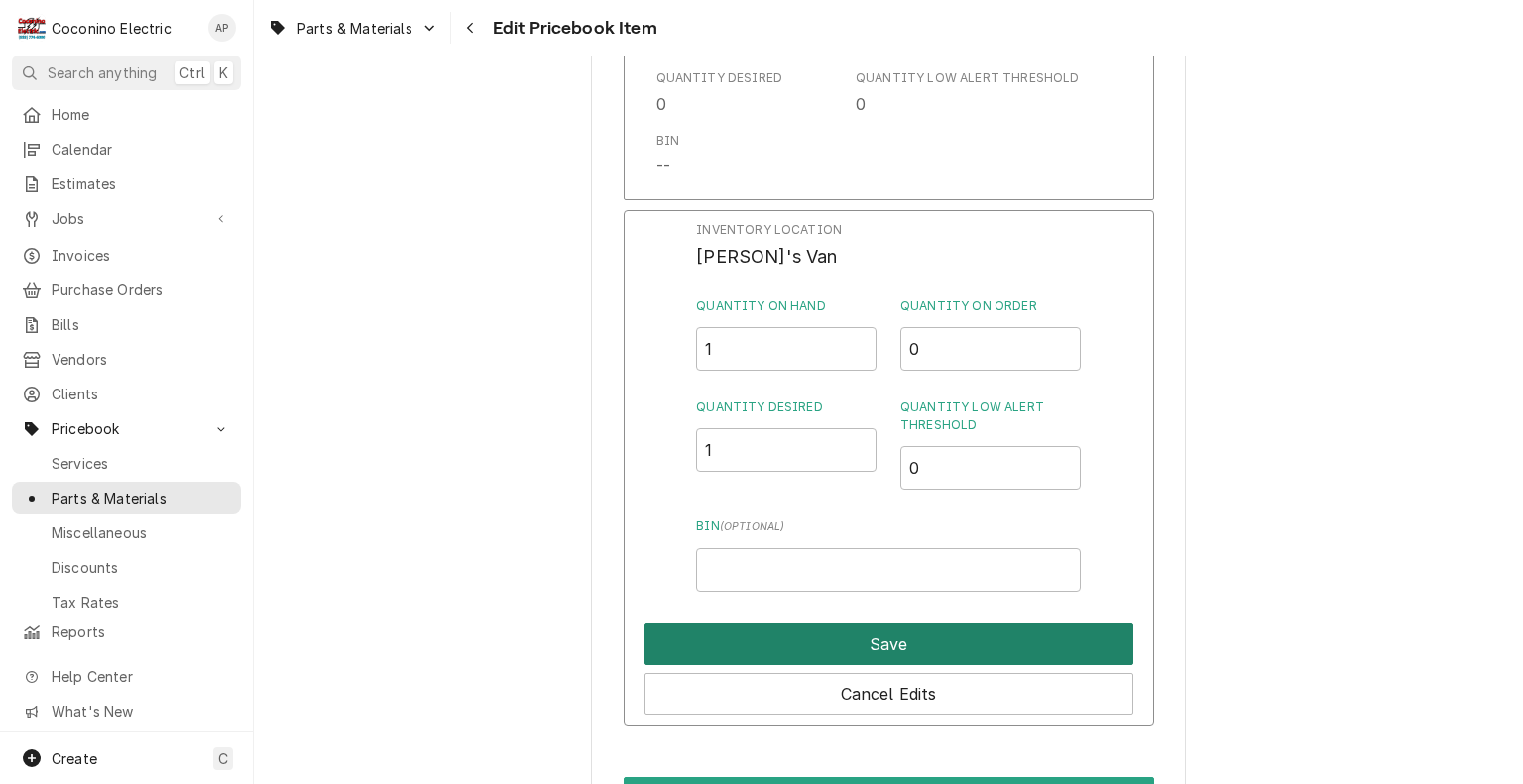 click on "Save" at bounding box center [888, 644] 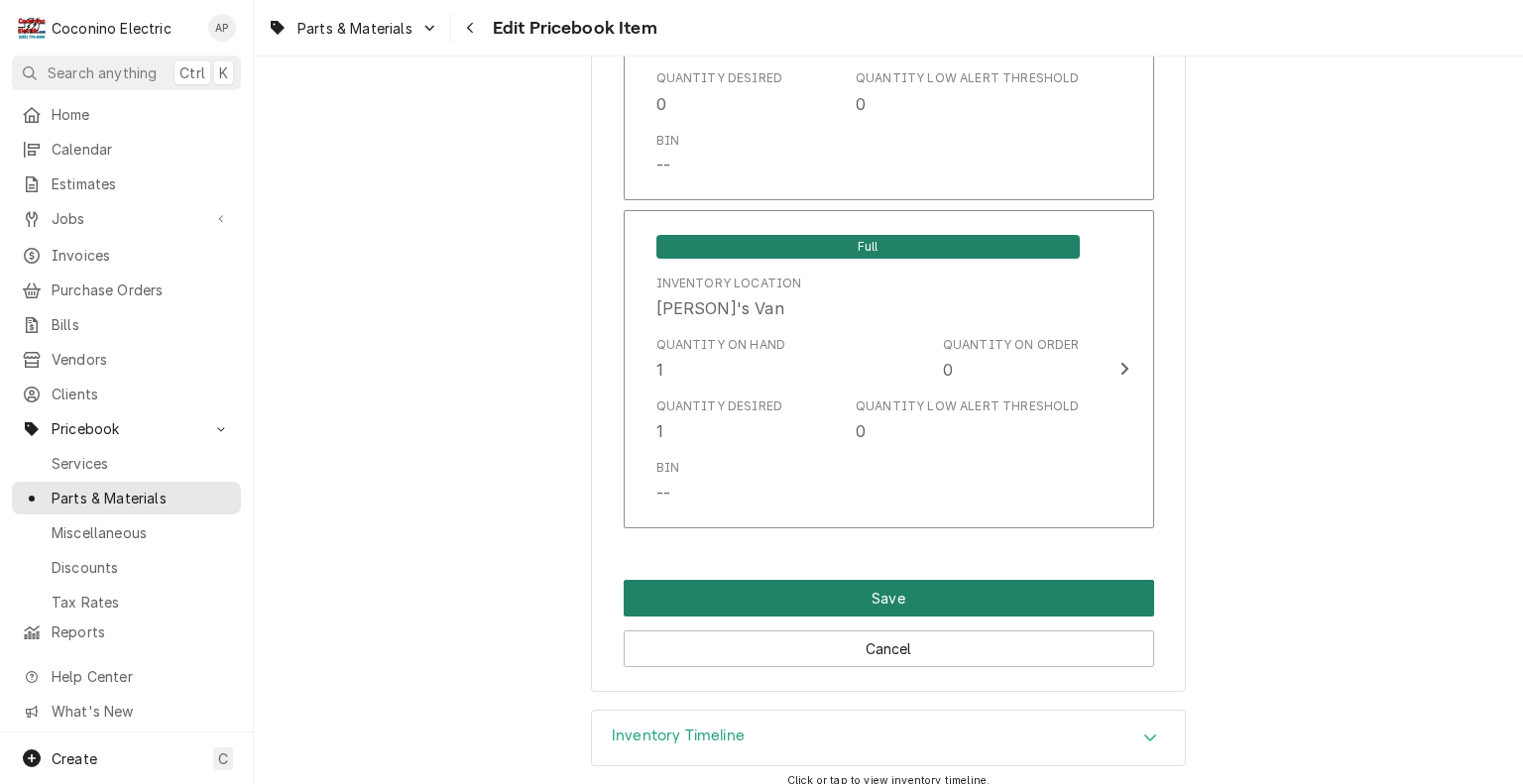 click on "Save" at bounding box center (888, 598) 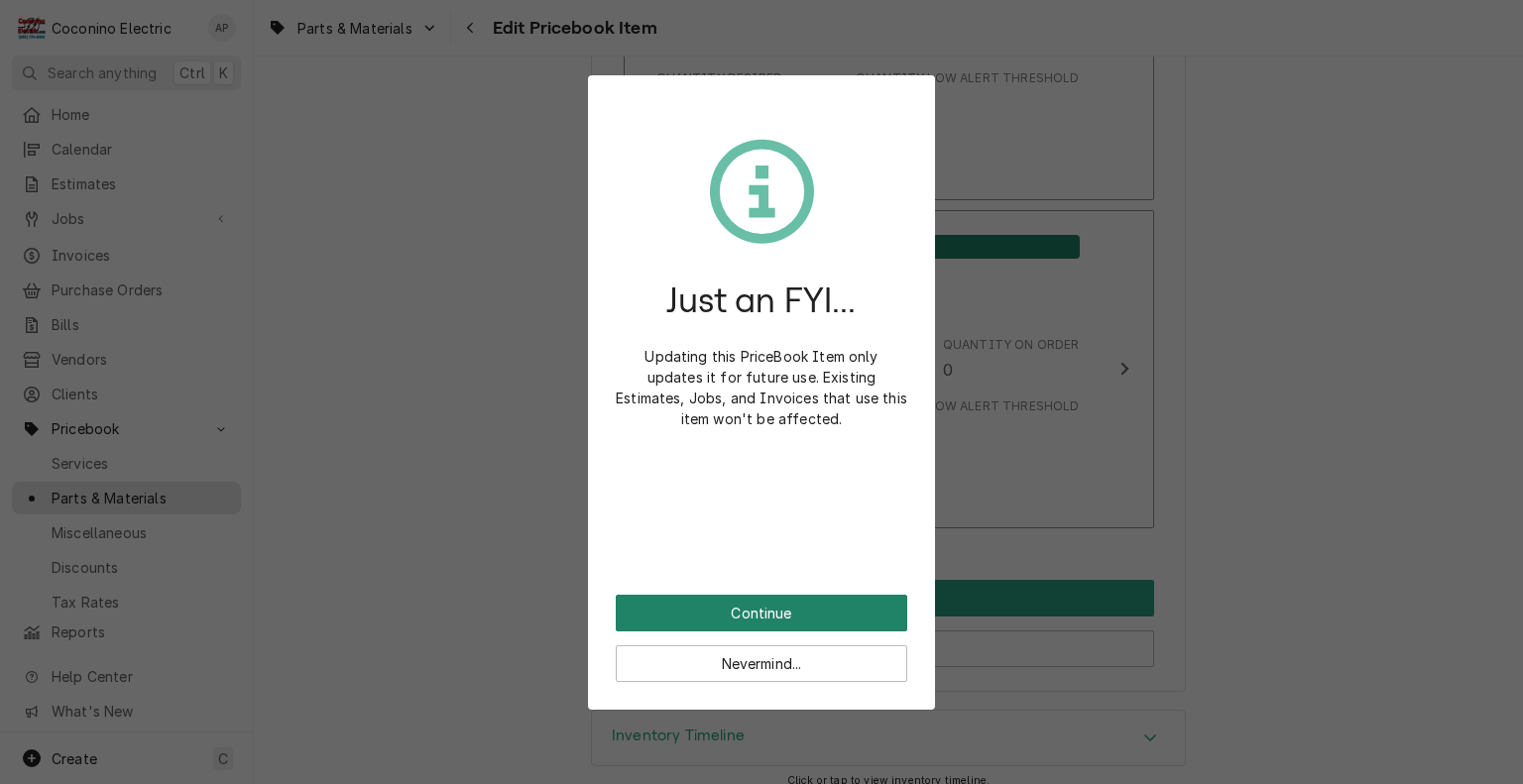 click on "Continue" at bounding box center [762, 613] 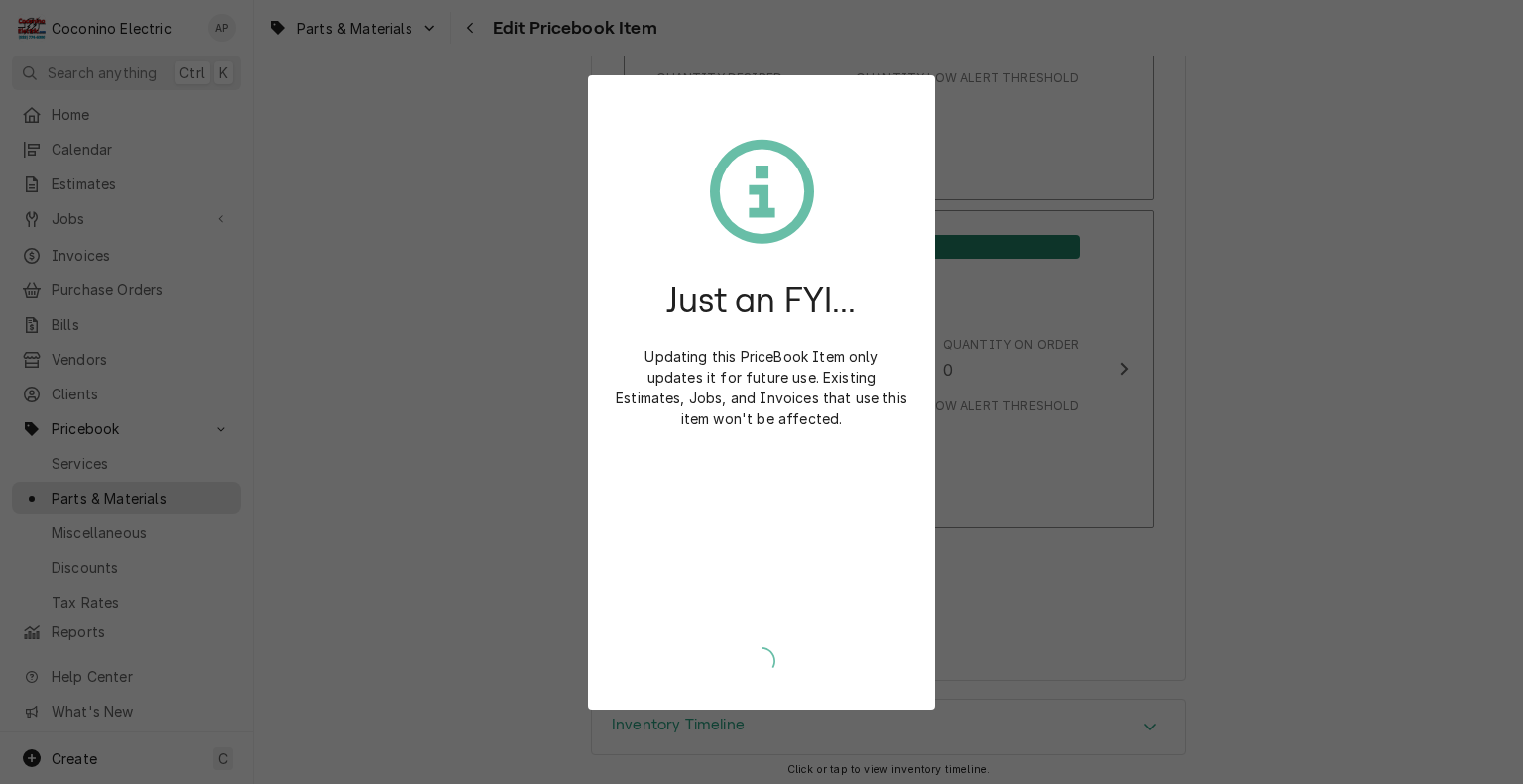 type on "x" 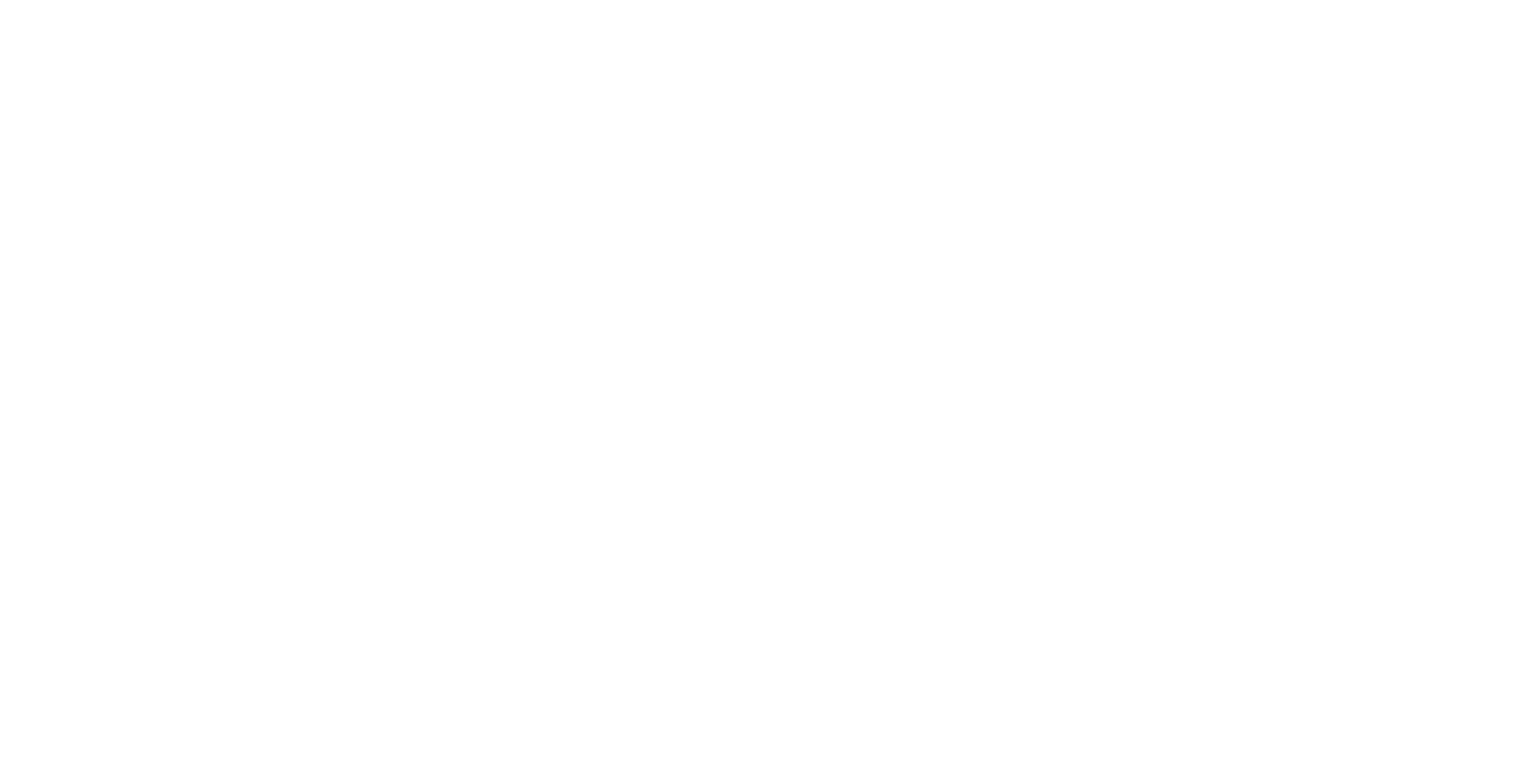 scroll, scrollTop: 0, scrollLeft: 0, axis: both 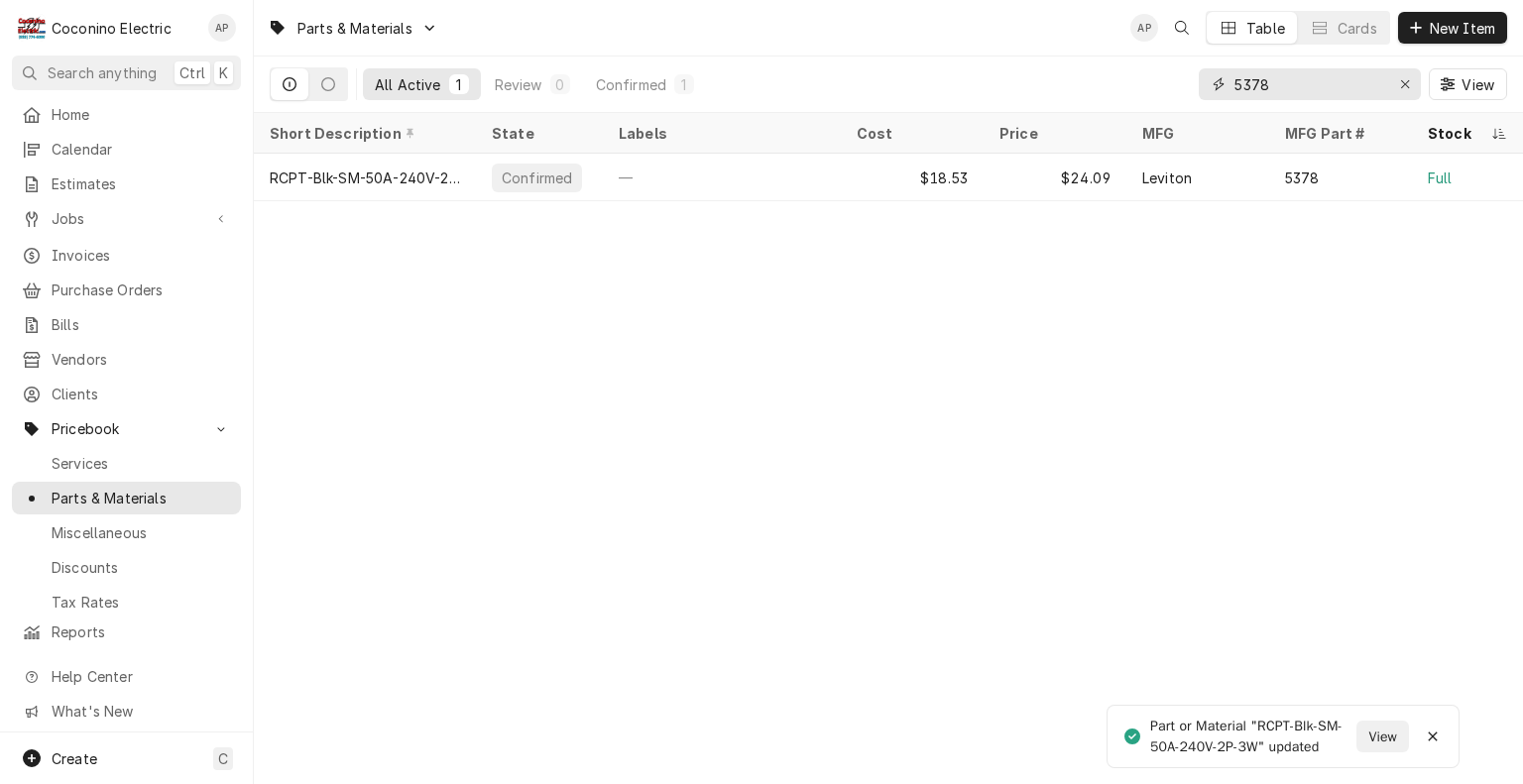 click on "5378" at bounding box center [1309, 84] 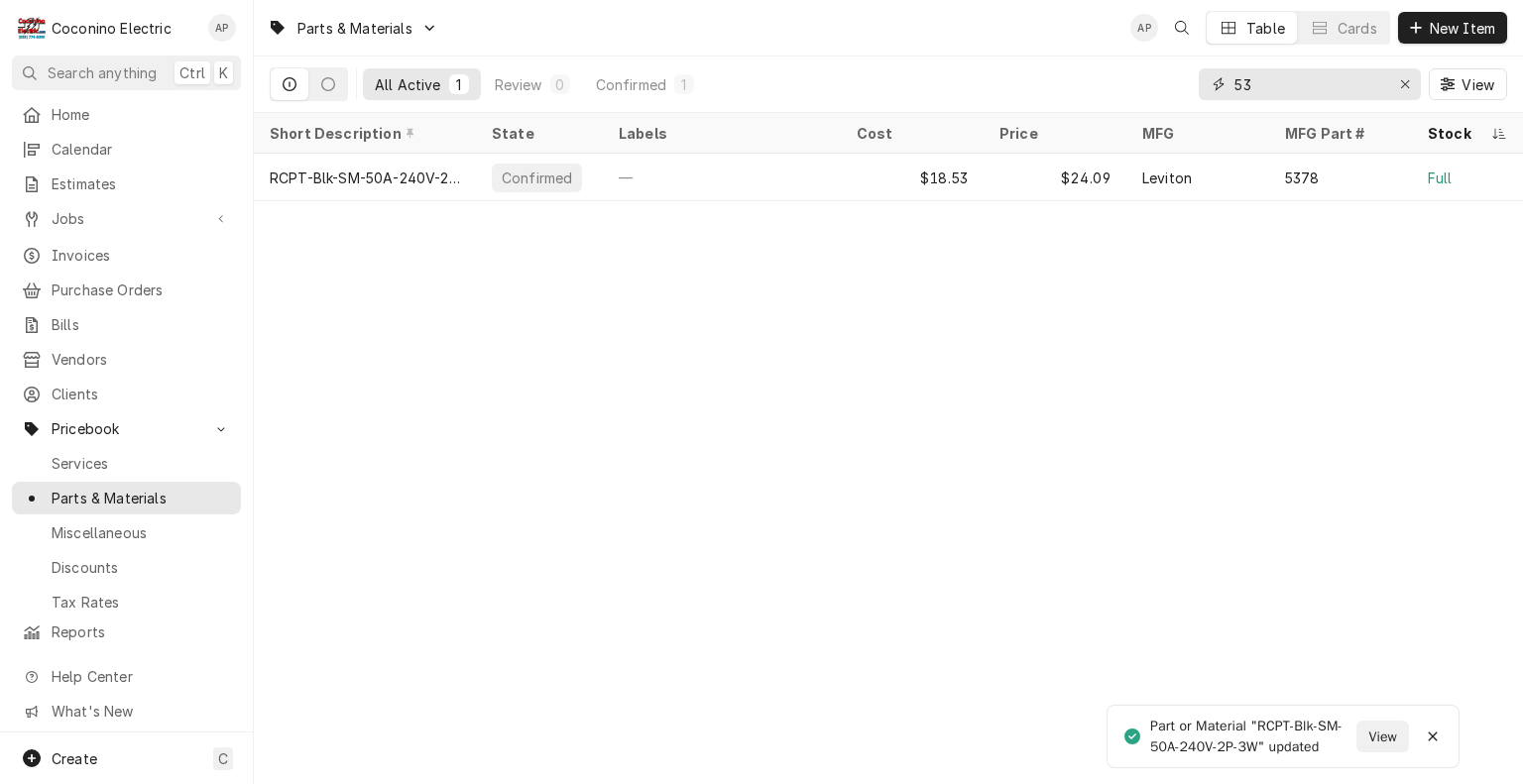 type on "5" 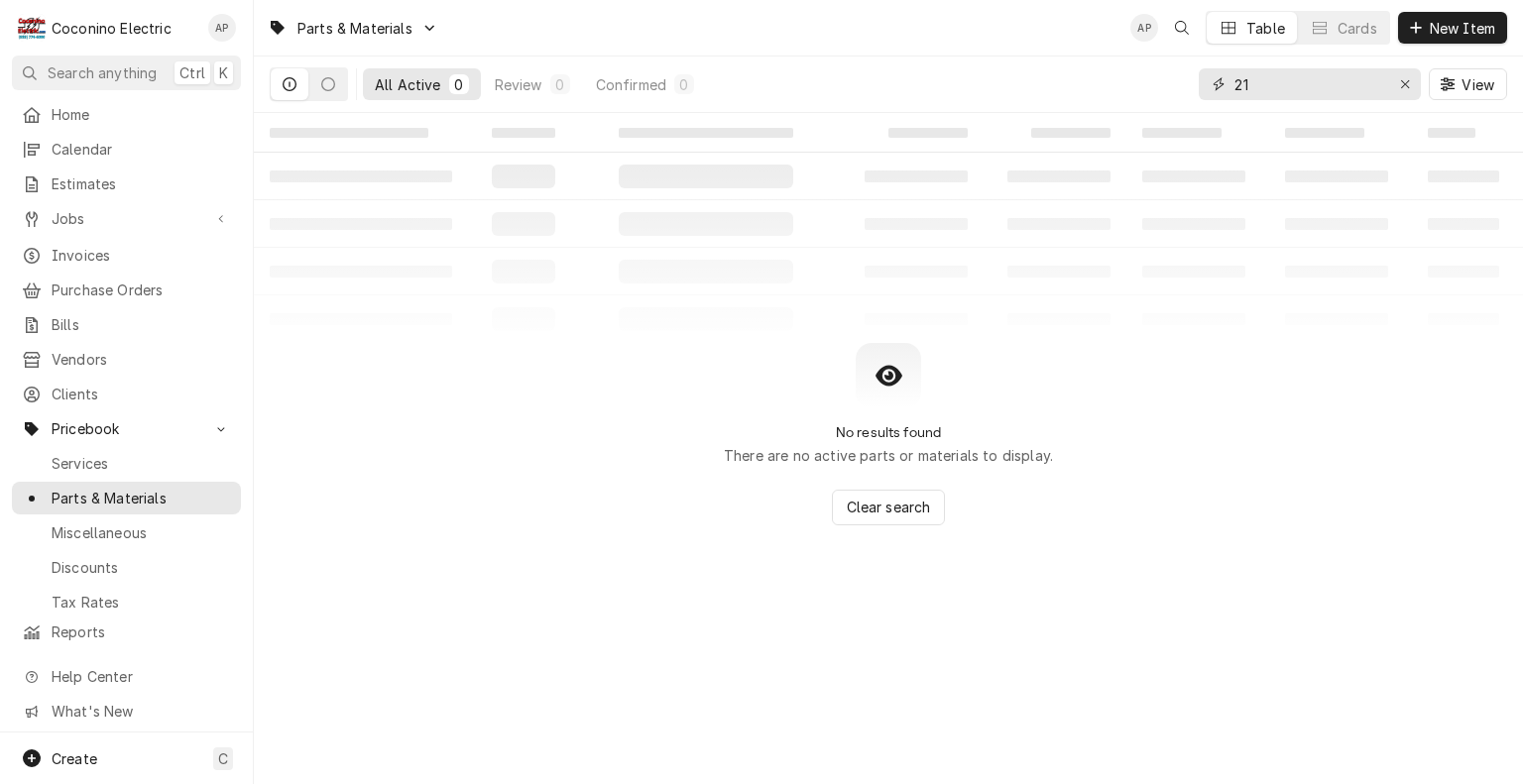 type on "2" 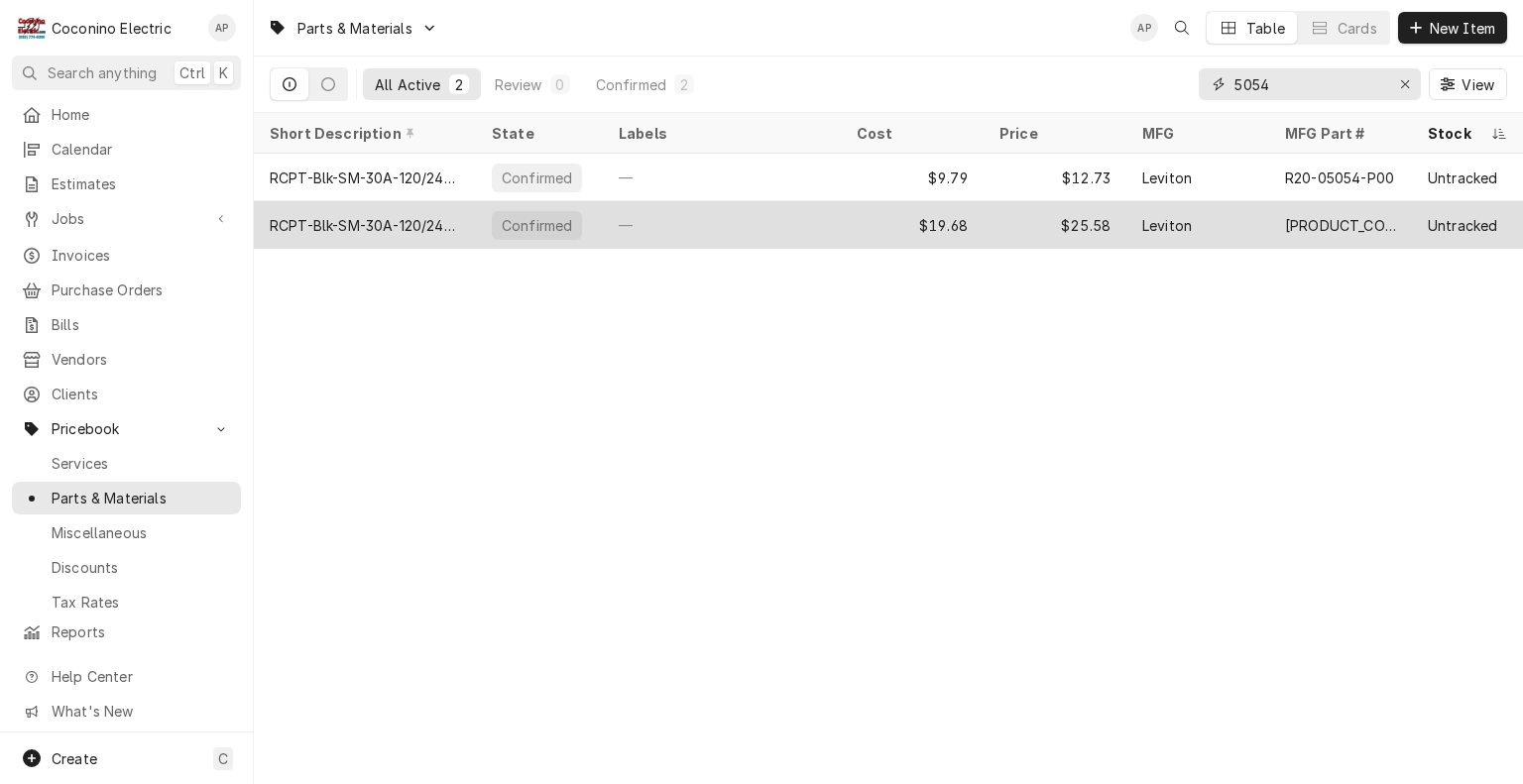 type on "5054" 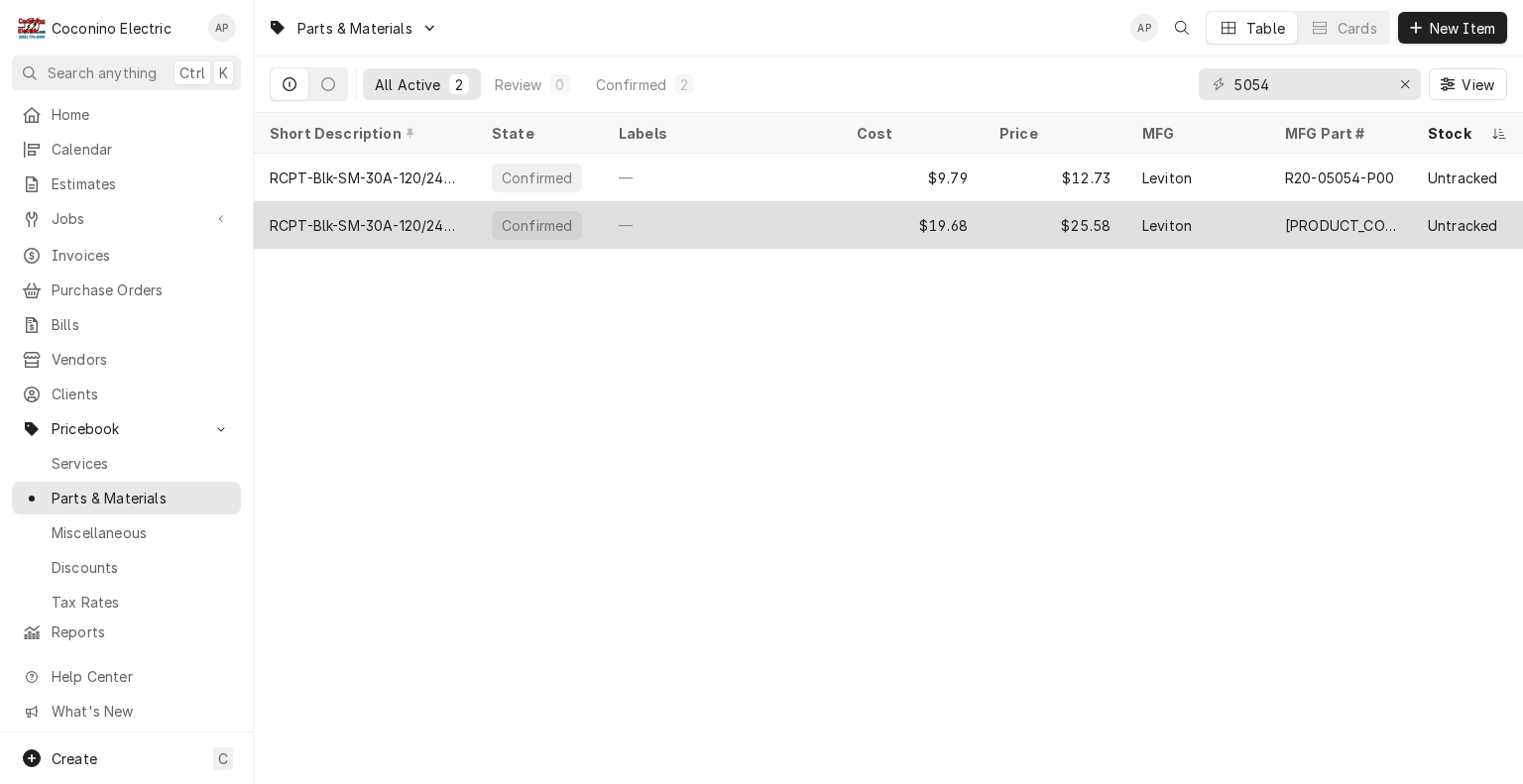 click on "—" at bounding box center [722, 225] 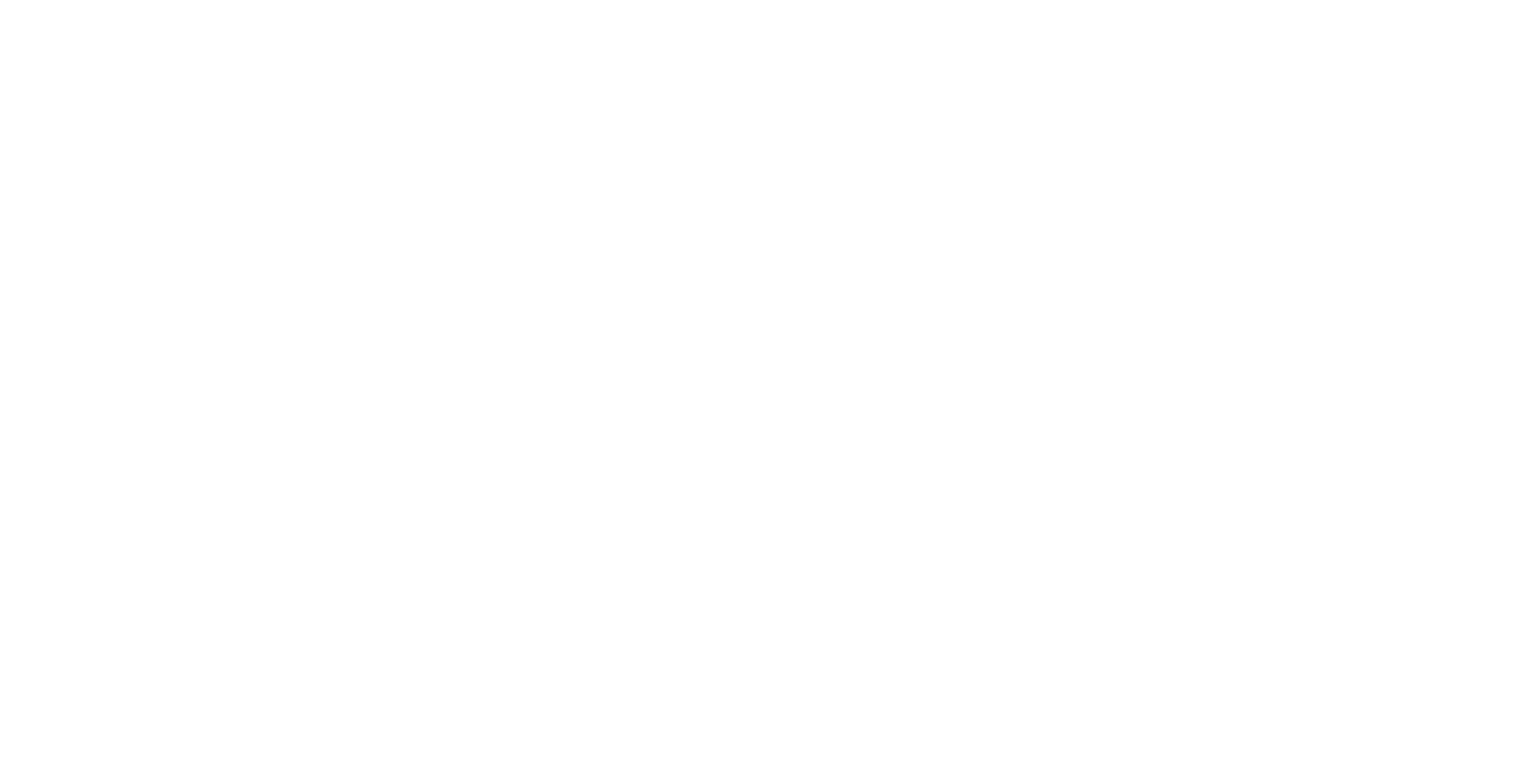 scroll, scrollTop: 0, scrollLeft: 0, axis: both 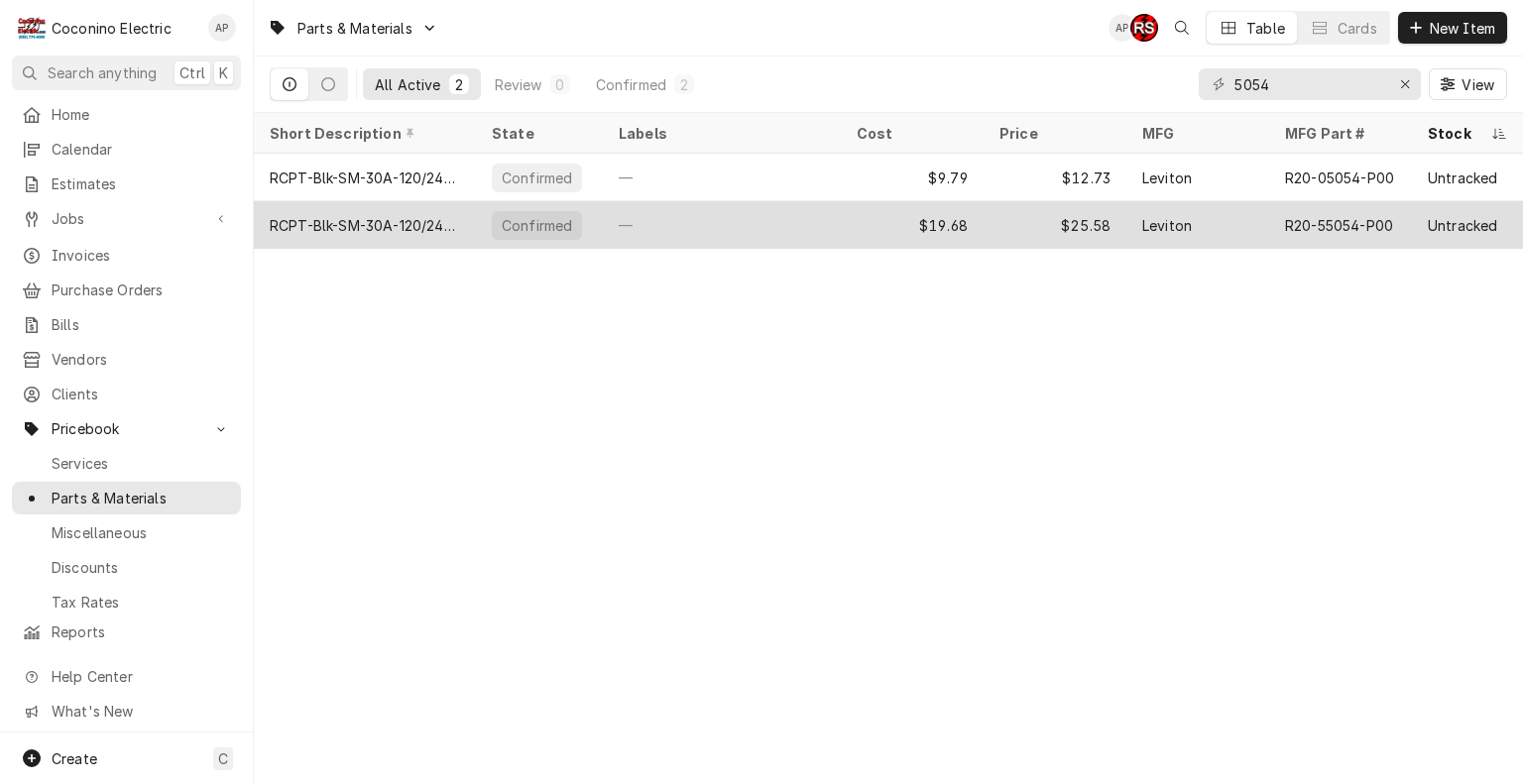 click on "—" at bounding box center (722, 225) 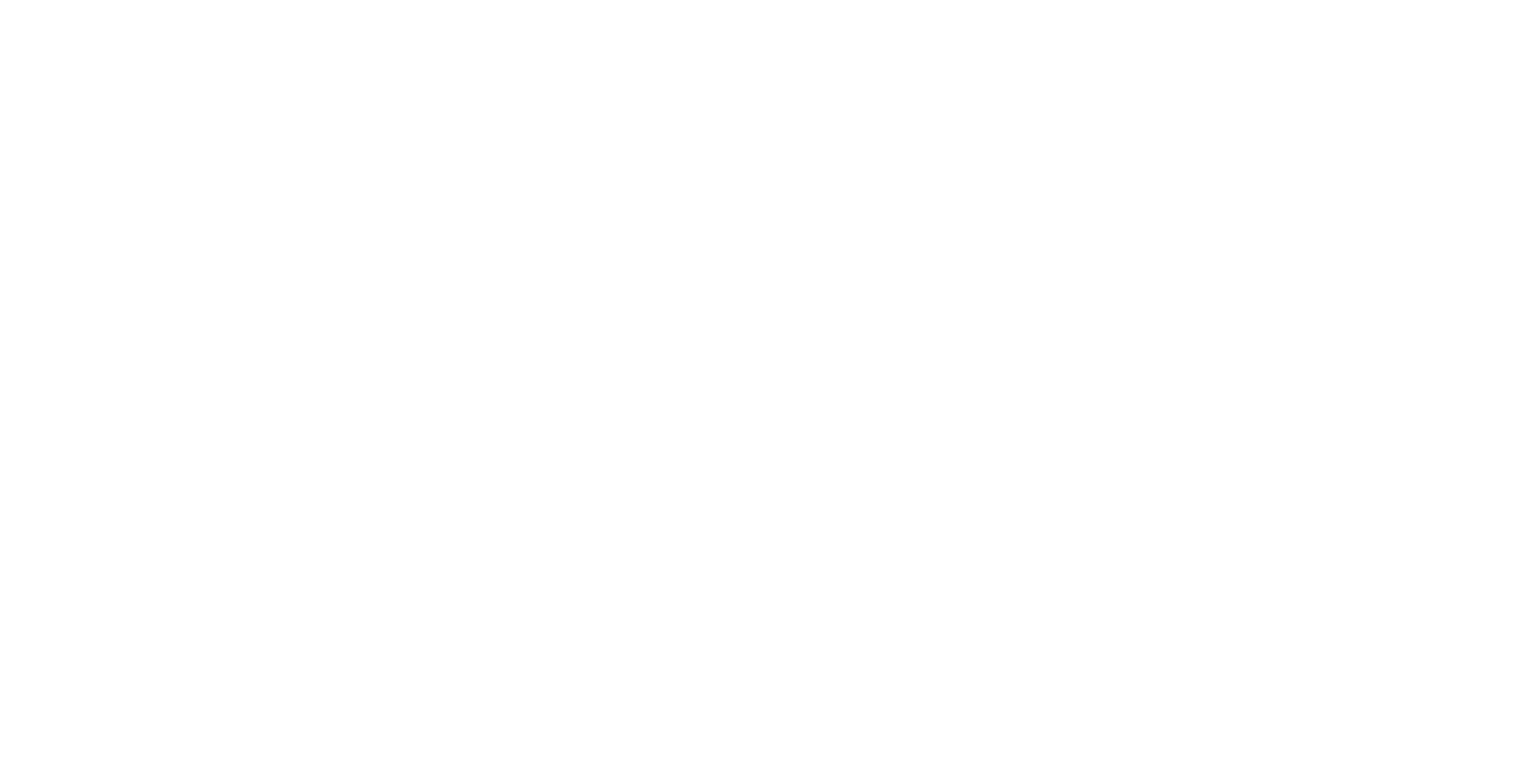 scroll, scrollTop: 0, scrollLeft: 0, axis: both 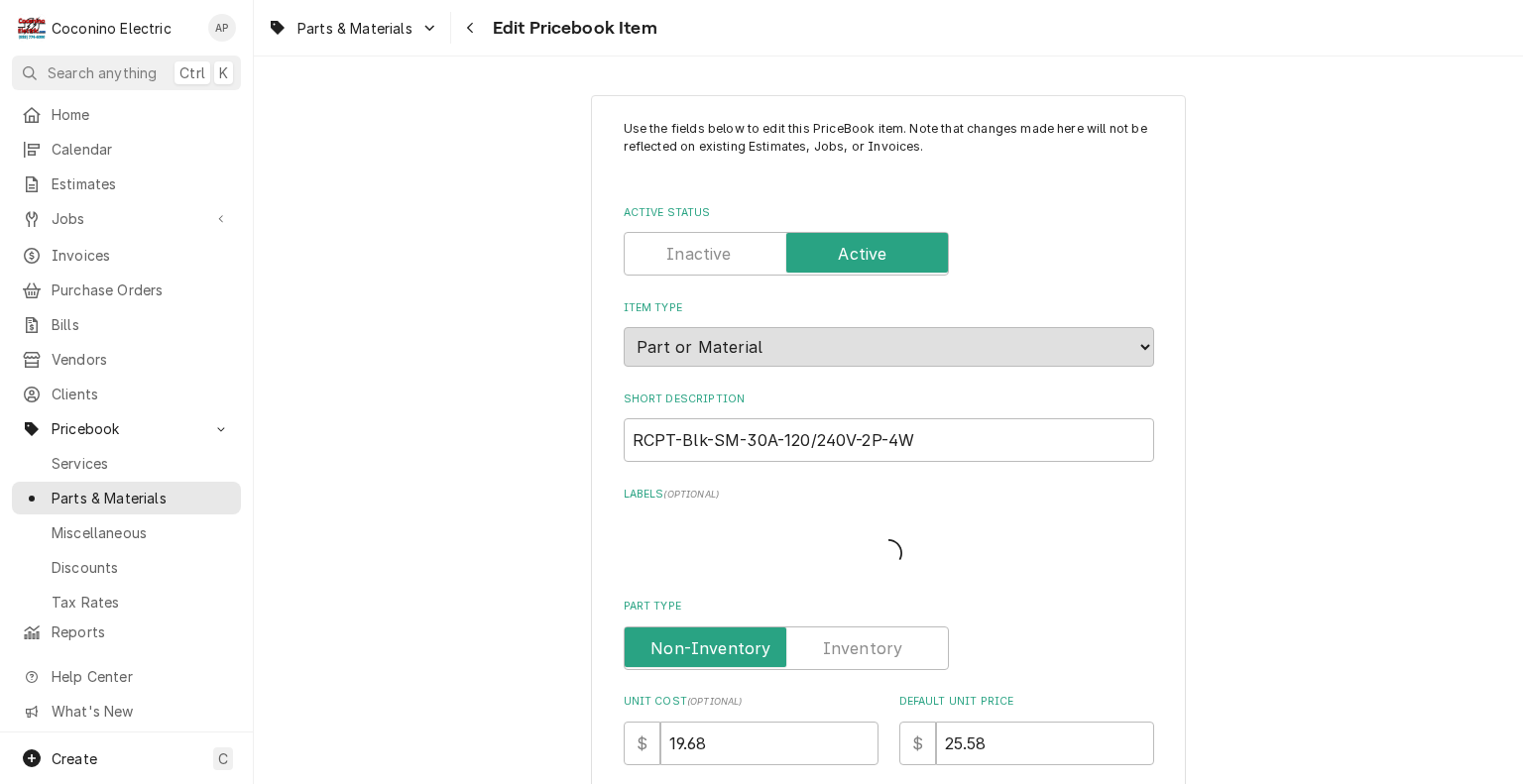type on "x" 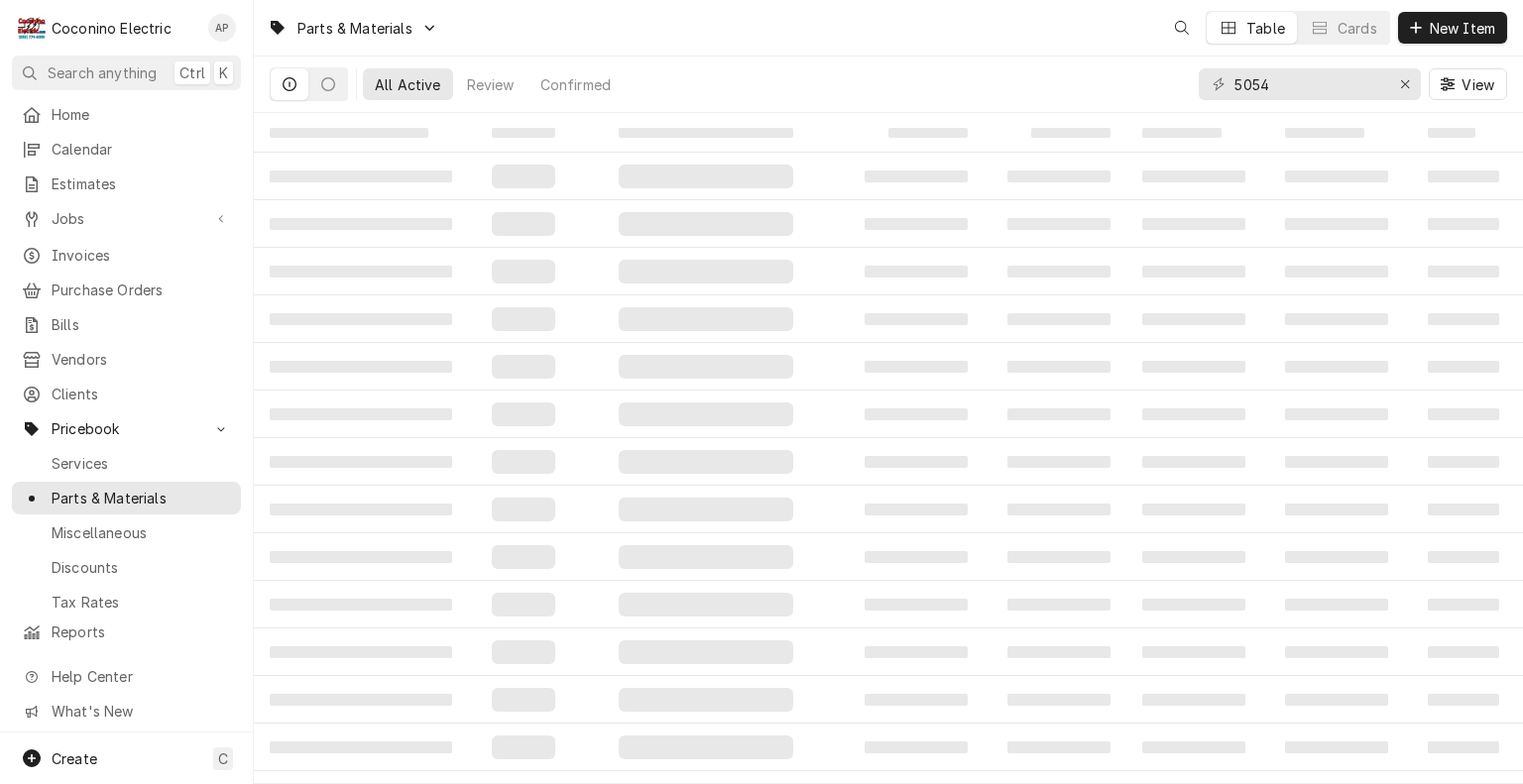 scroll, scrollTop: 0, scrollLeft: 0, axis: both 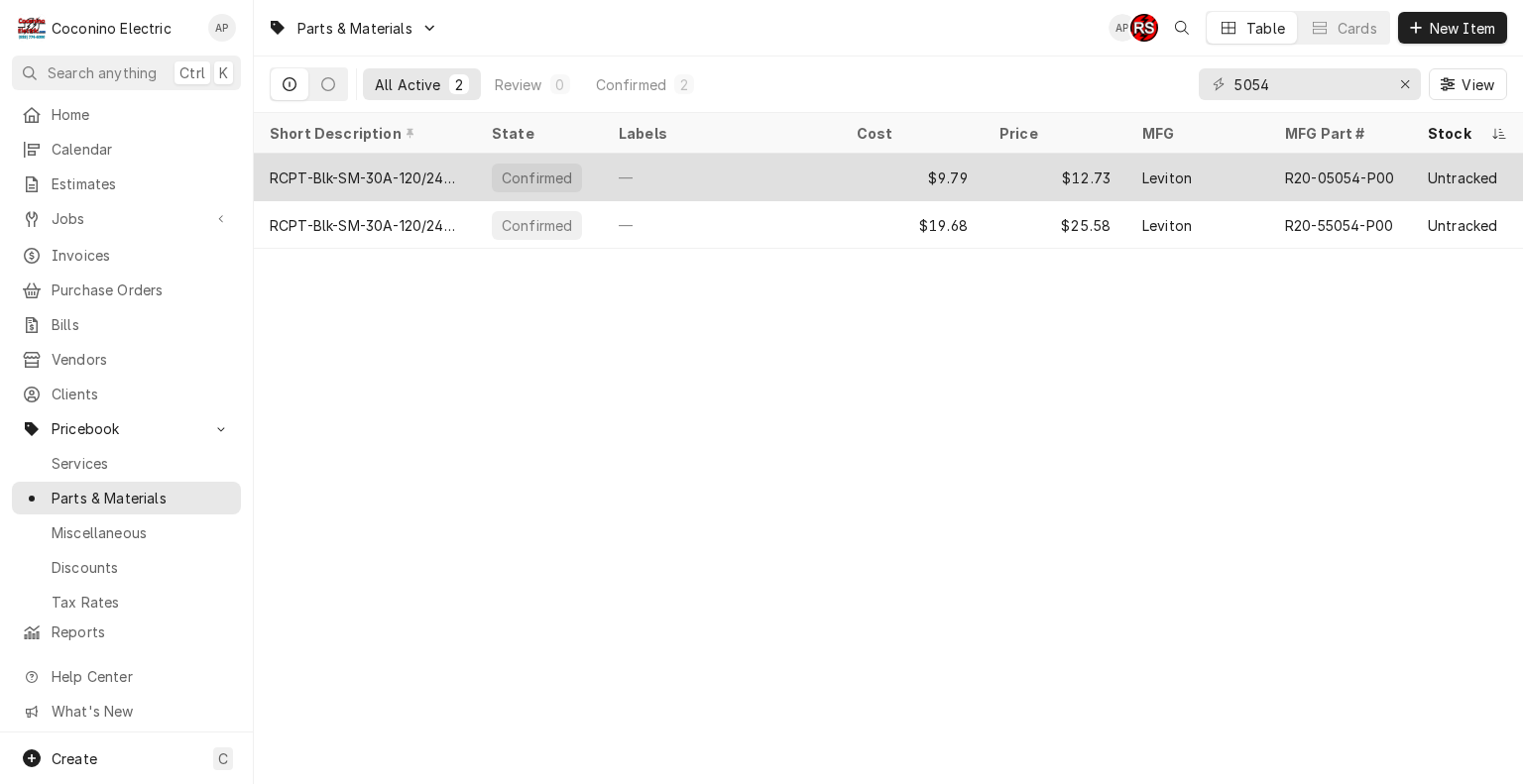 click on "—" at bounding box center [722, 177] 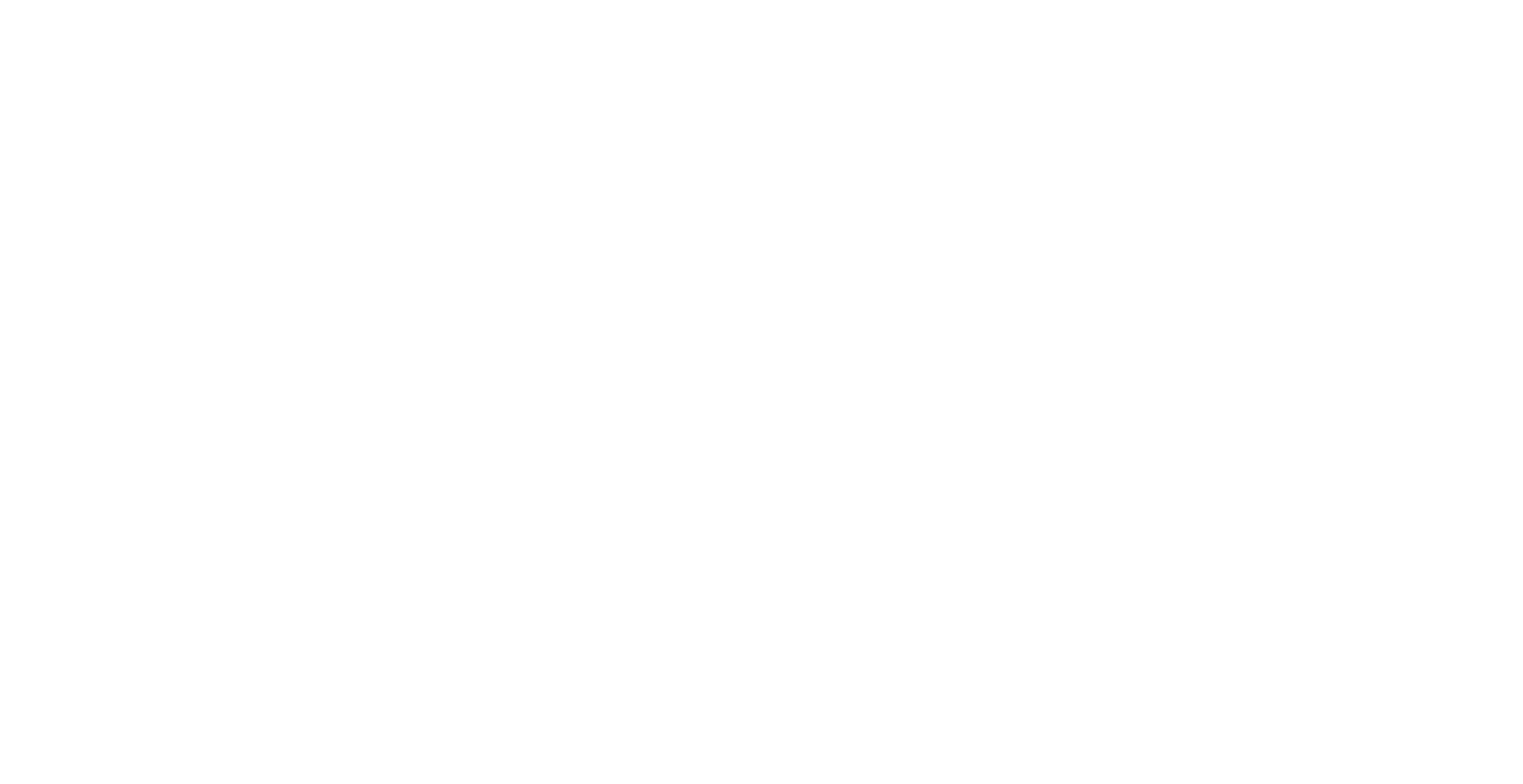 scroll, scrollTop: 0, scrollLeft: 0, axis: both 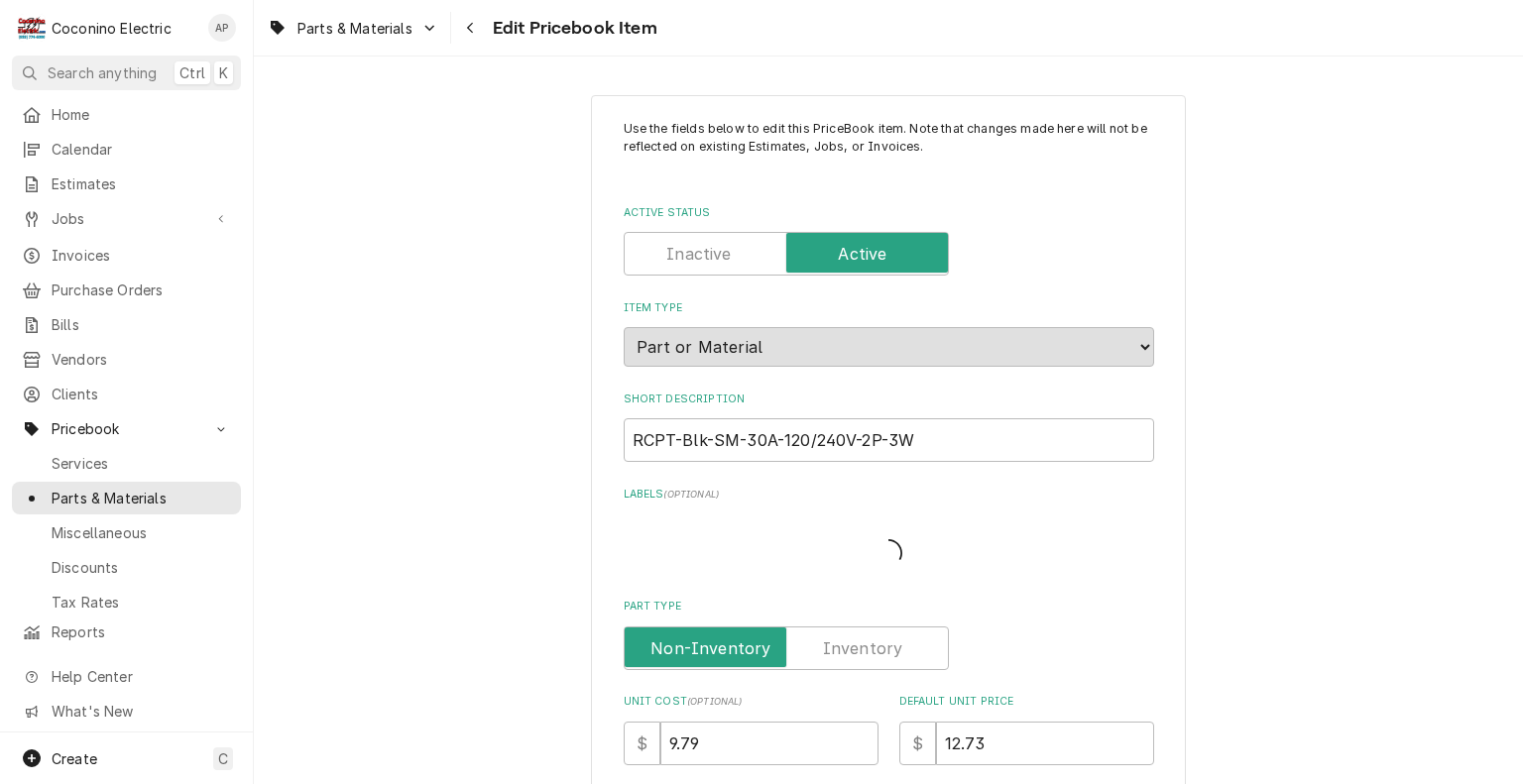 type on "x" 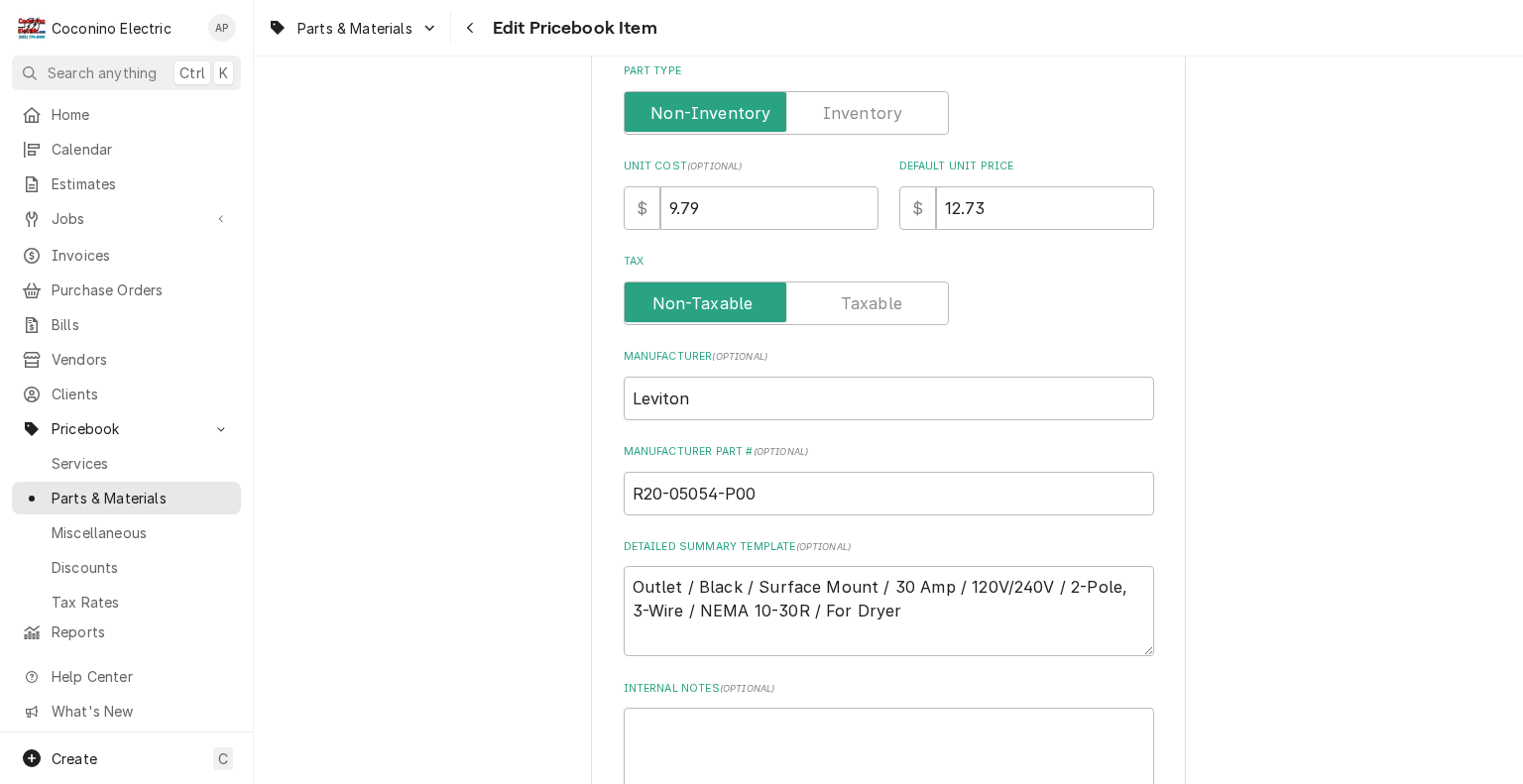 scroll, scrollTop: 509, scrollLeft: 0, axis: vertical 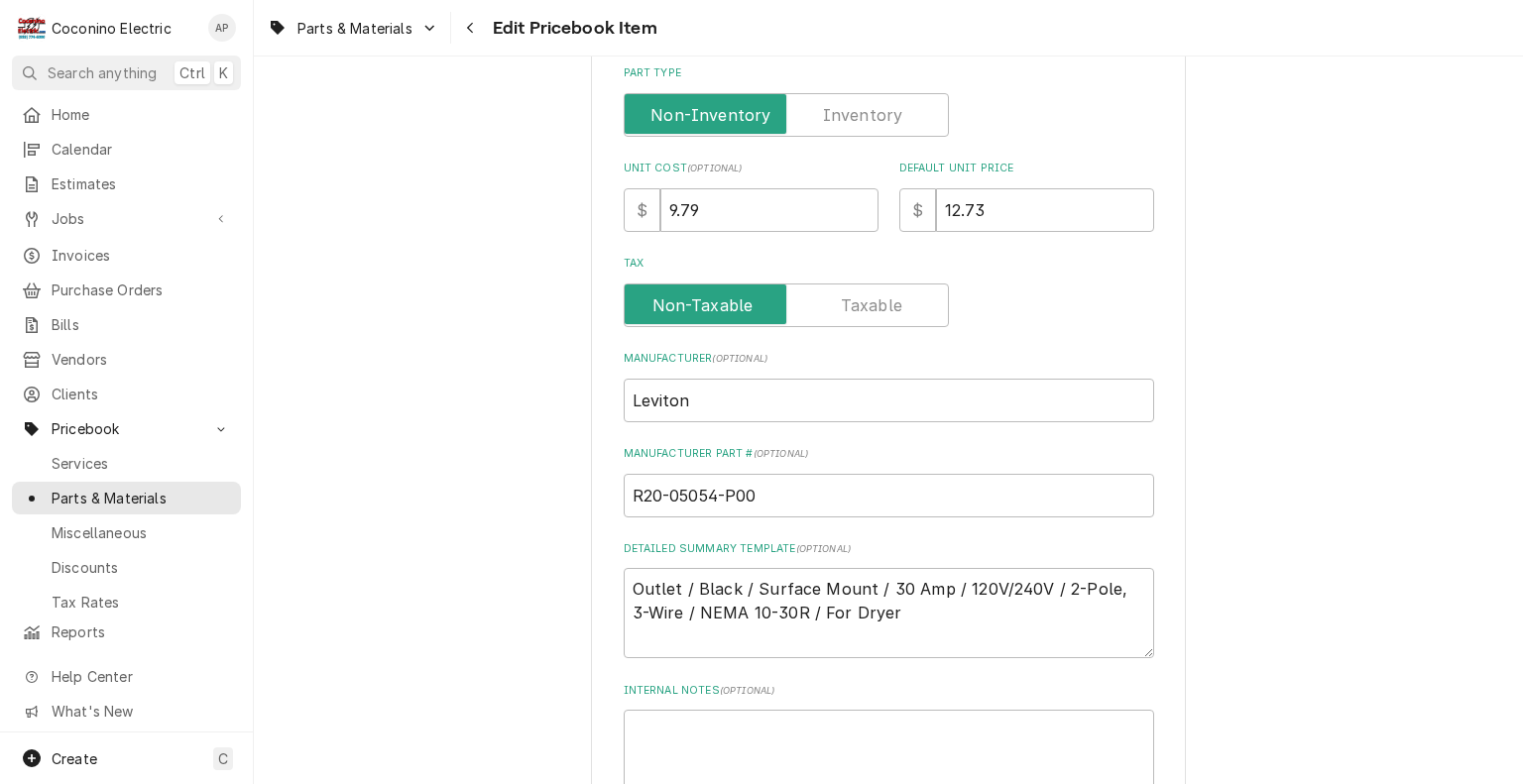 click at bounding box center (786, 115) 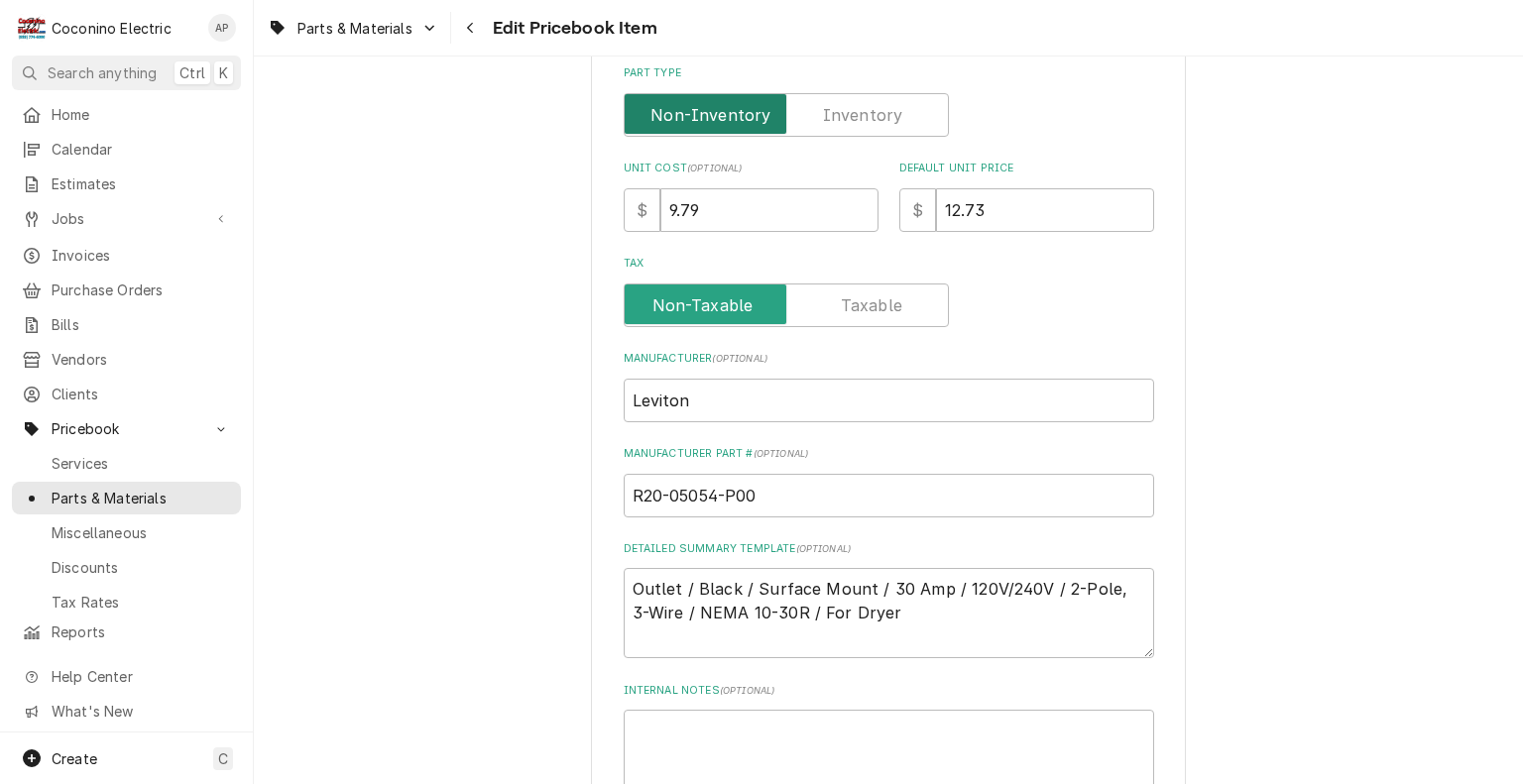 click at bounding box center (786, 115) 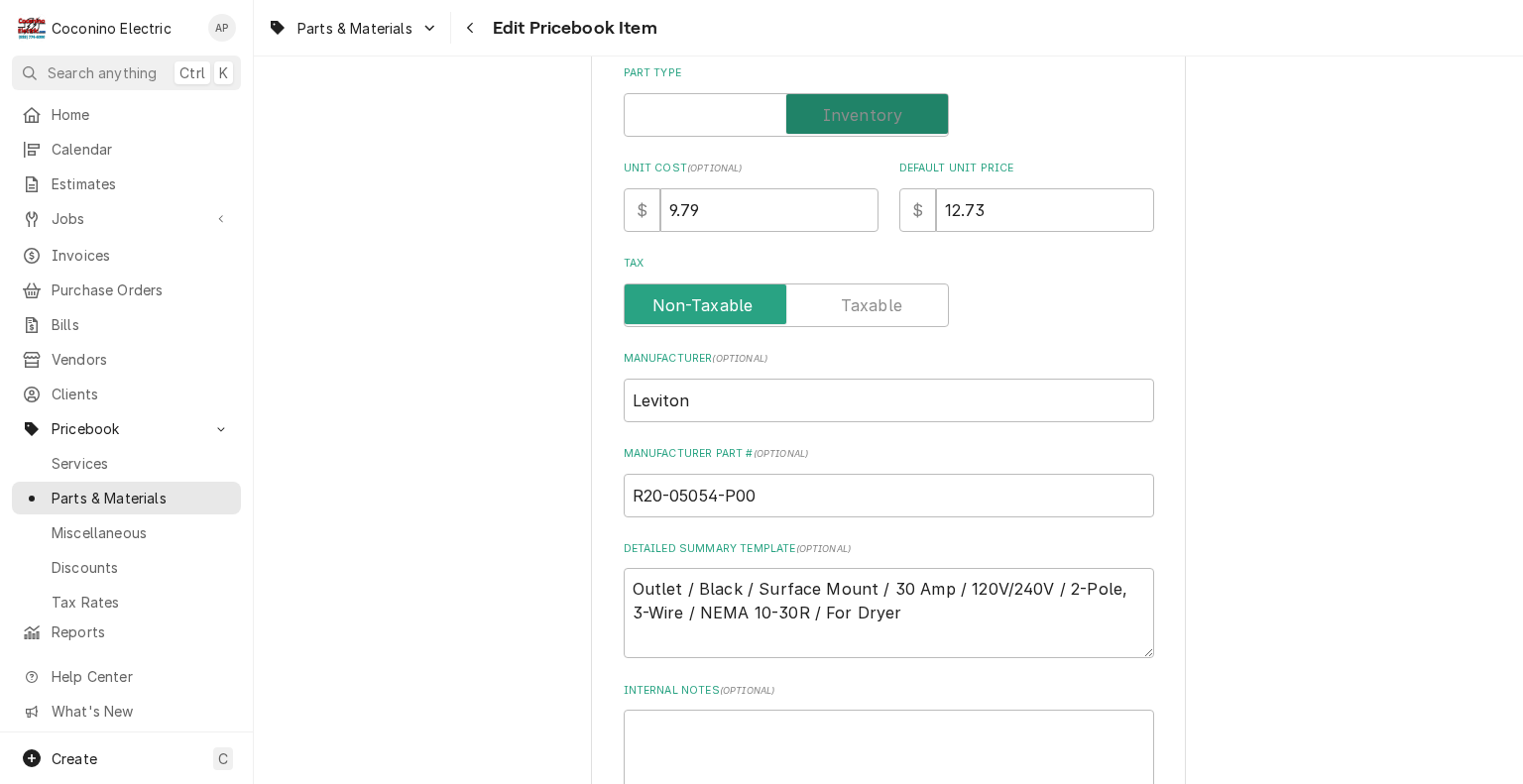 checkbox on "true" 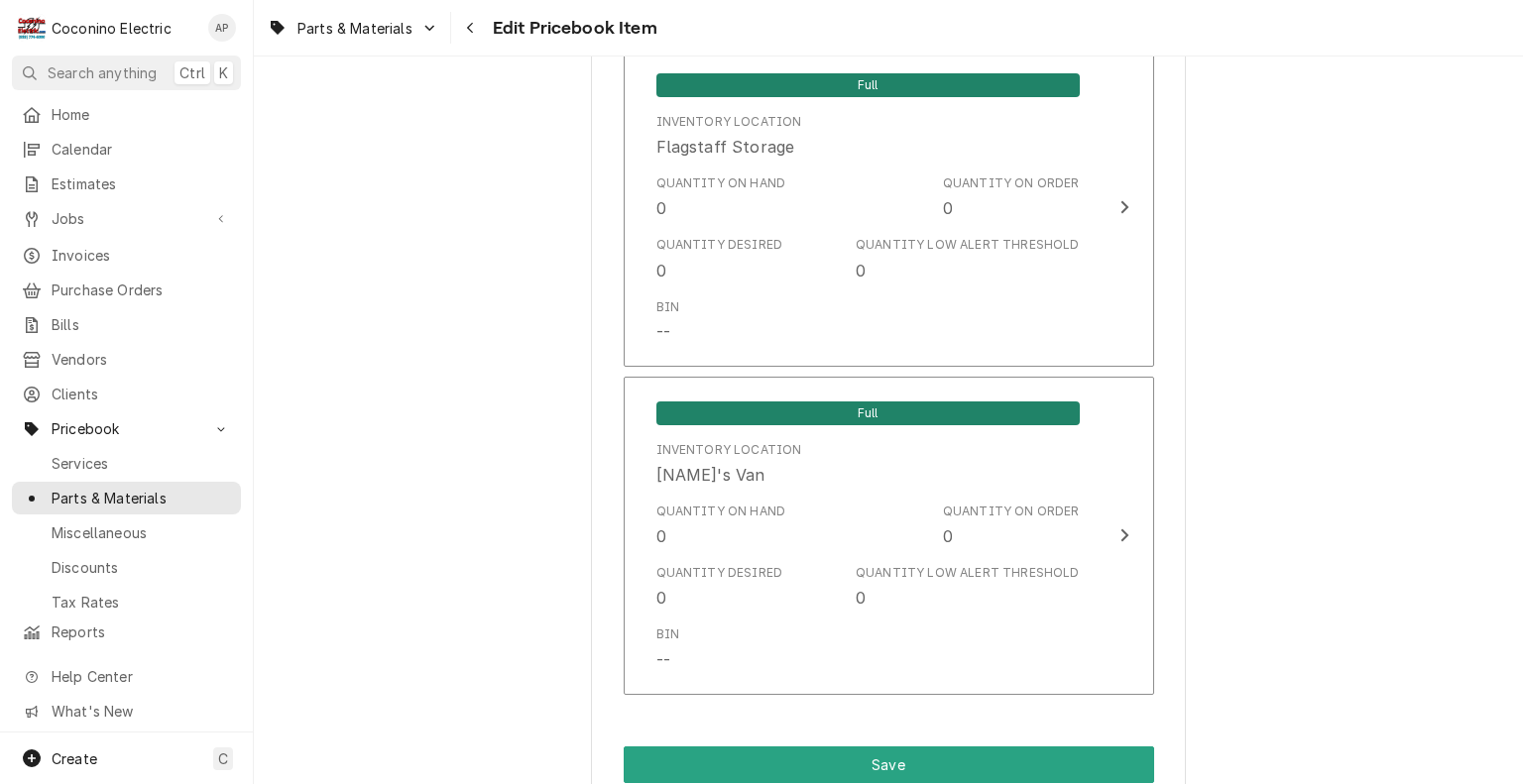 scroll, scrollTop: 1890, scrollLeft: 0, axis: vertical 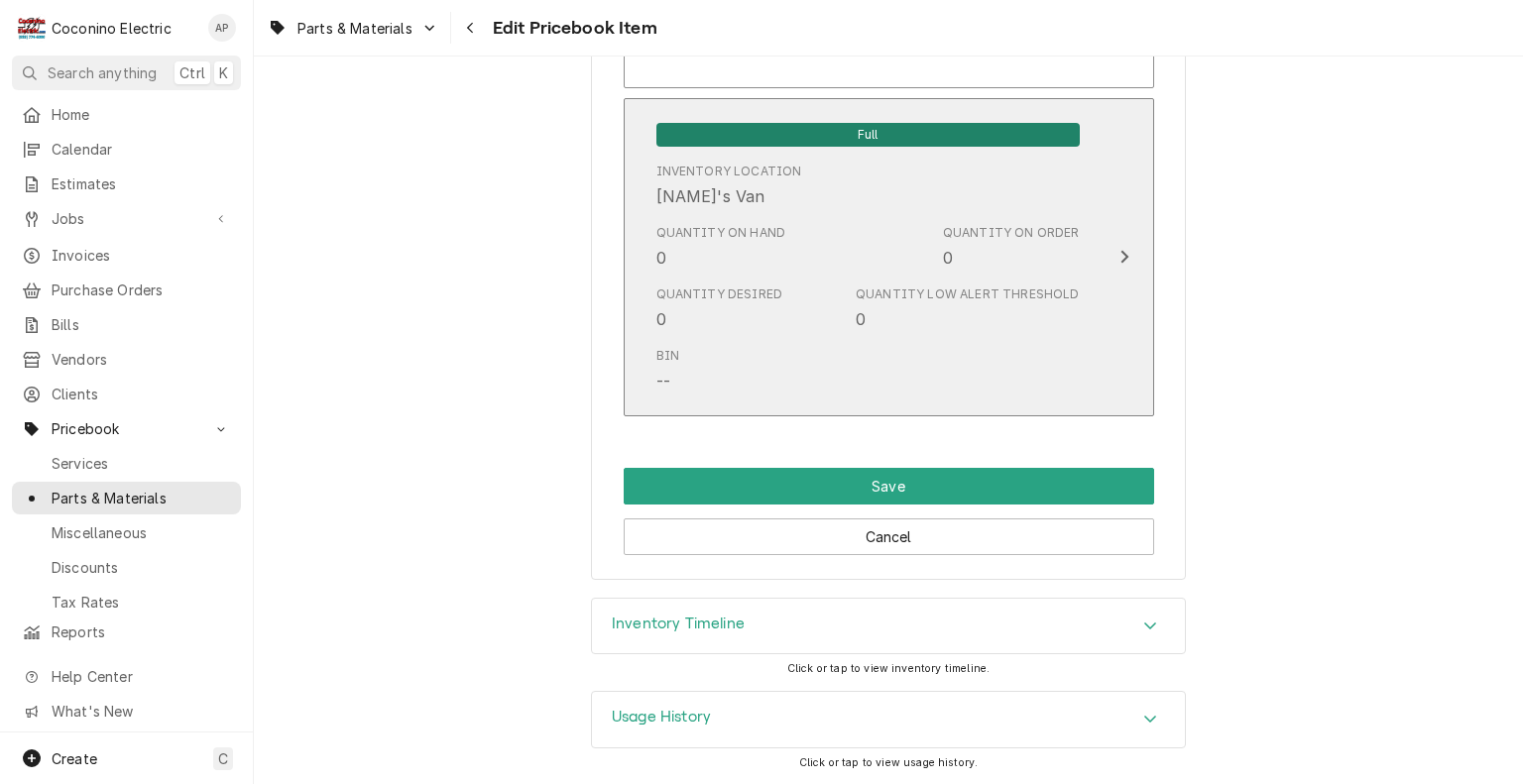 click on "Quantity Low Alert Threshold 0" at bounding box center [967, 308] 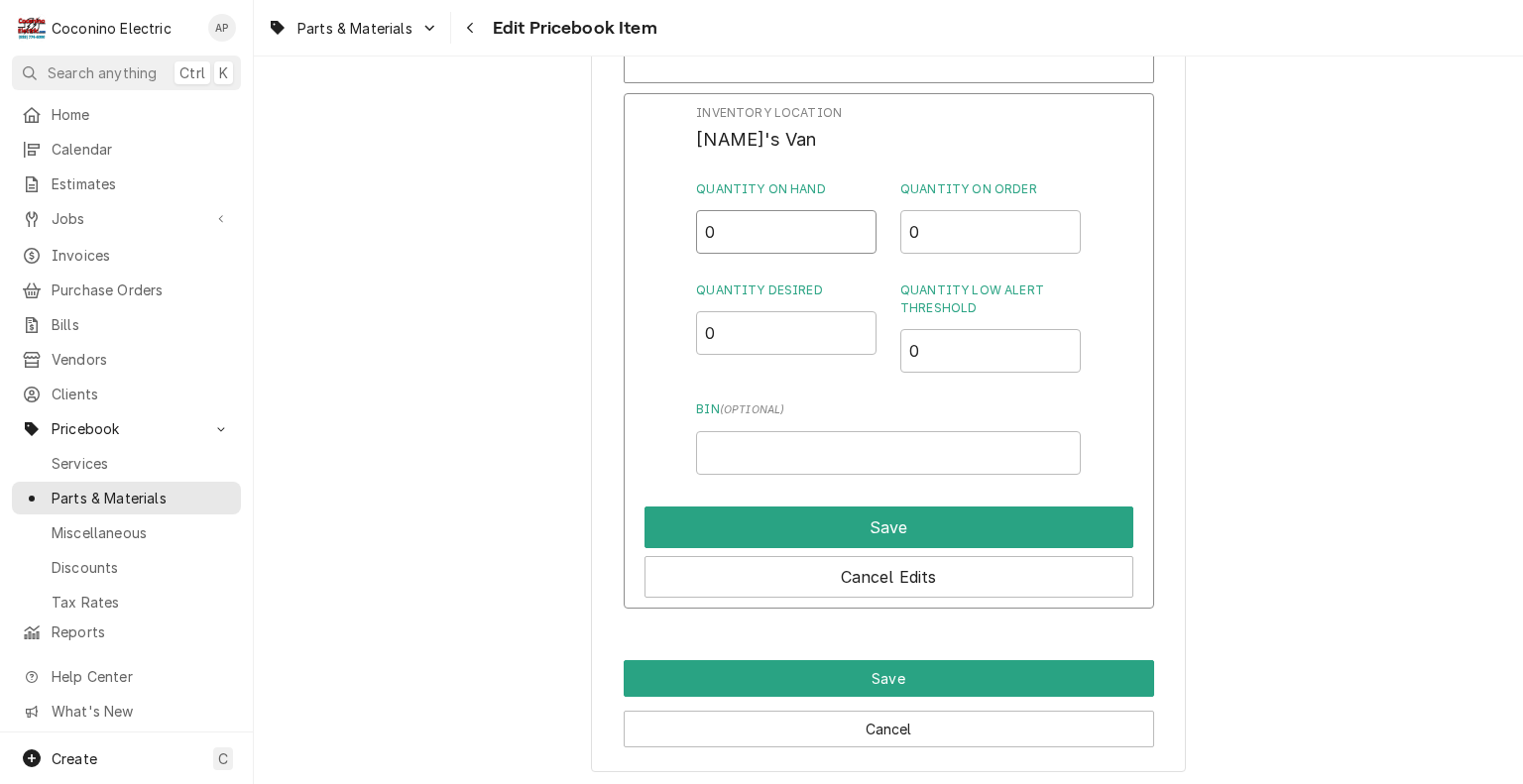 drag, startPoint x: 765, startPoint y: 217, endPoint x: 602, endPoint y: 223, distance: 163.11039 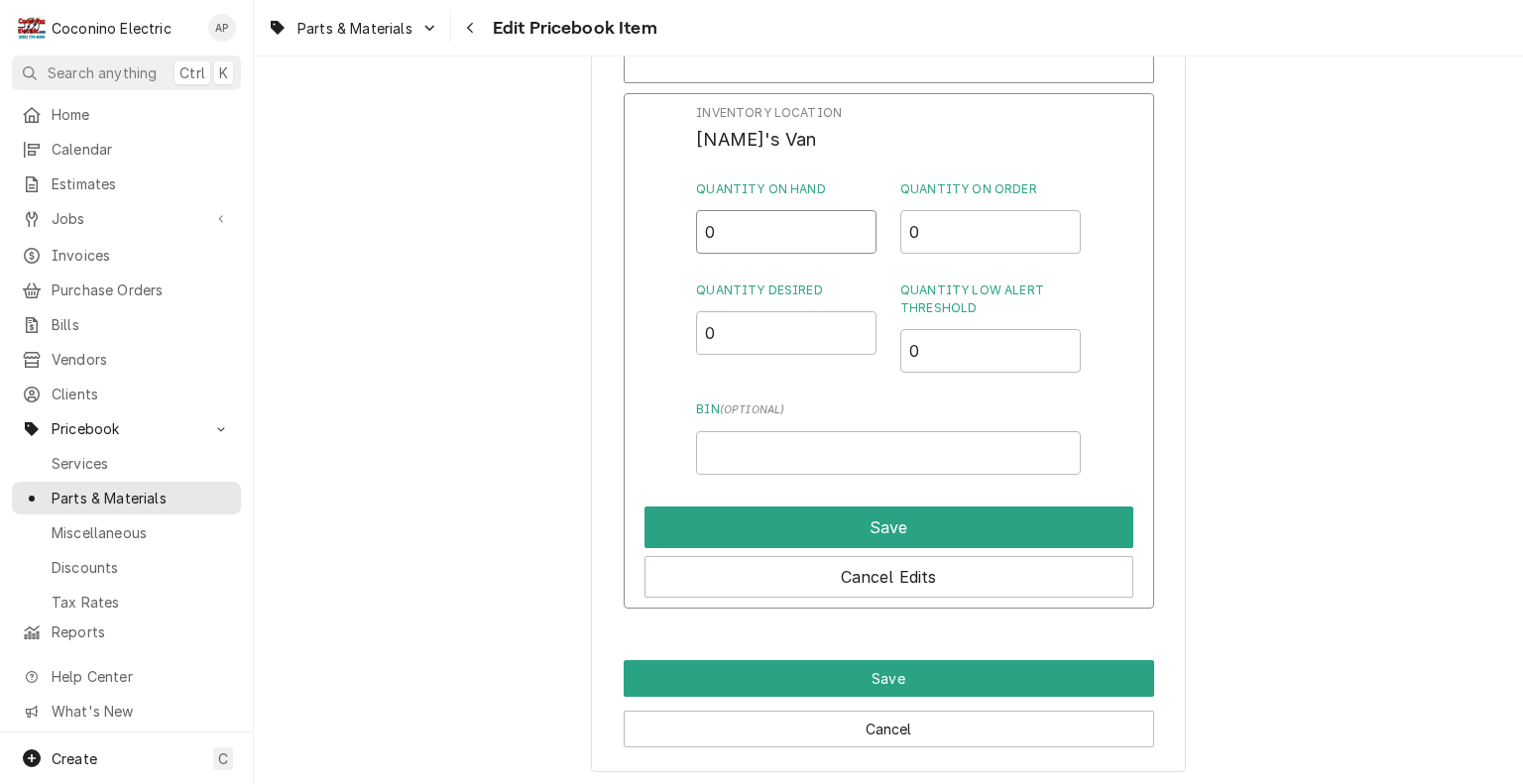 click on "Use the fields below to edit this PriceBook item. Note that changes made here will not be reflected on existing Estimates, Jobs, or Invoices. Active Status Item Type Choose PriceBook item type... Service Charge Part or Material Miscellaneous Charge Discount Tax Short Description RCPT-Blk-SM-30A-120/240V-2P-3W Labels  ( optional ) Add Labels... Part Type Unit Cost  ( optional ) $ 9.79 Default Unit Price $ 12.73 Tax Manufacturer  ( optional ) Leviton Manufacturer Part #  ( optional ) R20-05054-P00 Detailed Summary Template  ( optional ) Outlet / Black / Surface Mount / 30 Amp / 120V/240V / 2-Pole, 3-Wire / NEMA 10-30R / For Dryer Internal Notes  ( optional ) Vendor Part Information Preferred Vendor Vendor Home Depot Vendor Cost $9.79 Vendor Part # 311373571 Add Vendor Cost Inventory Levels Full Inventory Location Flagstaff Storage Quantity on Hand 0 Quantity on Order 0 Quantity Desired 0 Quantity Low Alert Threshold 0 Bin -- Inventory Location Robert's Van Quantity on Hand 0 Quantity on Order 0 Quantity Desired" at bounding box center (888, -511) 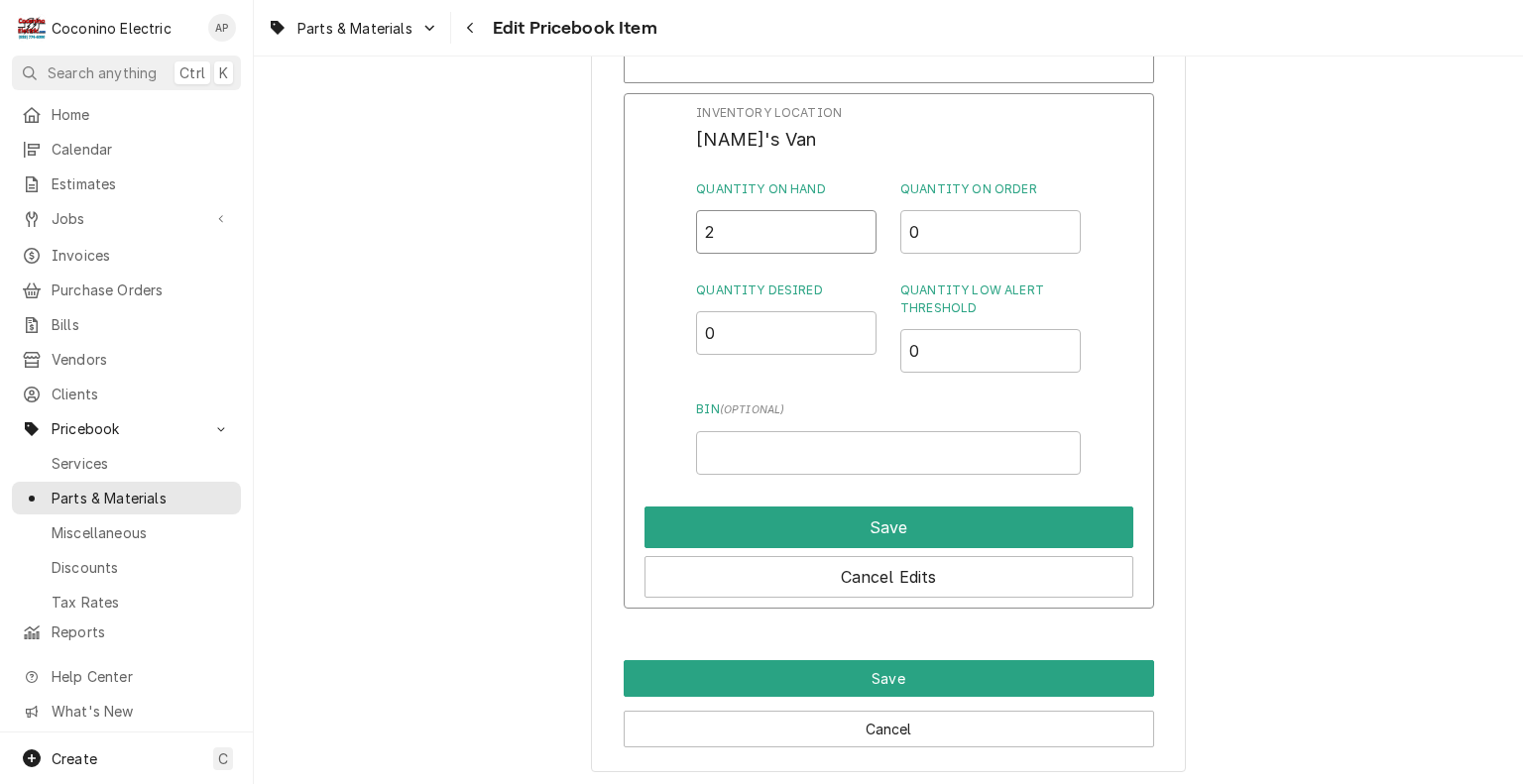 type on "2" 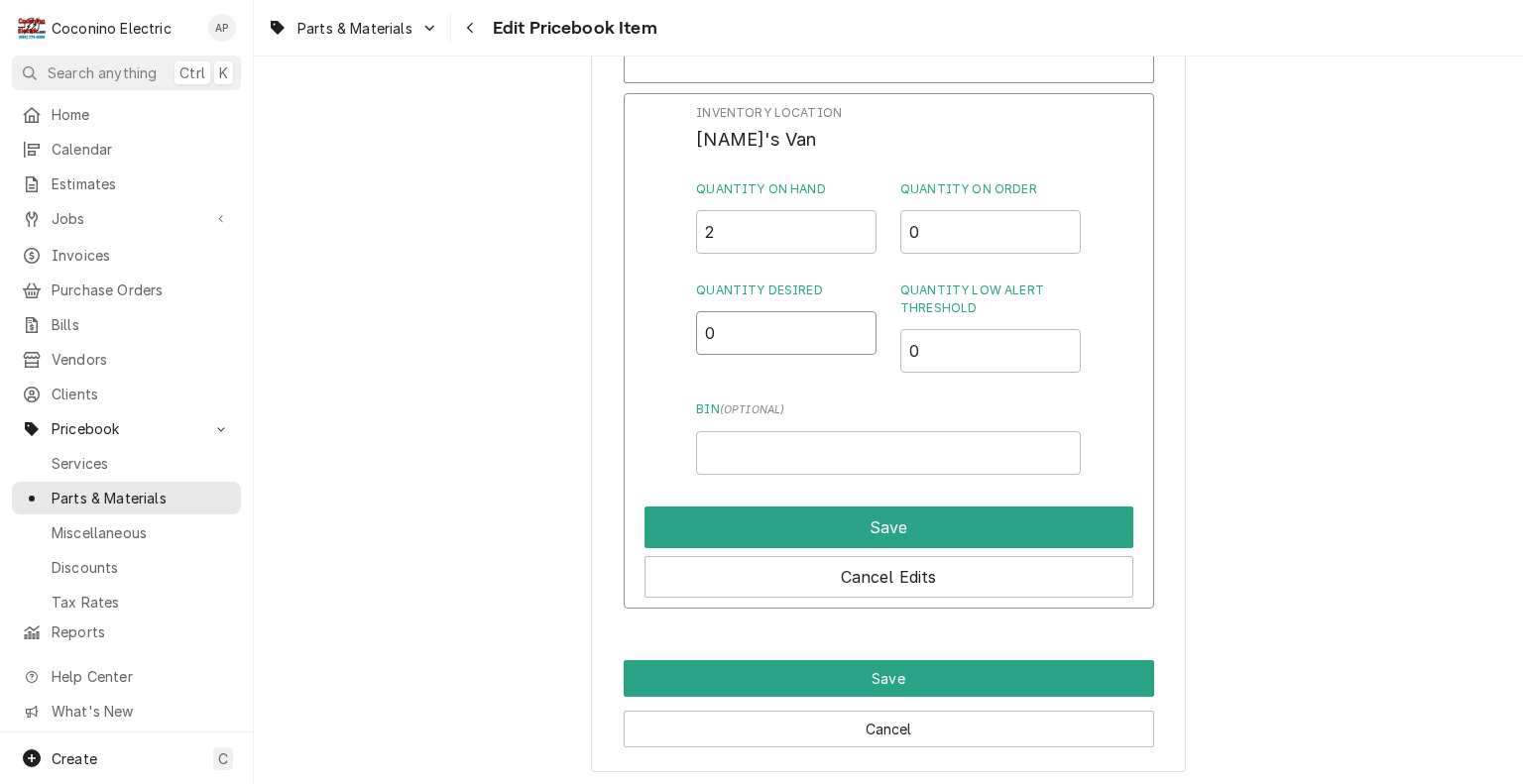 click on "0" at bounding box center (786, 333) 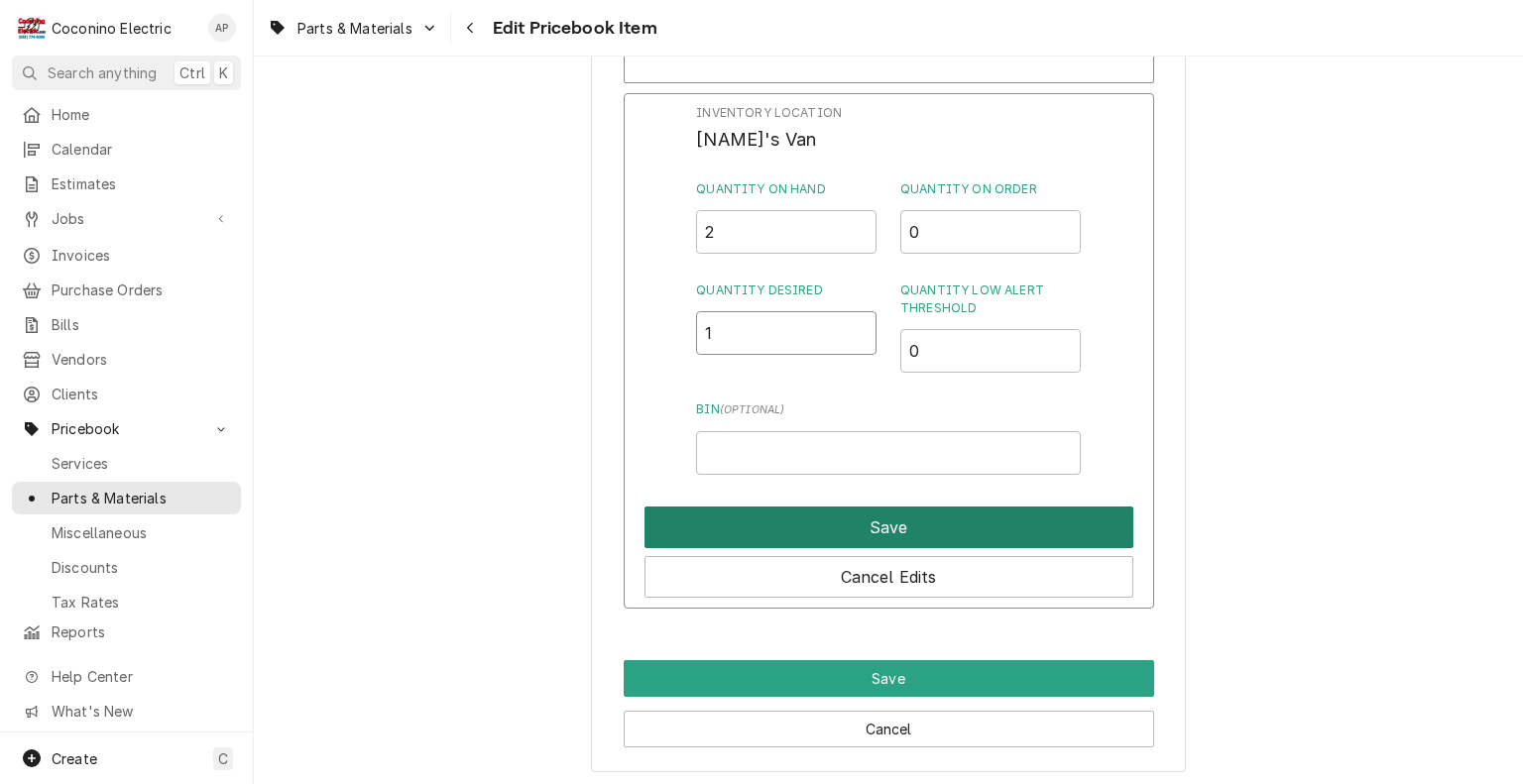 type on "1" 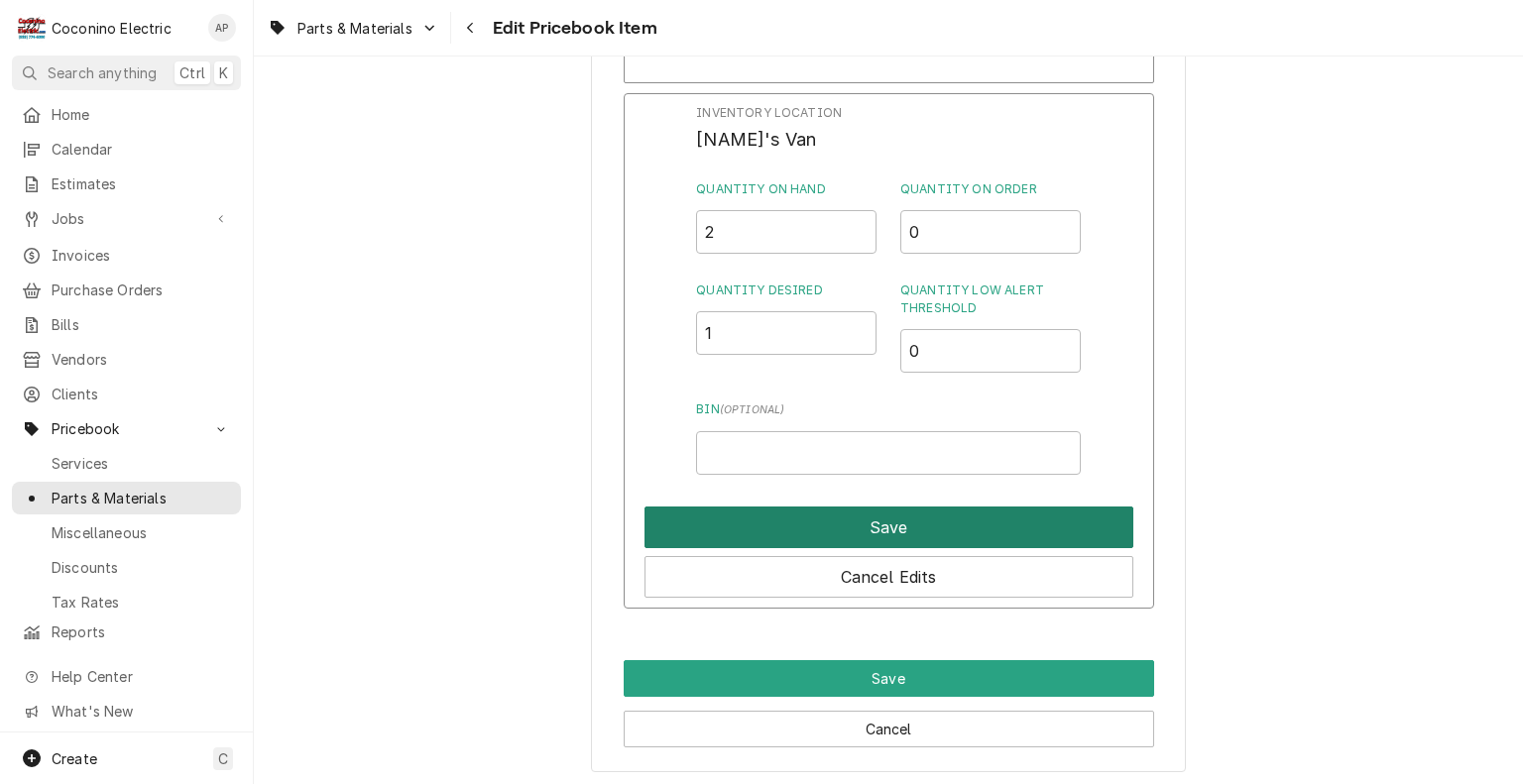 click on "Save" at bounding box center [888, 527] 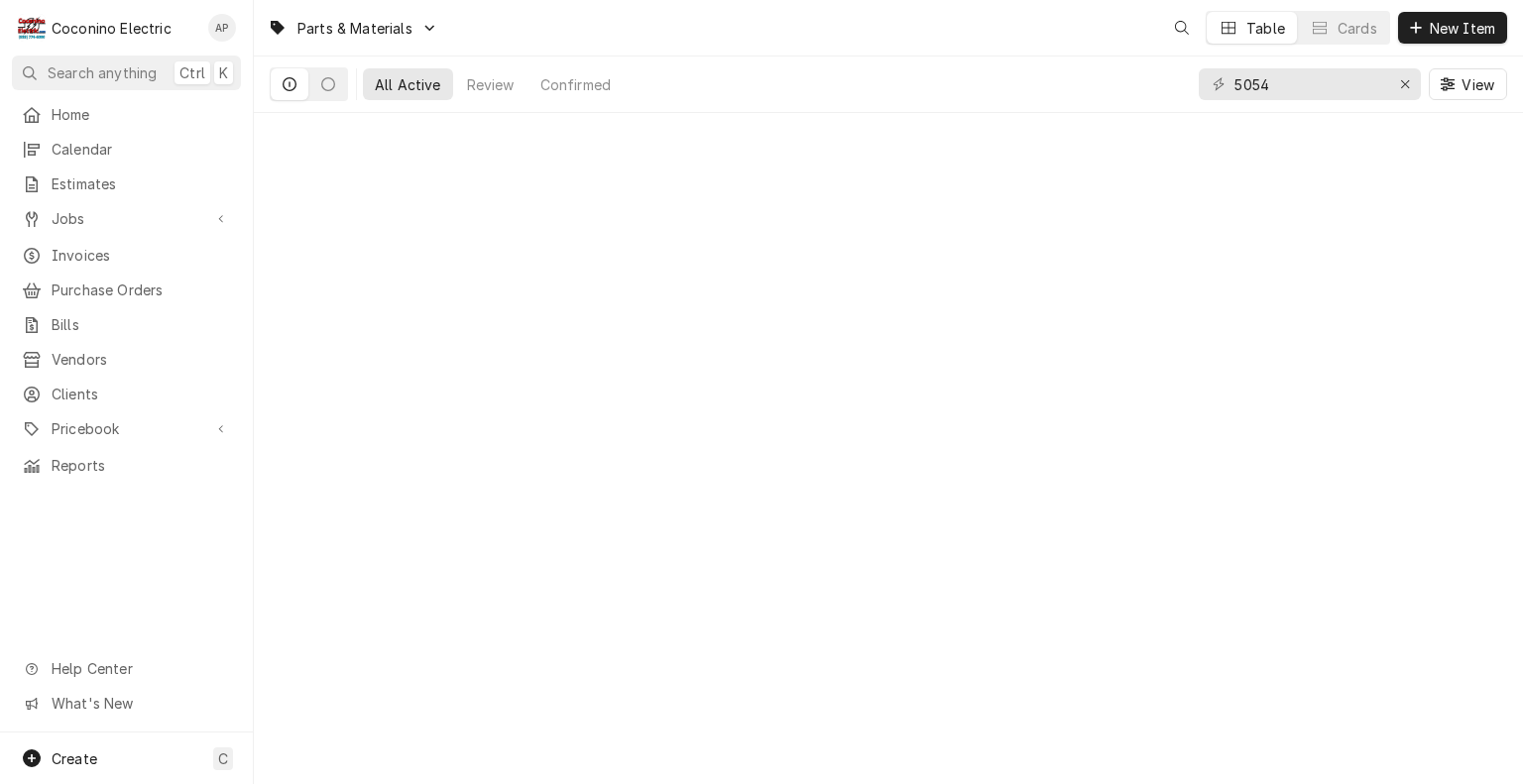scroll, scrollTop: 0, scrollLeft: 0, axis: both 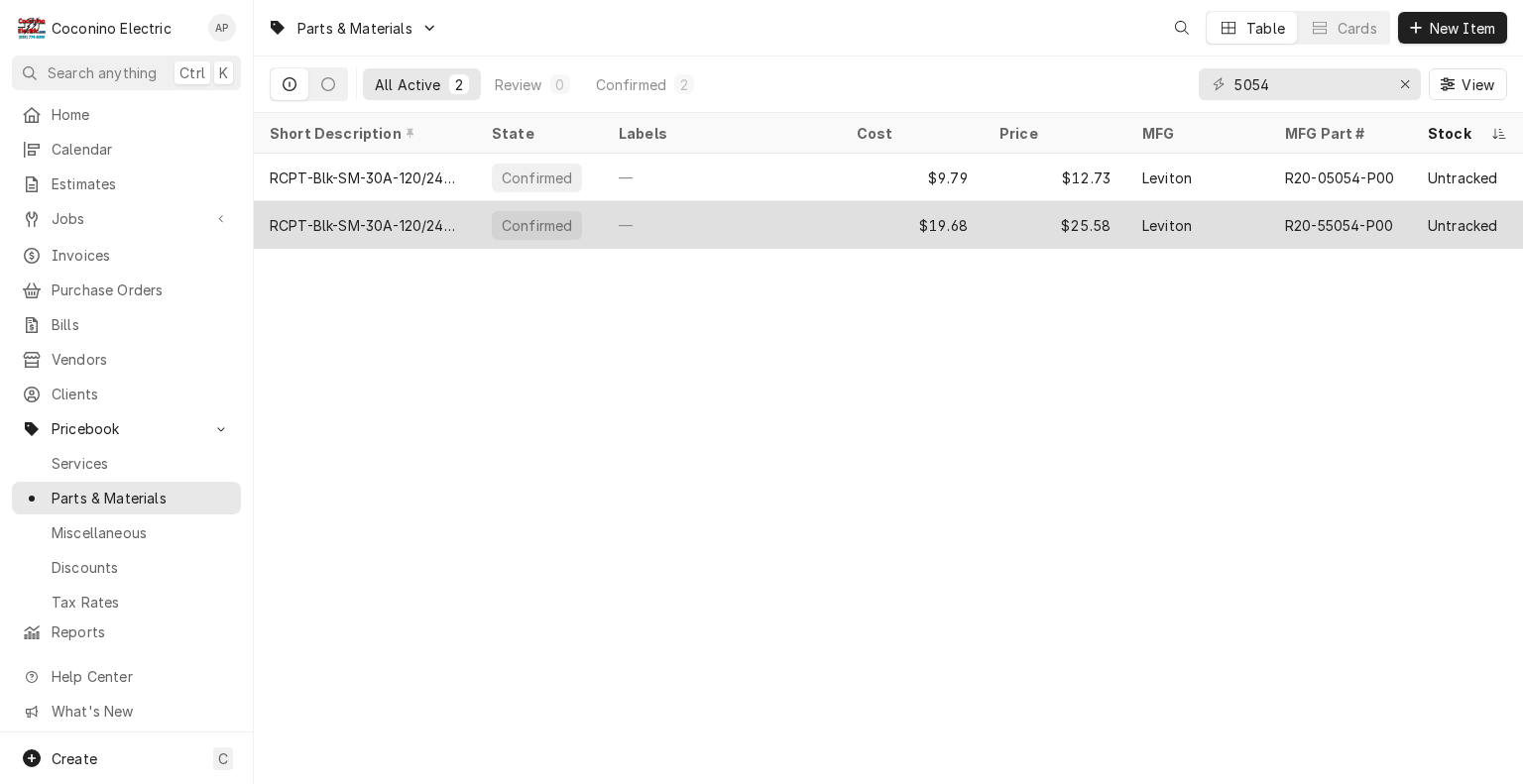 click on "—" at bounding box center [722, 225] 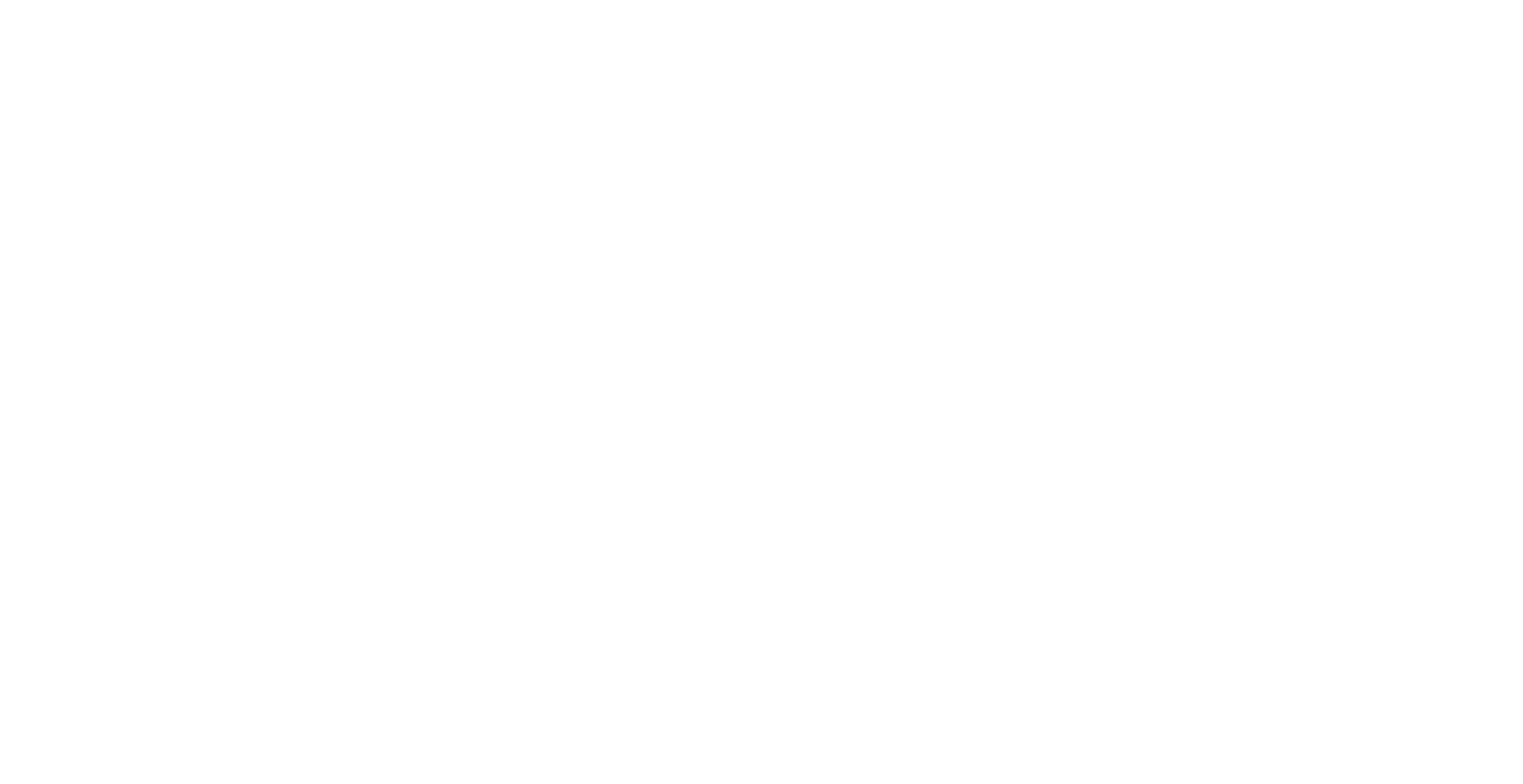 scroll, scrollTop: 0, scrollLeft: 0, axis: both 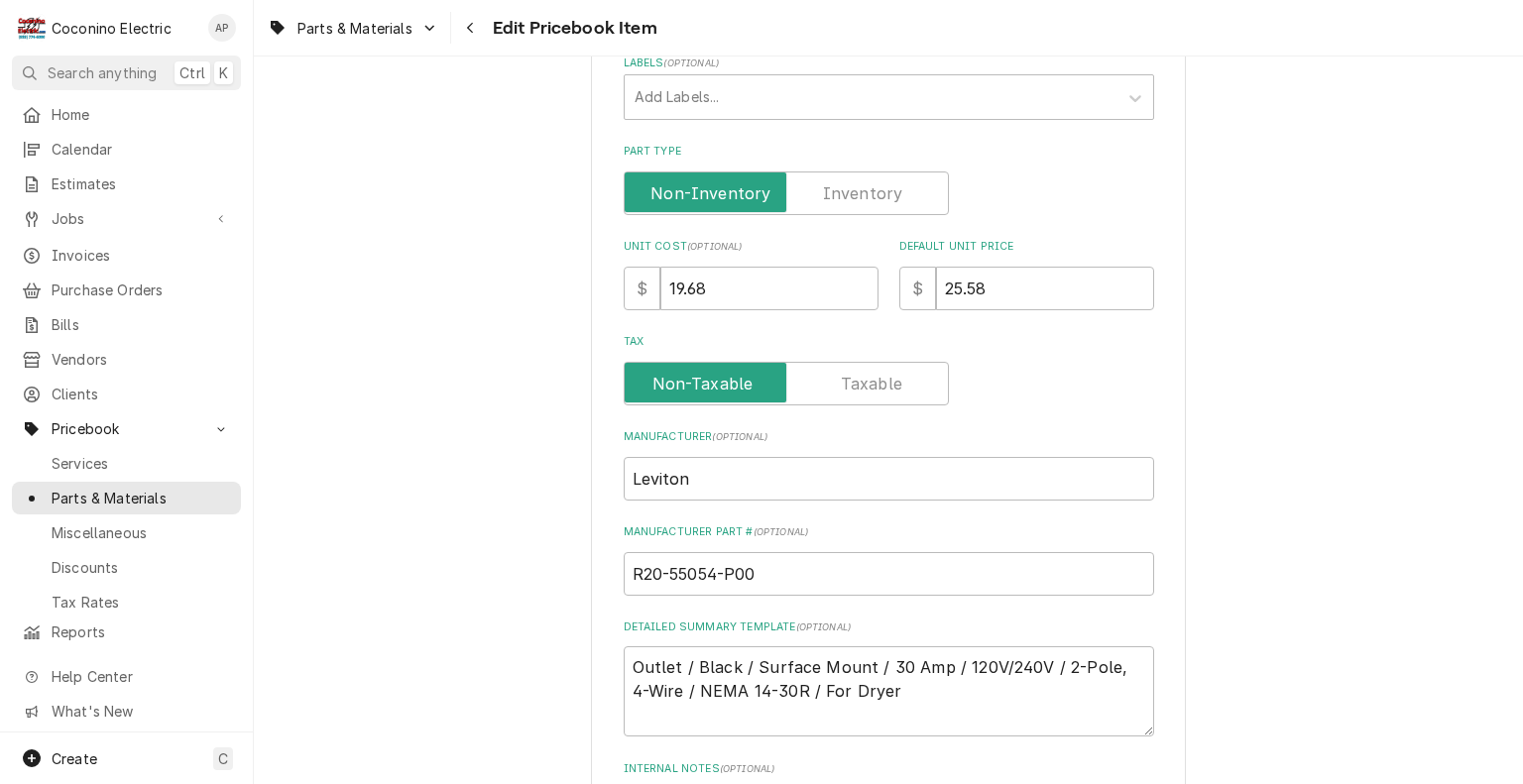 click at bounding box center [786, 193] 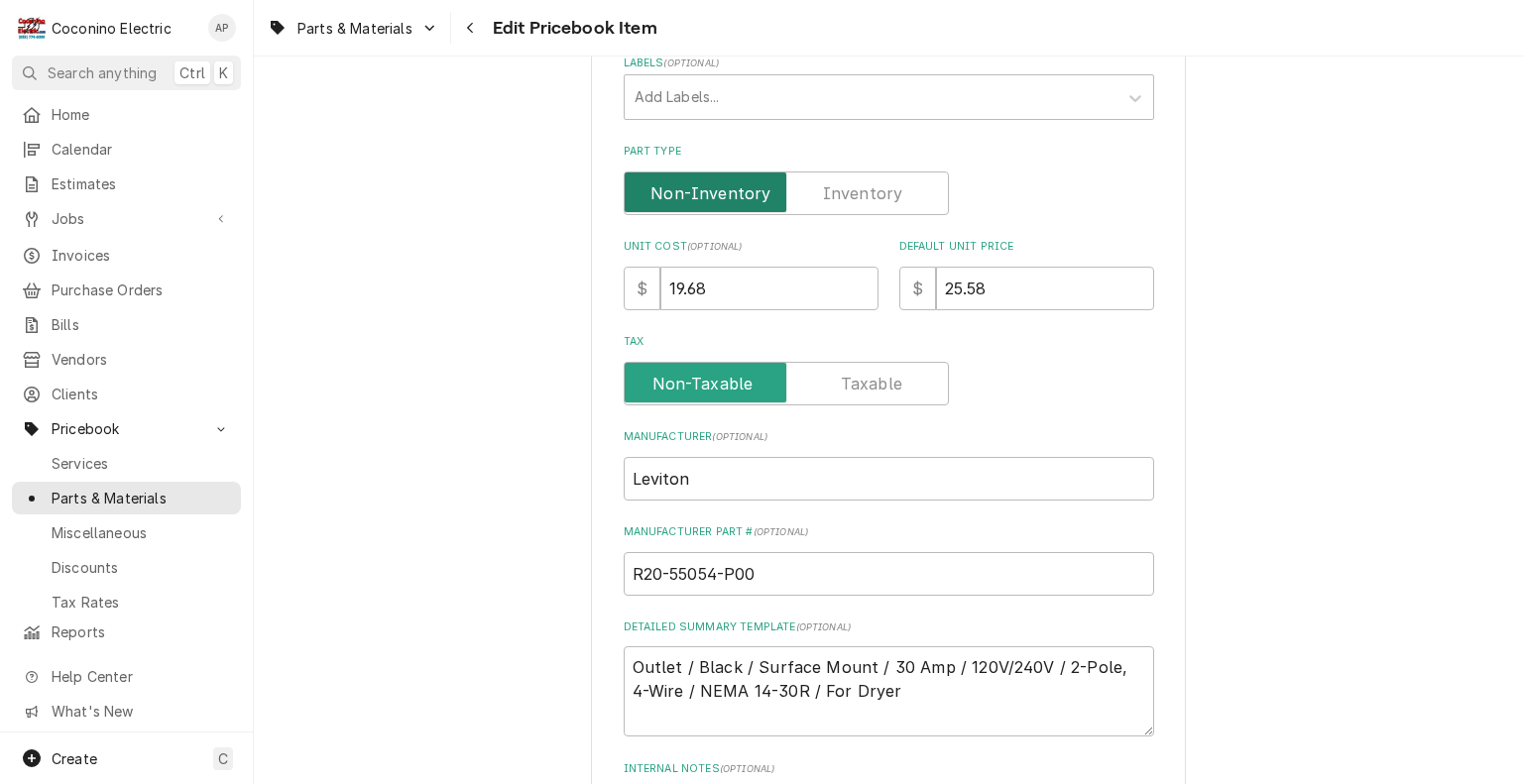 click at bounding box center (786, 193) 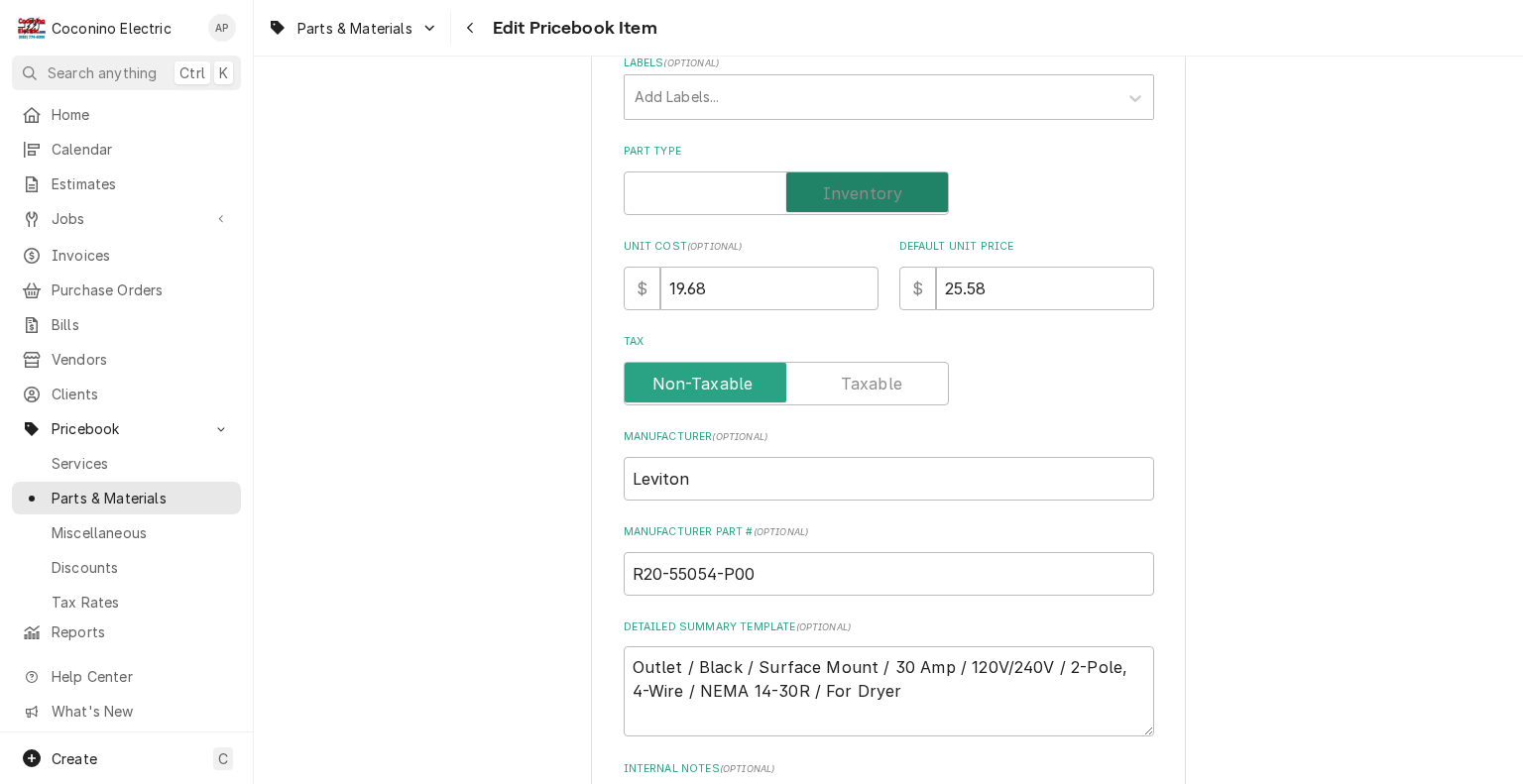 checkbox on "true" 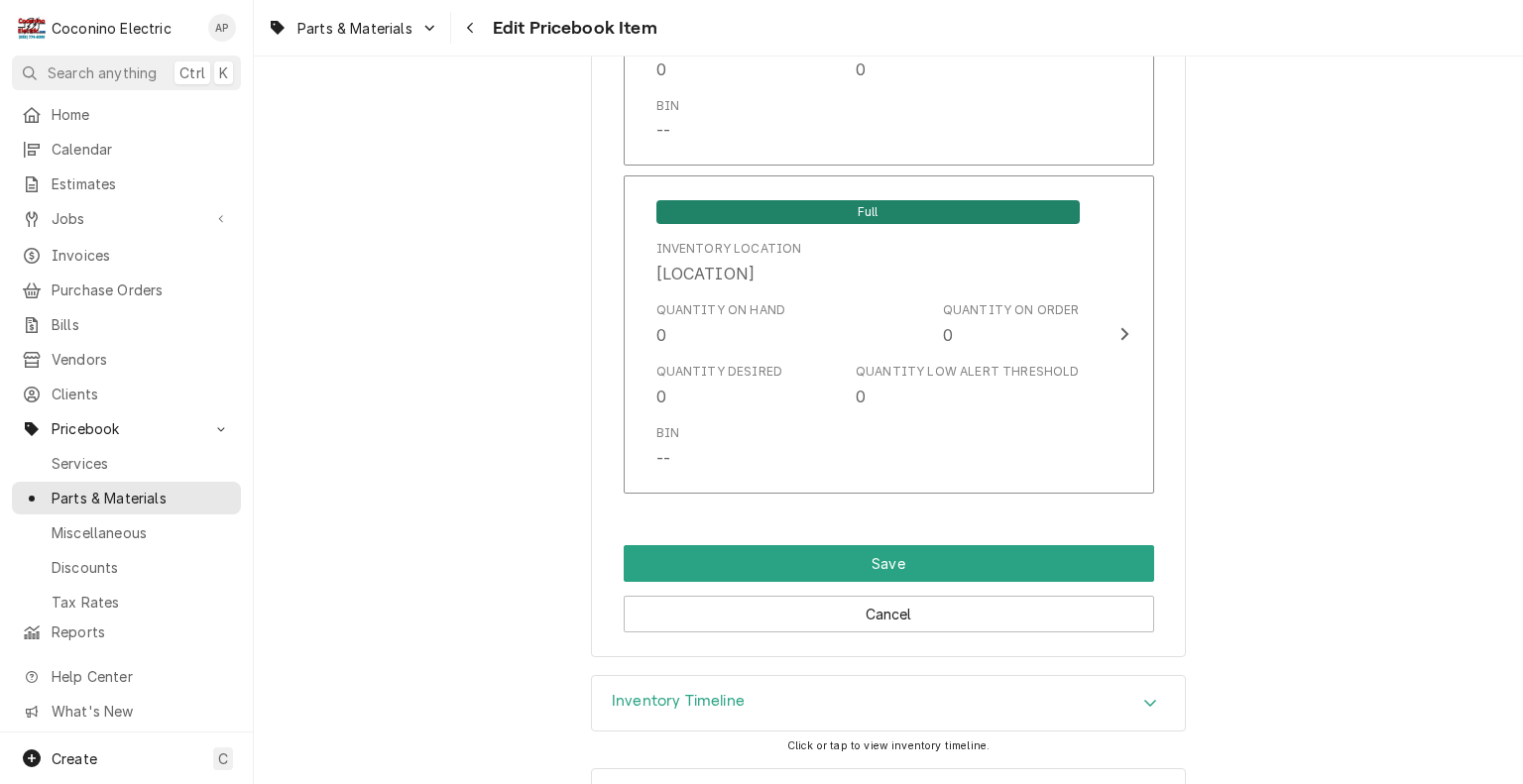 scroll, scrollTop: 1814, scrollLeft: 0, axis: vertical 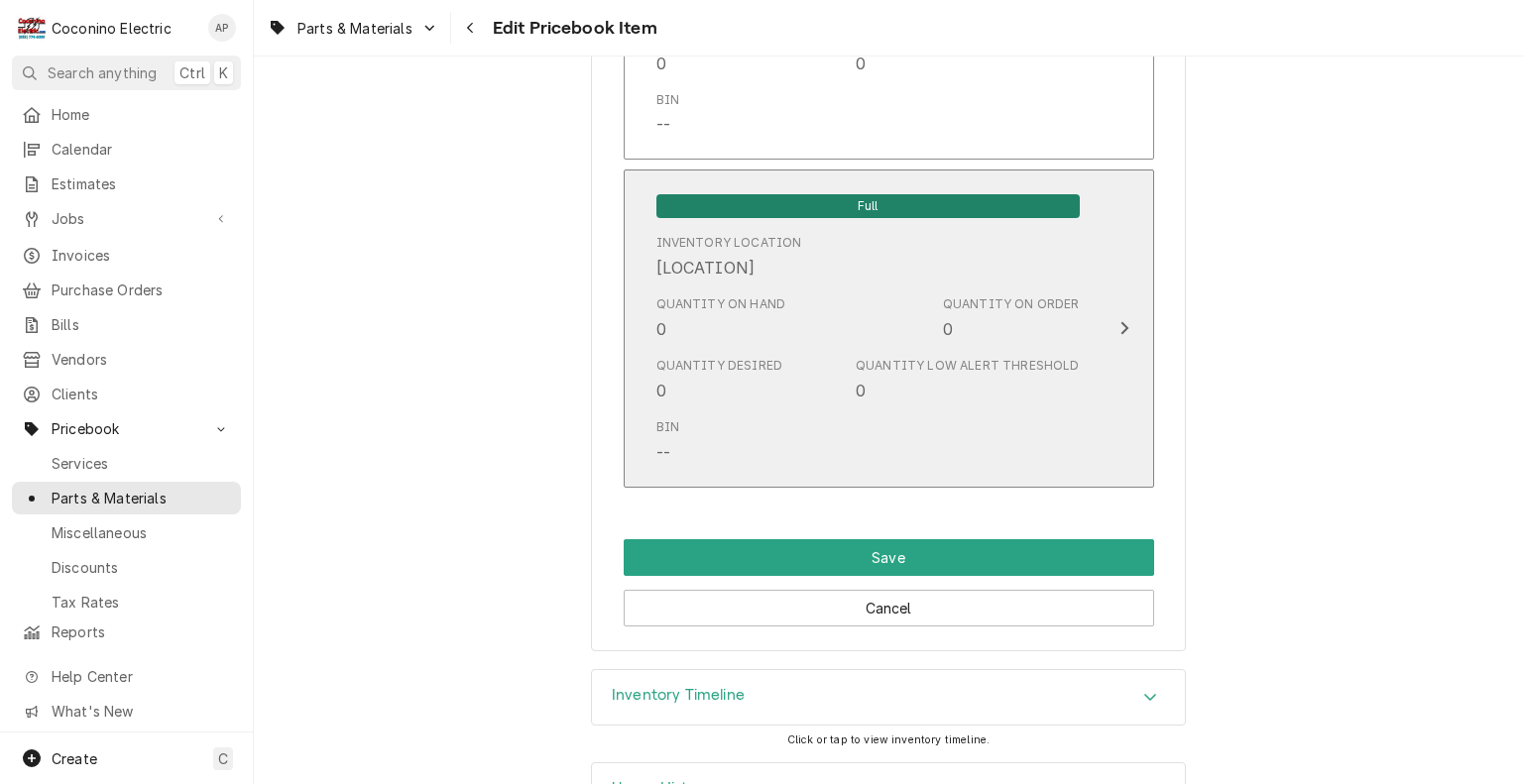click on "Quantity Low Alert Threshold" at bounding box center (967, 366) 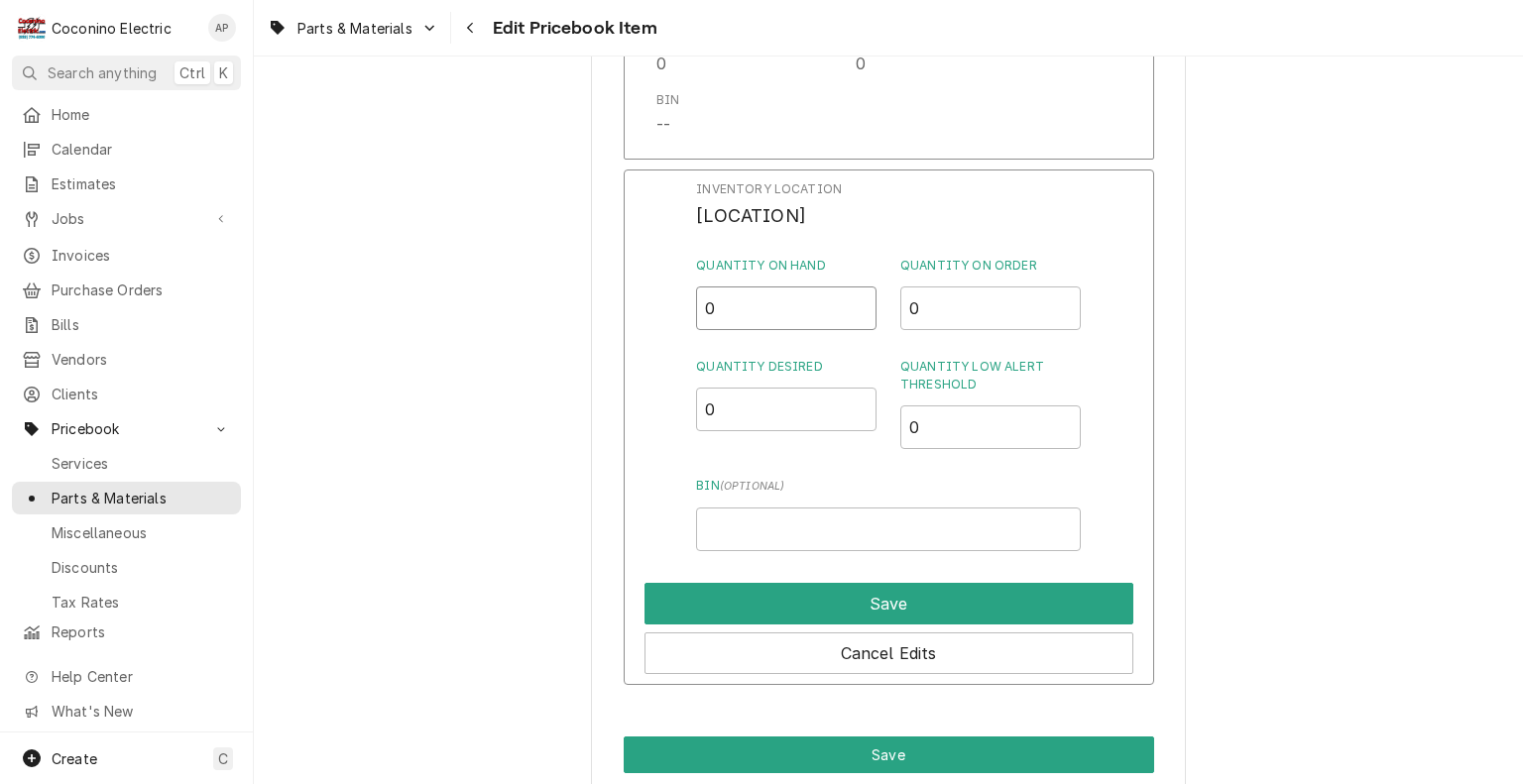 drag, startPoint x: 742, startPoint y: 310, endPoint x: 595, endPoint y: 317, distance: 147.16657 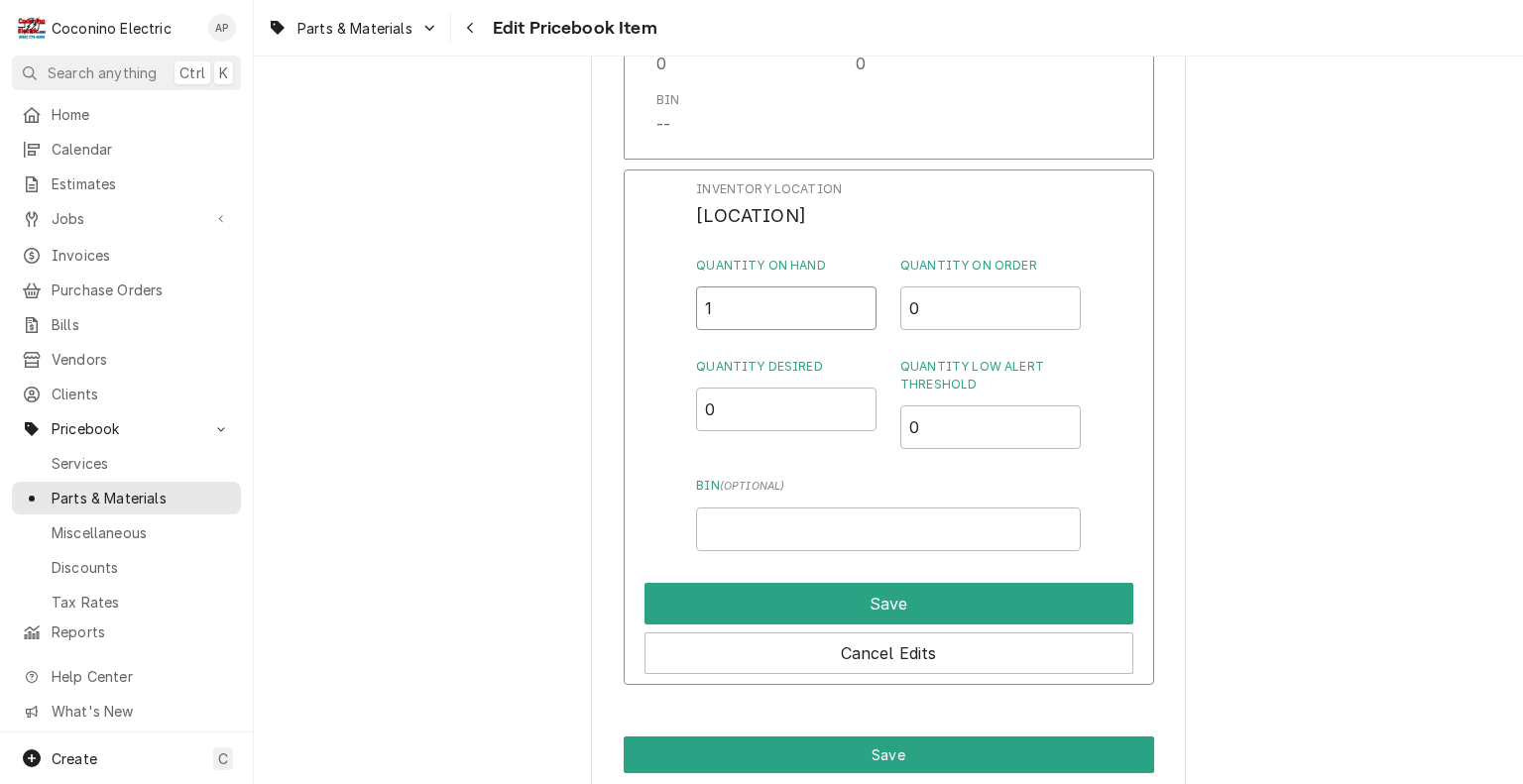 type on "1" 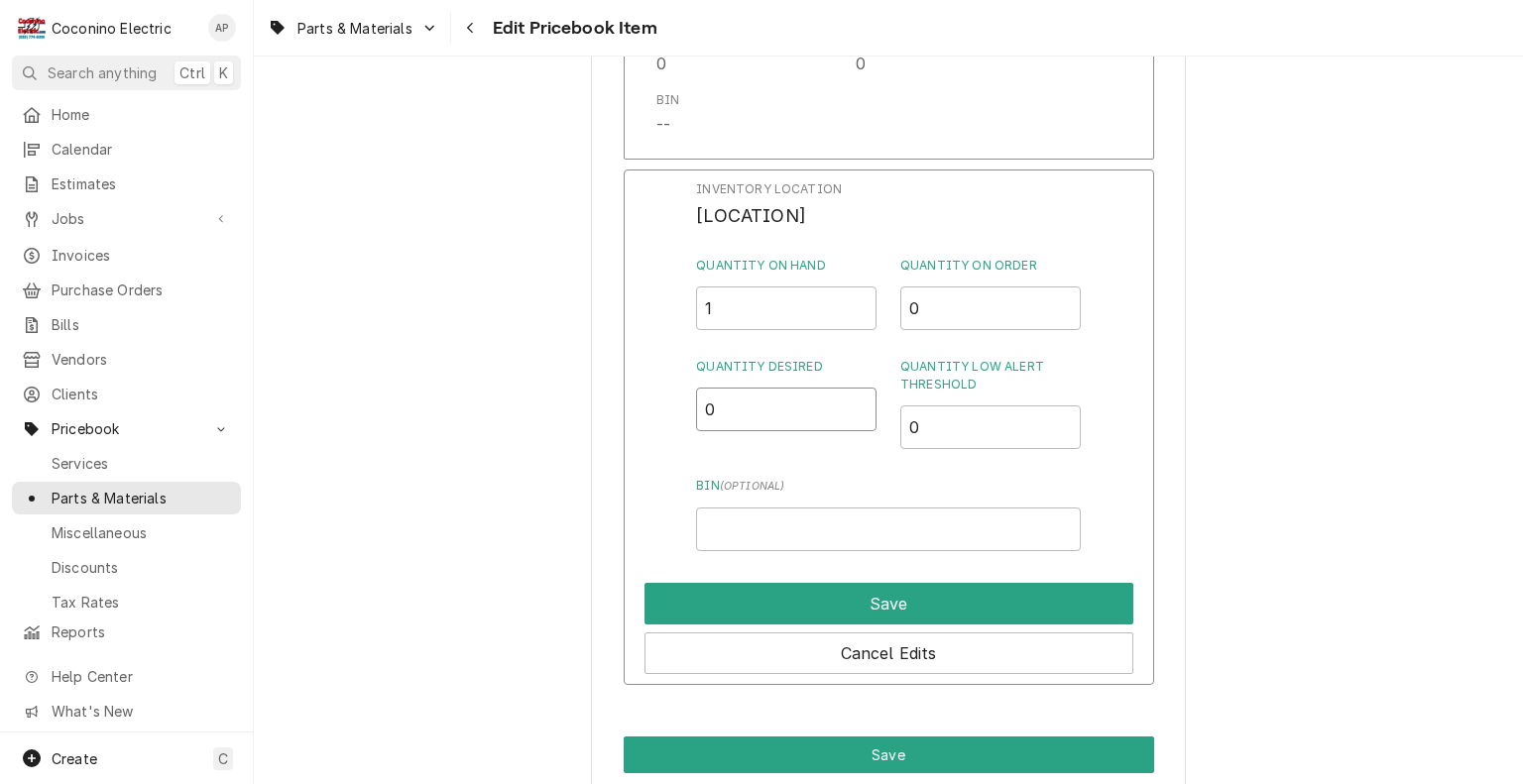 drag, startPoint x: 775, startPoint y: 412, endPoint x: 611, endPoint y: 411, distance: 164.003 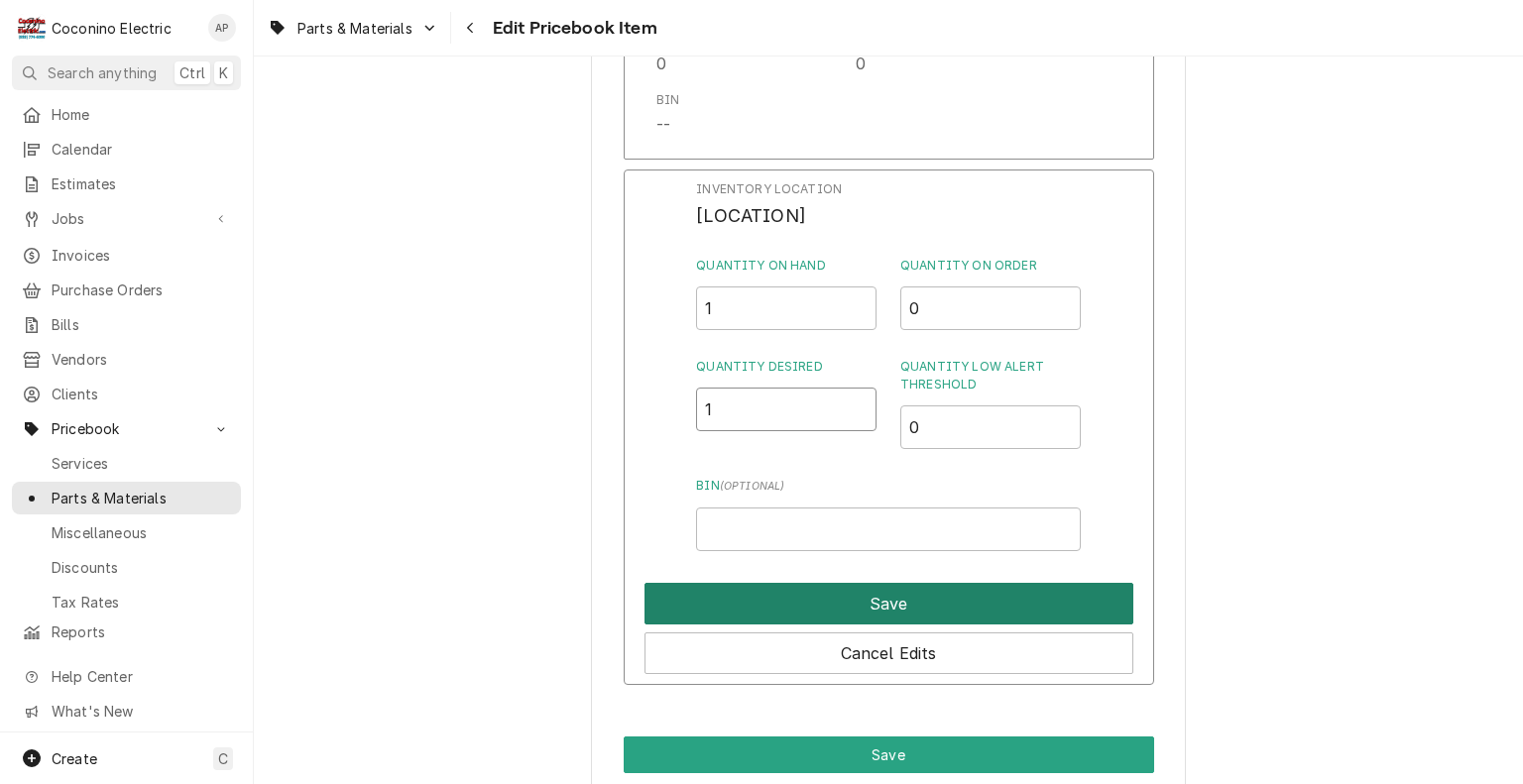 type on "1" 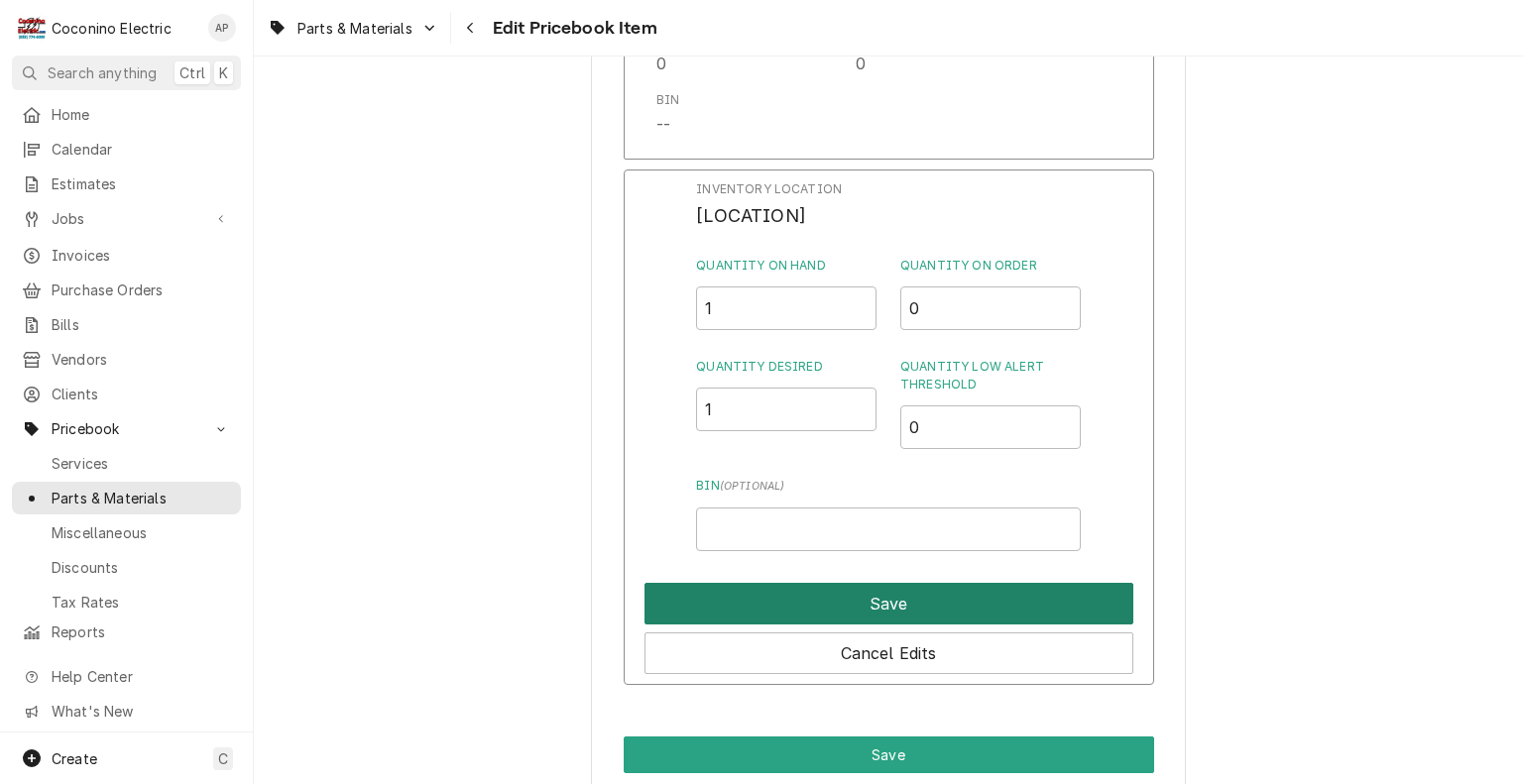 click on "Save" at bounding box center (888, 604) 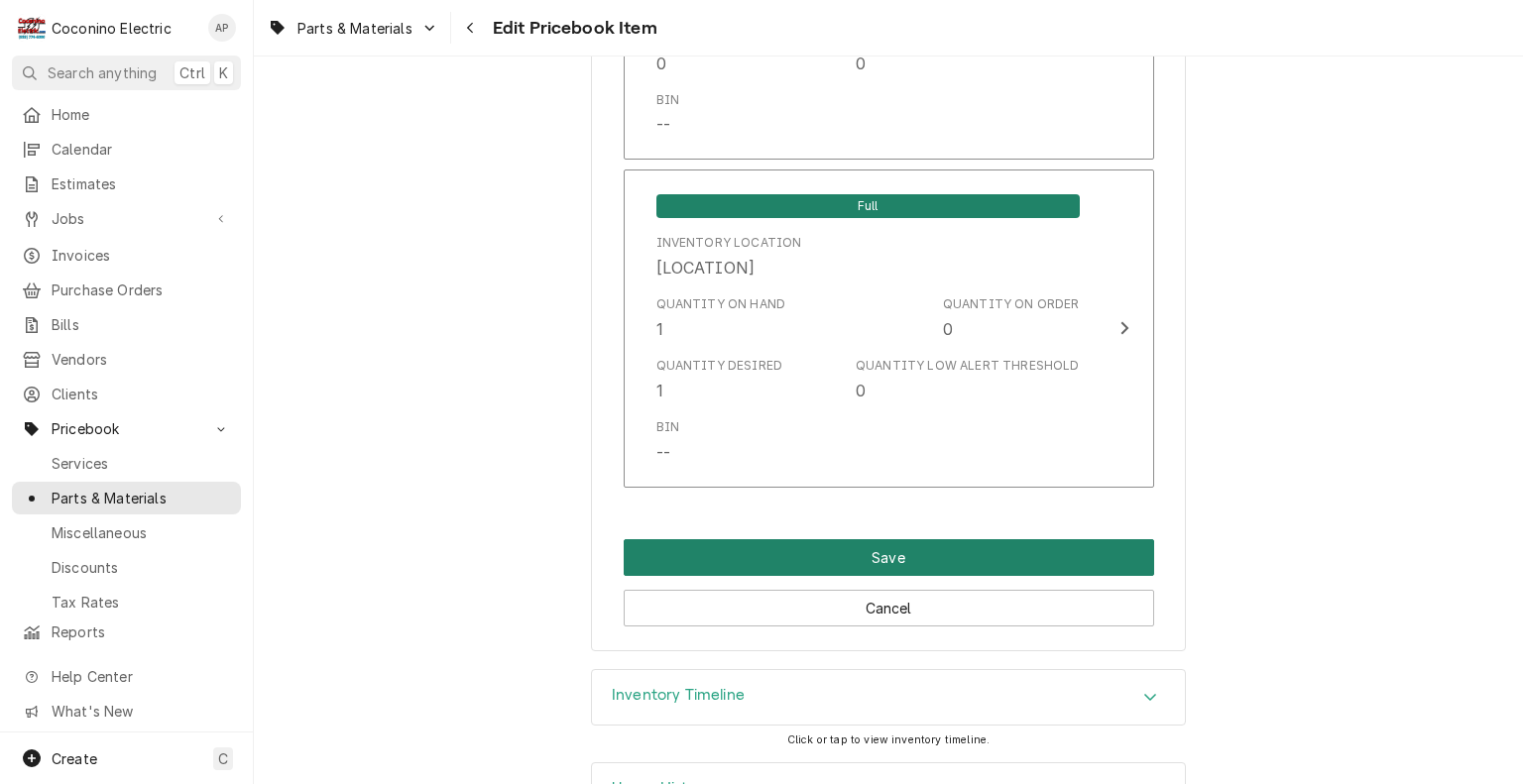 click on "Save" at bounding box center [888, 557] 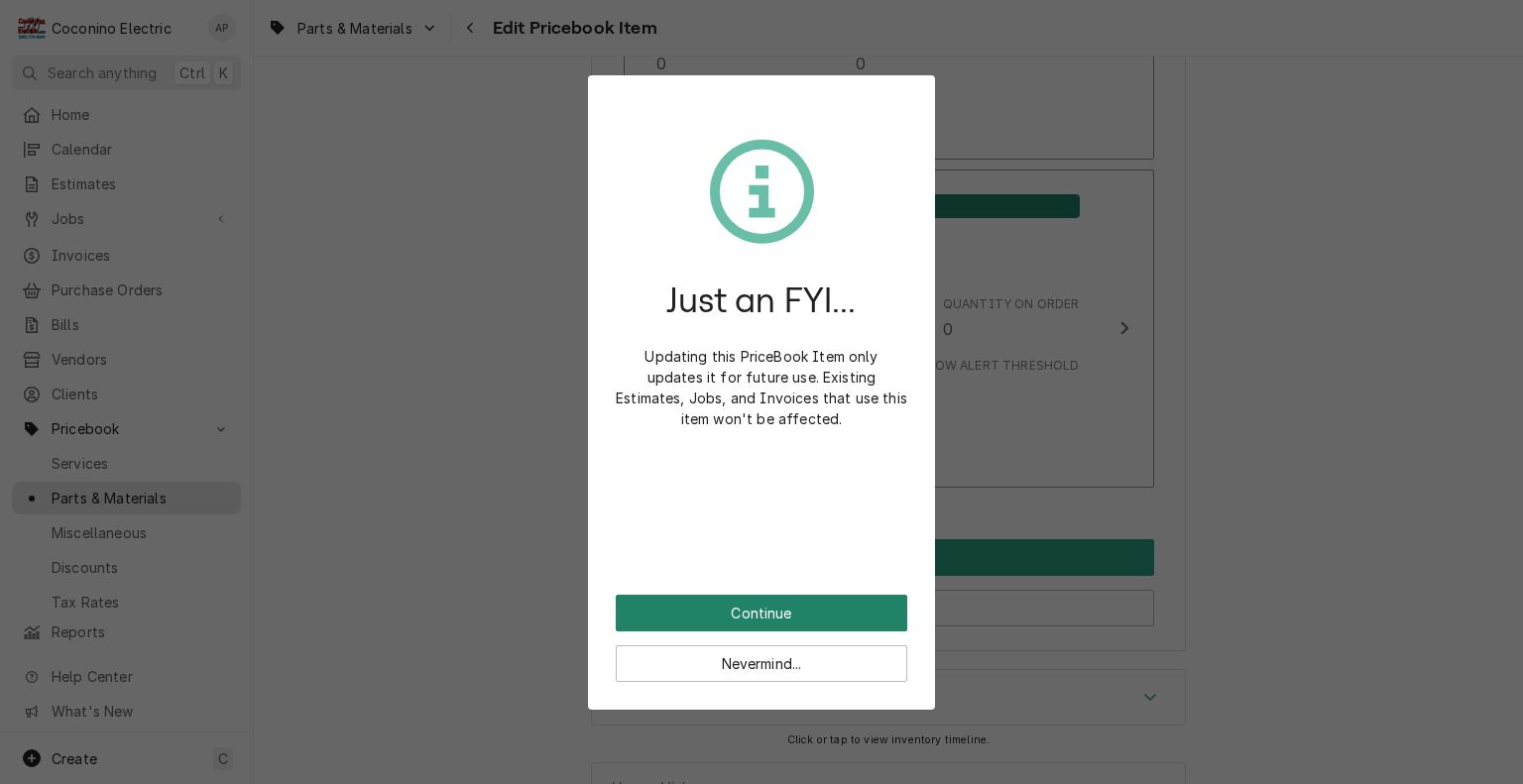 click on "Continue" at bounding box center (762, 613) 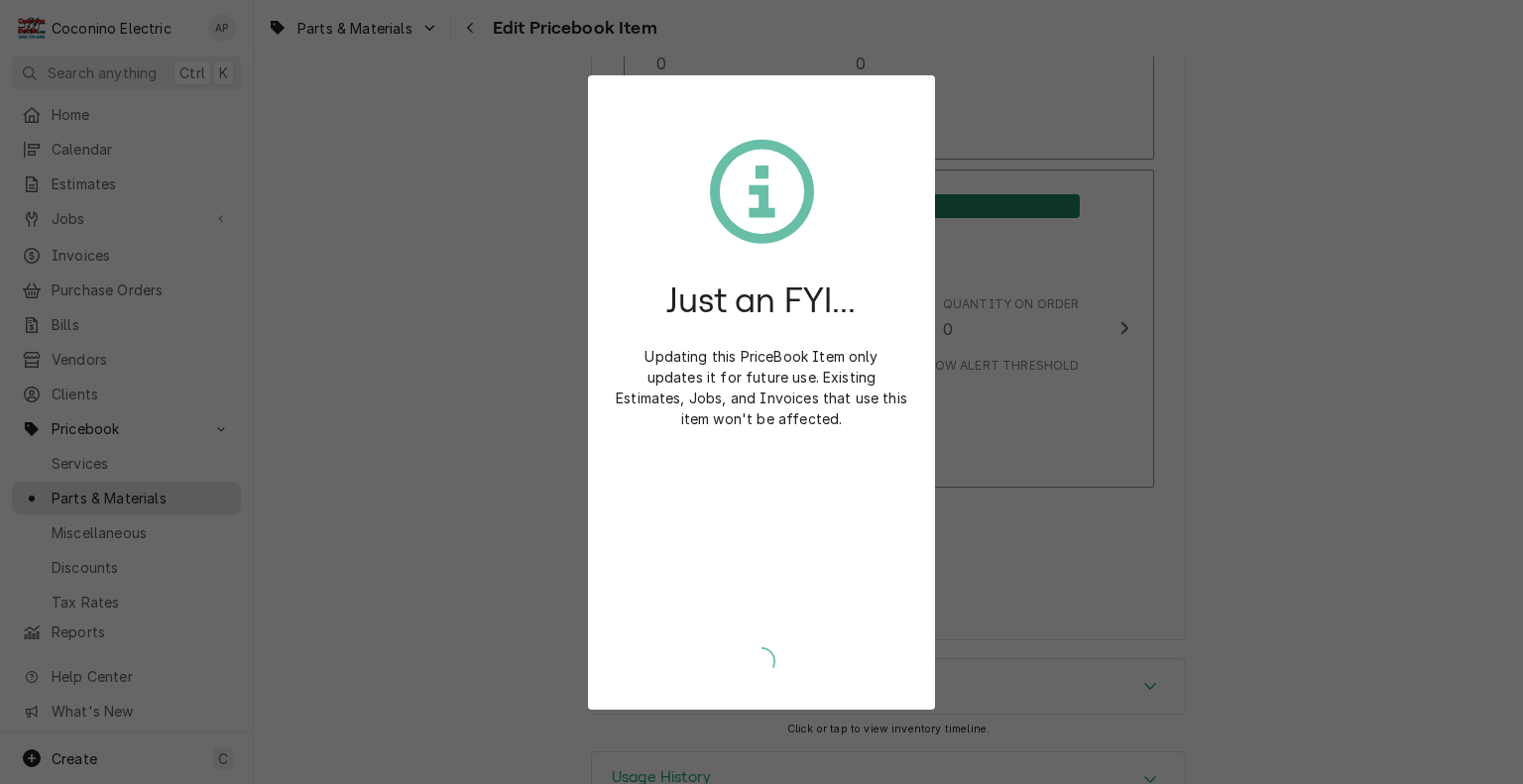 type on "x" 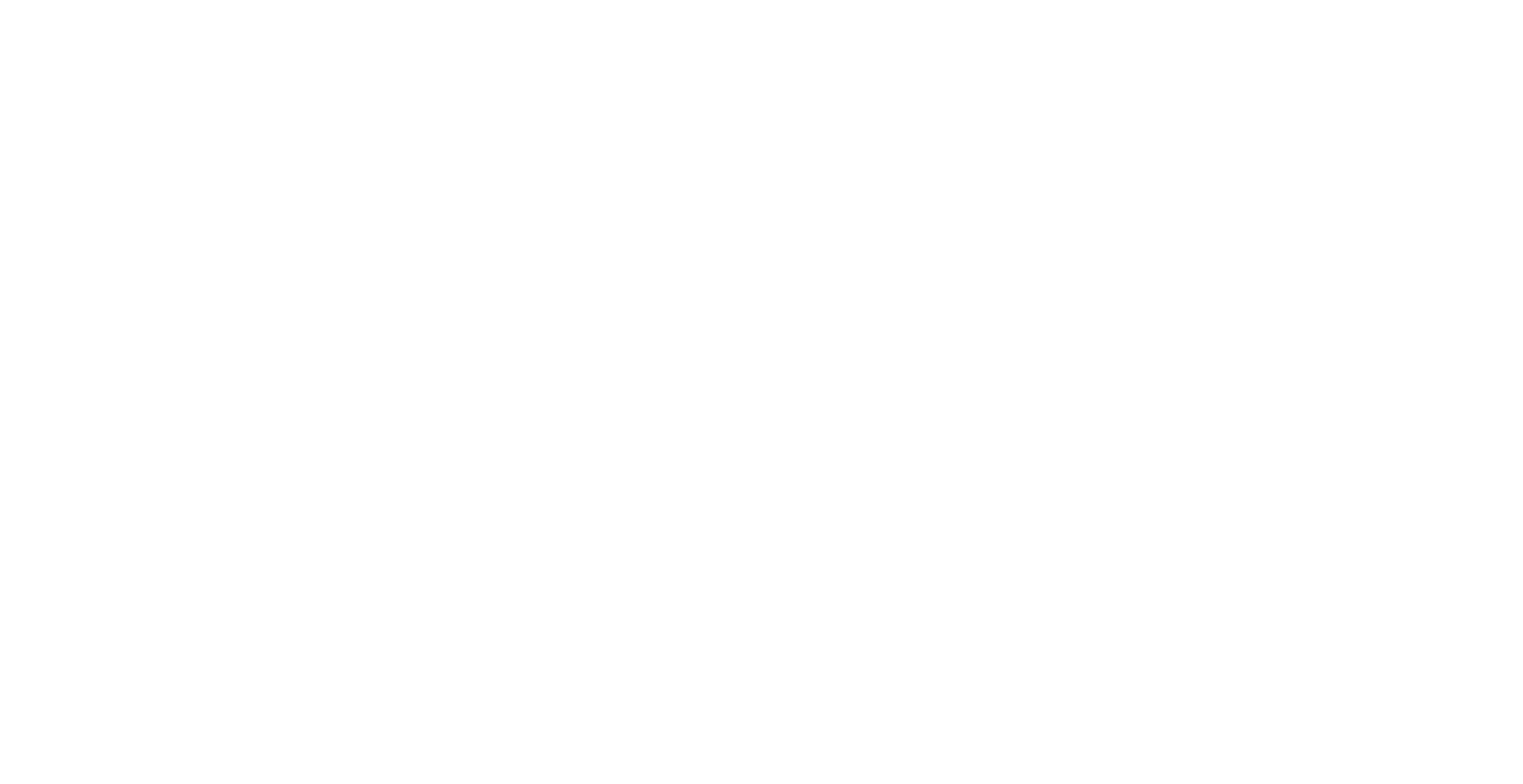scroll, scrollTop: 0, scrollLeft: 0, axis: both 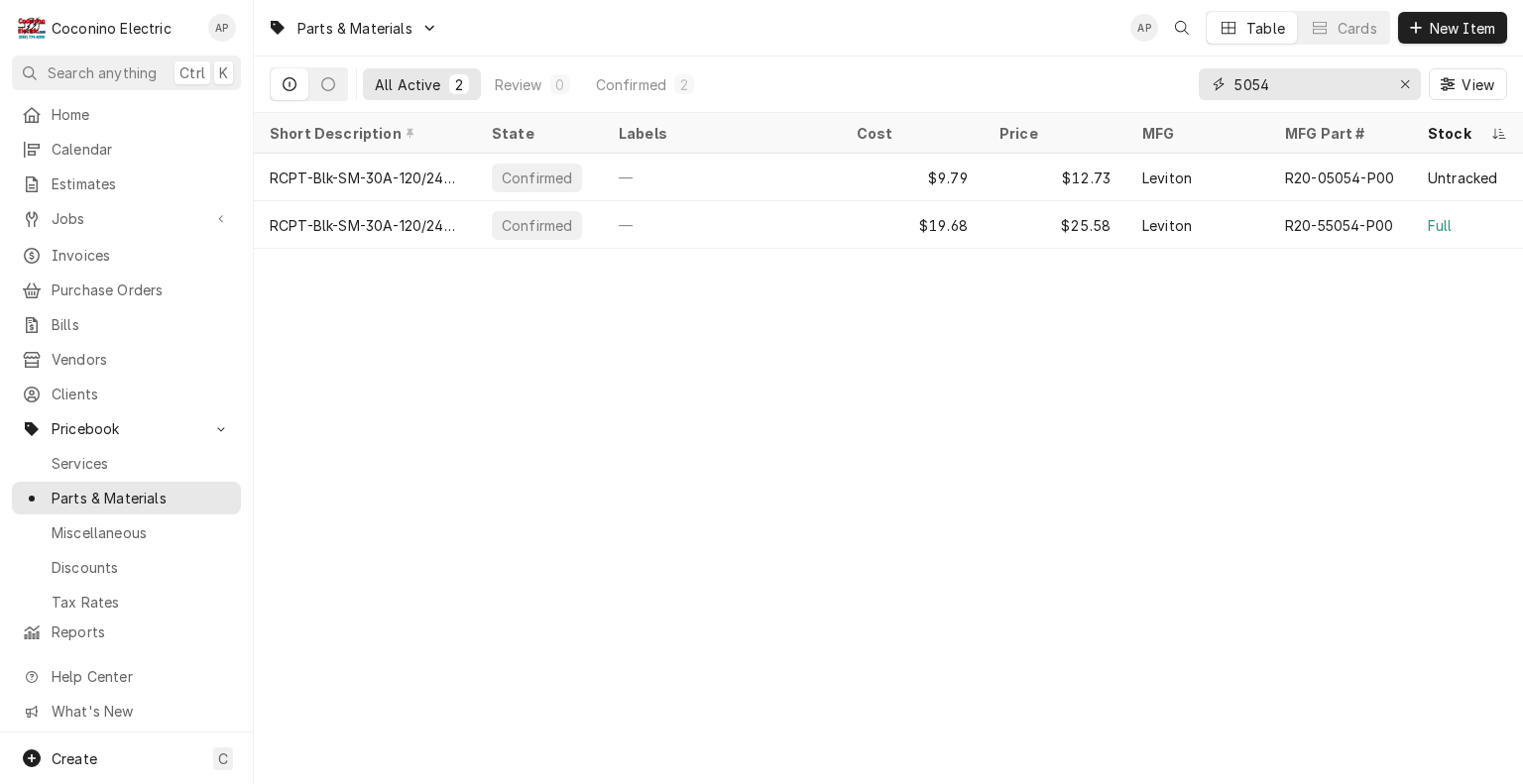 click on "5054" at bounding box center [1309, 84] 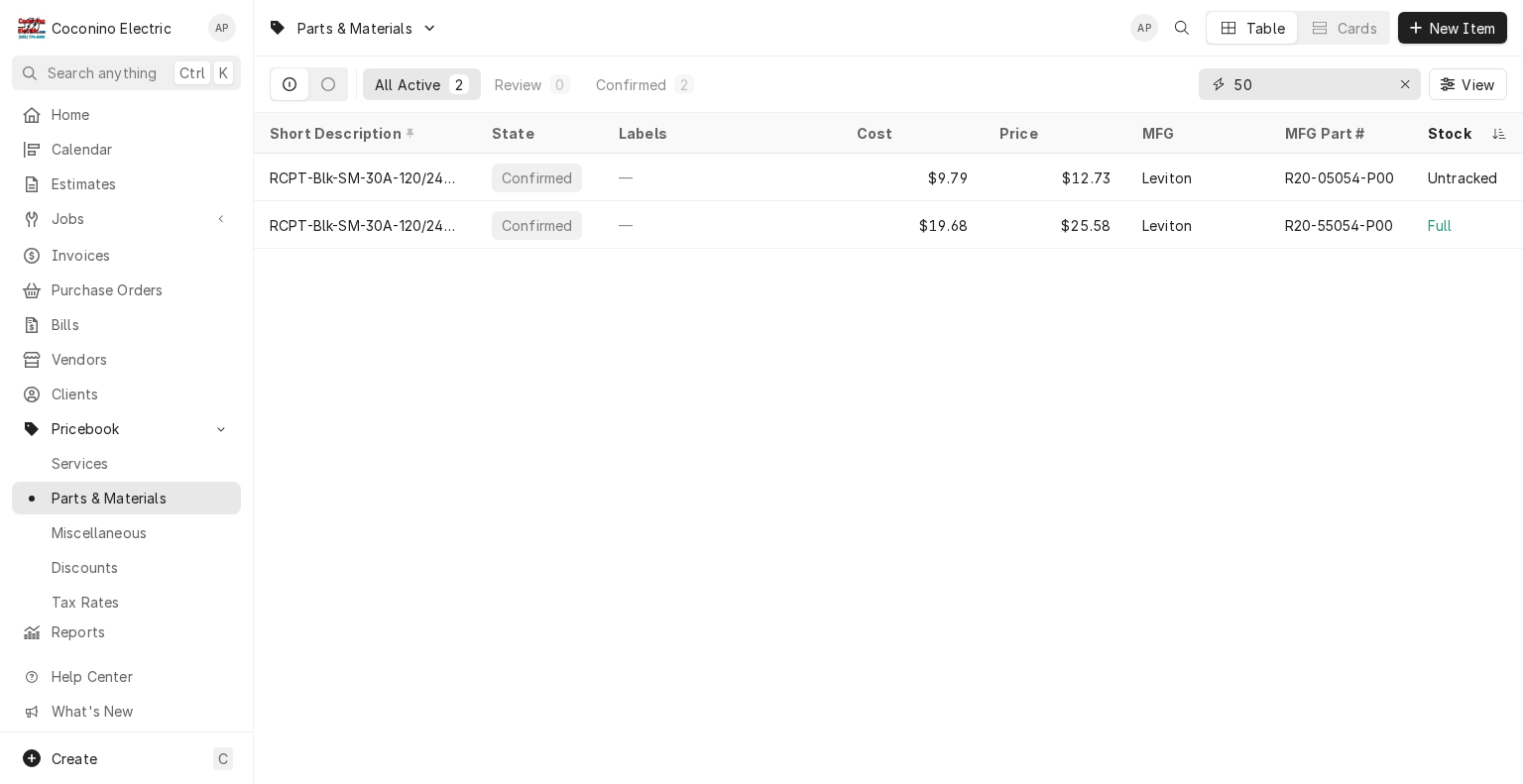 type on "5" 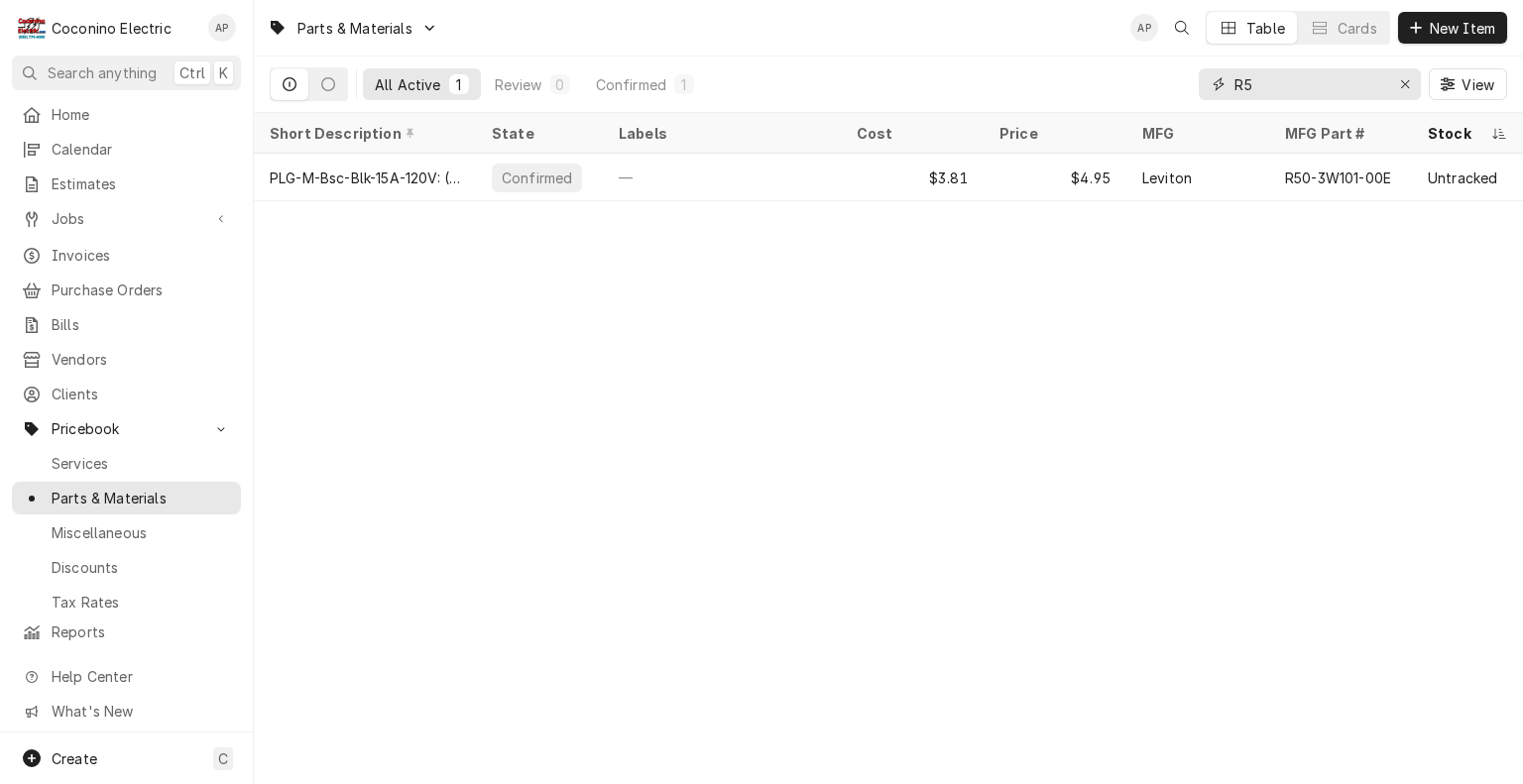 type on "R" 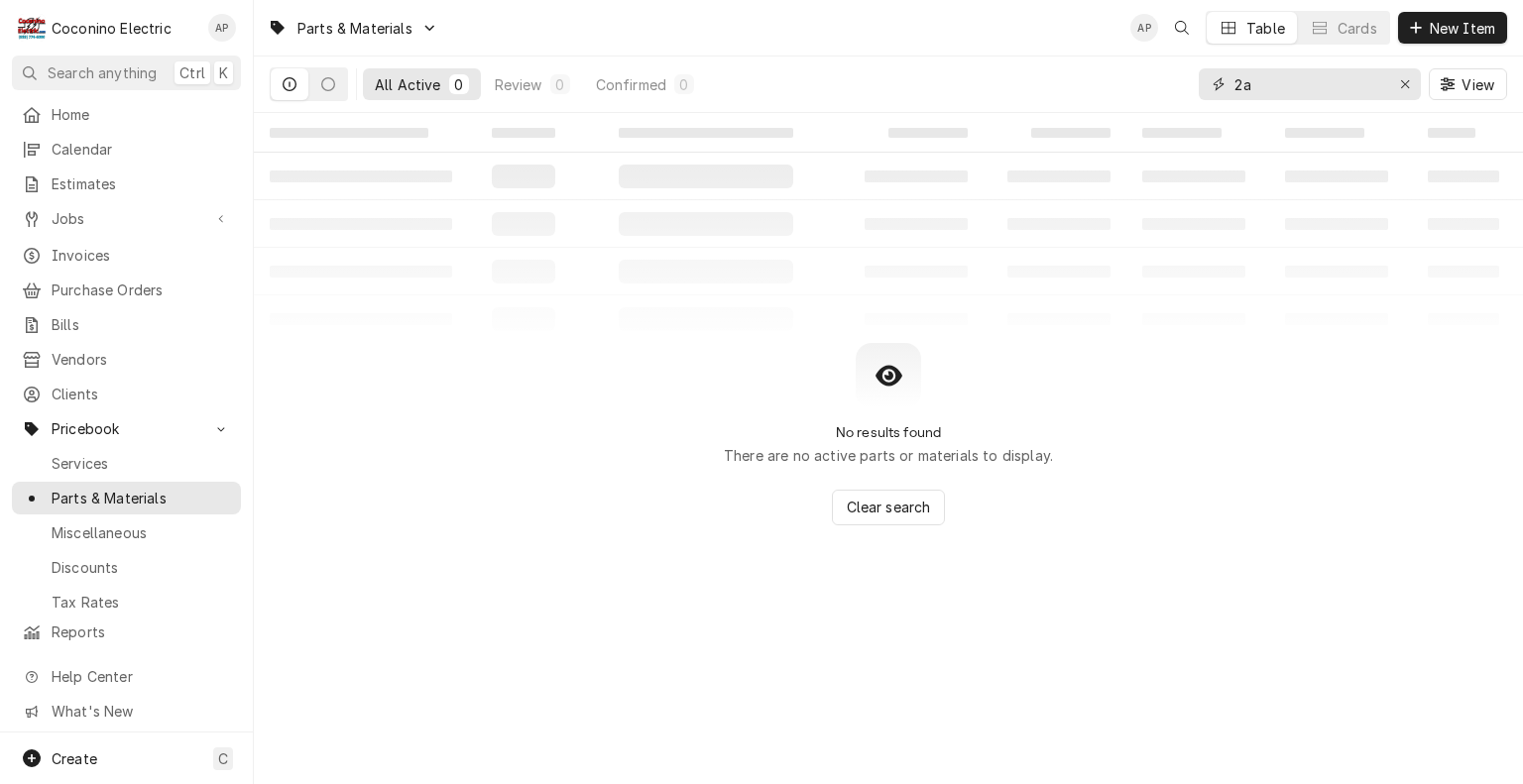 type on "2" 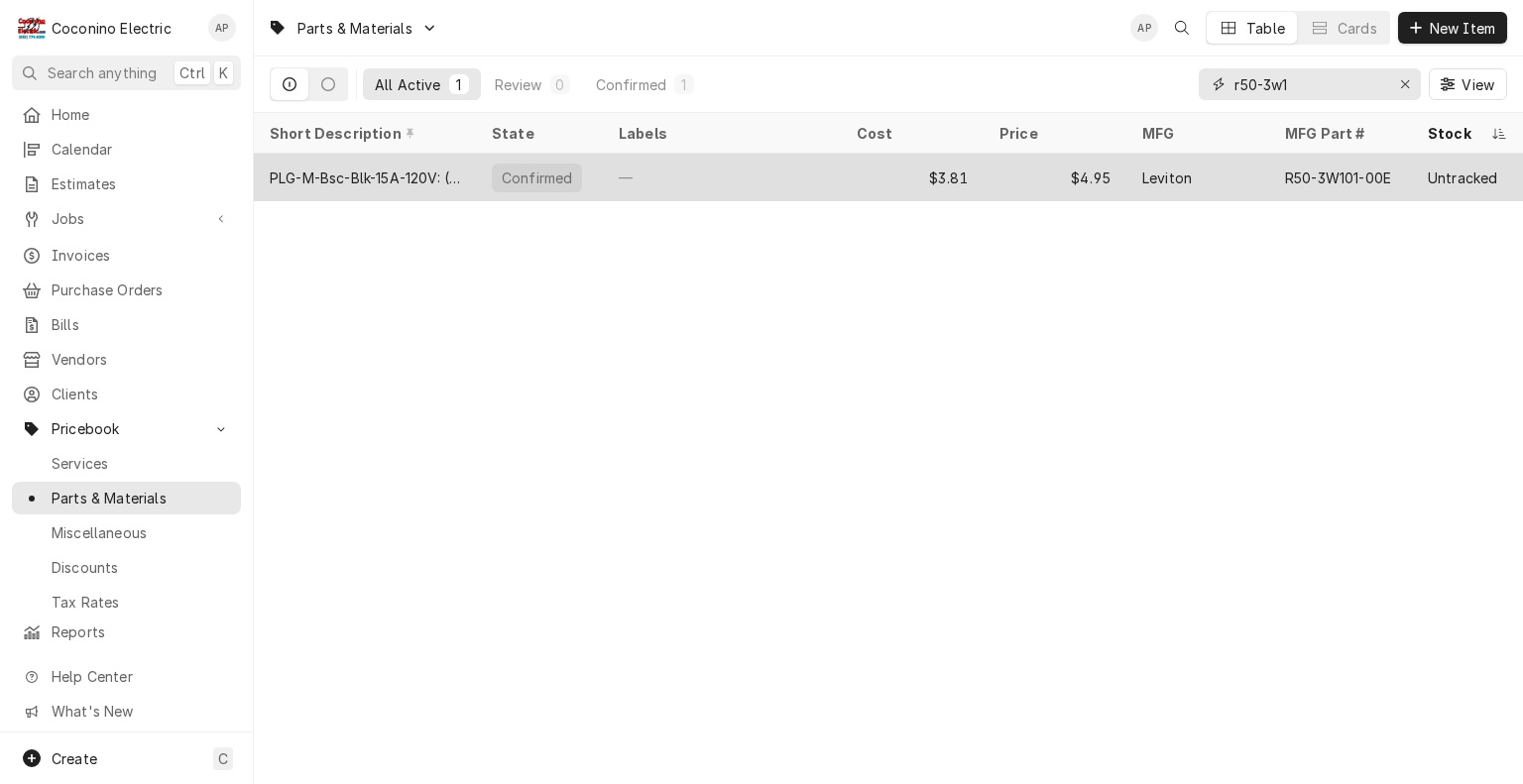 type on "r50-3w1" 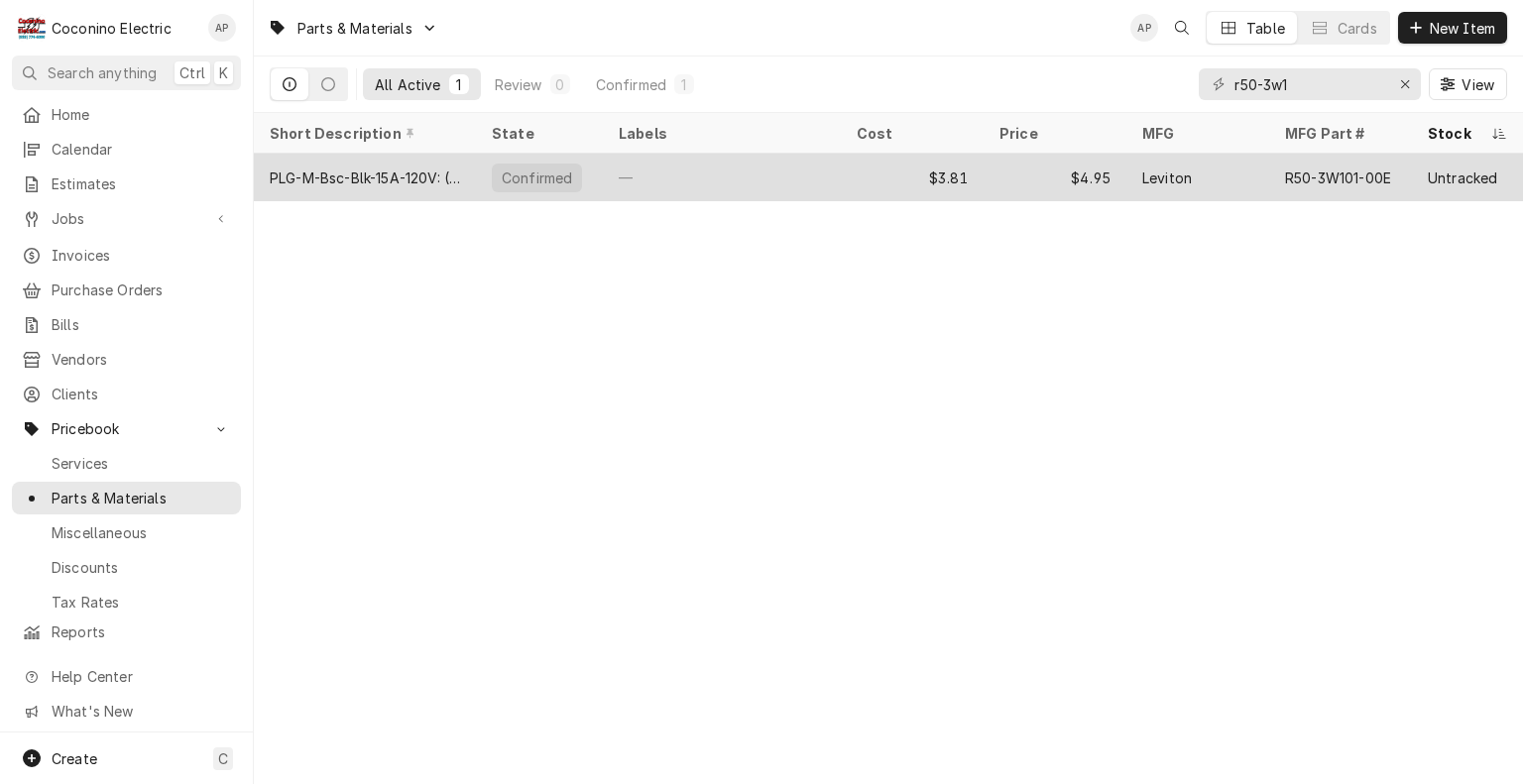click on "—" at bounding box center (722, 177) 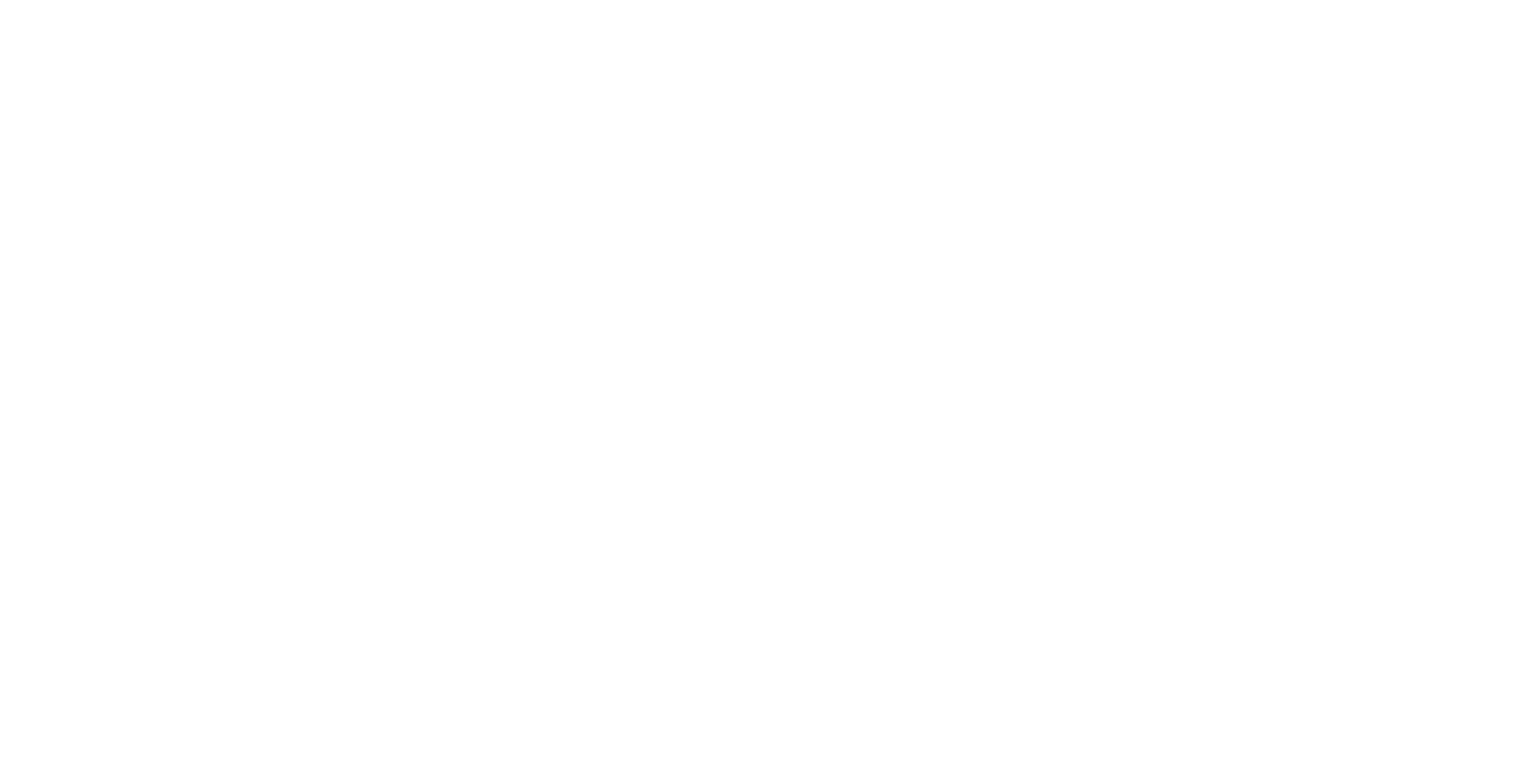 scroll, scrollTop: 0, scrollLeft: 0, axis: both 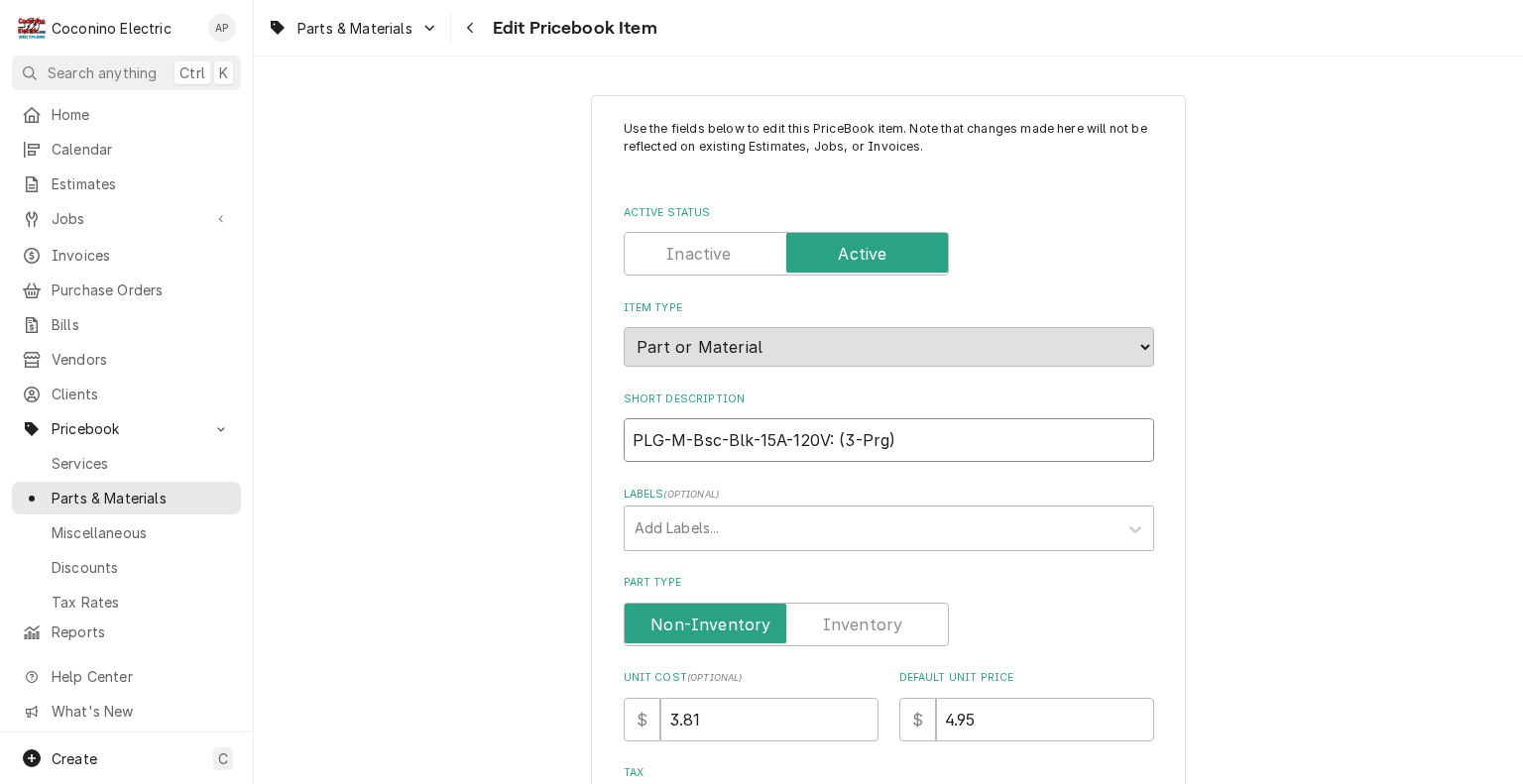 drag, startPoint x: 916, startPoint y: 450, endPoint x: 581, endPoint y: 450, distance: 335 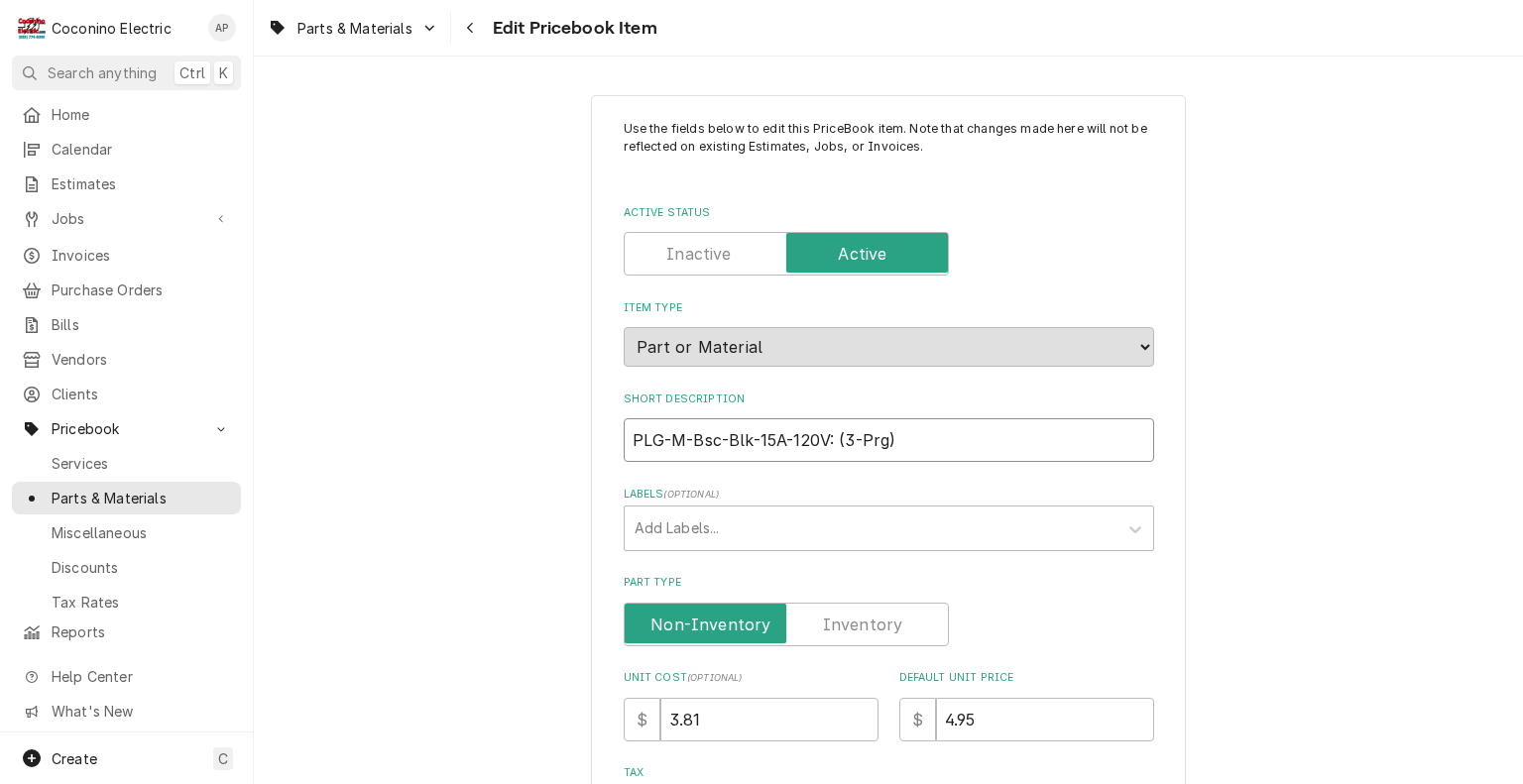 click on "Use the fields below to edit this PriceBook item. Note that changes made here will not be reflected on existing Estimates, Jobs, or Invoices. Active Status Item Type Choose PriceBook item type... Service Charge Part or Material Miscellaneous Charge Discount Tax Short Description PLG-M-Bsc-Blk-15A-120V: (3-Prg) Labels  ( optional ) Add Labels... Part Type Unit Cost  ( optional ) $ 3.81 Default Unit Price $ 4.95 Tax Manufacturer  ( optional ) Leviton Manufacturer Part #  ( optional ) R50-3W101-00E Detailed Summary Template  ( optional ) Basic Male Plug / Black / 15 Amp / 120V / 1-Pole, 3-Wire, 3-Prong / NEMA 5-15P / Grounding Internal Notes  ( optional ) Vendor Part Information Preferred Vendor Vendor Home Depot Vendor Cost $3.81 Vendor Part # [NUMBER] Add Vendor Cost Save Cancel" at bounding box center [888, 926] 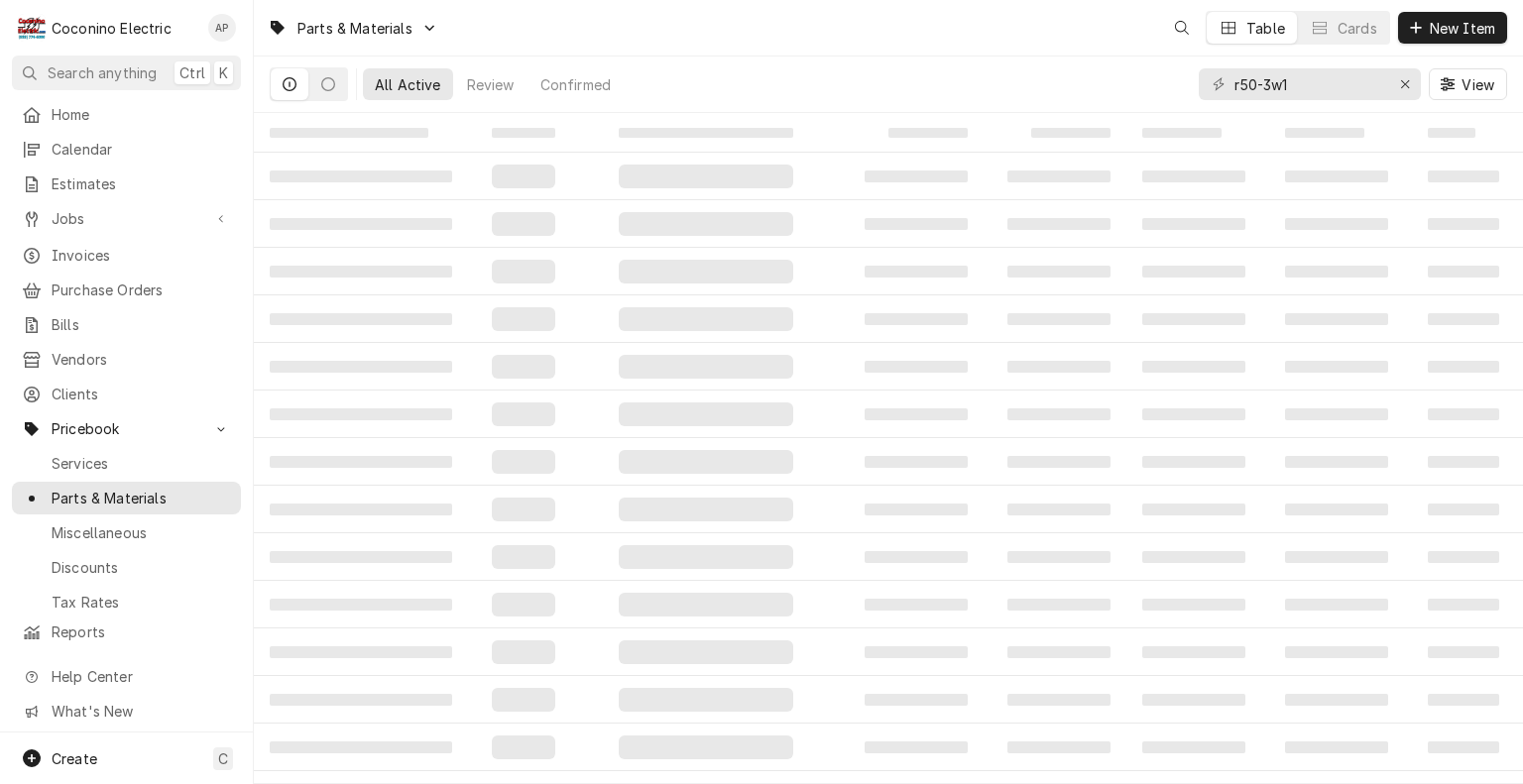 scroll, scrollTop: 0, scrollLeft: 0, axis: both 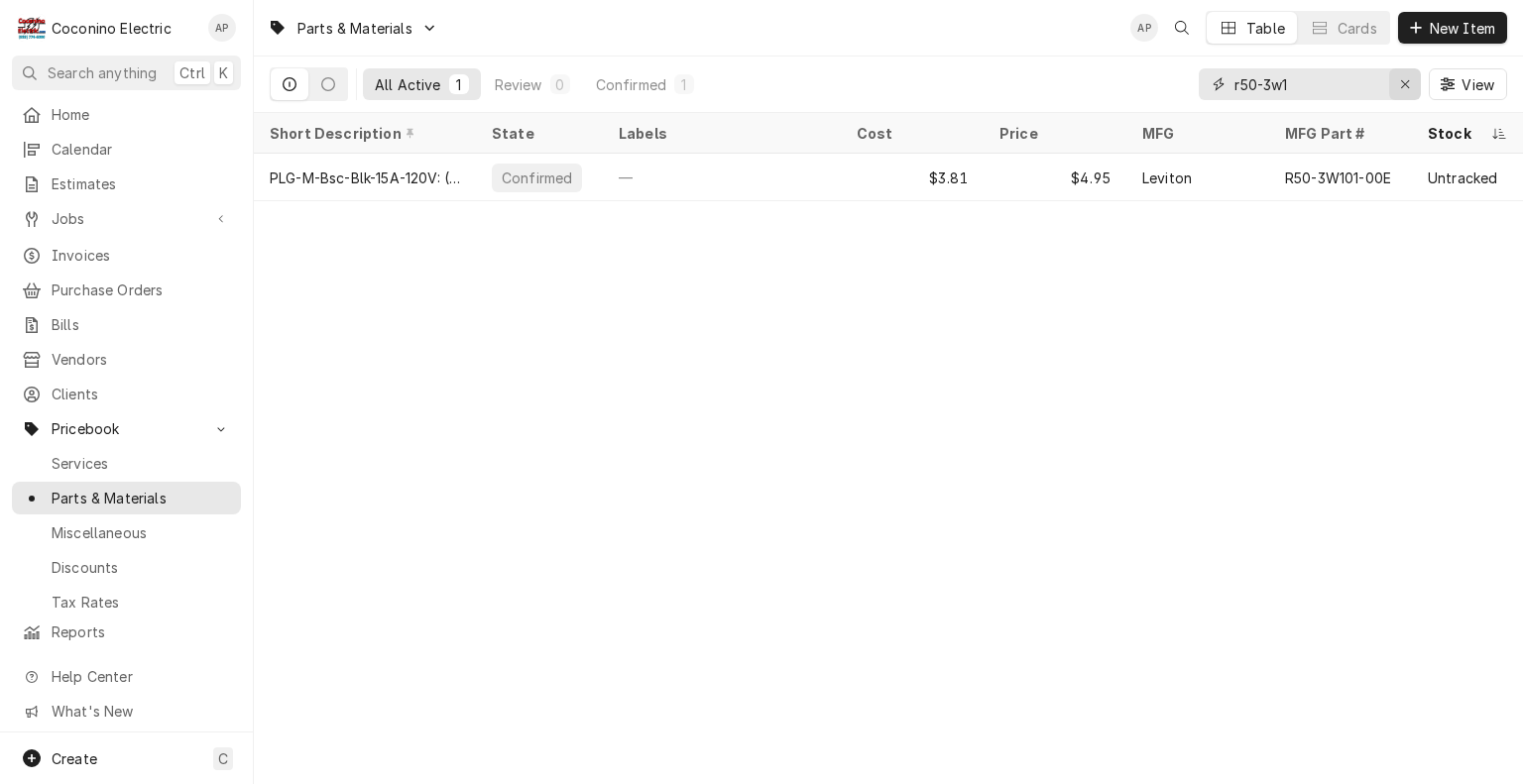 click 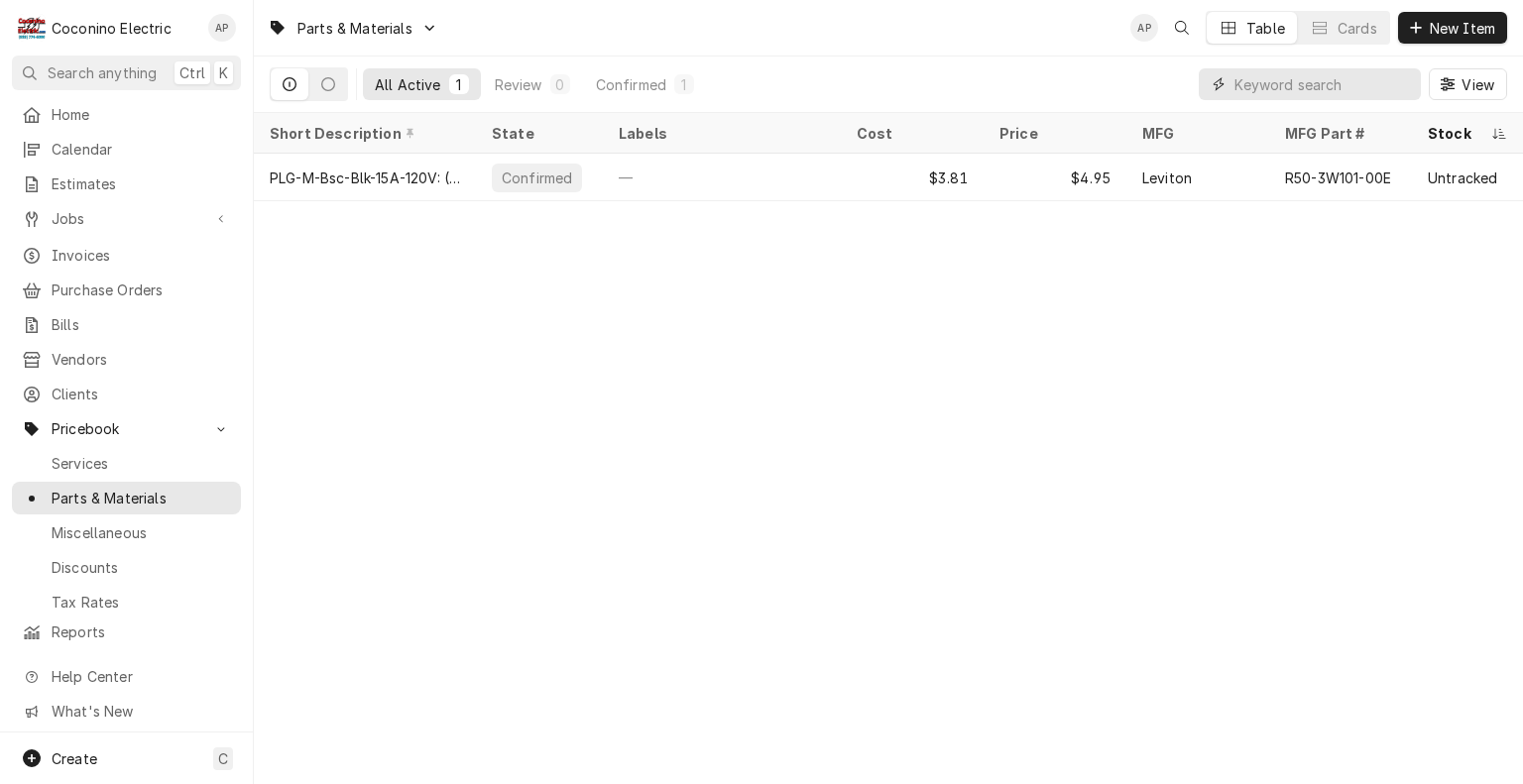 click at bounding box center (1328, 84) 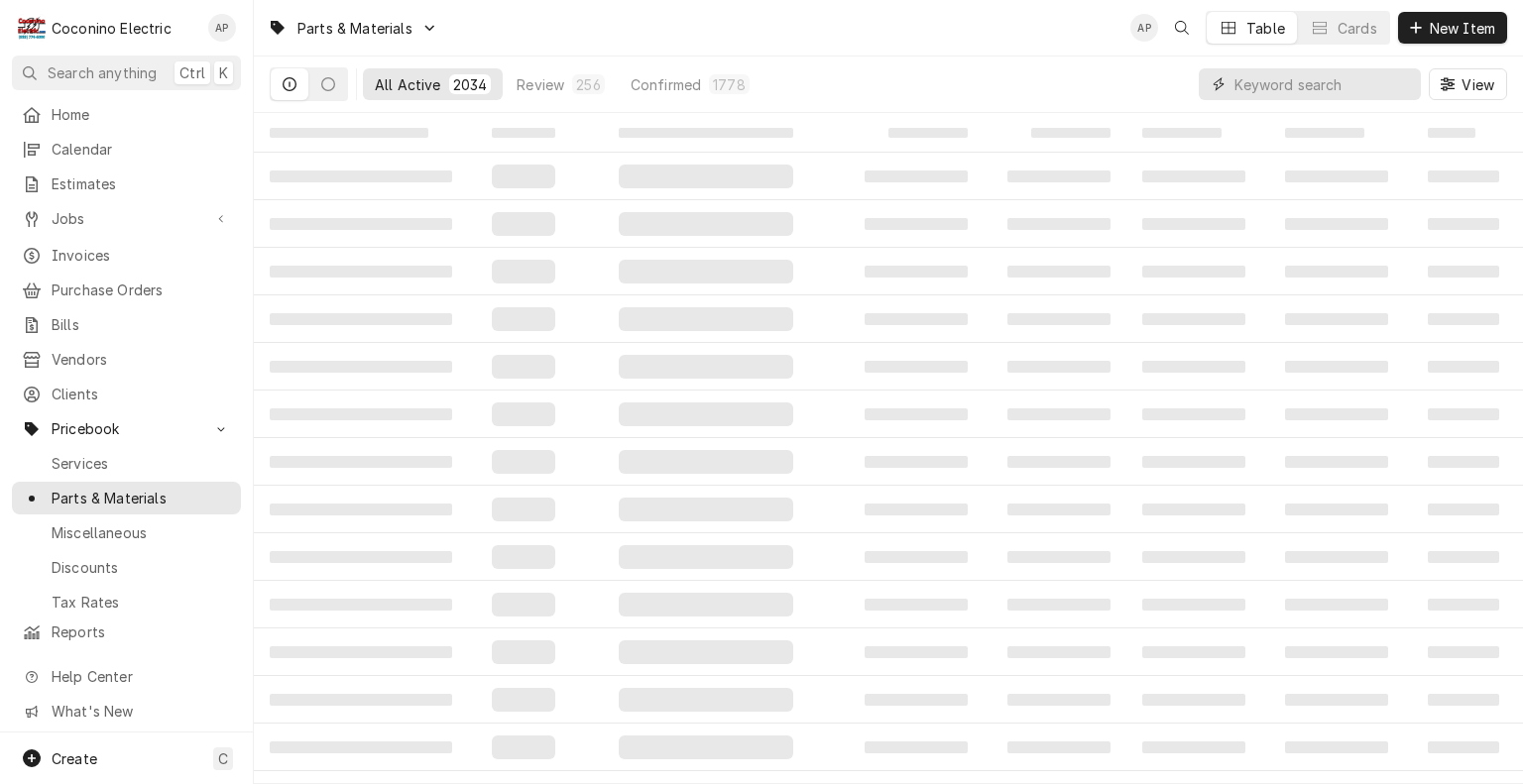 paste on "PLG-M-Bsc-Blk-15A-120V: (3-Prg)" 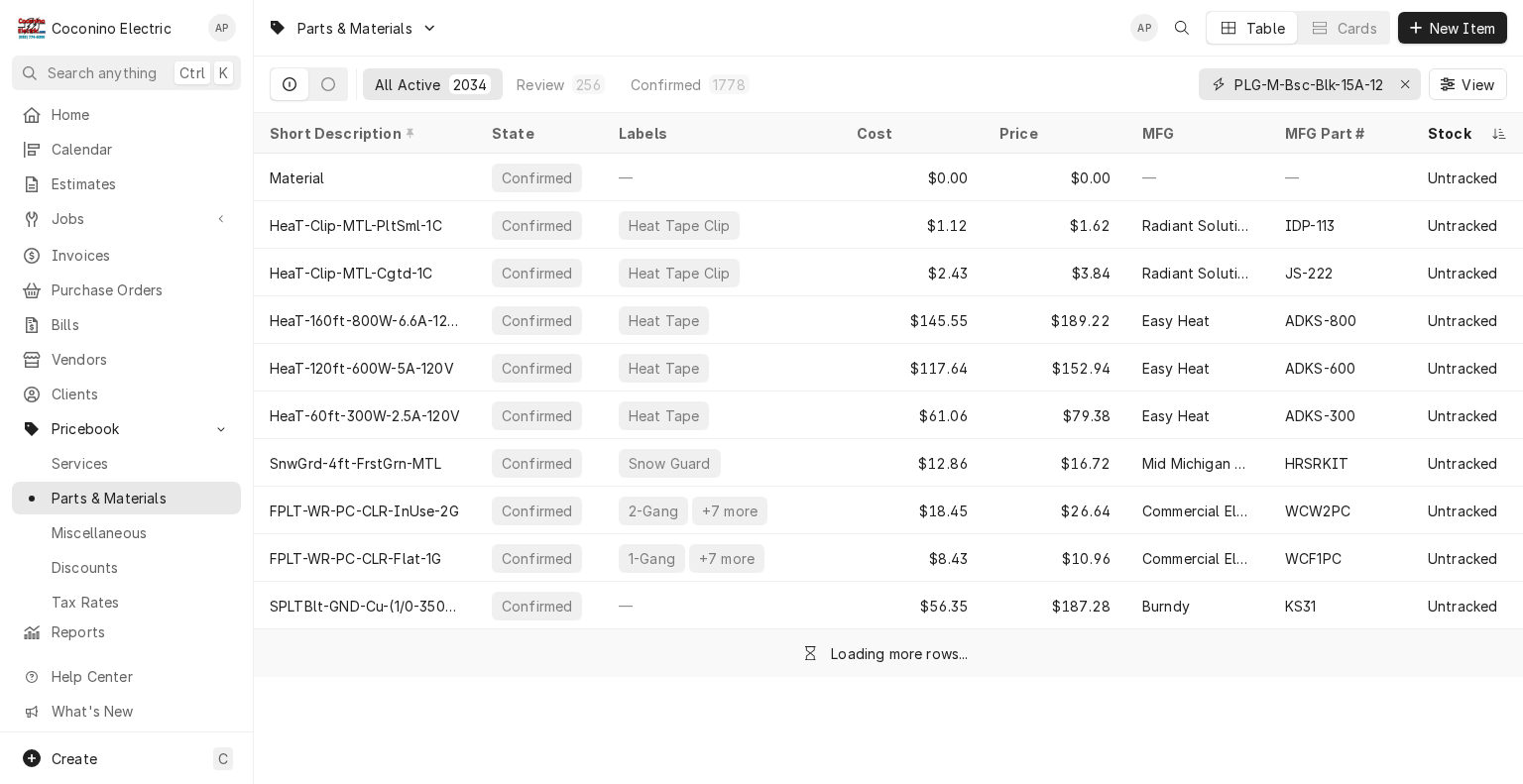 scroll, scrollTop: 0, scrollLeft: 83, axis: horizontal 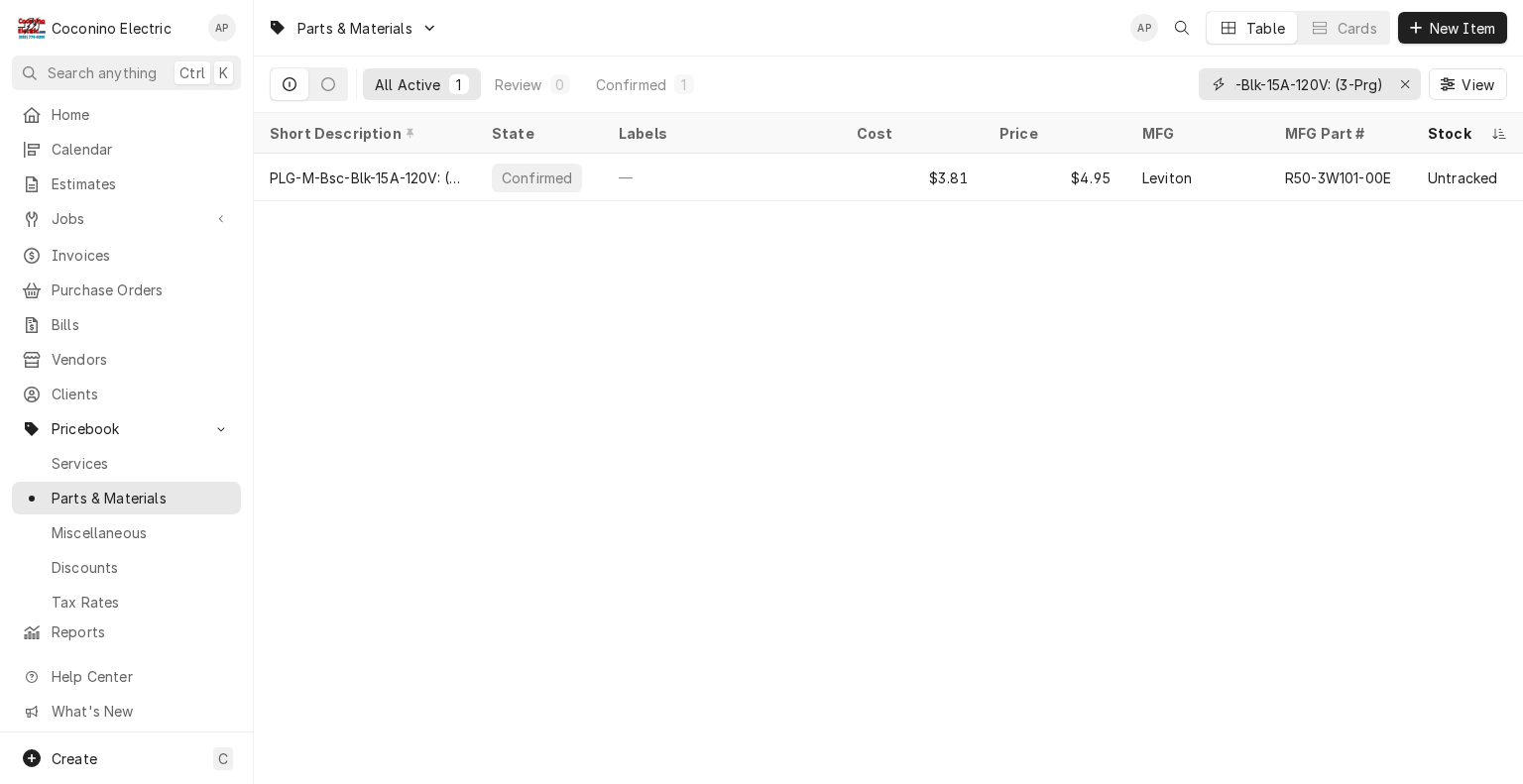 click on "PLG-M-Bsc-Blk-15A-120V: (3-Prg)" at bounding box center (1309, 84) 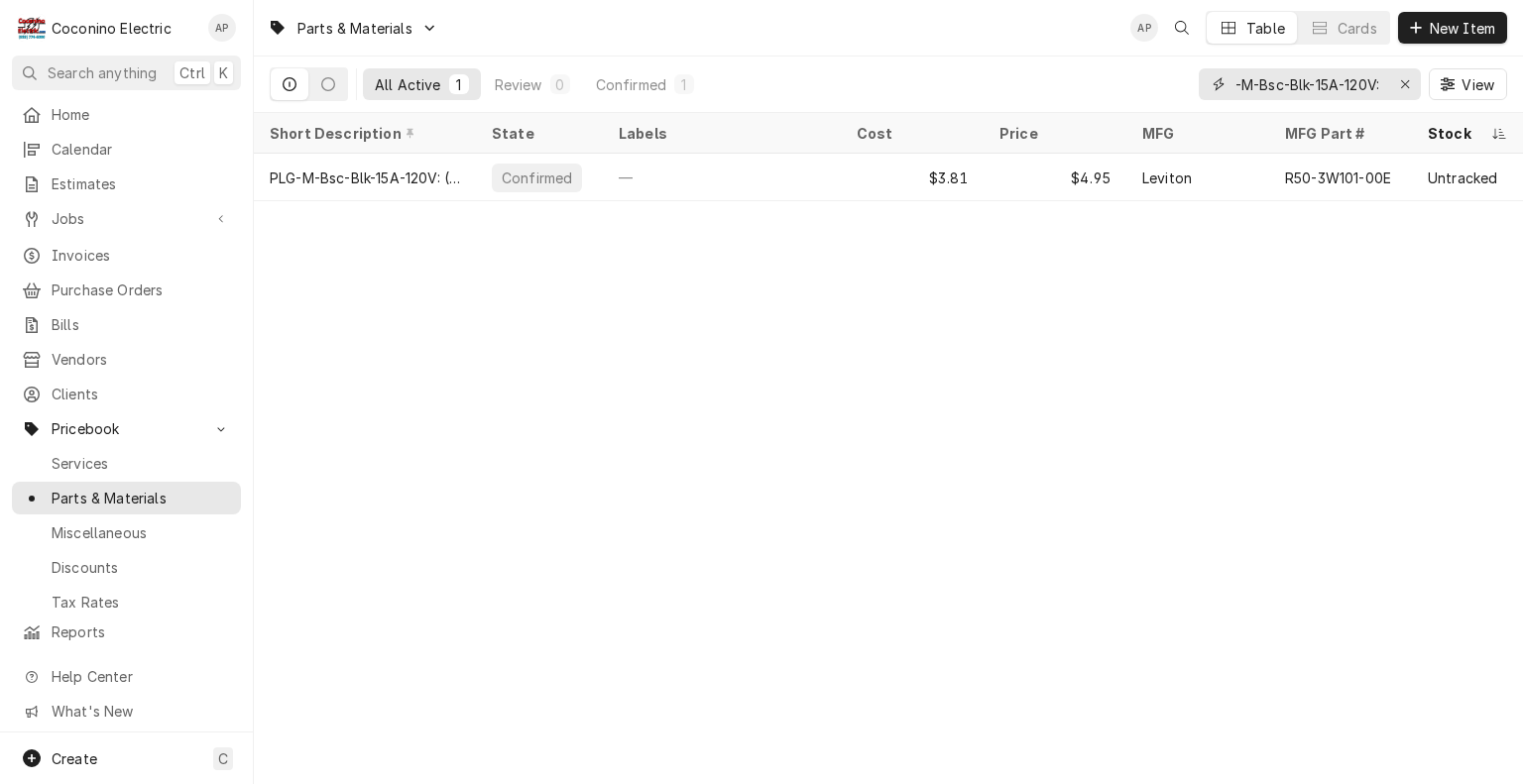 scroll, scrollTop: 0, scrollLeft: 16, axis: horizontal 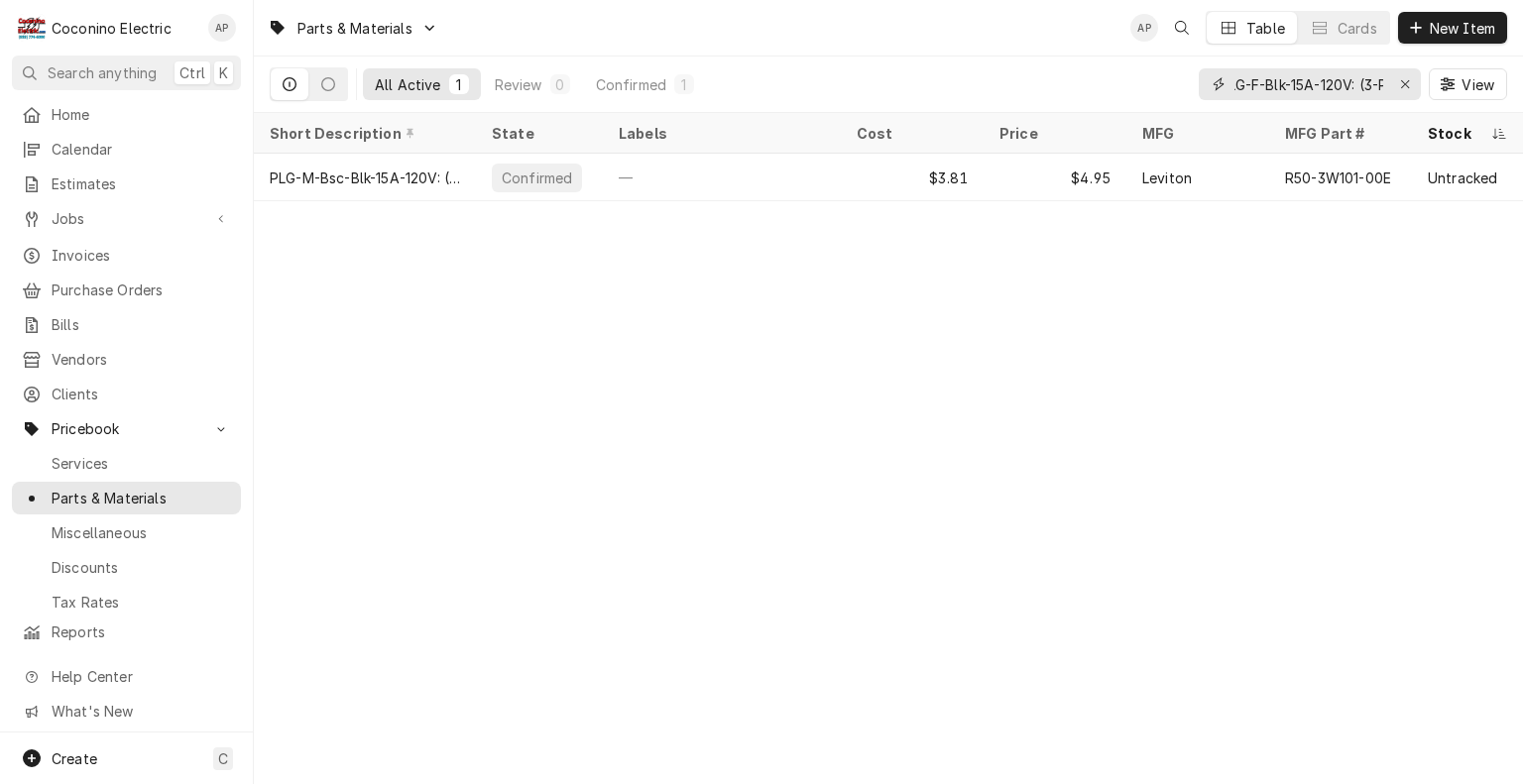 click on "PLG-F-Blk-15A-120V: (3-Prg)" at bounding box center [1309, 84] 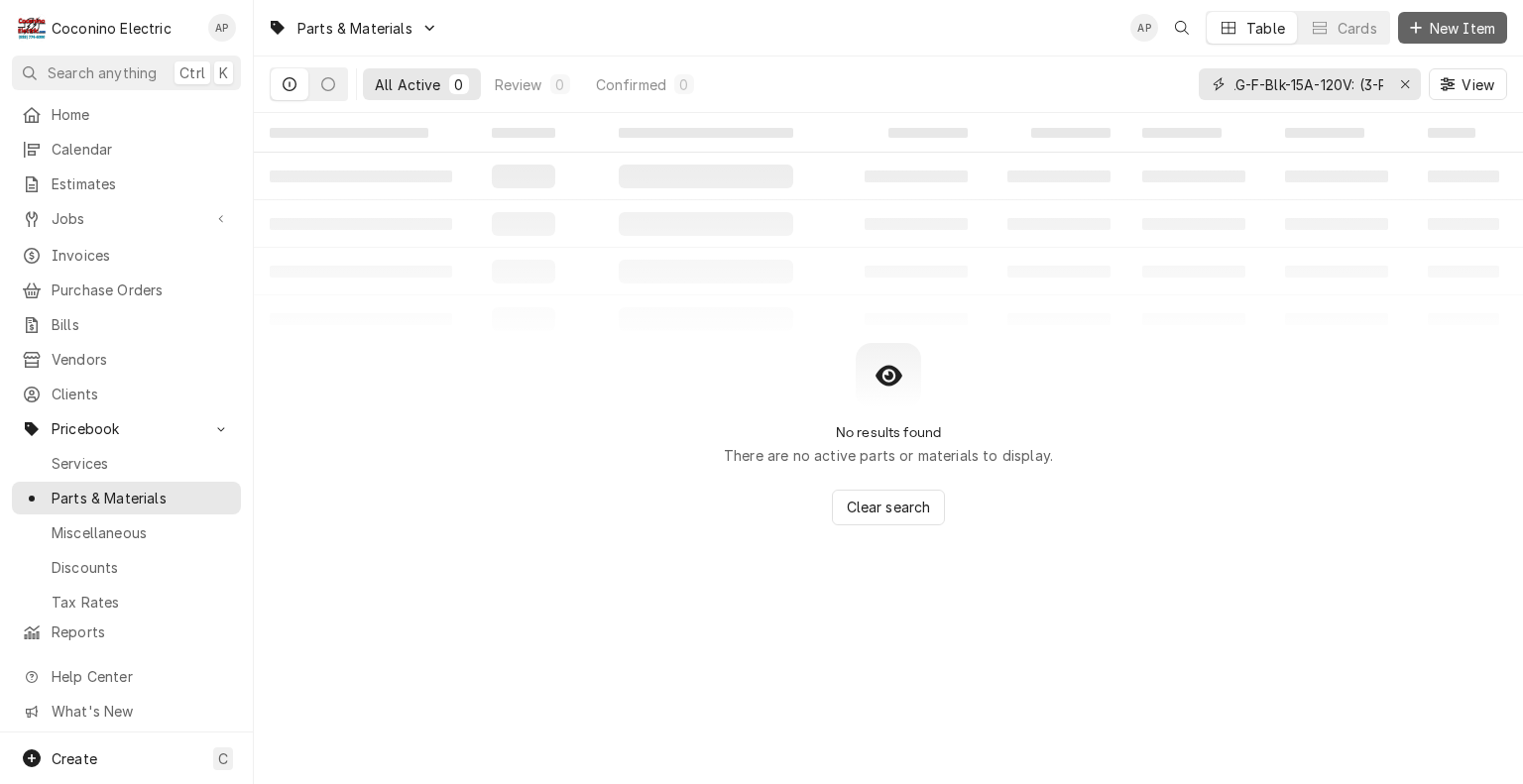 type on "PLG-F-Blk-15A-120V: (3-Prg)" 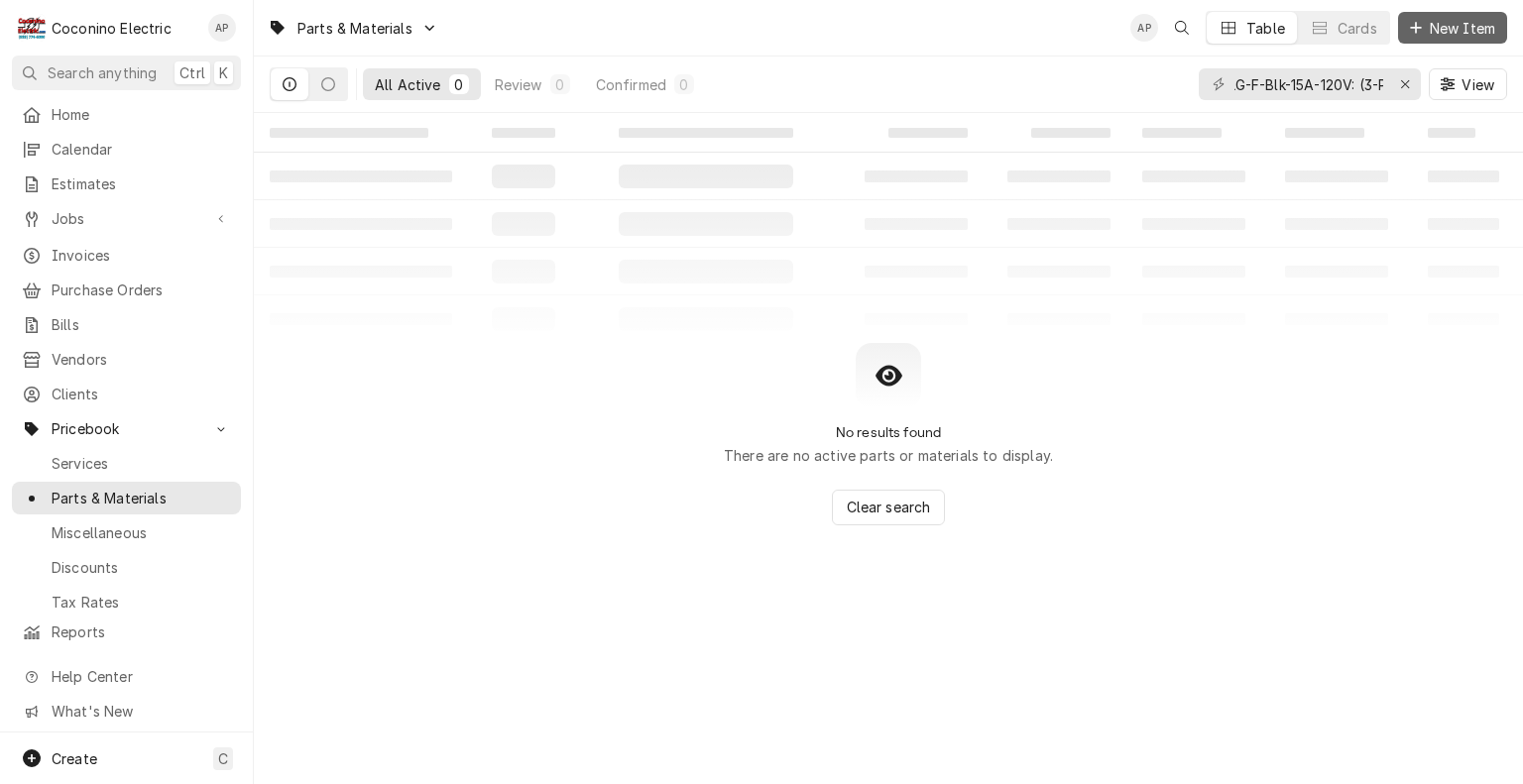 click on "New Item" at bounding box center (1463, 28) 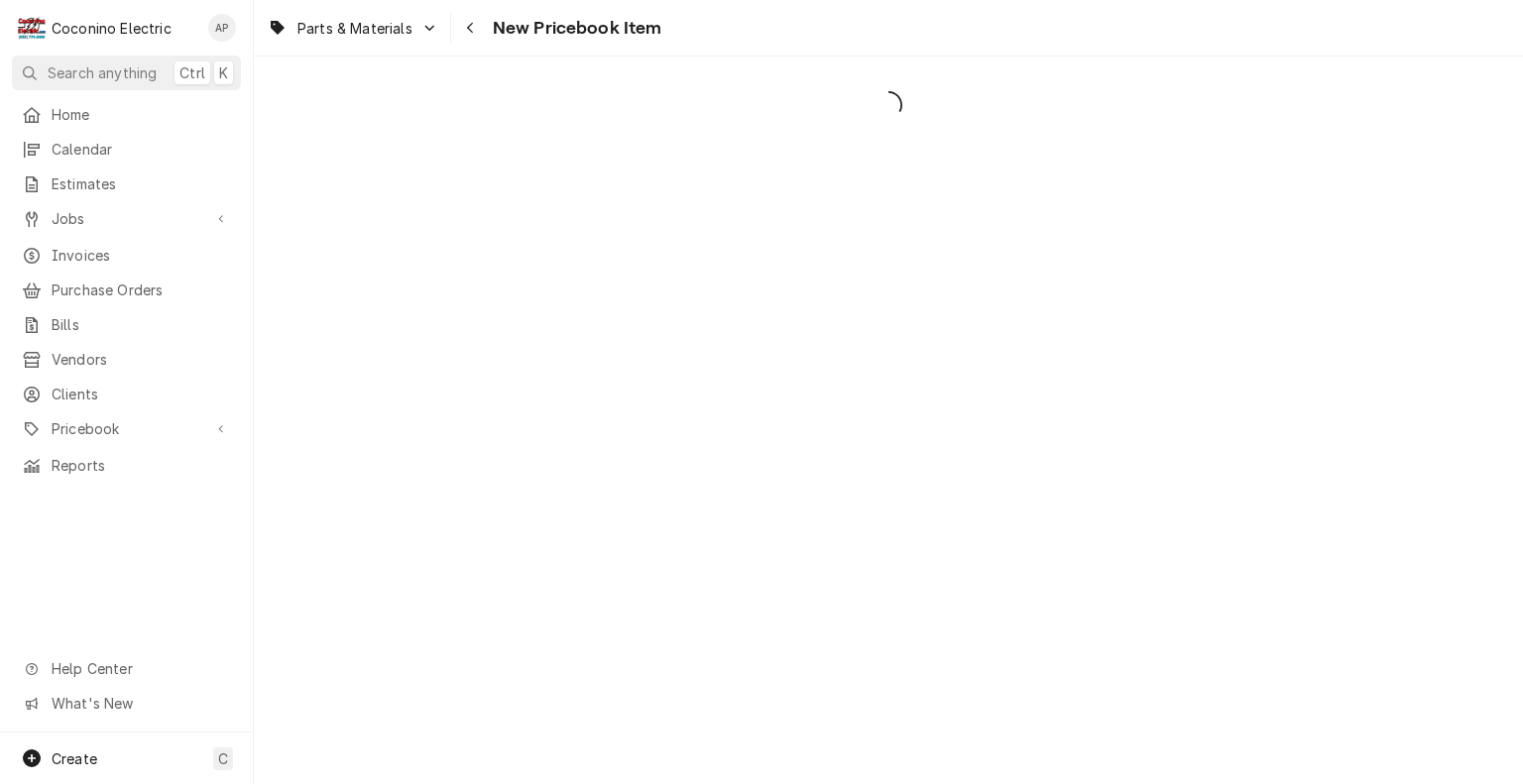 scroll, scrollTop: 0, scrollLeft: 0, axis: both 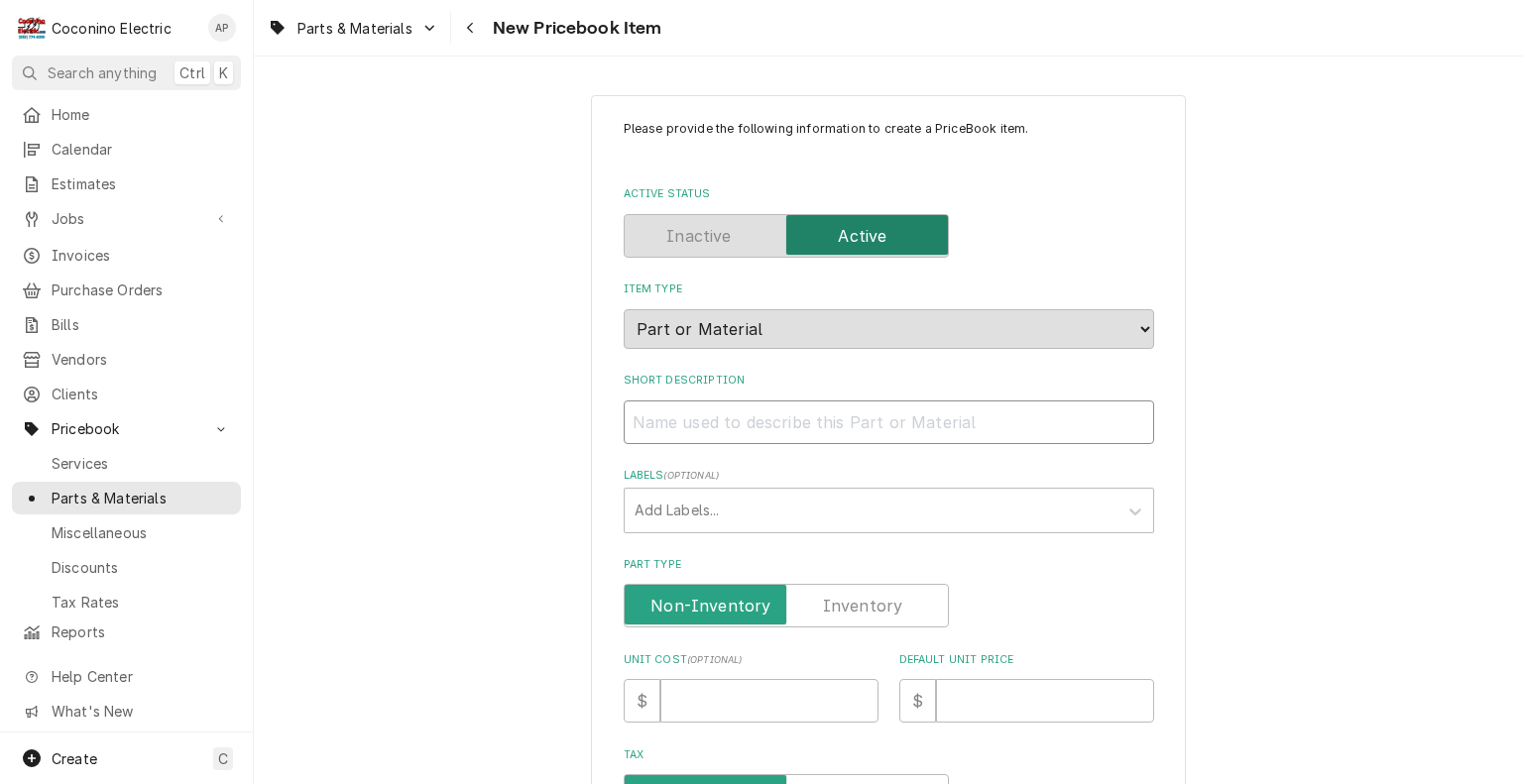 click on "Short Description" at bounding box center [888, 422] 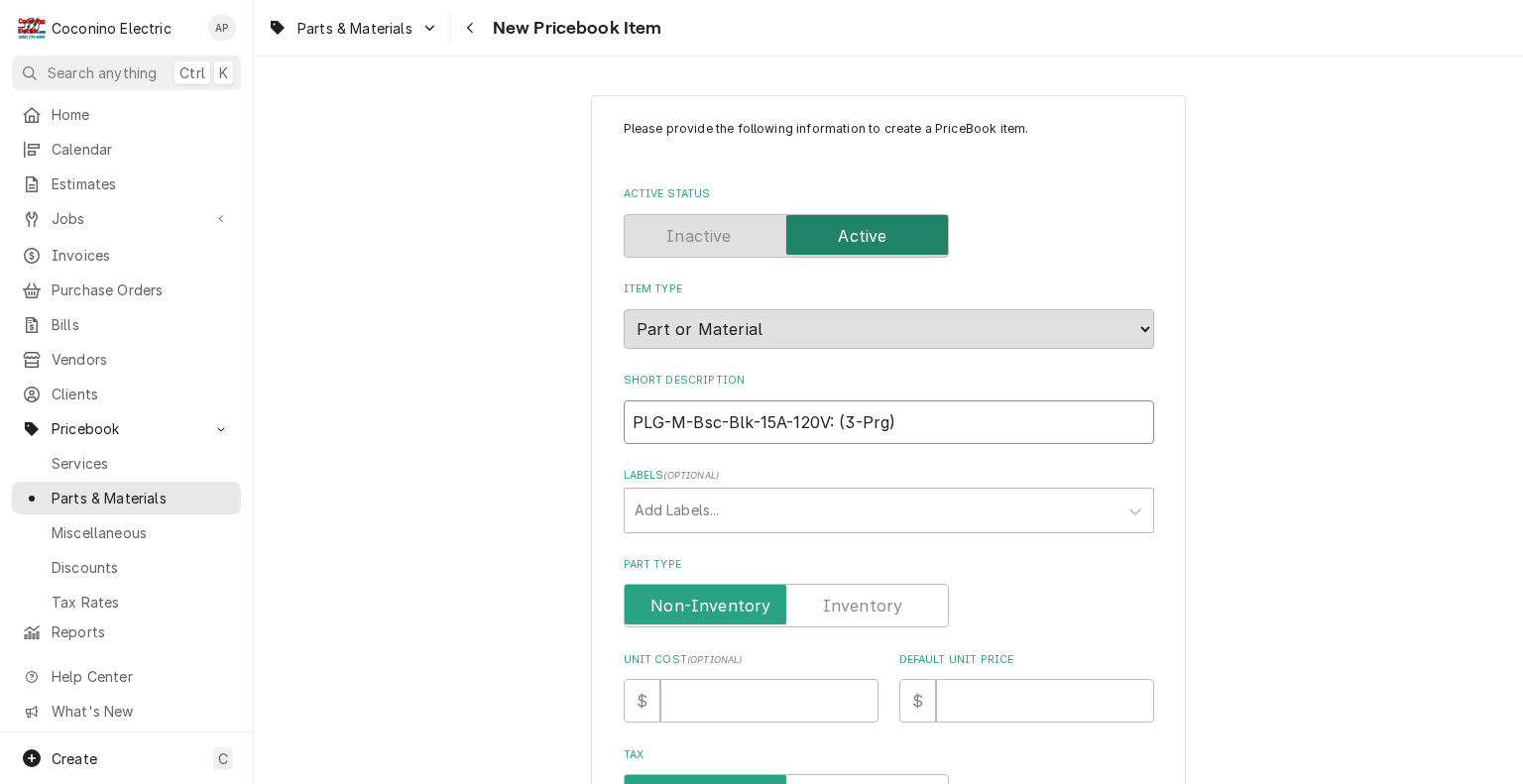 click on "PLG-M-Bsc-Blk-15A-120V: (3-Prg)" at bounding box center [888, 422] 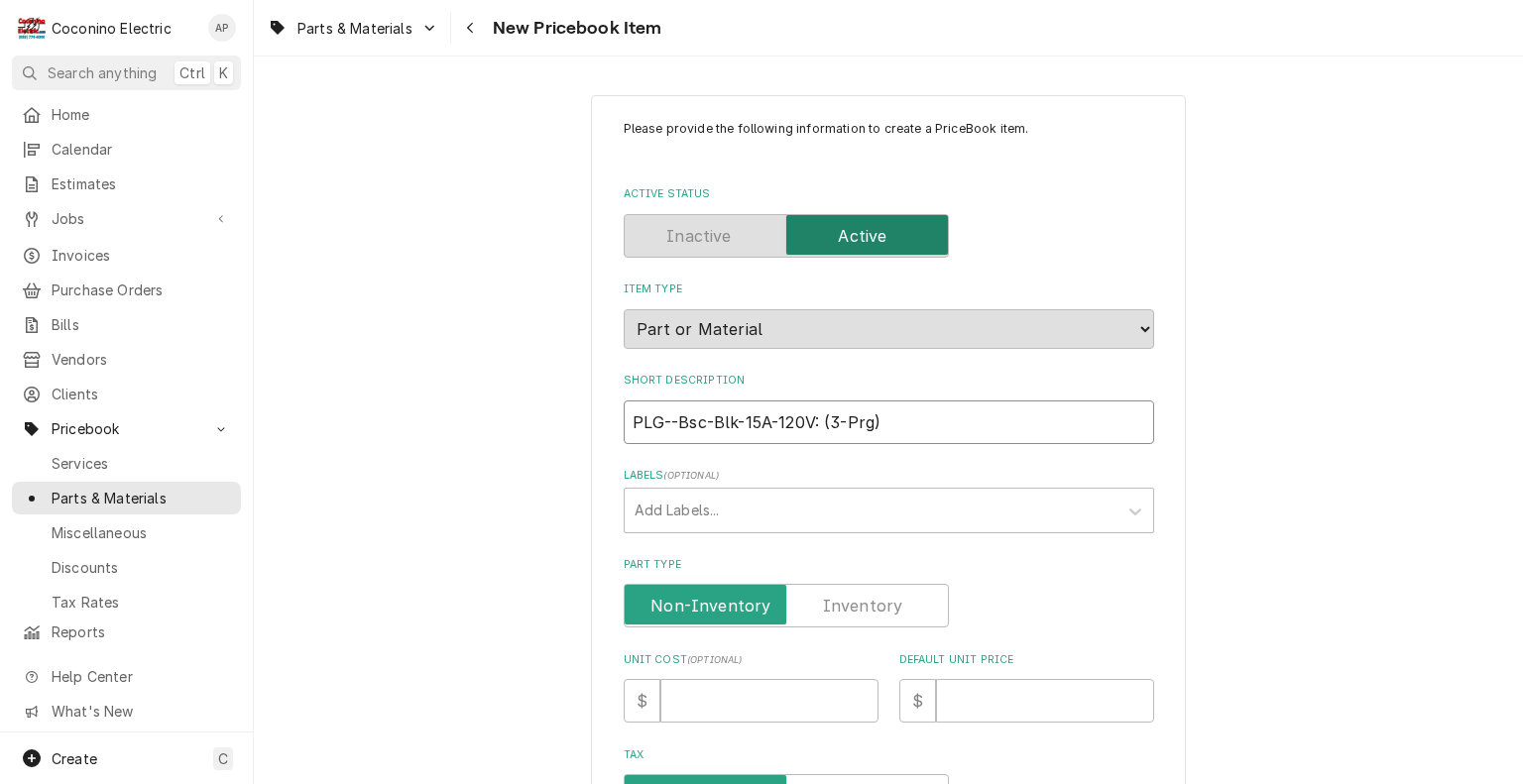 type on "x" 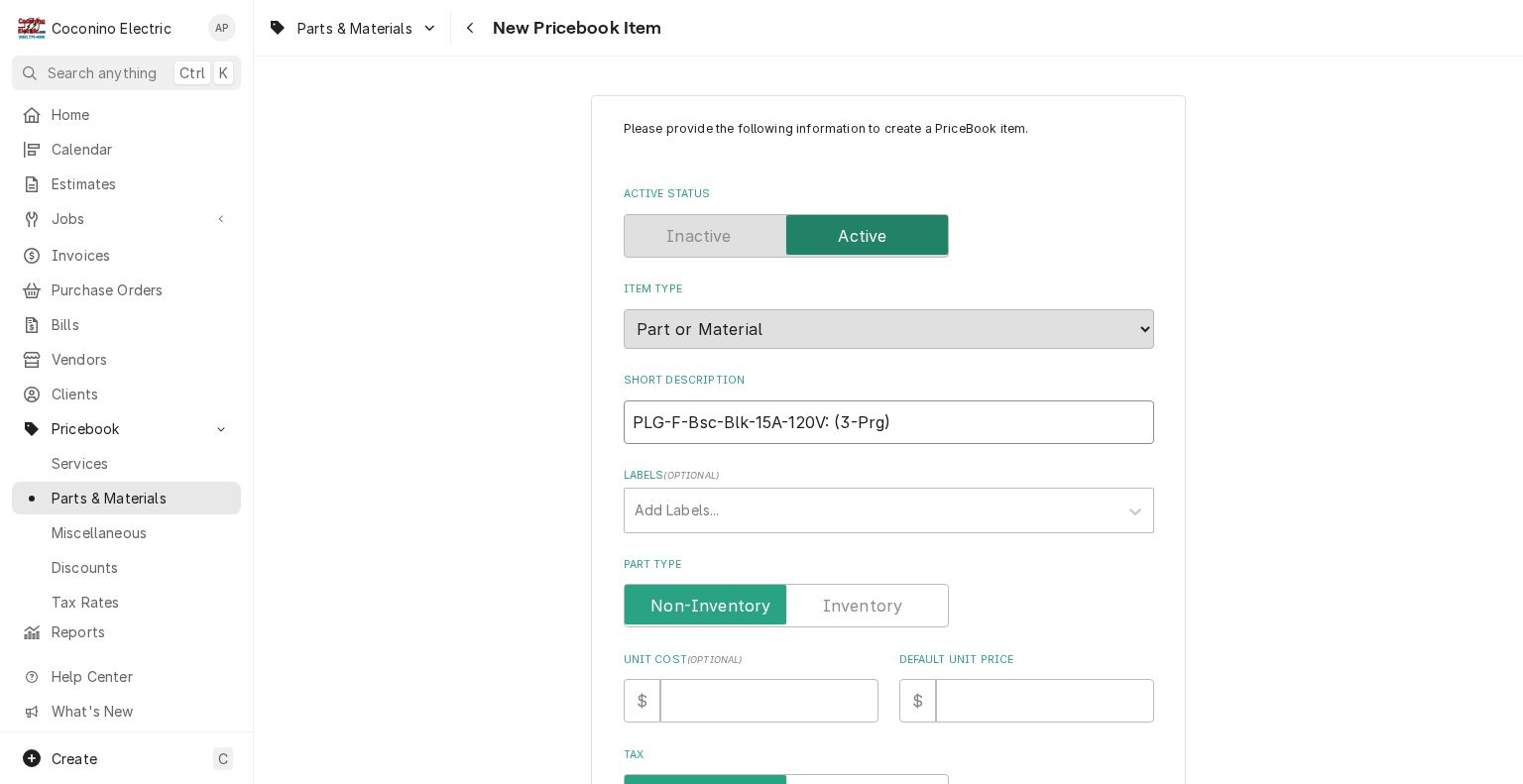 type on "PLG-F-Bsc-Blk-15A-120V: (3-Prg)" 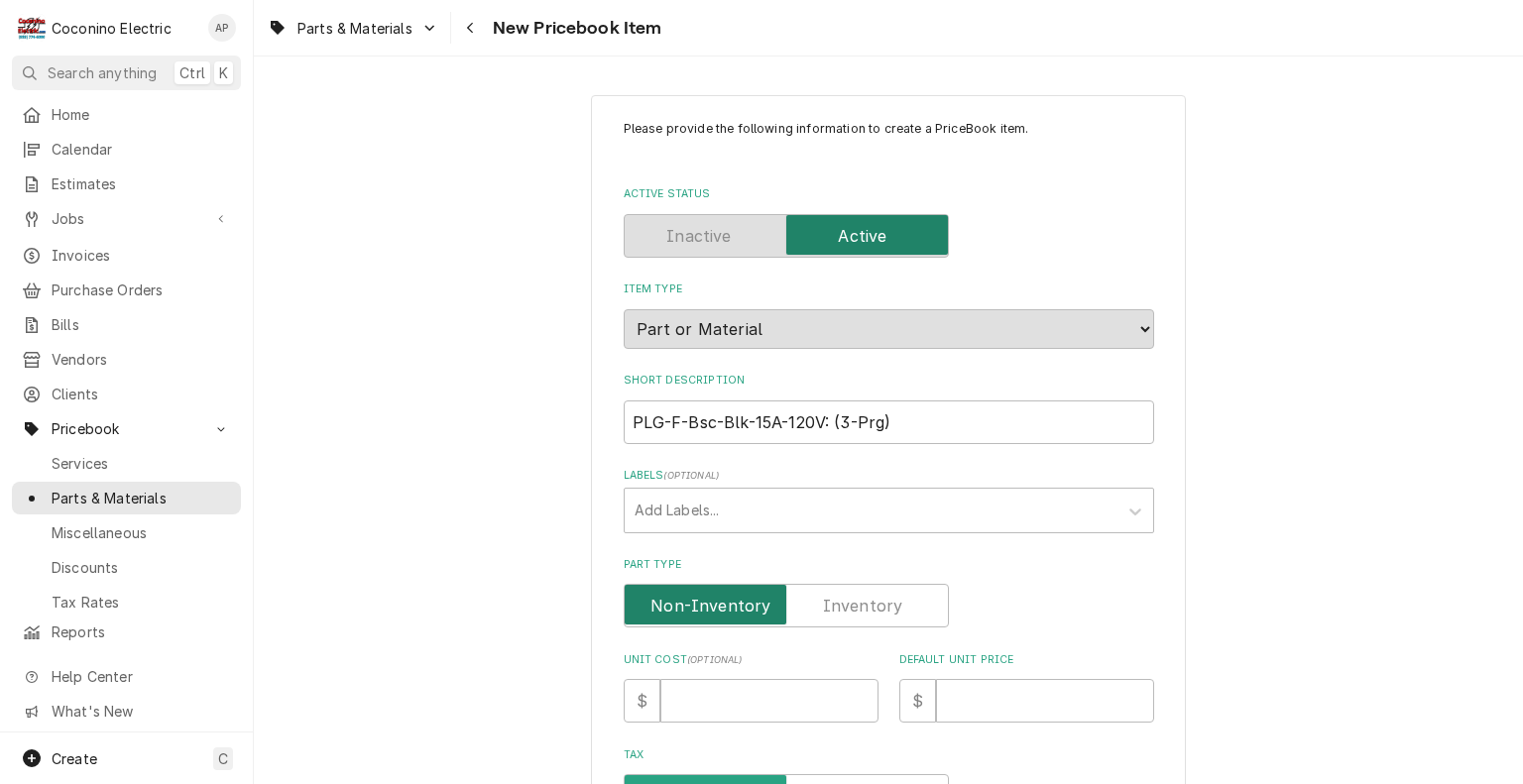 click at bounding box center (786, 606) 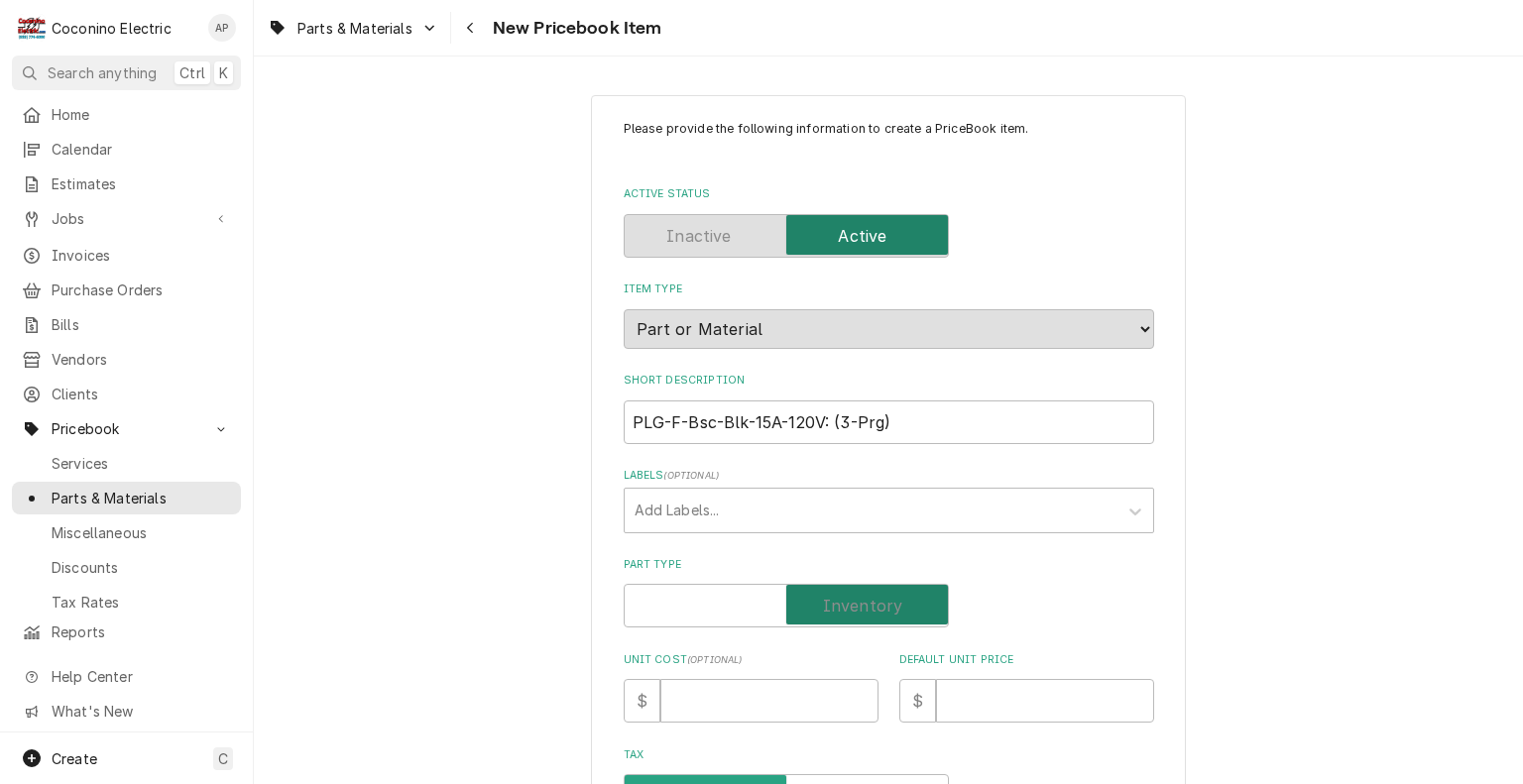 checkbox on "true" 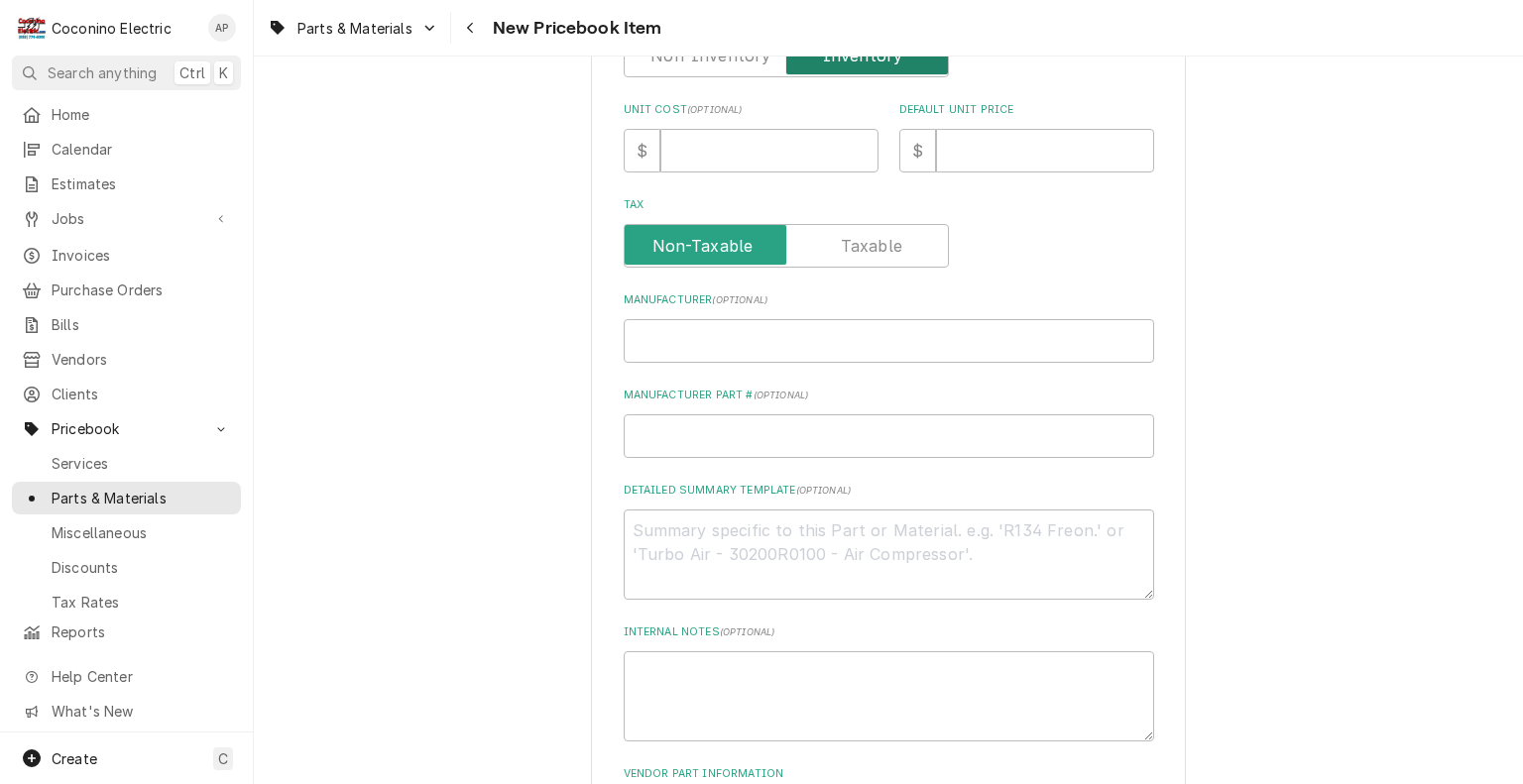 scroll, scrollTop: 564, scrollLeft: 0, axis: vertical 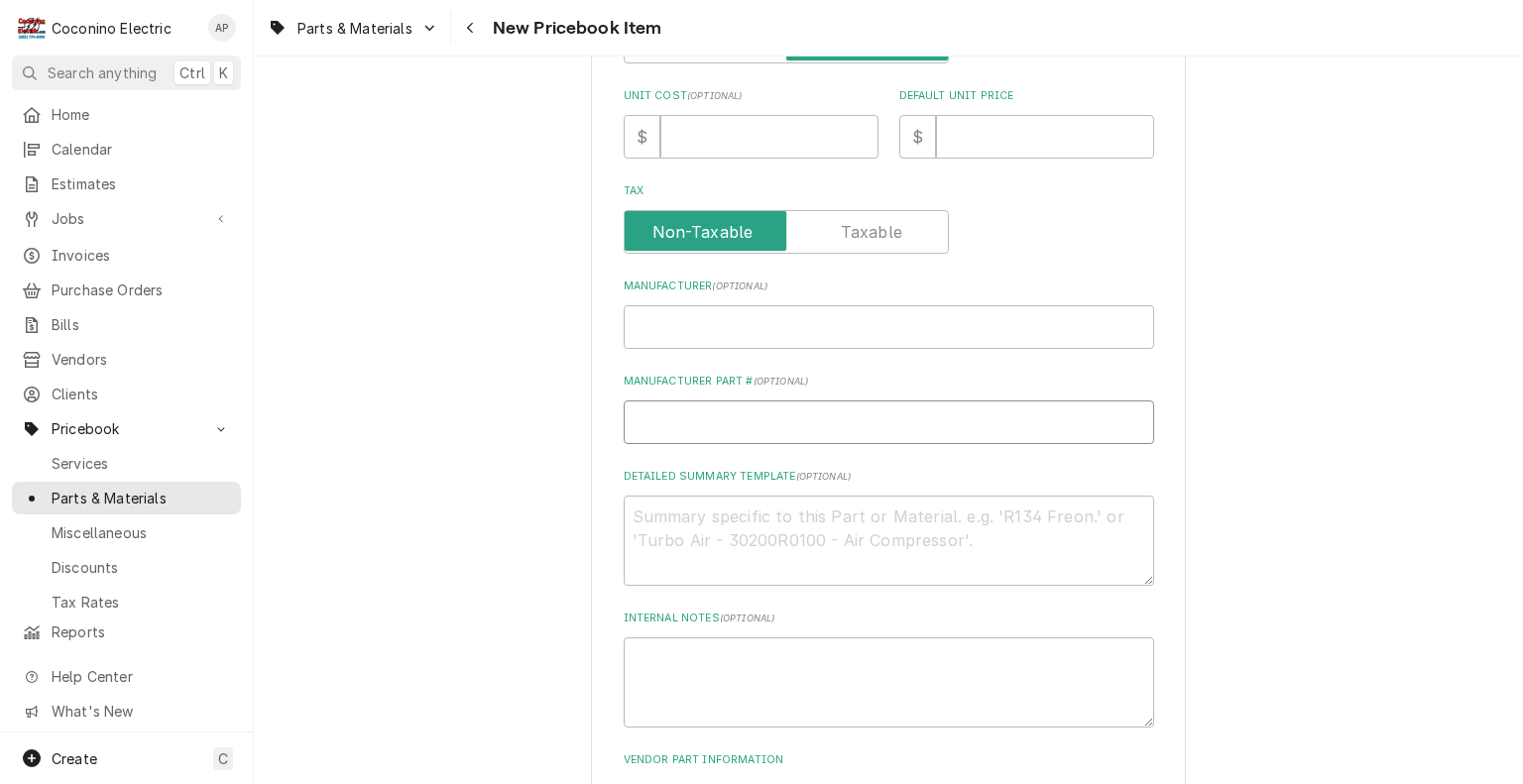 click on "Manufacturer Part #  ( optional )" at bounding box center [888, 422] 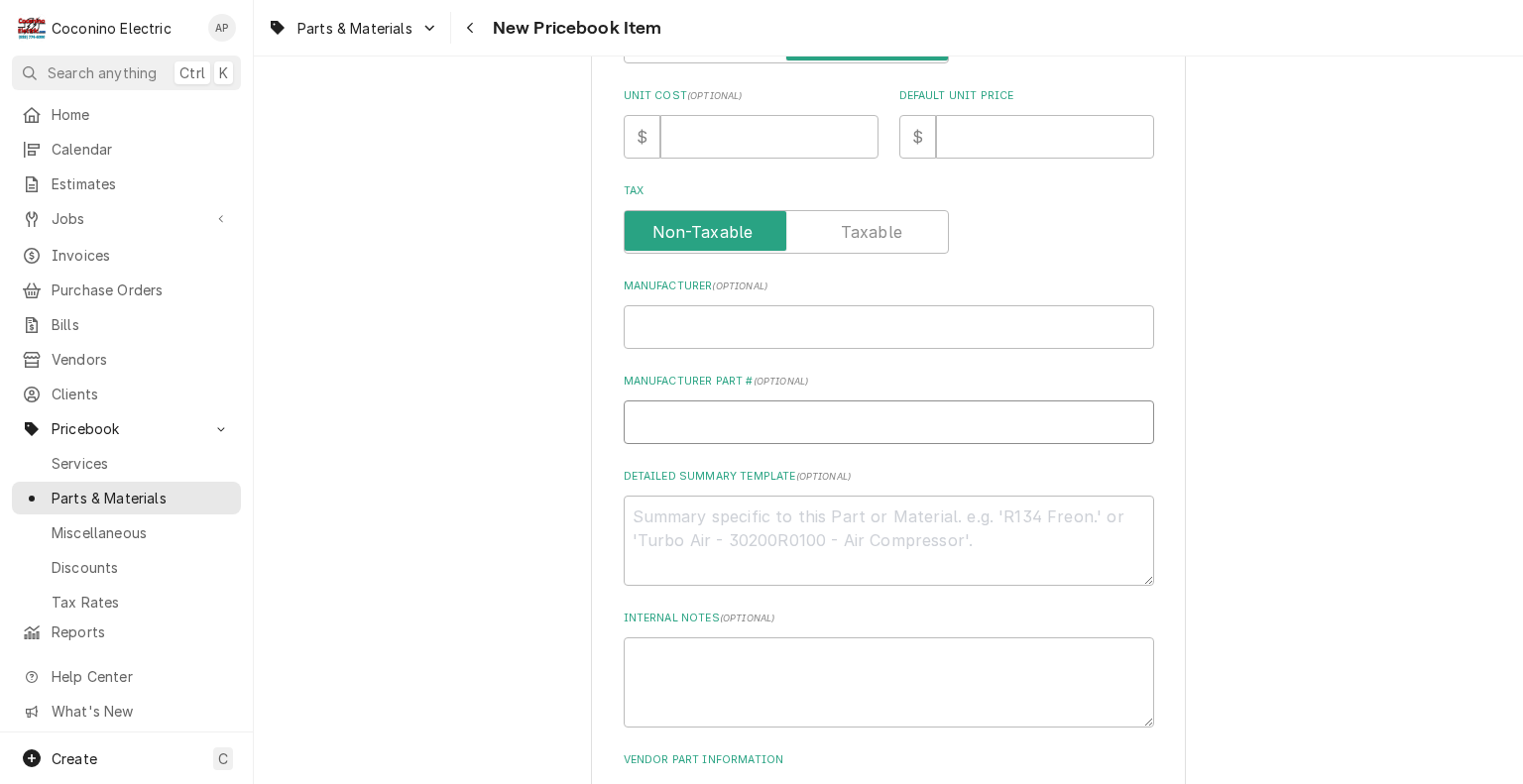 type on "x" 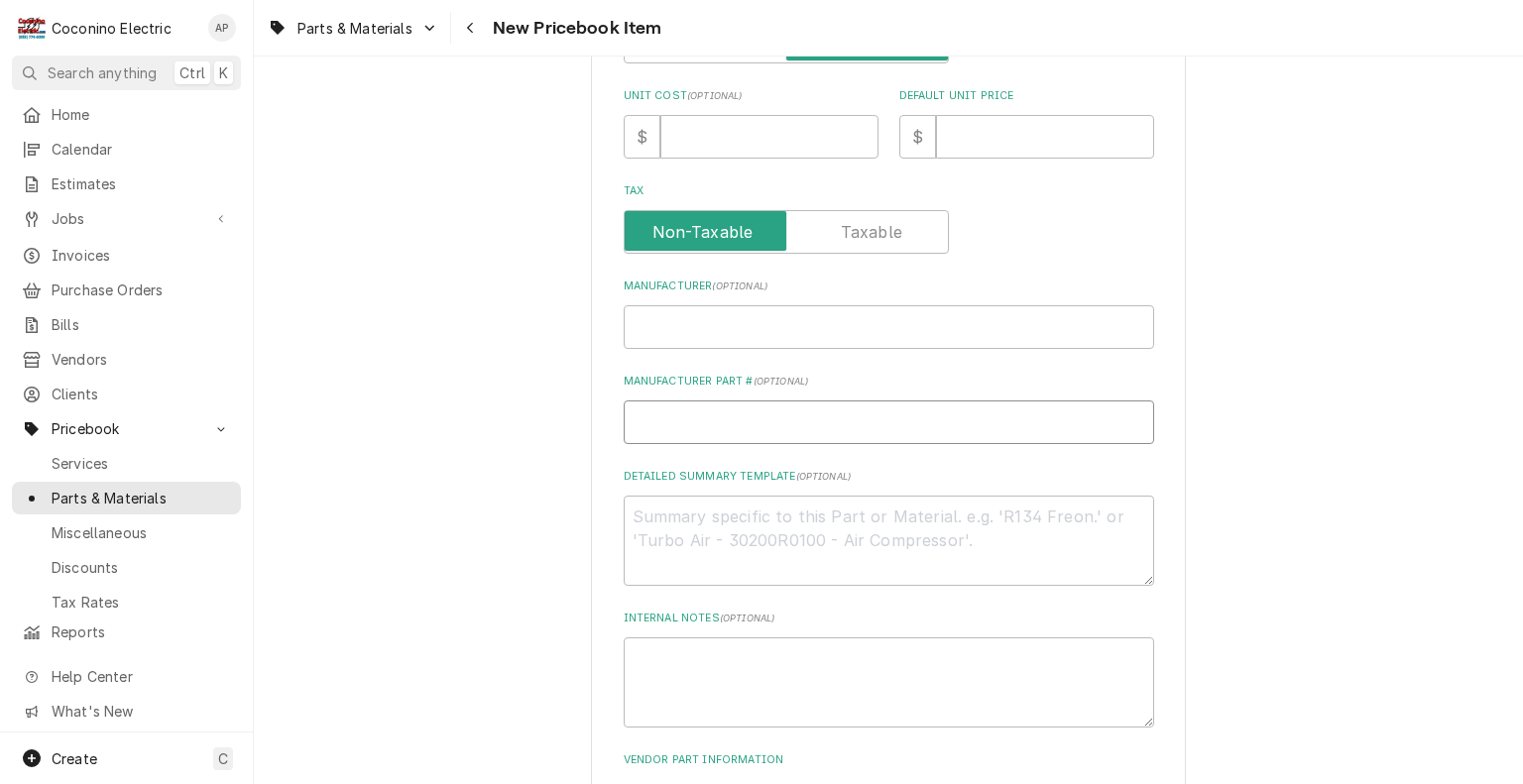 type on "R" 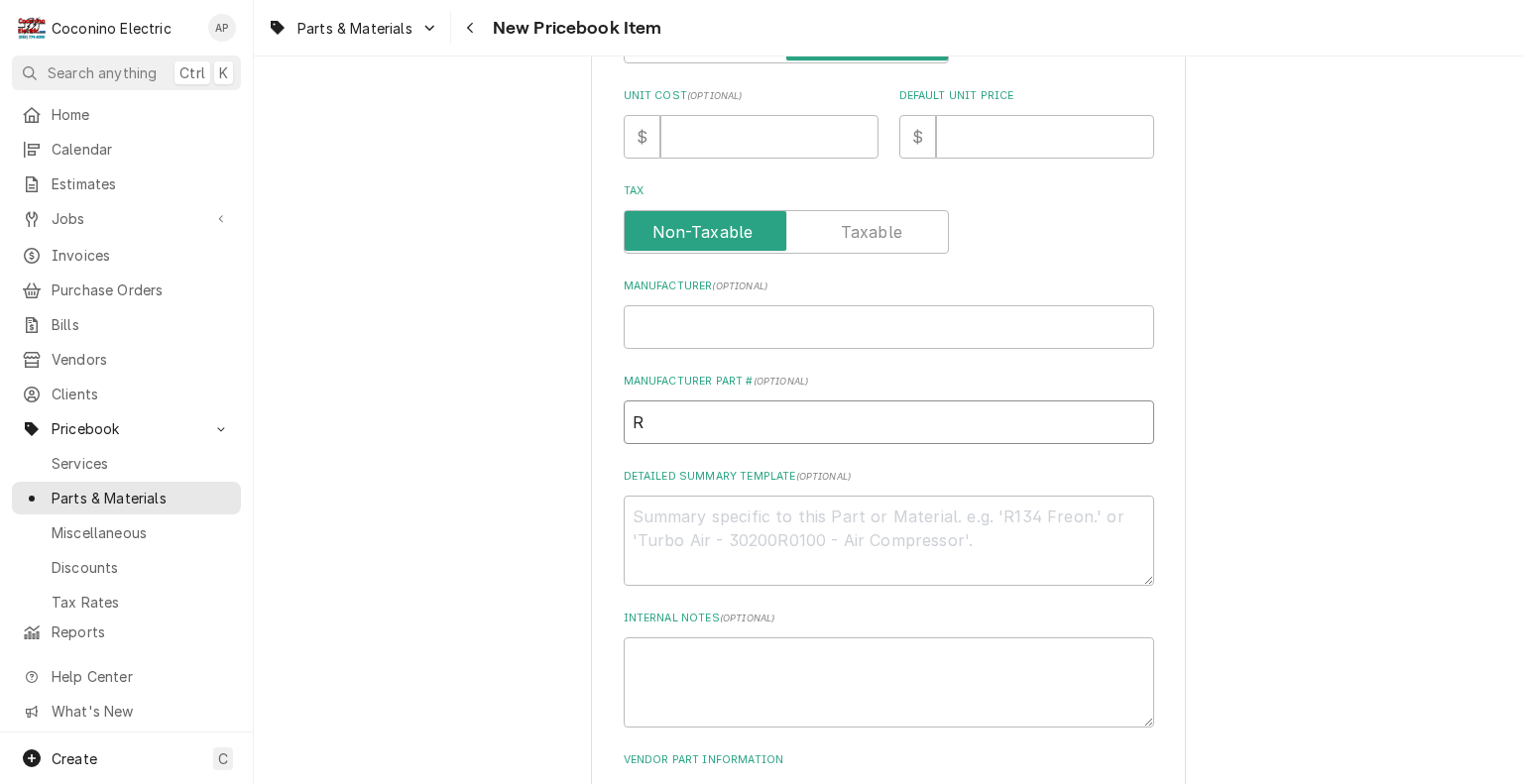 type on "x" 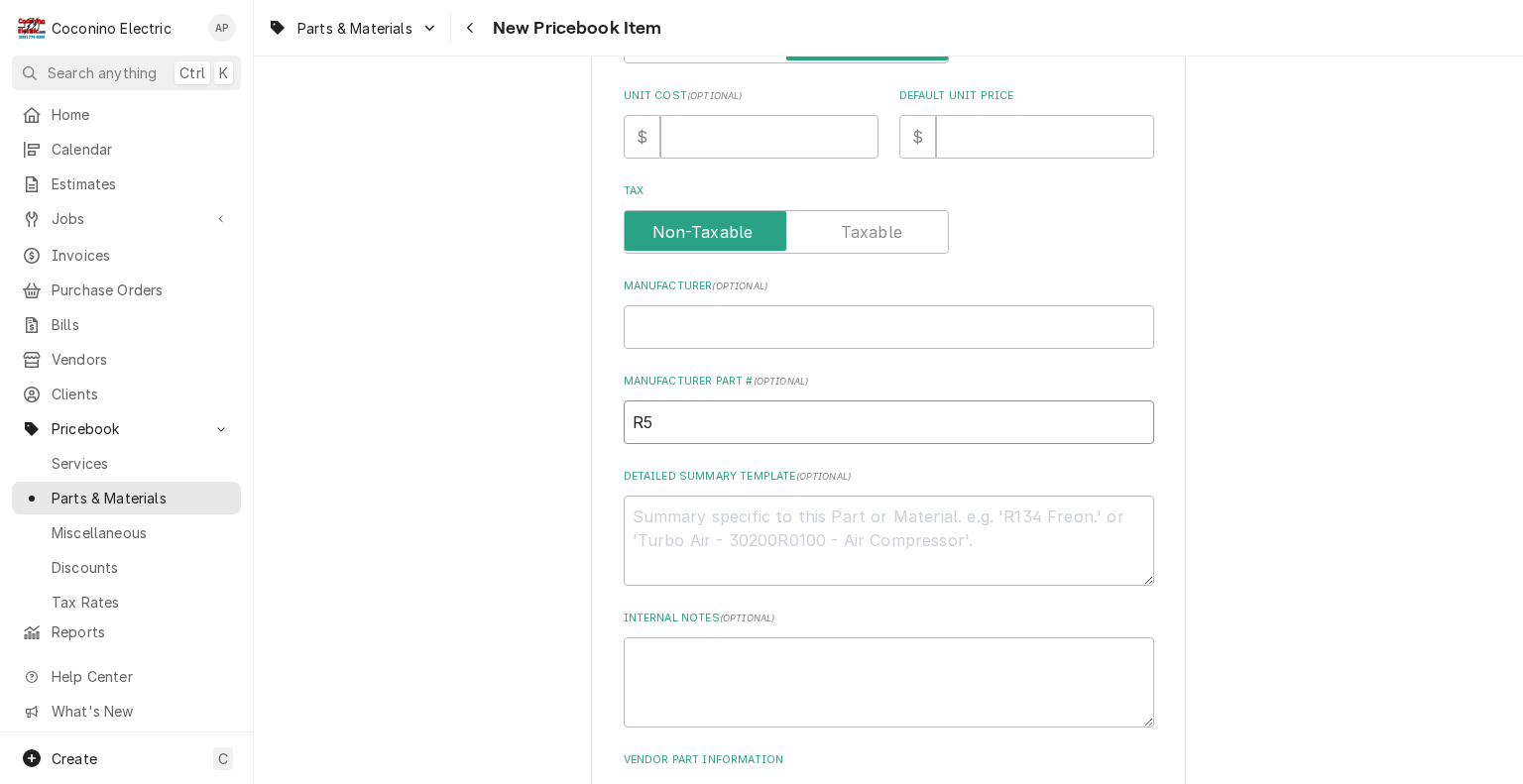 type on "x" 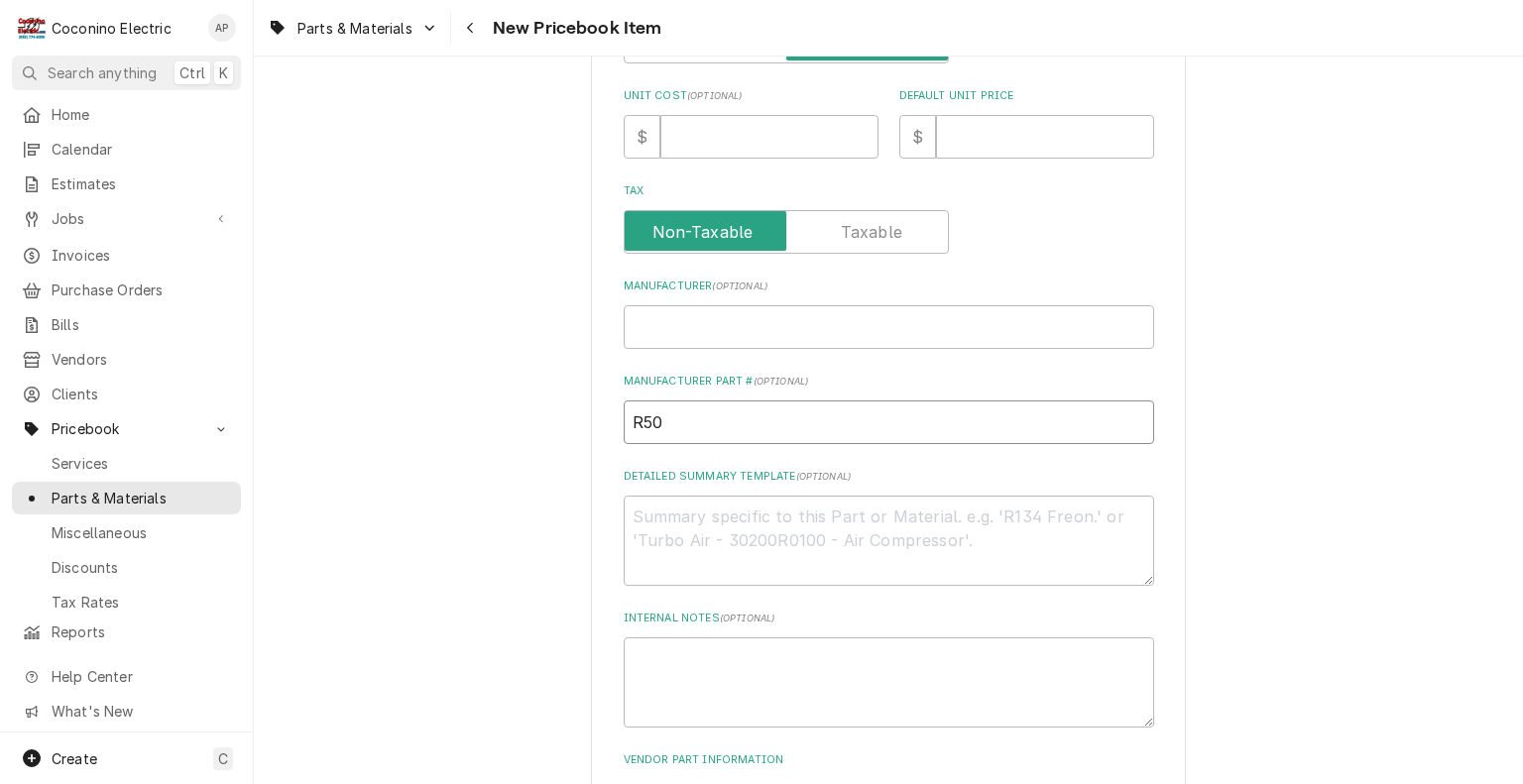 type on "x" 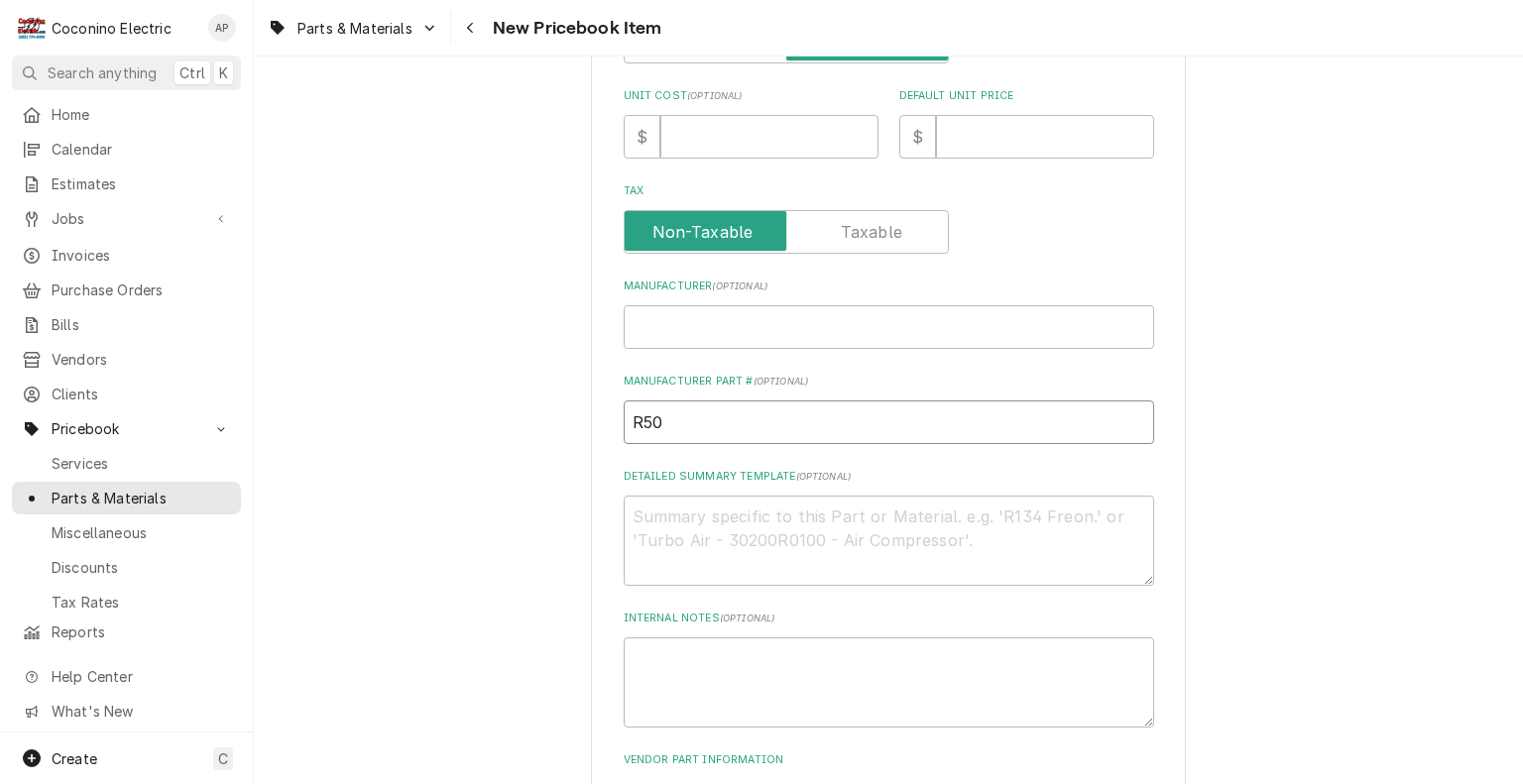 type on "R50-" 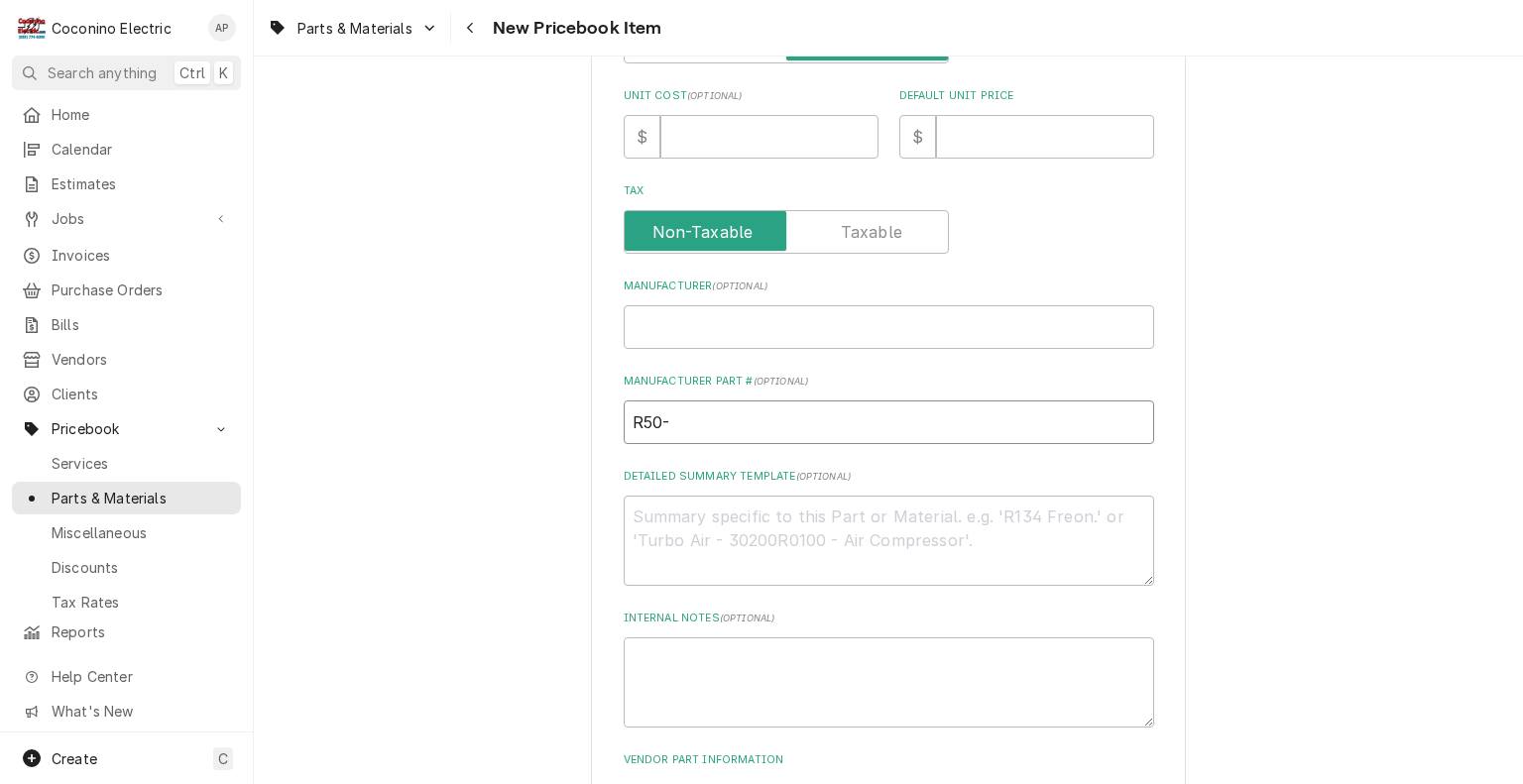 type on "x" 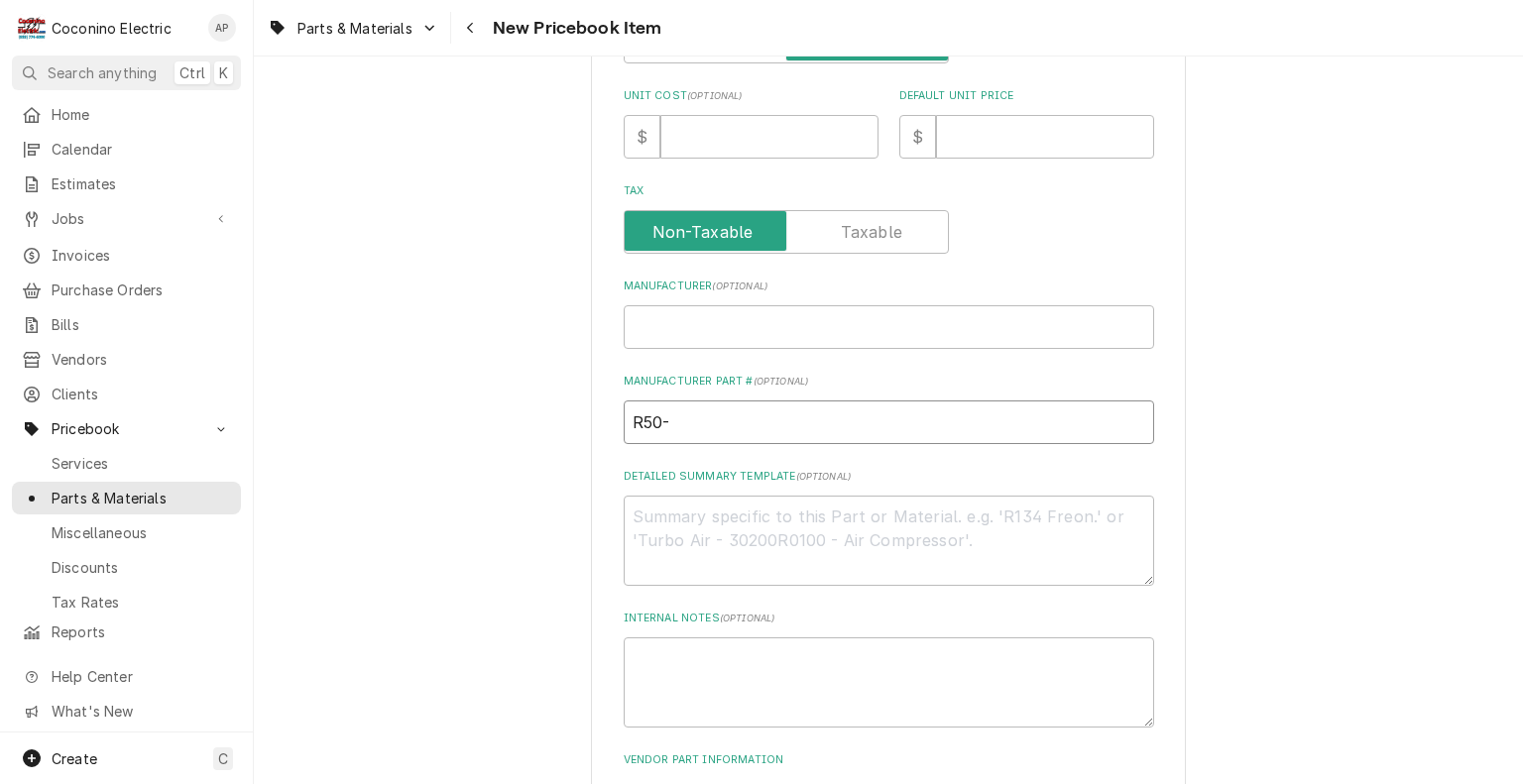 type on "R50-3" 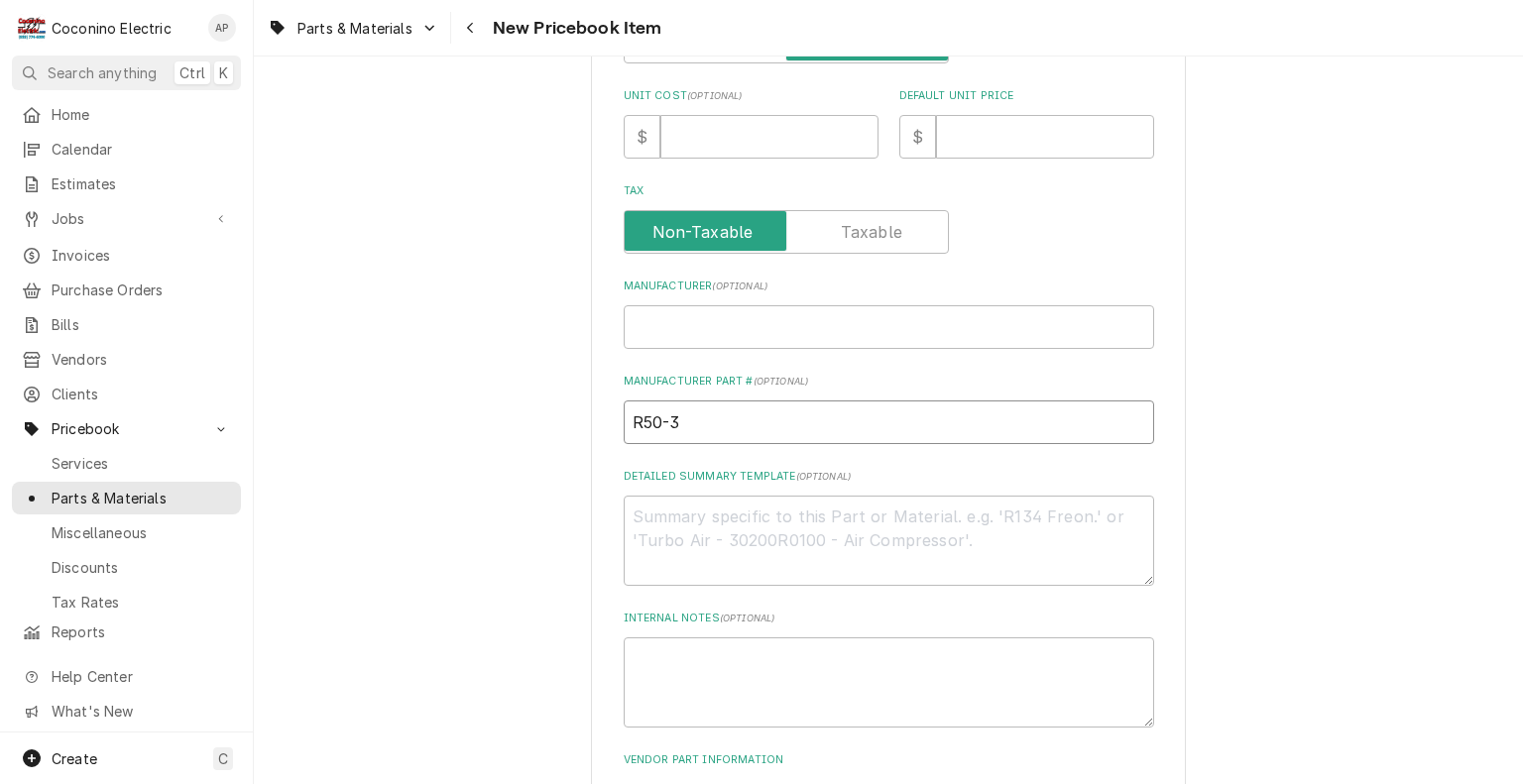 type on "x" 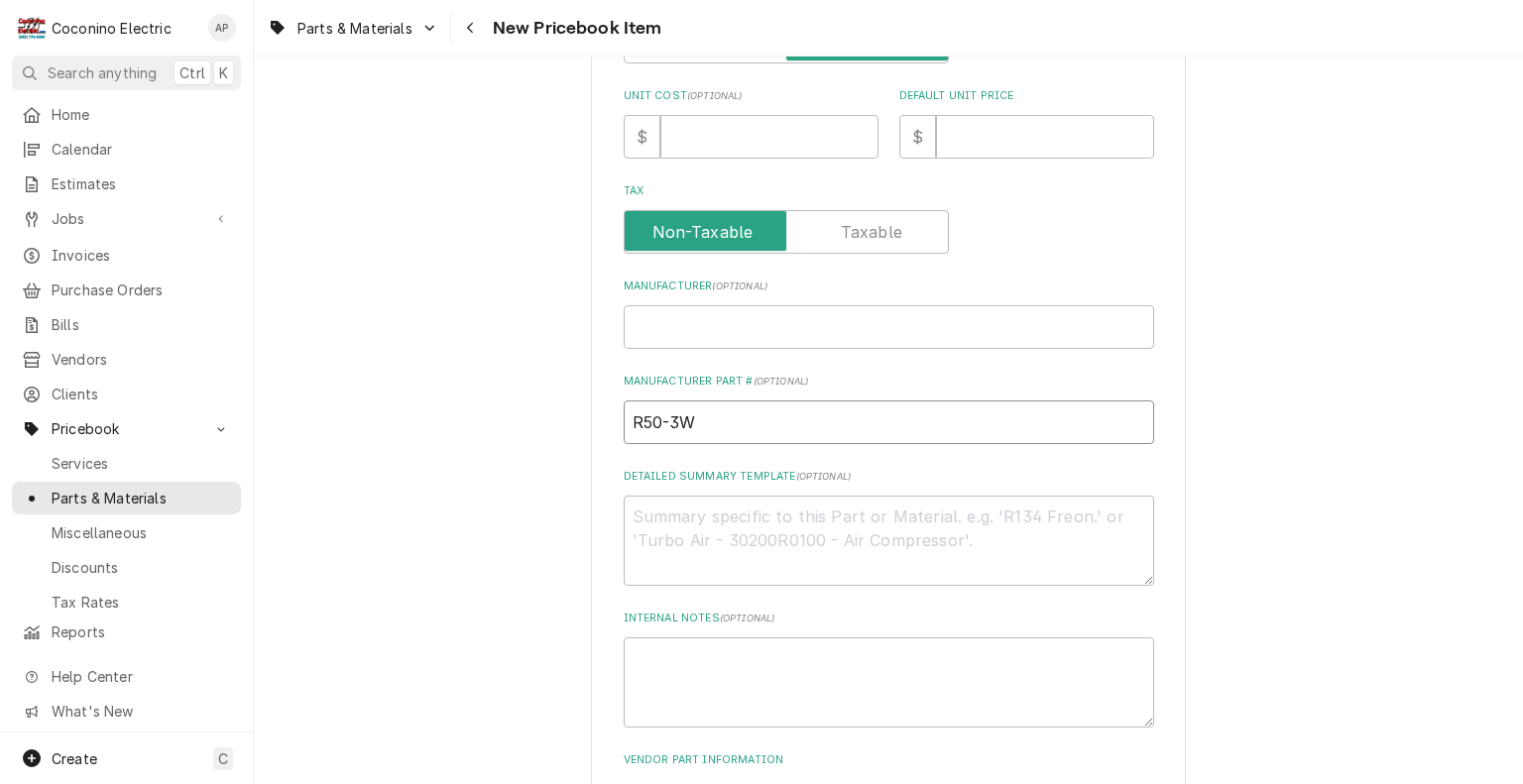 type on "x" 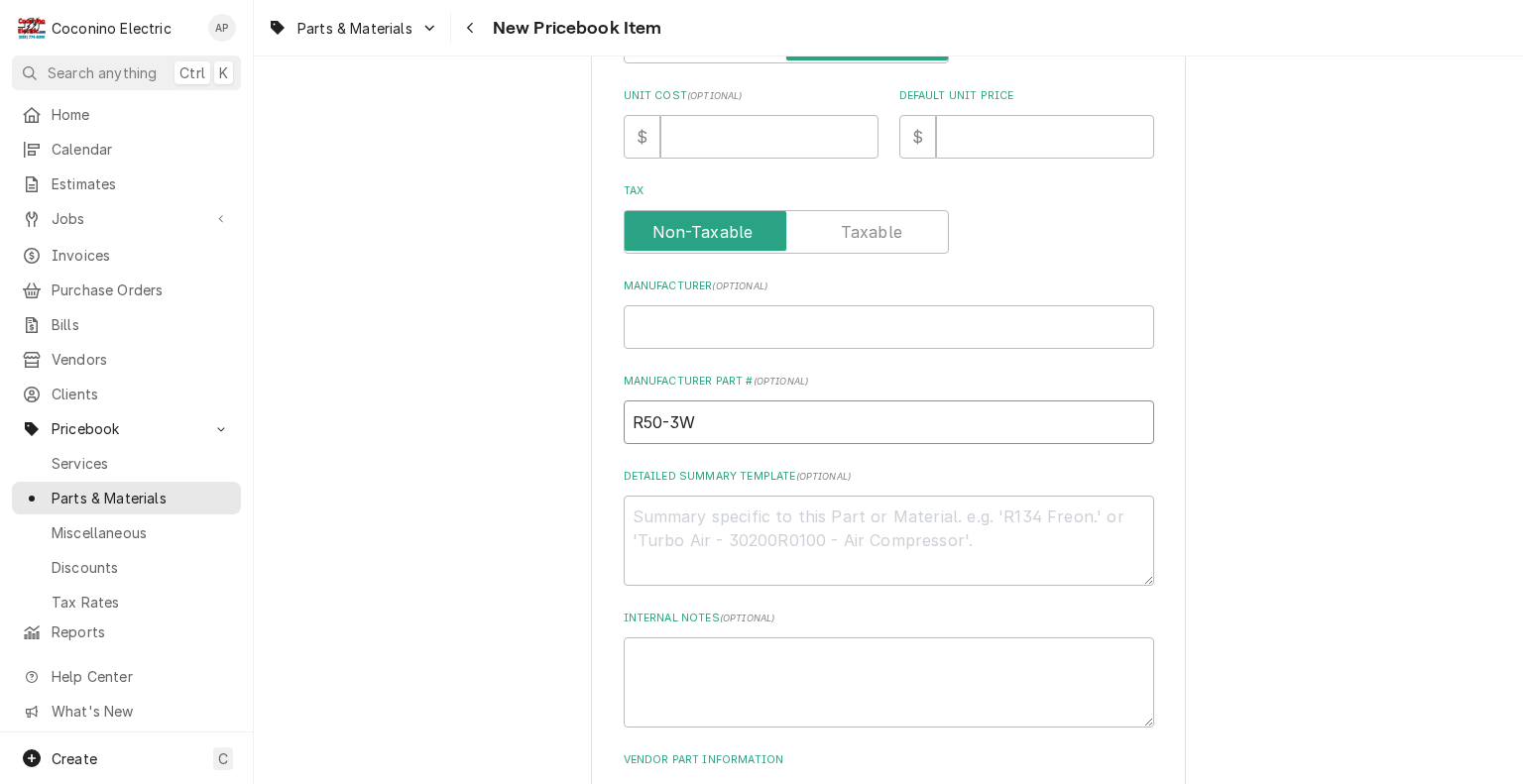 type on "R50-3W1" 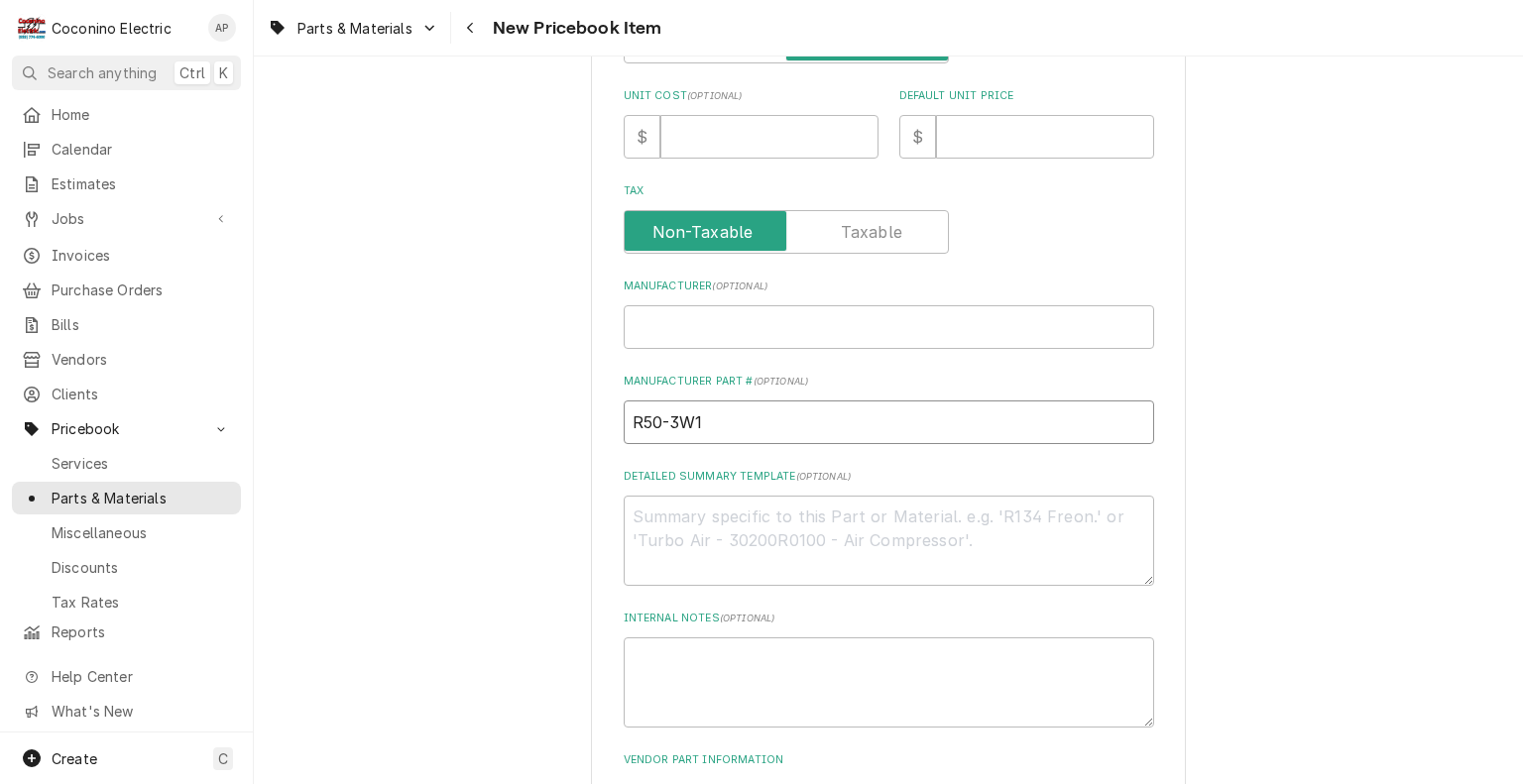 type on "x" 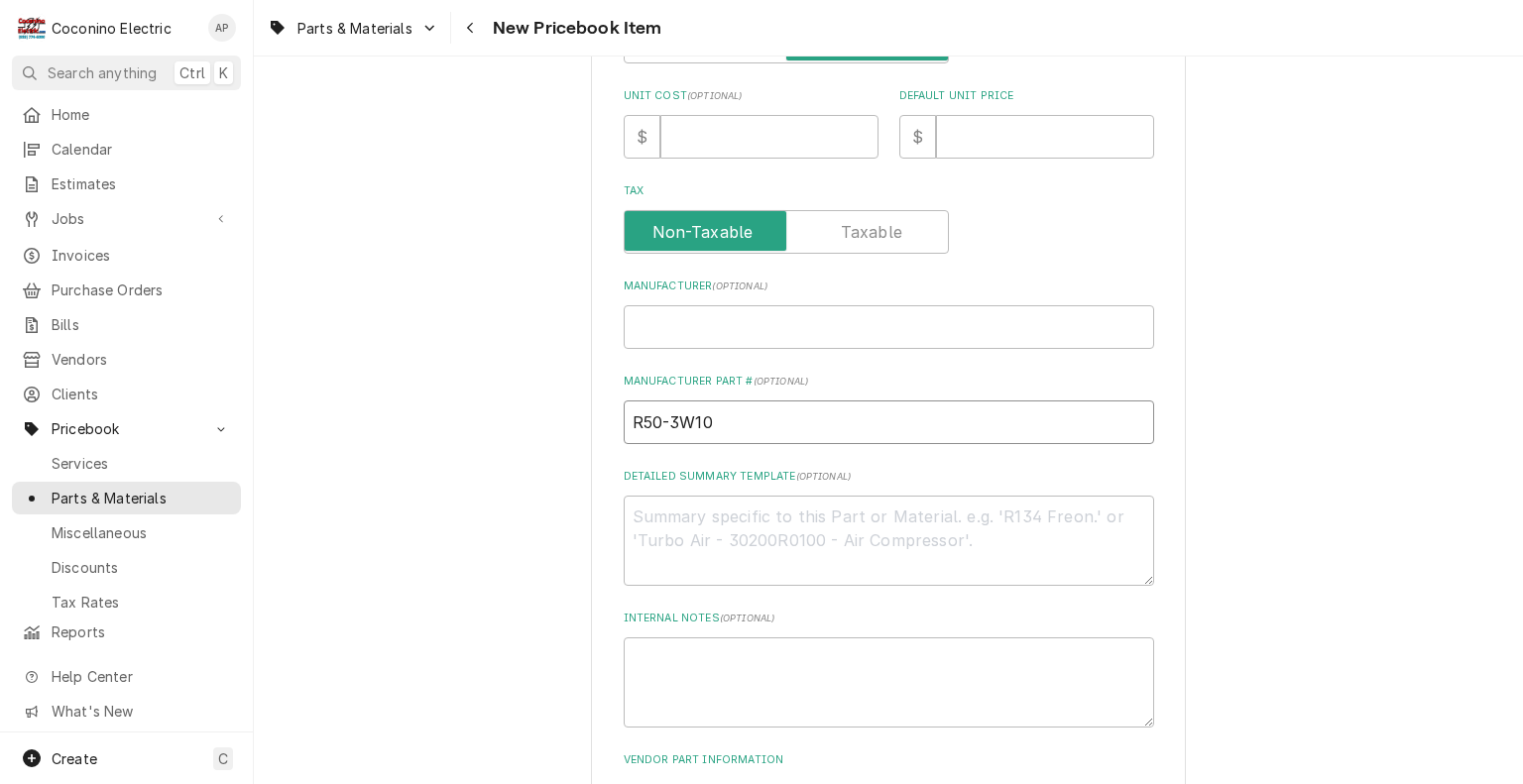 type on "x" 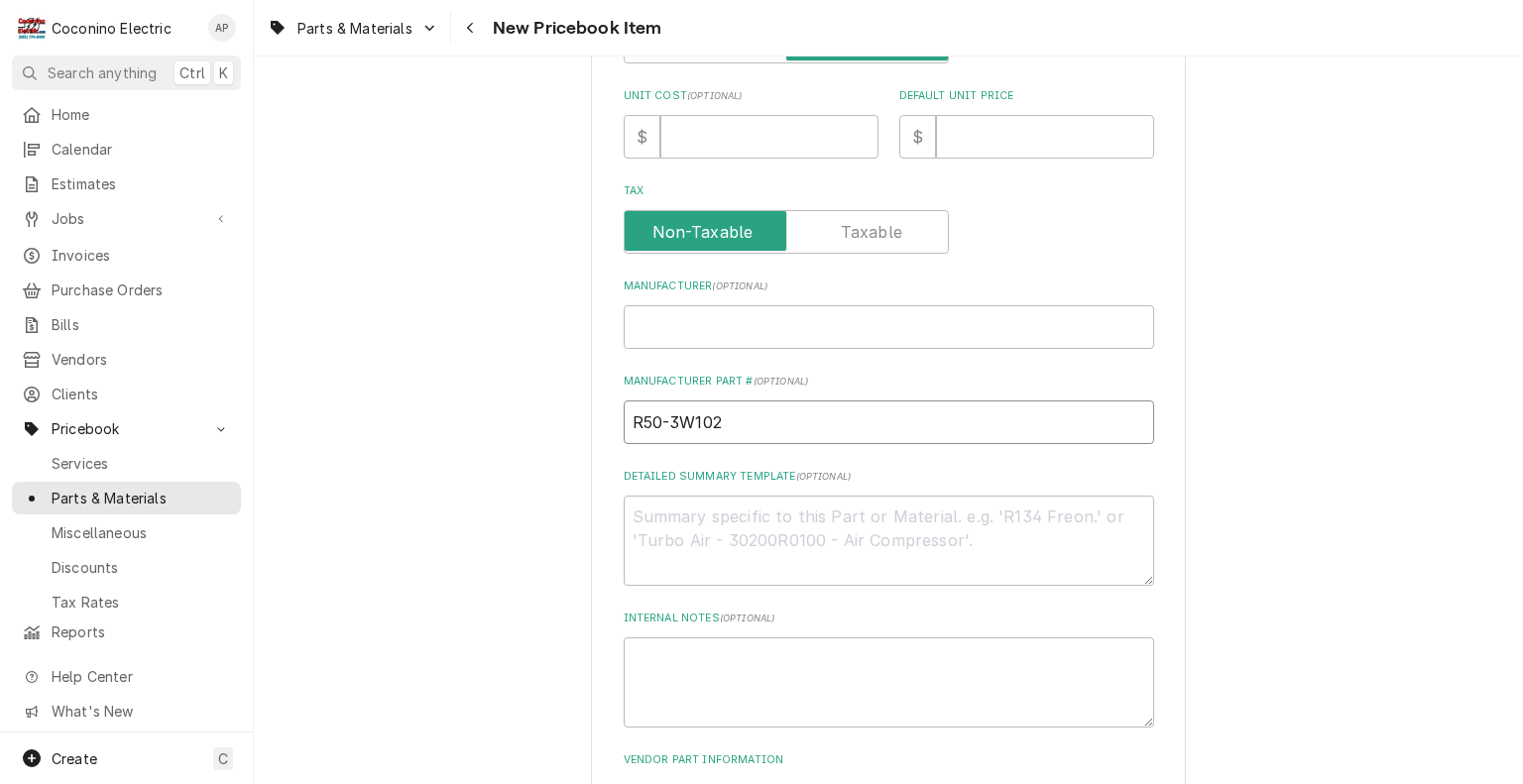 type on "x" 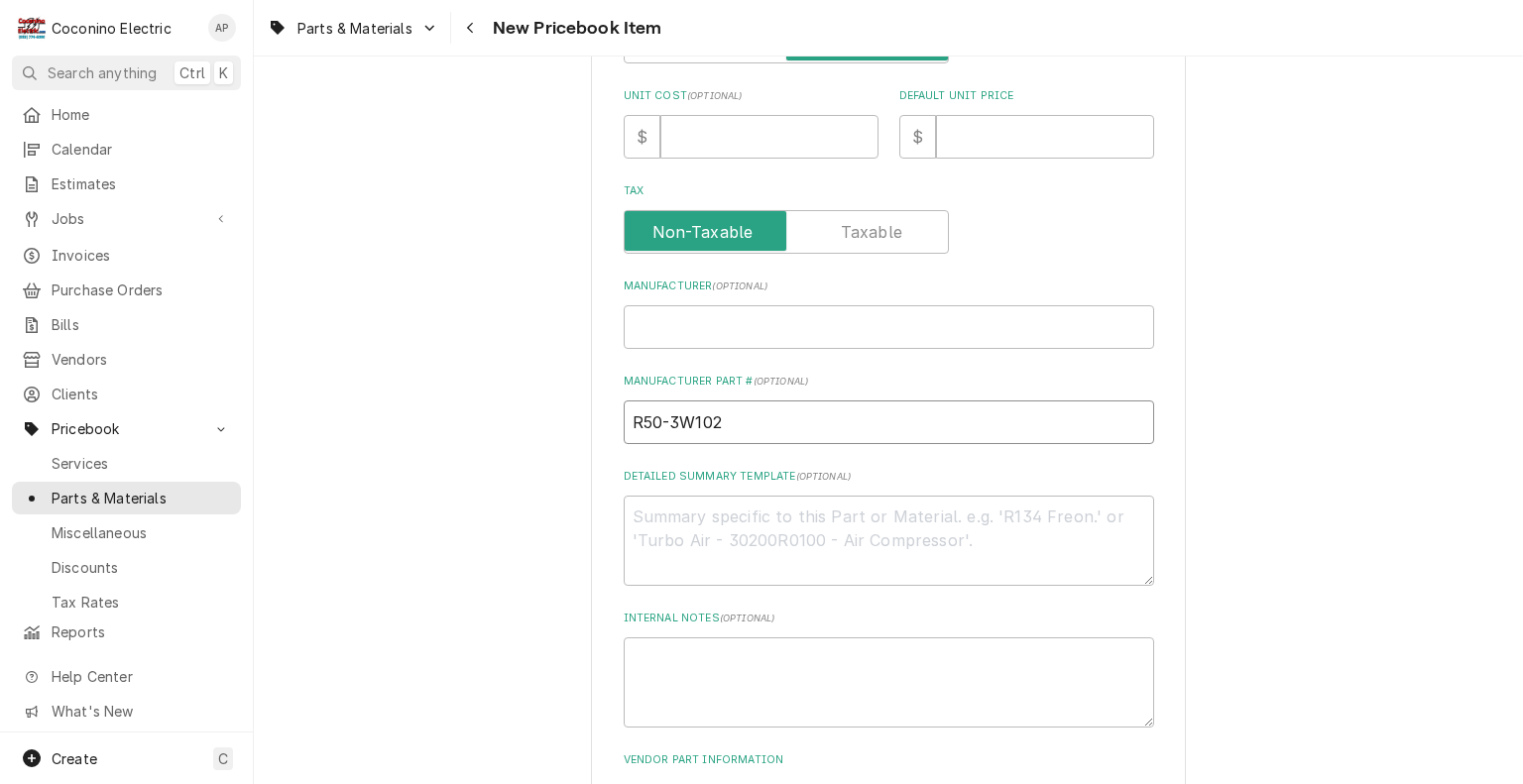 type on "R50-3W102-" 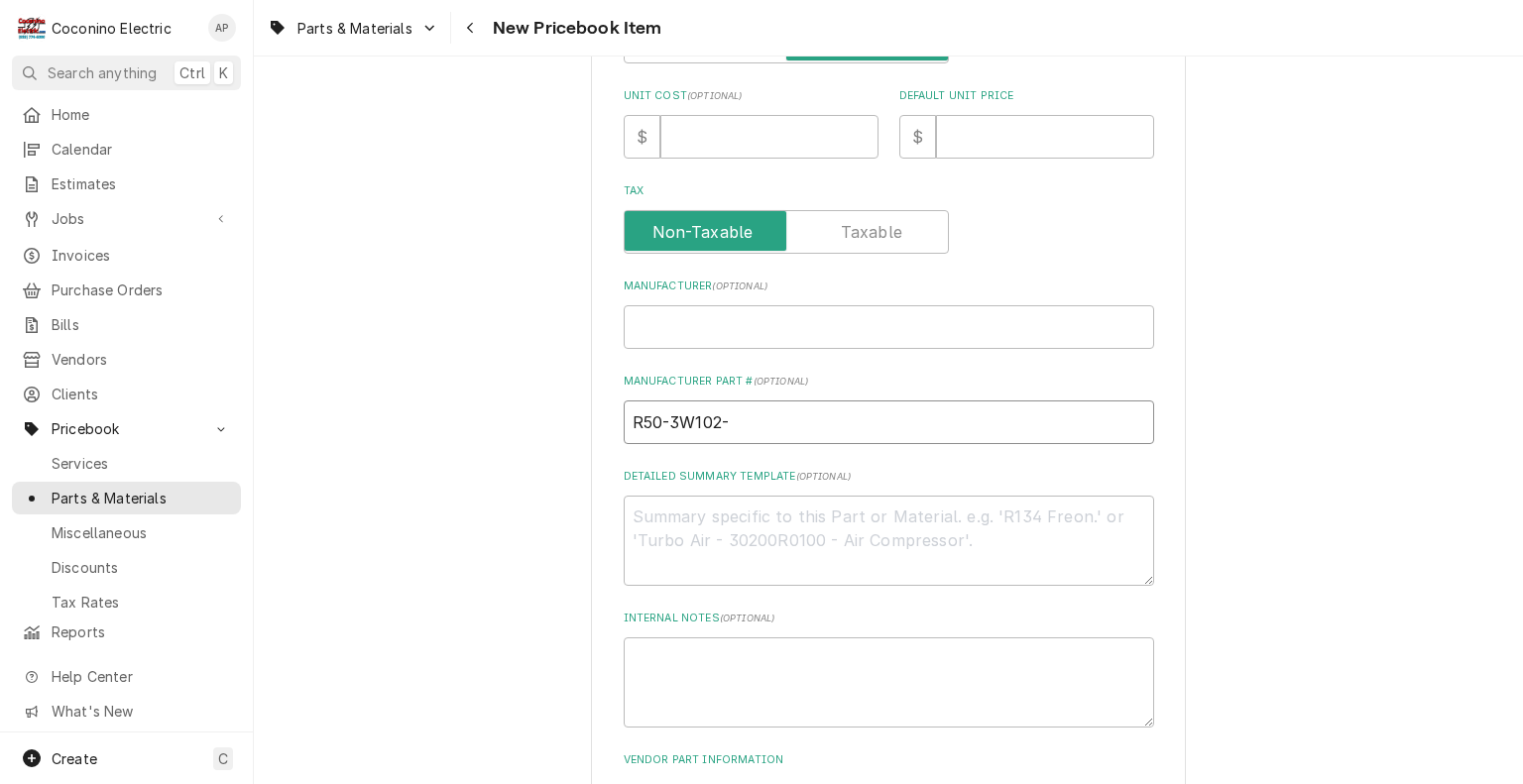 type on "x" 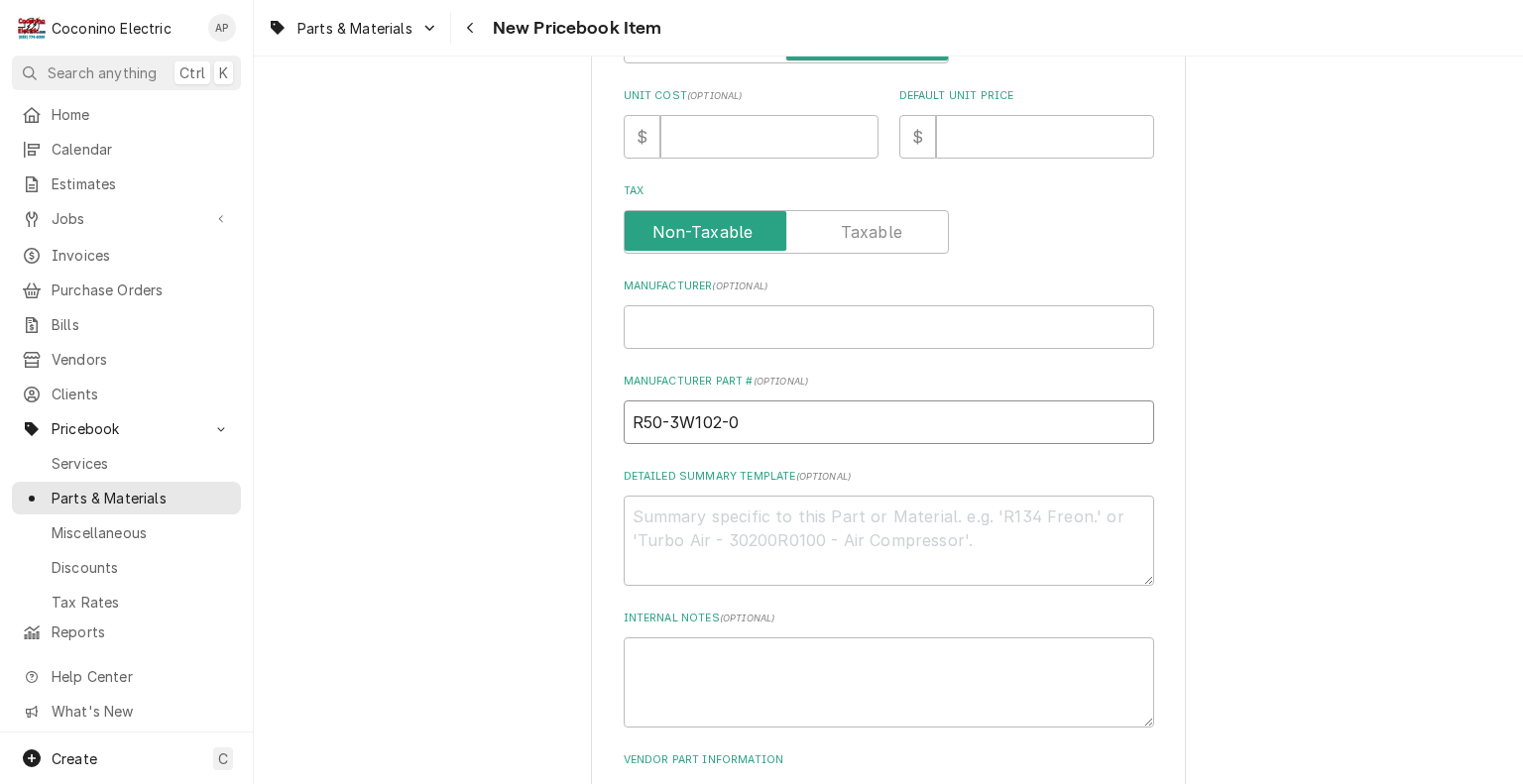 type on "x" 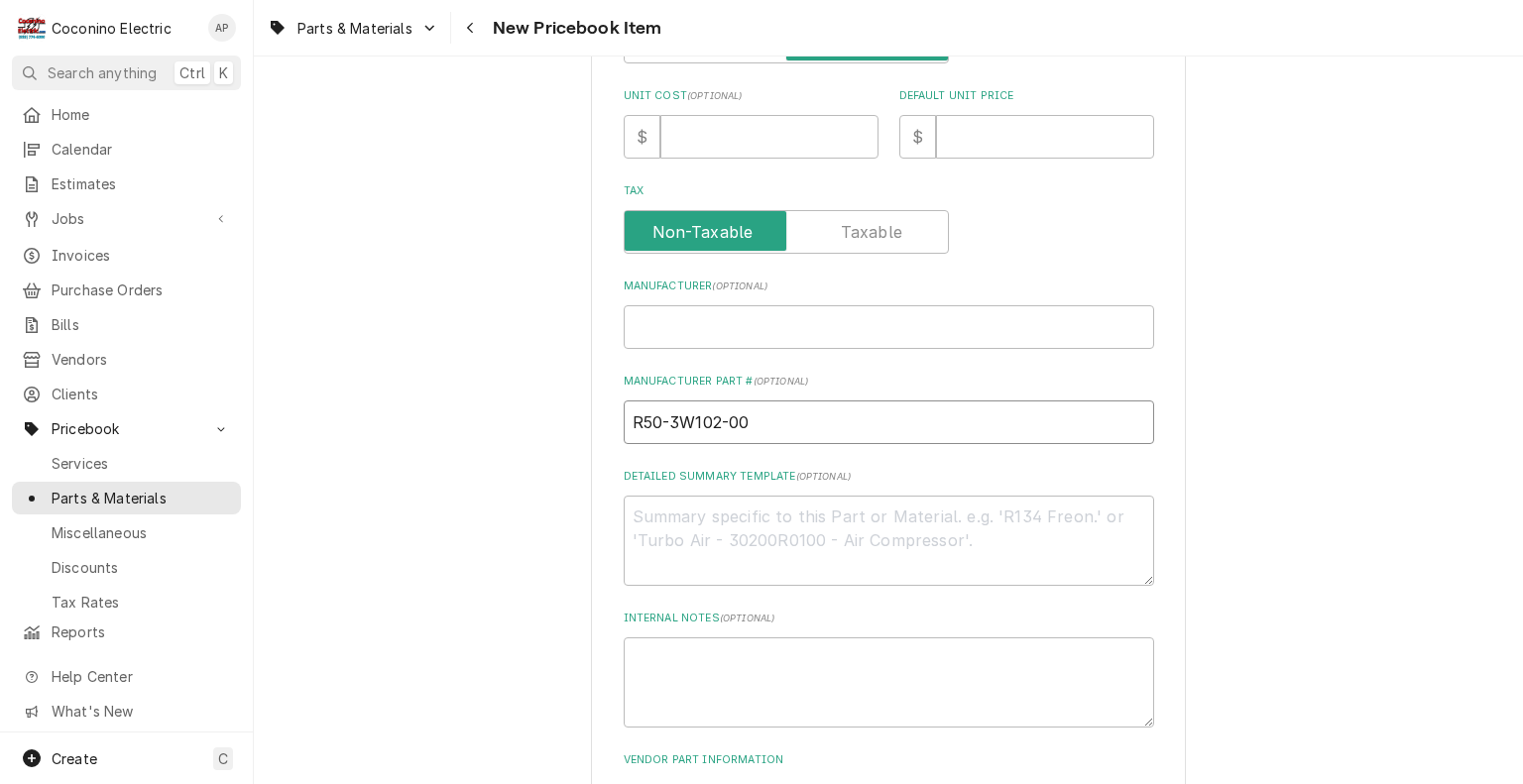 type on "x" 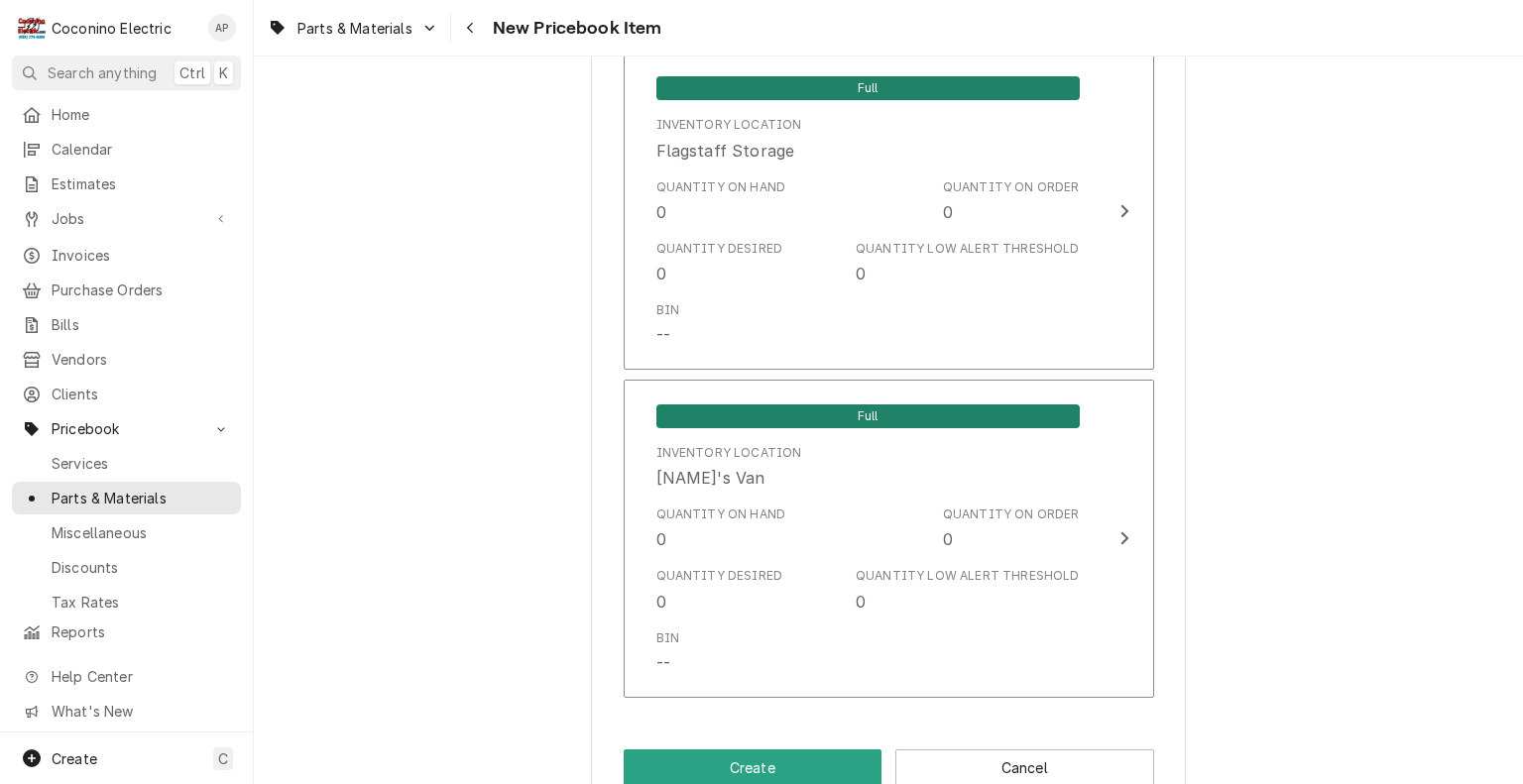 scroll, scrollTop: 1392, scrollLeft: 0, axis: vertical 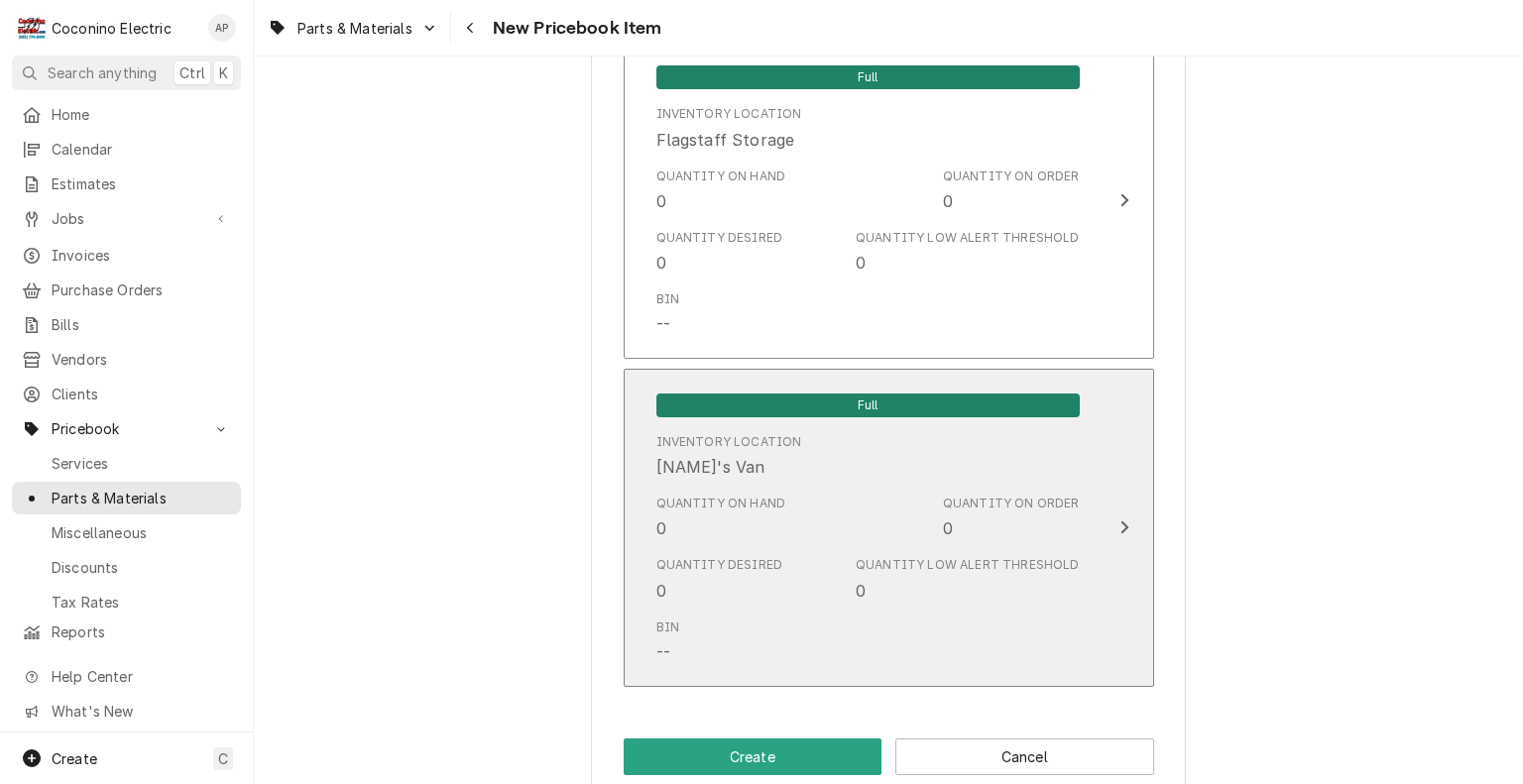 type on "R50-3W102-00E" 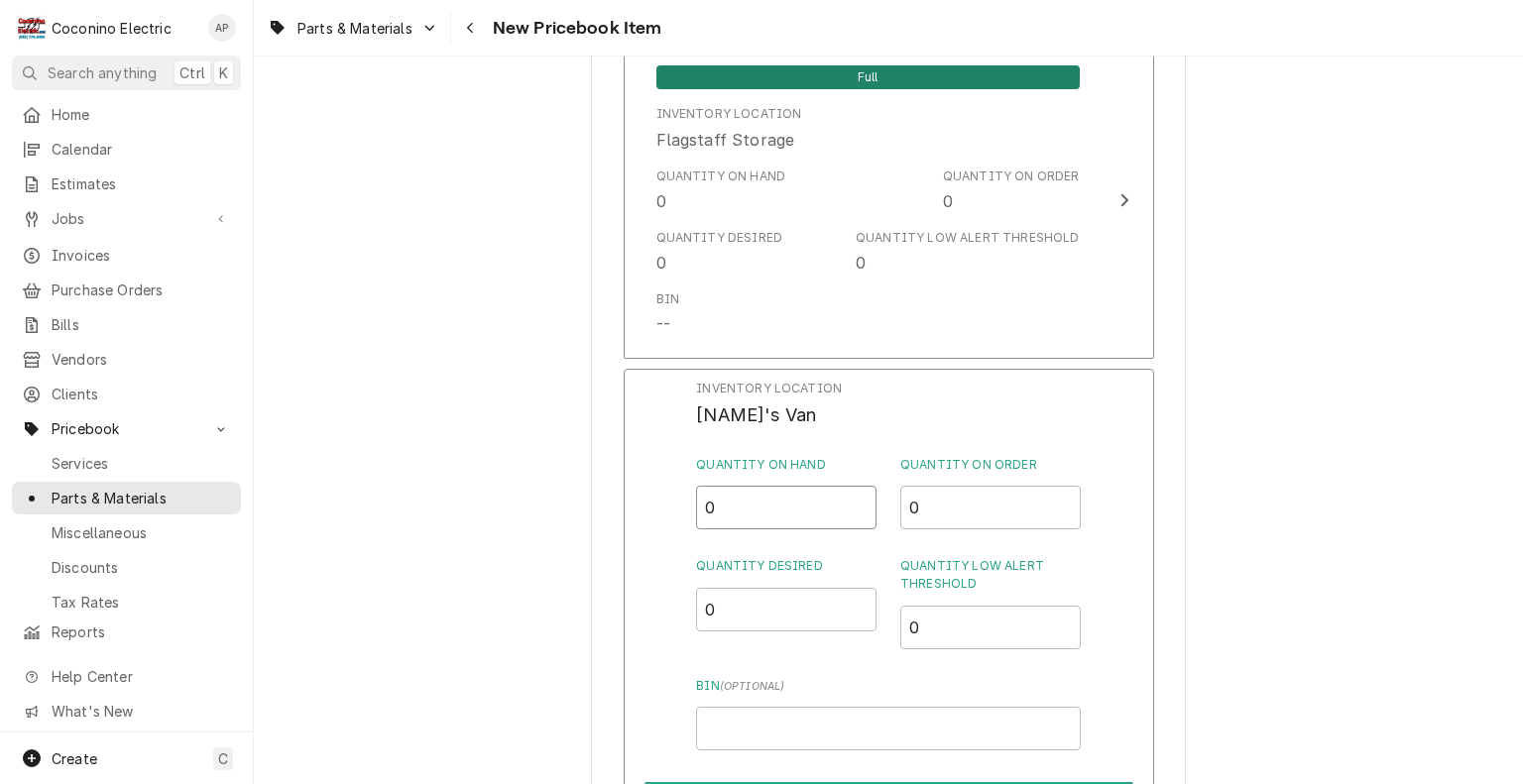 drag, startPoint x: 703, startPoint y: 504, endPoint x: 549, endPoint y: 506, distance: 154.01299 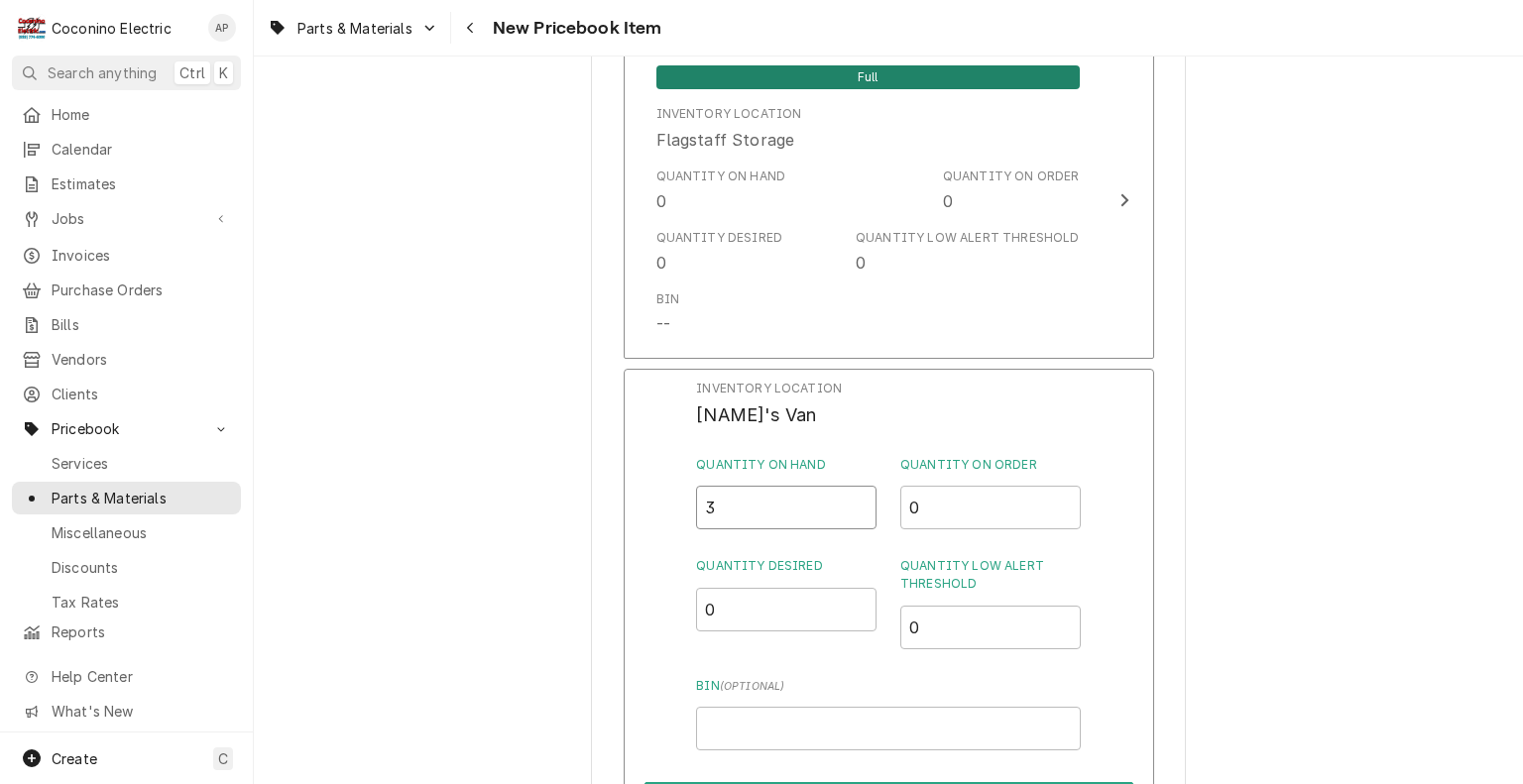 type on "3" 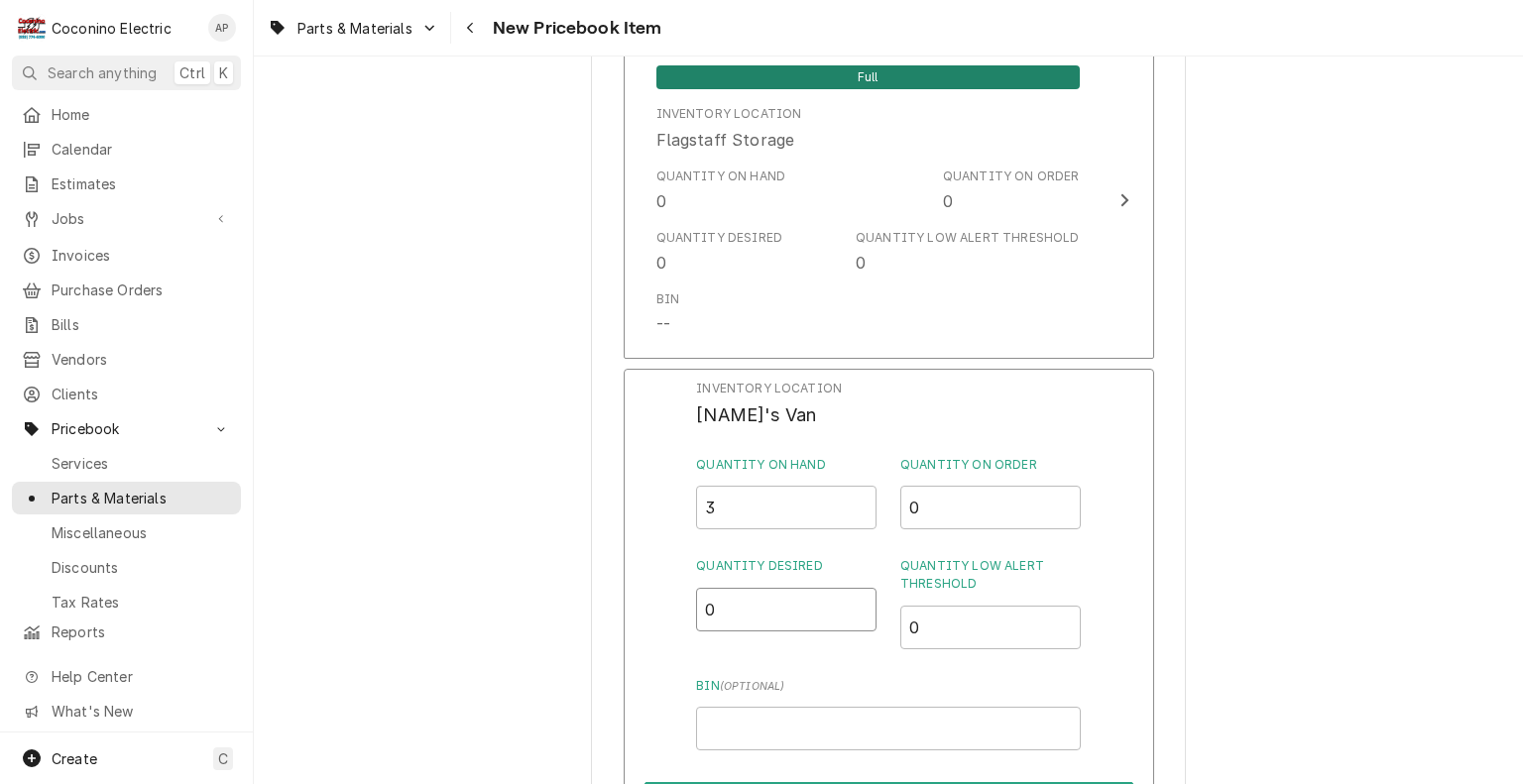 drag, startPoint x: 757, startPoint y: 616, endPoint x: 638, endPoint y: 623, distance: 119.205705 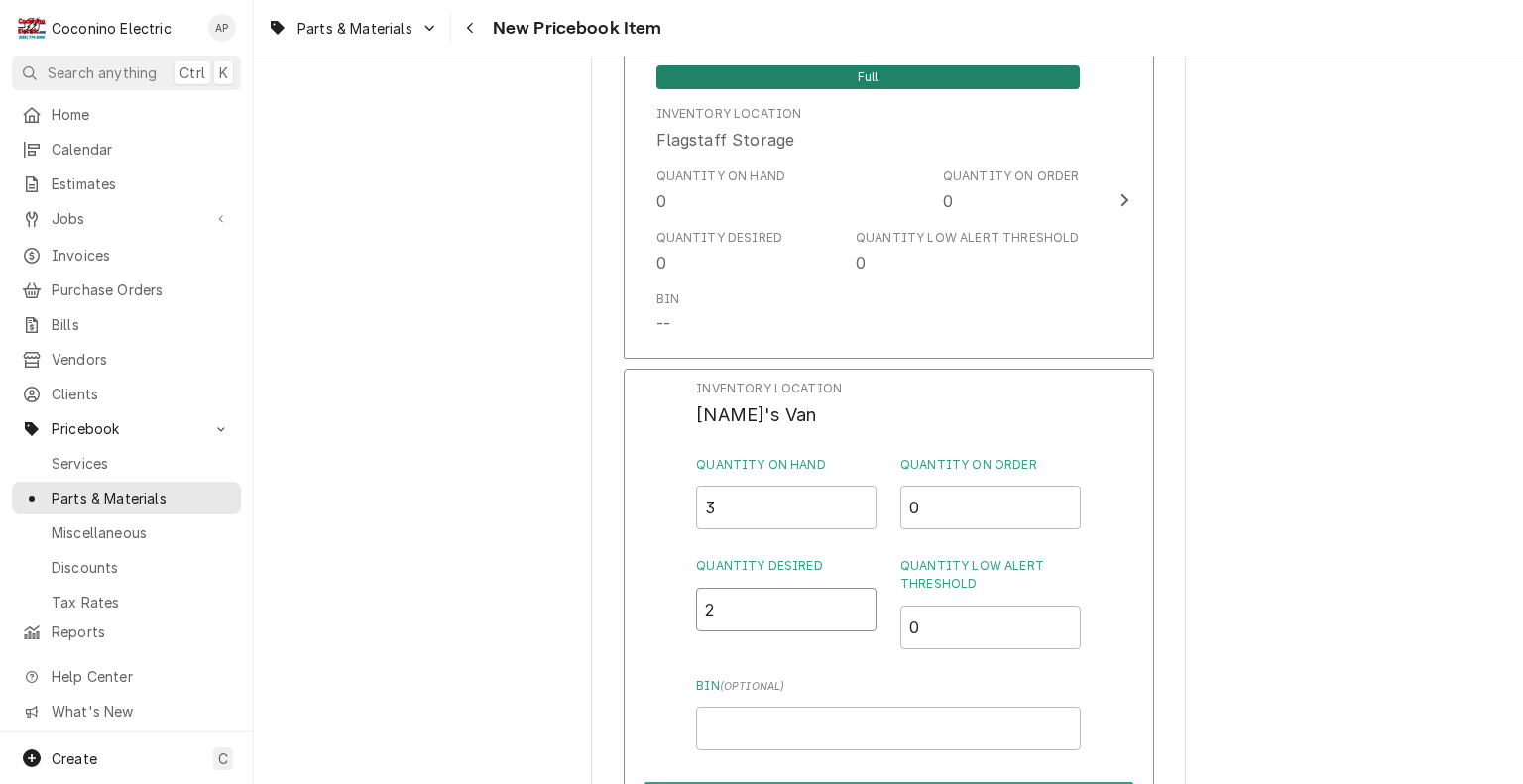 type on "2" 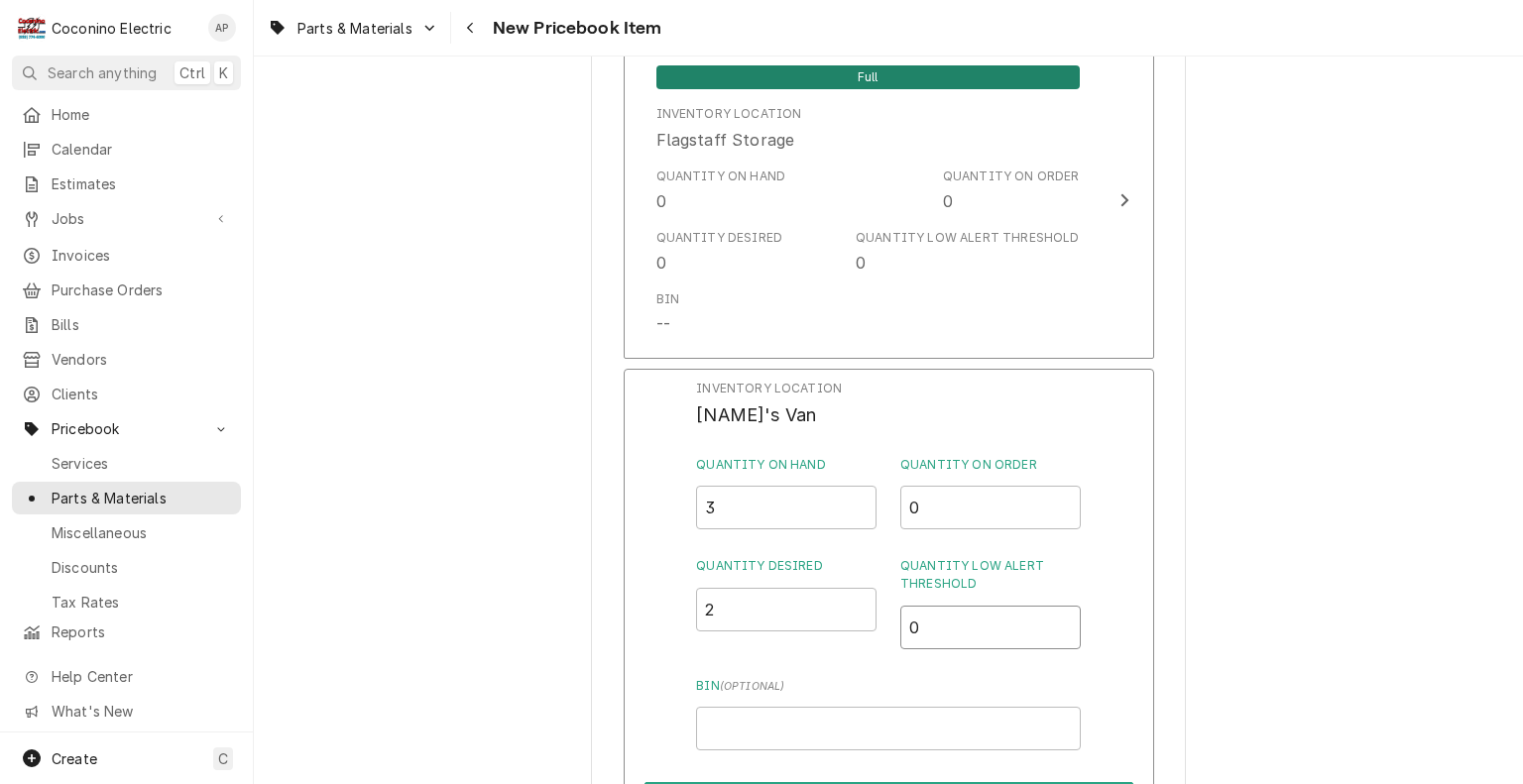 drag, startPoint x: 934, startPoint y: 630, endPoint x: 822, endPoint y: 645, distance: 113 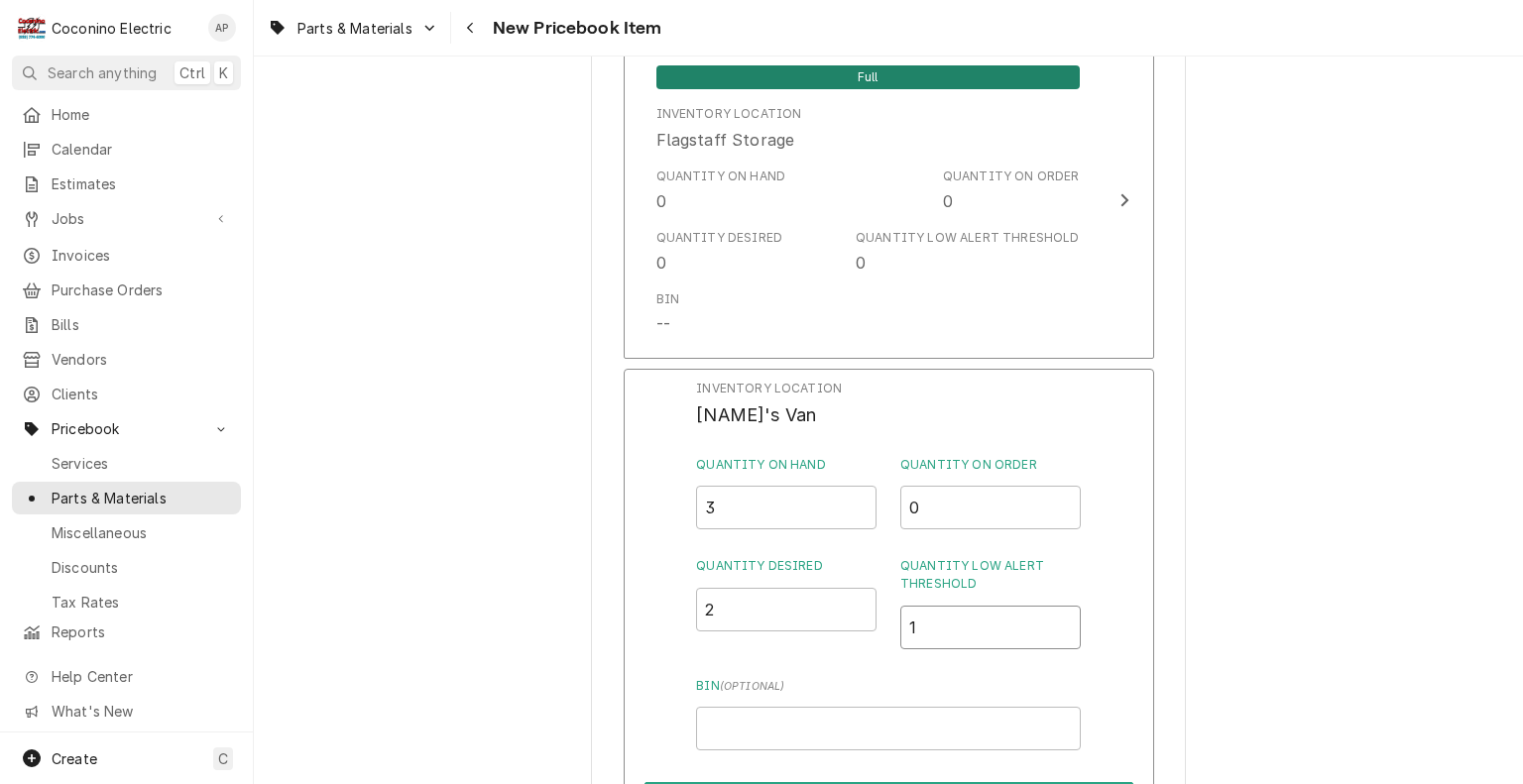 scroll, scrollTop: 1628, scrollLeft: 0, axis: vertical 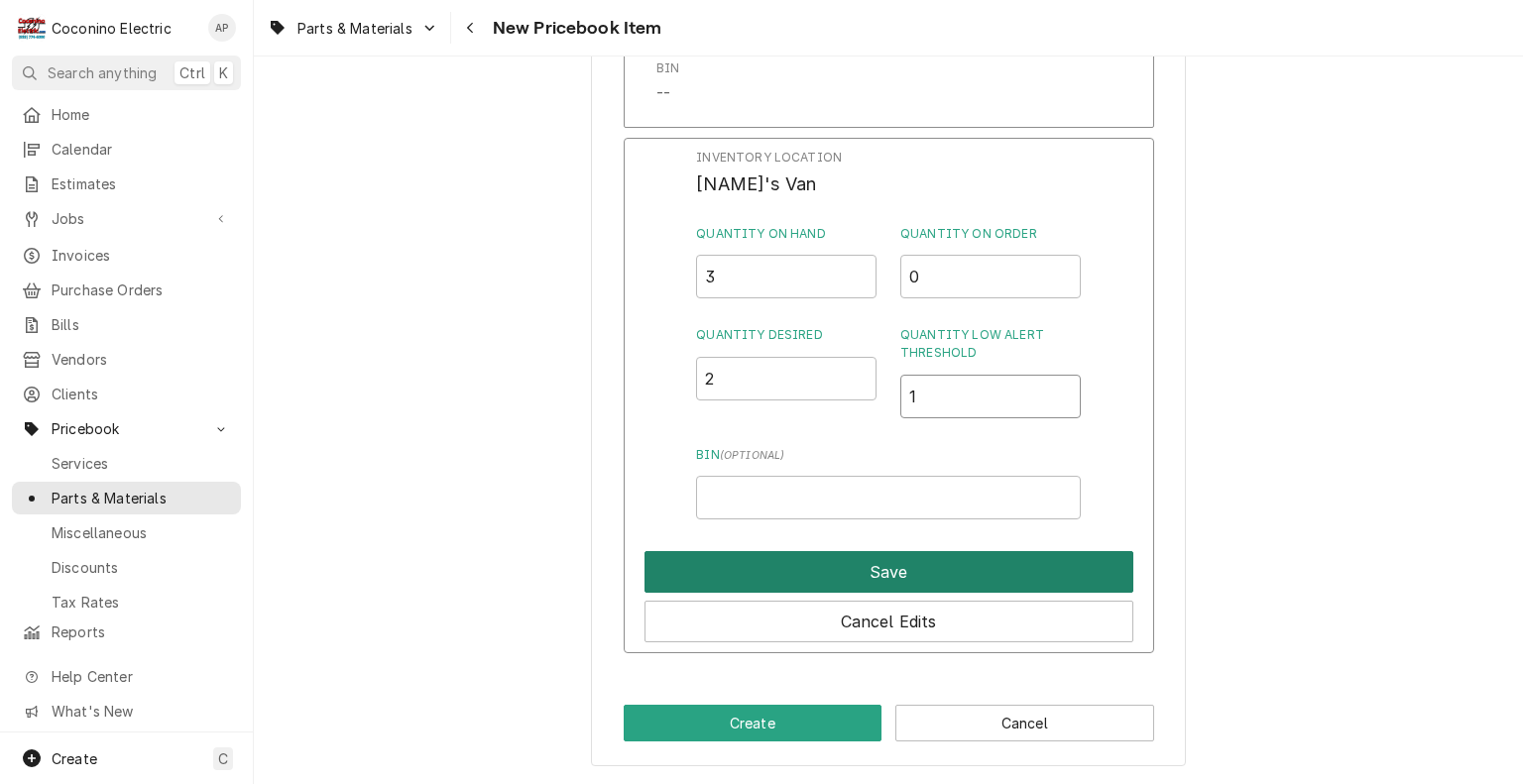 type on "1" 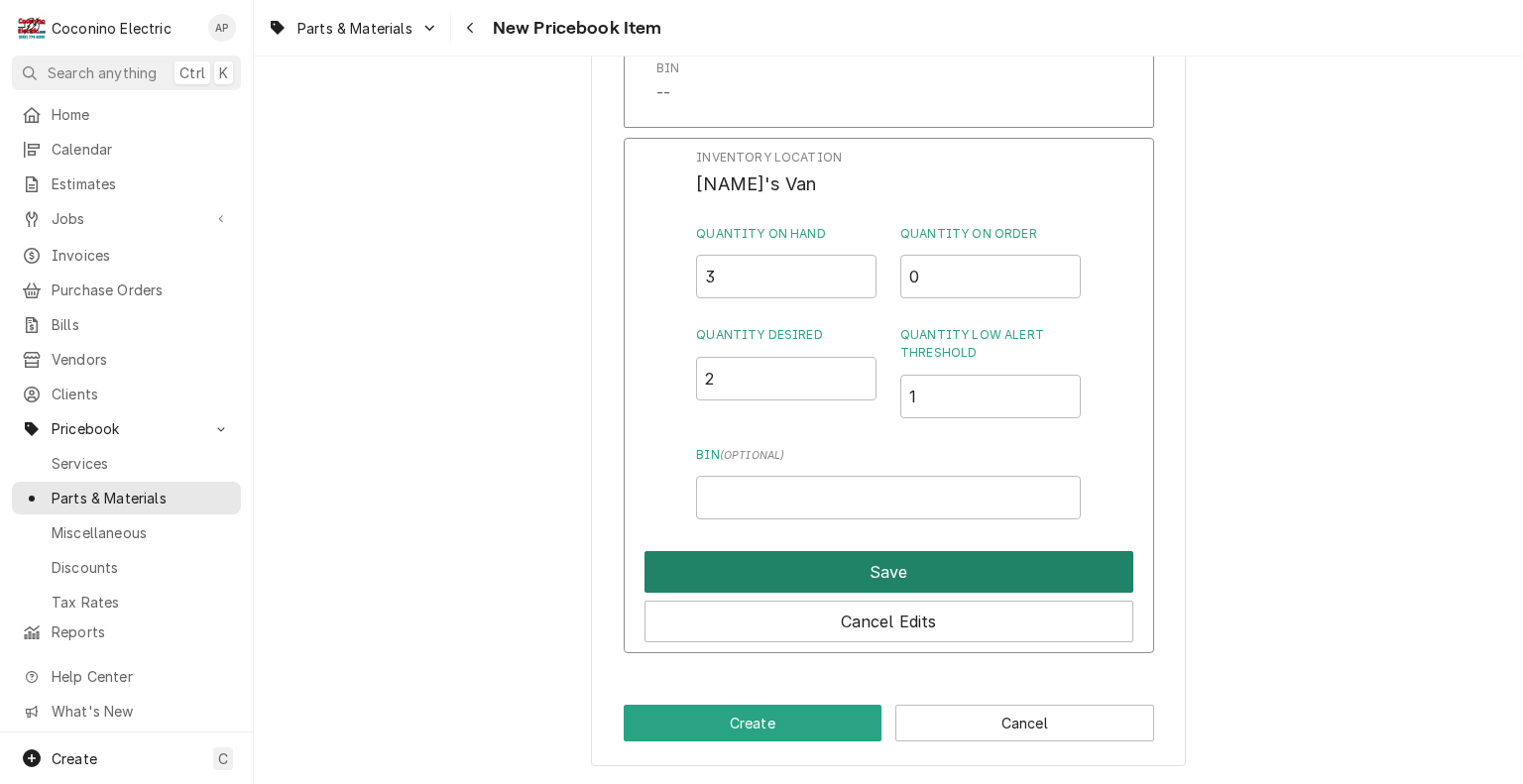 click on "Save" at bounding box center (888, 572) 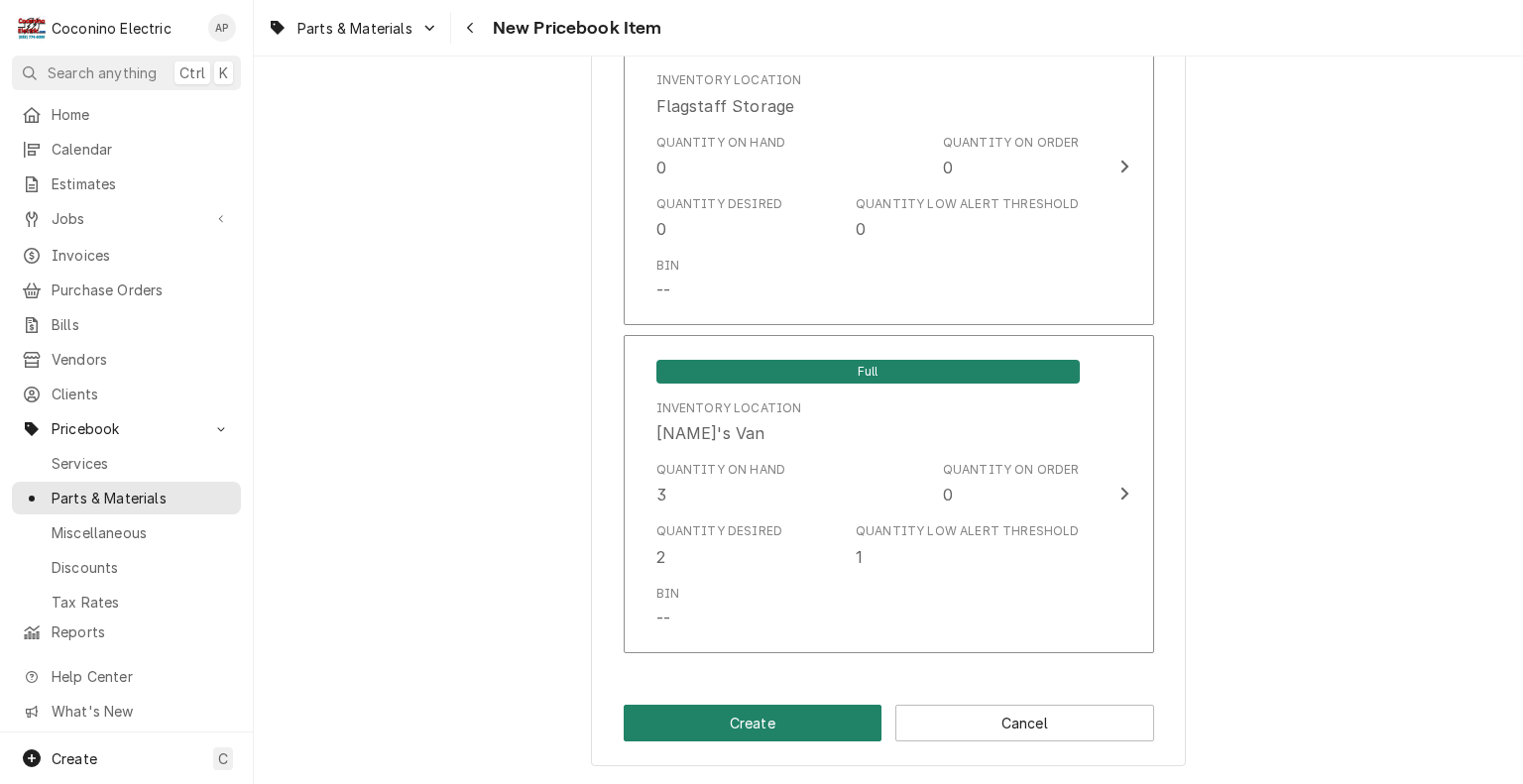 click on "Create" at bounding box center [753, 723] 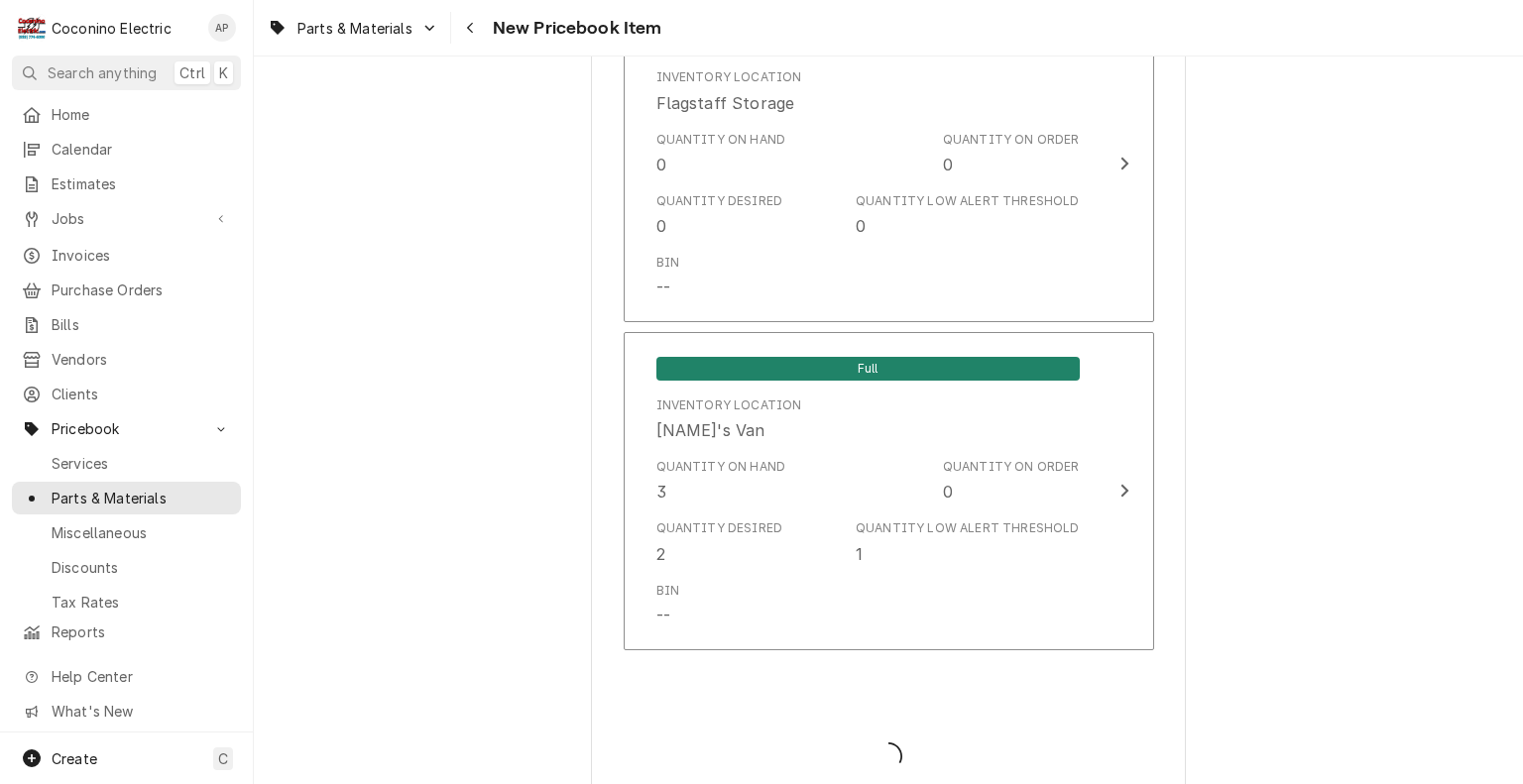 scroll, scrollTop: 597, scrollLeft: 0, axis: vertical 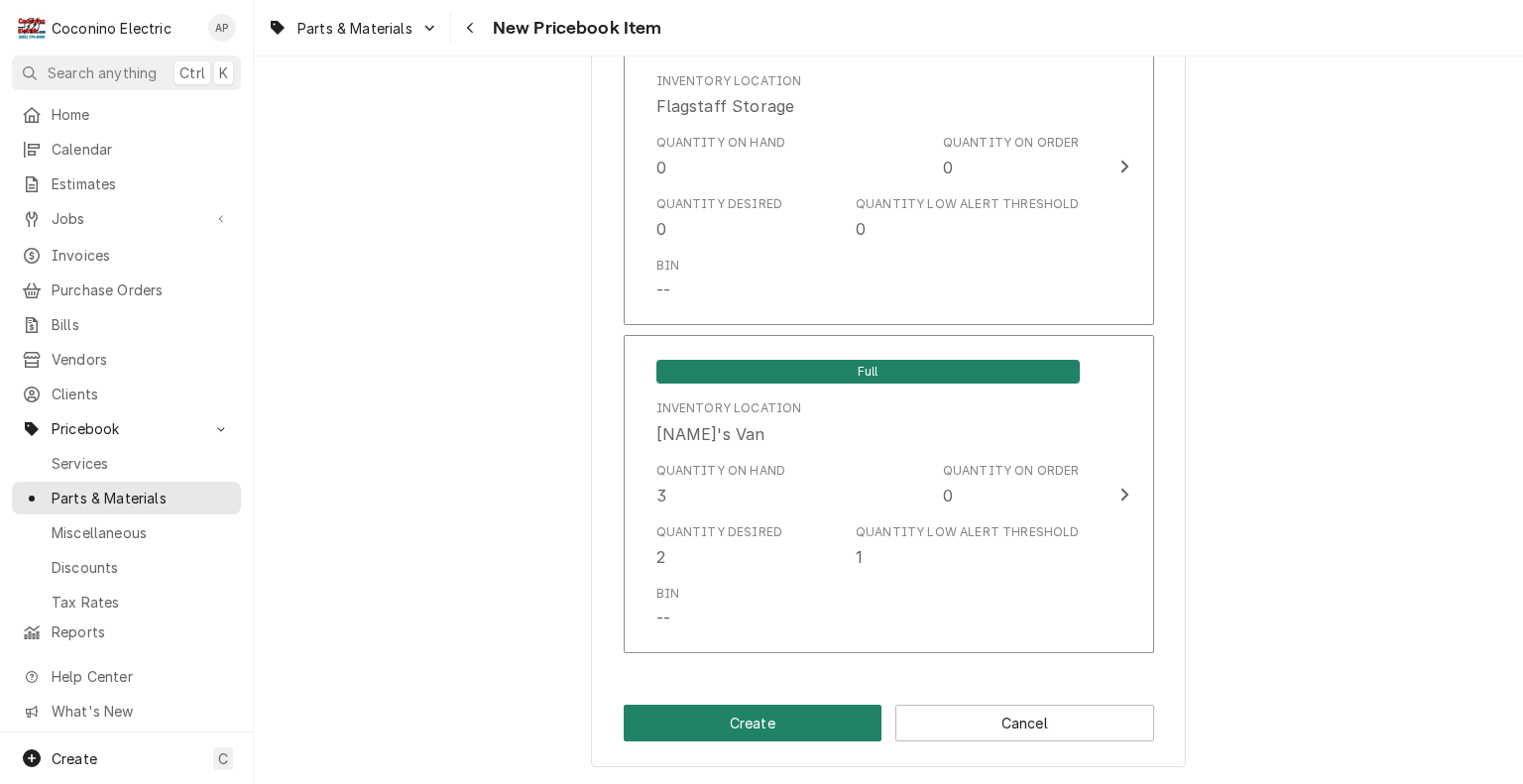 click on "Create" at bounding box center [753, 723] 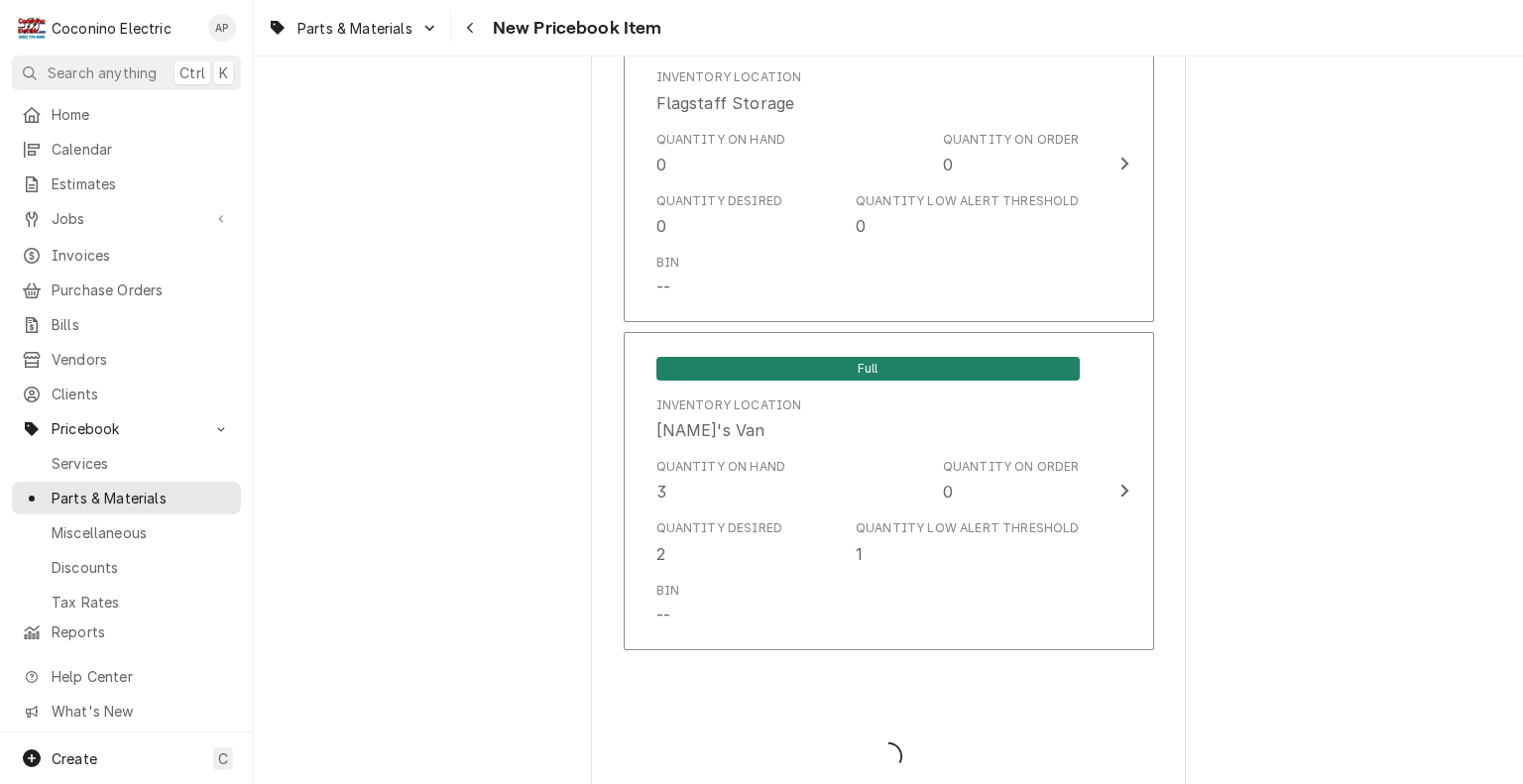 scroll, scrollTop: 597, scrollLeft: 0, axis: vertical 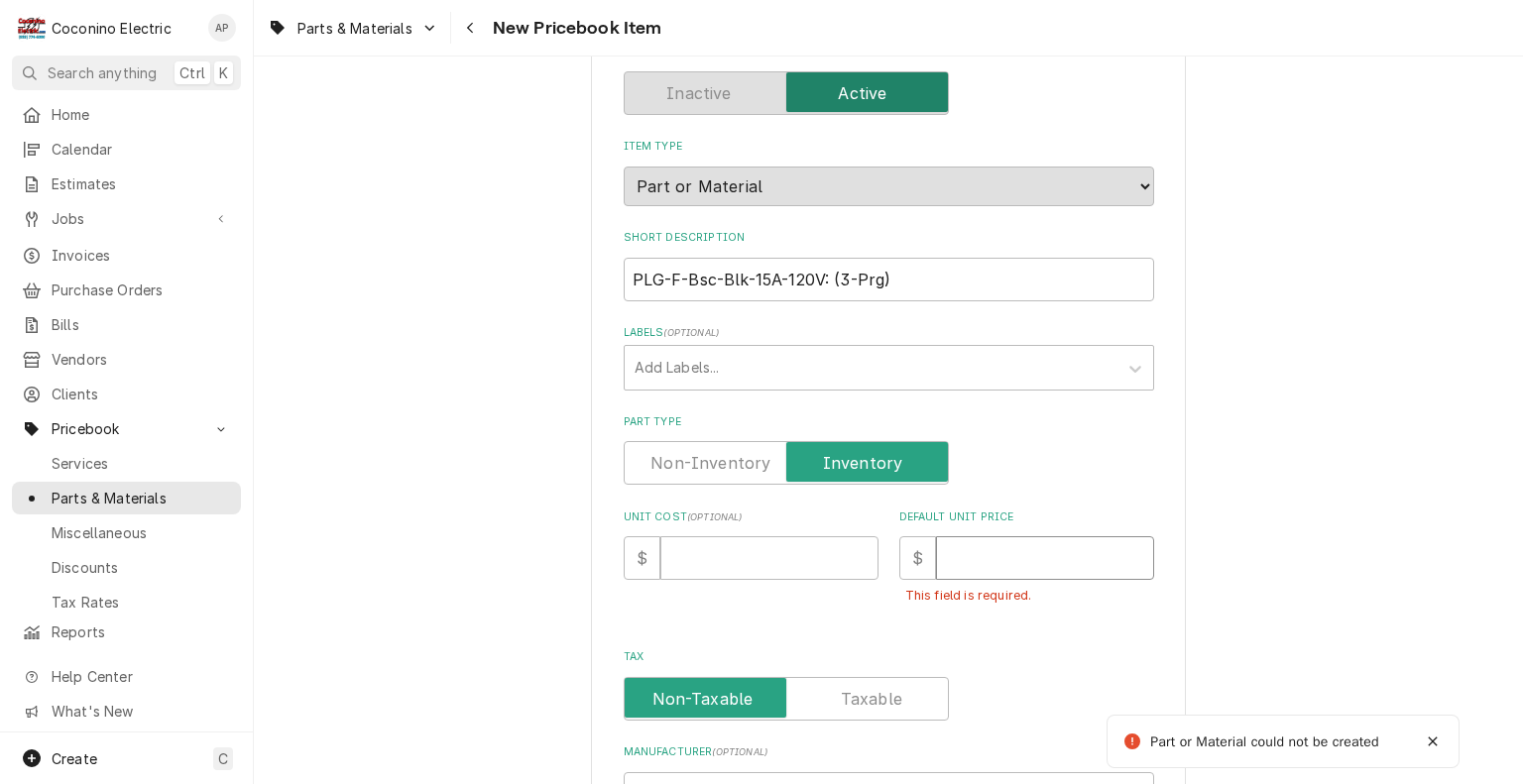 click on "Default Unit Price" at bounding box center (1045, 558) 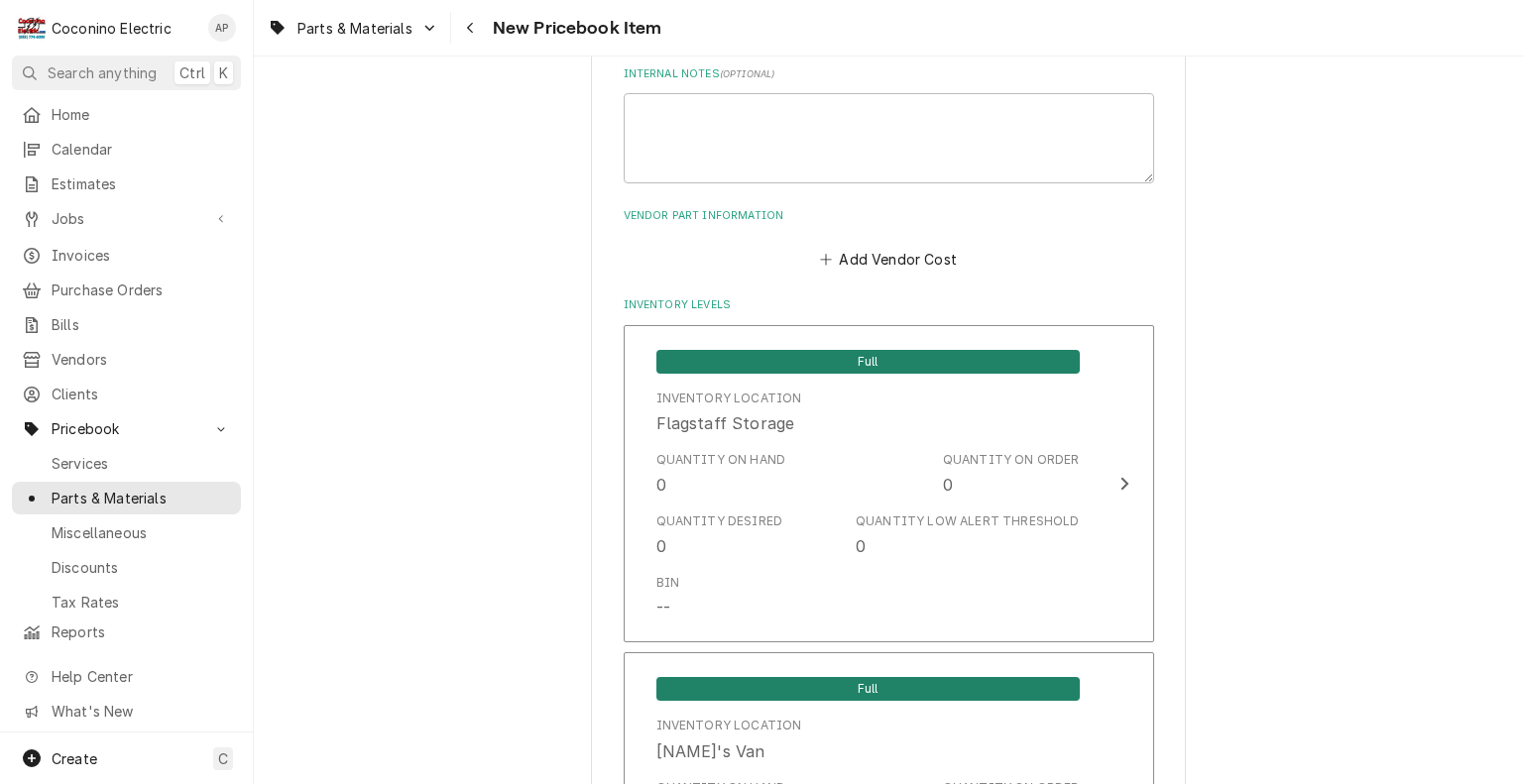 scroll, scrollTop: 1473, scrollLeft: 0, axis: vertical 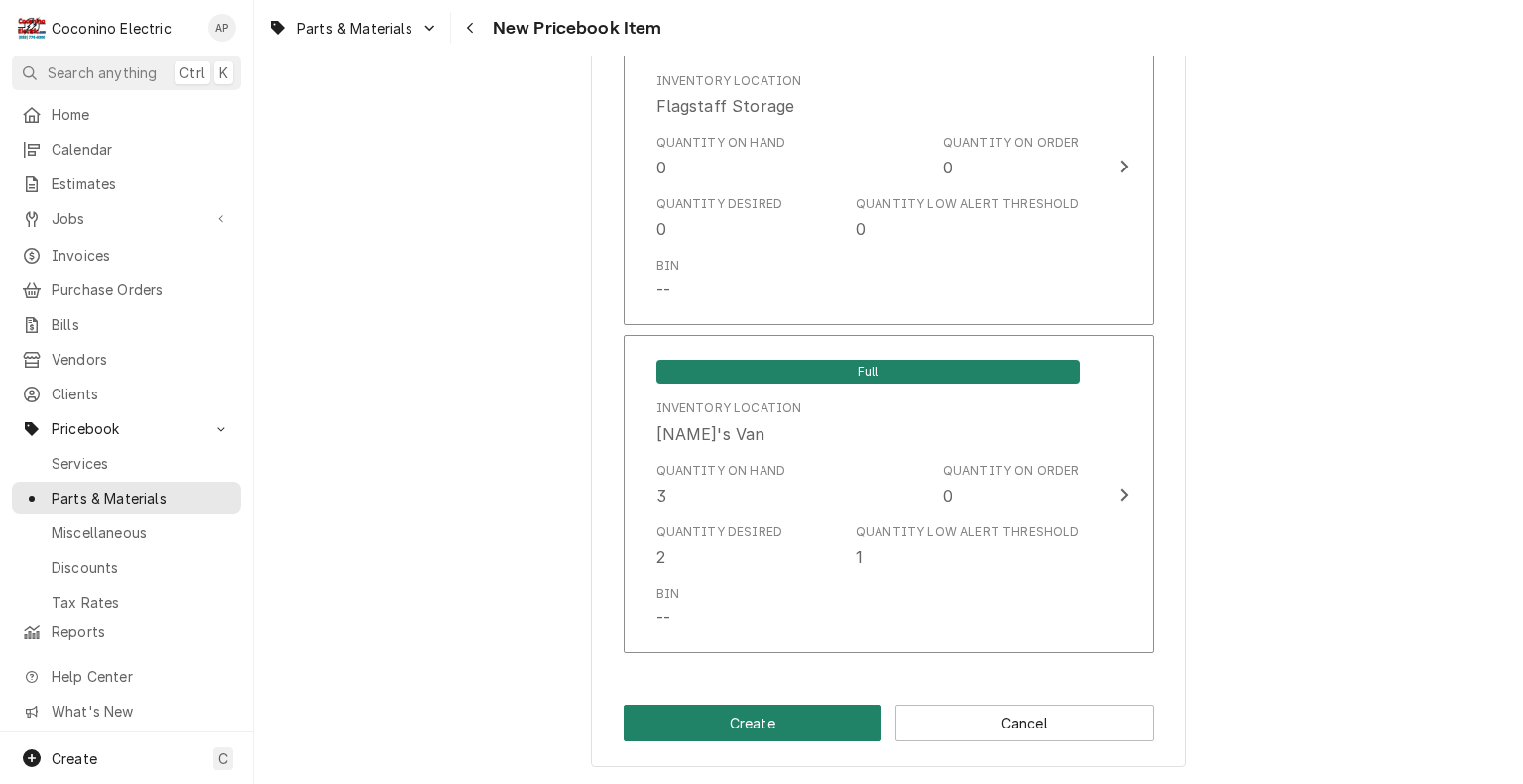 type on "0" 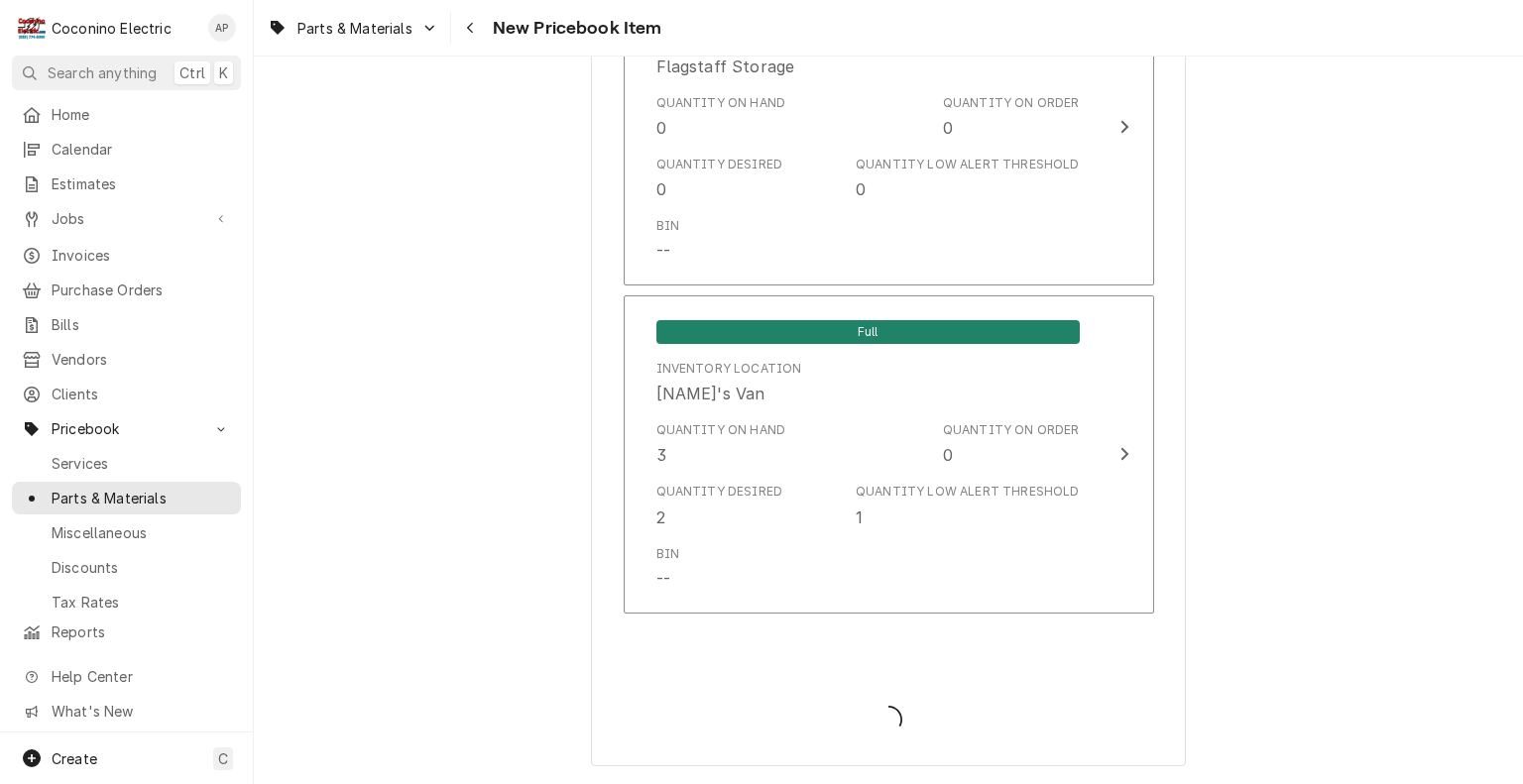 scroll, scrollTop: 1428, scrollLeft: 0, axis: vertical 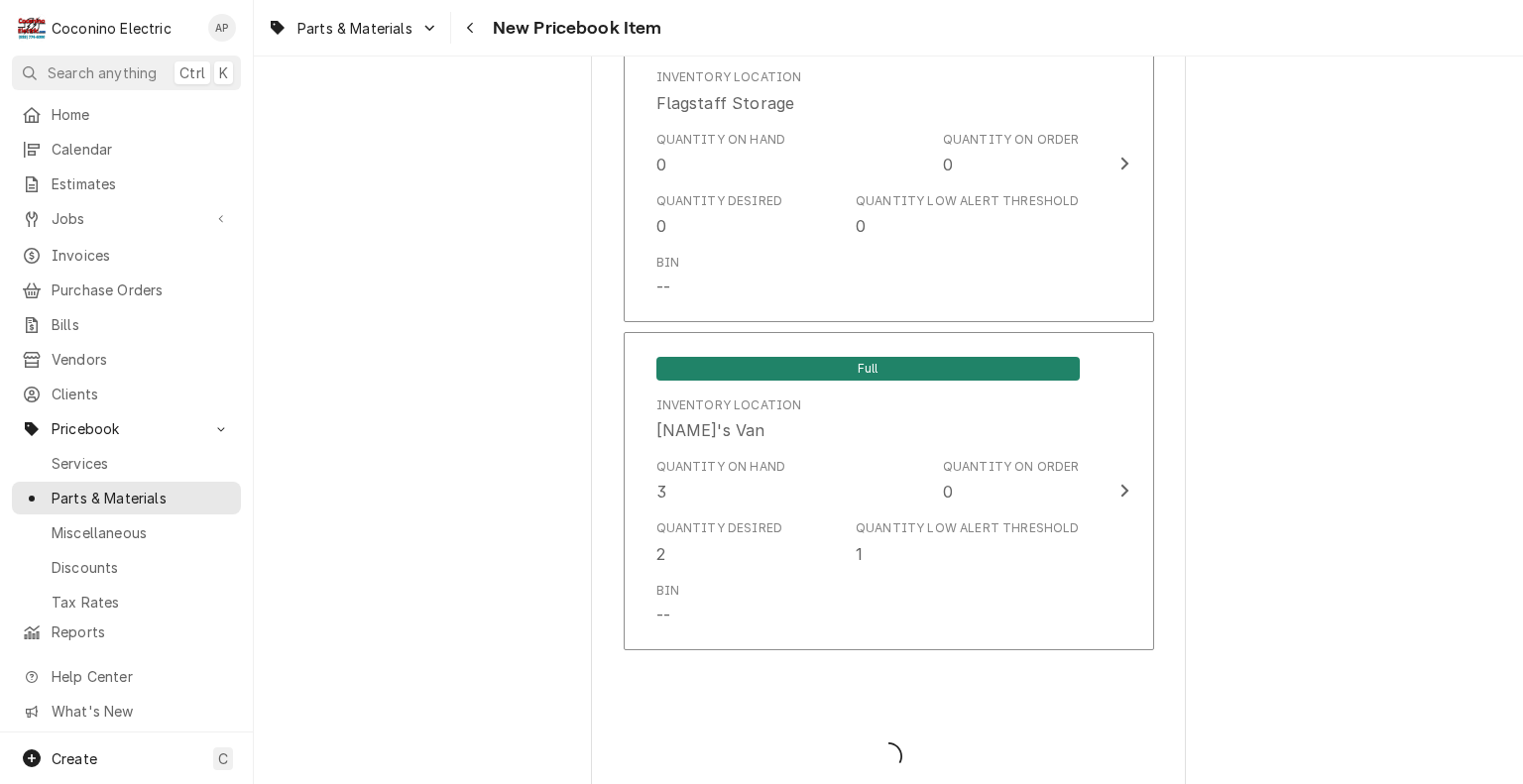 type on "x" 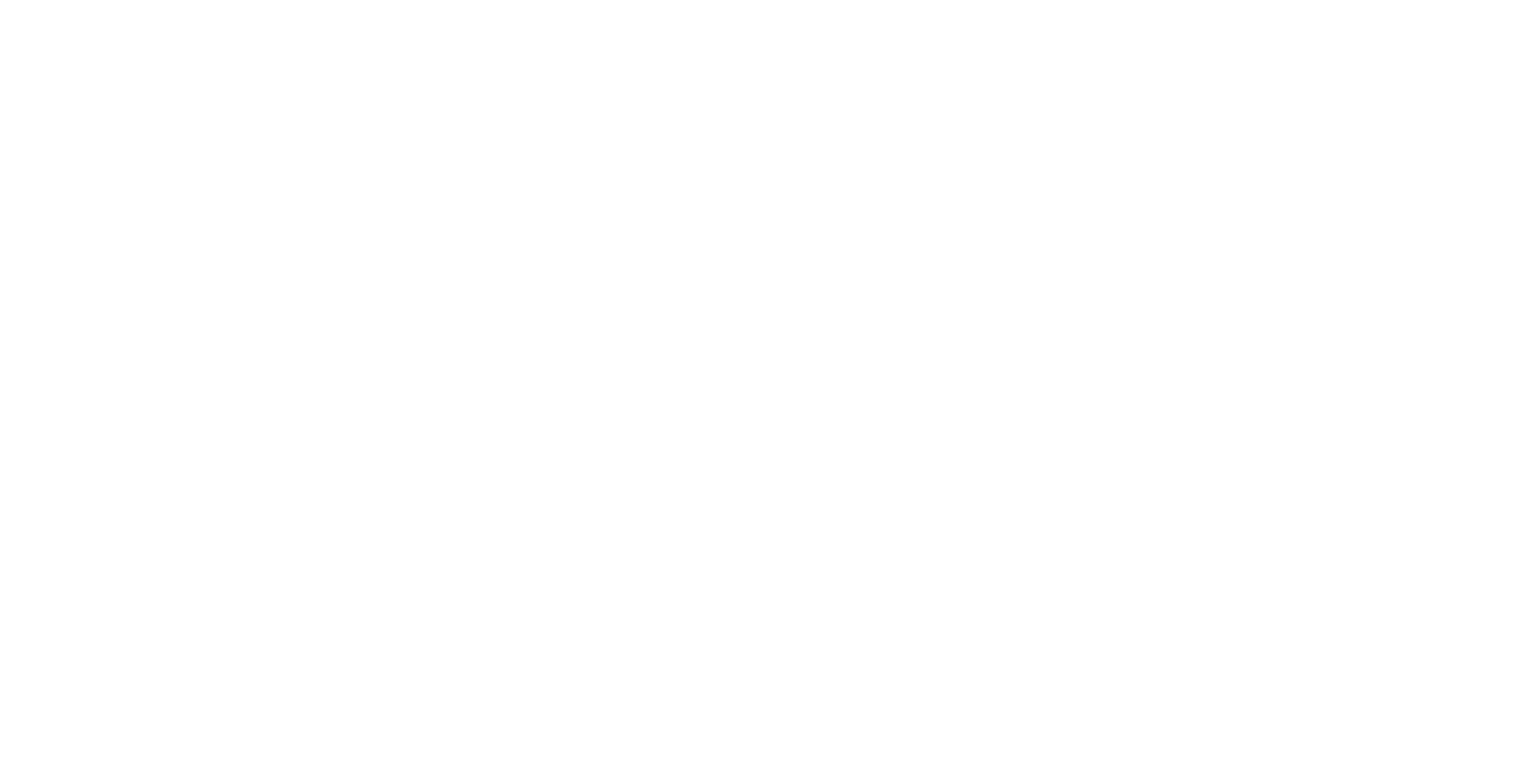 scroll, scrollTop: 0, scrollLeft: 0, axis: both 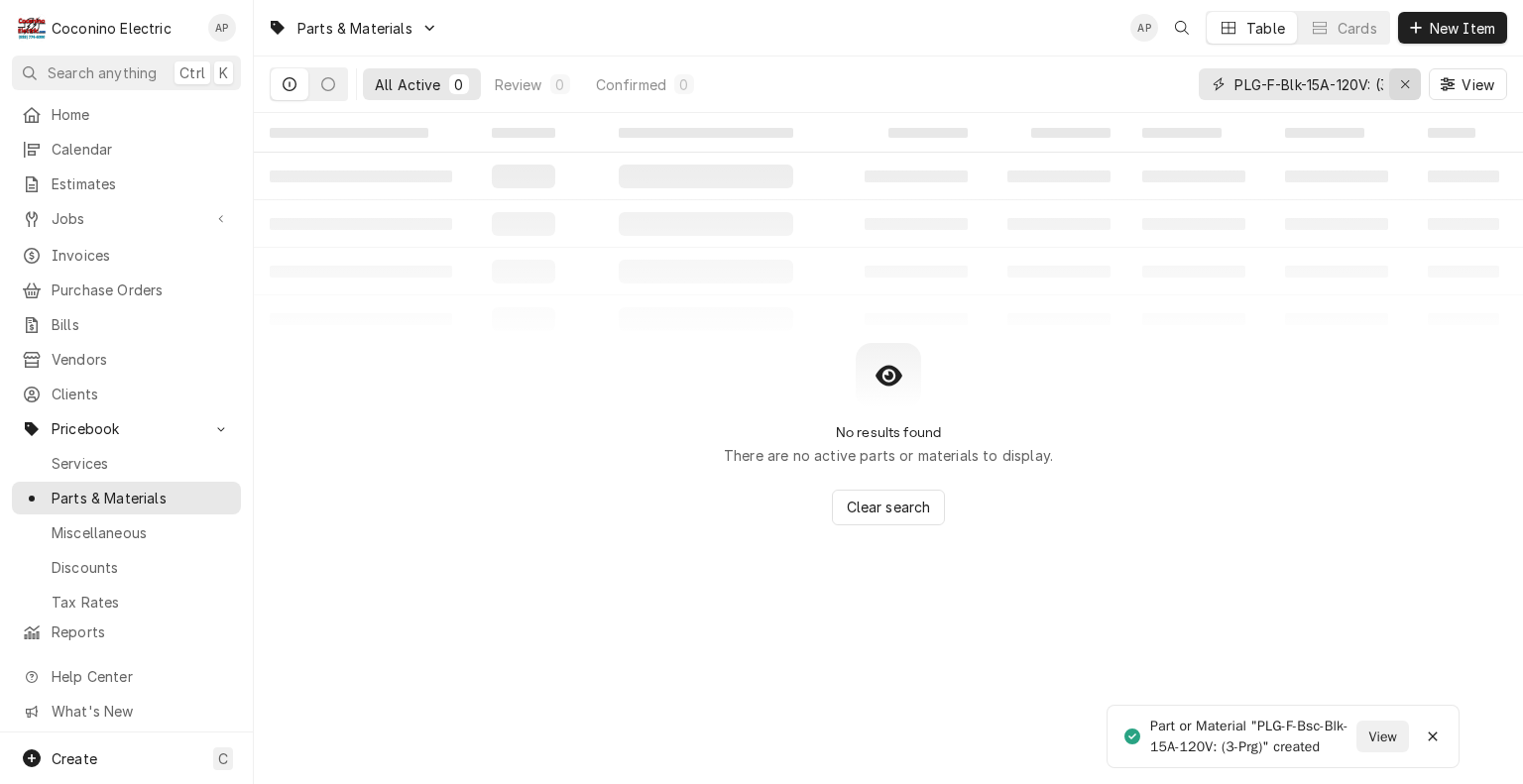 click 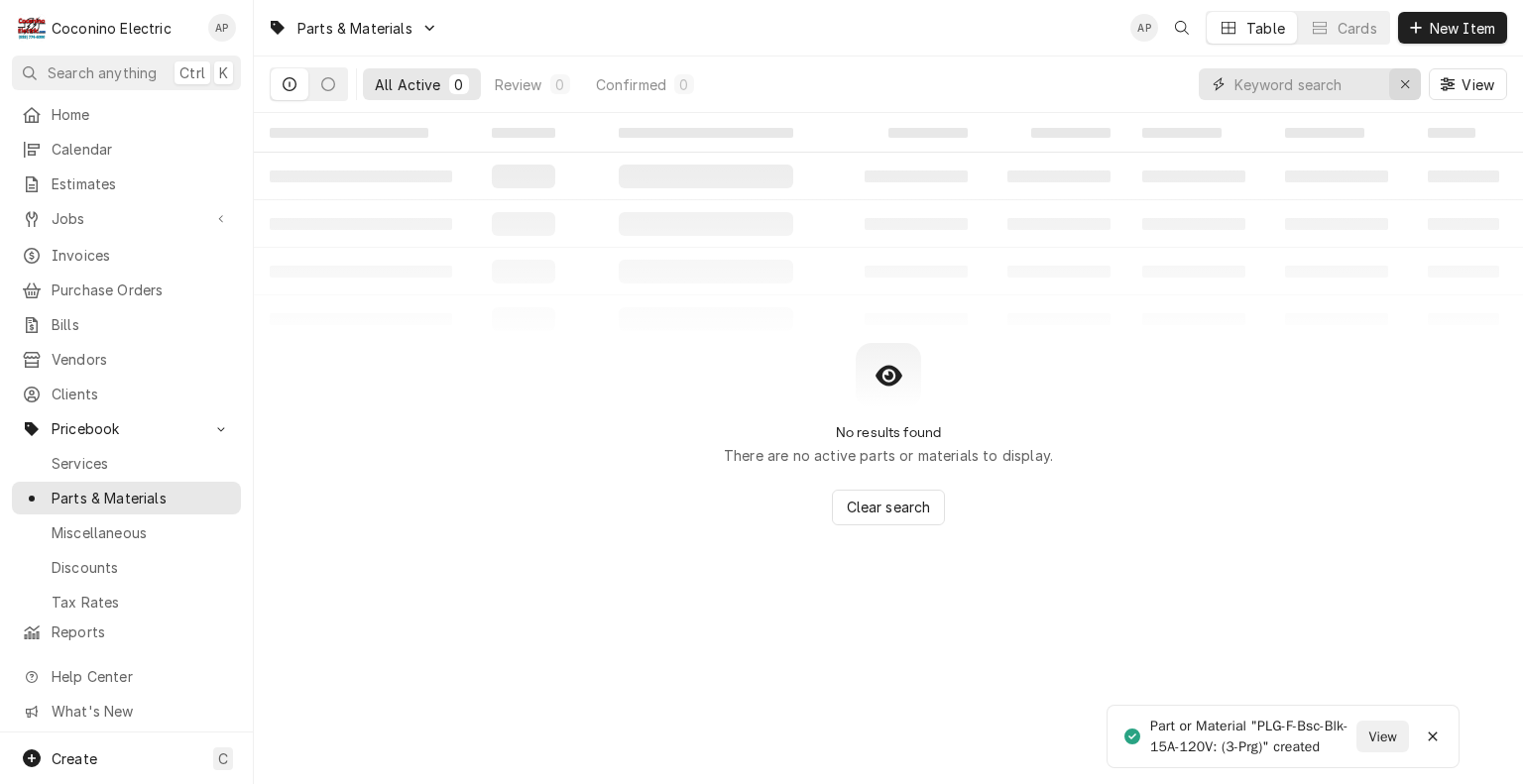 scroll, scrollTop: 0, scrollLeft: 0, axis: both 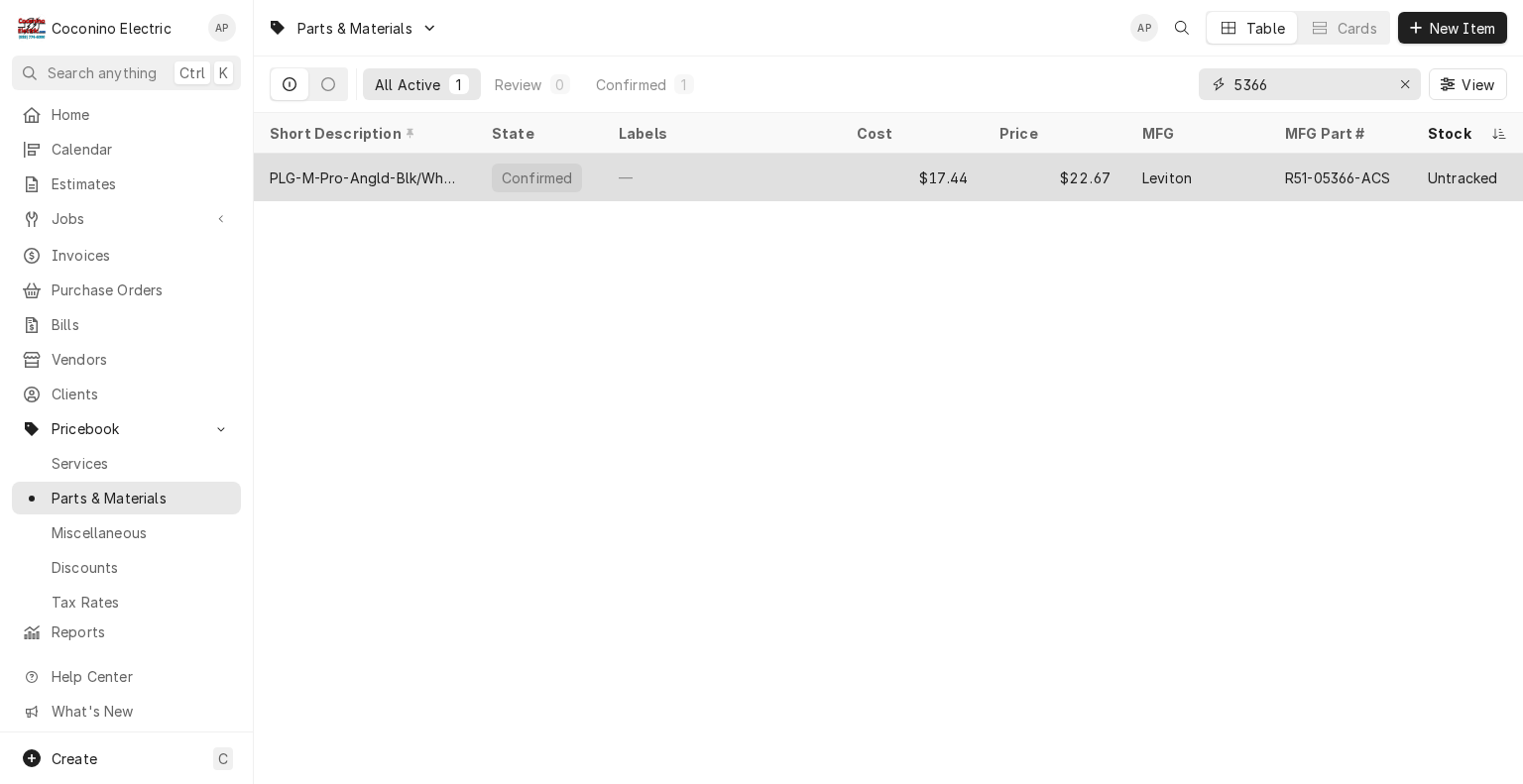 type on "5366" 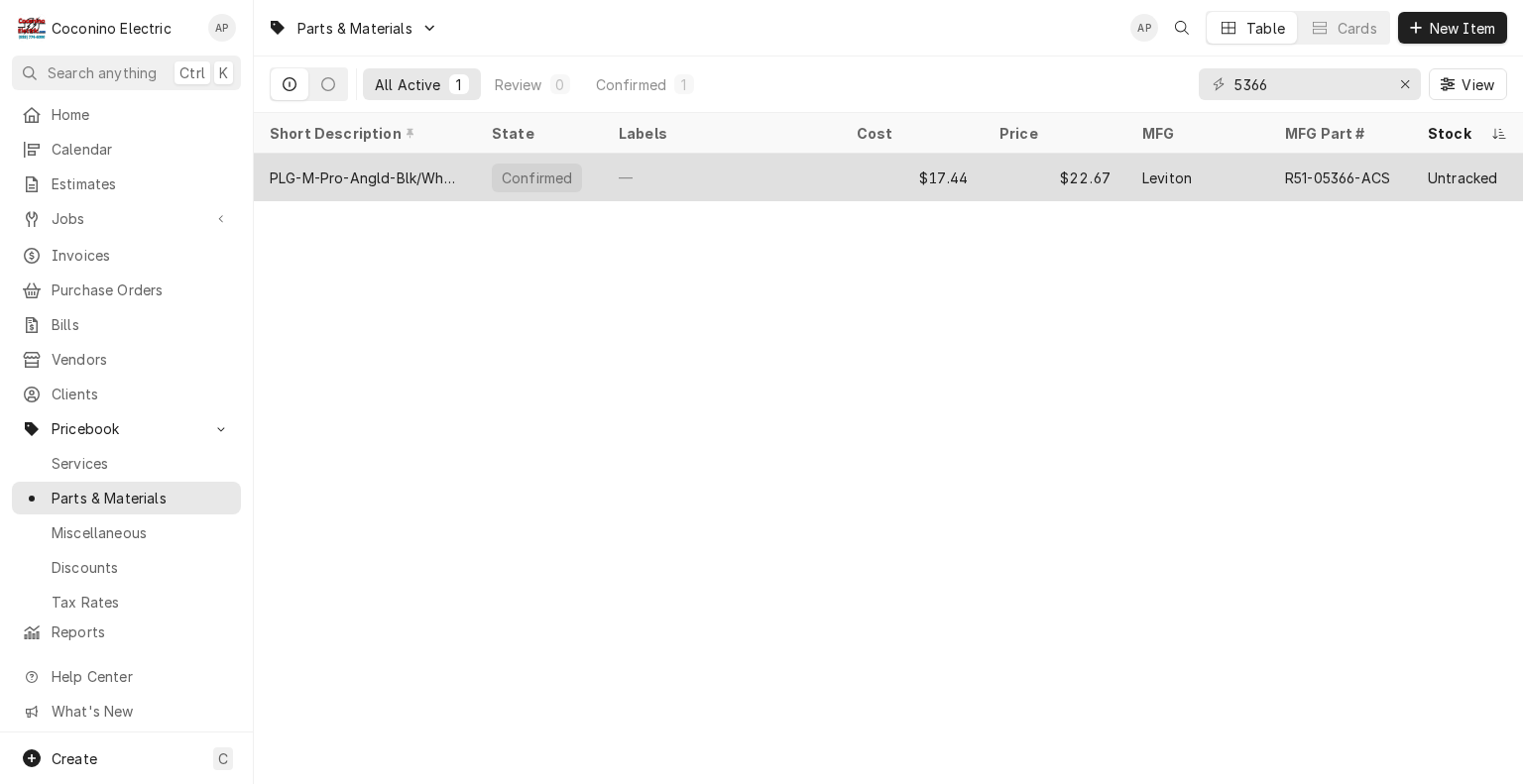 click on "—" at bounding box center (722, 177) 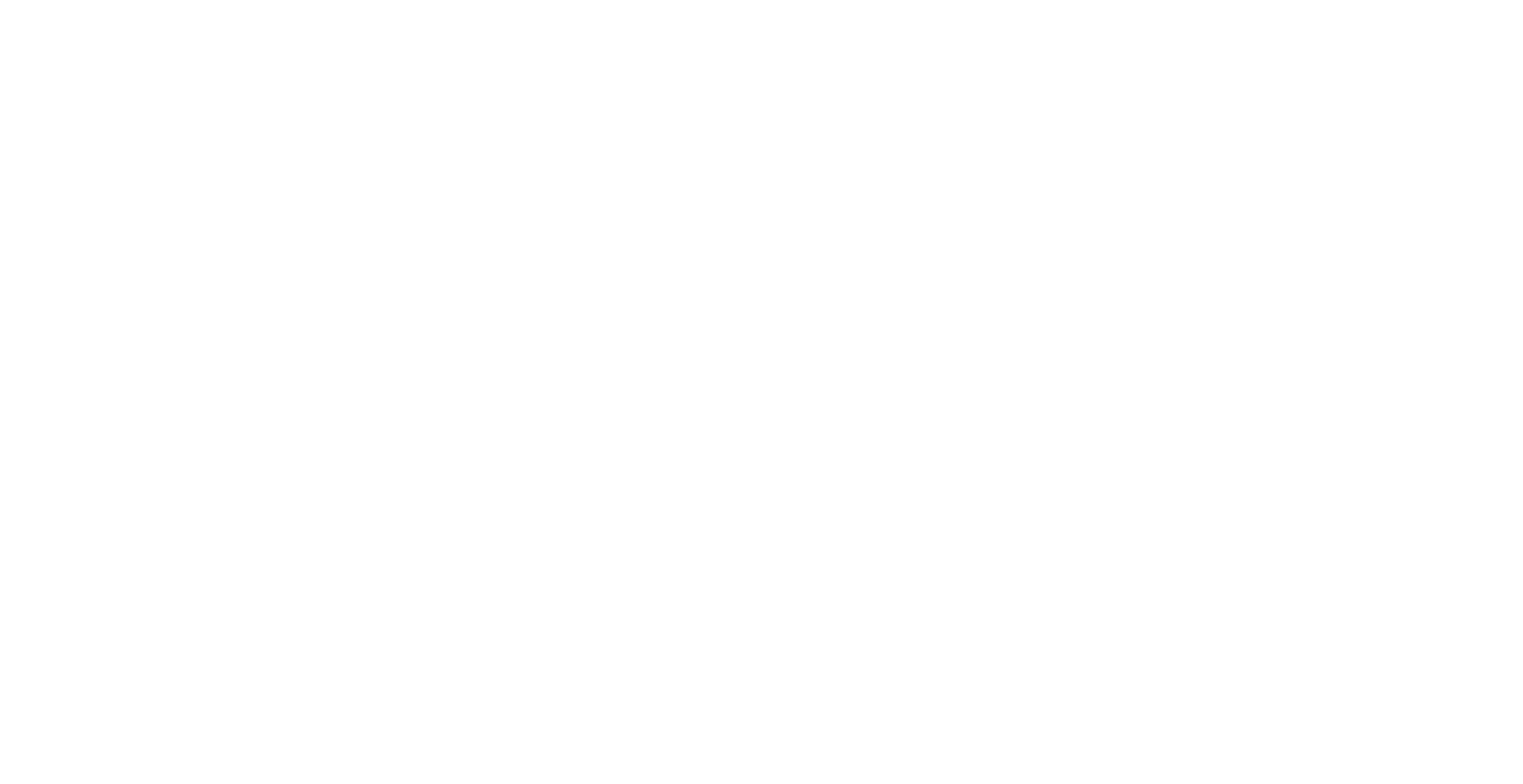 scroll, scrollTop: 0, scrollLeft: 0, axis: both 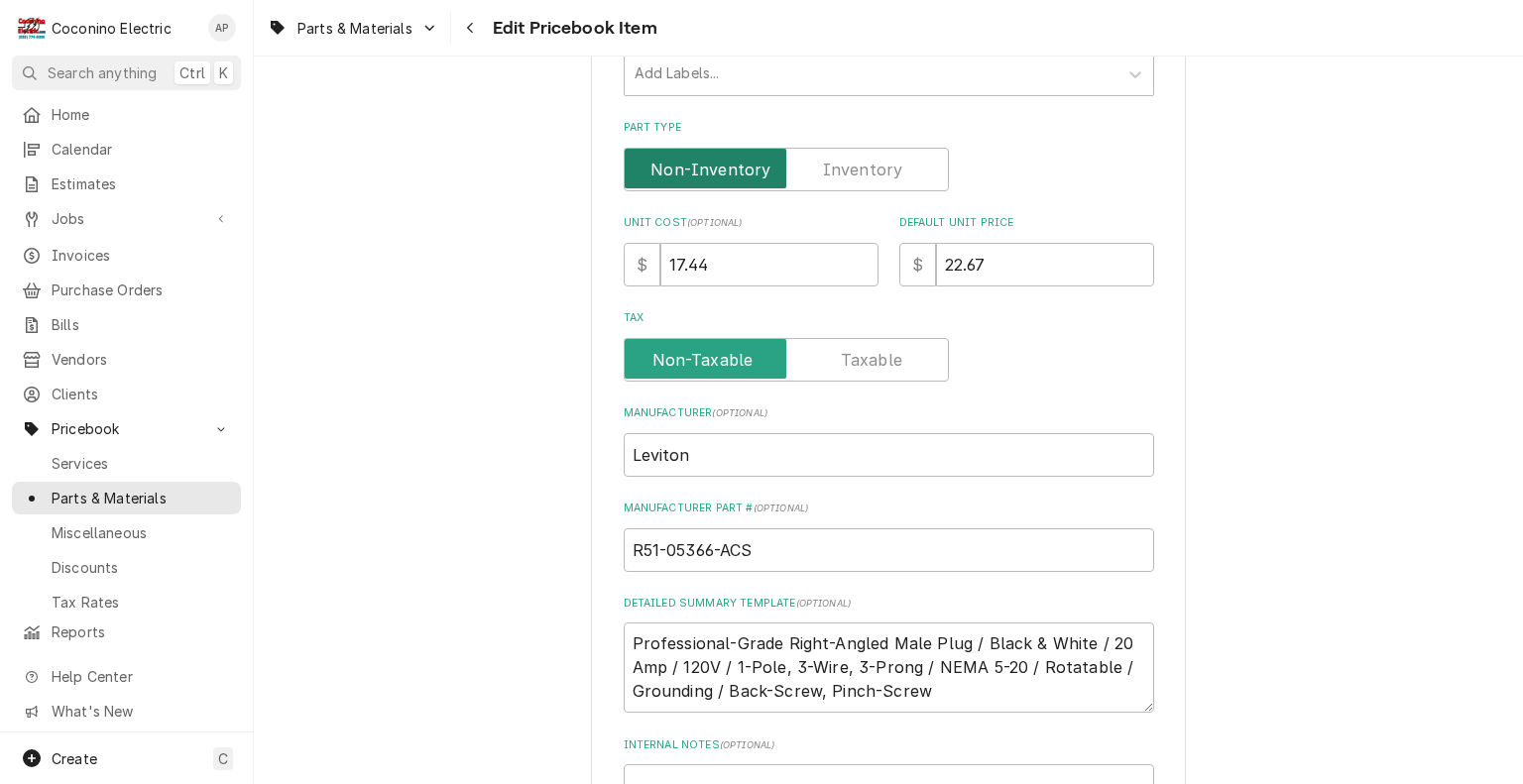 click at bounding box center [786, 169] 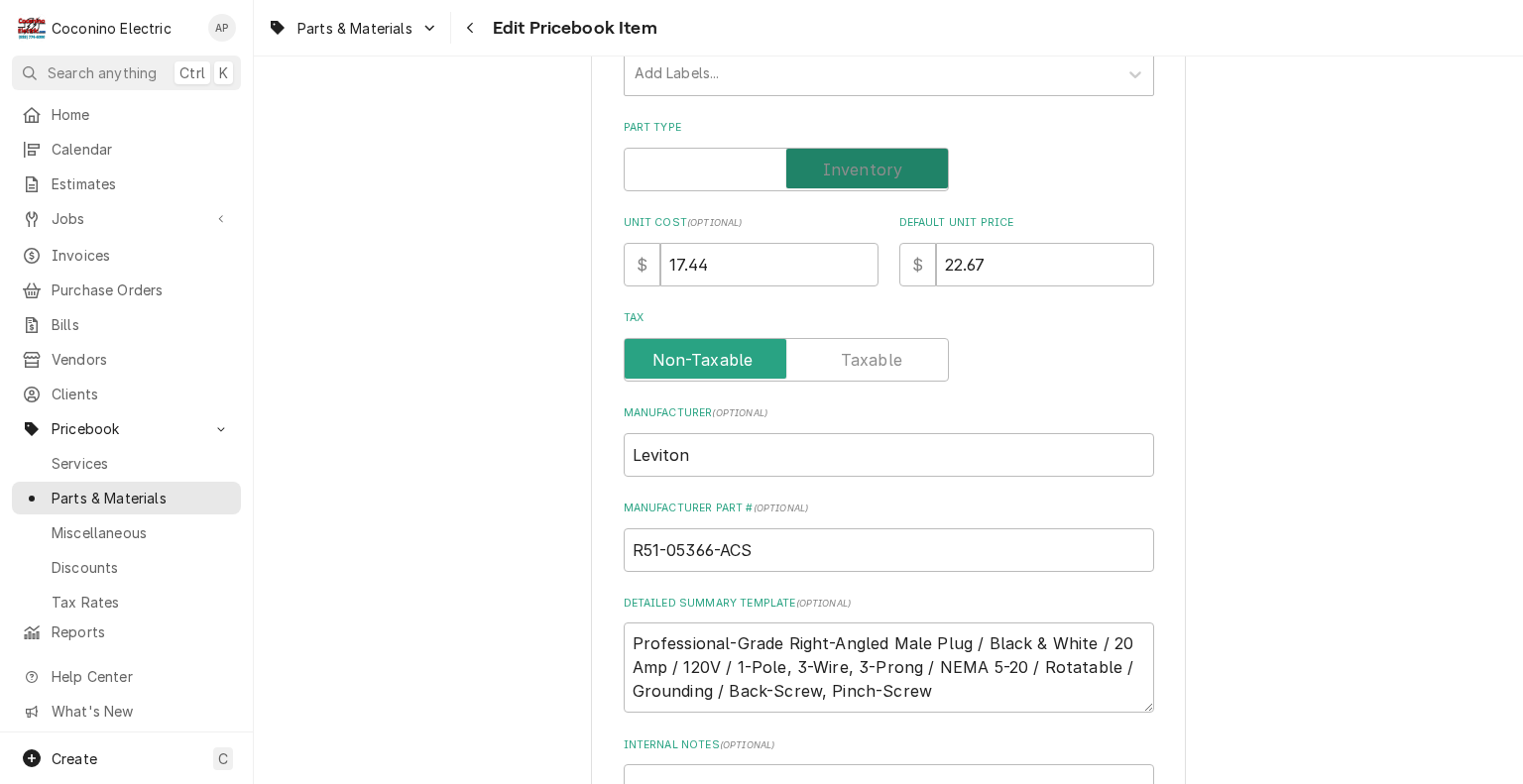 checkbox on "true" 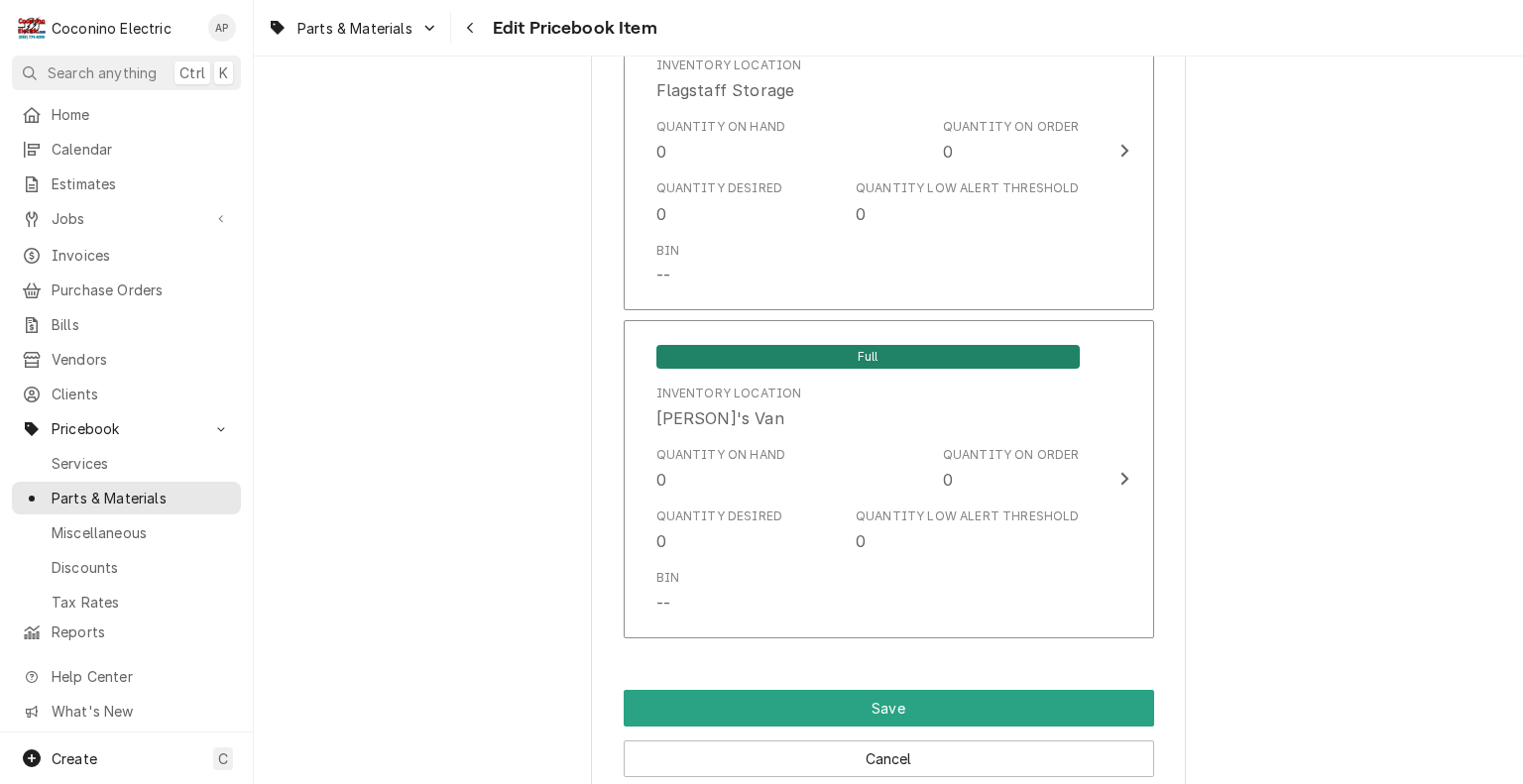 scroll, scrollTop: 1672, scrollLeft: 0, axis: vertical 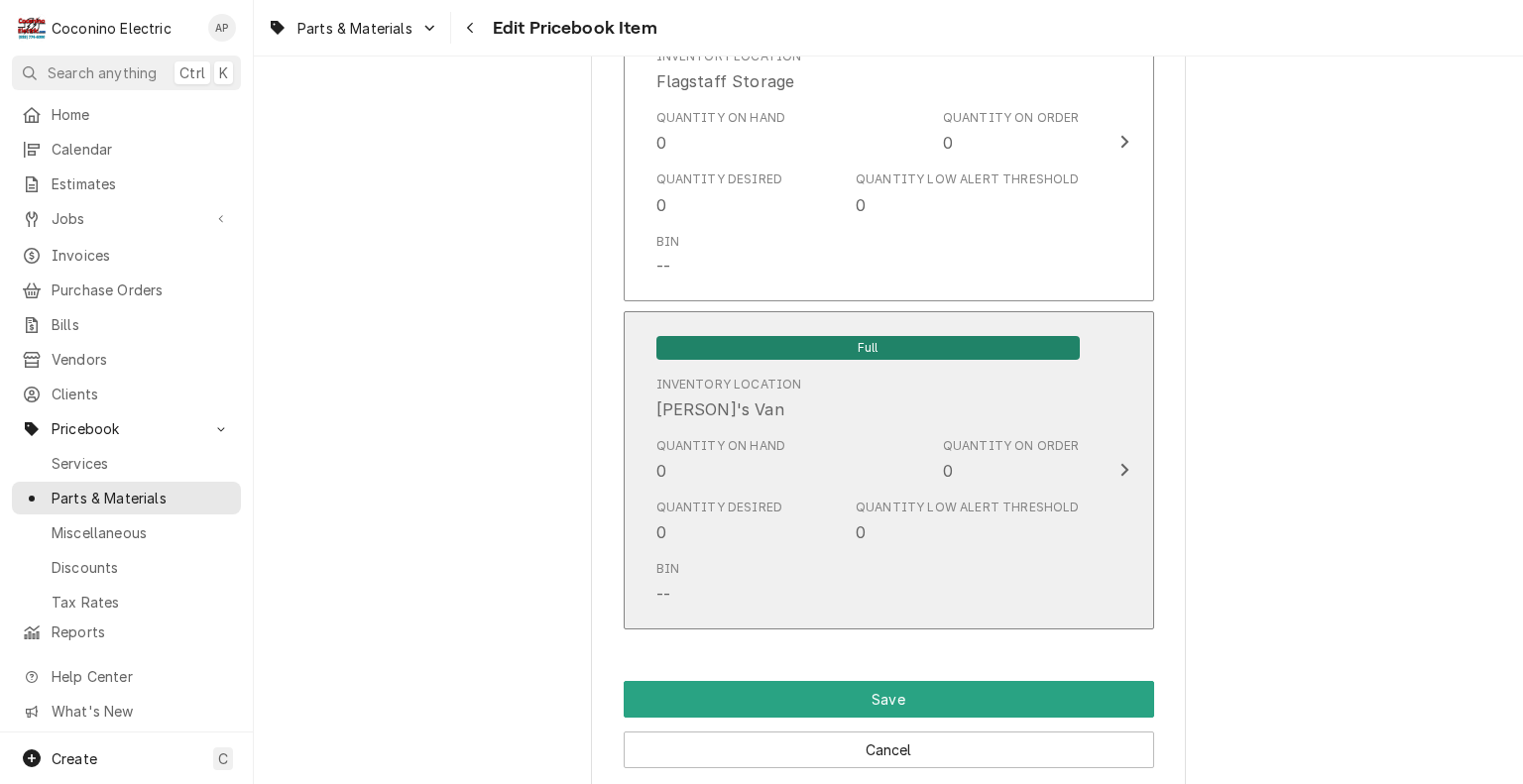 click on "Quantity on Order" at bounding box center [1011, 446] 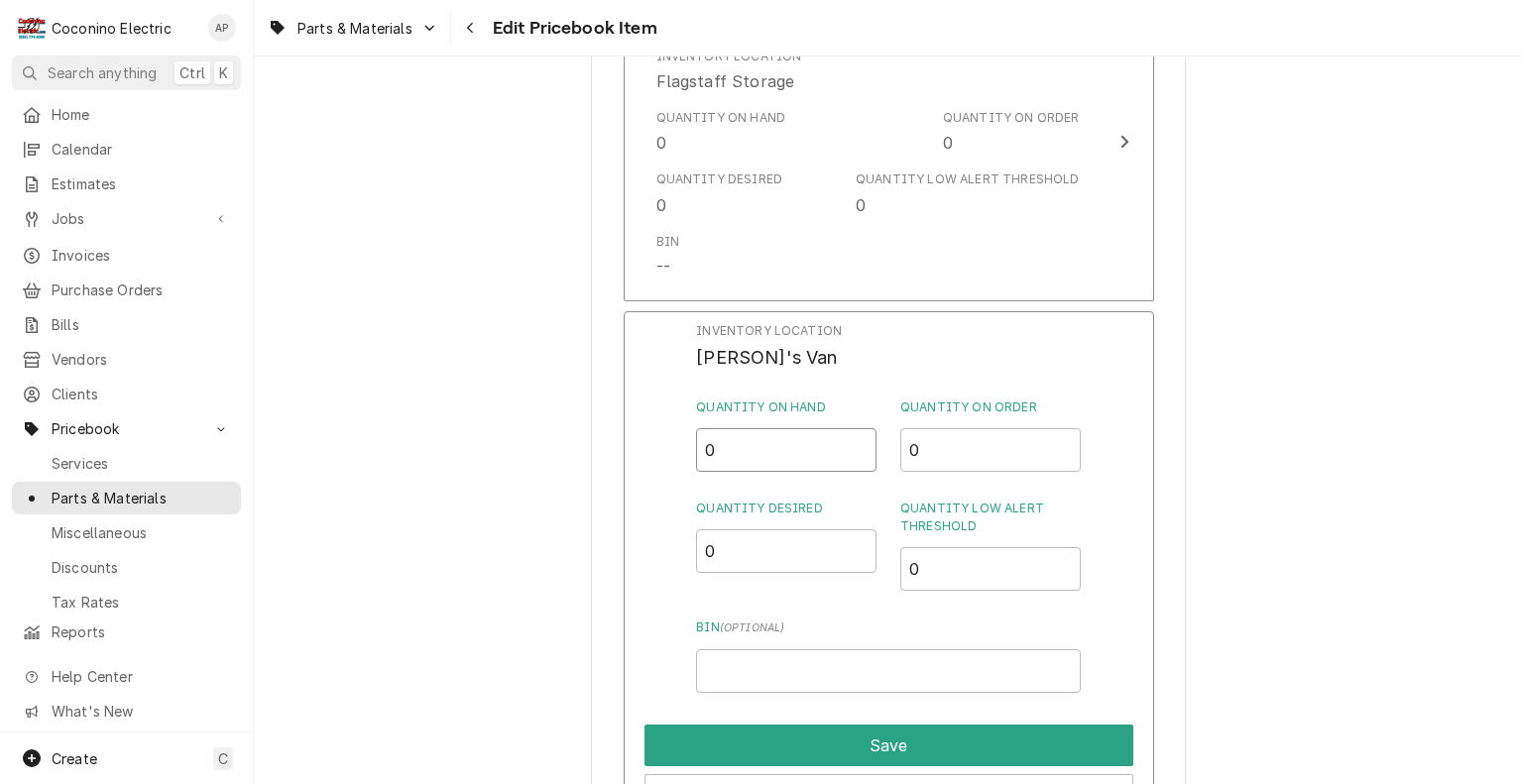 drag, startPoint x: 751, startPoint y: 466, endPoint x: 595, endPoint y: 467, distance: 156.00321 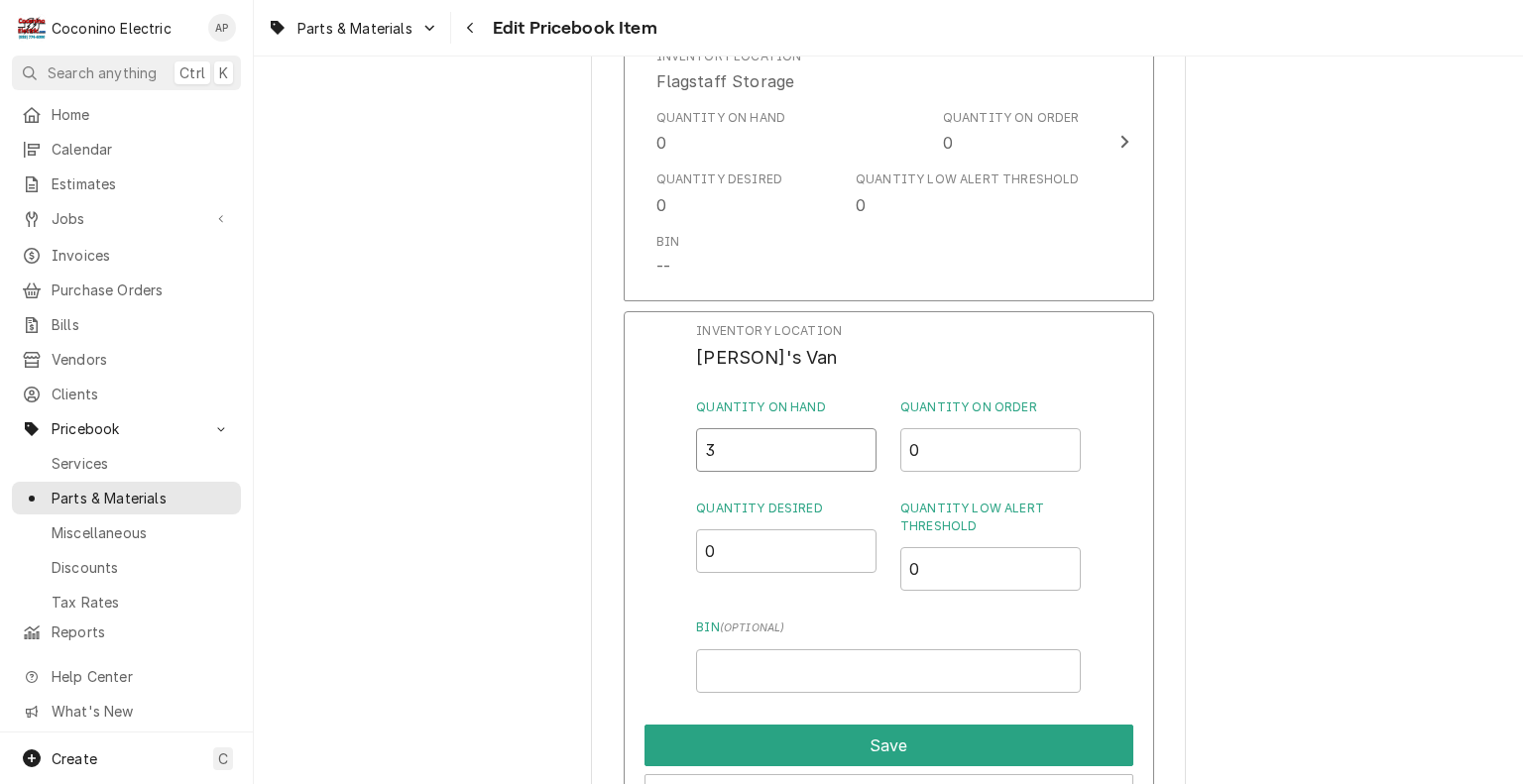 type on "3" 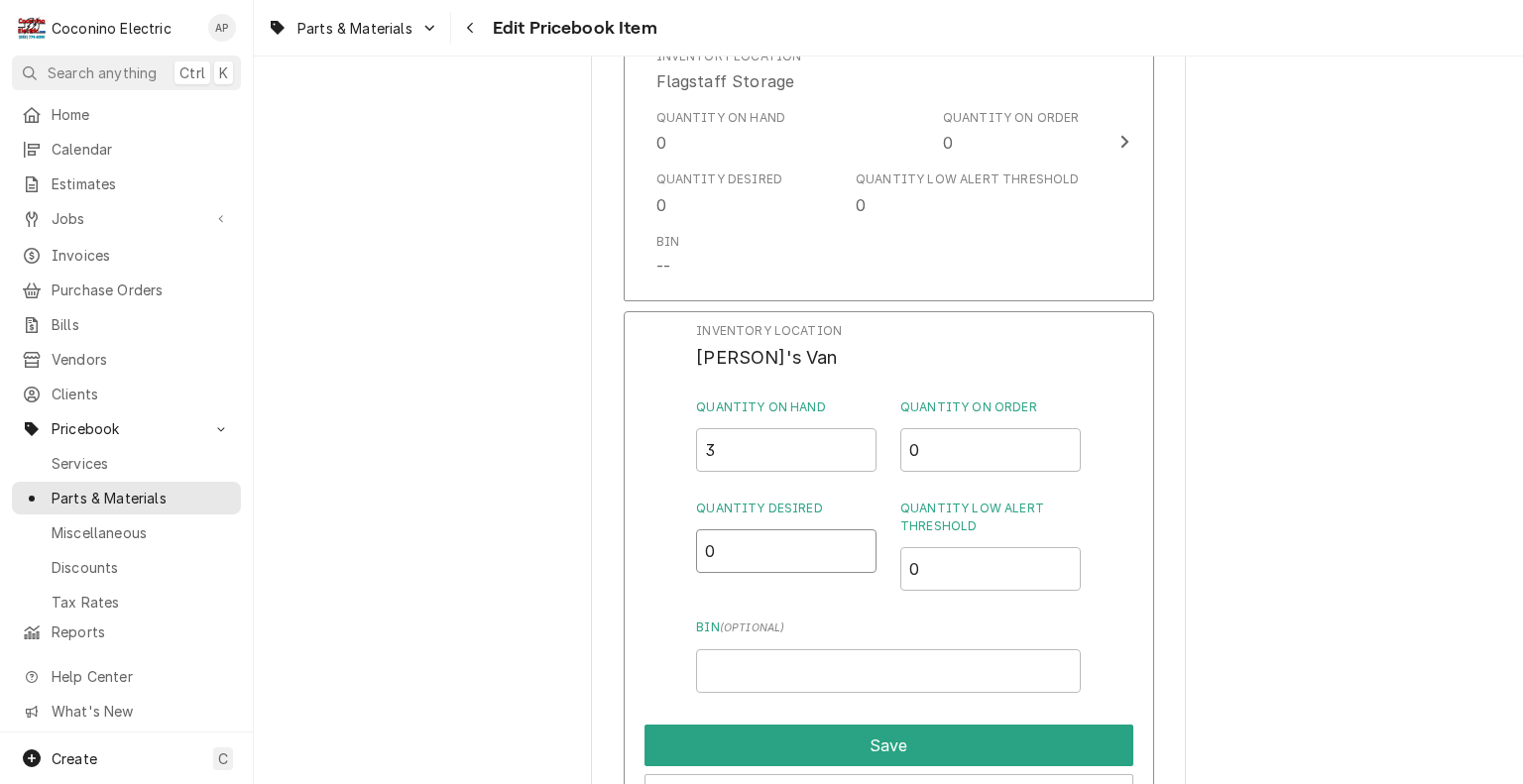 drag, startPoint x: 734, startPoint y: 561, endPoint x: 618, endPoint y: 550, distance: 116.52038 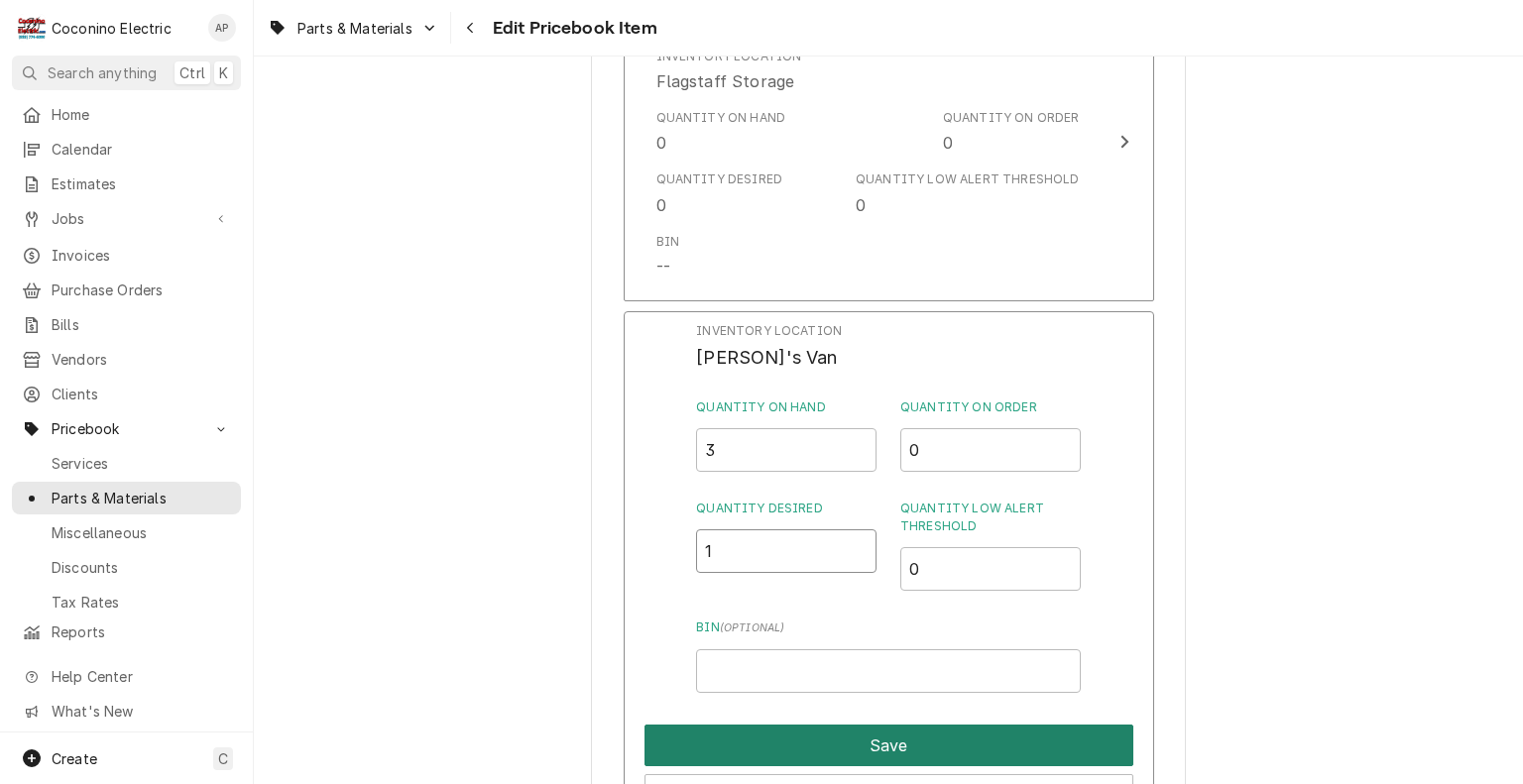 type on "1" 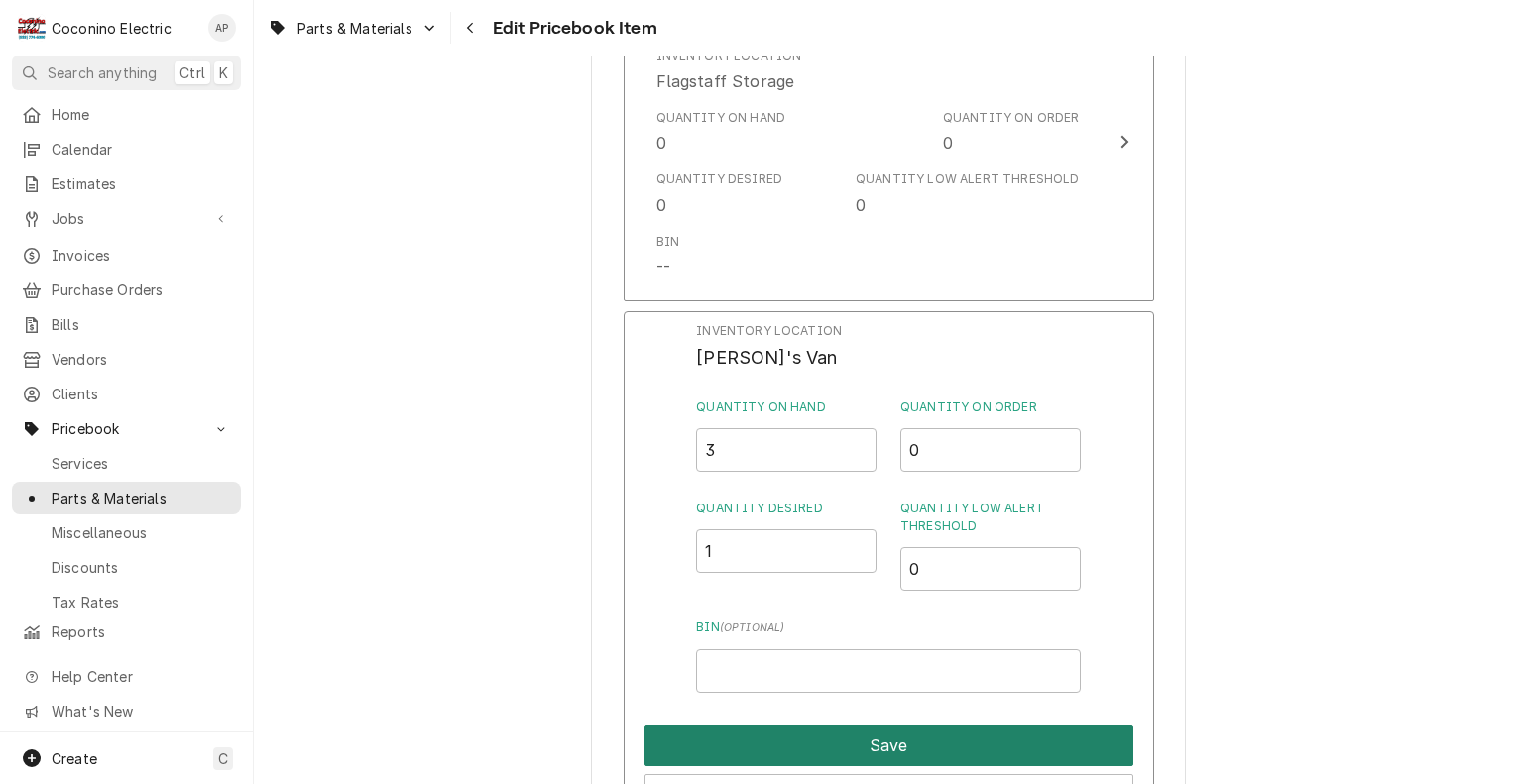 click on "Save" at bounding box center [888, 745] 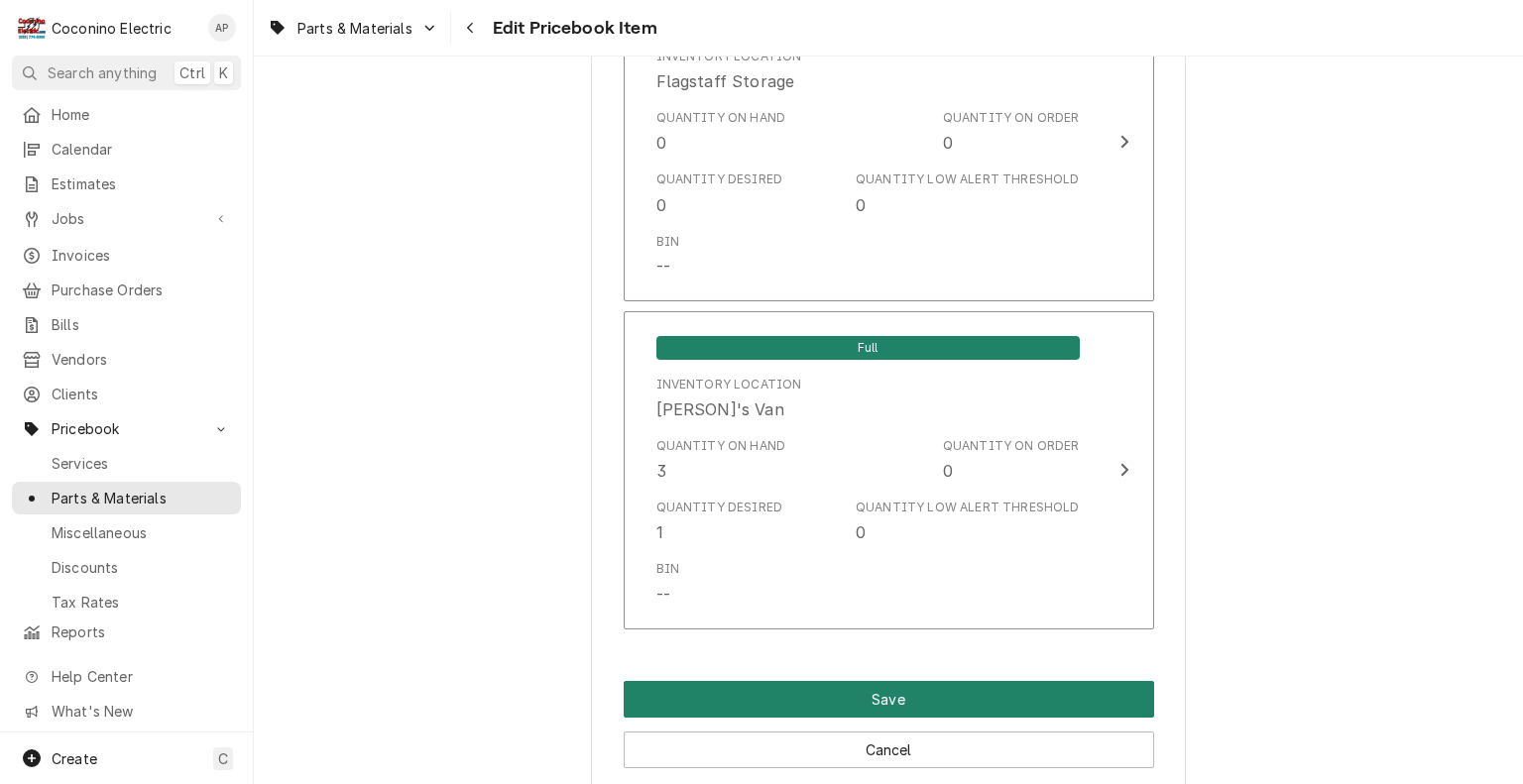 click on "Save" at bounding box center (888, 699) 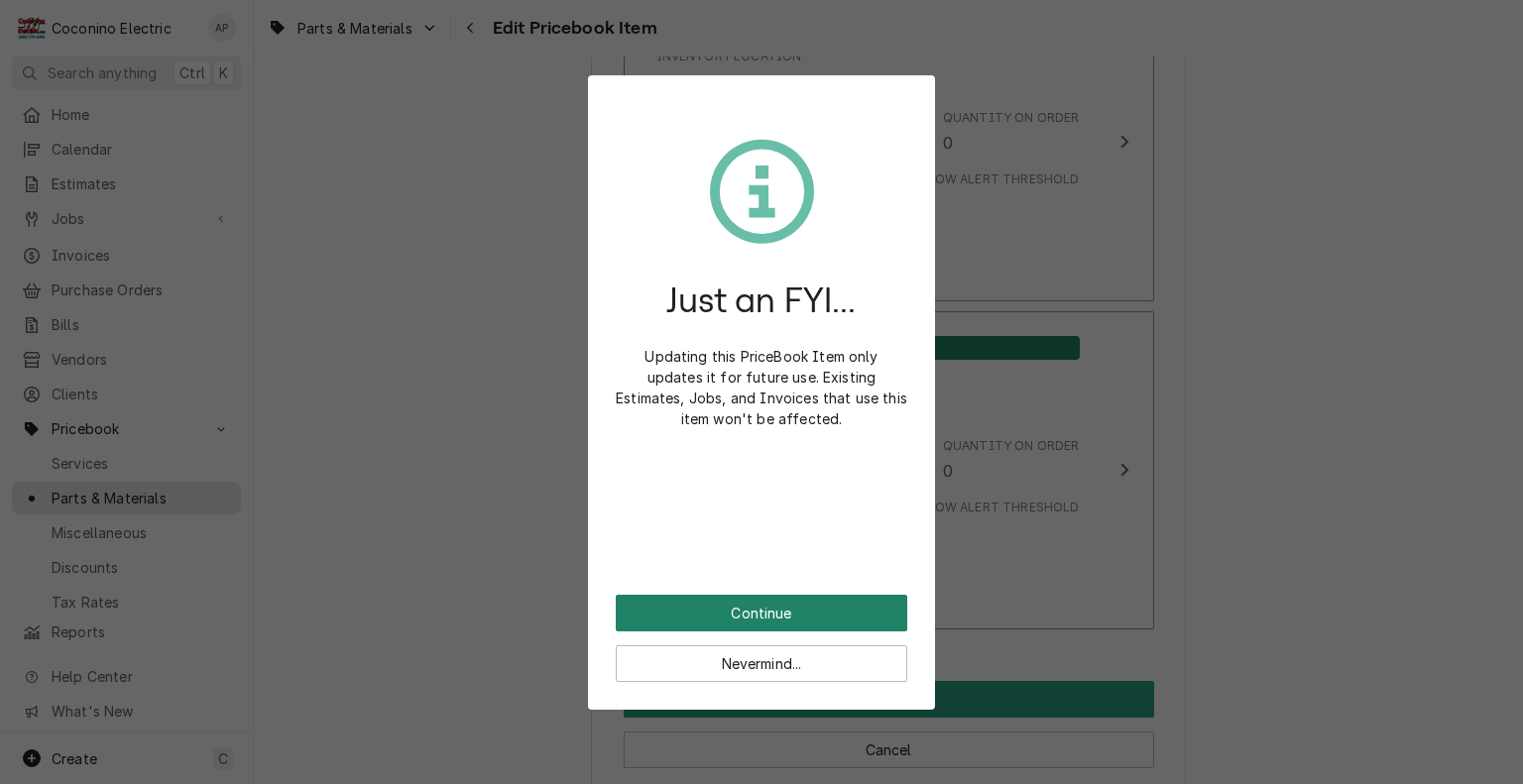 click on "Continue" at bounding box center [762, 613] 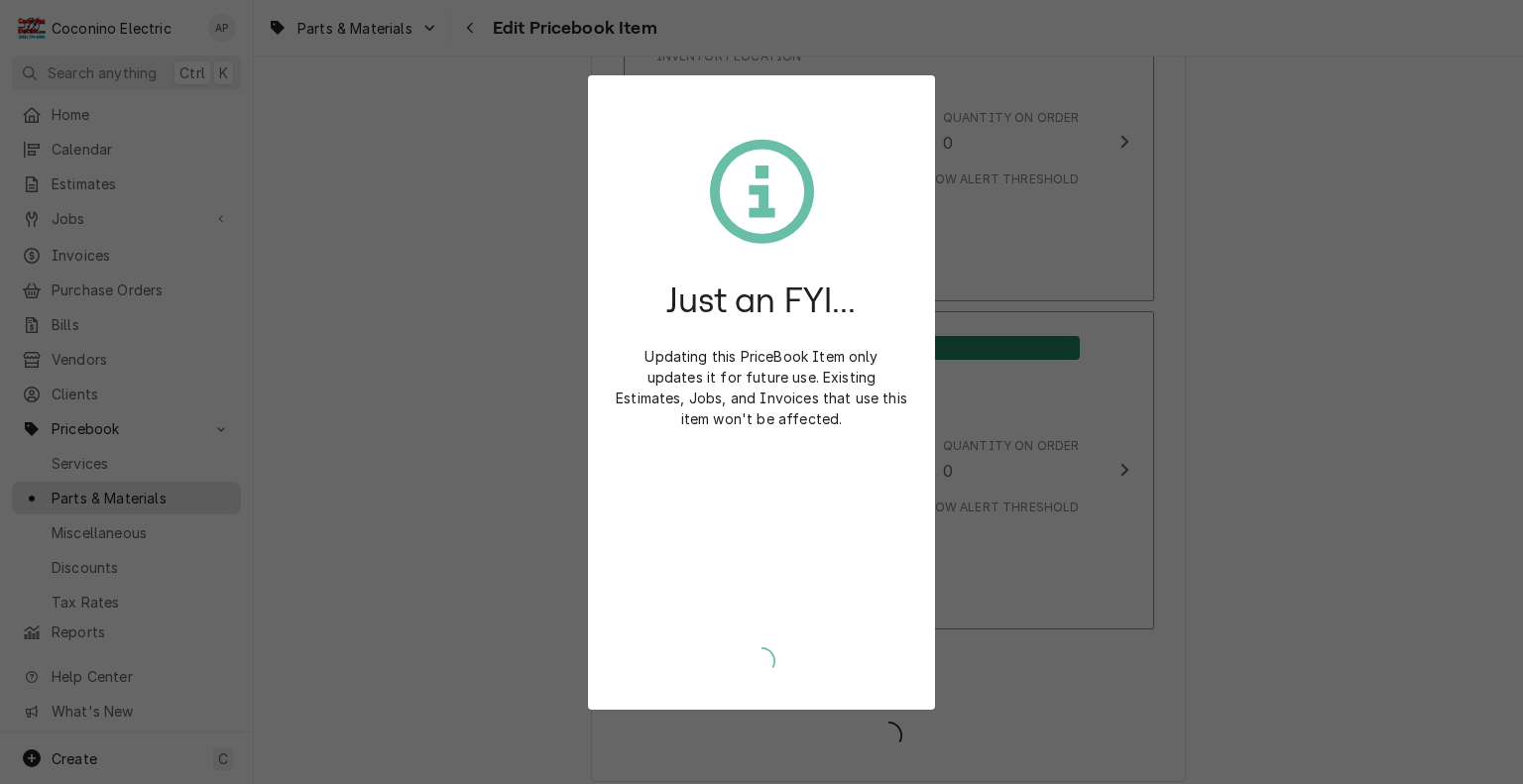 type on "x" 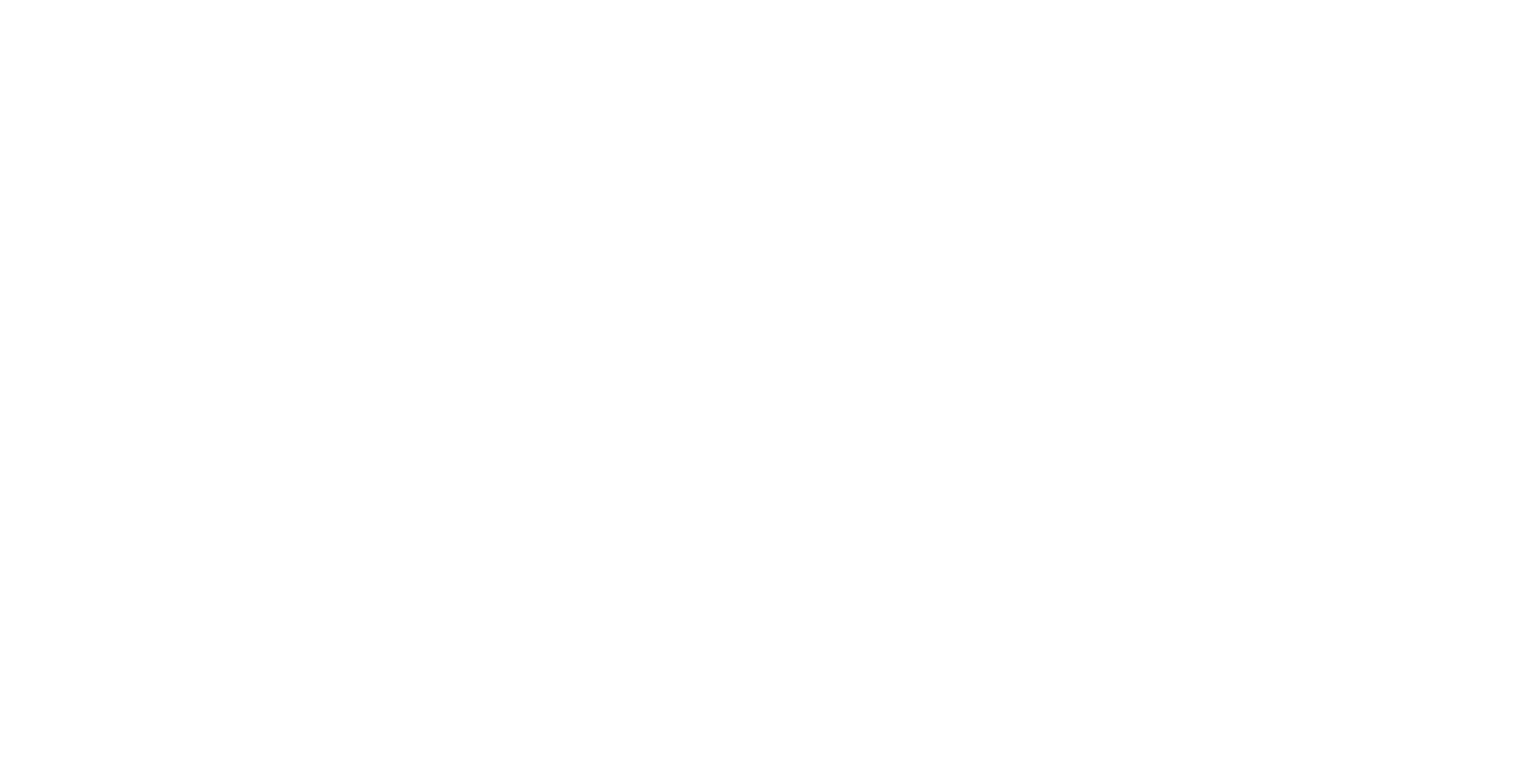 scroll, scrollTop: 0, scrollLeft: 0, axis: both 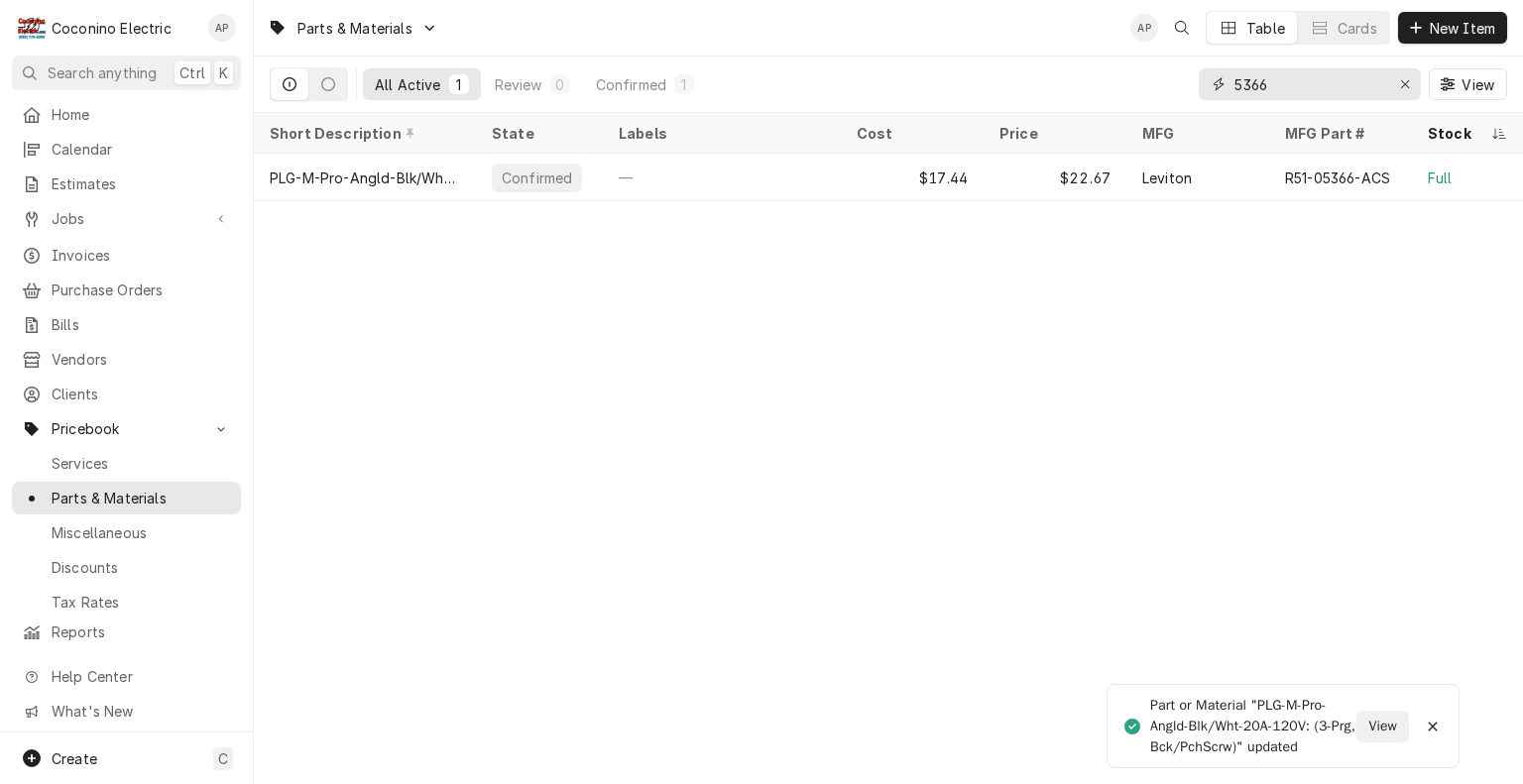 click on "5366" at bounding box center [1309, 84] 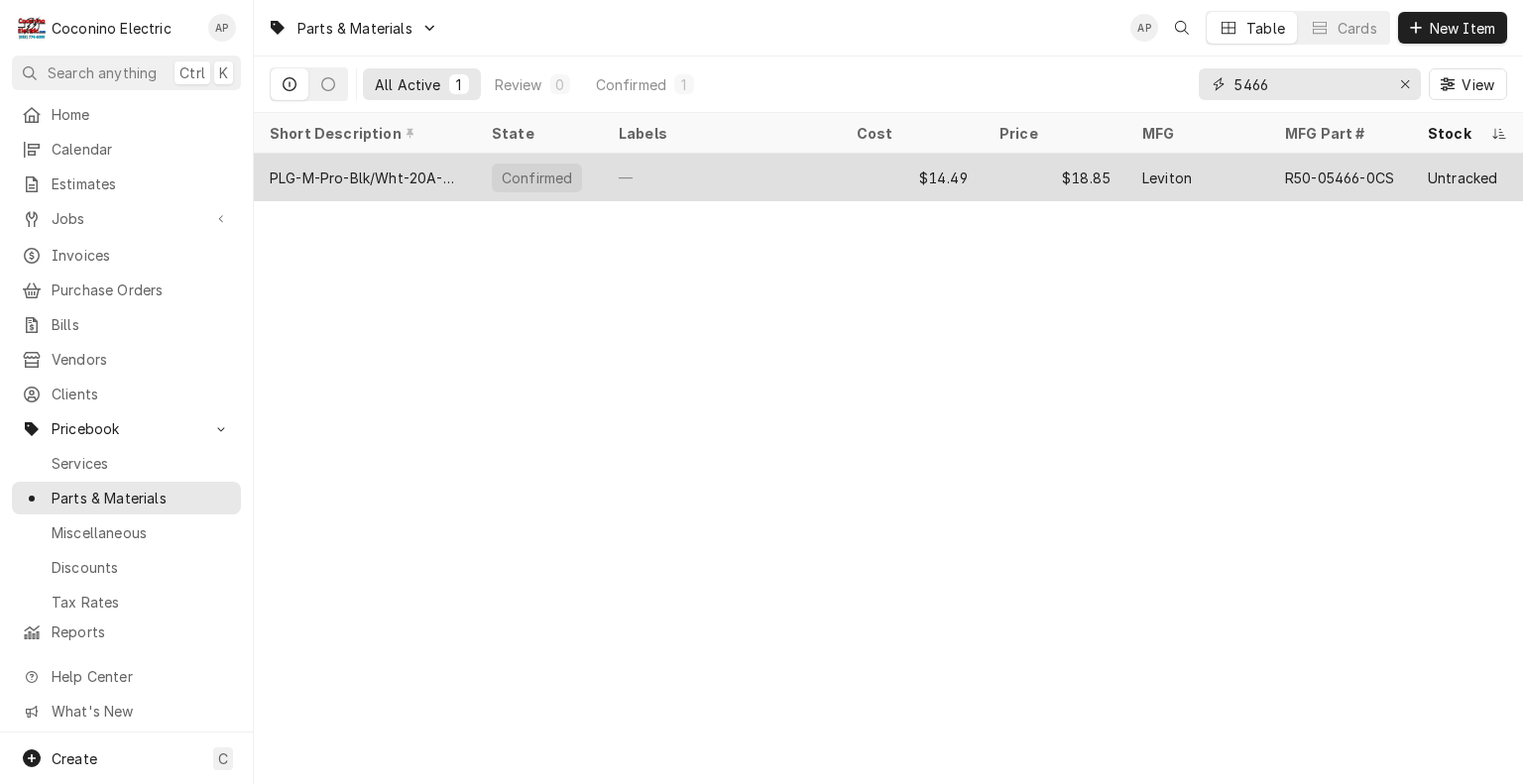 type on "5466" 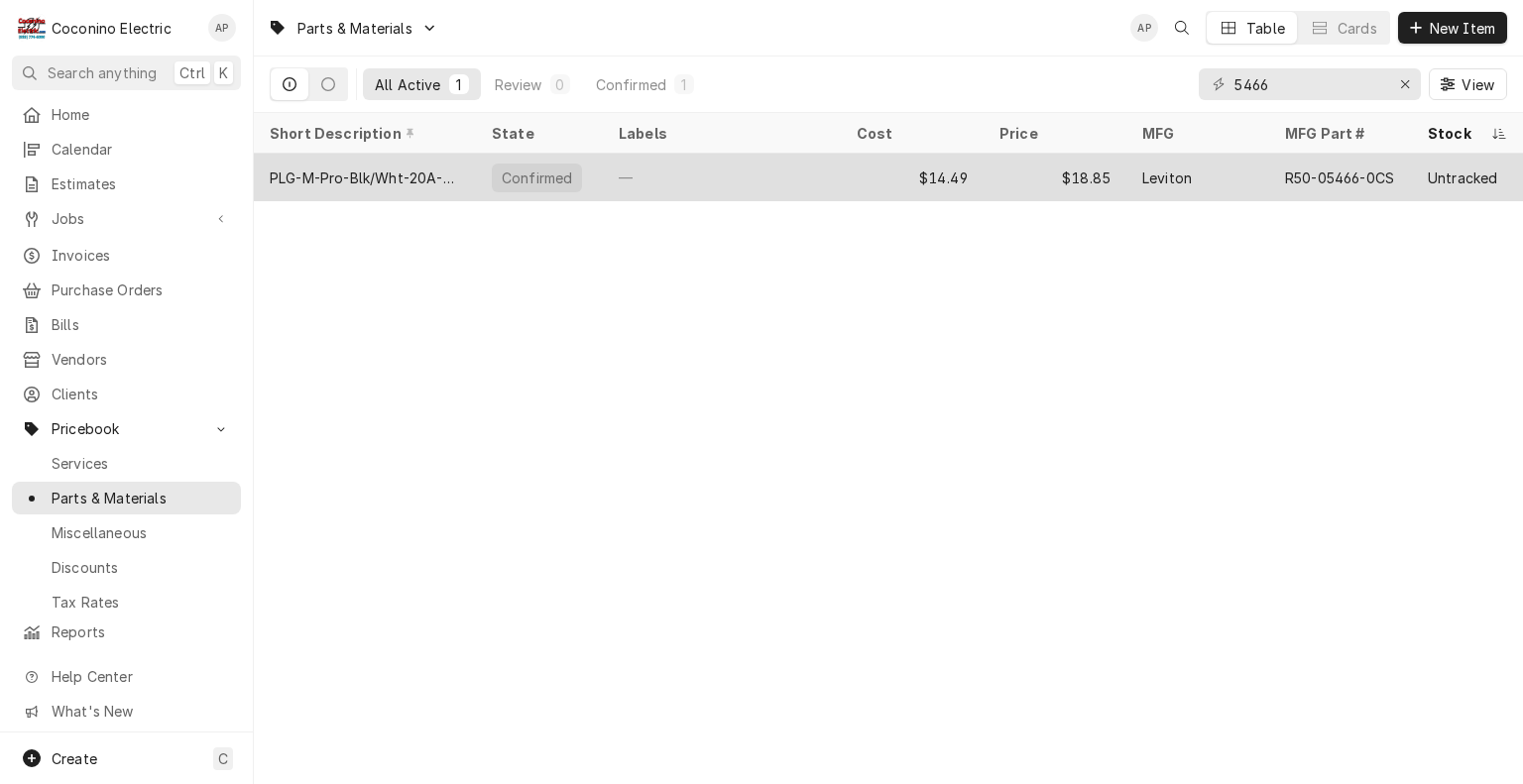 click on "$14.49" at bounding box center [912, 177] 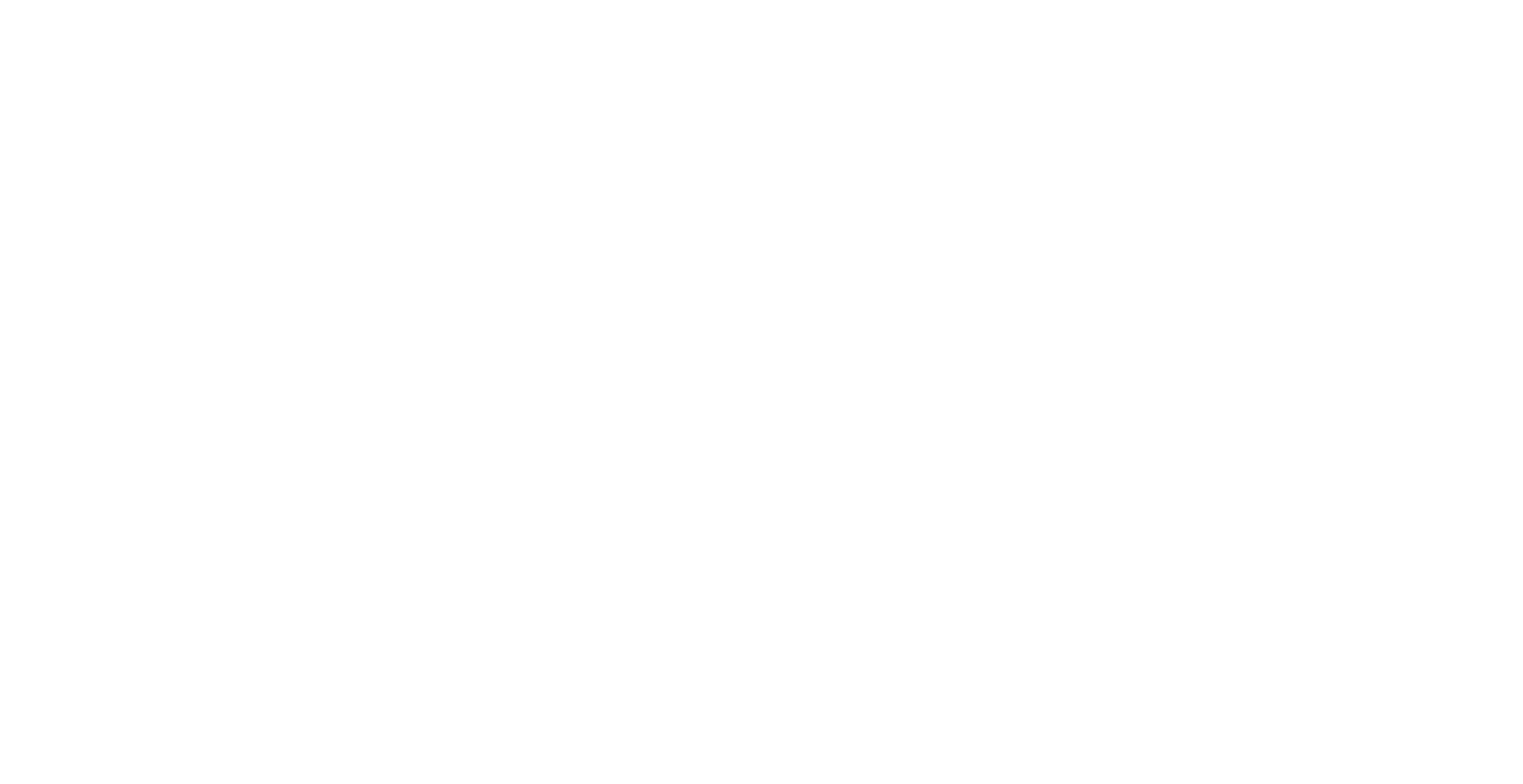 scroll, scrollTop: 0, scrollLeft: 0, axis: both 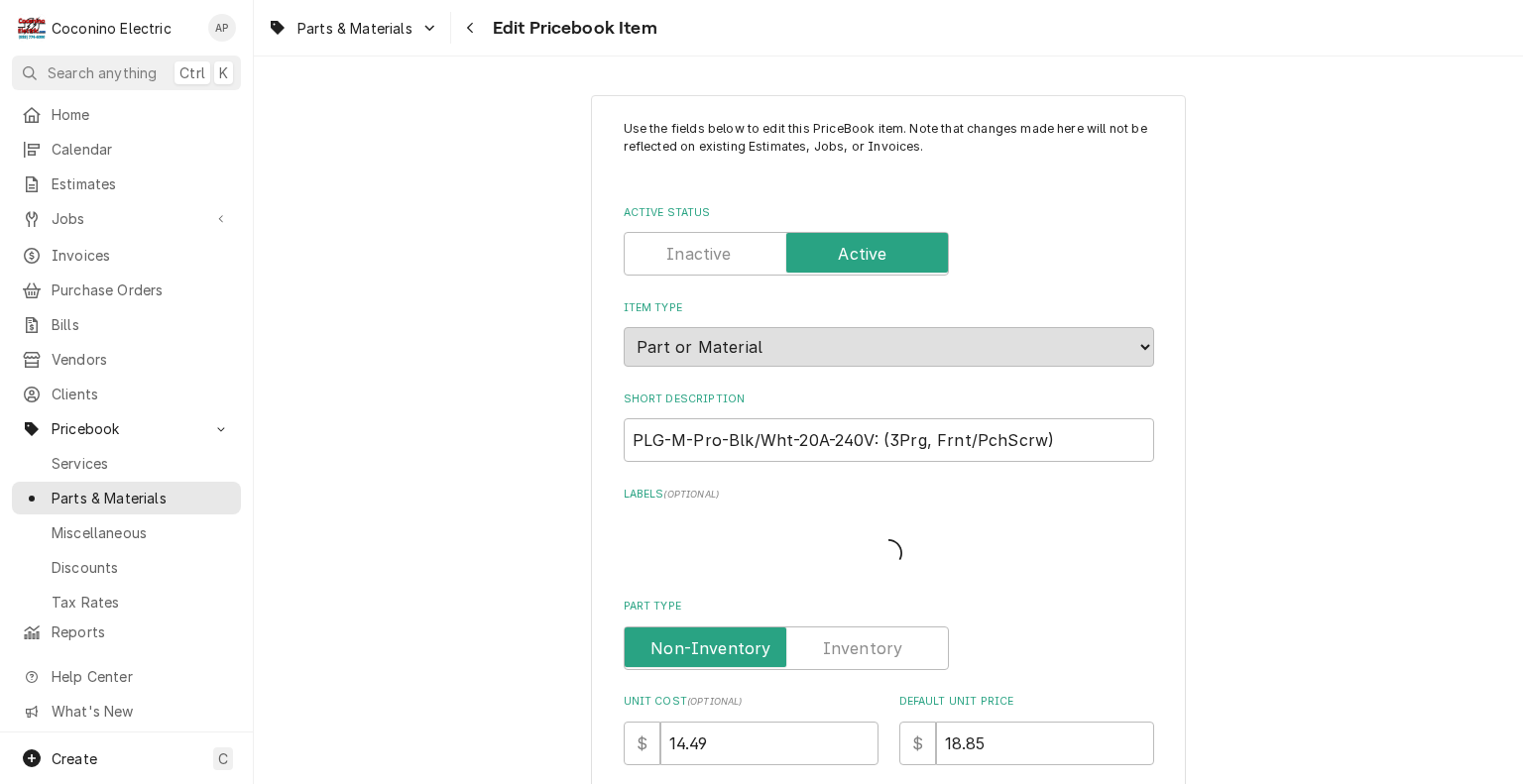 type on "x" 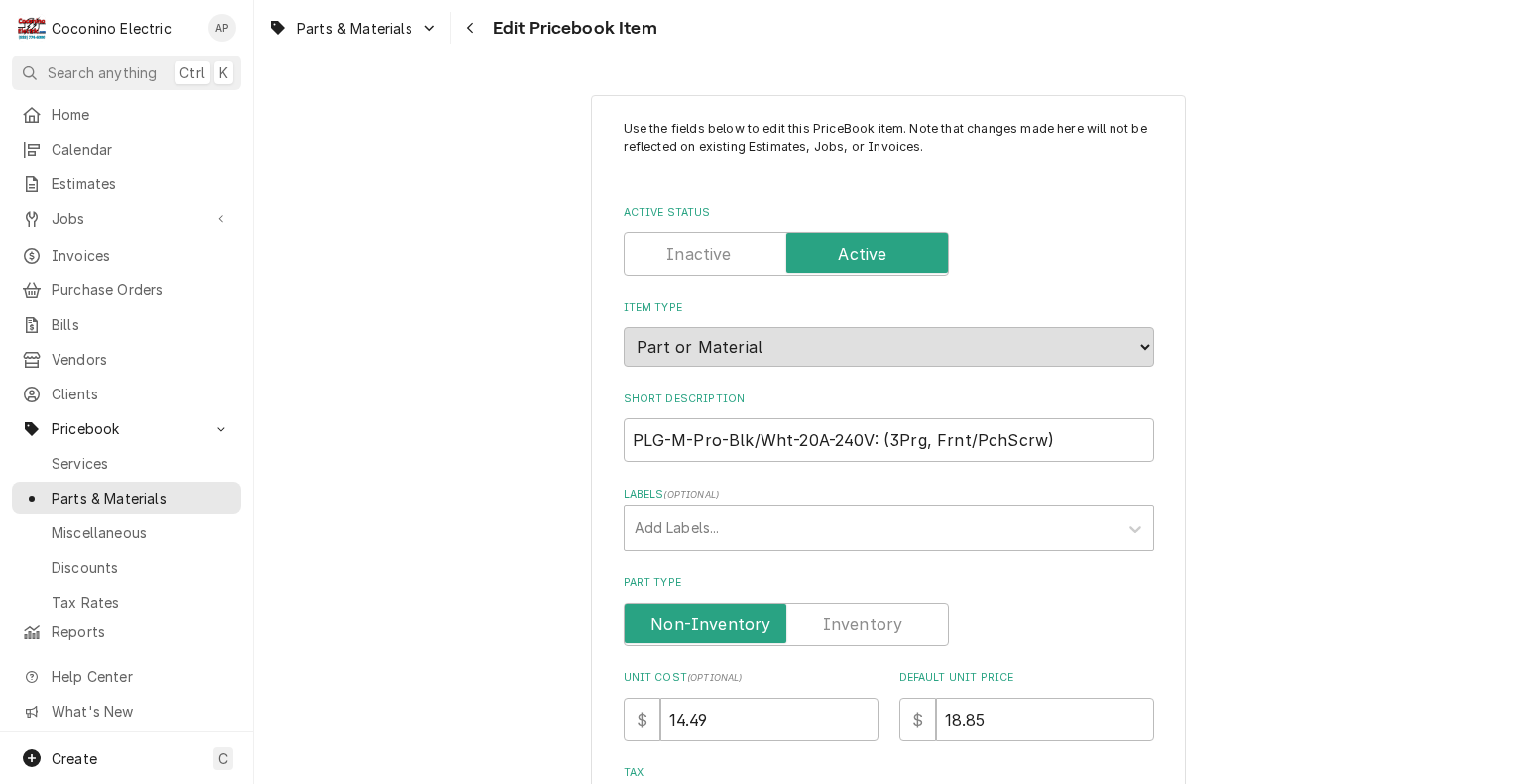 scroll, scrollTop: 168, scrollLeft: 0, axis: vertical 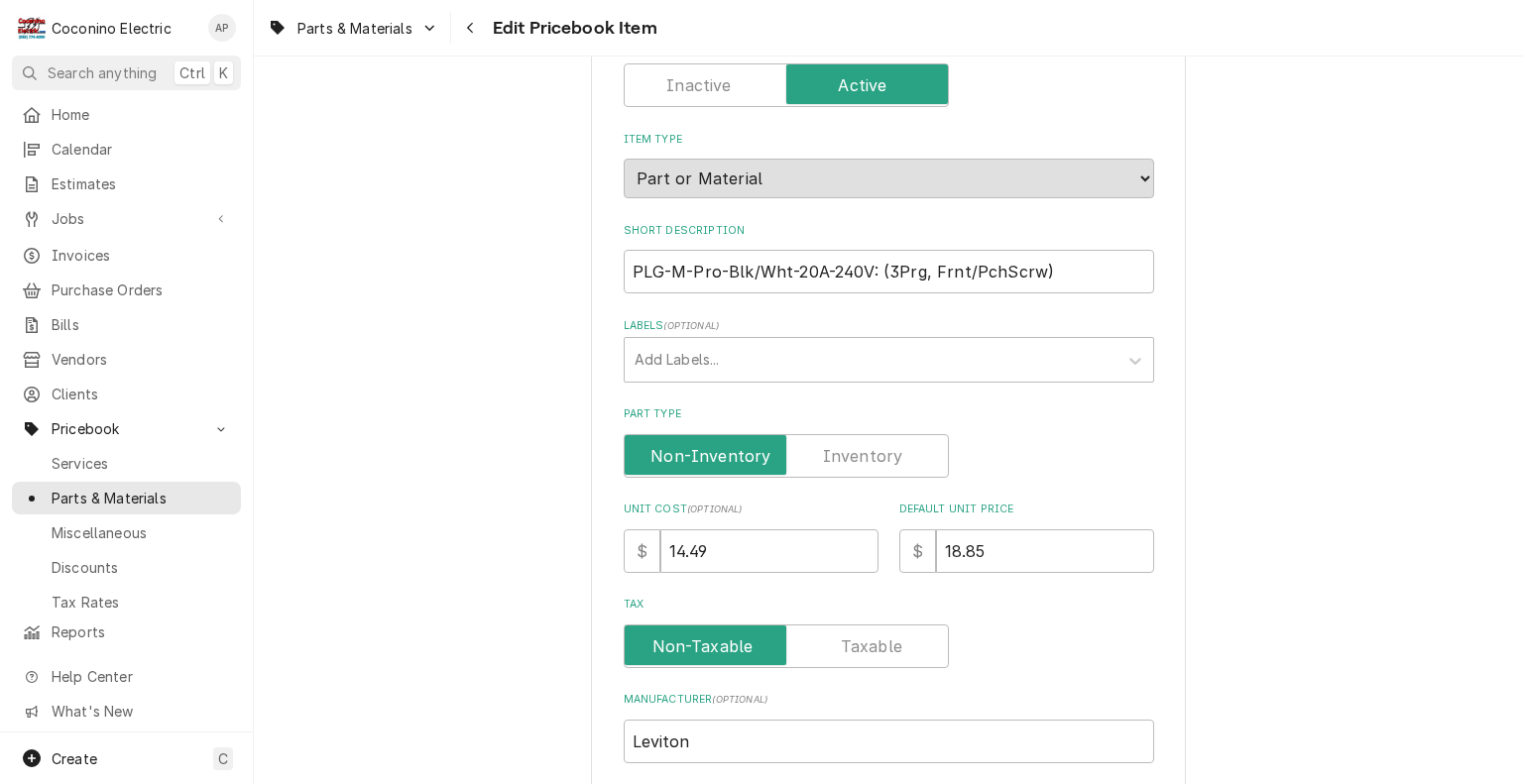 click at bounding box center (786, 456) 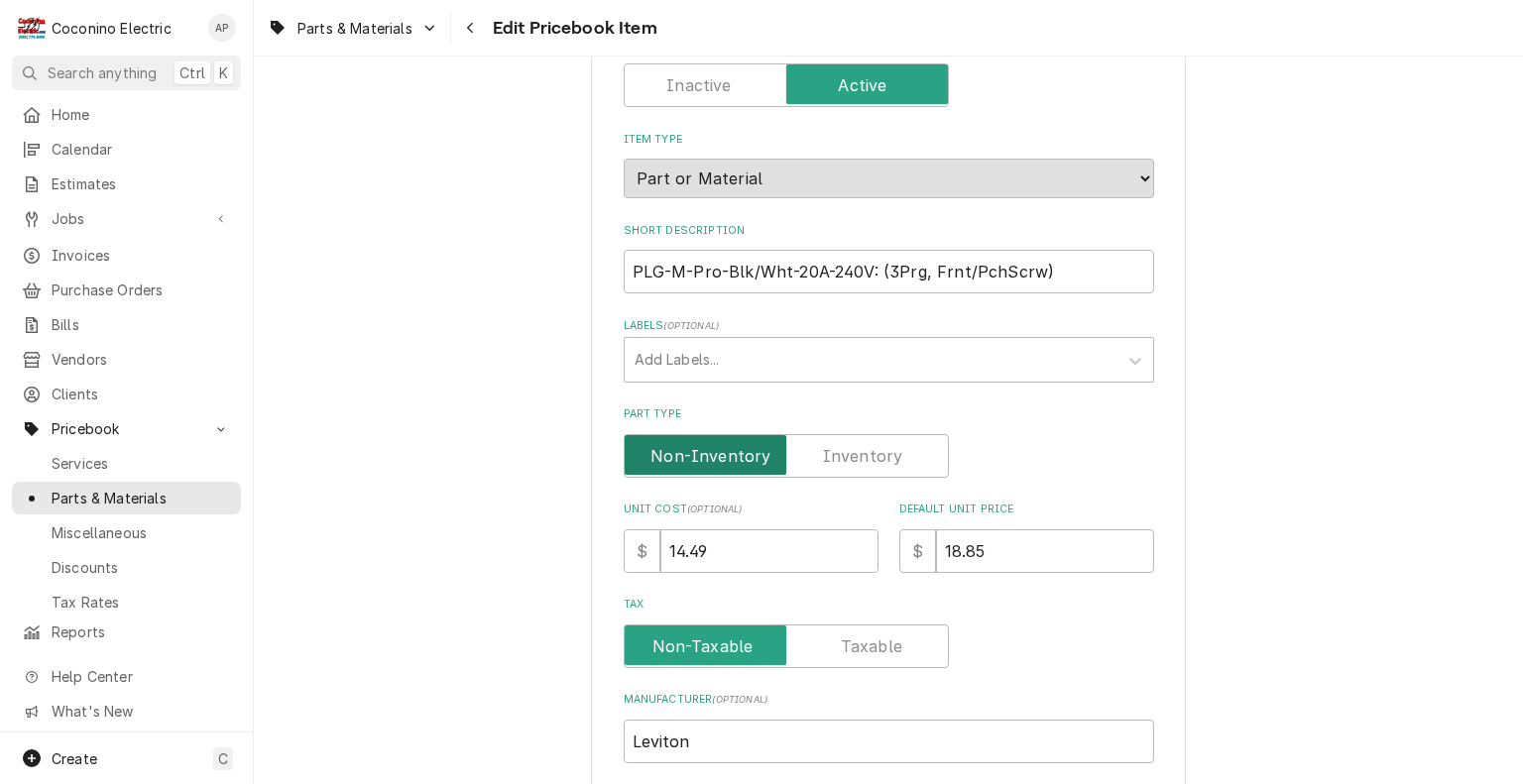 click at bounding box center [786, 456] 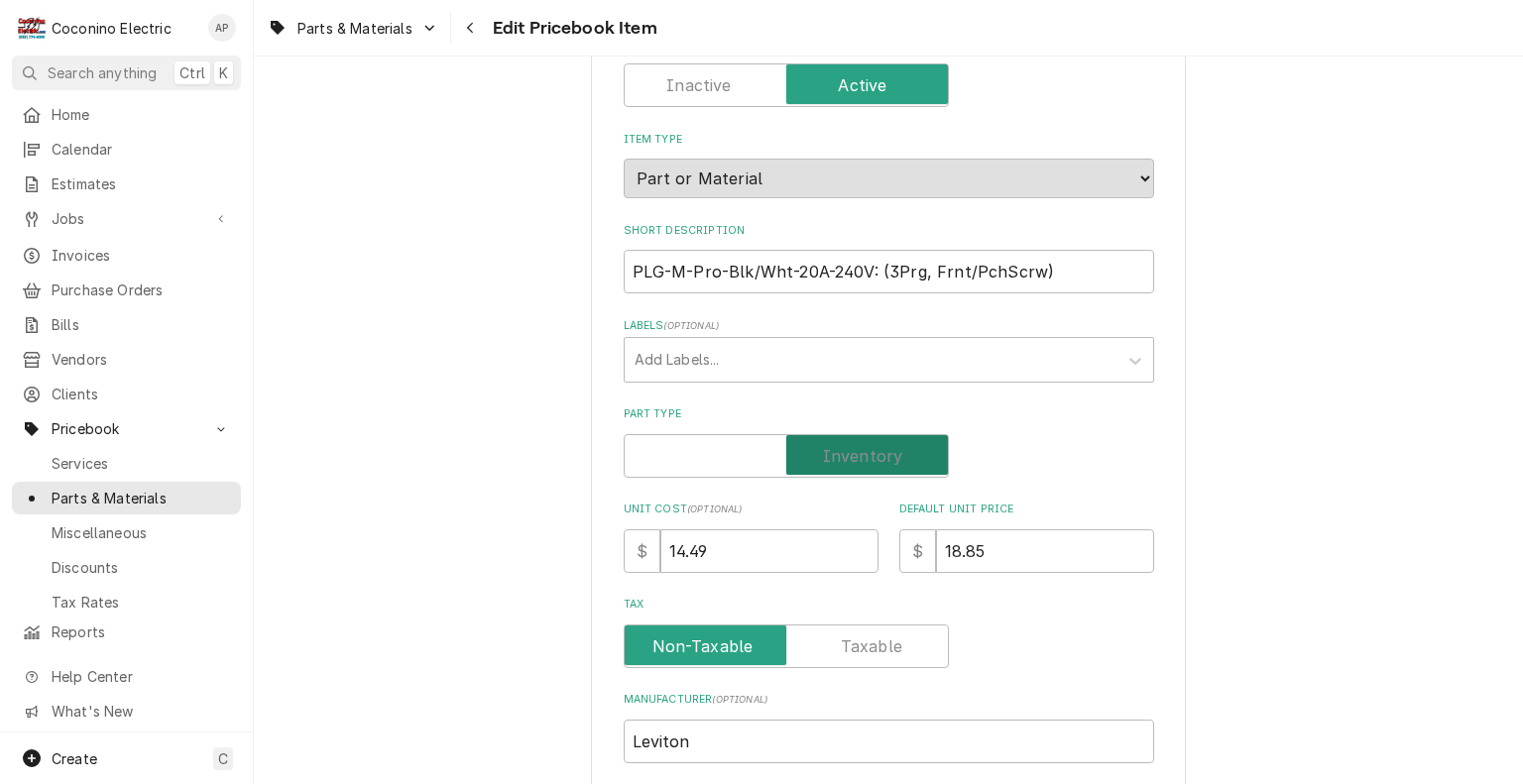 checkbox on "true" 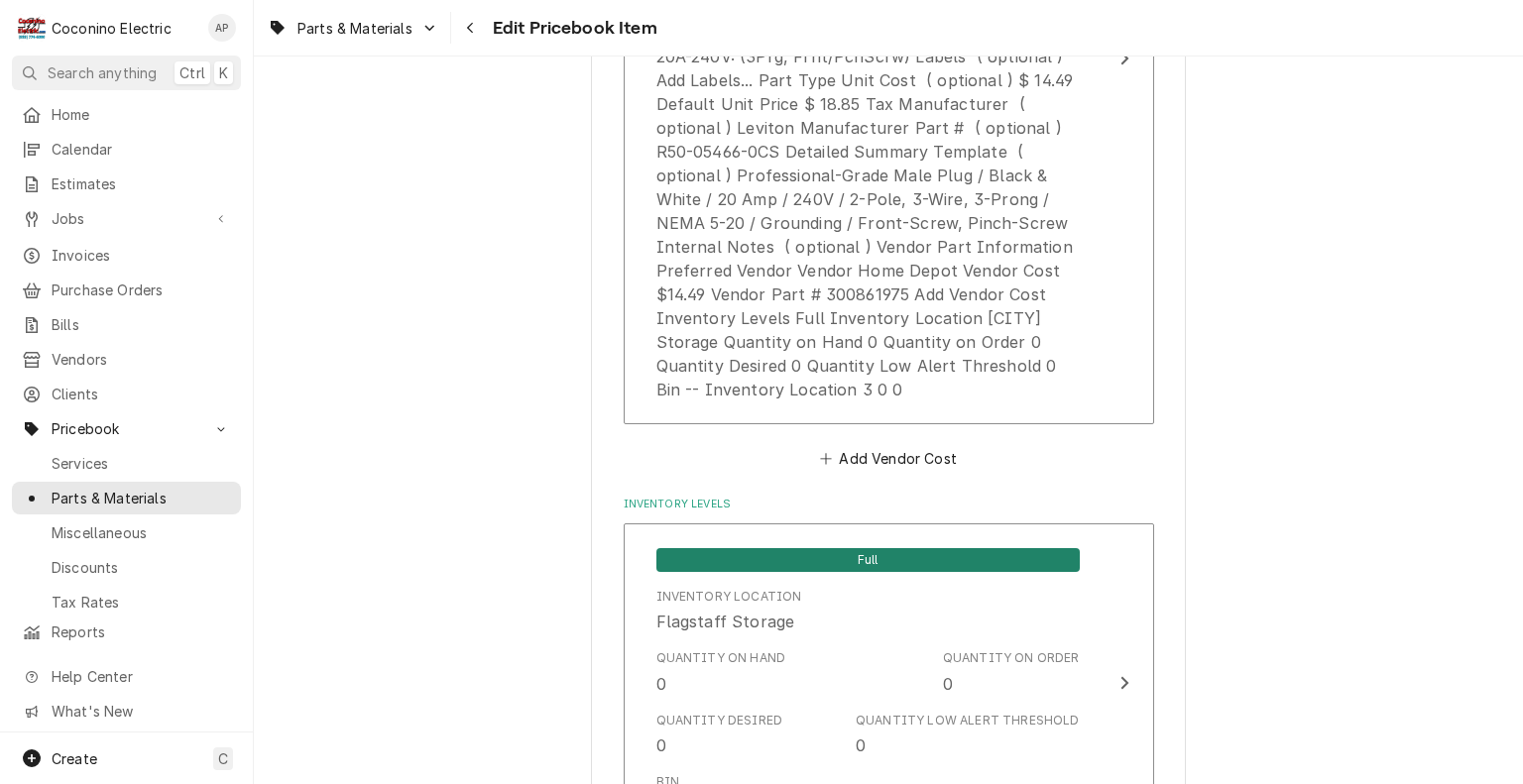 scroll, scrollTop: 1722, scrollLeft: 0, axis: vertical 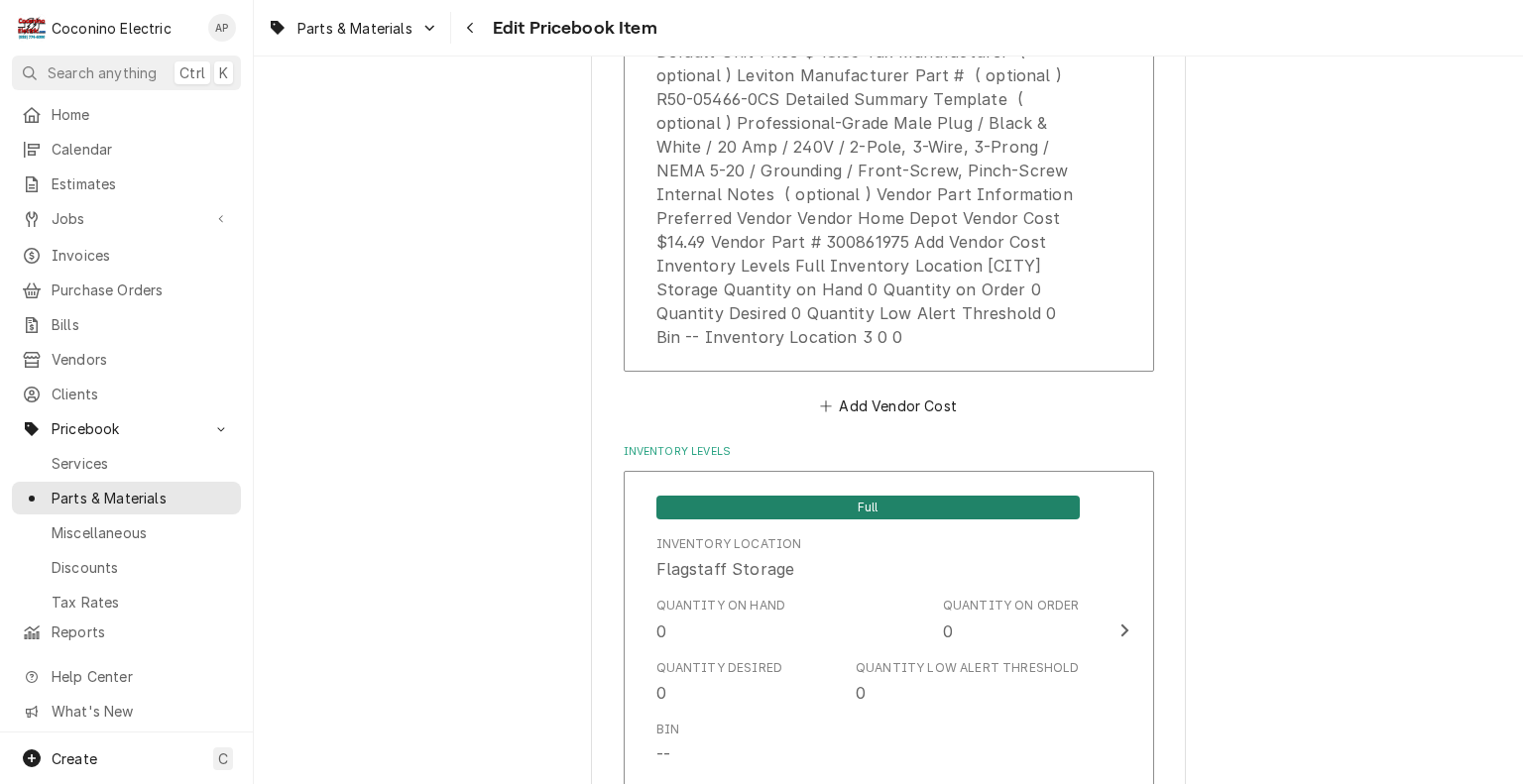 click on "Quantity on Hand 0 Quantity on Order 0" at bounding box center (868, 948) 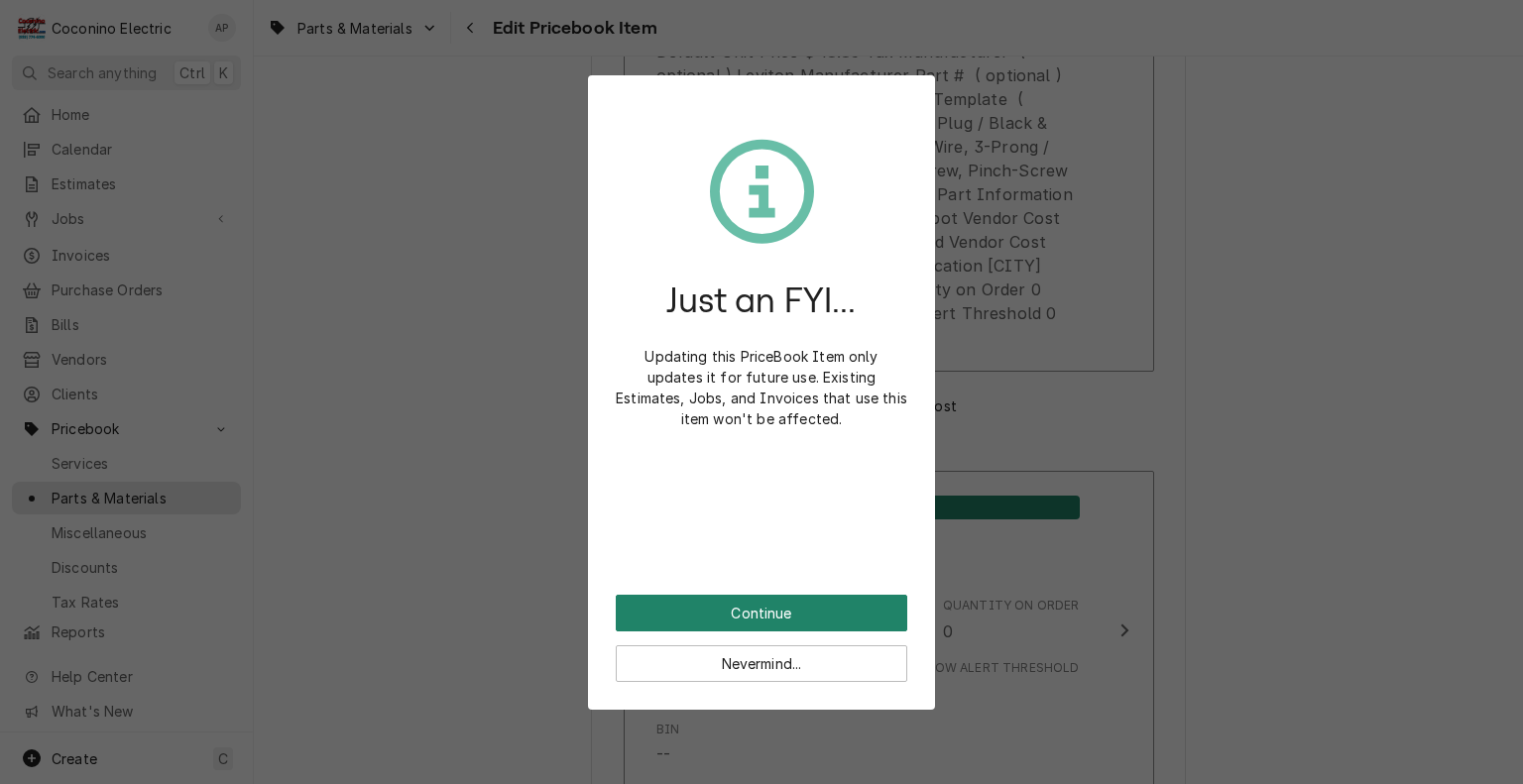 click on "Continue" at bounding box center (762, 613) 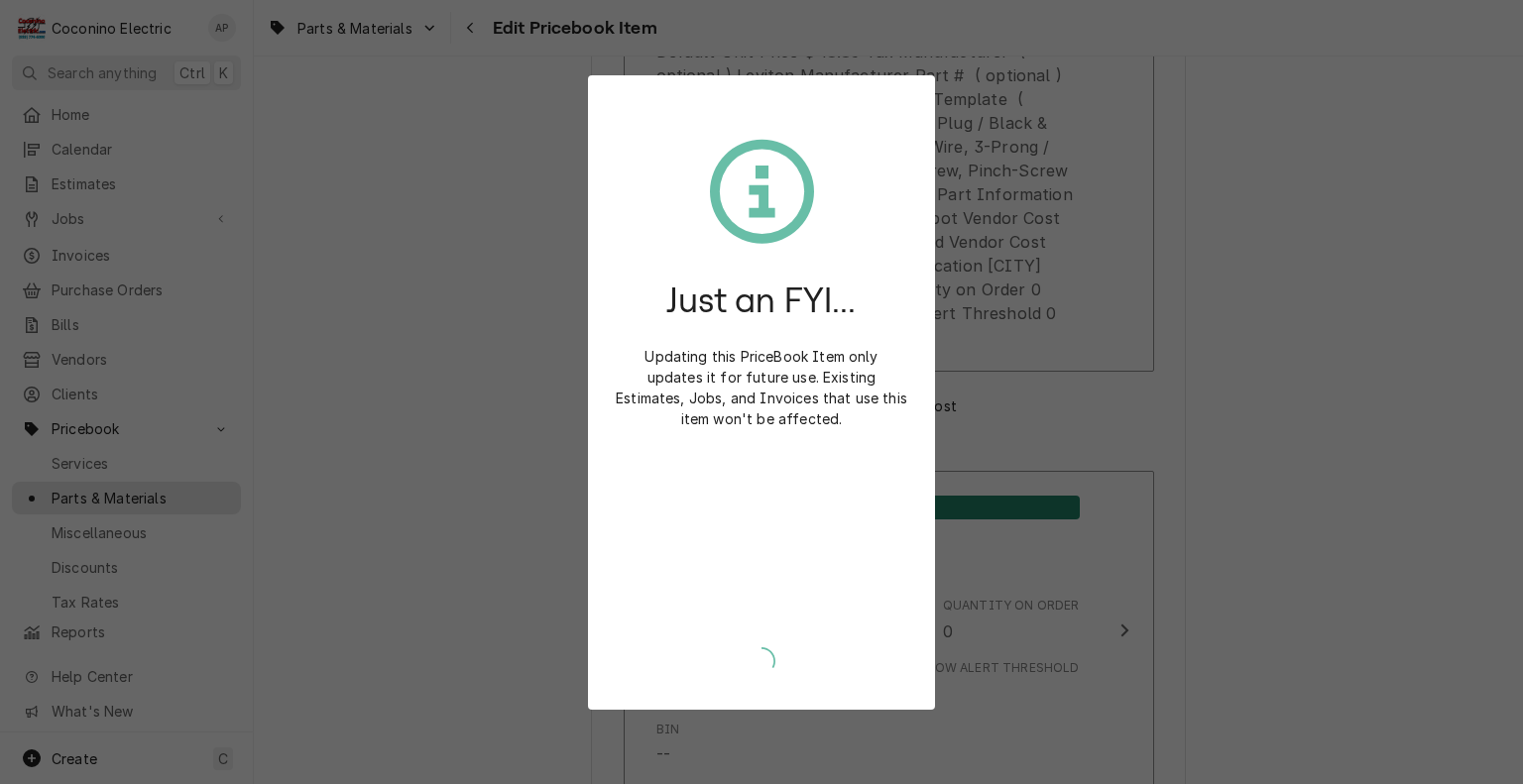 type on "x" 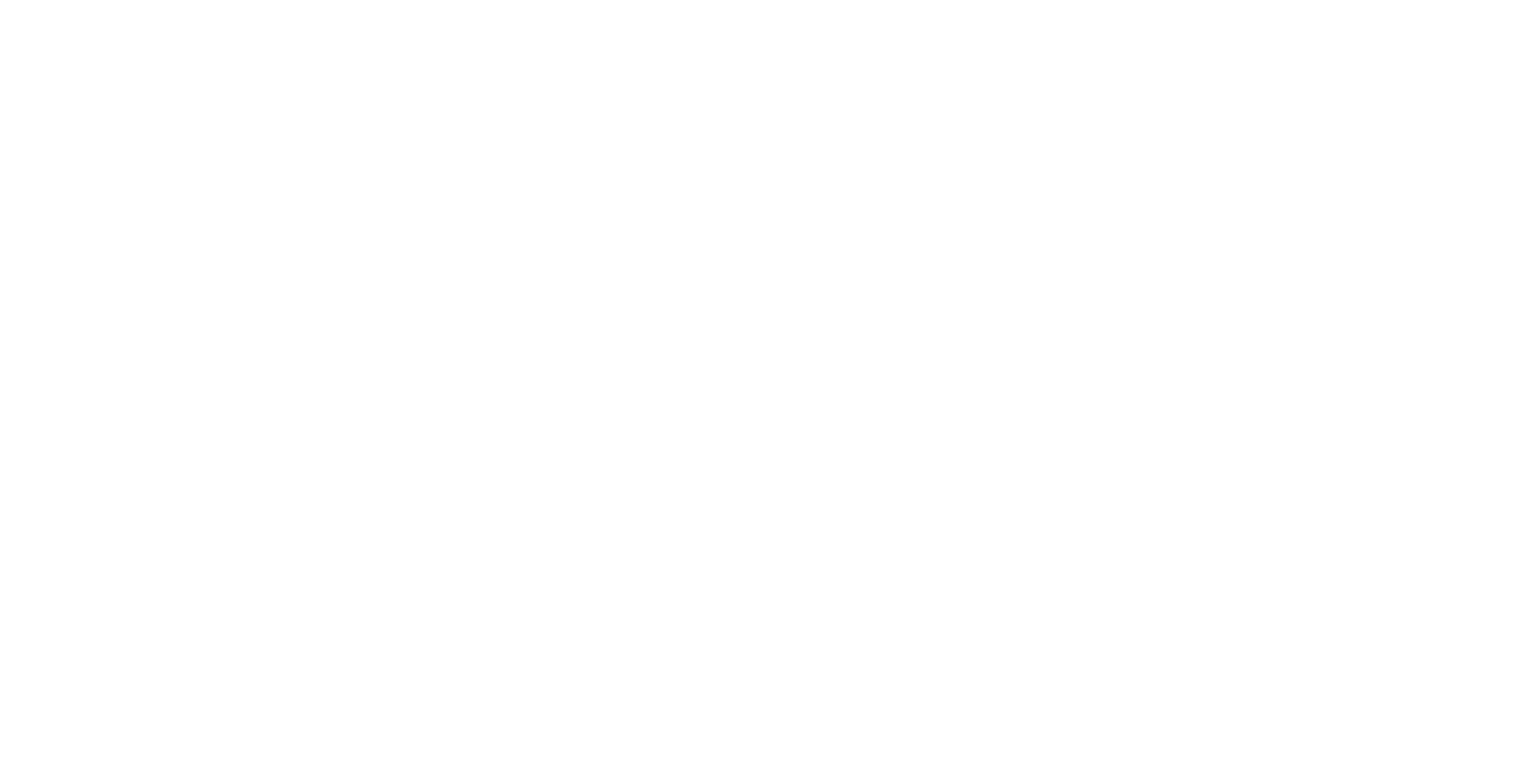 scroll, scrollTop: 0, scrollLeft: 0, axis: both 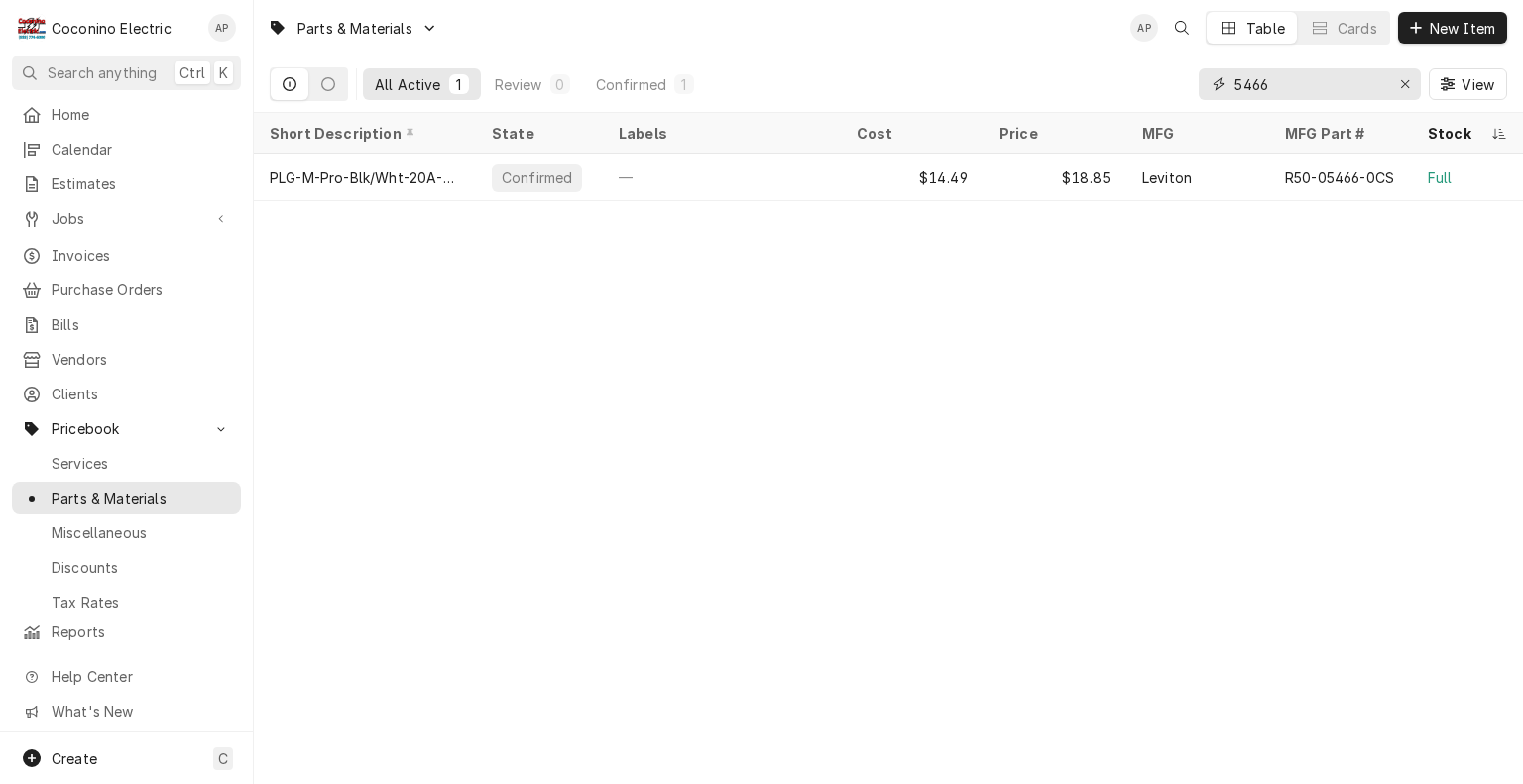 drag, startPoint x: 1278, startPoint y: 91, endPoint x: 1151, endPoint y: 88, distance: 127.03543 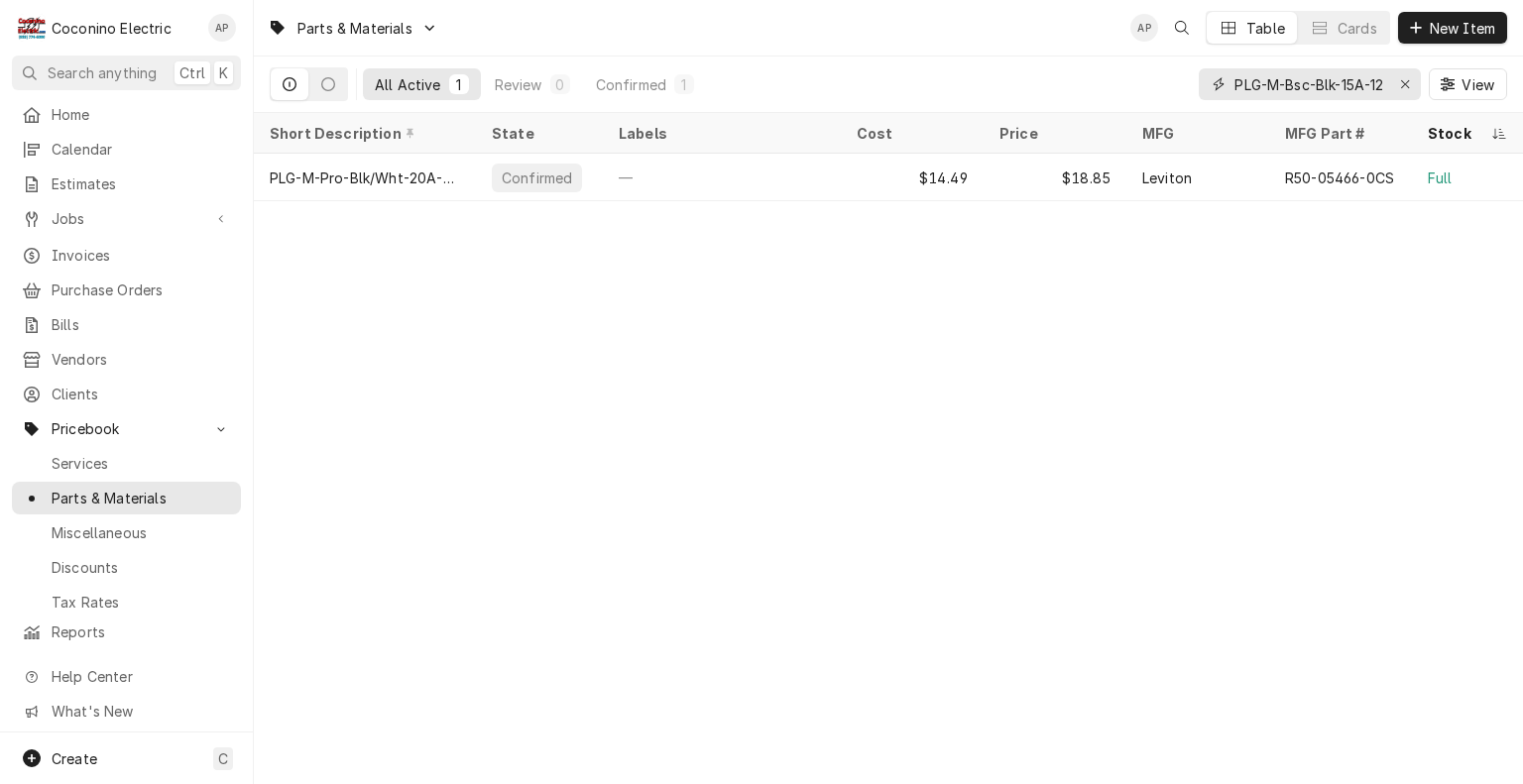 scroll, scrollTop: 0, scrollLeft: 83, axis: horizontal 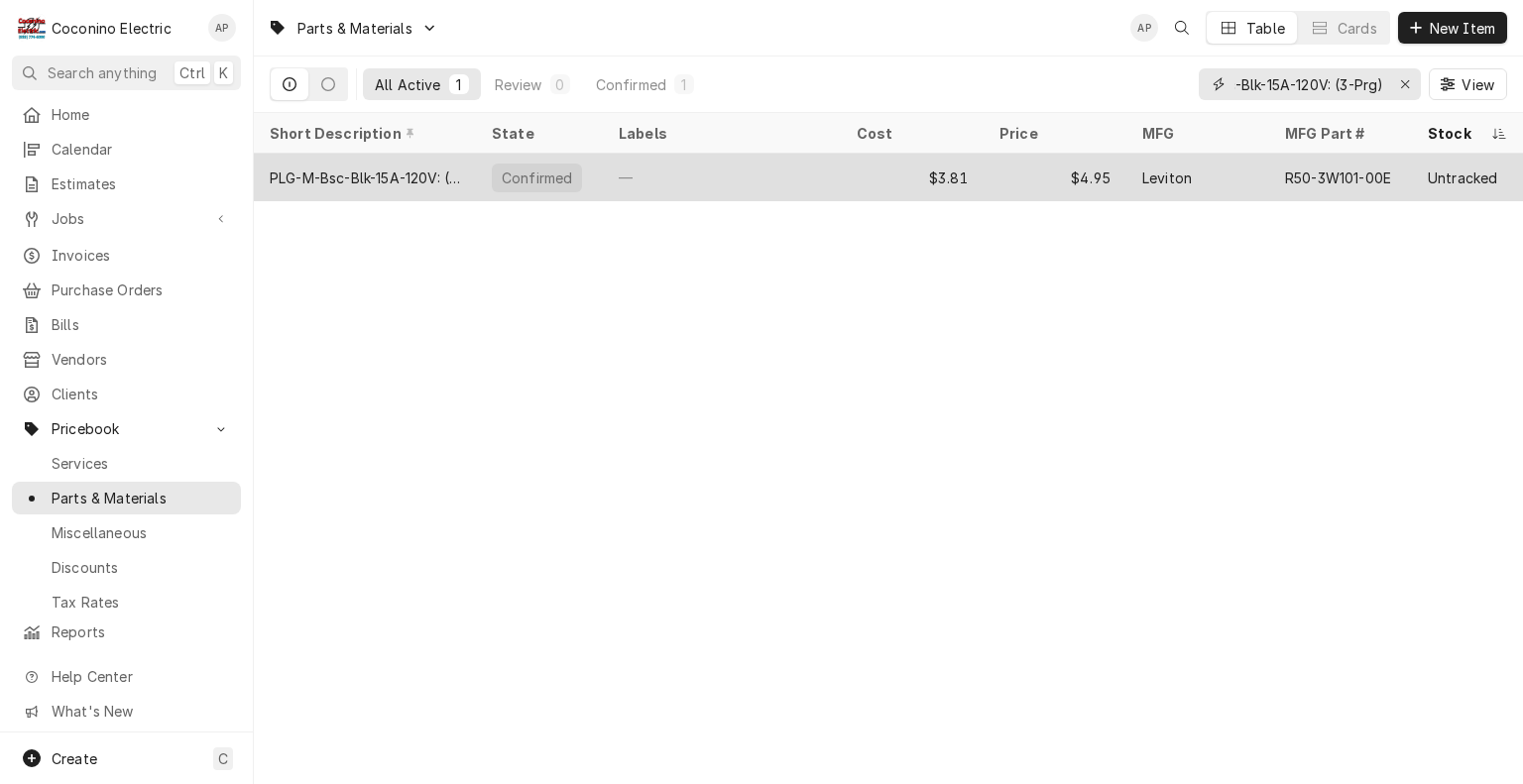 type on "PLG-M-Bsc-Blk-15A-120V: (3-Prg)" 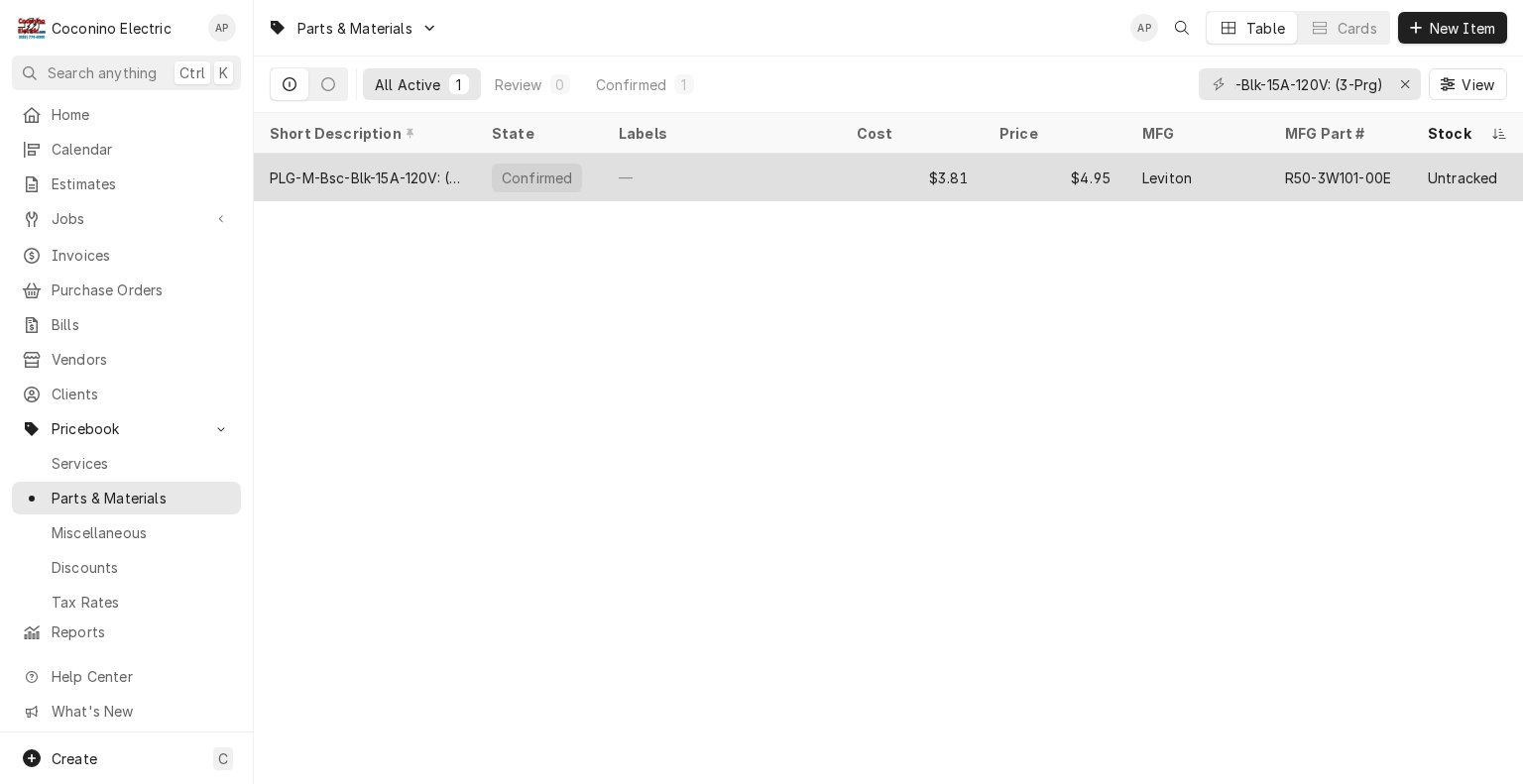 scroll, scrollTop: 0, scrollLeft: 0, axis: both 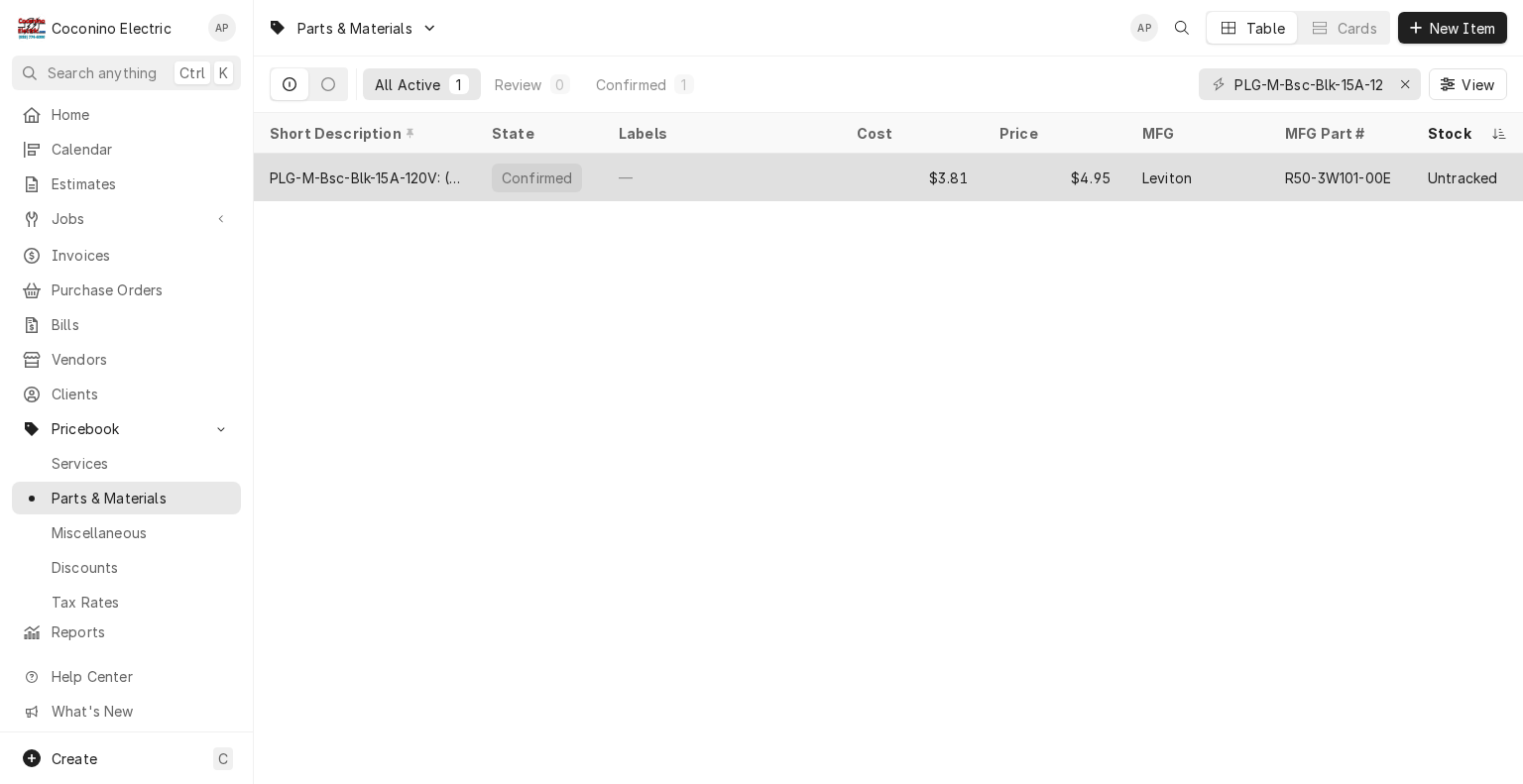 click on "—" at bounding box center [722, 177] 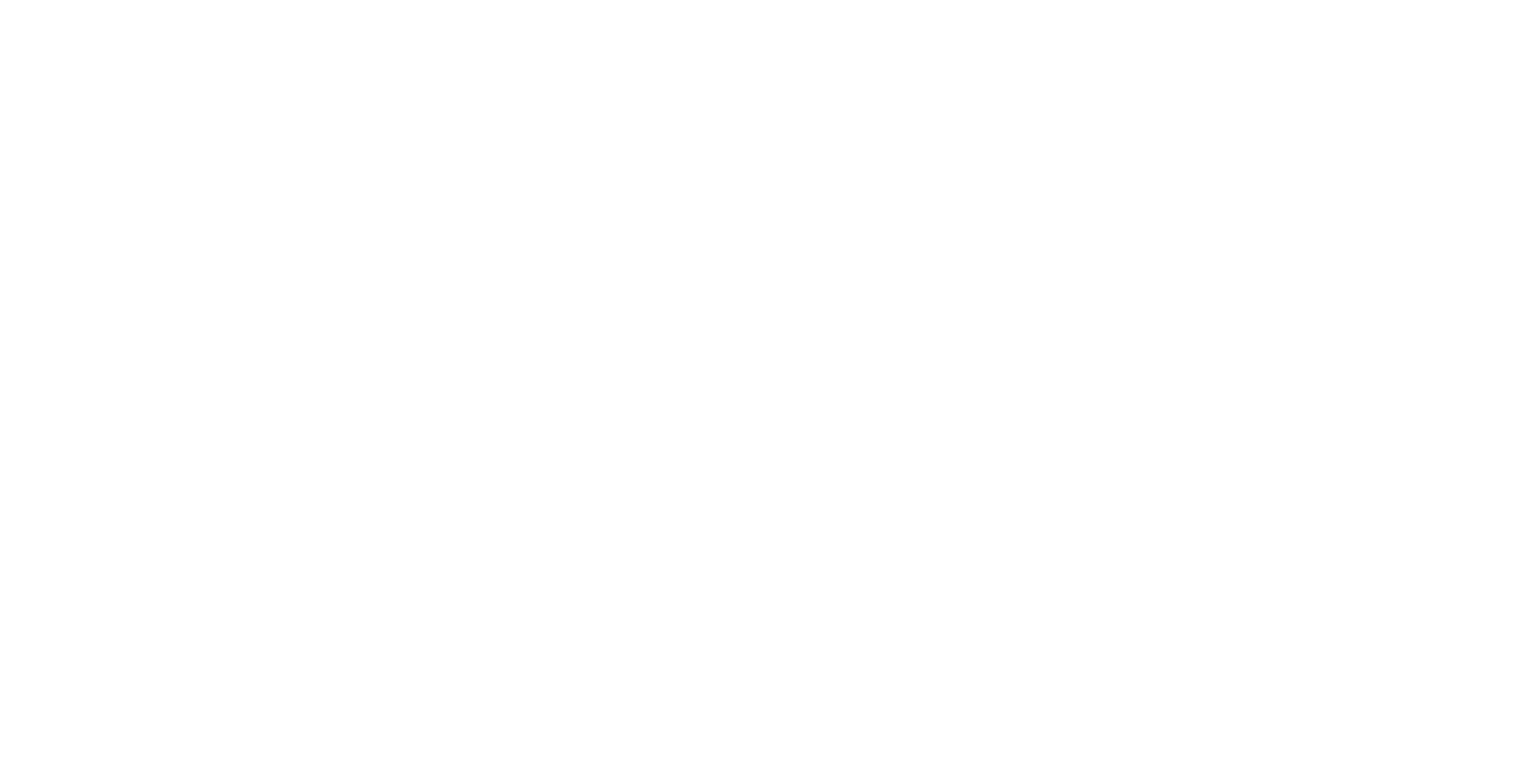 scroll, scrollTop: 0, scrollLeft: 0, axis: both 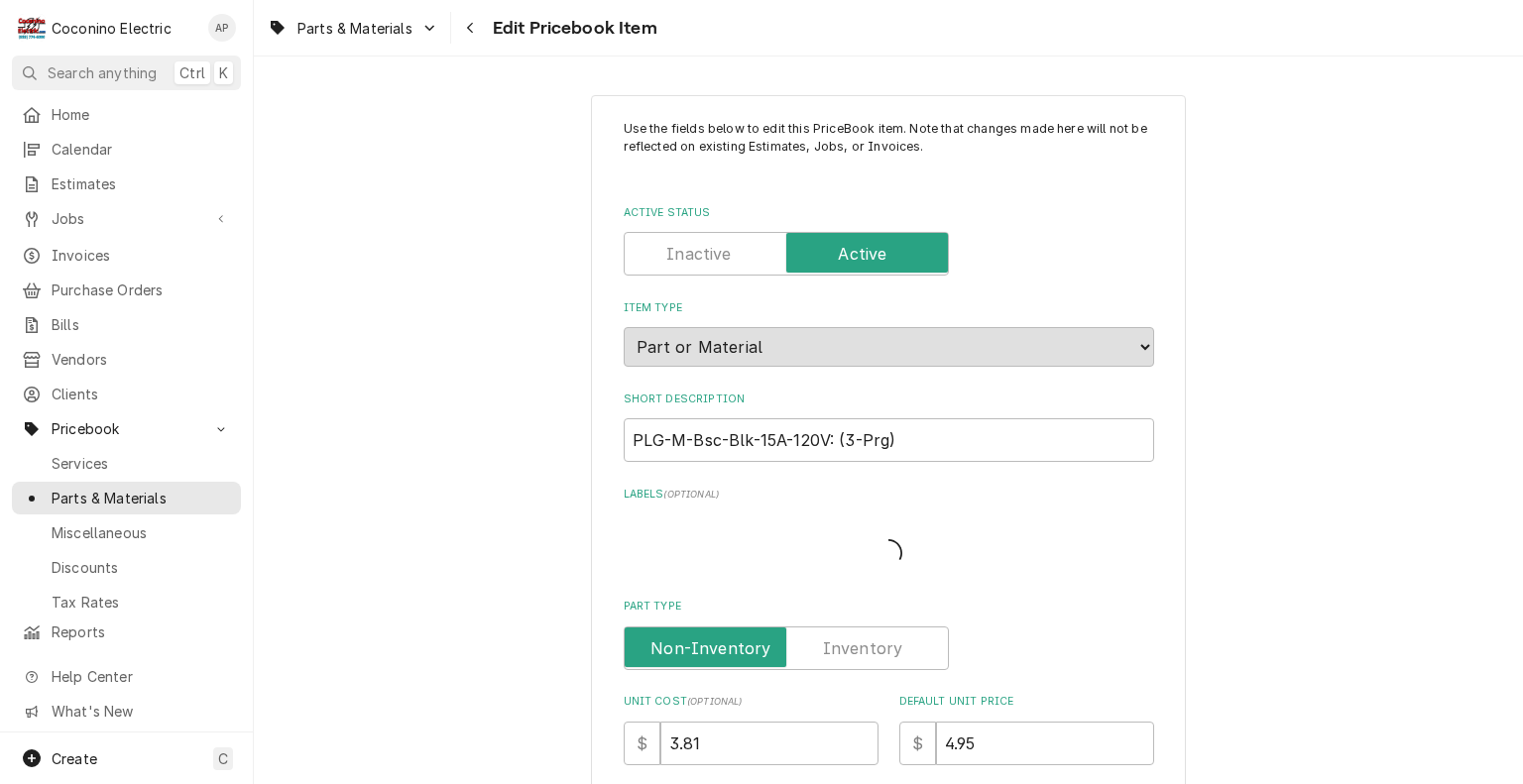 type on "x" 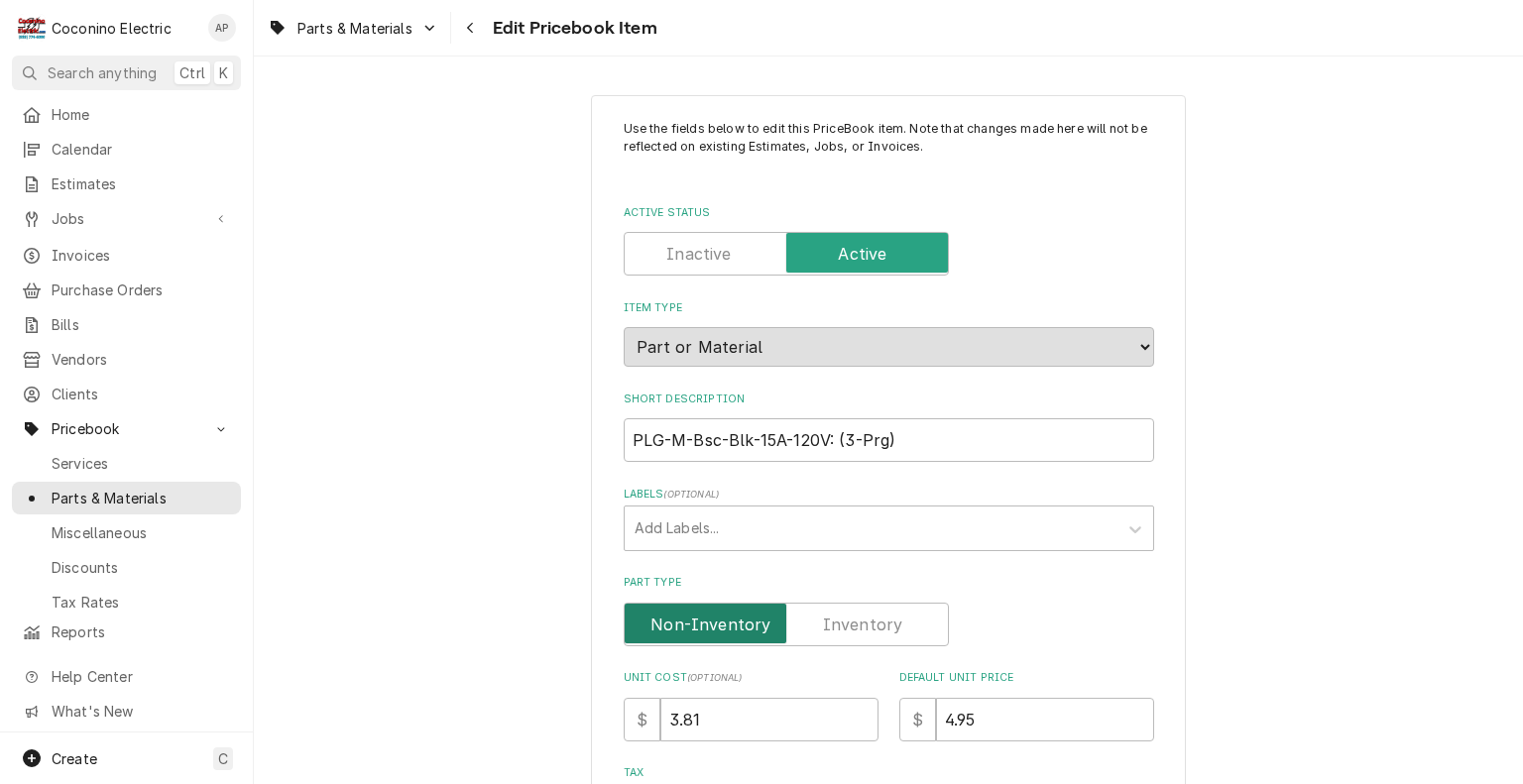 click at bounding box center (786, 624) 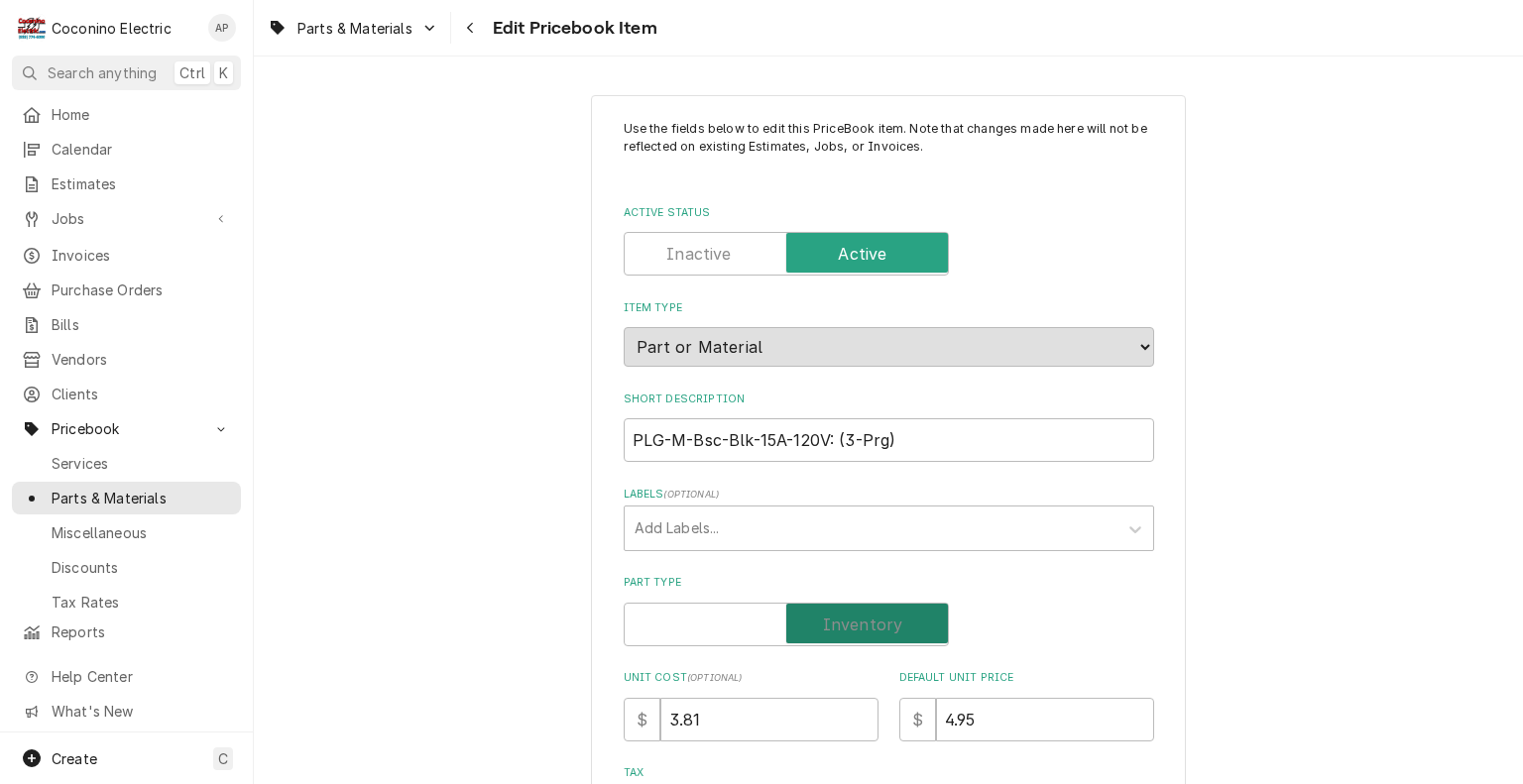checkbox on "true" 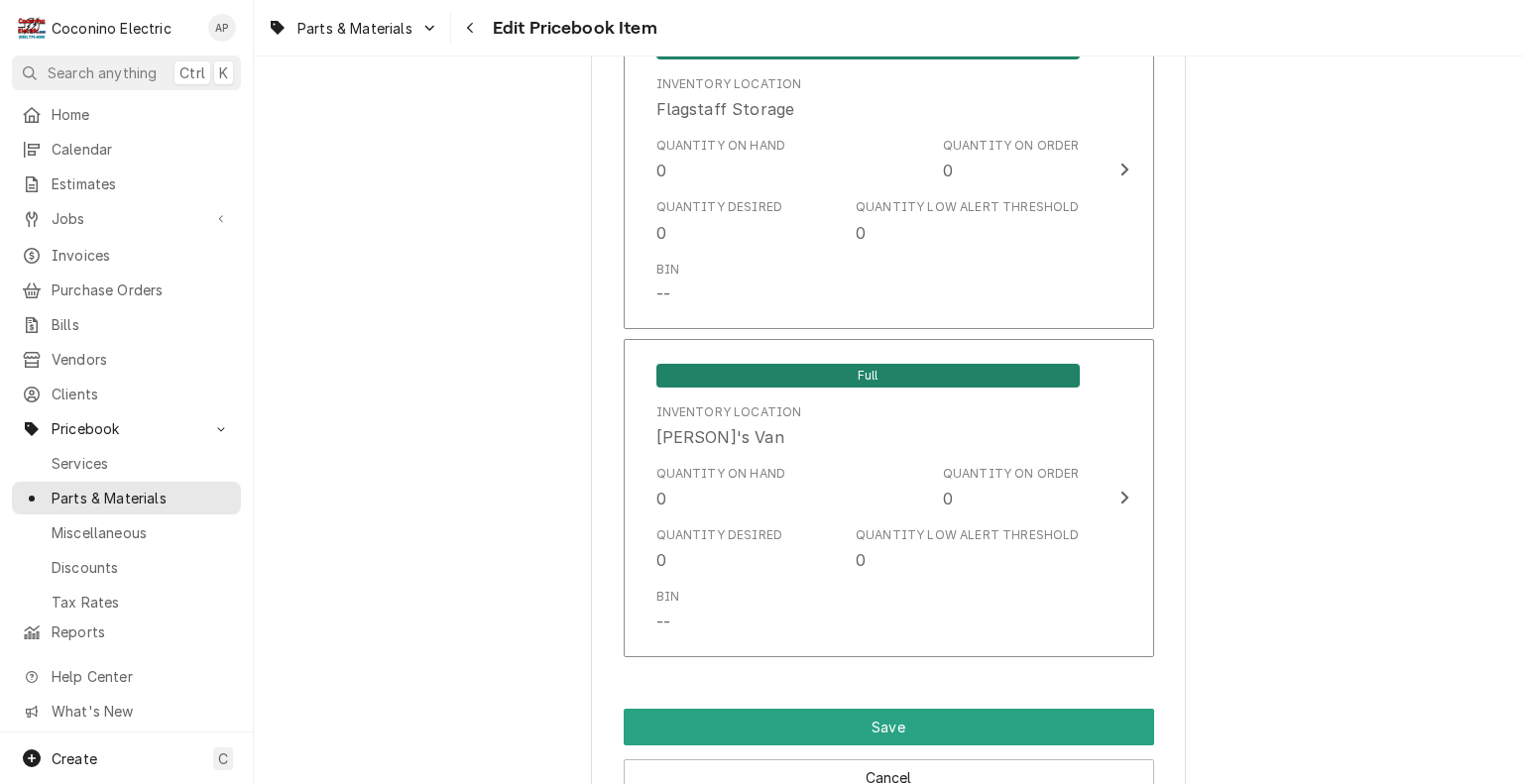 scroll, scrollTop: 1654, scrollLeft: 0, axis: vertical 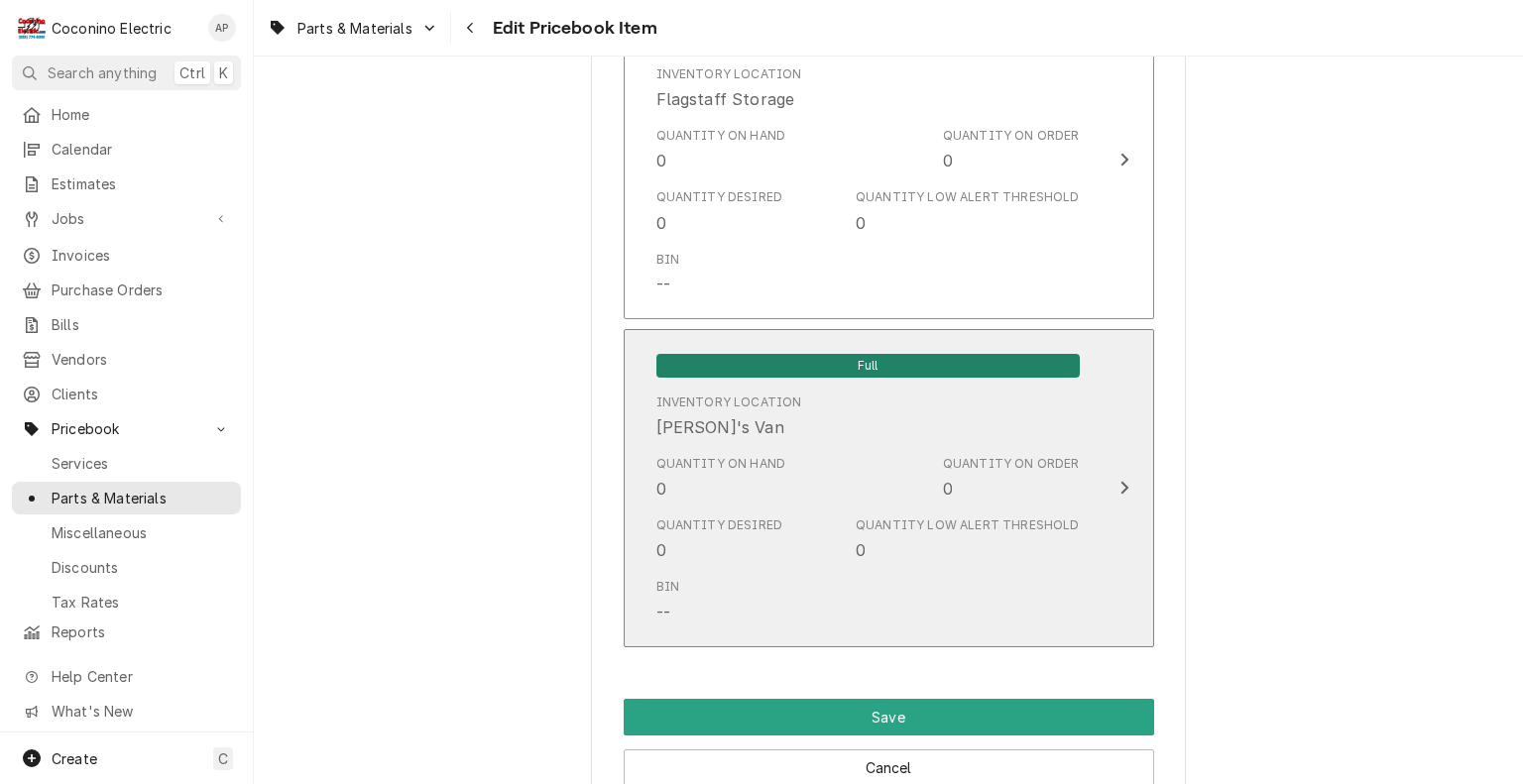 click on "Quantity Low Alert Threshold" at bounding box center [967, 525] 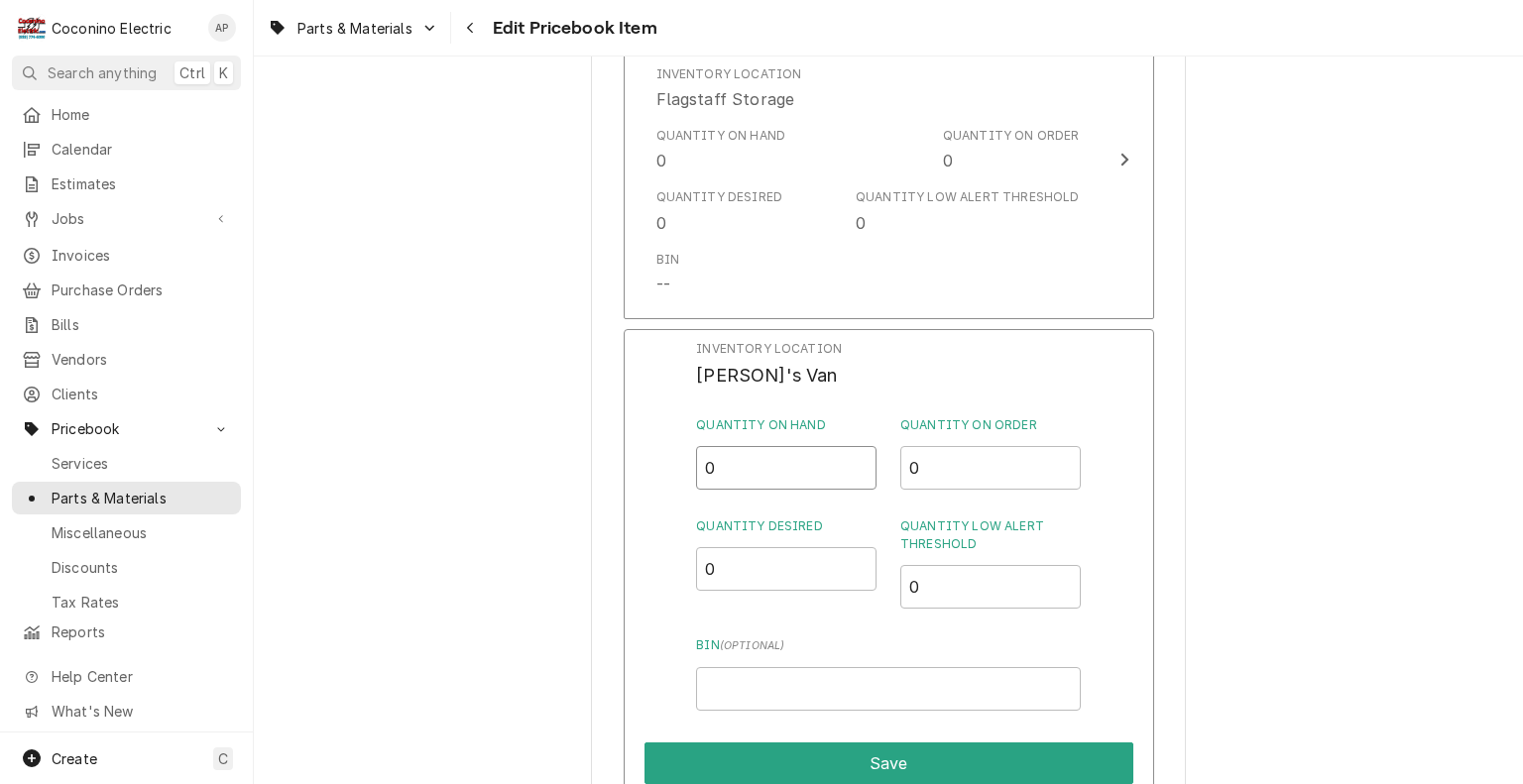 drag, startPoint x: 745, startPoint y: 479, endPoint x: 549, endPoint y: 477, distance: 196.0102 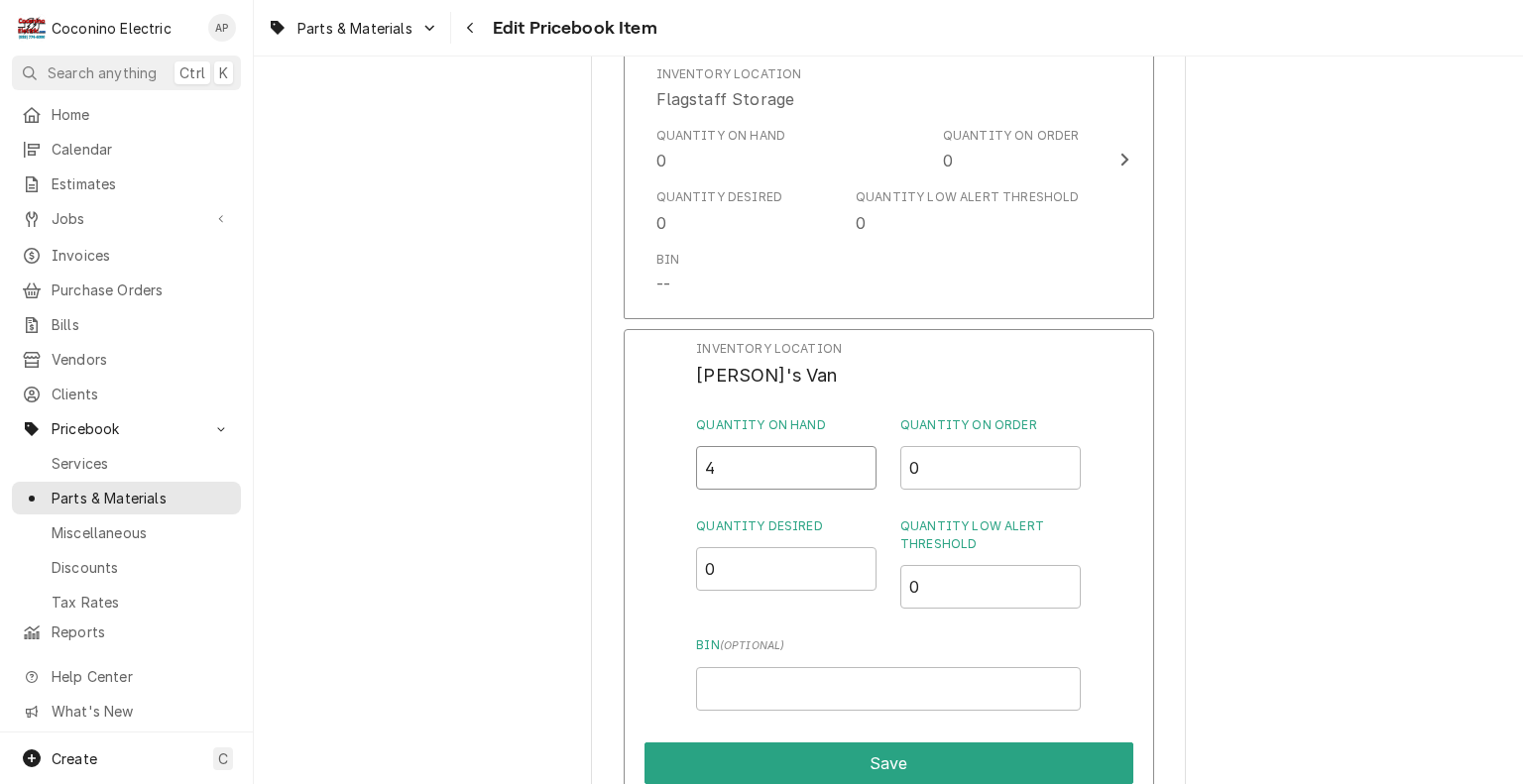 type on "4" 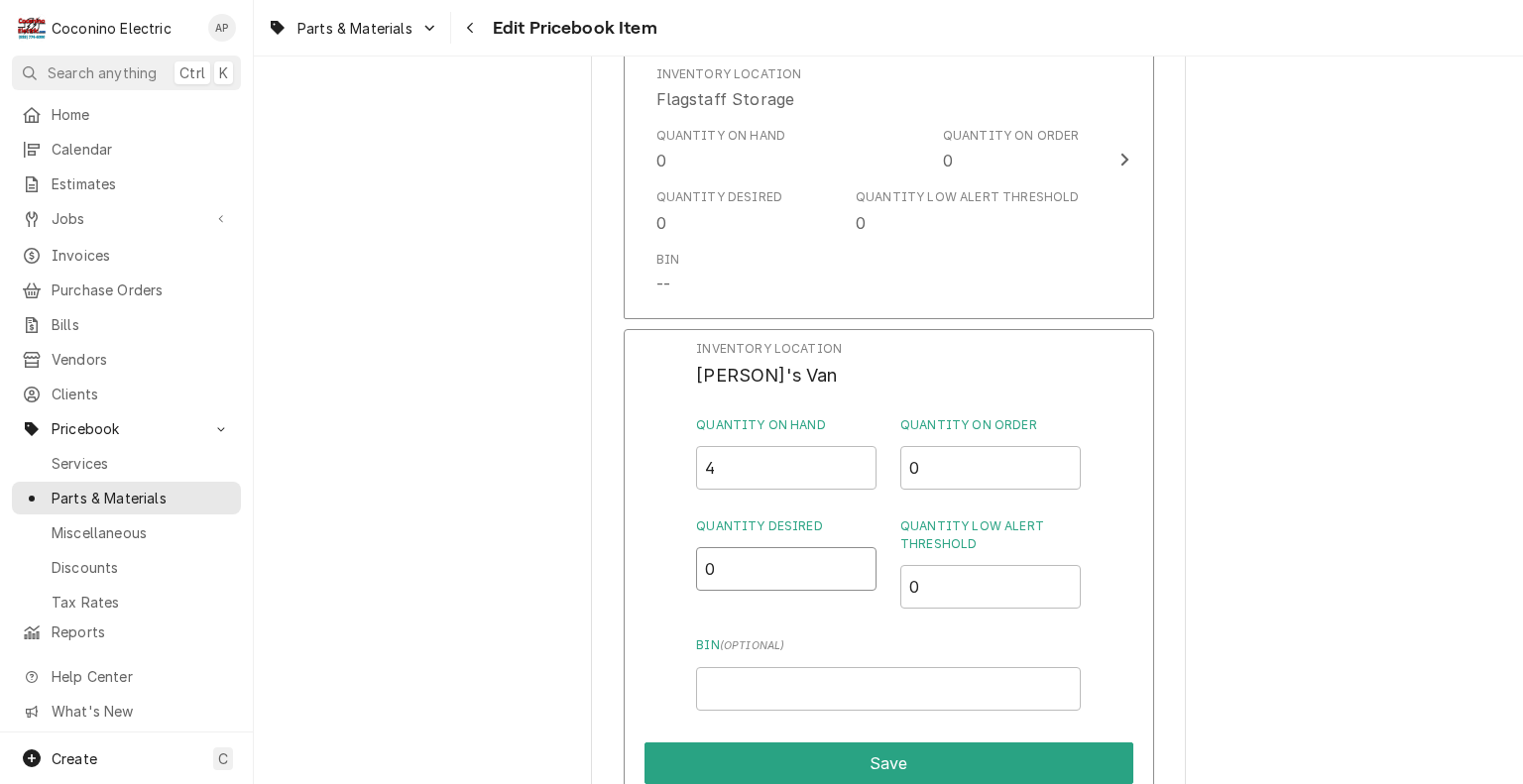 drag, startPoint x: 668, startPoint y: 570, endPoint x: 644, endPoint y: 570, distance: 24 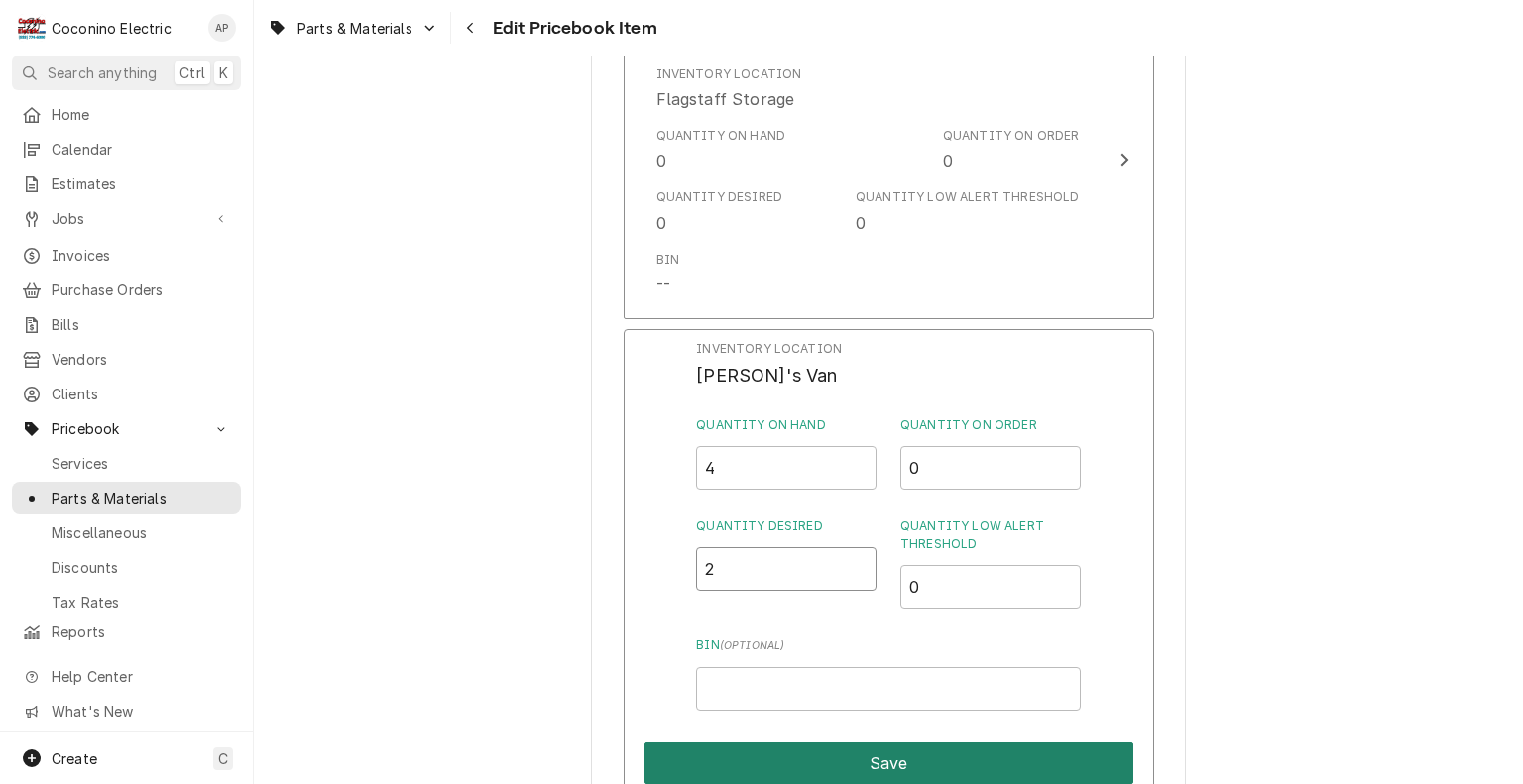 type on "2" 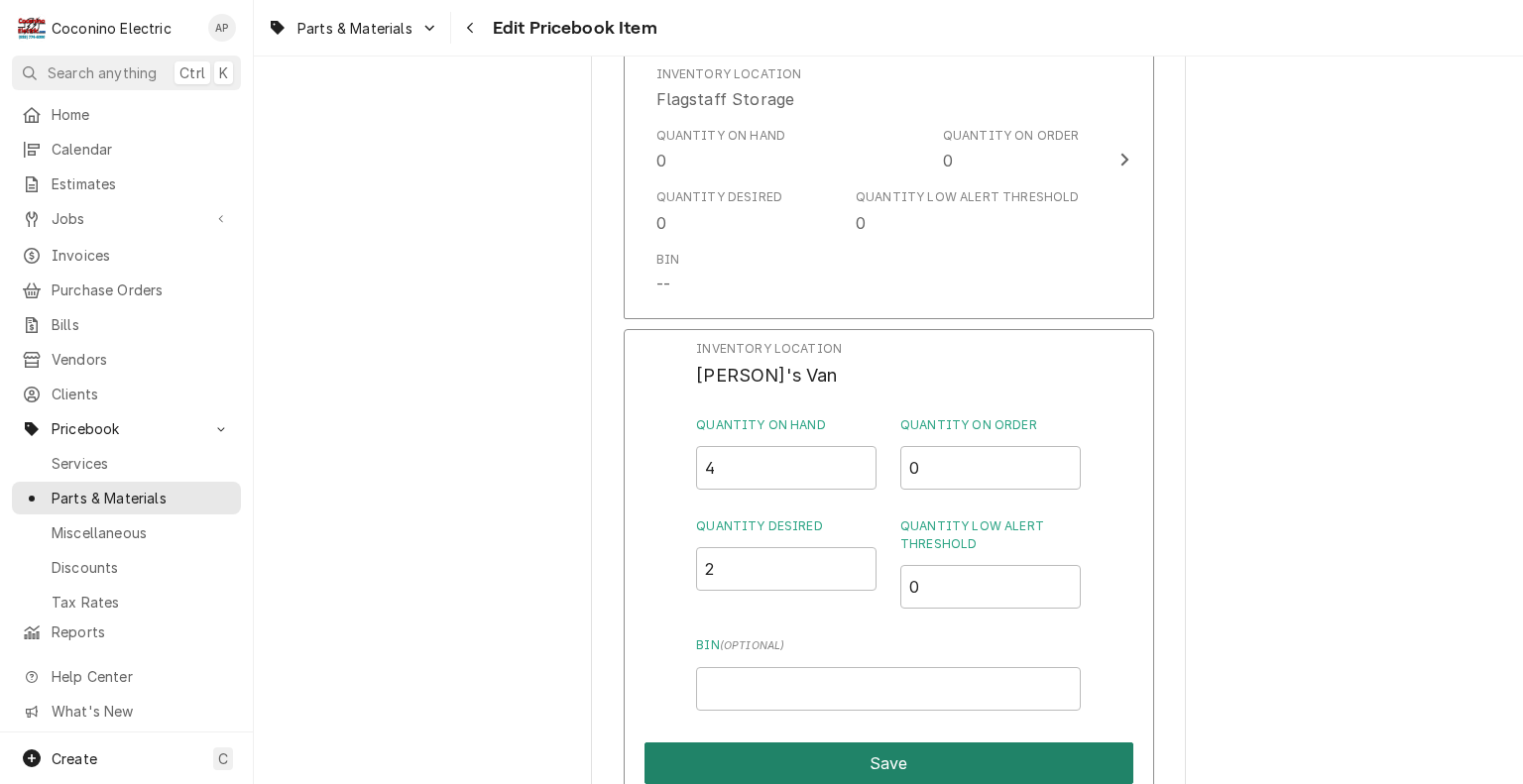 click on "Save" at bounding box center [888, 763] 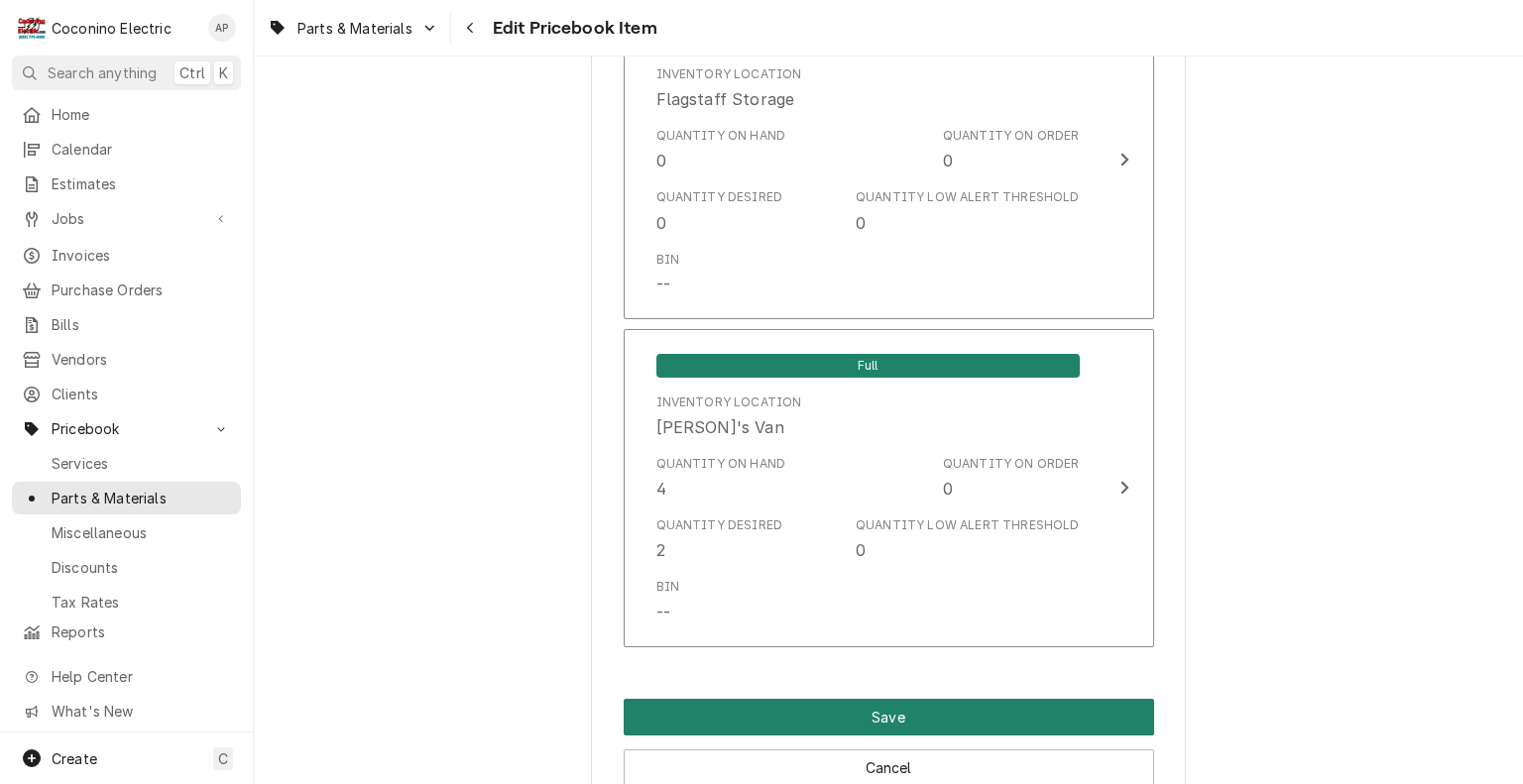 click on "Save" at bounding box center (888, 717) 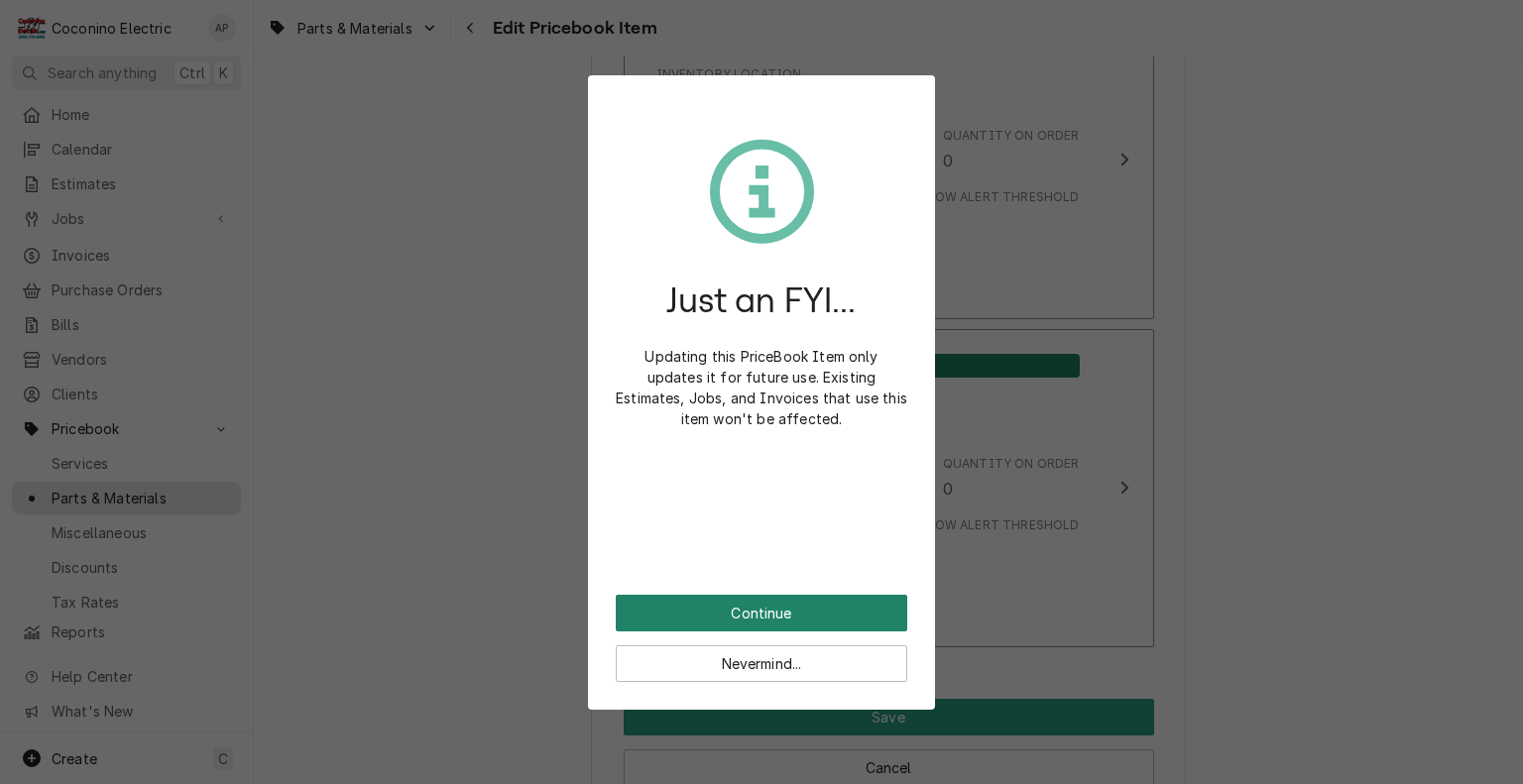 click on "Continue" at bounding box center (762, 613) 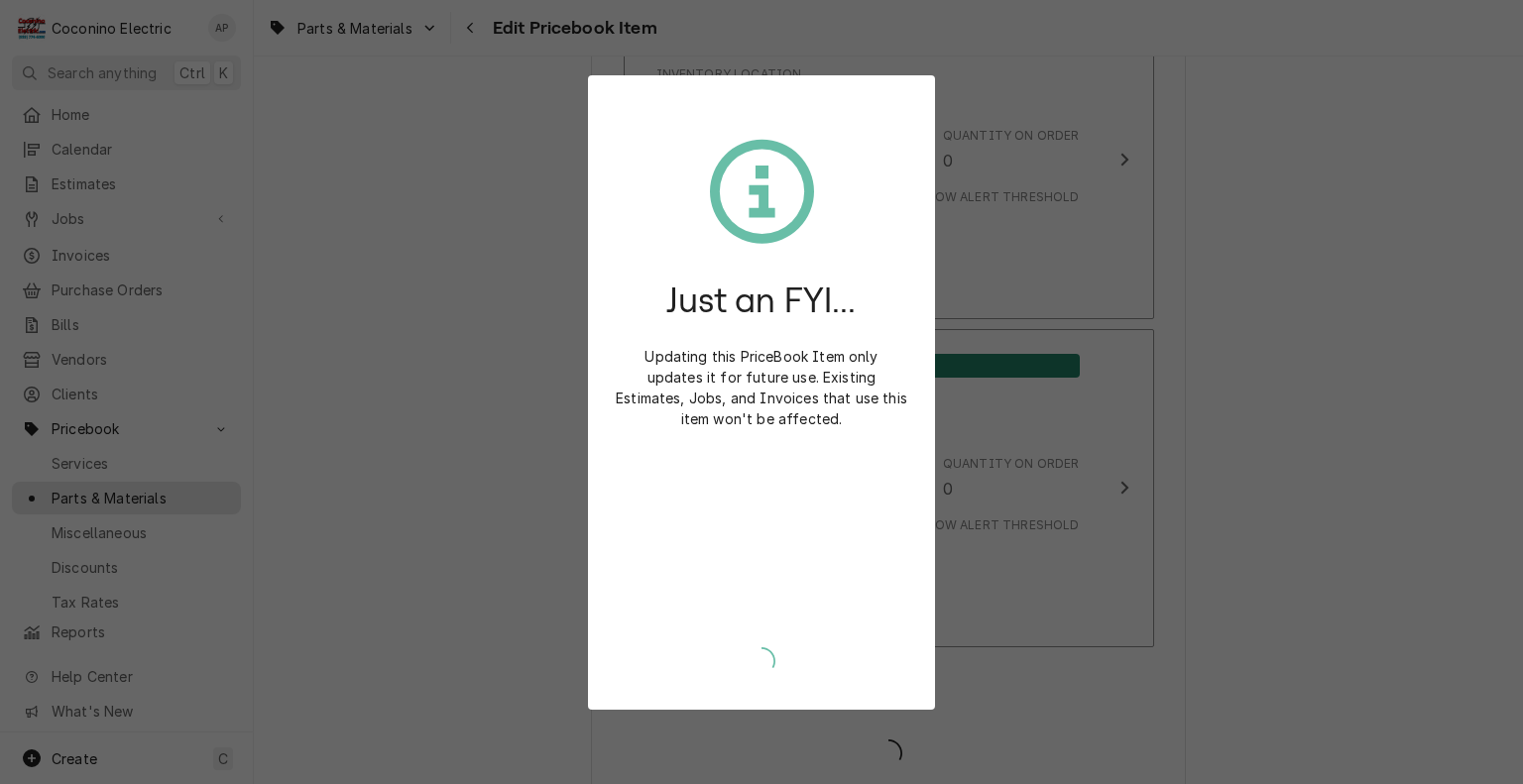 type on "x" 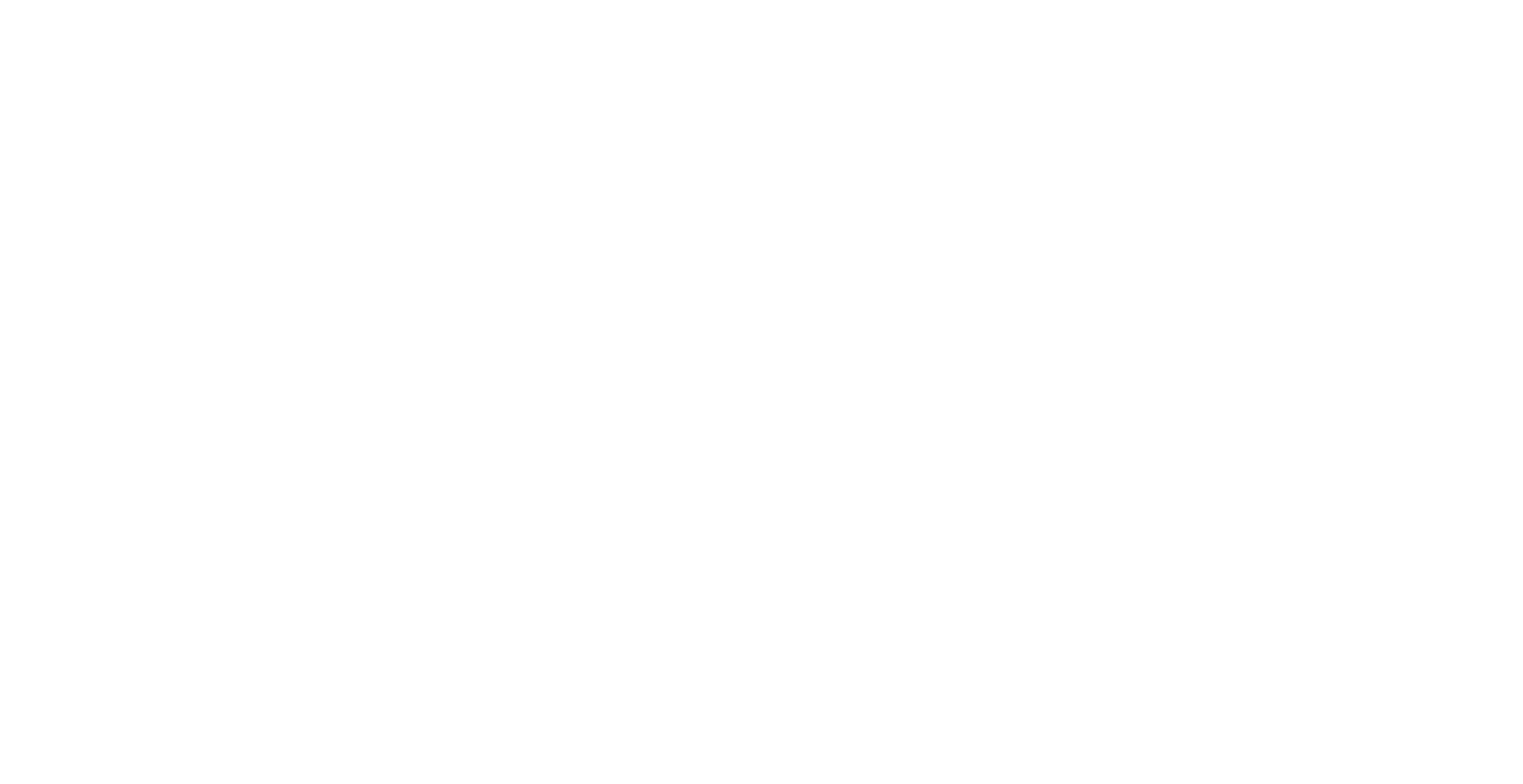 scroll, scrollTop: 0, scrollLeft: 0, axis: both 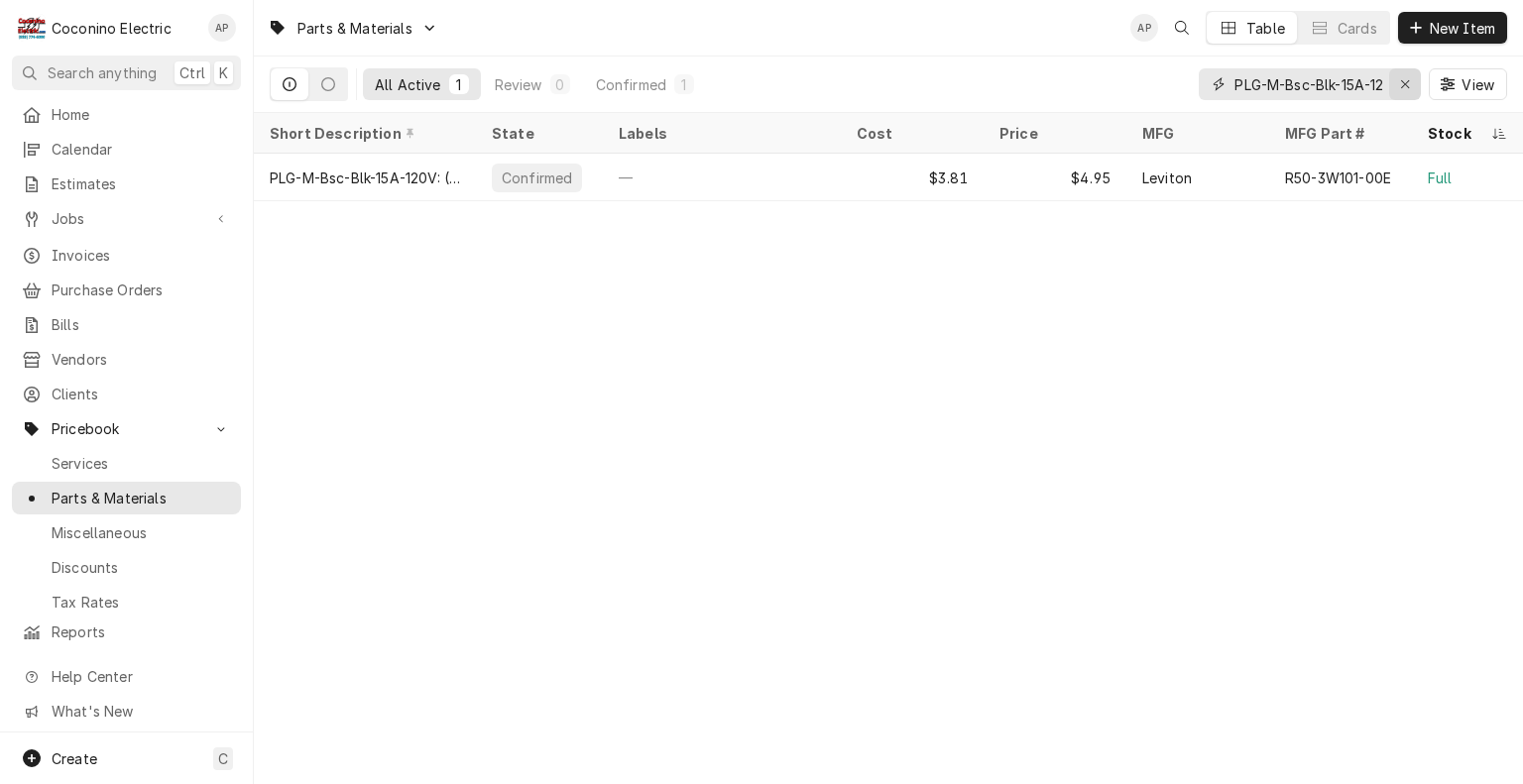 click at bounding box center (1405, 84) 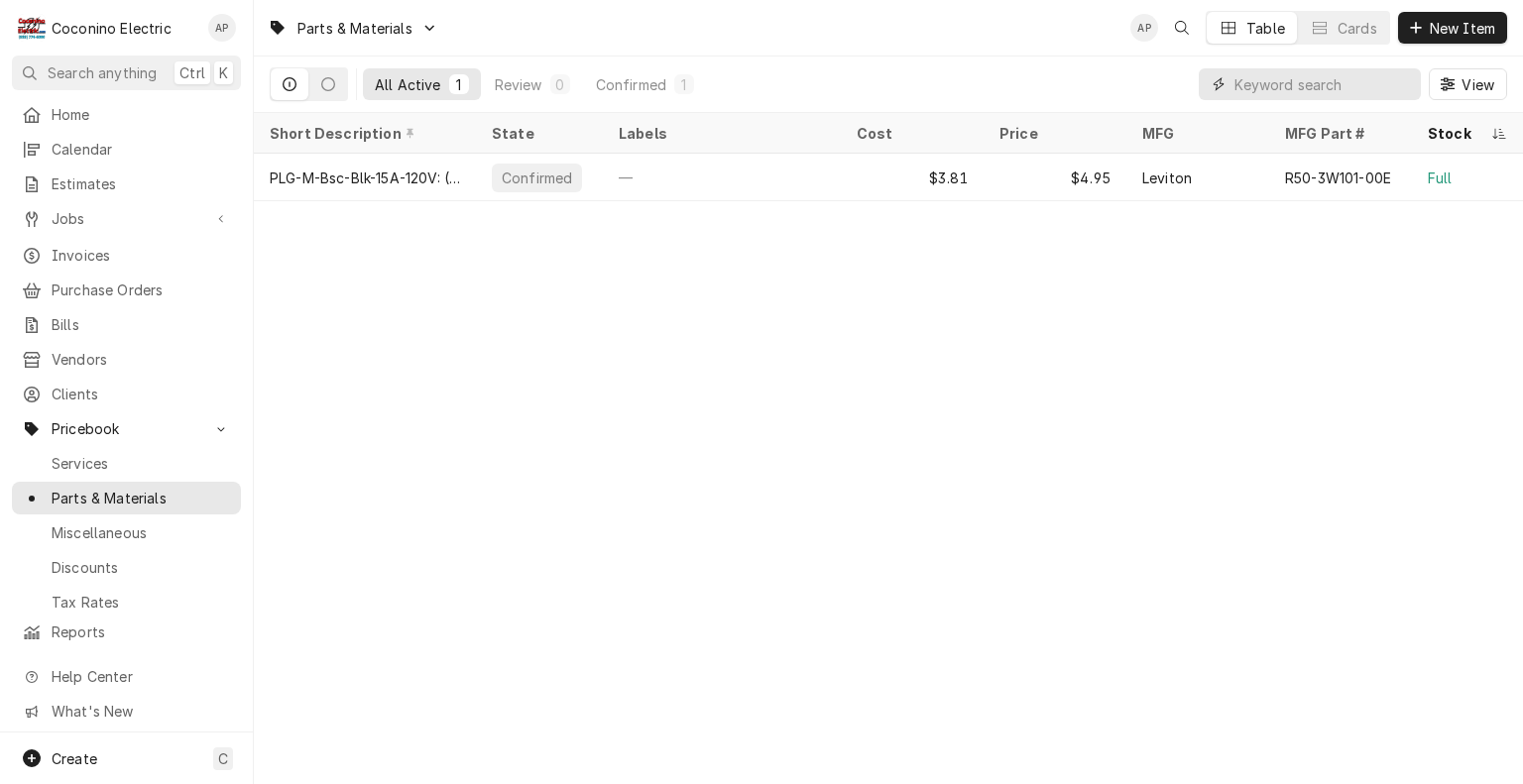 scroll, scrollTop: 0, scrollLeft: 0, axis: both 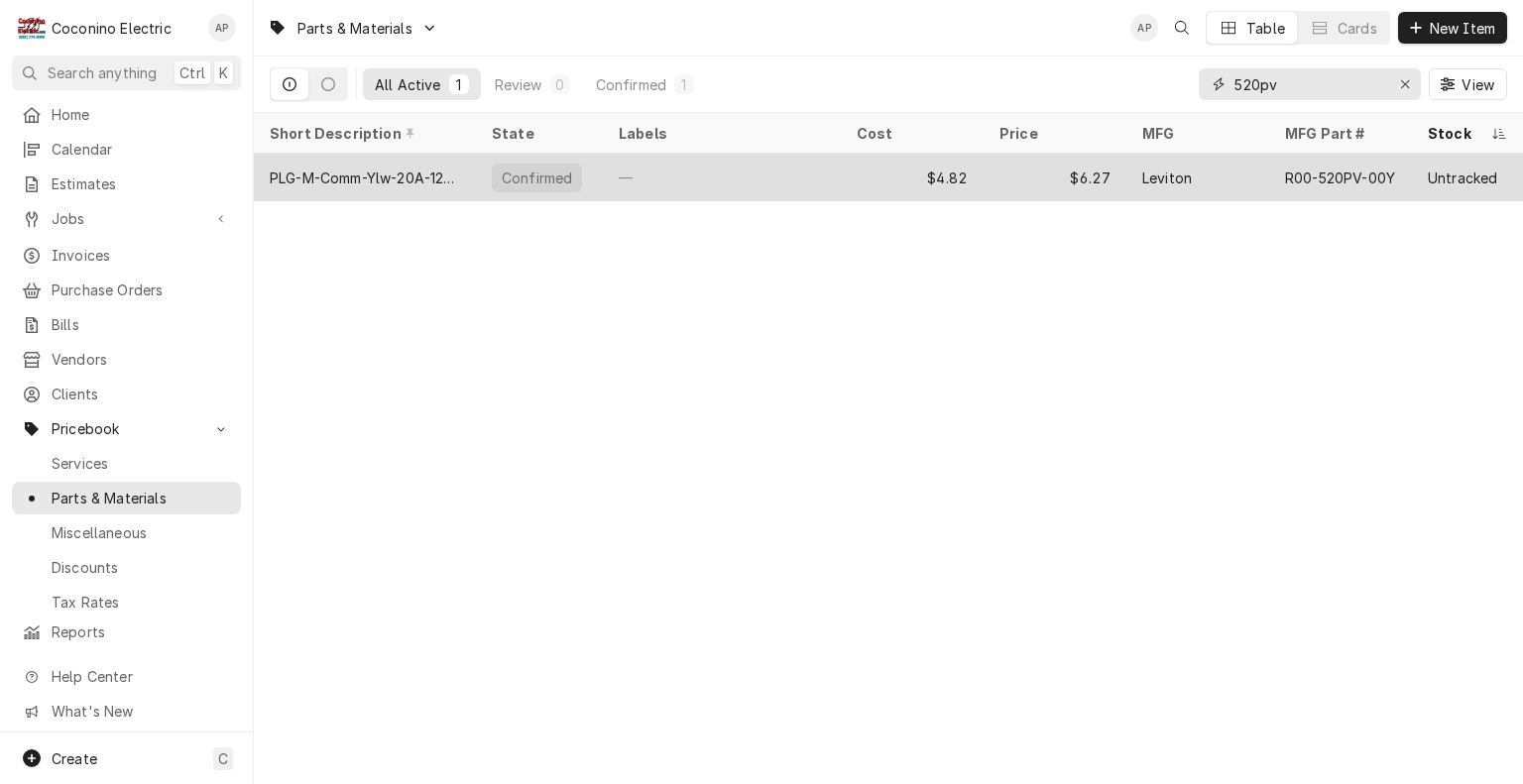 type on "520pv" 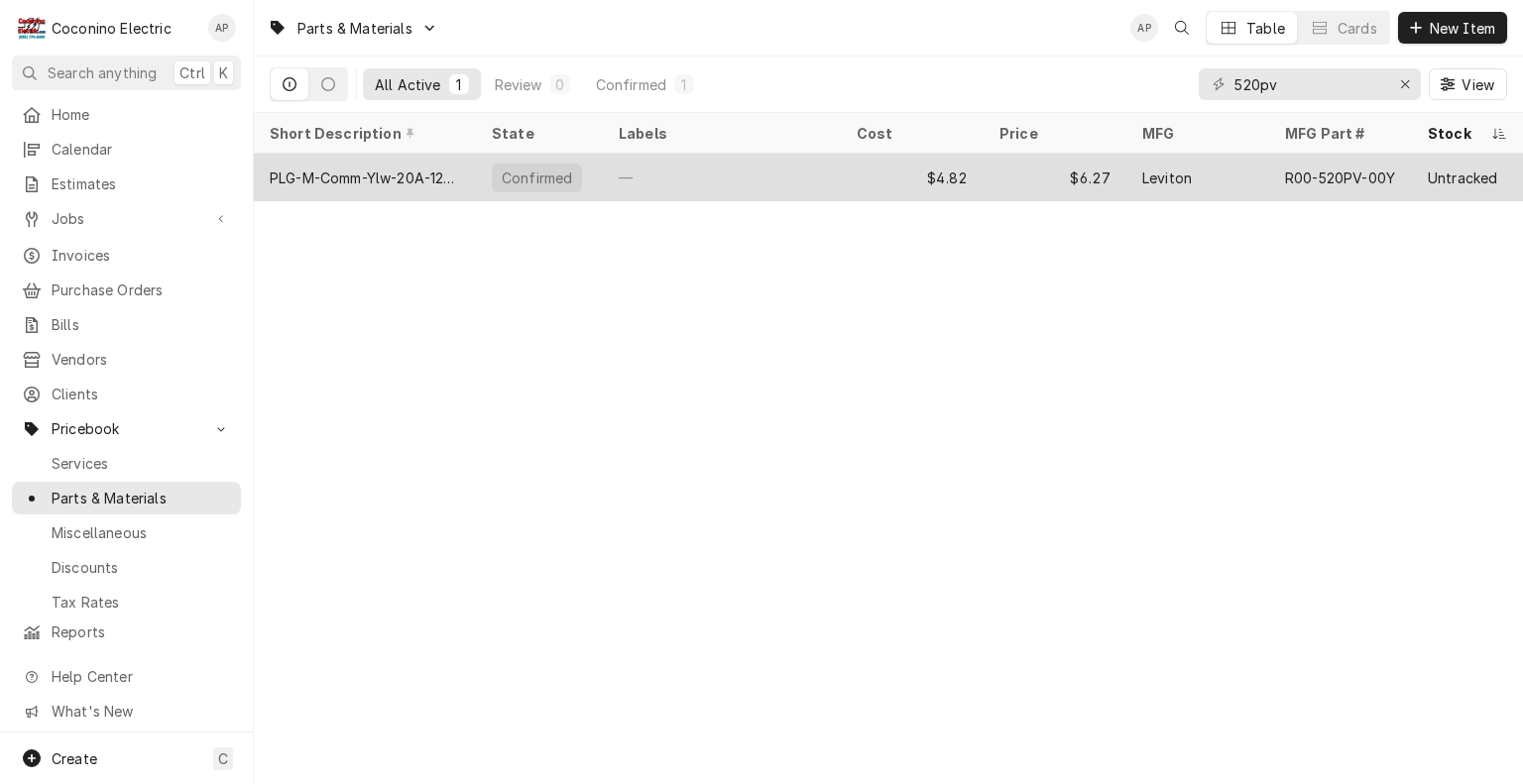 click on "—" at bounding box center (722, 177) 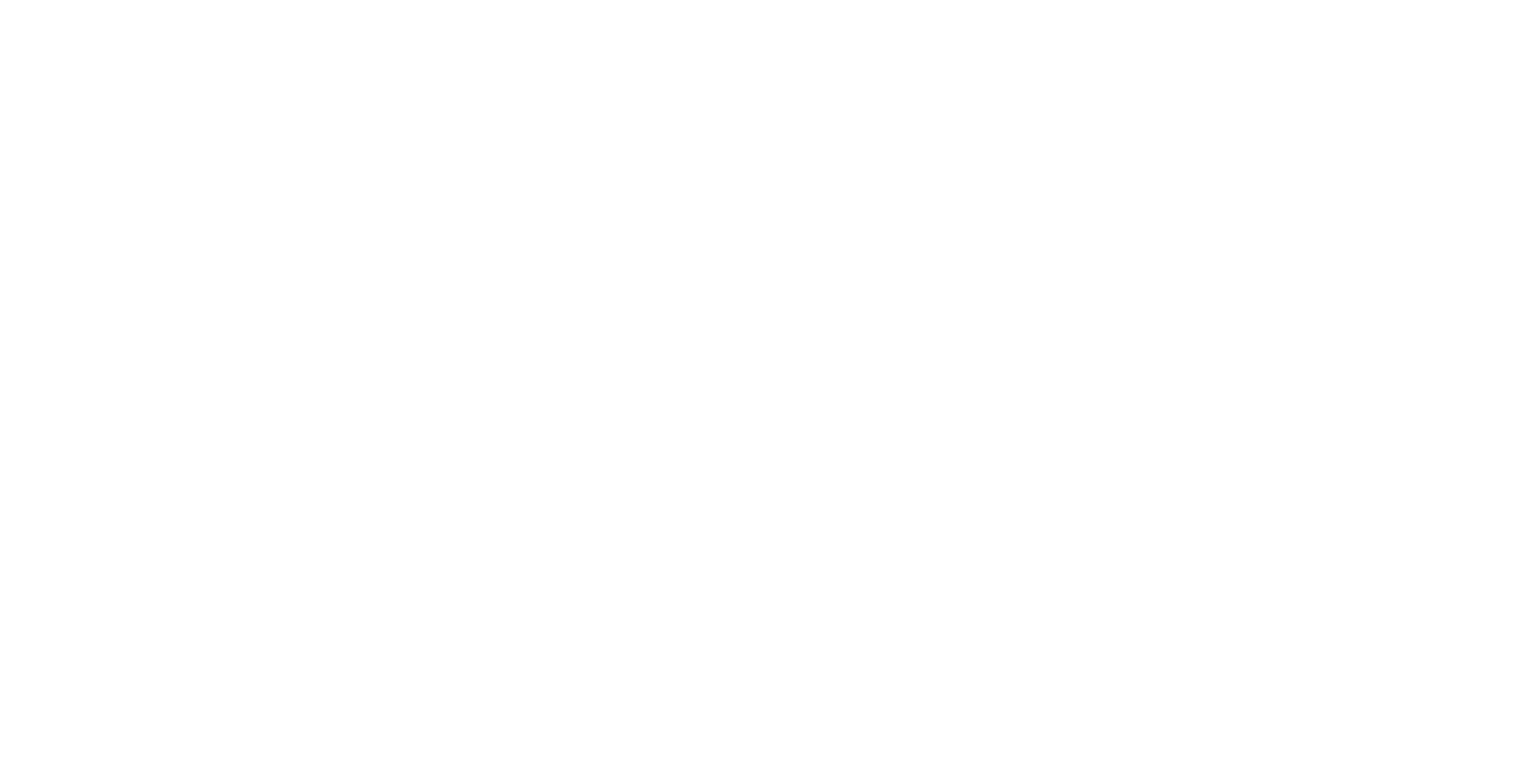 scroll, scrollTop: 0, scrollLeft: 0, axis: both 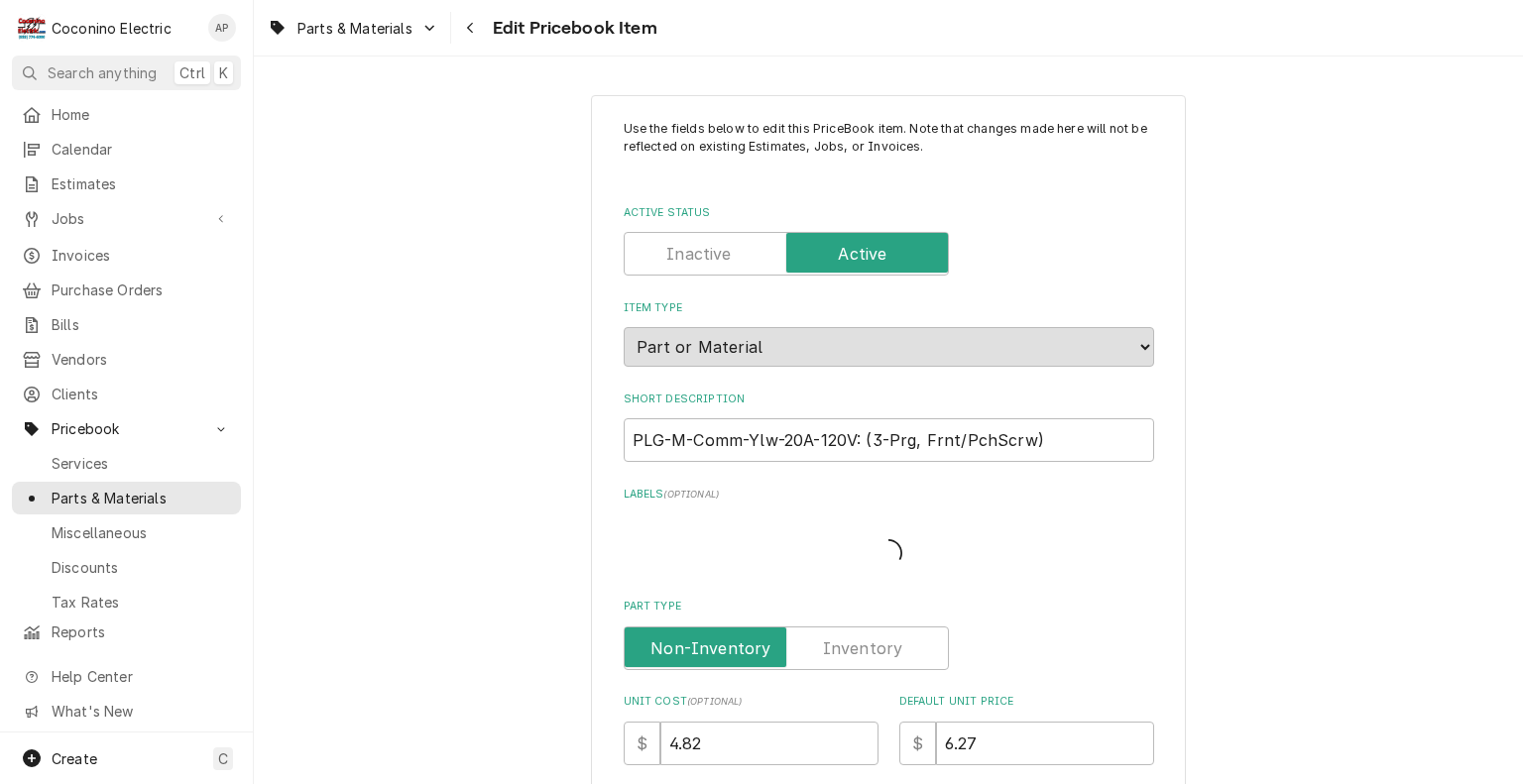 type on "x" 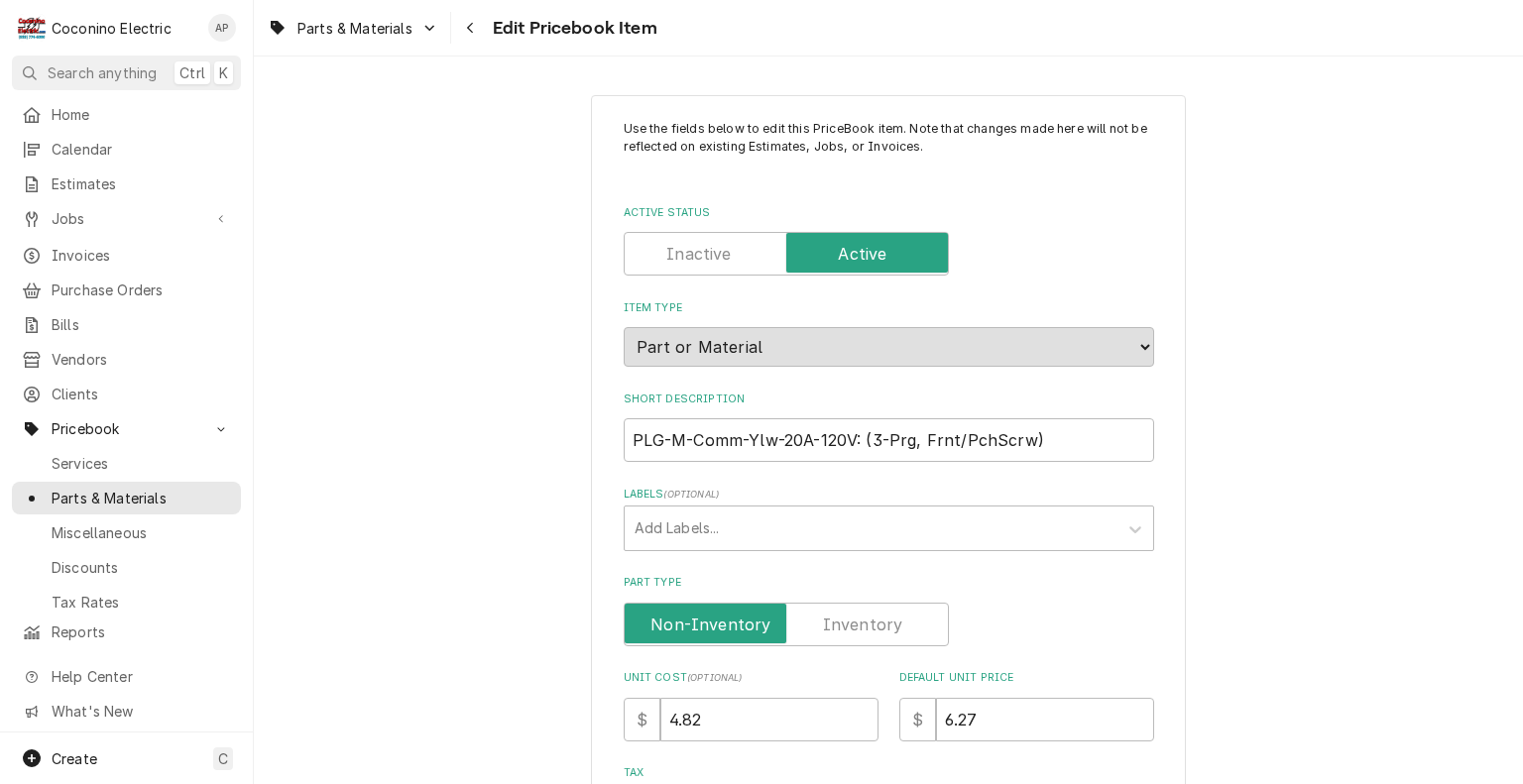 click at bounding box center [786, 624] 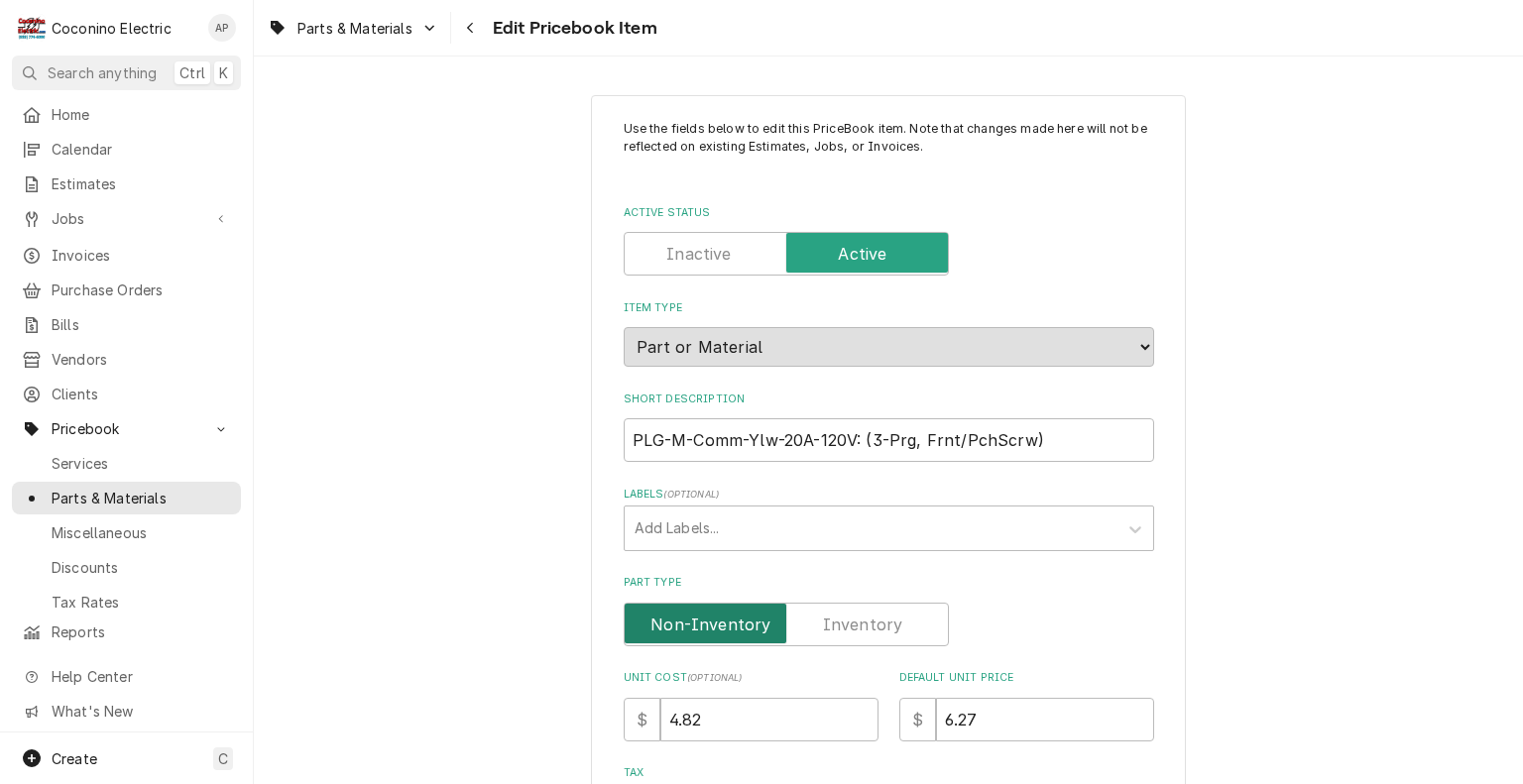 click at bounding box center (786, 624) 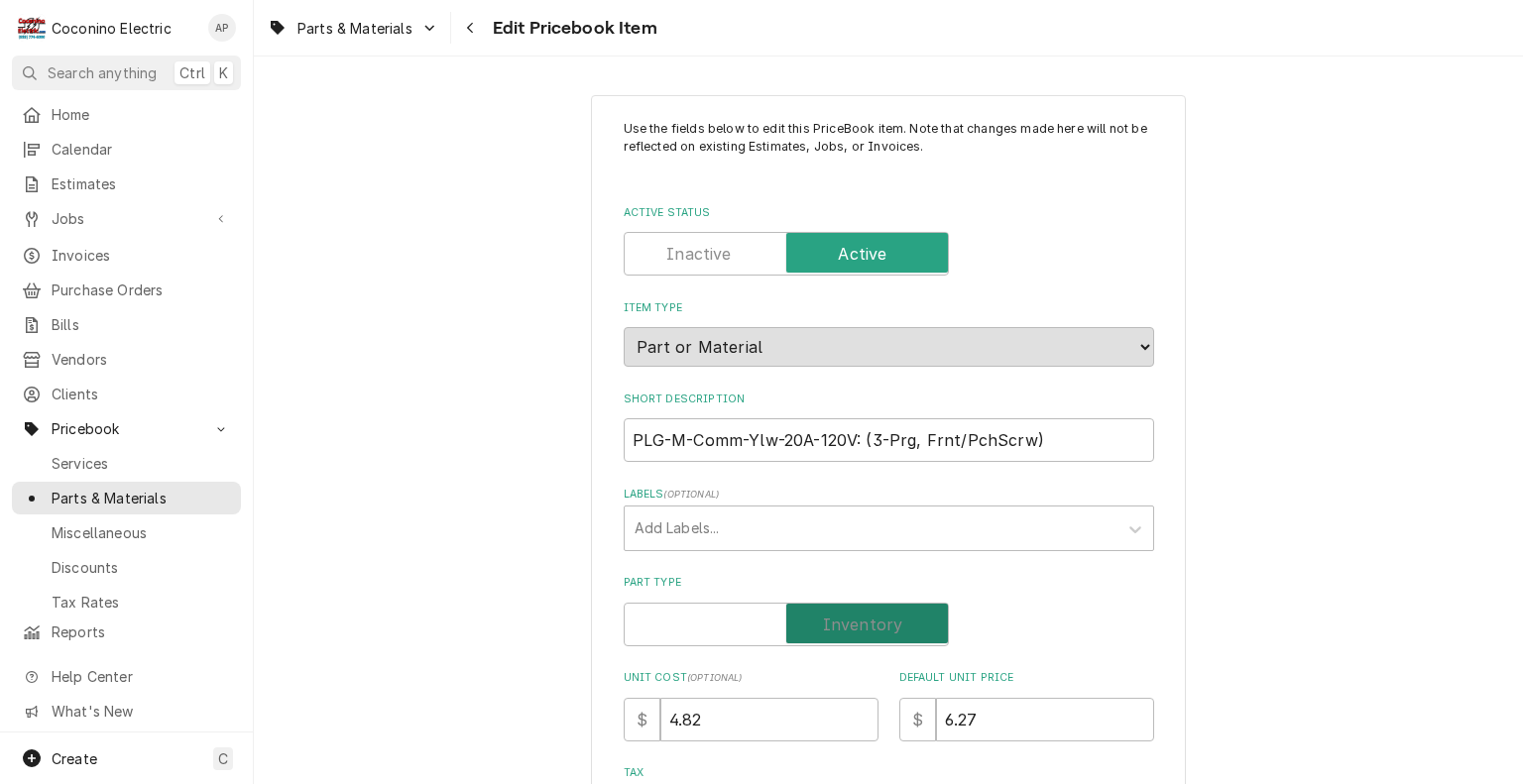 checkbox on "true" 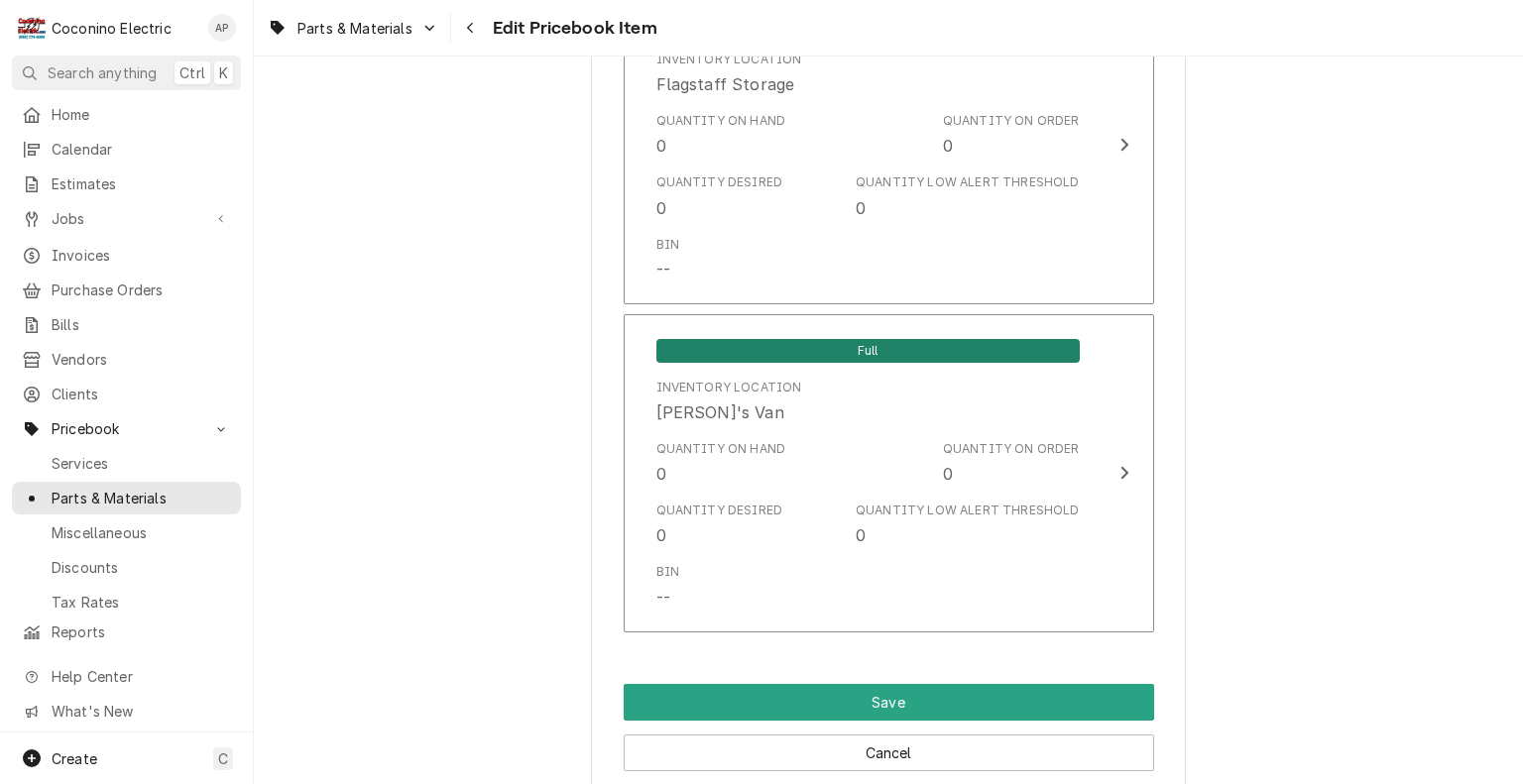 scroll, scrollTop: 1680, scrollLeft: 0, axis: vertical 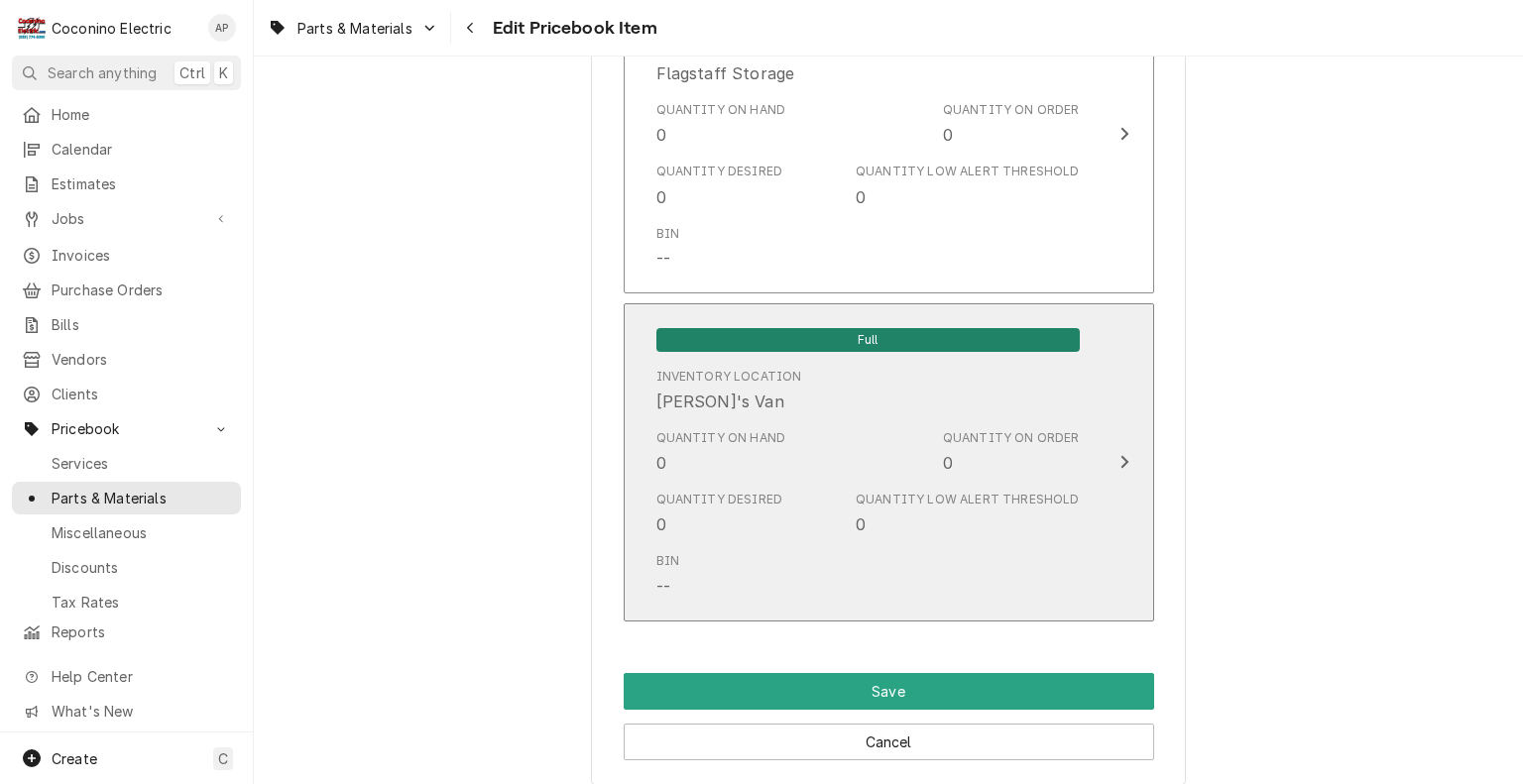 click on "Quantity on Order 0" at bounding box center (1011, 452) 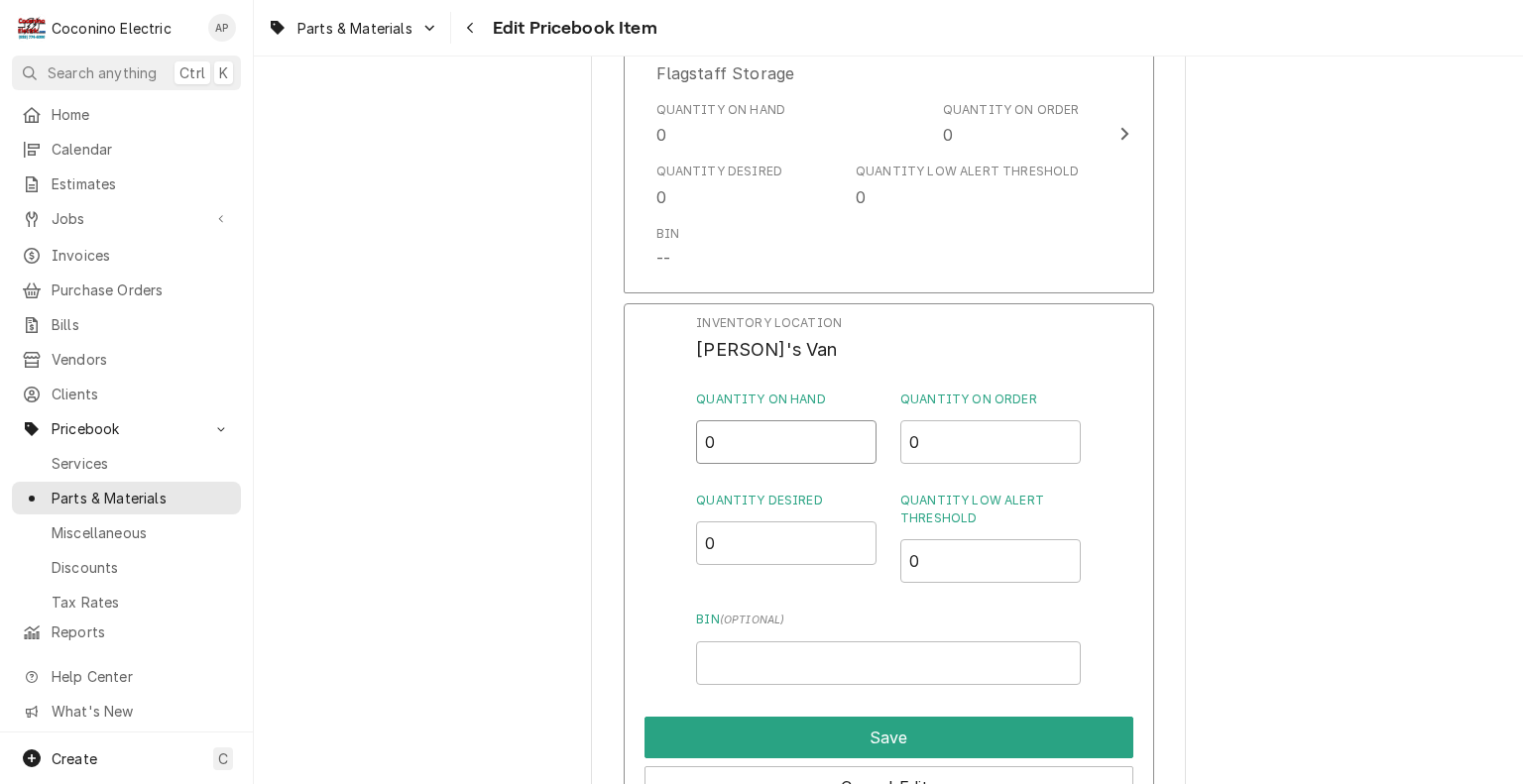 drag, startPoint x: 740, startPoint y: 449, endPoint x: 543, endPoint y: 461, distance: 197.3651 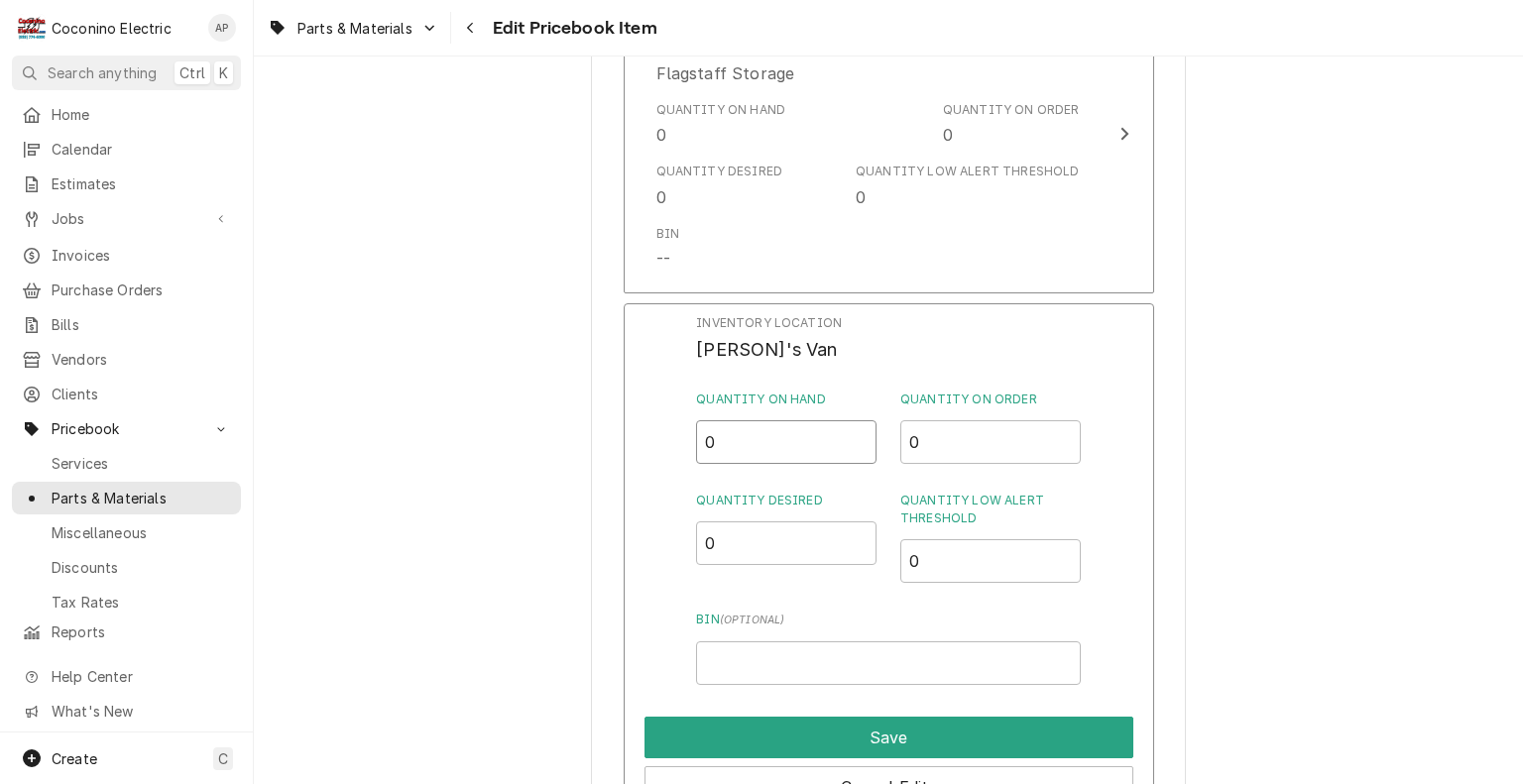 click on "Use the fields below to edit this PriceBook item. Note that changes made here will not be reflected on existing Estimates, Jobs, or Invoices. Active Status Item Type Choose PriceBook item type... Service Charge Part or Material Miscellaneous Charge Discount Tax Short Description PLG-M-Comm-Ylw-20A-120V: (3-Prg, Frnt/PchScrw) Labels  ( optional ) Add Labels... Part Type Unit Cost  ( optional ) $ 4.82 Default Unit Price $ 6.27 Tax Manufacturer  ( optional ) Leviton Manufacturer Part #  ( optional ) R00-520PV-00Y Detailed Summary Template  ( optional ) Commercial-Grade Male Plug / Yellow / 20 Amp / 120V / 1-Pole, 3-Wire, 3-Prong / NEMA 5-20PV & 5-20CV / Grounding / Front-Screw, Pinch-Screw Internal Notes  ( optional ) Vendor Part Information Preferred Vendor Vendor Home Depot Vendor Cost $4.82 Vendor Part # 309731496 Add Vendor Cost Inventory Levels Full Inventory Location Flagstaff Storage Quantity on Hand 0 Quantity on Order 0 Quantity Desired 0 Quantity Low Alert Threshold 0 Bin -- Inventory Location 0 0 0 0" at bounding box center [888, -301] 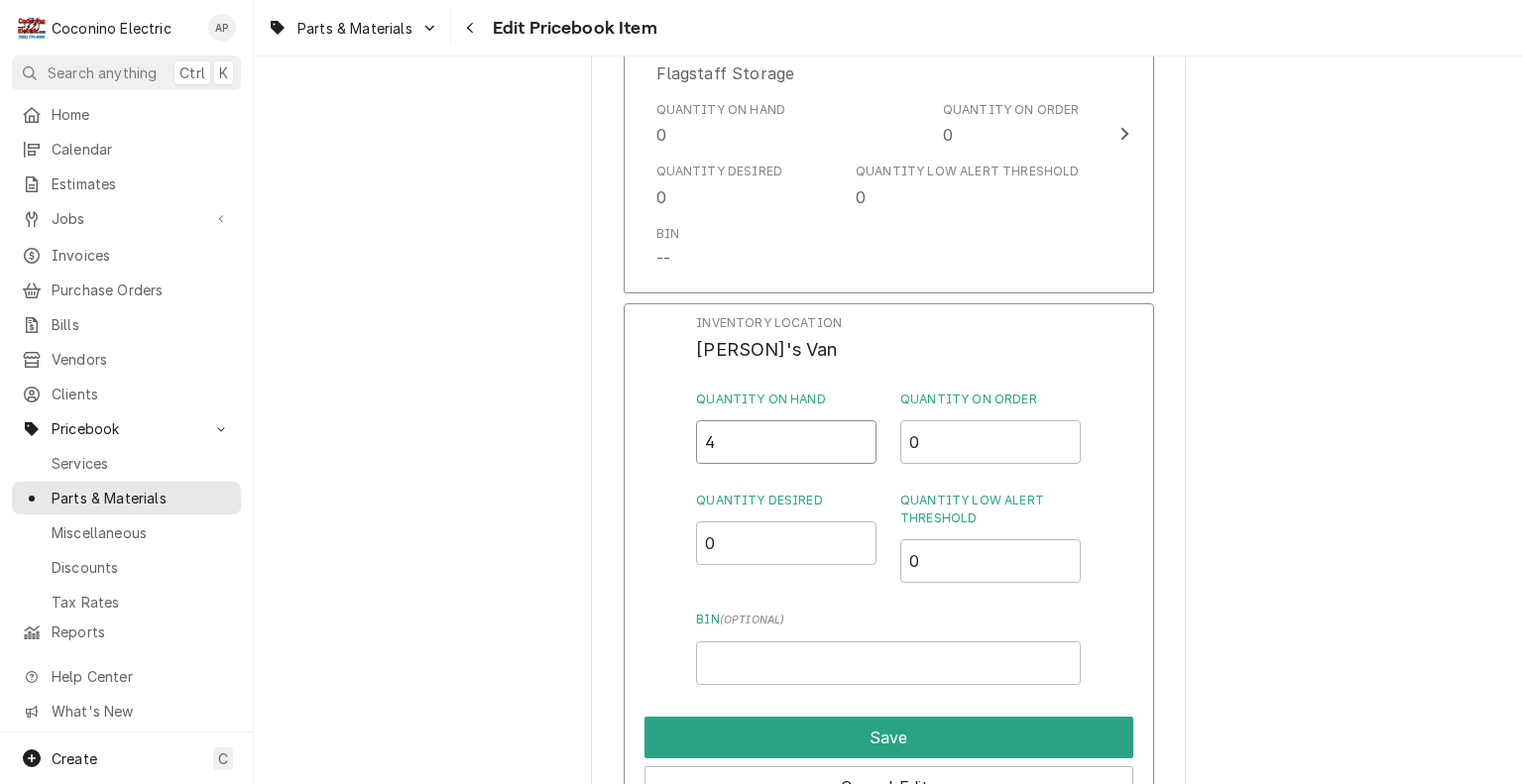 type on "4" 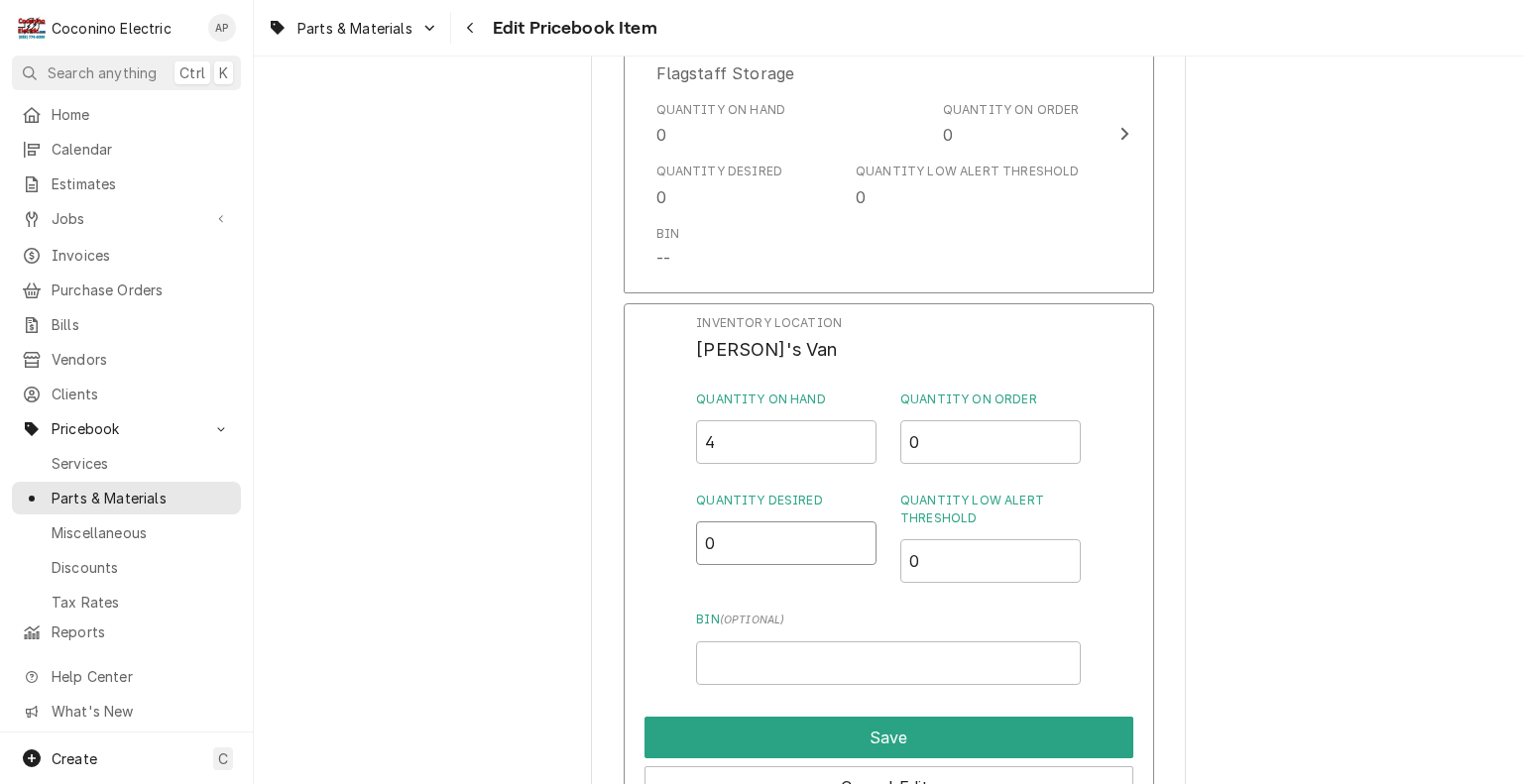 drag, startPoint x: 729, startPoint y: 537, endPoint x: 597, endPoint y: 548, distance: 132.45754 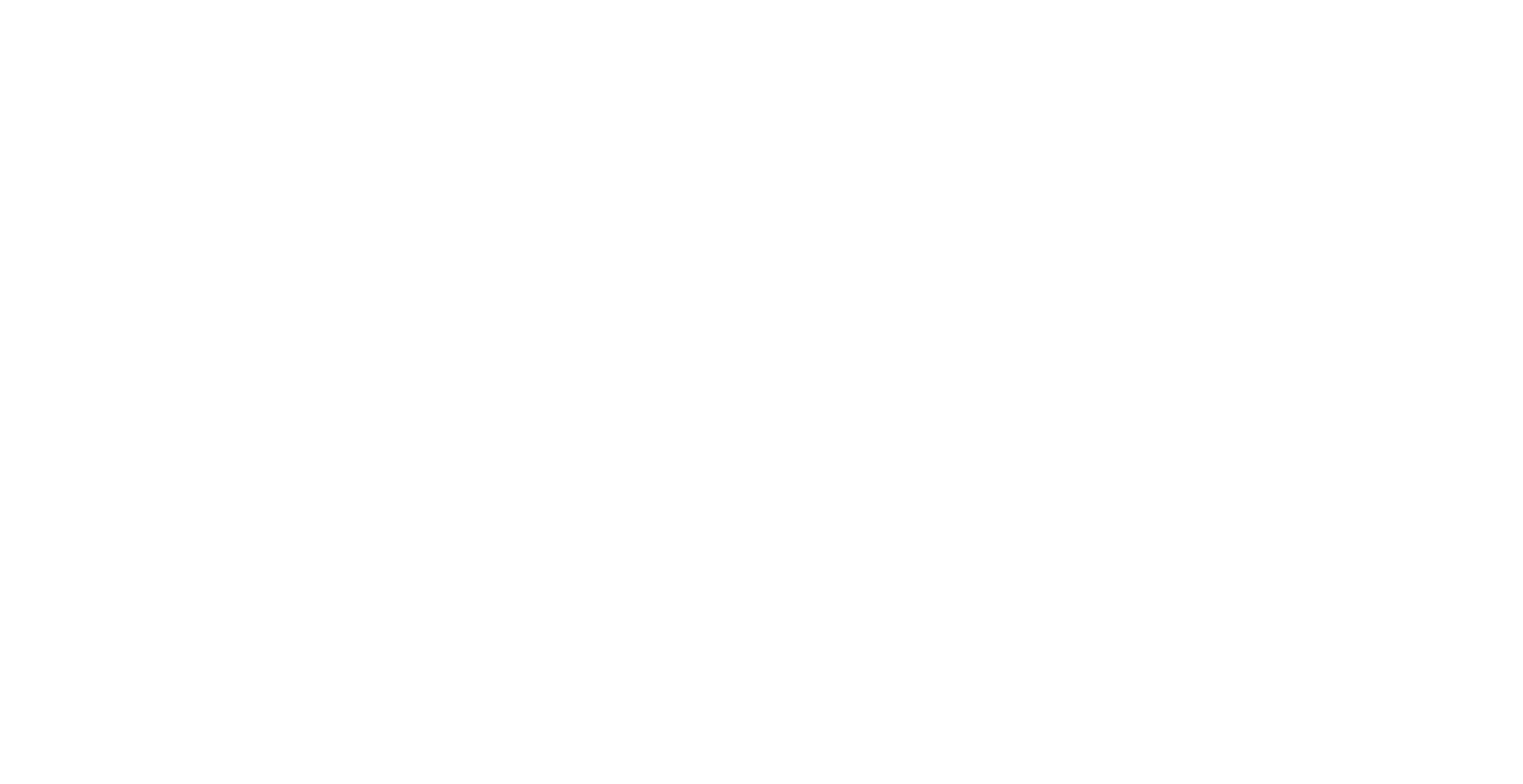 scroll, scrollTop: 0, scrollLeft: 0, axis: both 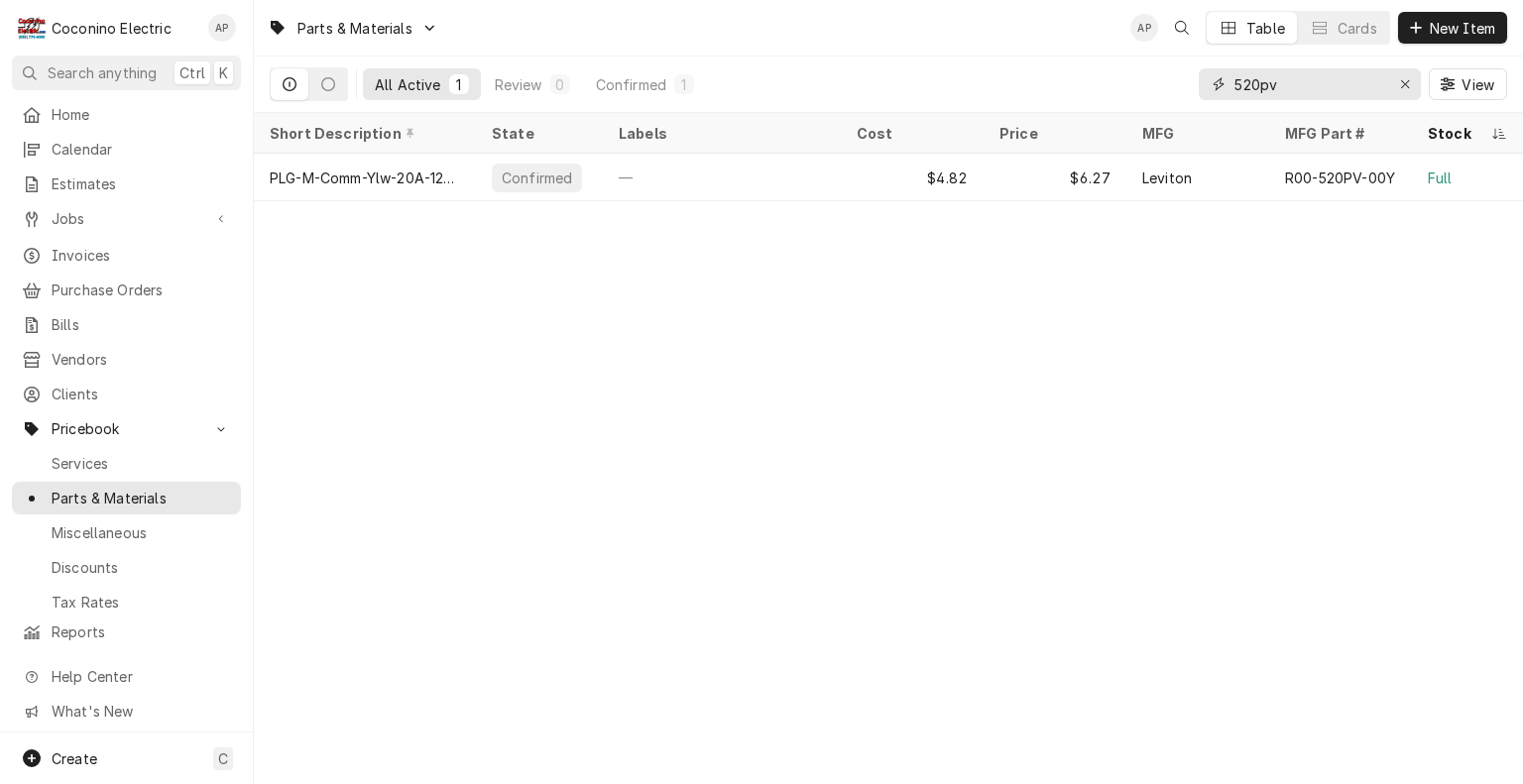 drag, startPoint x: 1319, startPoint y: 88, endPoint x: 1135, endPoint y: 75, distance: 184.45867 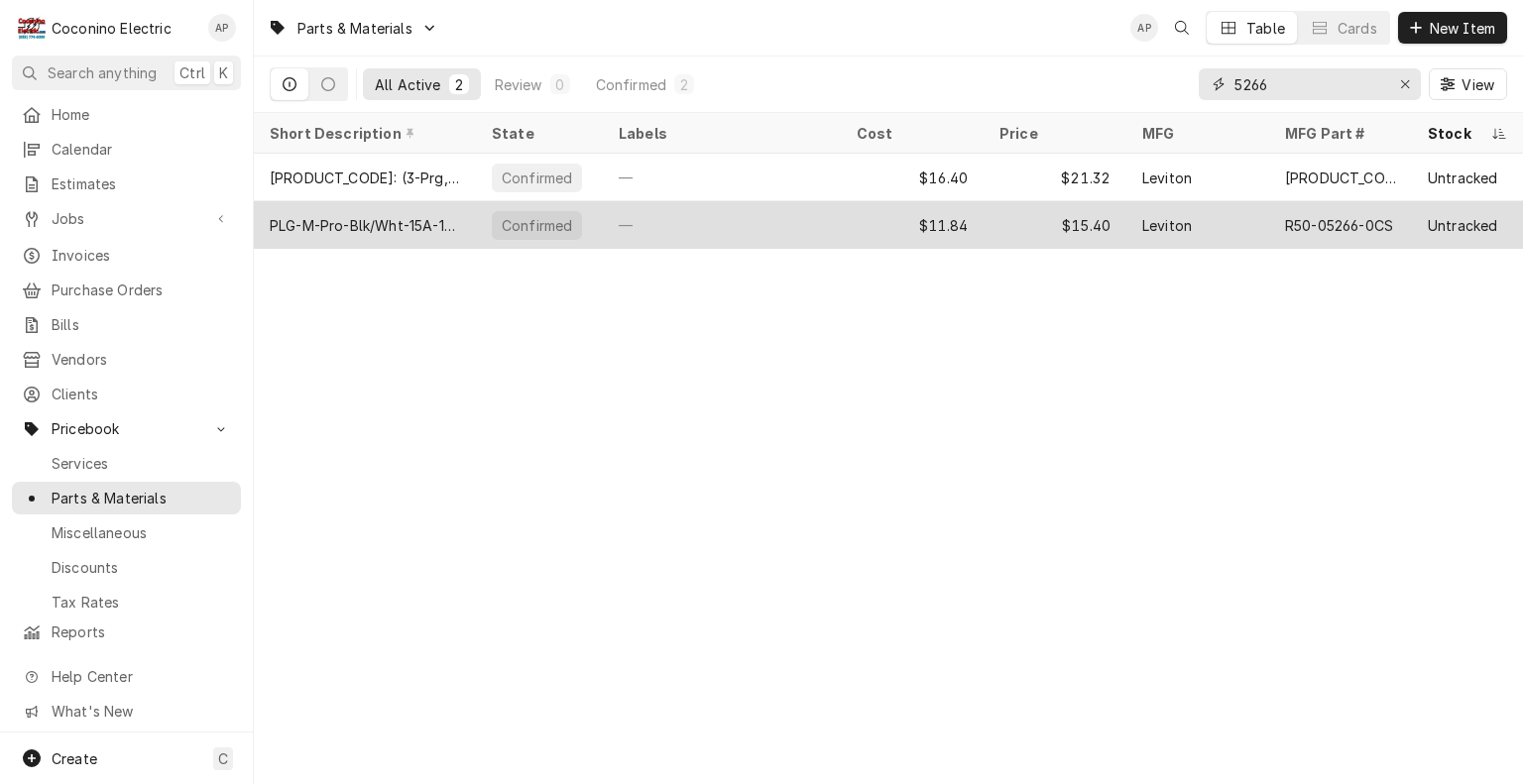 type on "5266" 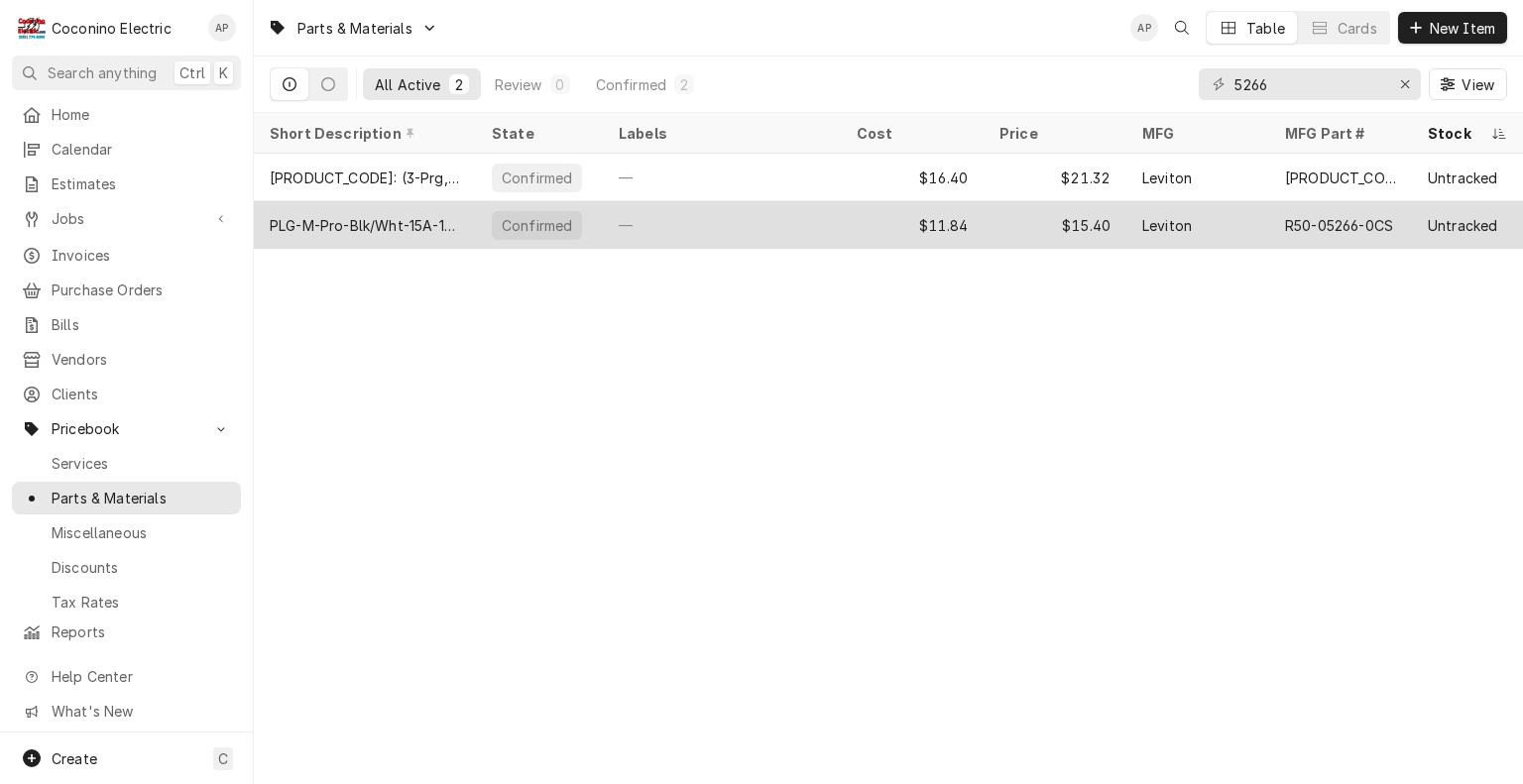 click on "—" at bounding box center (722, 225) 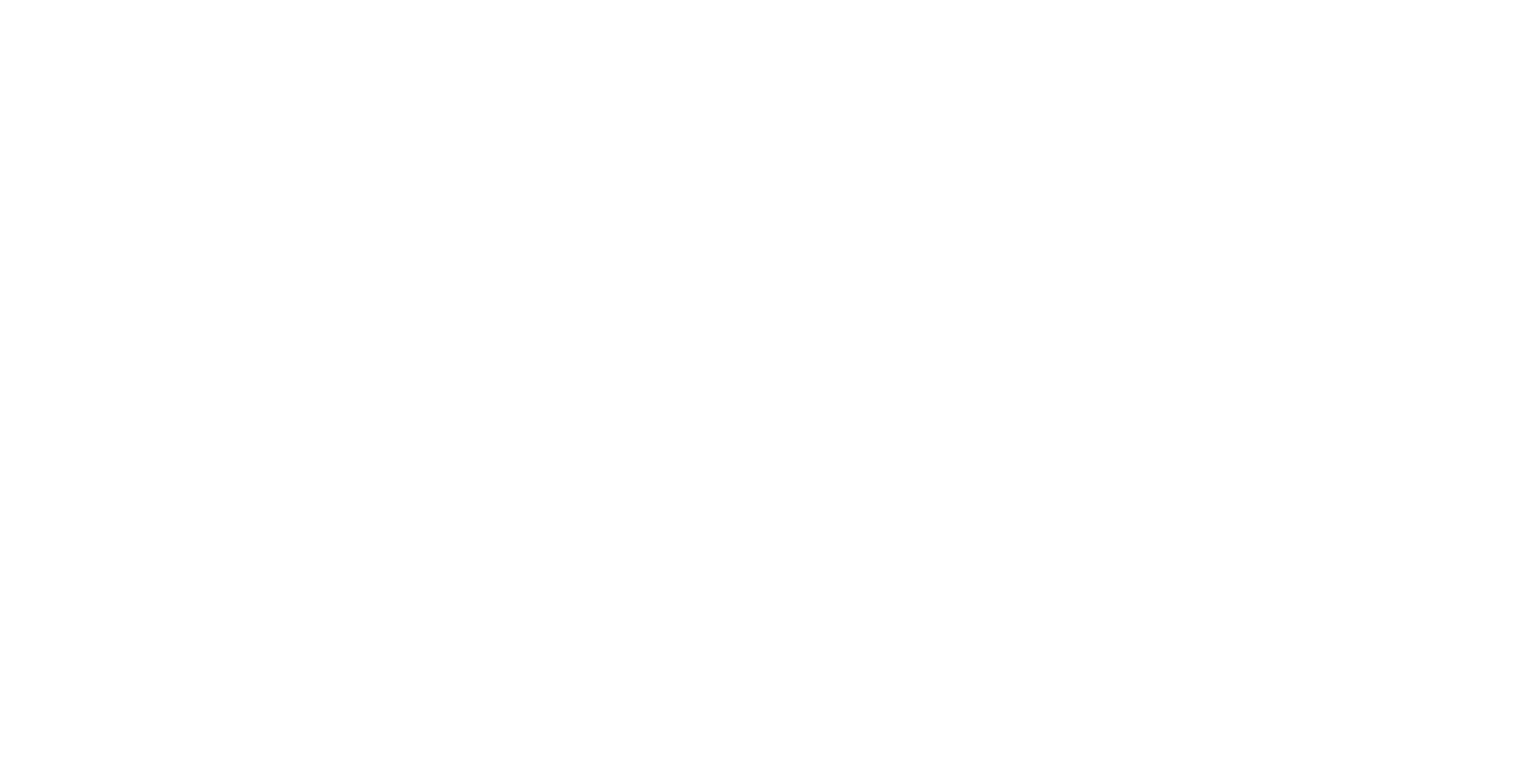 scroll, scrollTop: 0, scrollLeft: 0, axis: both 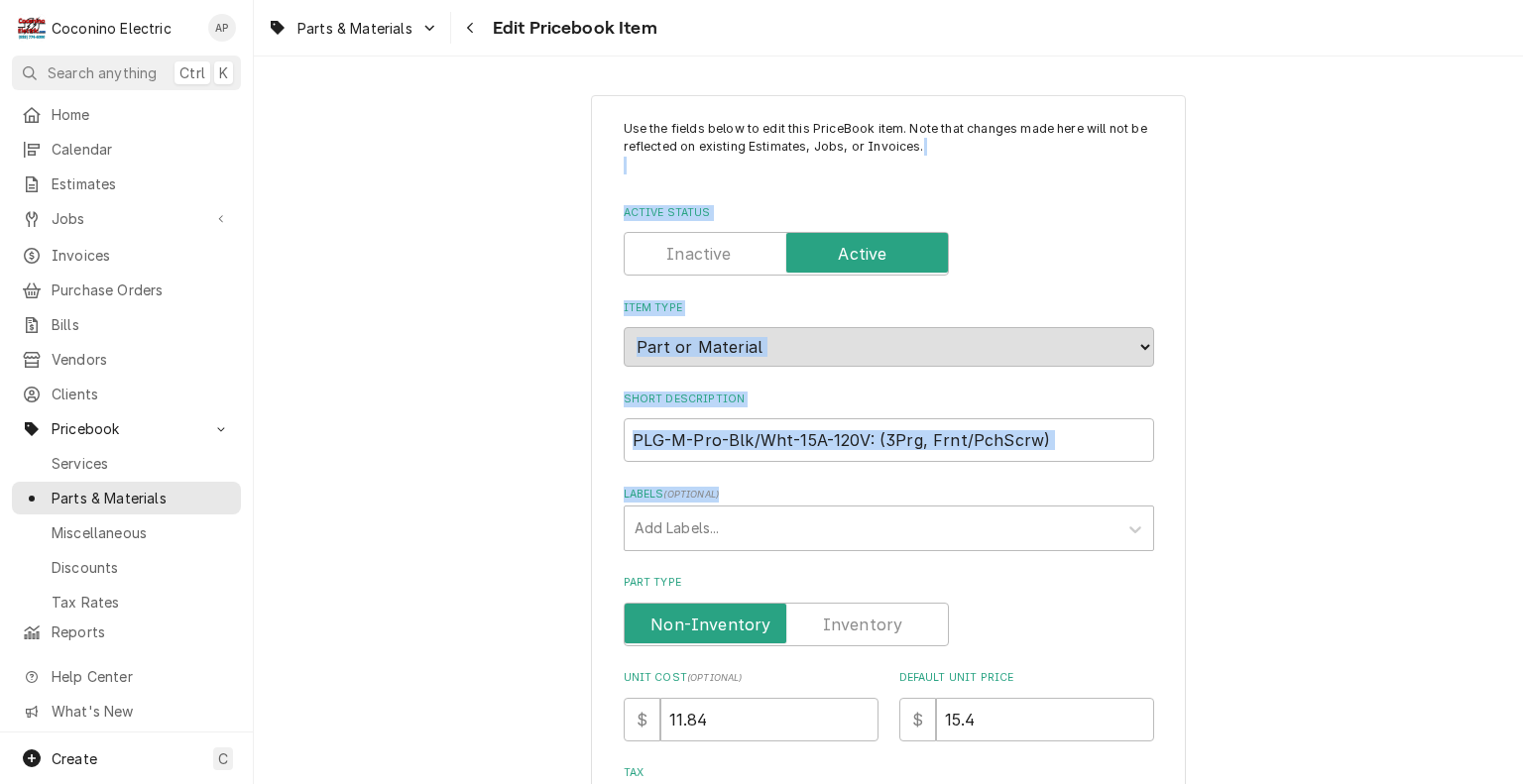 drag, startPoint x: 1506, startPoint y: 159, endPoint x: 1507, endPoint y: 478, distance: 319.00157 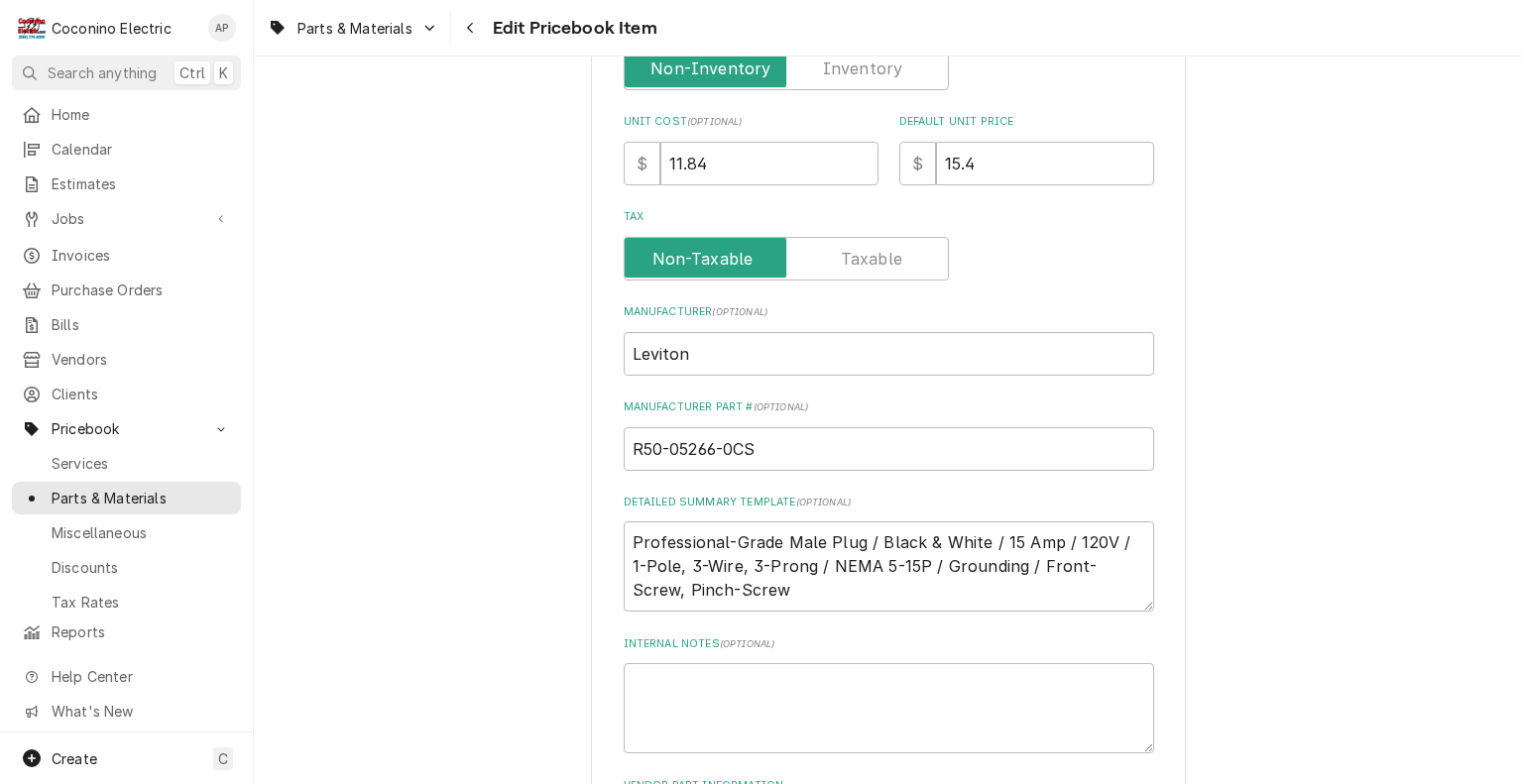 scroll, scrollTop: 555, scrollLeft: 0, axis: vertical 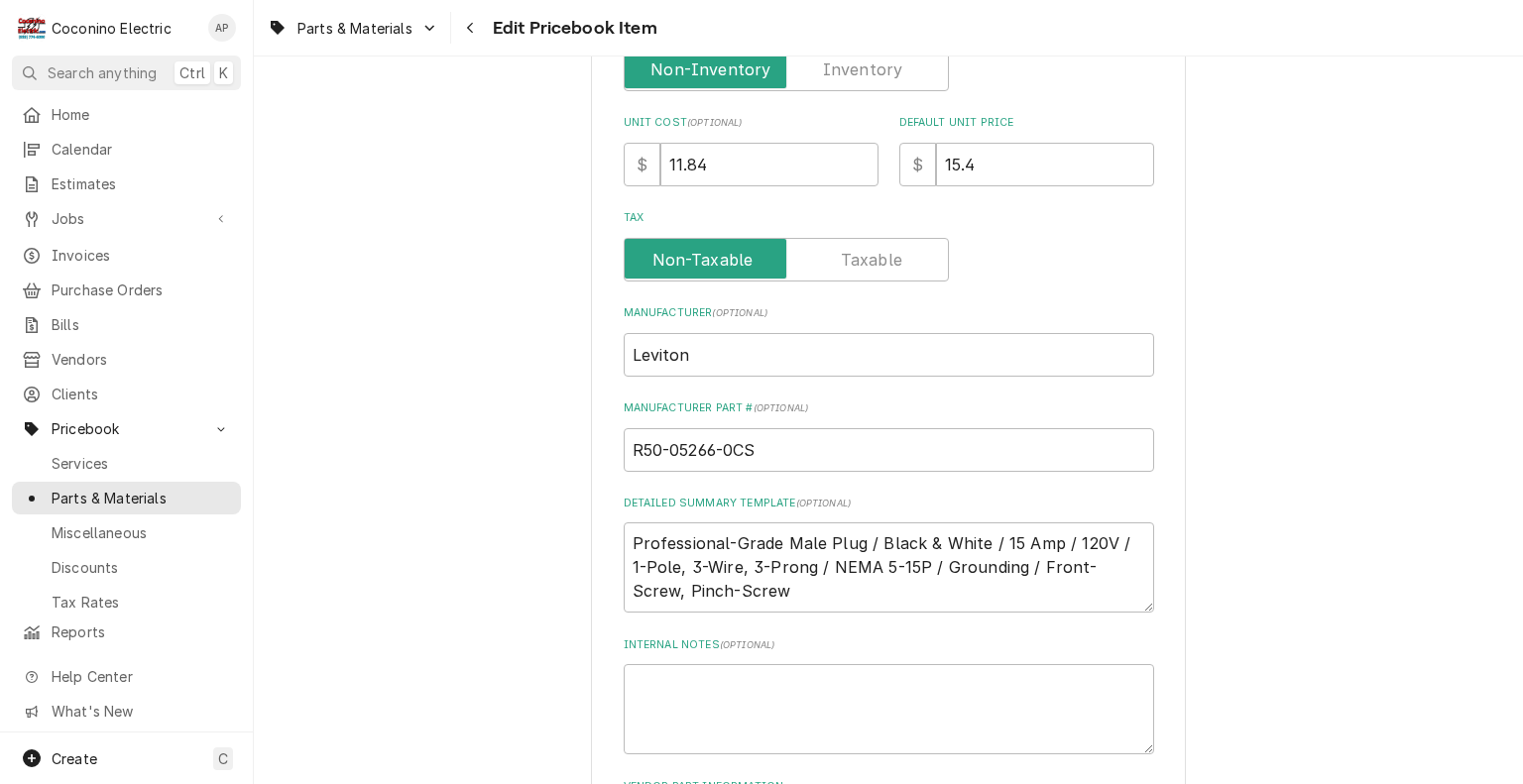 click at bounding box center [786, 69] 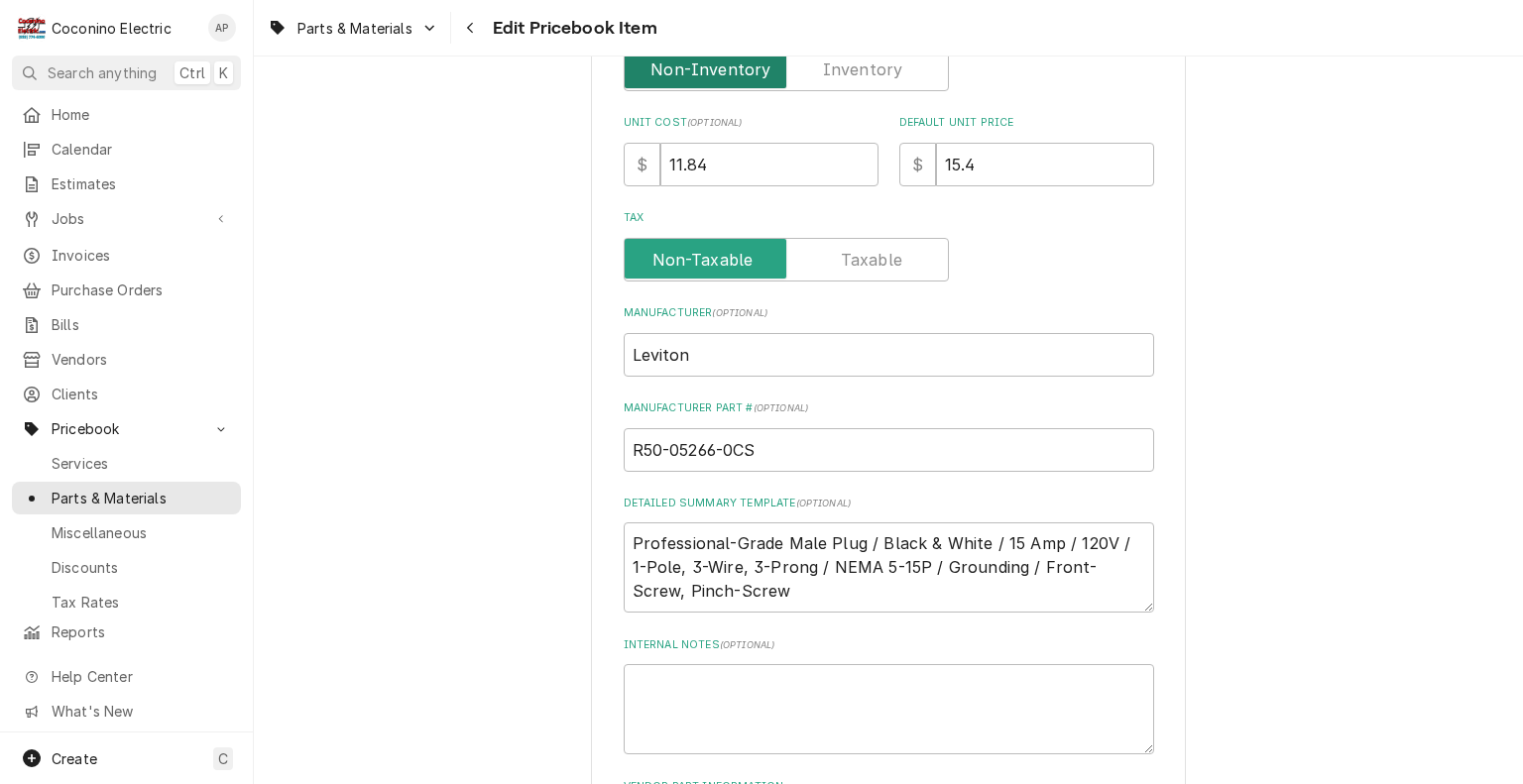 click at bounding box center [786, 69] 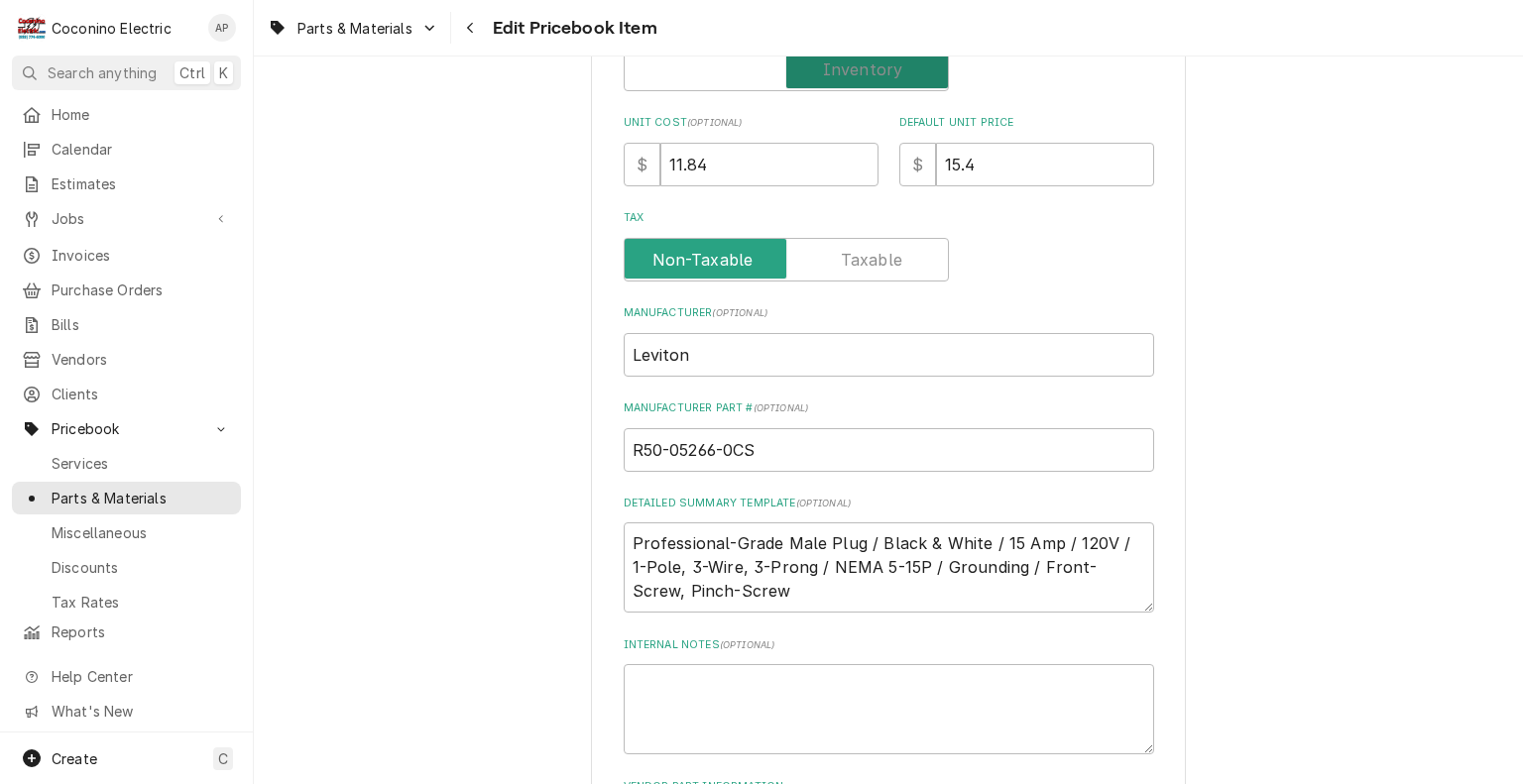 checkbox on "true" 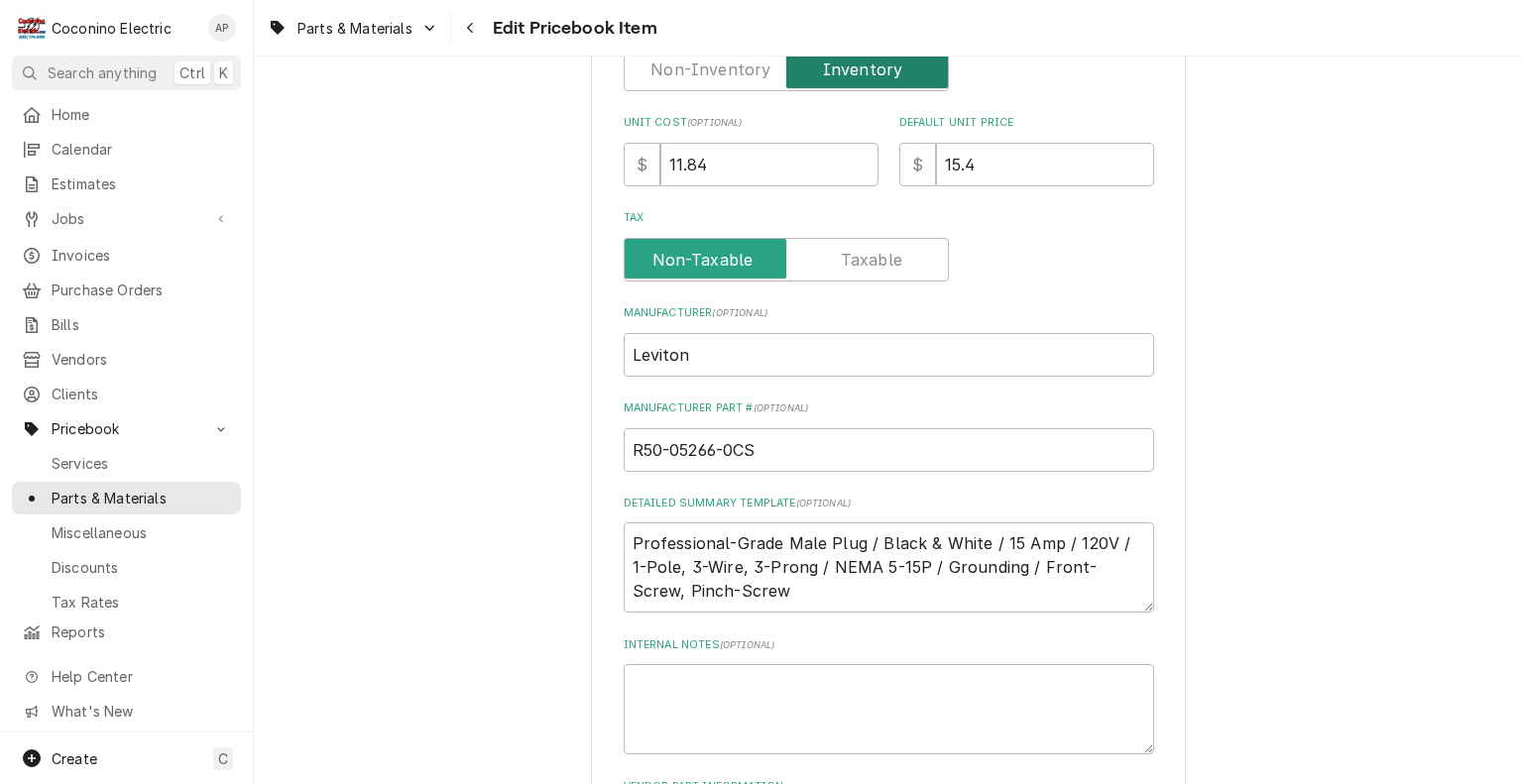 scroll, scrollTop: 547, scrollLeft: 0, axis: vertical 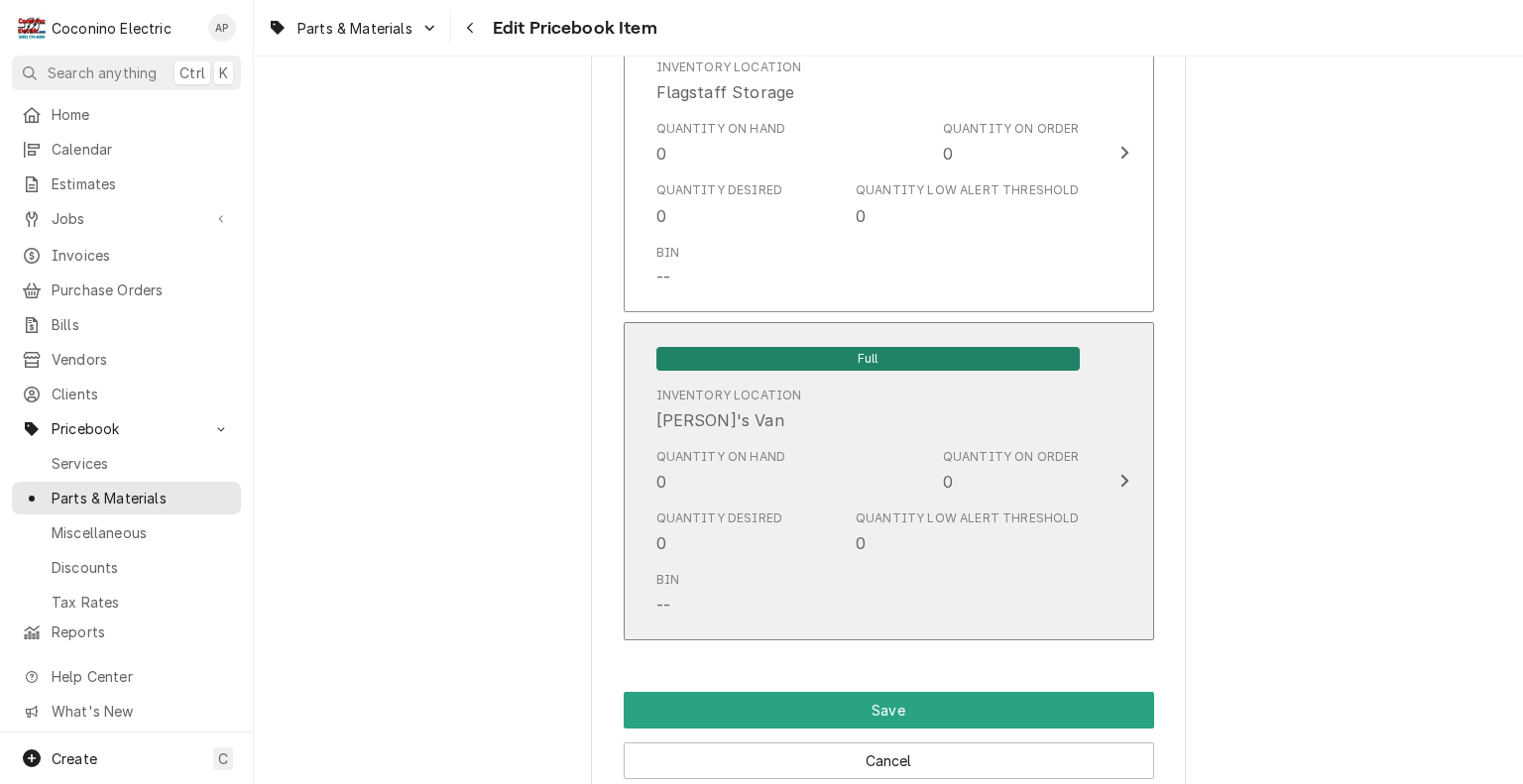 click on "Quantity Low Alert Threshold" at bounding box center (967, 518) 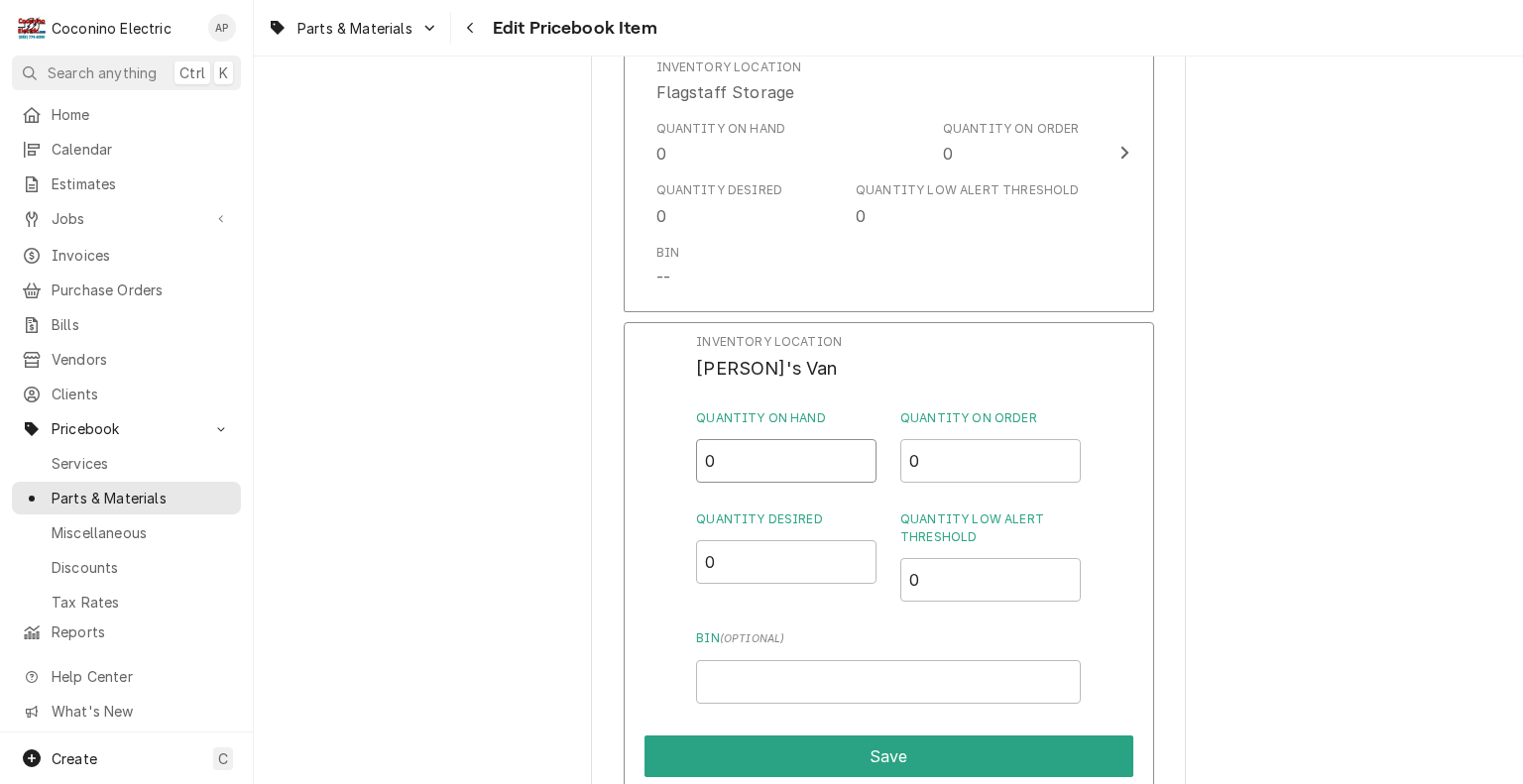 drag, startPoint x: 741, startPoint y: 473, endPoint x: 548, endPoint y: 482, distance: 193.20973 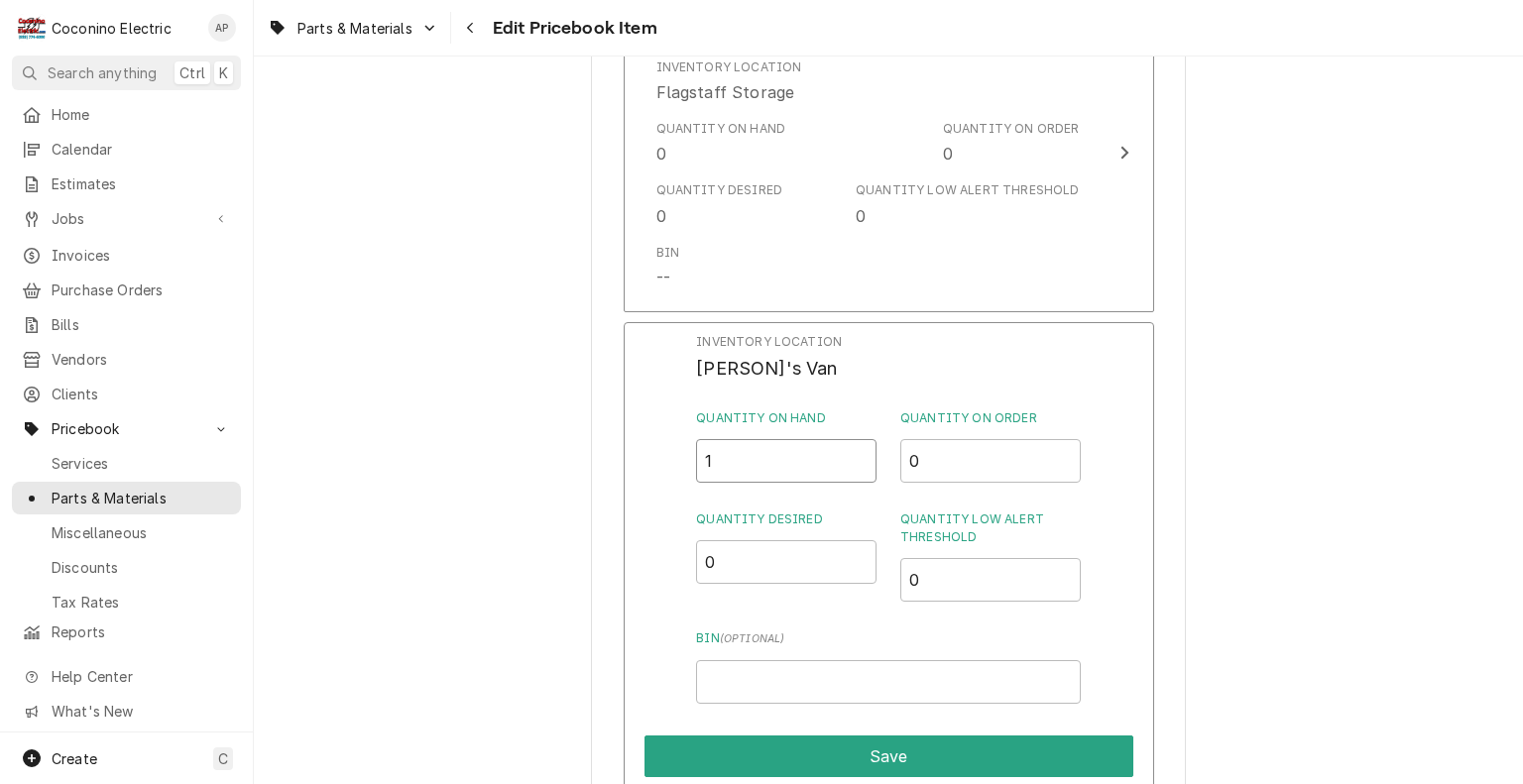type on "1" 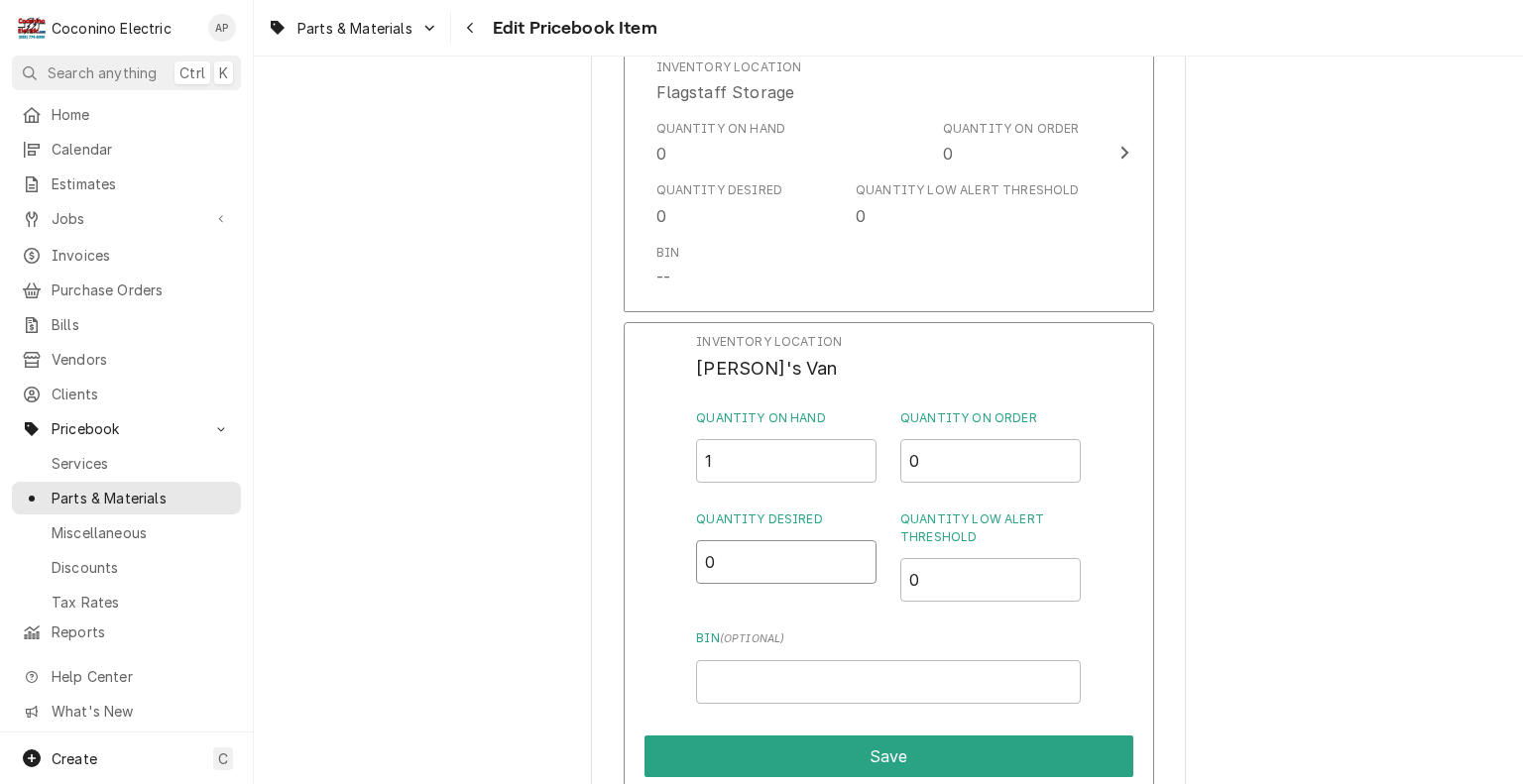 drag, startPoint x: 615, startPoint y: 567, endPoint x: 571, endPoint y: 565, distance: 44.04543 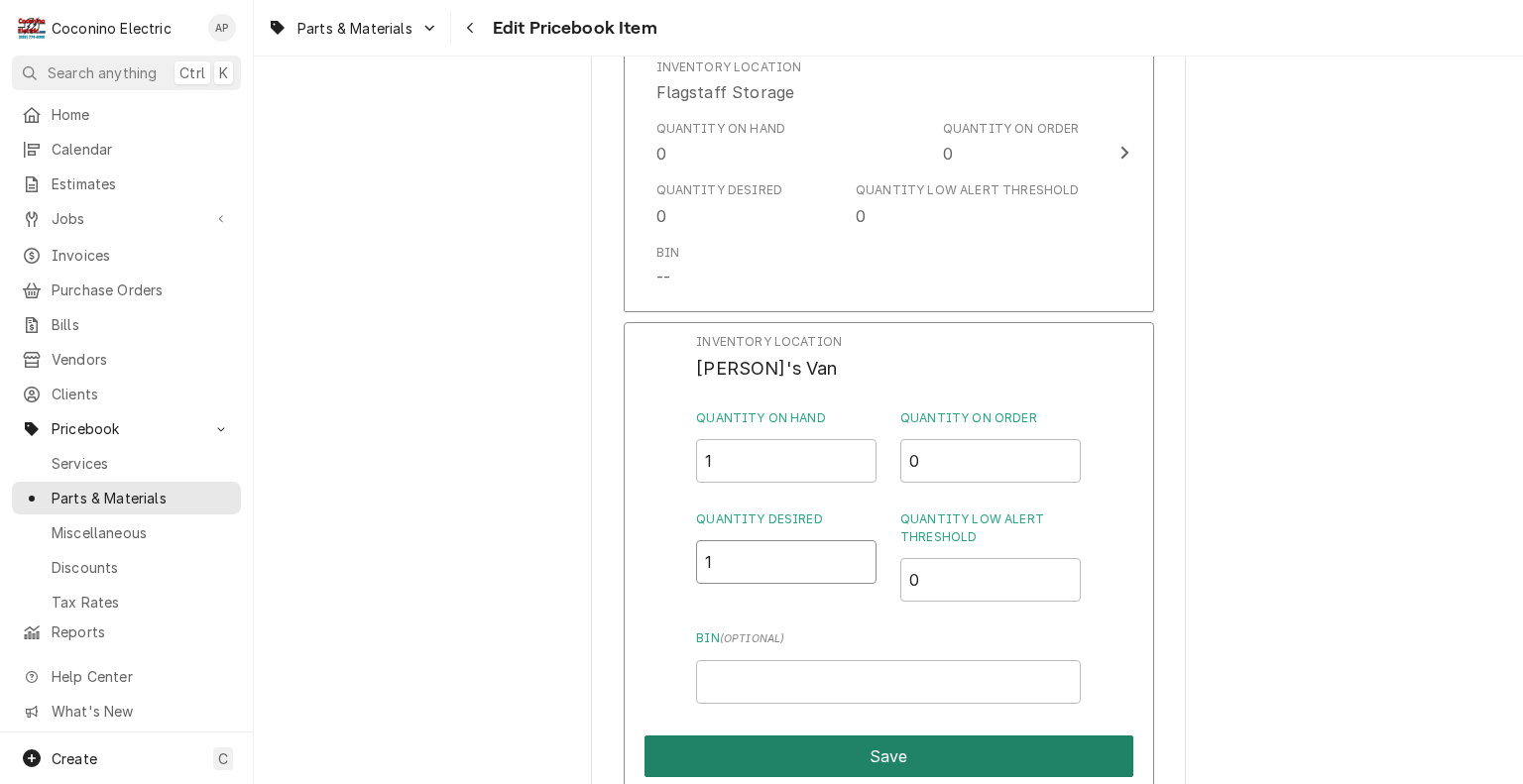 type on "1" 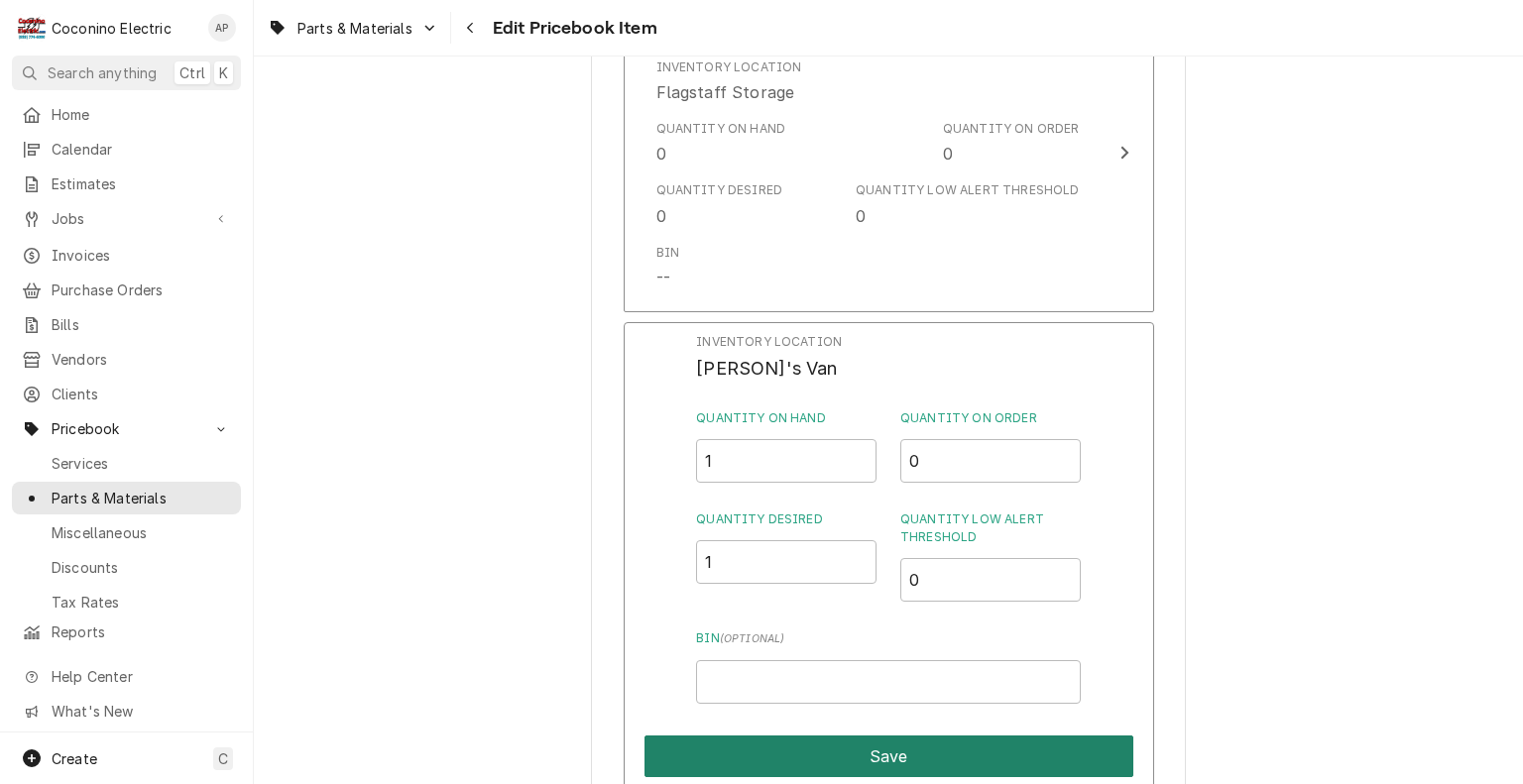 click on "Save" at bounding box center [888, 756] 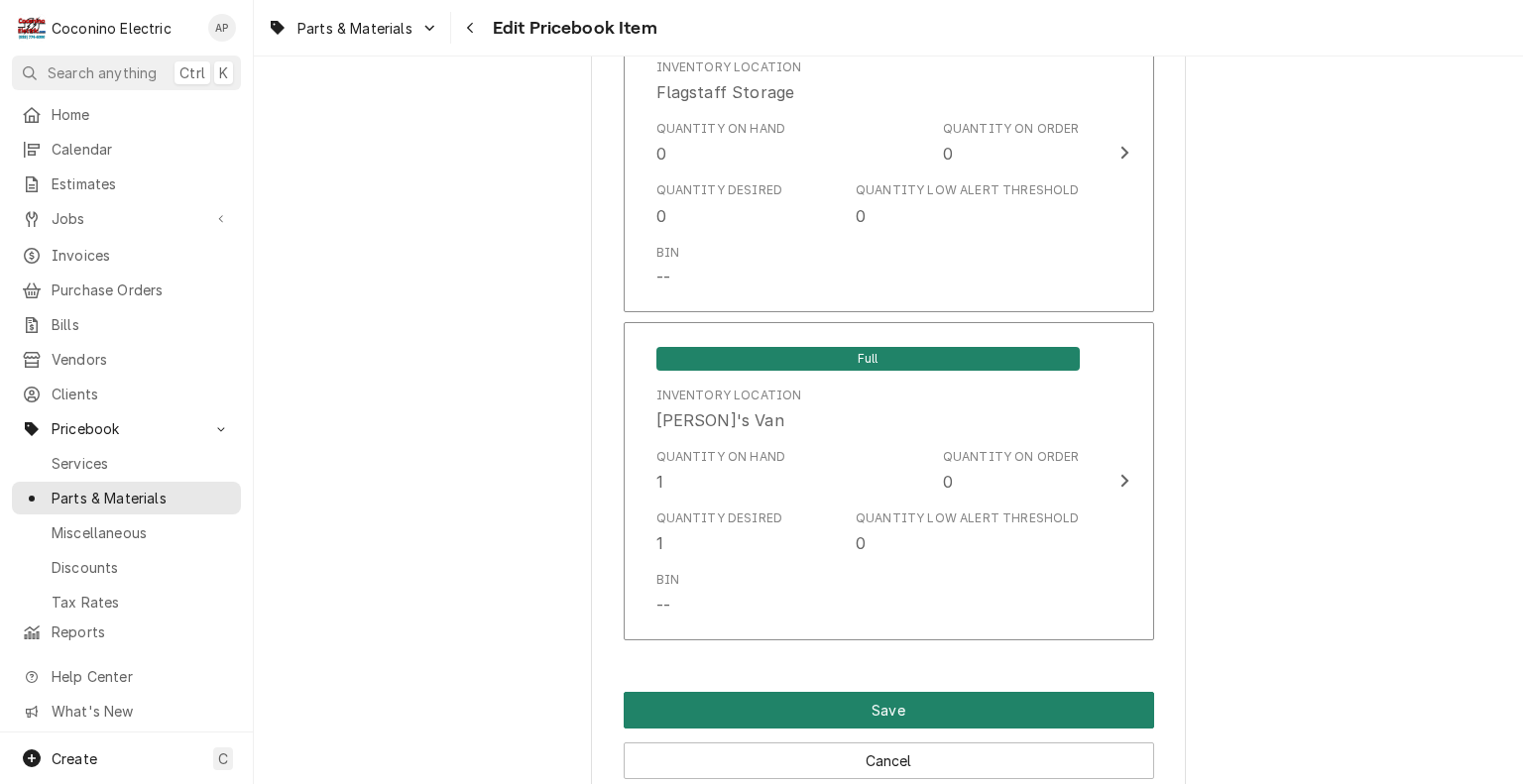 click on "Save" at bounding box center [888, 710] 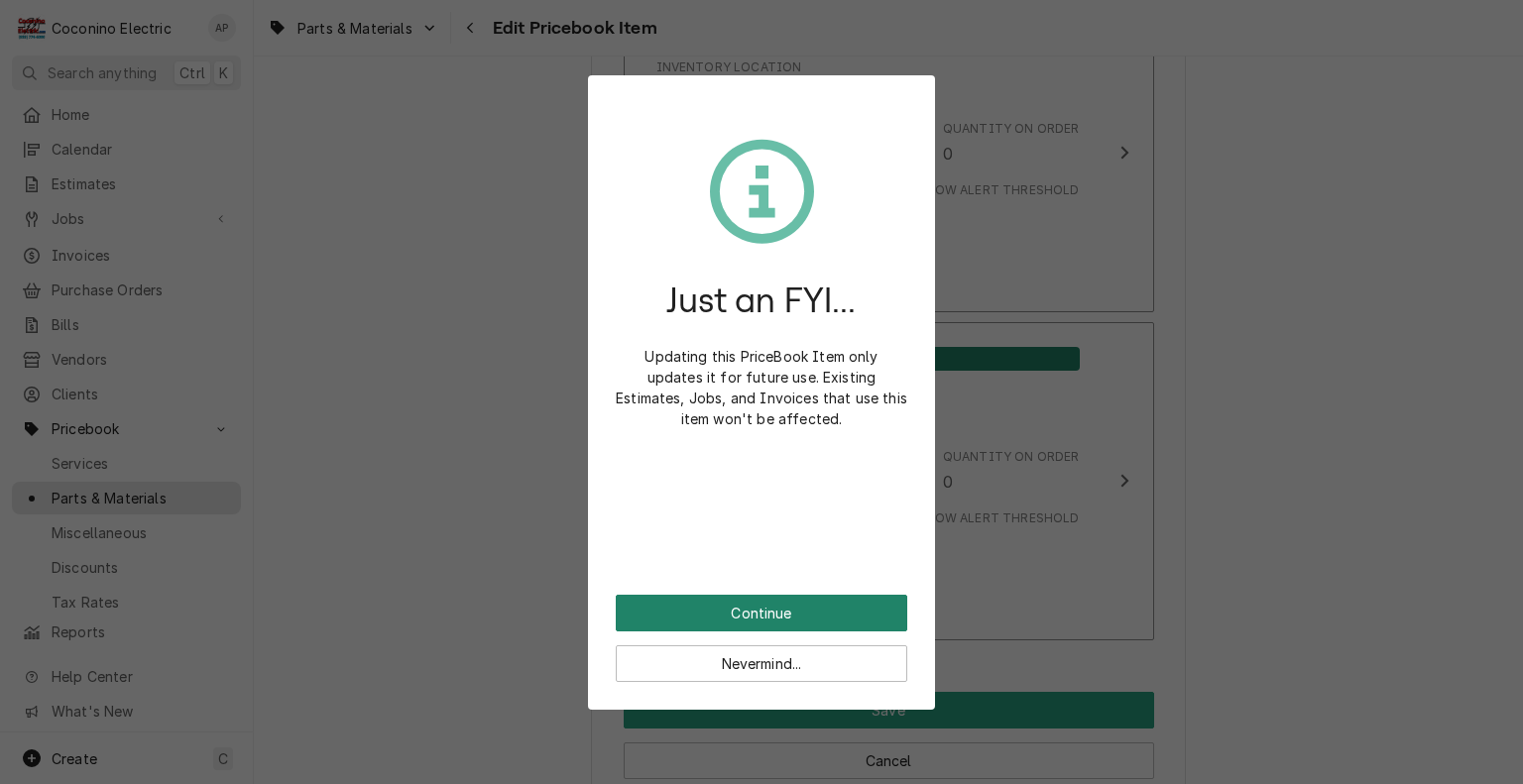click on "Continue" at bounding box center [762, 613] 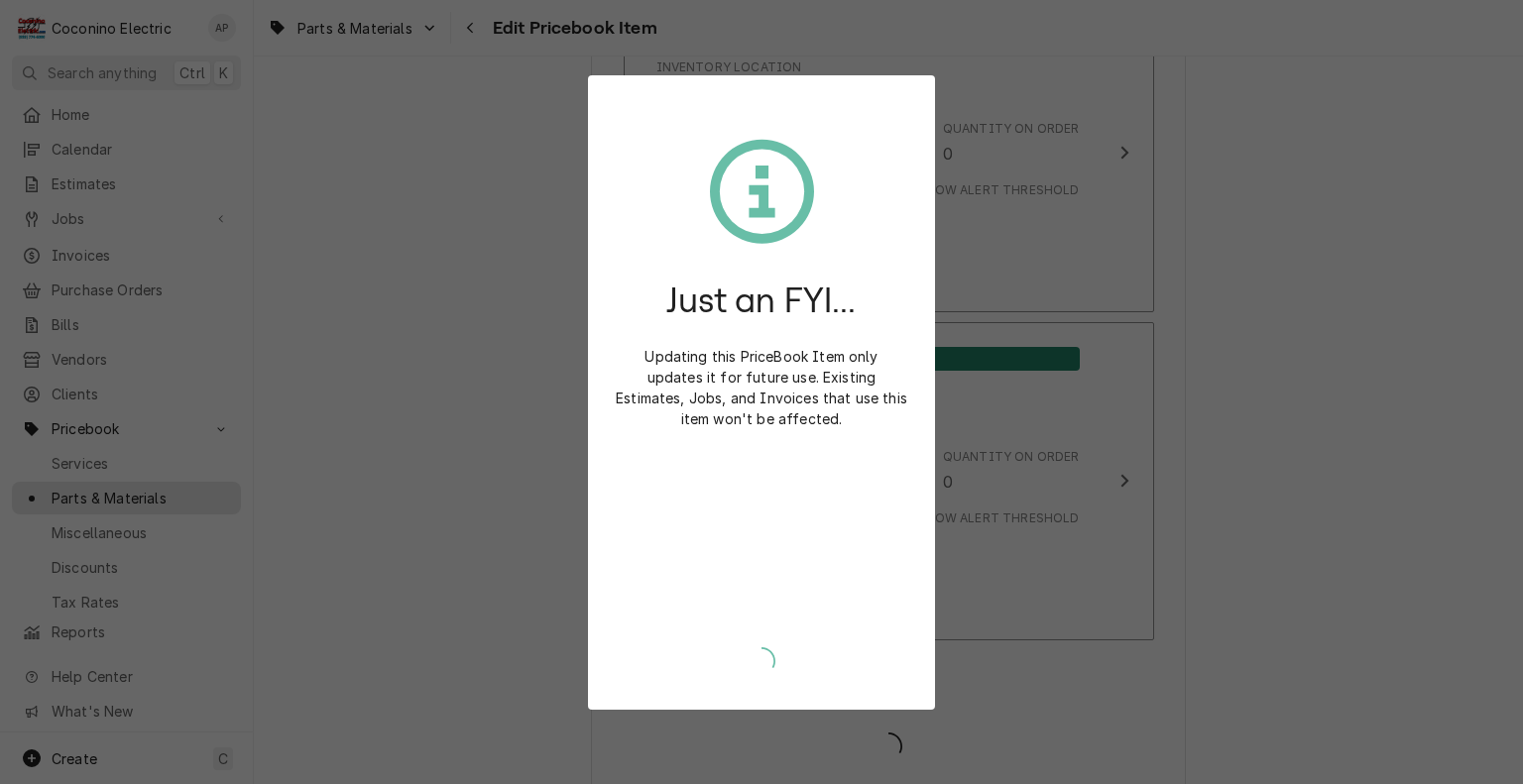 type on "x" 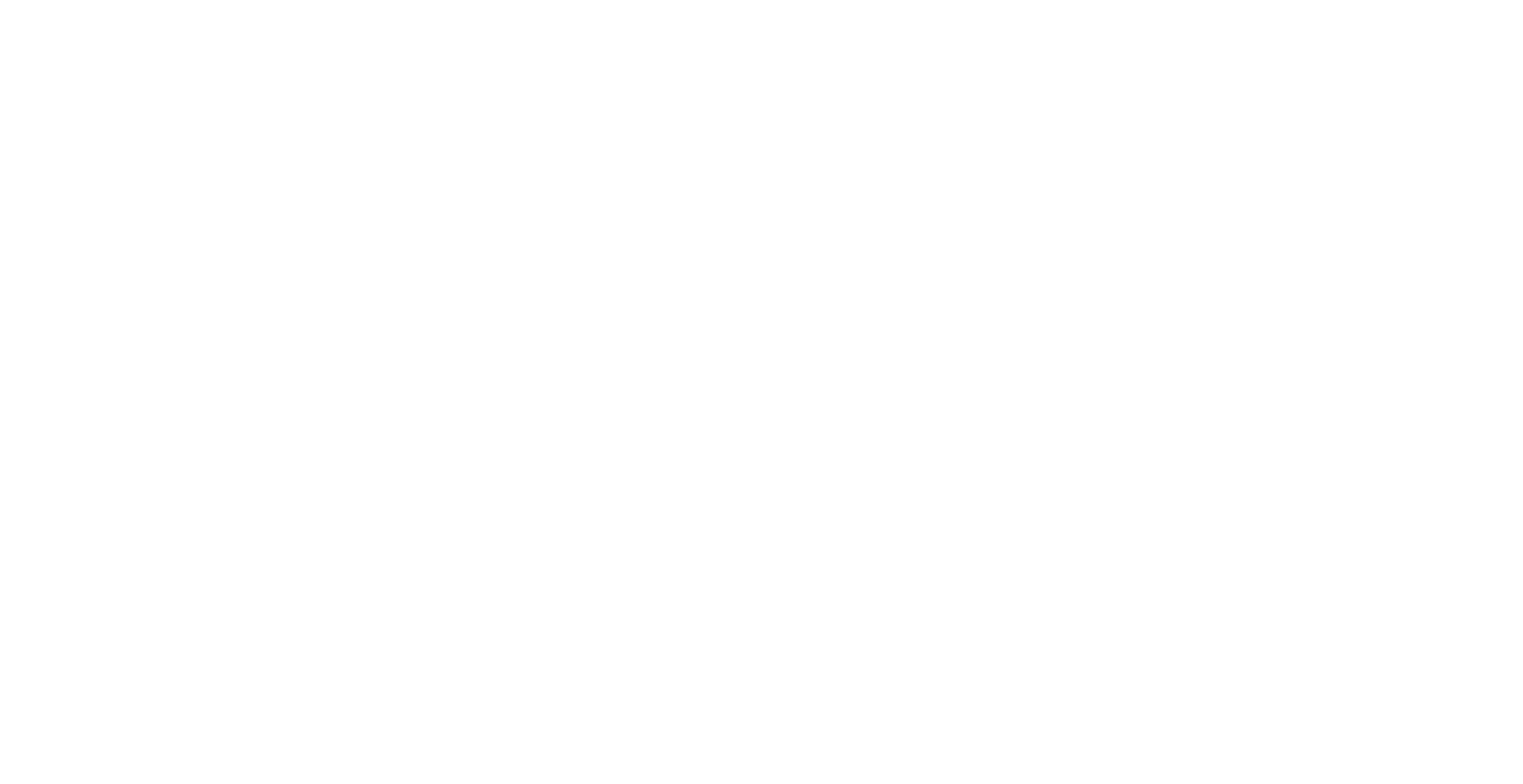 scroll, scrollTop: 0, scrollLeft: 0, axis: both 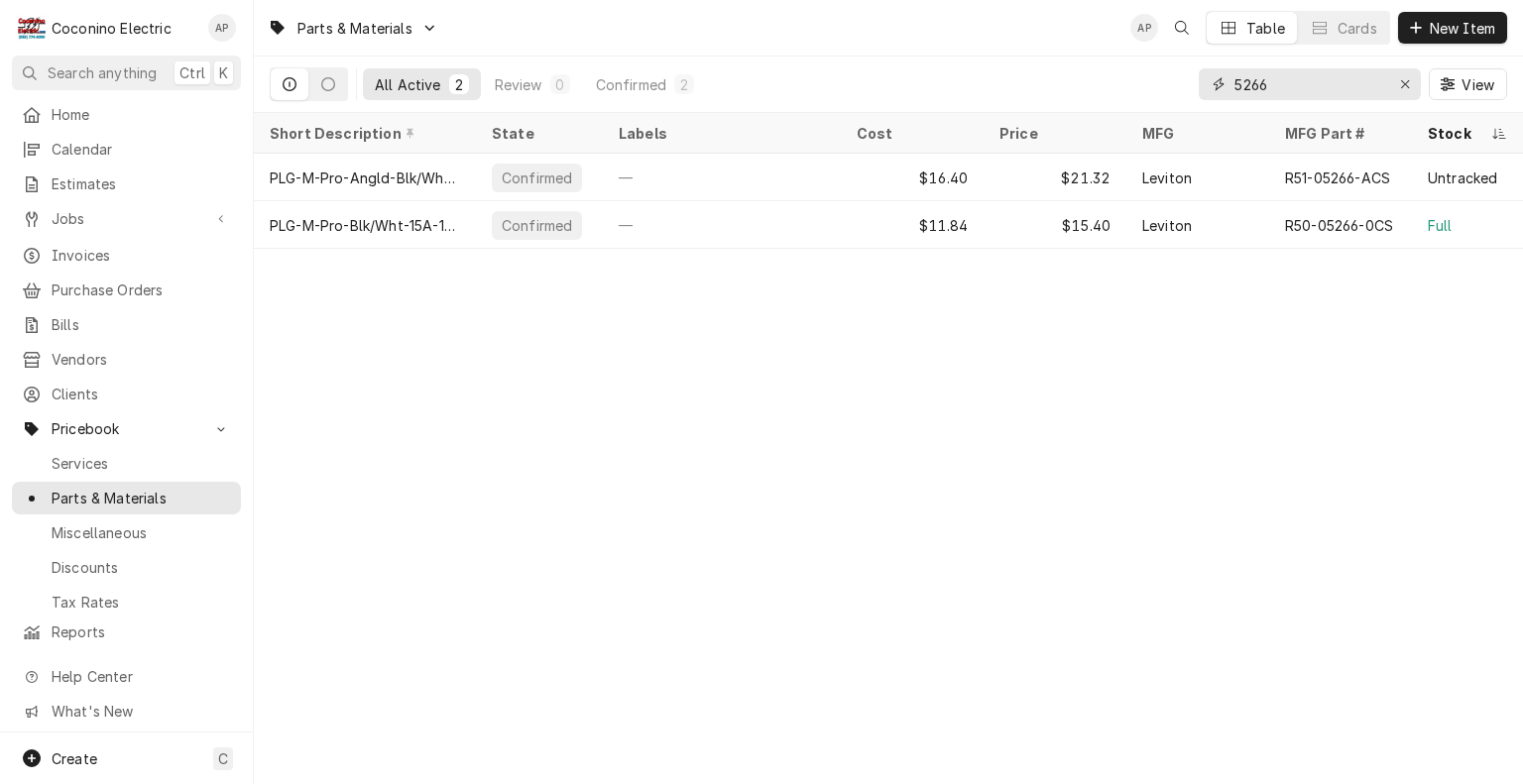 click on "5266" at bounding box center (1309, 84) 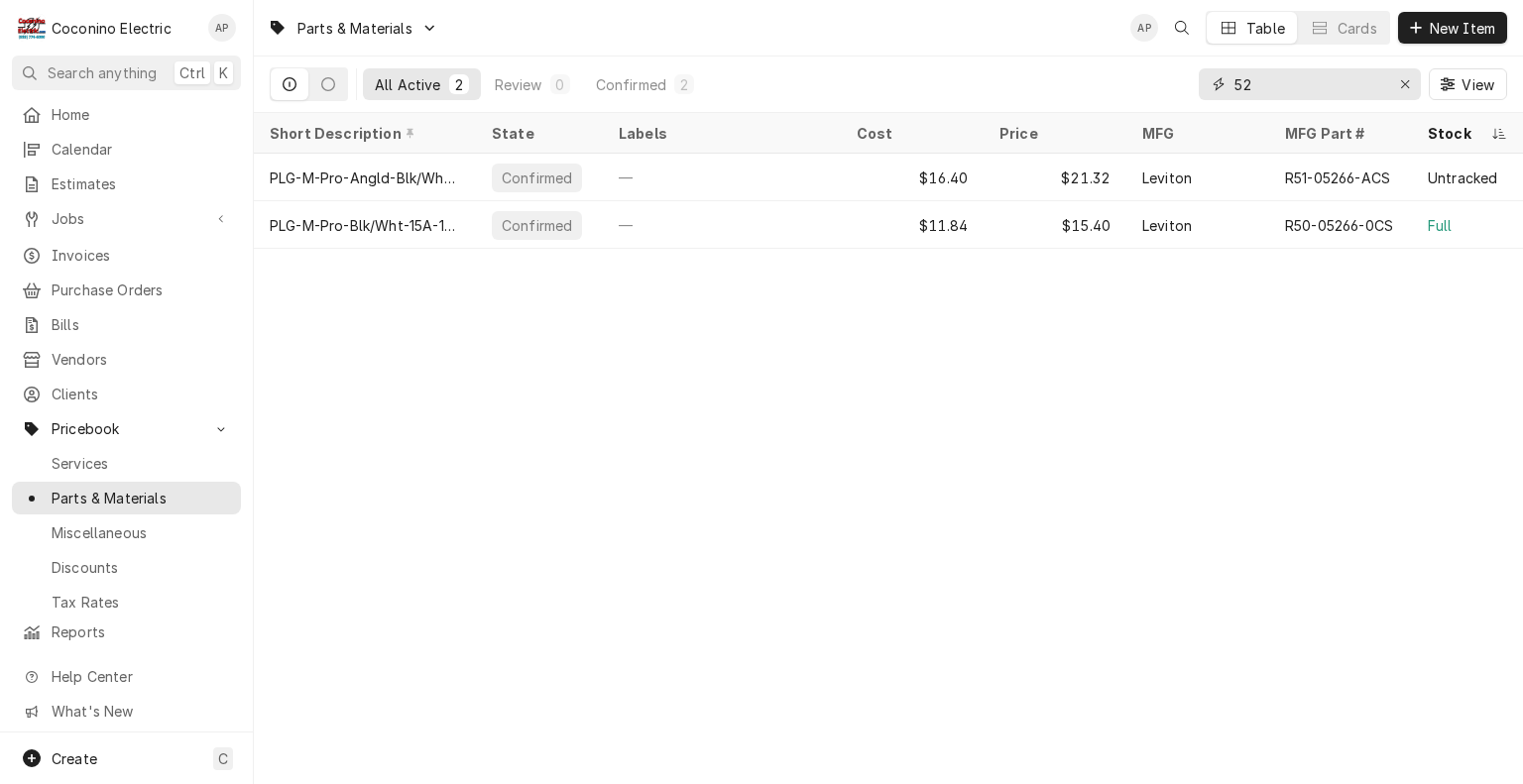 type on "5" 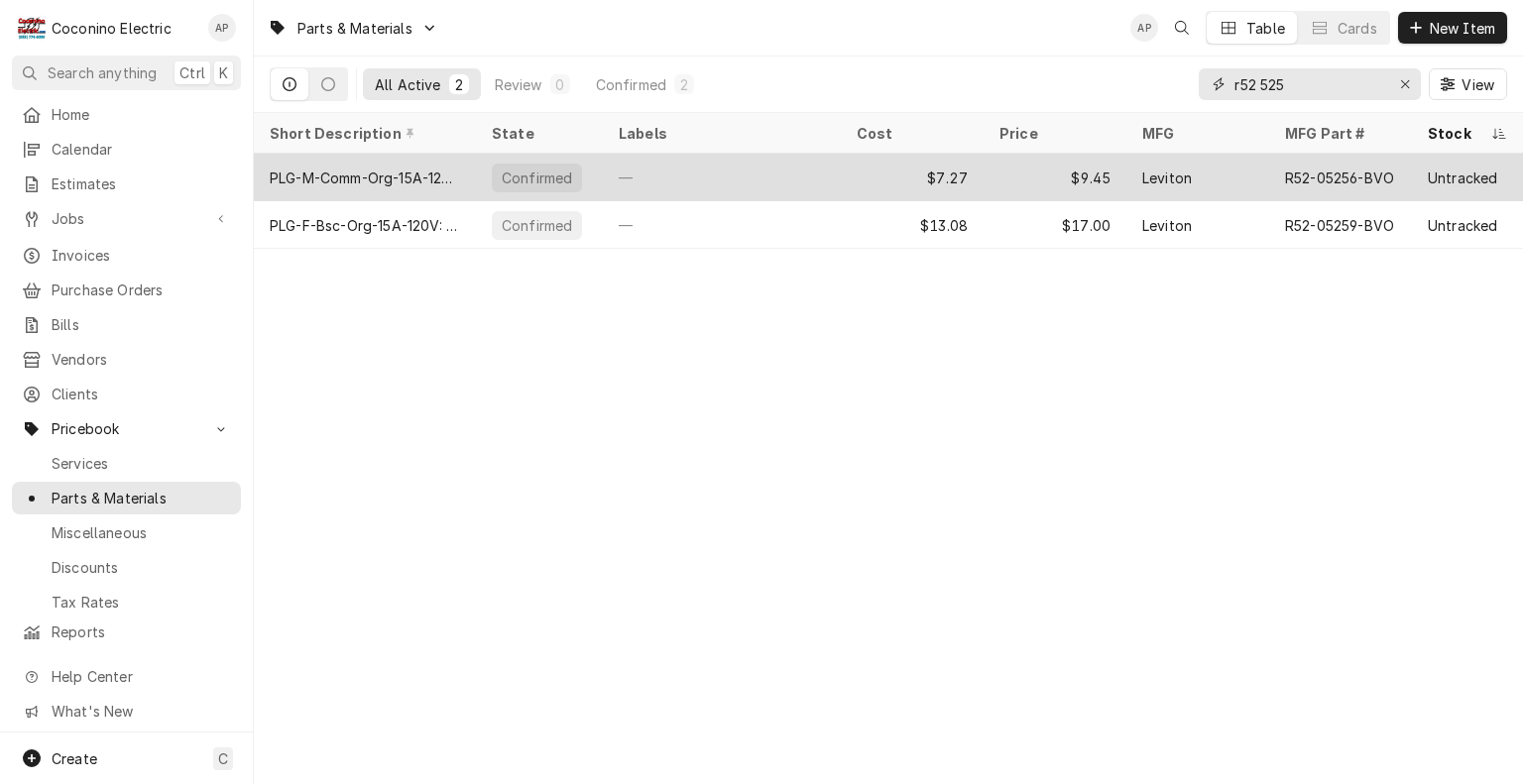 type on "r52 525" 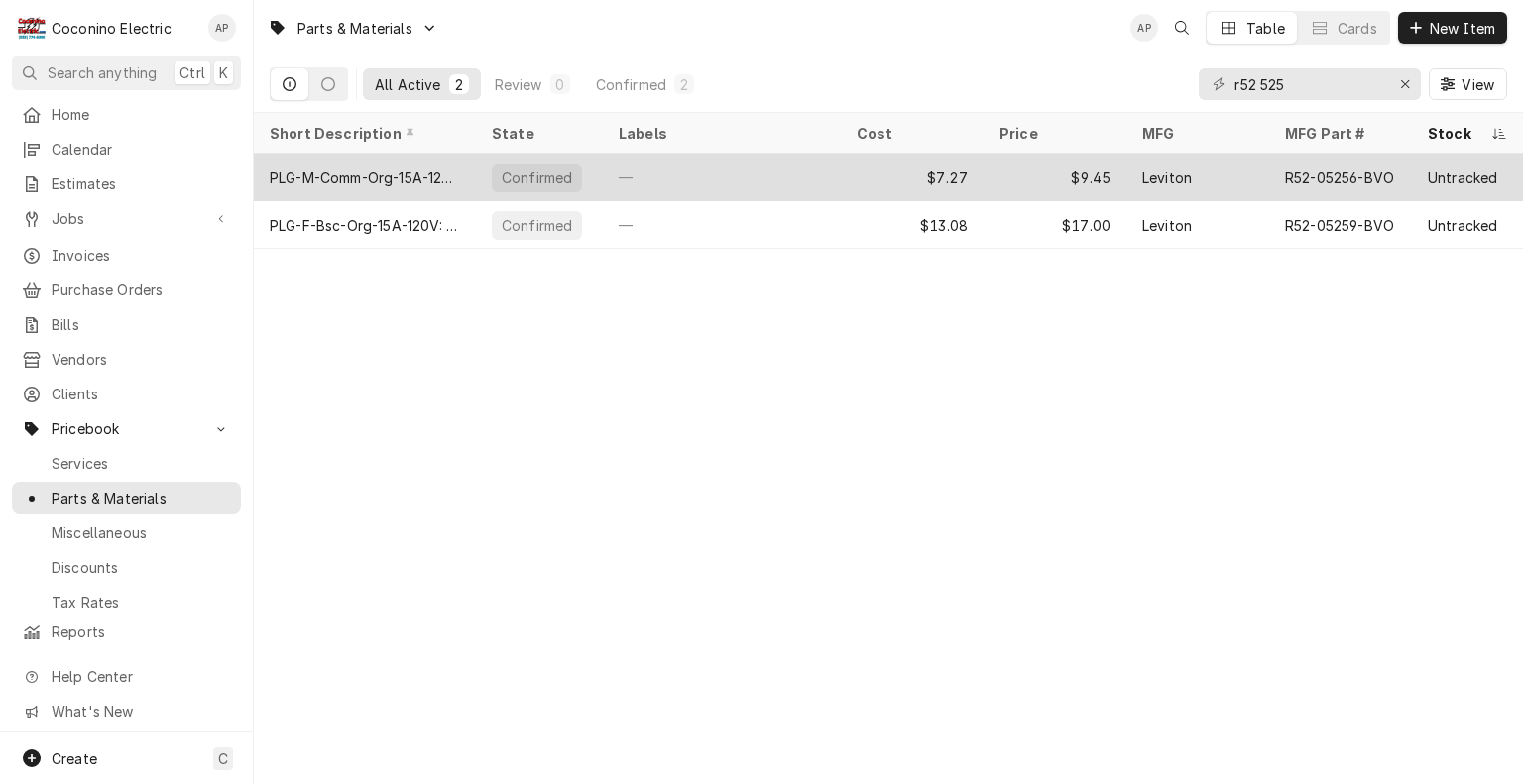 click on "—" at bounding box center (722, 177) 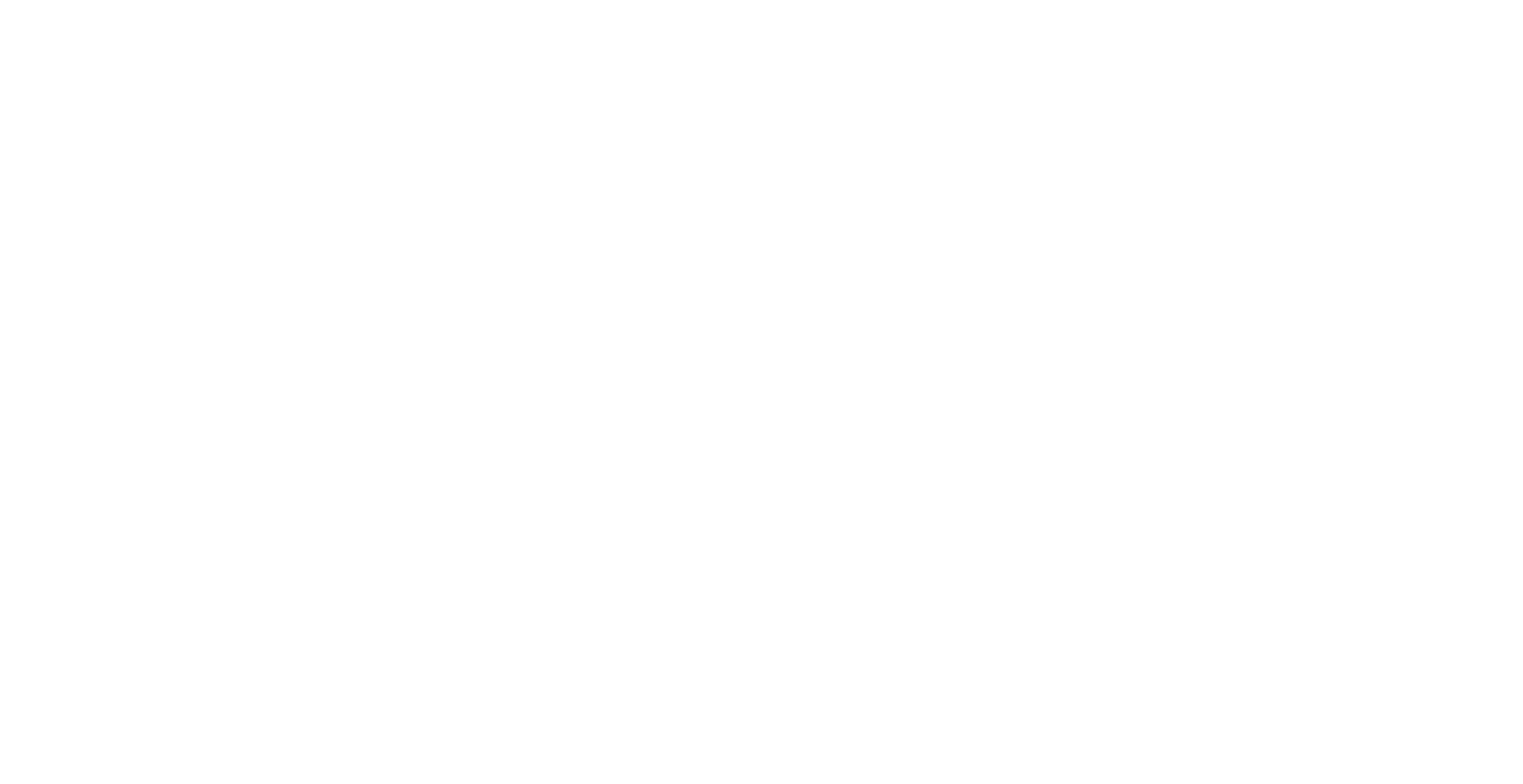 scroll, scrollTop: 0, scrollLeft: 0, axis: both 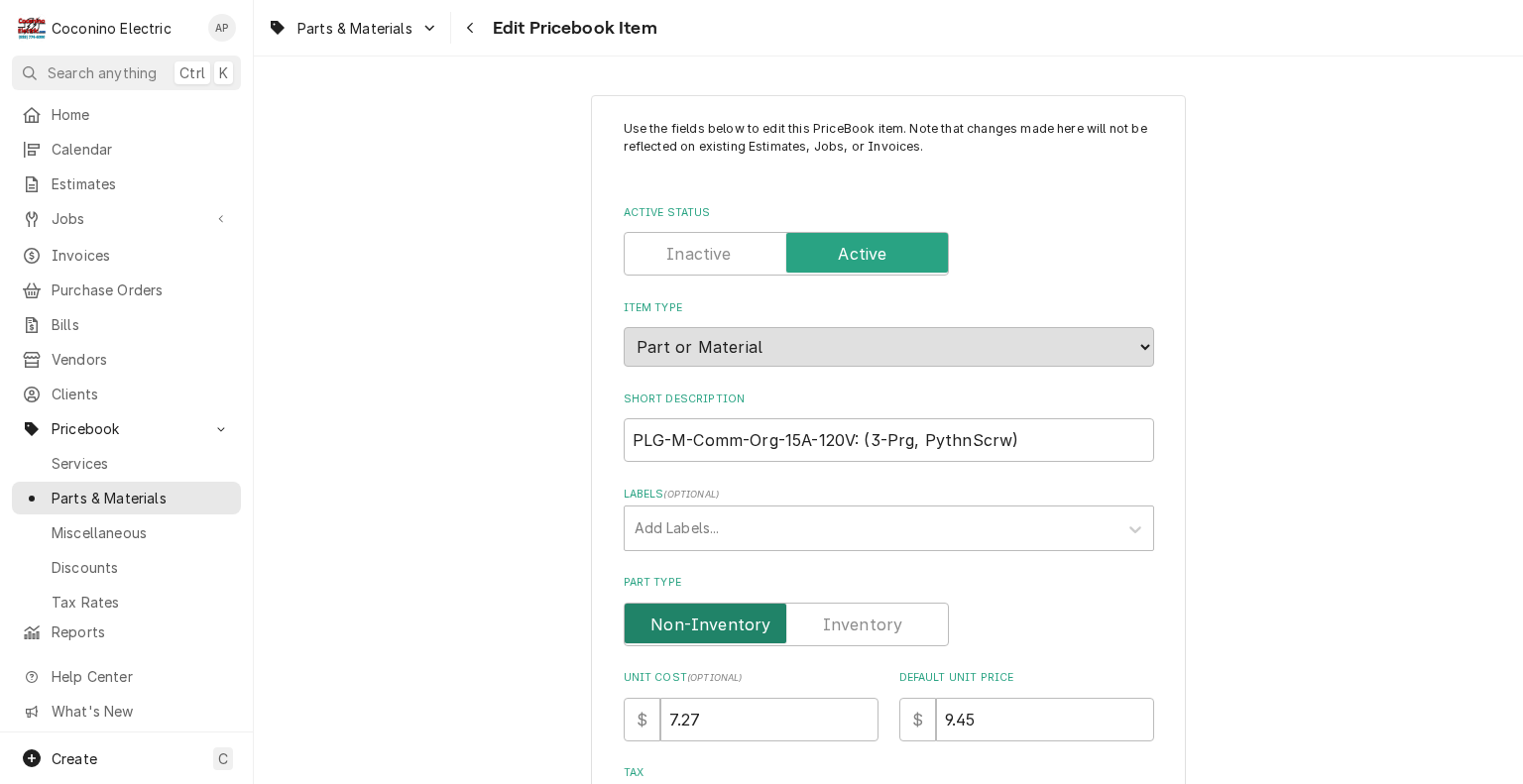 click at bounding box center [786, 624] 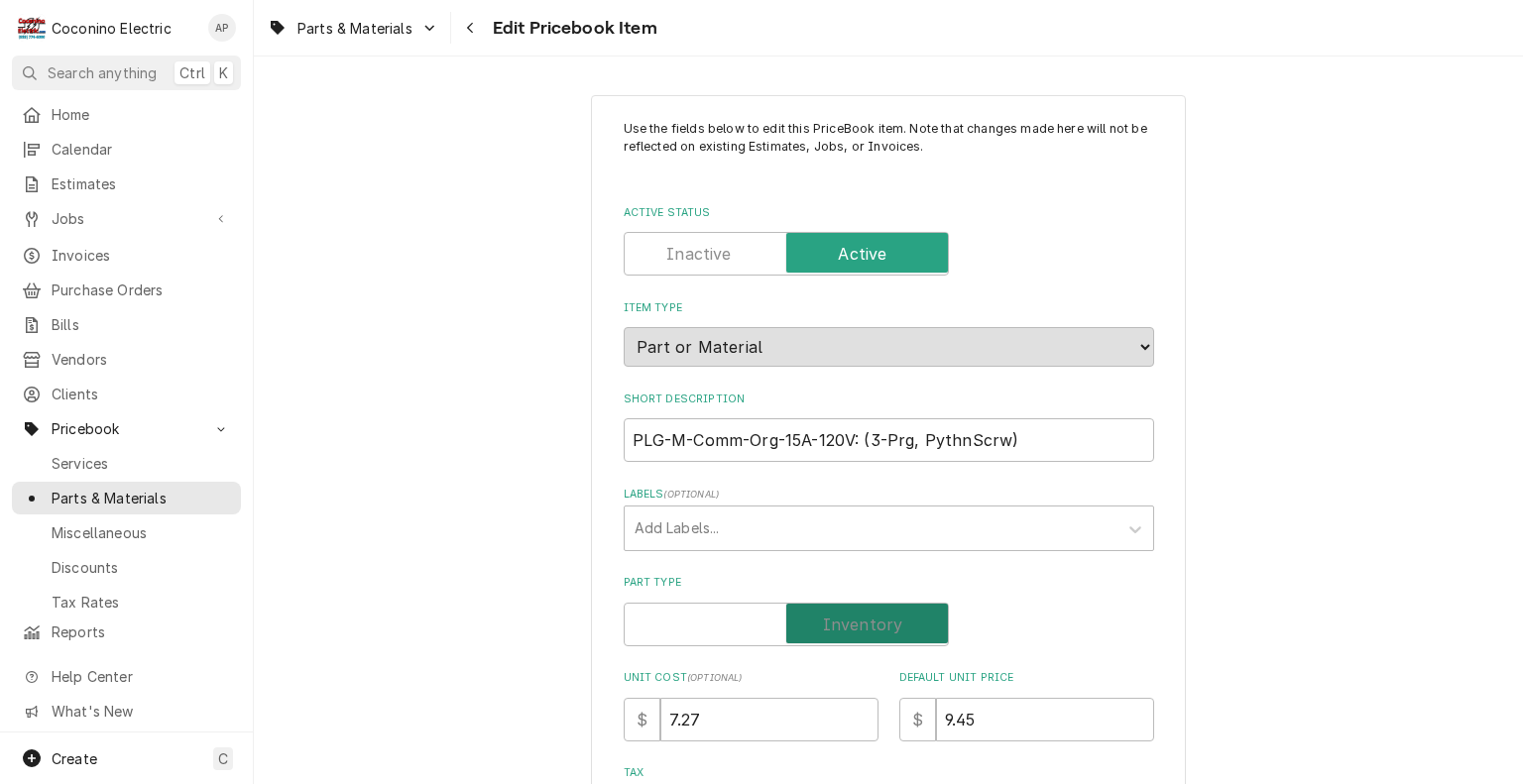 checkbox on "true" 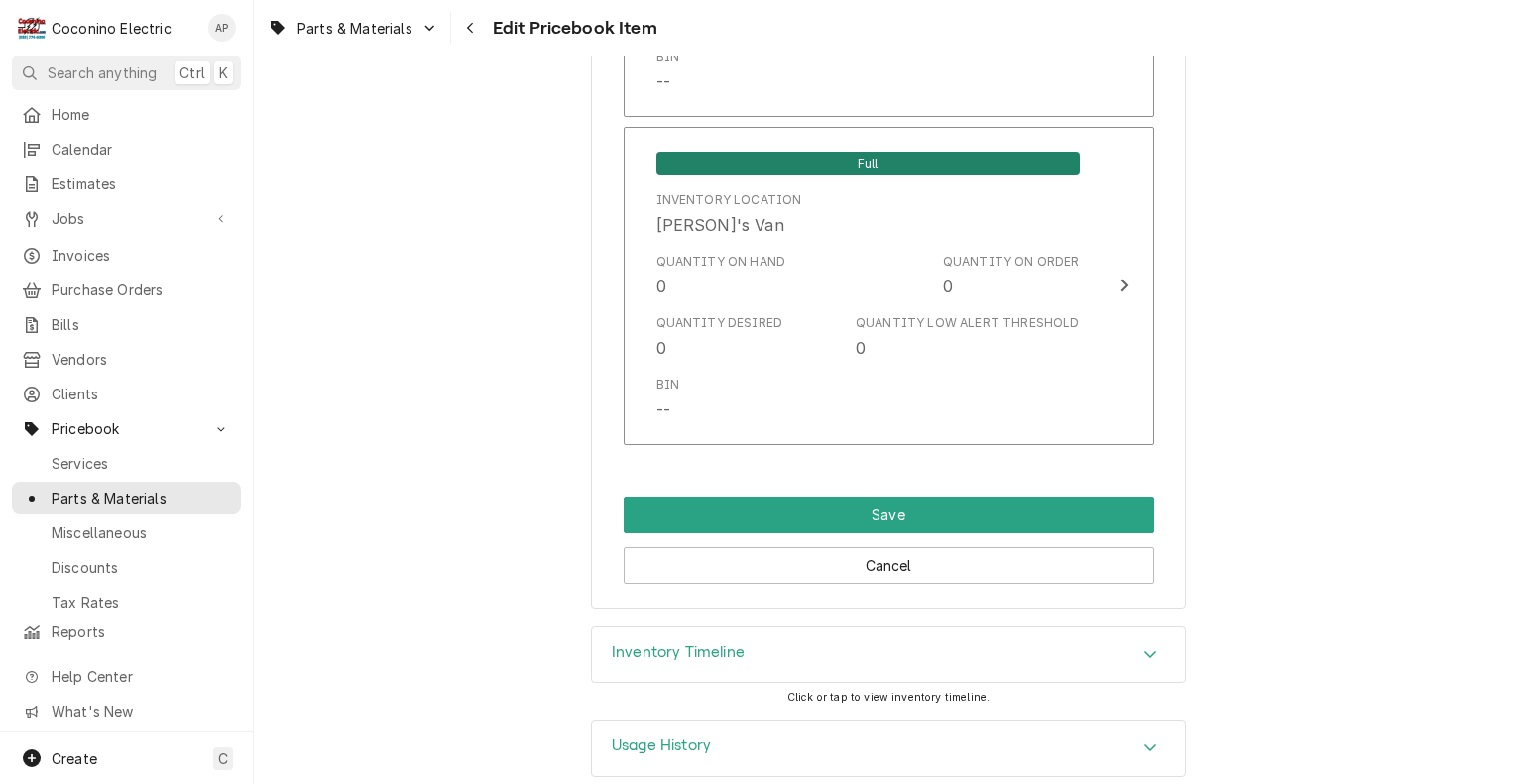 scroll, scrollTop: 1890, scrollLeft: 0, axis: vertical 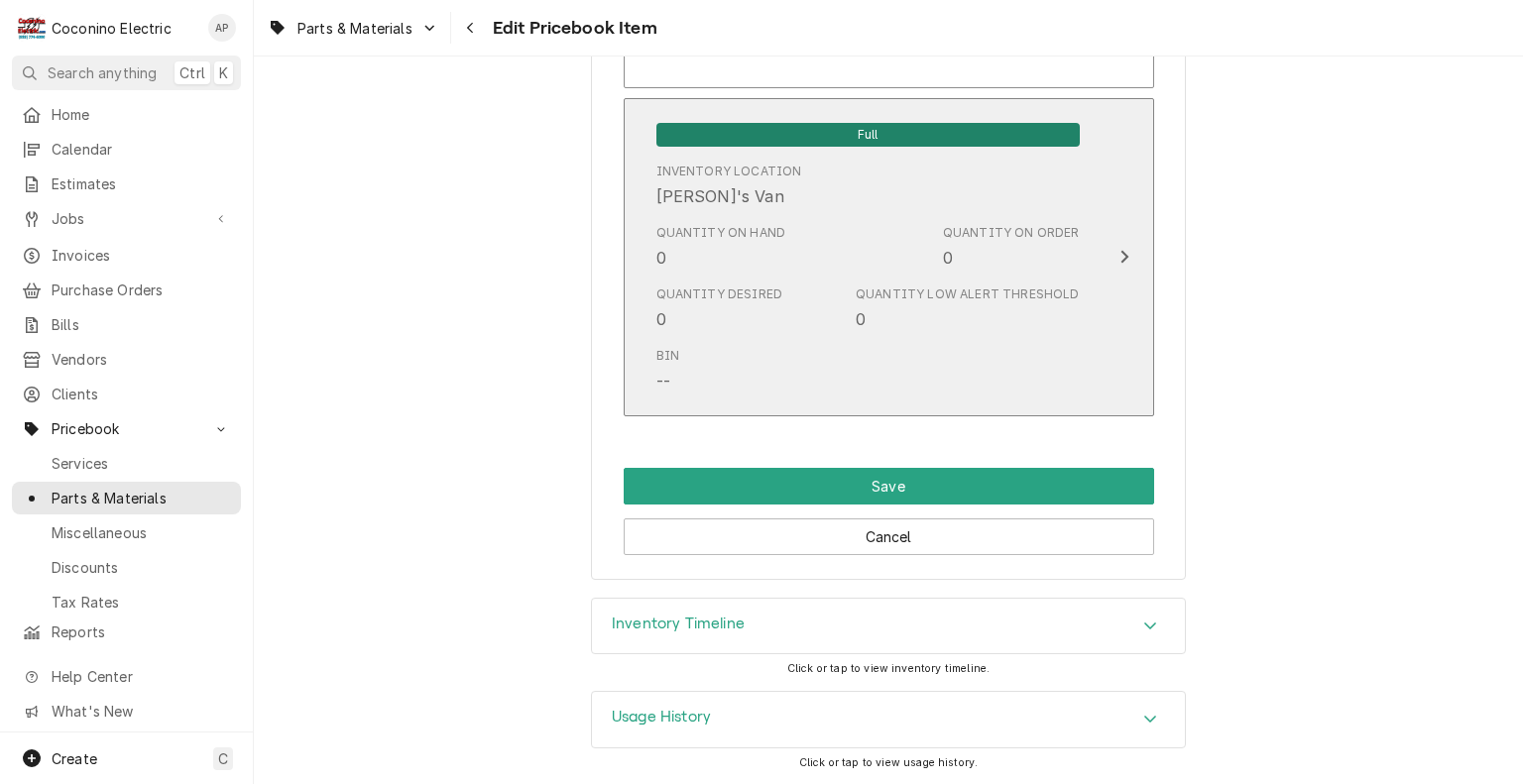 click on "Quantity Desired 0 Quantity Low Alert Threshold 0" at bounding box center [868, 308] 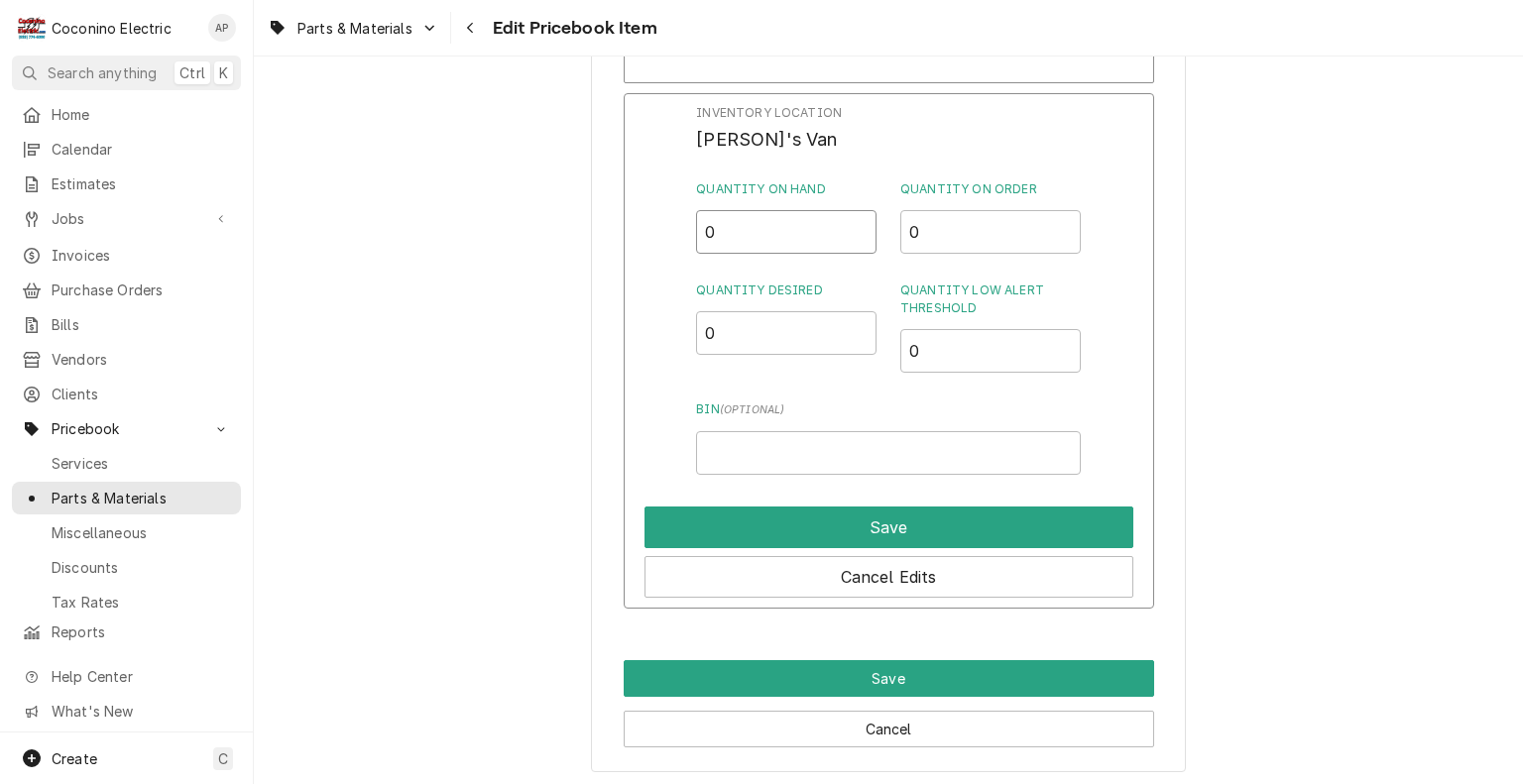drag, startPoint x: 755, startPoint y: 227, endPoint x: 587, endPoint y: 223, distance: 168.04761 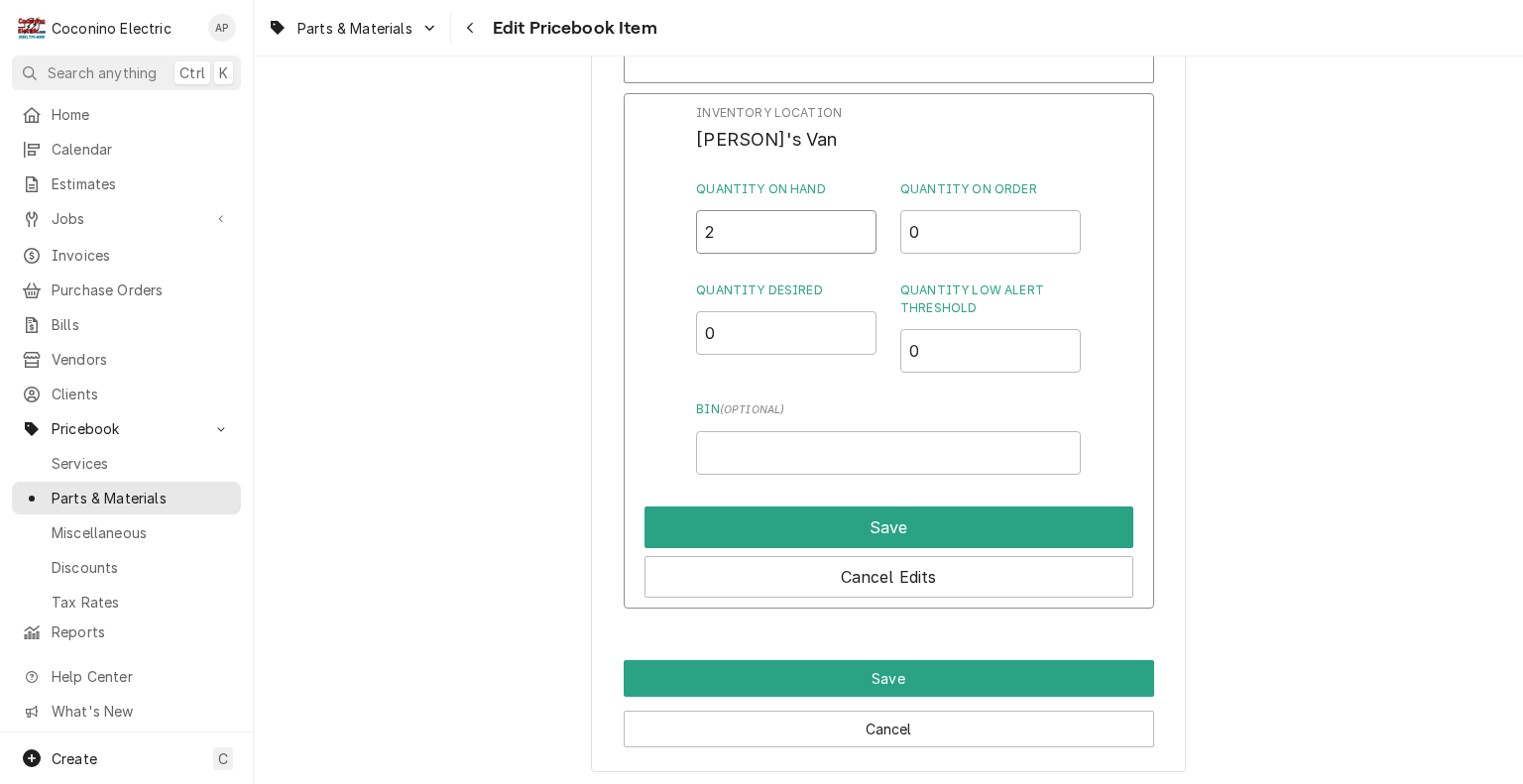 type on "2" 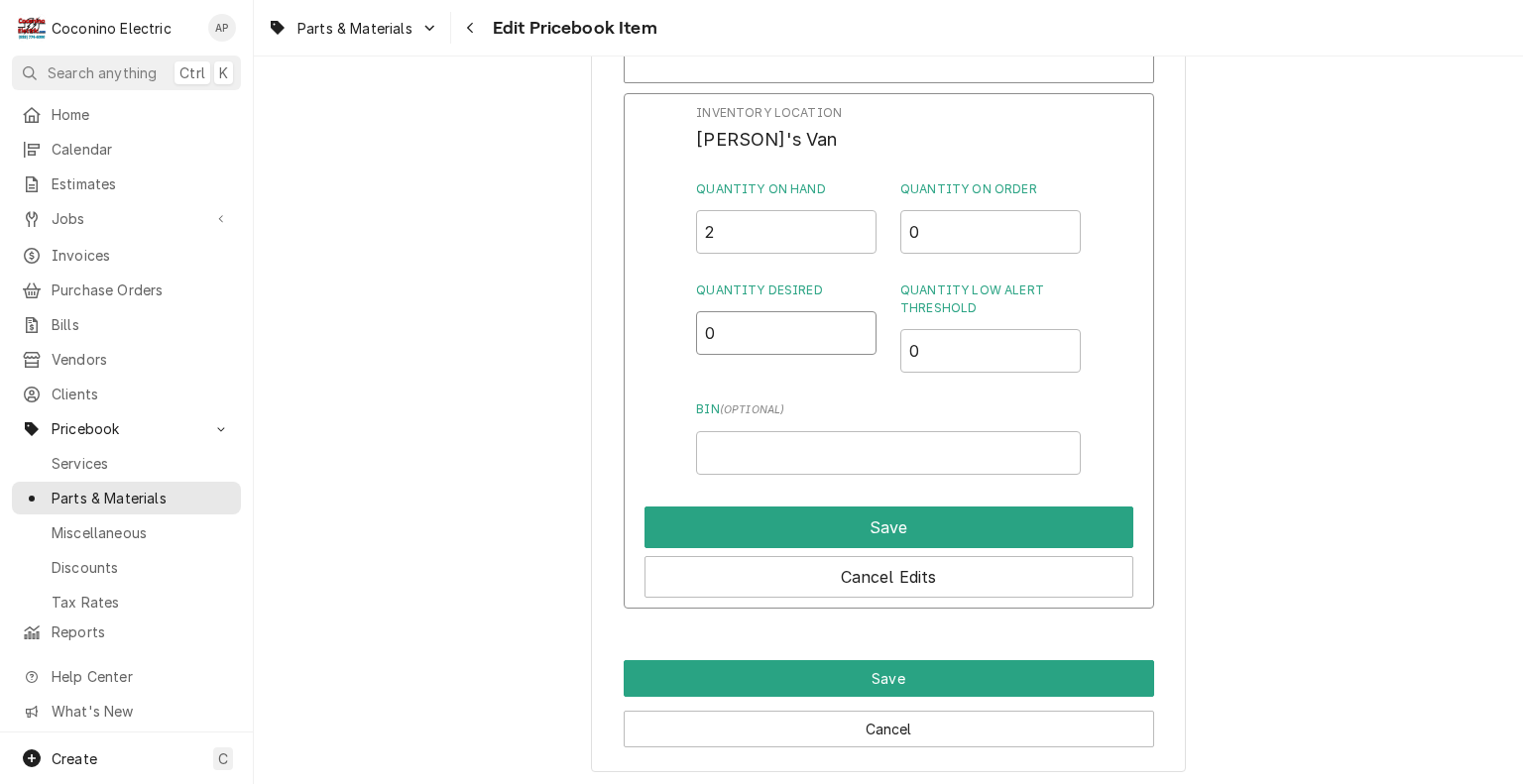 drag, startPoint x: 728, startPoint y: 334, endPoint x: 572, endPoint y: 330, distance: 156.05127 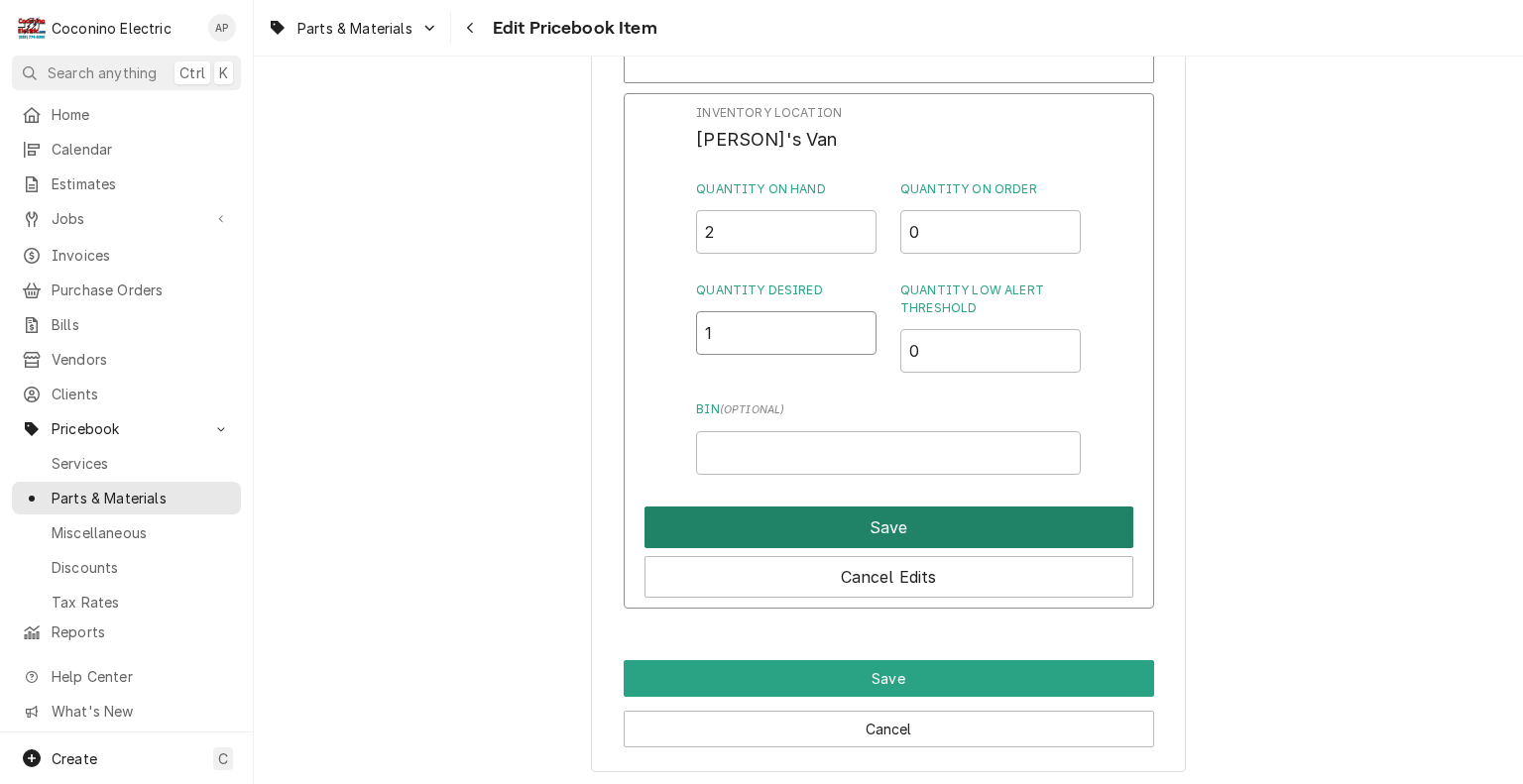 type on "1" 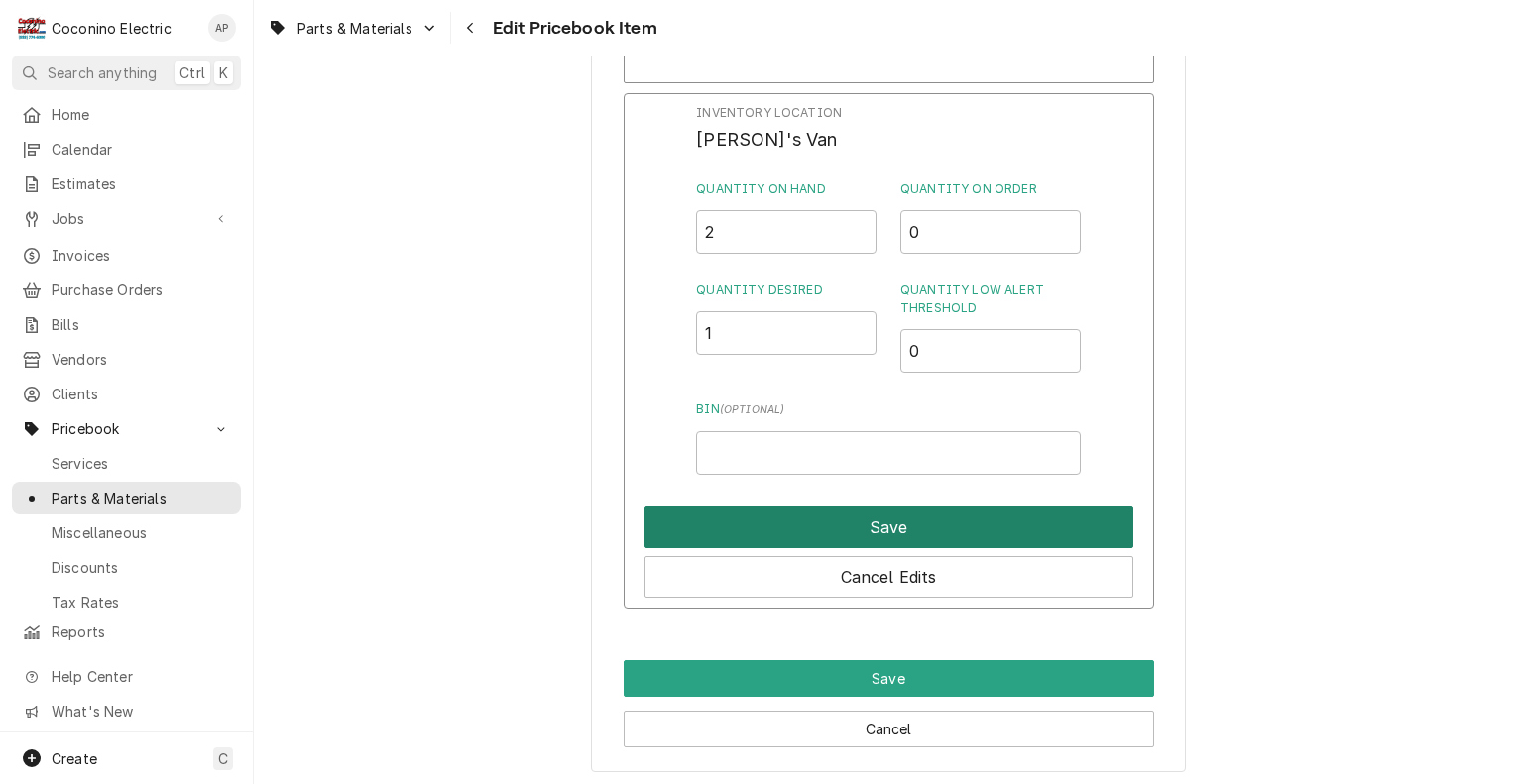 click on "Save" at bounding box center (888, 527) 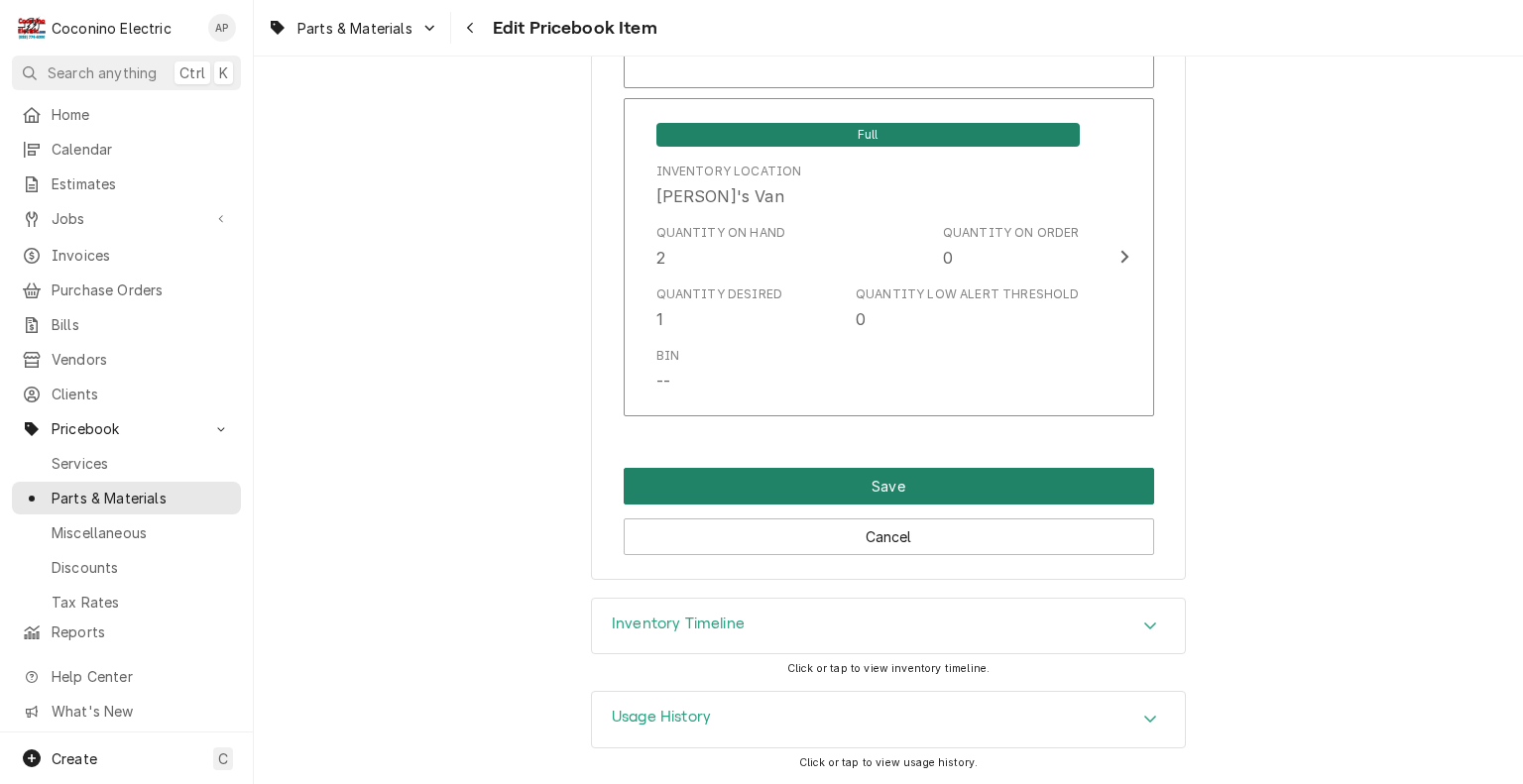 click on "Save" at bounding box center (888, 486) 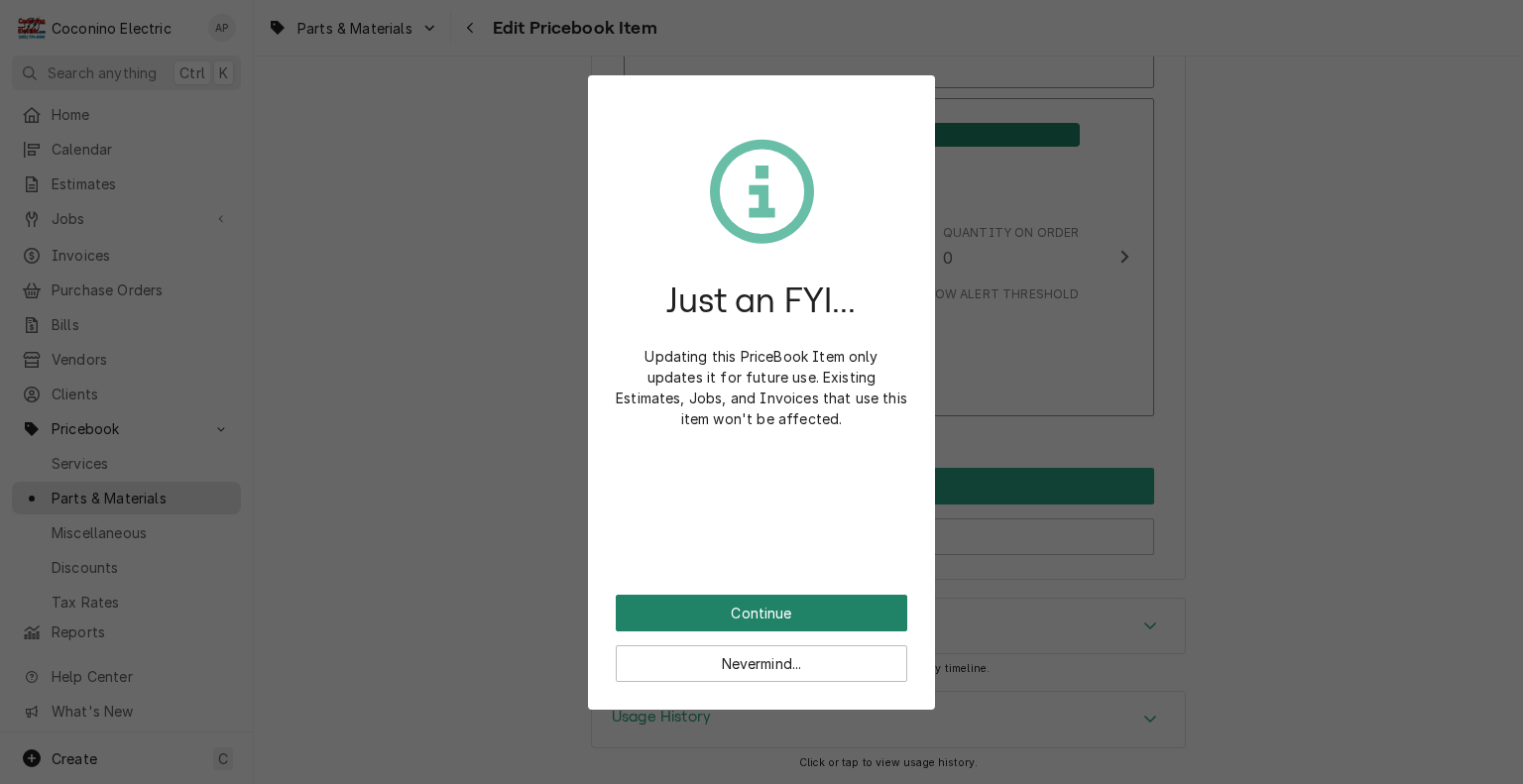 click on "Continue" at bounding box center (762, 613) 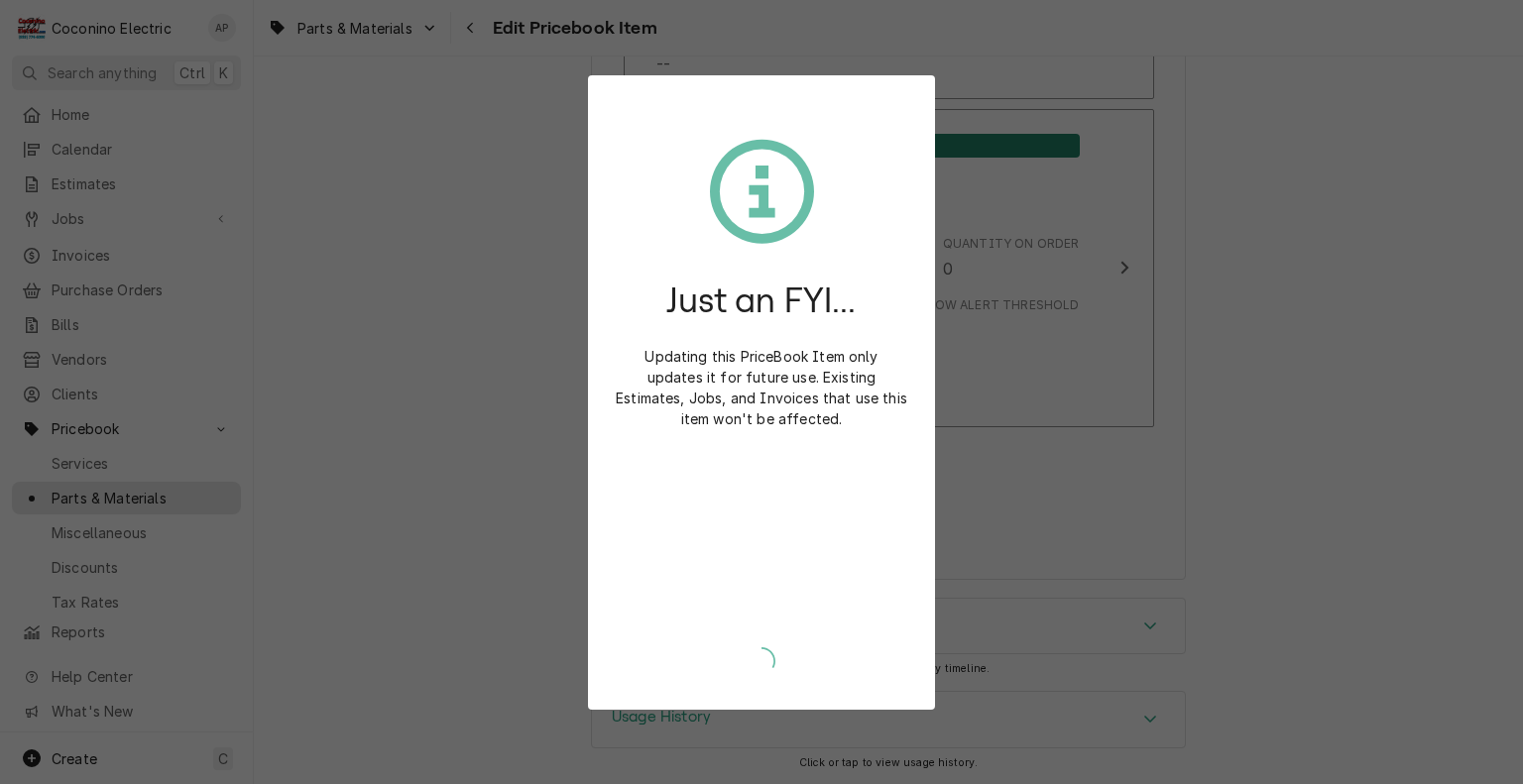 type on "x" 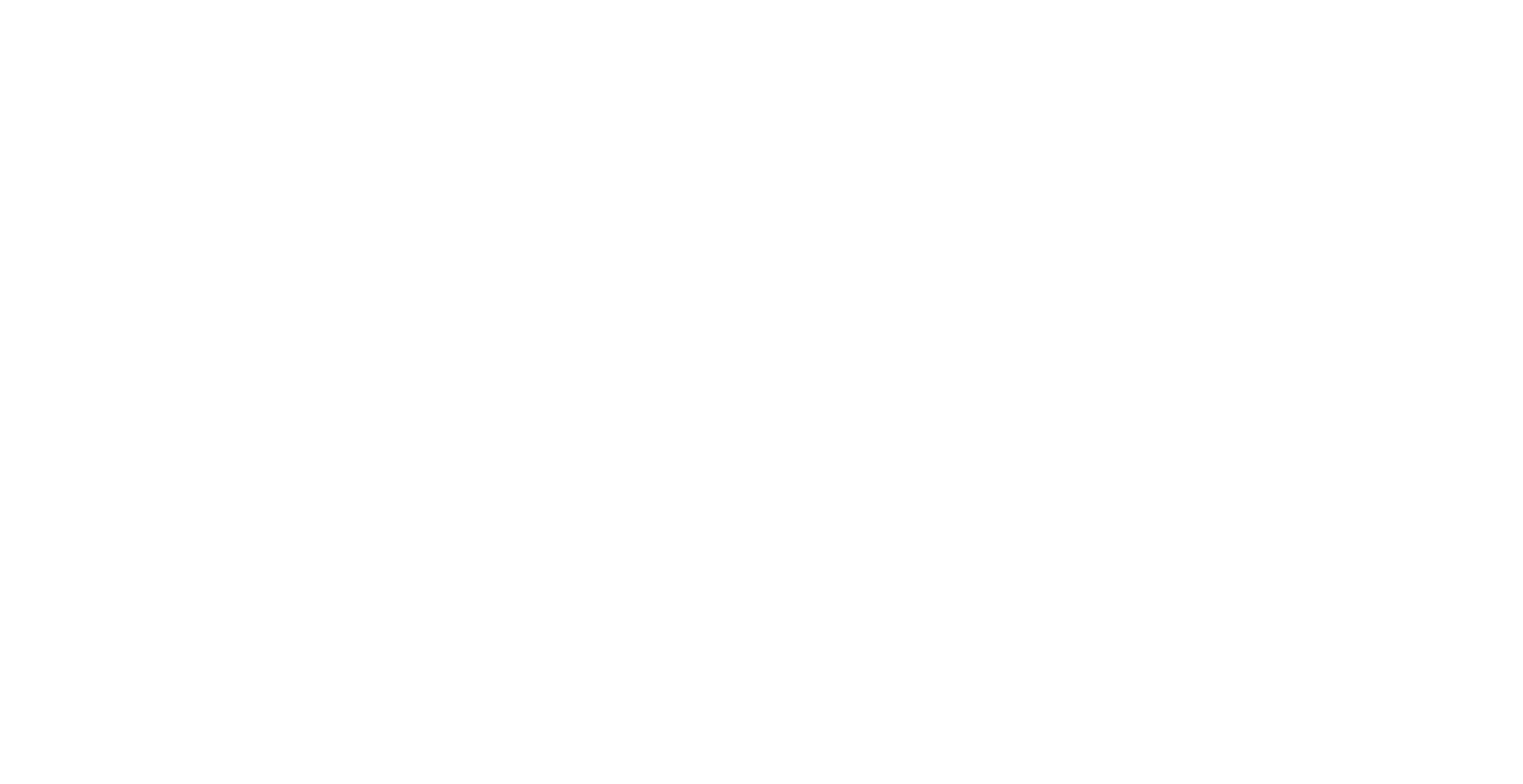 scroll, scrollTop: 0, scrollLeft: 0, axis: both 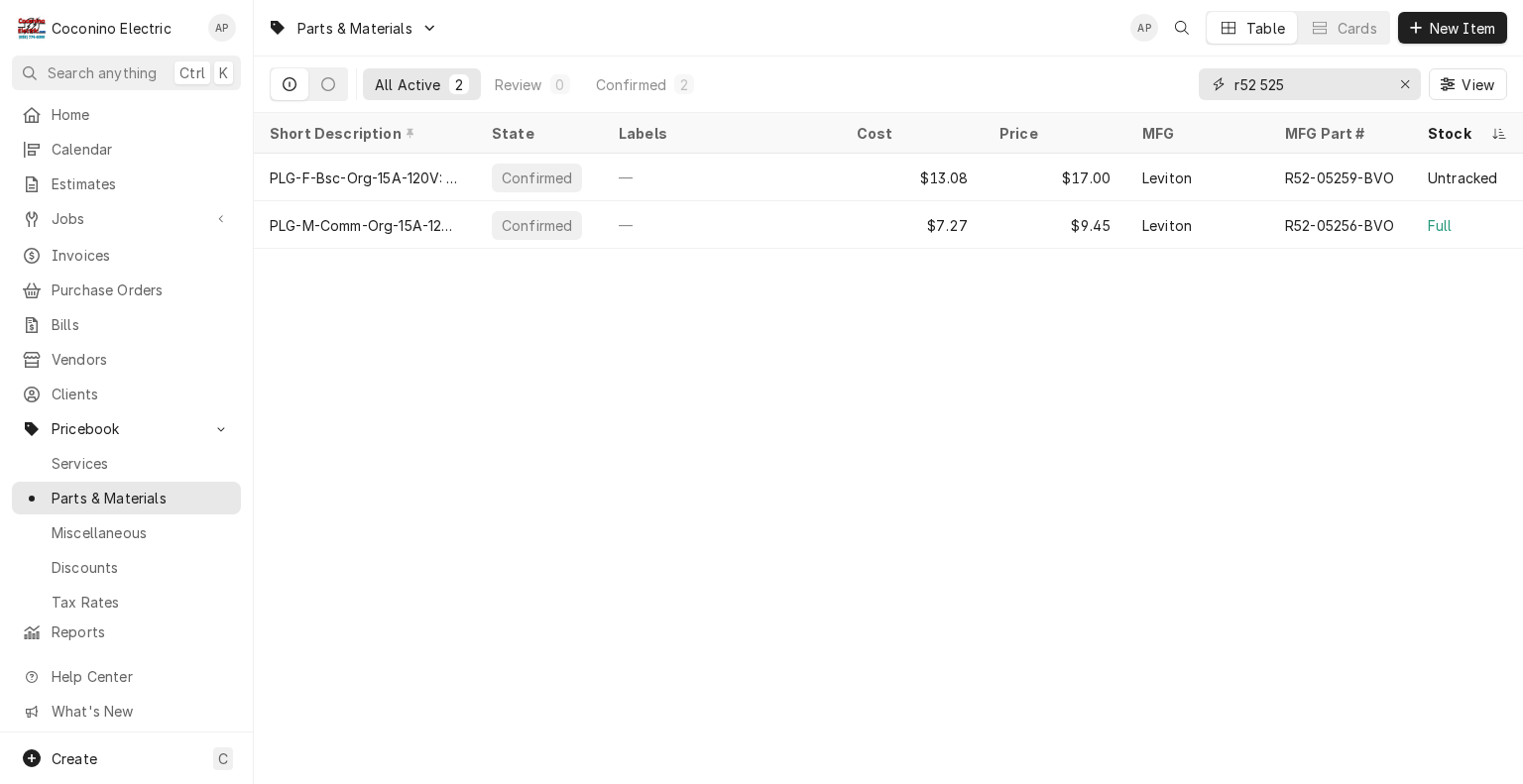 drag, startPoint x: 1298, startPoint y: 83, endPoint x: 1128, endPoint y: 95, distance: 170.423 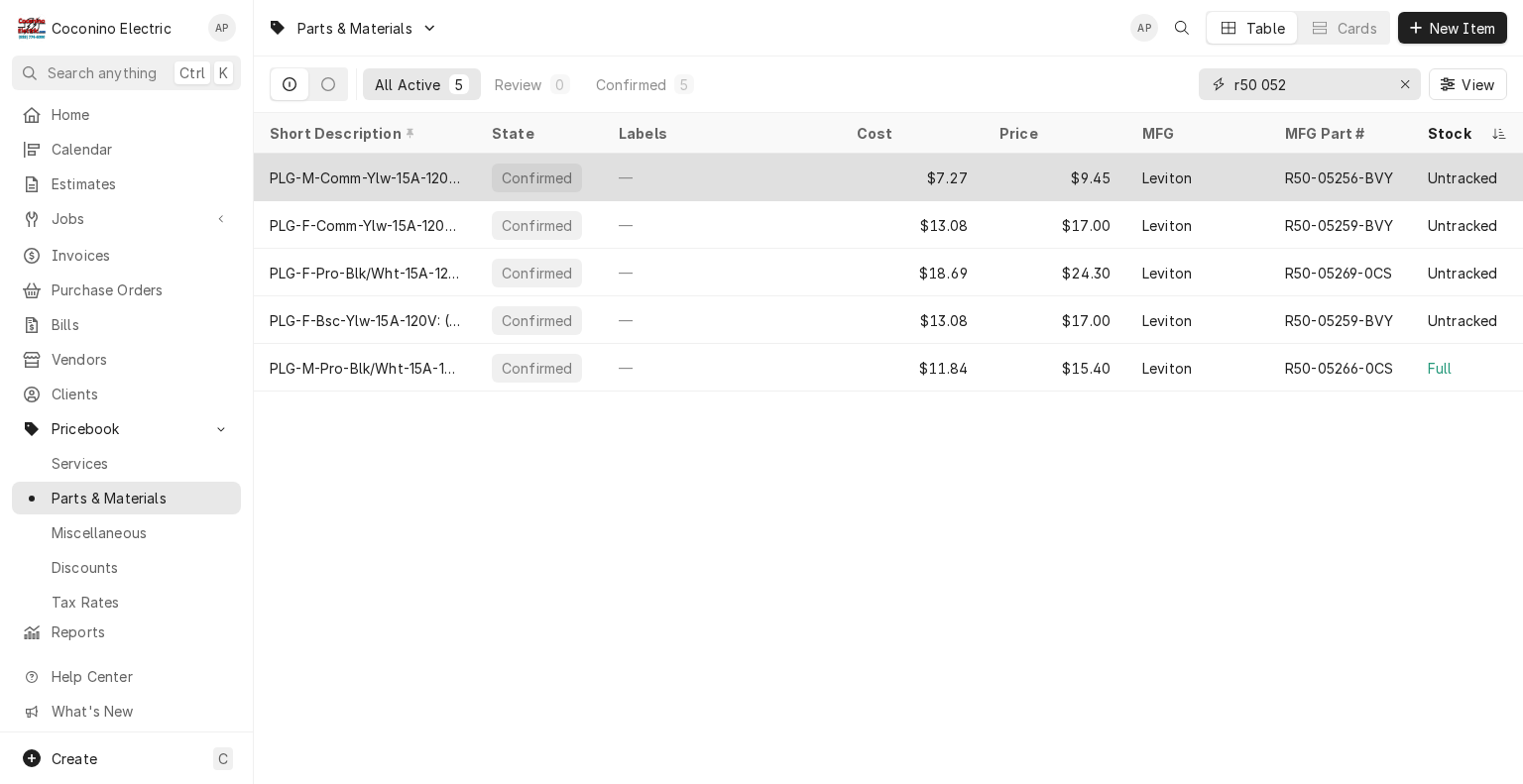 type on "r50 052" 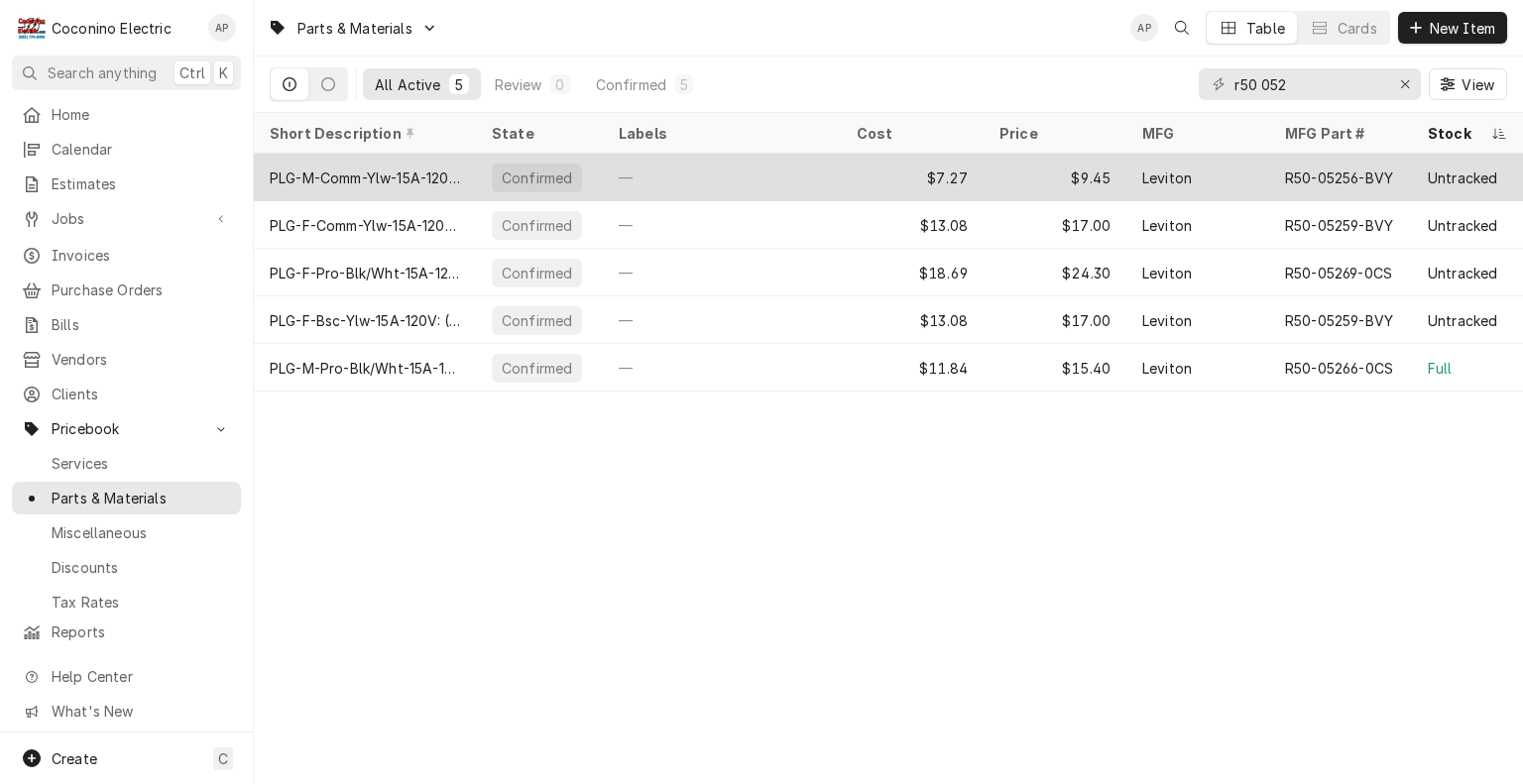 click on "$7.27" at bounding box center [912, 177] 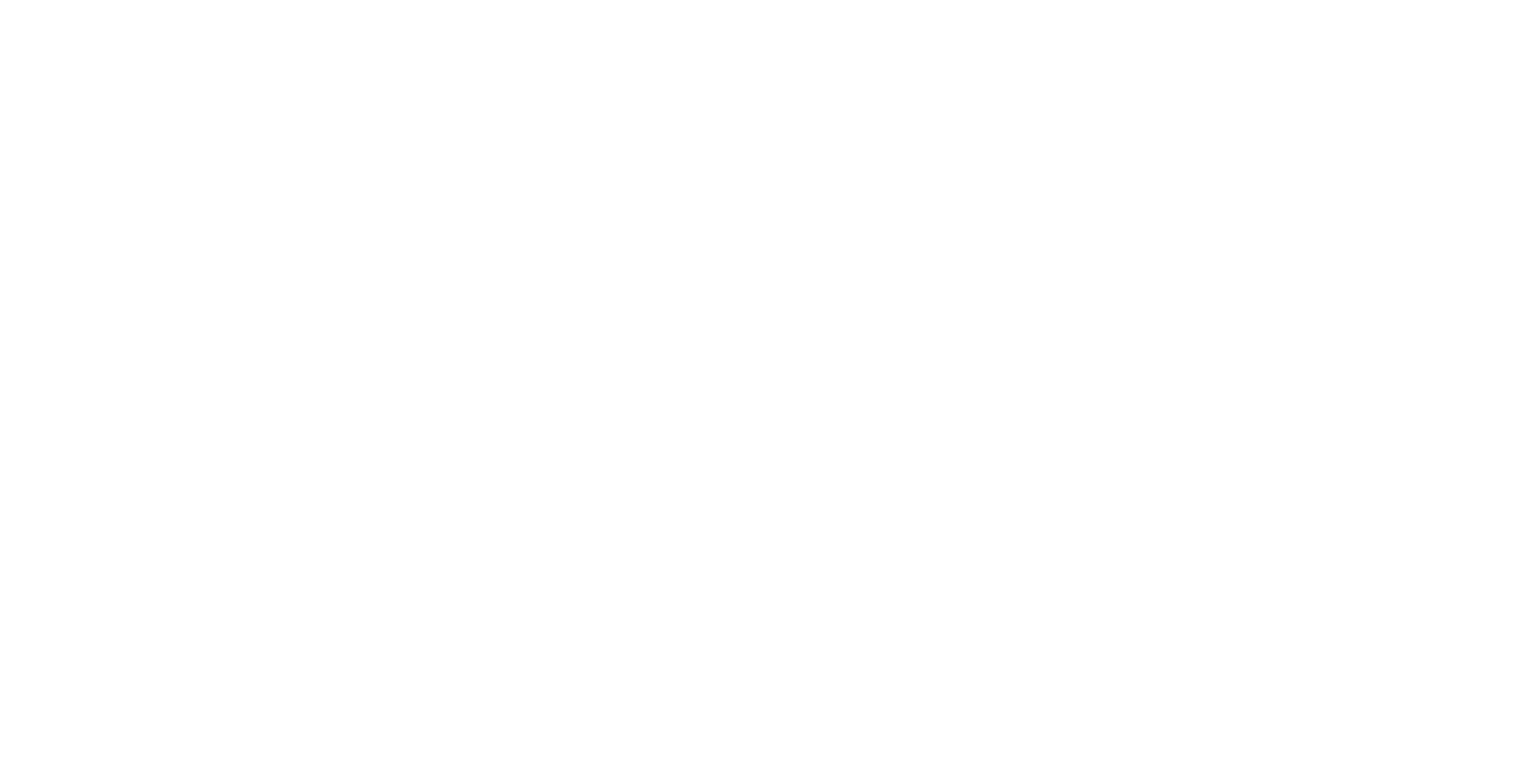 scroll, scrollTop: 0, scrollLeft: 0, axis: both 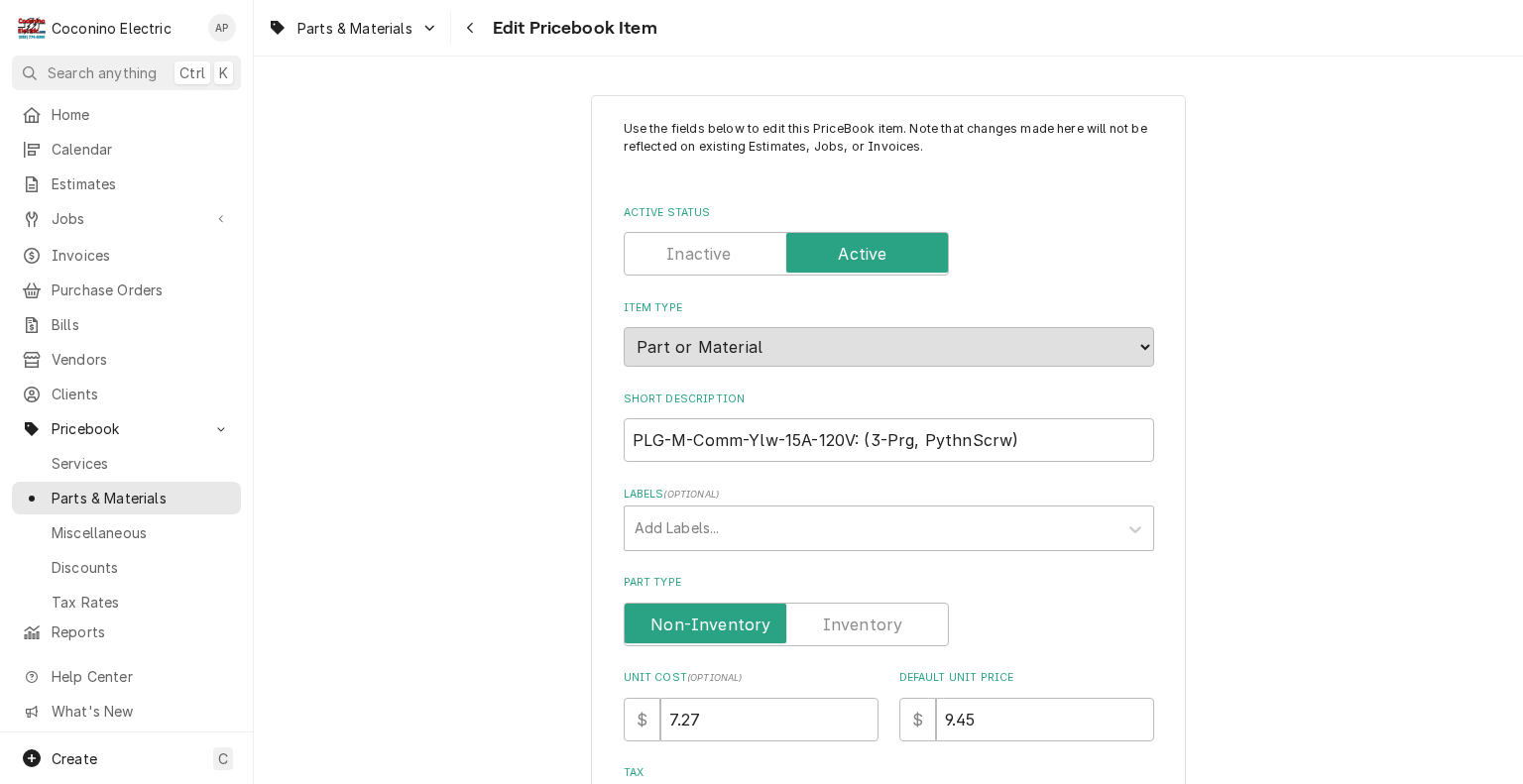 click at bounding box center [786, 624] 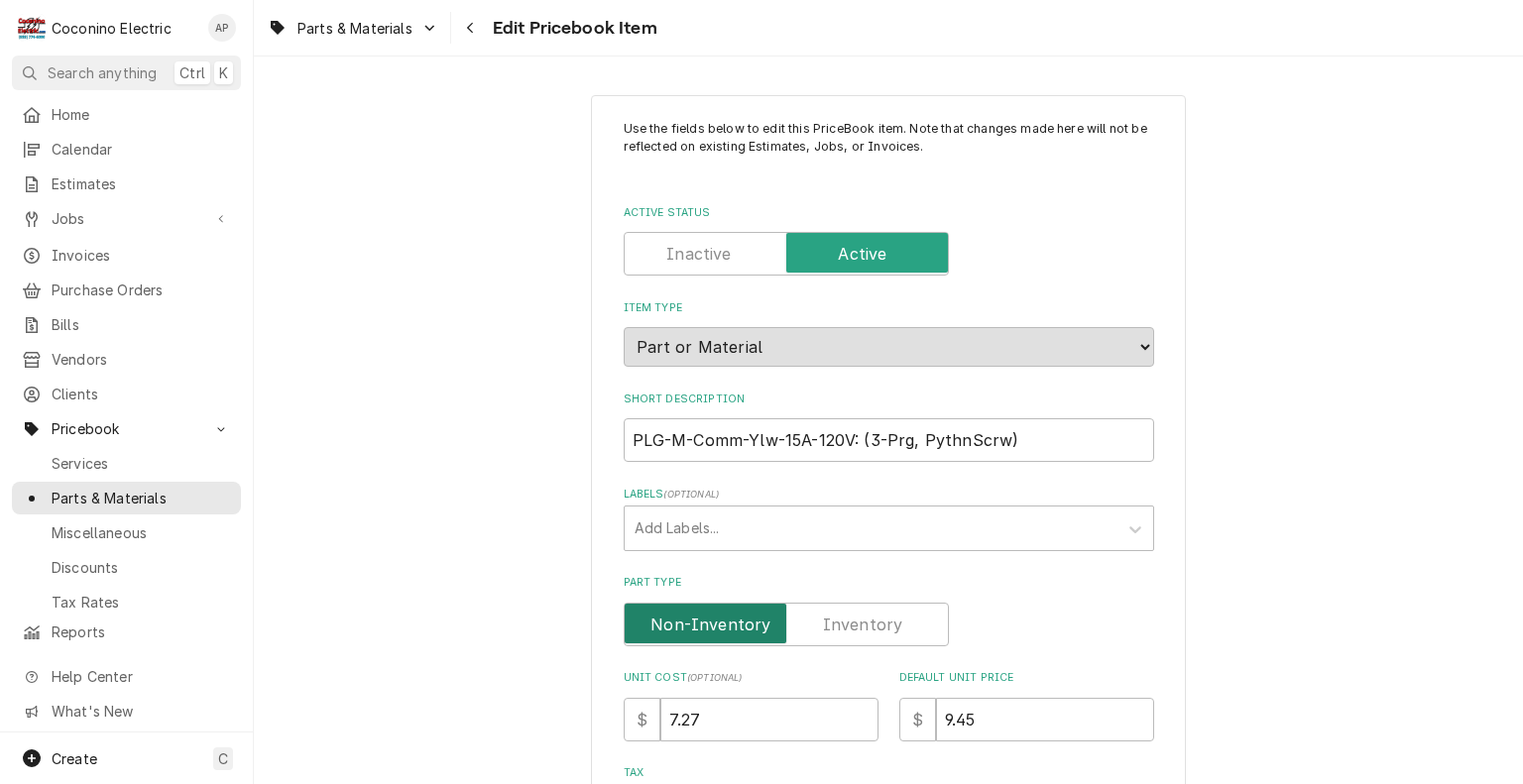 click at bounding box center (786, 624) 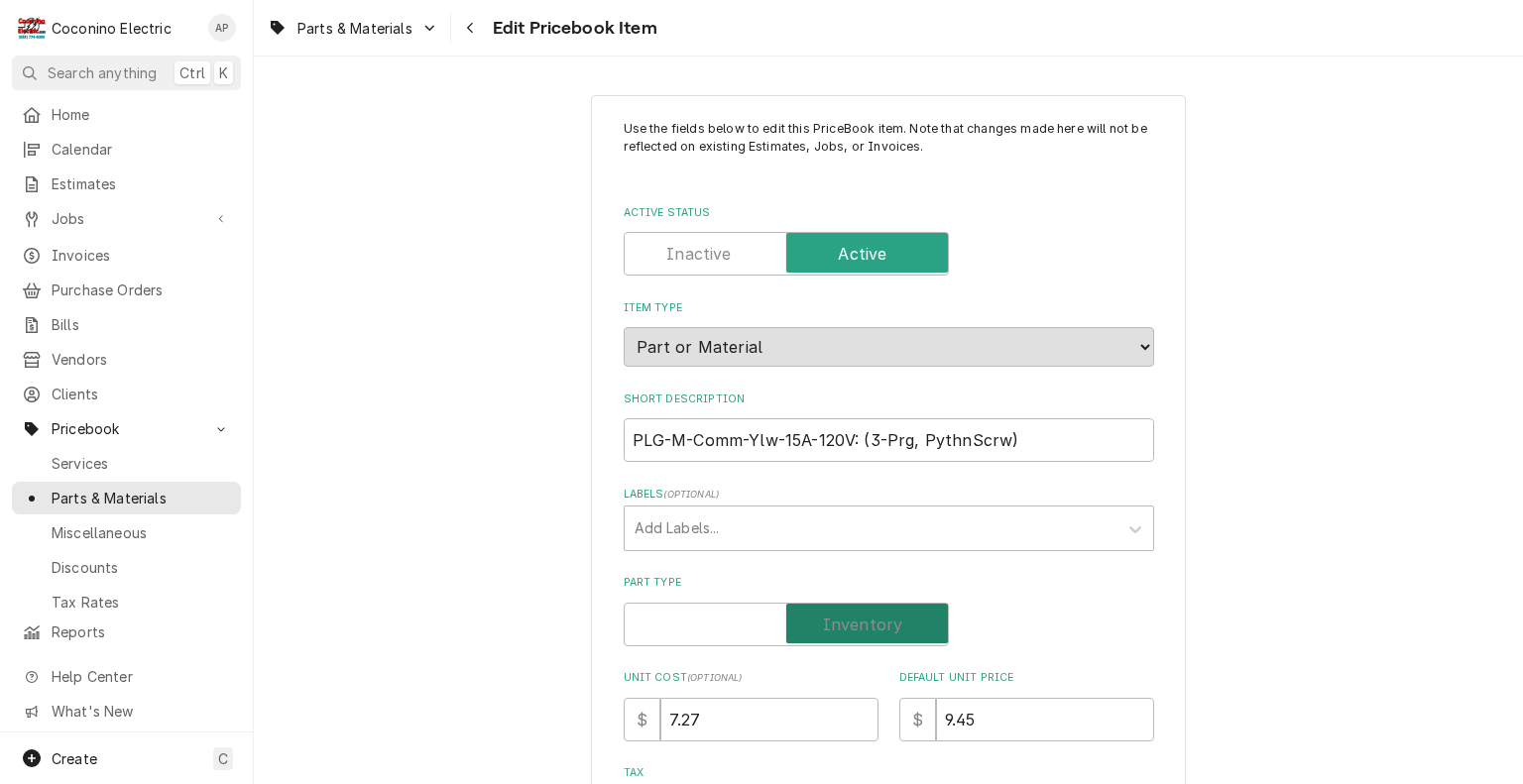 checkbox on "true" 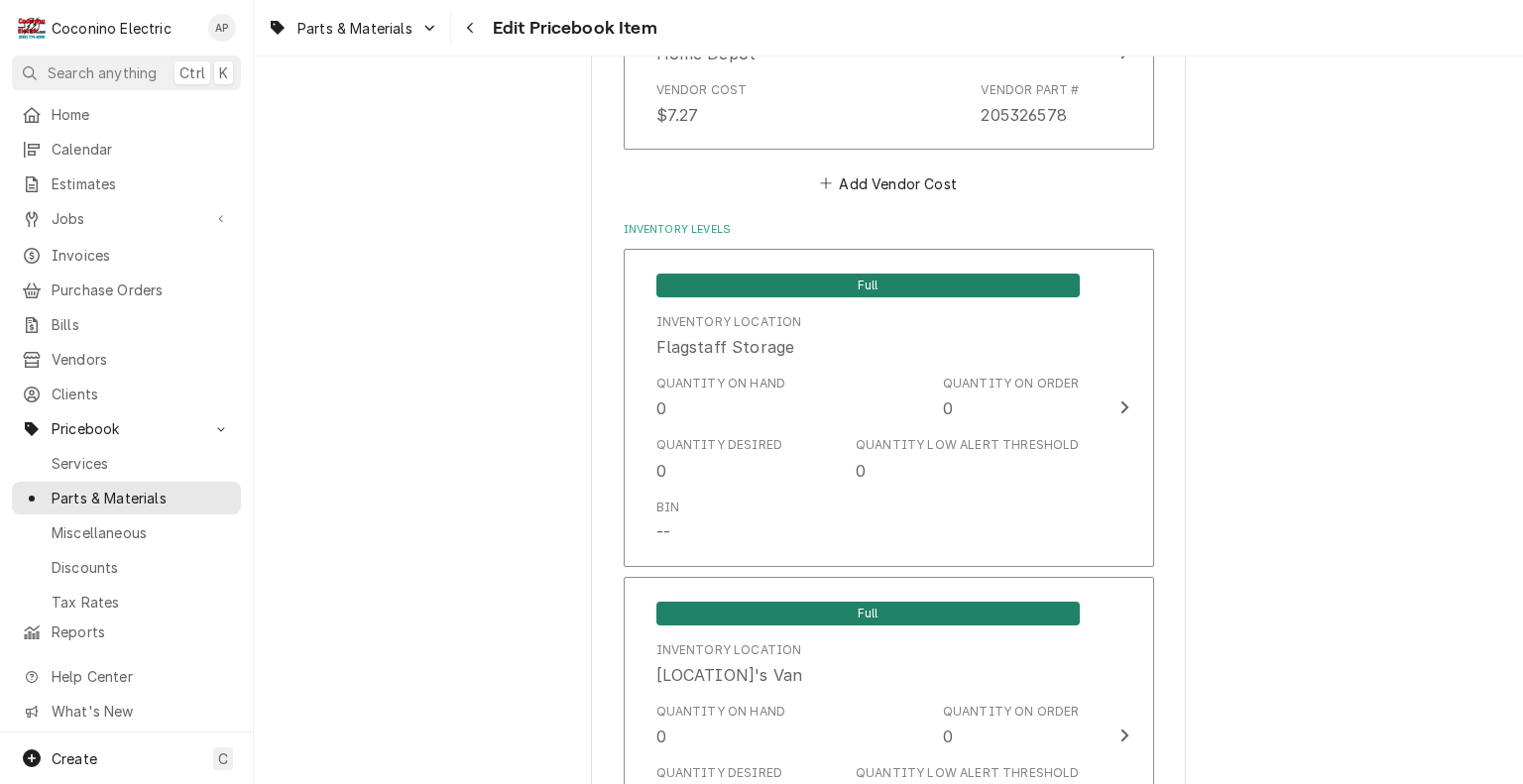 scroll, scrollTop: 1592, scrollLeft: 0, axis: vertical 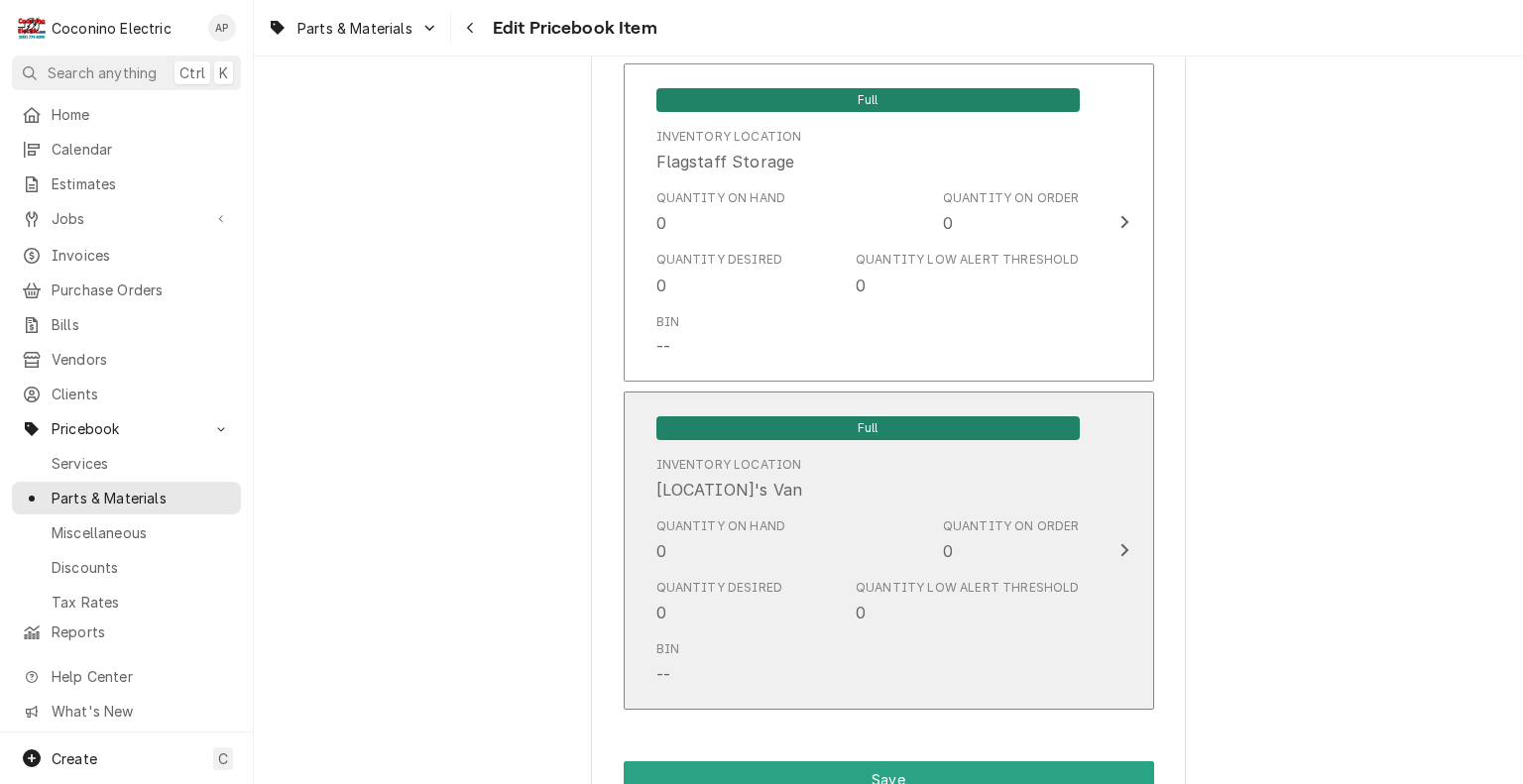 click on "Inventory Location [LOCATION]'s Van" at bounding box center [868, 479] 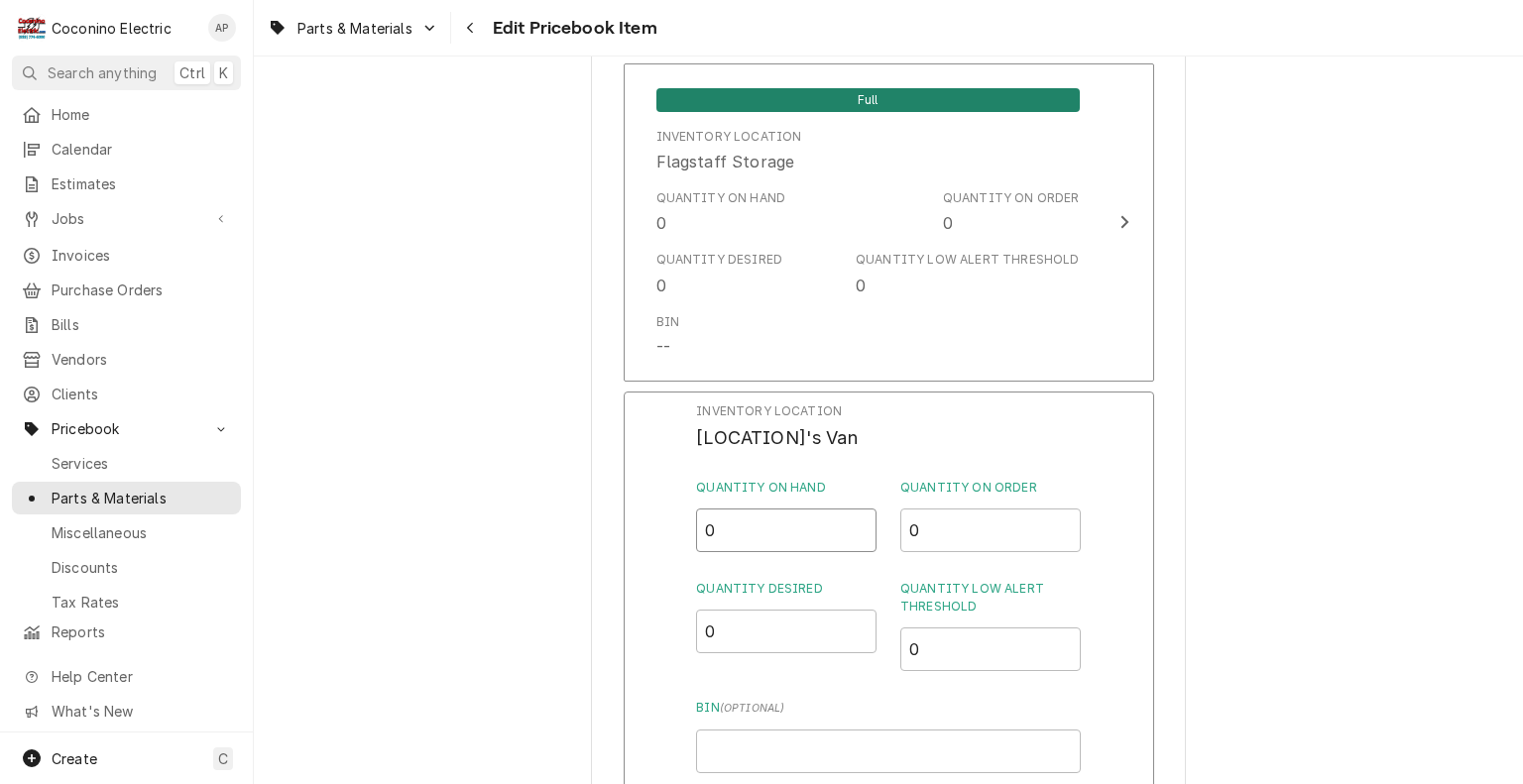 drag, startPoint x: 774, startPoint y: 514, endPoint x: 623, endPoint y: 503, distance: 151.40013 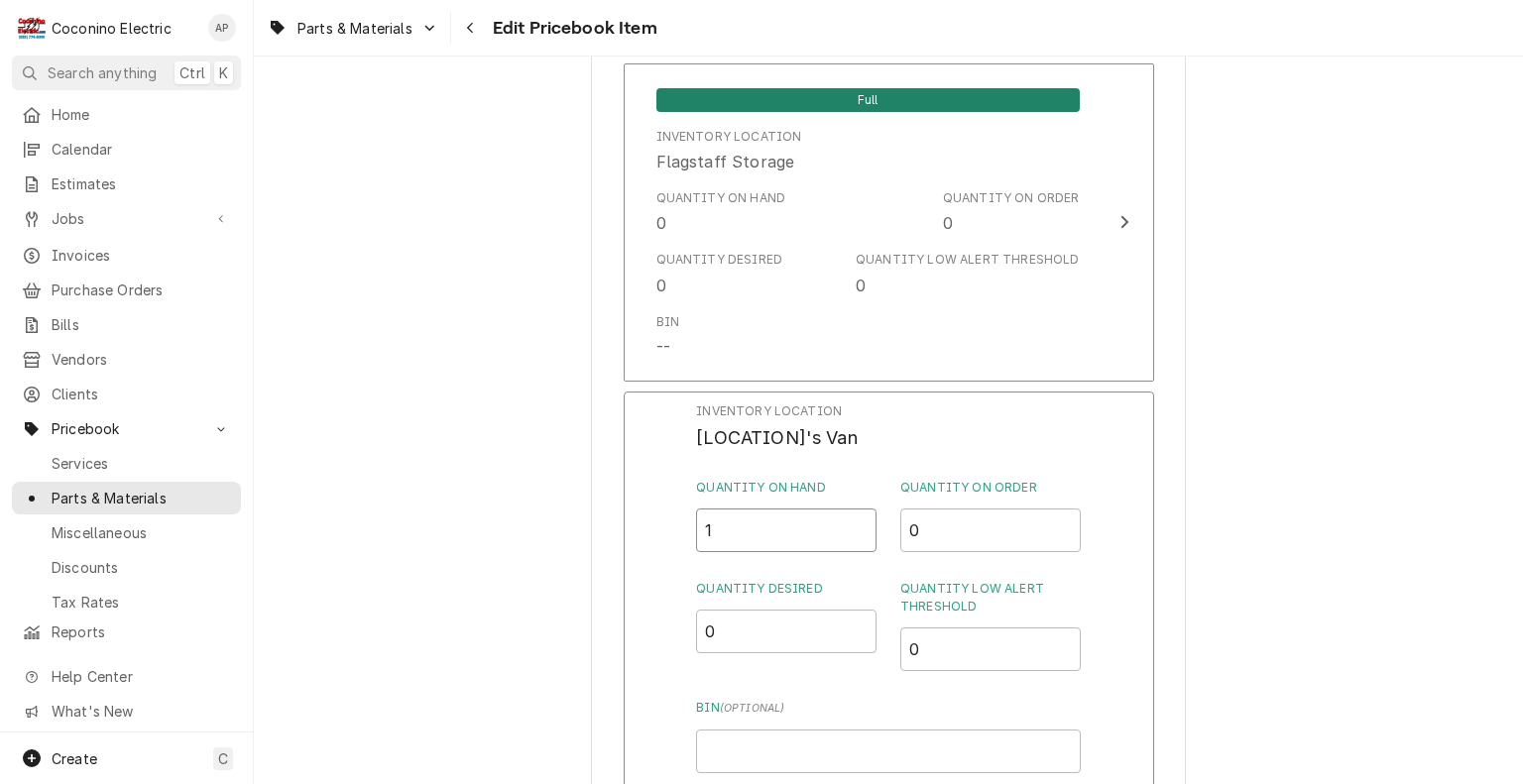 type on "1" 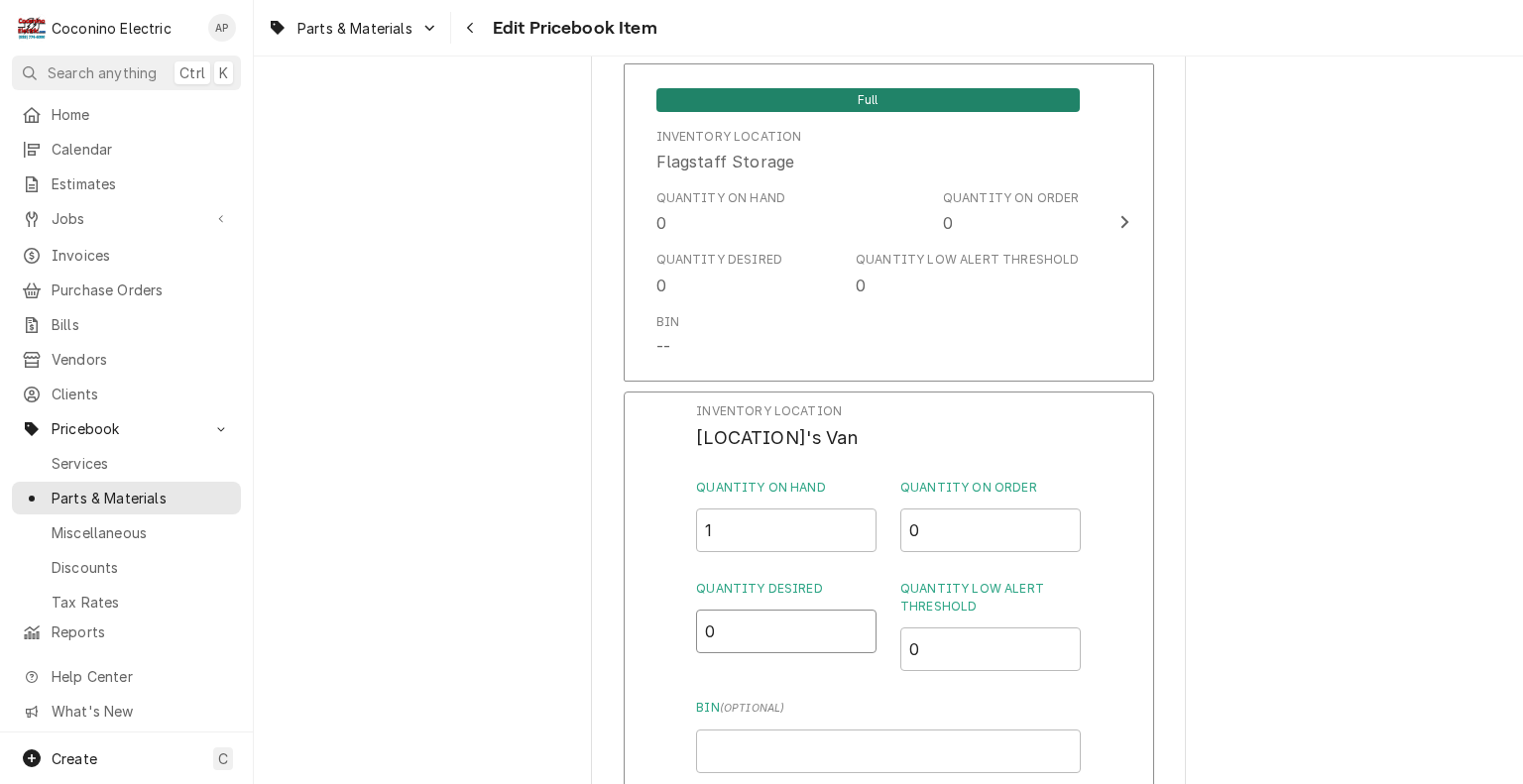 drag, startPoint x: 743, startPoint y: 624, endPoint x: 503, endPoint y: 650, distance: 241.40423 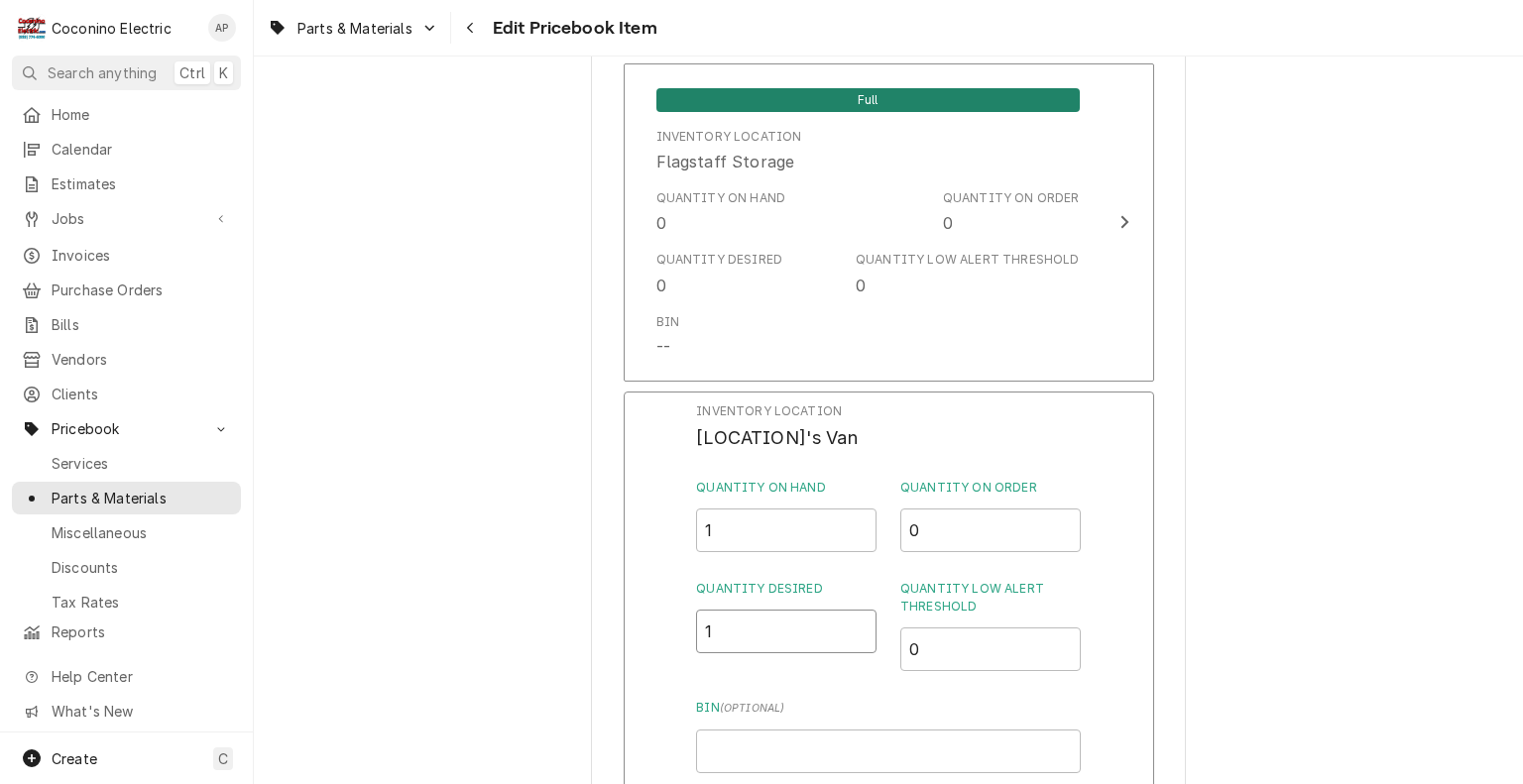 type on "1" 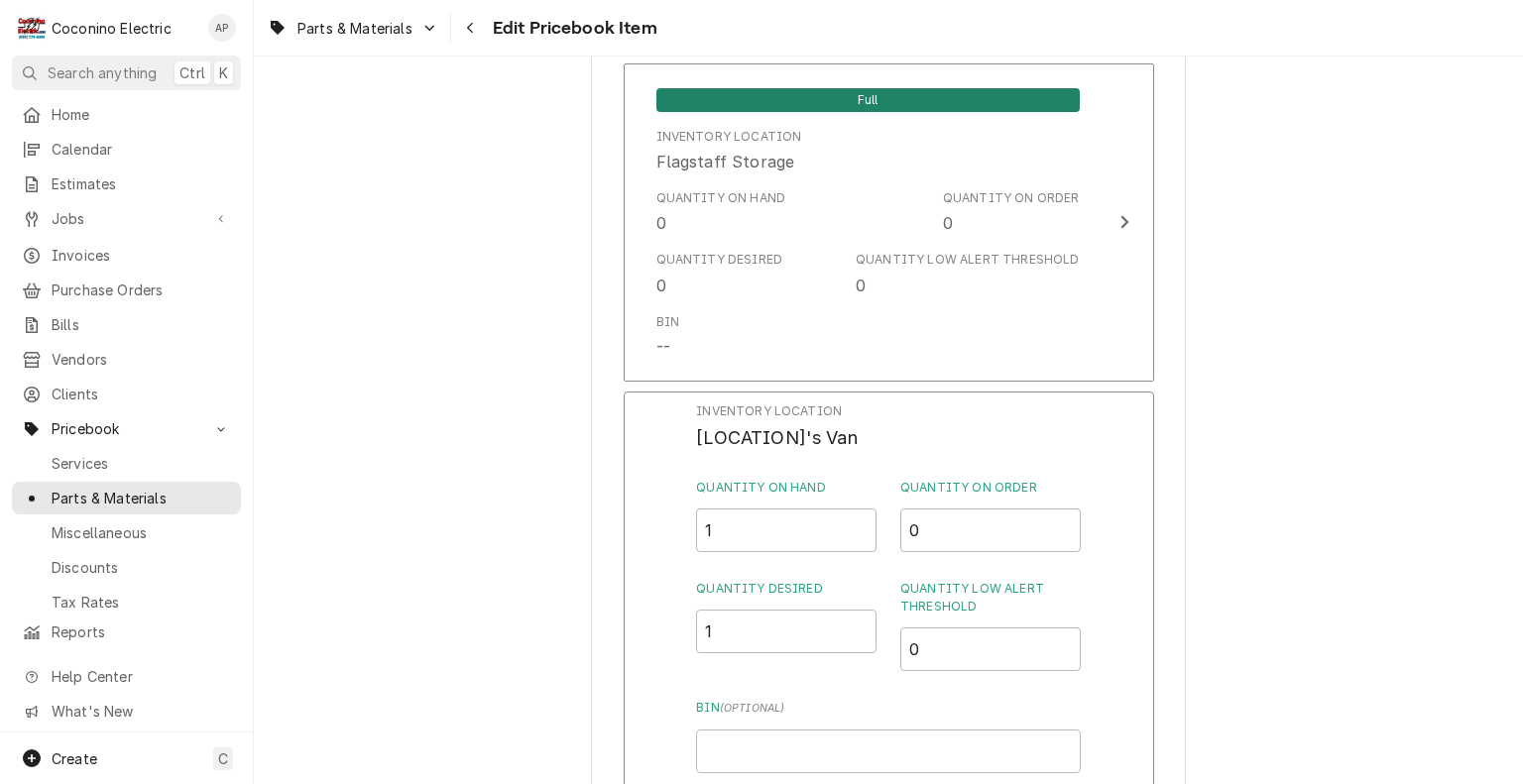 click on "Use the fields below to edit this PriceBook item. Note that changes made here will not be reflected on existing Estimates, Jobs, or Invoices. Active Status Item Type Choose PriceBook item type... Service Charge Part or Material Miscellaneous Charge Discount Tax Short Description PLG-M-Comm-Ylw-15A-120V: (3-Prg, PythnScrw) Labels  ( optional ) Add Labels... Part Type Unit Cost  ( optional ) $ 7.27 Default Unit Price $ 9.45 Tax Manufacturer  ( optional ) Leviton Manufacturer Part #  ( optional ) R50-05256-BVY Detailed Summary Template  ( optional ) Commercial-Grade Male Plug / Yellow / 15 Amp / 120V / 1-Pole, 3-Wire, 3-Prong / NEMA 5-15P / Grounding / Python-Screw Internal Notes  ( optional ) Vendor Part Information Preferred Vendor Vendor Home Depot Vendor Cost $7.27 Vendor Part # 205326578 Add Vendor Cost Inventory Levels Full Inventory Location Flagstaff Storage Quantity on Hand 0 Quantity on Order 0 Quantity Desired 0 Quantity Low Alert Threshold 0 Bin -- Inventory Location [LOCATION]'s Van Quantity on Hand 1 0" at bounding box center (888, -213) 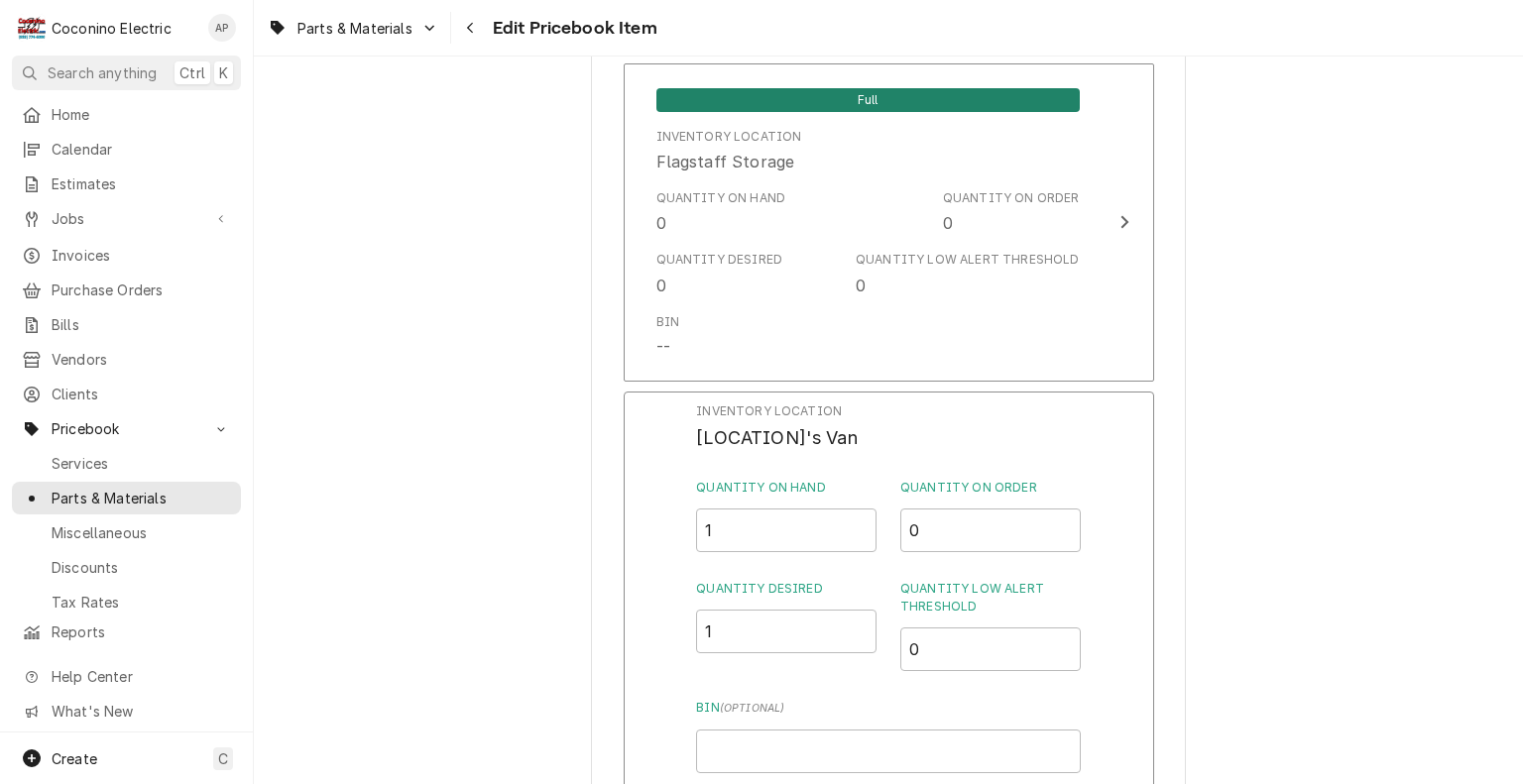 scroll, scrollTop: 2090, scrollLeft: 0, axis: vertical 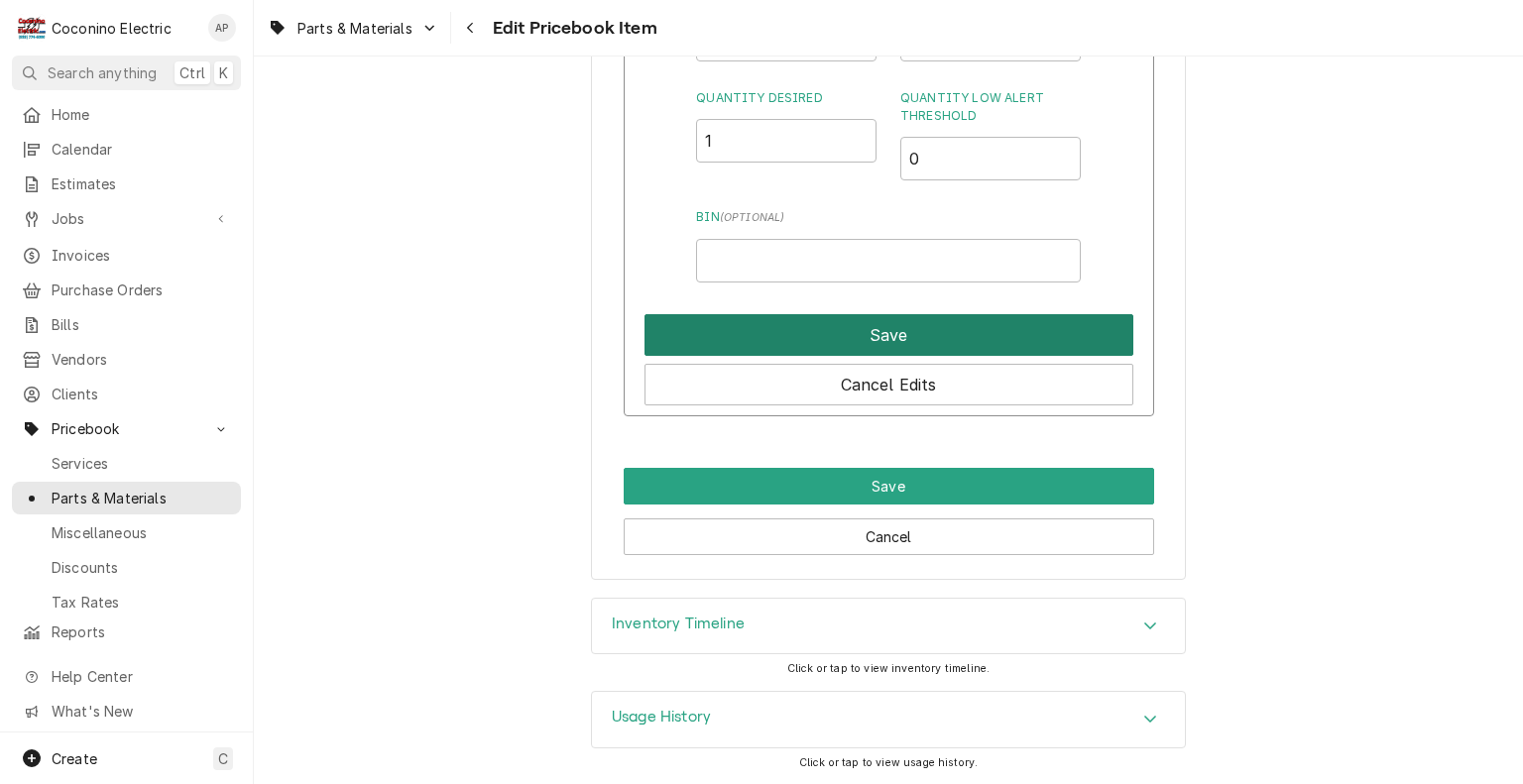 click on "Save" at bounding box center (888, 335) 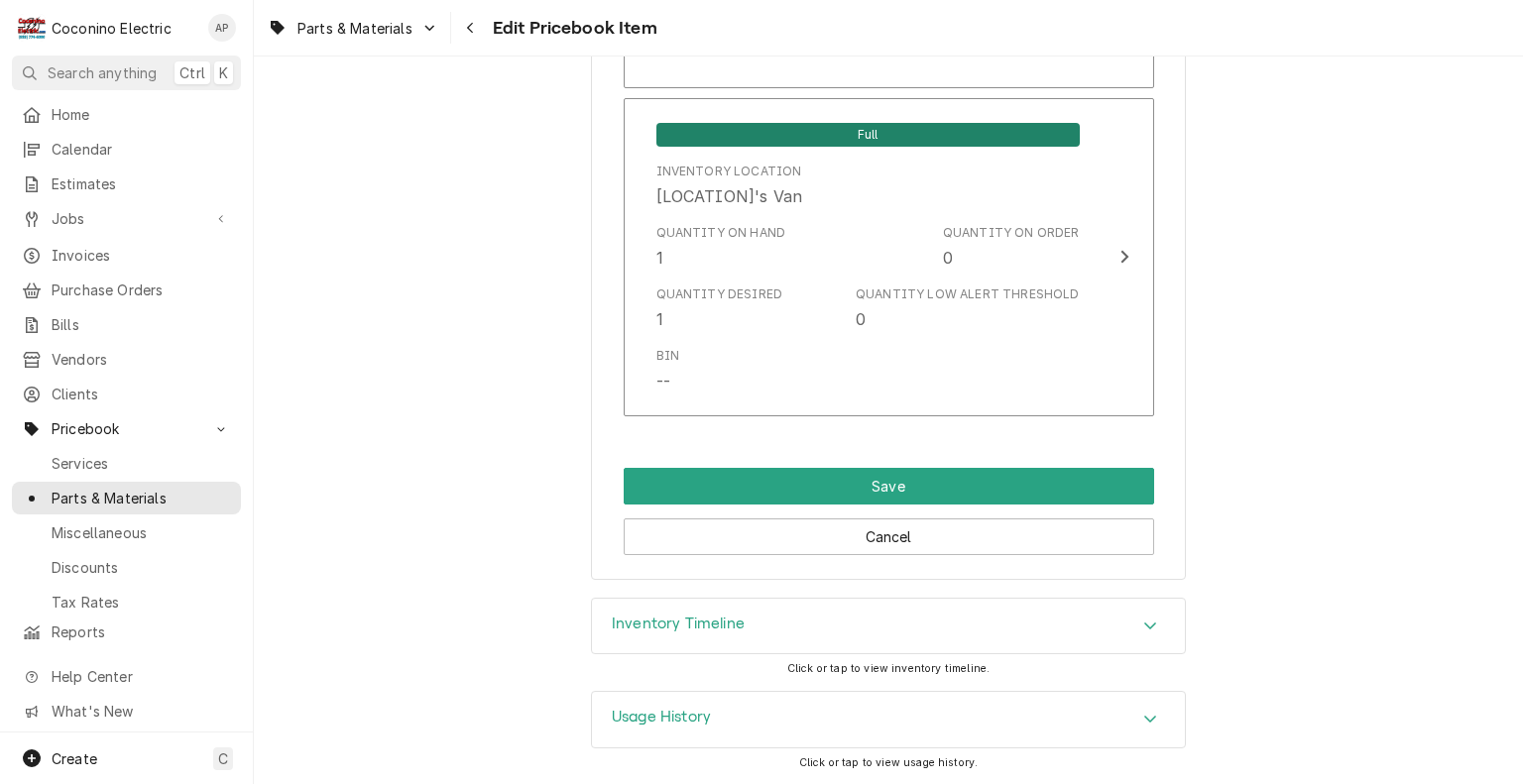 scroll, scrollTop: 1890, scrollLeft: 0, axis: vertical 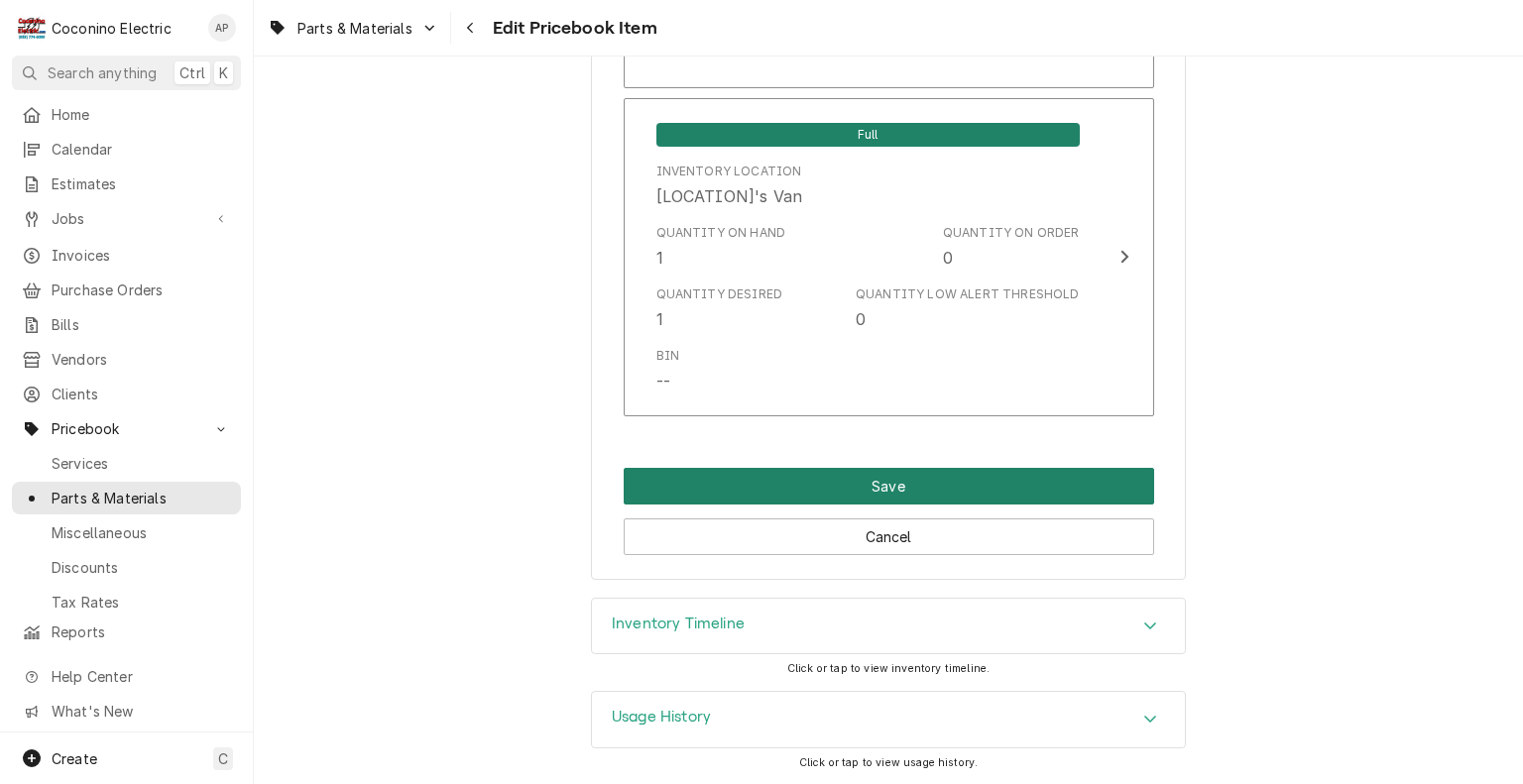 click on "Save" at bounding box center (888, 486) 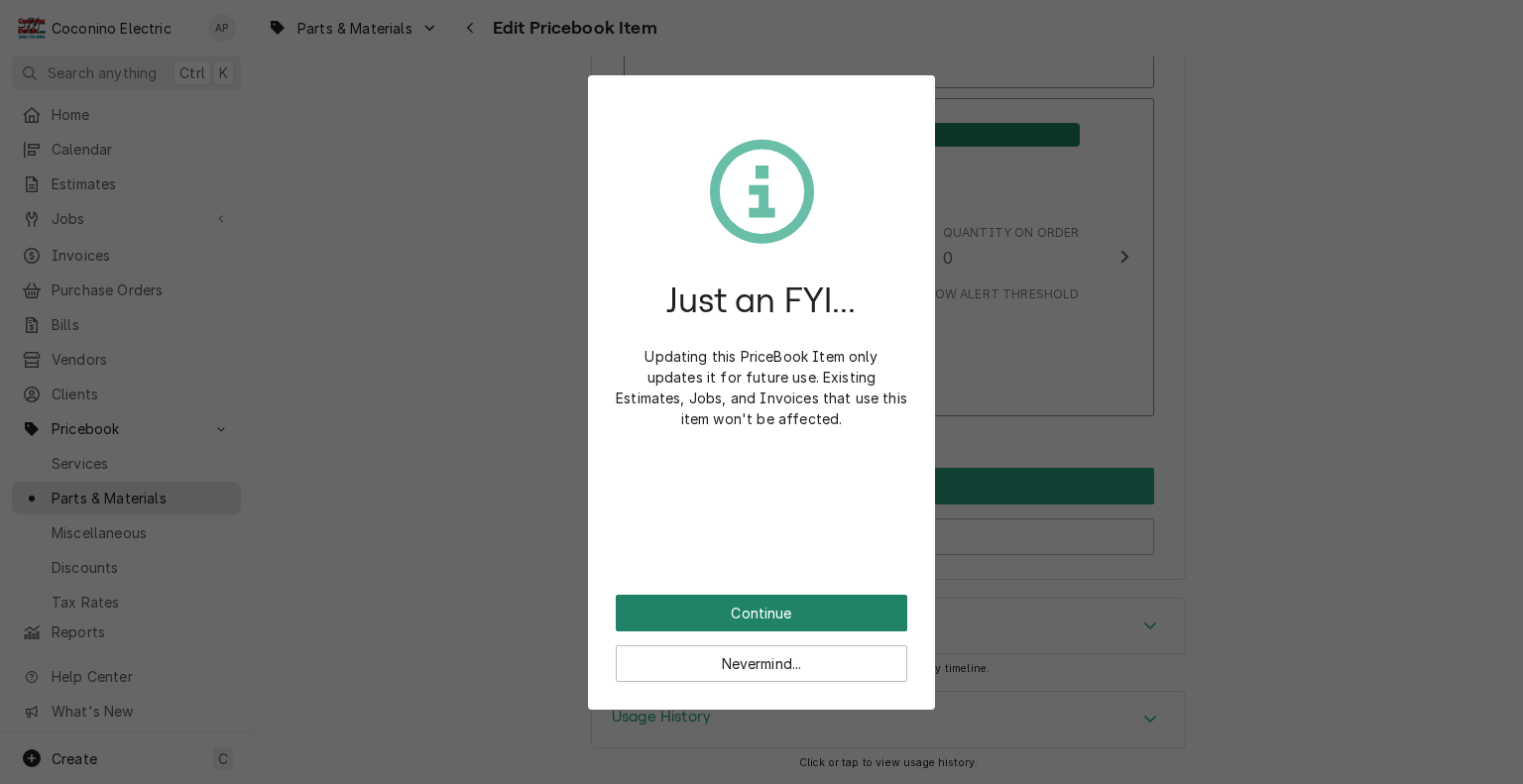 click on "Continue" at bounding box center [762, 613] 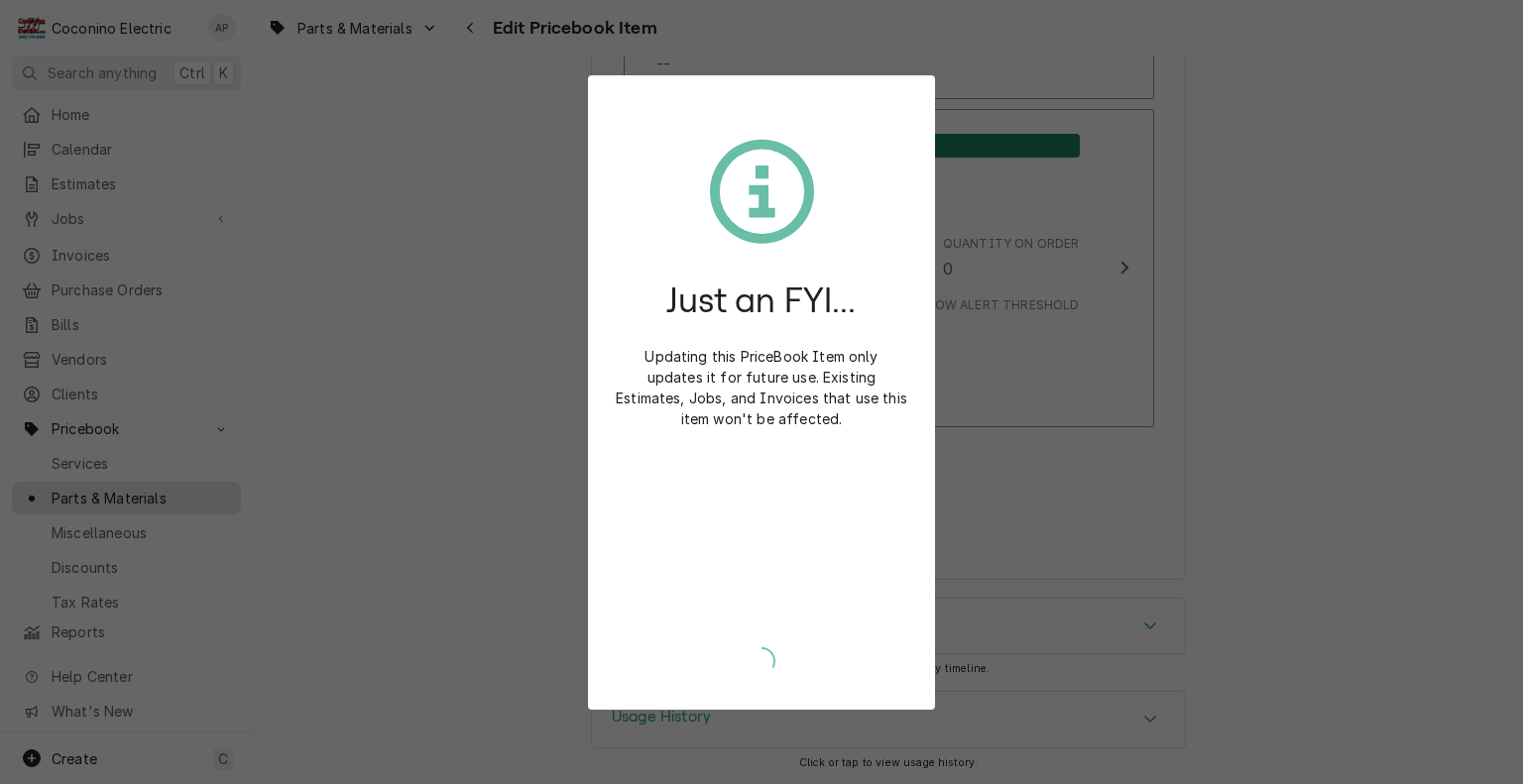 scroll, scrollTop: 1877, scrollLeft: 0, axis: vertical 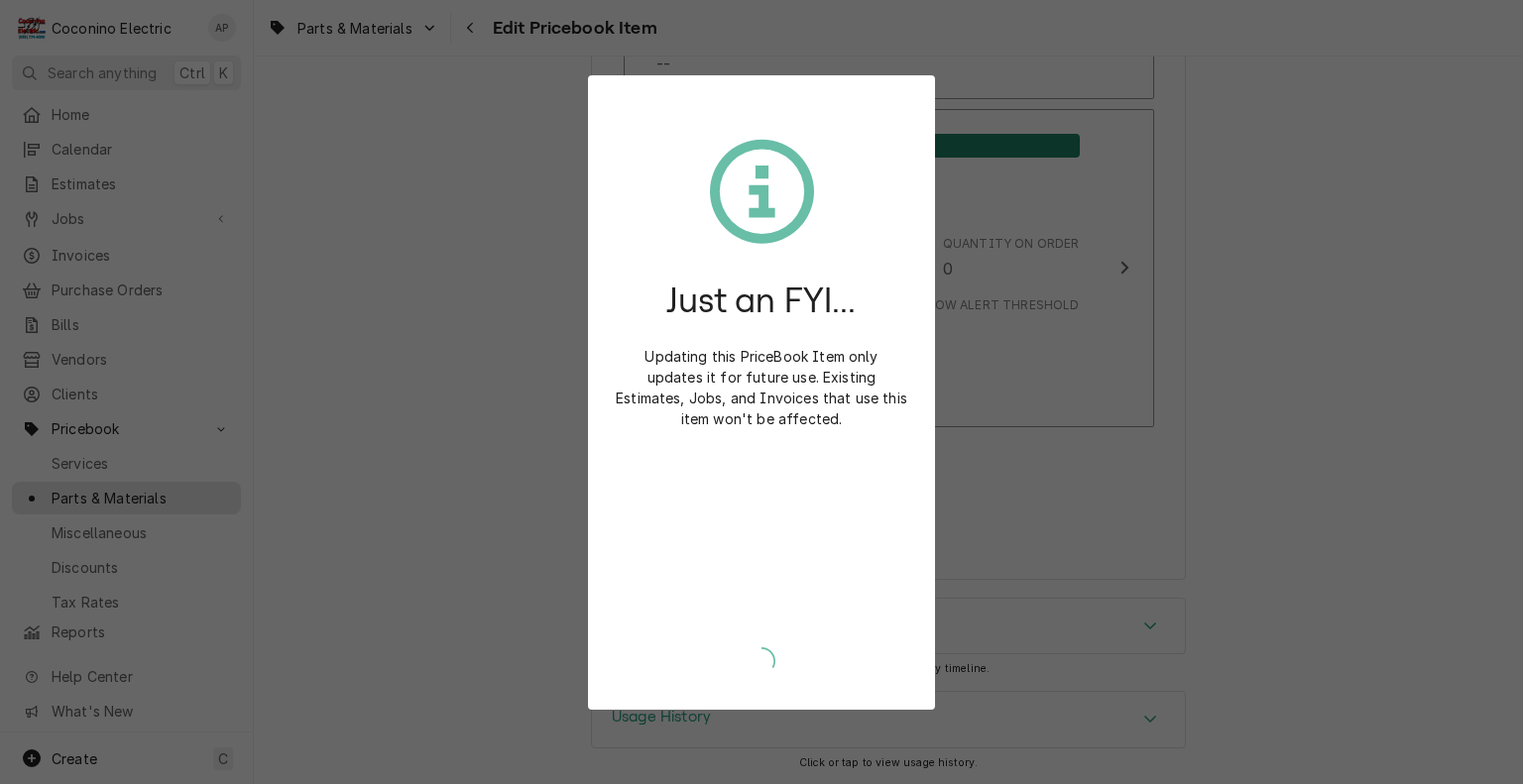 type on "x" 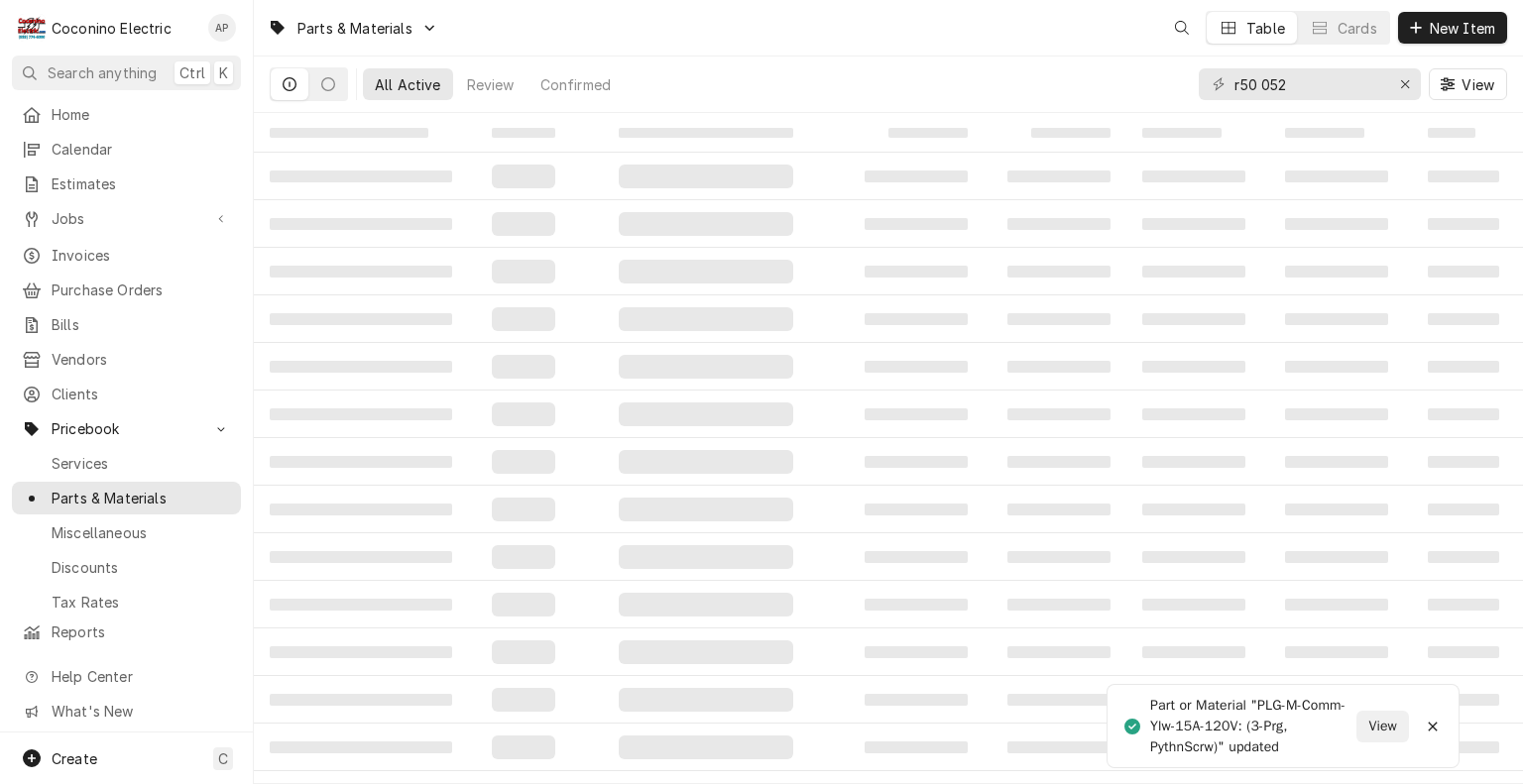 scroll, scrollTop: 0, scrollLeft: 0, axis: both 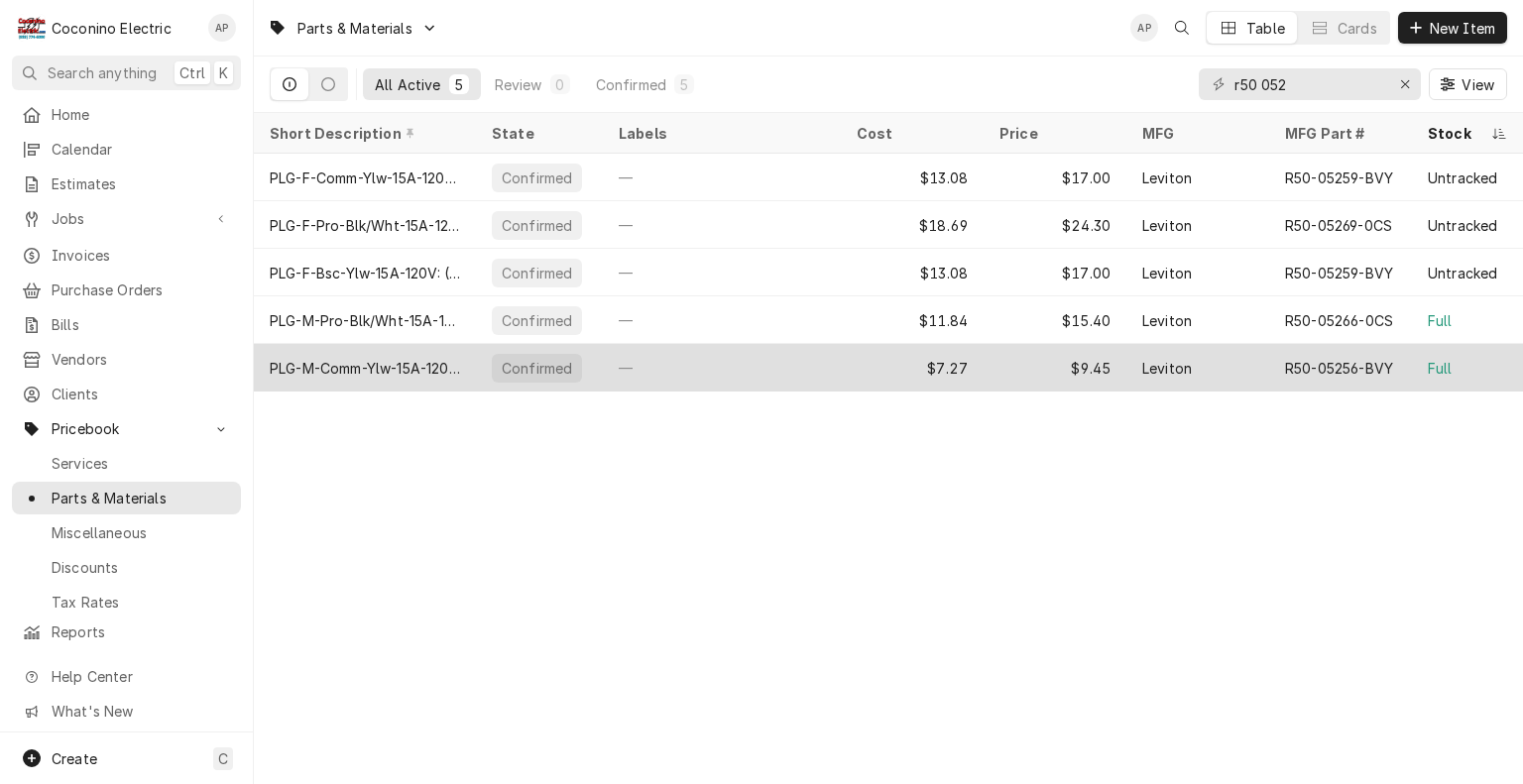 click on "—" at bounding box center [722, 368] 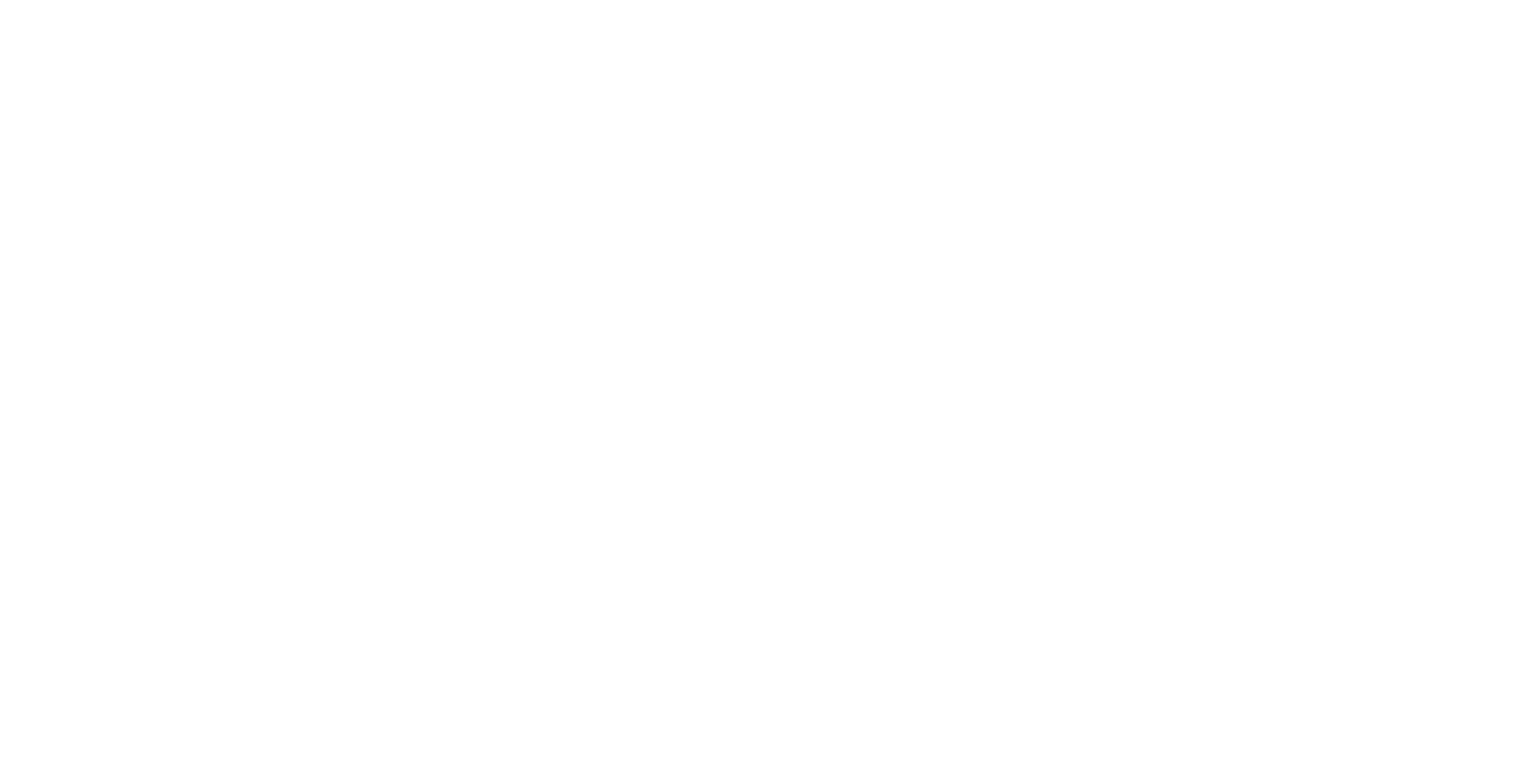 scroll, scrollTop: 0, scrollLeft: 0, axis: both 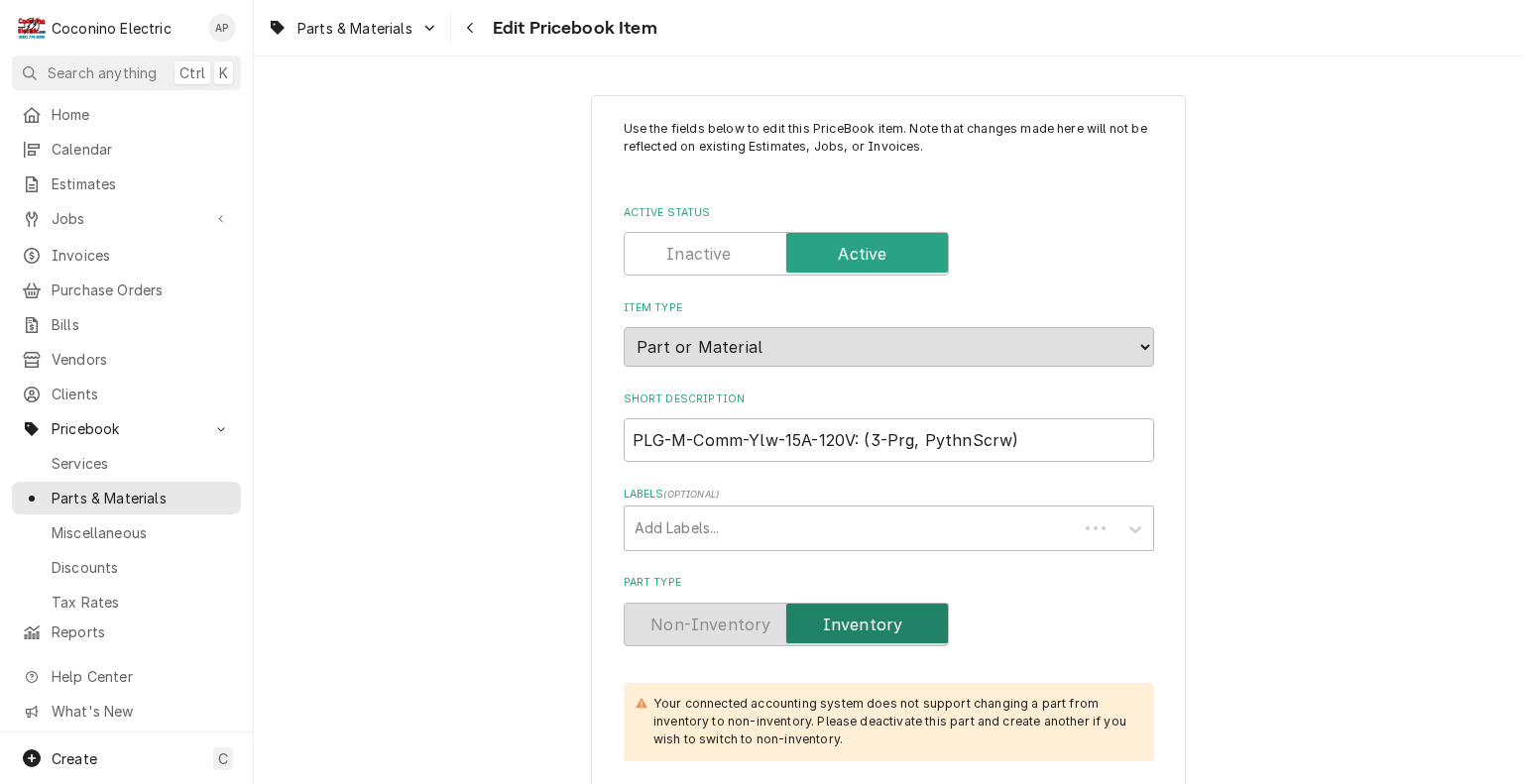type on "x" 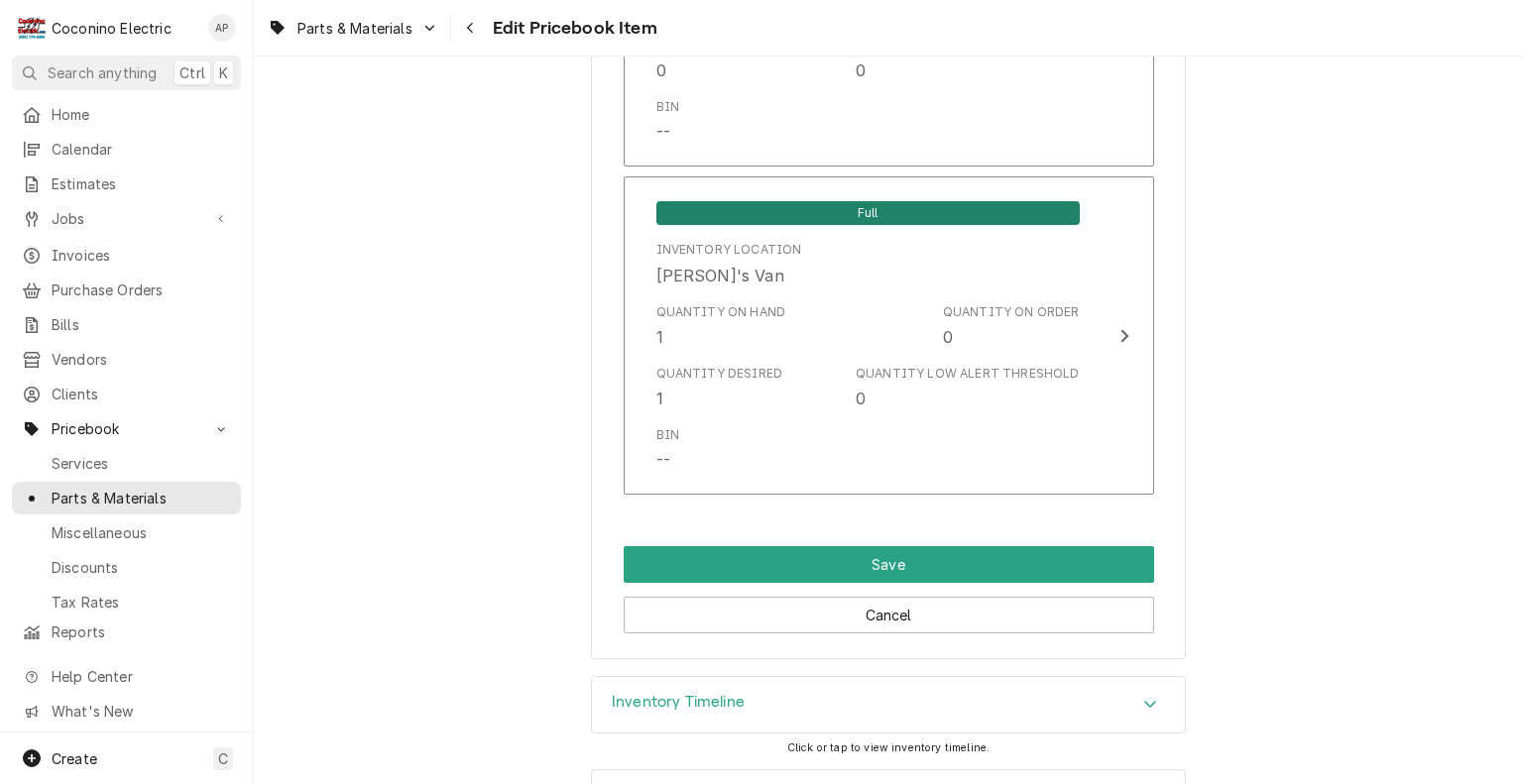 scroll, scrollTop: 1940, scrollLeft: 0, axis: vertical 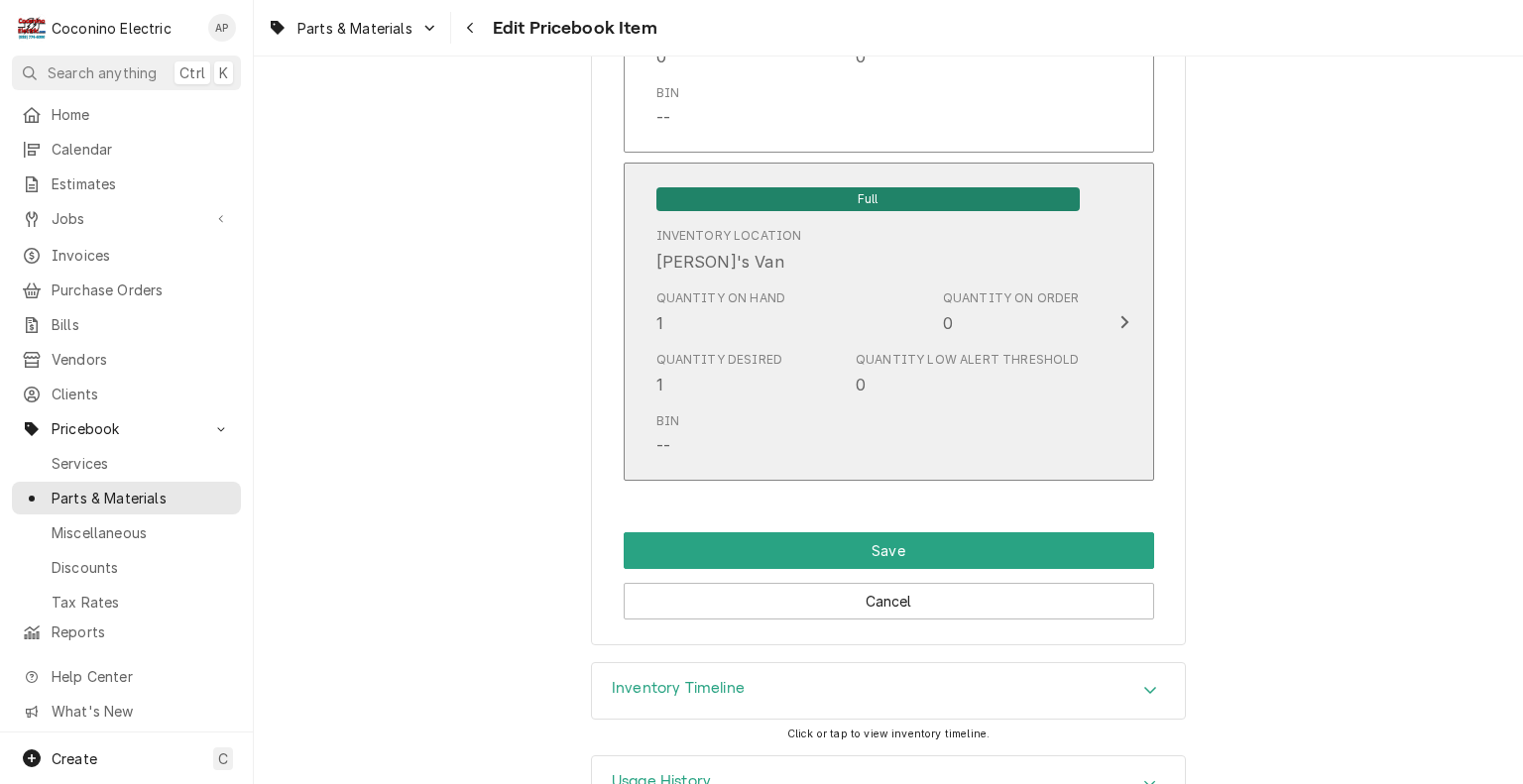 click on "Full Inventory Location [PERSON]'s Van Quantity on Hand 1 Quantity on Order 0 Quantity Desired 1 Quantity Low Alert Threshold 0 Bin --" at bounding box center (868, 321) 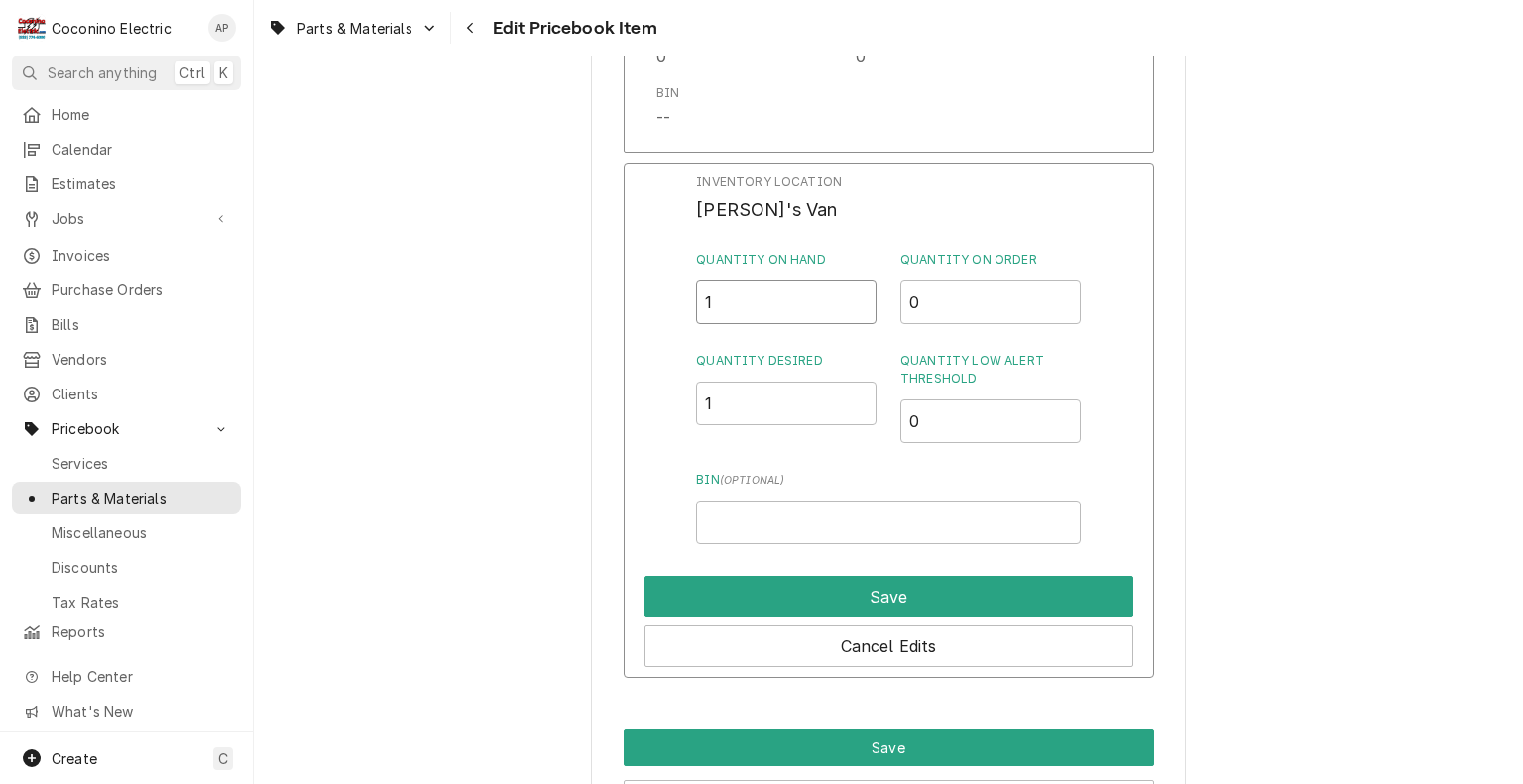 drag, startPoint x: 741, startPoint y: 304, endPoint x: 546, endPoint y: 321, distance: 195.73962 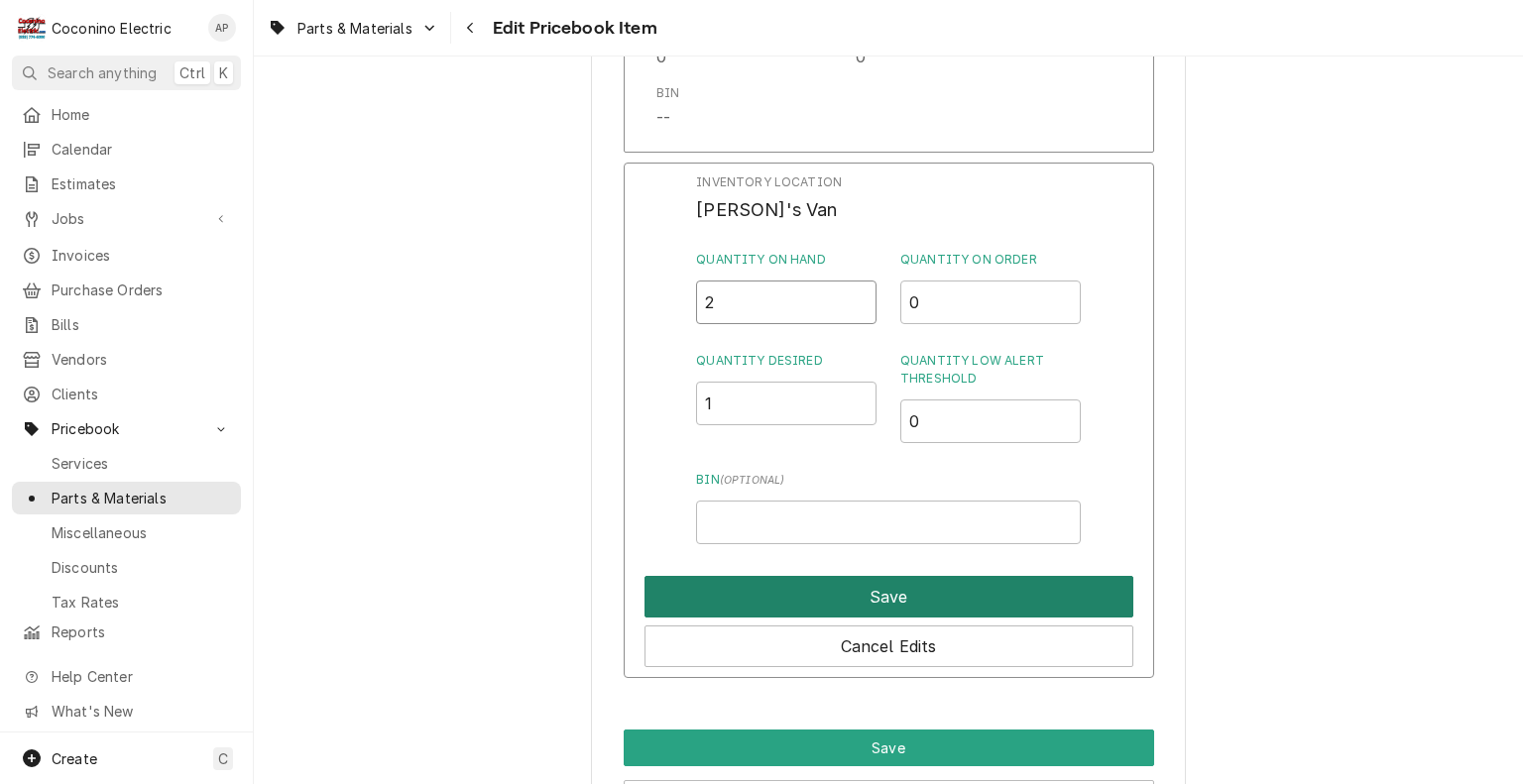 type on "2" 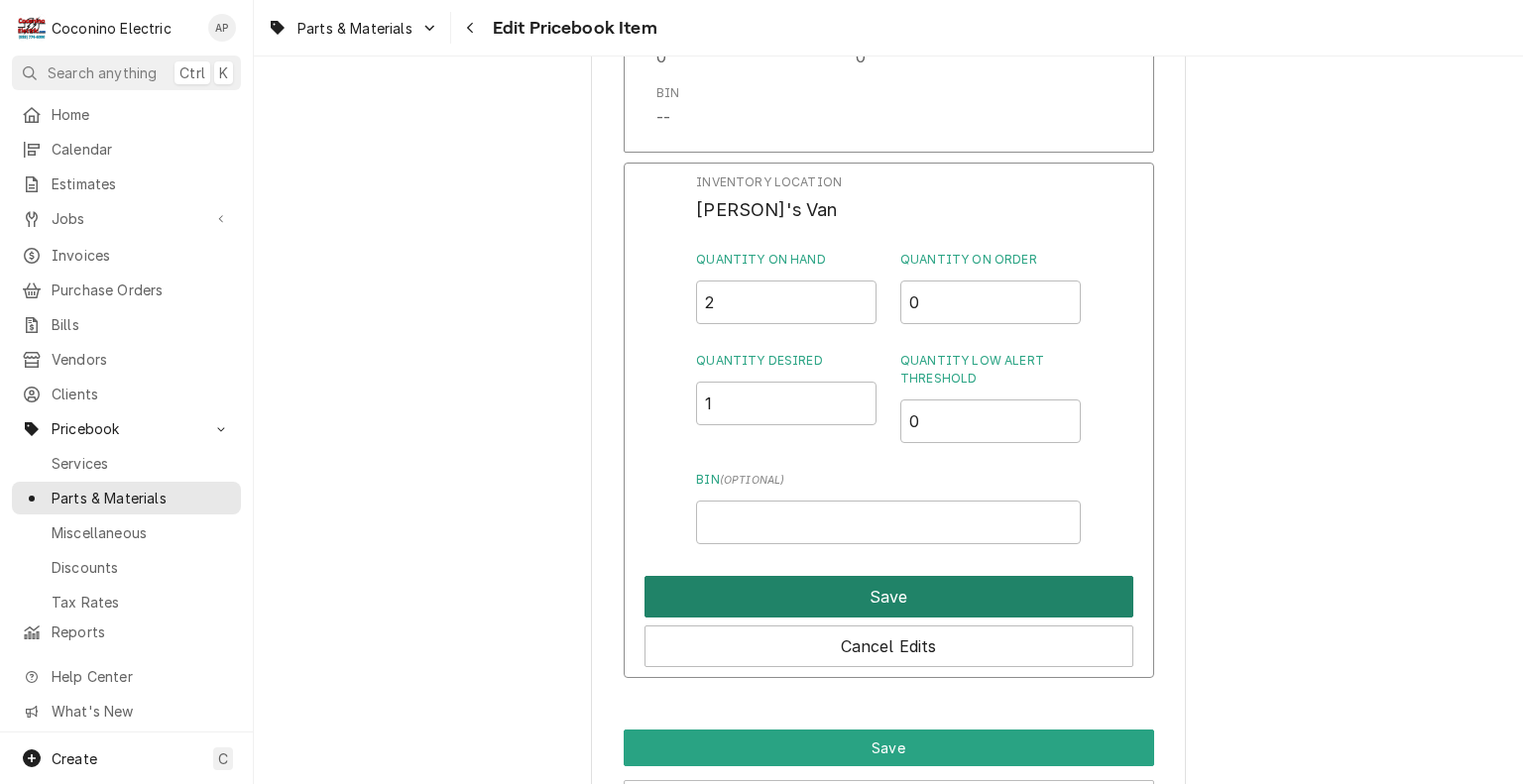 click on "Save" at bounding box center (888, 597) 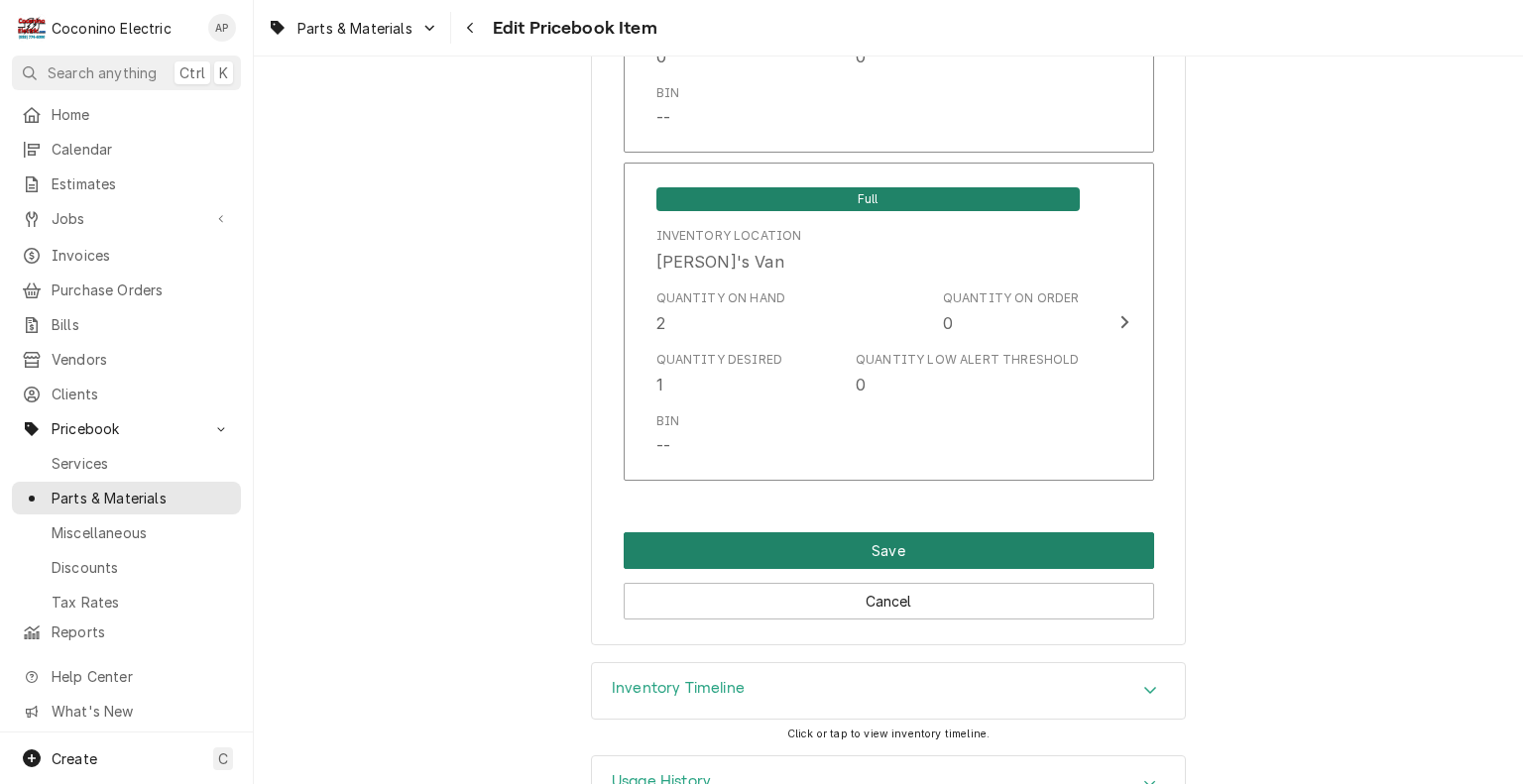 click on "Save" at bounding box center (888, 550) 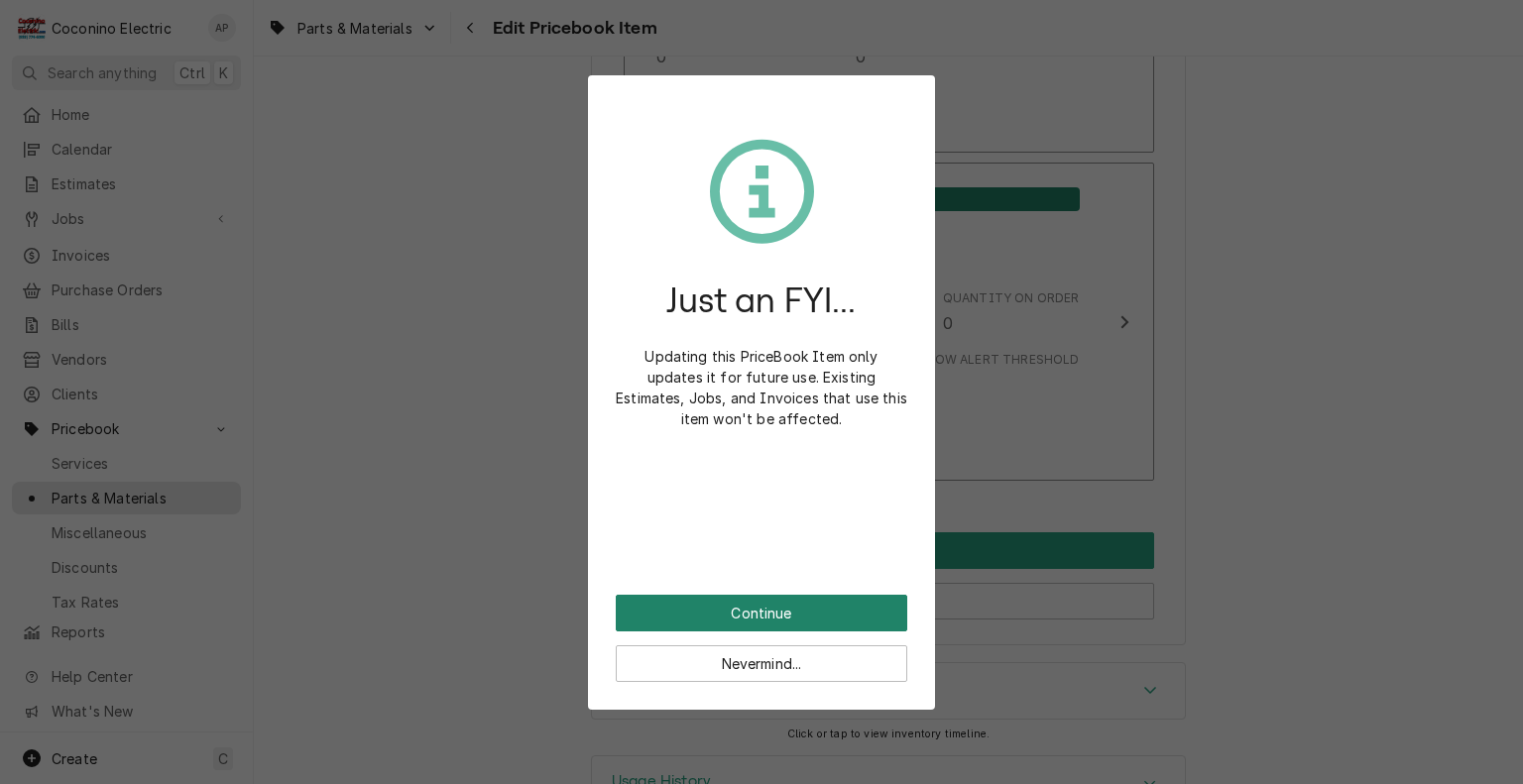 click on "Continue" at bounding box center [762, 613] 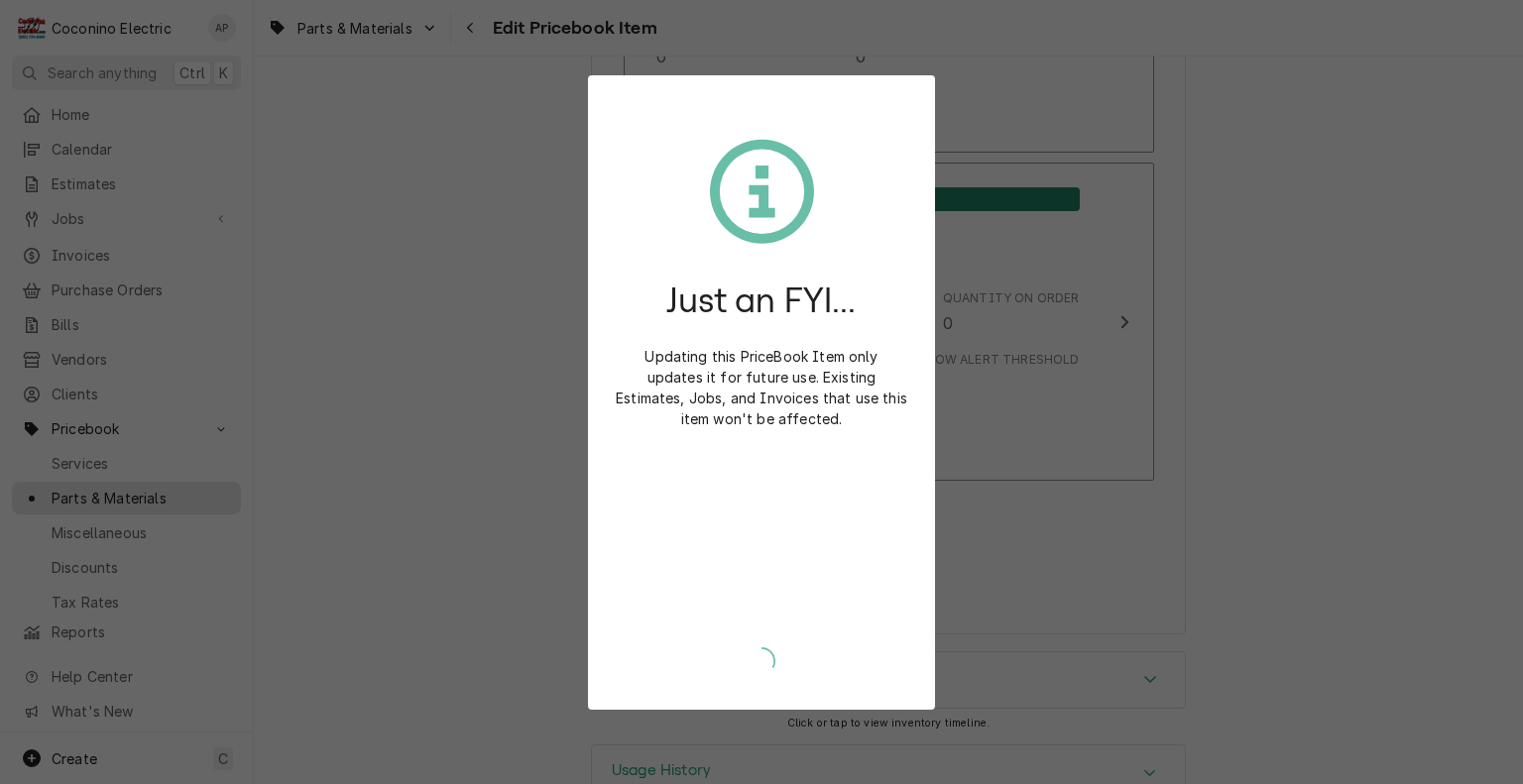 type on "x" 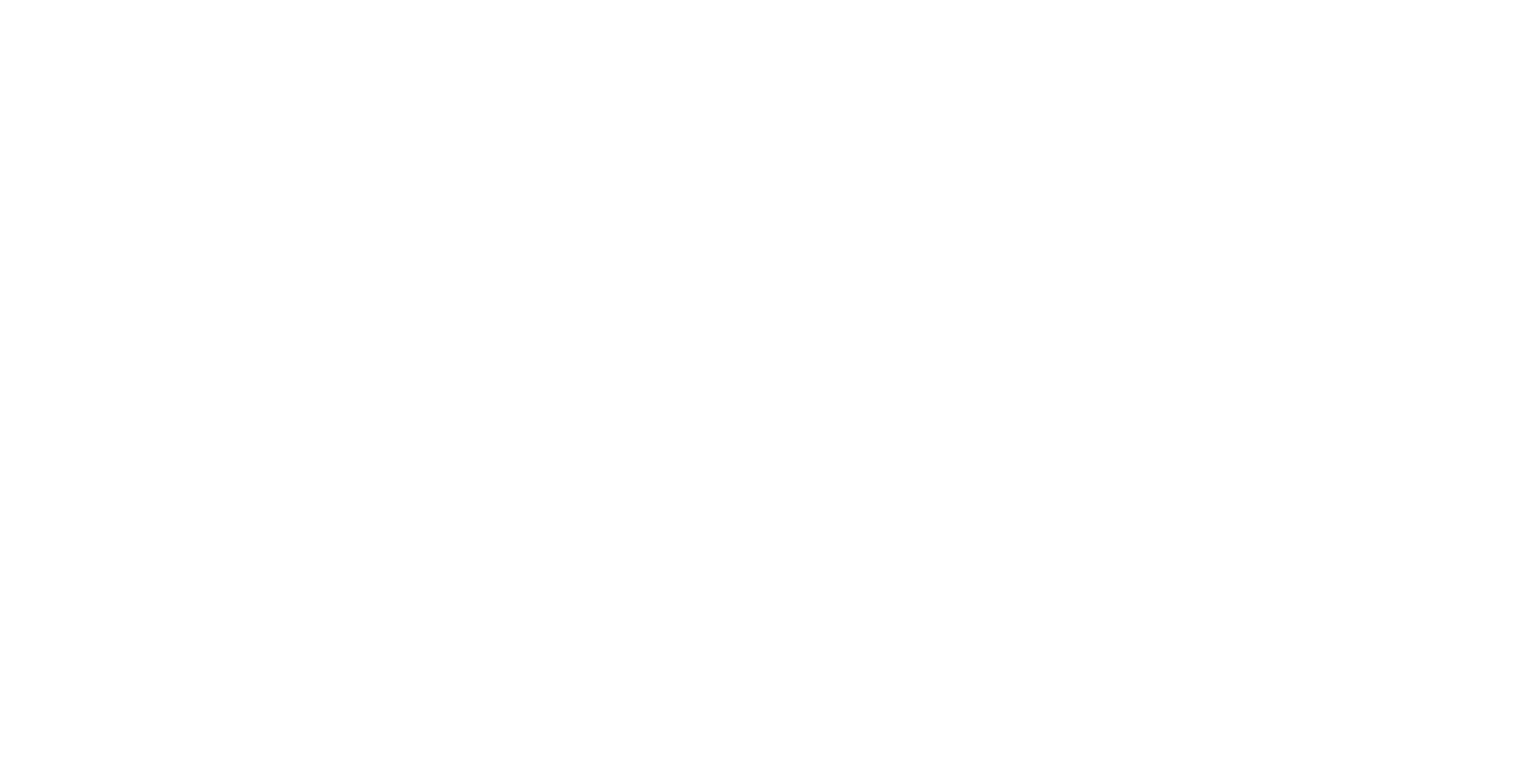 scroll, scrollTop: 0, scrollLeft: 0, axis: both 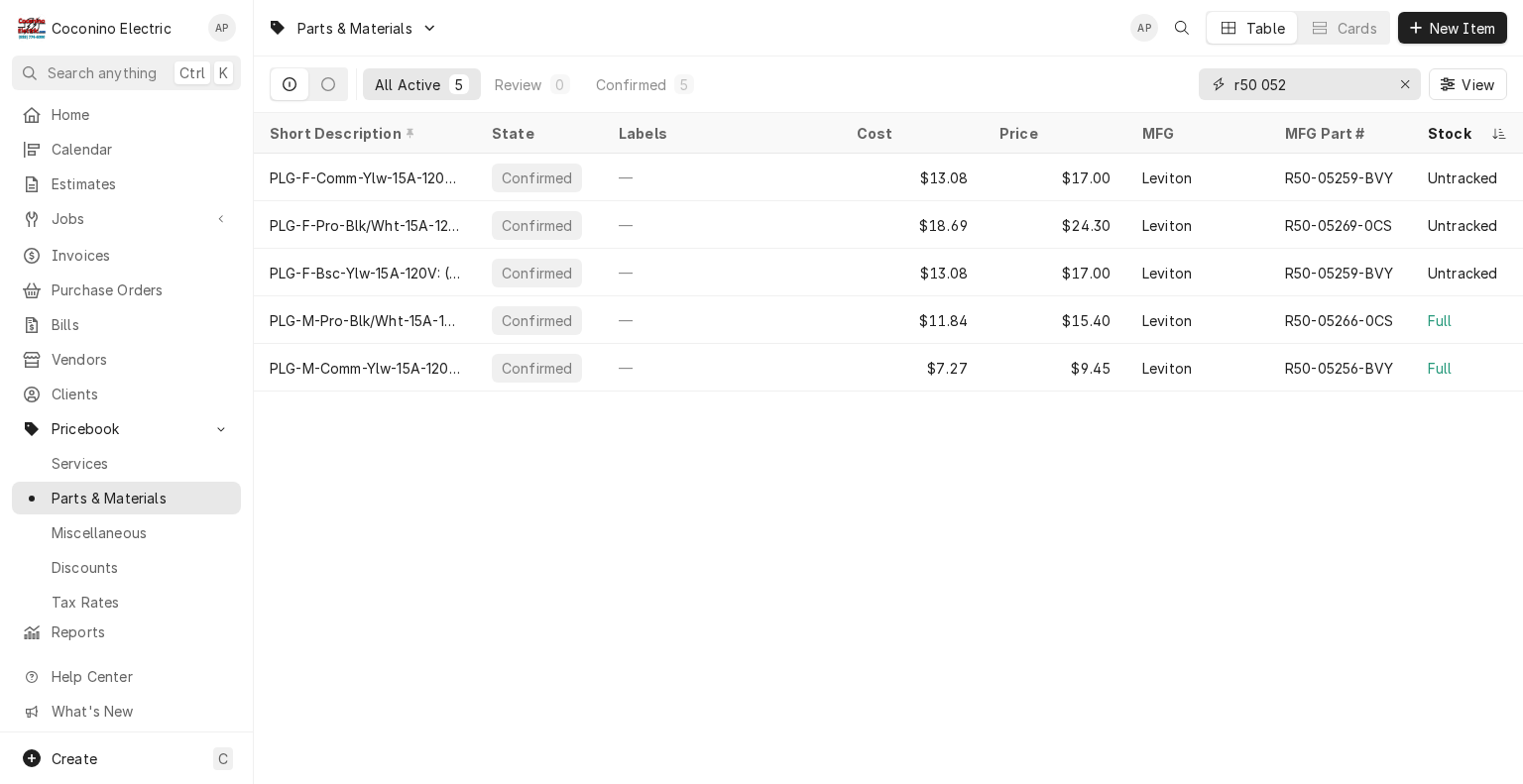 drag, startPoint x: 1300, startPoint y: 86, endPoint x: 1158, endPoint y: 89, distance: 142.03169 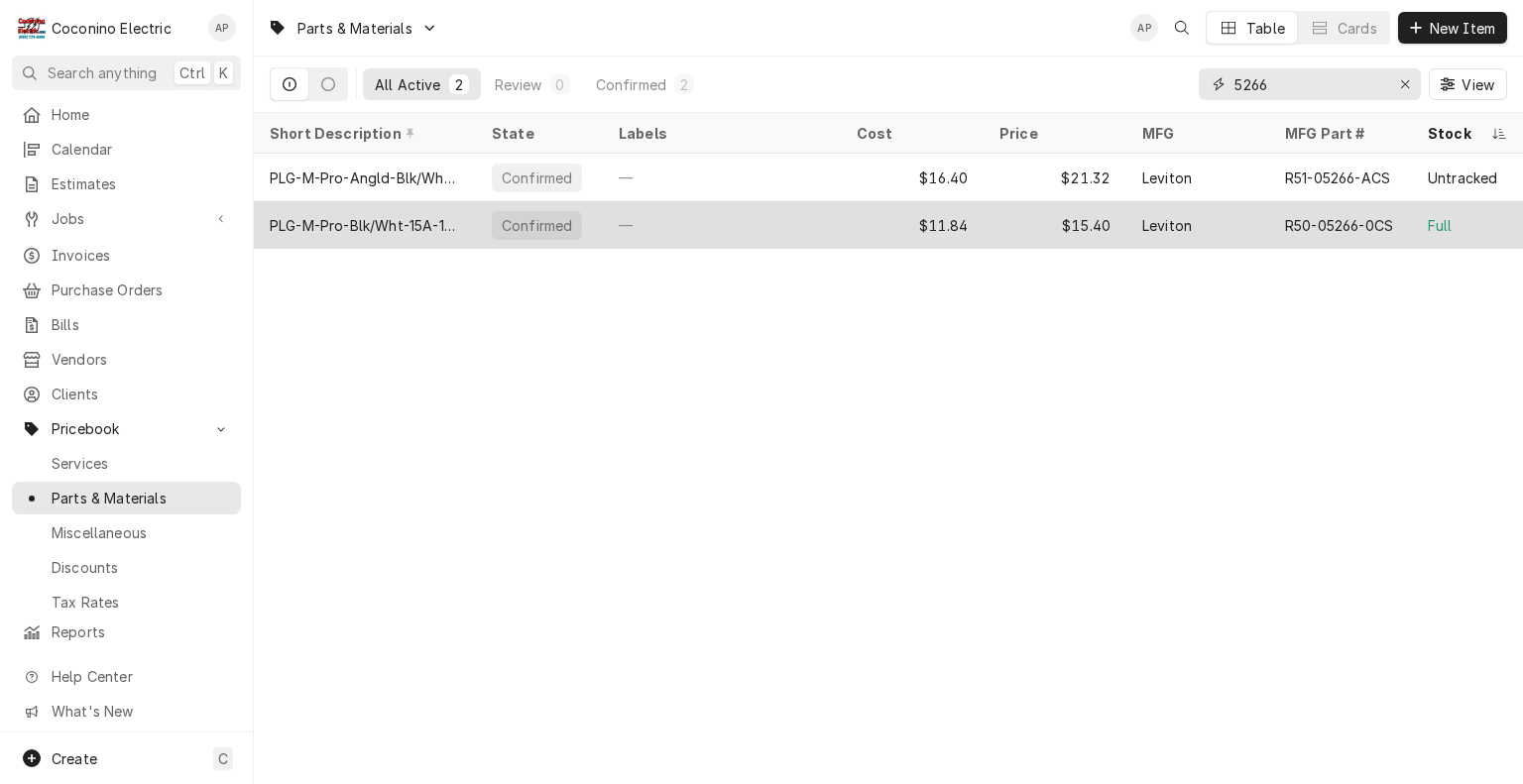 type on "5266" 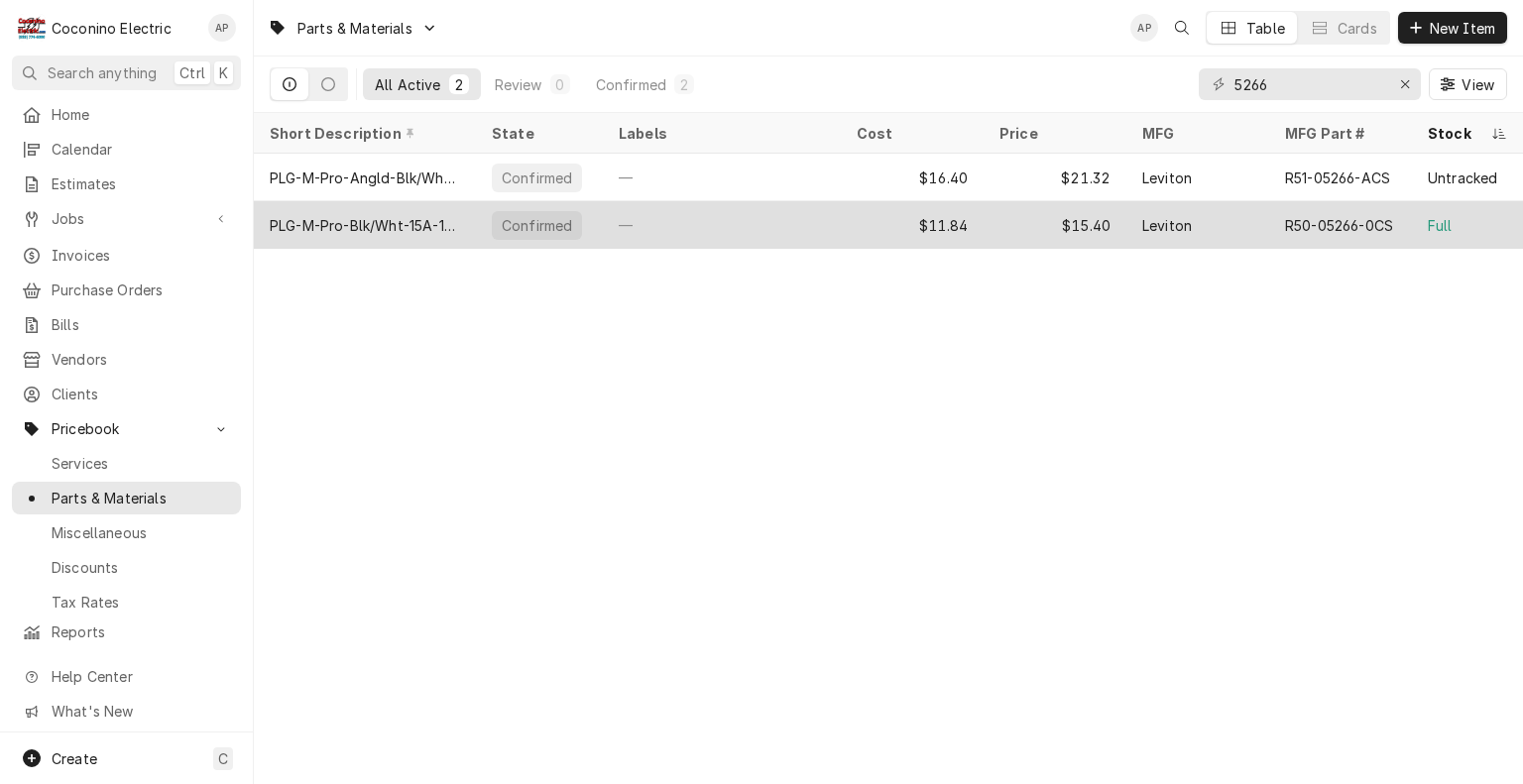 click on "—" at bounding box center [722, 225] 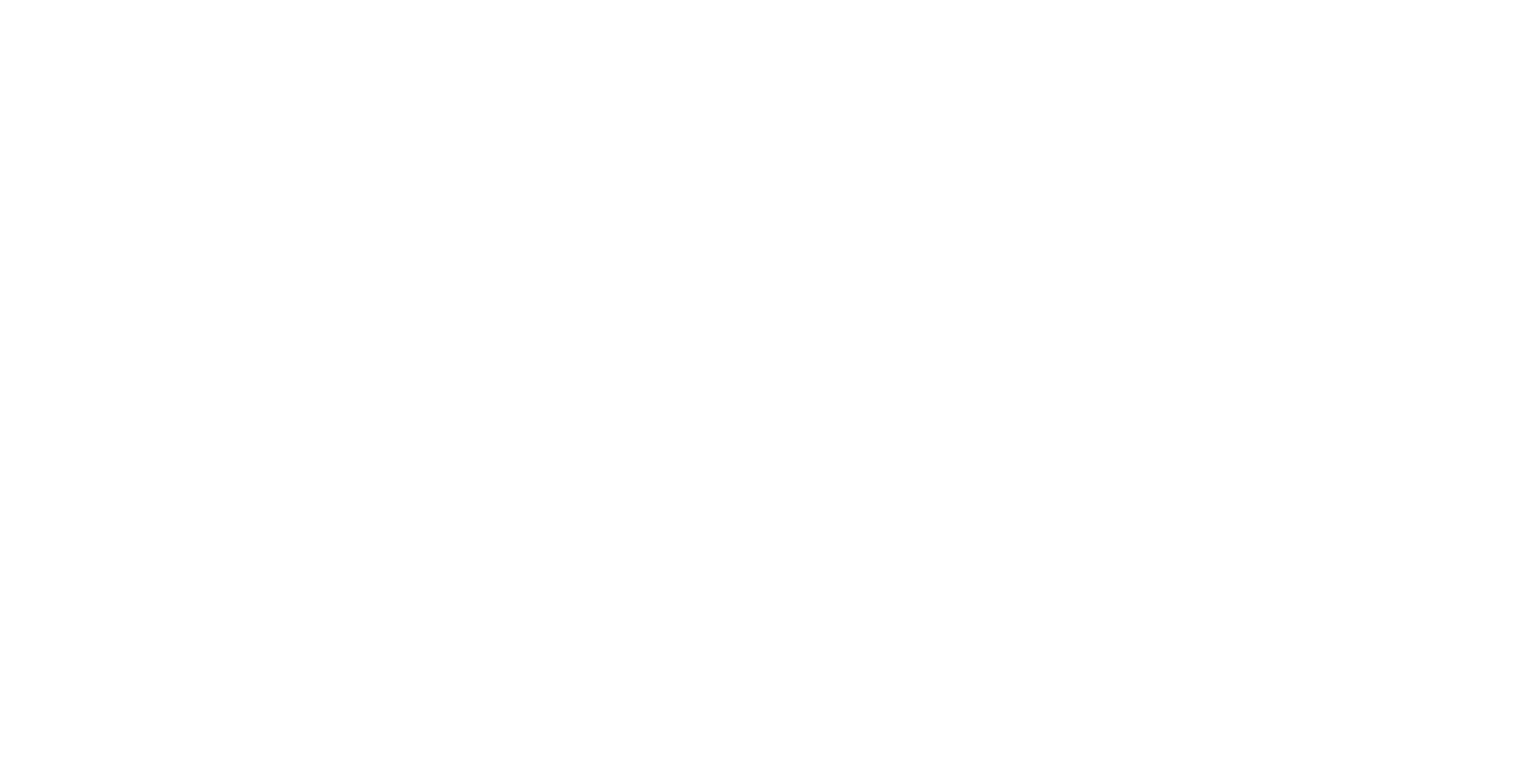 scroll, scrollTop: 0, scrollLeft: 0, axis: both 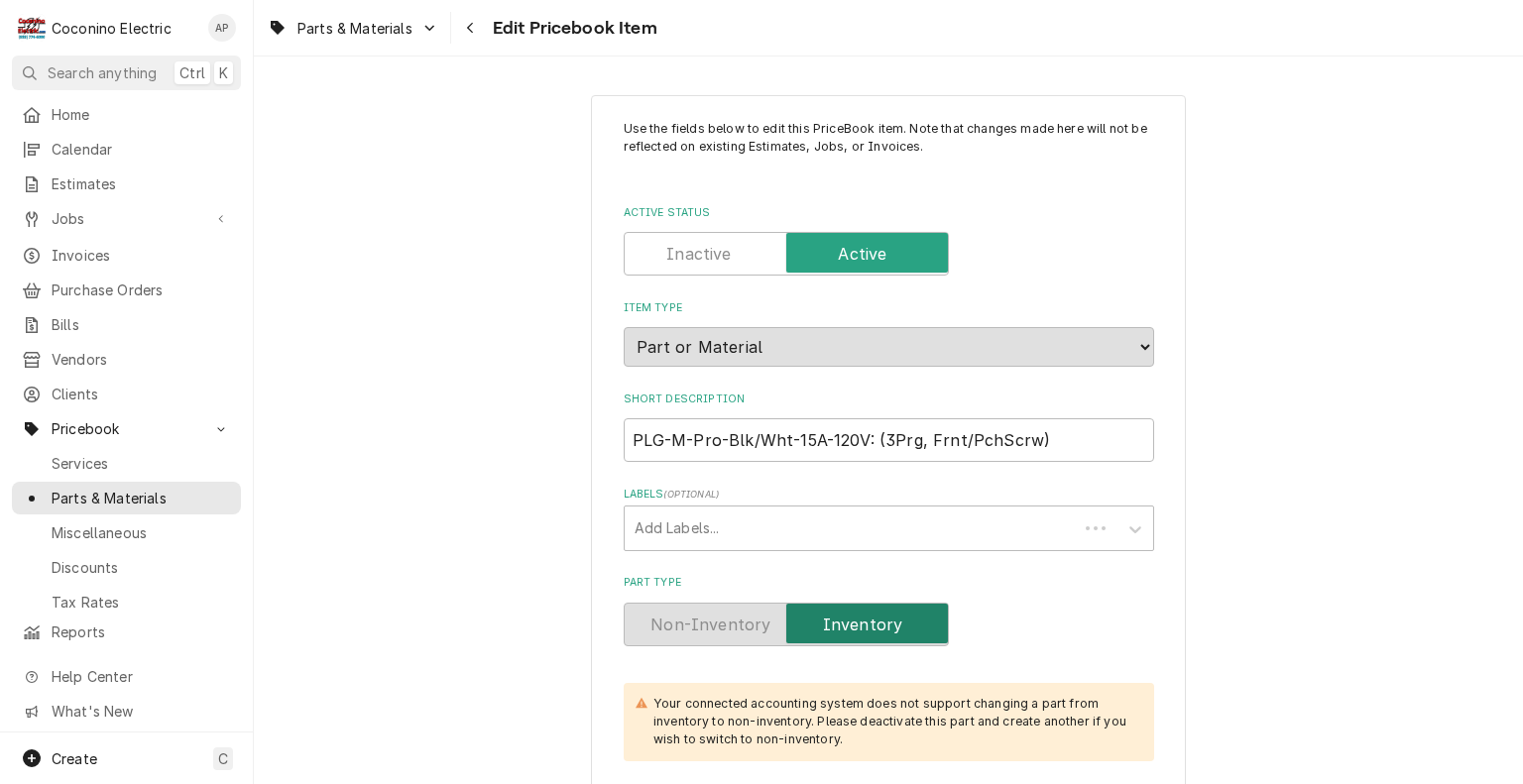 type on "x" 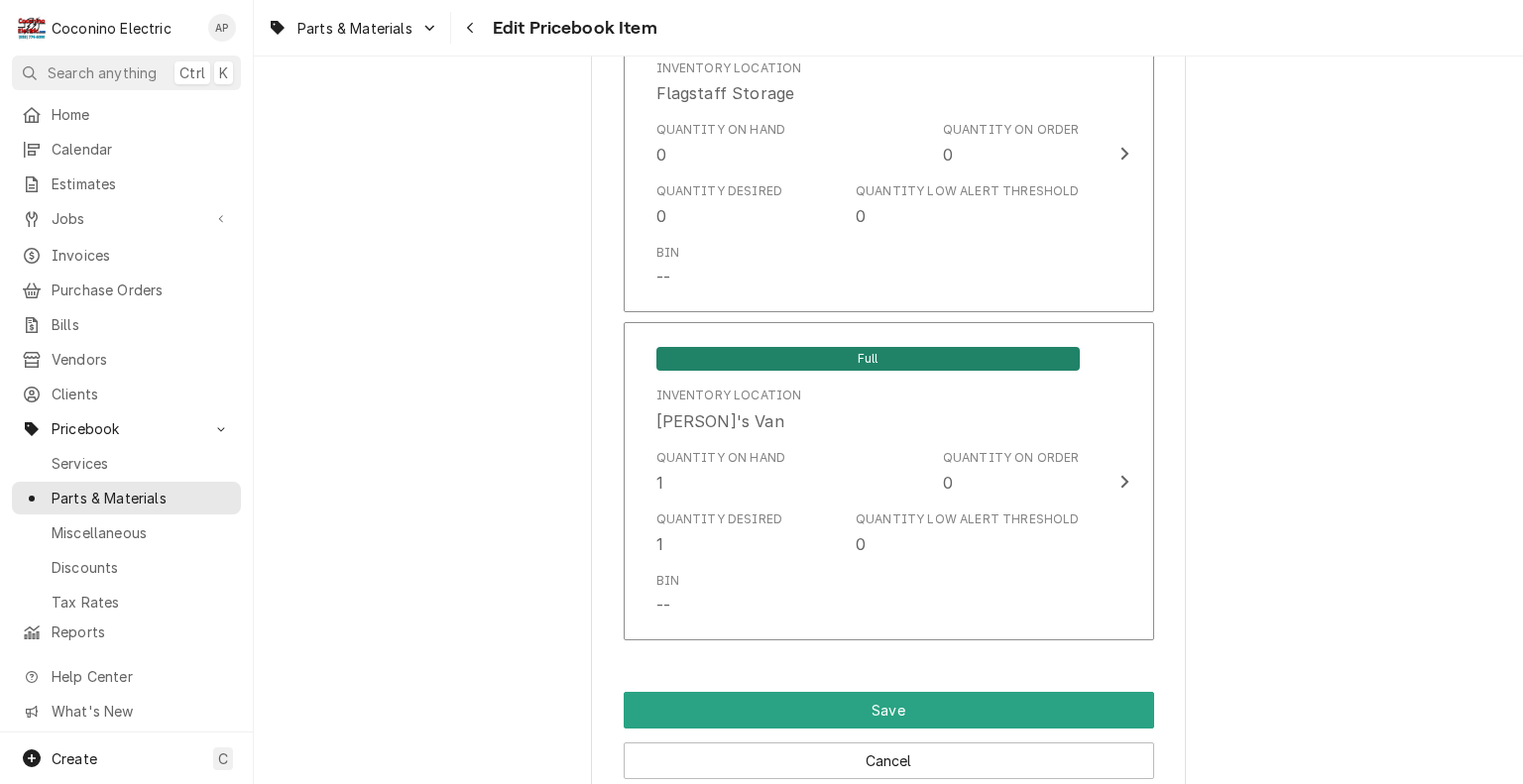 scroll, scrollTop: 1788, scrollLeft: 0, axis: vertical 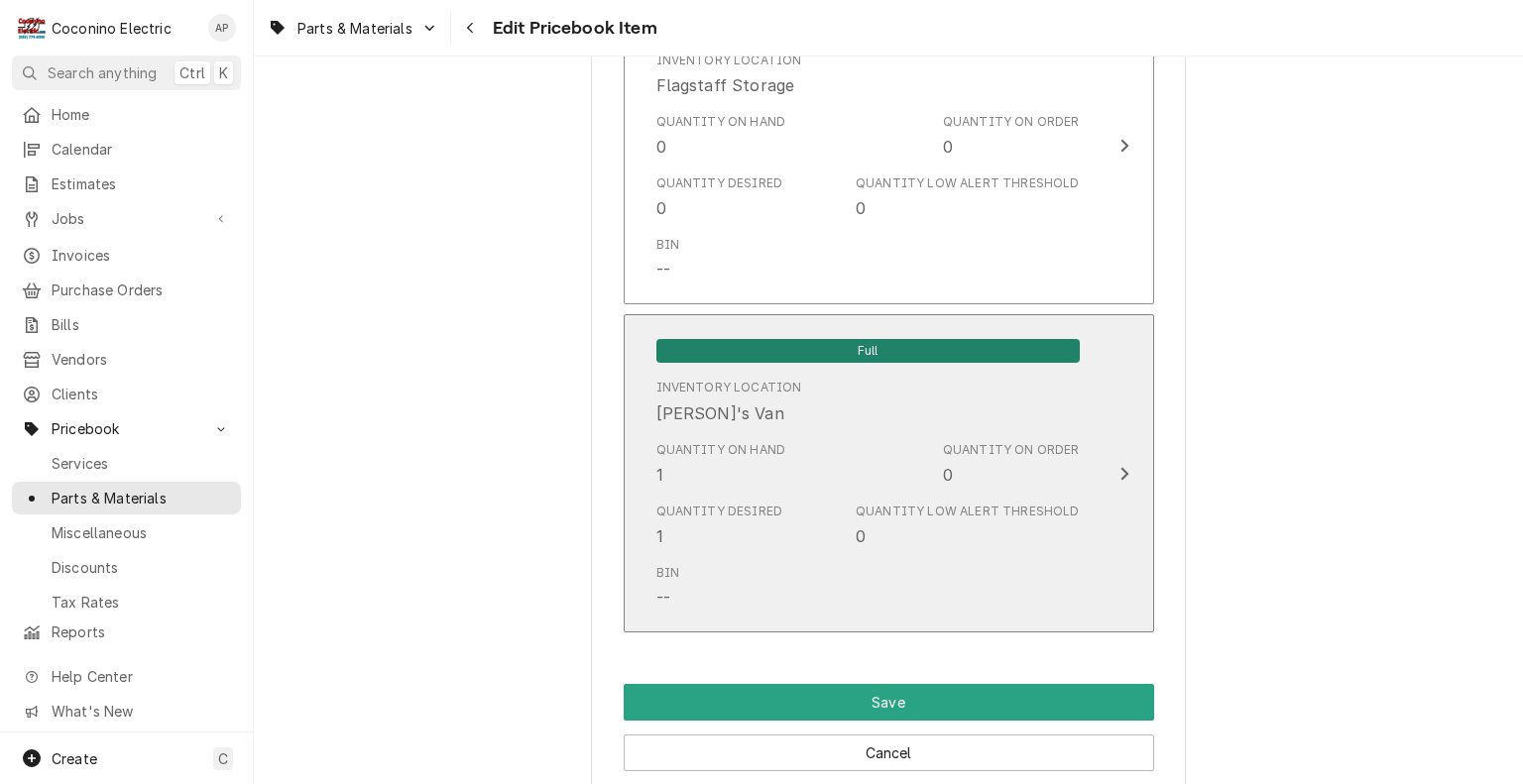 click on "Quantity Desired 1 Quantity Low Alert Threshold 0" at bounding box center [868, 525] 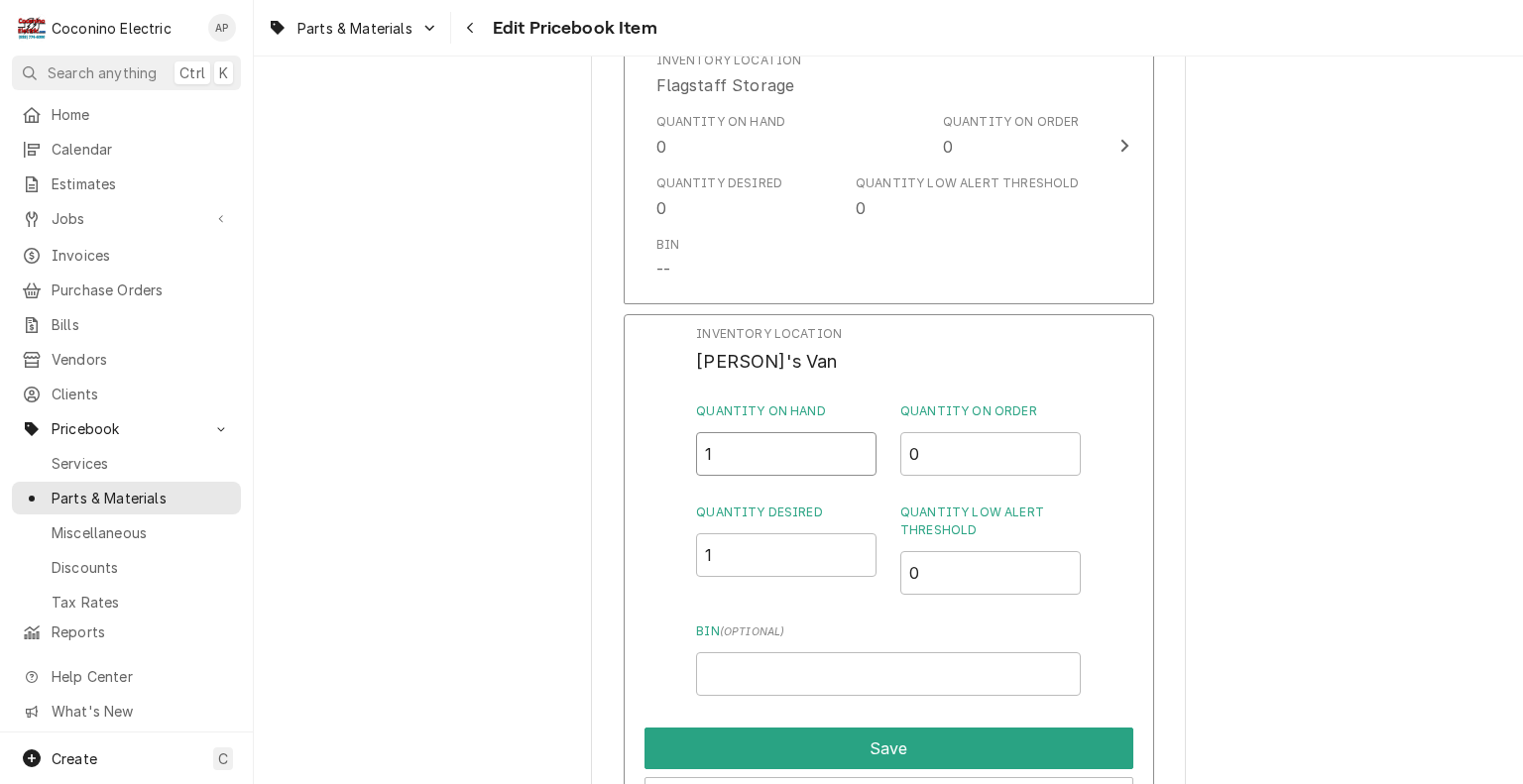 drag, startPoint x: 745, startPoint y: 464, endPoint x: 594, endPoint y: 452, distance: 151.47607 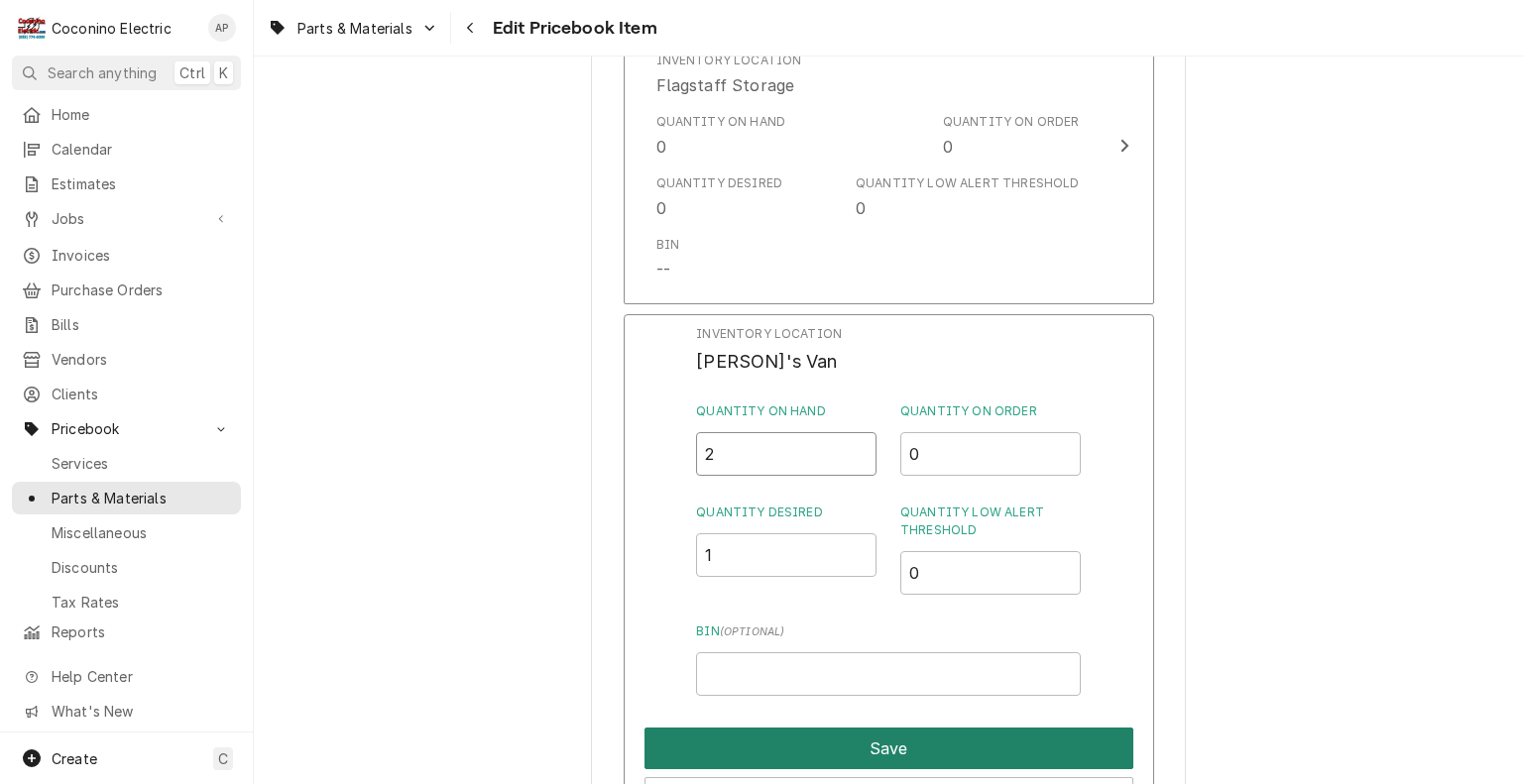 type on "2" 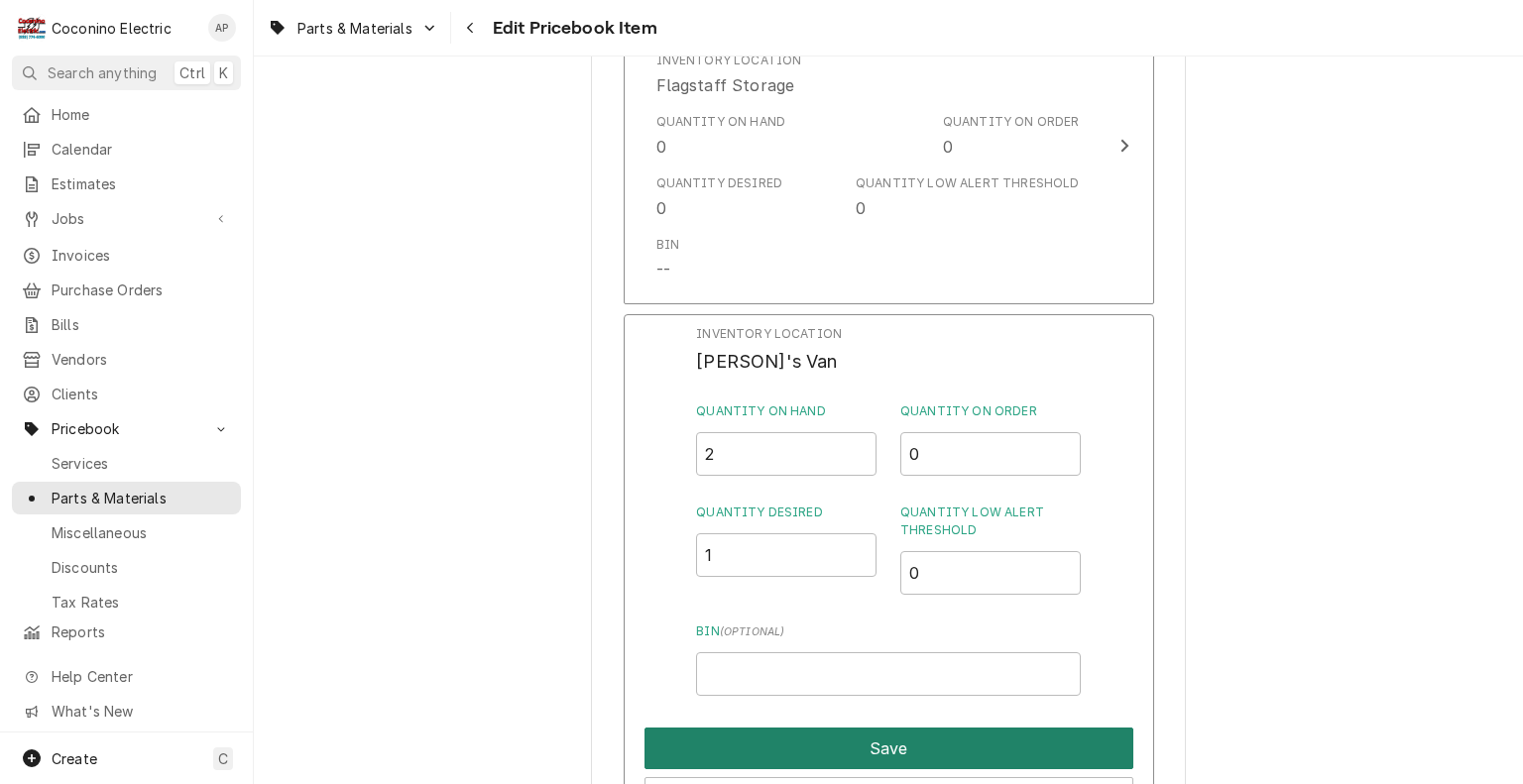 click on "Save" at bounding box center [888, 748] 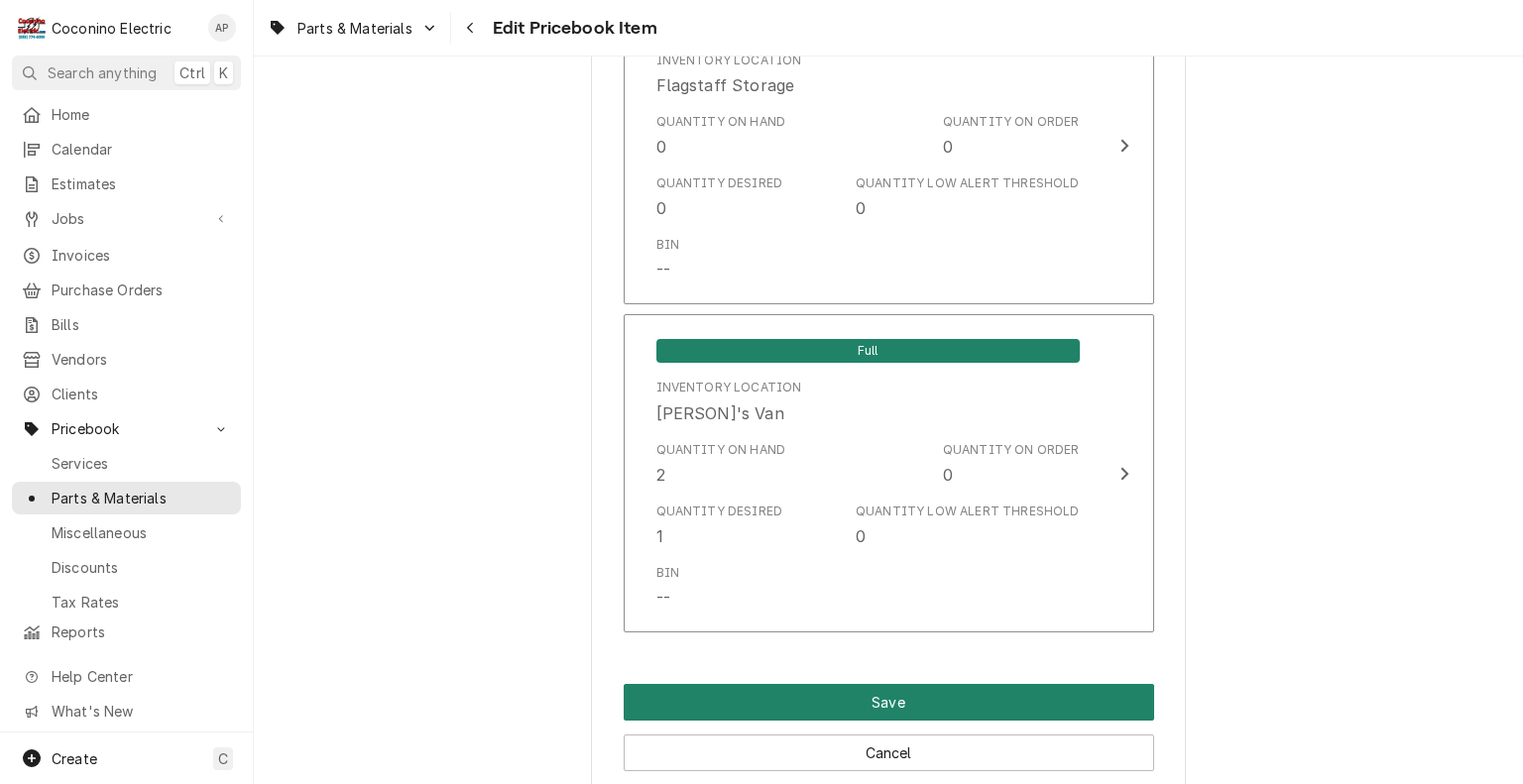 click on "Save" at bounding box center [888, 702] 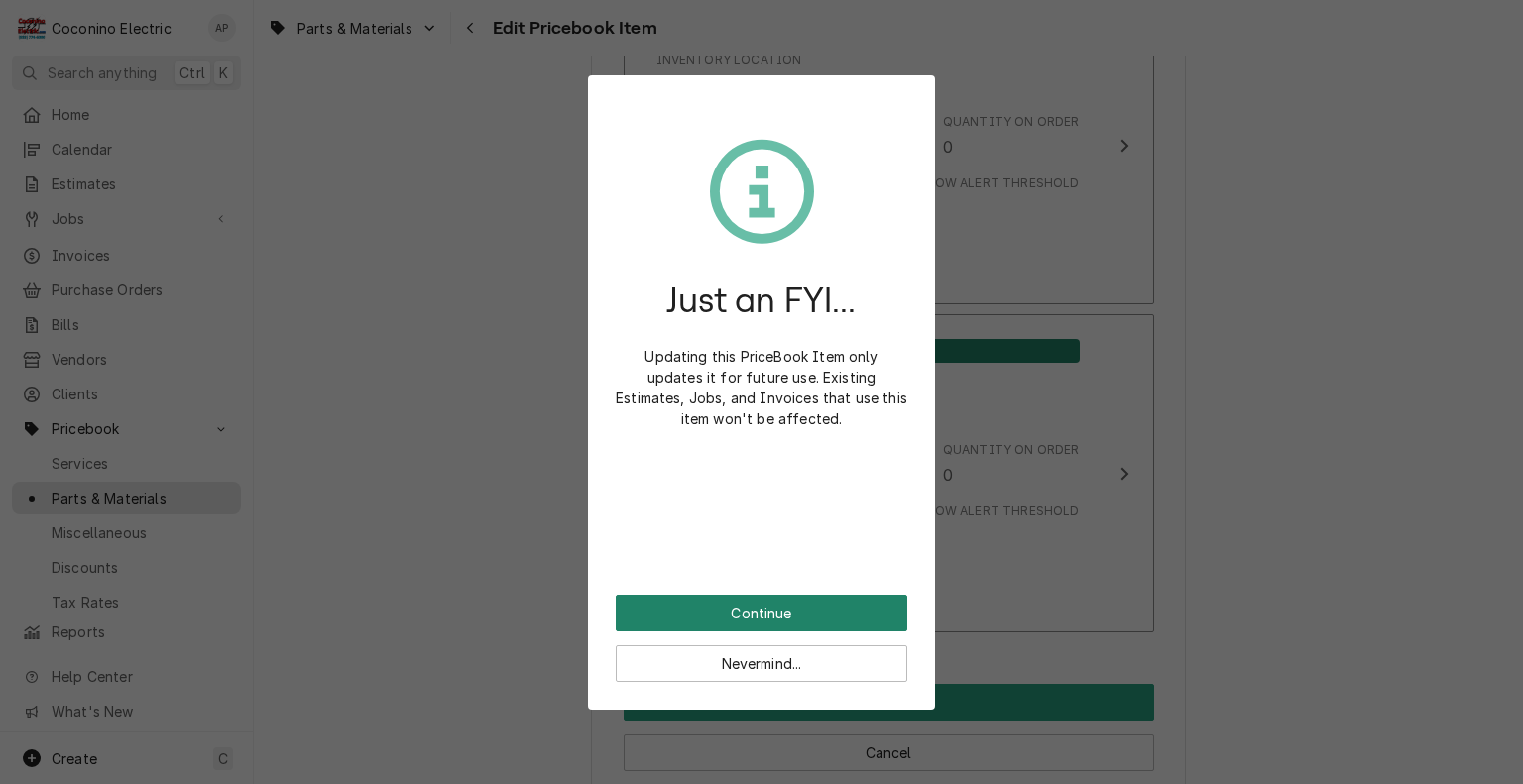click on "Continue" at bounding box center [762, 613] 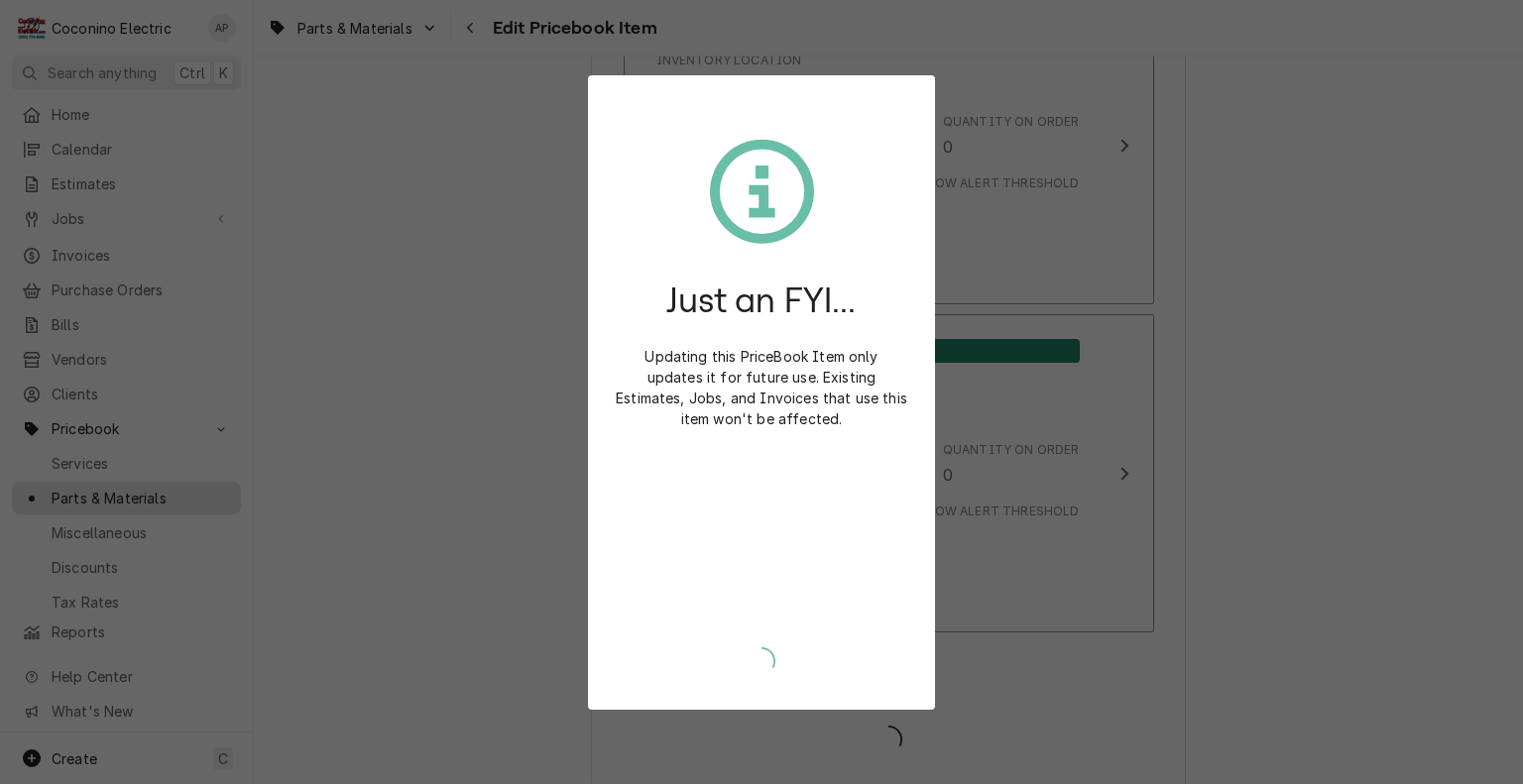 type on "x" 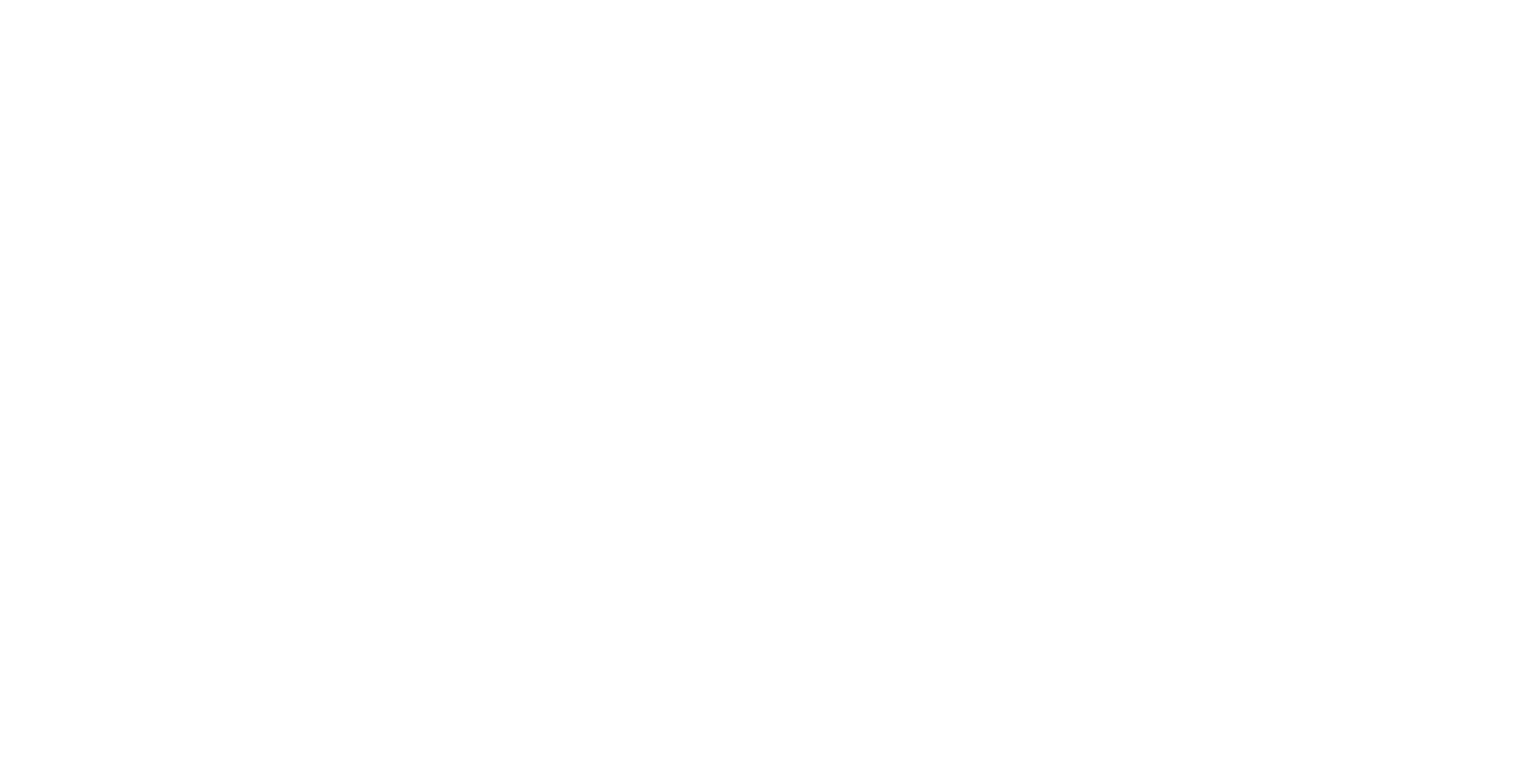 scroll, scrollTop: 0, scrollLeft: 0, axis: both 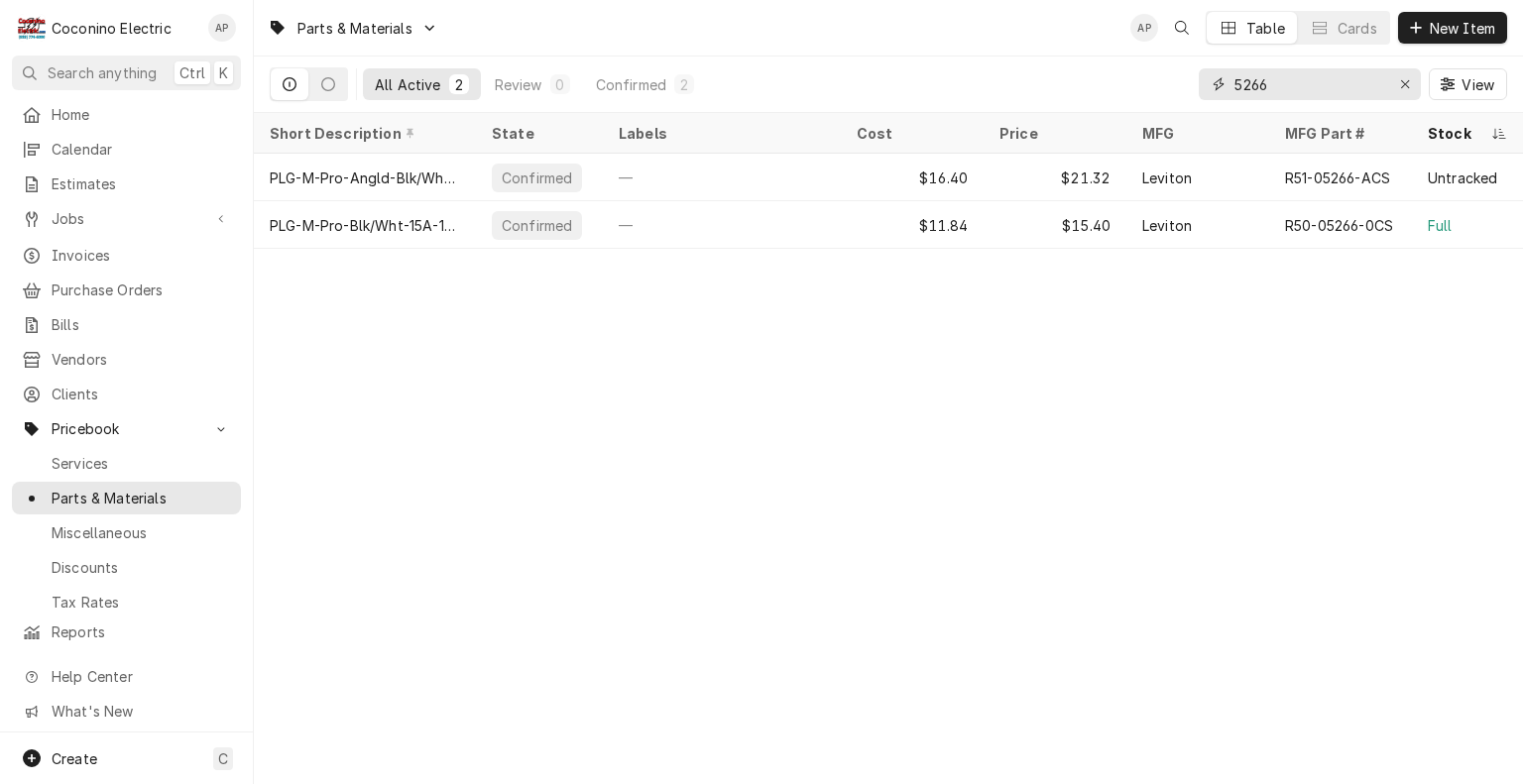 drag, startPoint x: 1284, startPoint y: 91, endPoint x: 1201, endPoint y: 85, distance: 83.21658 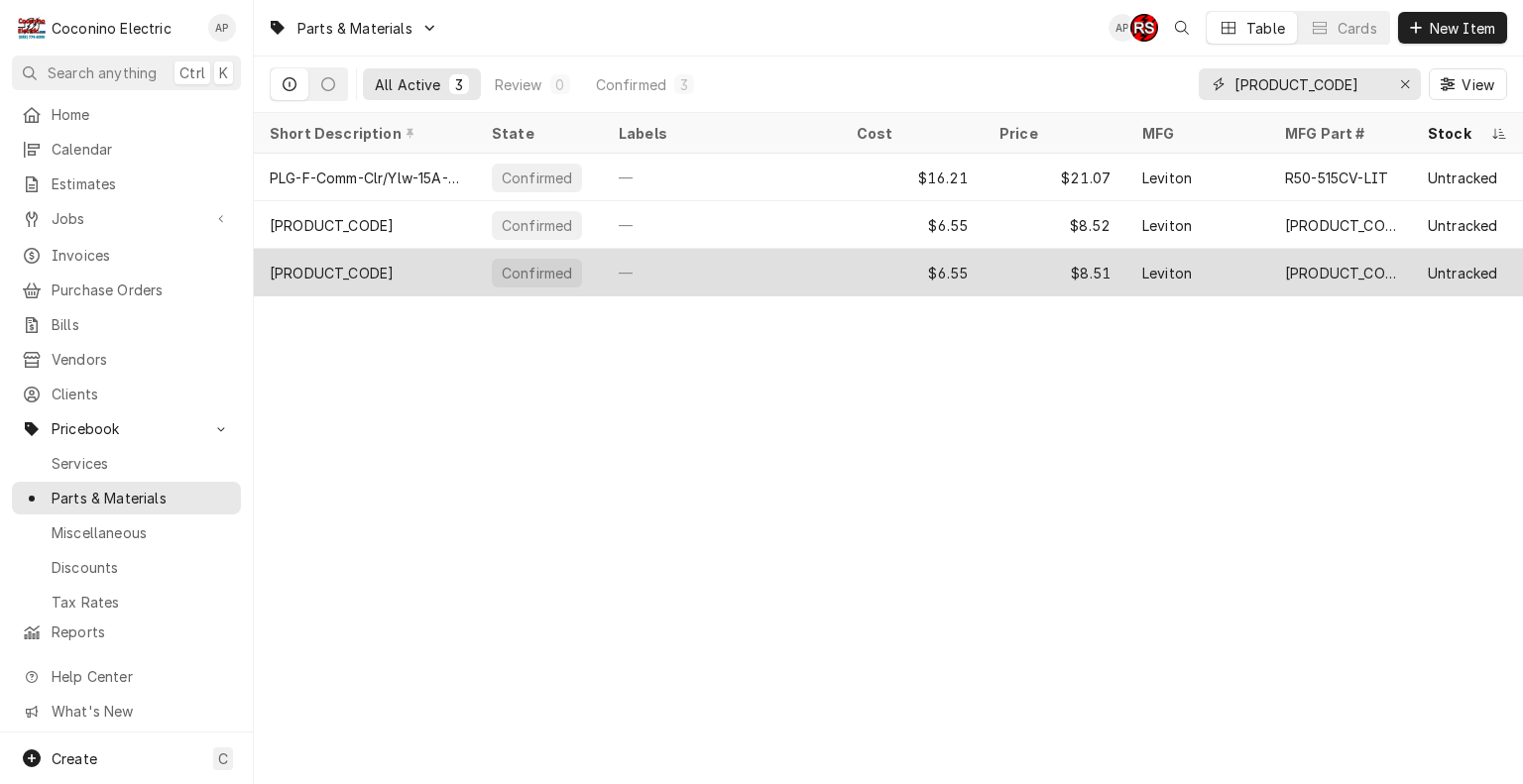 type on "[PRODUCT_CODE]" 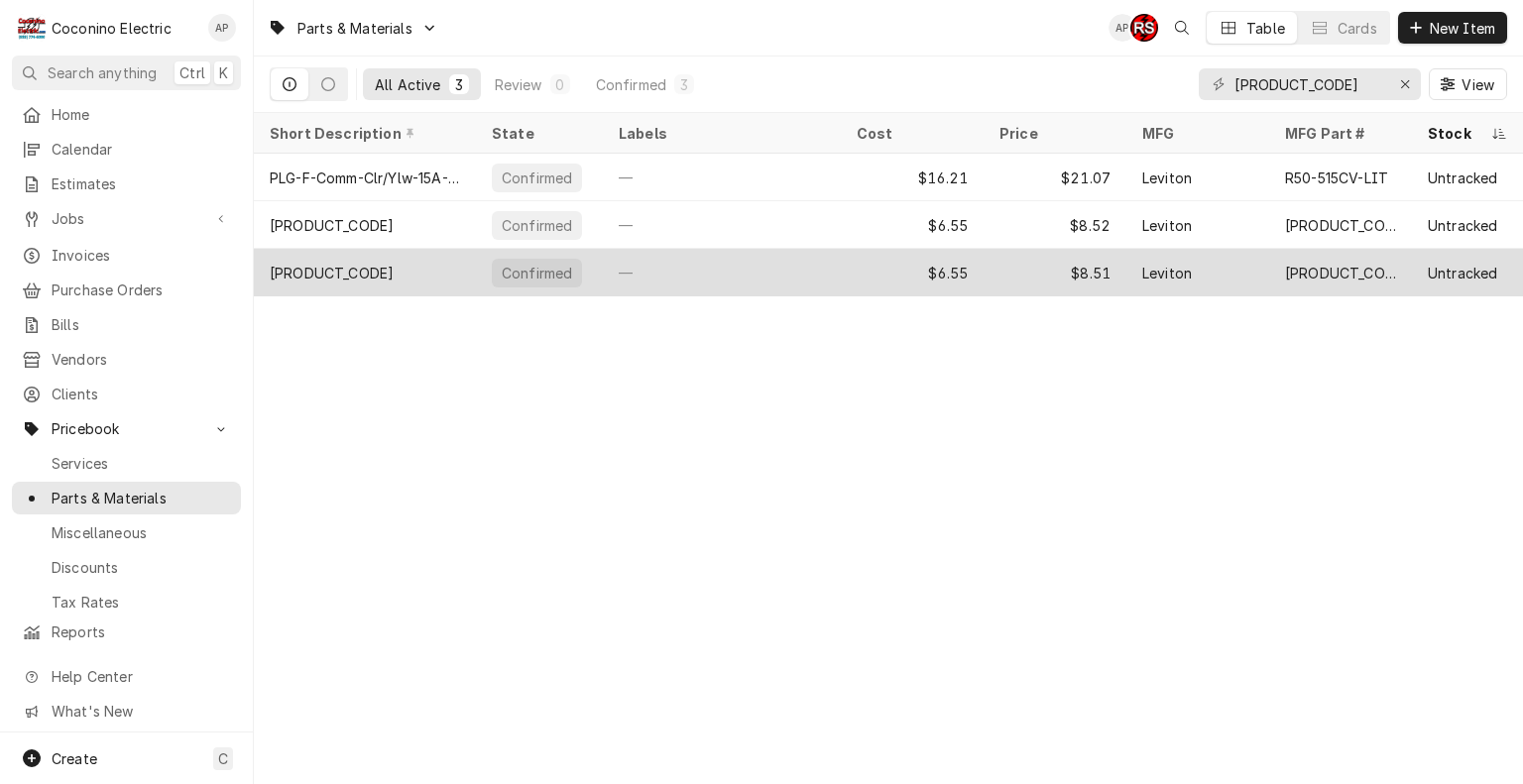 click on "—" at bounding box center (722, 273) 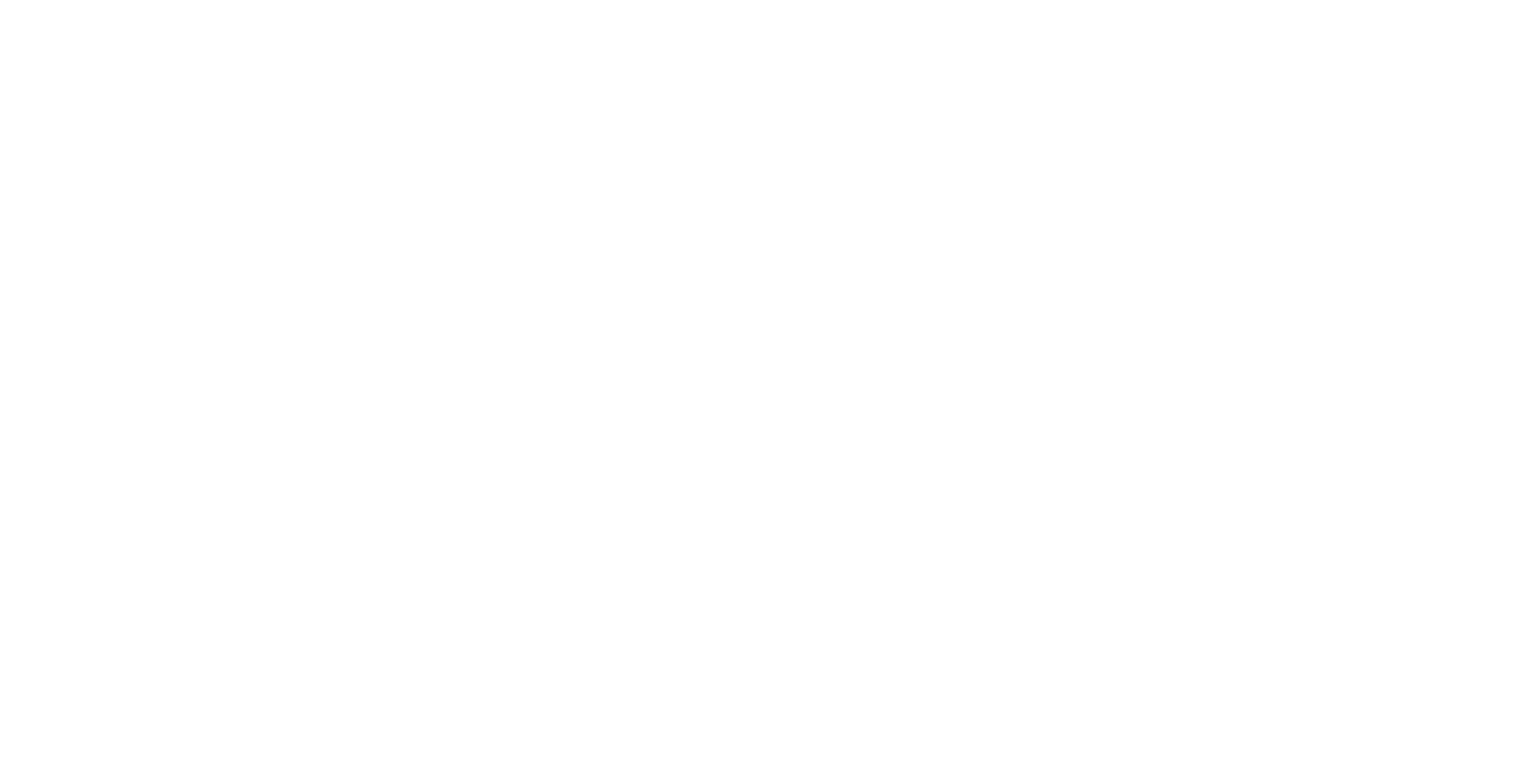 scroll, scrollTop: 0, scrollLeft: 0, axis: both 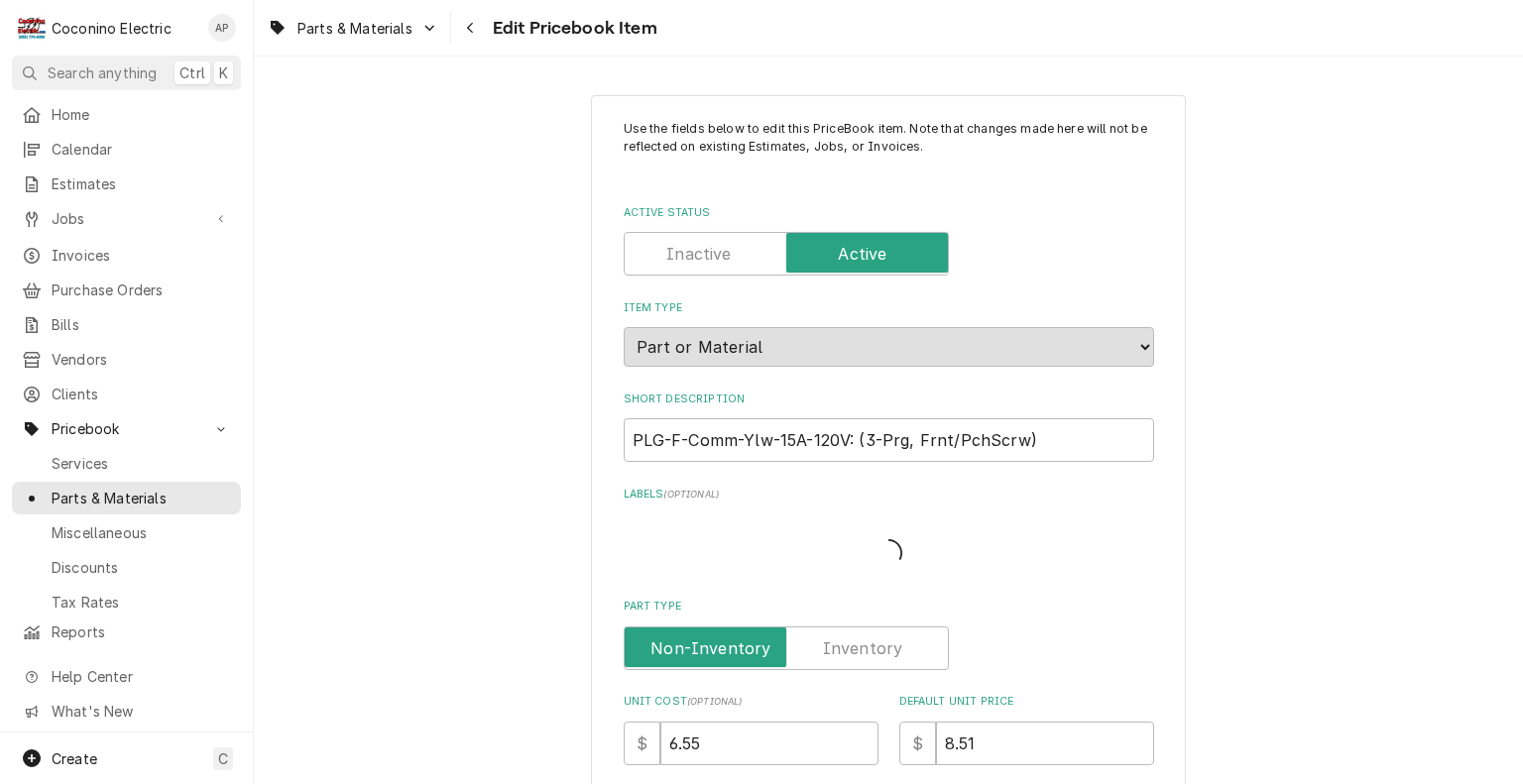 type on "x" 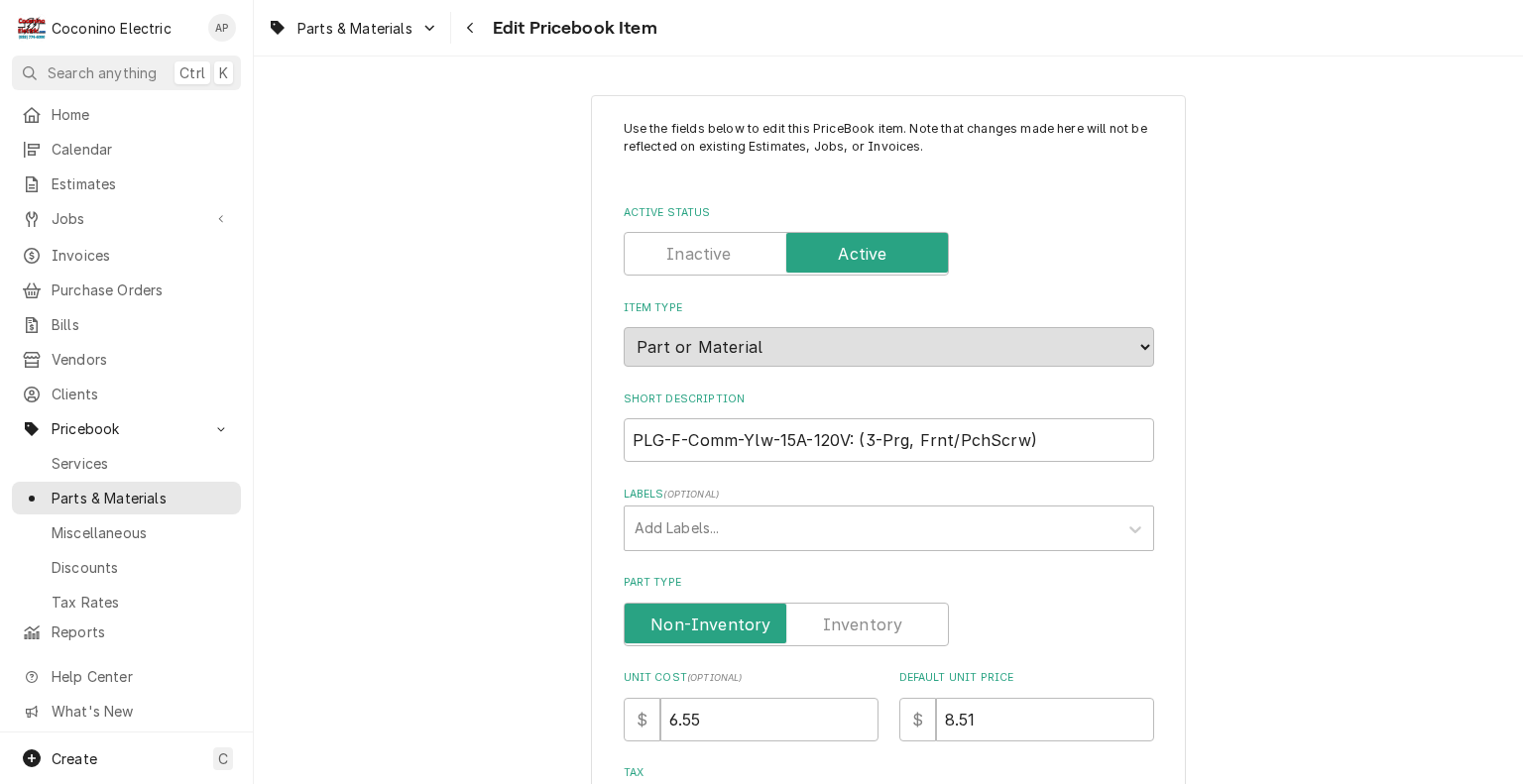 click at bounding box center [786, 624] 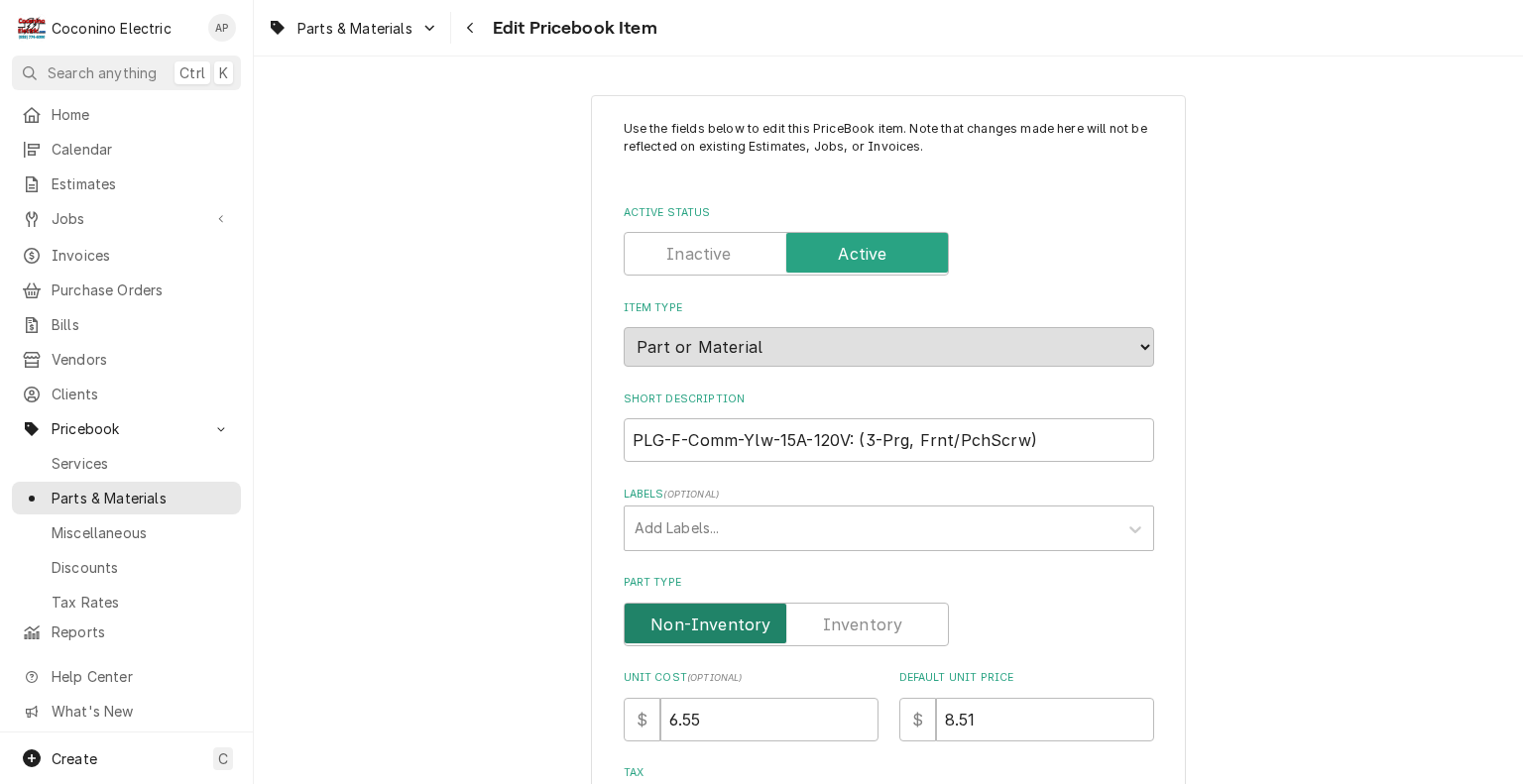 click at bounding box center [786, 624] 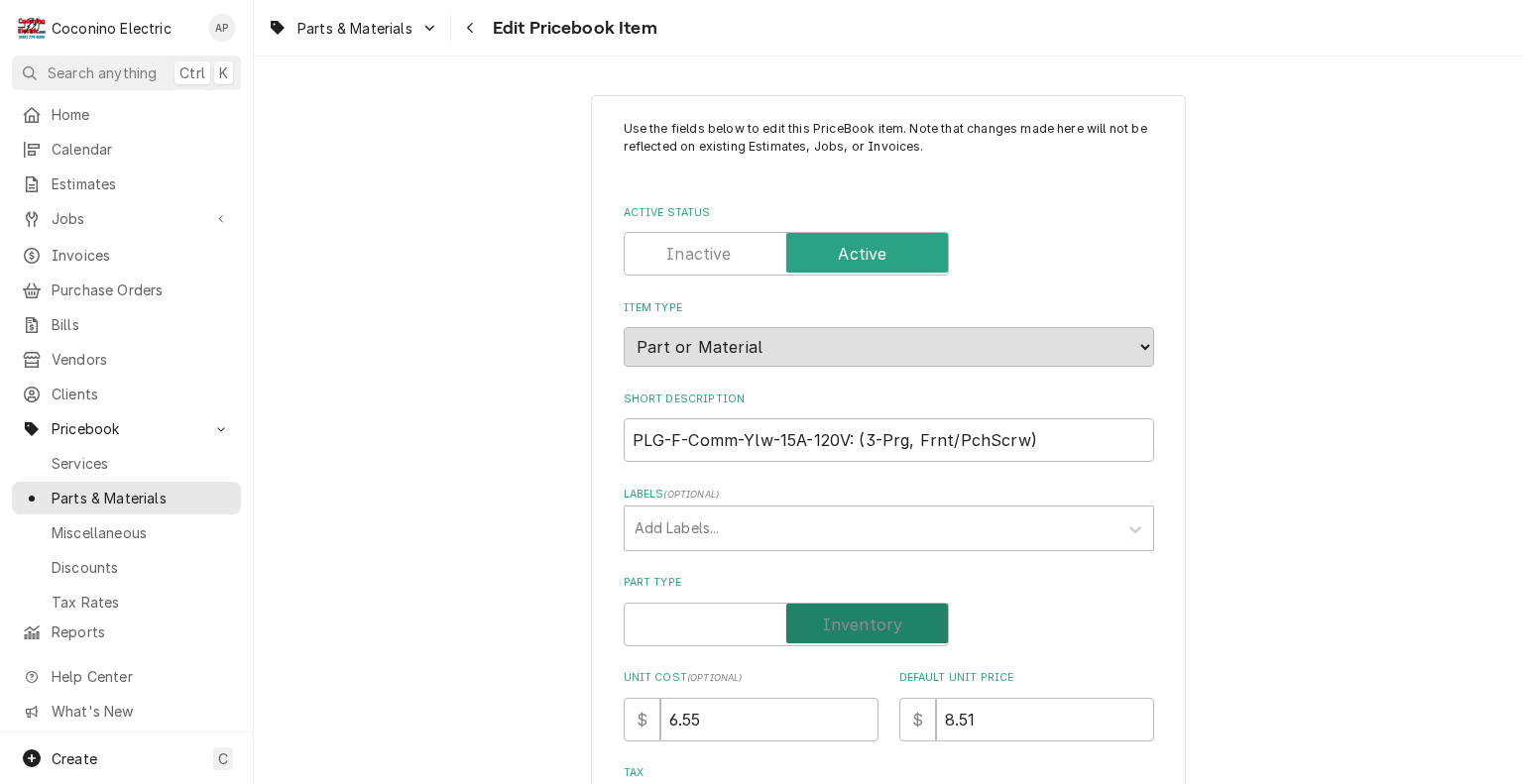 checkbox on "true" 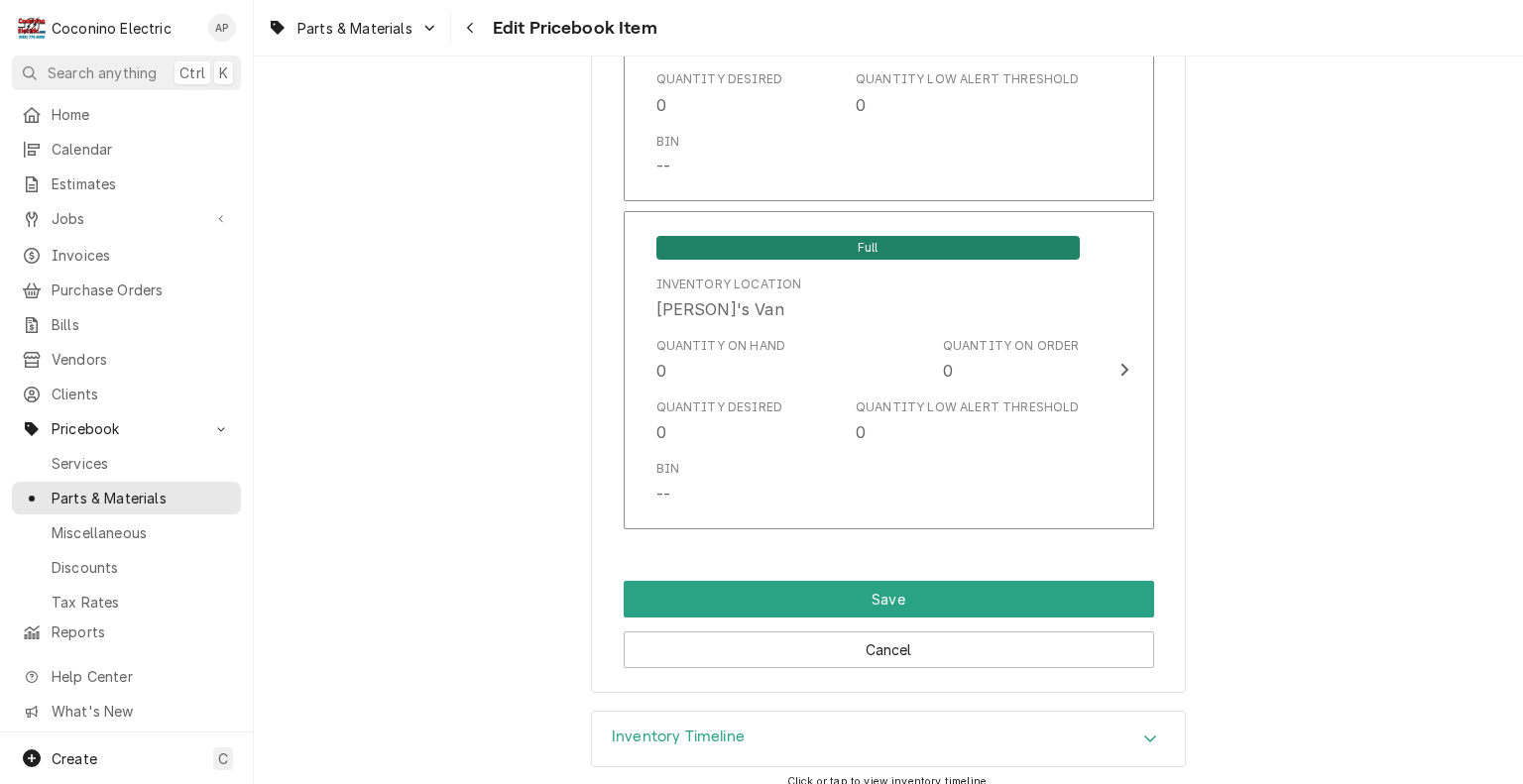 scroll, scrollTop: 1774, scrollLeft: 0, axis: vertical 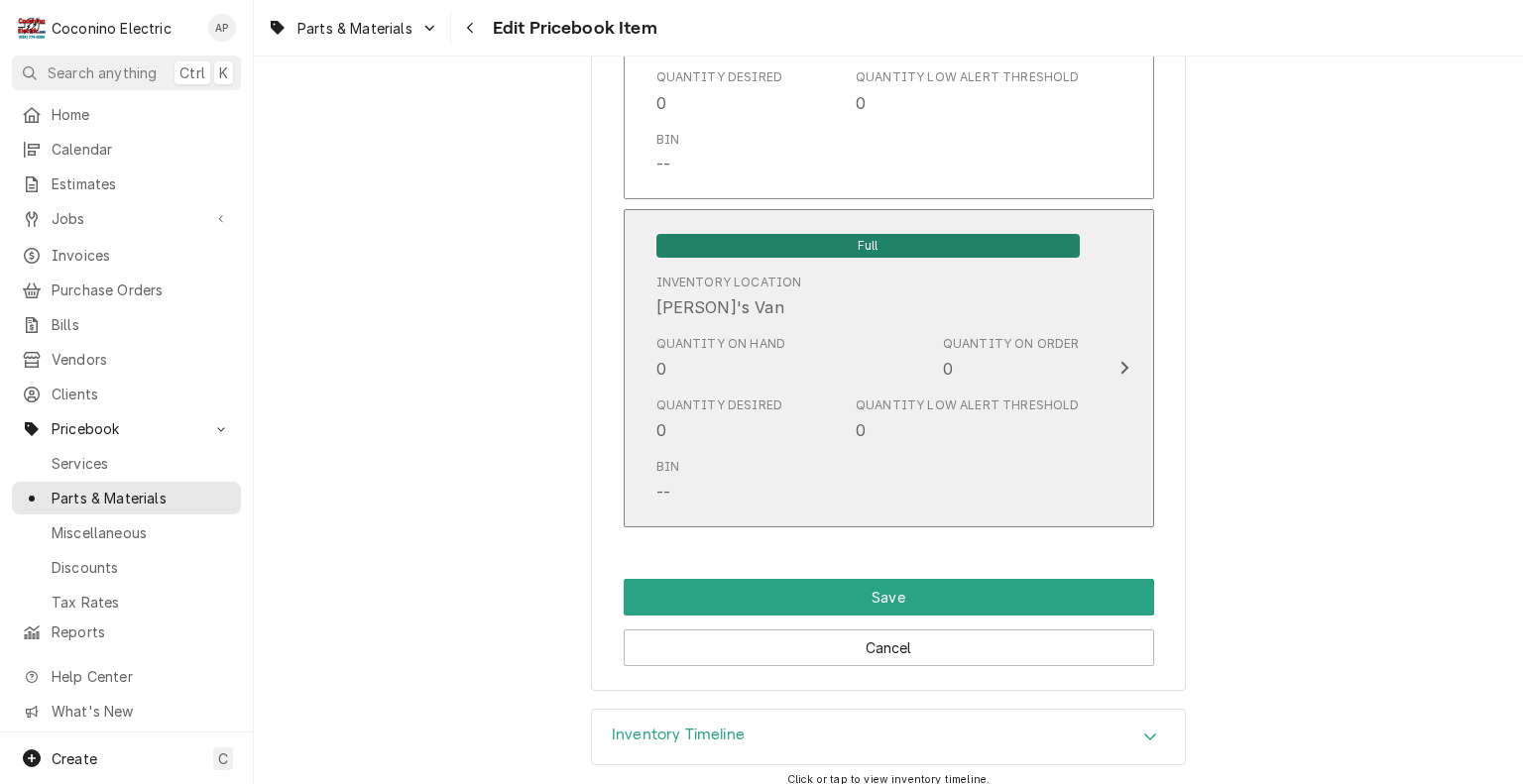 click on "Quantity Desired 0" at bounding box center (720, 419) 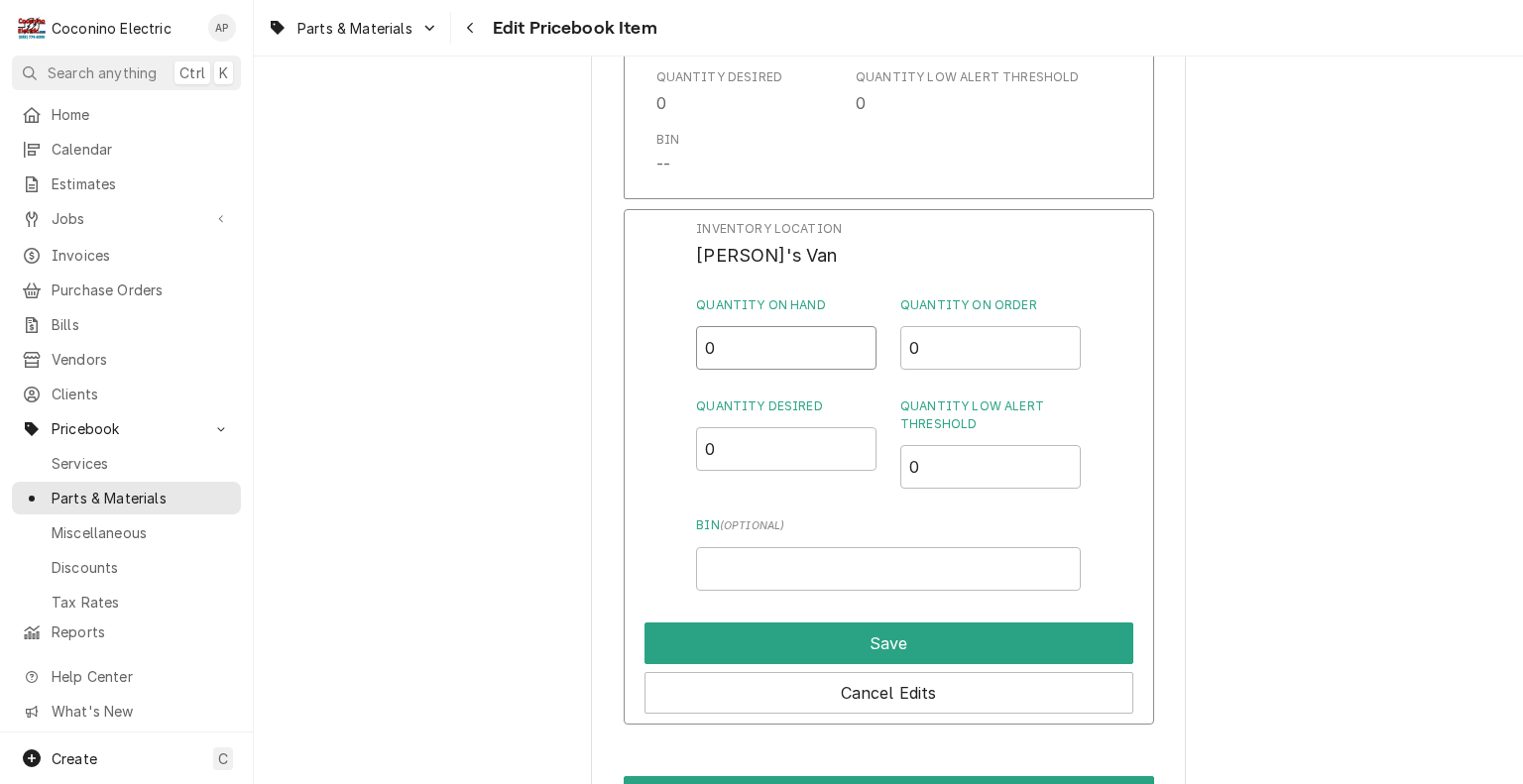 drag, startPoint x: 745, startPoint y: 352, endPoint x: 480, endPoint y: 351, distance: 265.00189 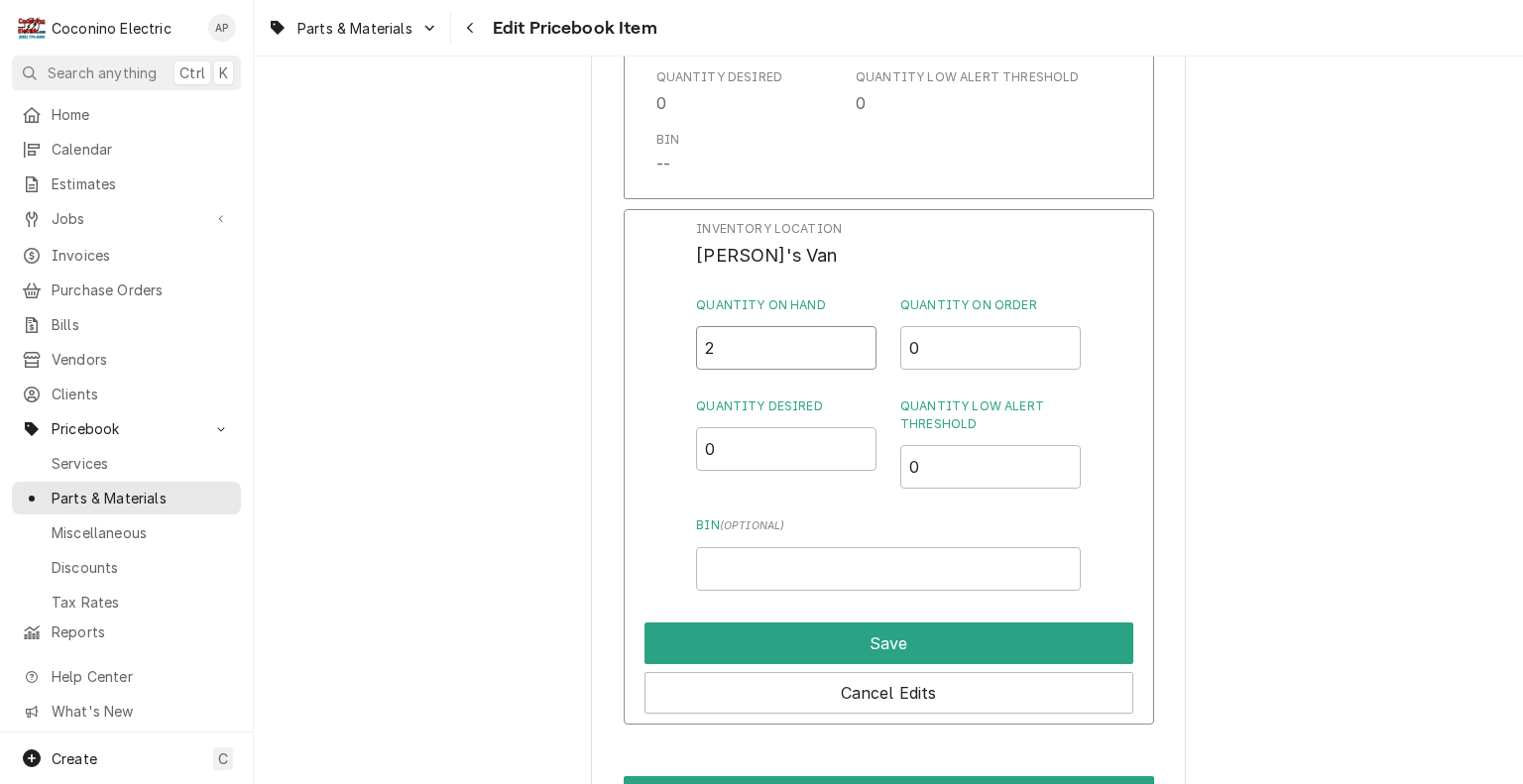 type on "2" 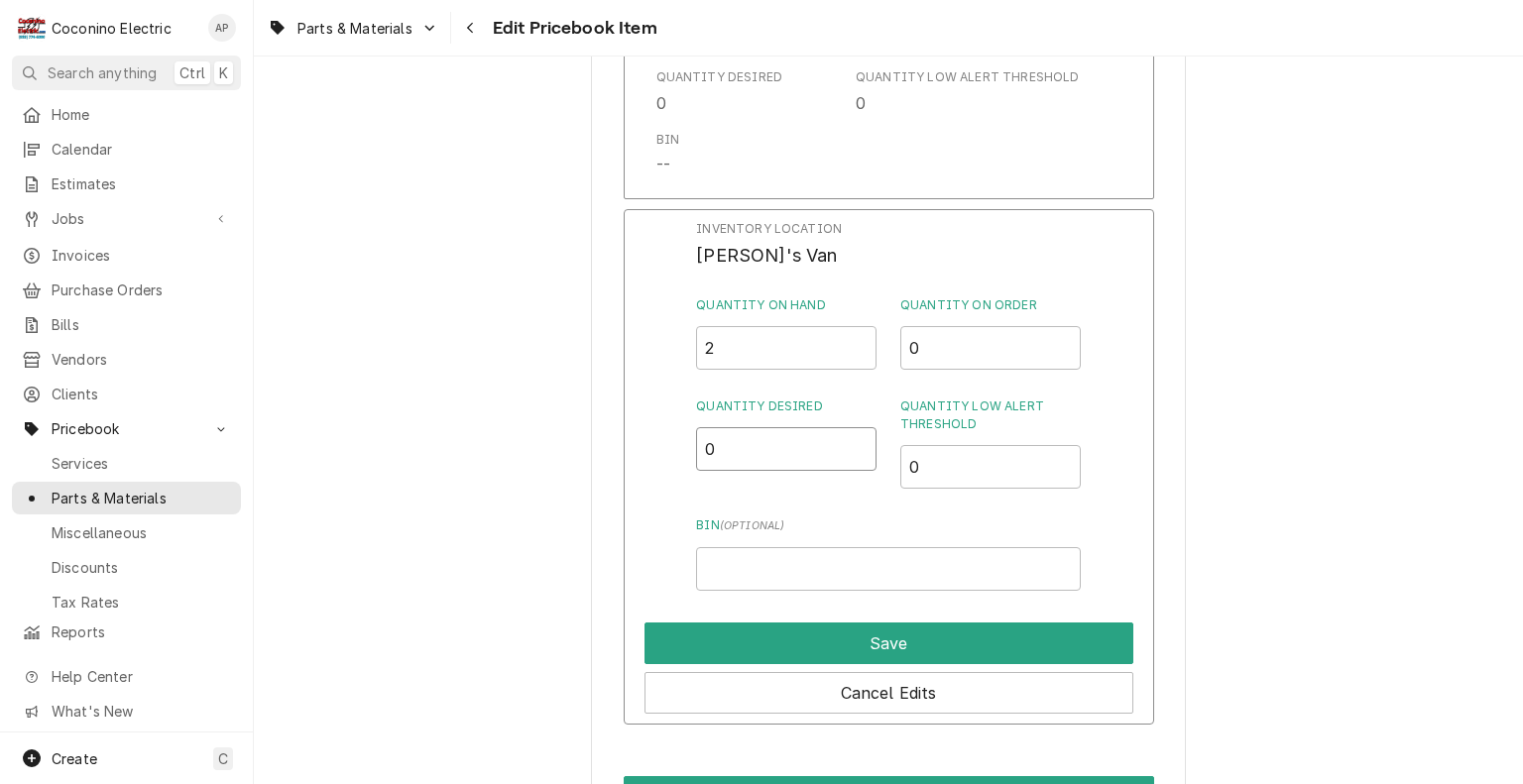 drag, startPoint x: 735, startPoint y: 459, endPoint x: 674, endPoint y: 438, distance: 64.513564 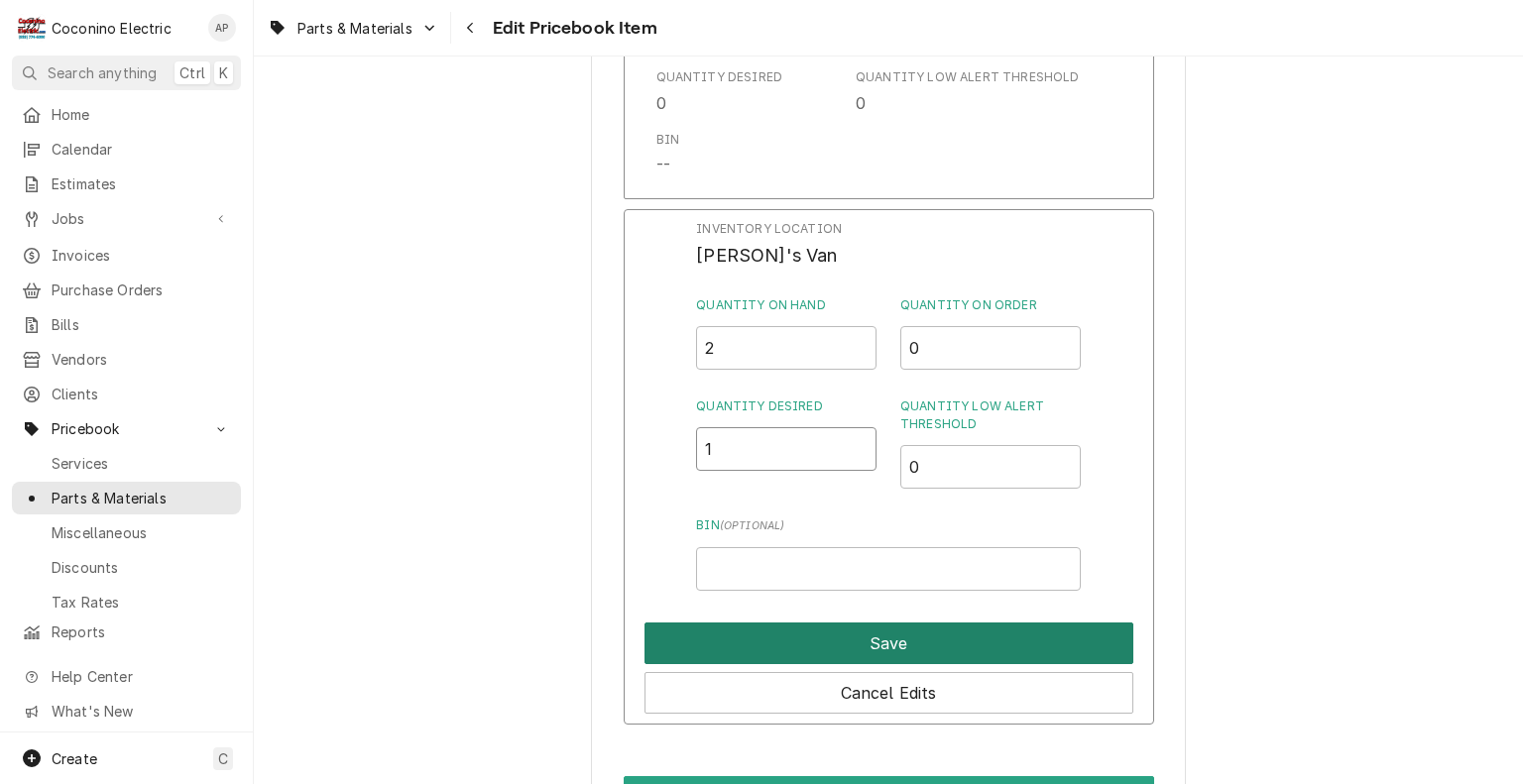 type on "1" 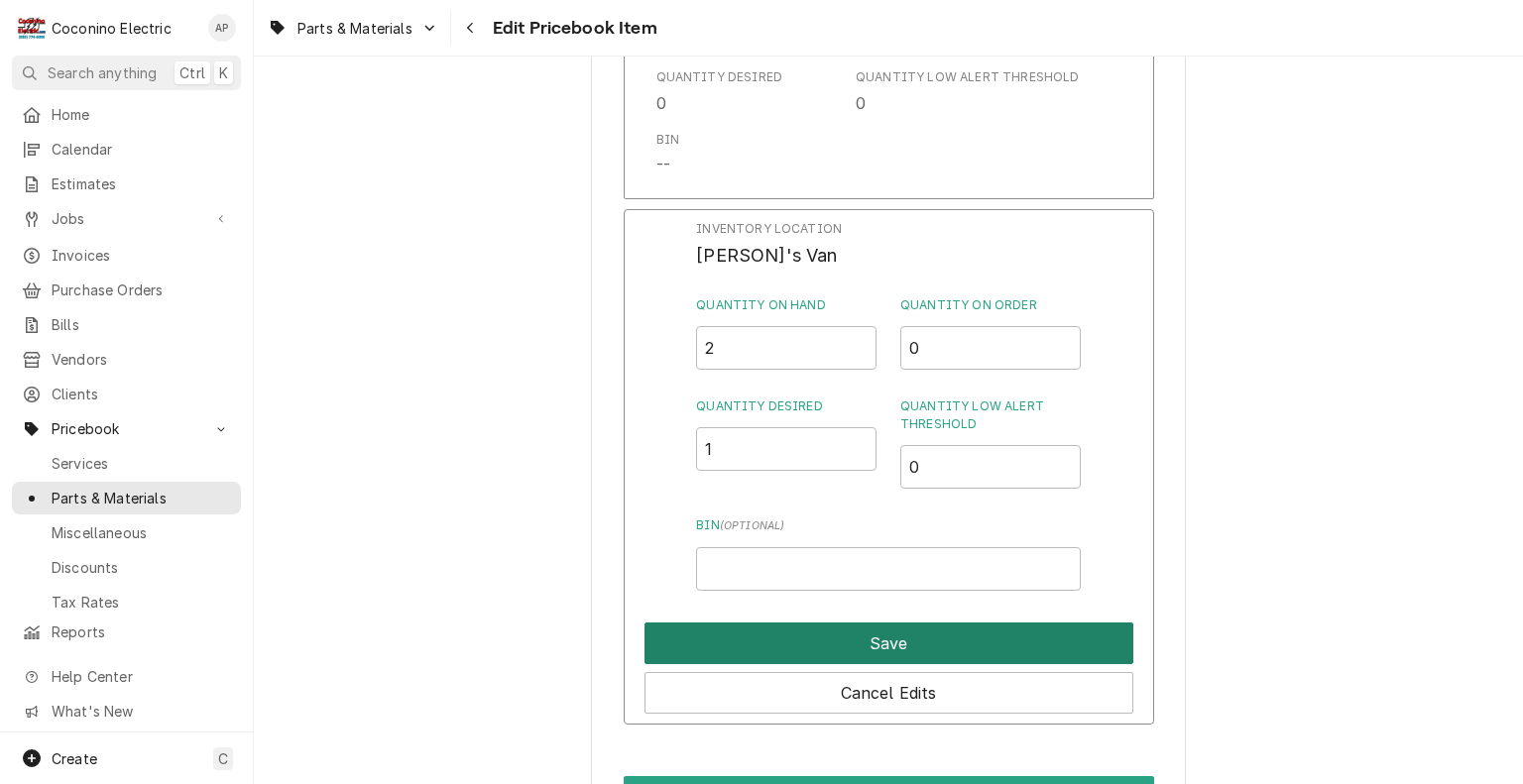 click on "Save" at bounding box center (888, 643) 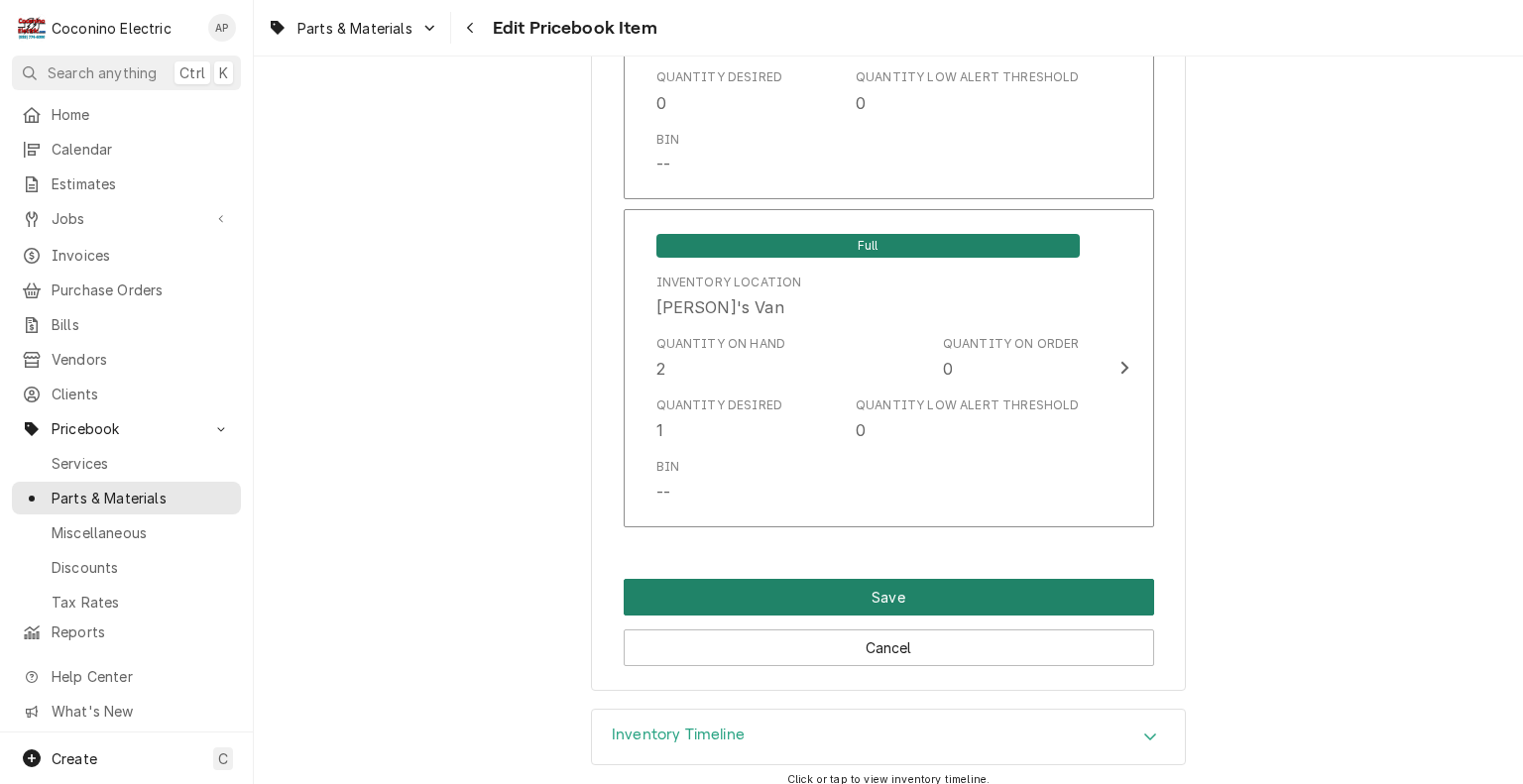 click on "Save" at bounding box center [888, 597] 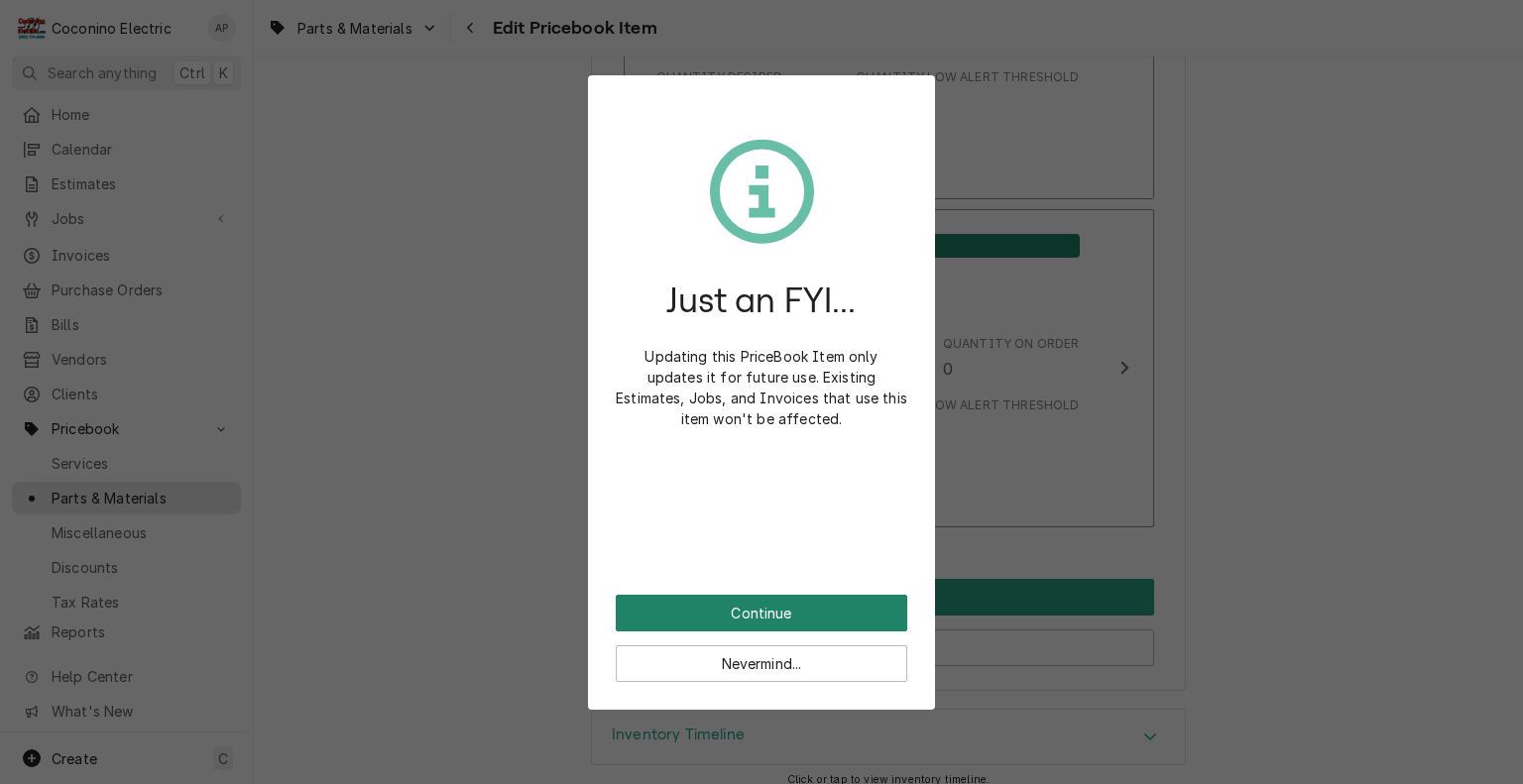 click on "Continue" at bounding box center (762, 613) 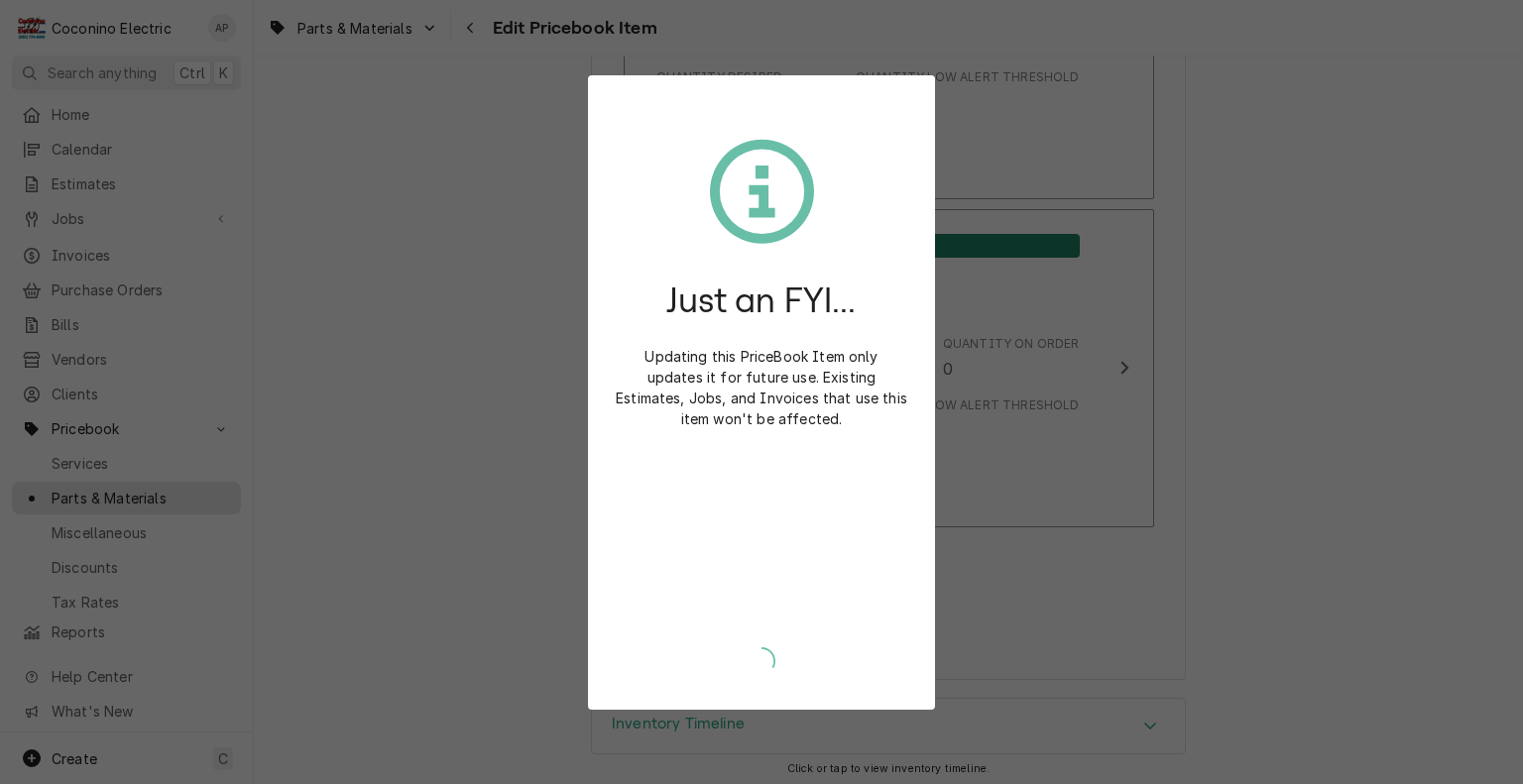type on "x" 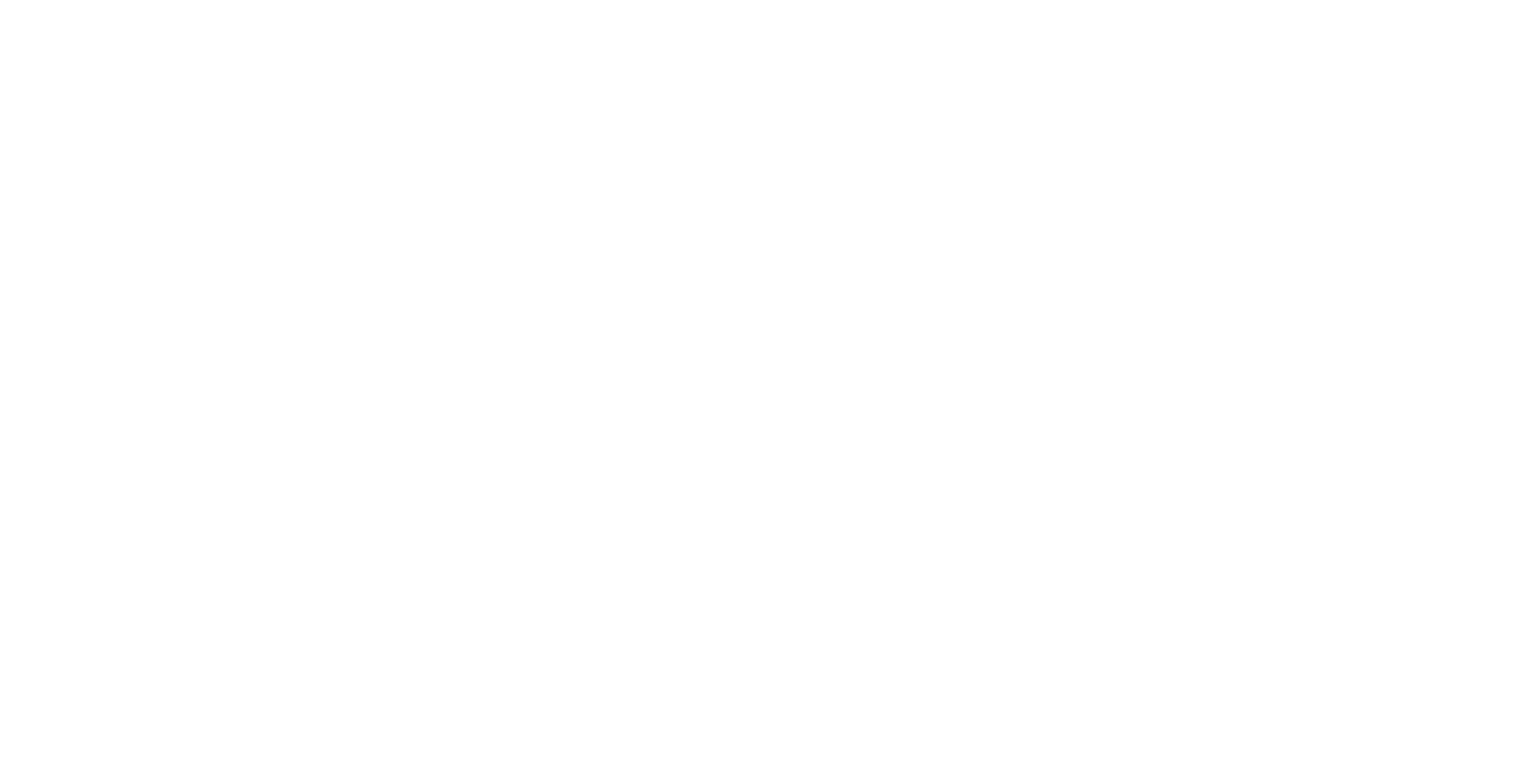 scroll, scrollTop: 0, scrollLeft: 0, axis: both 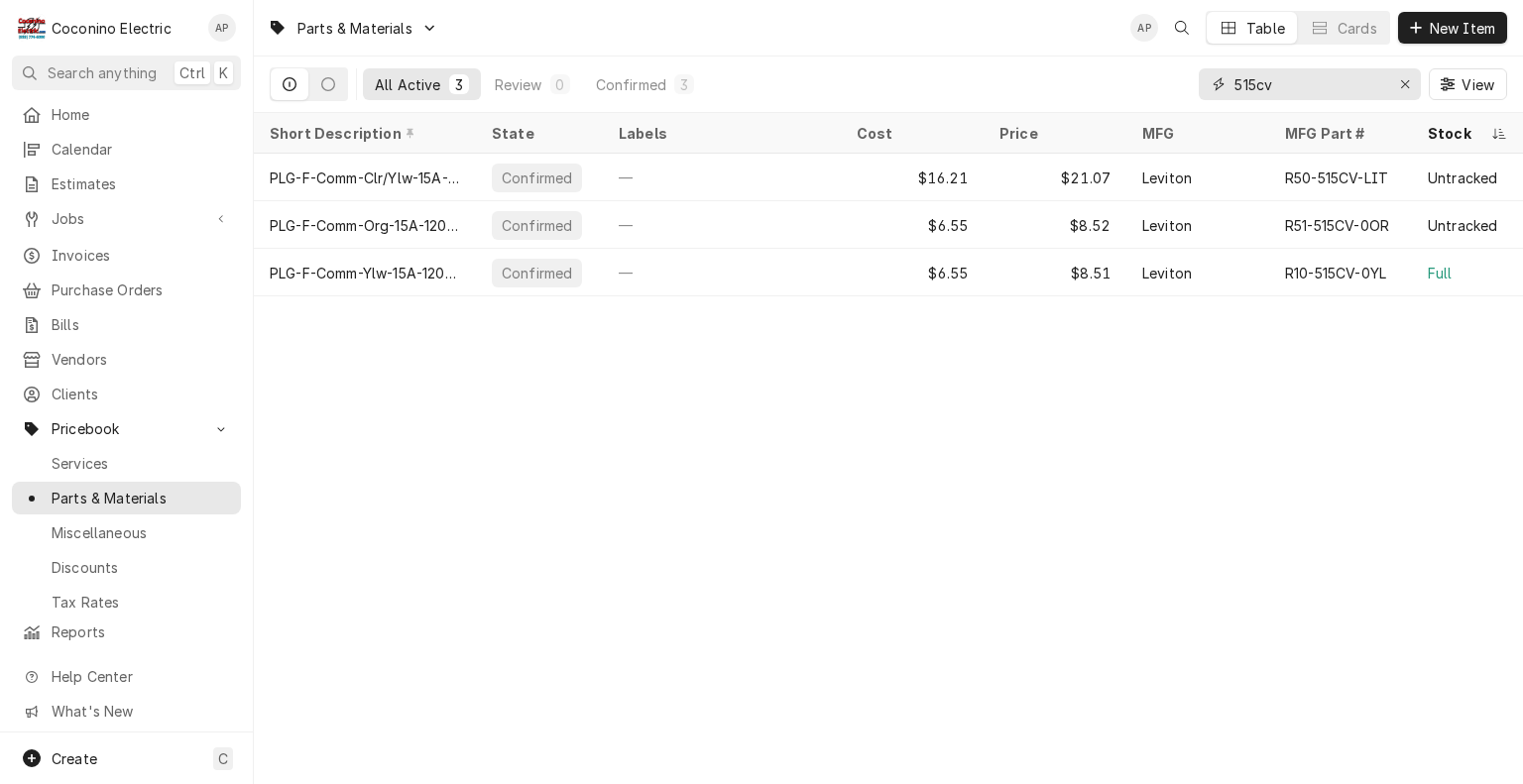 drag, startPoint x: 1294, startPoint y: 81, endPoint x: 1156, endPoint y: 94, distance: 138.61097 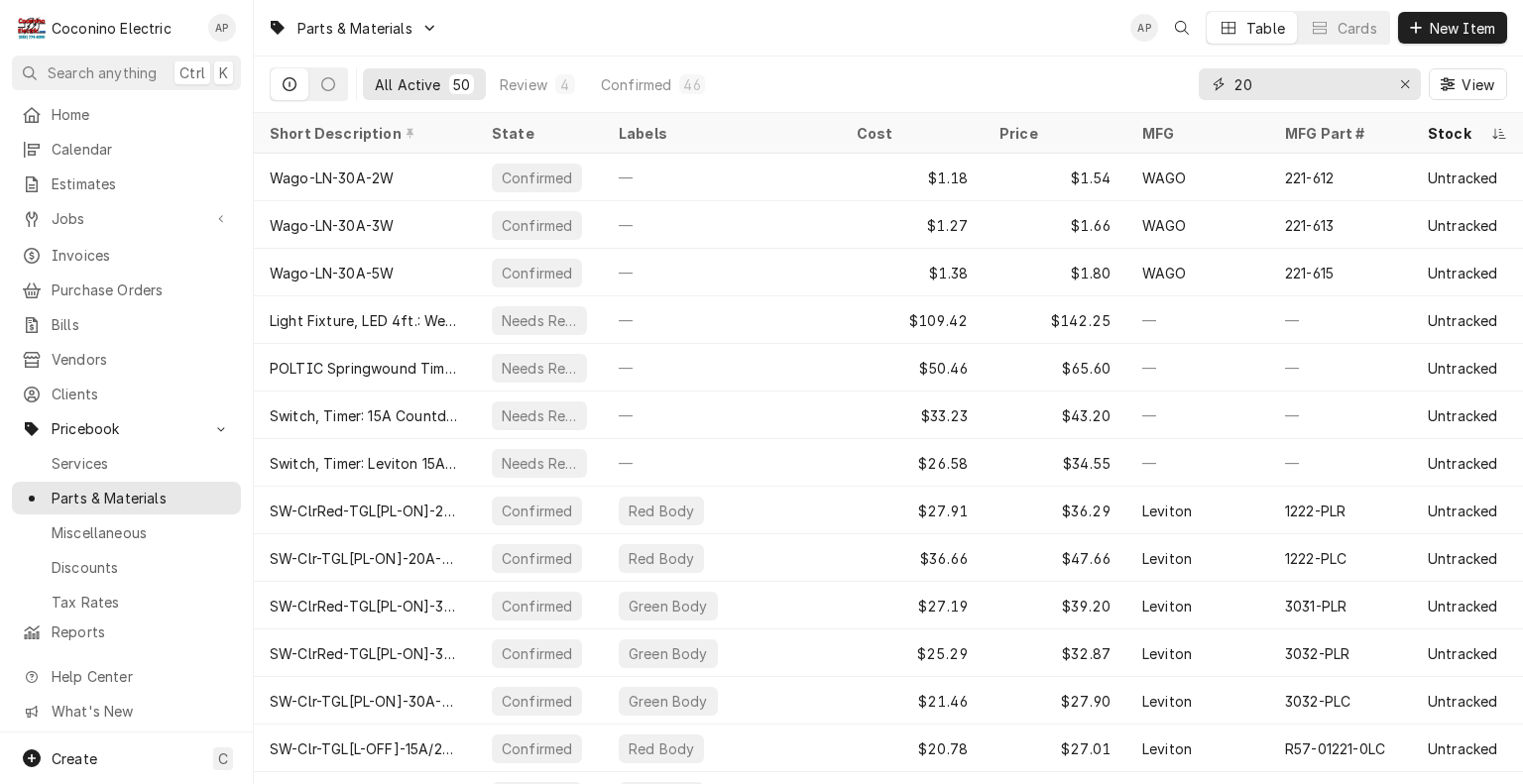 type on "2" 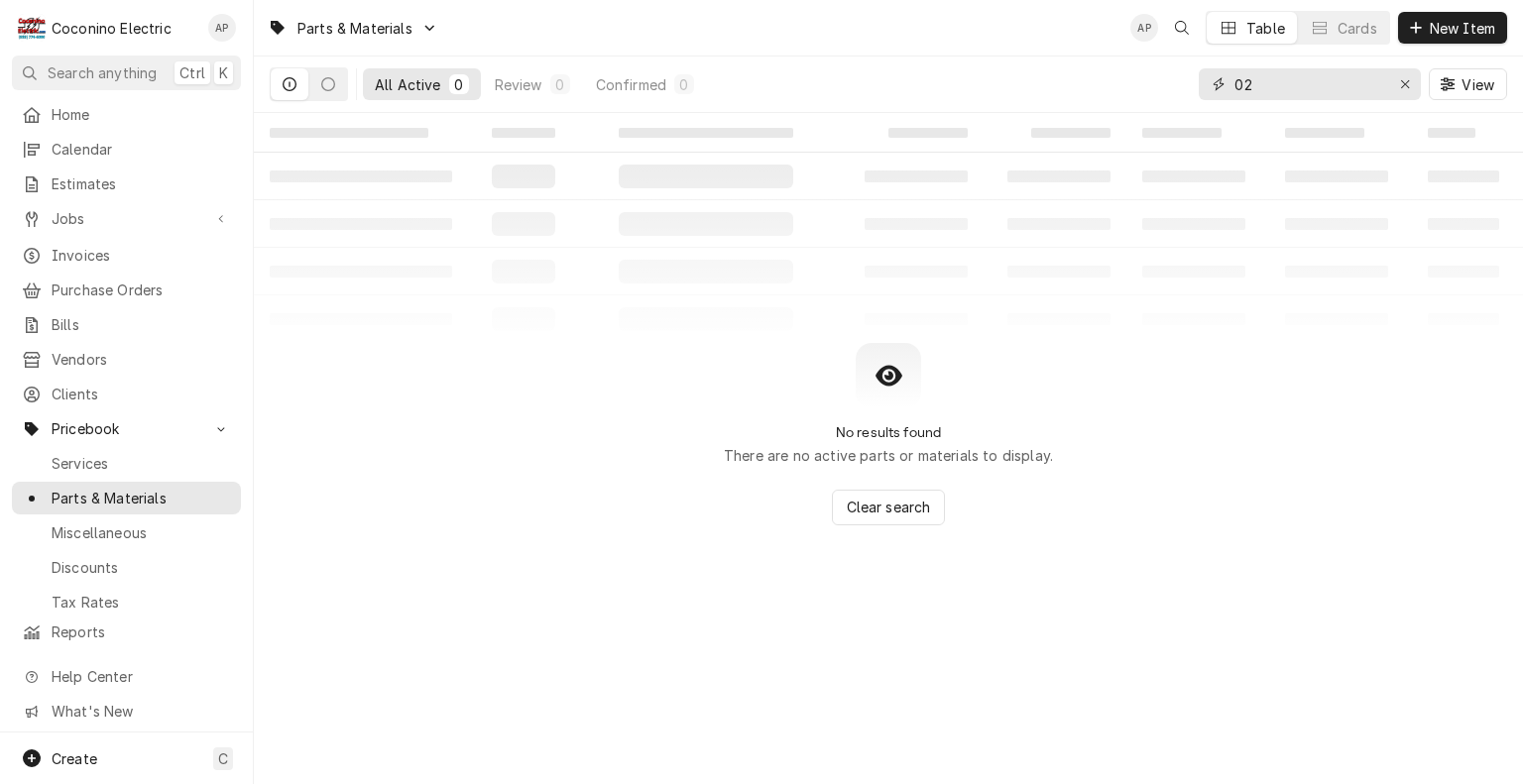 type on "0" 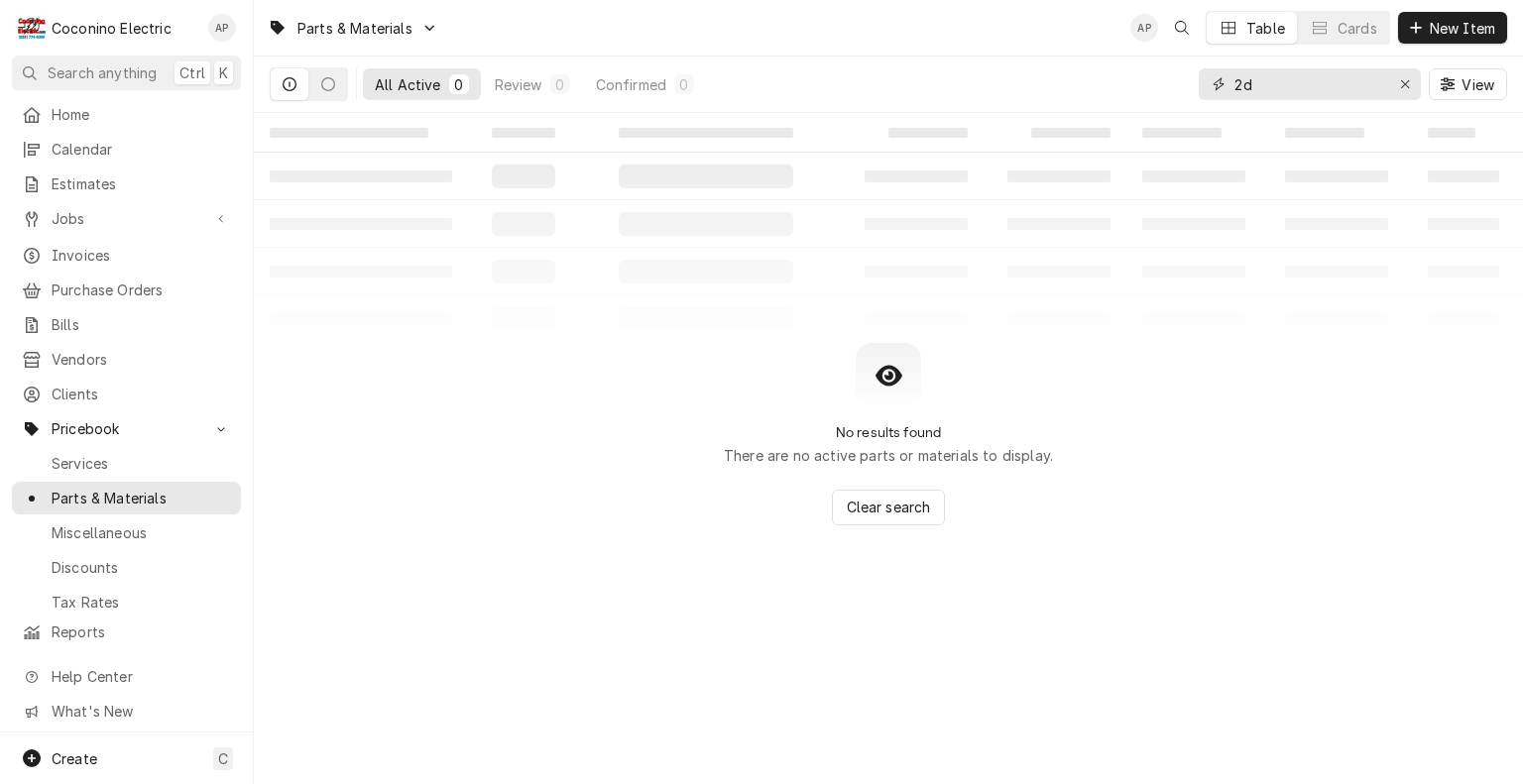 type on "2" 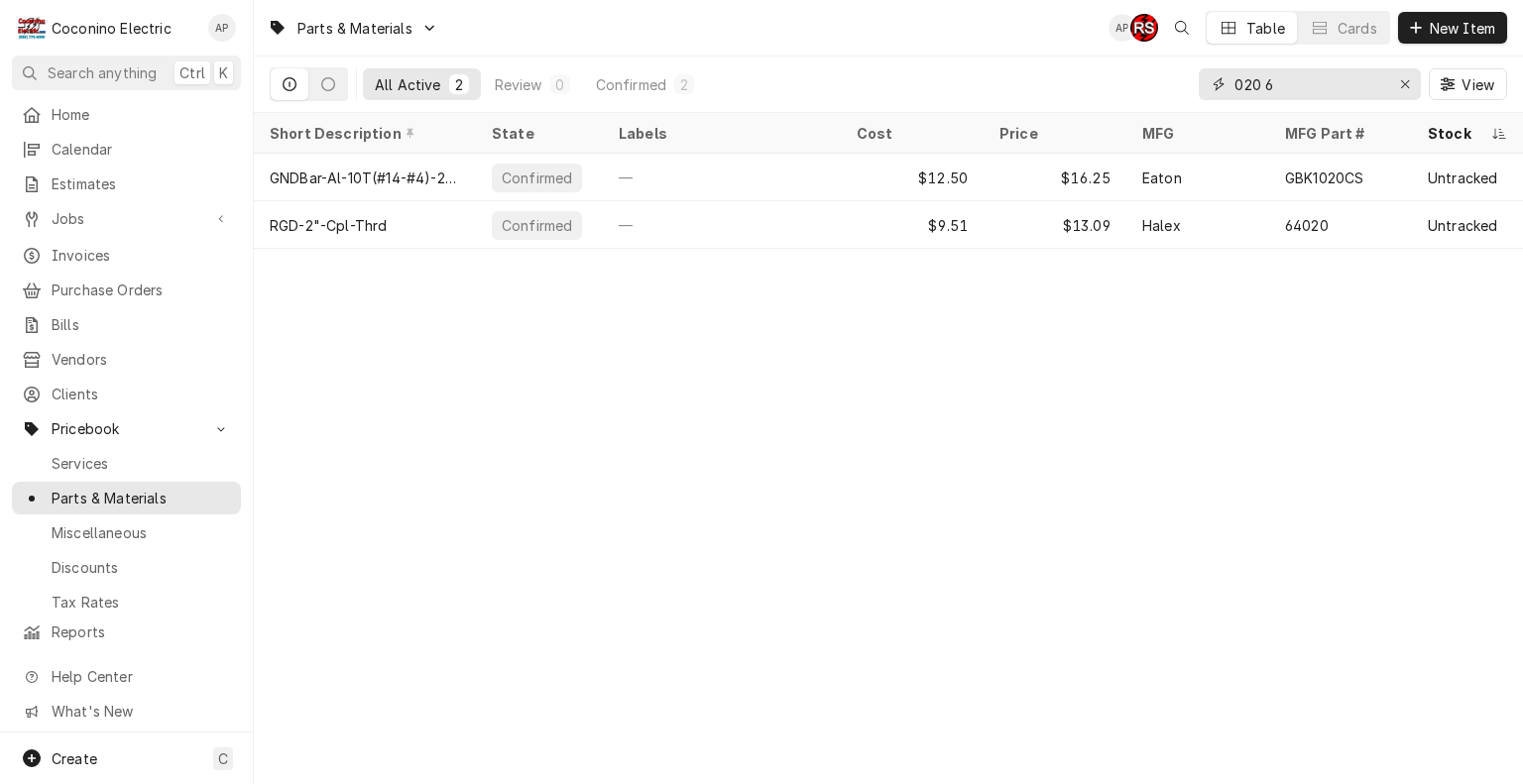 drag, startPoint x: 1300, startPoint y: 93, endPoint x: 1172, endPoint y: 87, distance: 128.14055 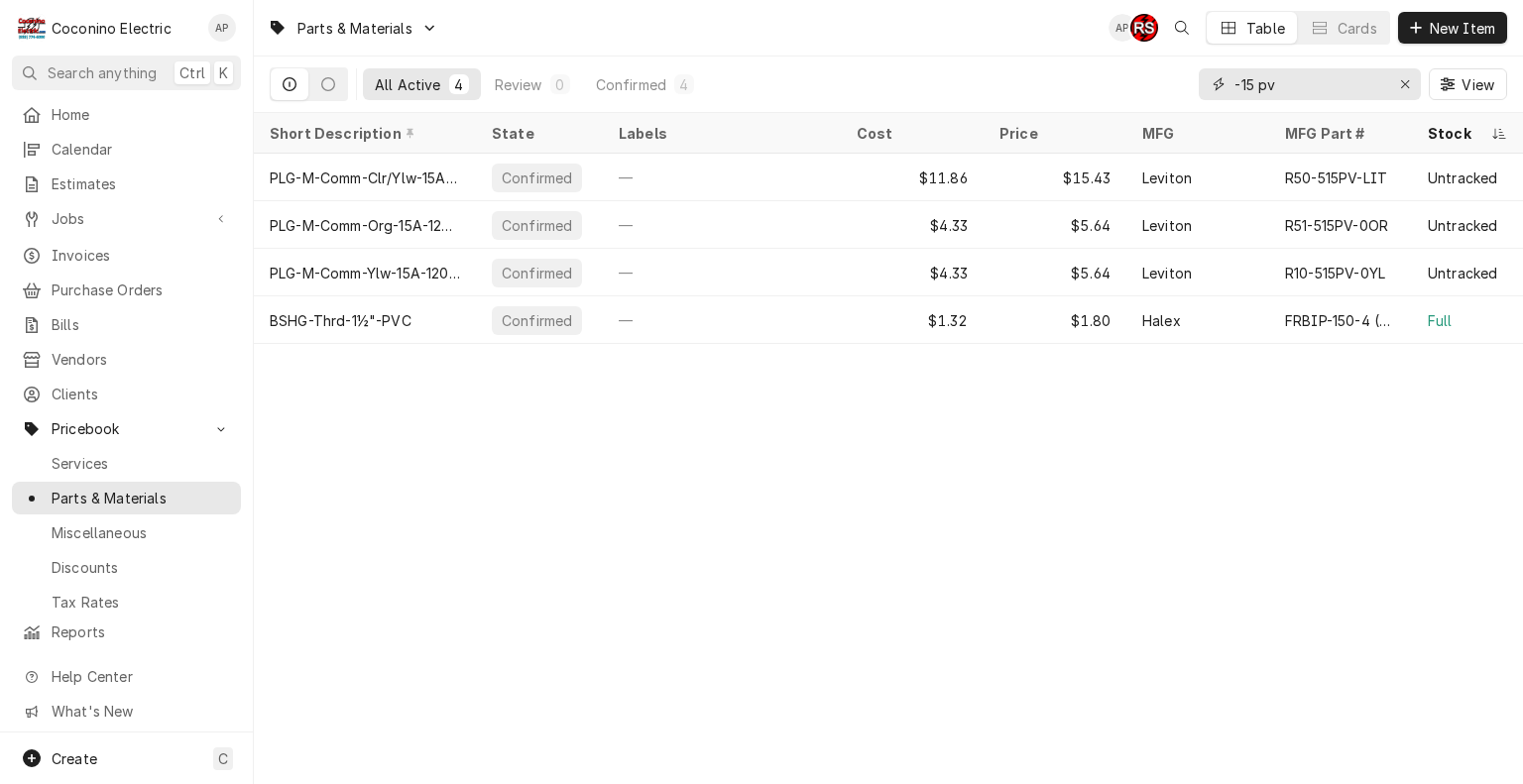 click on "-15 pv" at bounding box center [1309, 84] 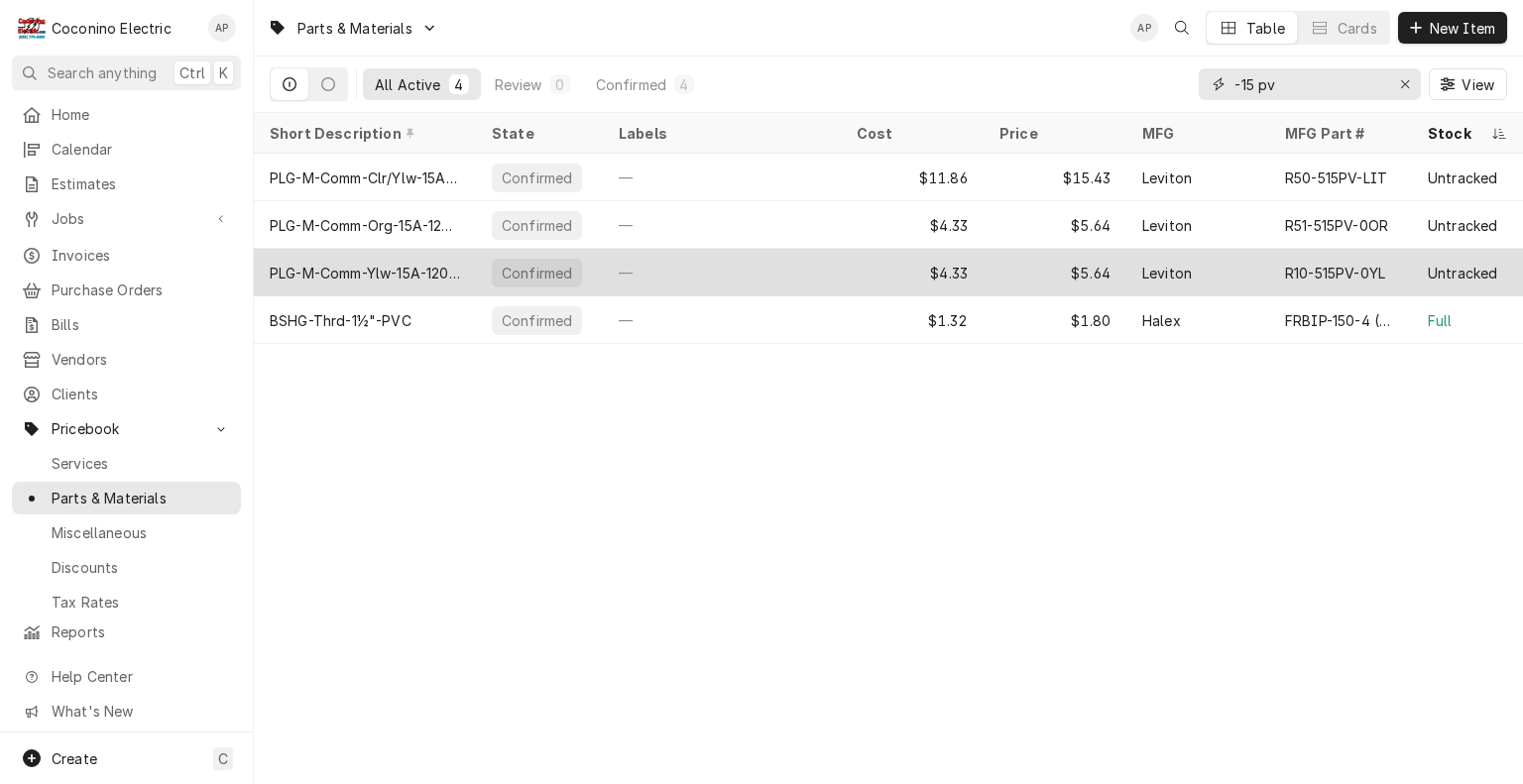 type on "-15 pv" 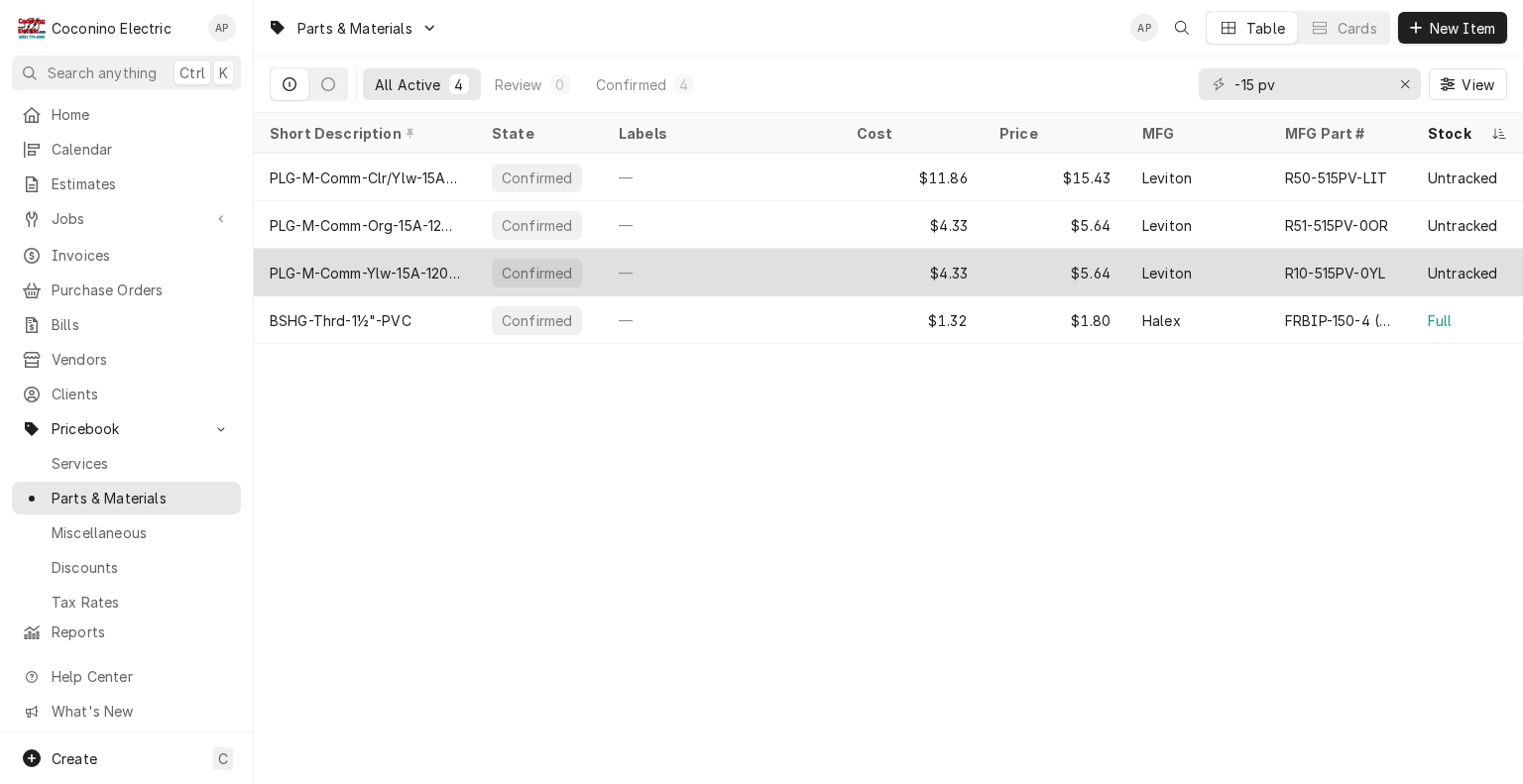 click on "—" at bounding box center [722, 273] 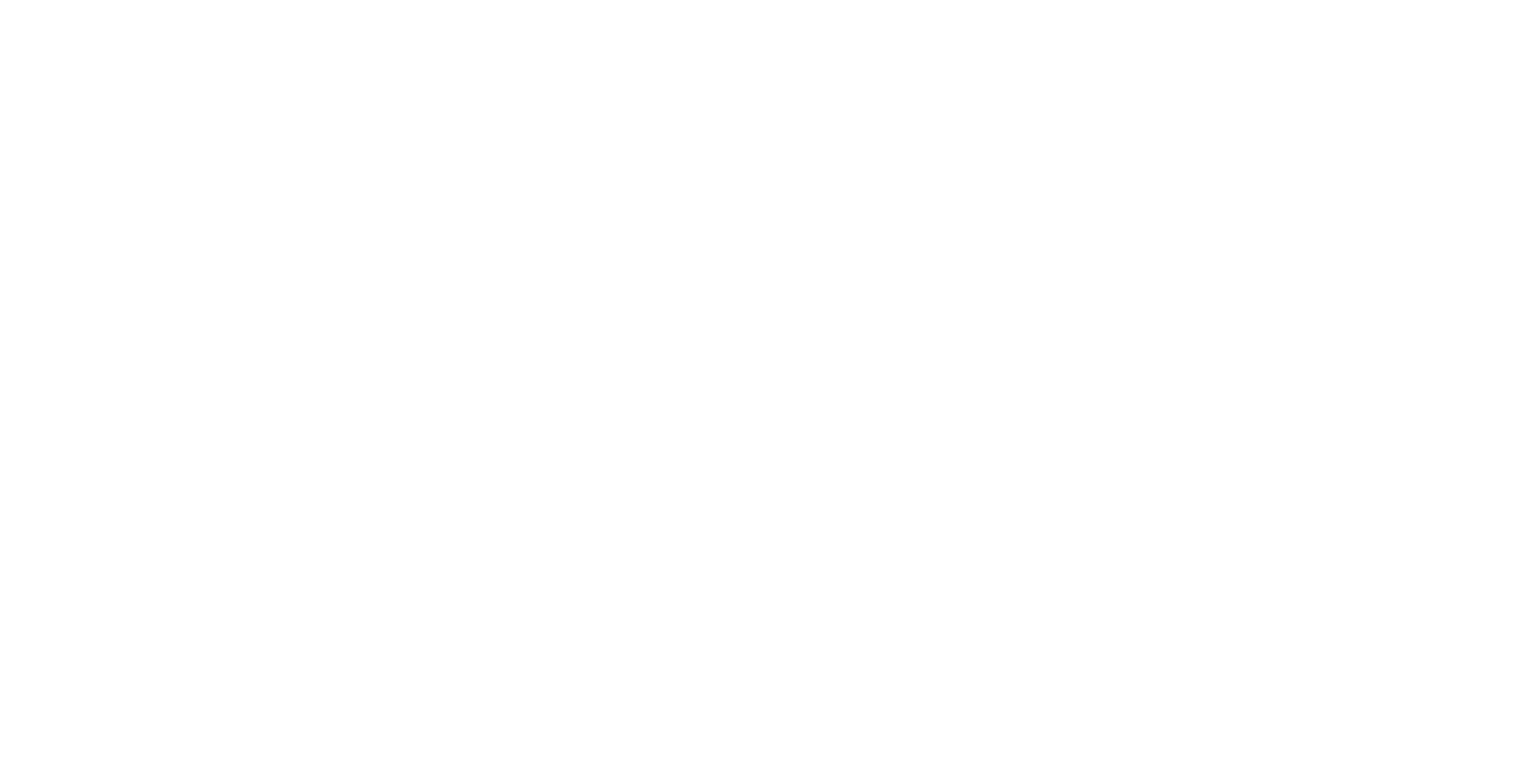 scroll, scrollTop: 0, scrollLeft: 0, axis: both 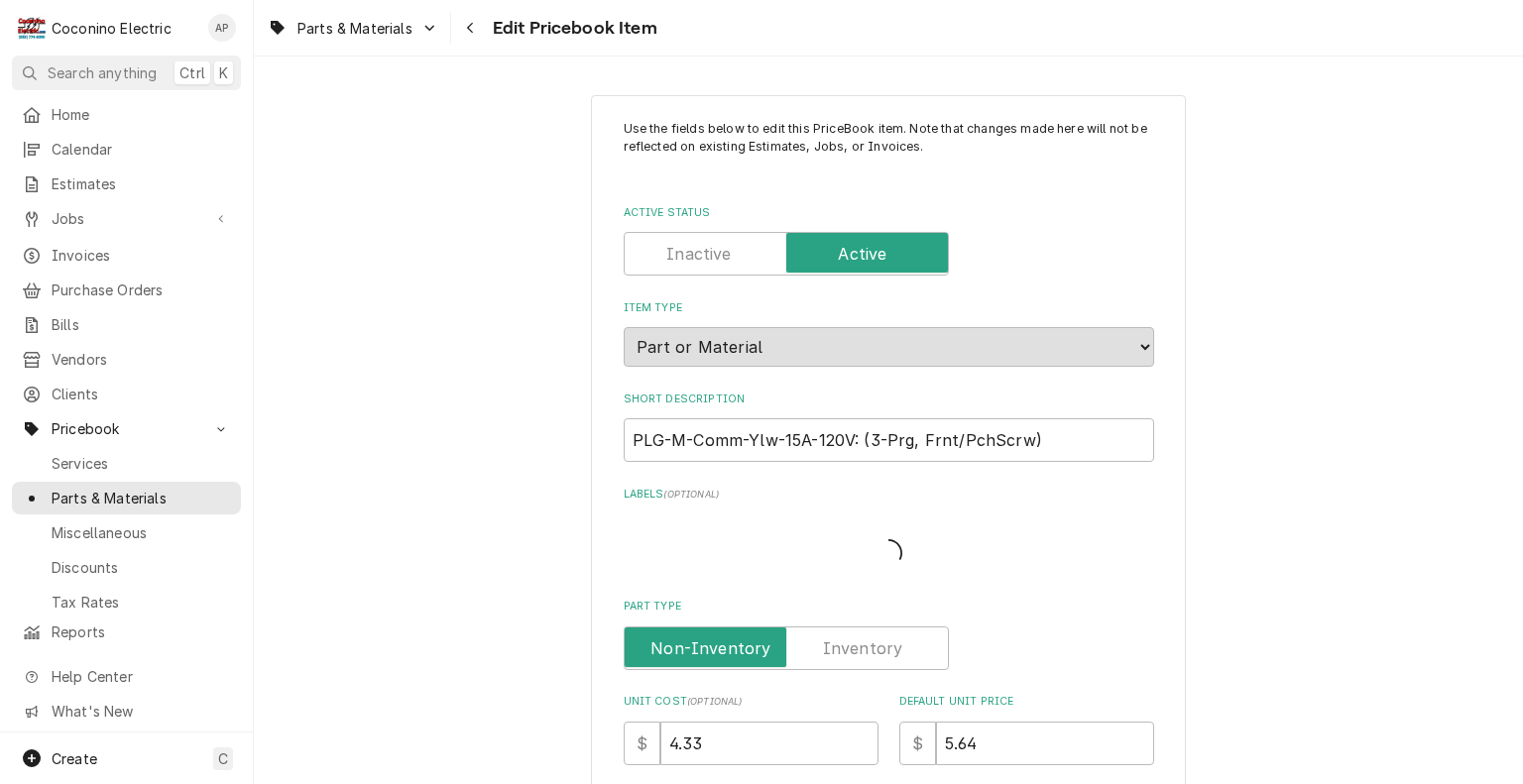 type on "x" 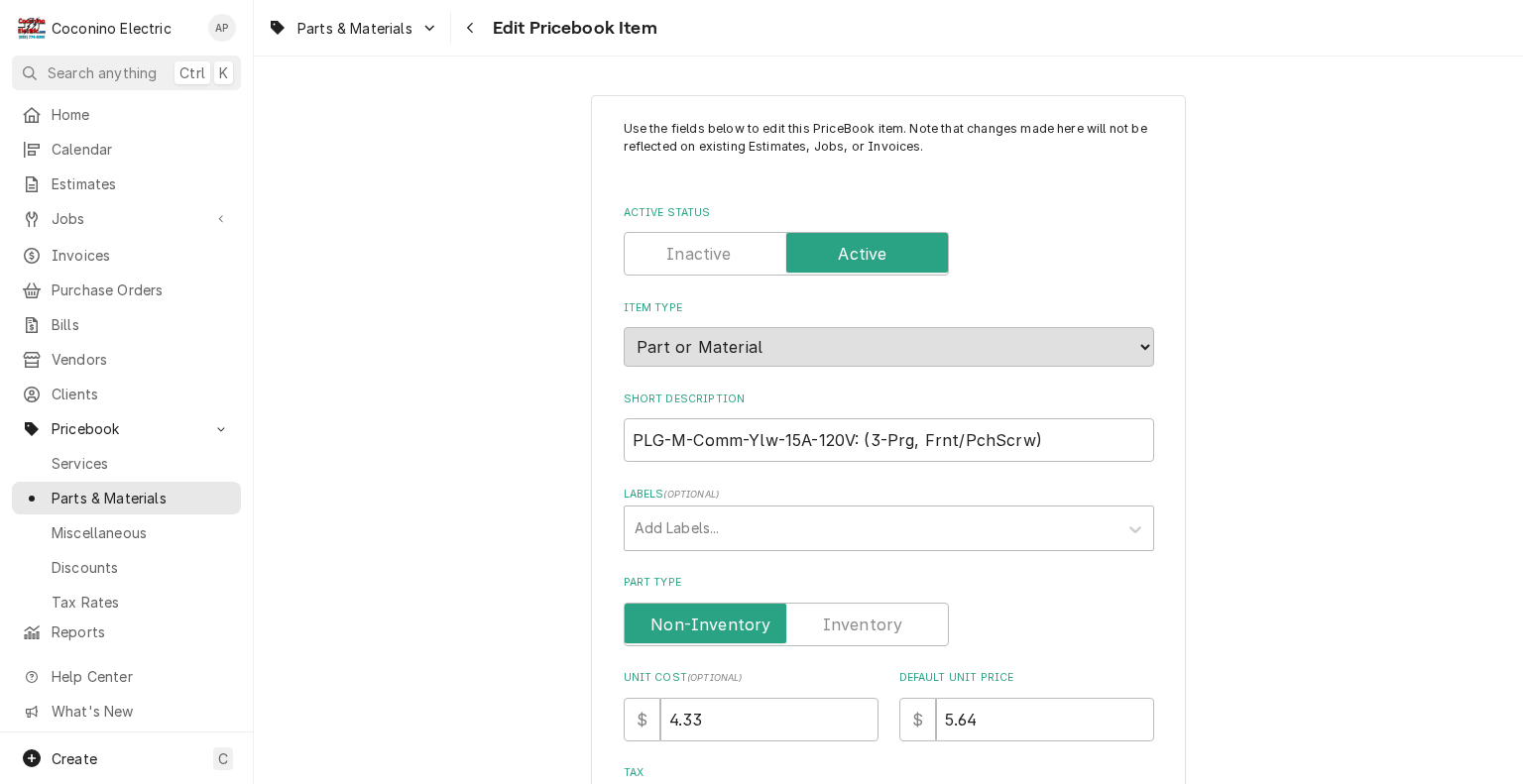 click at bounding box center (786, 624) 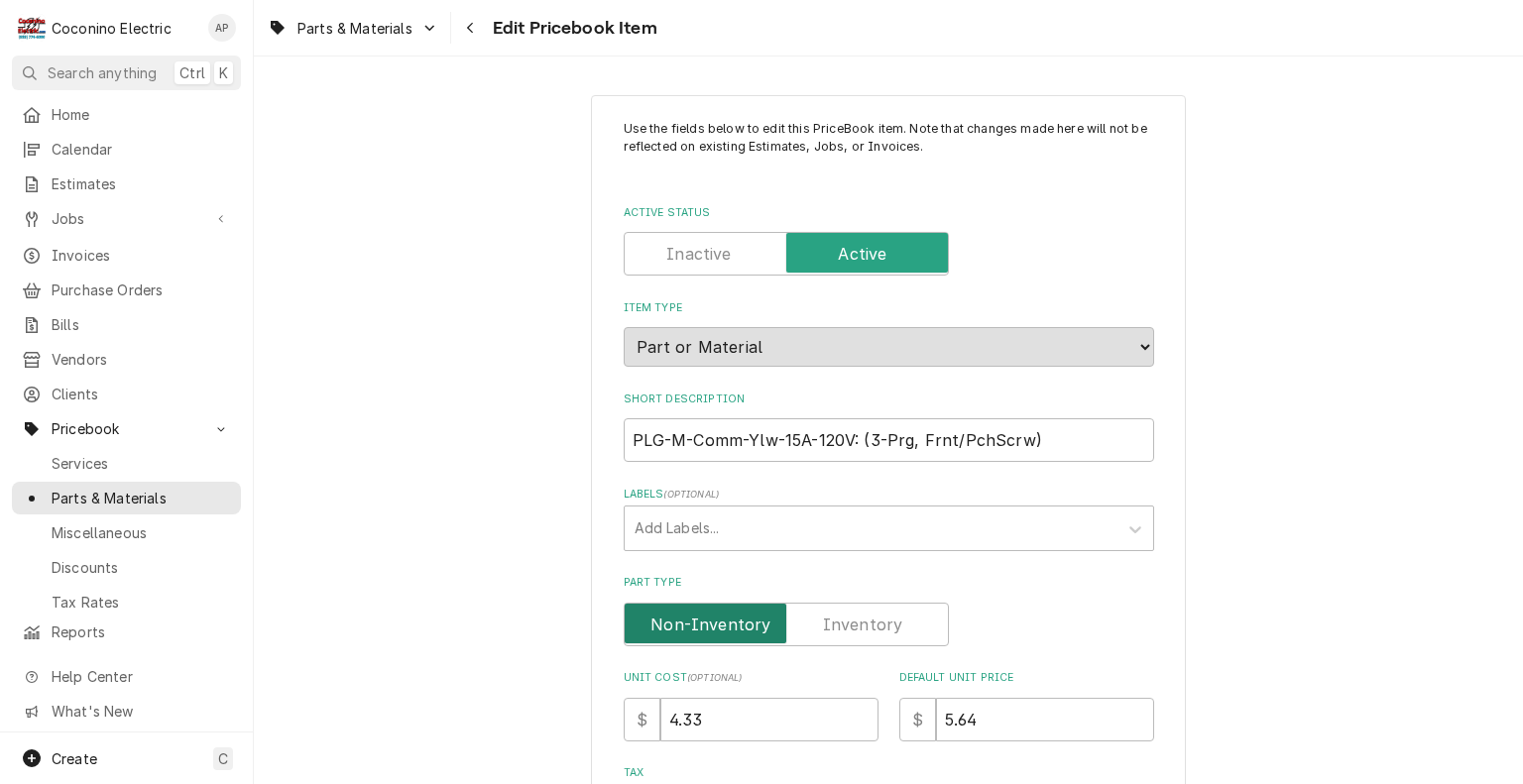click at bounding box center [786, 624] 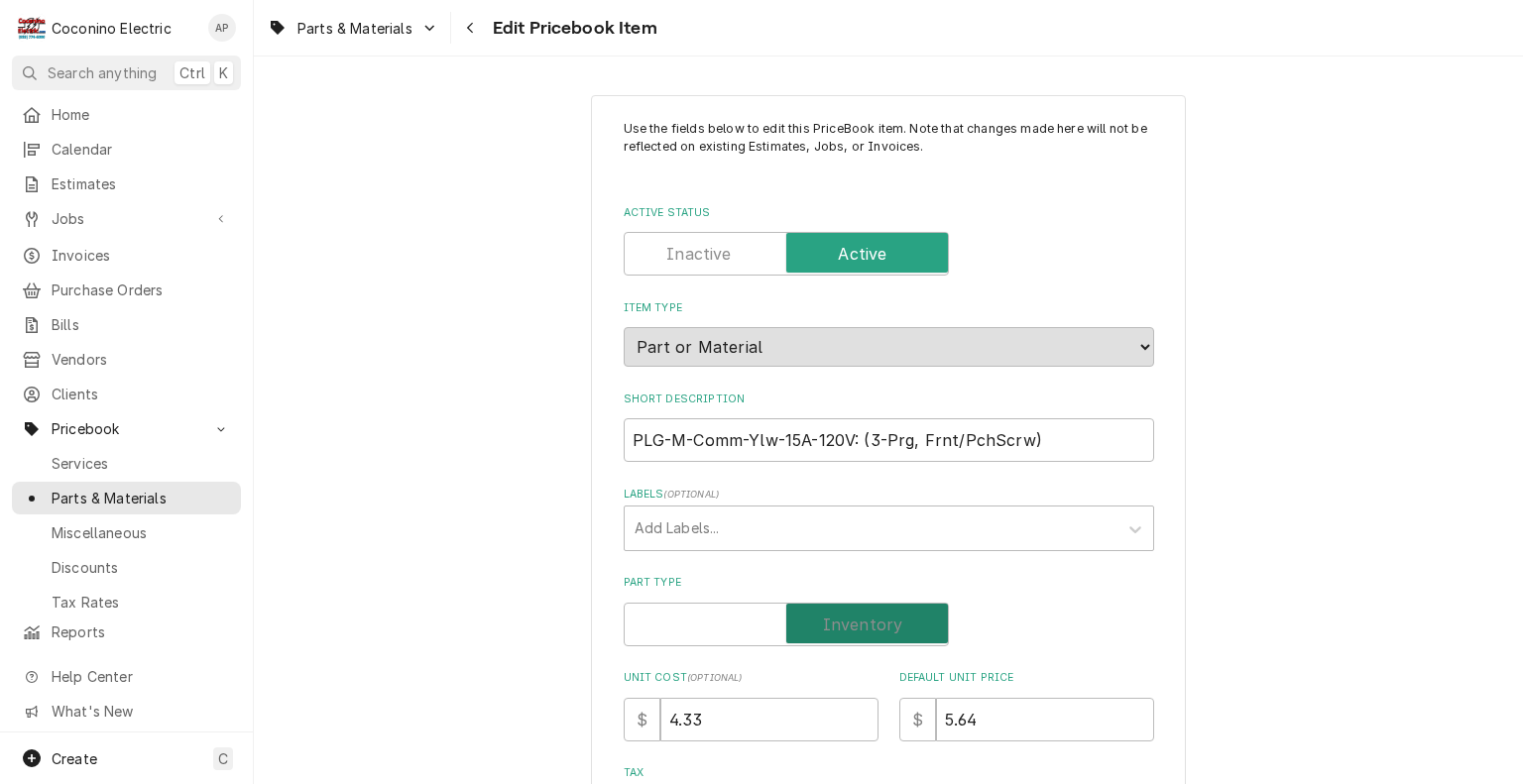 checkbox on "true" 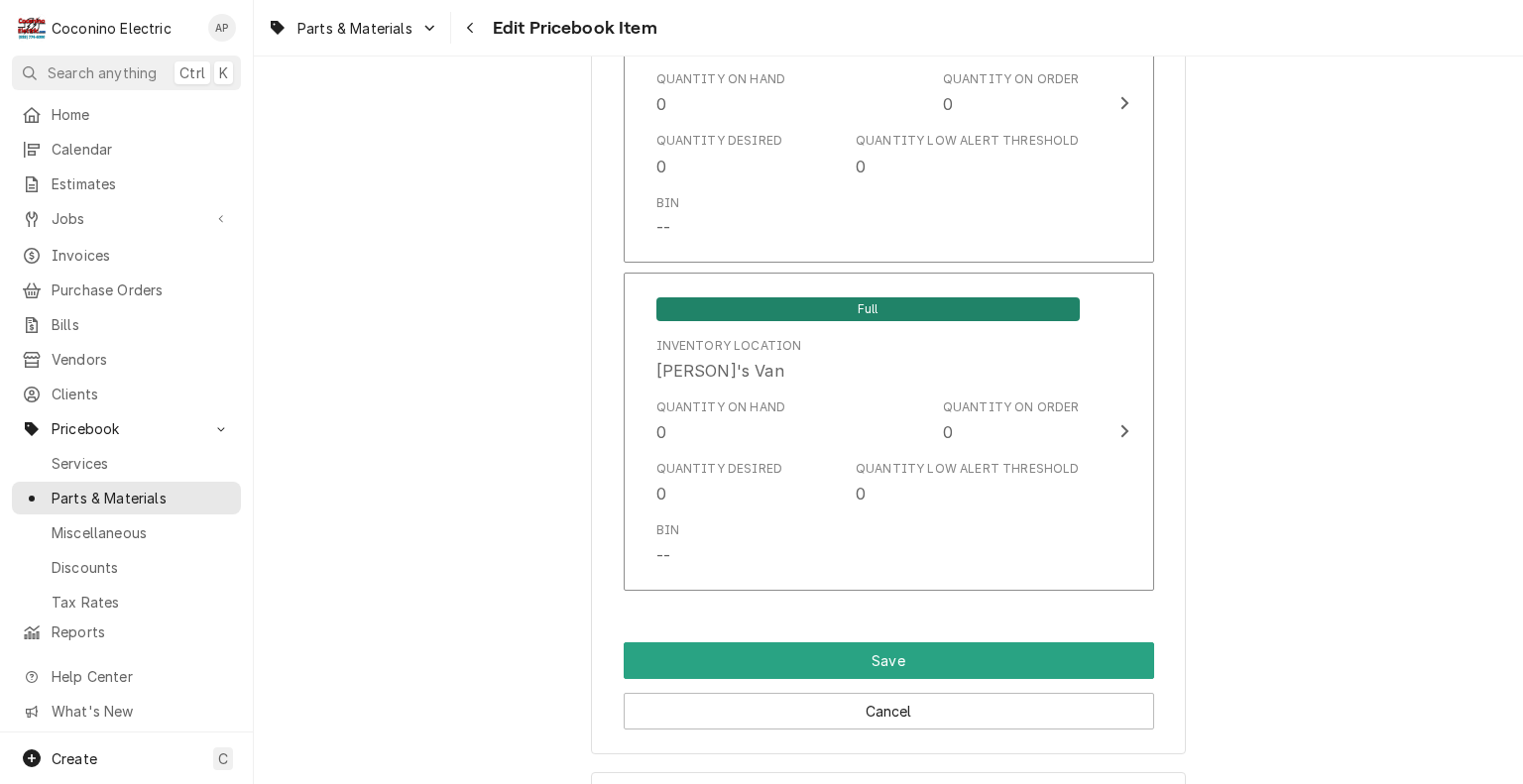 scroll, scrollTop: 1716, scrollLeft: 0, axis: vertical 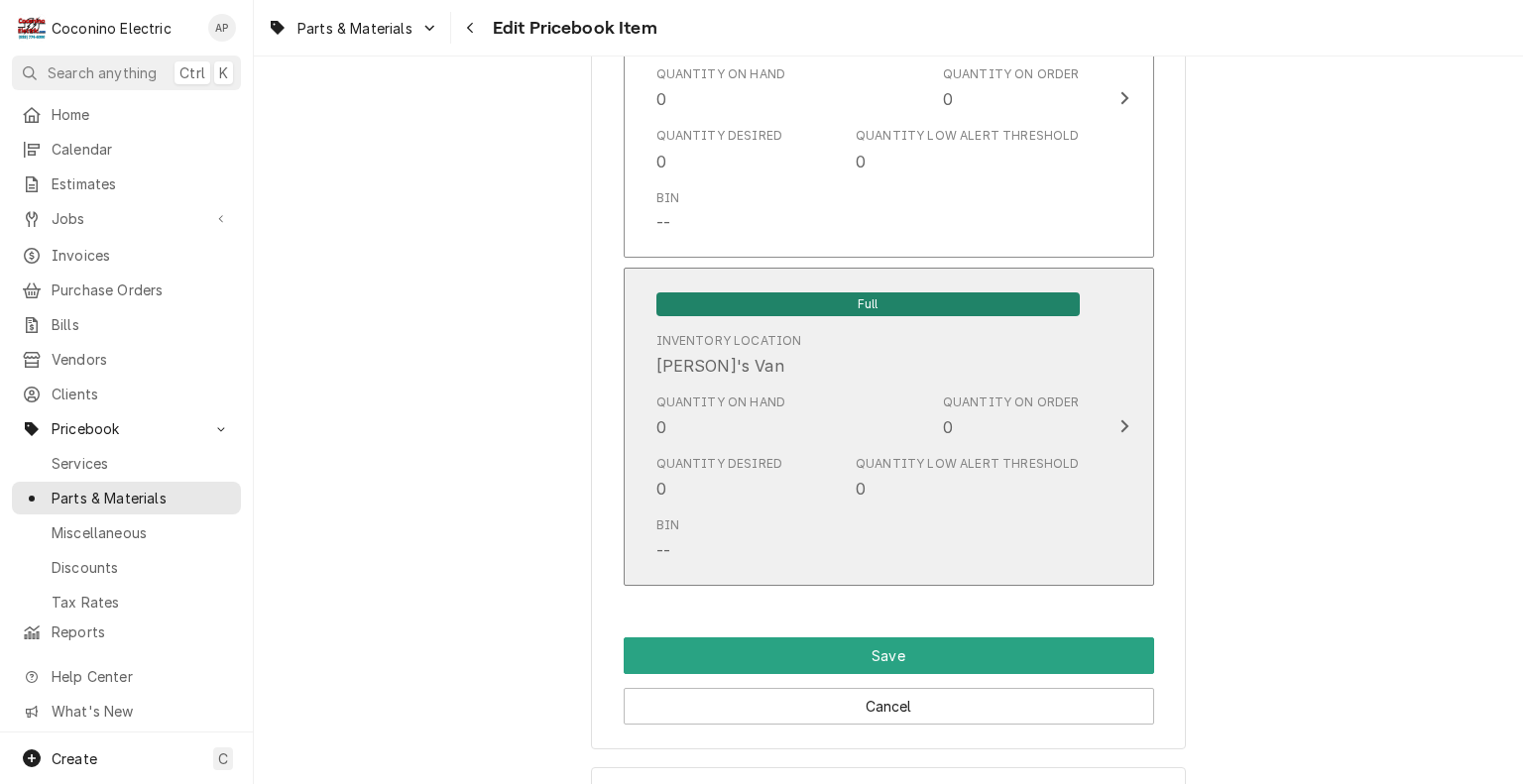 click on "Quantity on Hand 0 Quantity on Order 0" at bounding box center (868, 416) 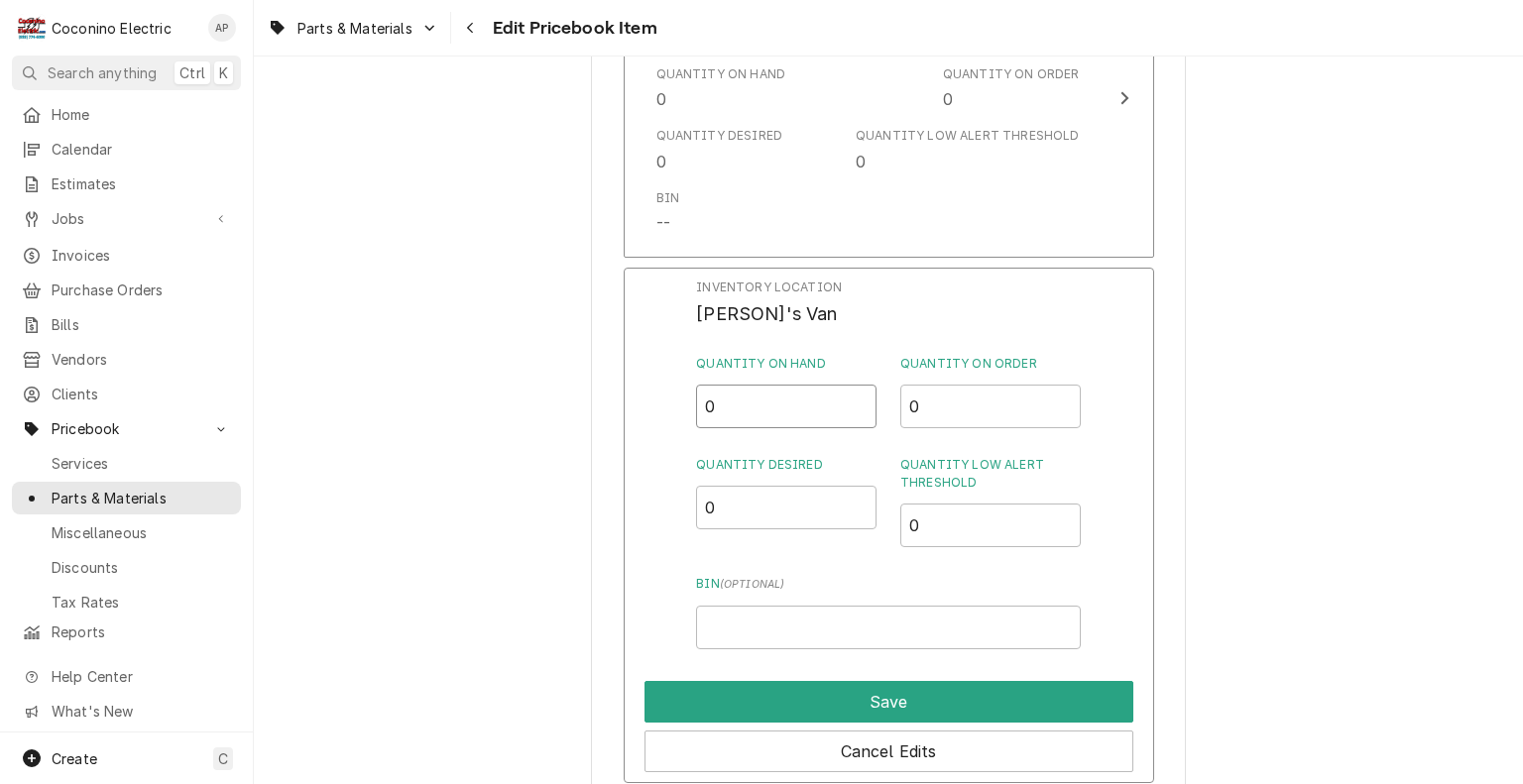 drag, startPoint x: 663, startPoint y: 393, endPoint x: 560, endPoint y: 402, distance: 103.392456 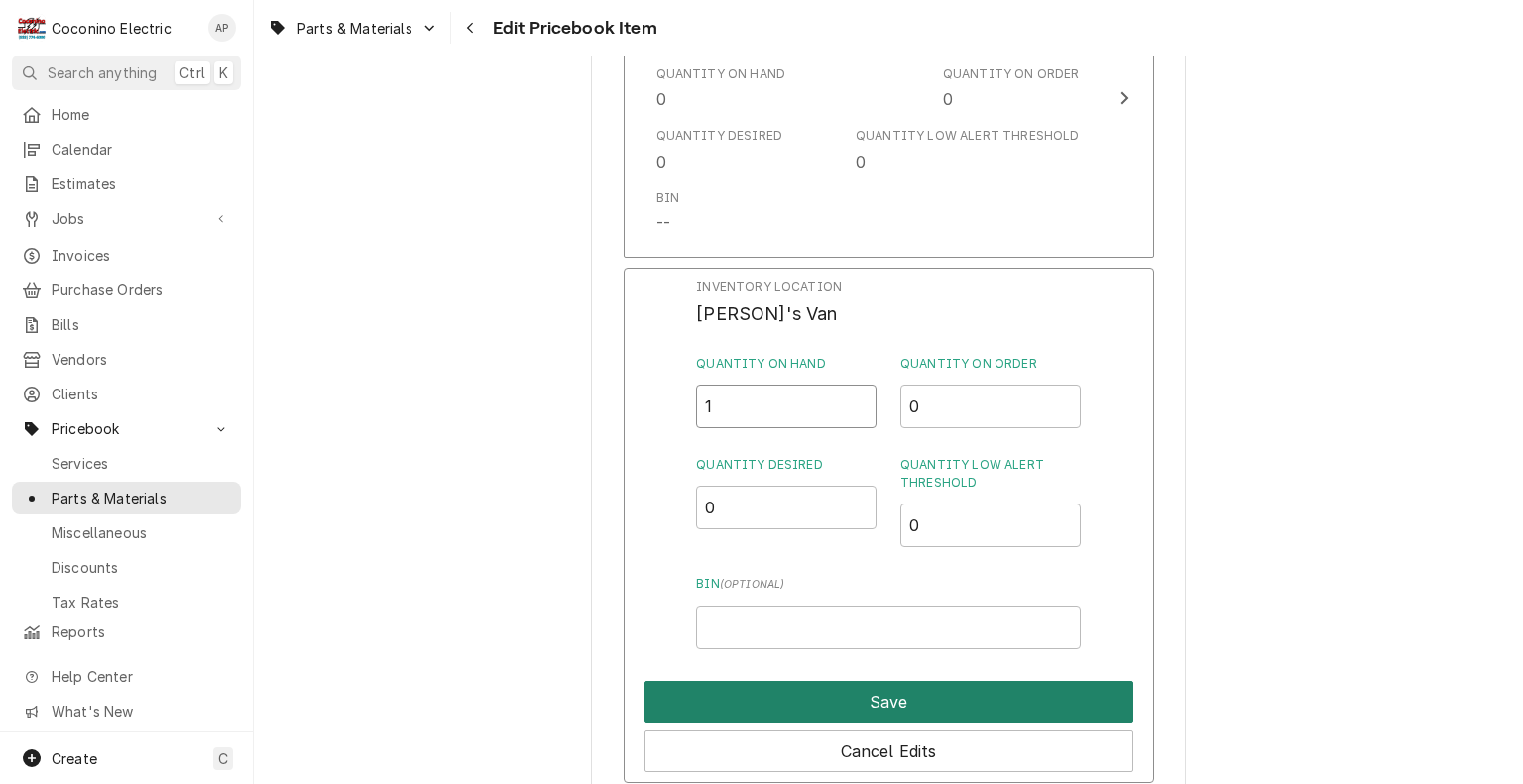 type on "1" 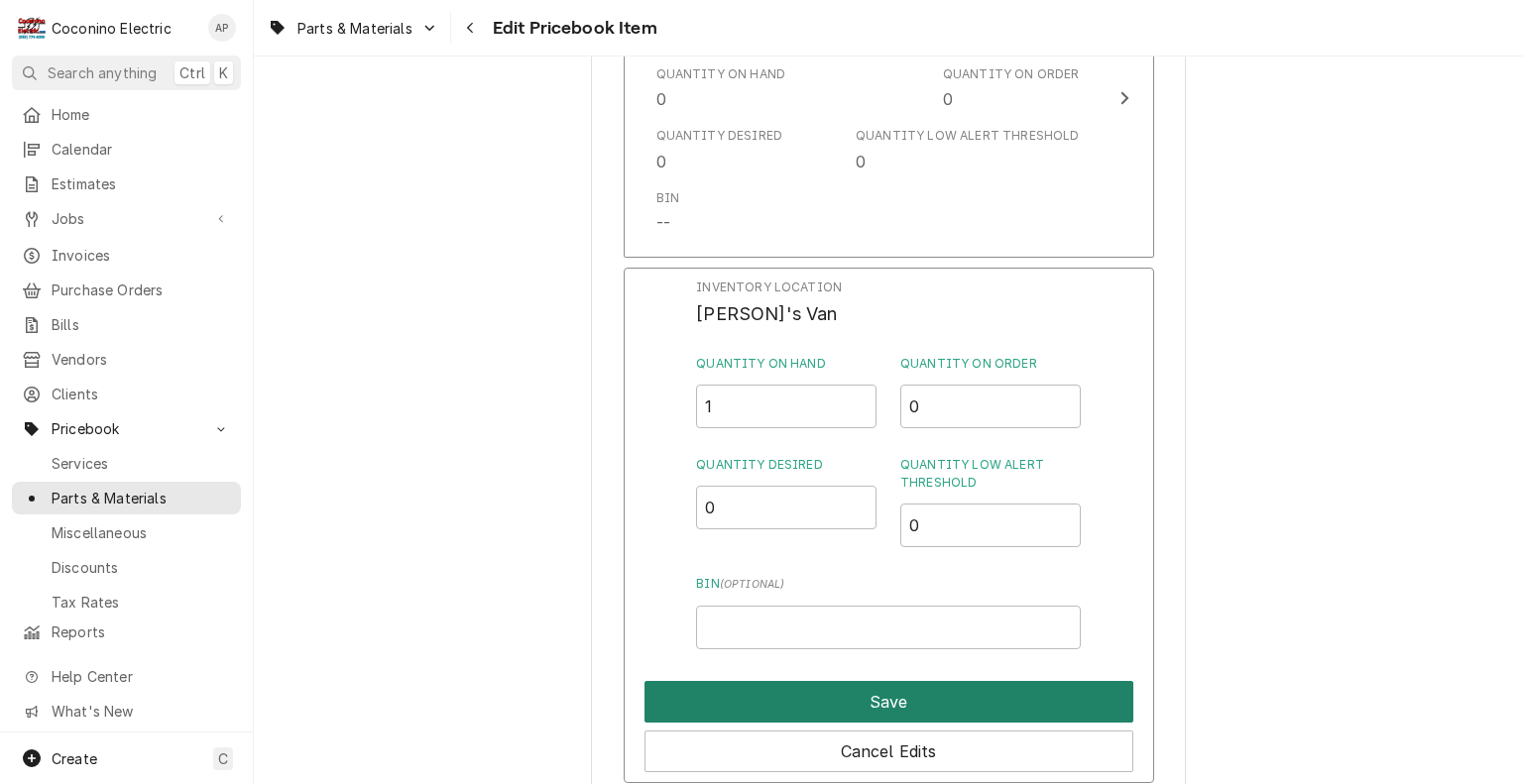 click on "Save" at bounding box center (888, 702) 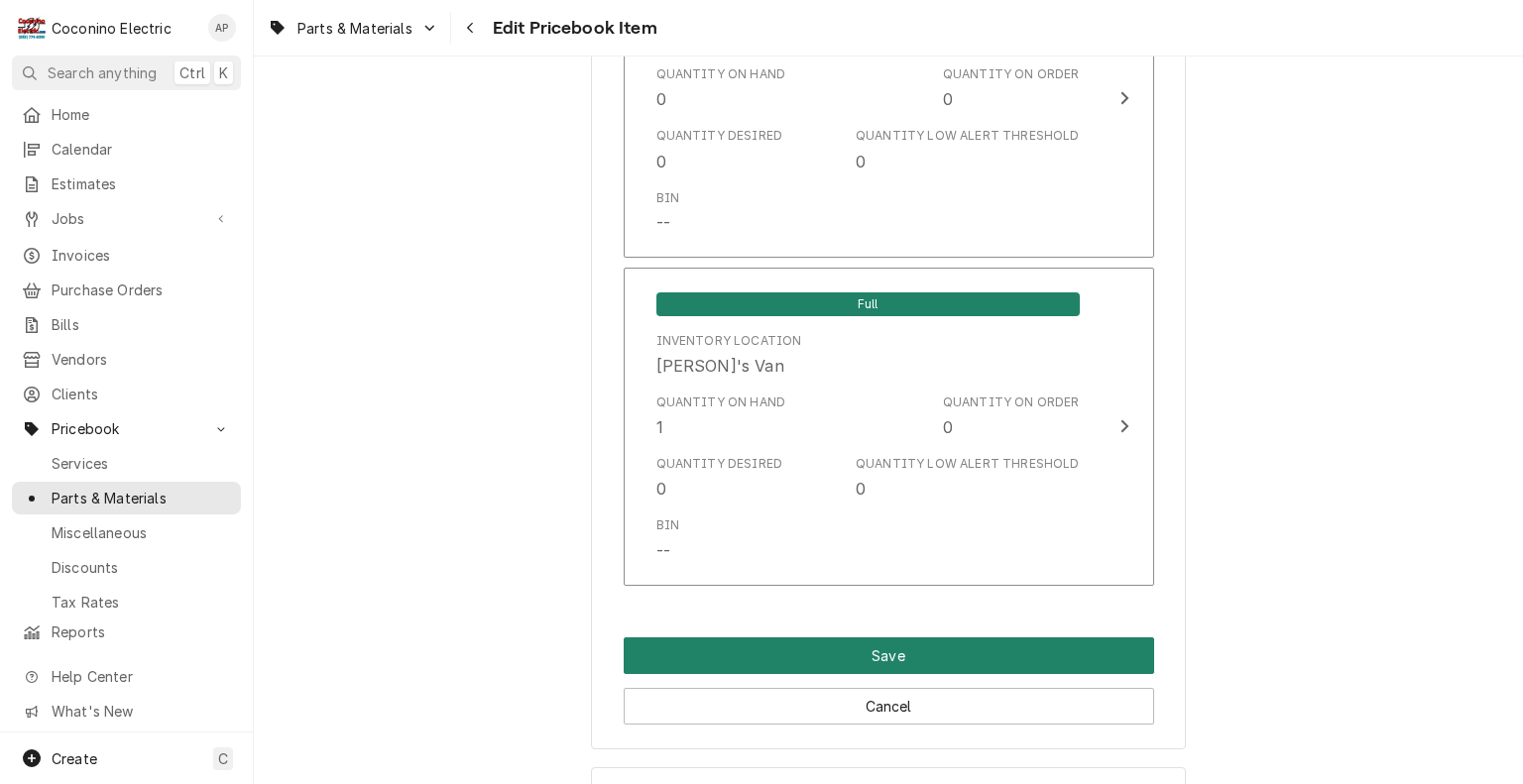 click on "Save" at bounding box center (888, 655) 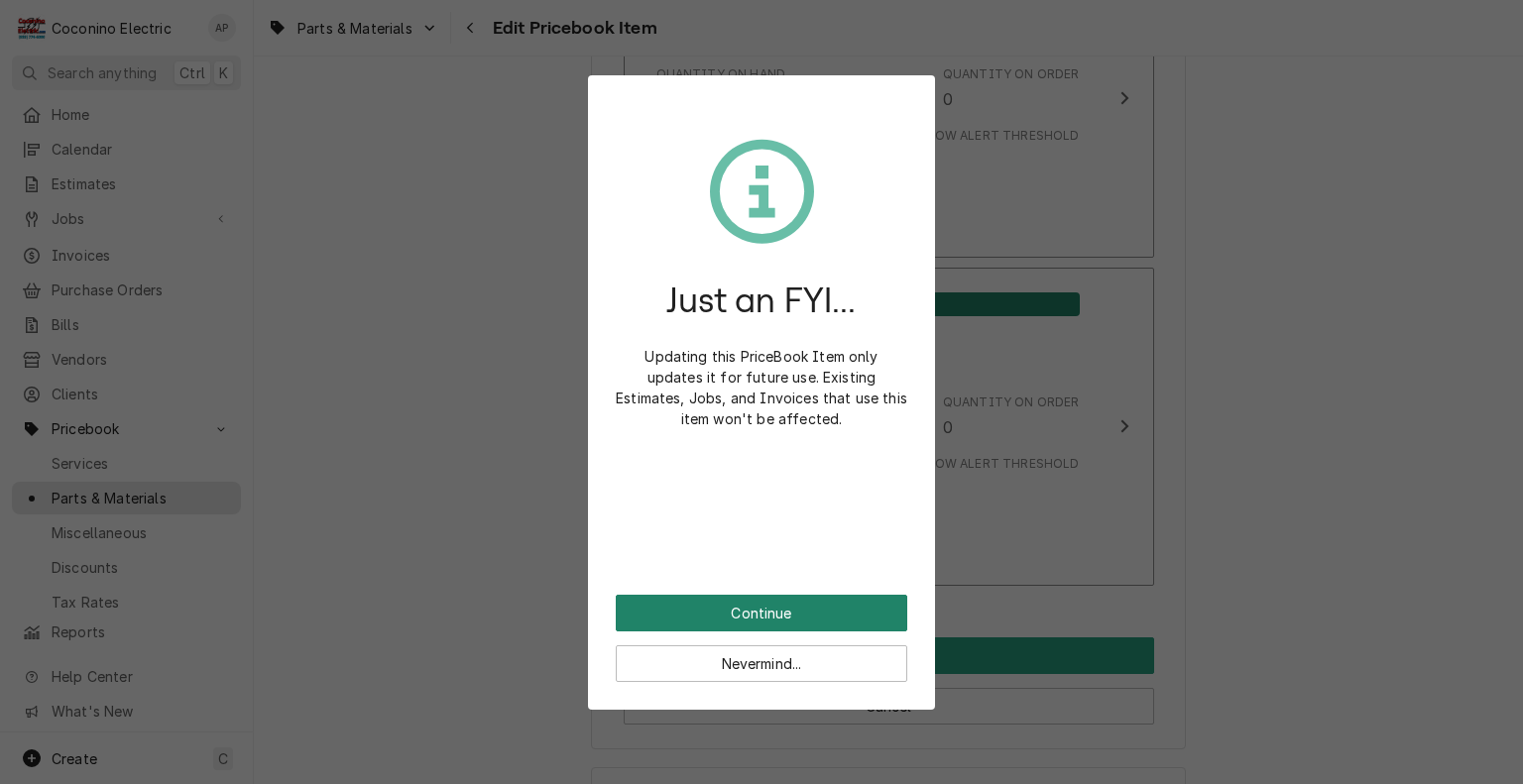 click on "Continue" at bounding box center [762, 613] 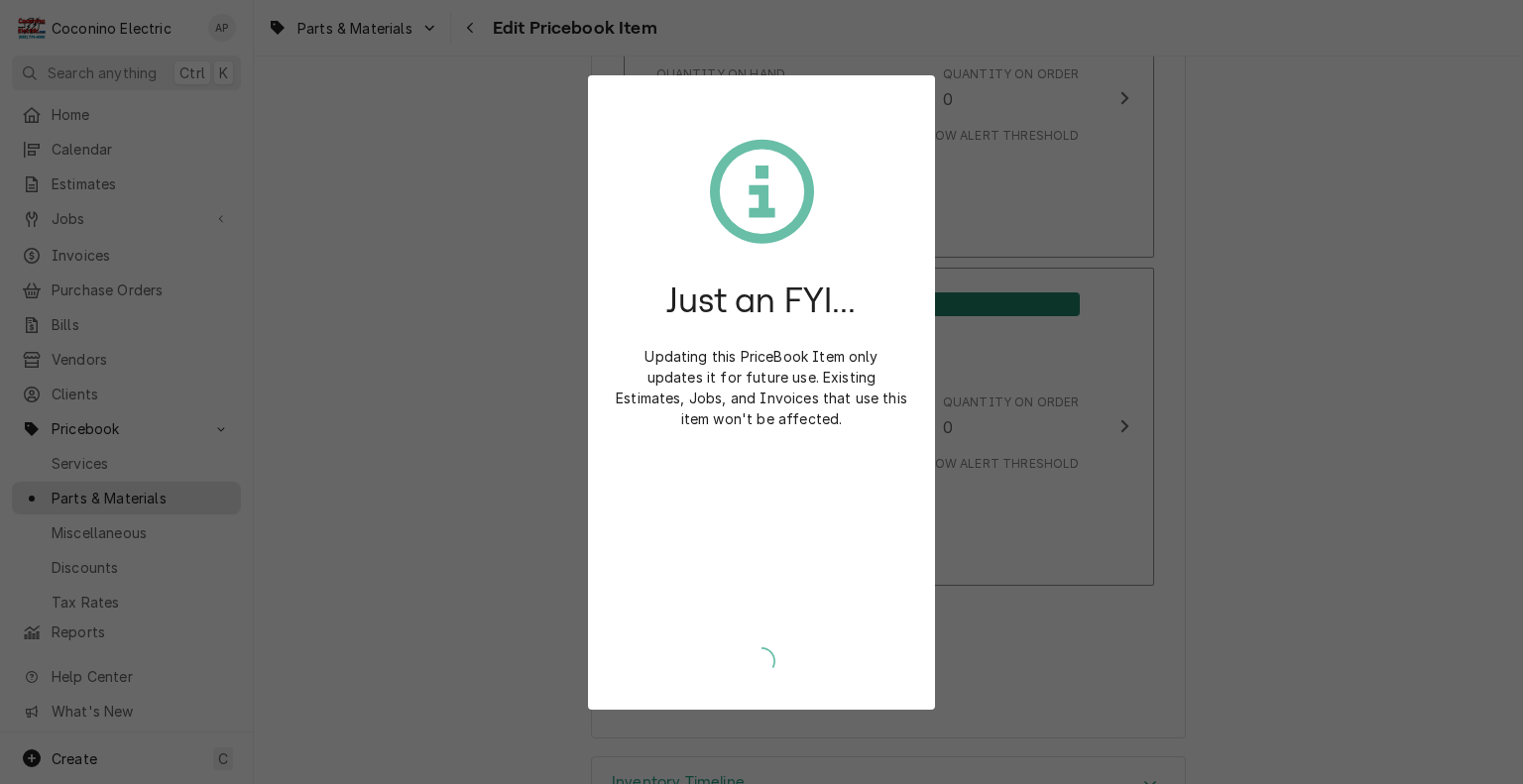 type on "x" 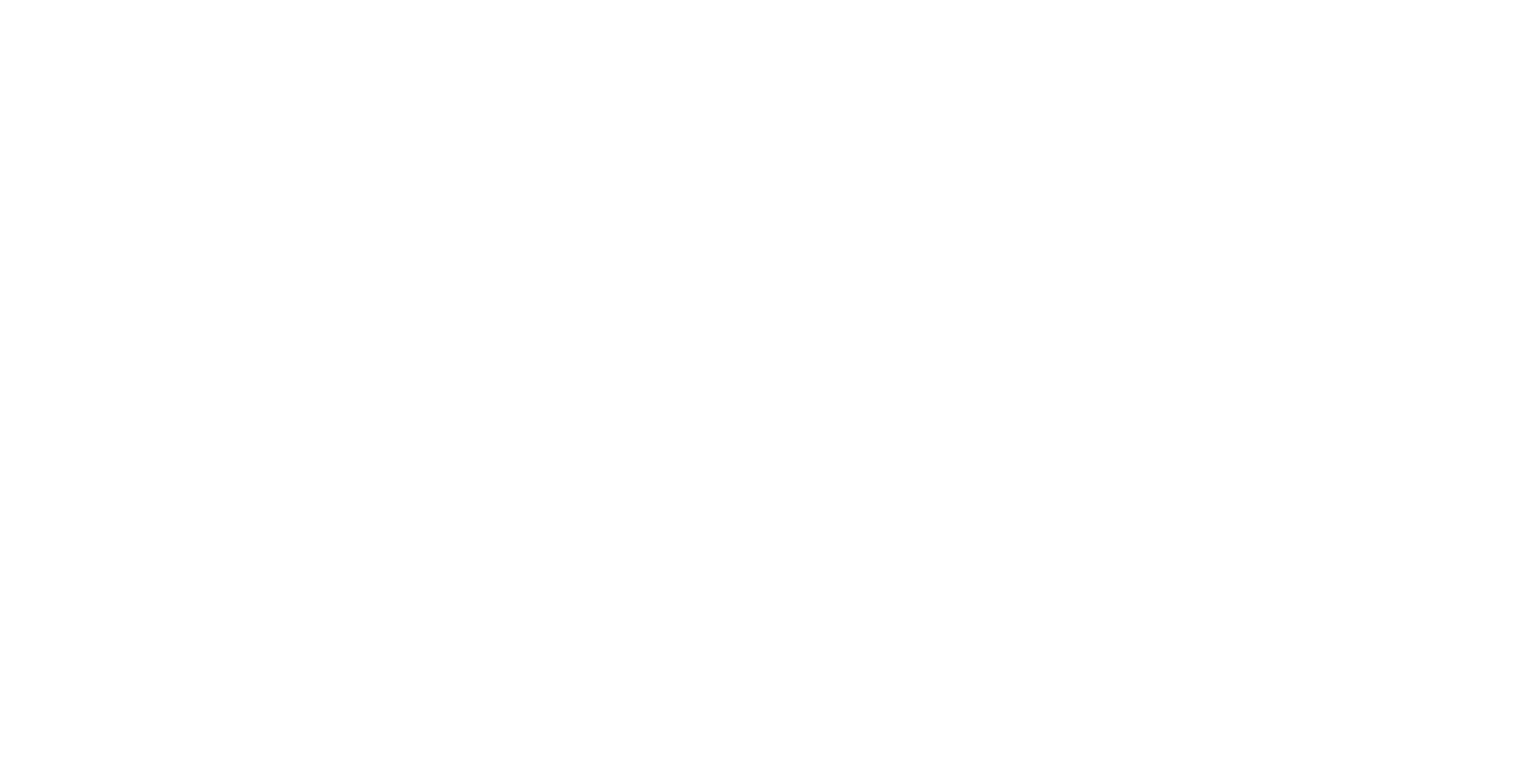 scroll, scrollTop: 0, scrollLeft: 0, axis: both 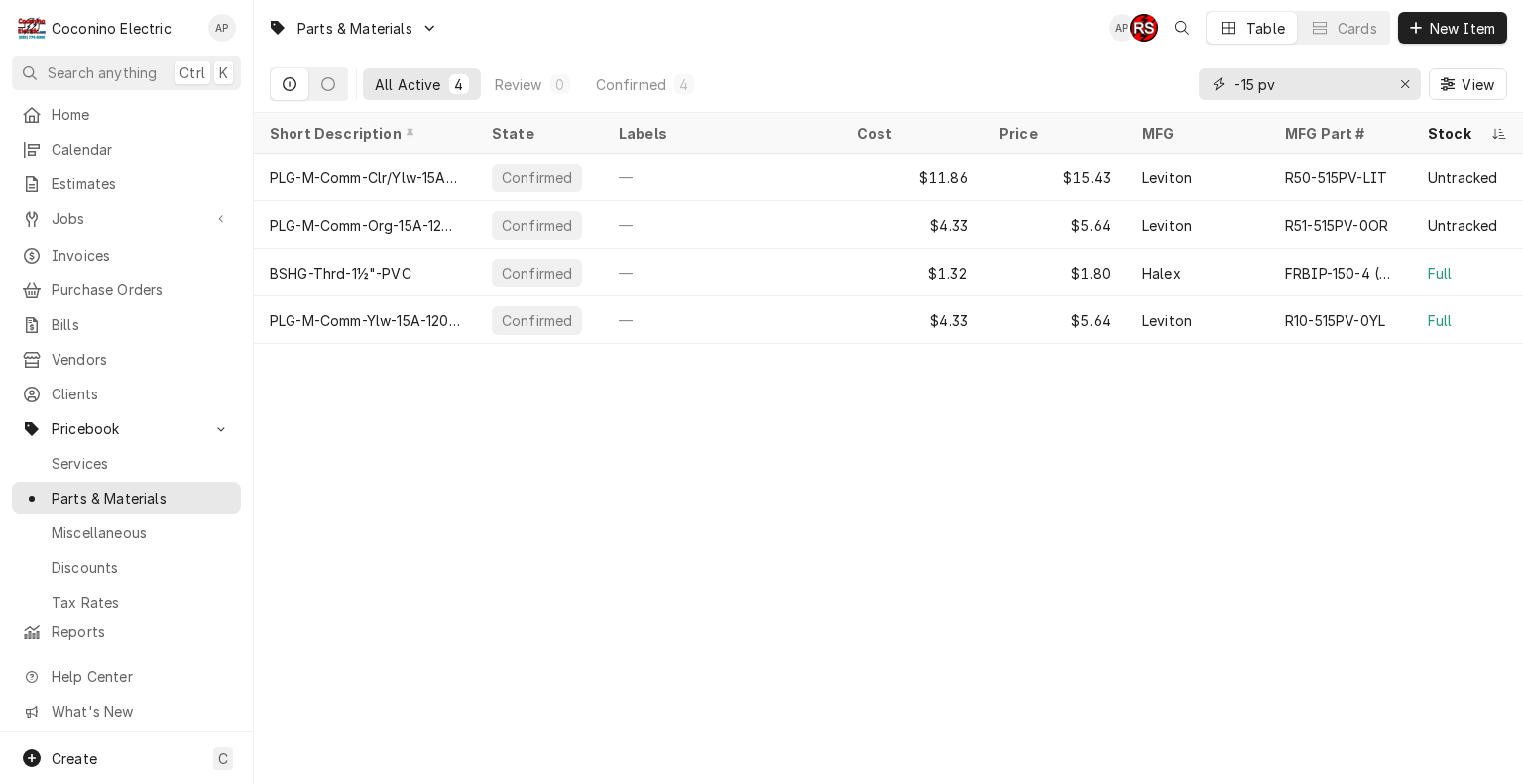 drag, startPoint x: 1305, startPoint y: 84, endPoint x: 1163, endPoint y: 111, distance: 144.54411 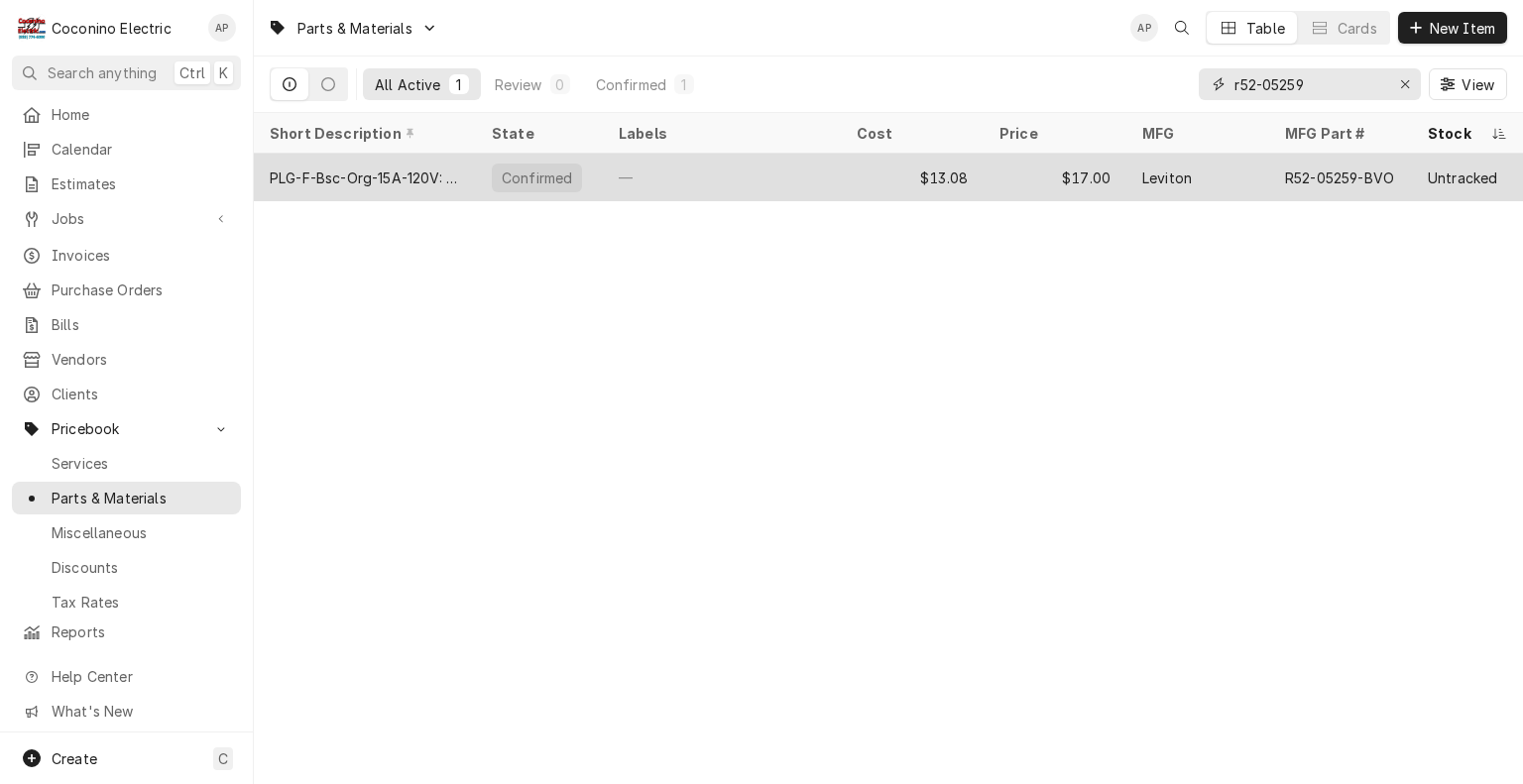 type on "r52-05259" 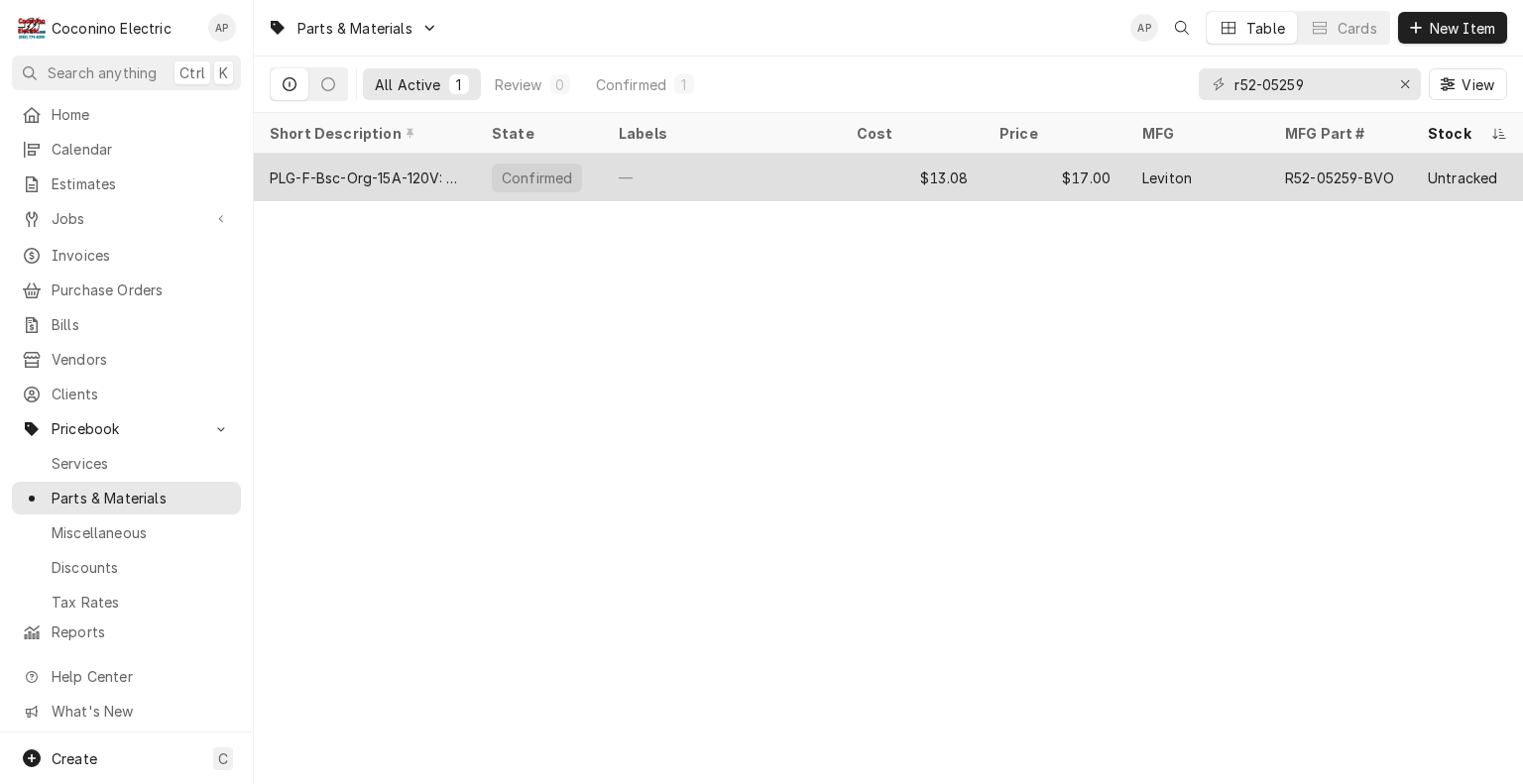 click on "—" at bounding box center [722, 177] 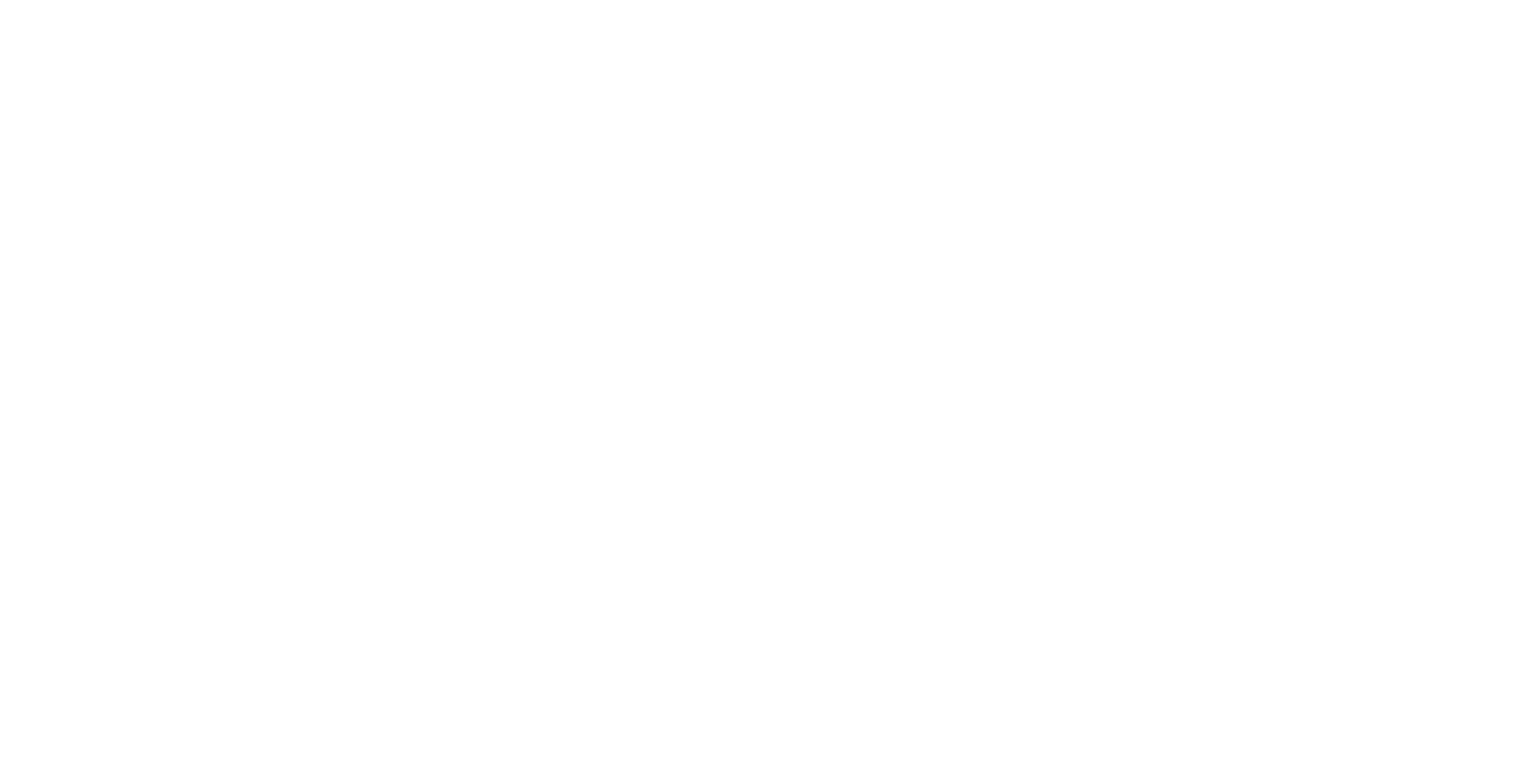 scroll, scrollTop: 0, scrollLeft: 0, axis: both 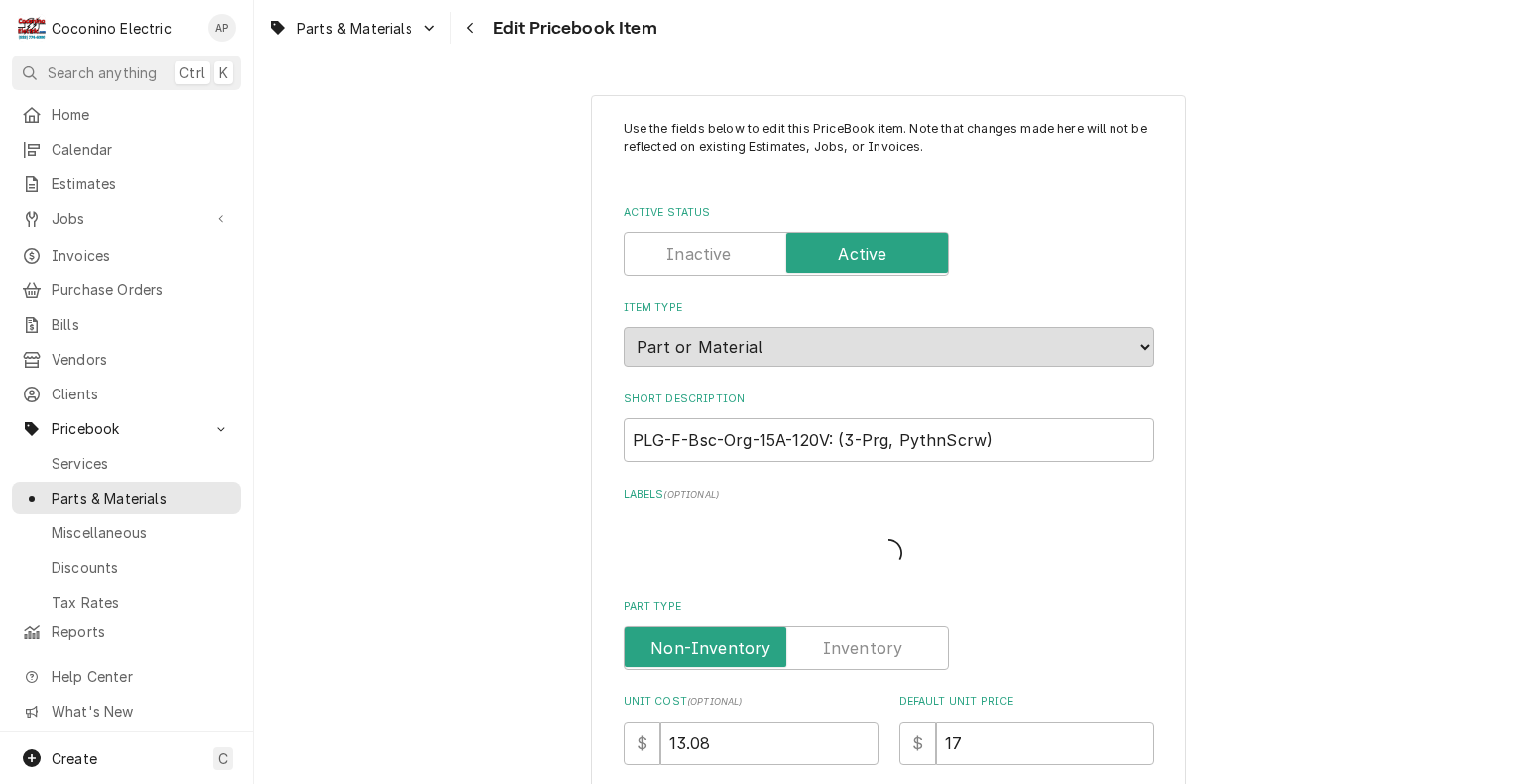 type on "x" 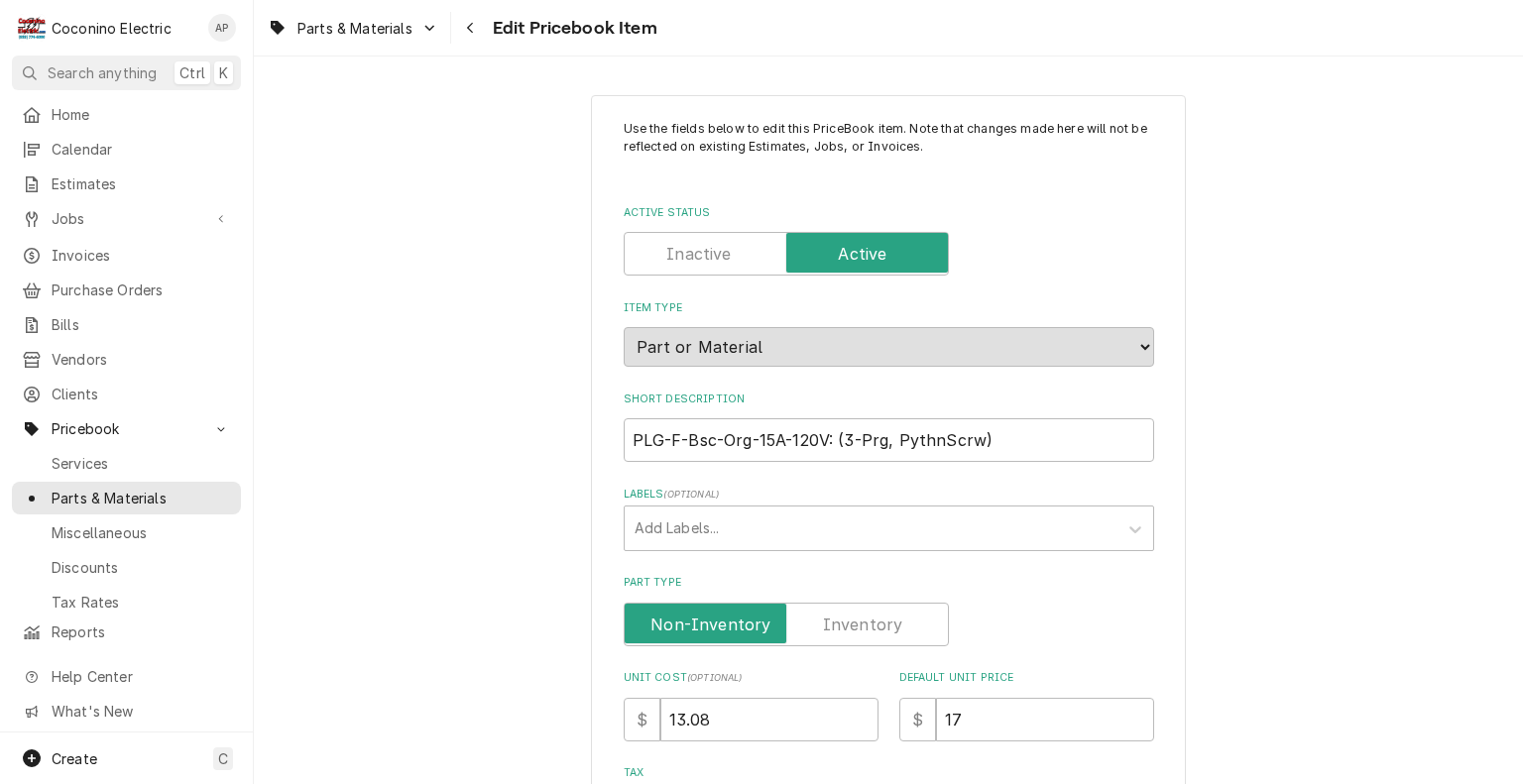 click at bounding box center [786, 624] 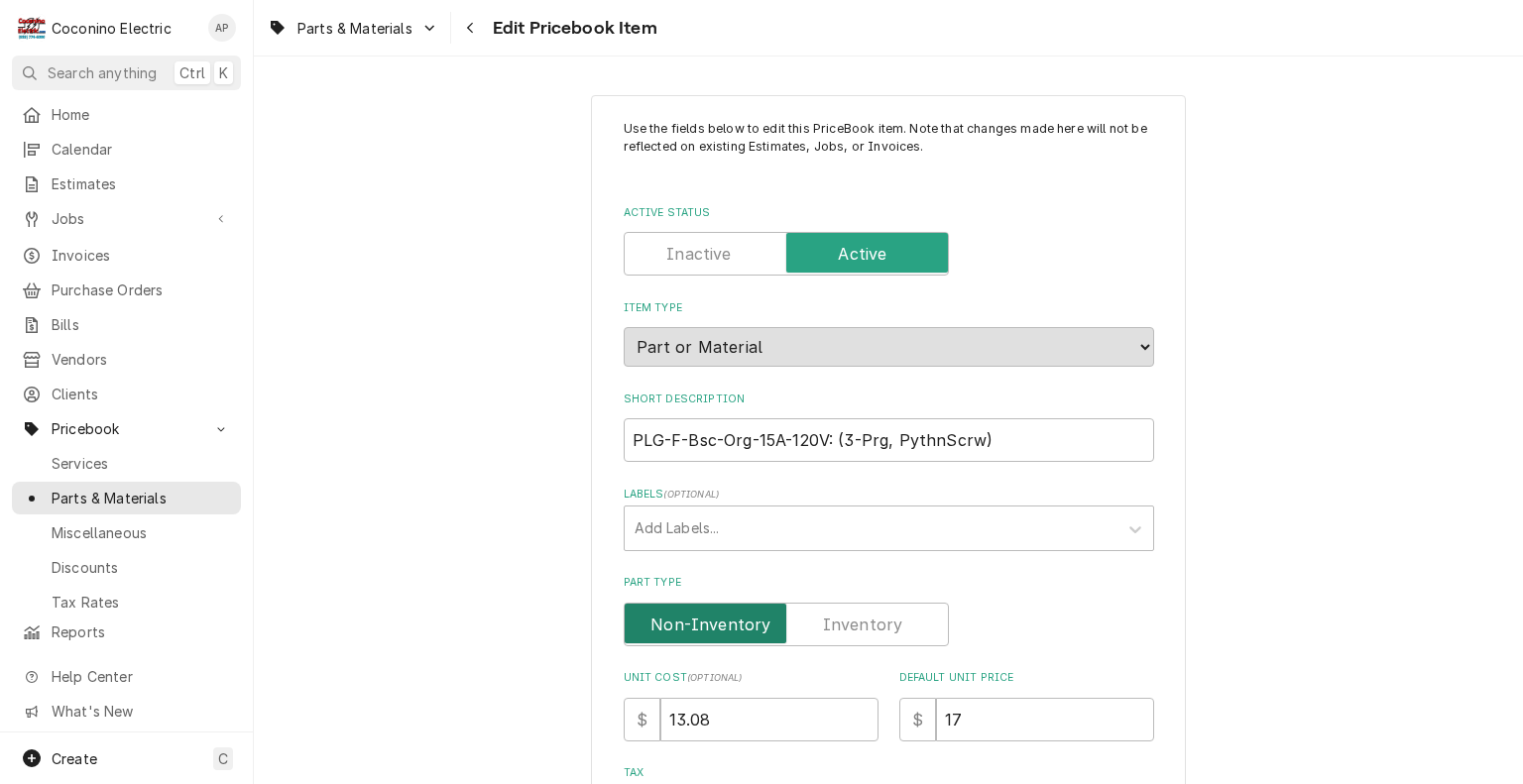 click at bounding box center [786, 624] 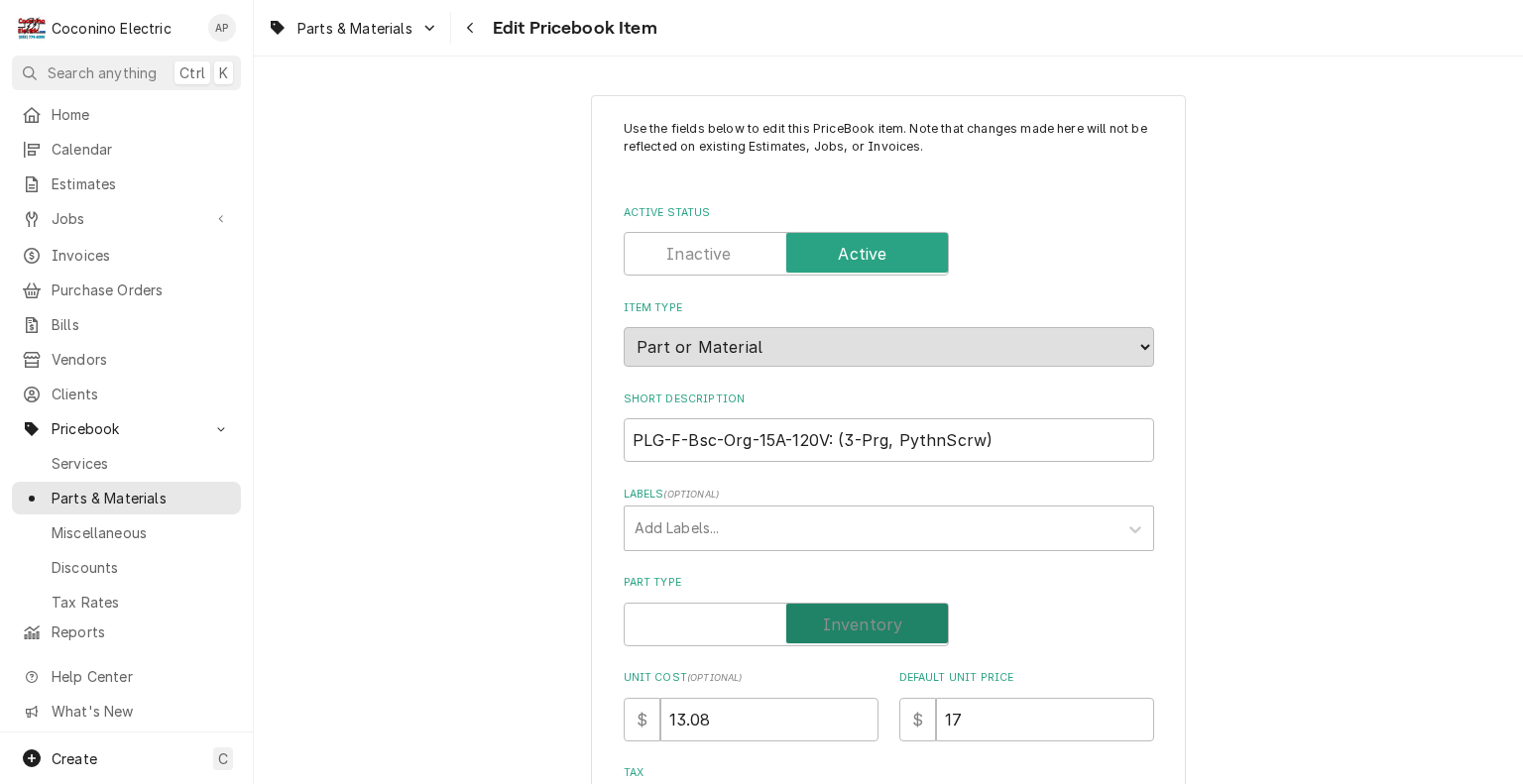 checkbox on "true" 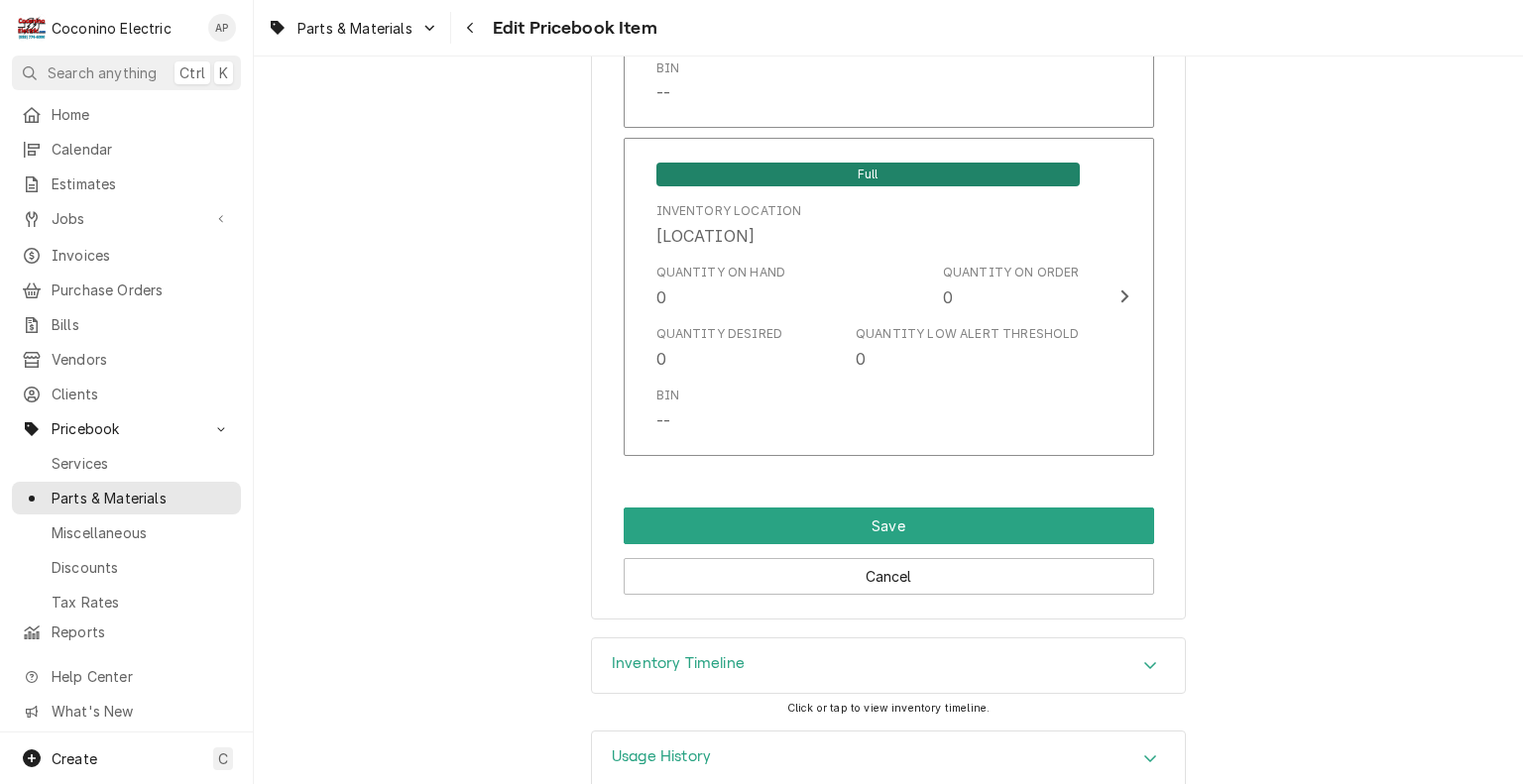 scroll, scrollTop: 1849, scrollLeft: 0, axis: vertical 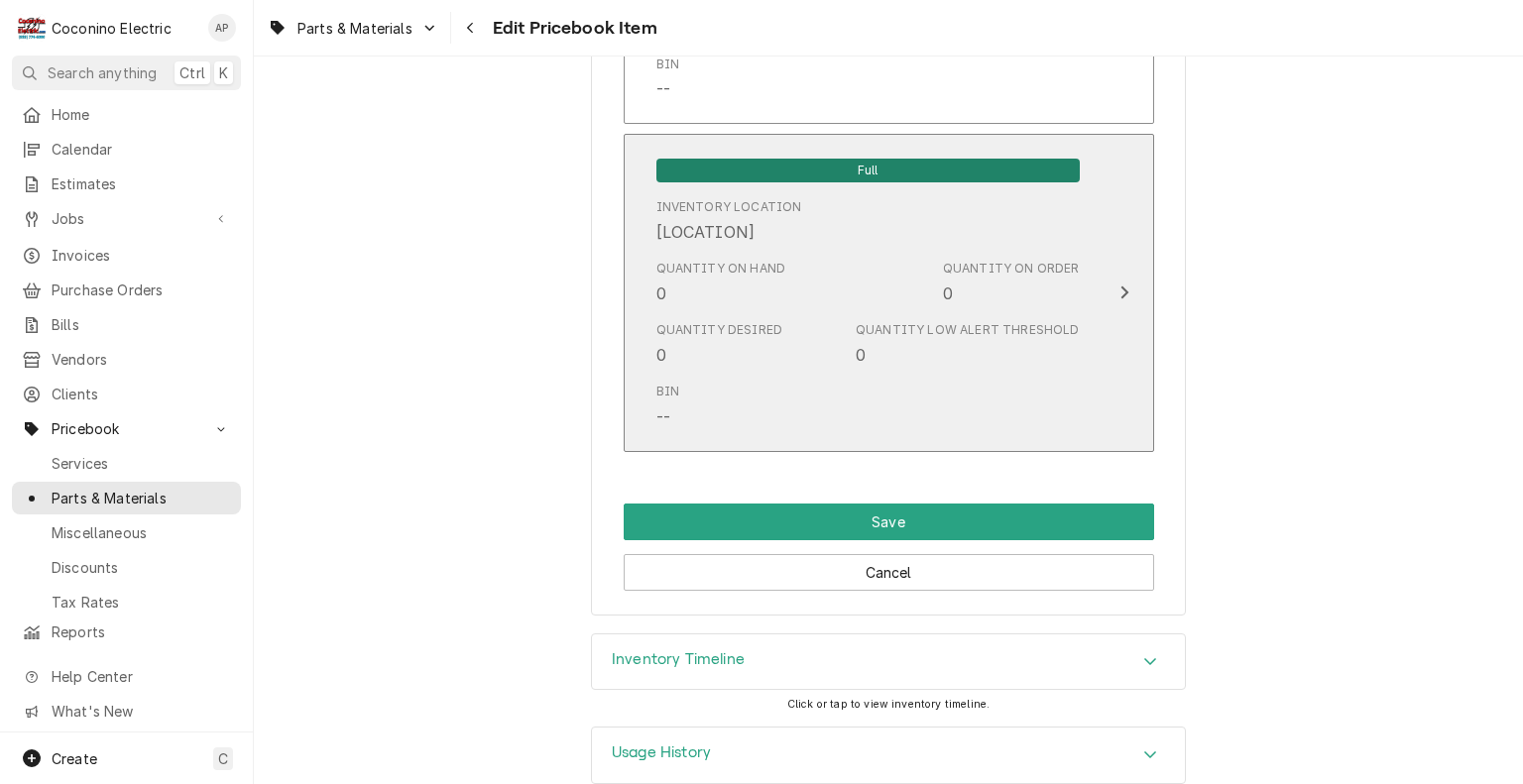 click on "Quantity on Order 0" at bounding box center [1011, 282] 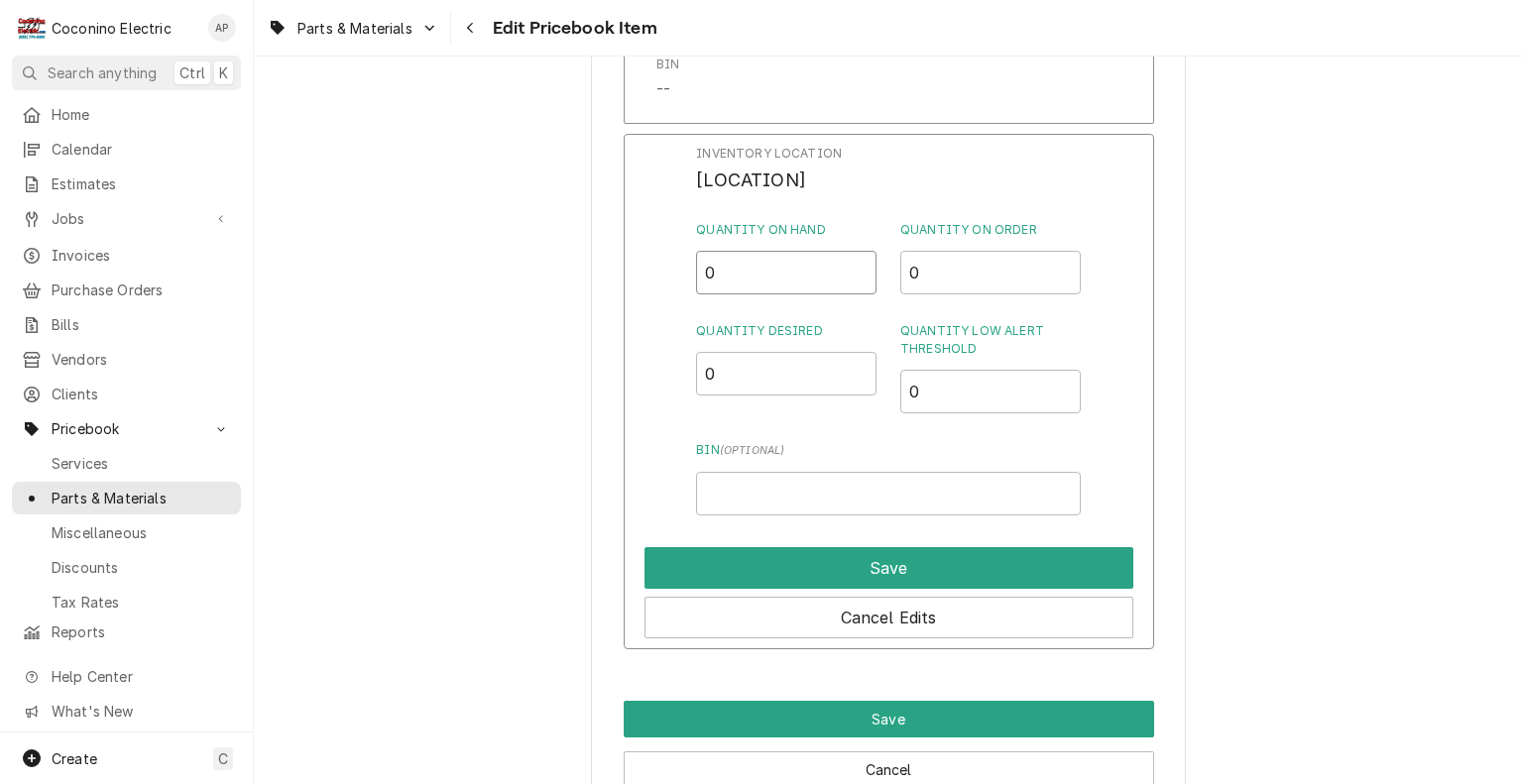 drag, startPoint x: 732, startPoint y: 271, endPoint x: 572, endPoint y: 254, distance: 160.90059 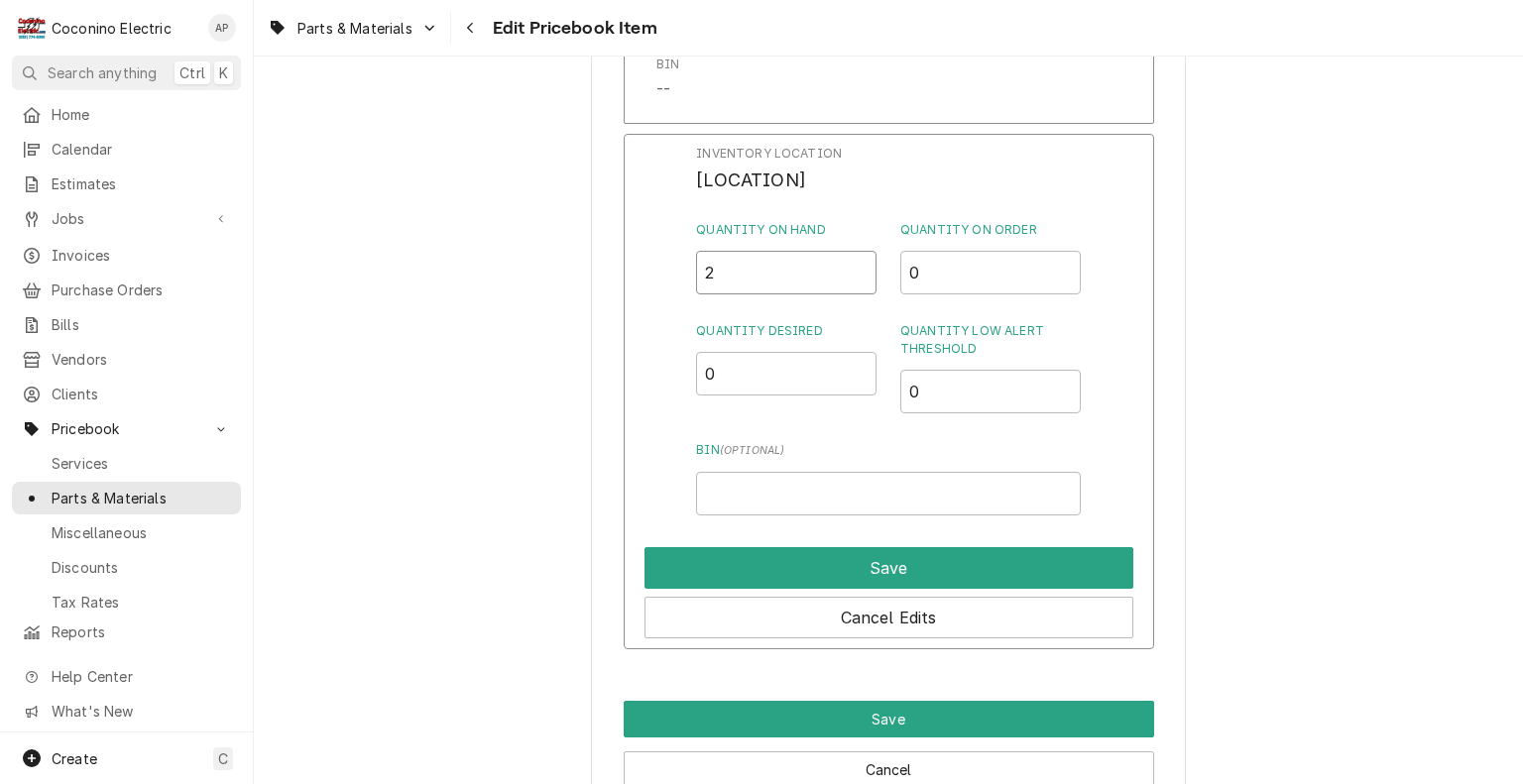 type on "2" 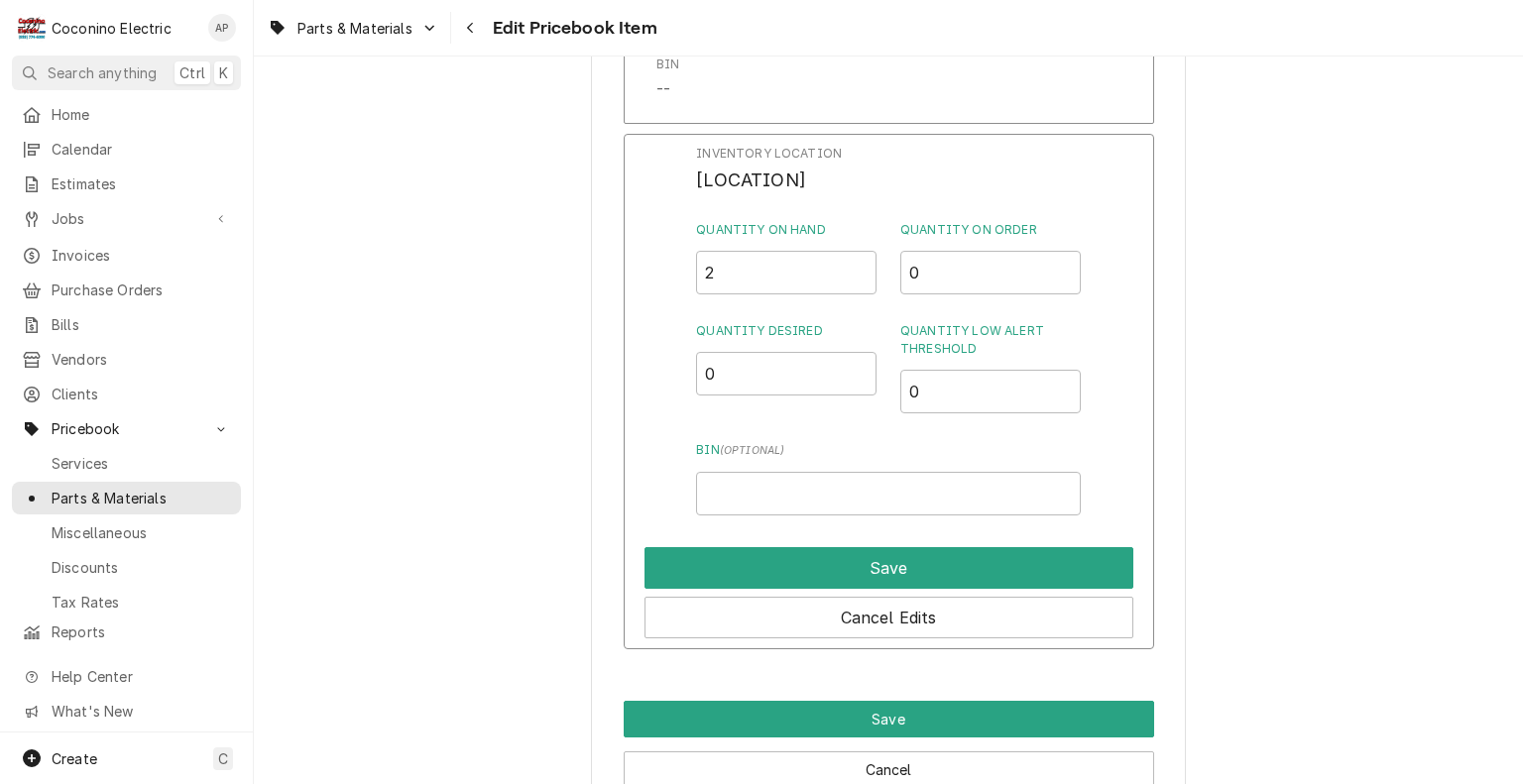 click on "Quantity Desired 0" at bounding box center (786, 368) 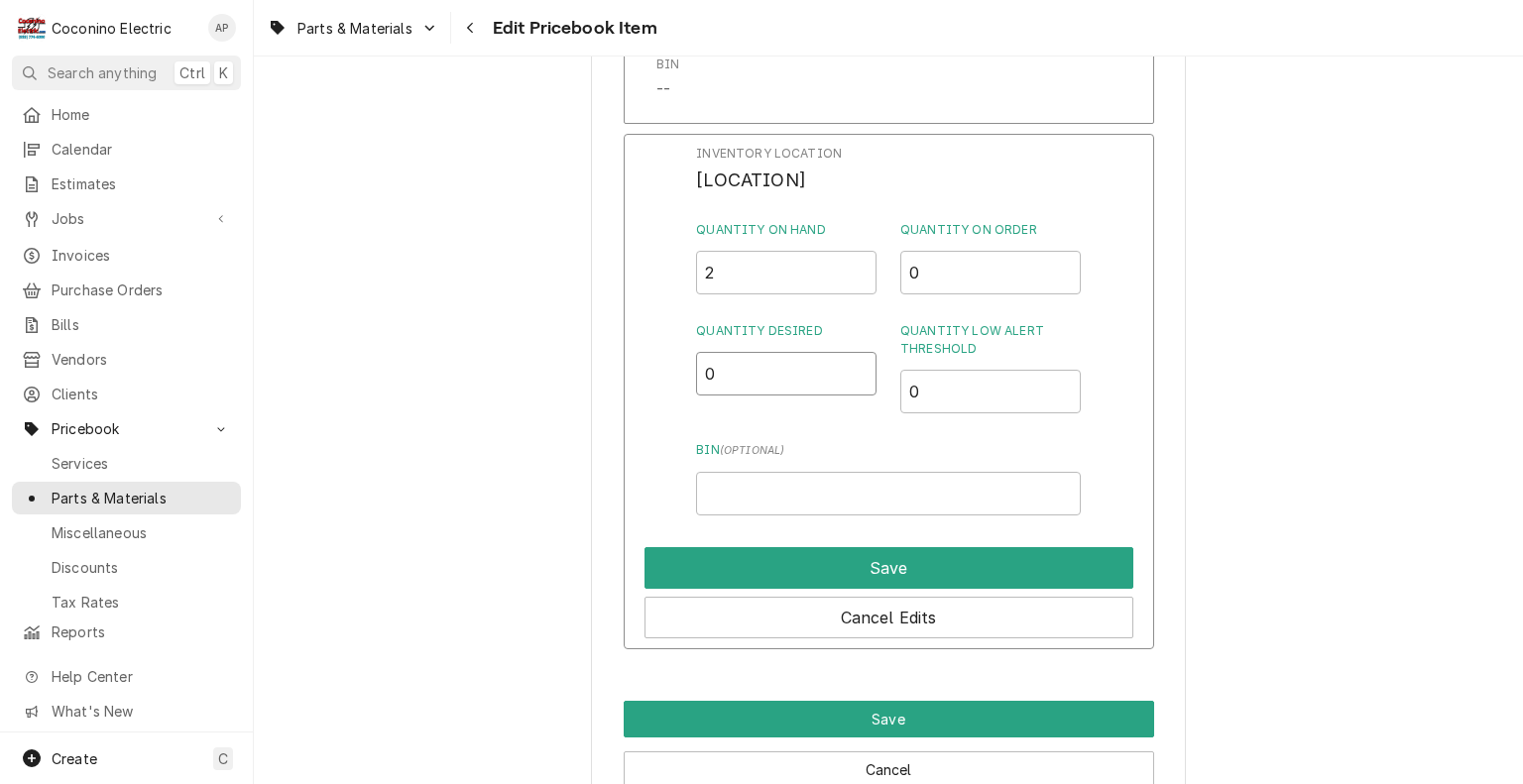 drag, startPoint x: 754, startPoint y: 390, endPoint x: 593, endPoint y: 377, distance: 161.52399 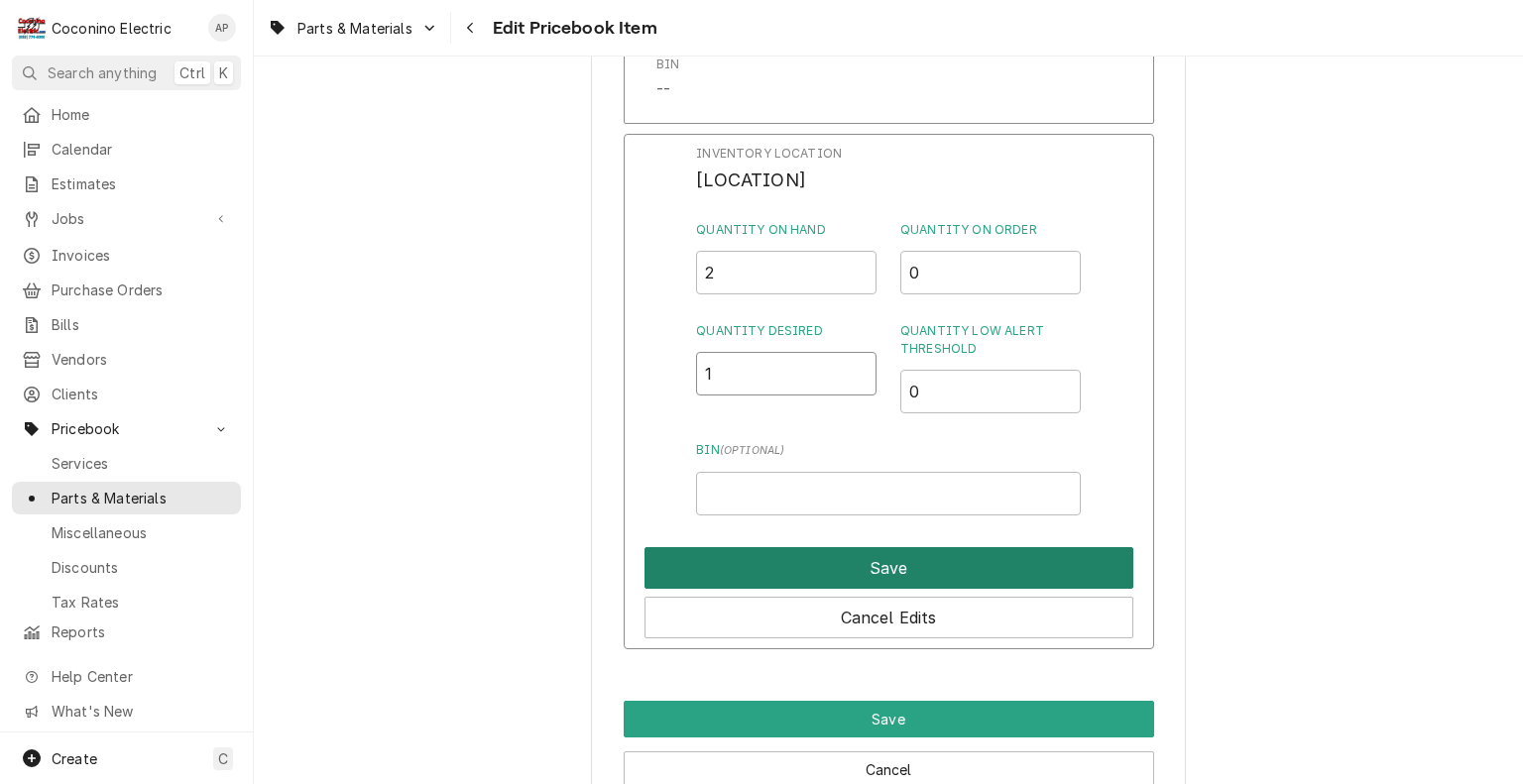 type on "1" 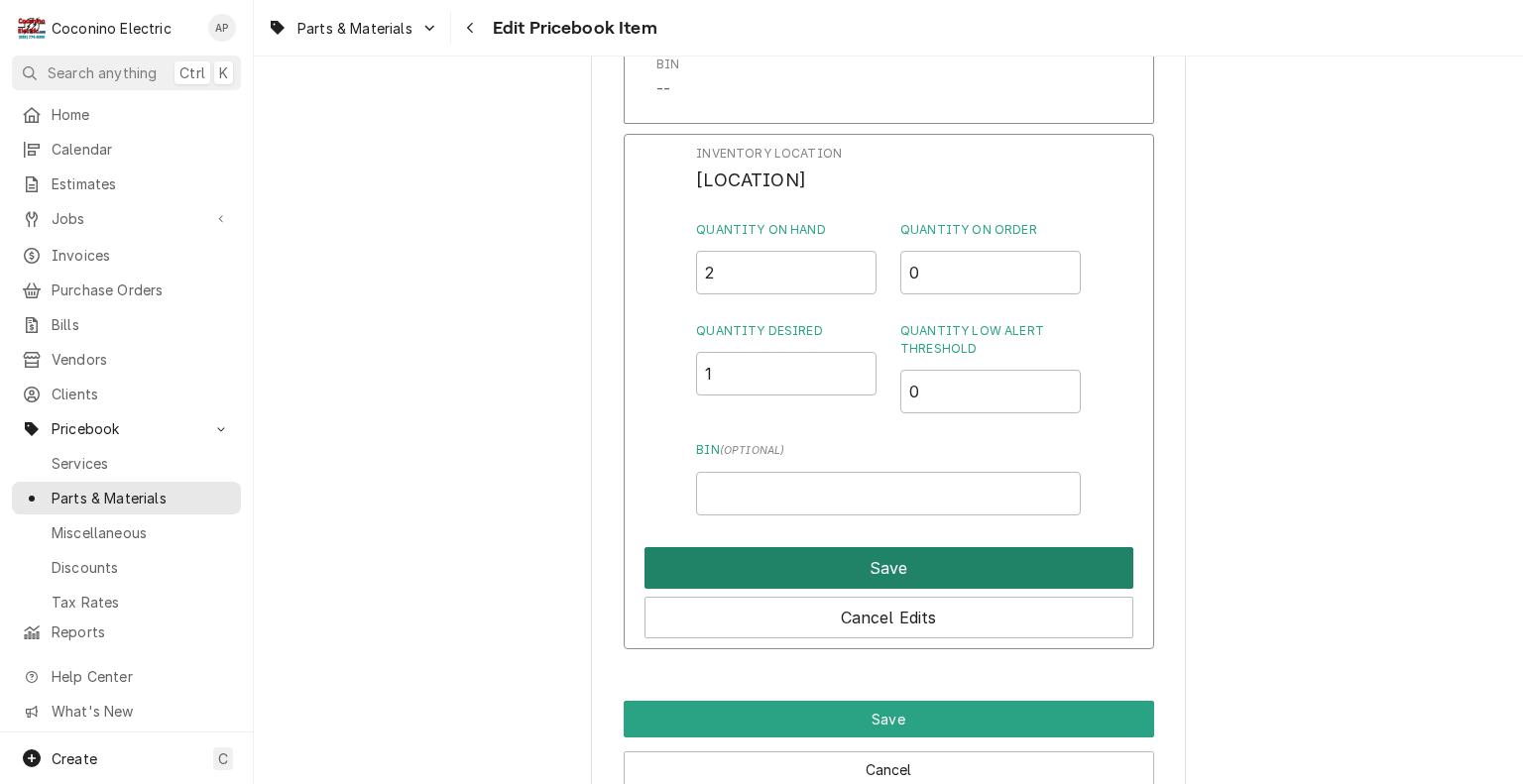 click on "Save" at bounding box center (888, 568) 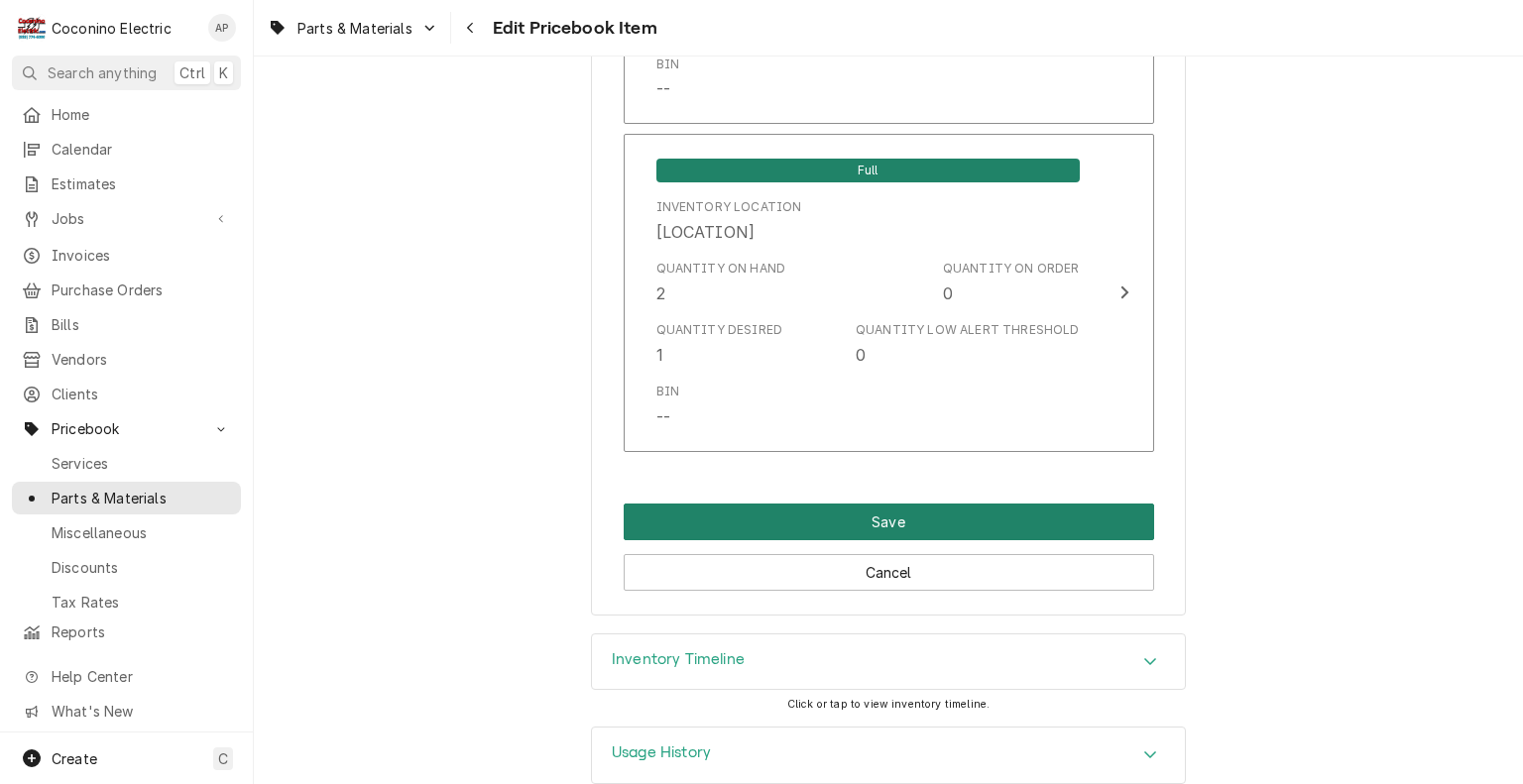 click on "Save" at bounding box center [888, 521] 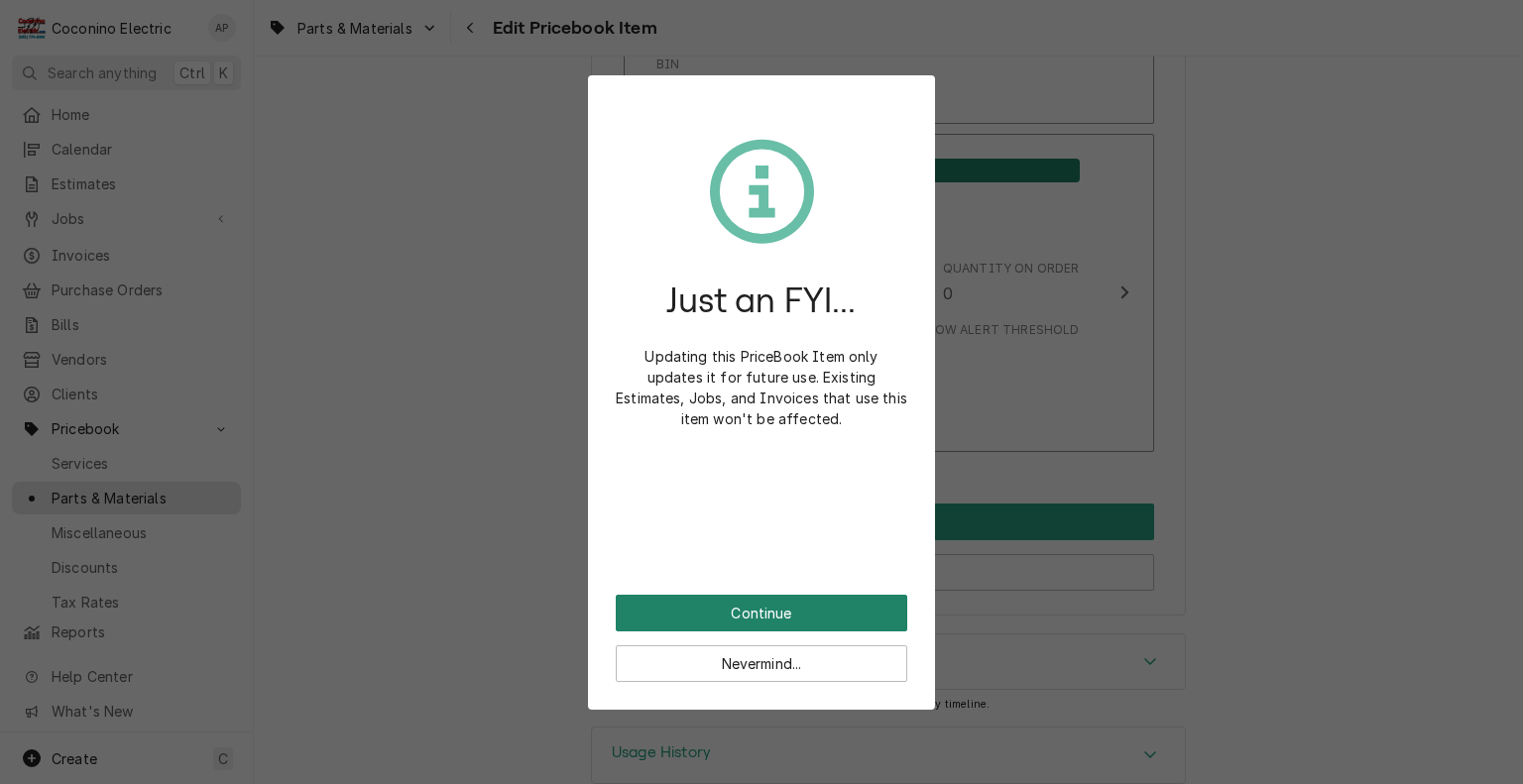 click on "Continue" at bounding box center [762, 613] 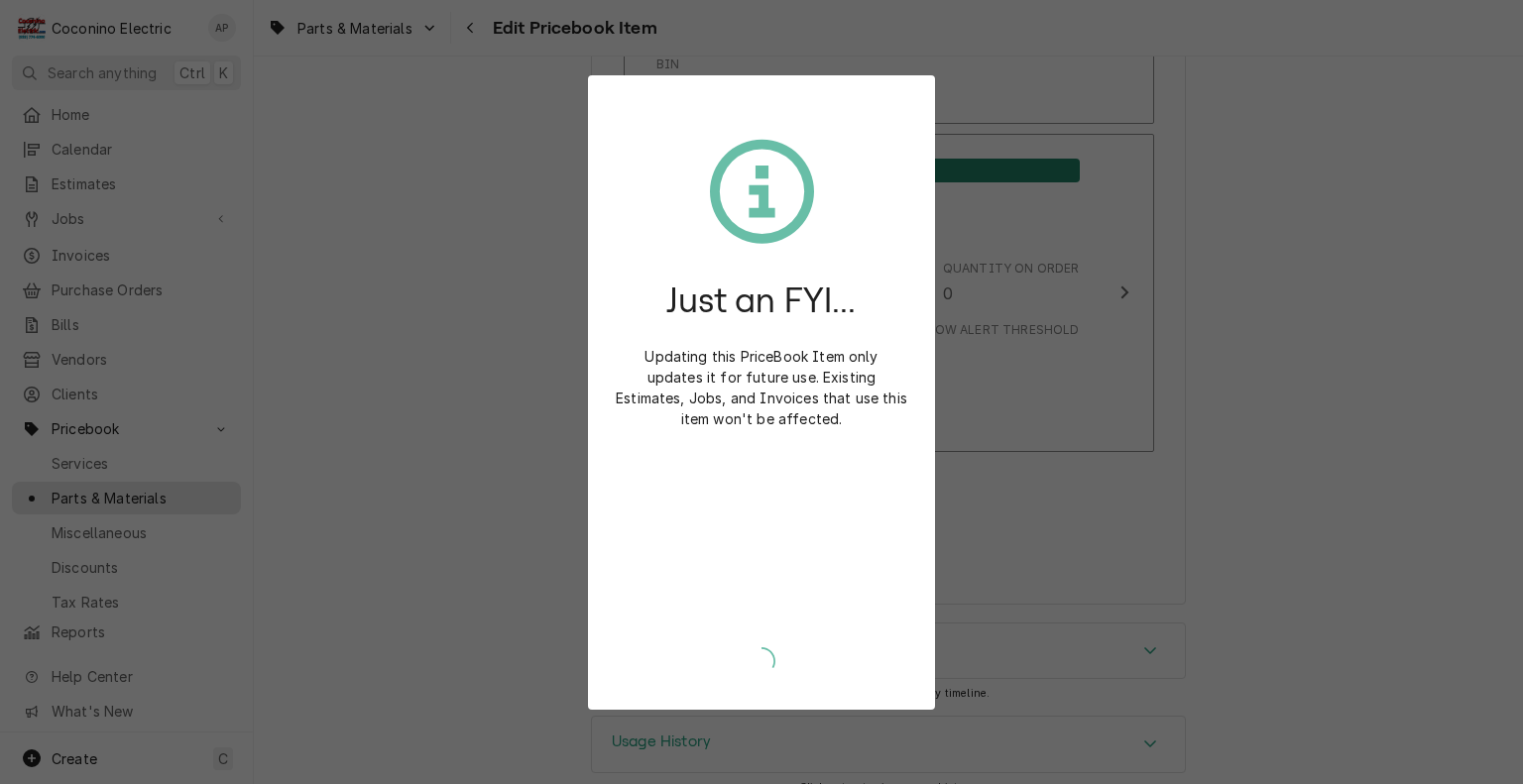 type on "x" 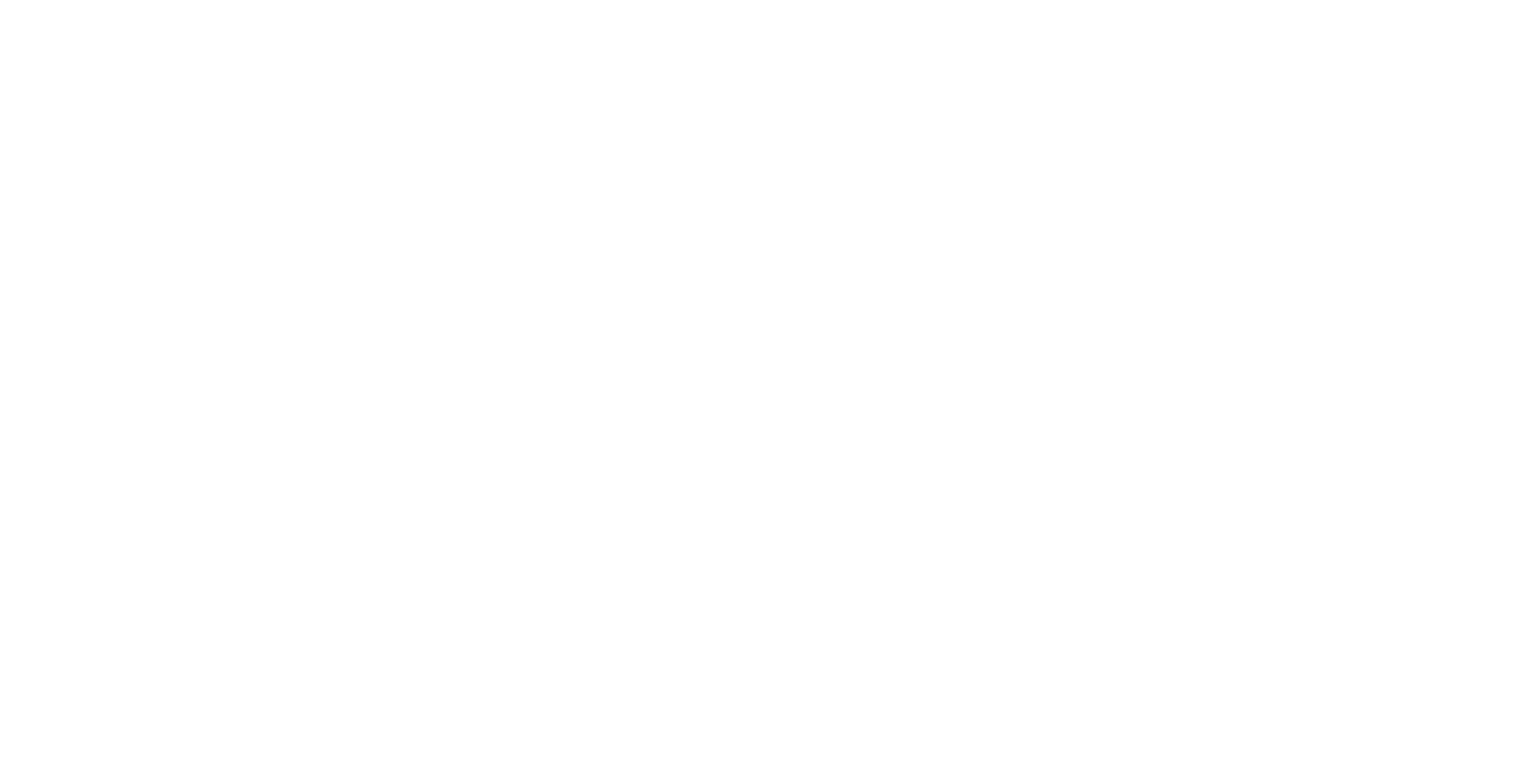 scroll, scrollTop: 0, scrollLeft: 0, axis: both 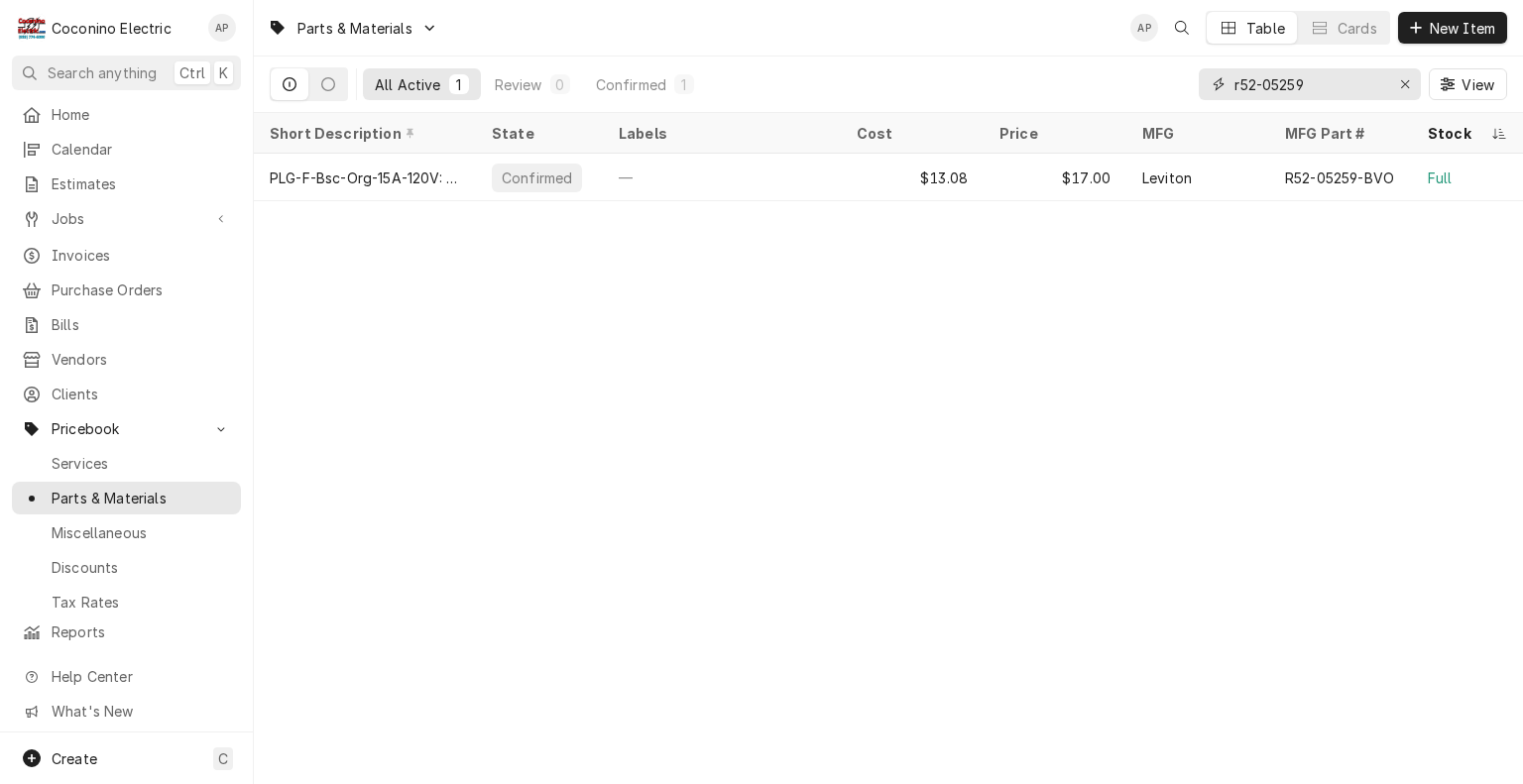drag, startPoint x: 1349, startPoint y: 77, endPoint x: 1160, endPoint y: 103, distance: 190.78 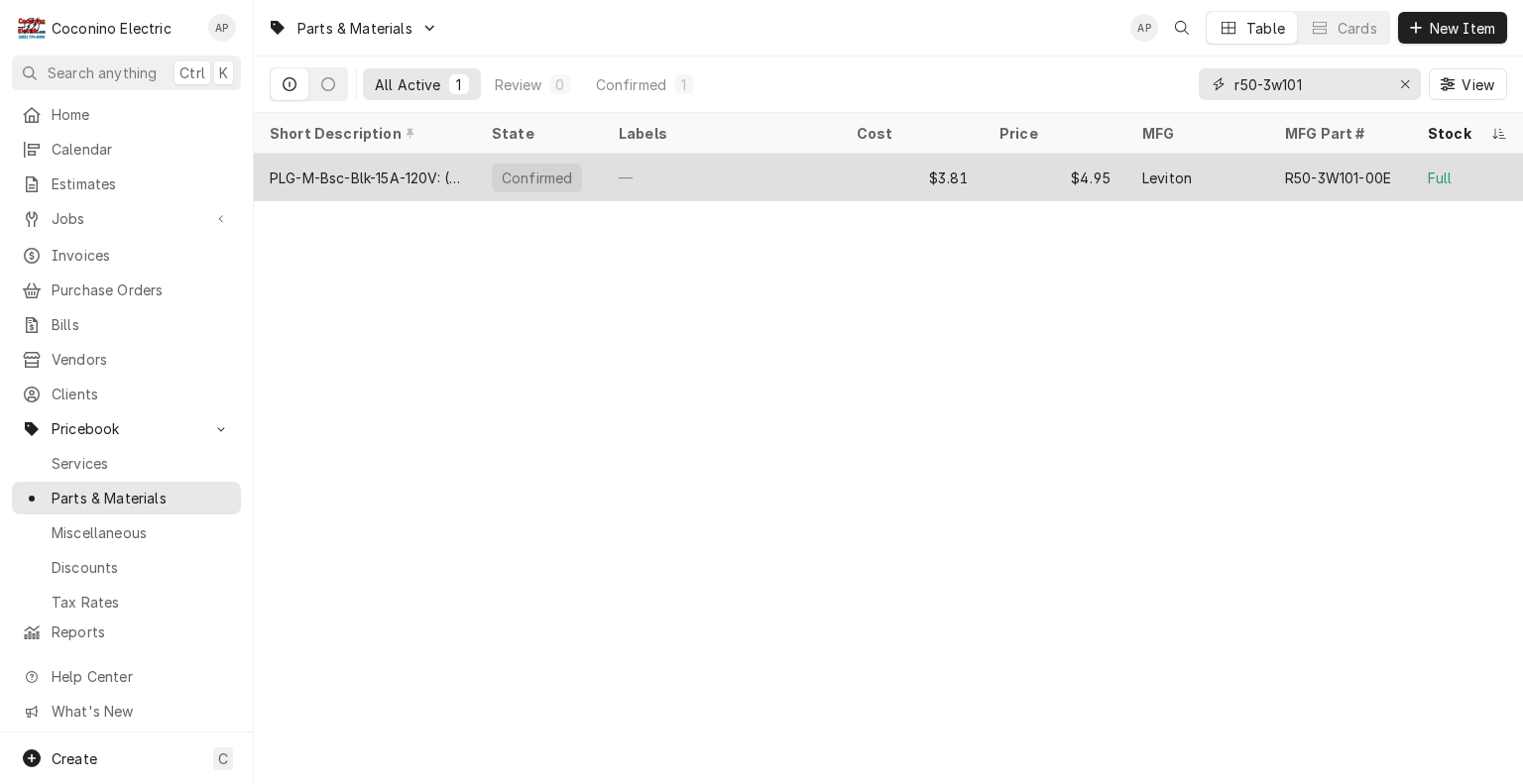 type on "r50-3w101" 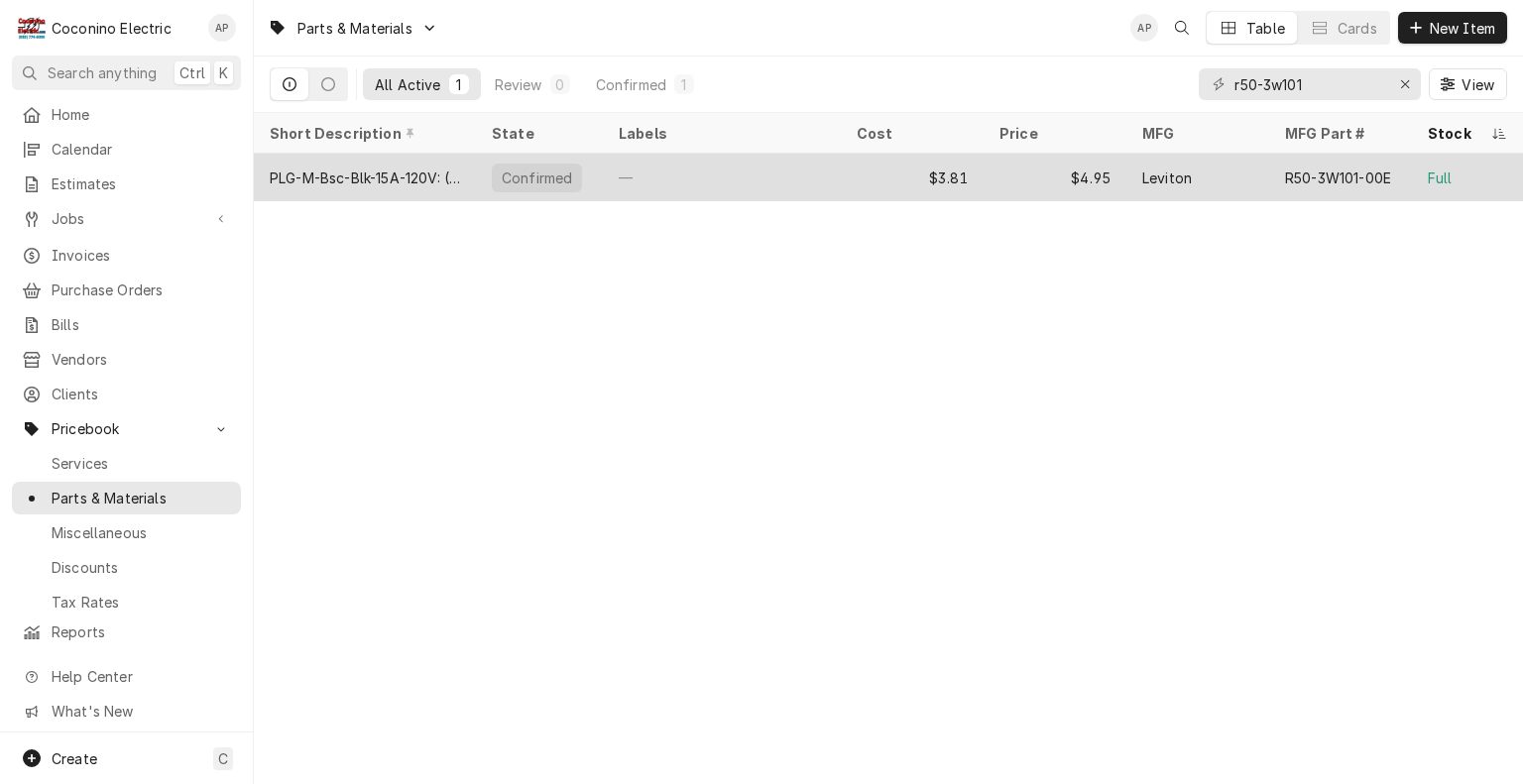 click on "—" at bounding box center [722, 177] 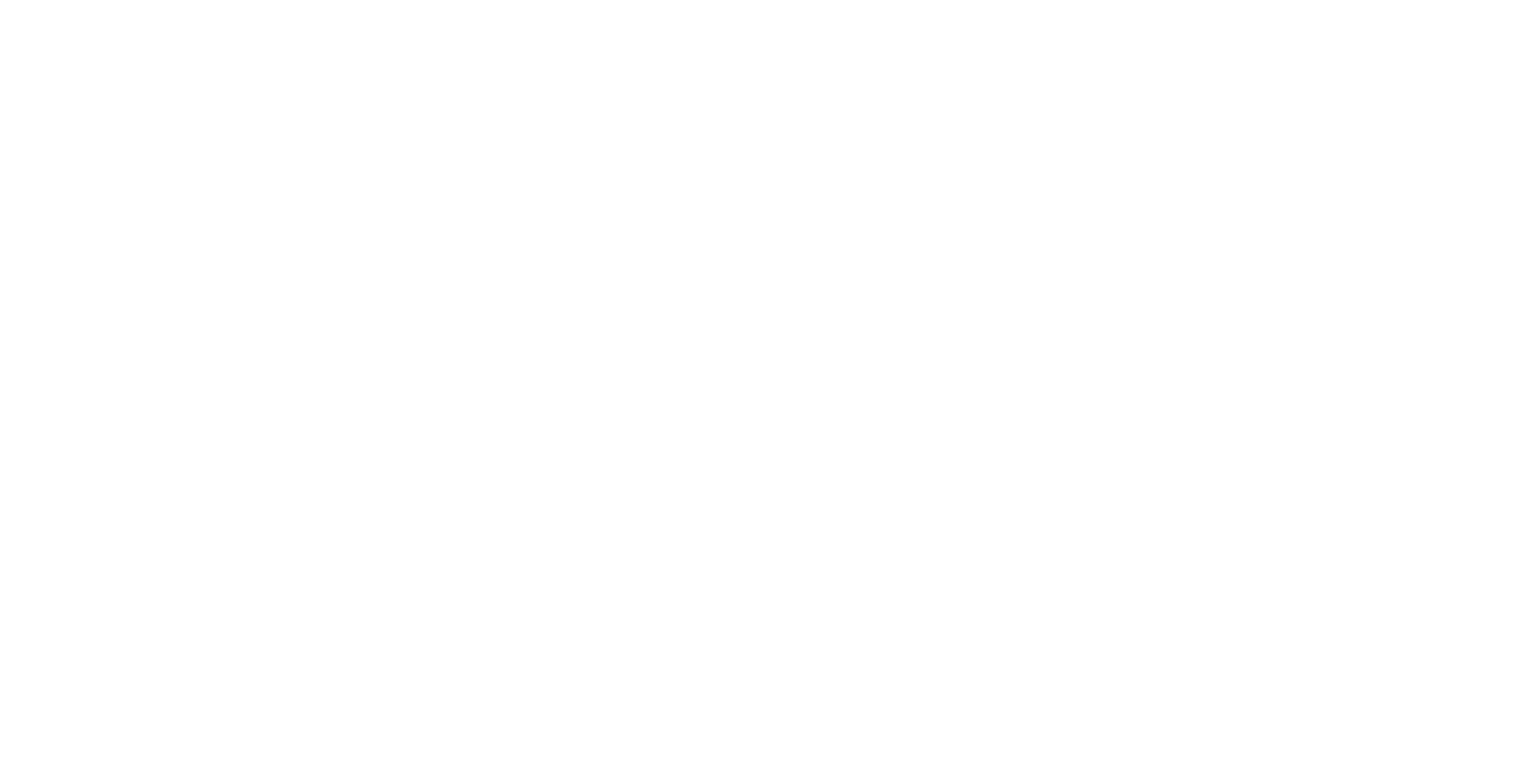 scroll, scrollTop: 0, scrollLeft: 0, axis: both 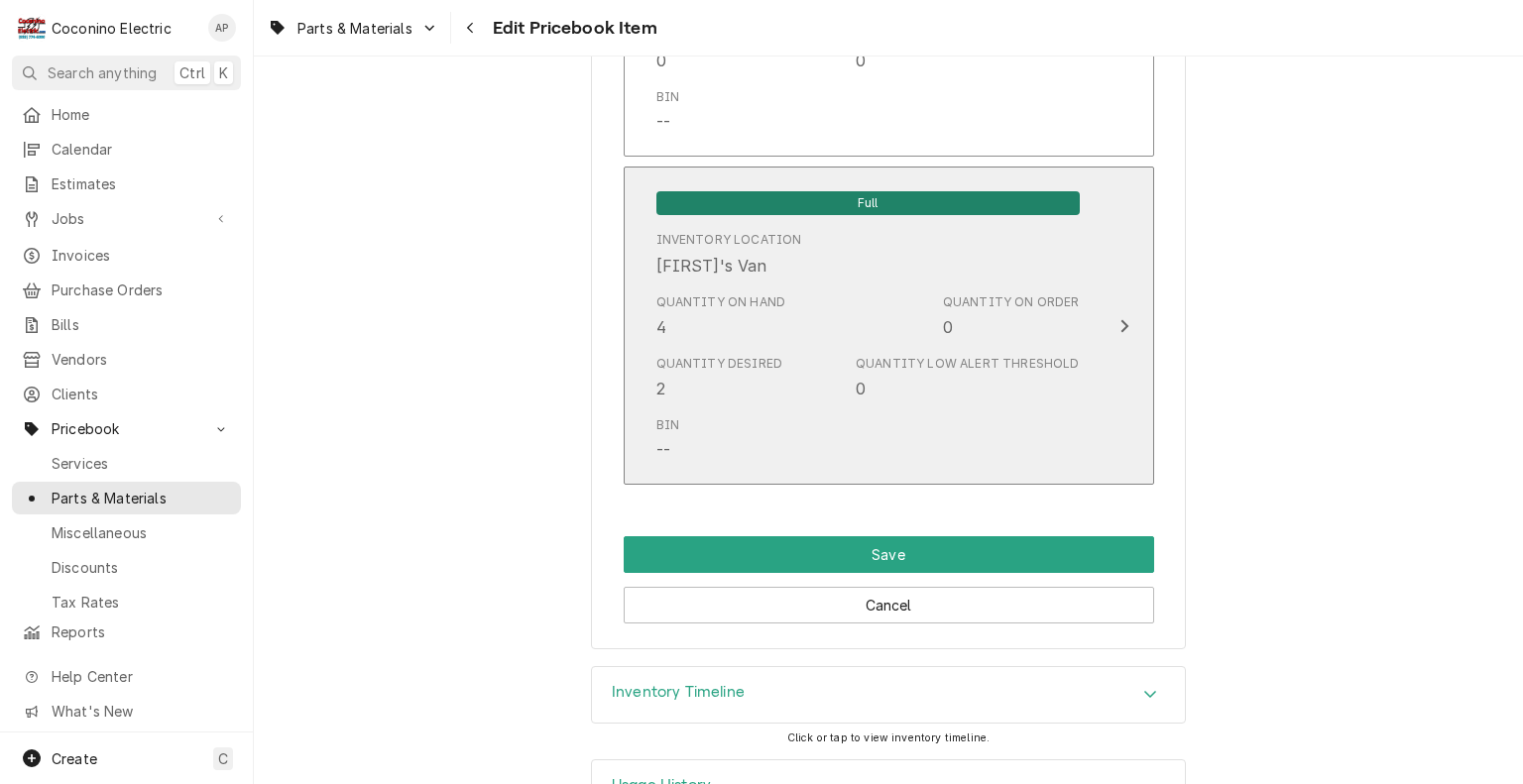 click on "Bin --" at bounding box center (868, 439) 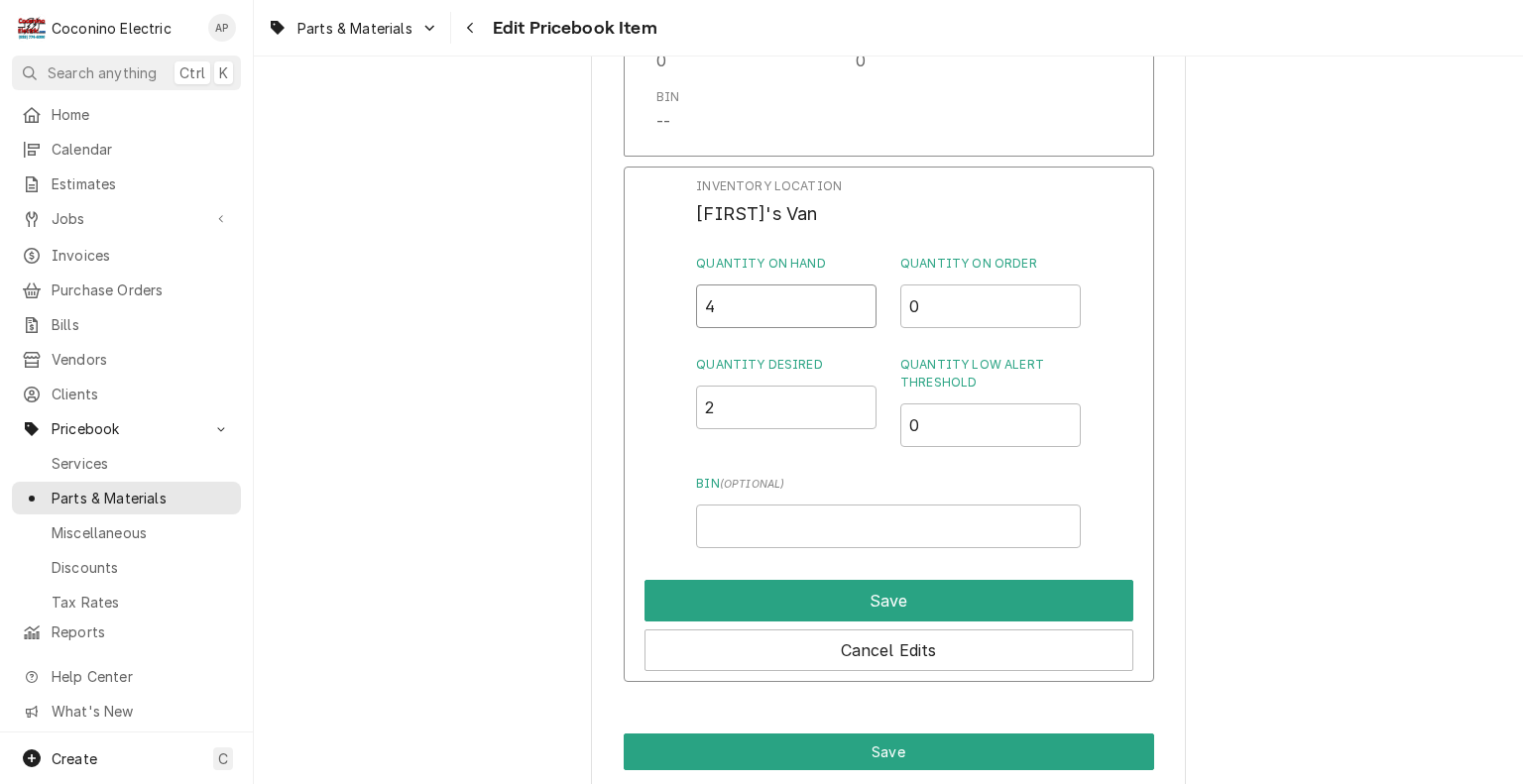 drag, startPoint x: 747, startPoint y: 304, endPoint x: 590, endPoint y: 300, distance: 157.05095 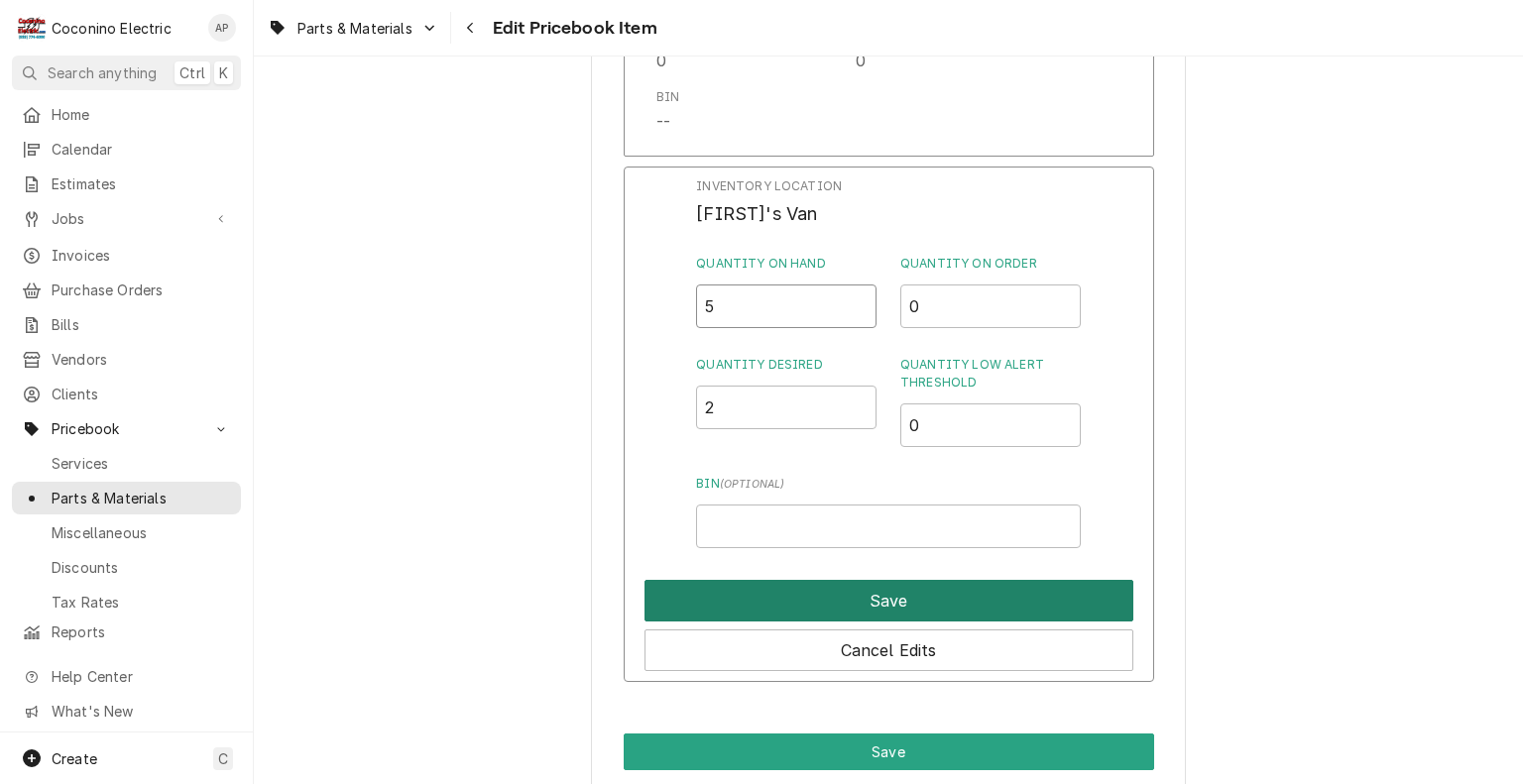 type on "5" 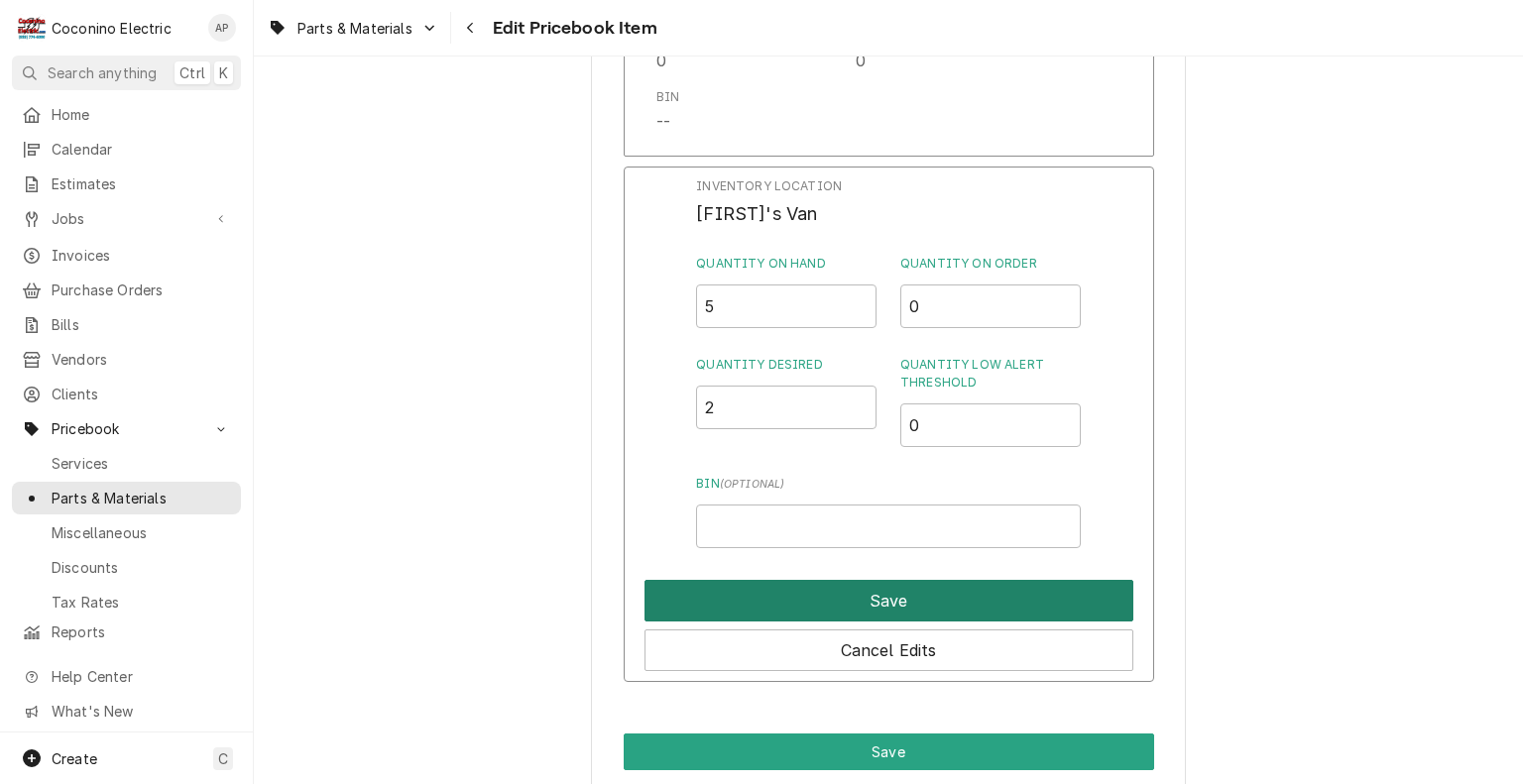 click on "Save" at bounding box center (888, 601) 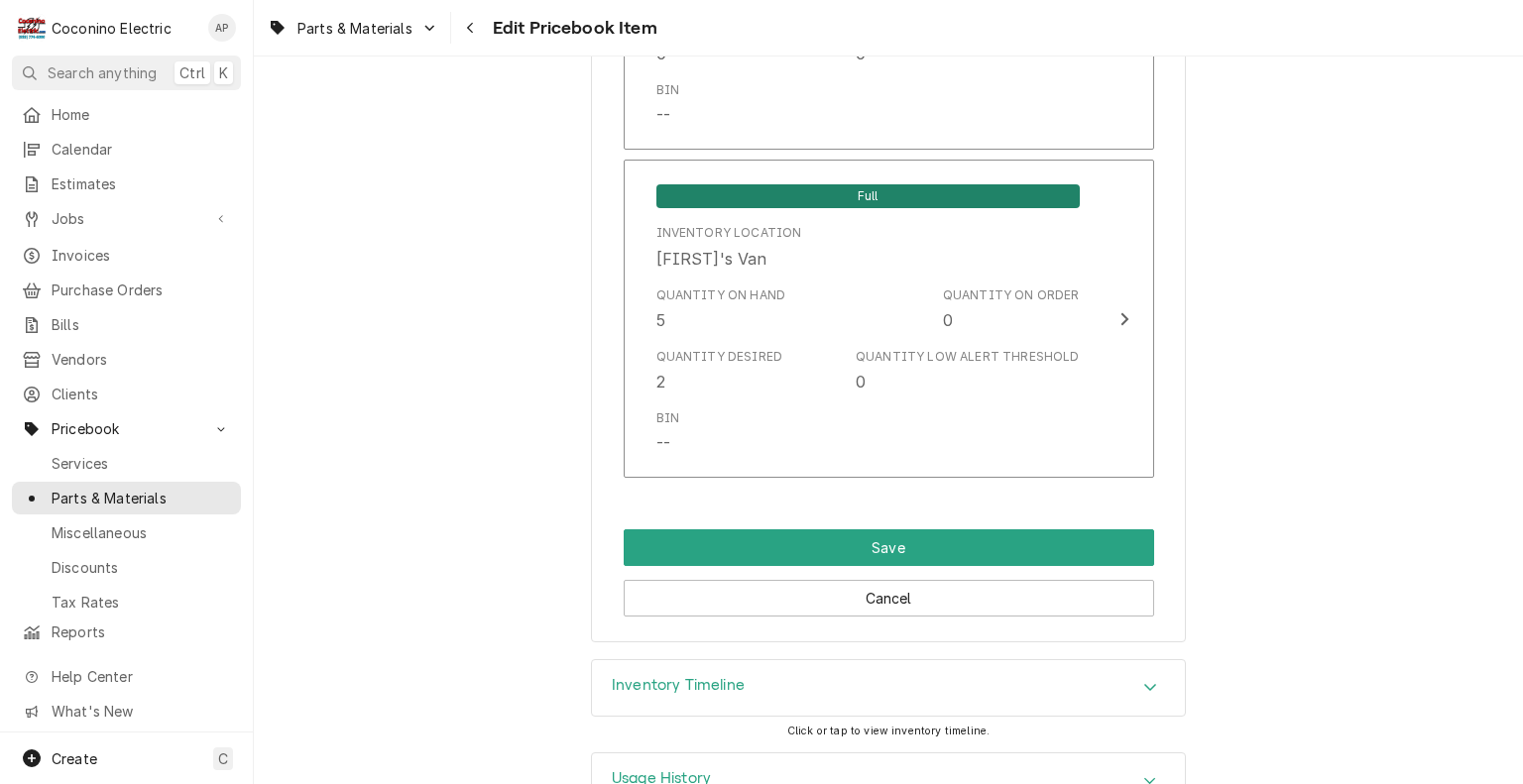 scroll, scrollTop: 1940, scrollLeft: 0, axis: vertical 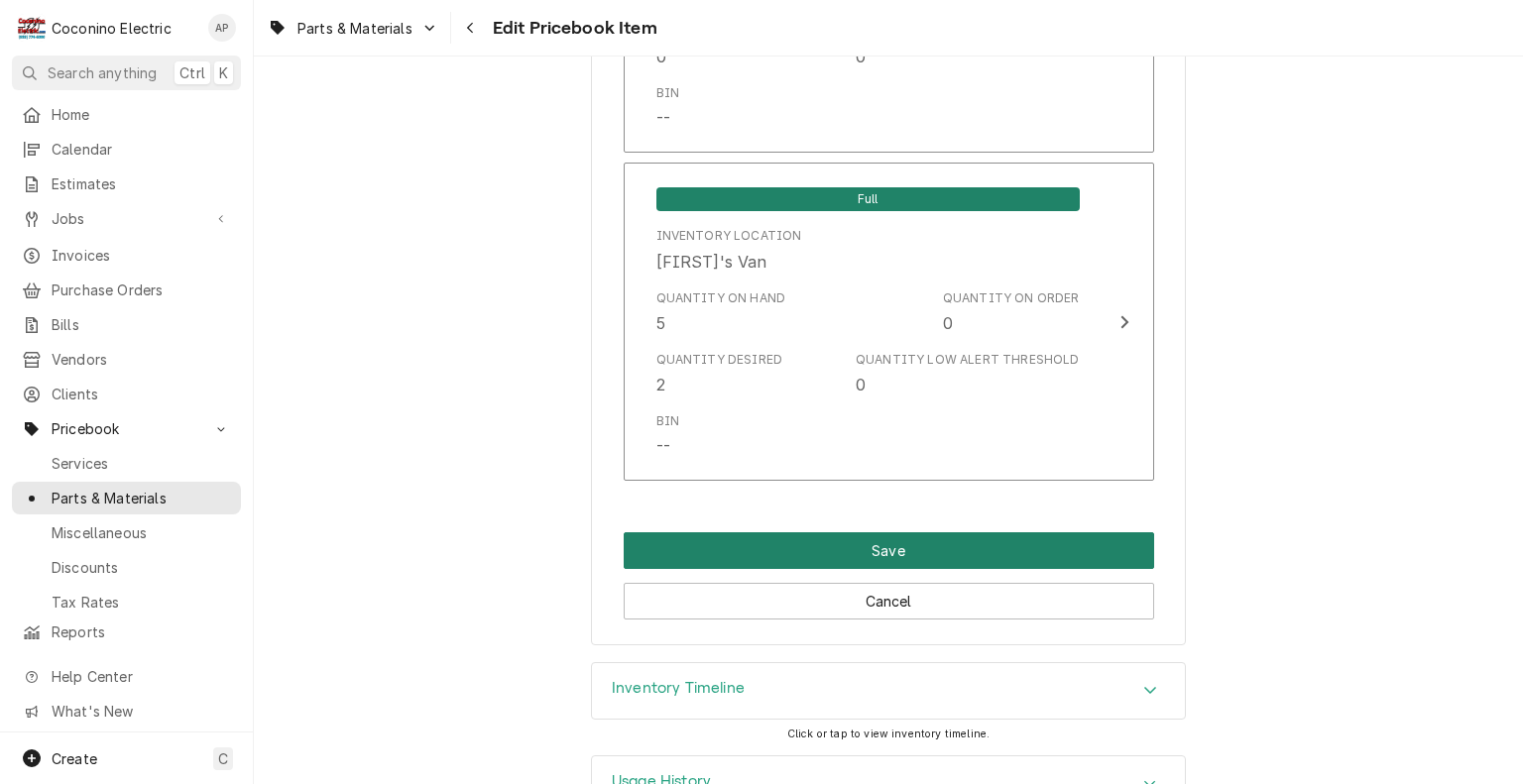 click on "Save" at bounding box center [888, 550] 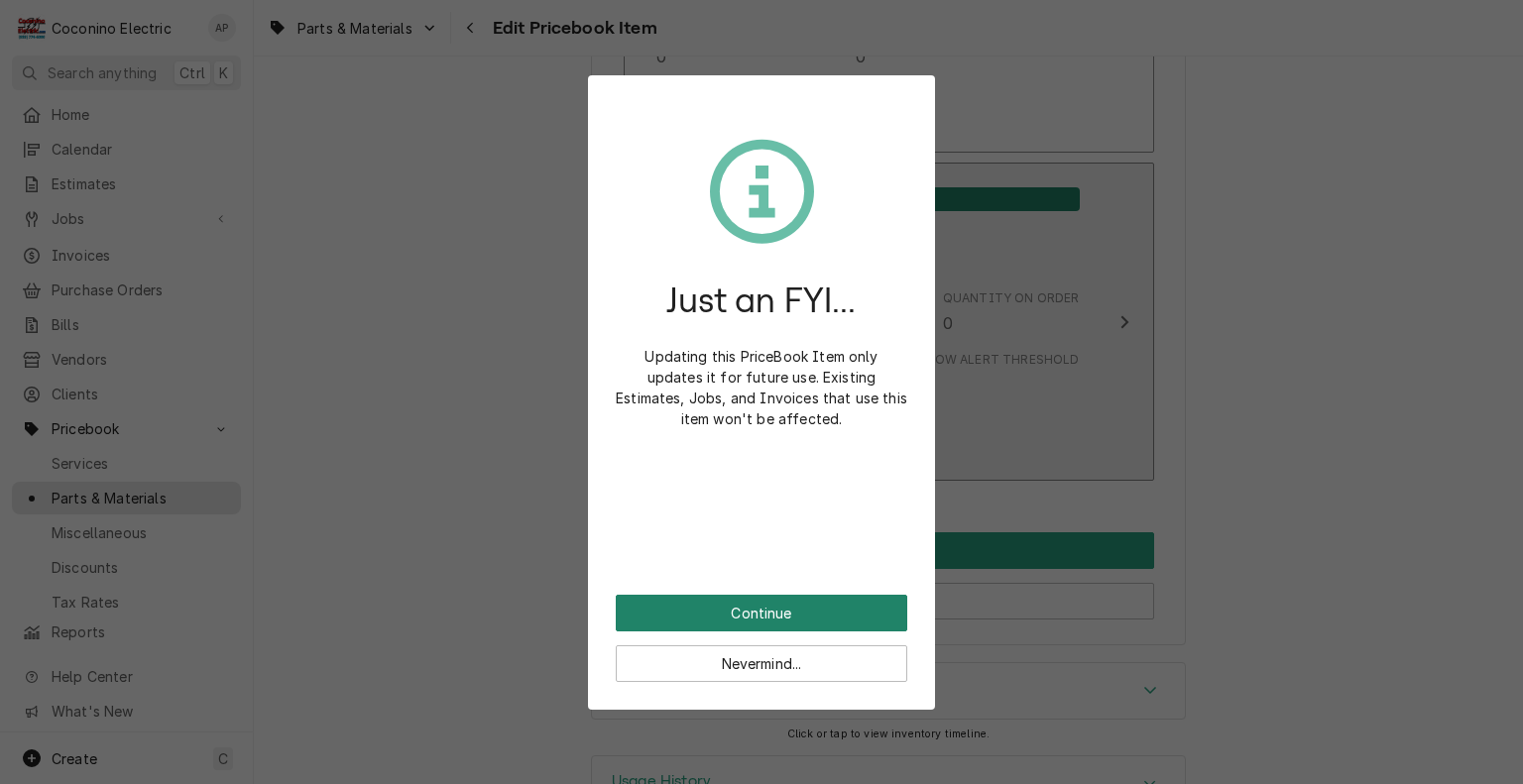 drag, startPoint x: 745, startPoint y: 604, endPoint x: 1093, endPoint y: 385, distance: 411.17515 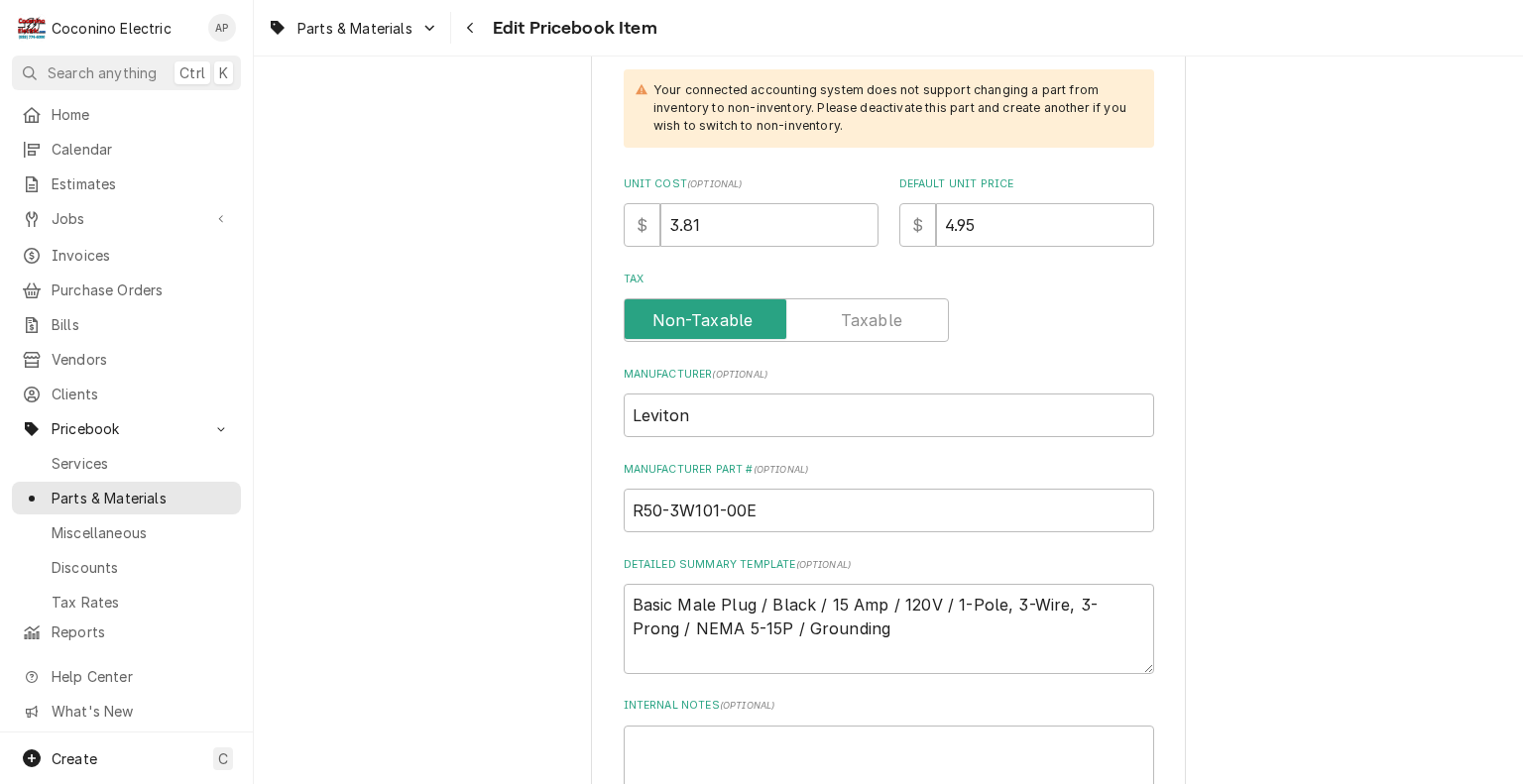 scroll, scrollTop: 0, scrollLeft: 0, axis: both 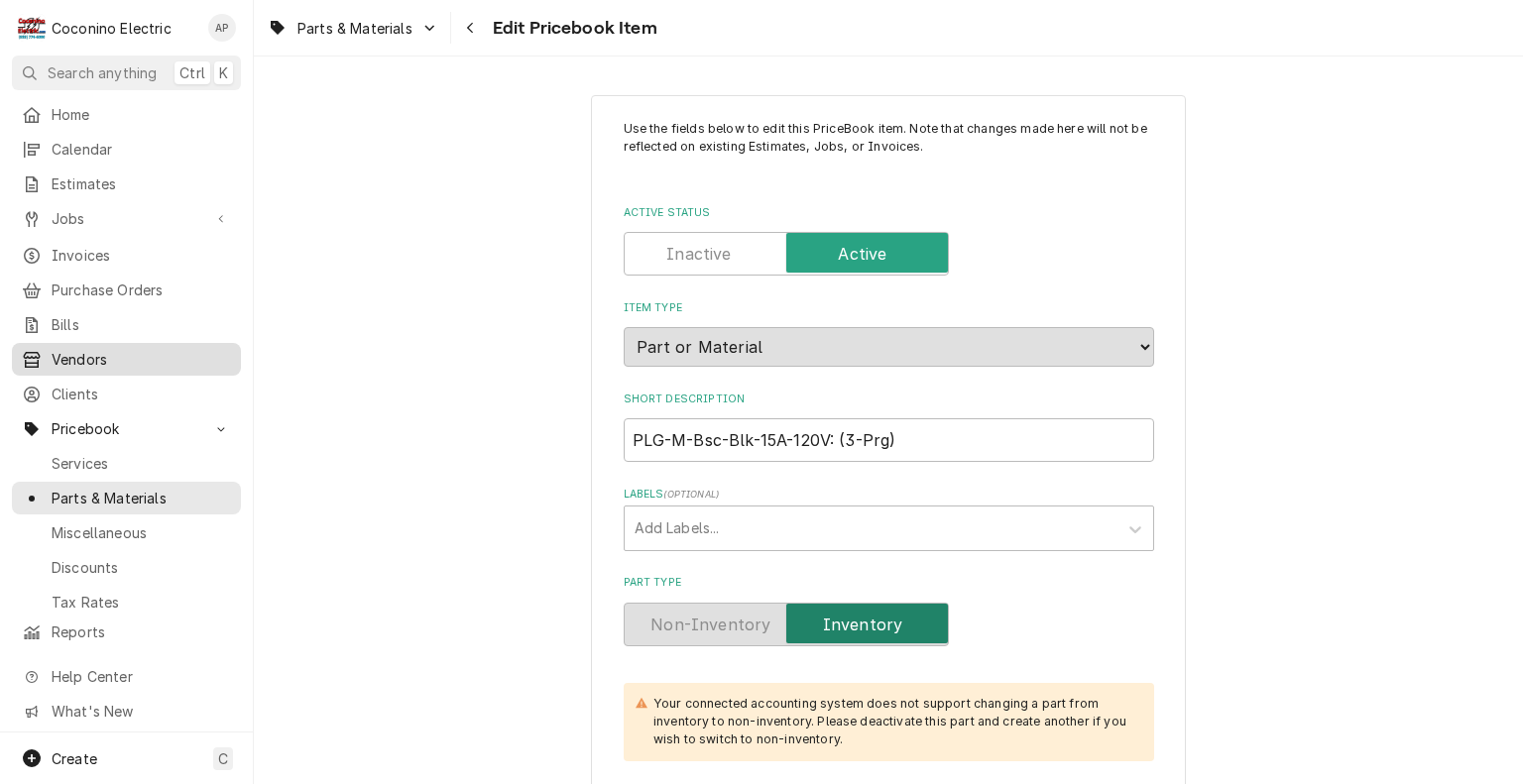 click on "Vendors" at bounding box center [126, 359] 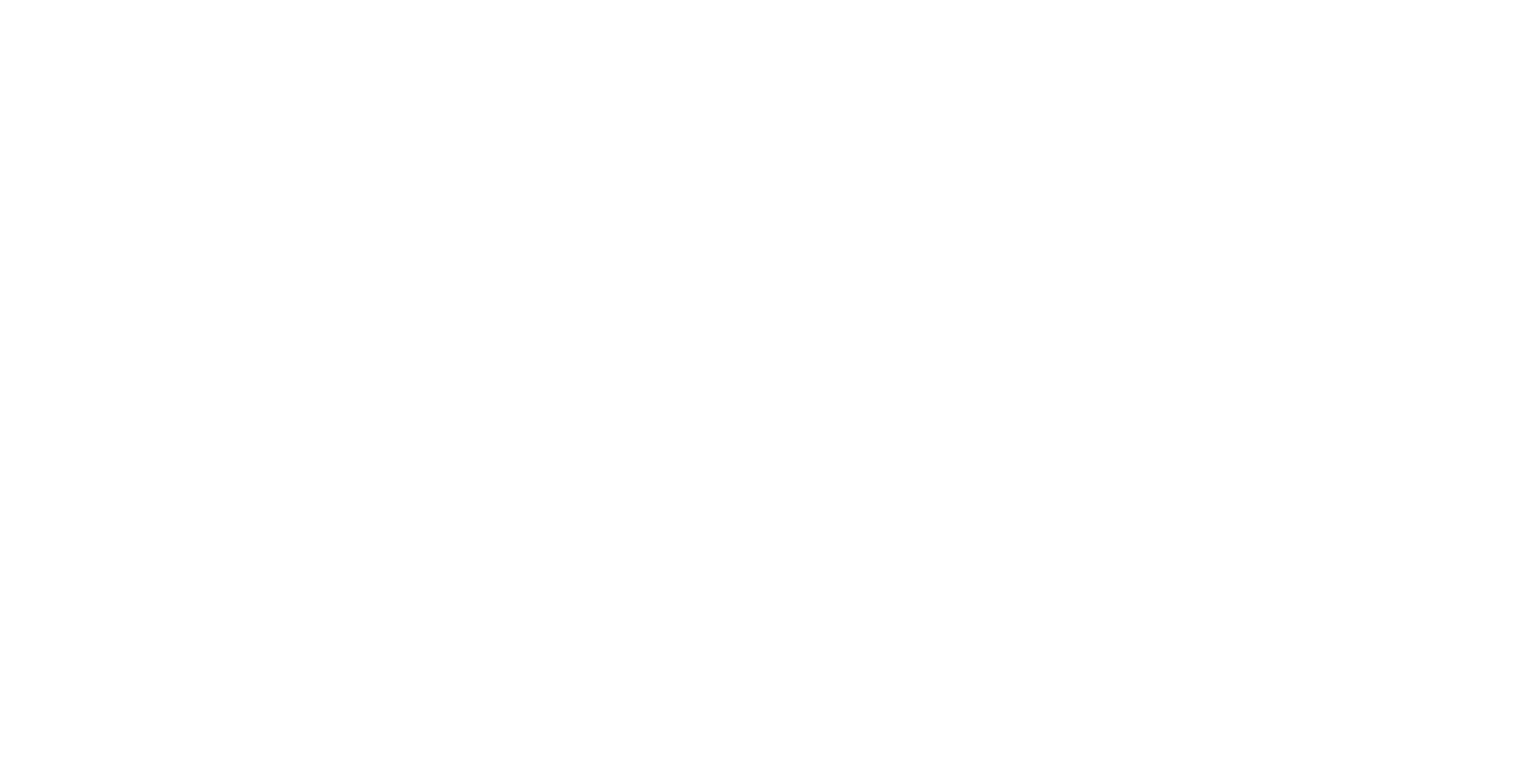 scroll, scrollTop: 0, scrollLeft: 0, axis: both 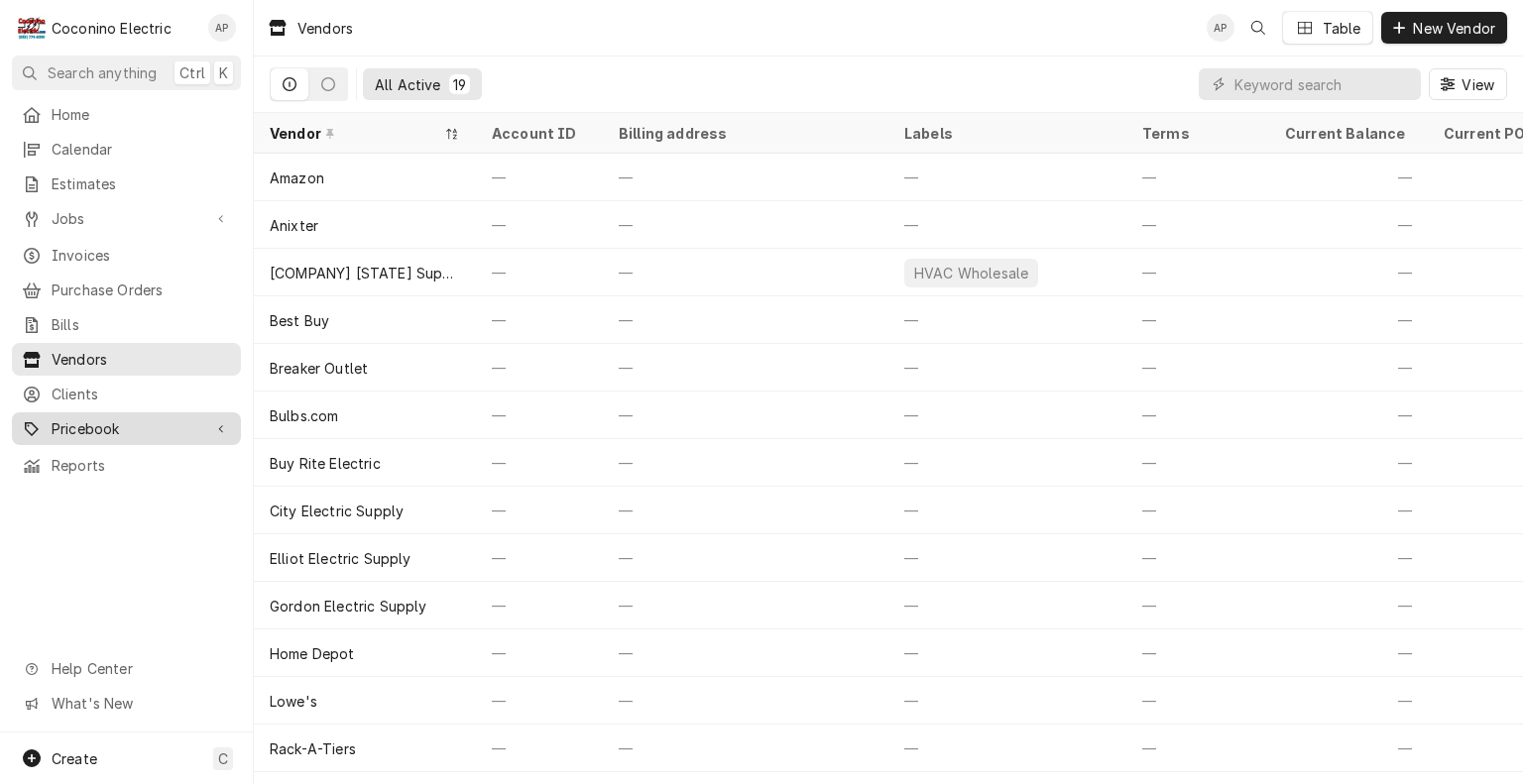 click on "Pricebook" at bounding box center (126, 428) 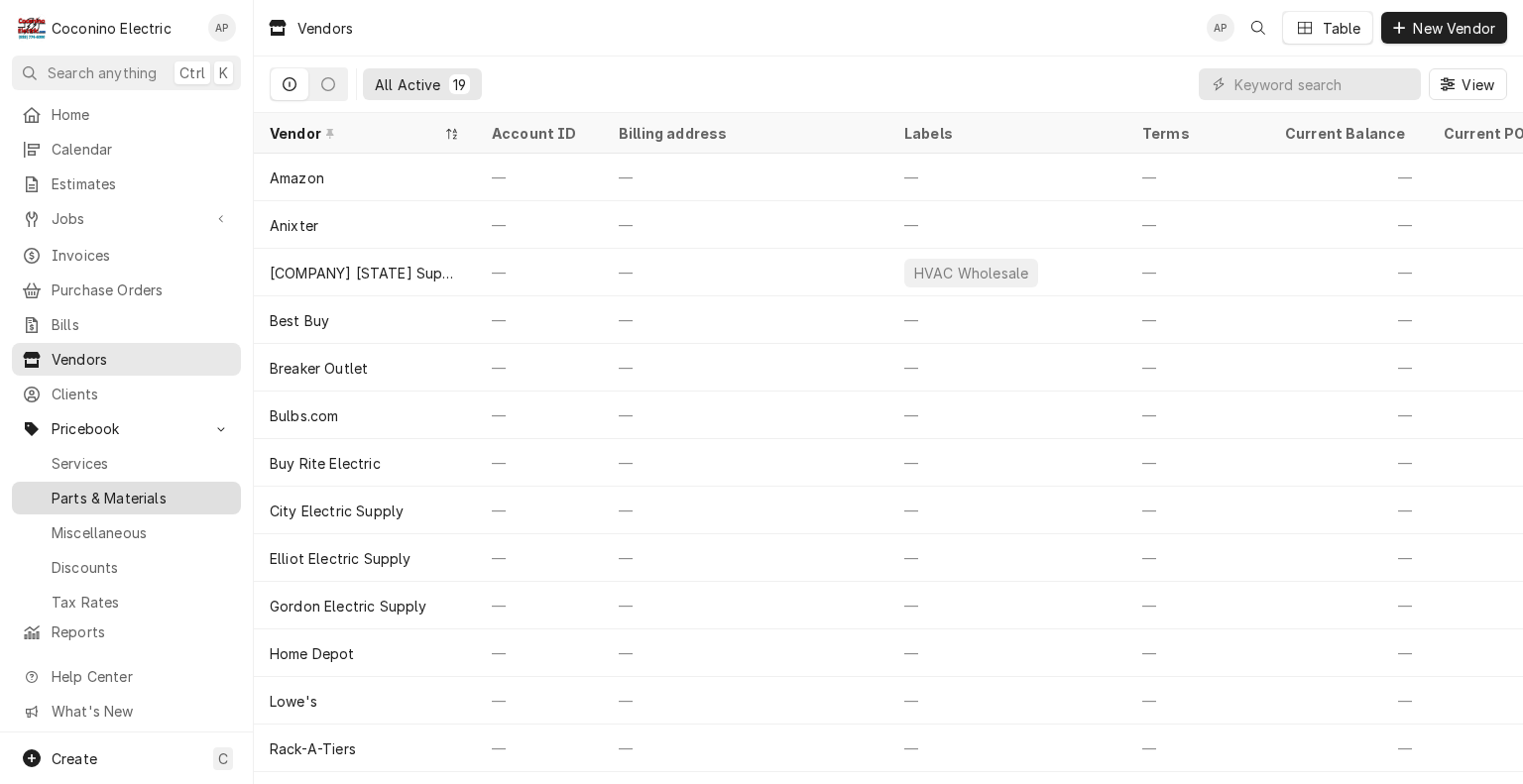 click on "Parts & Materials" at bounding box center [141, 498] 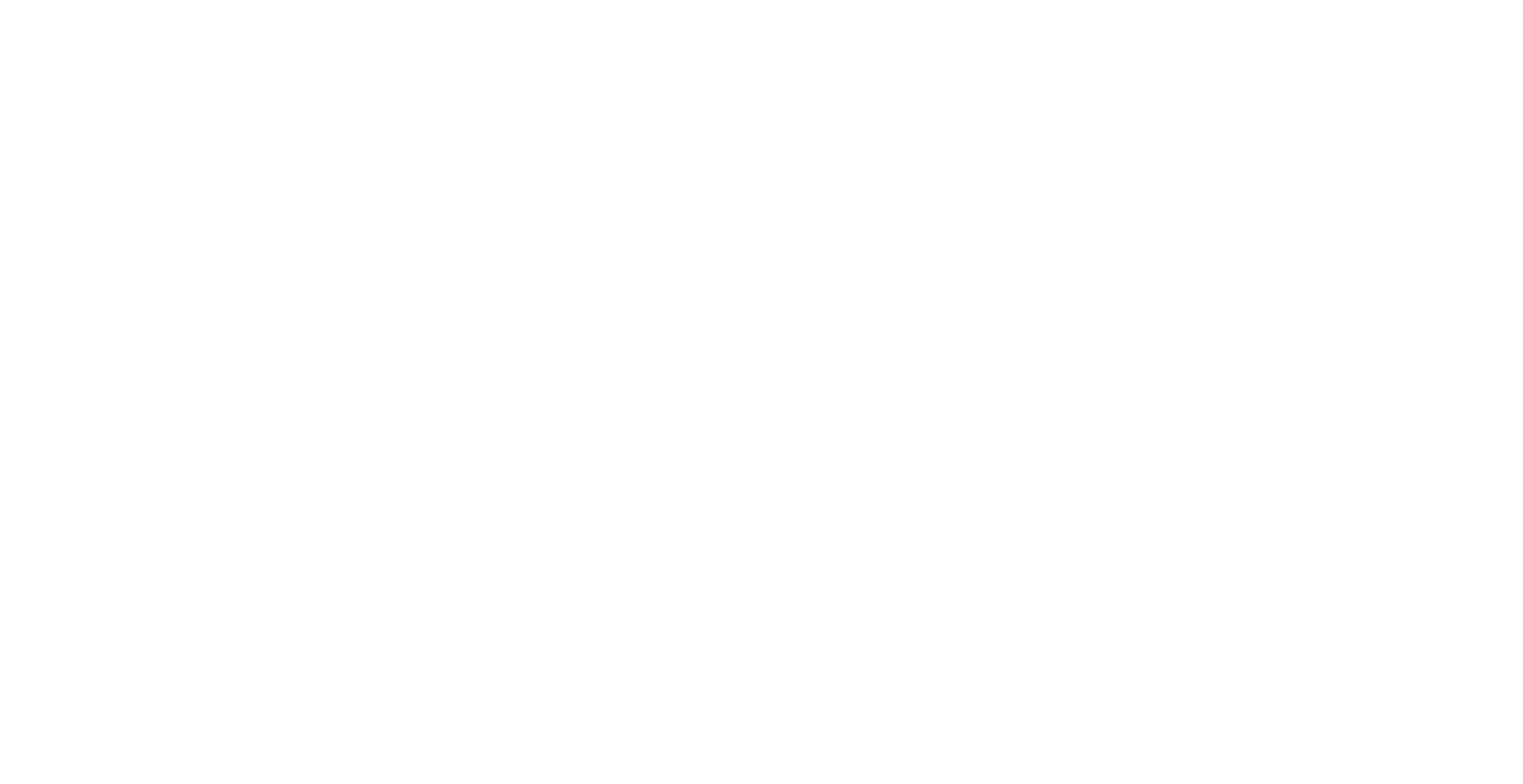 scroll, scrollTop: 0, scrollLeft: 0, axis: both 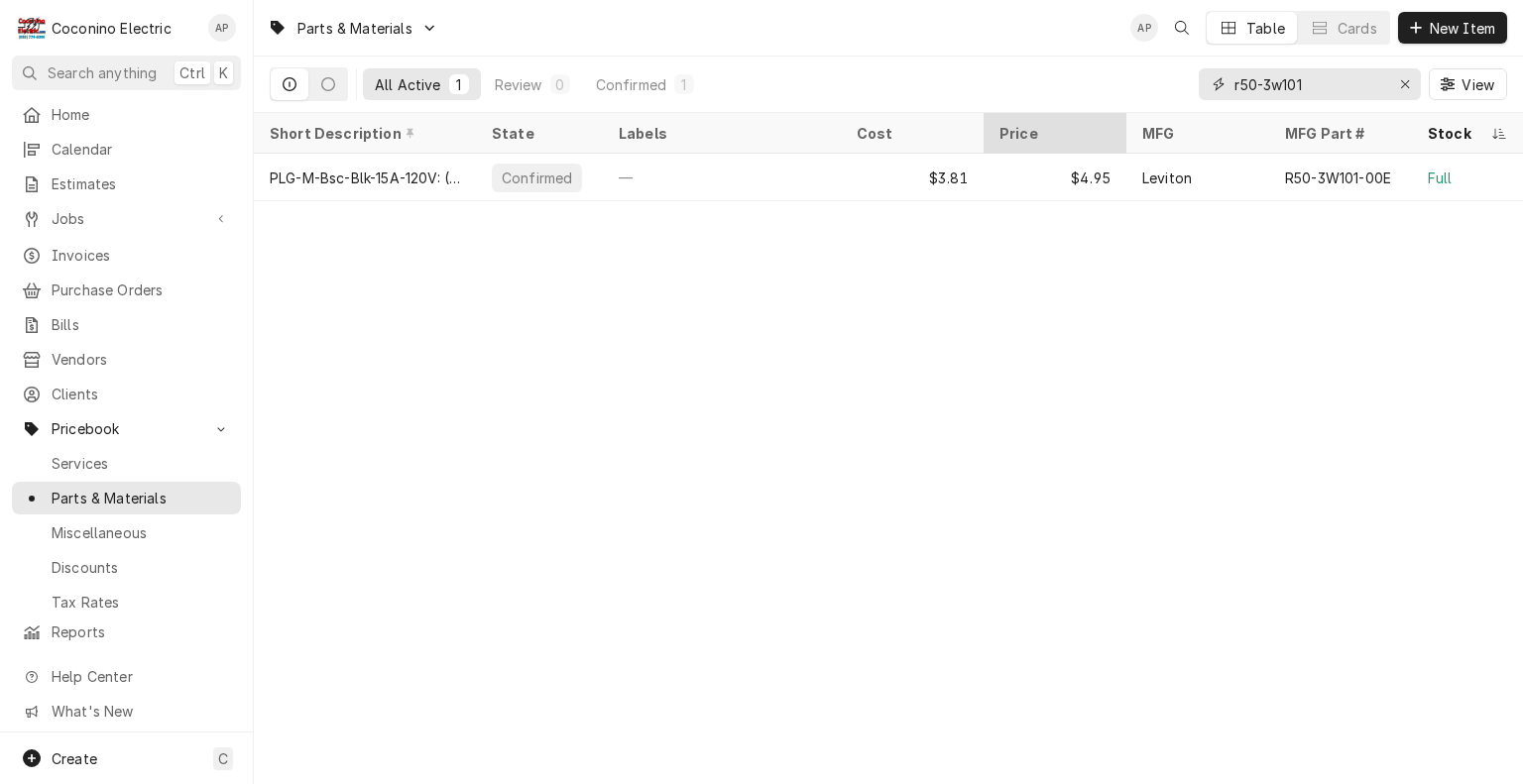 drag, startPoint x: 1324, startPoint y: 86, endPoint x: 1112, endPoint y: 123, distance: 215.20455 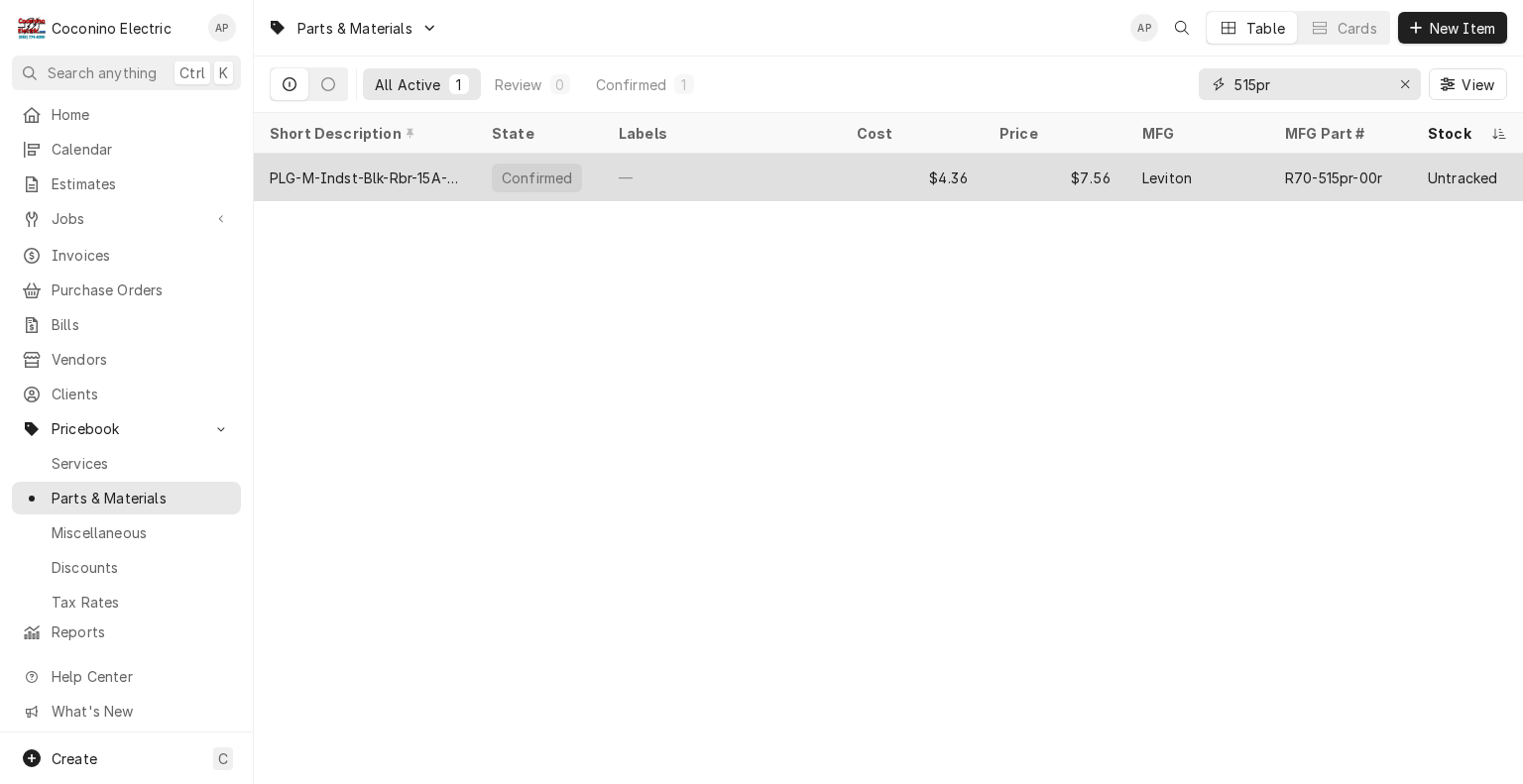 type on "515pr" 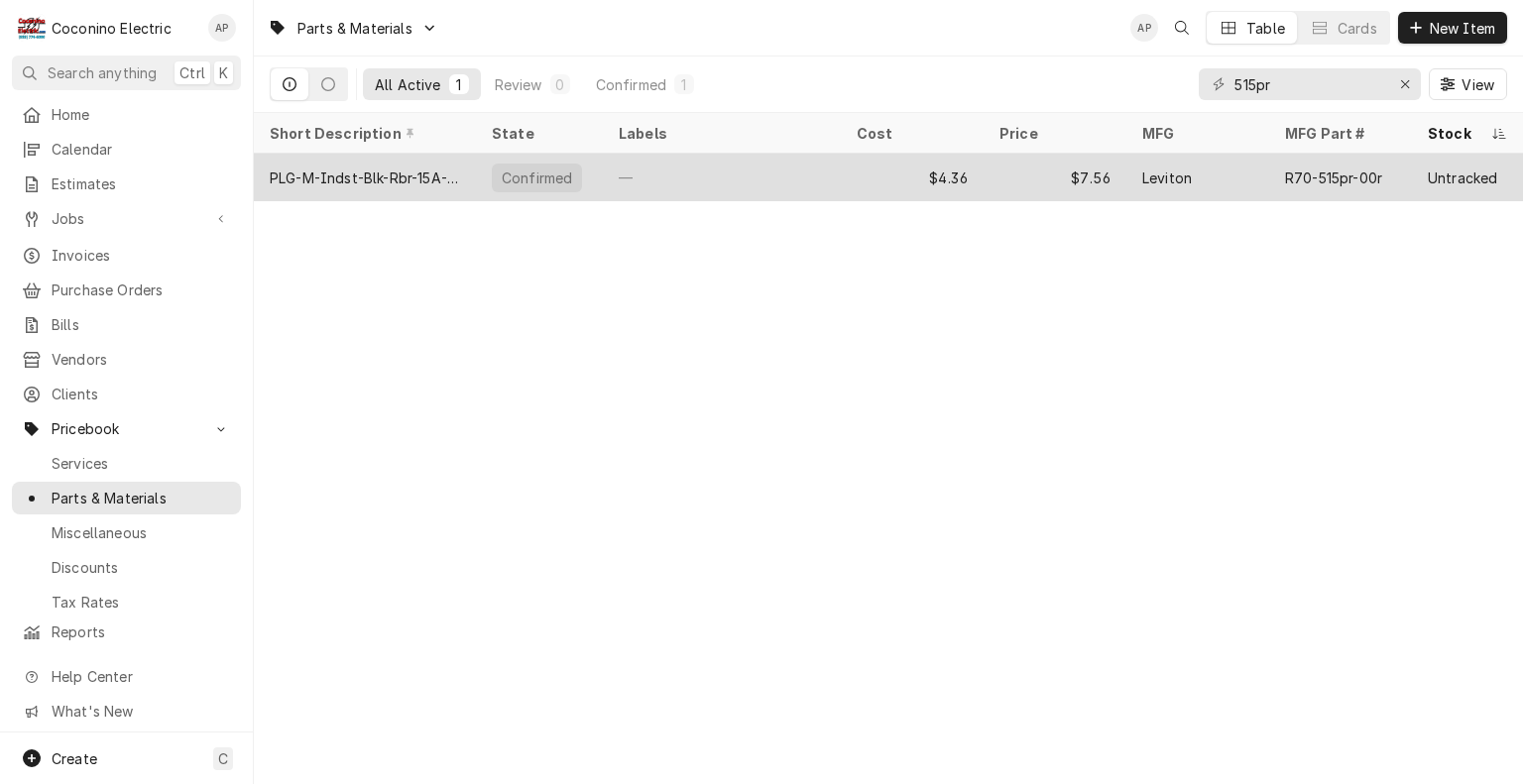 click on "—" at bounding box center (722, 177) 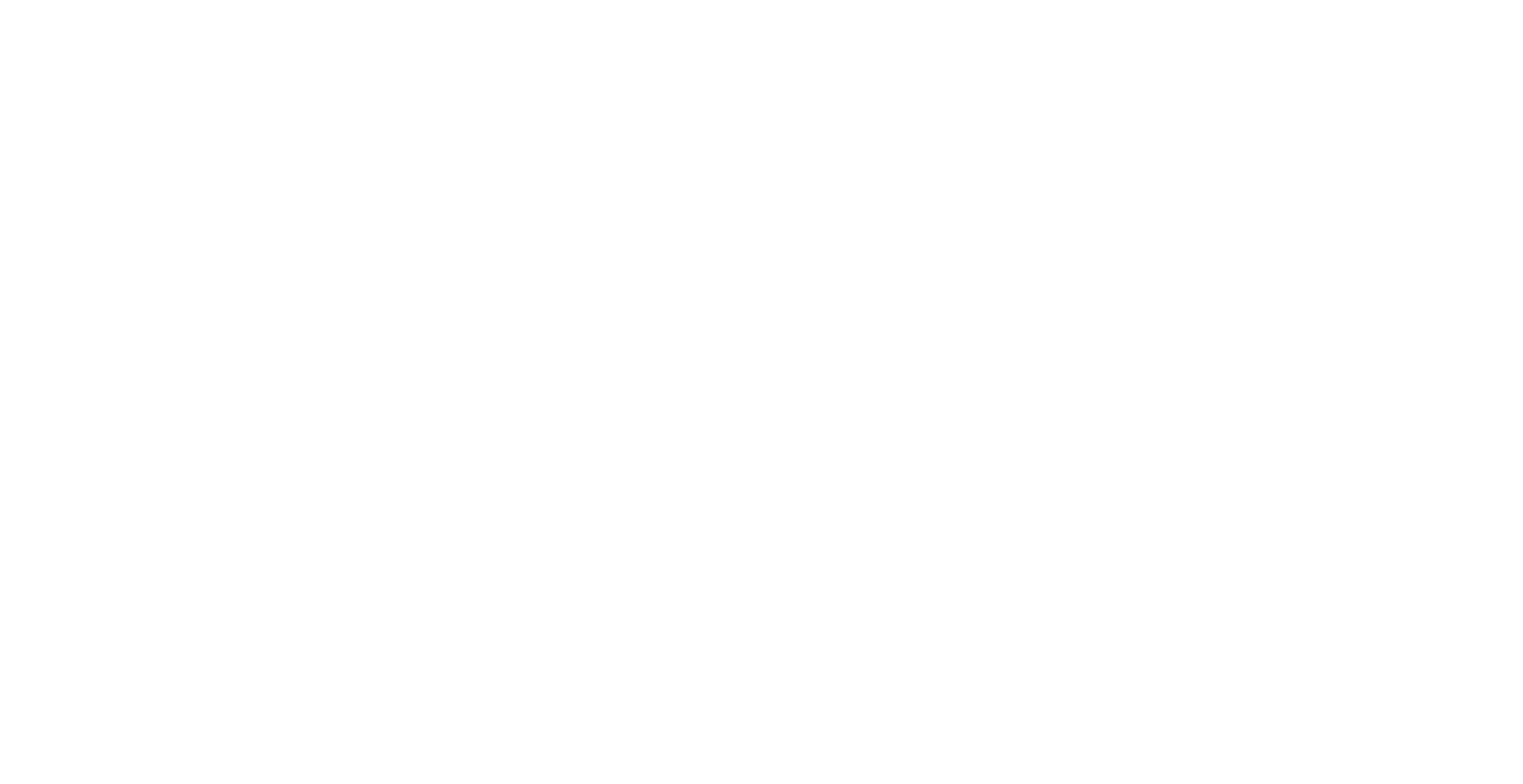 scroll, scrollTop: 0, scrollLeft: 0, axis: both 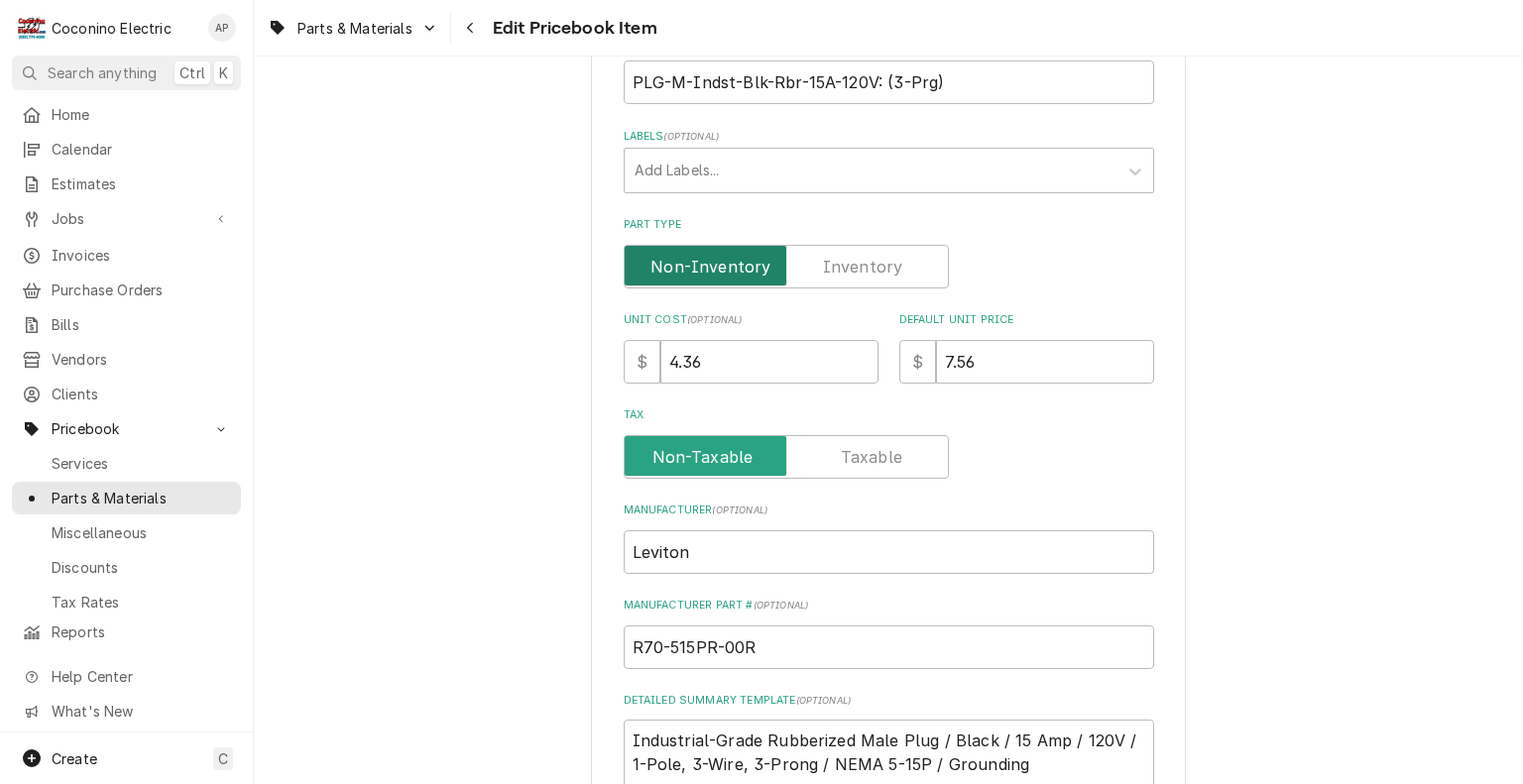 click at bounding box center (786, 267) 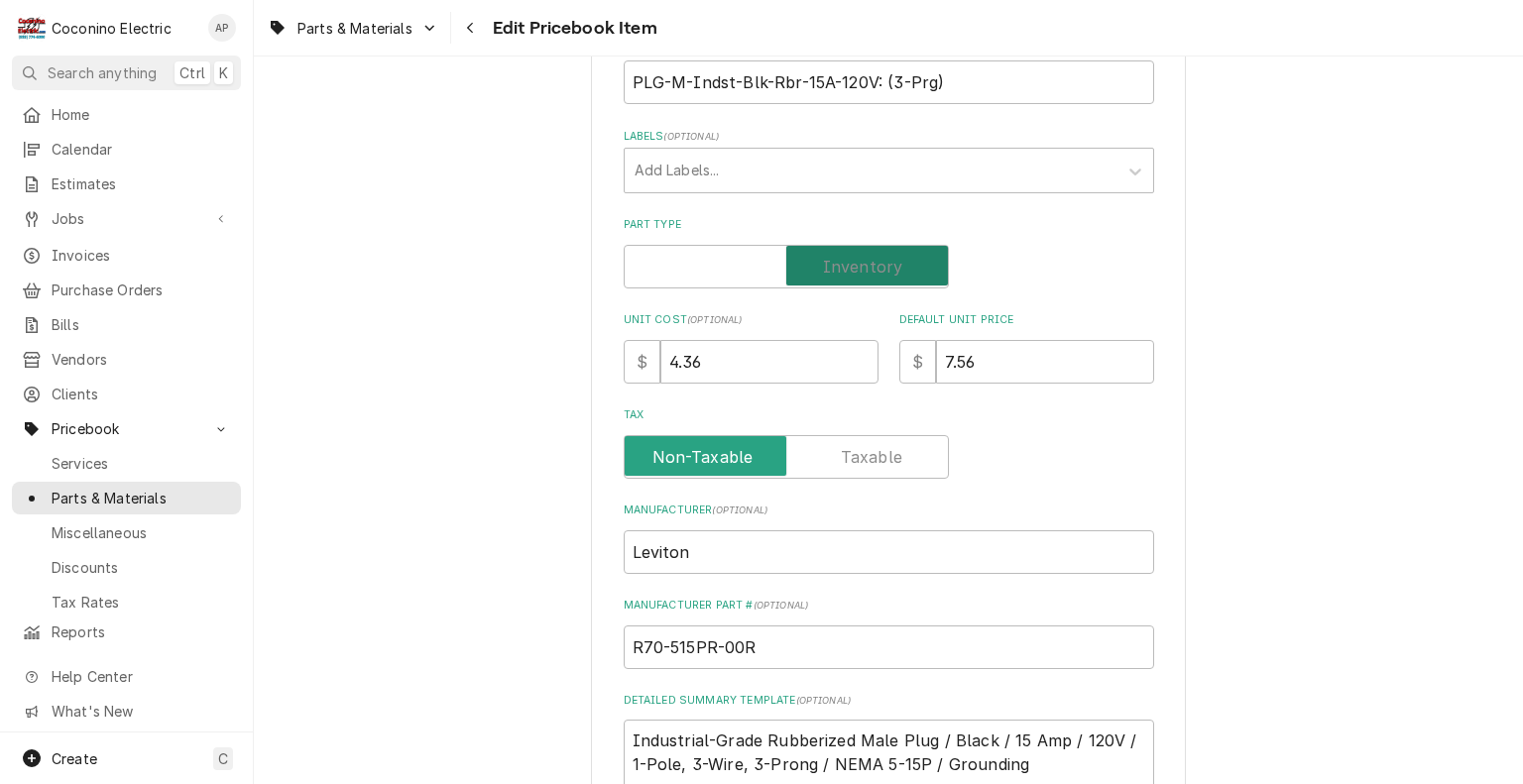 checkbox on "true" 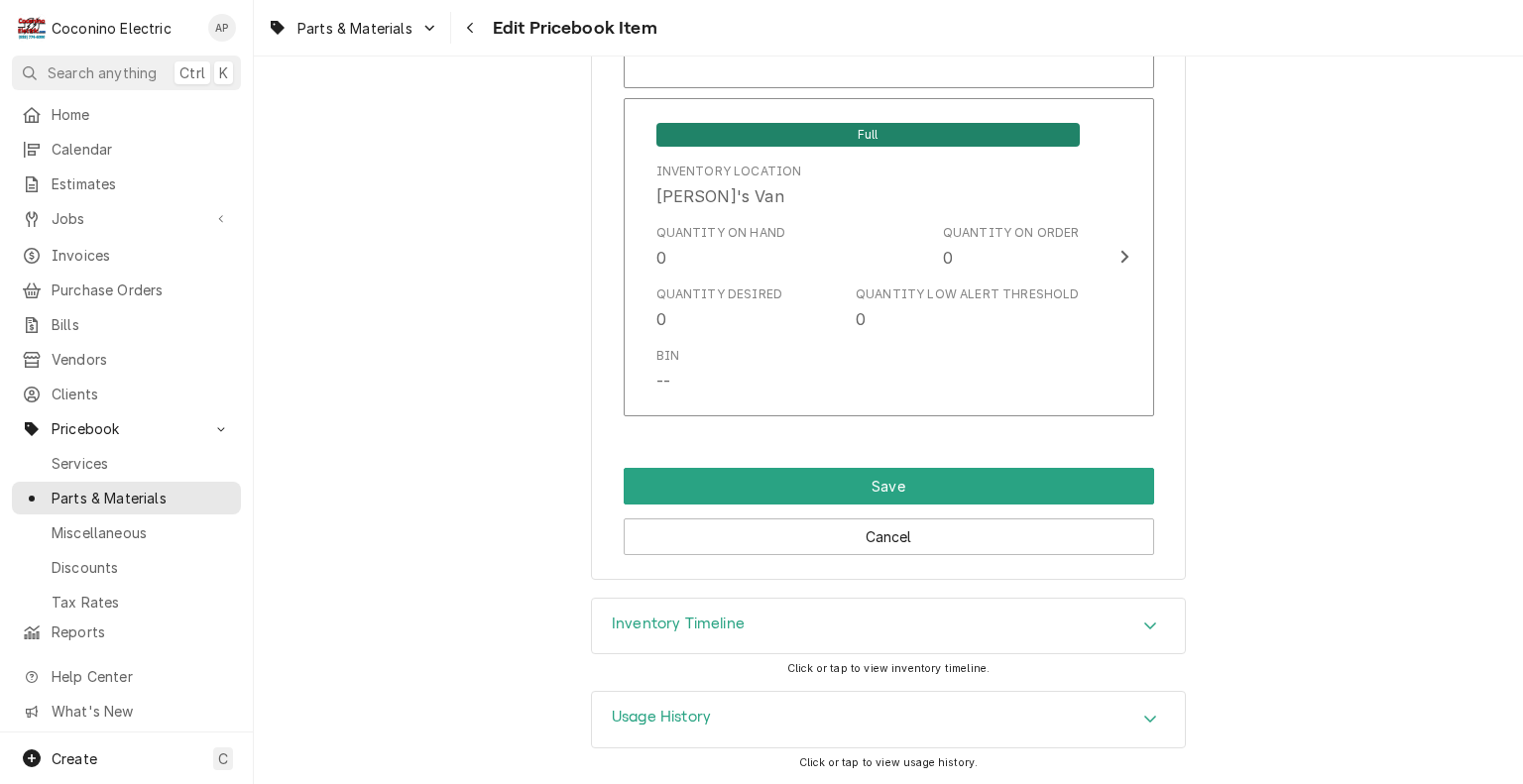 scroll, scrollTop: 1890, scrollLeft: 0, axis: vertical 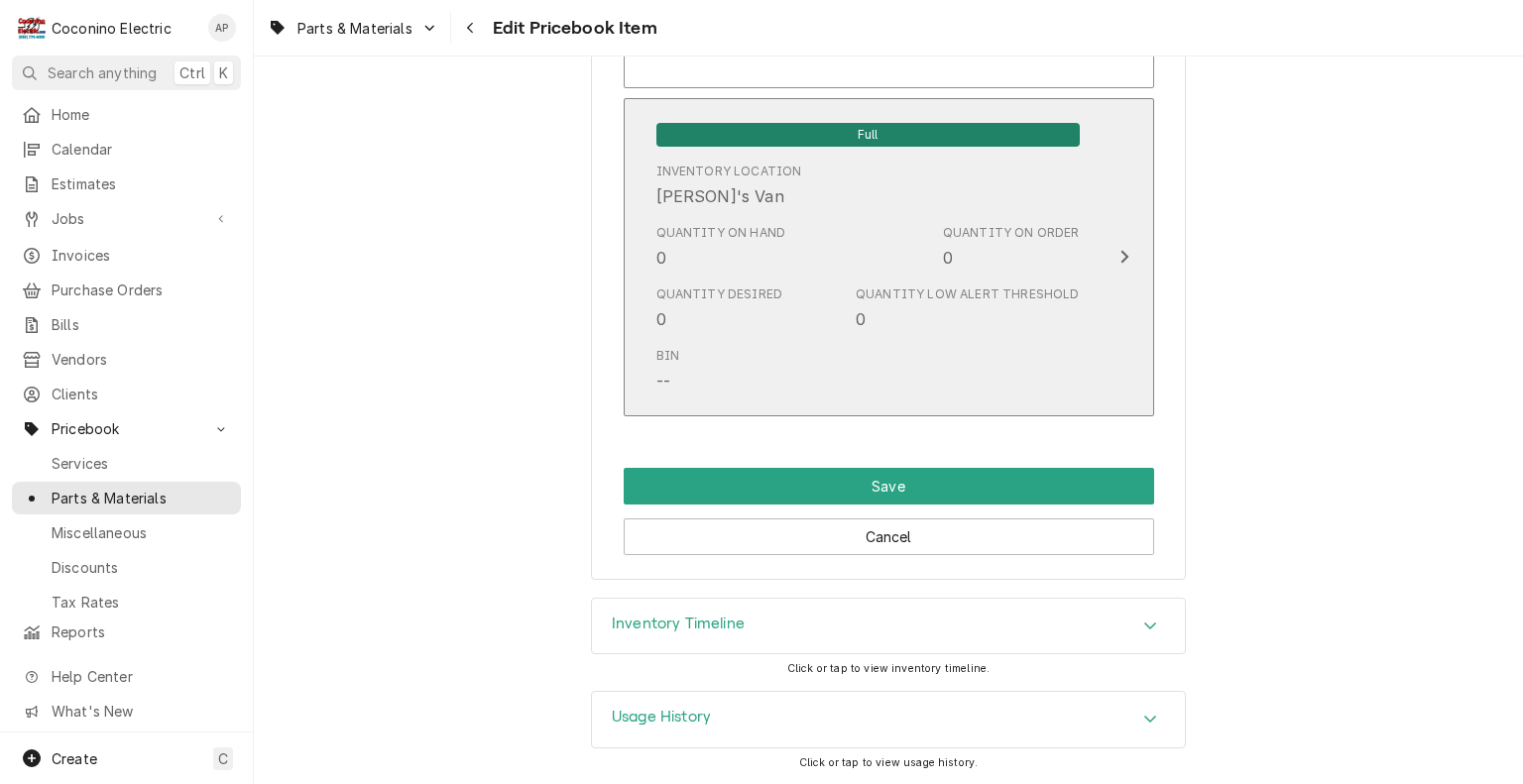 click on "Quantity Desired 0 Quantity Low Alert Threshold 0" at bounding box center [868, 308] 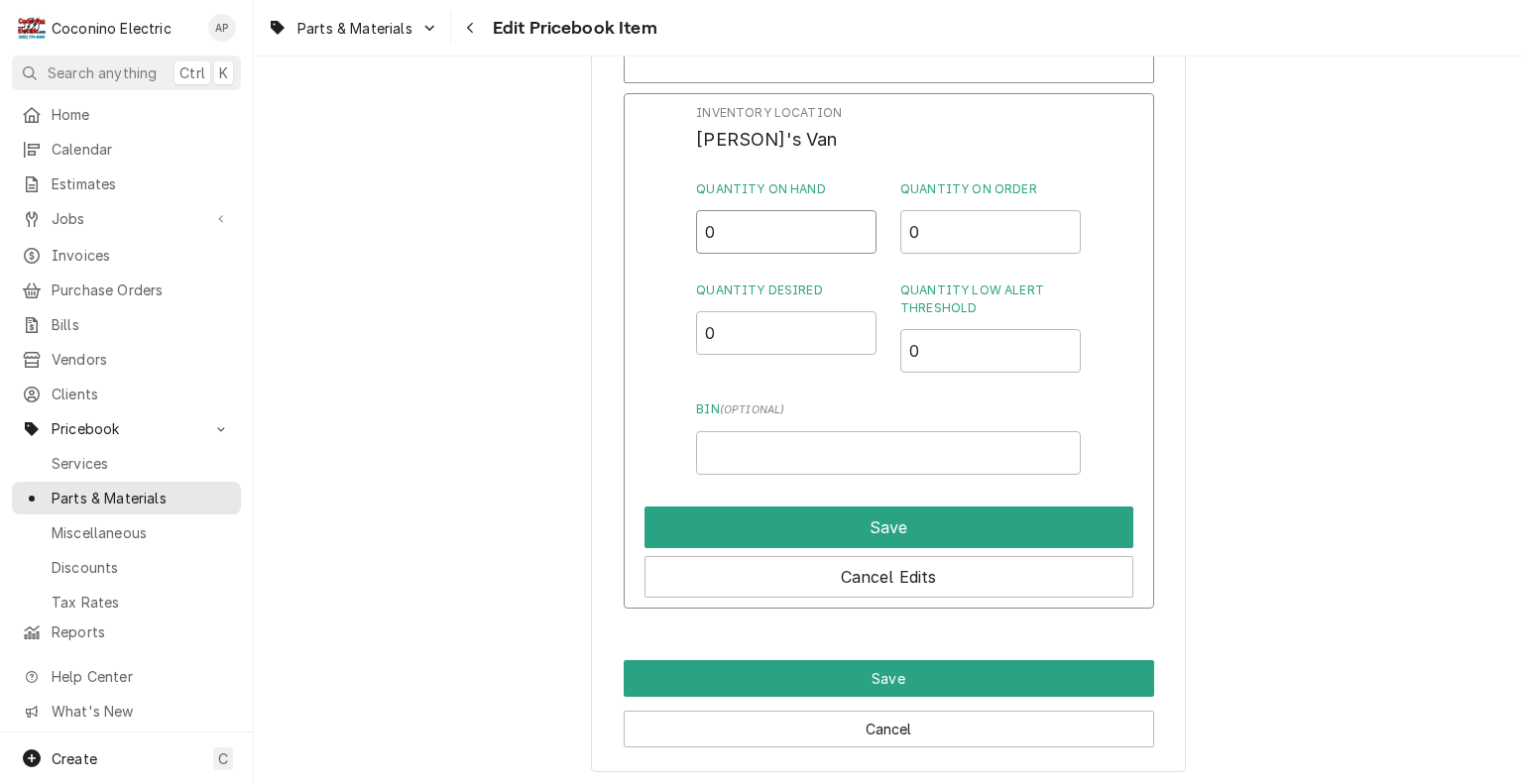 drag, startPoint x: 764, startPoint y: 229, endPoint x: 492, endPoint y: 242, distance: 272.3105 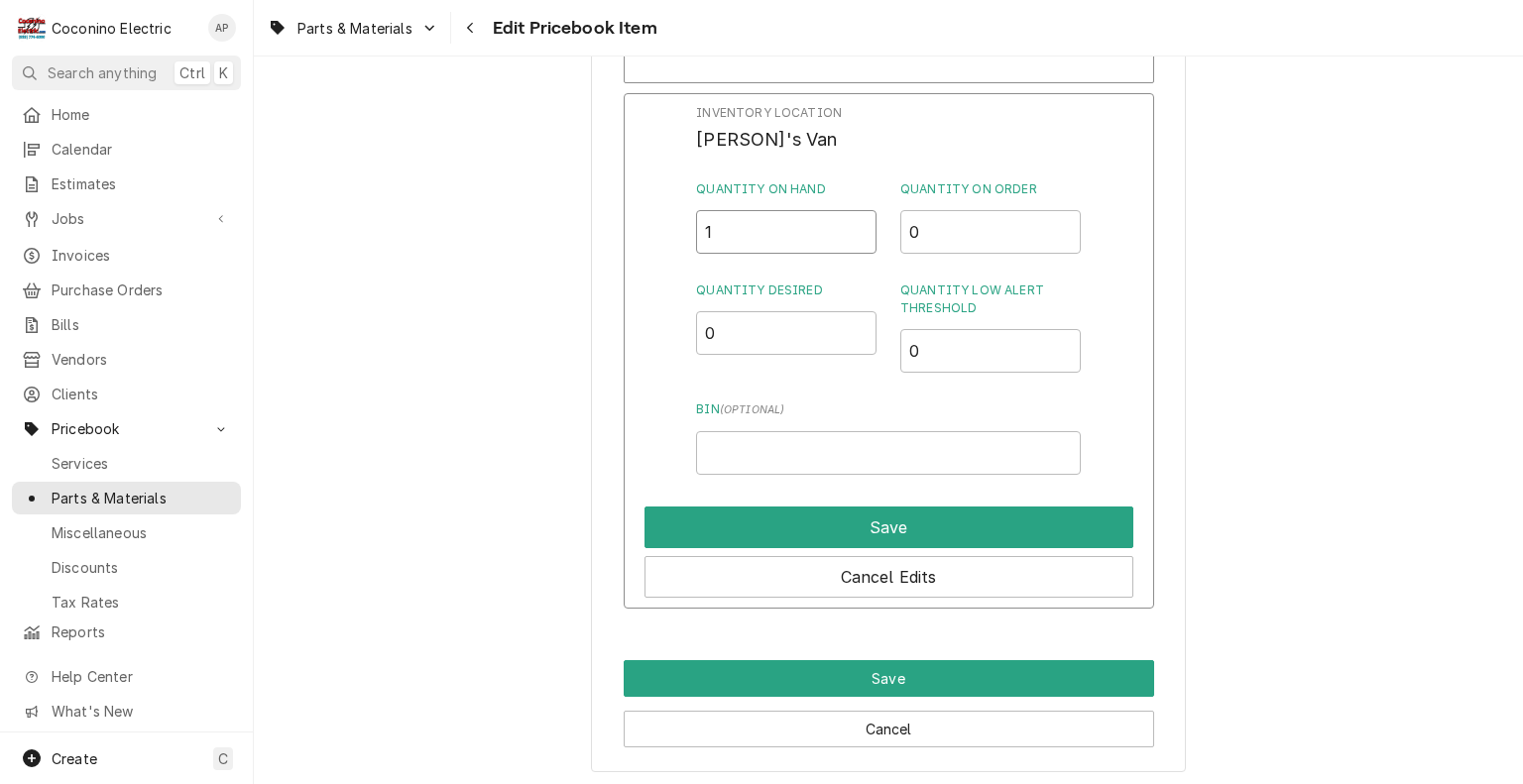type on "1" 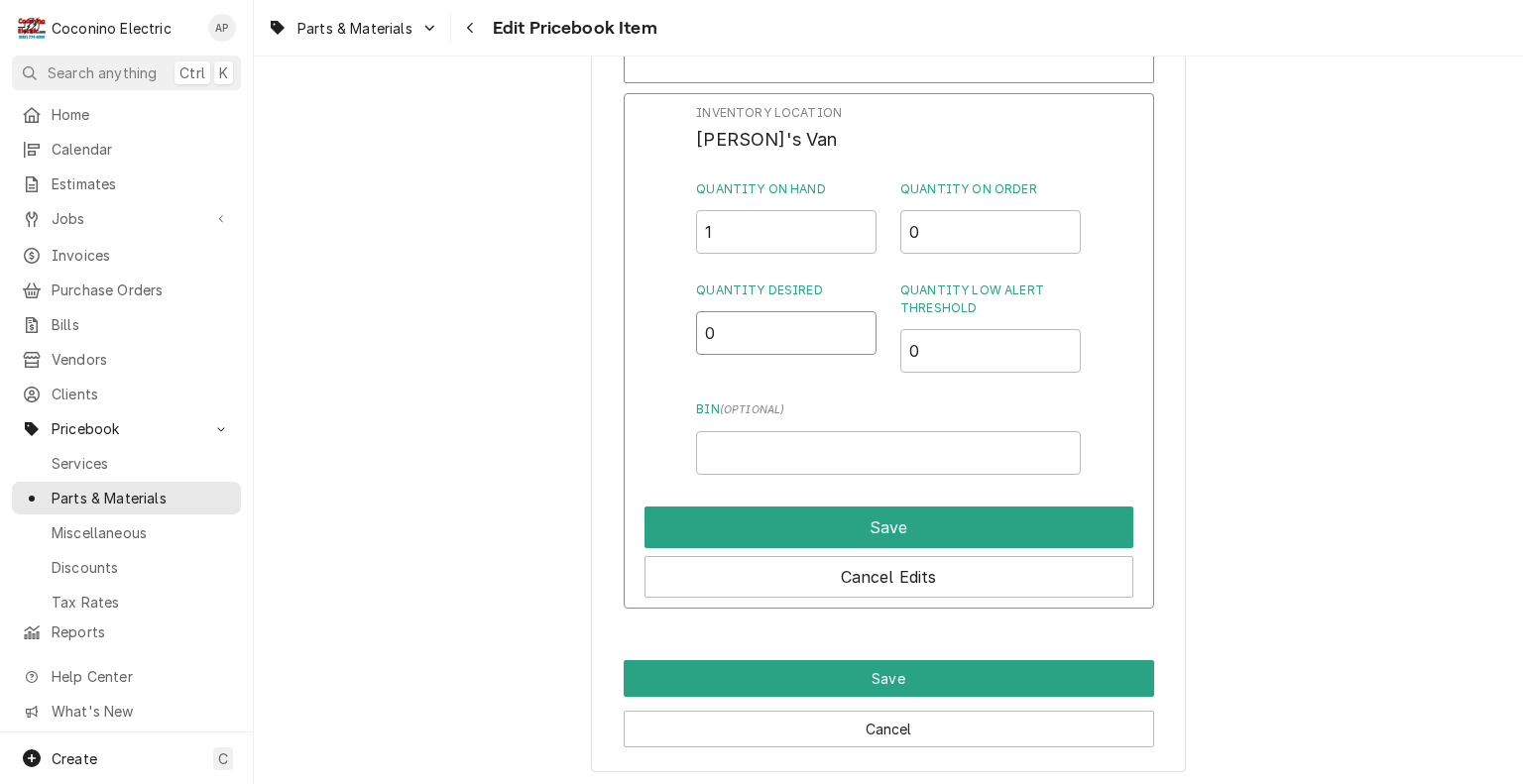 drag, startPoint x: 735, startPoint y: 348, endPoint x: 588, endPoint y: 351, distance: 147.0306 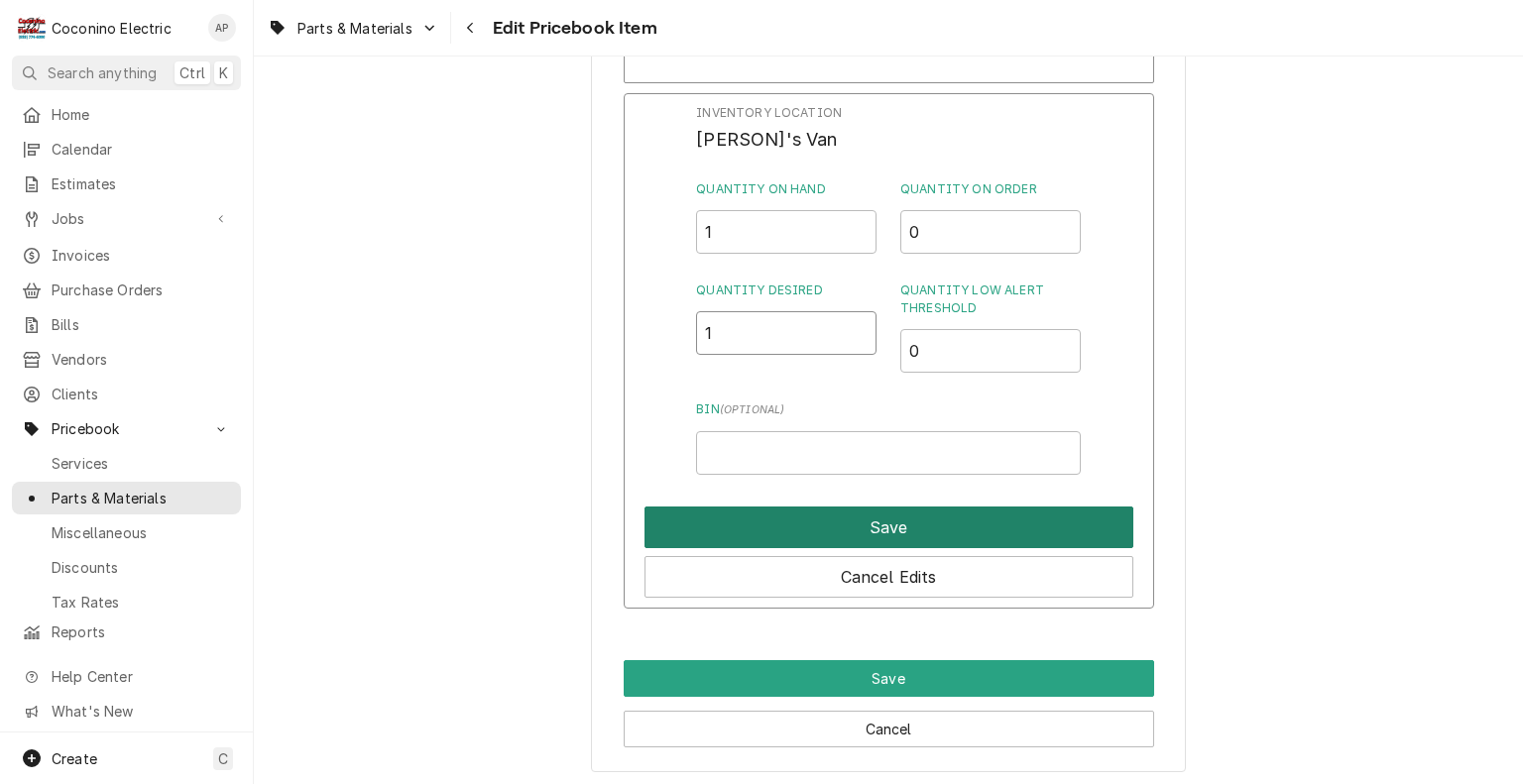 type on "1" 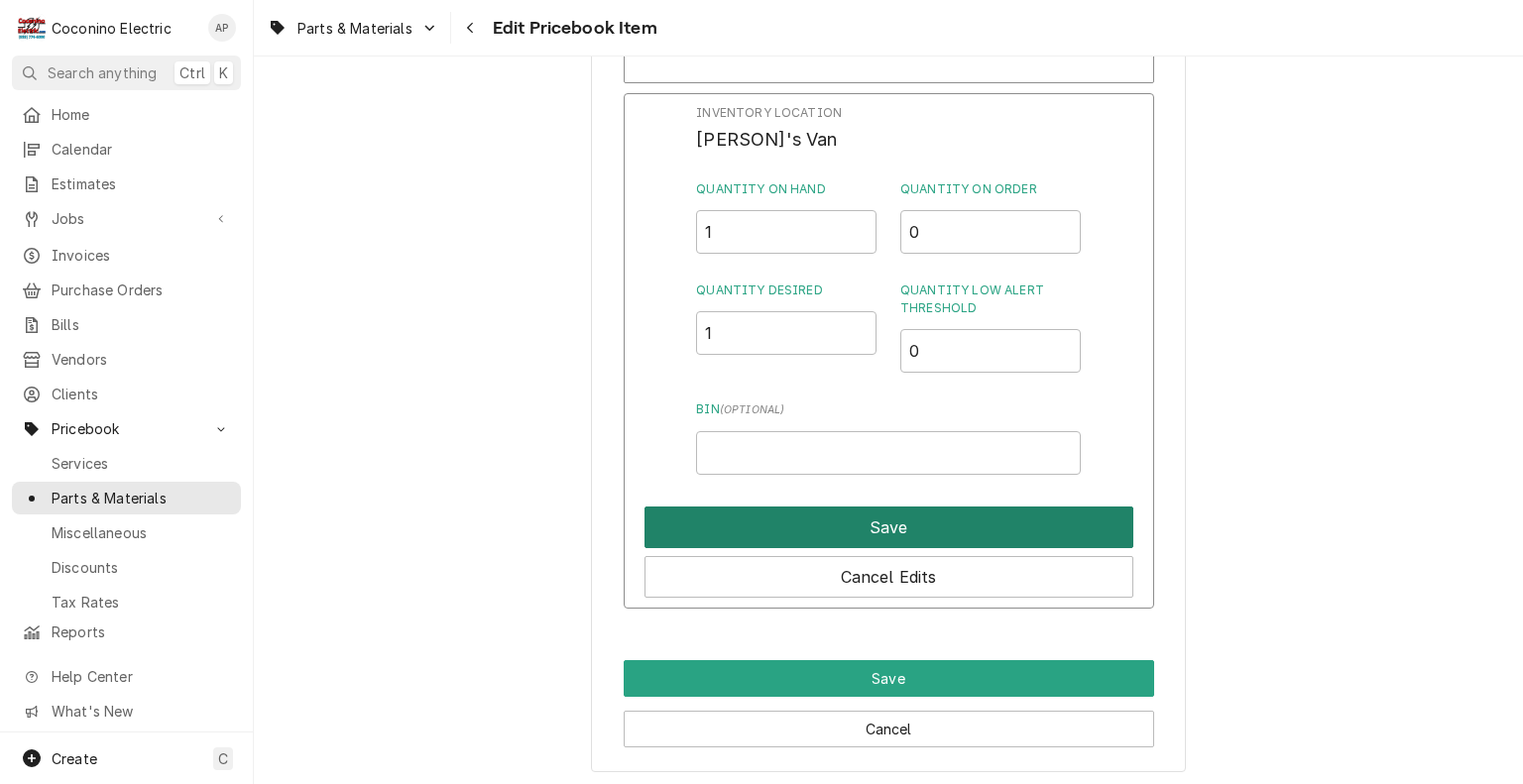 click on "Save" at bounding box center [888, 527] 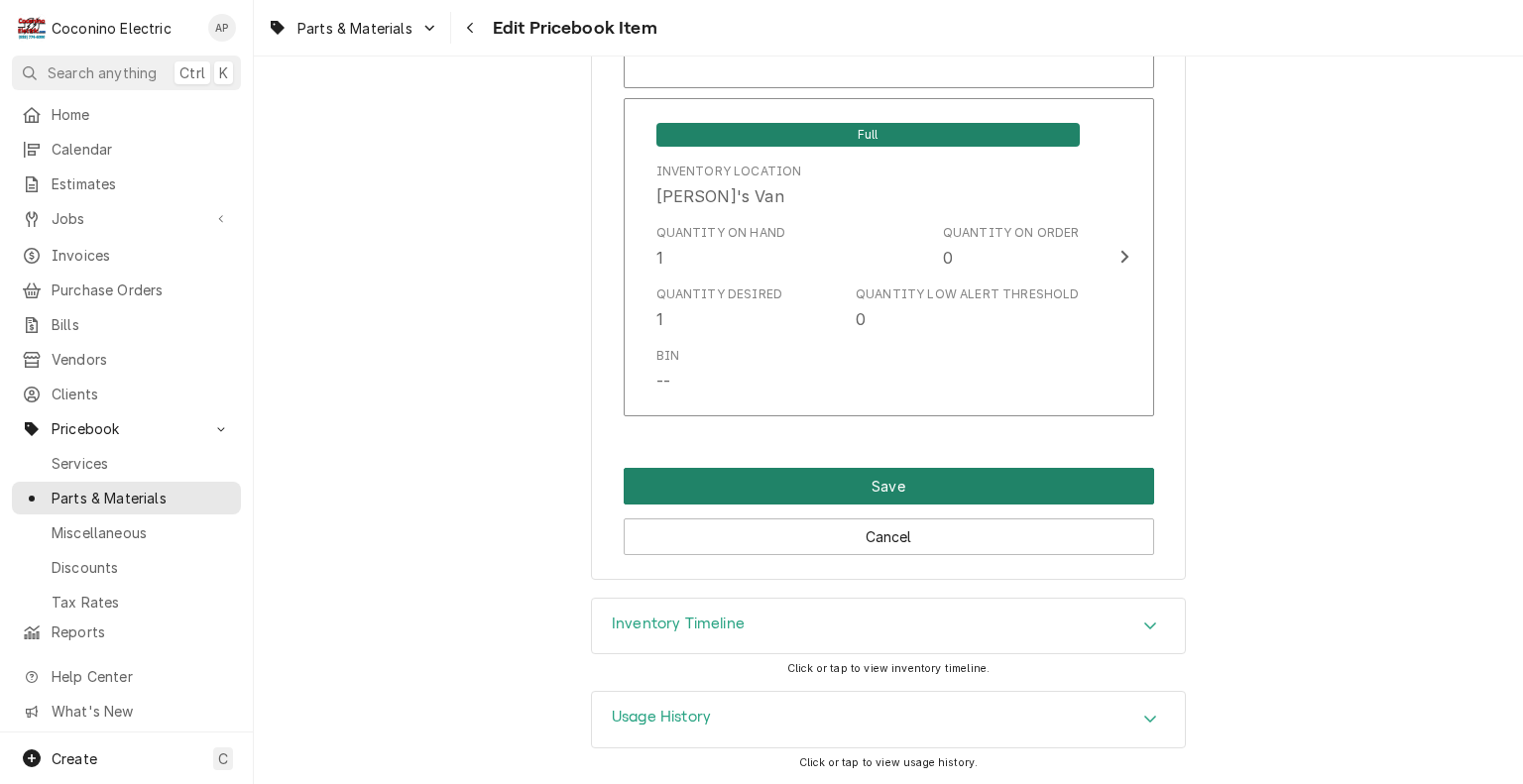 click on "Save" at bounding box center [888, 486] 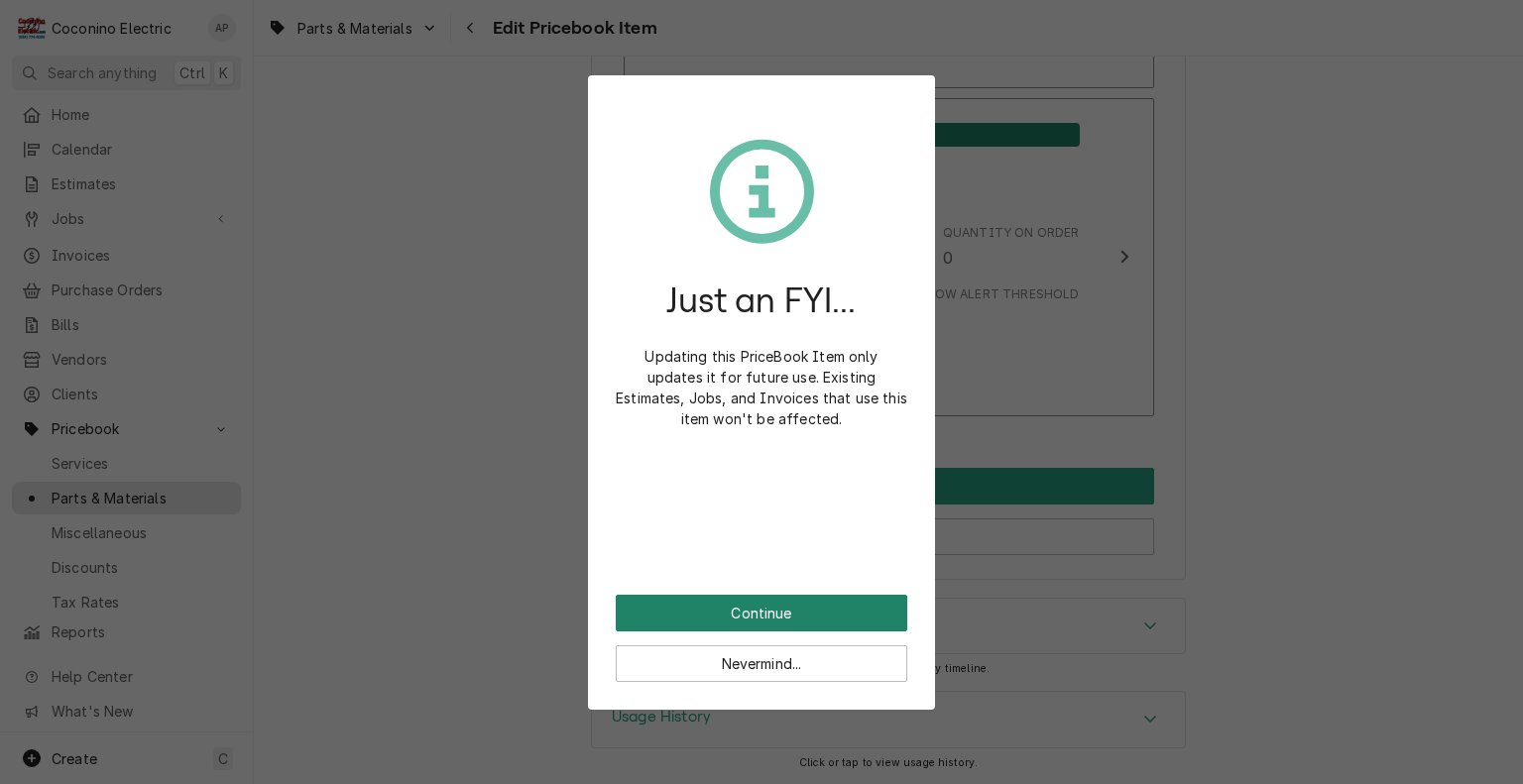 click on "Continue" at bounding box center (762, 613) 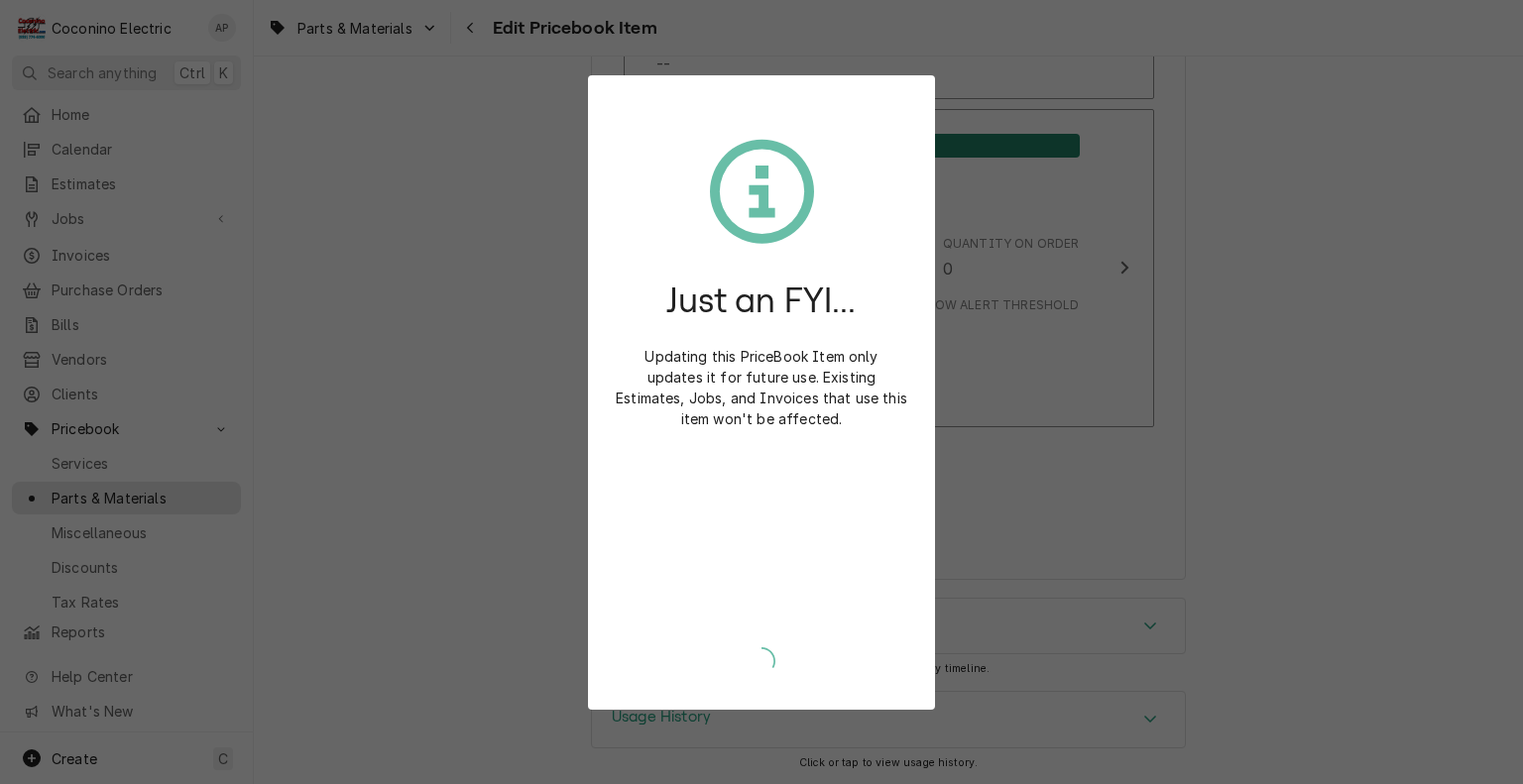 type on "x" 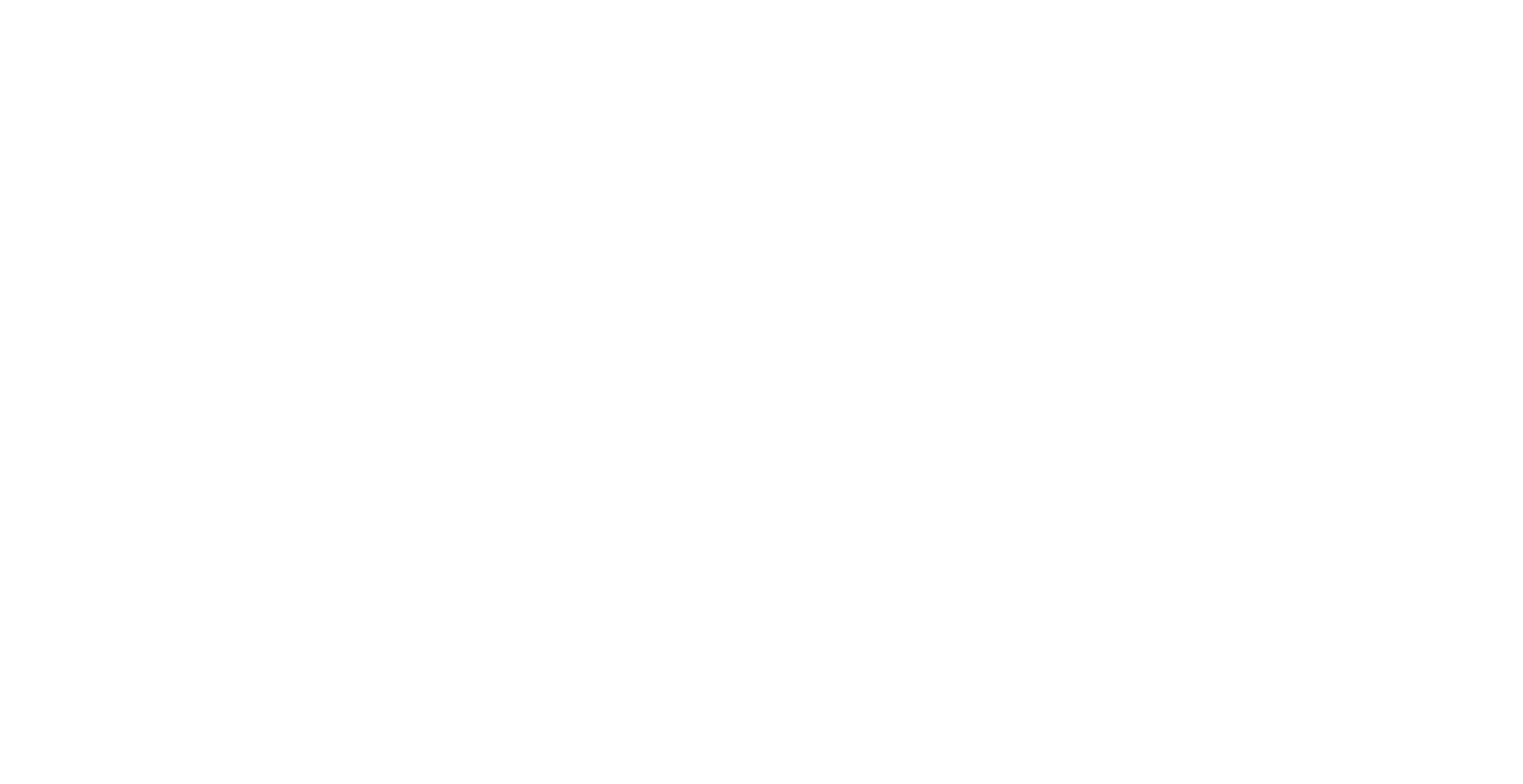 scroll, scrollTop: 0, scrollLeft: 0, axis: both 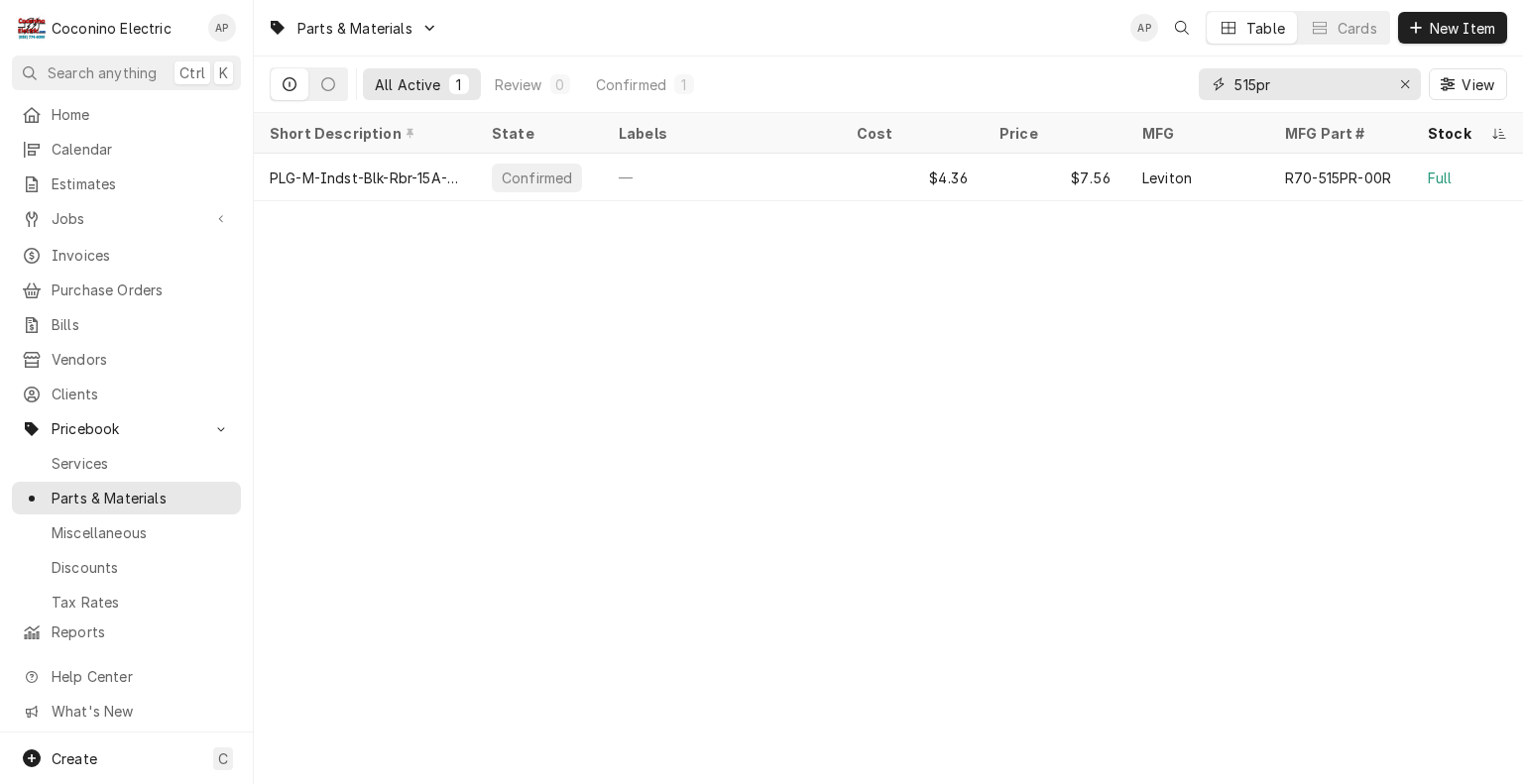 drag, startPoint x: 1294, startPoint y: 89, endPoint x: 1133, endPoint y: 106, distance: 161.89503 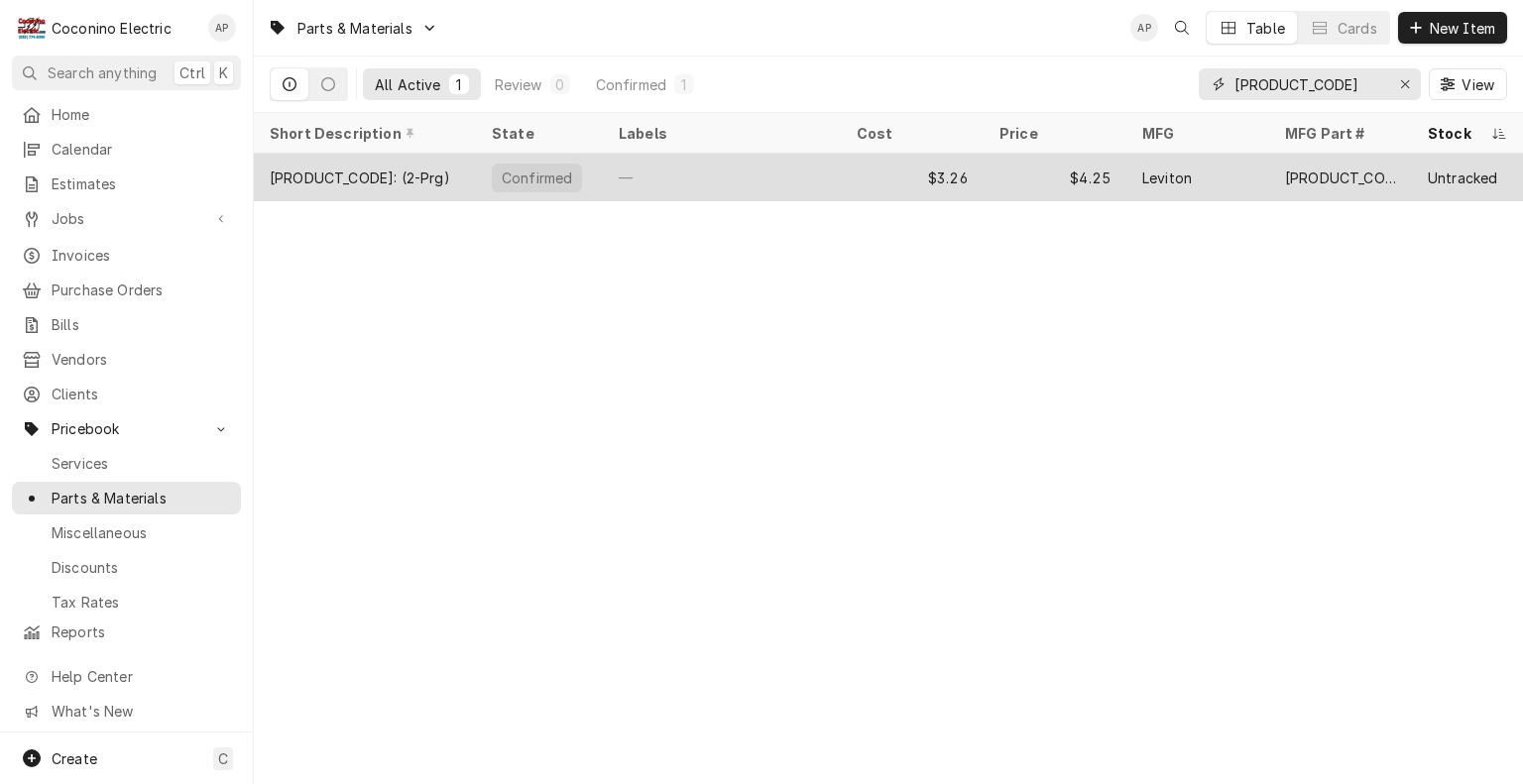 type on "115pr" 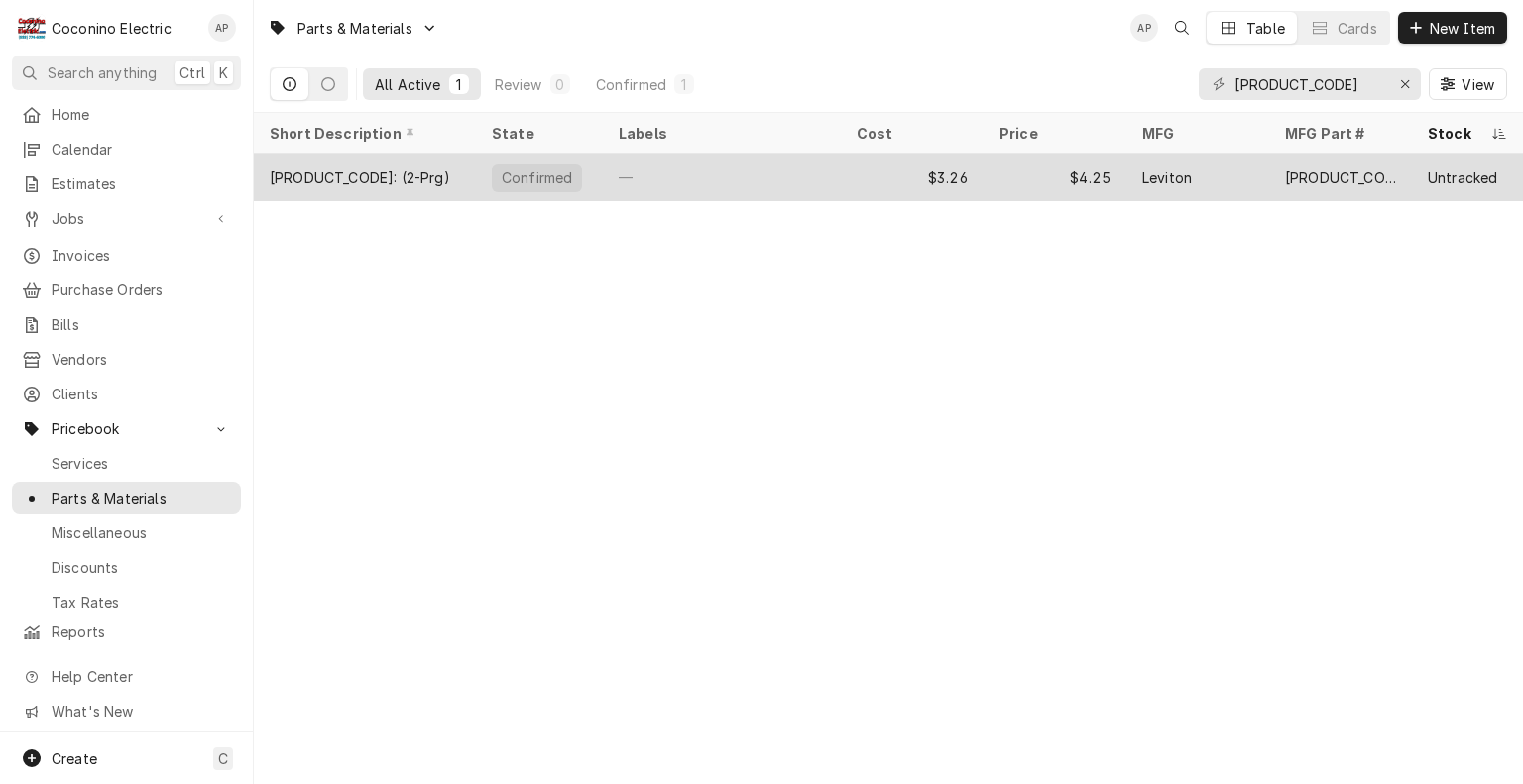 click on "—" at bounding box center (722, 177) 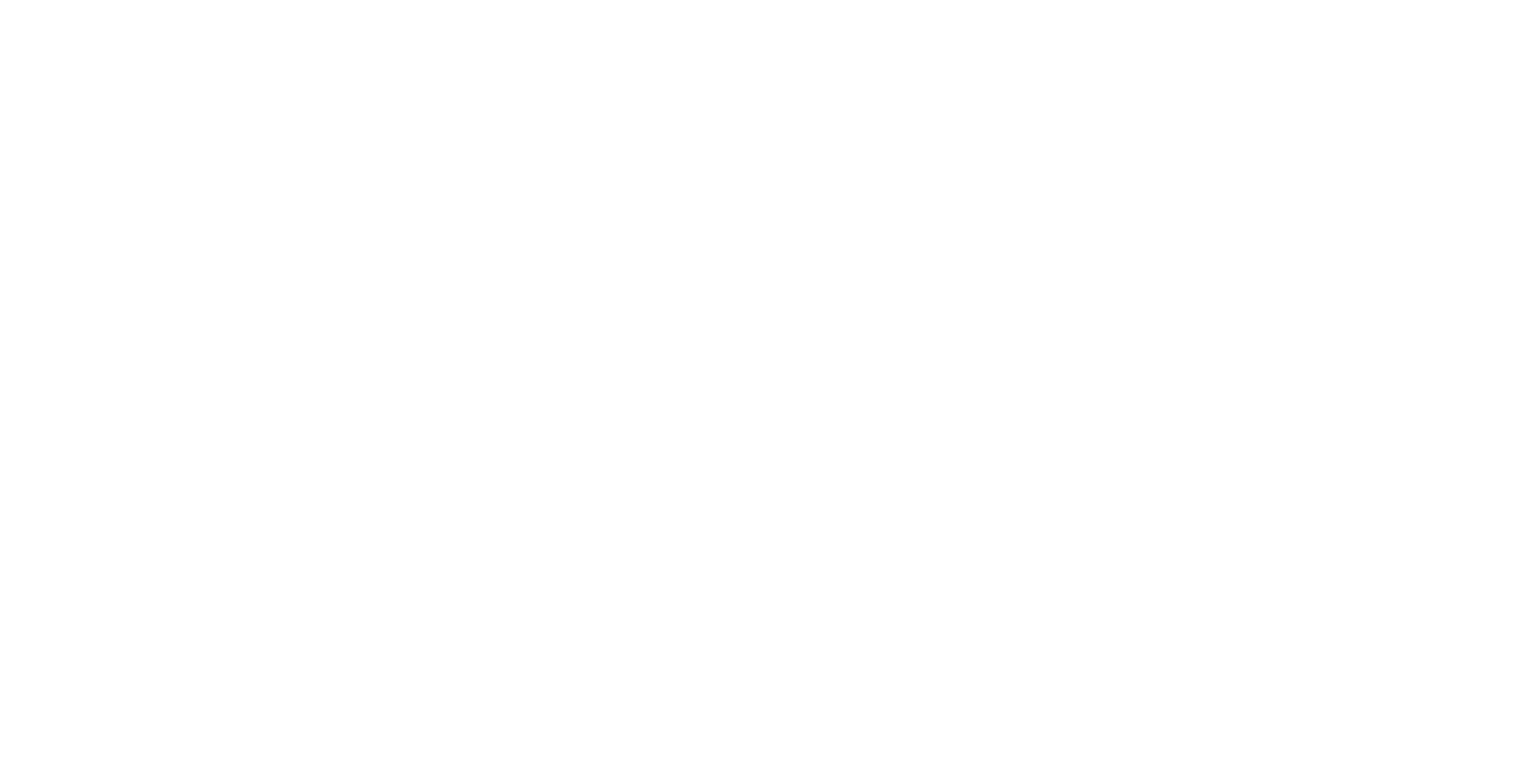 scroll, scrollTop: 0, scrollLeft: 0, axis: both 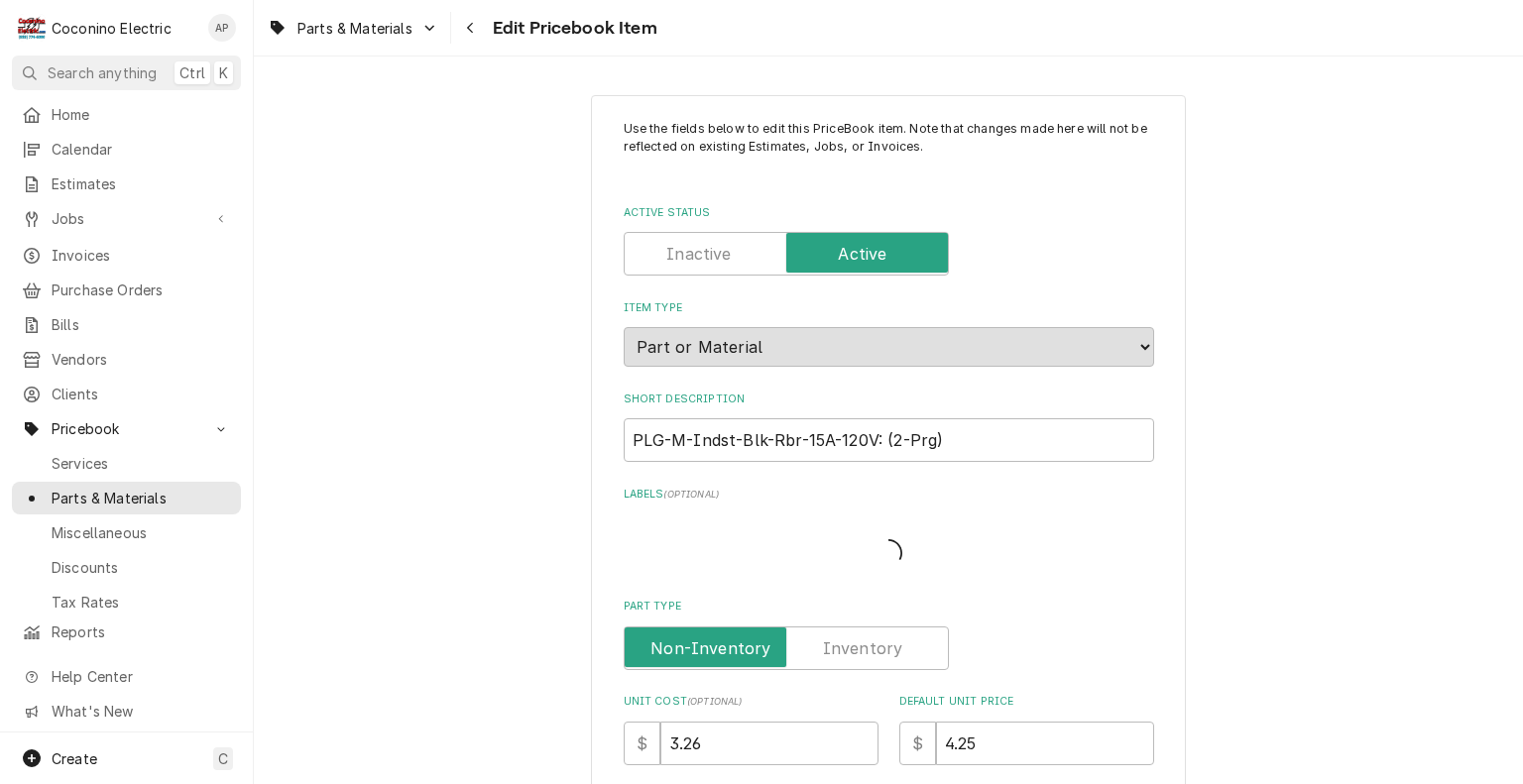 type on "x" 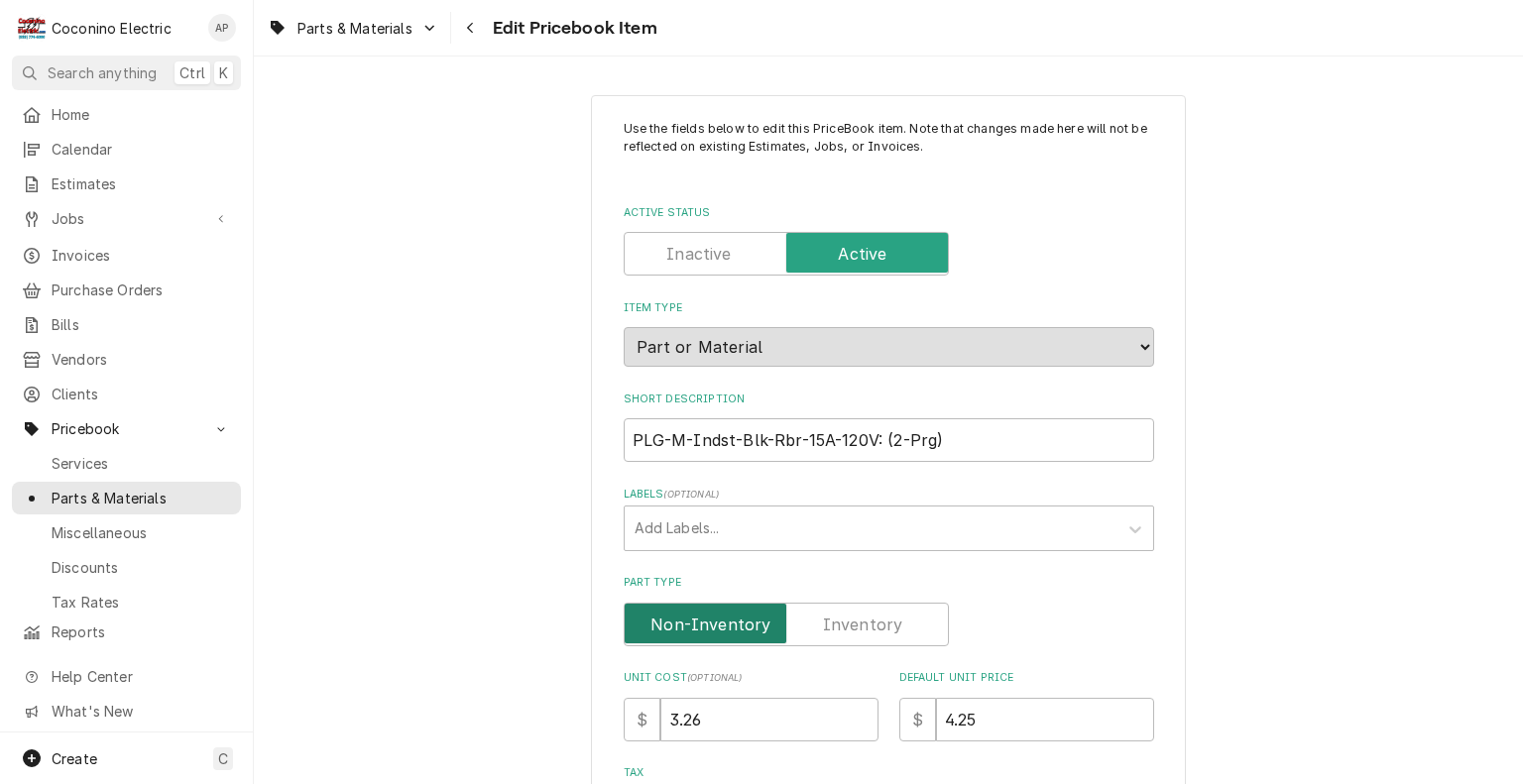 click at bounding box center [786, 624] 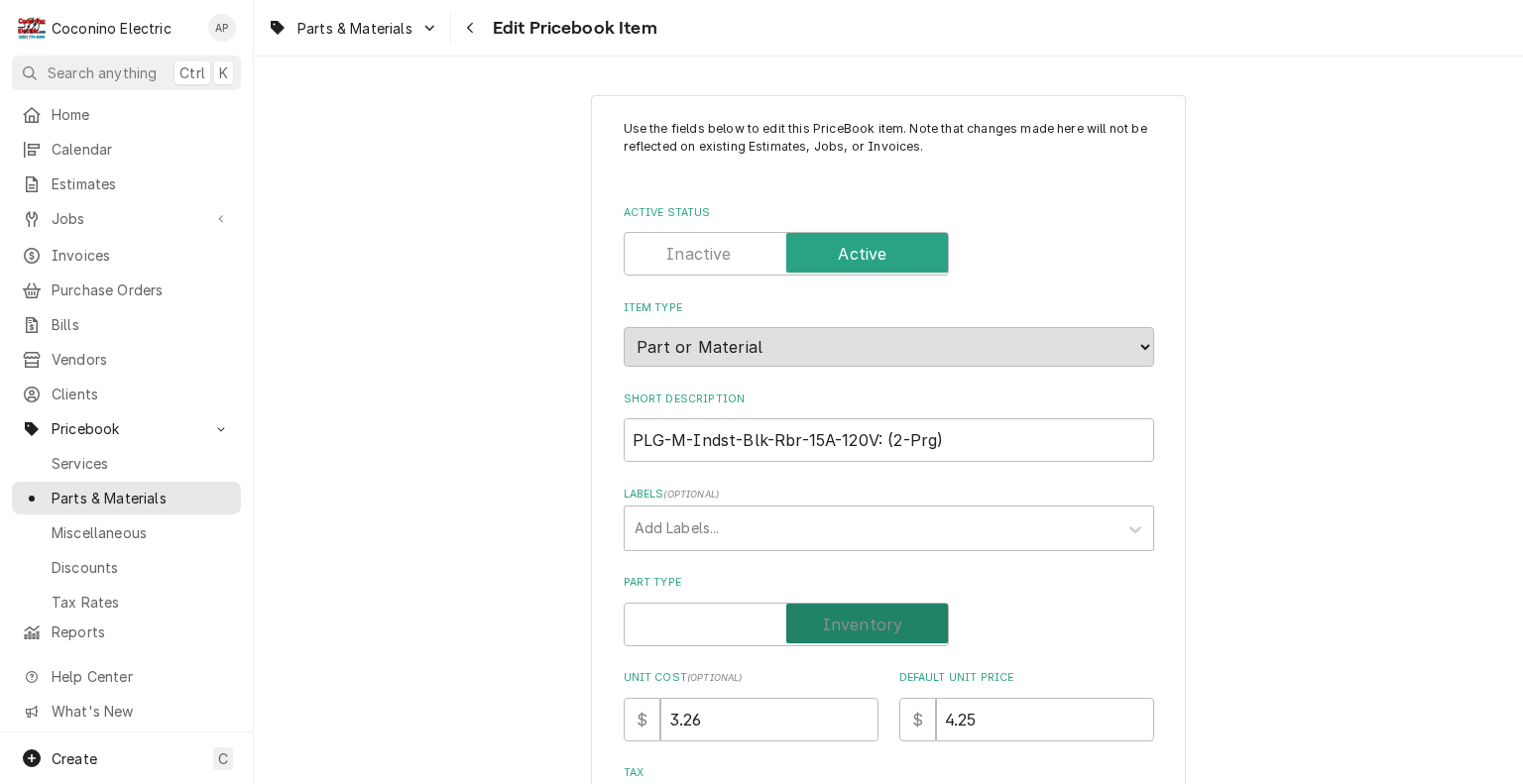 checkbox on "true" 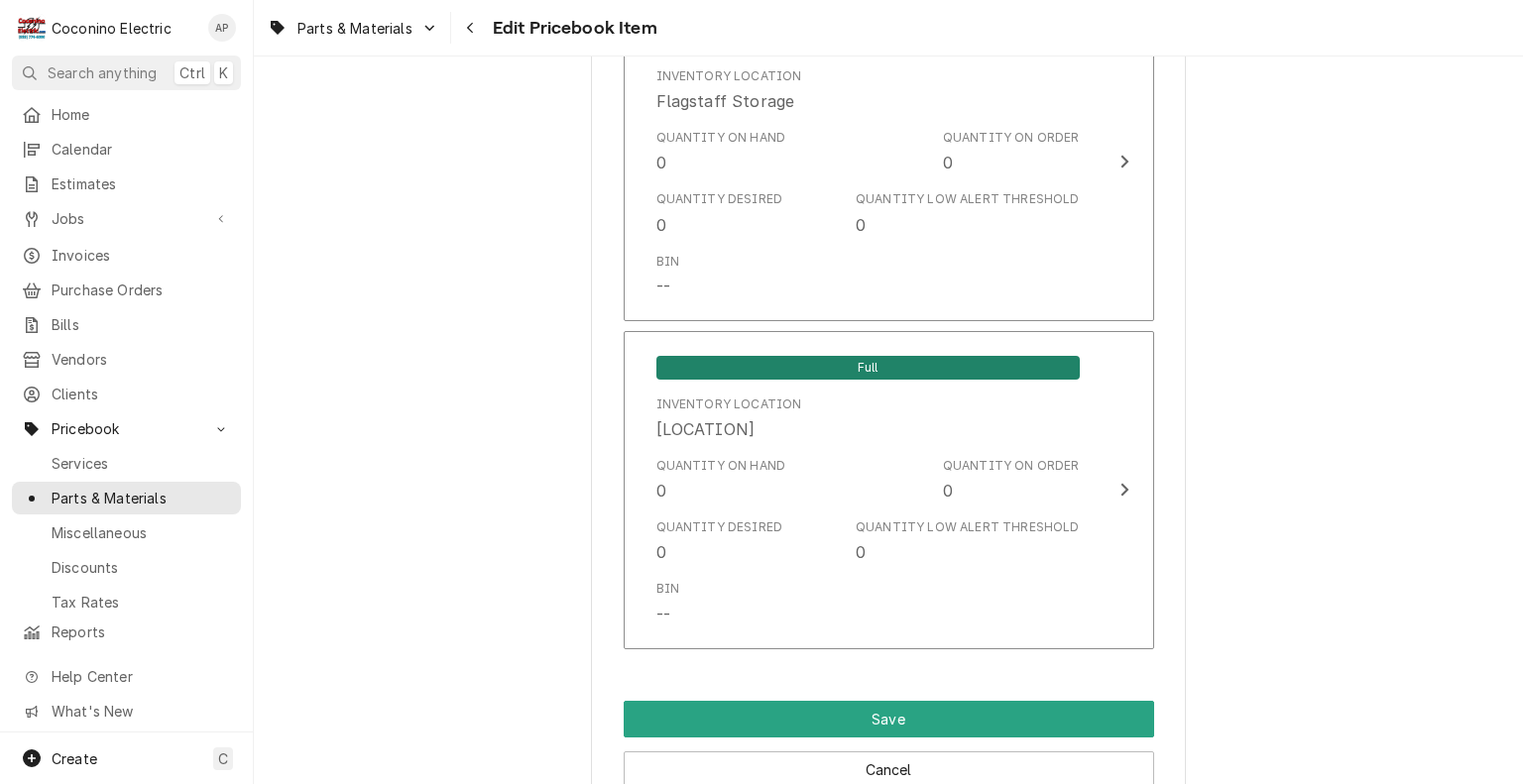 scroll, scrollTop: 1659, scrollLeft: 0, axis: vertical 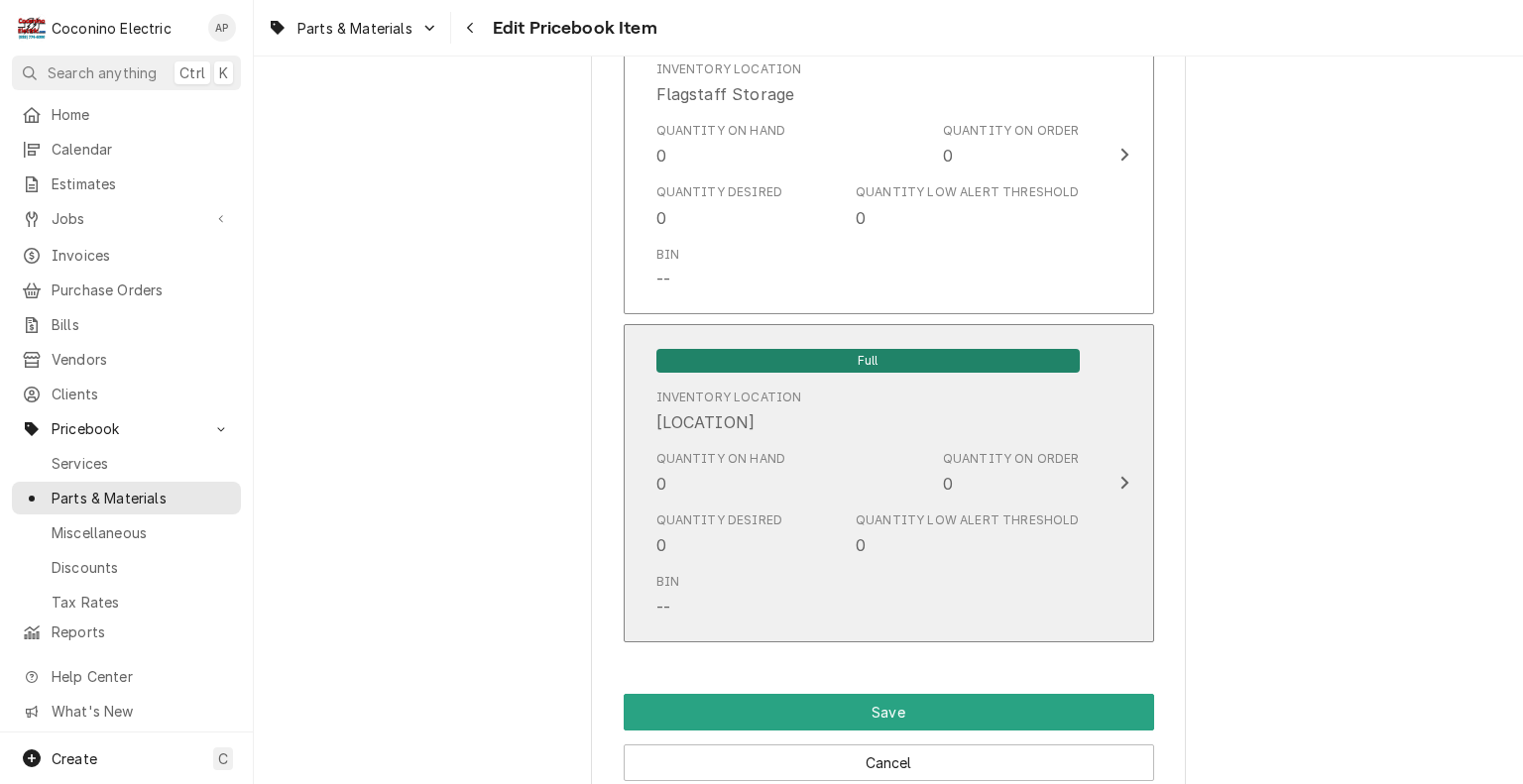 click on "Bin --" at bounding box center [868, 596] 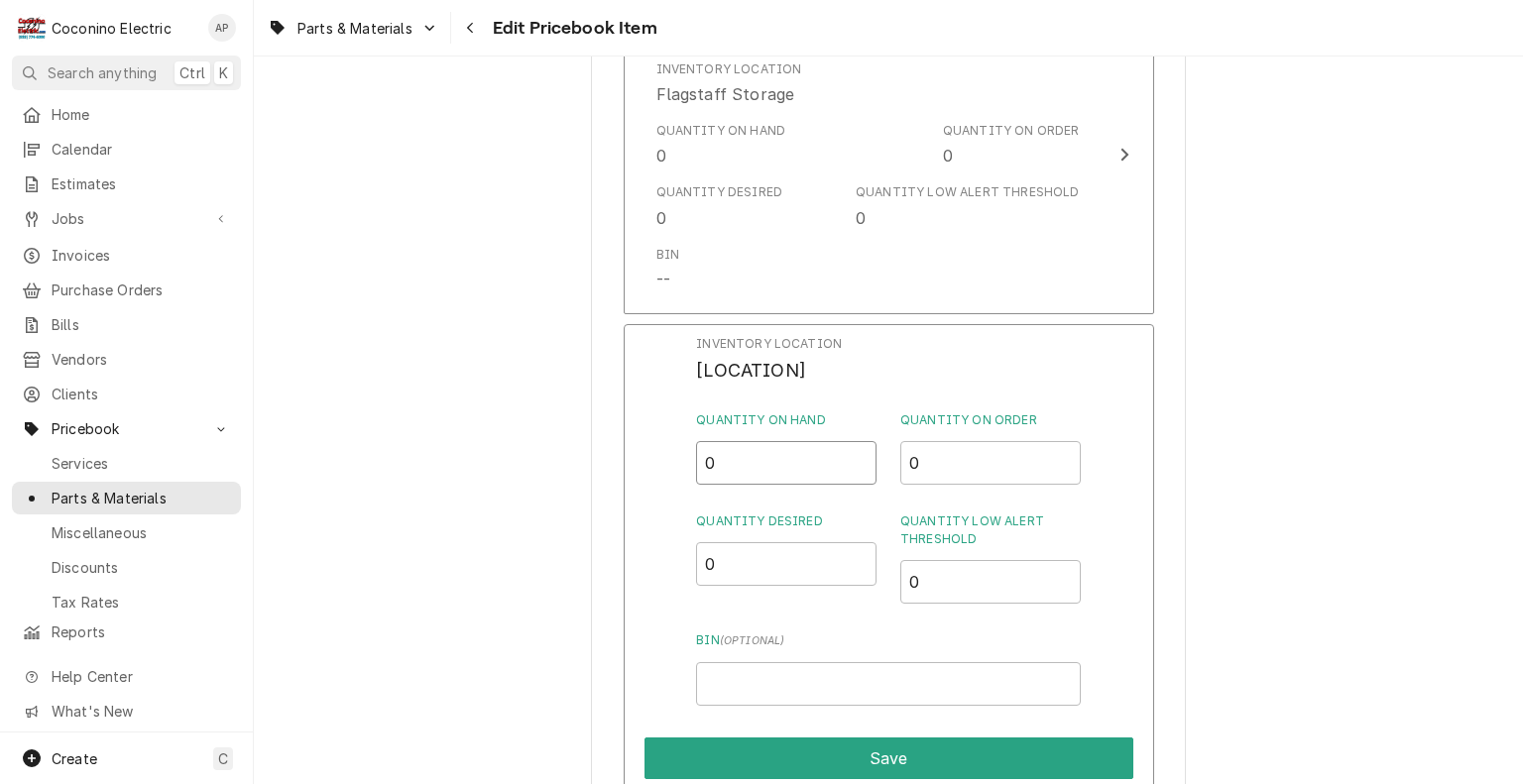 drag, startPoint x: 775, startPoint y: 464, endPoint x: 536, endPoint y: 460, distance: 239.03347 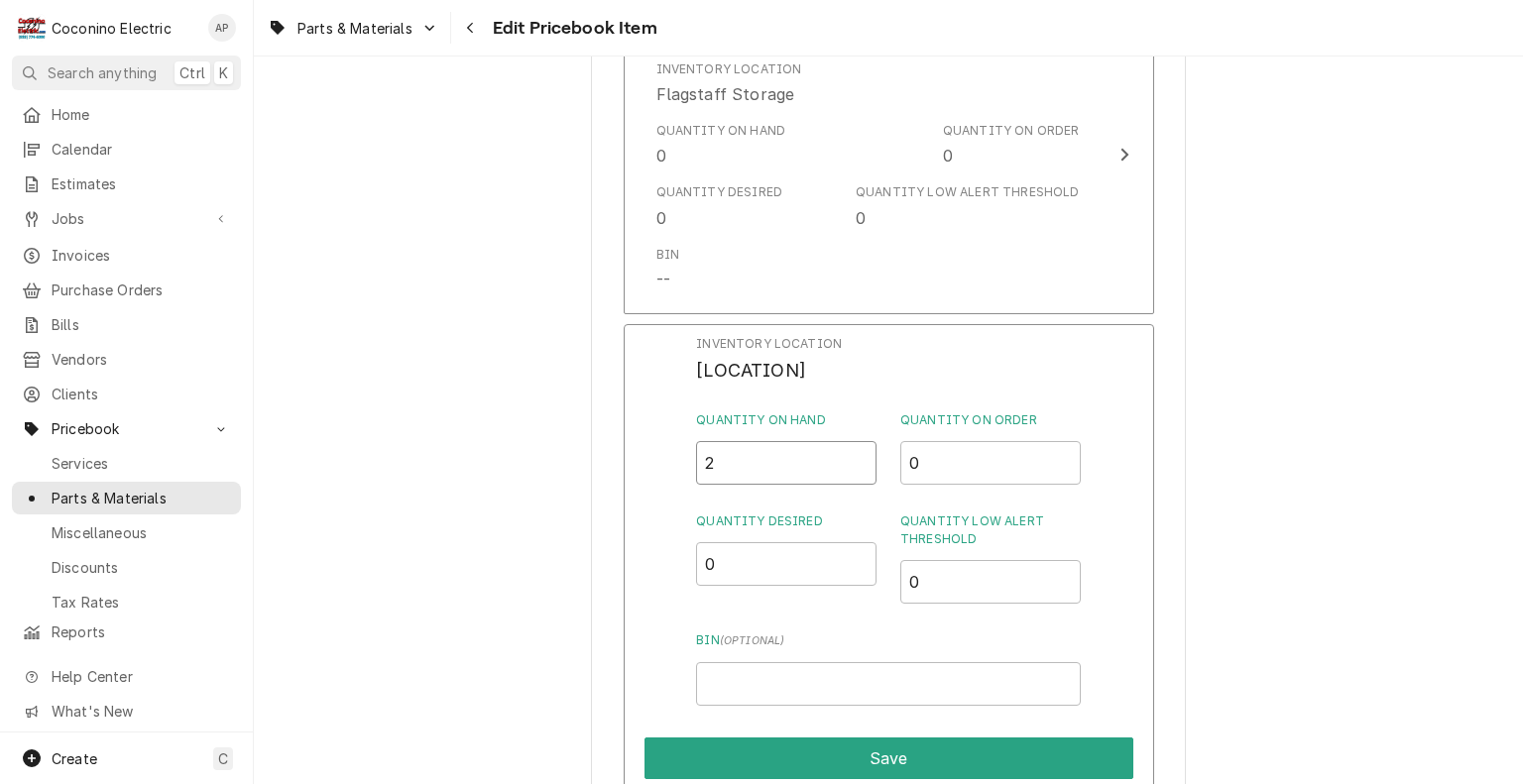 type on "2" 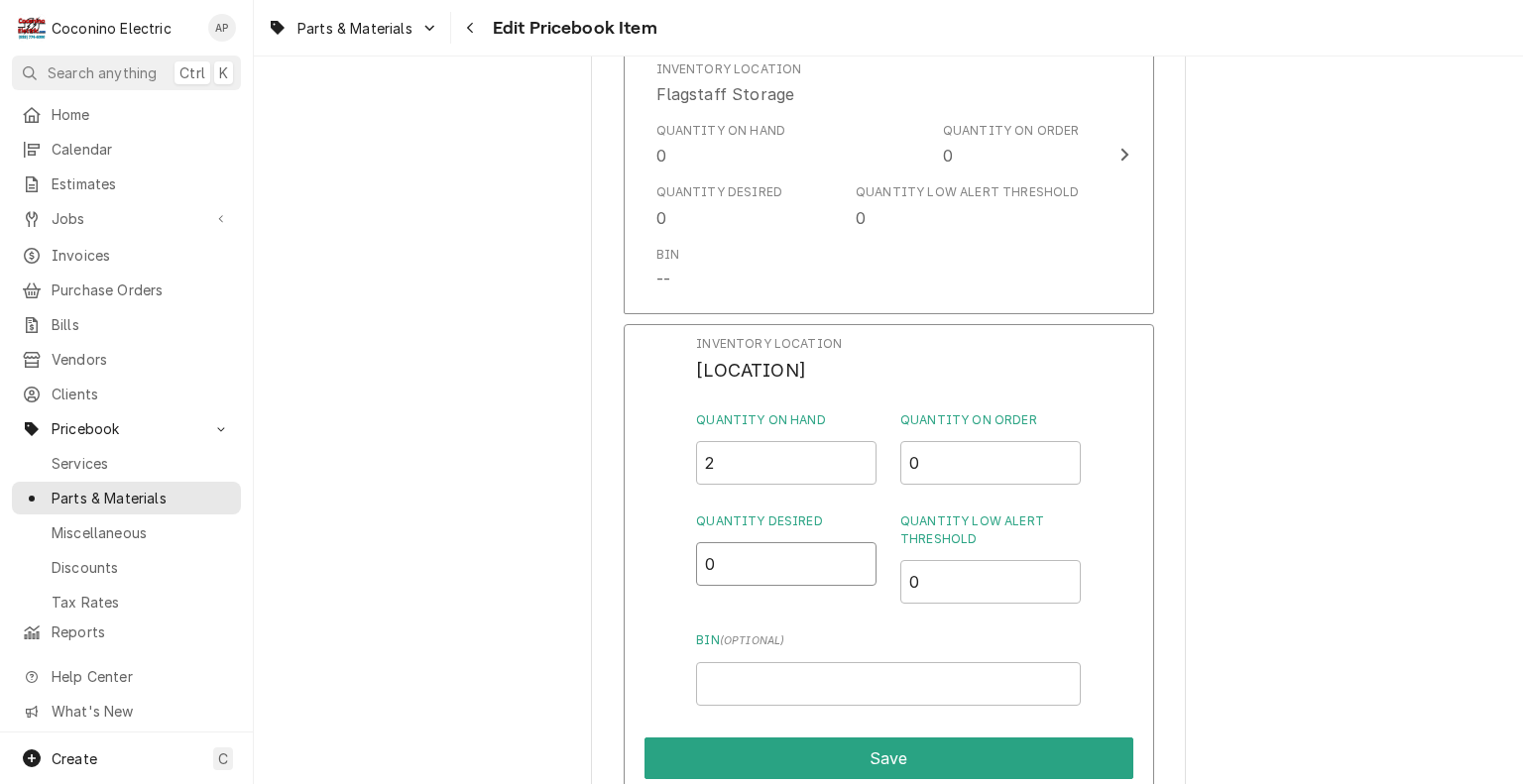 drag, startPoint x: 756, startPoint y: 568, endPoint x: 575, endPoint y: 583, distance: 181.62048 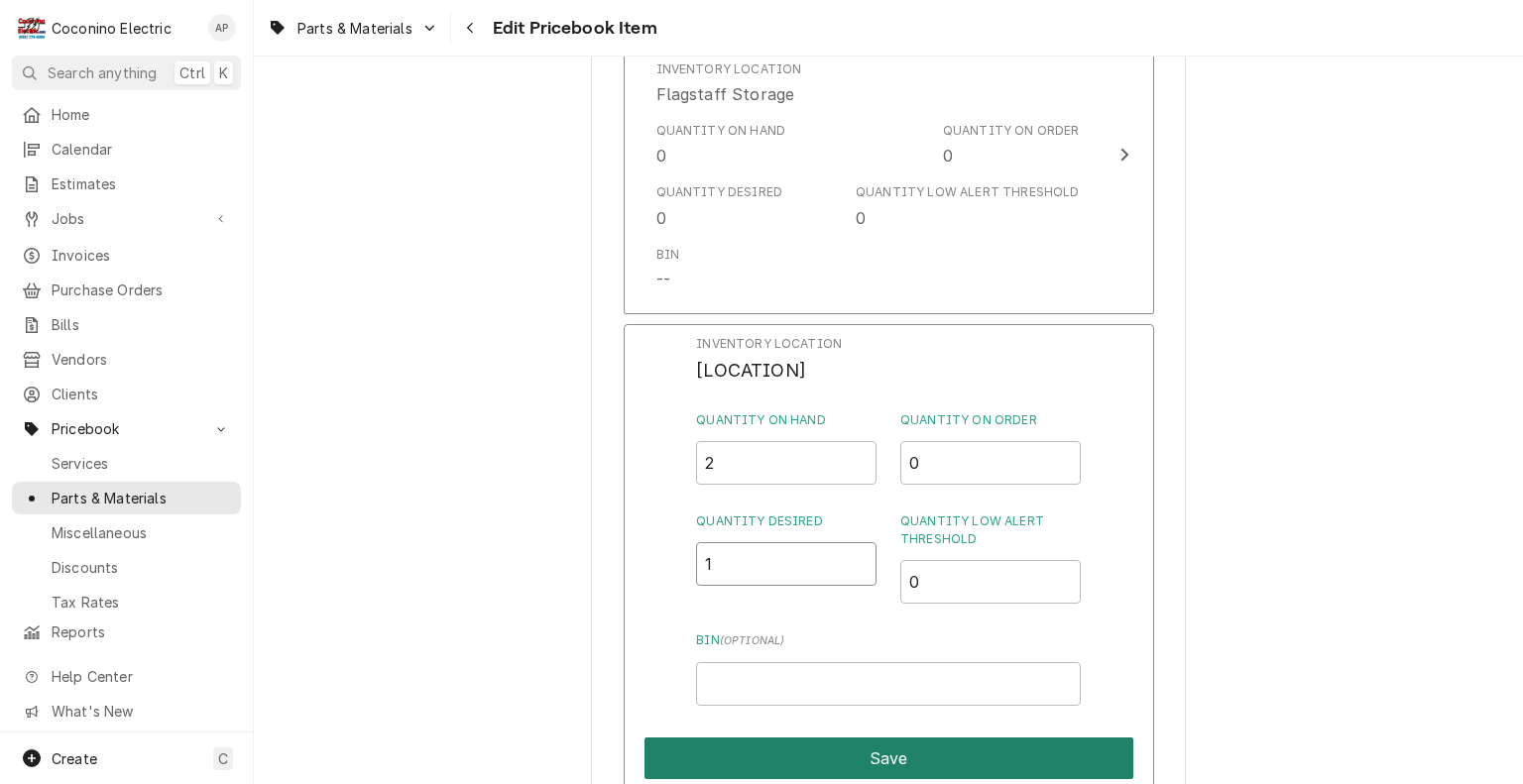type on "1" 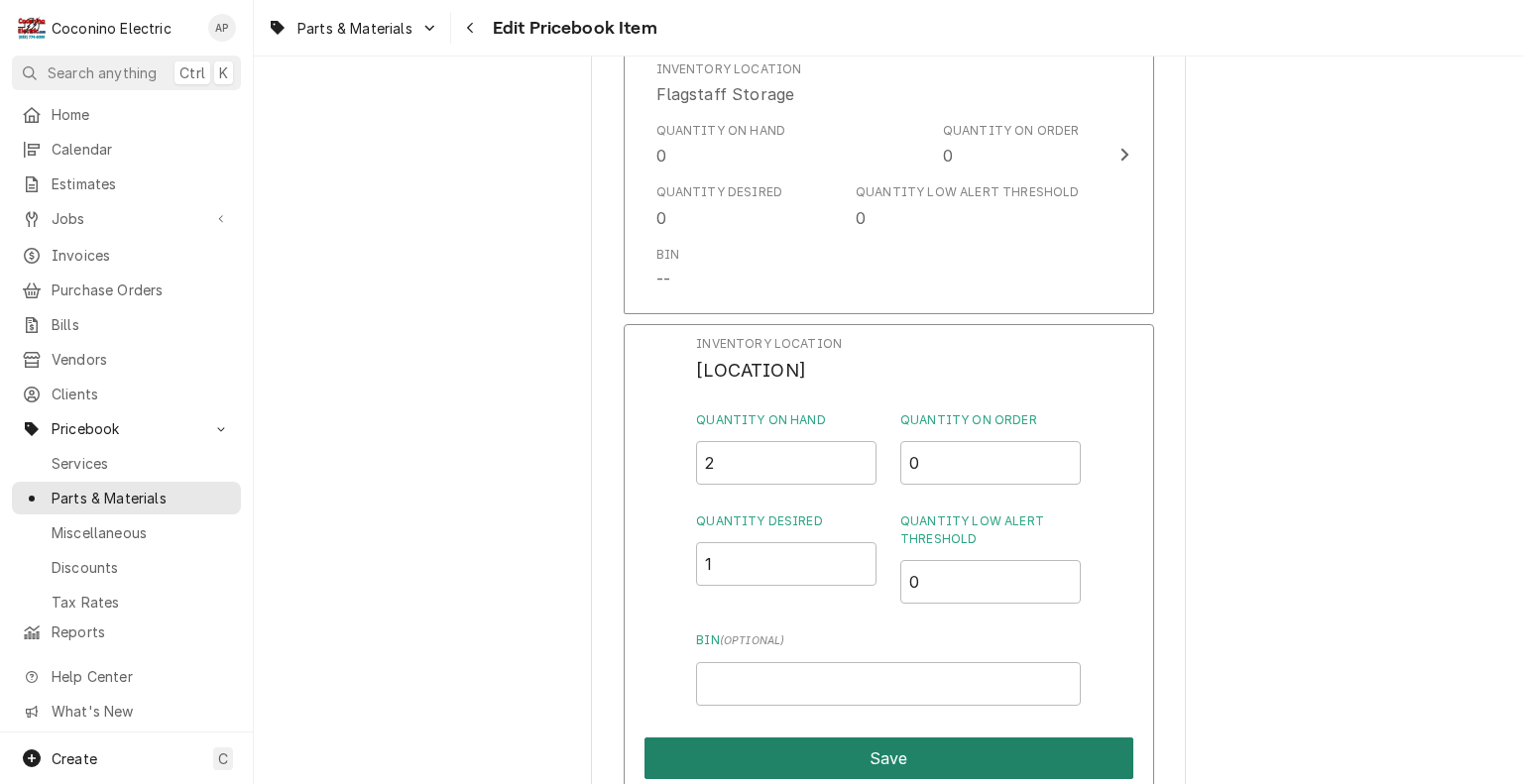 click on "Save" at bounding box center (888, 758) 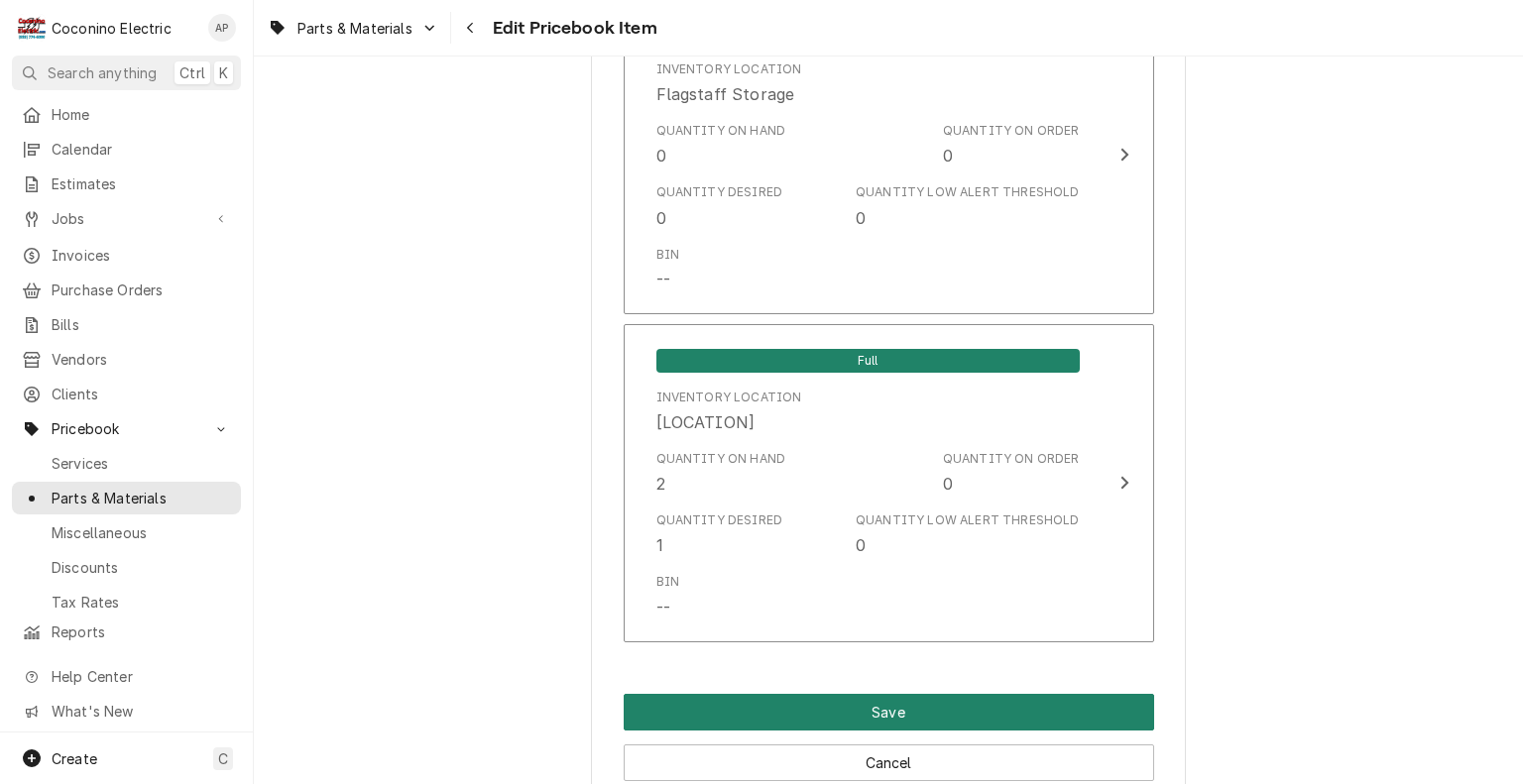 click on "Save" at bounding box center [888, 712] 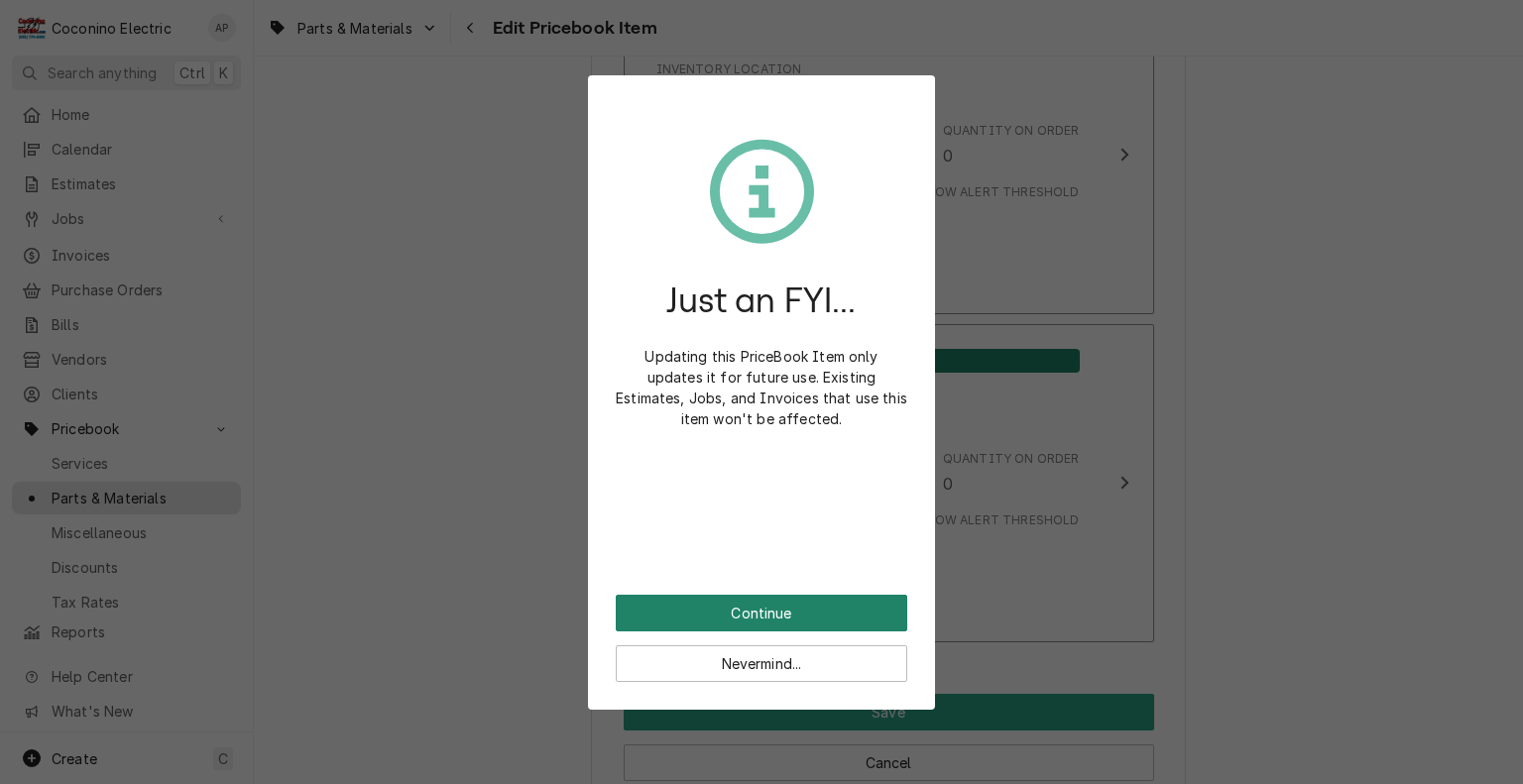 click on "Continue" at bounding box center [762, 613] 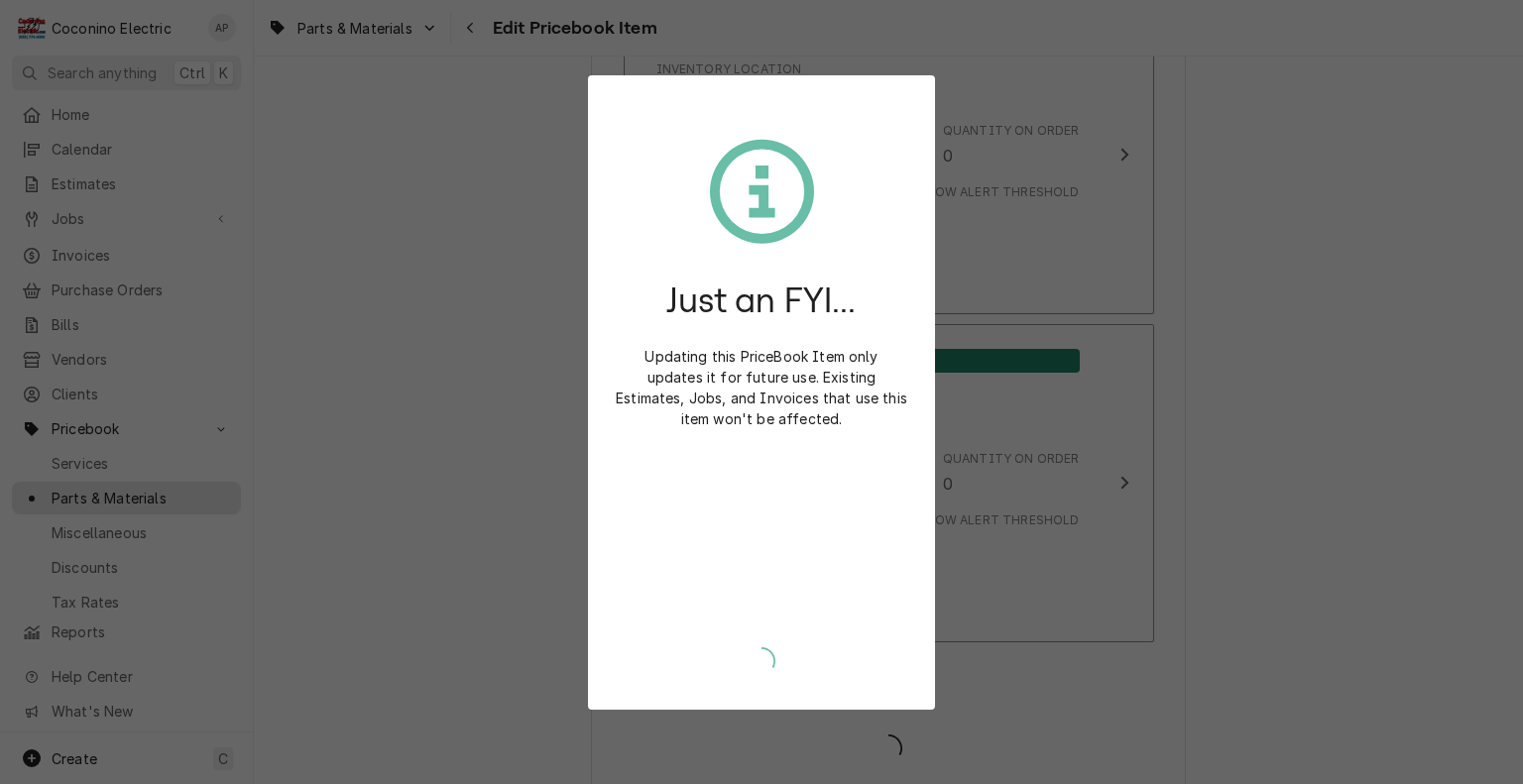 type on "x" 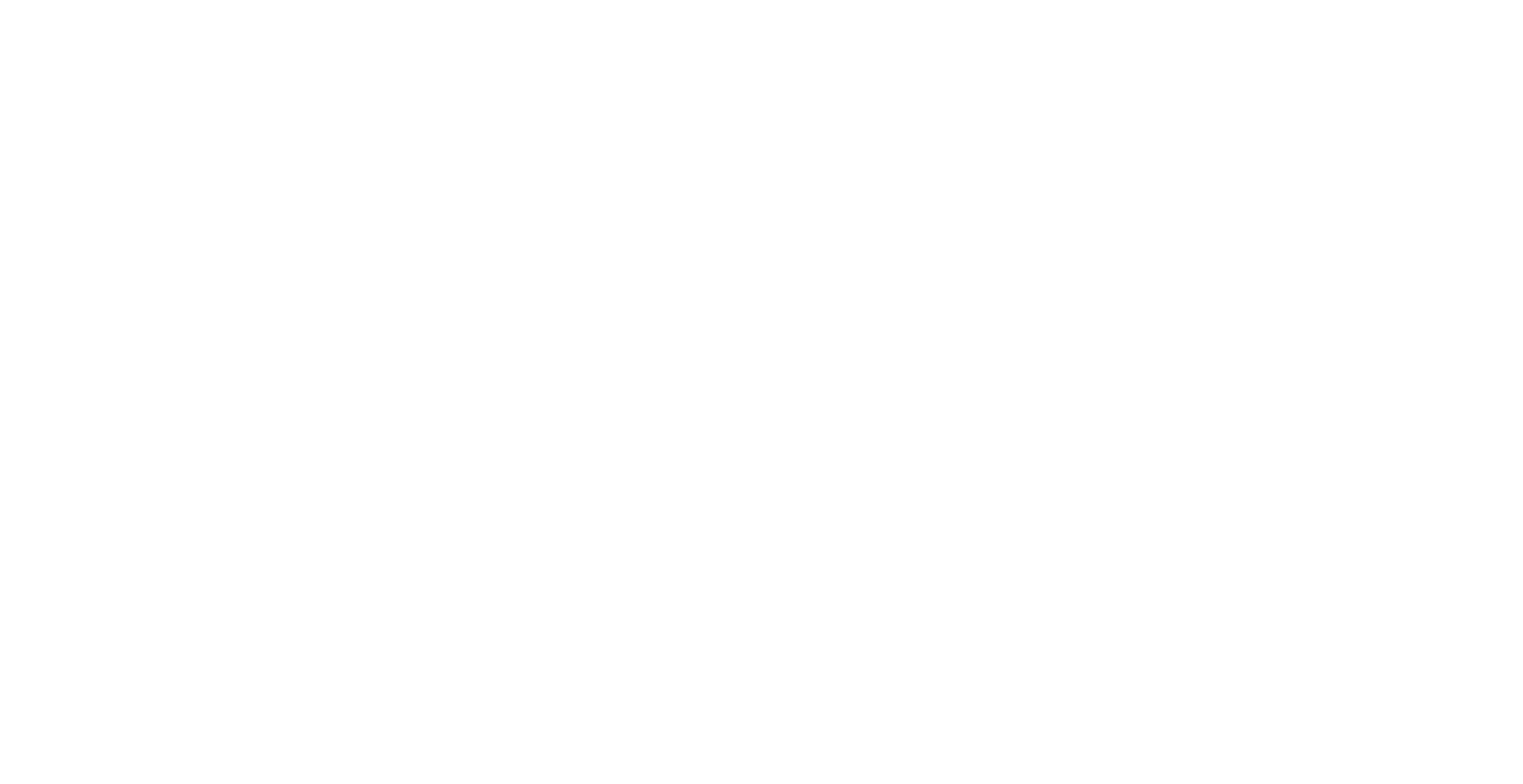 scroll, scrollTop: 0, scrollLeft: 0, axis: both 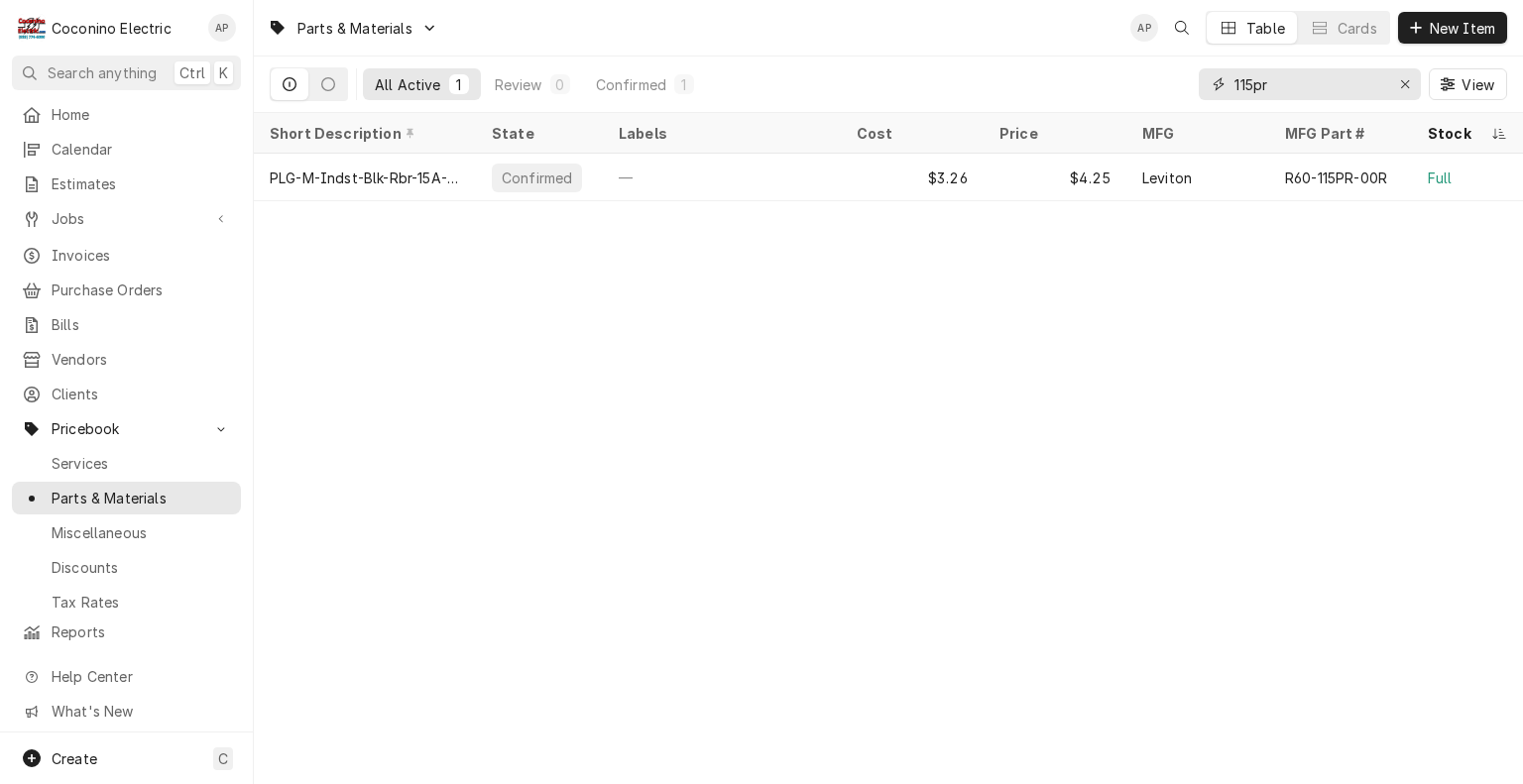 click on "115pr" at bounding box center (1309, 84) 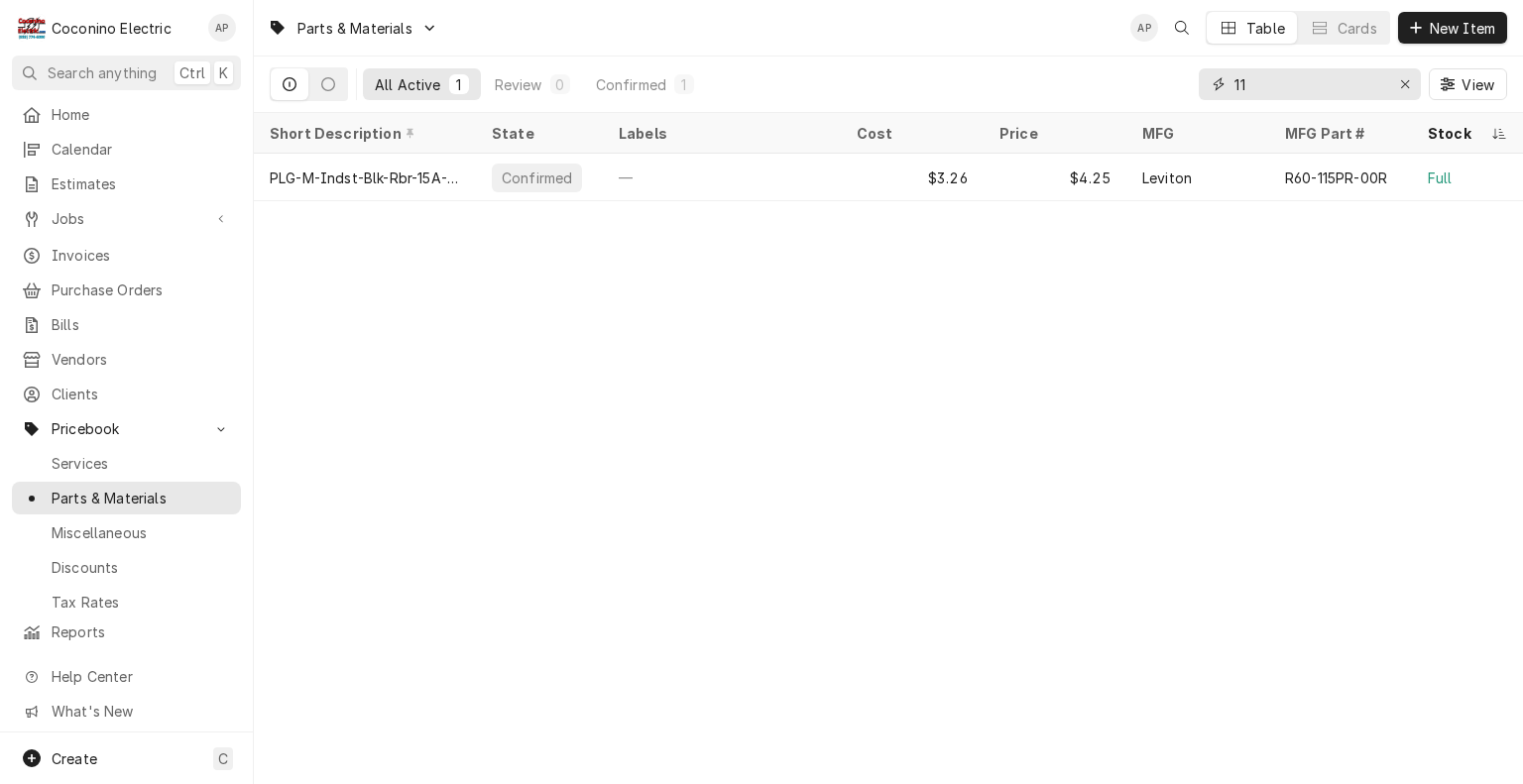 type on "1" 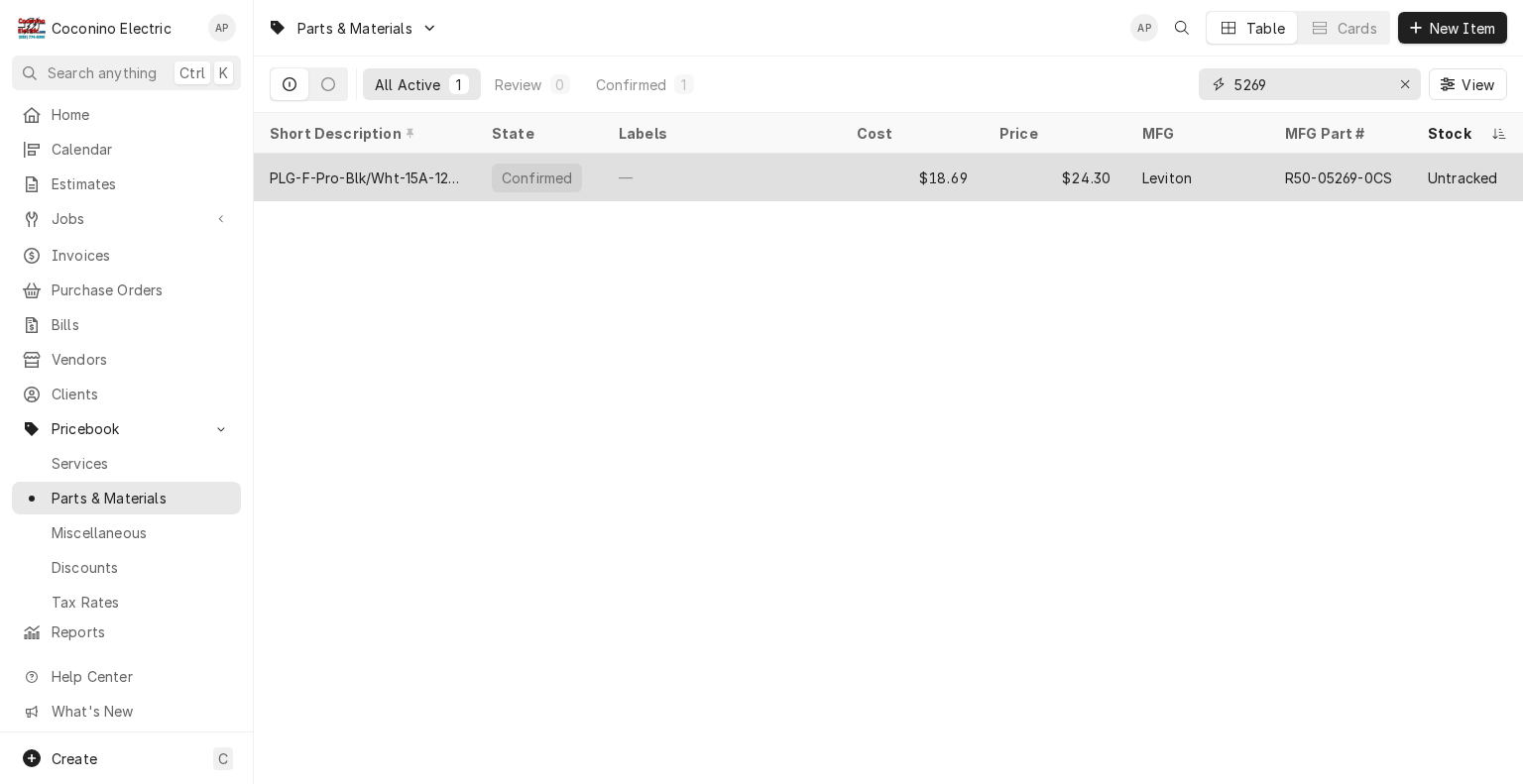 type on "5269" 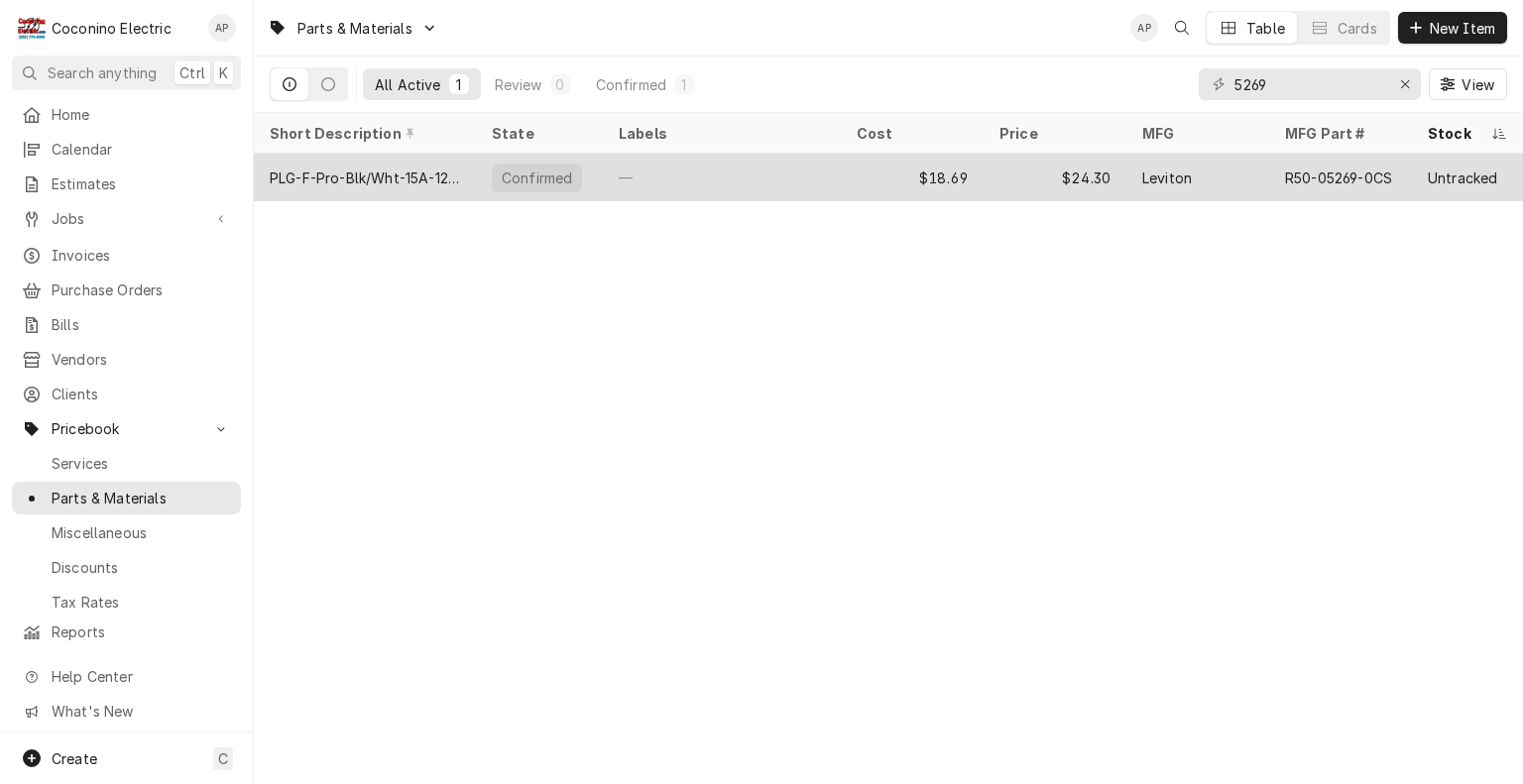 click on "—" at bounding box center (722, 177) 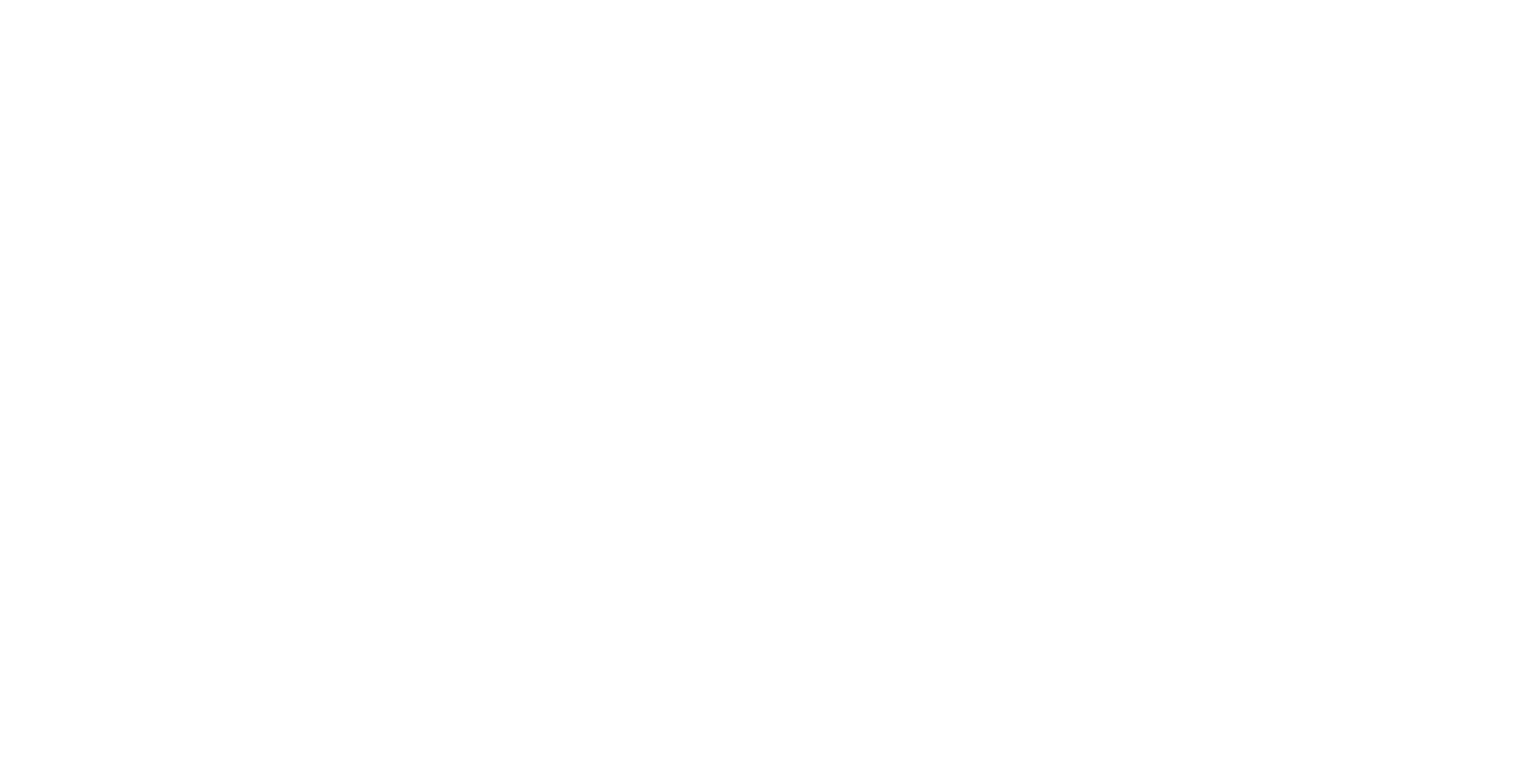 scroll, scrollTop: 0, scrollLeft: 0, axis: both 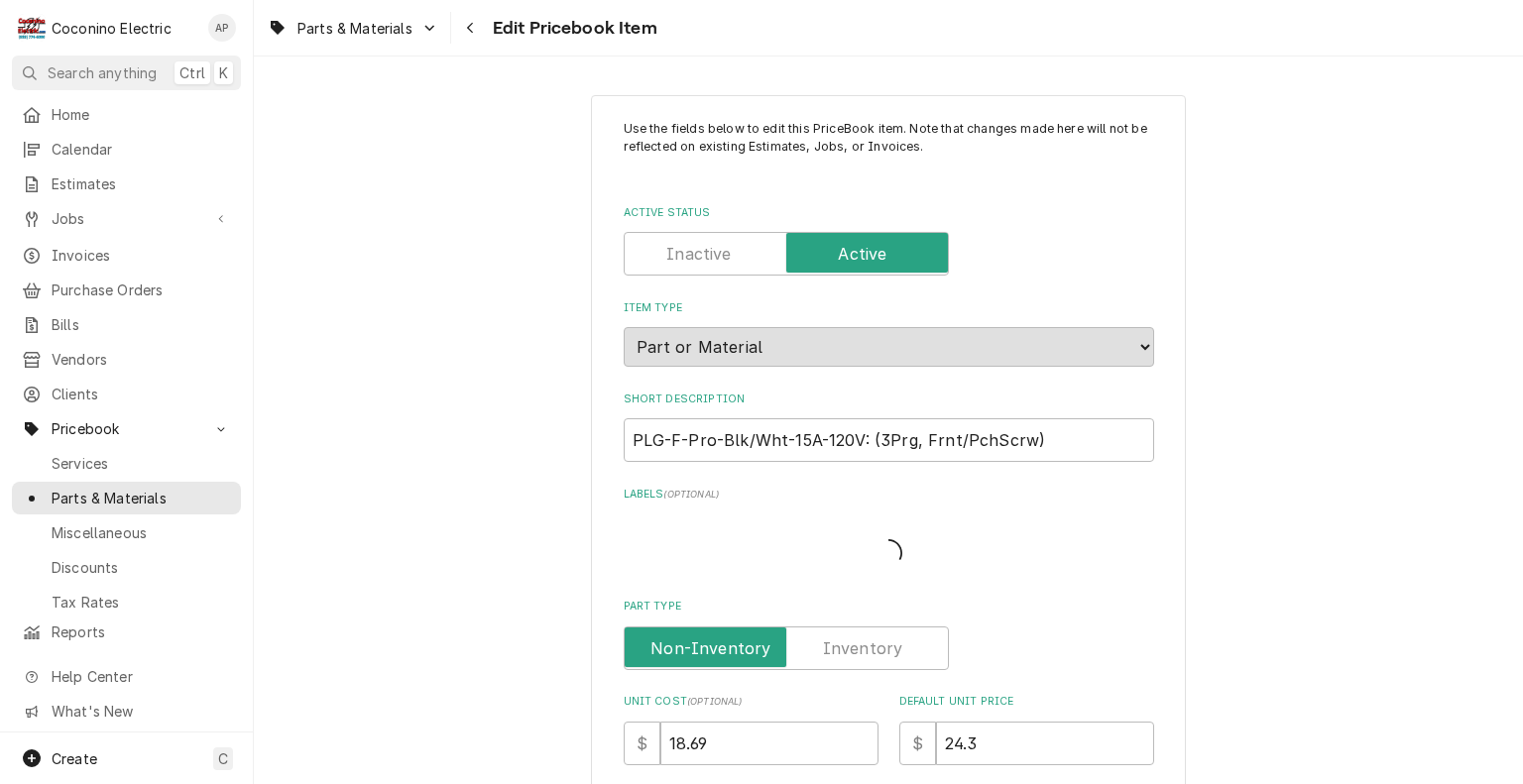 type on "x" 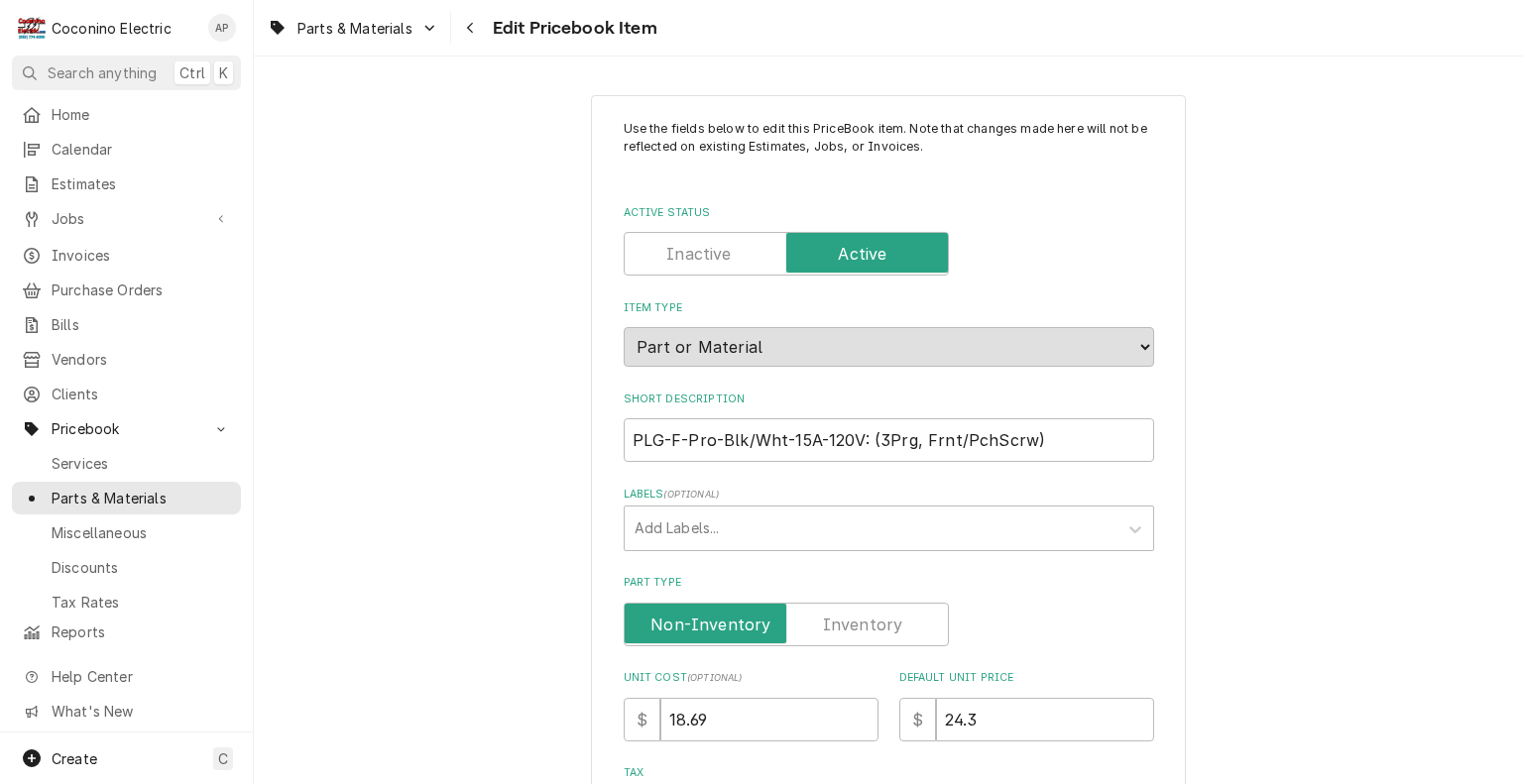 click at bounding box center [786, 624] 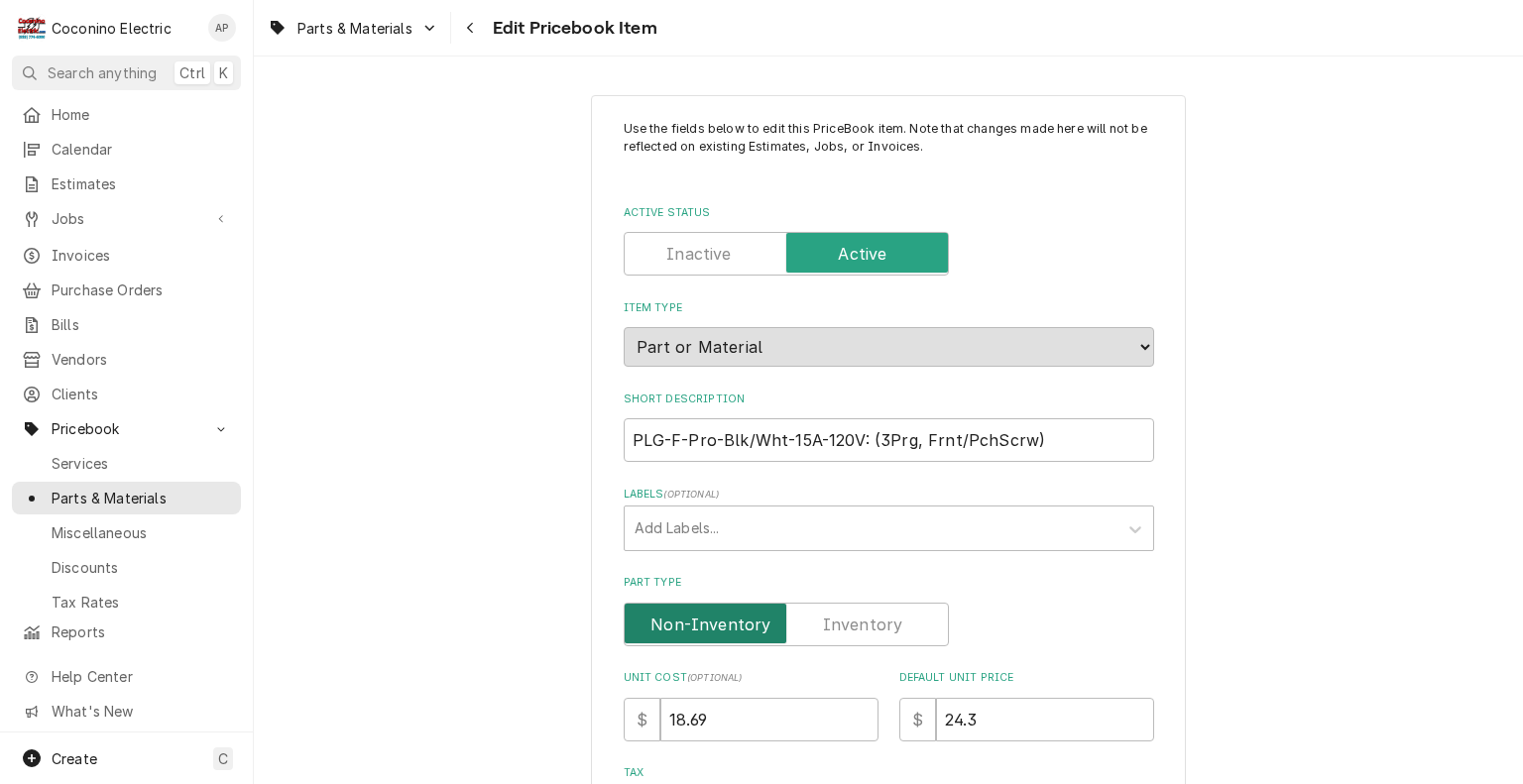 click at bounding box center (786, 624) 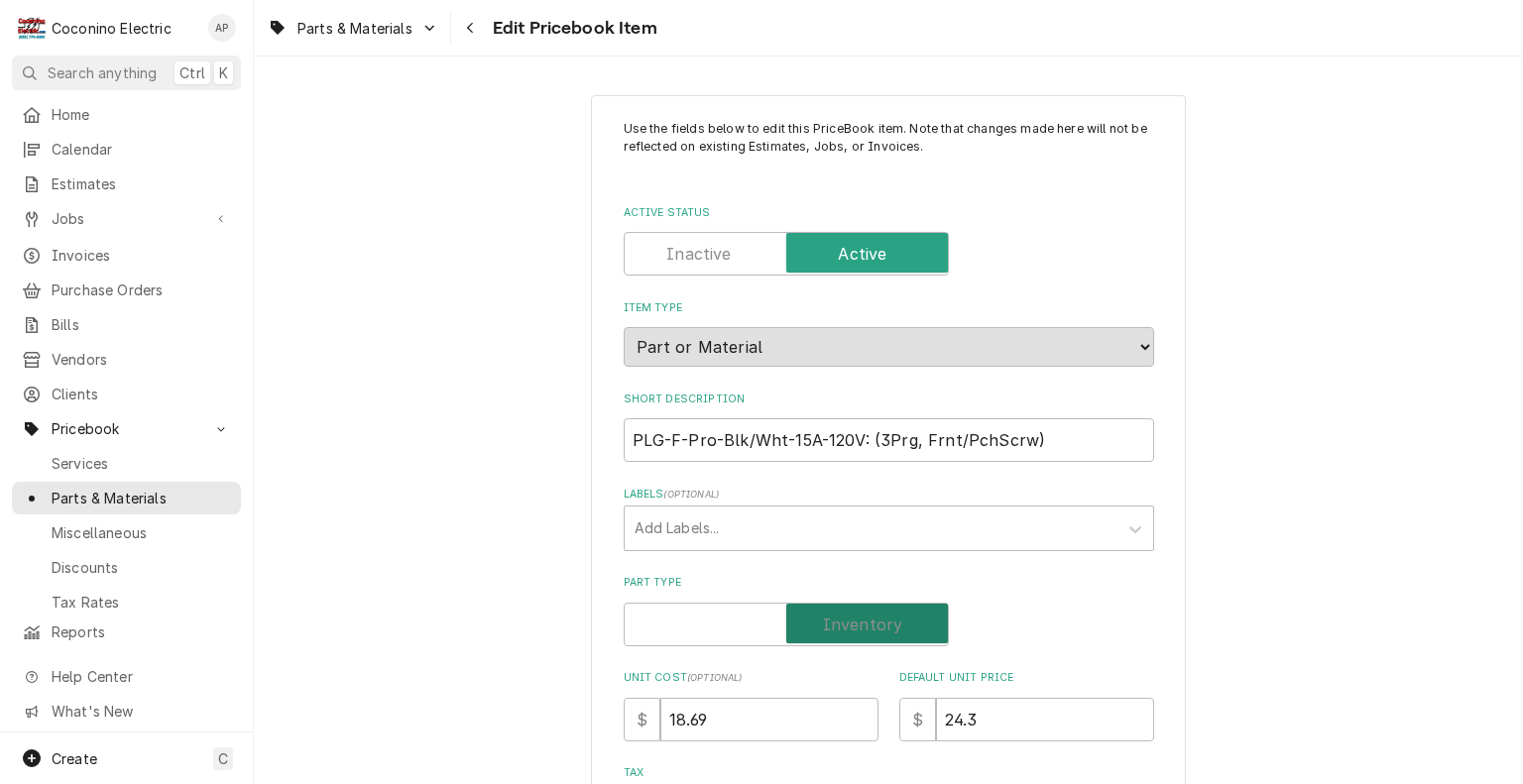 checkbox on "true" 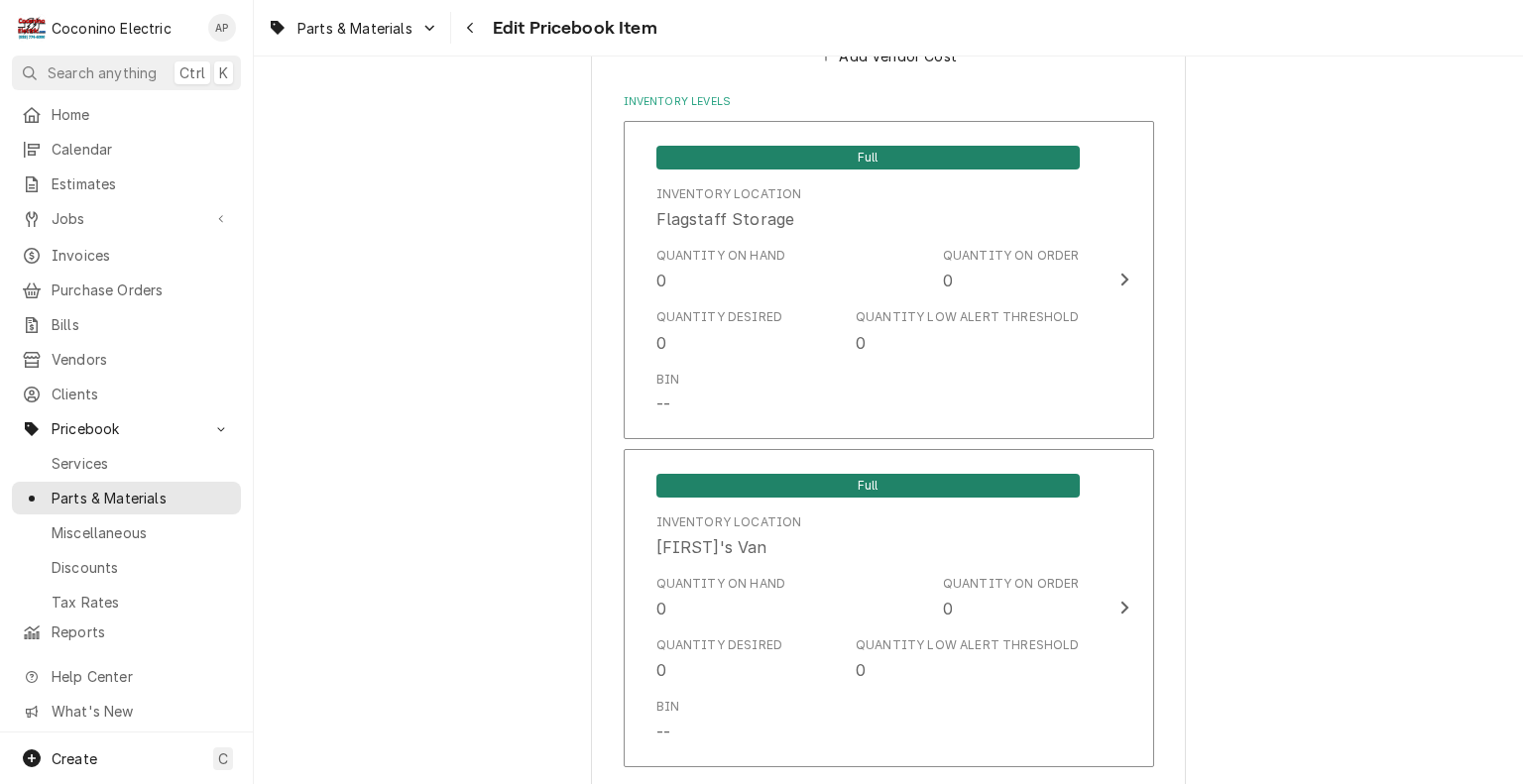 scroll, scrollTop: 1619, scrollLeft: 0, axis: vertical 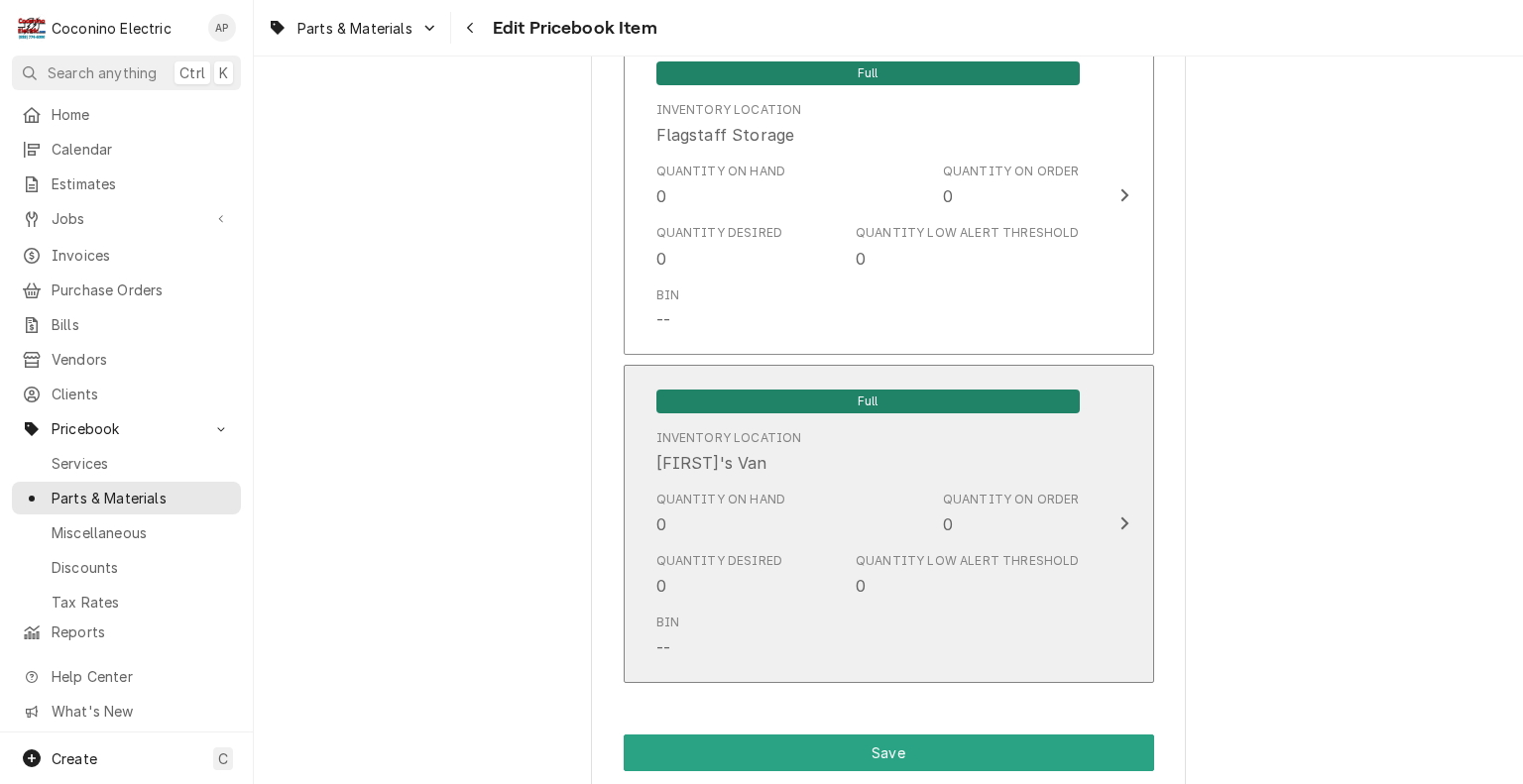click on "Quantity on Hand 0 Quantity on Order 0" at bounding box center (868, 513) 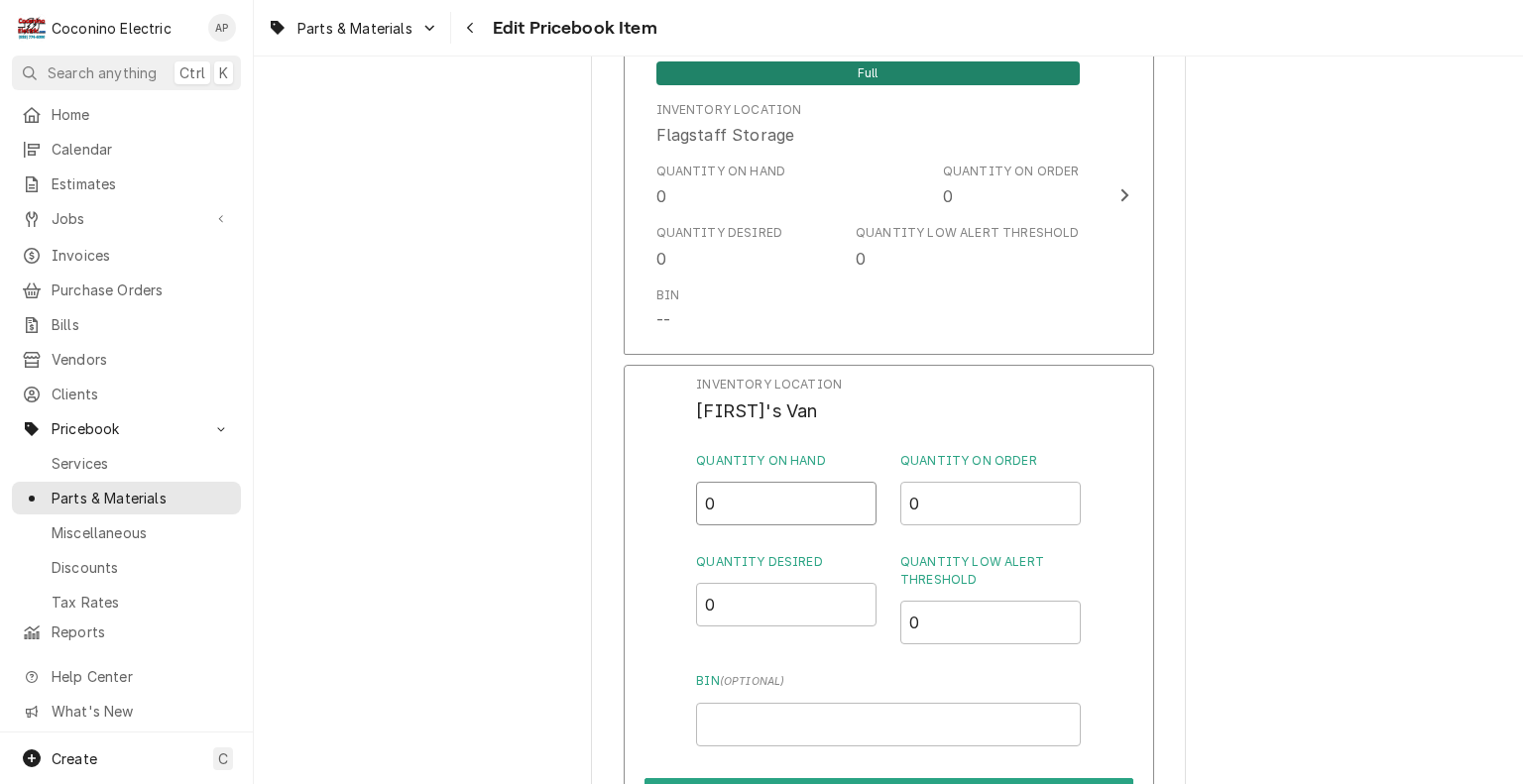 drag, startPoint x: 760, startPoint y: 504, endPoint x: 519, endPoint y: 515, distance: 241.25091 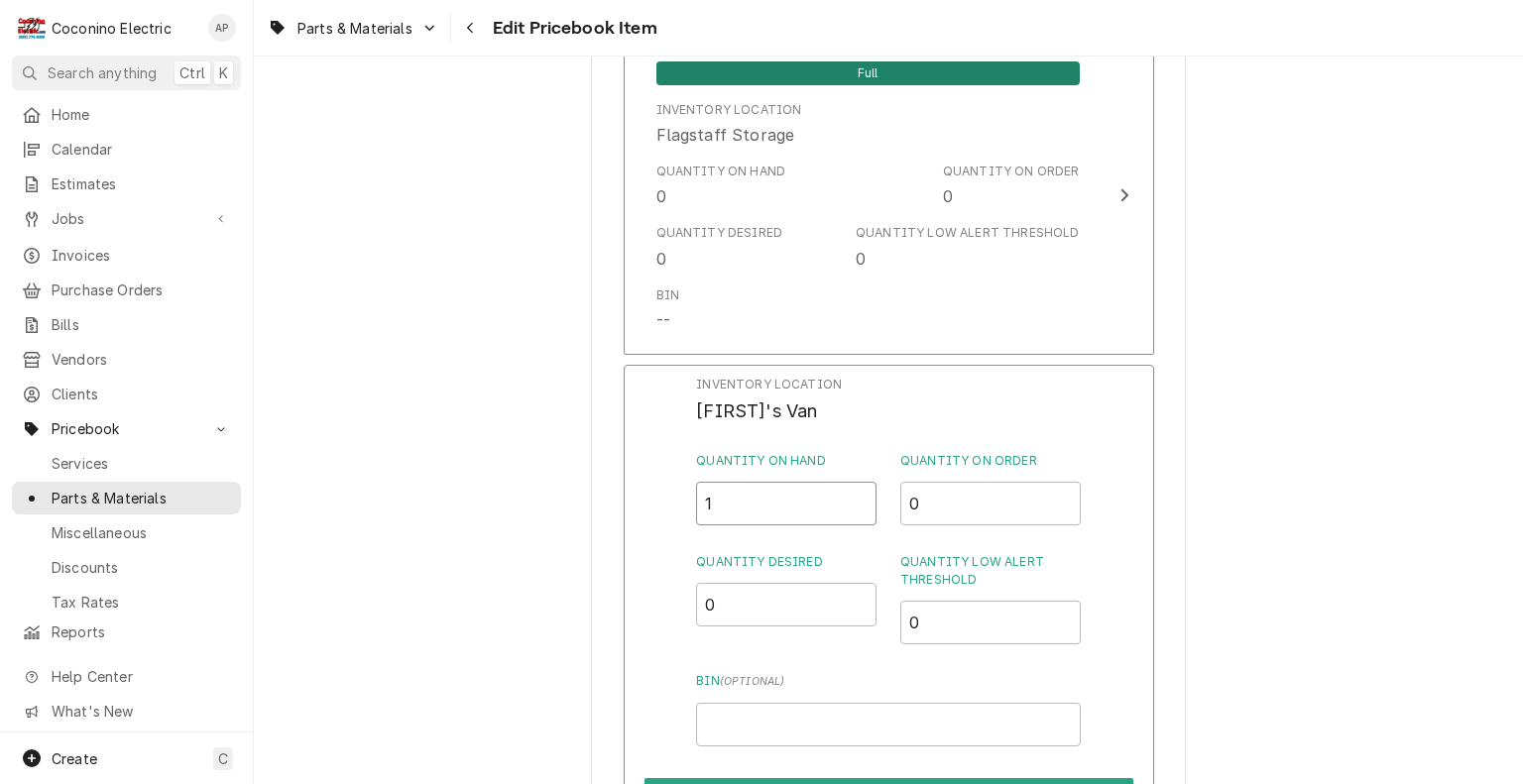type on "1" 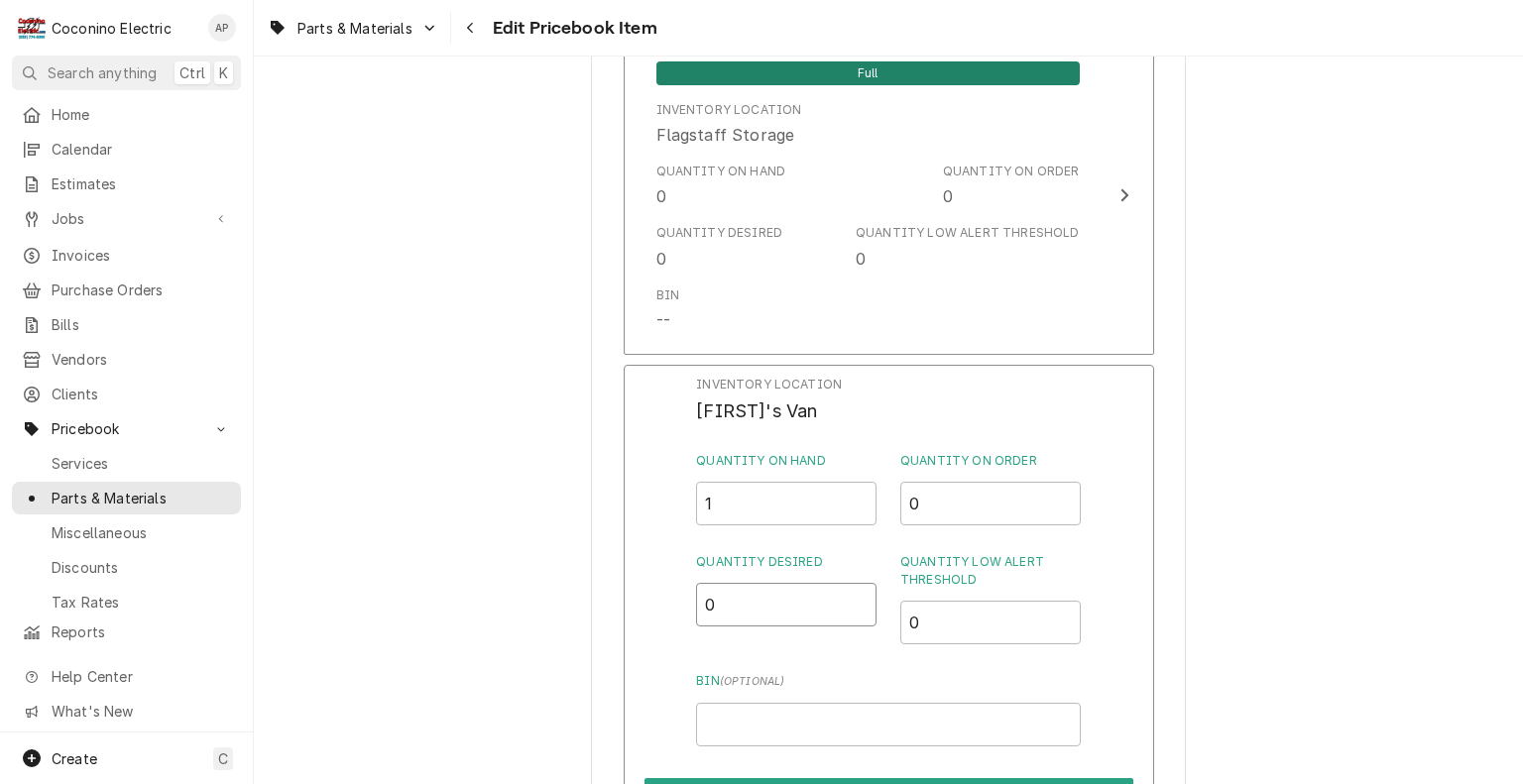 click on "0" at bounding box center [786, 605] 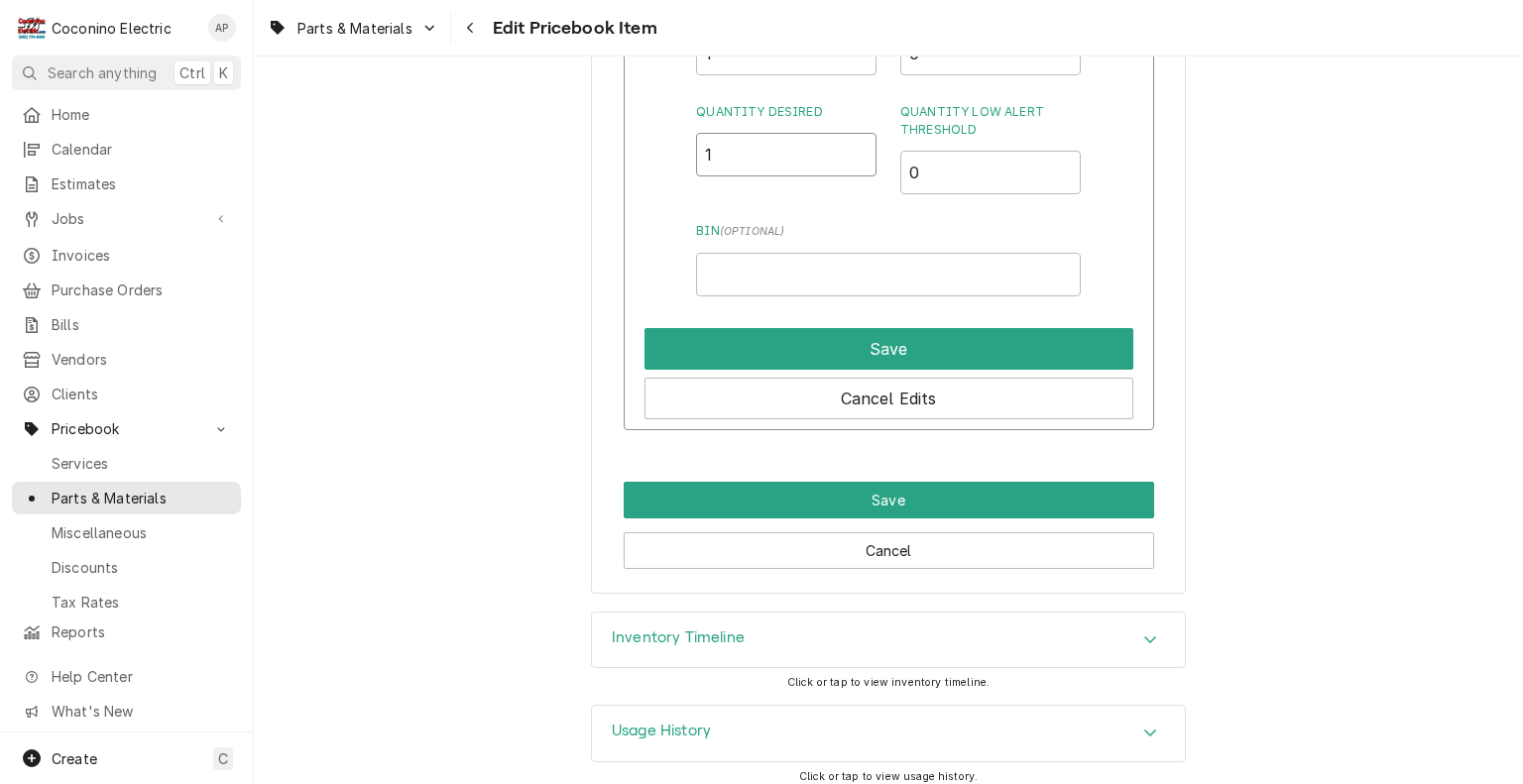 scroll, scrollTop: 2090, scrollLeft: 0, axis: vertical 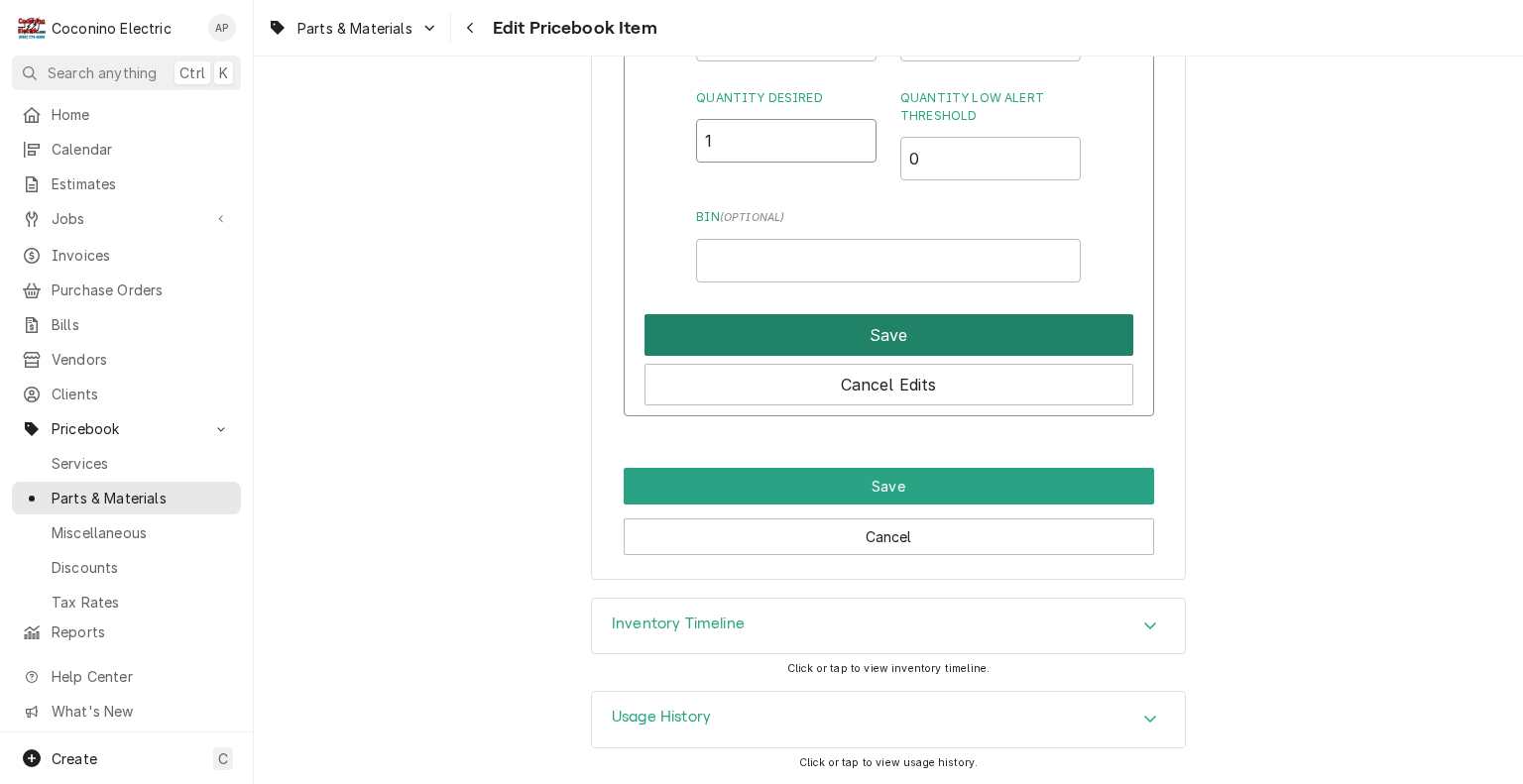 type on "1" 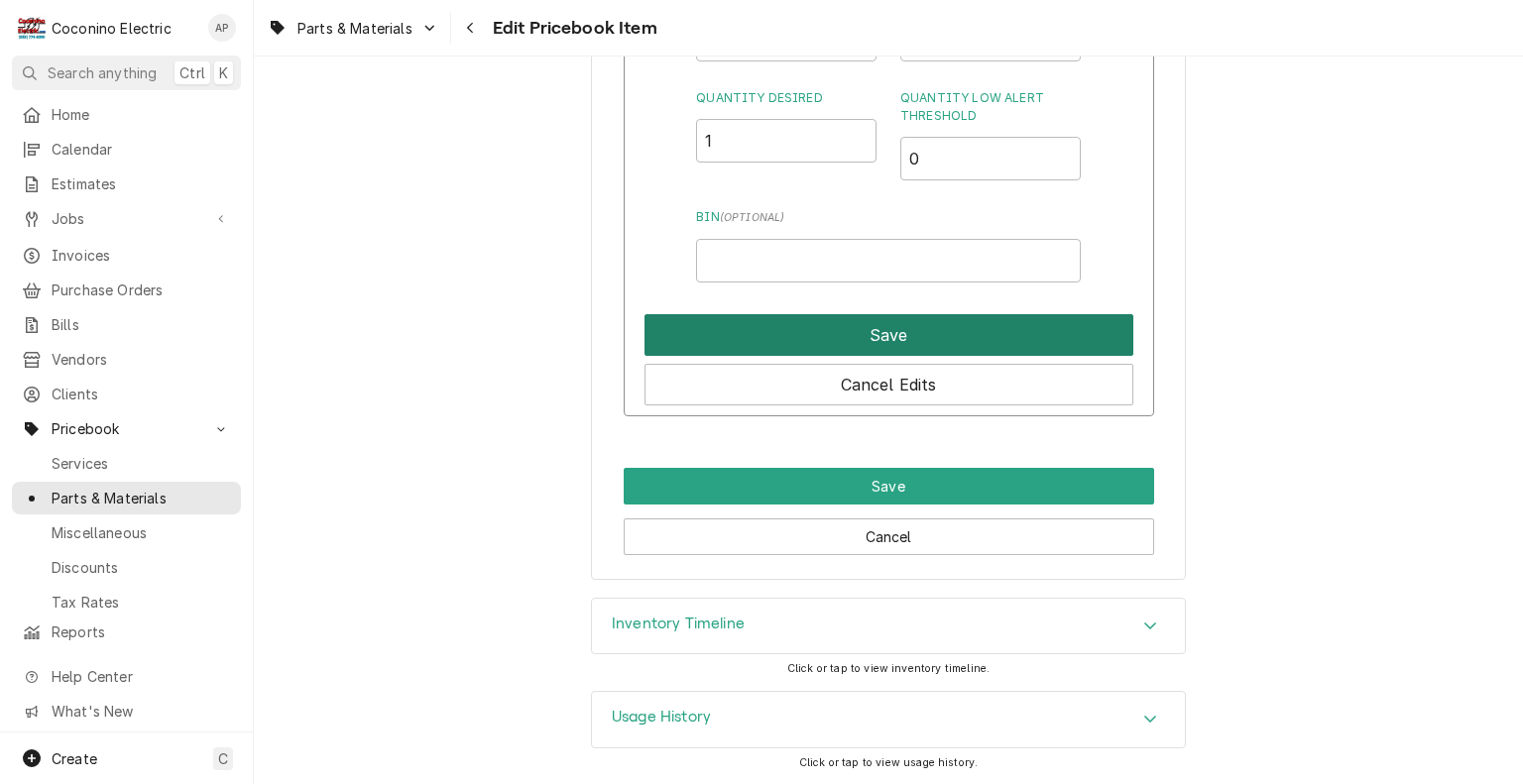 click on "Save" at bounding box center (888, 335) 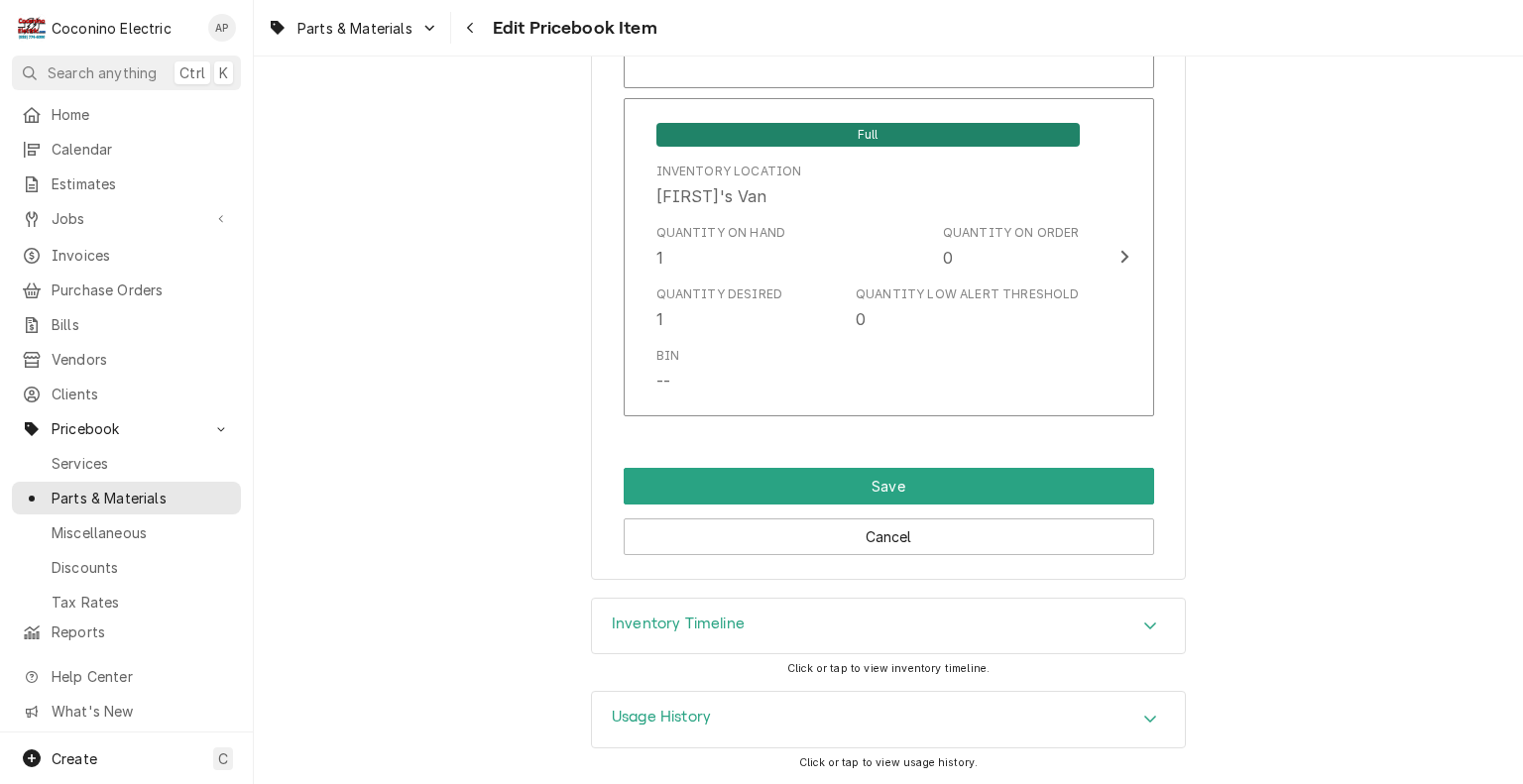 scroll, scrollTop: 1890, scrollLeft: 0, axis: vertical 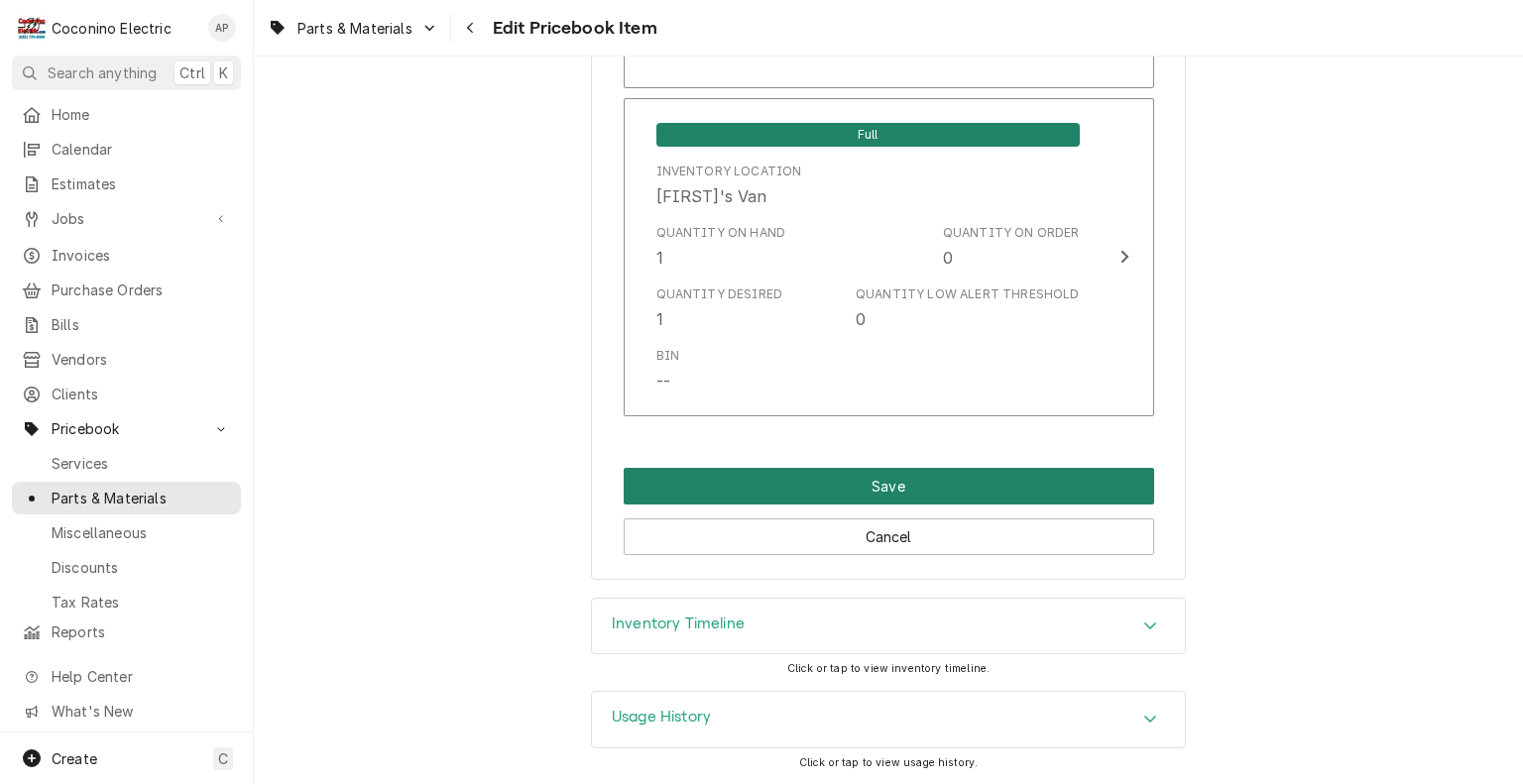 click on "Save" at bounding box center [888, 486] 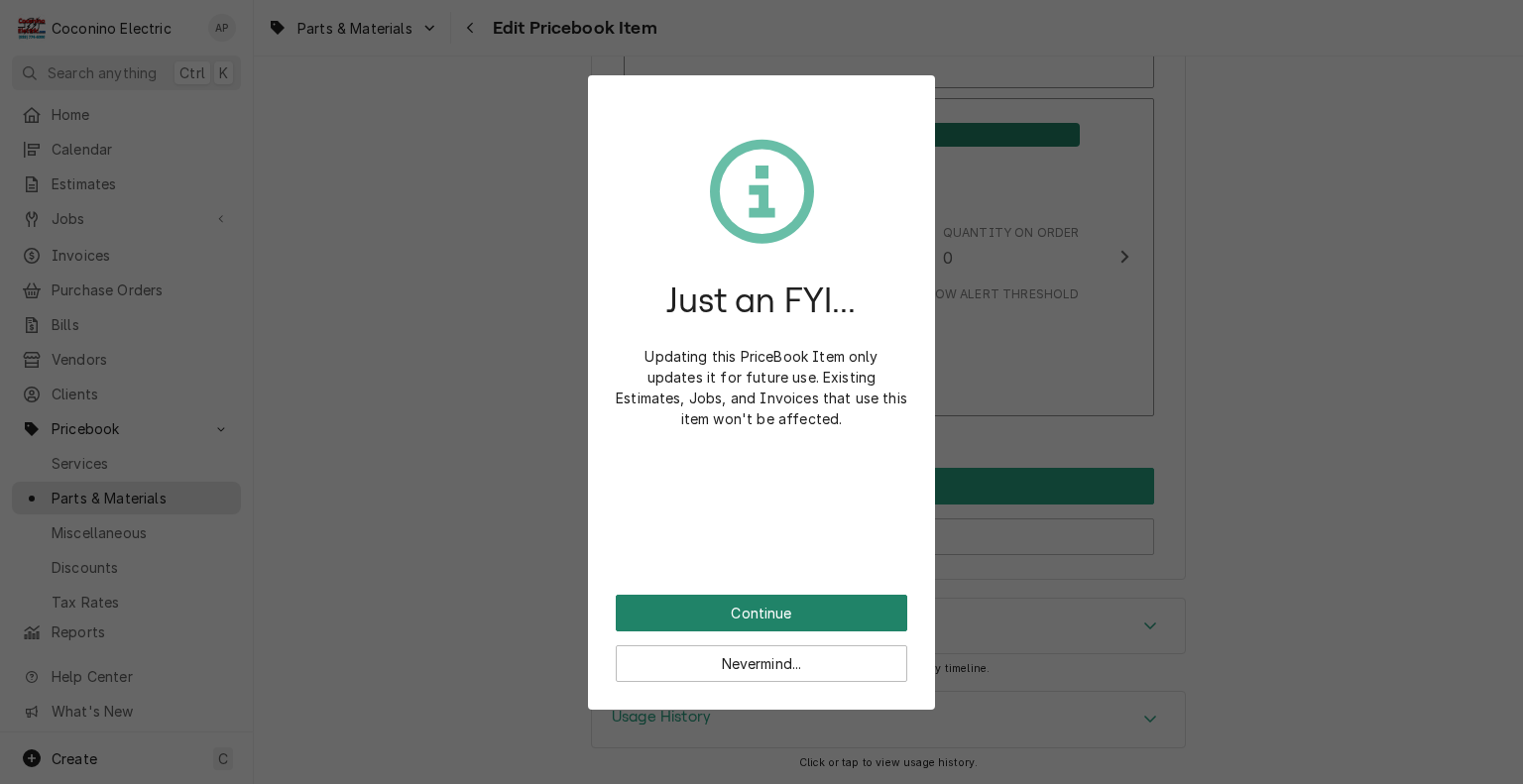 click on "Continue" at bounding box center (762, 613) 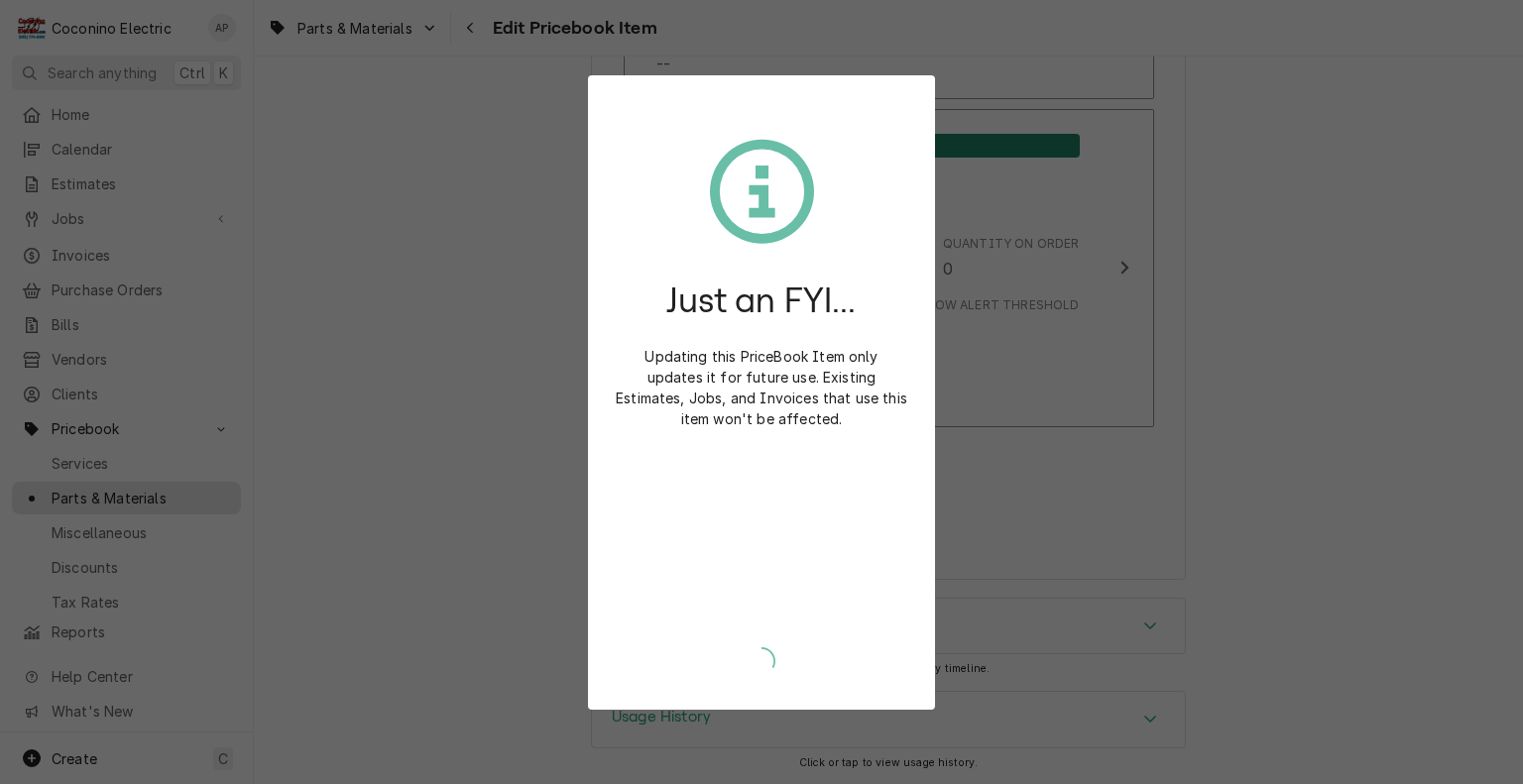 scroll, scrollTop: 1877, scrollLeft: 0, axis: vertical 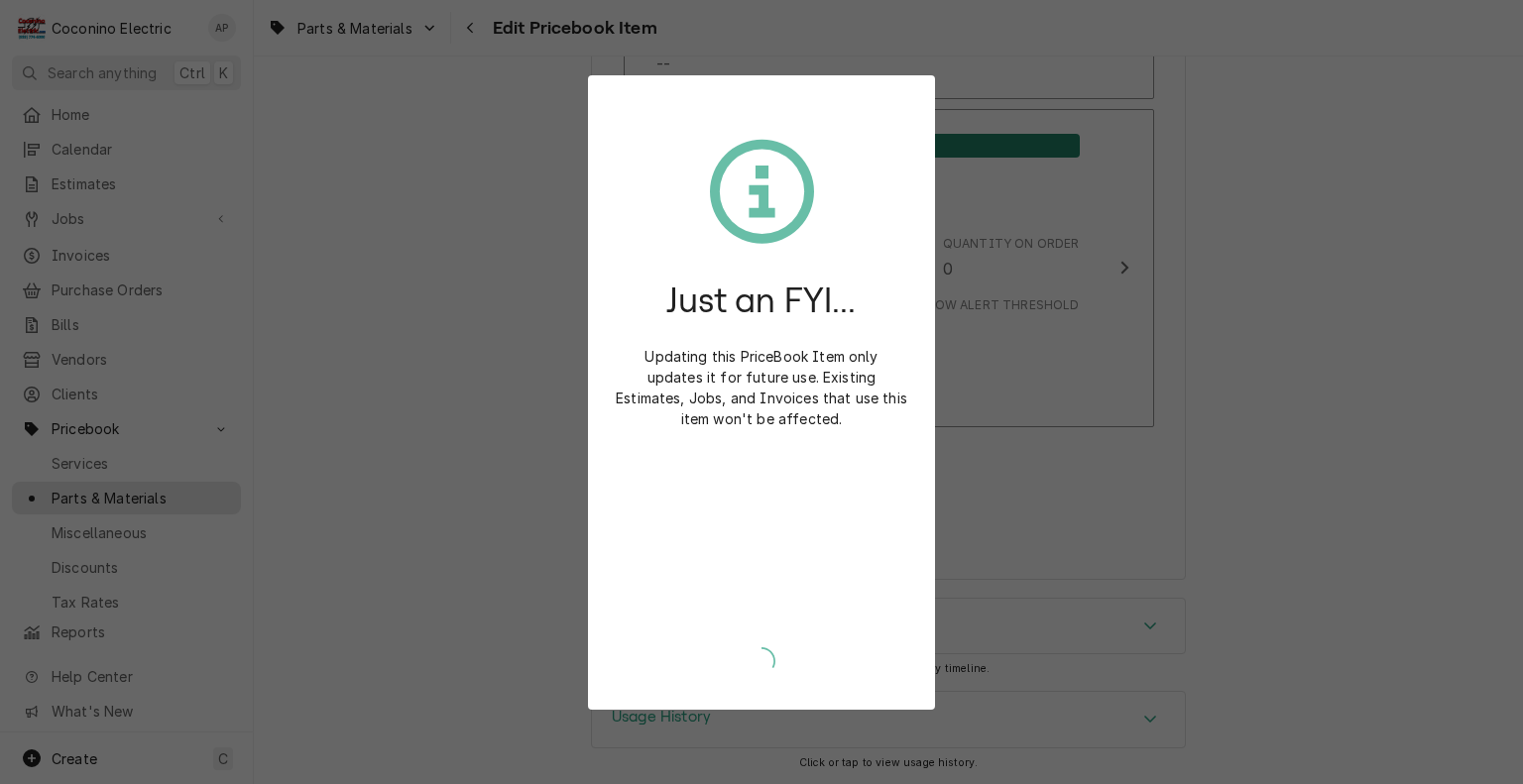 type on "x" 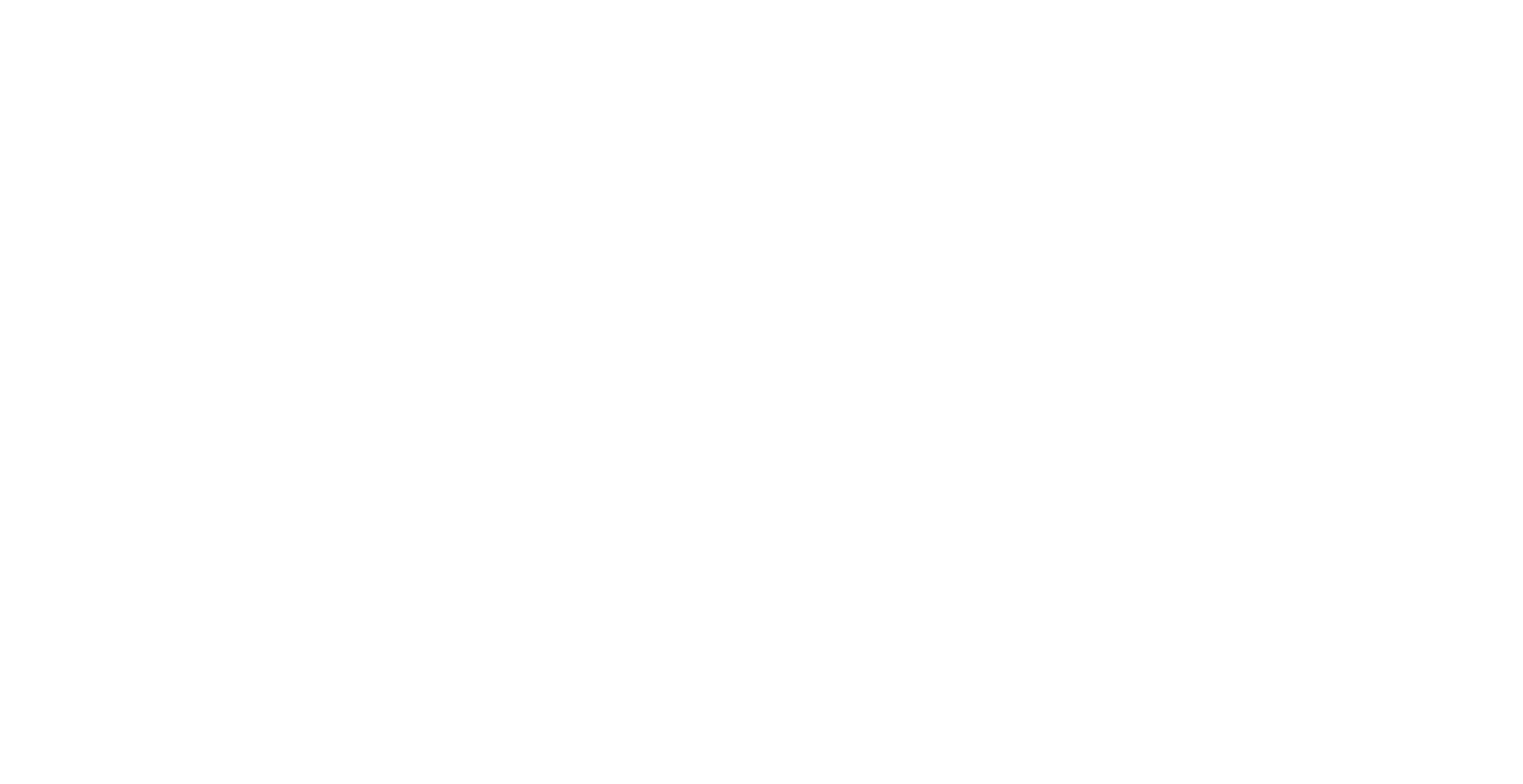 scroll, scrollTop: 0, scrollLeft: 0, axis: both 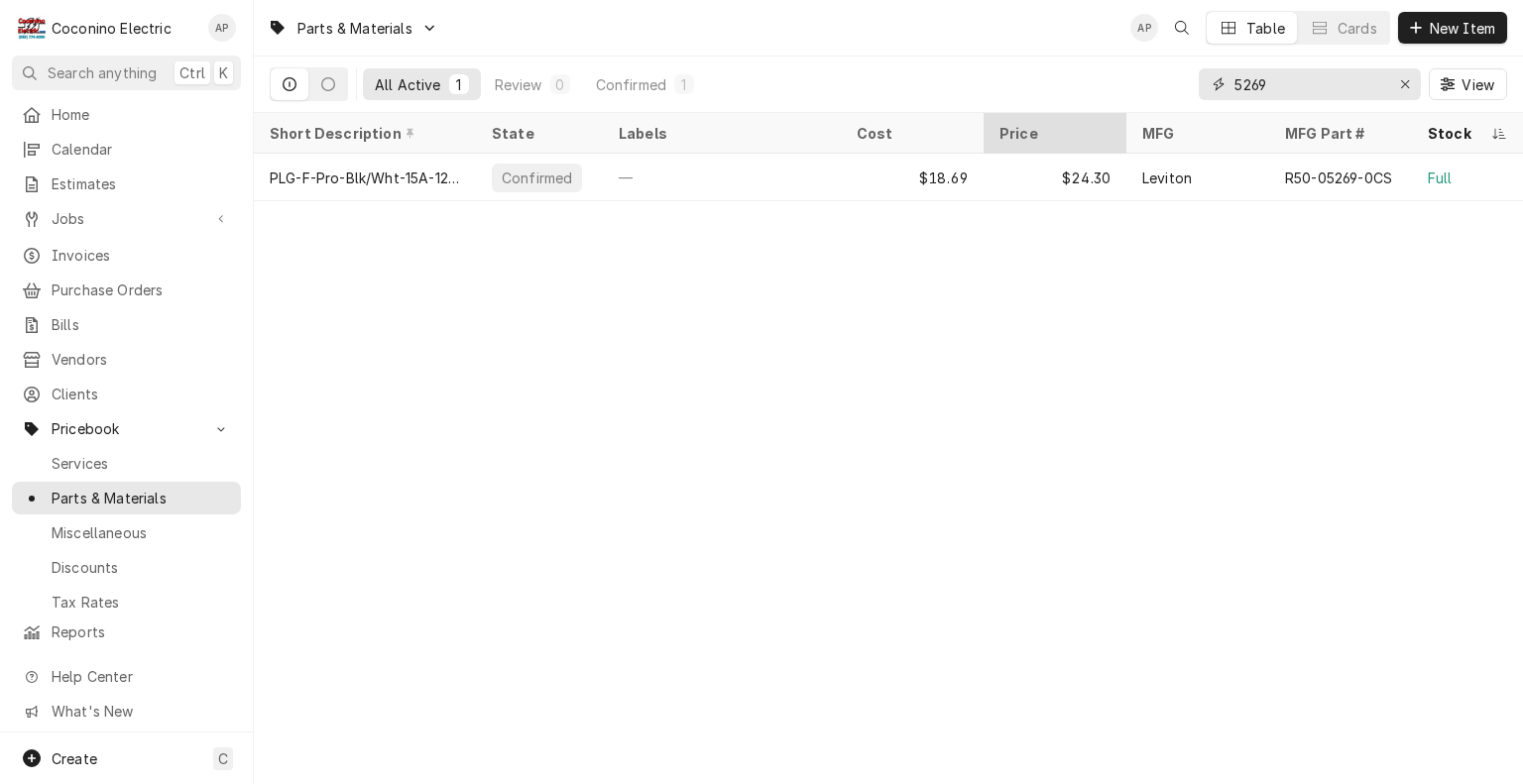 drag, startPoint x: 1277, startPoint y: 86, endPoint x: 1124, endPoint y: 115, distance: 155.72412 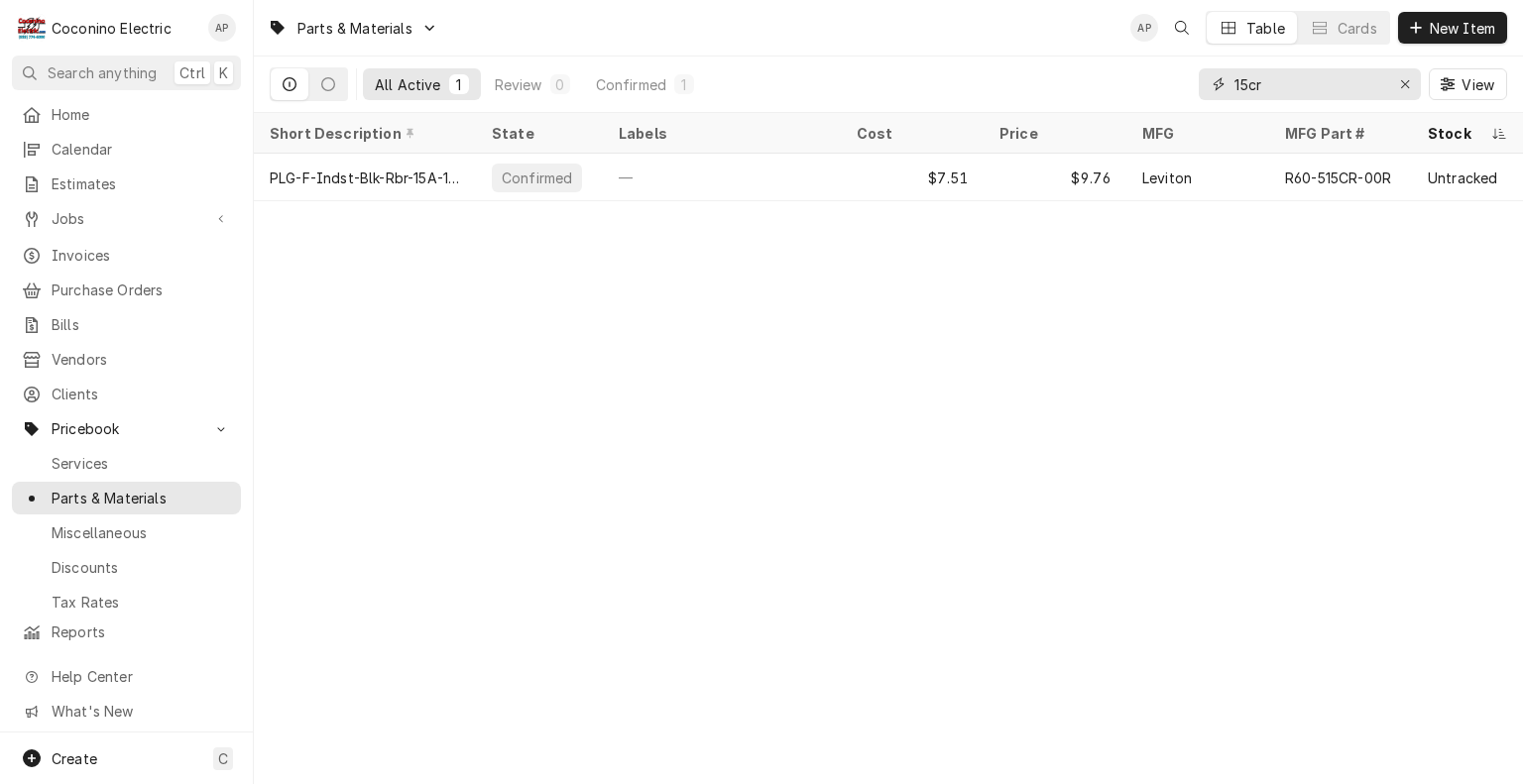 click on "15cr" at bounding box center [1309, 84] 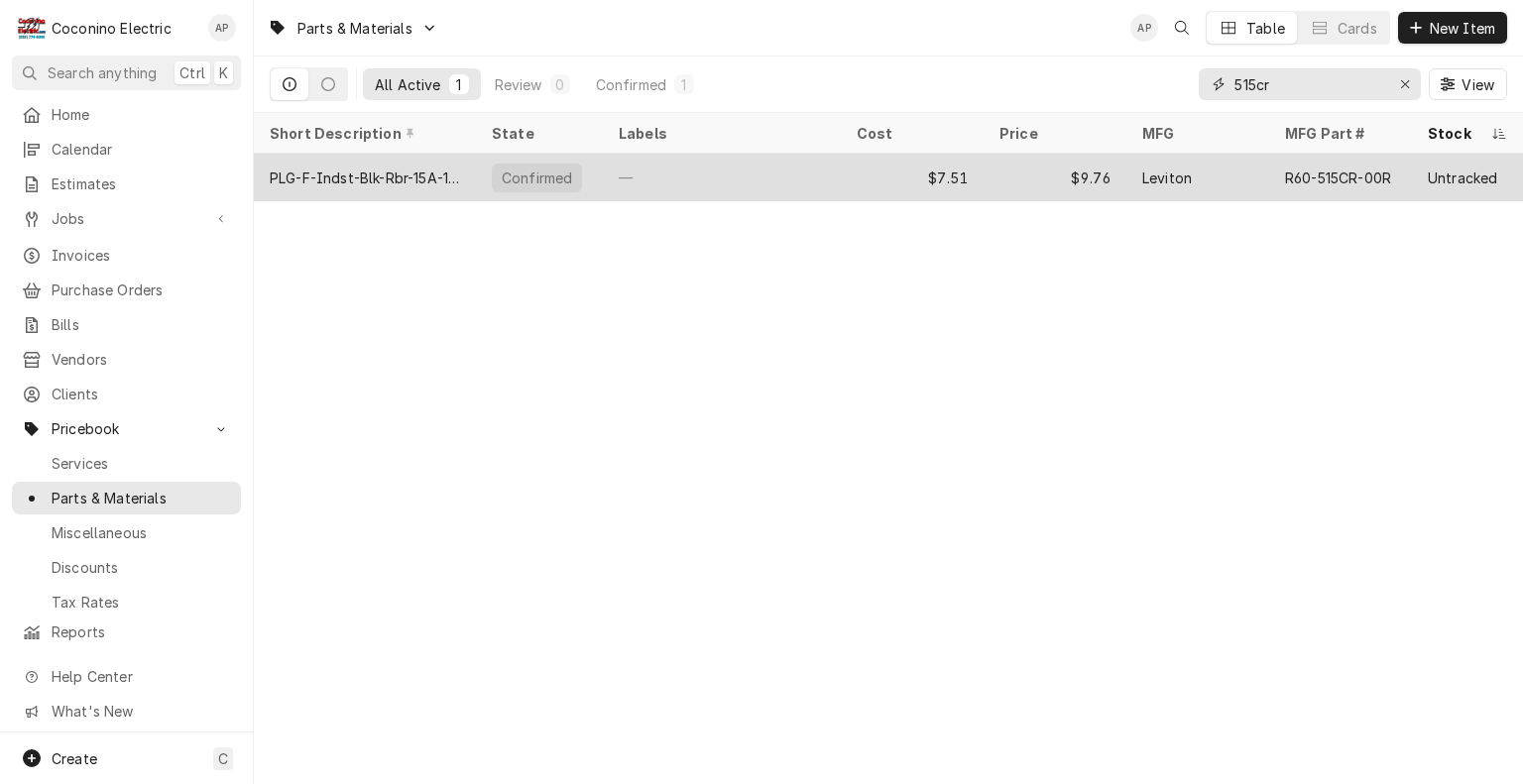 type on "515cr" 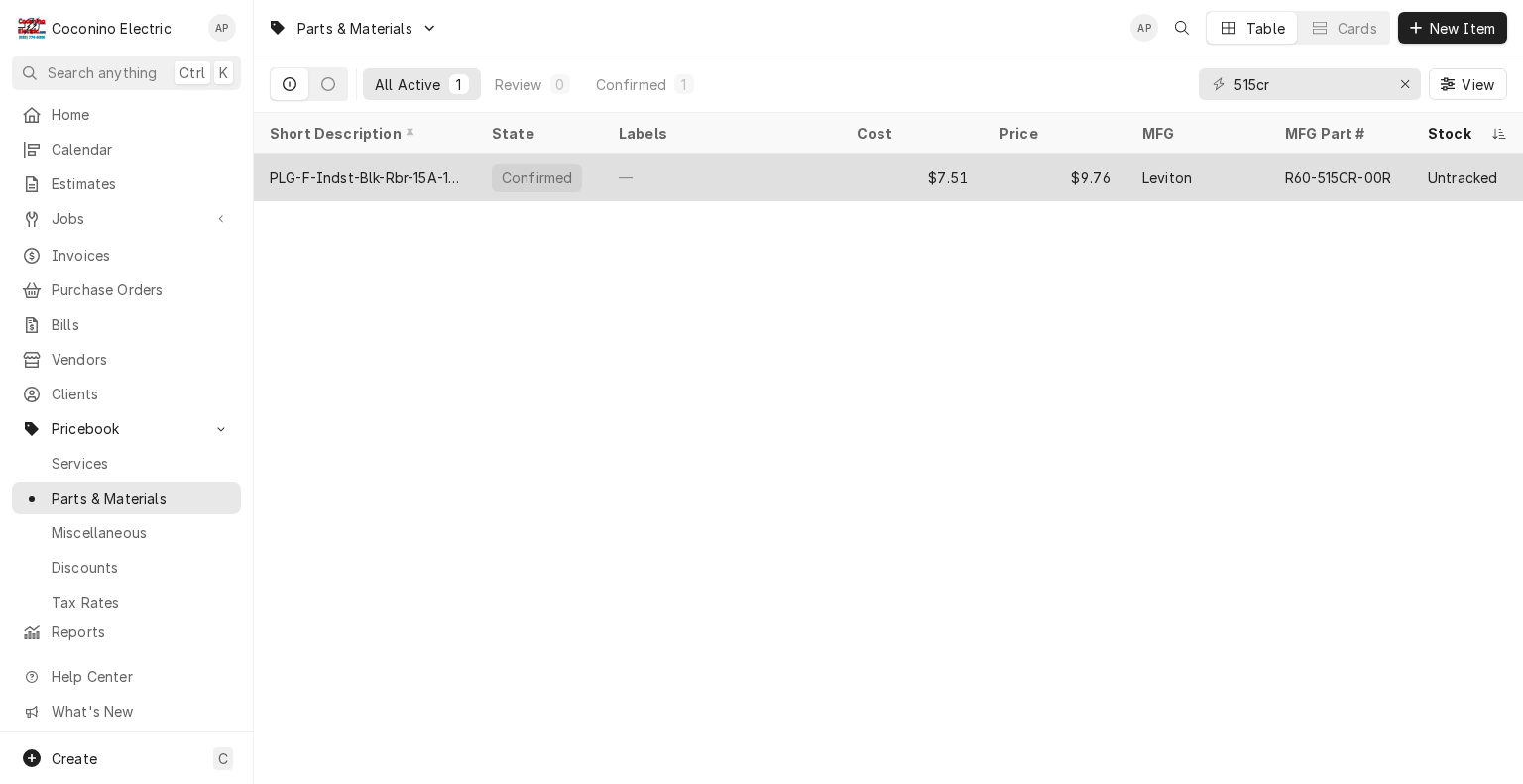 click on "$7.51" at bounding box center [912, 177] 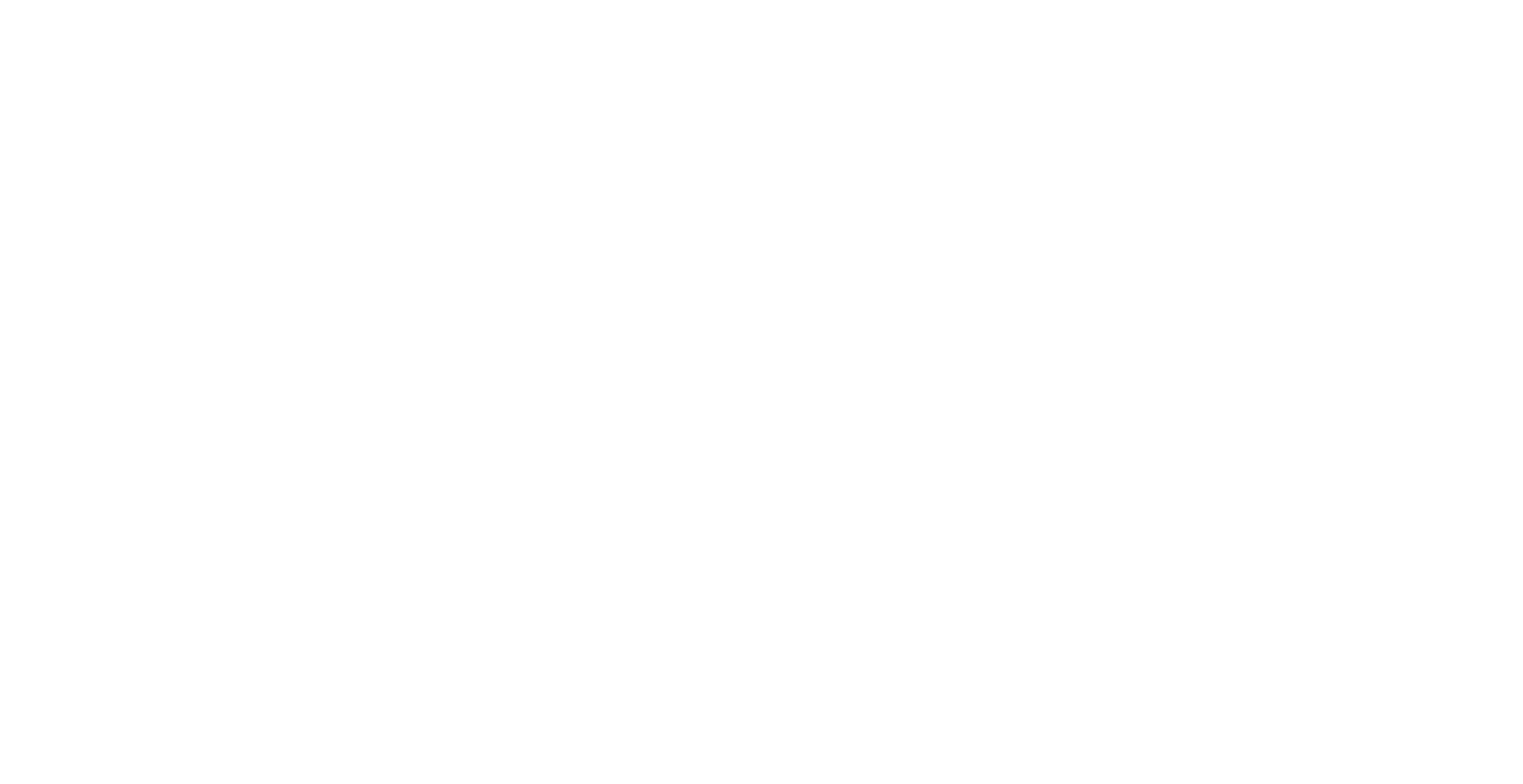 scroll, scrollTop: 0, scrollLeft: 0, axis: both 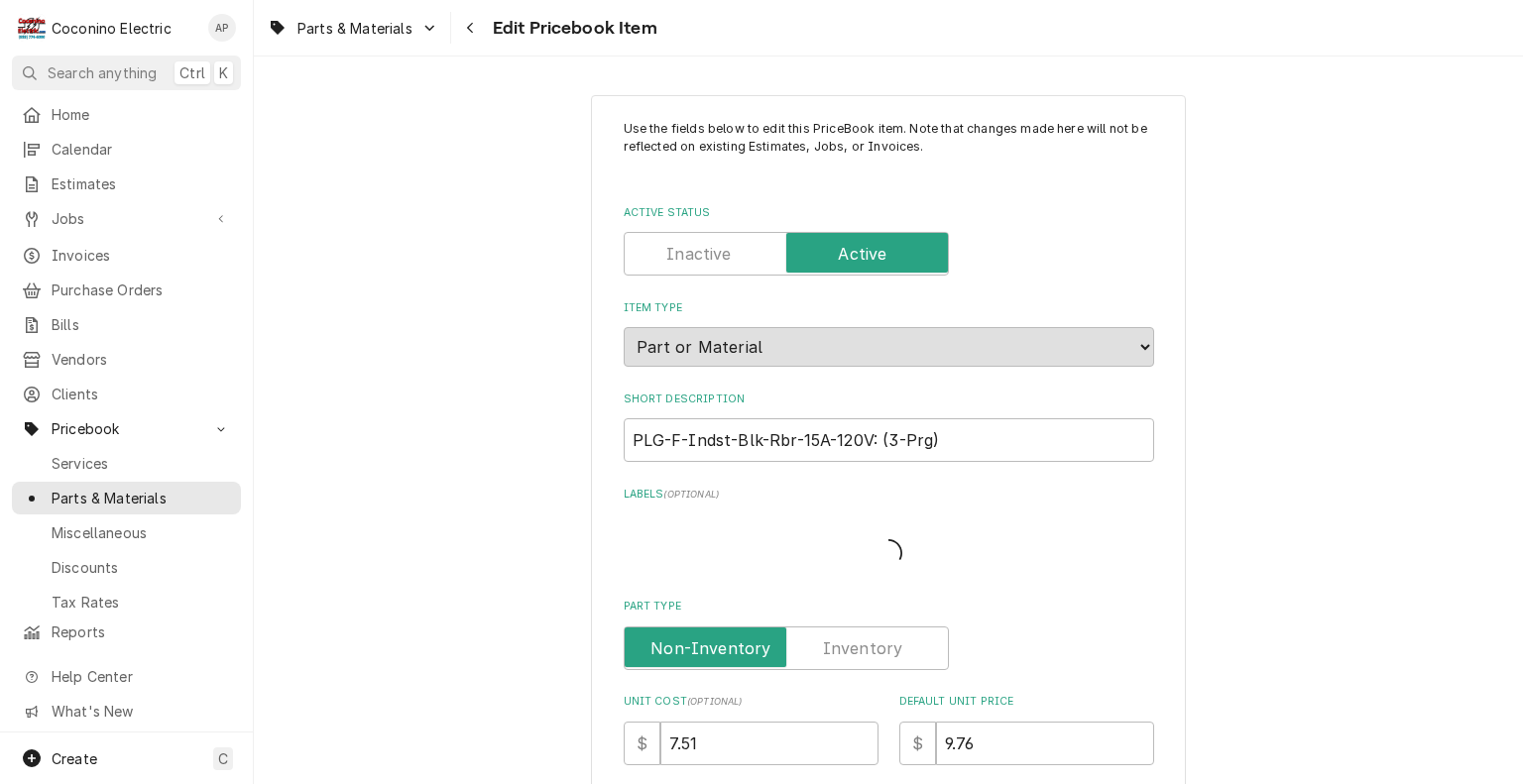 type on "x" 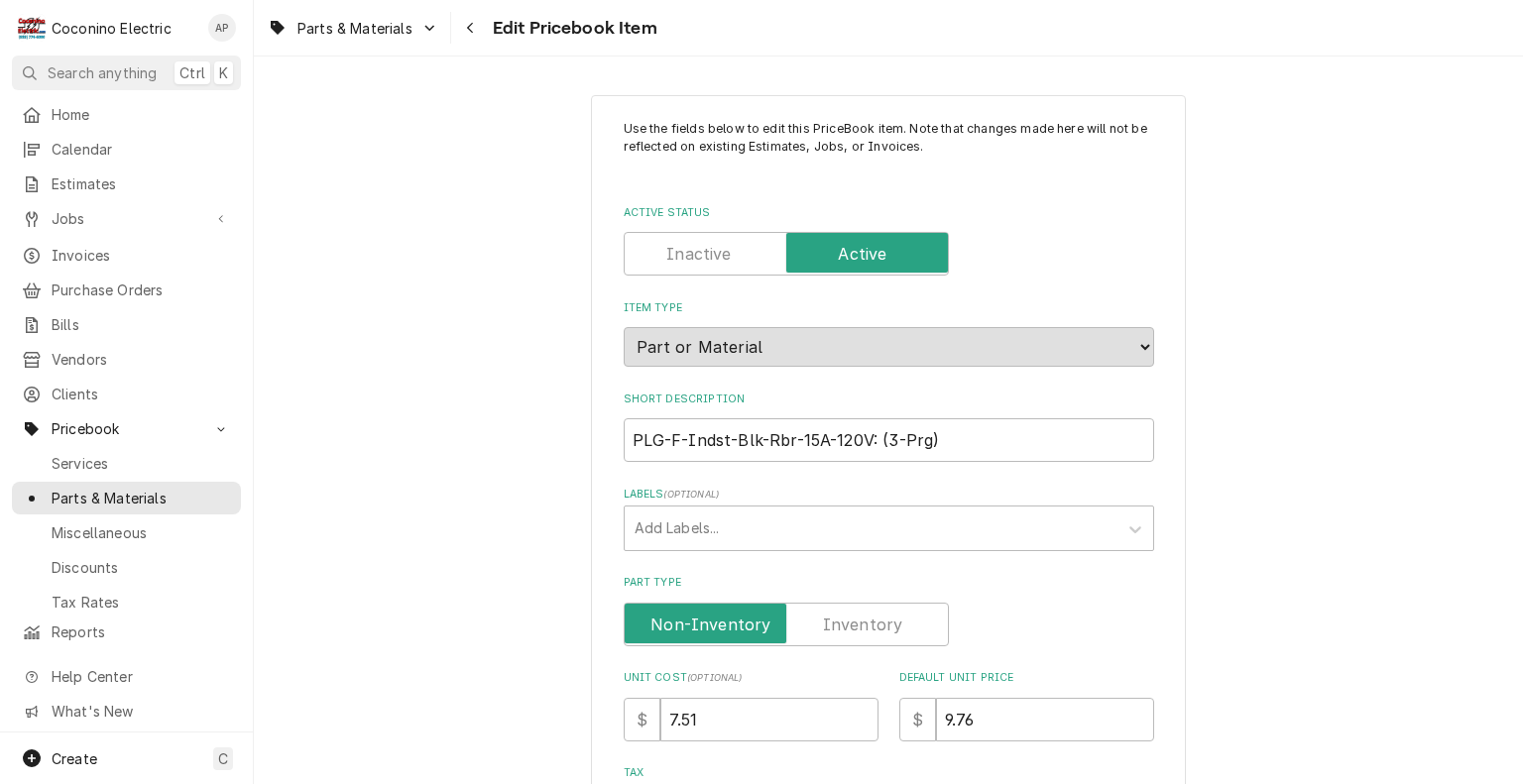 click at bounding box center (786, 624) 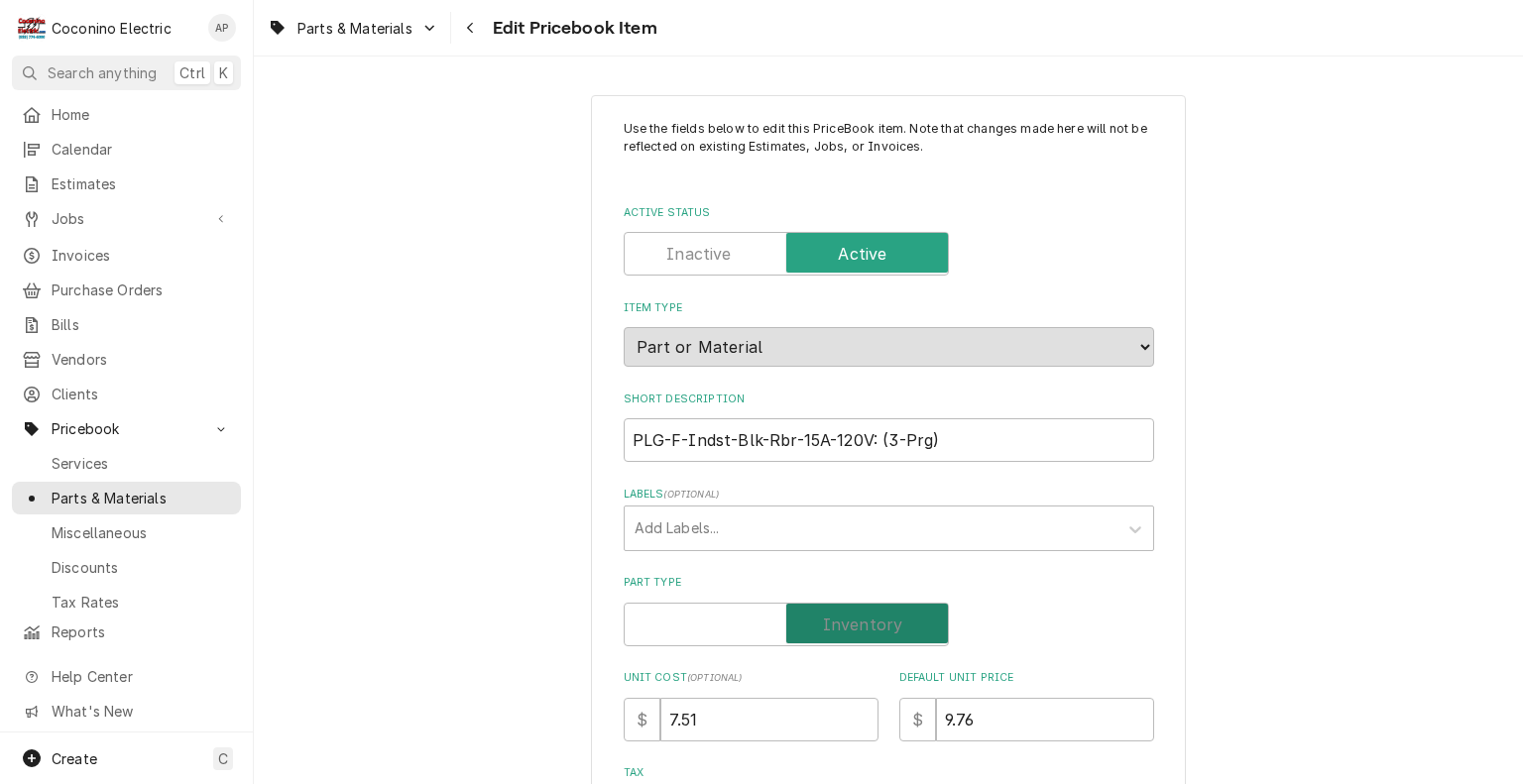 checkbox on "true" 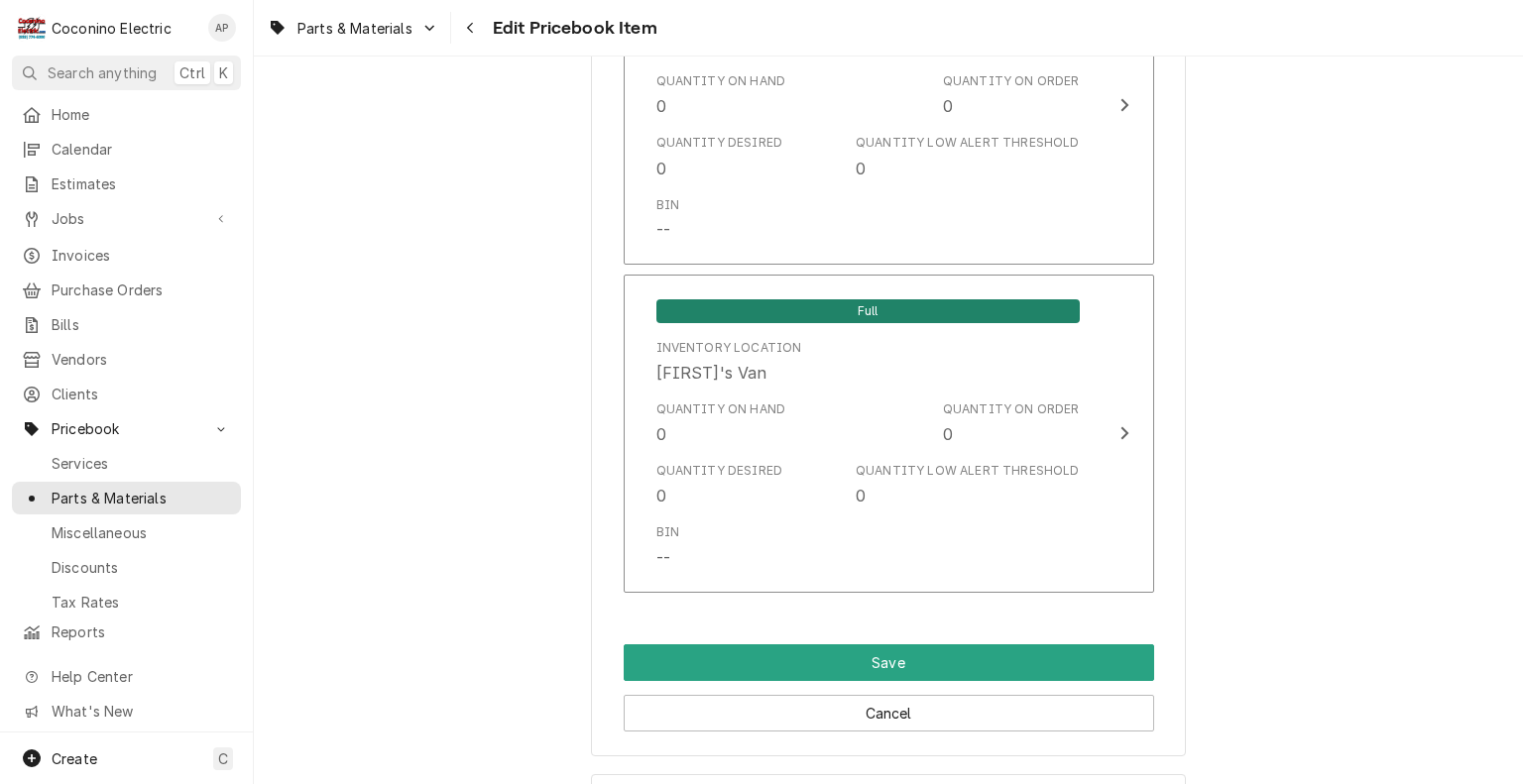 scroll, scrollTop: 1722, scrollLeft: 0, axis: vertical 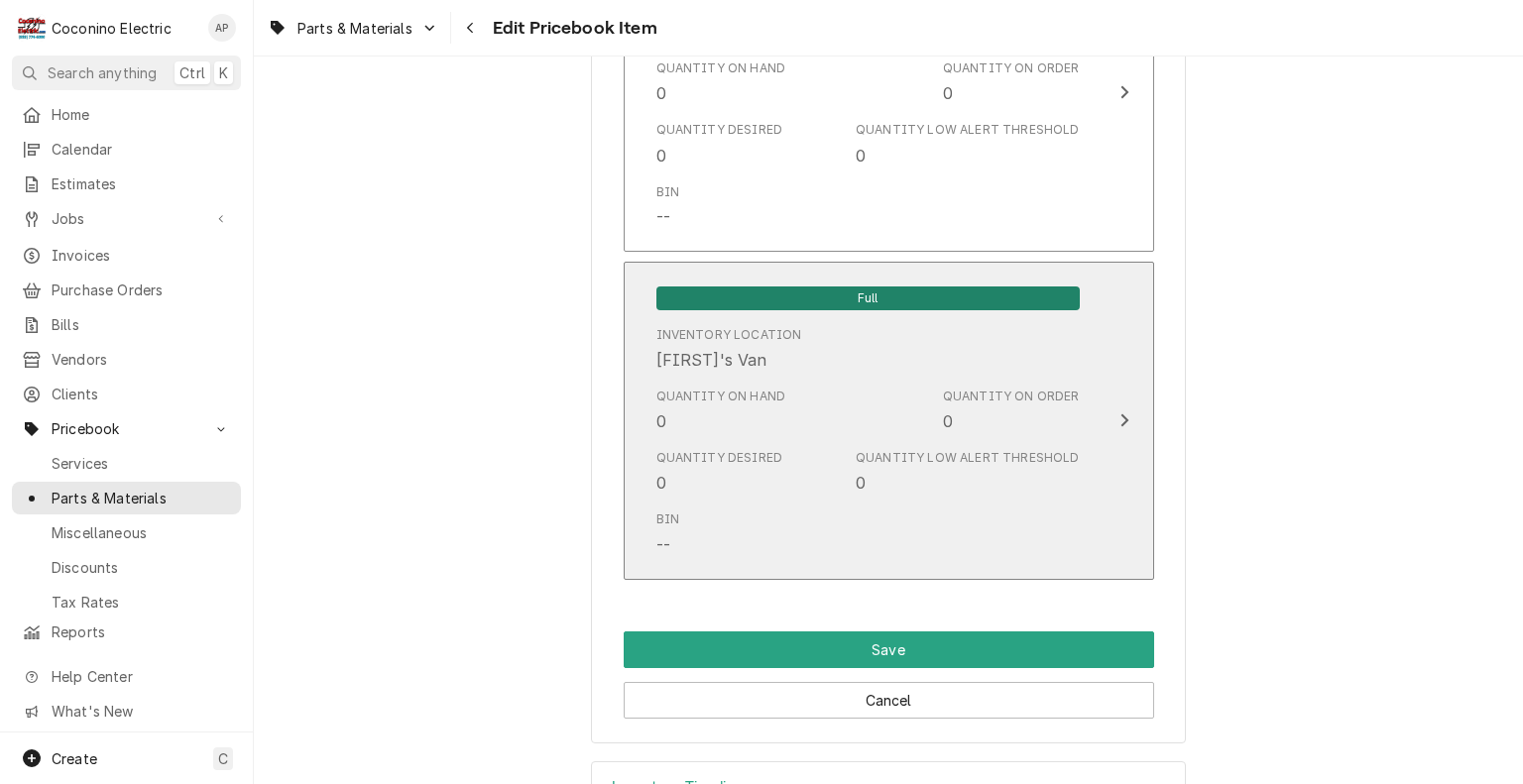 click on "Bin --" at bounding box center [868, 533] 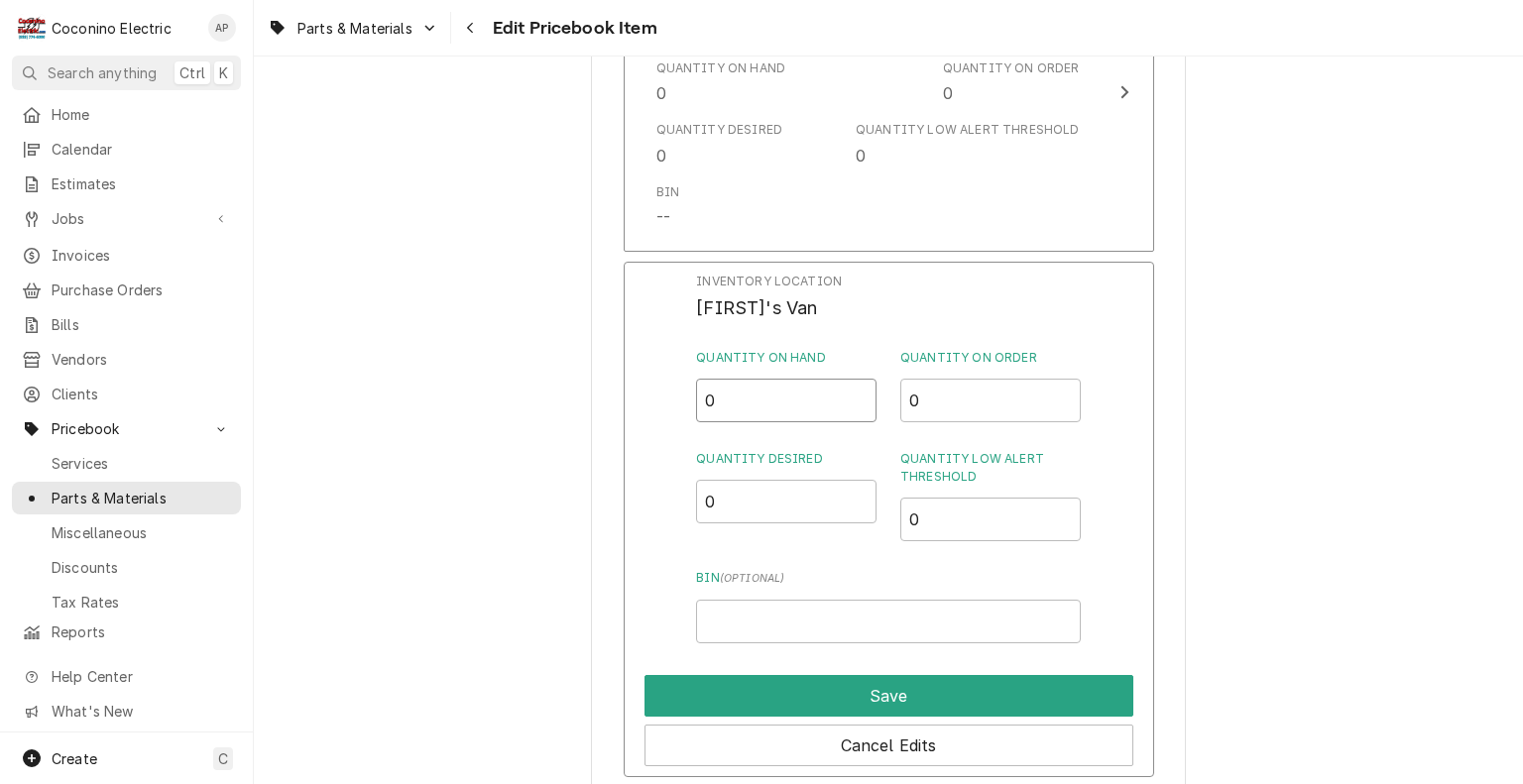 drag, startPoint x: 747, startPoint y: 408, endPoint x: 573, endPoint y: 429, distance: 175.2627 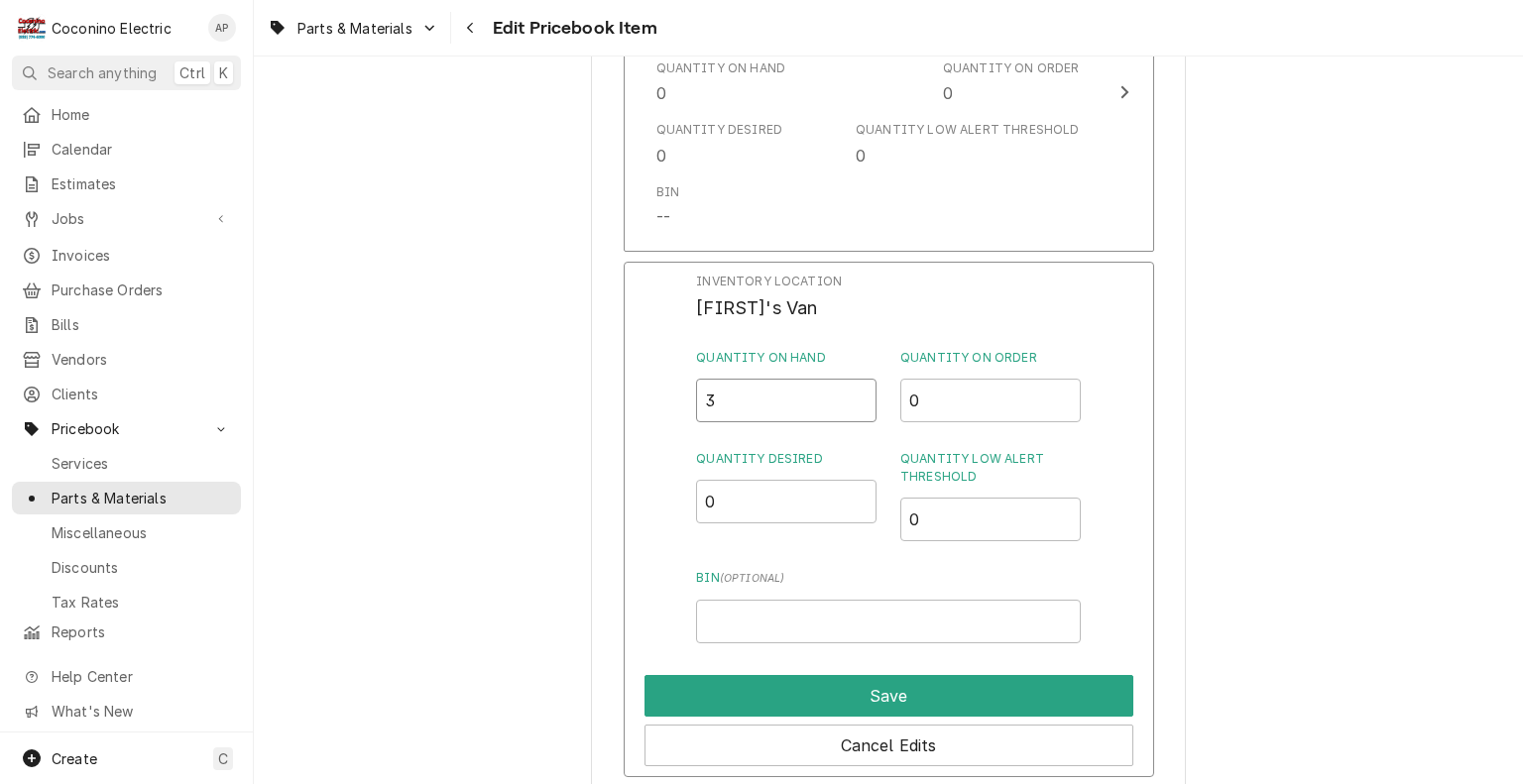 type on "3" 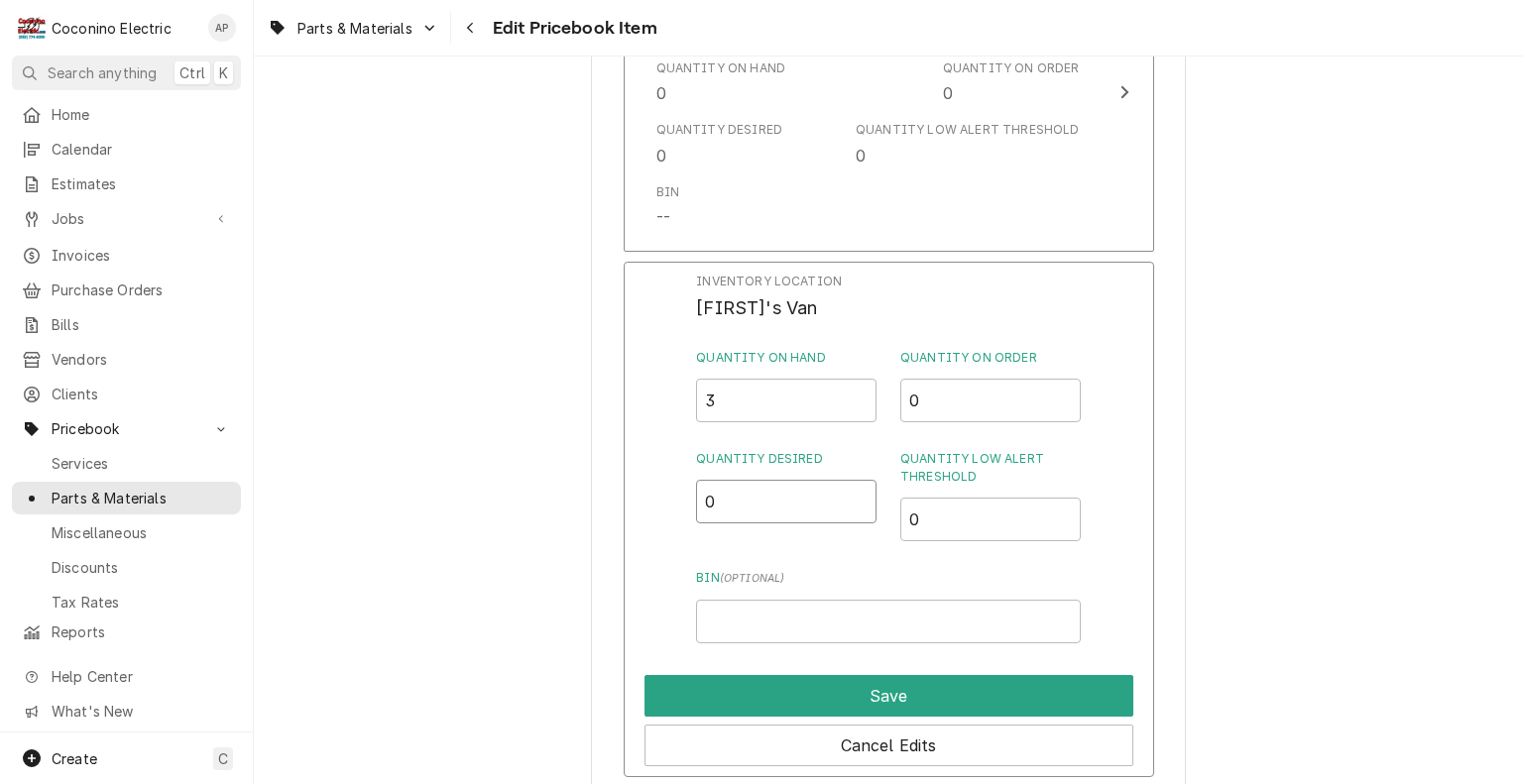 drag, startPoint x: 755, startPoint y: 506, endPoint x: 493, endPoint y: 520, distance: 262.37378 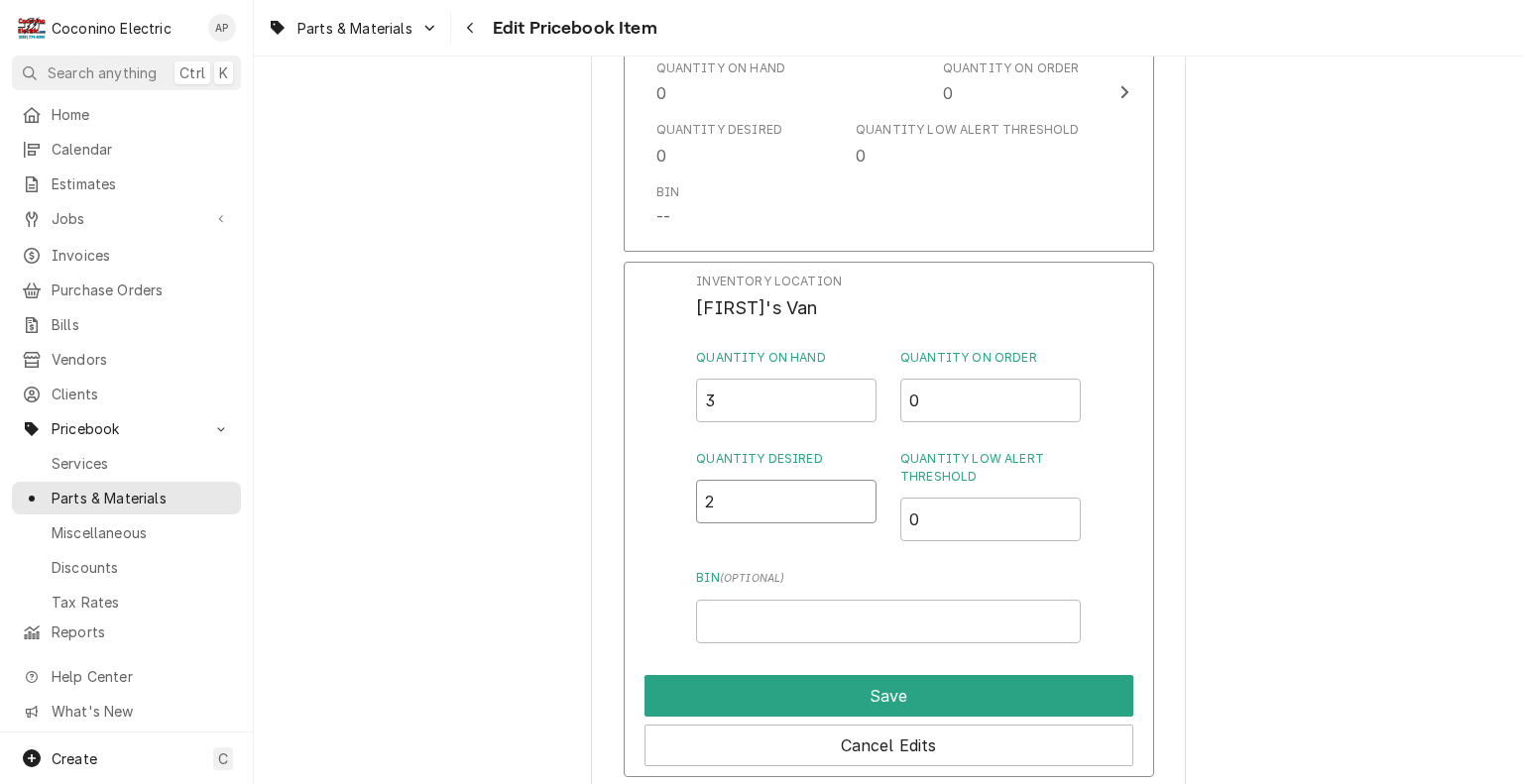 type on "2" 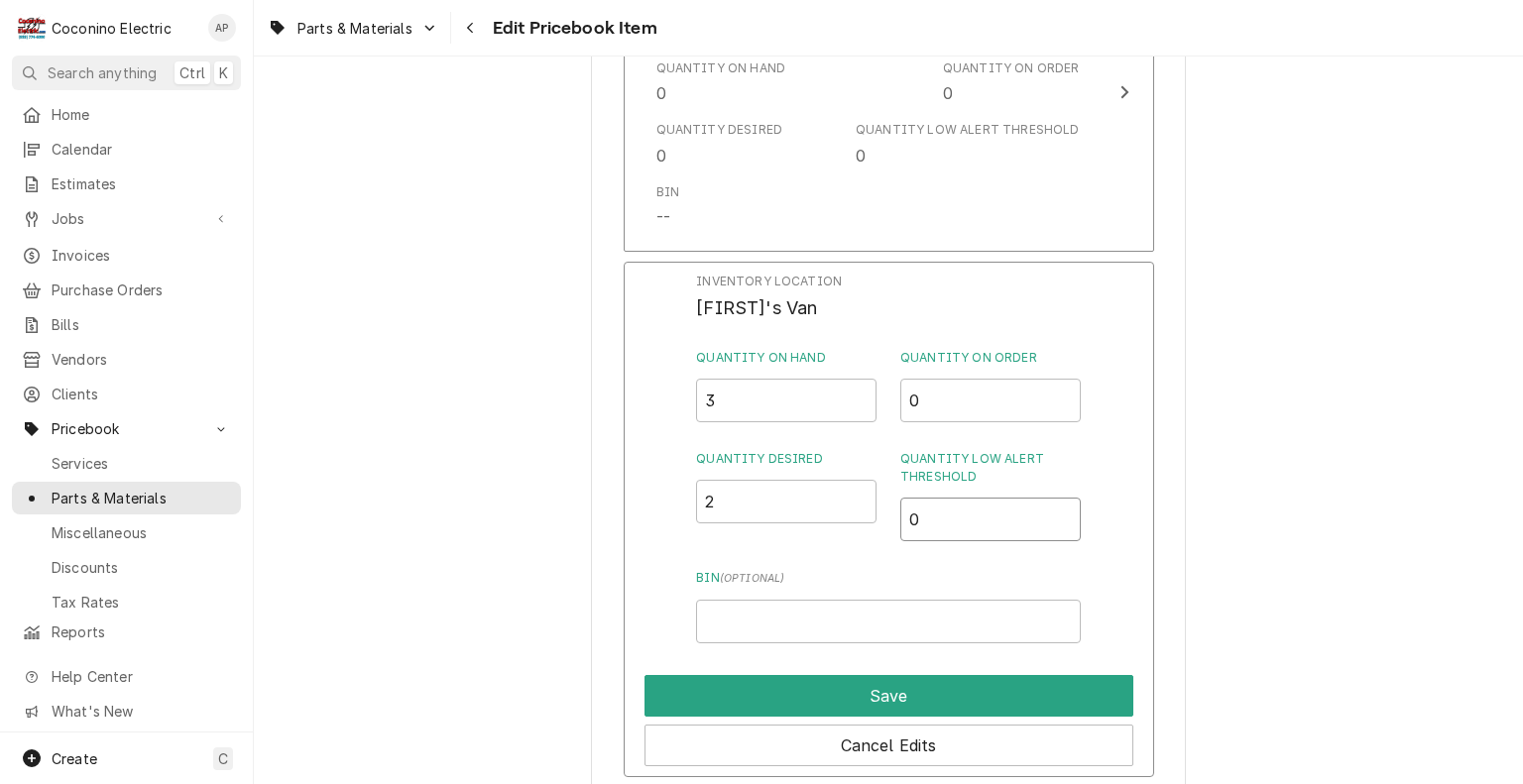 drag, startPoint x: 945, startPoint y: 542, endPoint x: 805, endPoint y: 543, distance: 140.00357 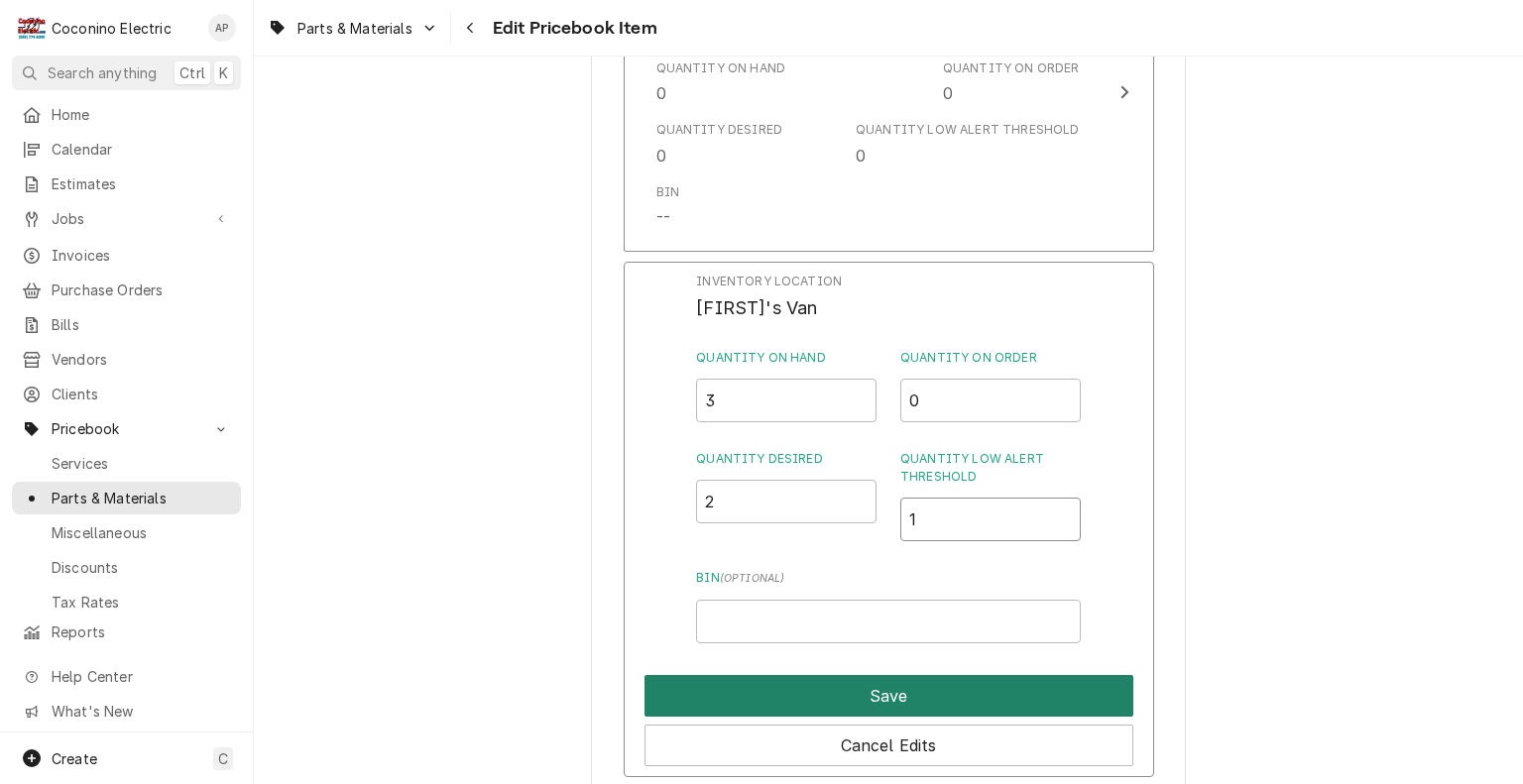 type on "1" 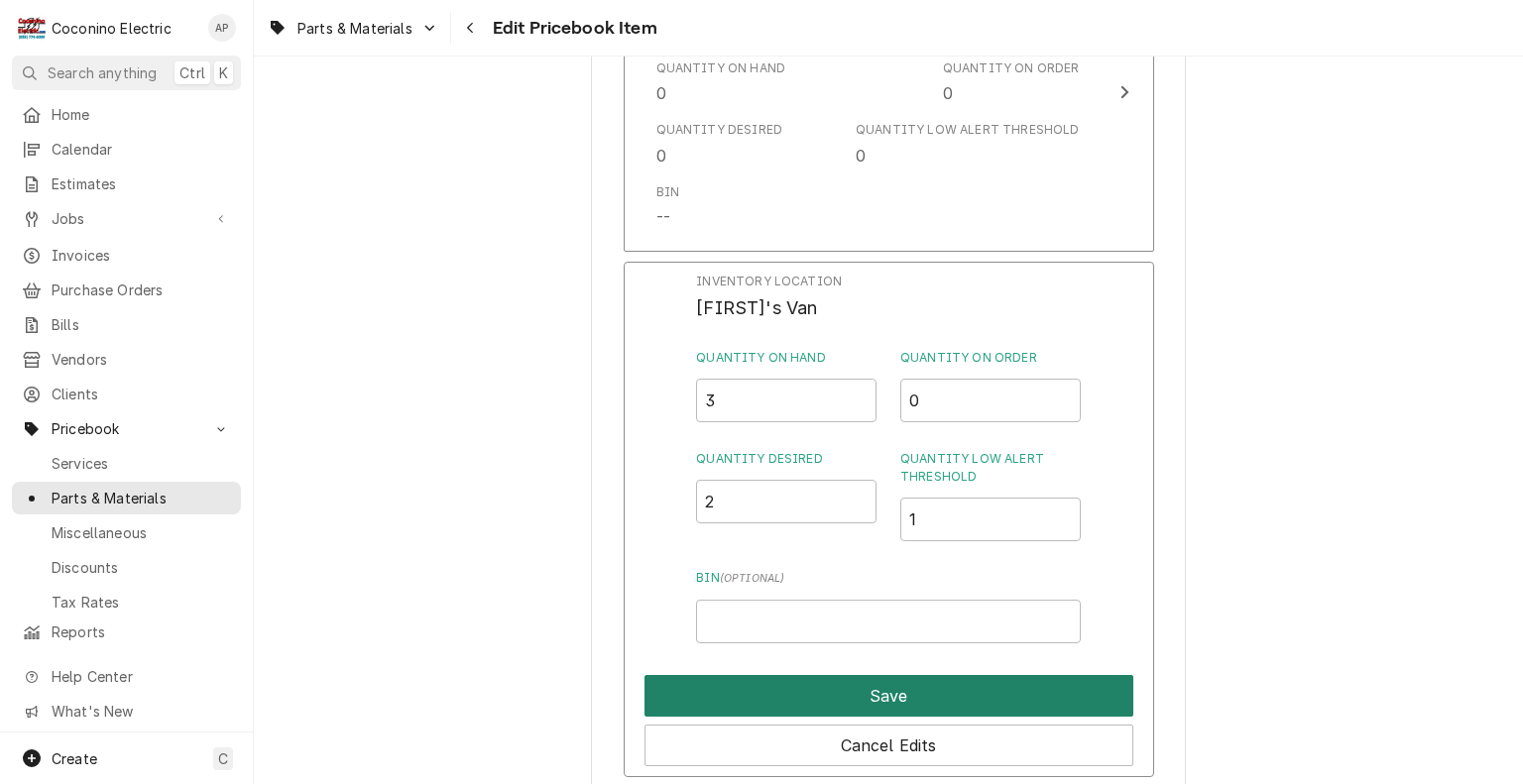 click on "Save" at bounding box center (888, 696) 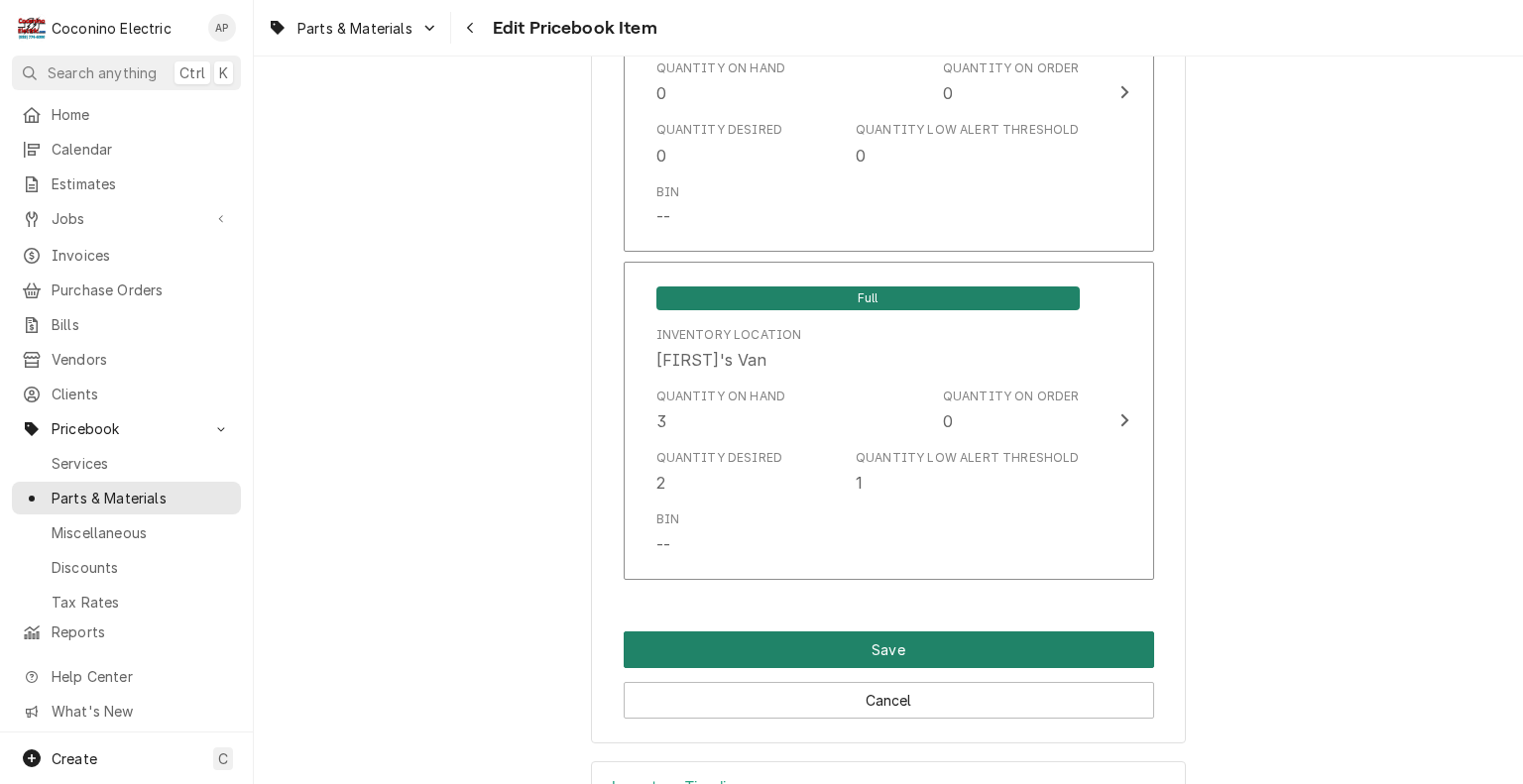 click on "Save" at bounding box center (888, 649) 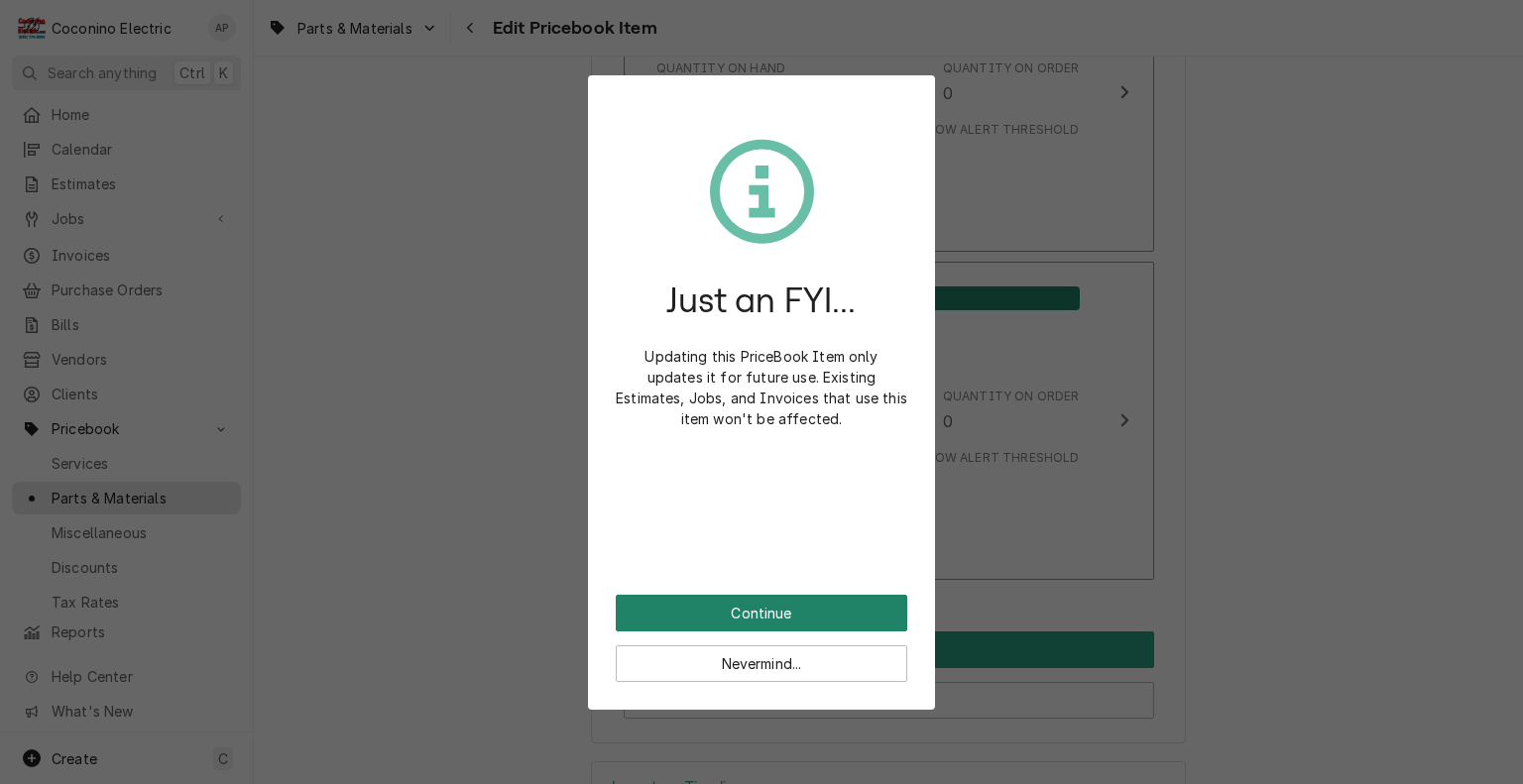 click on "Continue" at bounding box center [762, 613] 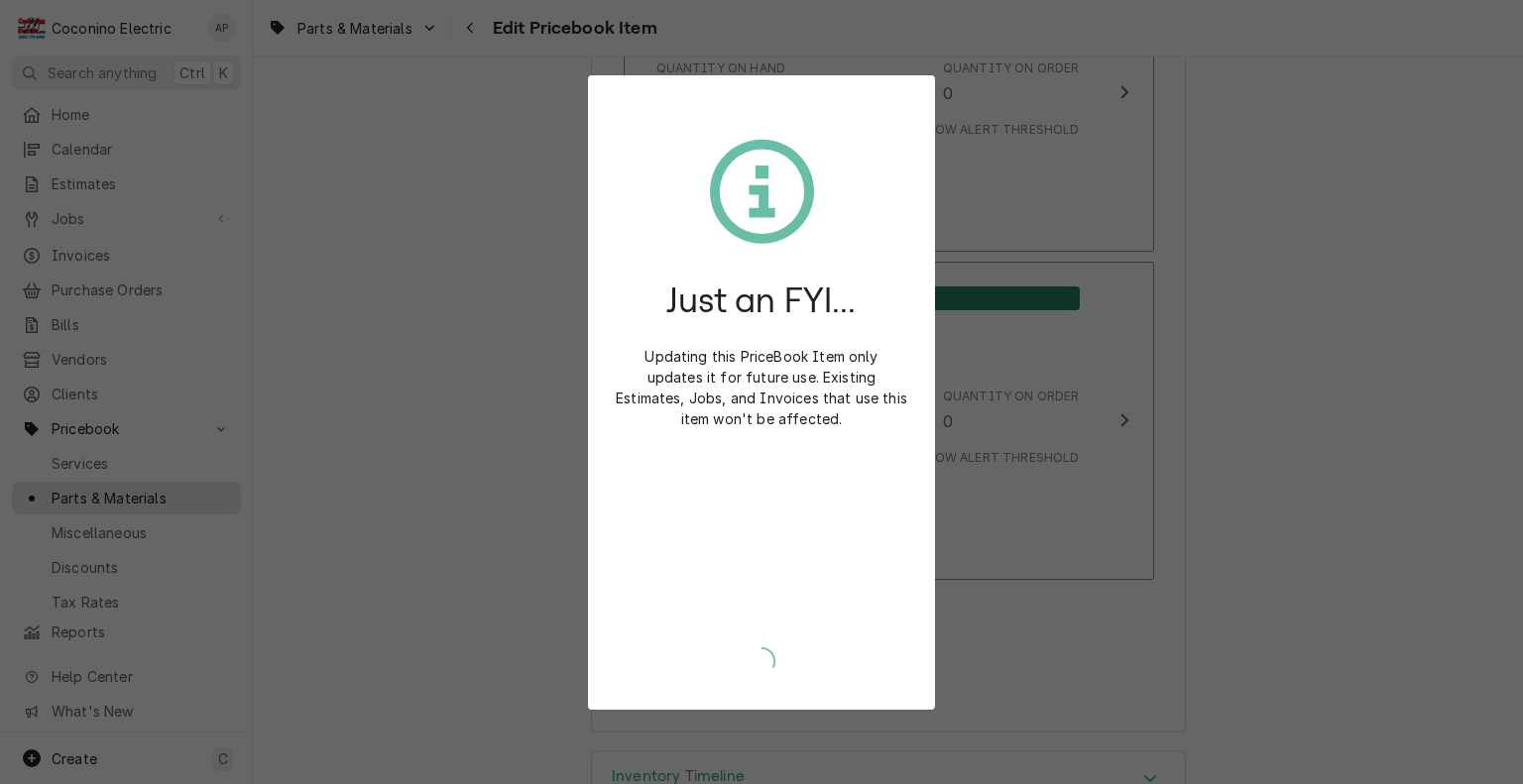 type on "x" 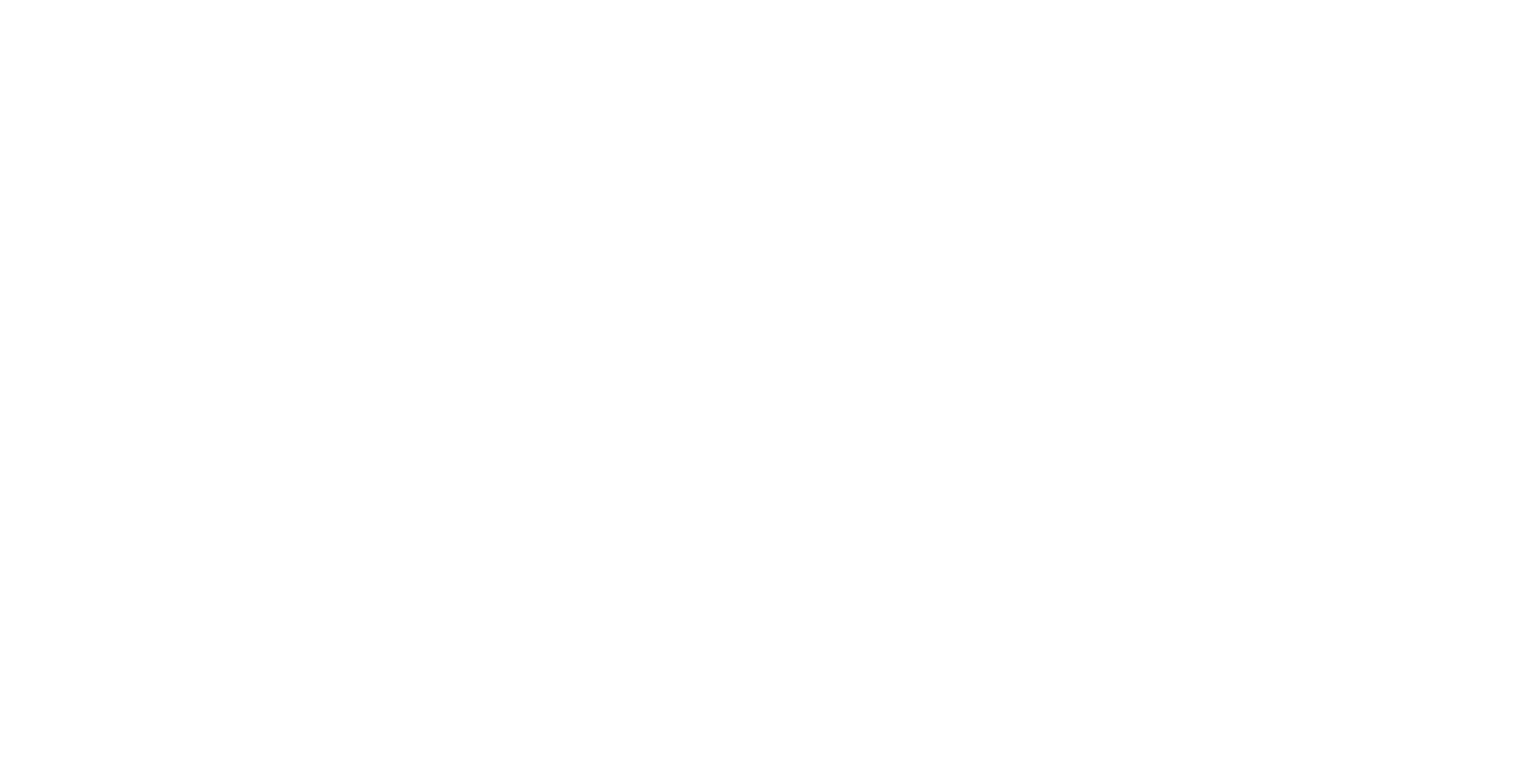 scroll, scrollTop: 0, scrollLeft: 0, axis: both 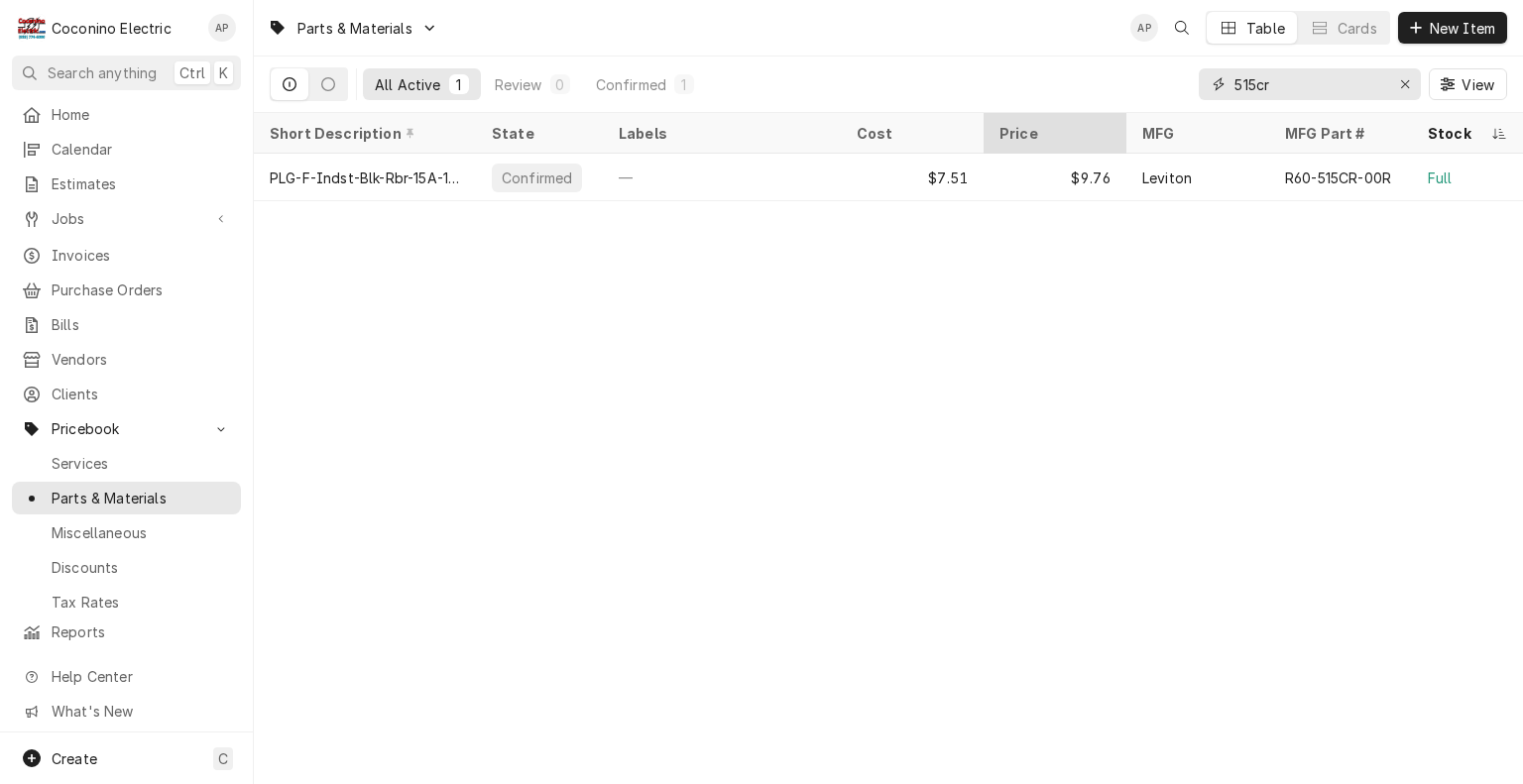drag, startPoint x: 1285, startPoint y: 84, endPoint x: 1119, endPoint y: 120, distance: 169.85876 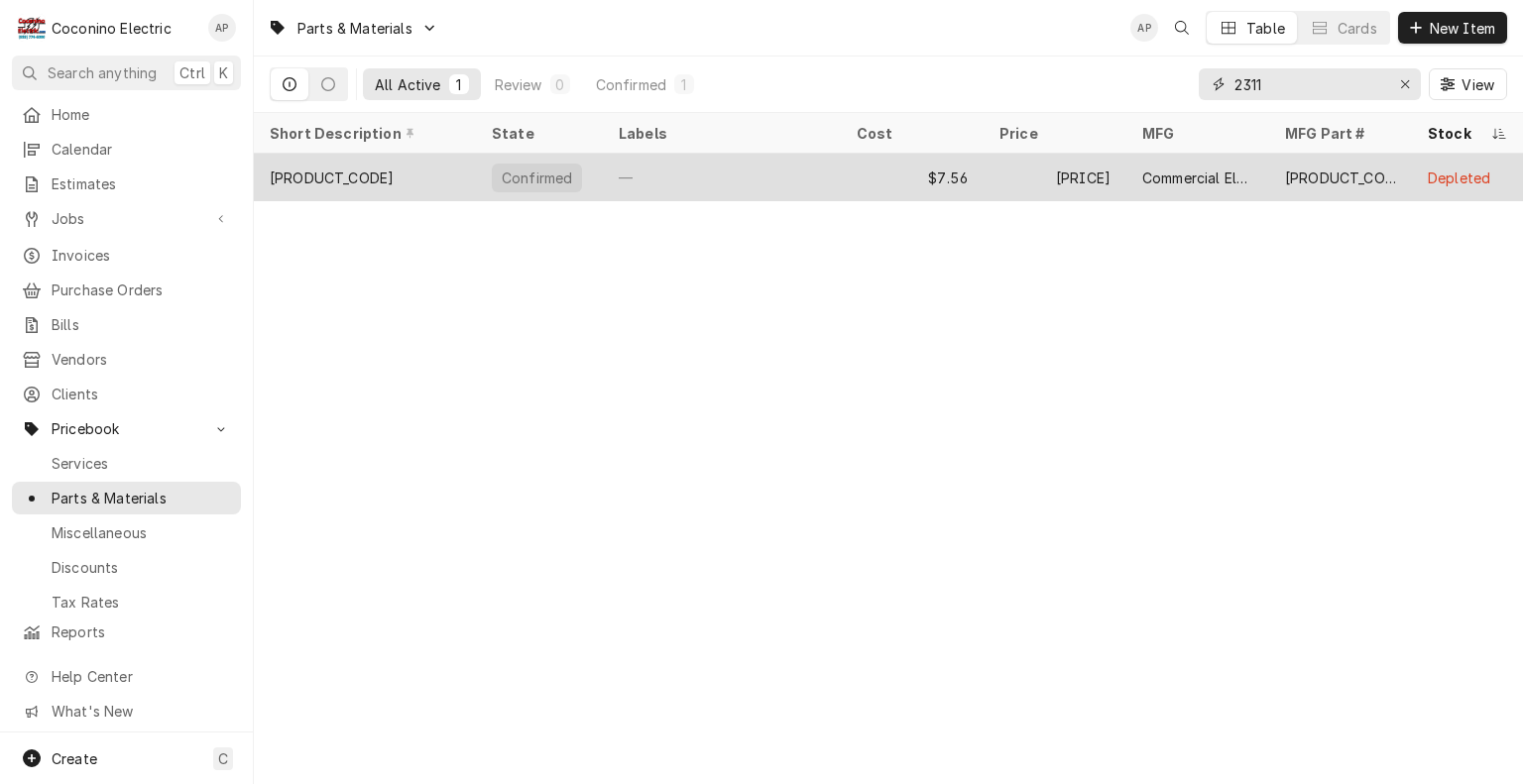 type on "2311" 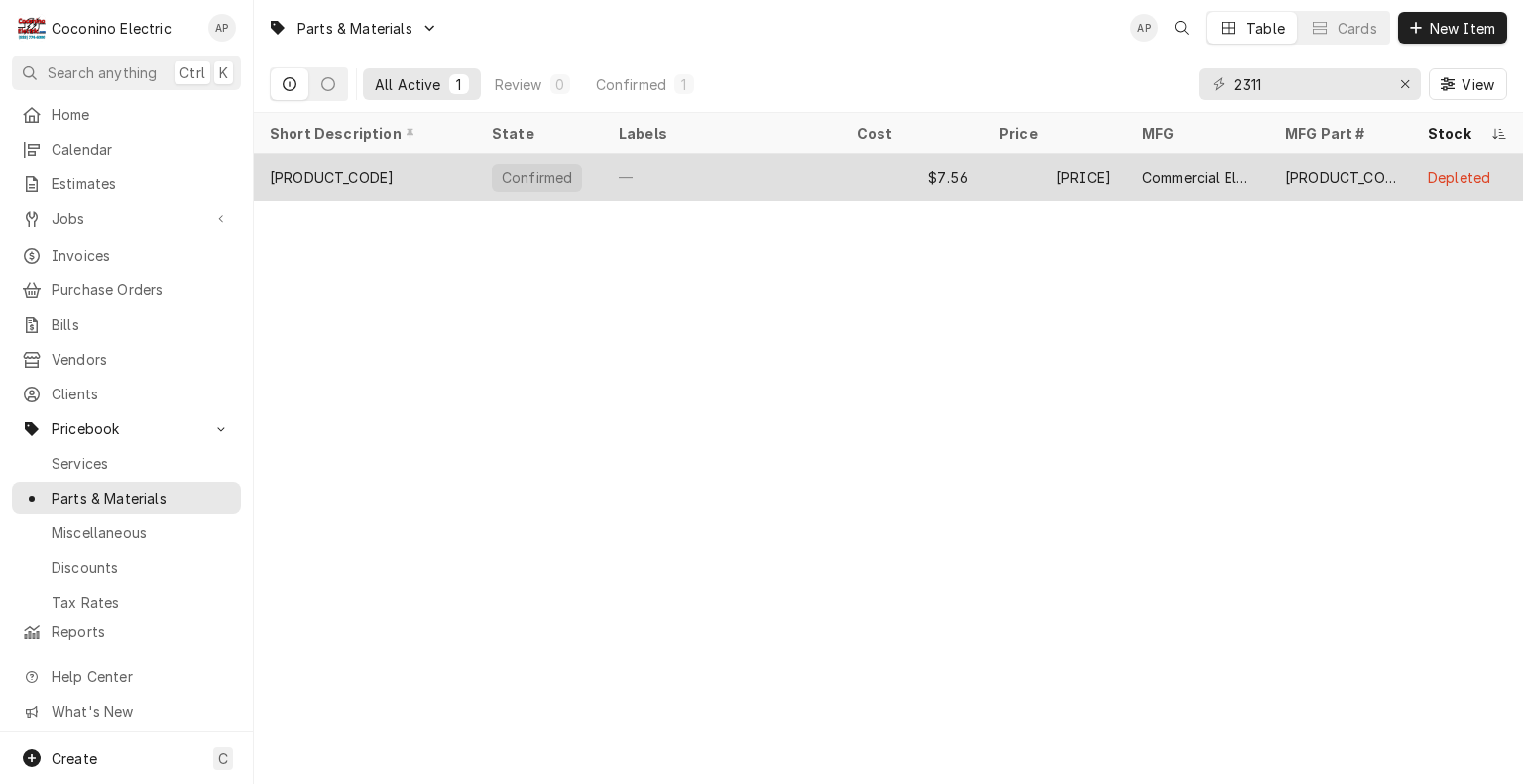 click on "—" at bounding box center [722, 177] 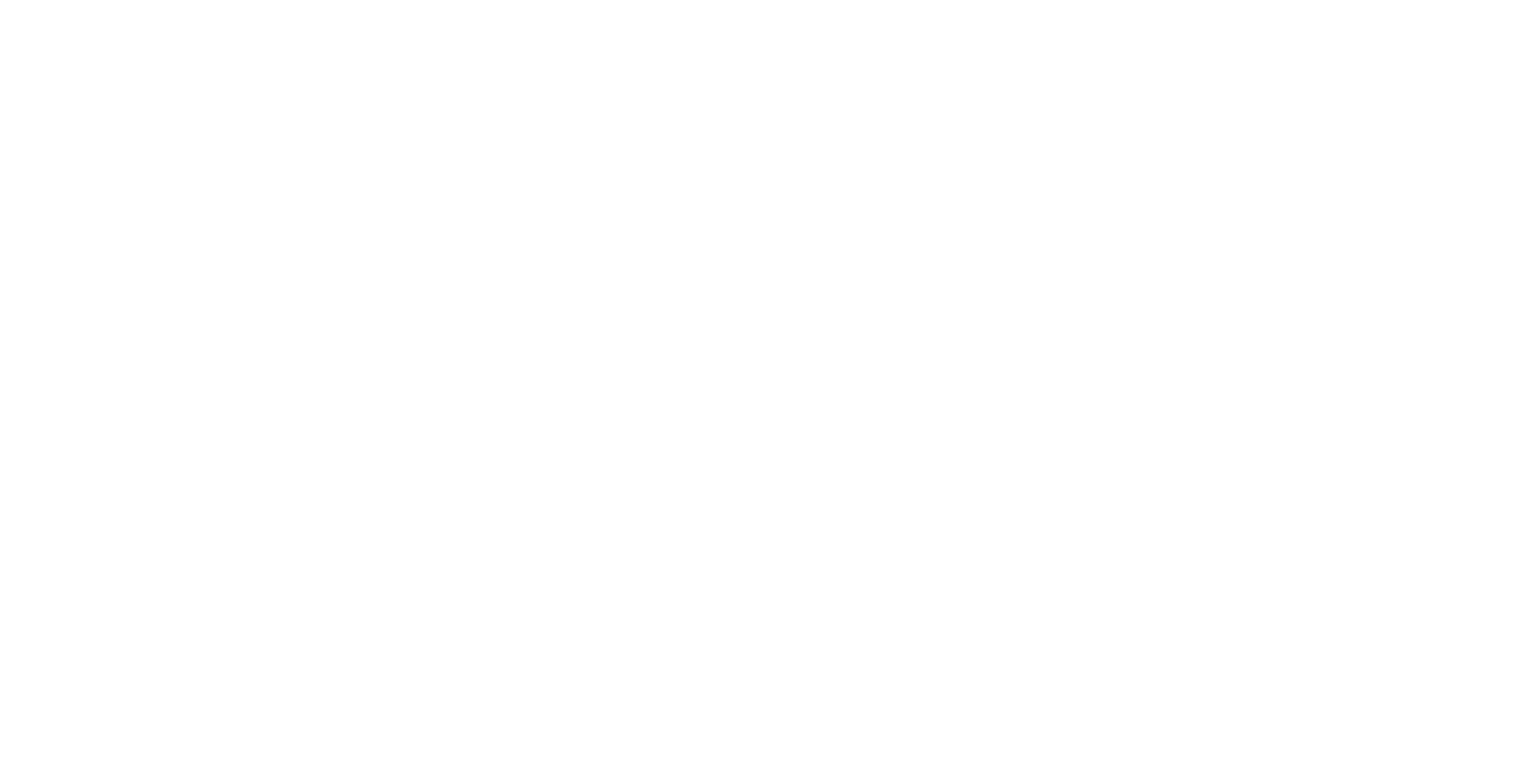 scroll, scrollTop: 0, scrollLeft: 0, axis: both 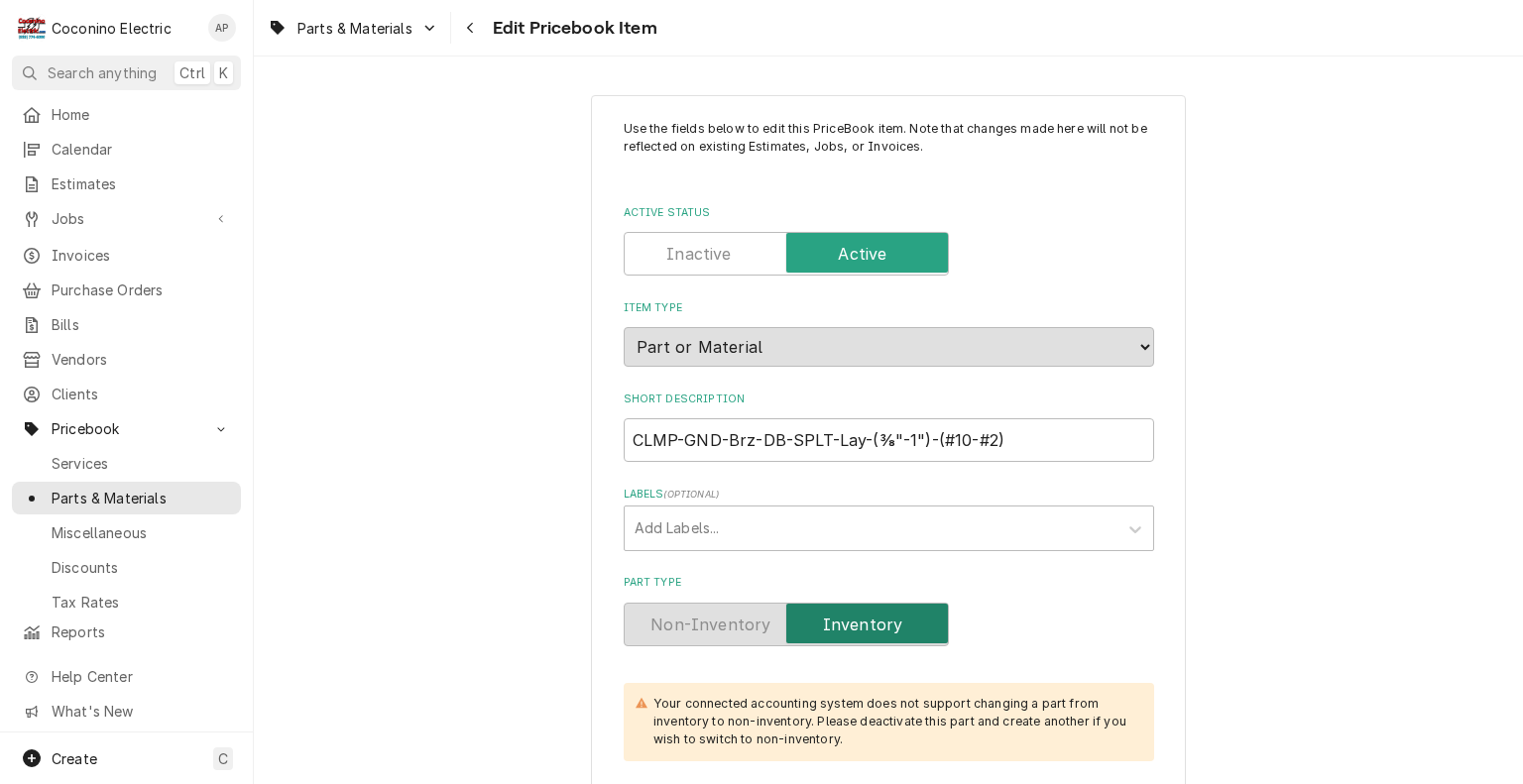type on "x" 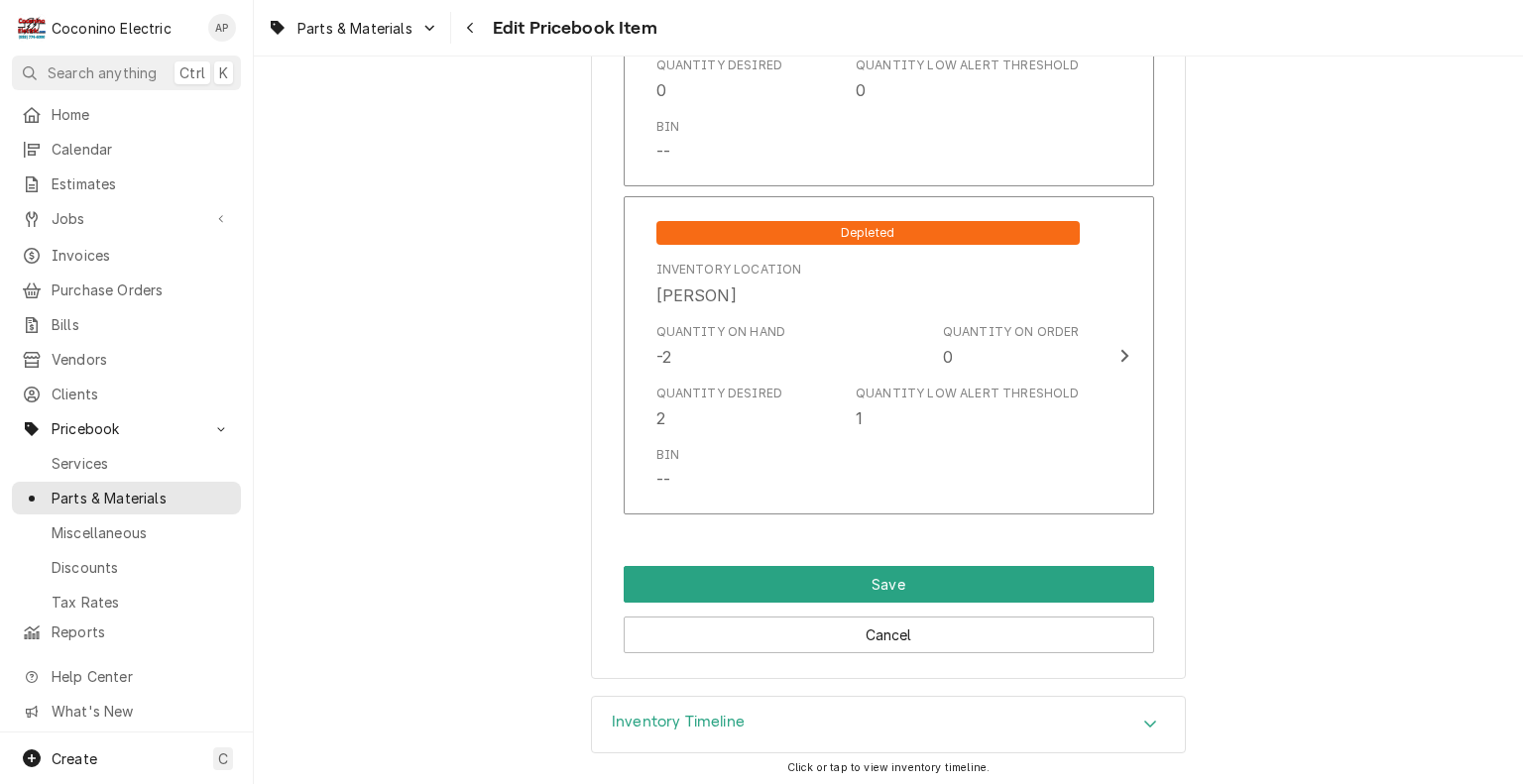scroll, scrollTop: 1914, scrollLeft: 0, axis: vertical 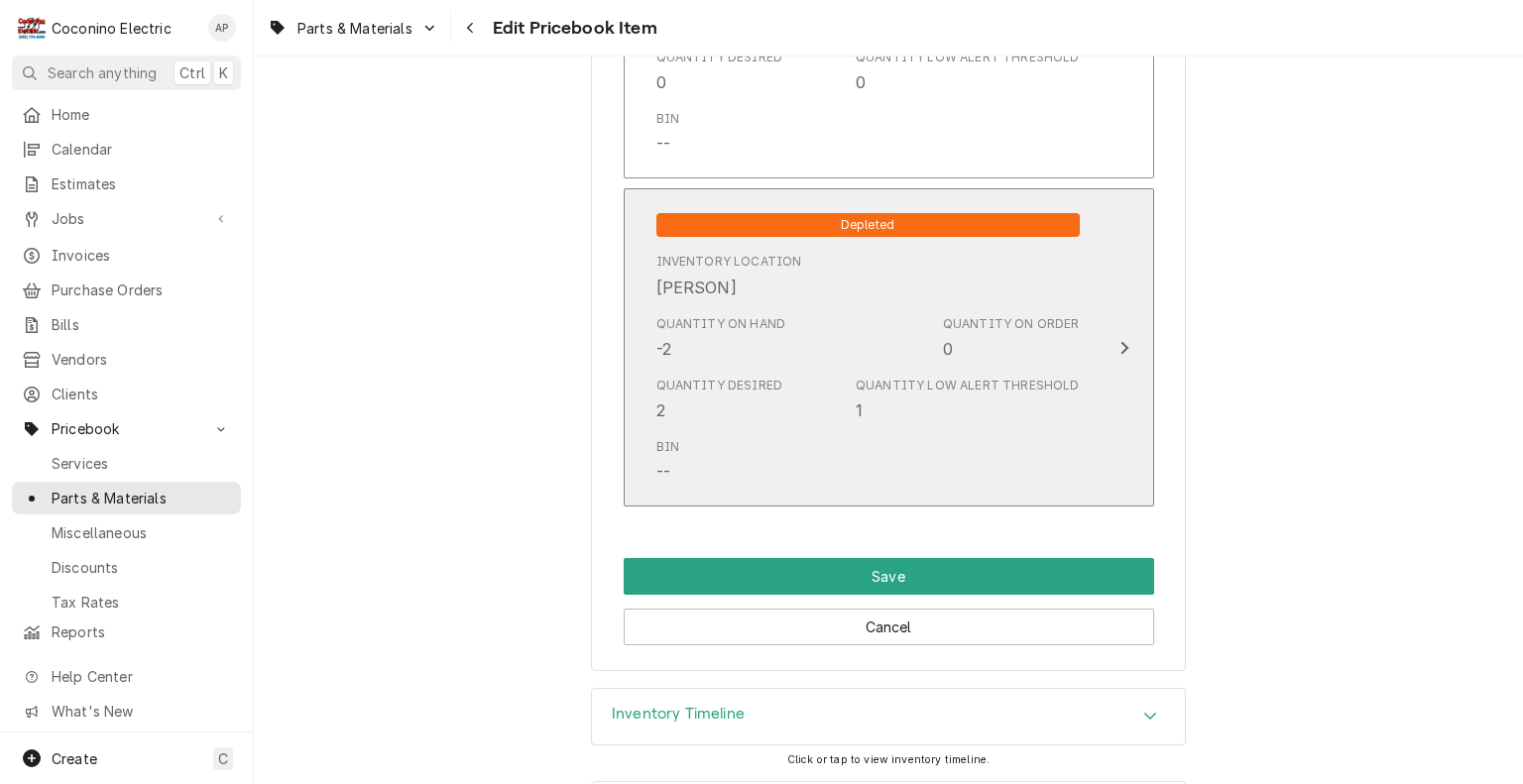 click on "Quantity on Order 0" at bounding box center [1011, 338] 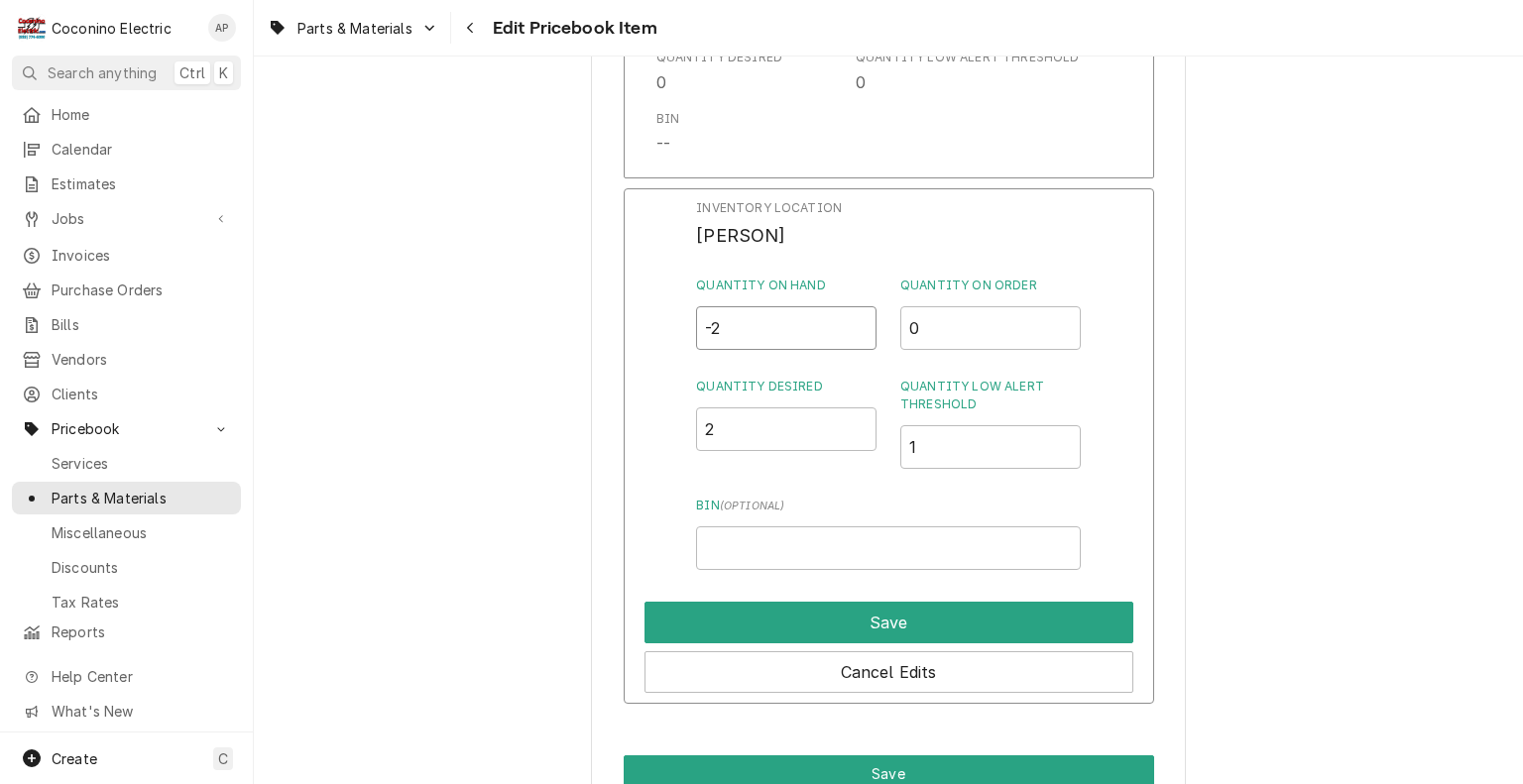 click on "-2" at bounding box center [786, 328] 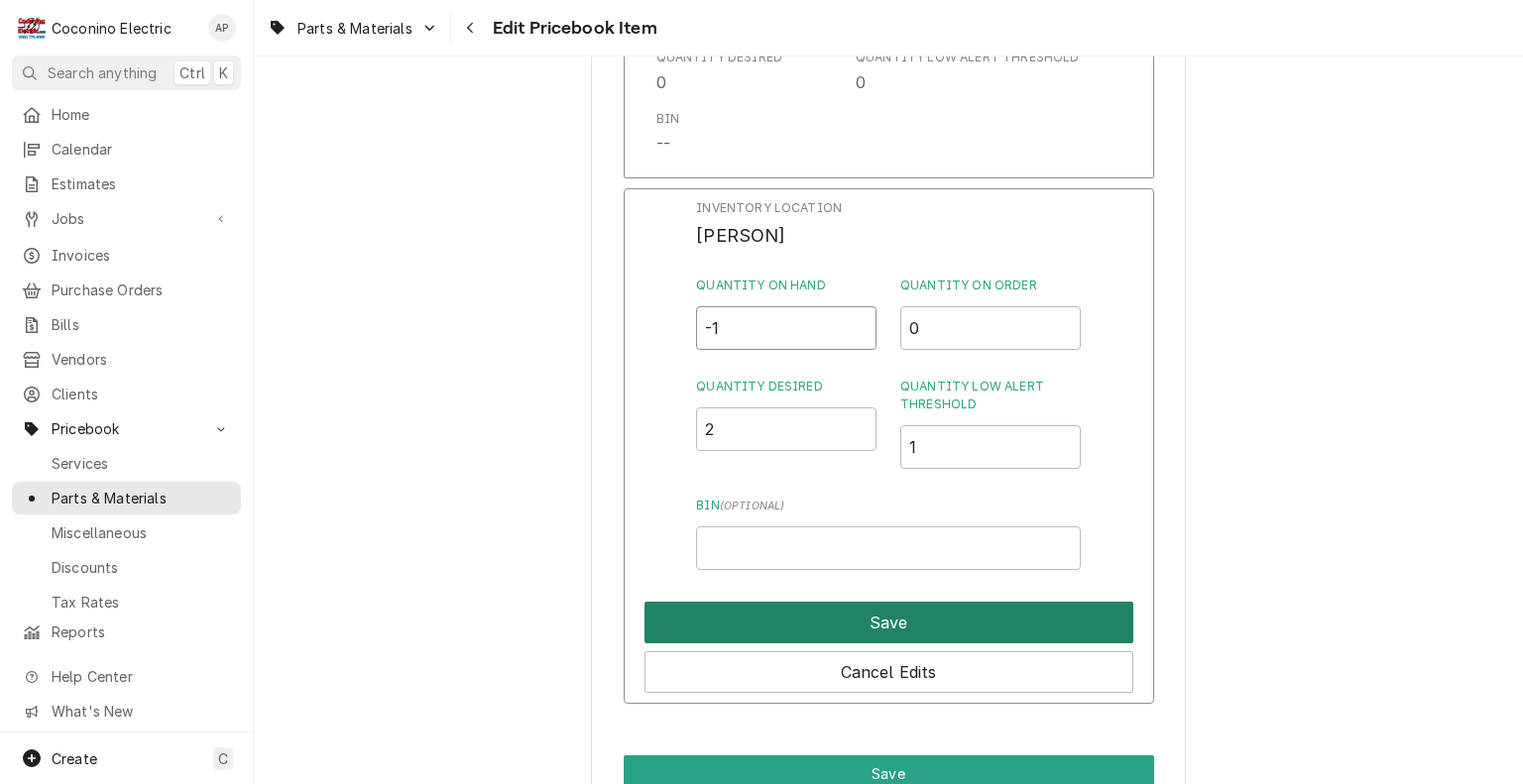type on "-1" 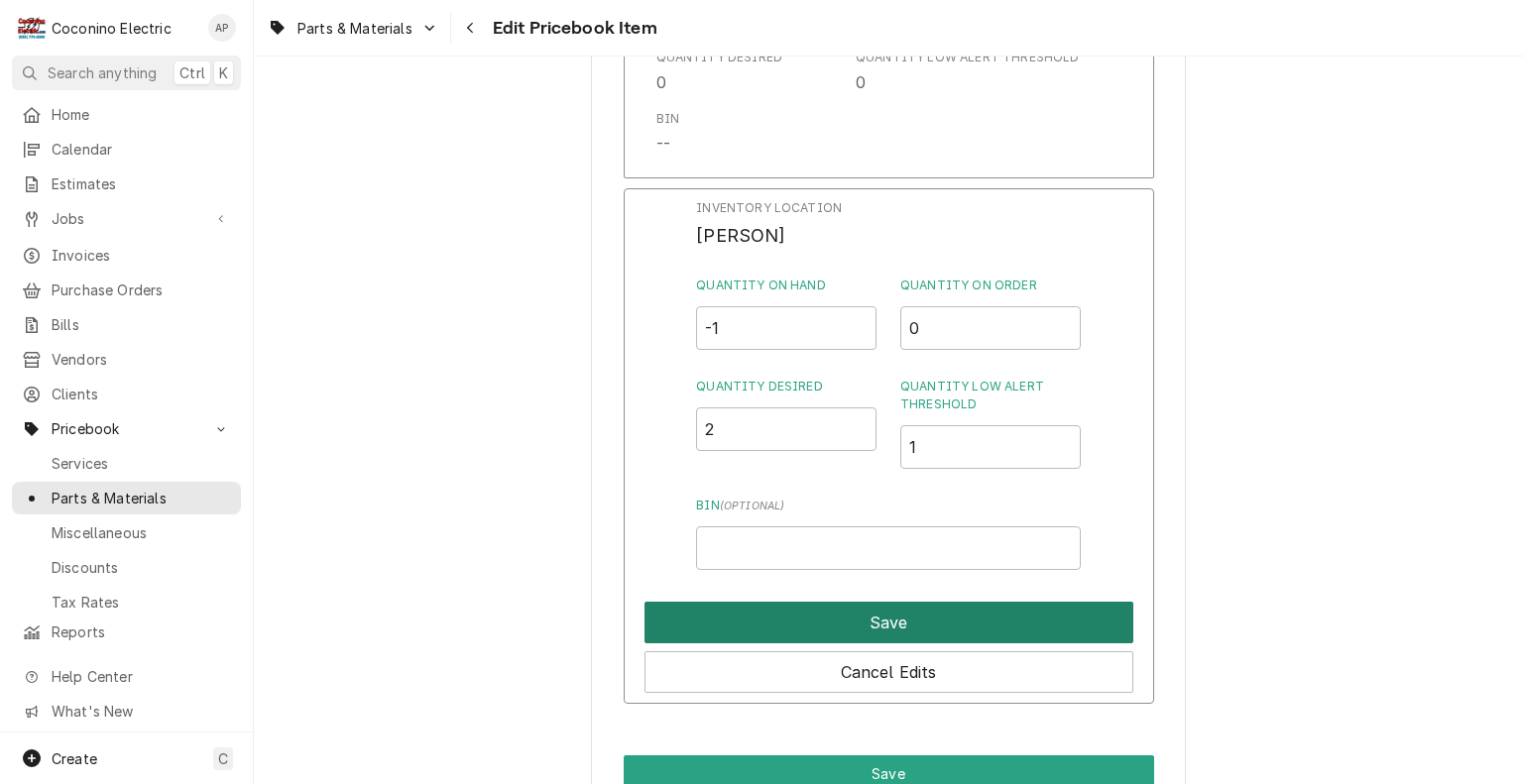 click on "Save" at bounding box center (888, 622) 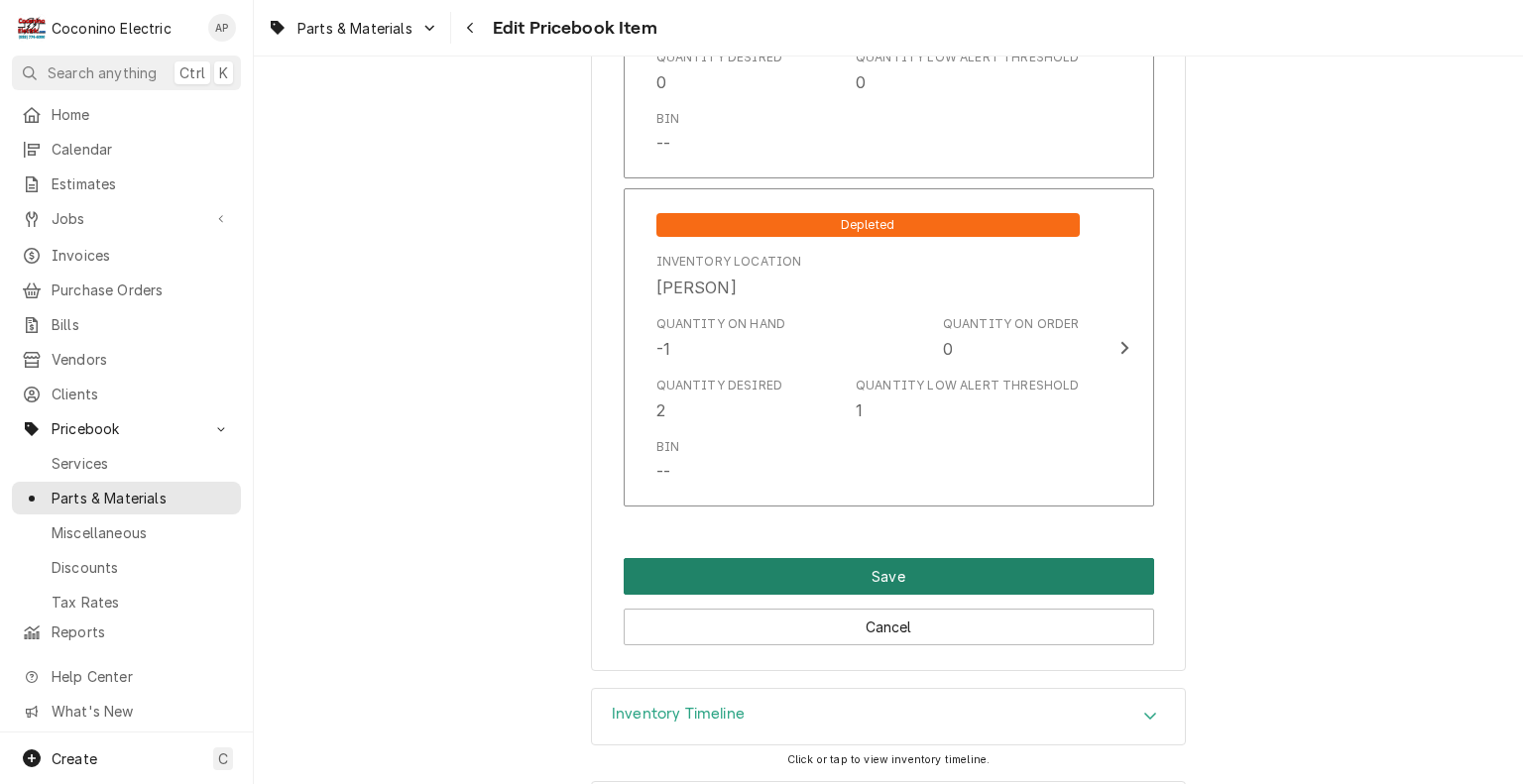 click on "Save" at bounding box center [888, 576] 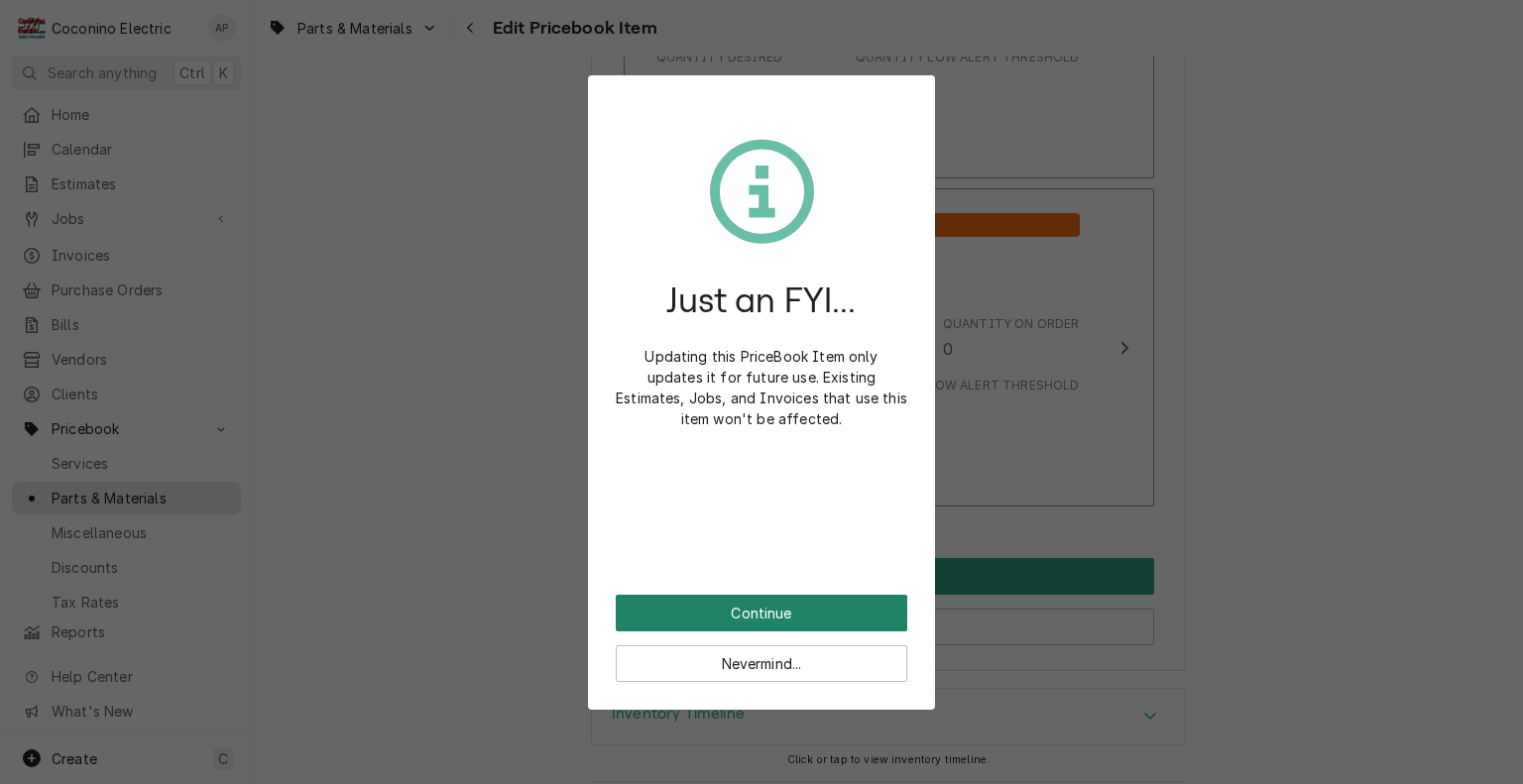 click on "Continue" at bounding box center (762, 613) 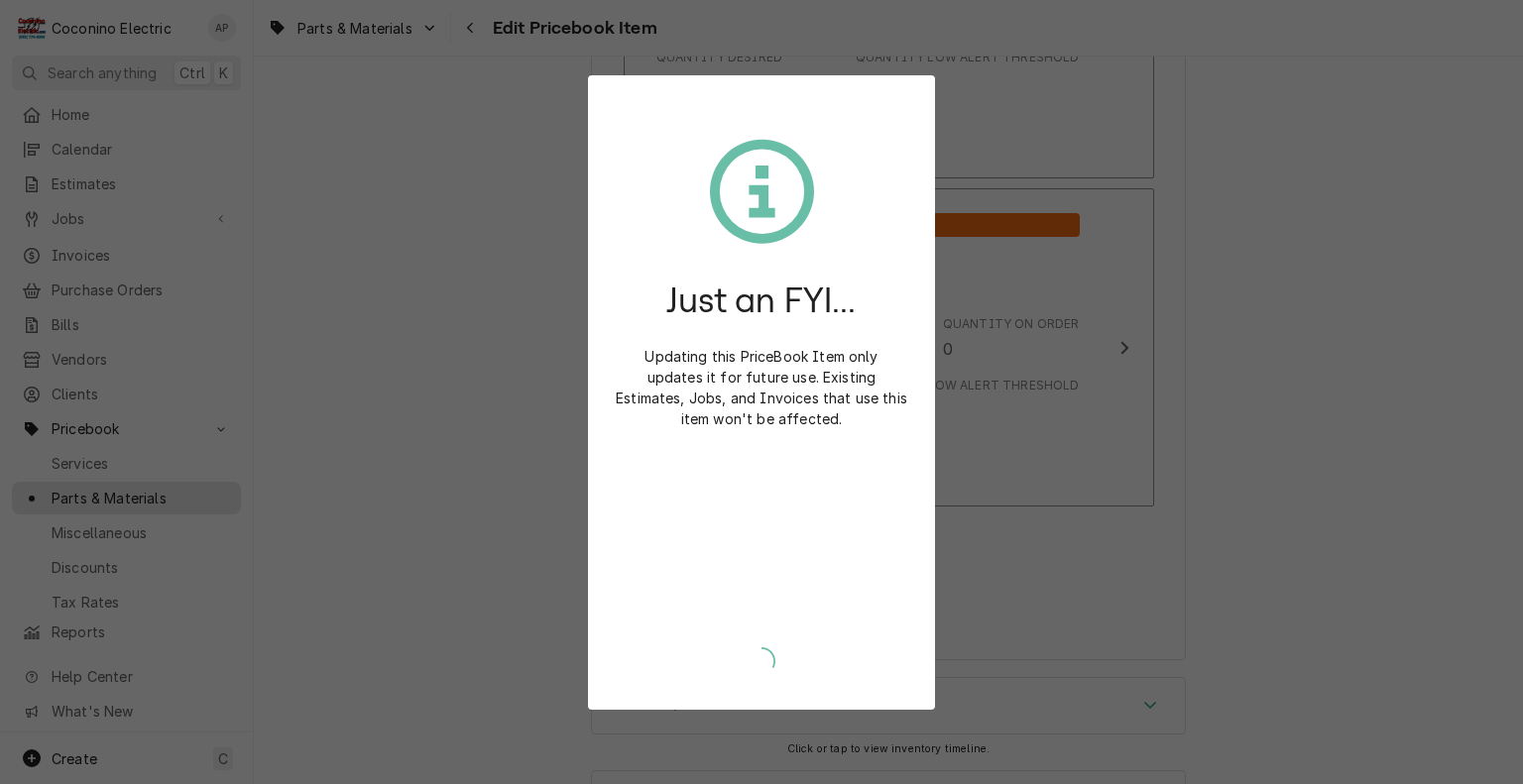 type on "x" 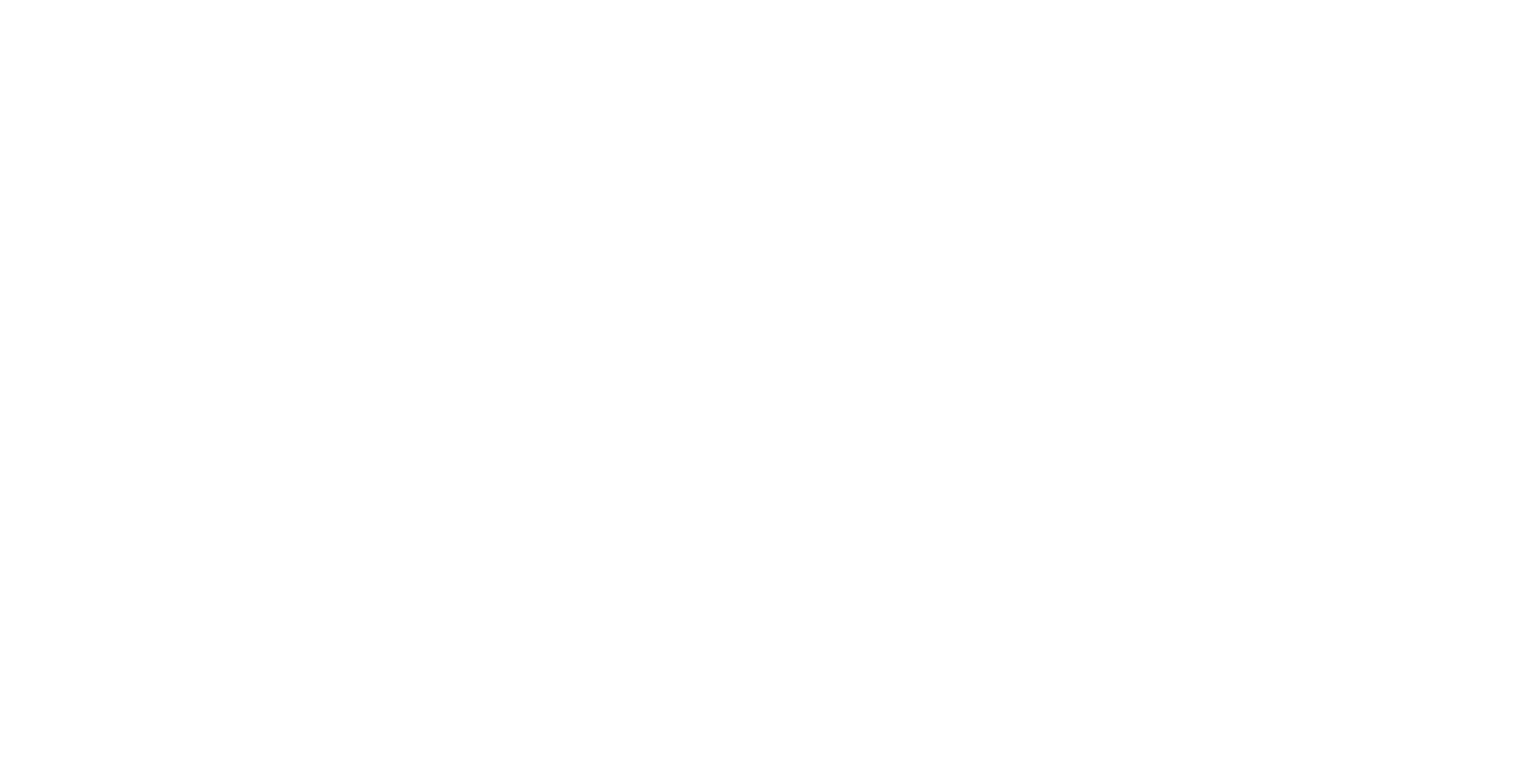 scroll, scrollTop: 0, scrollLeft: 0, axis: both 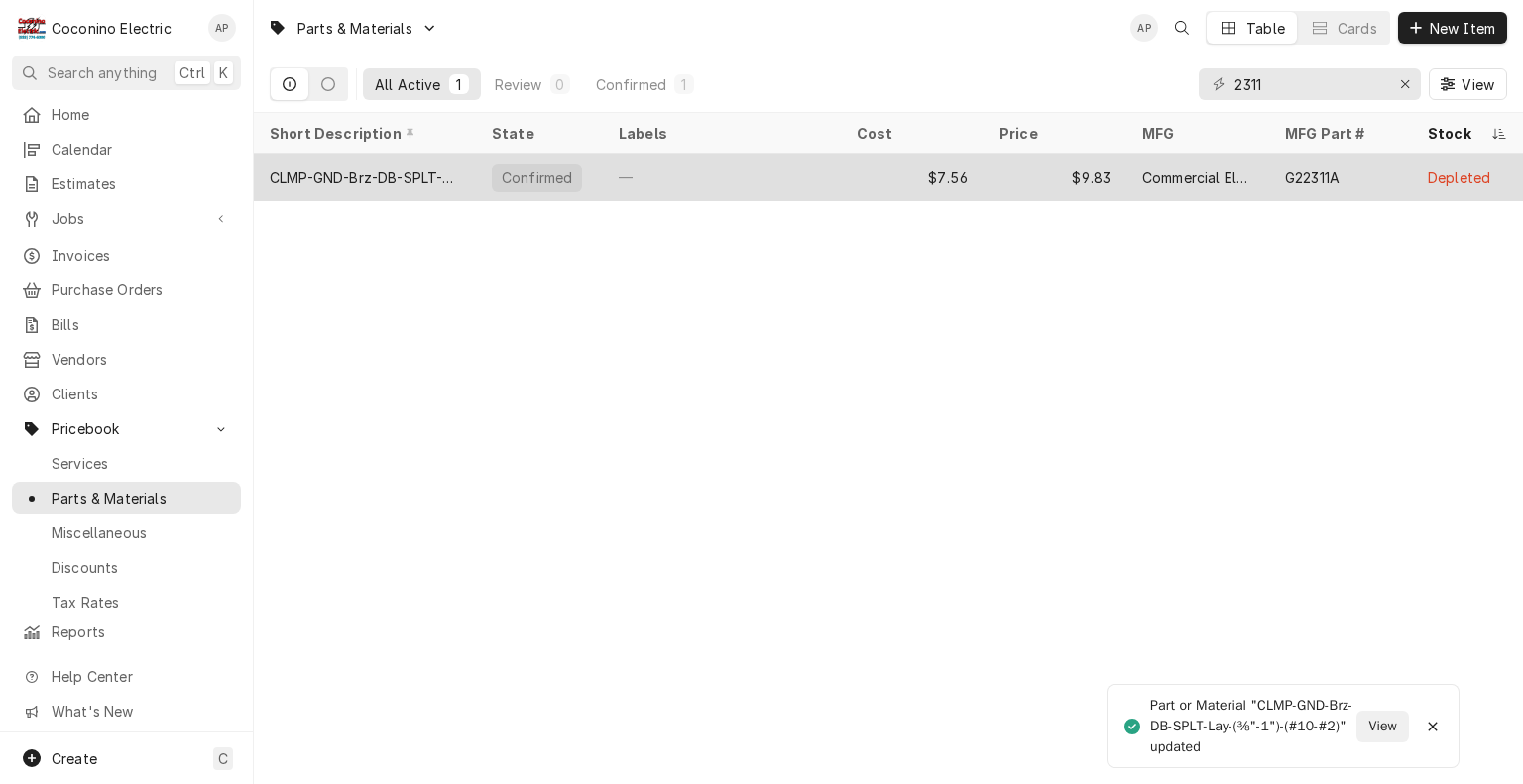 click on "—" at bounding box center [722, 177] 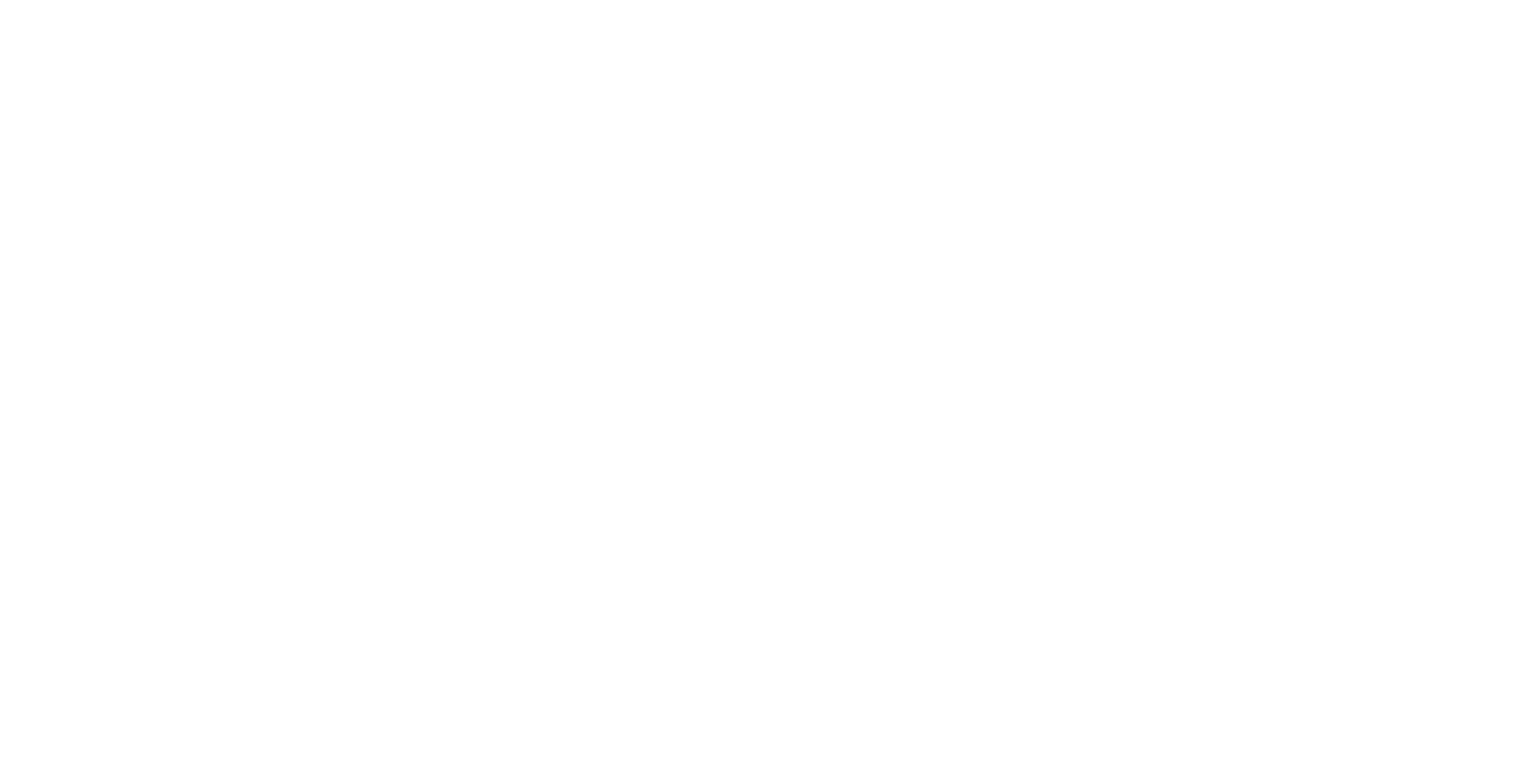 scroll, scrollTop: 0, scrollLeft: 0, axis: both 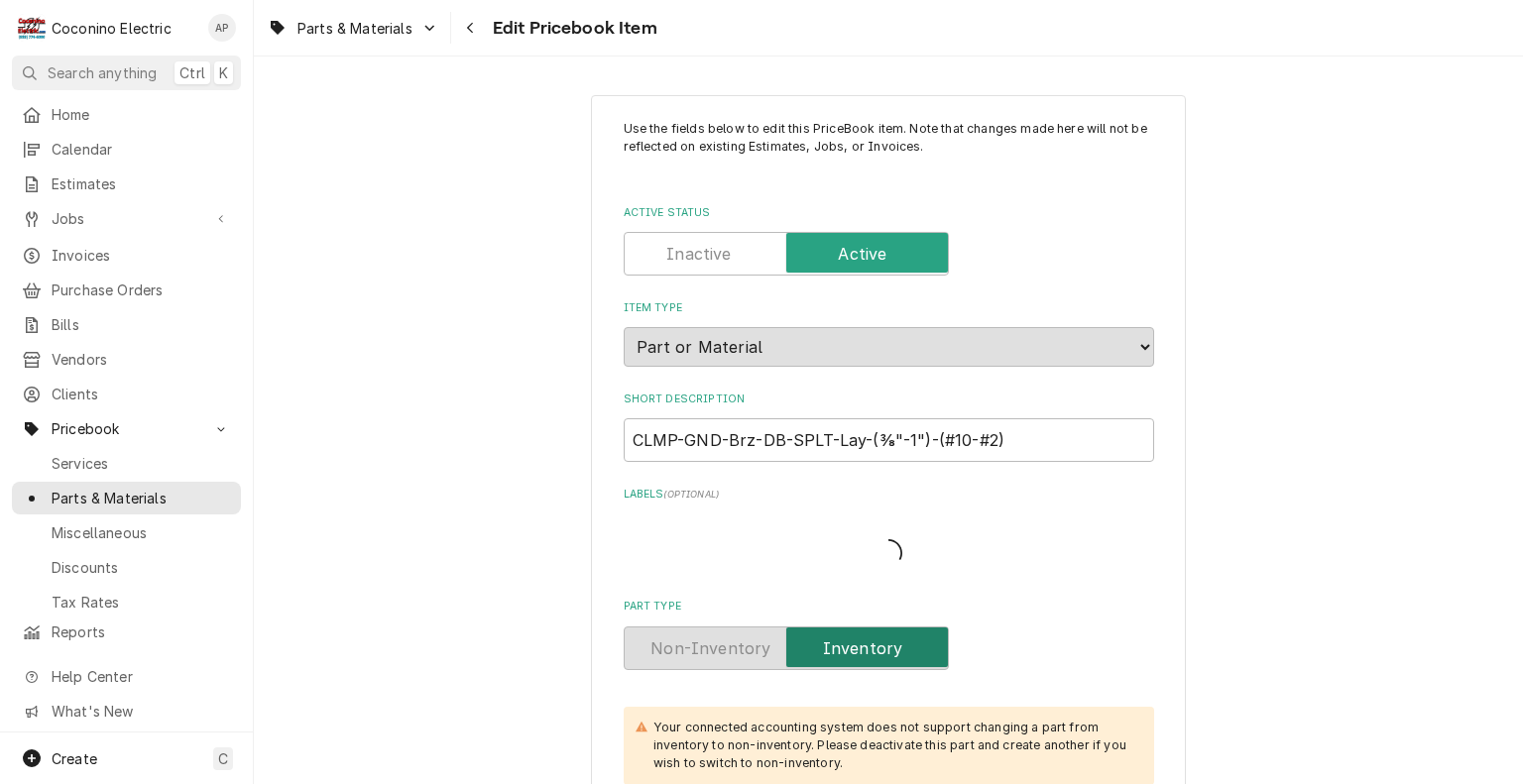 type on "x" 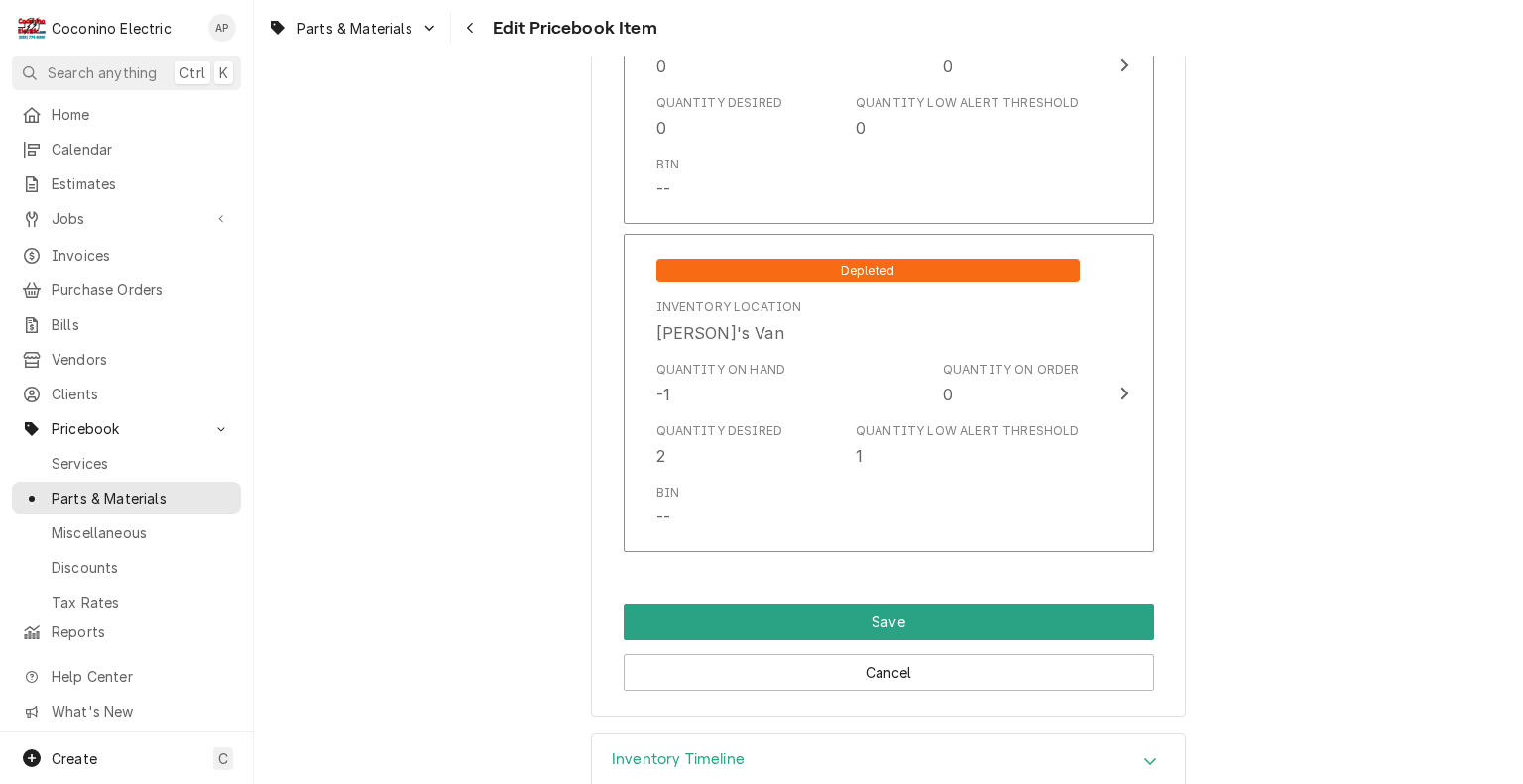 scroll, scrollTop: 1858, scrollLeft: 0, axis: vertical 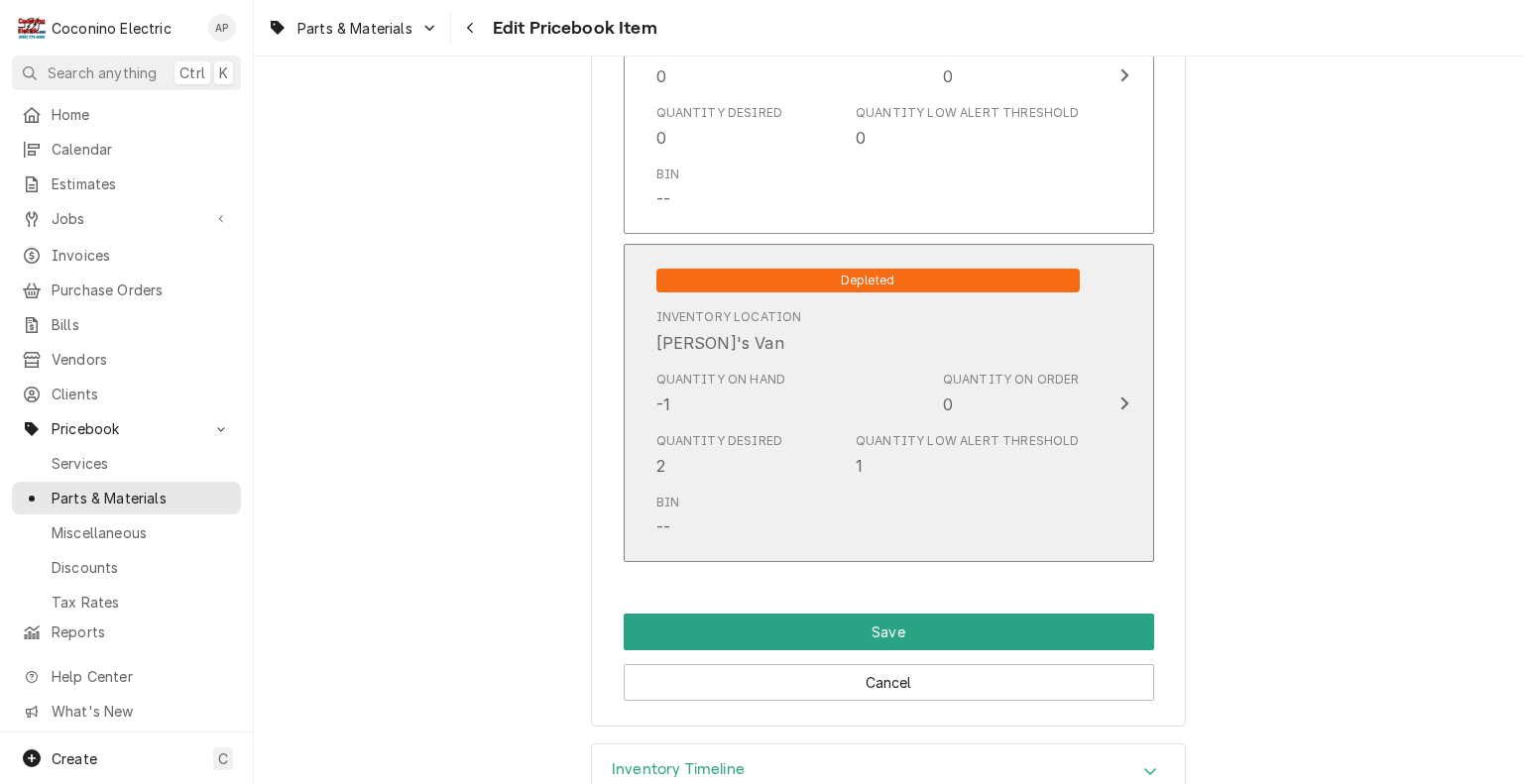 click on "Quantity on Hand -1 Quantity on Order 0" at bounding box center [868, 393] 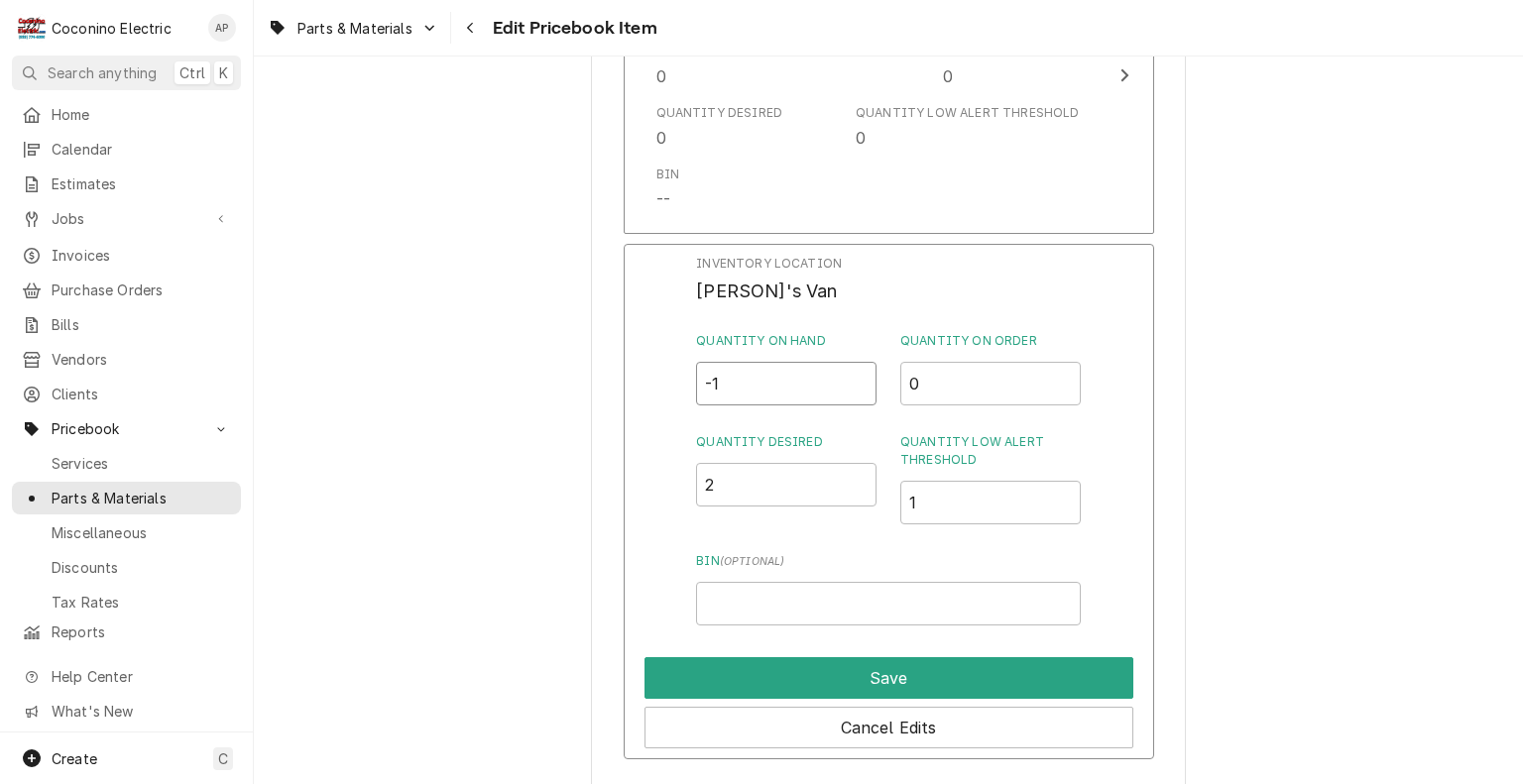drag, startPoint x: 739, startPoint y: 390, endPoint x: 472, endPoint y: 370, distance: 267.74802 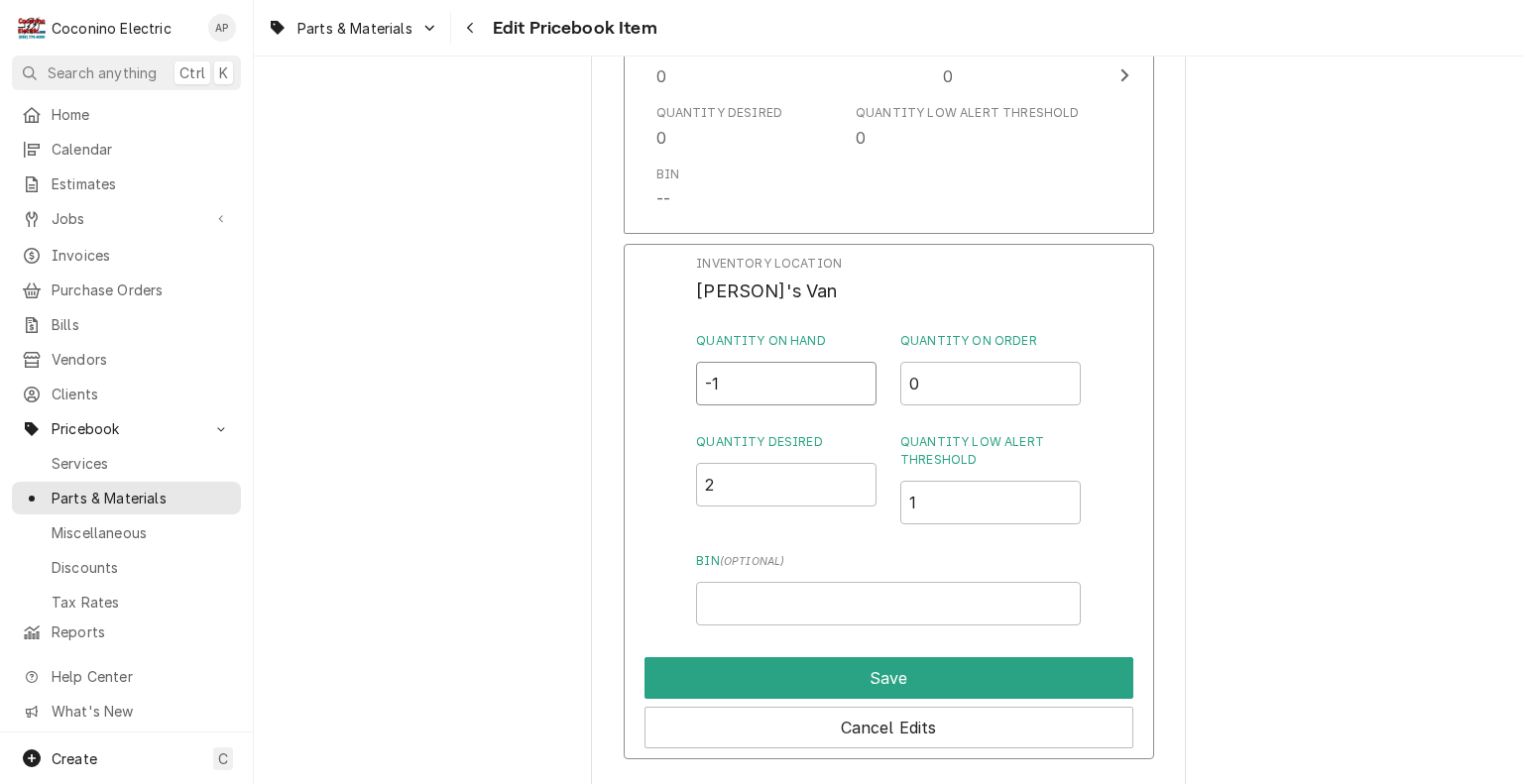 click on "Use the fields below to edit this PriceBook item. Note that changes made here will not be reflected on existing Estimates, Jobs, or Invoices. Active Status Item Type Choose PriceBook item type... Service Charge Part or Material Miscellaneous Charge Discount Tax Short Description CLMP-GND-Brz-DB-SPLT-Lay-(⅜"-1")-(#10-#2) Labels  ( optional ) Add Labels... Part Type Your connected accounting system does not support changing a part from inventory to non-inventory. Please deactivate this part and create another if you wish to switch to non-inventory. Unit Cost  ( optional ) $ 7.56 Default Unit Price $ 9.83 Tax Manufacturer  ( optional ) Commercial Electric Manufacturer Part #  ( optional ) G22311A Detailed Summary Template  ( optional ) Bronze Grounding Split Clamp / Lay-In / 3/8" to 1" Pipe / #10-#2 AWG Ground / Direct Burial Internal Notes  ( optional ) Vendor Part Information Preferred Vendor Vendor Home Depot Vendor Cost $7.56 Vendor Part # 310741854 Add Vendor Cost Inventory Levels Full Inventory Location" at bounding box center [888, -420] 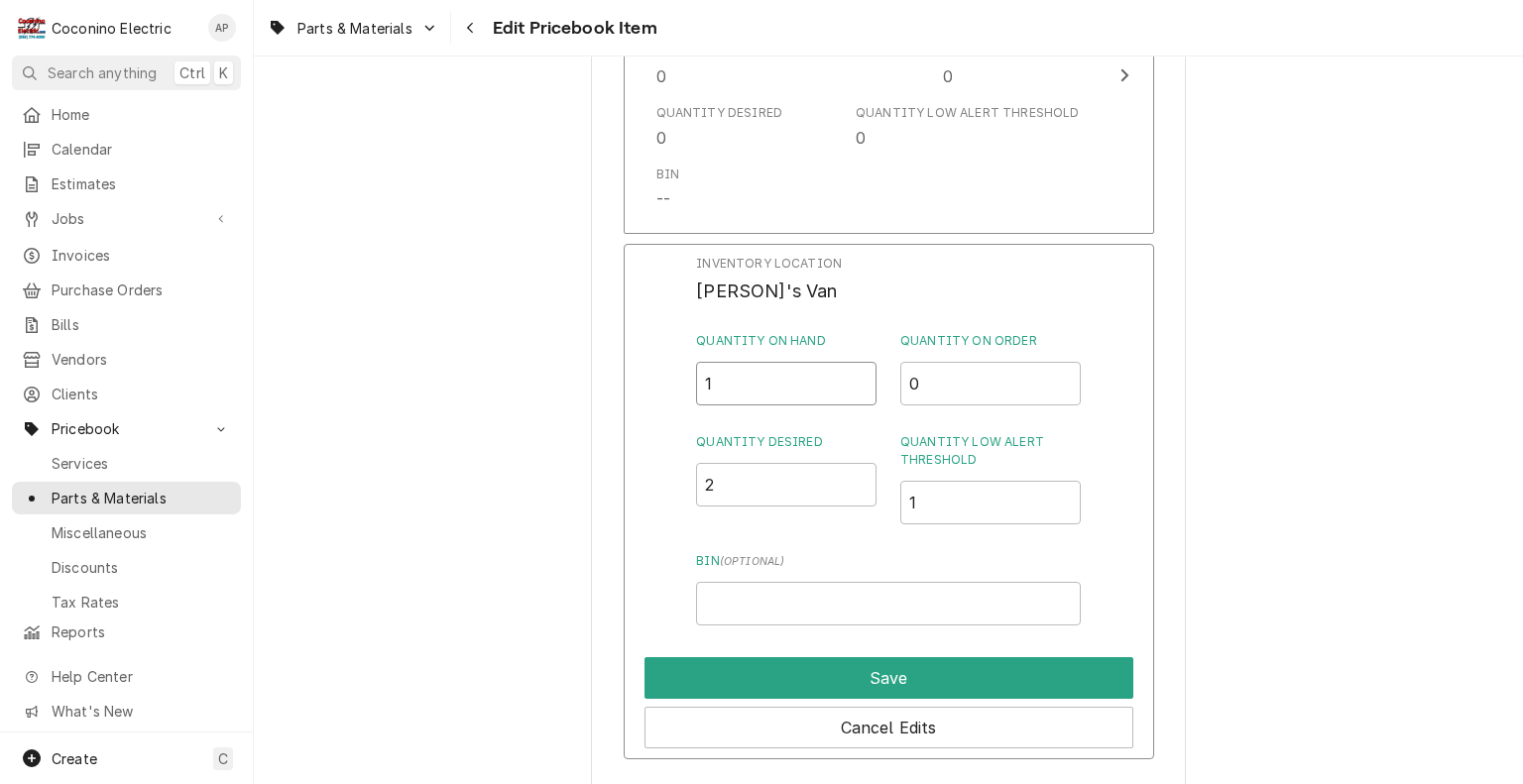 type on "1" 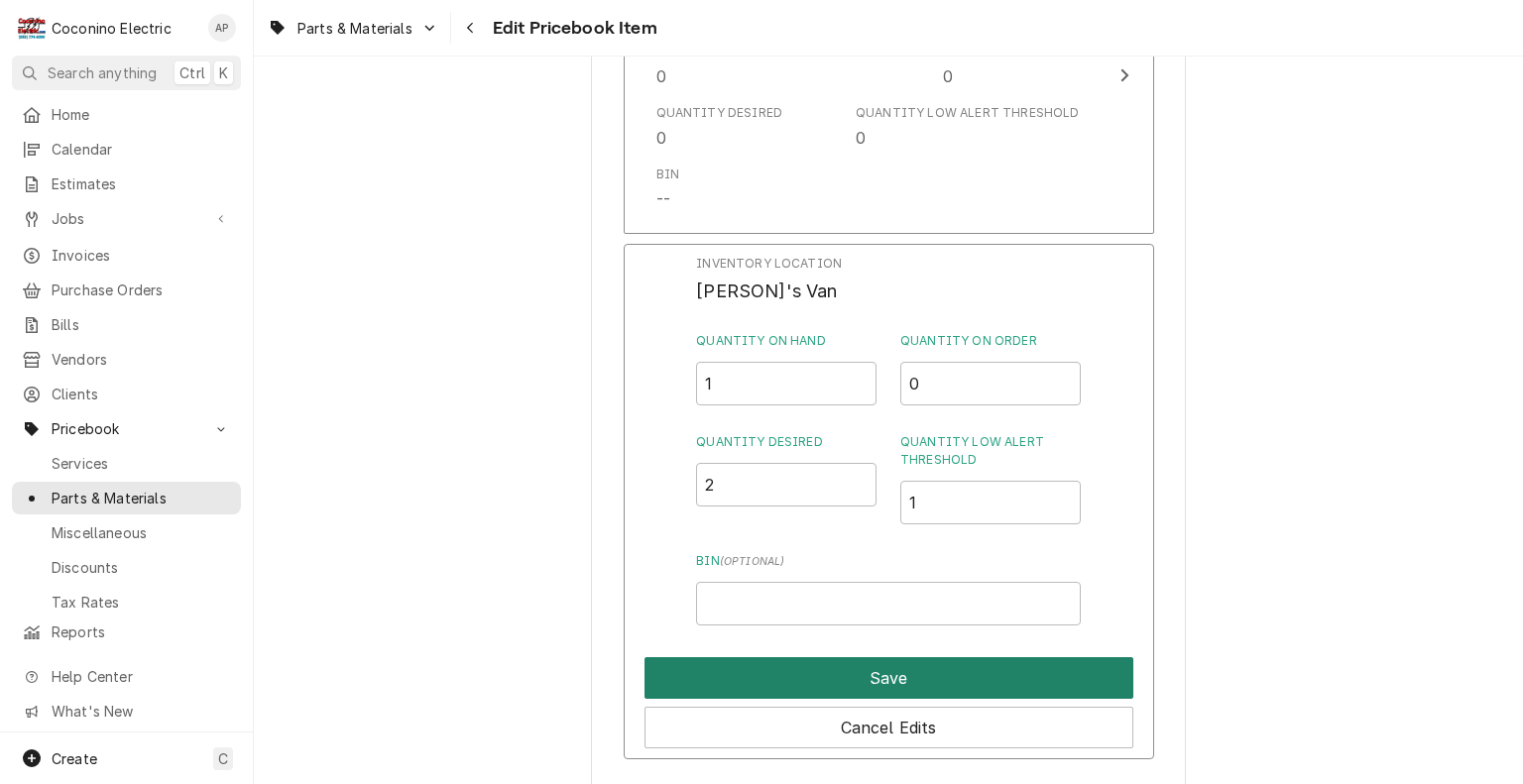 click on "Save" at bounding box center (888, 678) 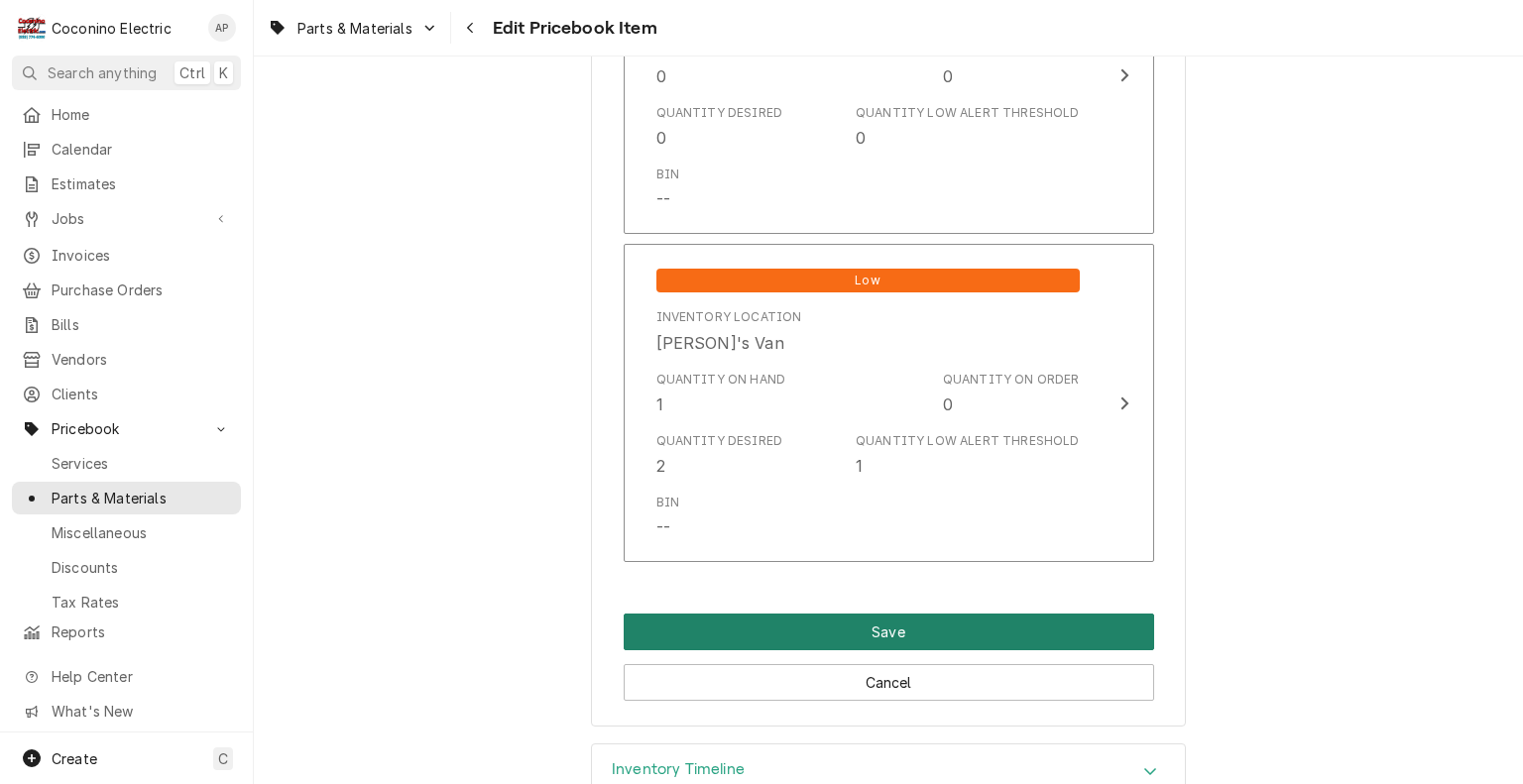 click on "Save" at bounding box center (888, 631) 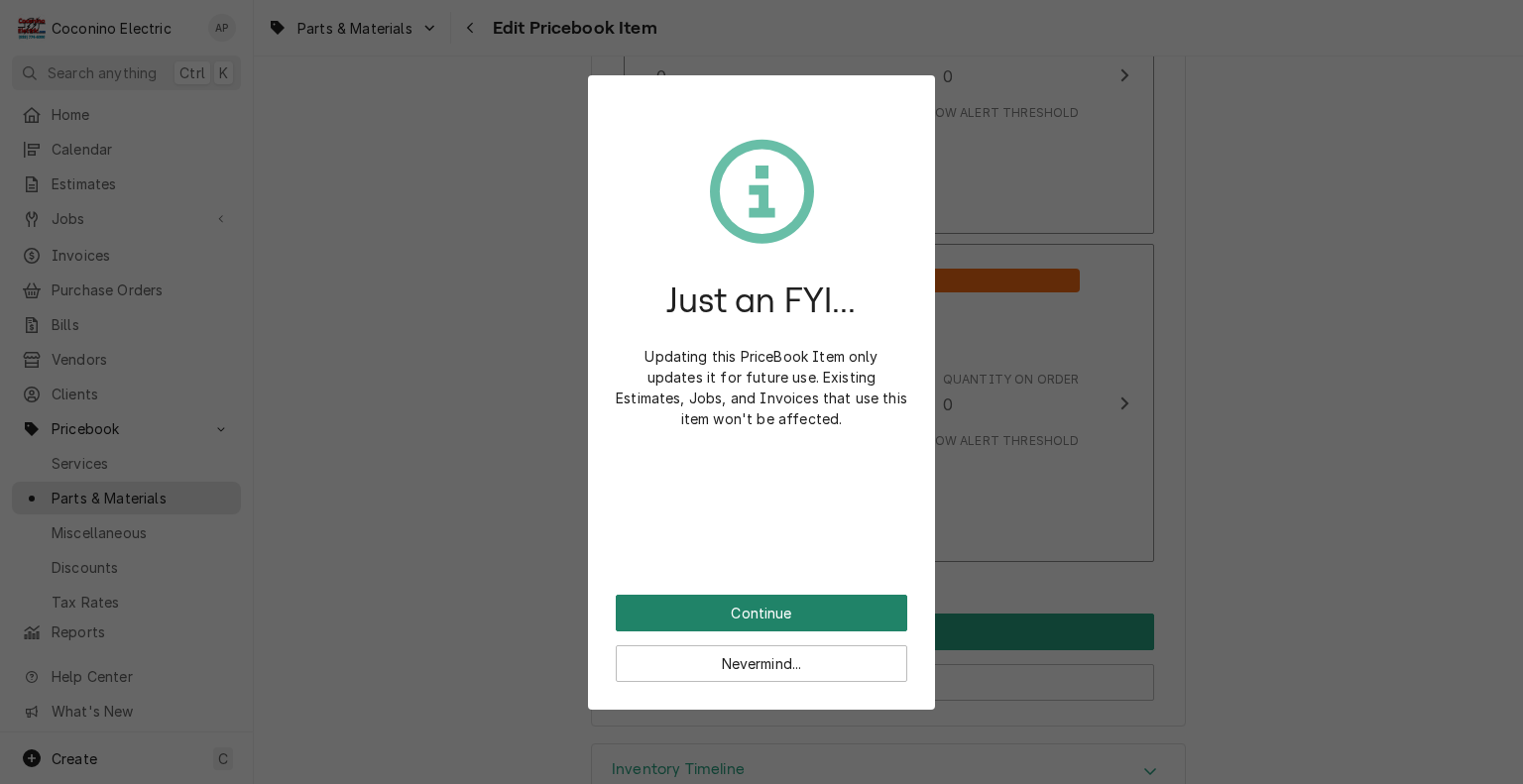 click on "Continue" at bounding box center (762, 613) 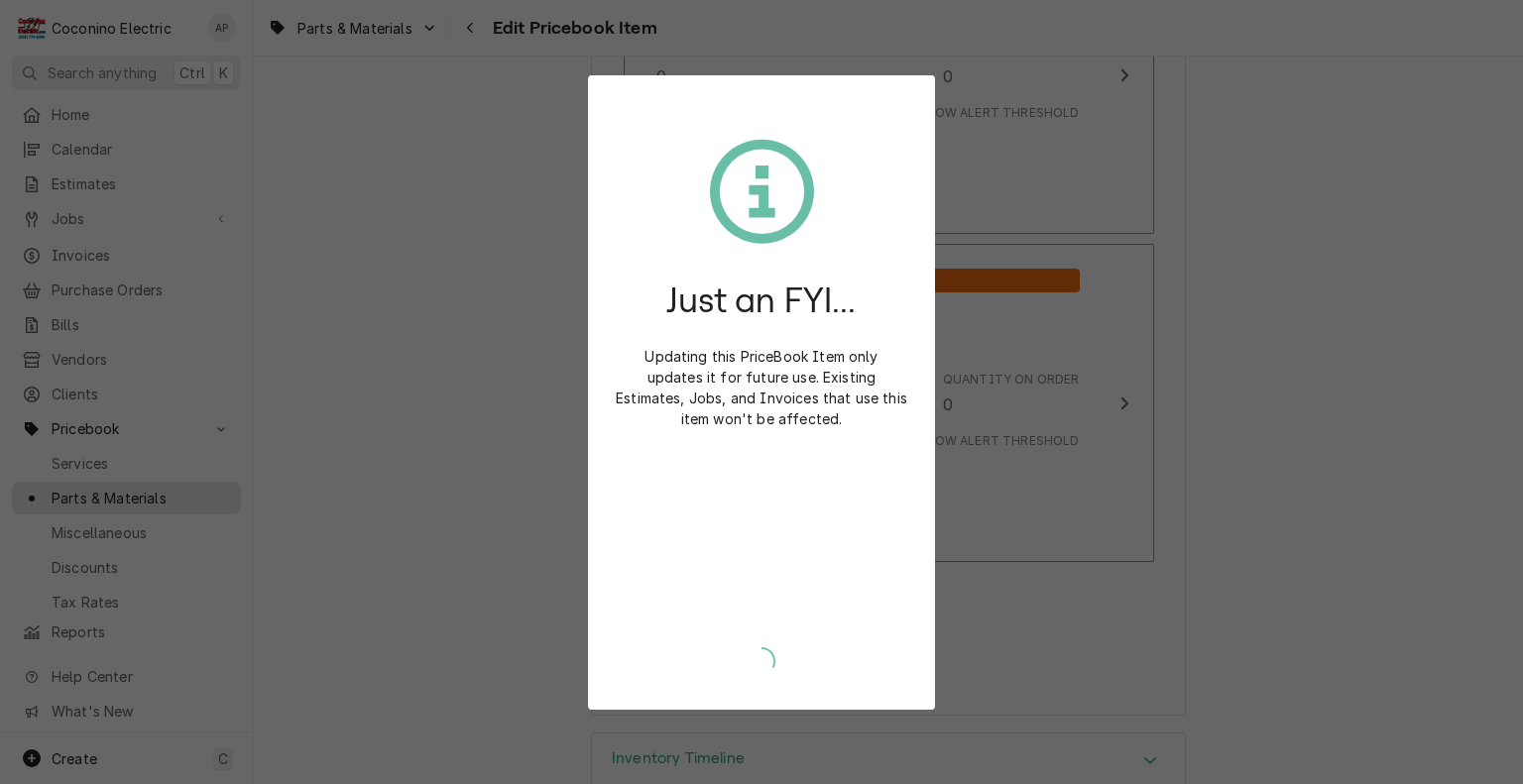 type on "x" 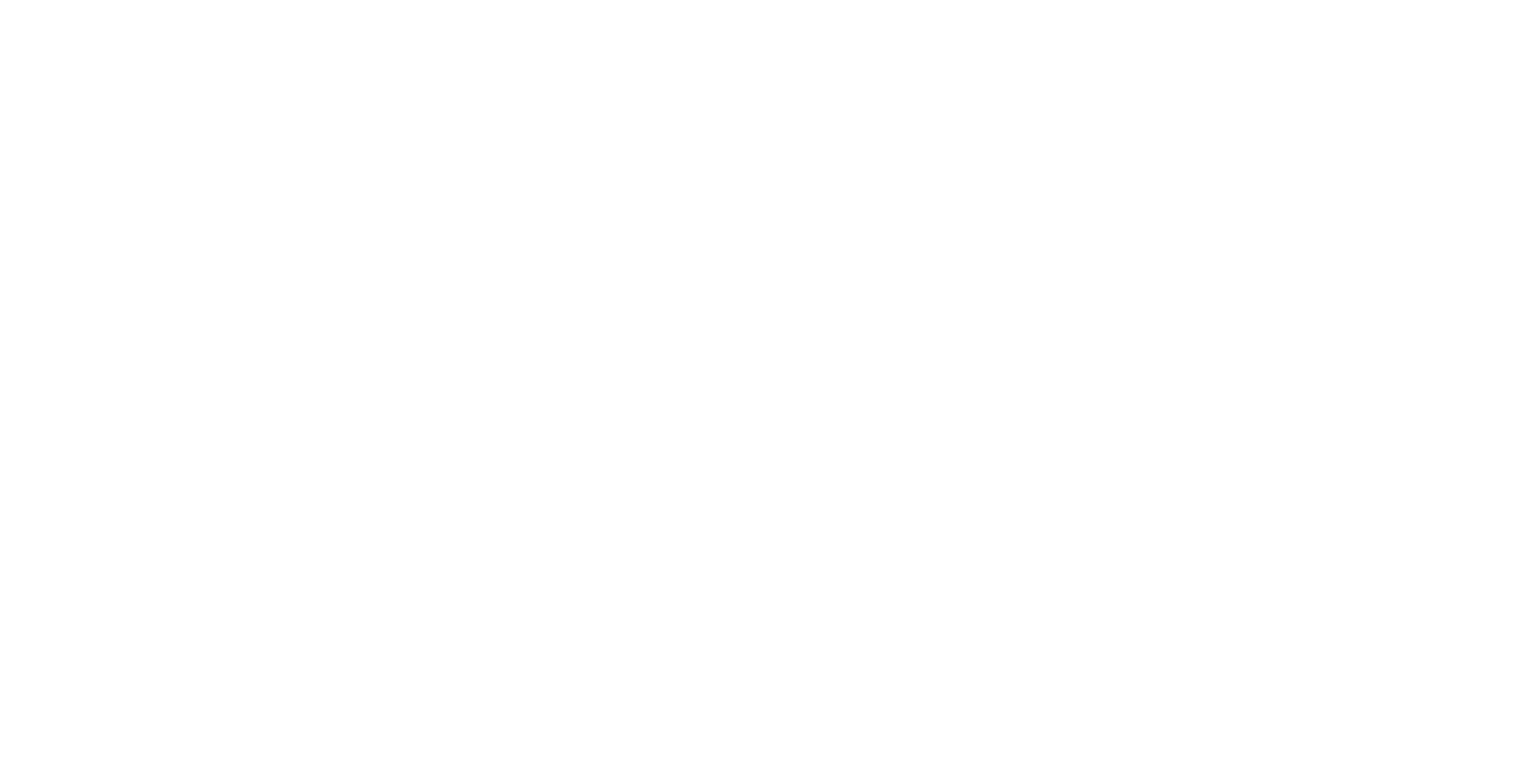 scroll, scrollTop: 0, scrollLeft: 0, axis: both 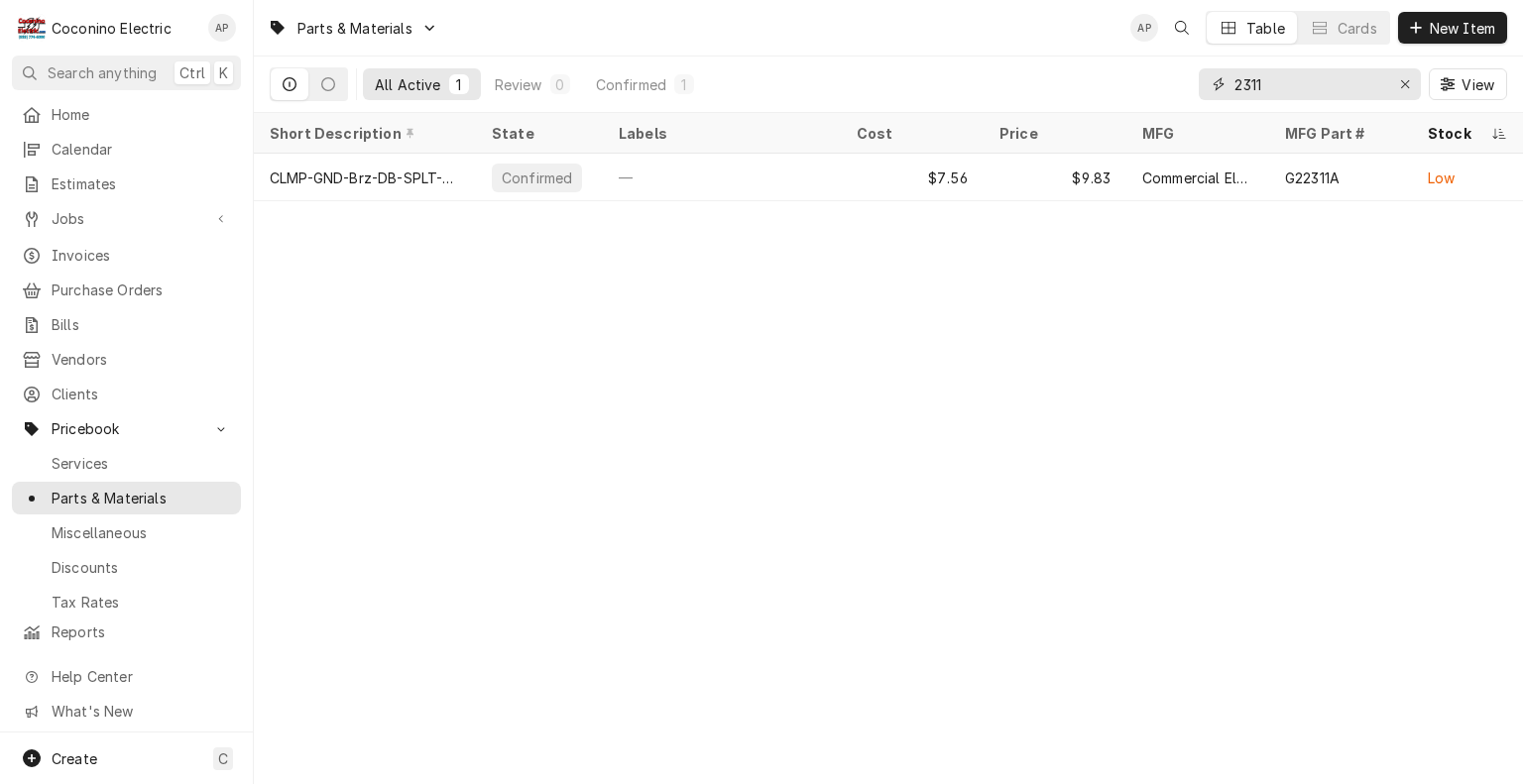 drag, startPoint x: 1290, startPoint y: 82, endPoint x: 1112, endPoint y: 99, distance: 178.81 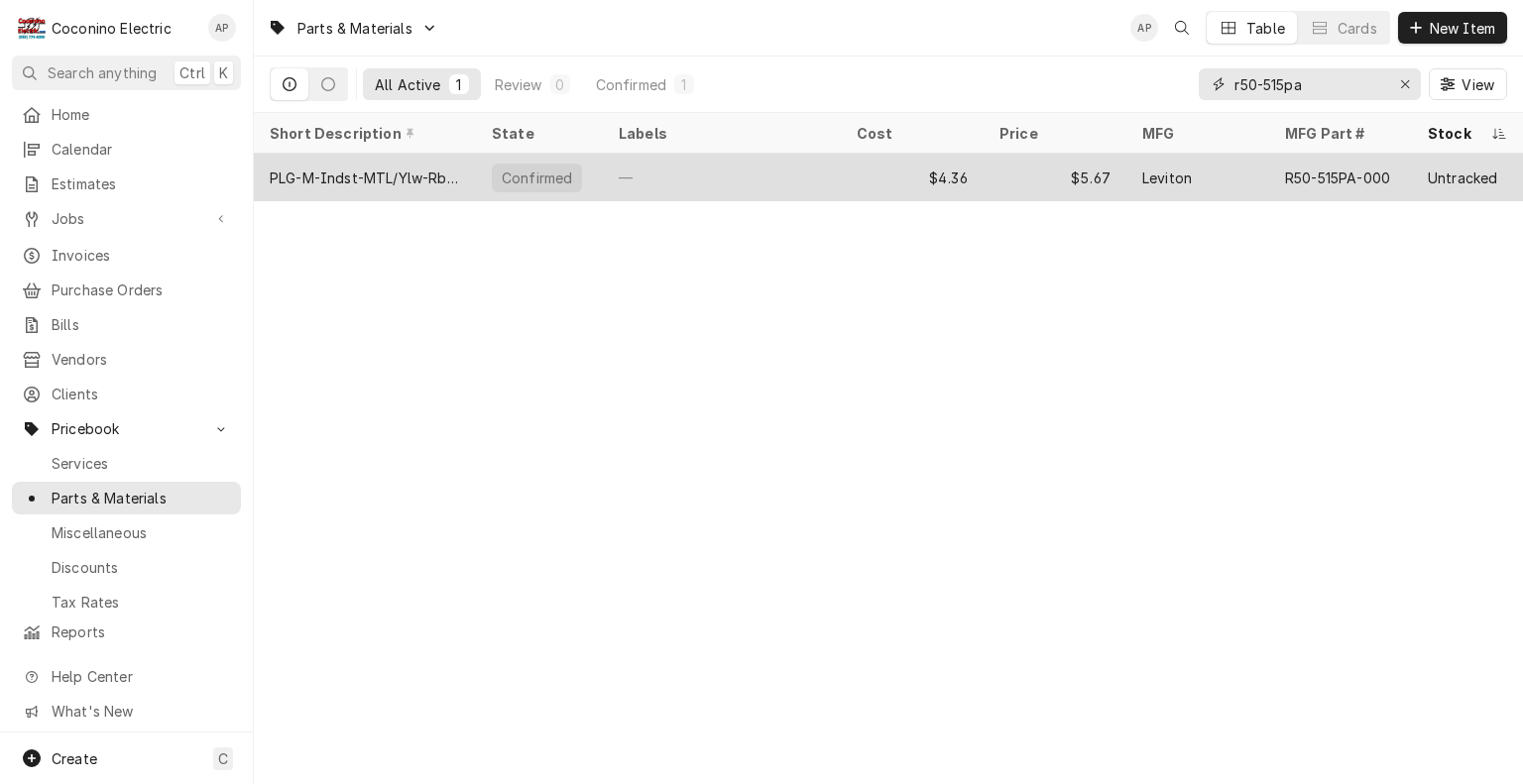type on "r50-515pa" 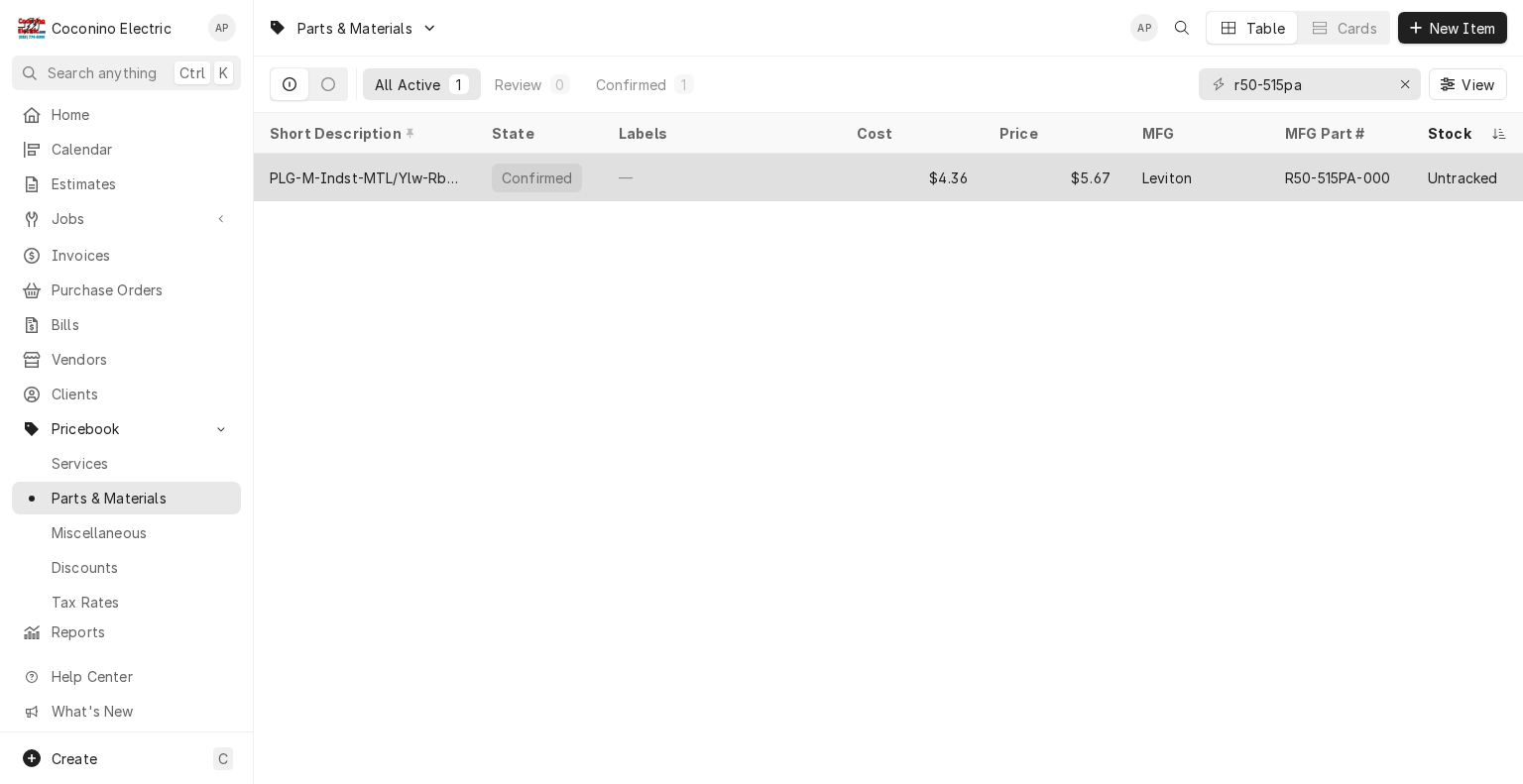 click on "—" at bounding box center [722, 177] 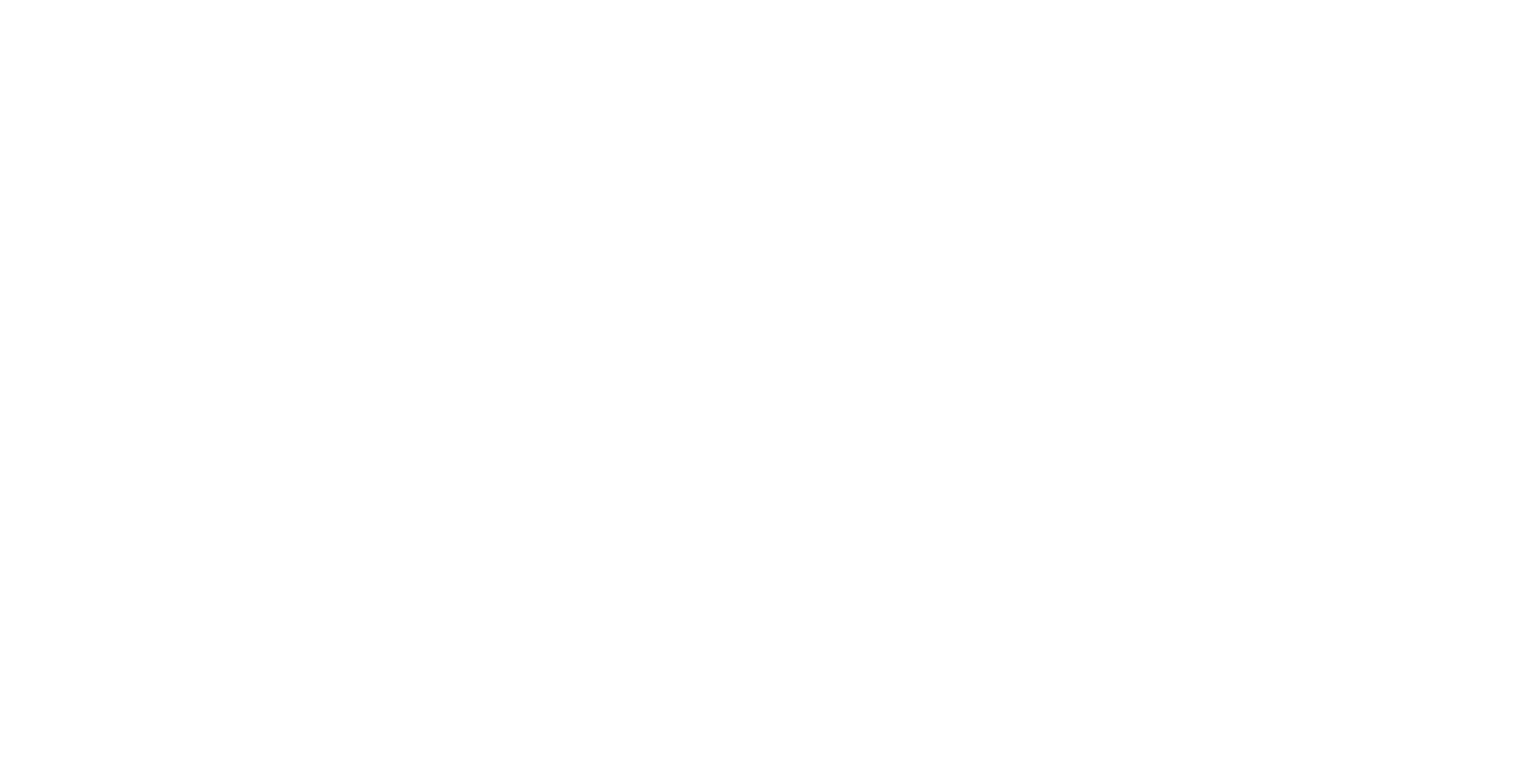 scroll, scrollTop: 0, scrollLeft: 0, axis: both 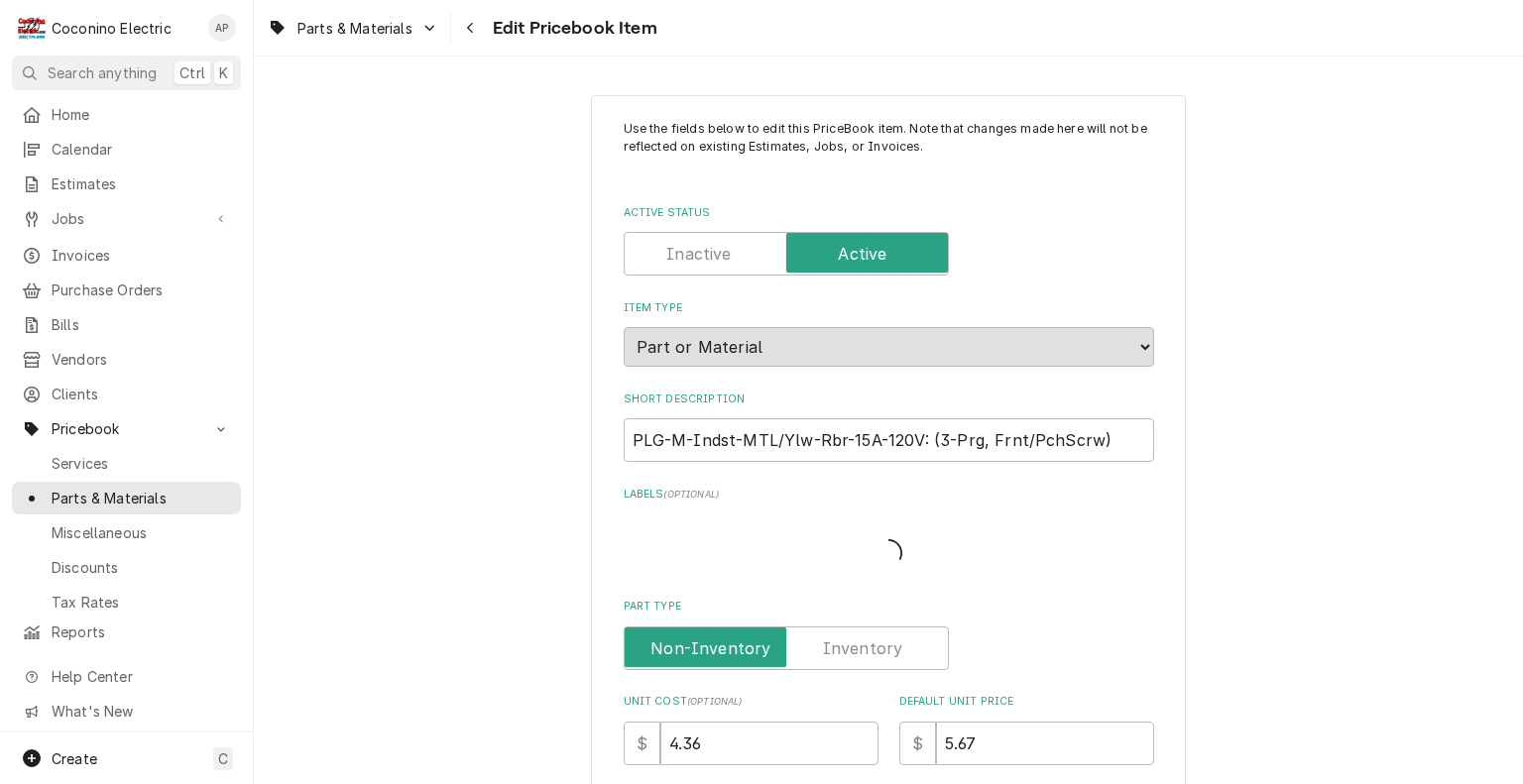 type on "x" 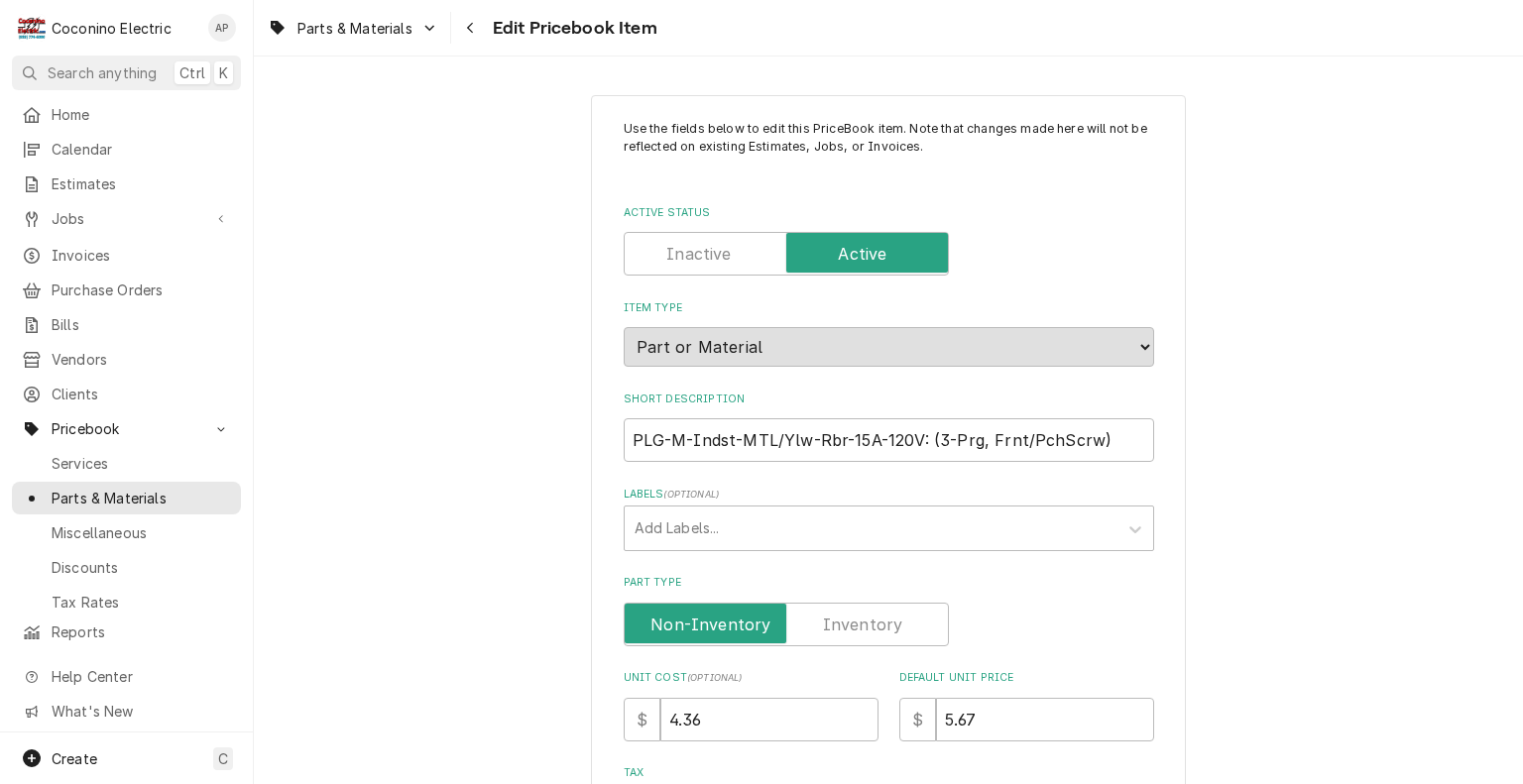 click at bounding box center (786, 624) 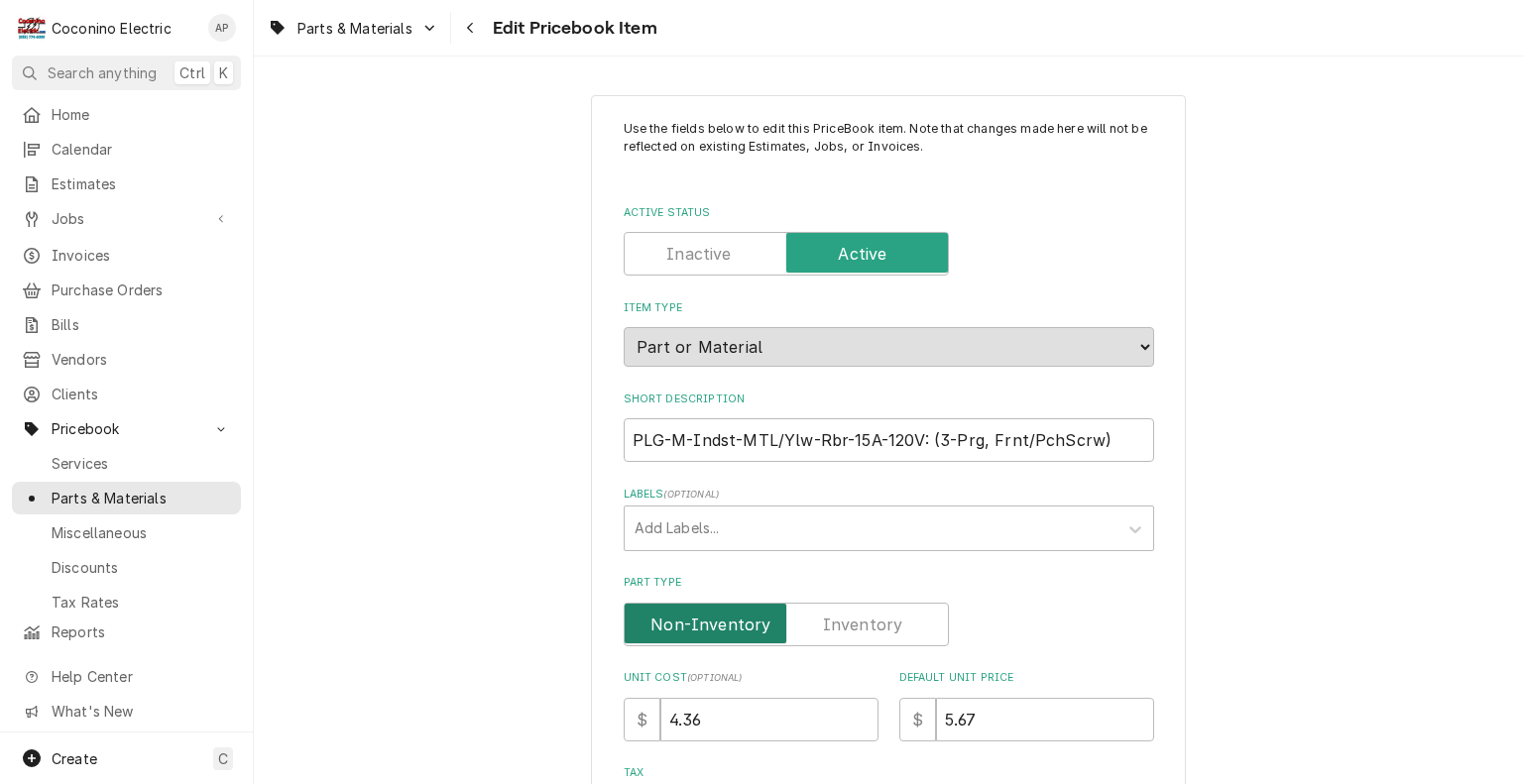 click at bounding box center [786, 624] 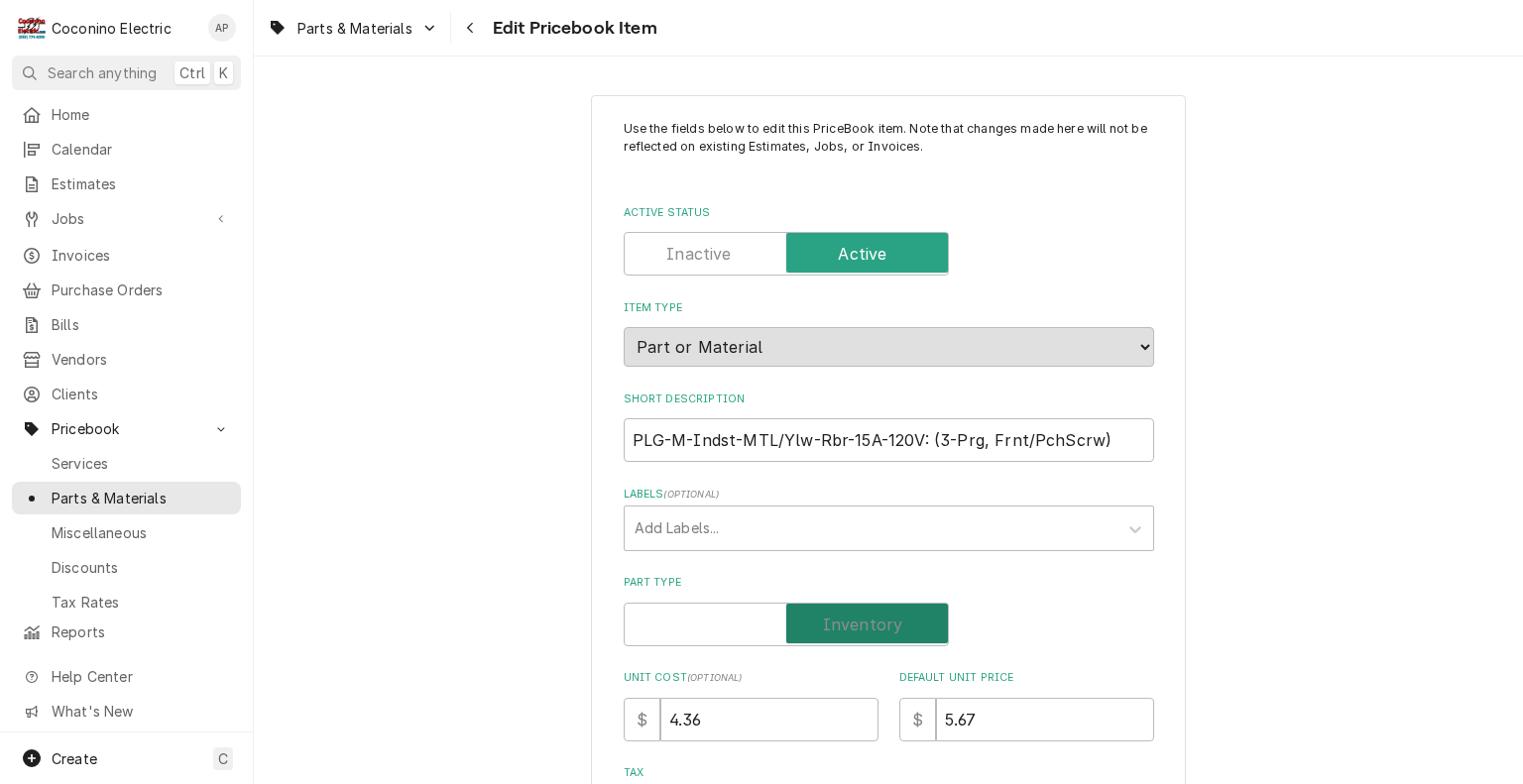 checkbox on "true" 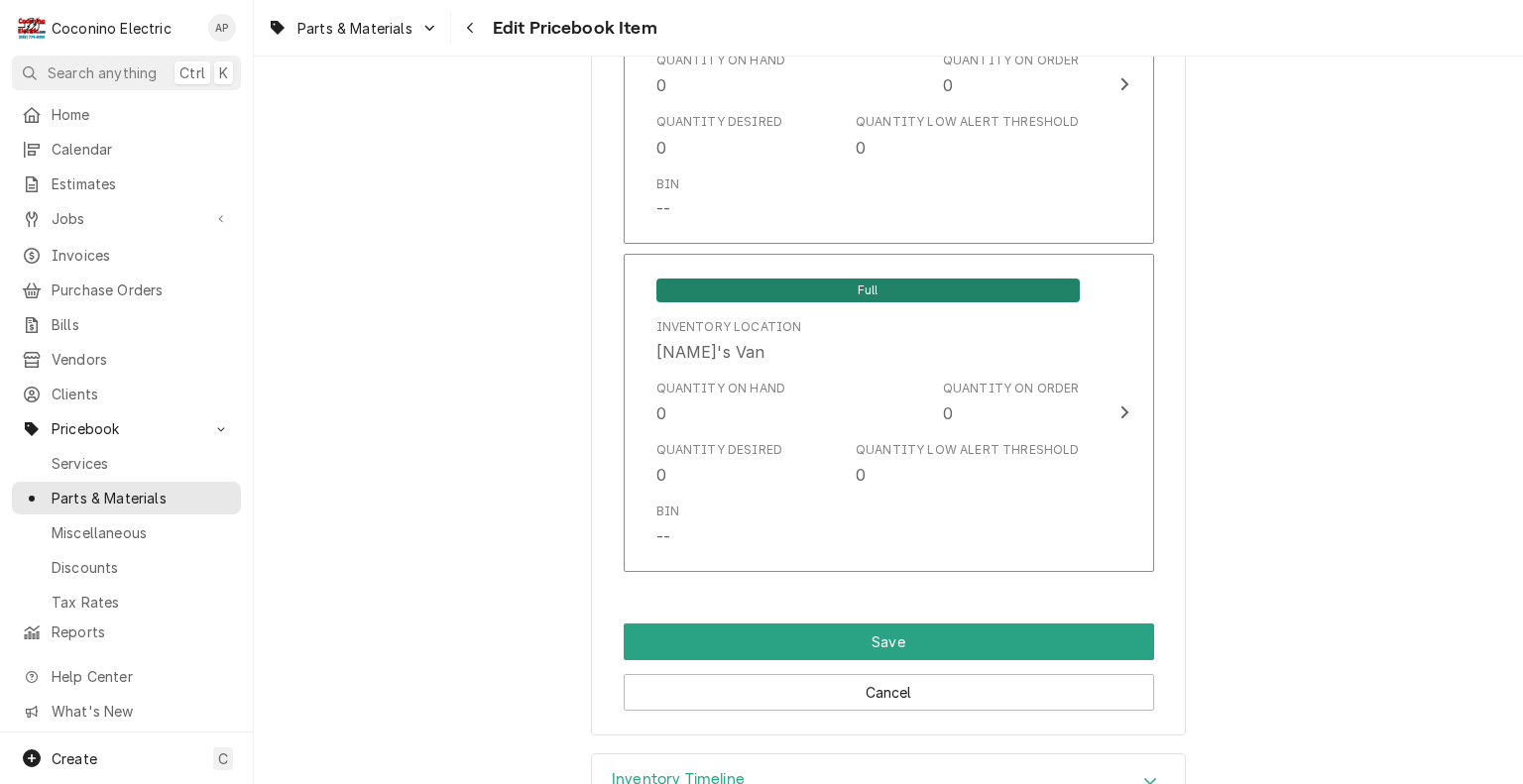 scroll, scrollTop: 1755, scrollLeft: 0, axis: vertical 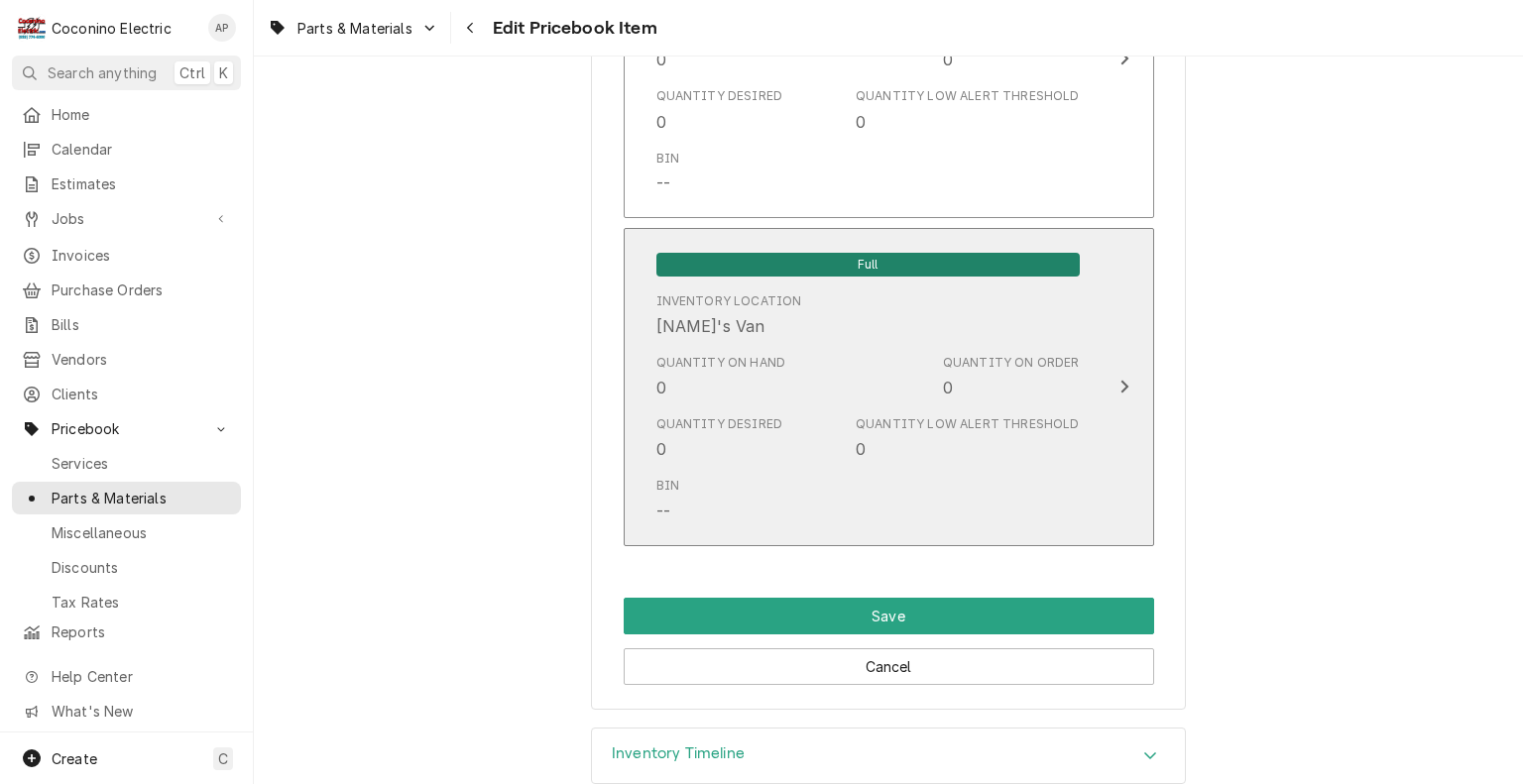 click on "Quantity on Order" at bounding box center [1011, 363] 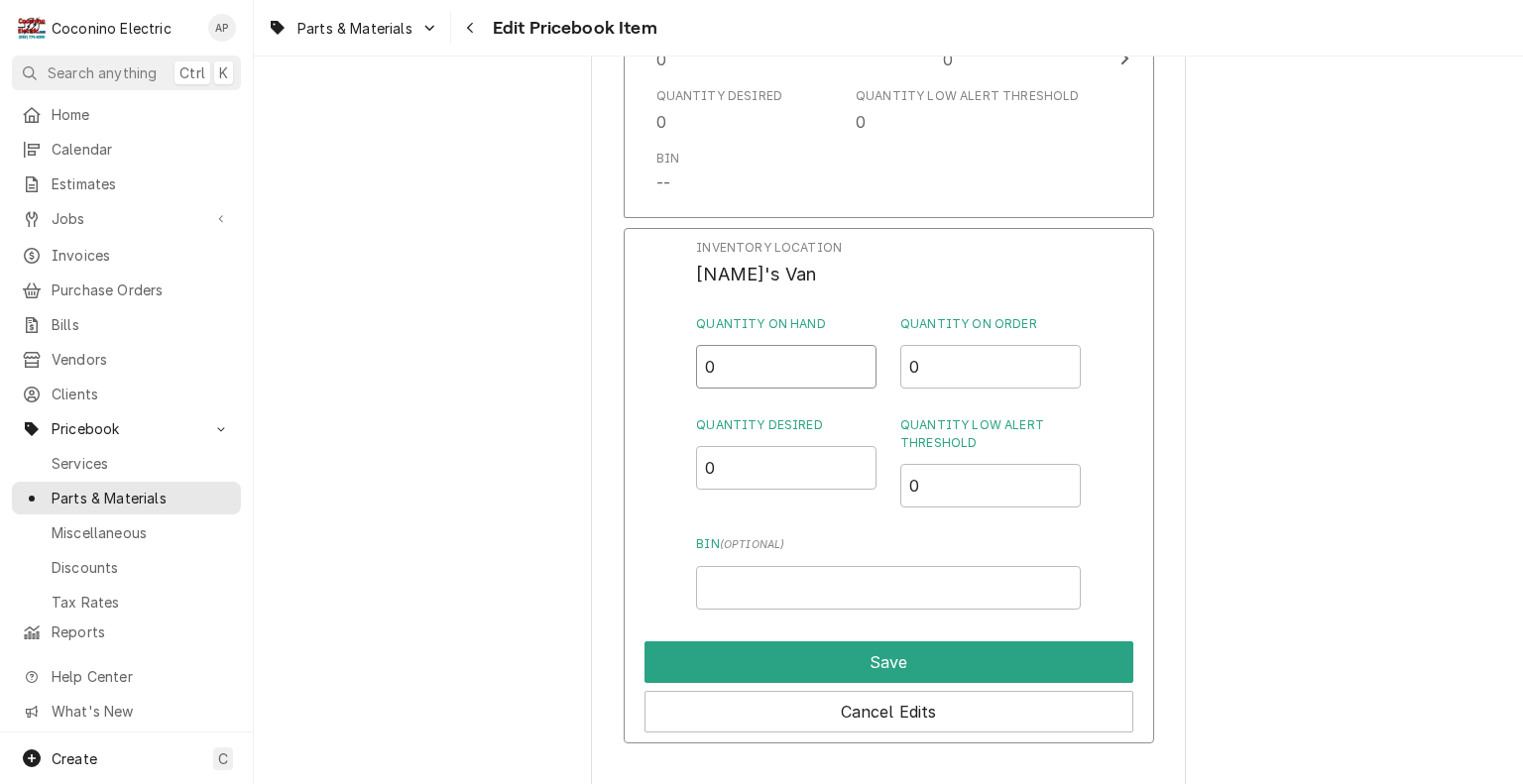 drag, startPoint x: 746, startPoint y: 361, endPoint x: 584, endPoint y: 353, distance: 162.1974 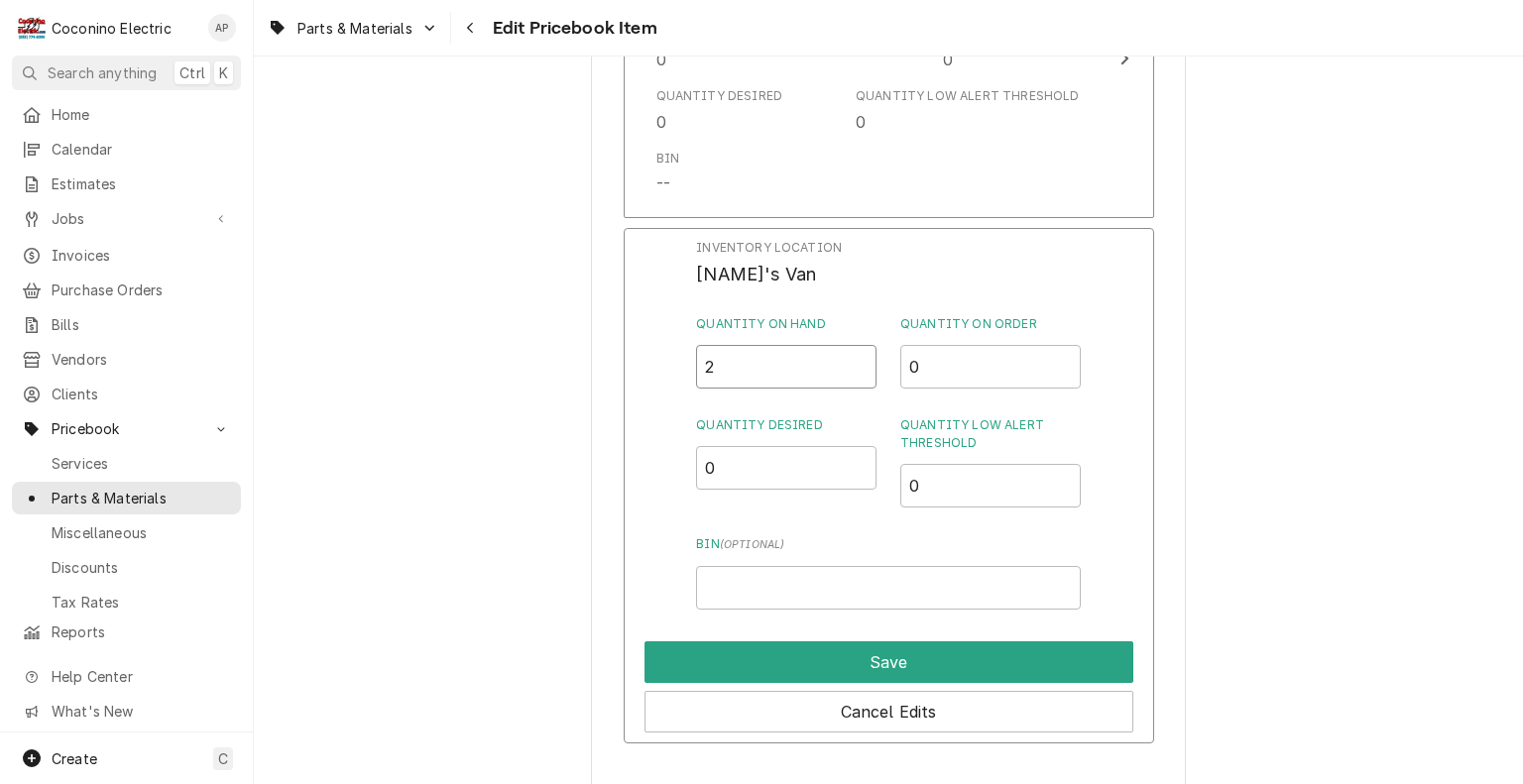 type on "2" 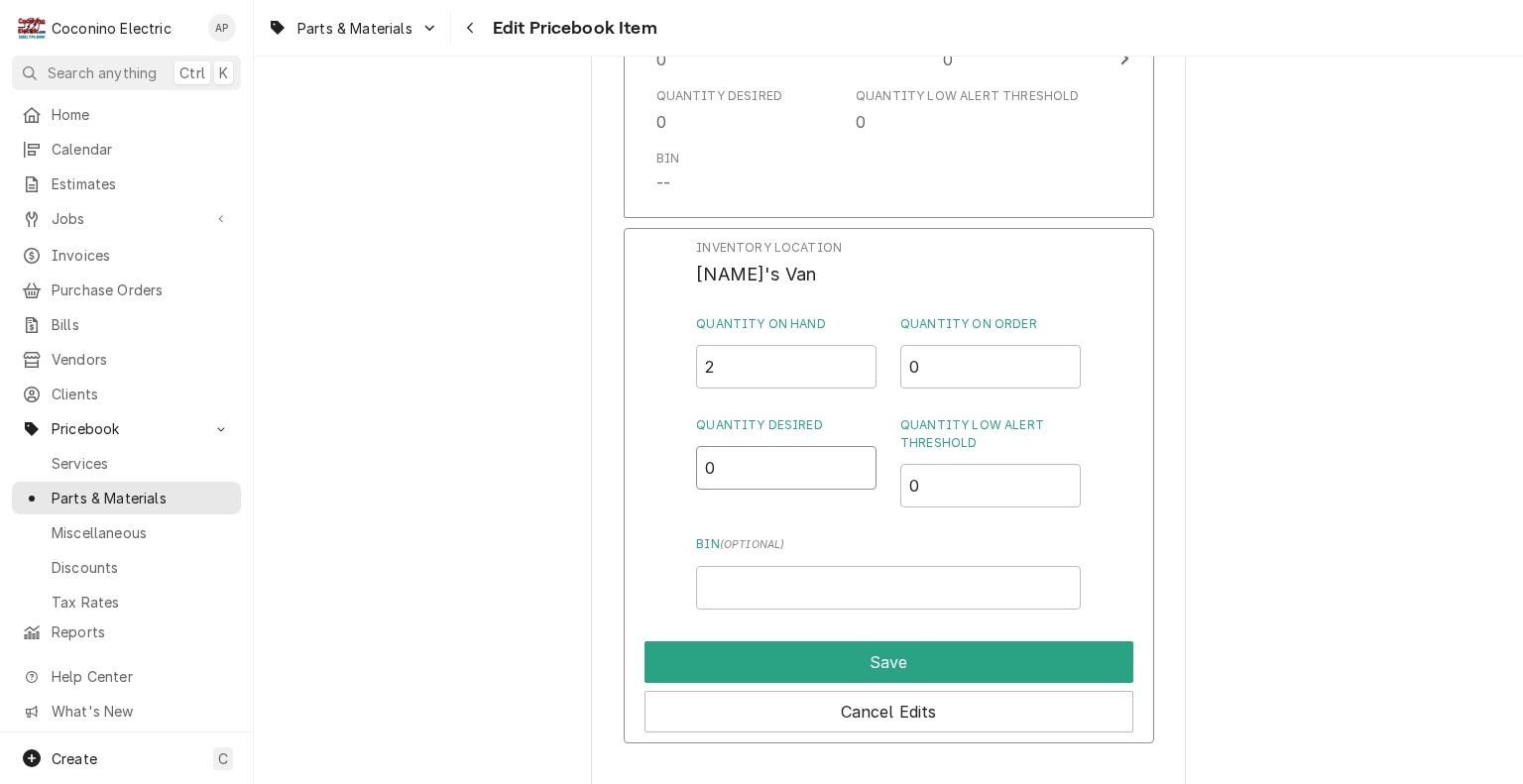 drag, startPoint x: 743, startPoint y: 466, endPoint x: 607, endPoint y: 466, distance: 136 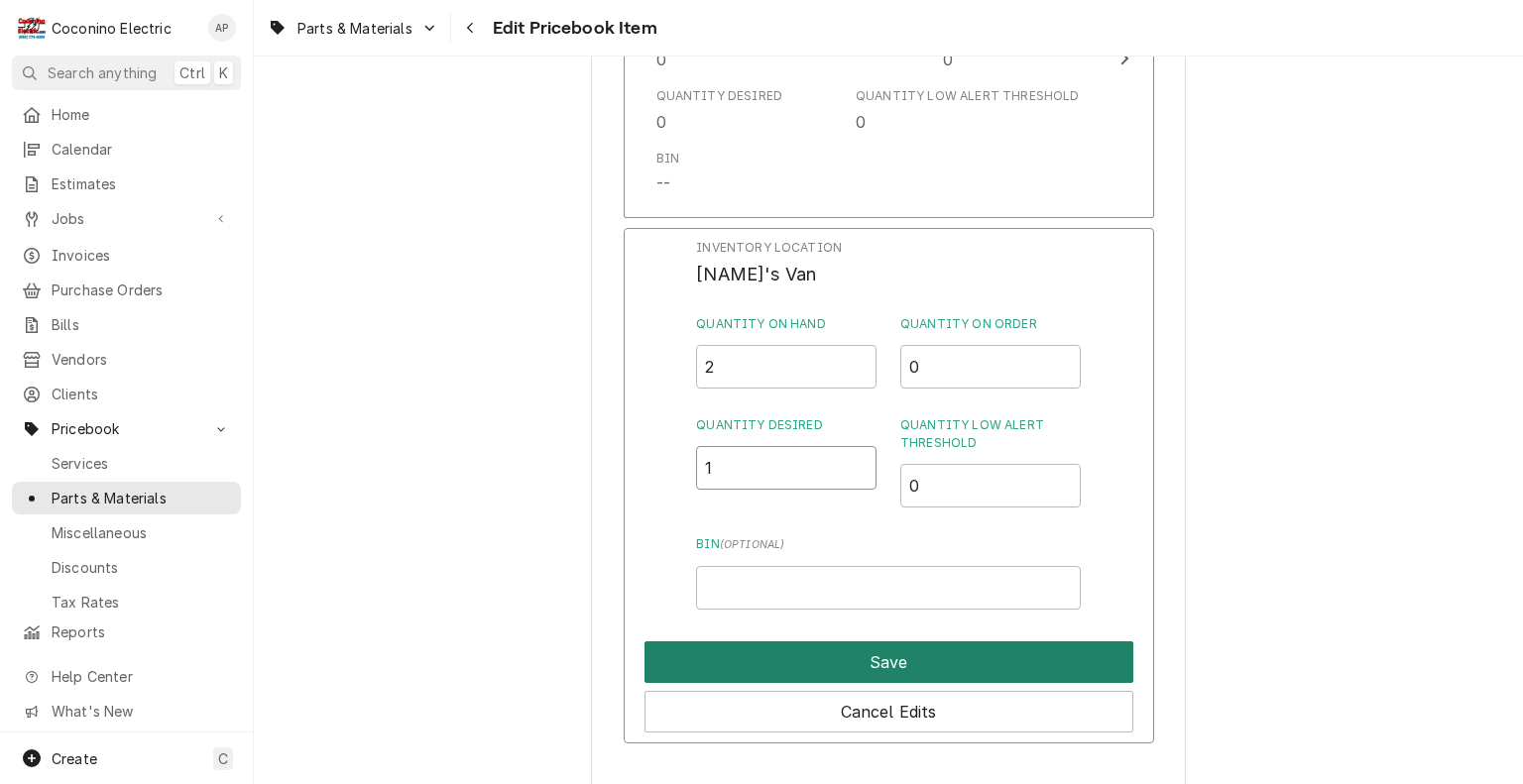 type on "1" 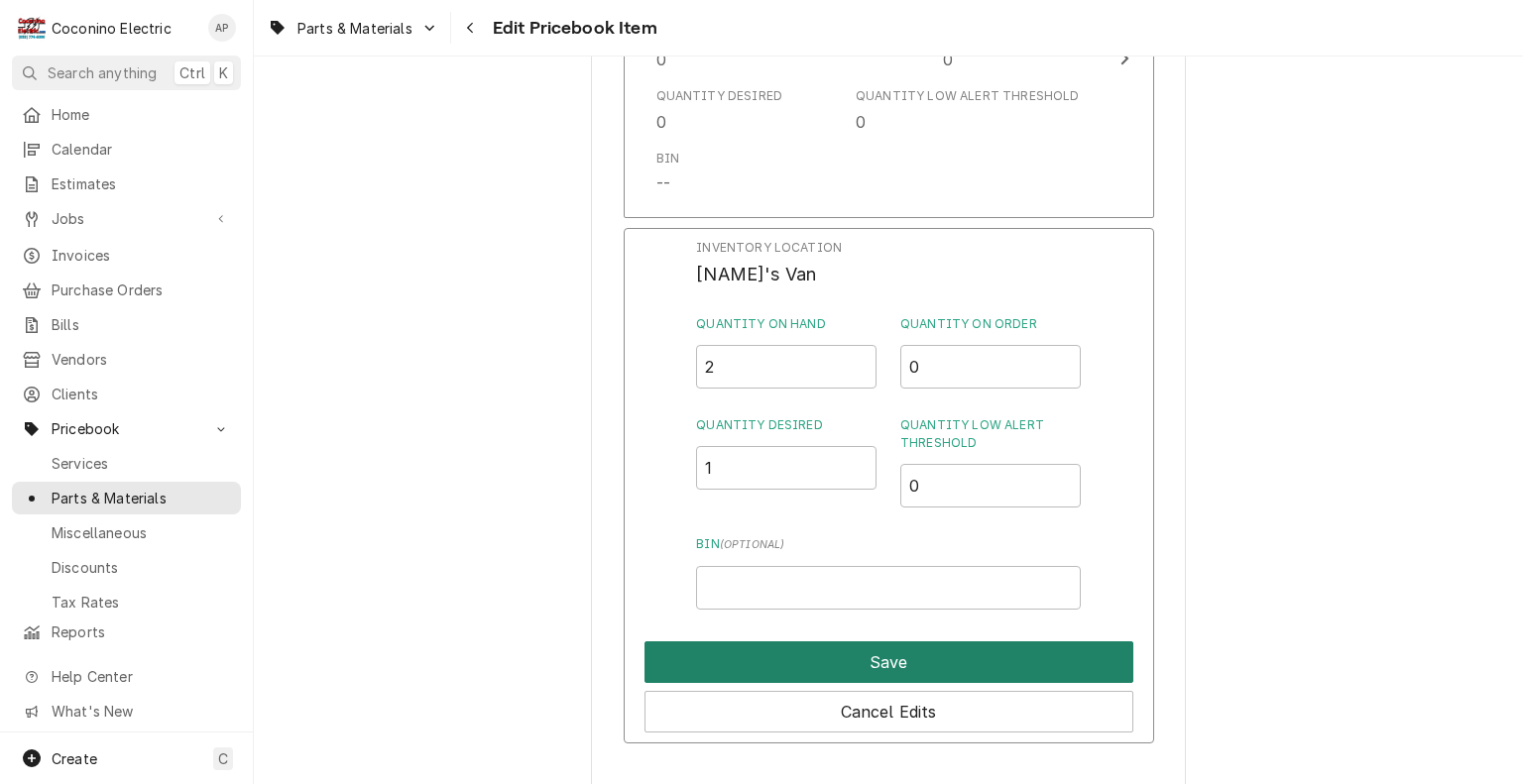 click on "Save" at bounding box center (888, 662) 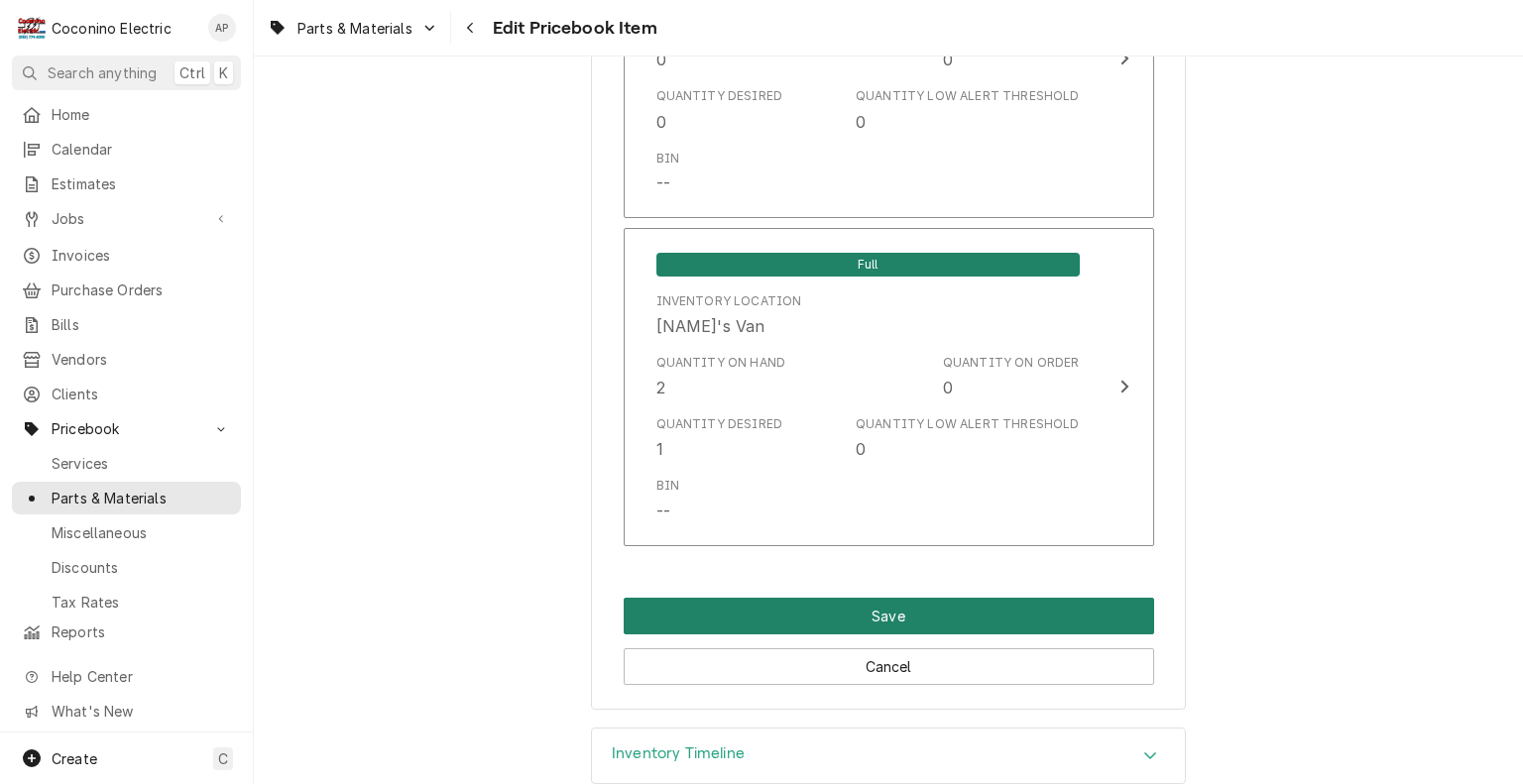 click on "Save" at bounding box center (888, 616) 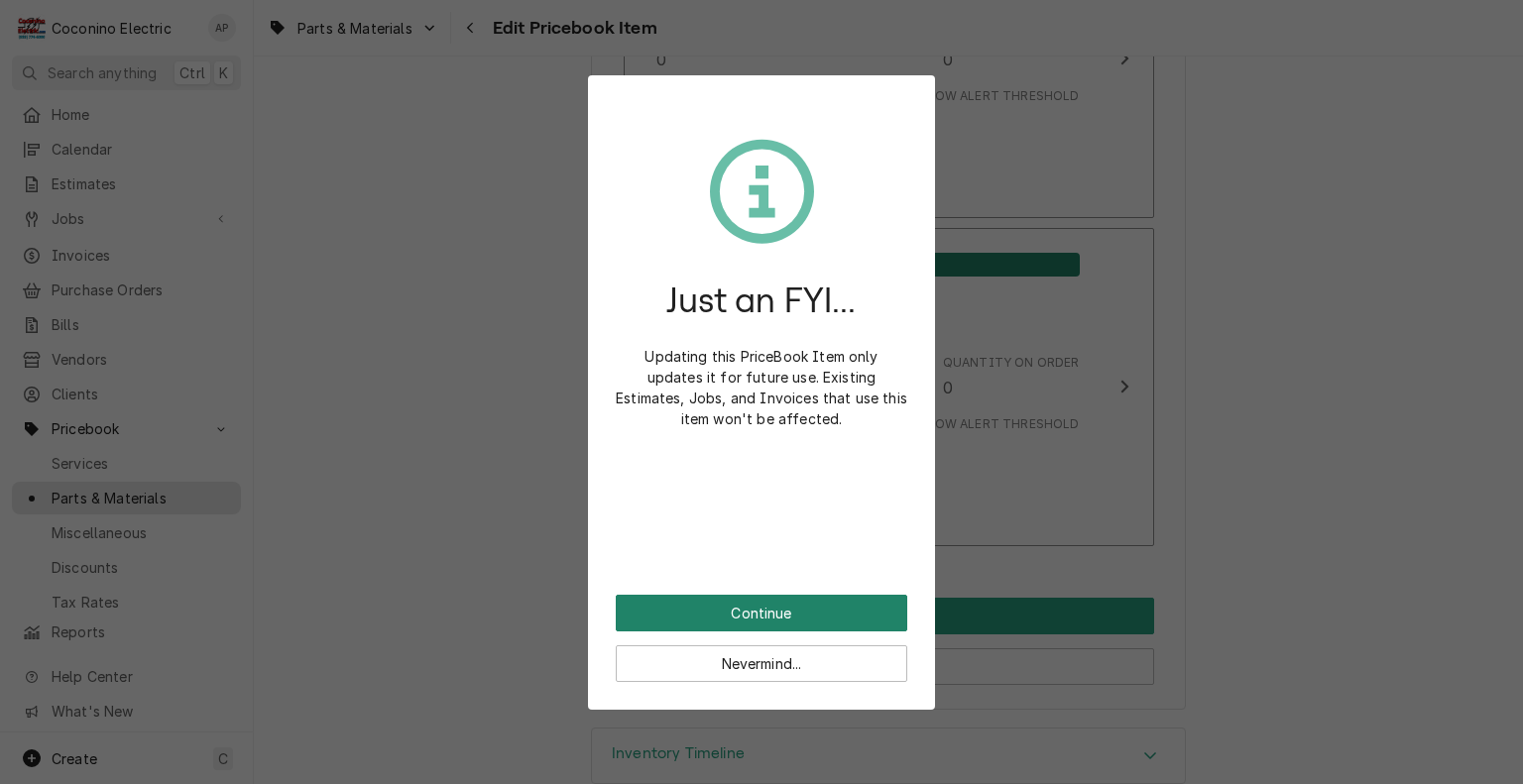 click on "Continue" at bounding box center [762, 613] 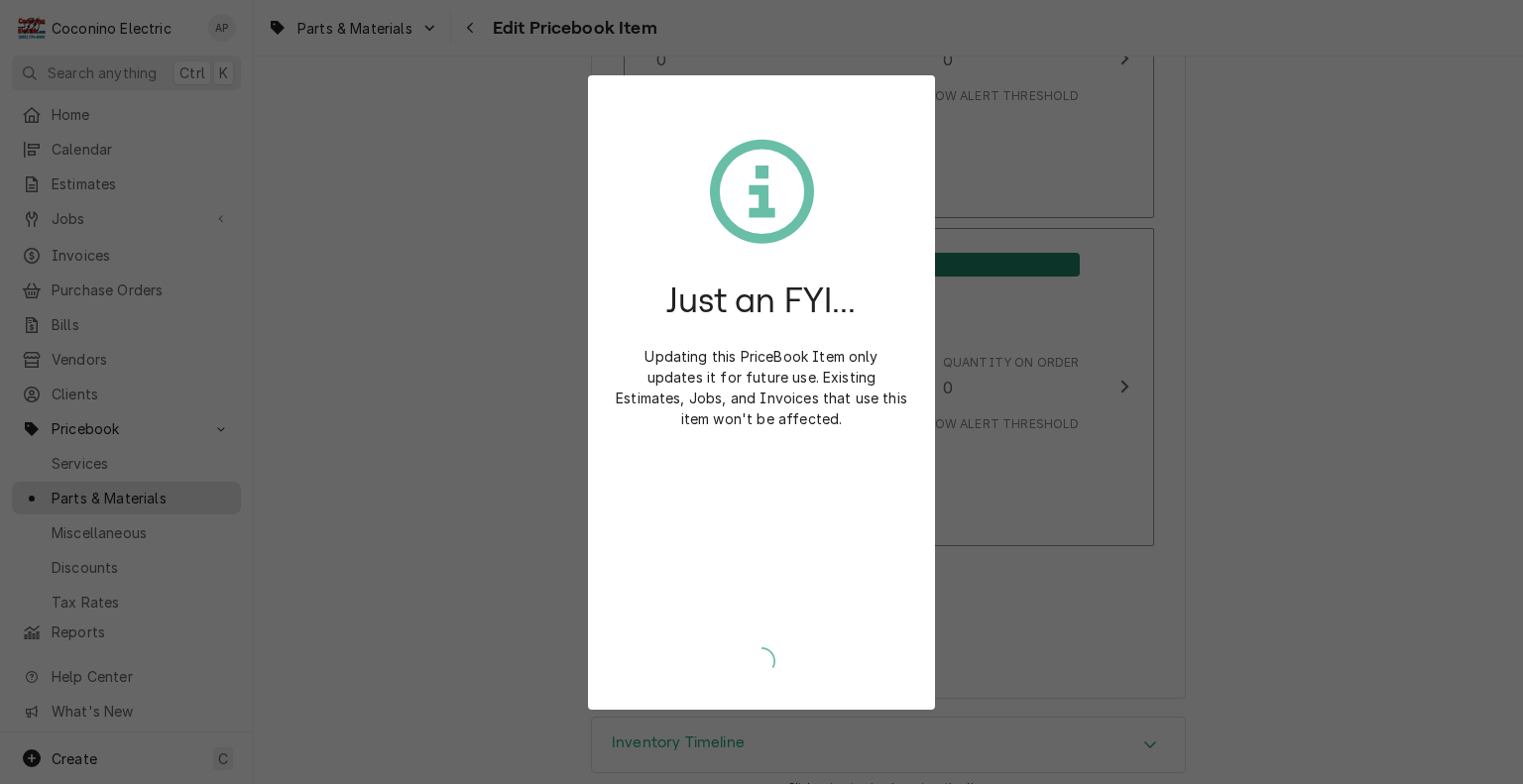 type on "x" 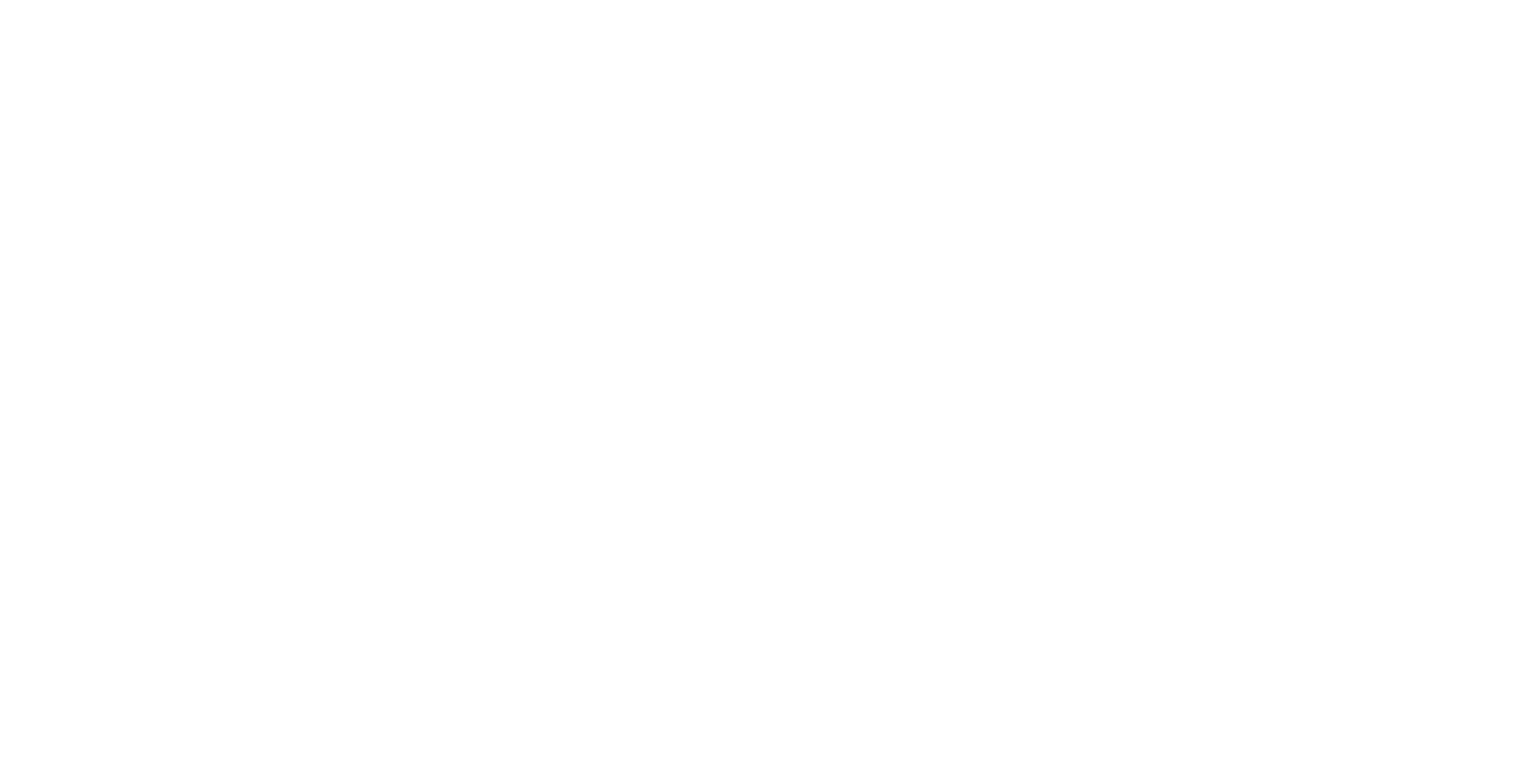 scroll, scrollTop: 0, scrollLeft: 0, axis: both 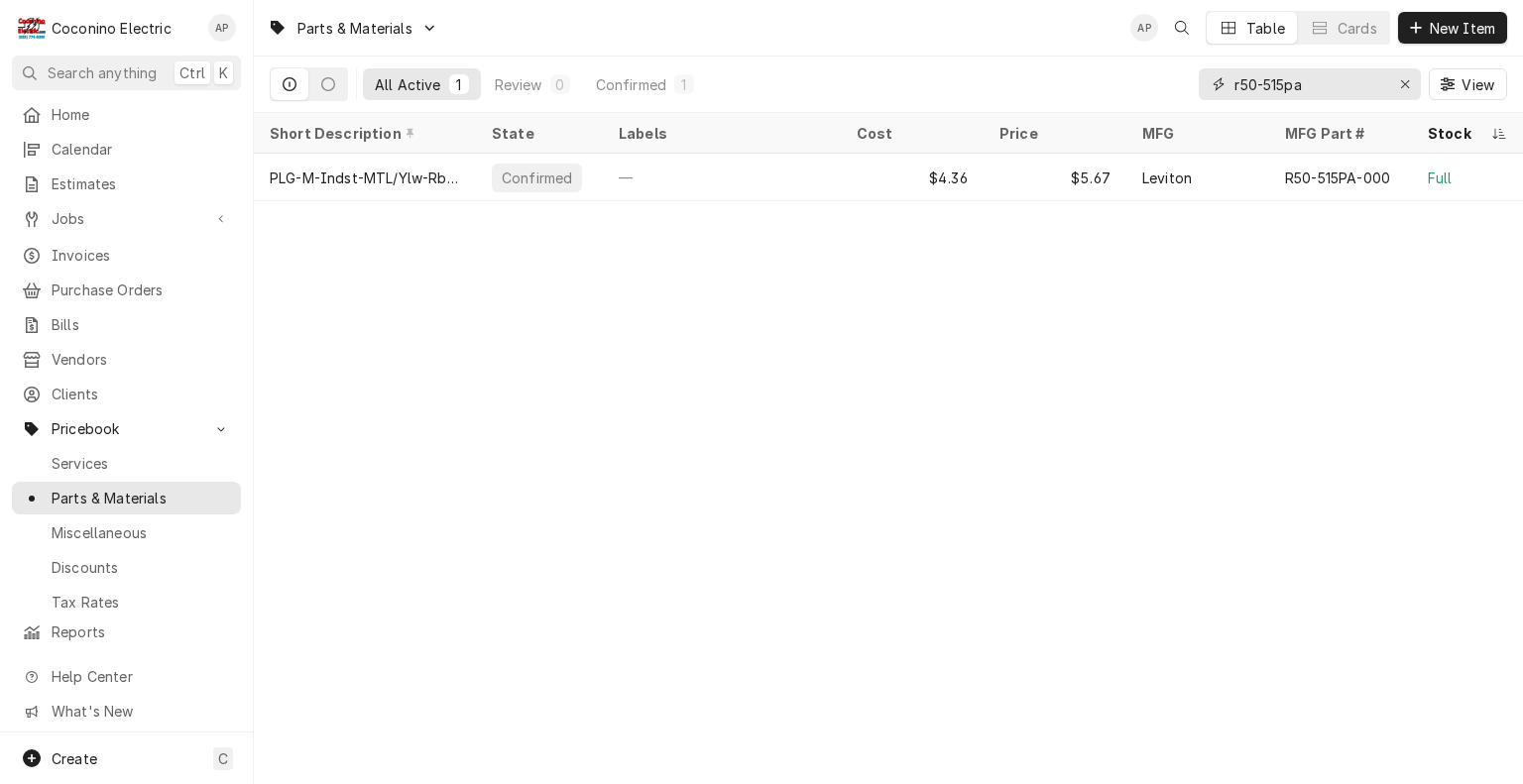 drag, startPoint x: 1333, startPoint y: 74, endPoint x: 1109, endPoint y: 106, distance: 226.27417 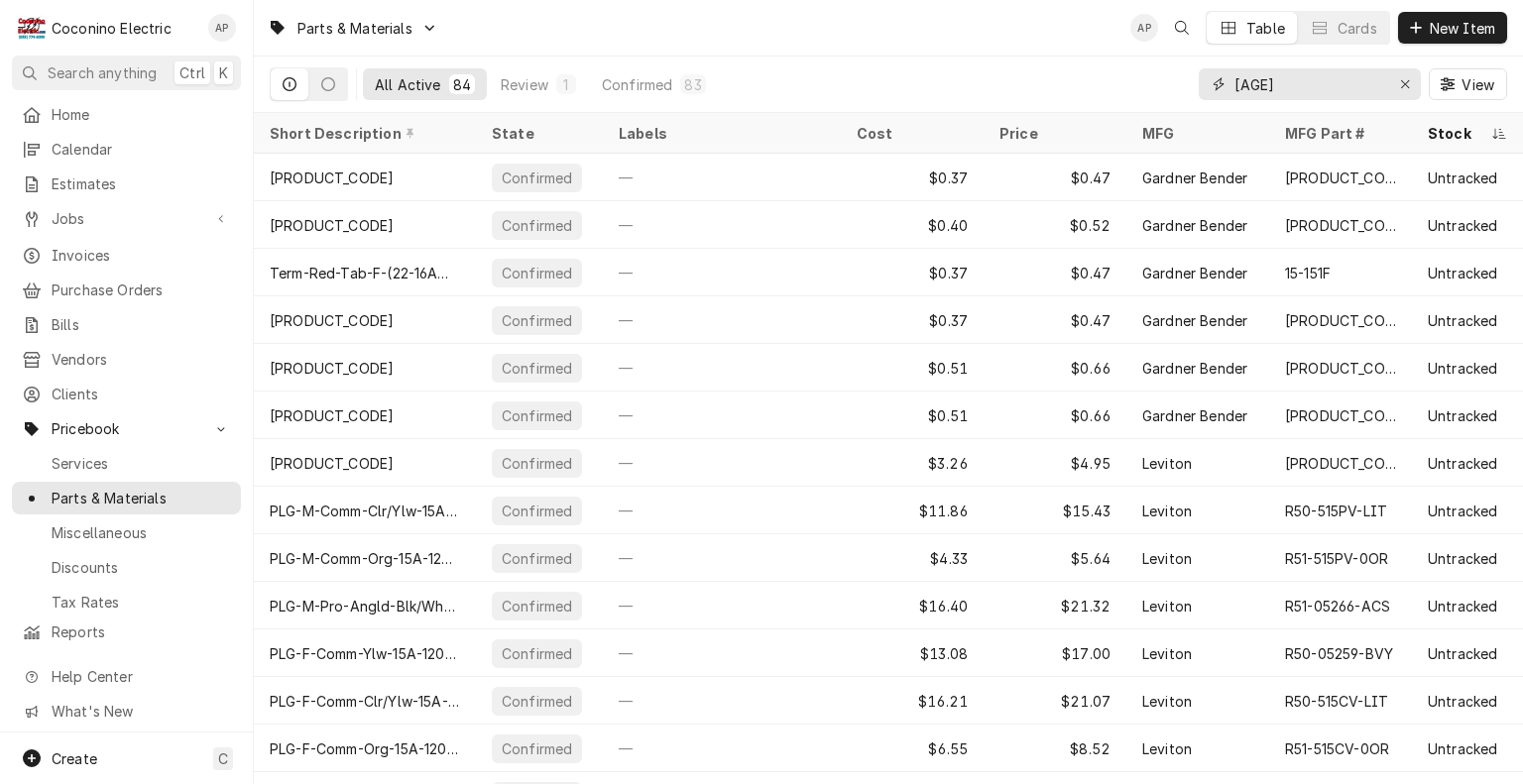 drag, startPoint x: 1302, startPoint y: 76, endPoint x: 1142, endPoint y: 68, distance: 160.19988 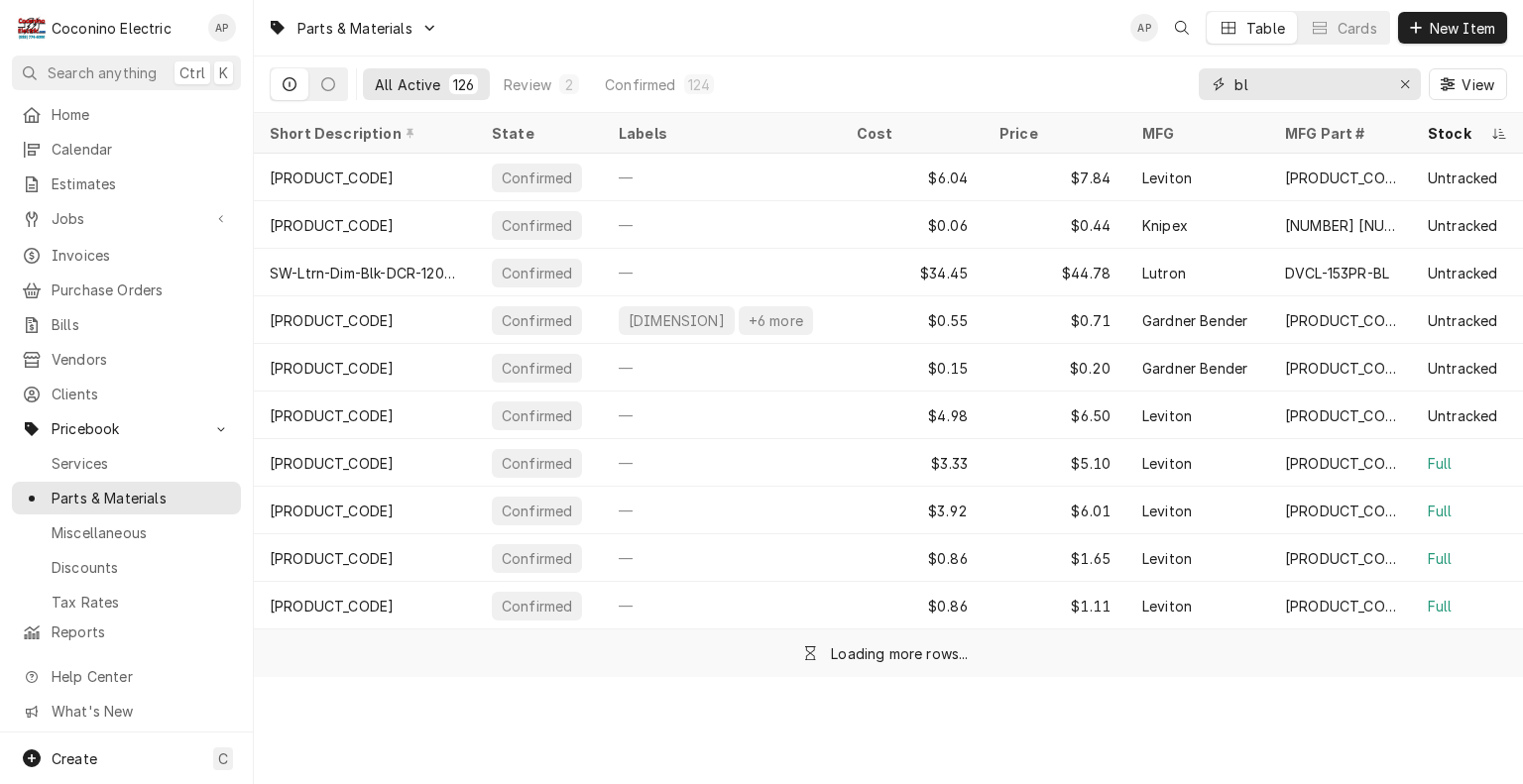 type on "b" 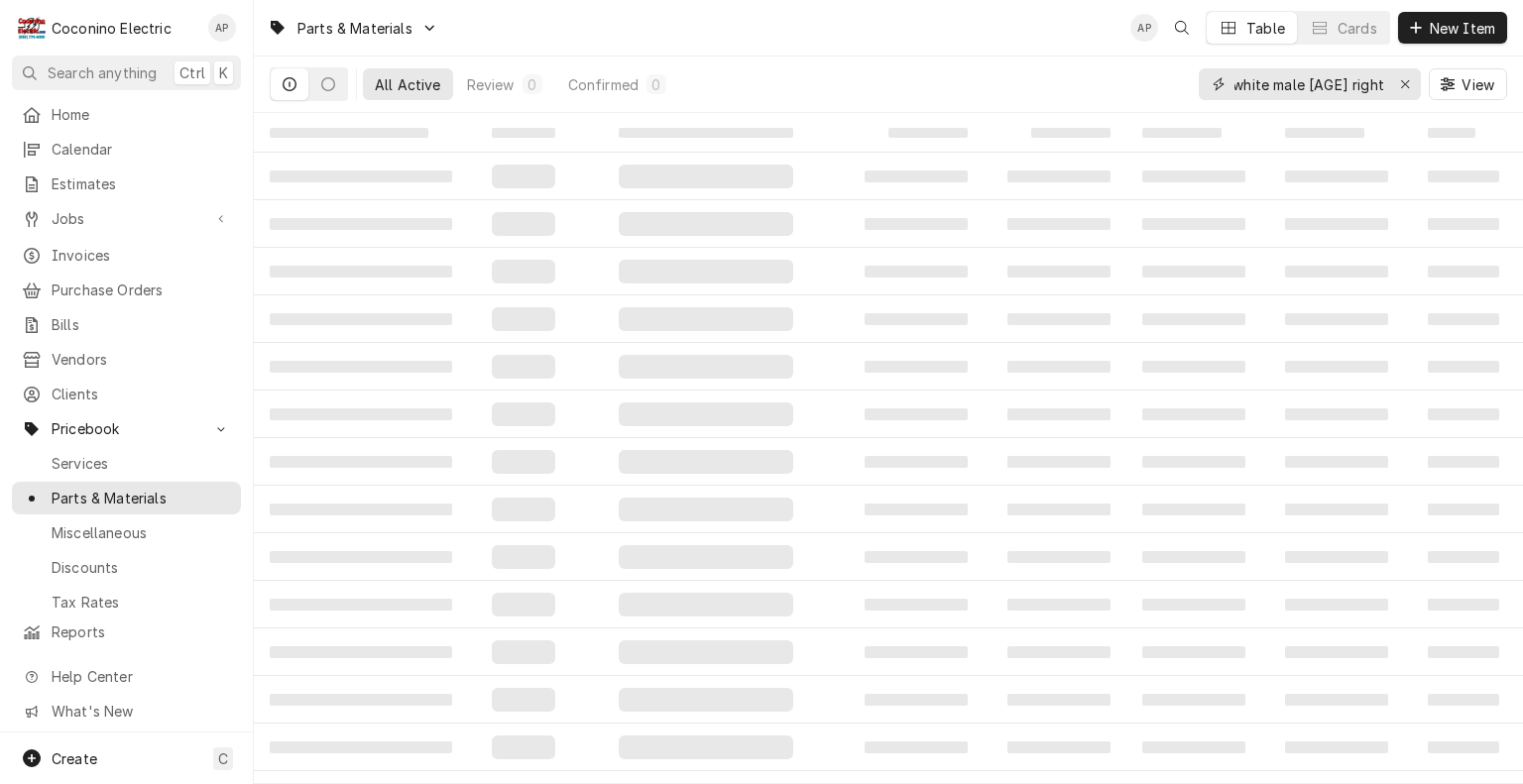 scroll, scrollTop: 0, scrollLeft: 34, axis: horizontal 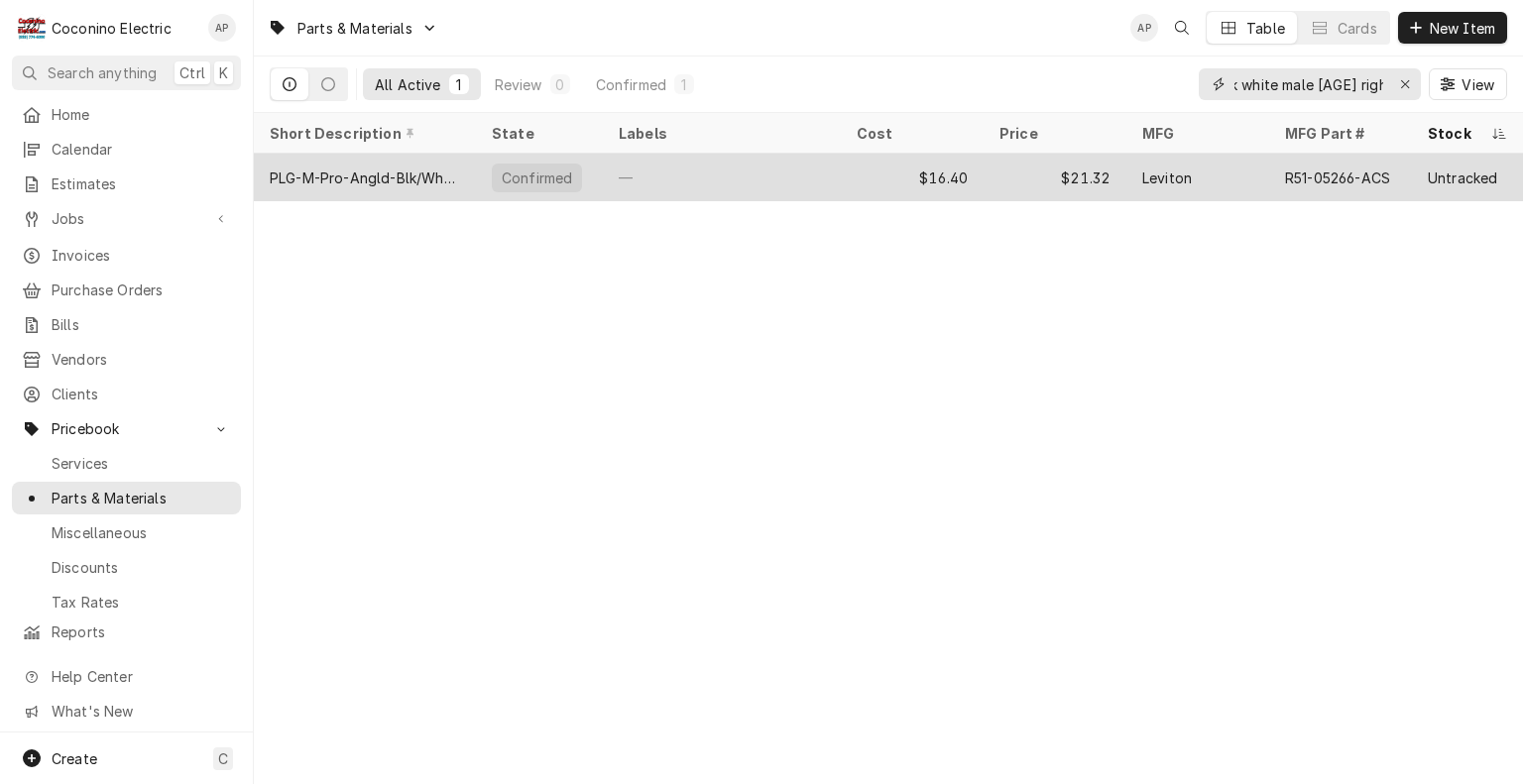 type on "black white male 5-15 right" 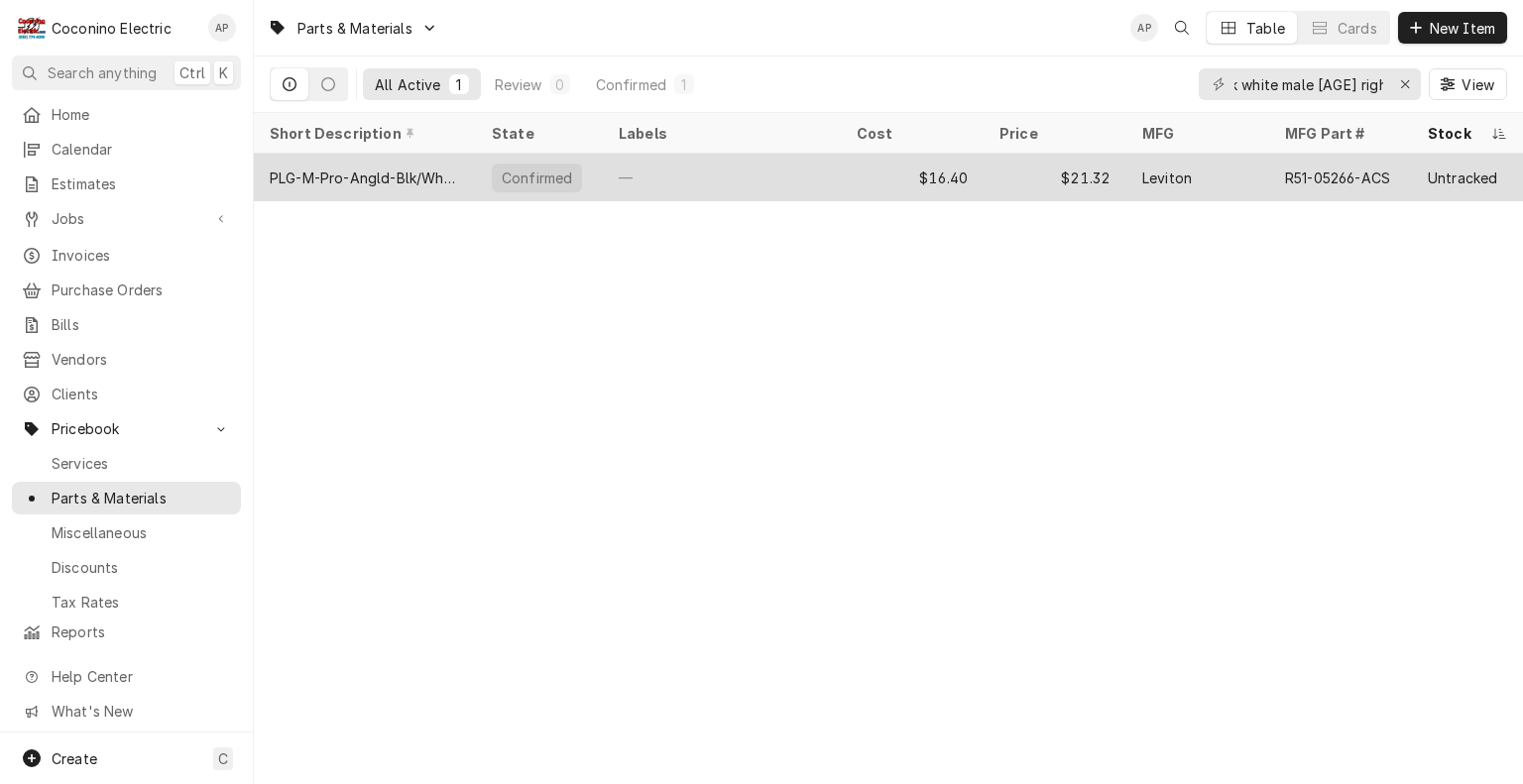 click on "—" at bounding box center [722, 177] 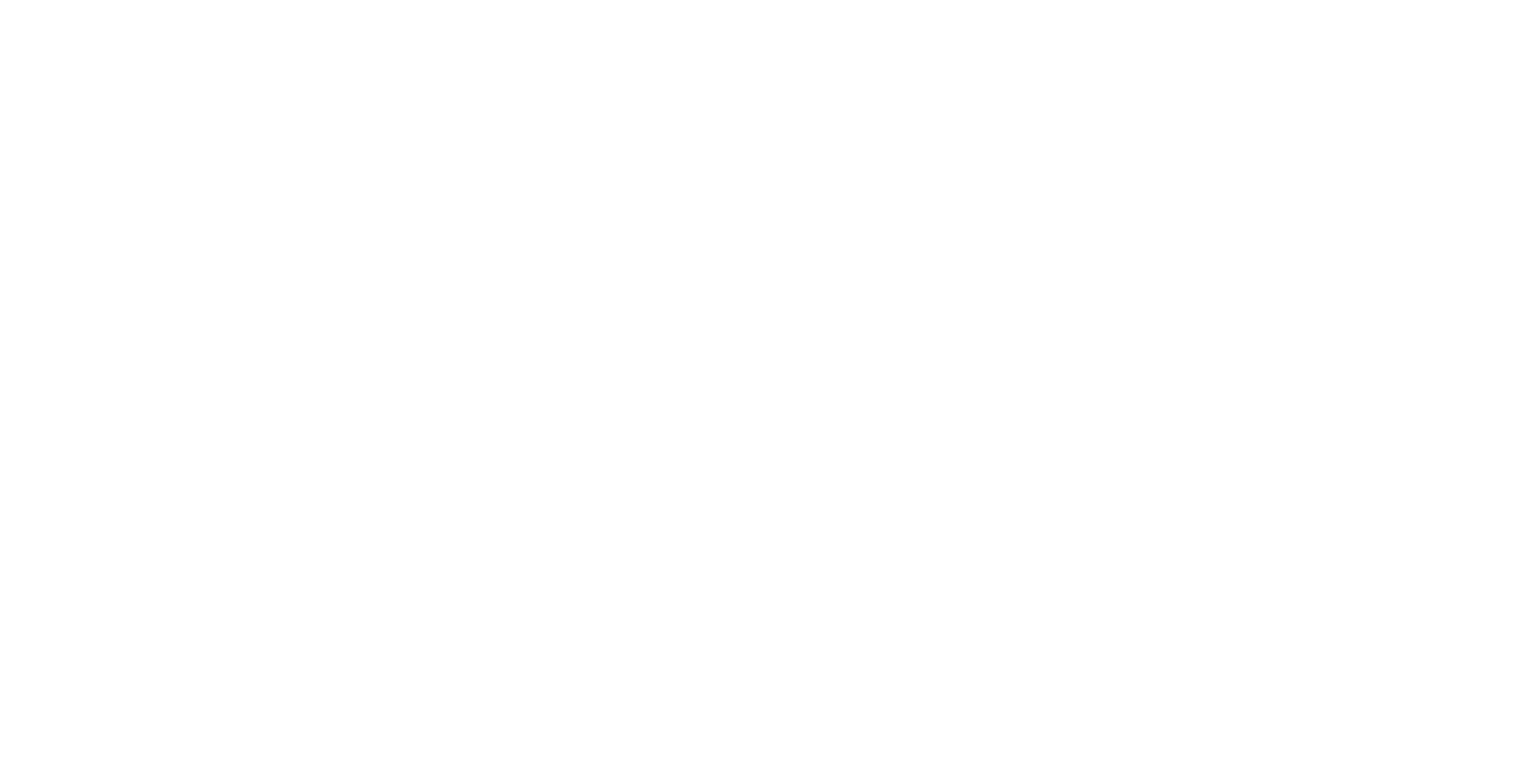 scroll, scrollTop: 0, scrollLeft: 0, axis: both 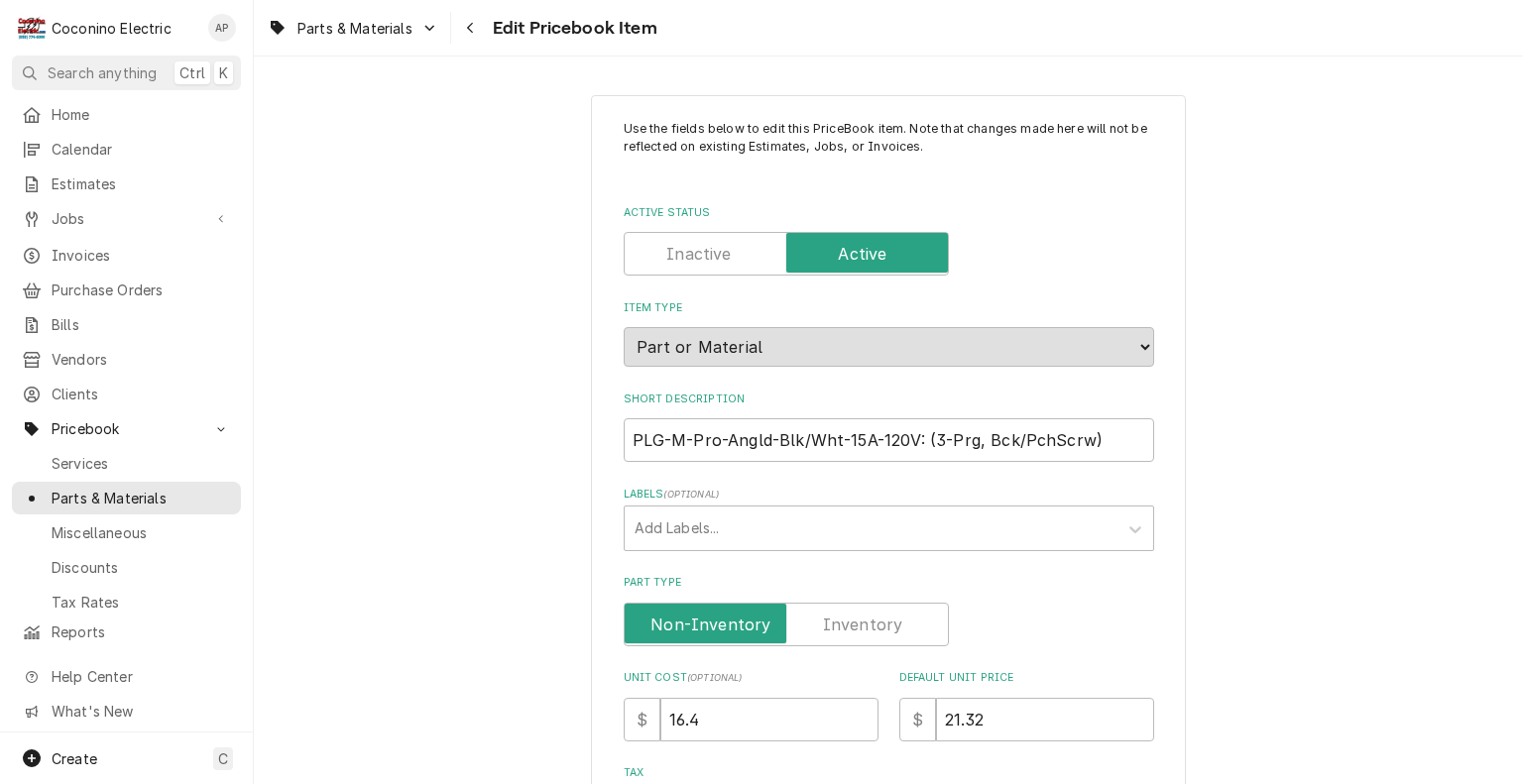 click at bounding box center (786, 624) 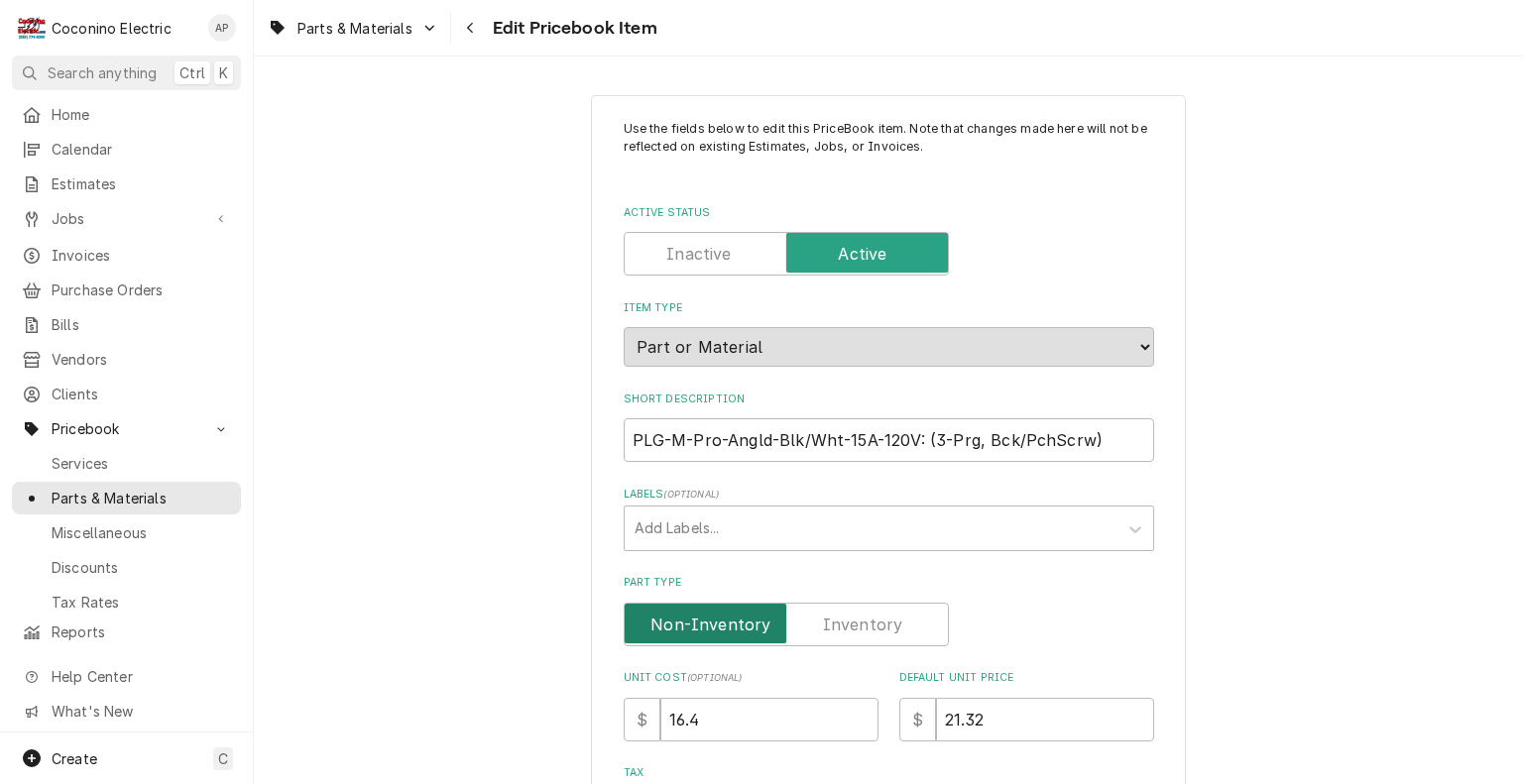 click at bounding box center [786, 624] 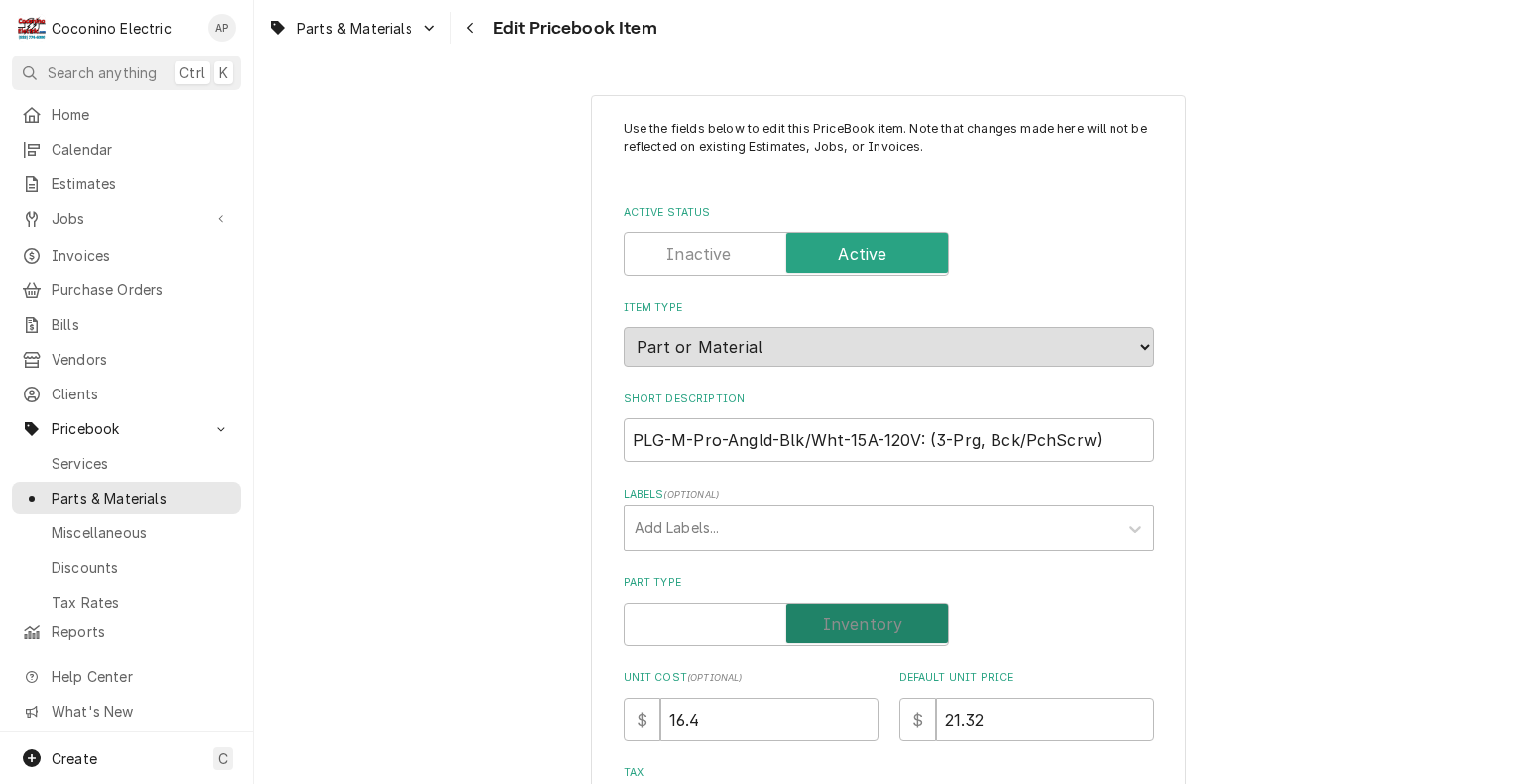 checkbox on "true" 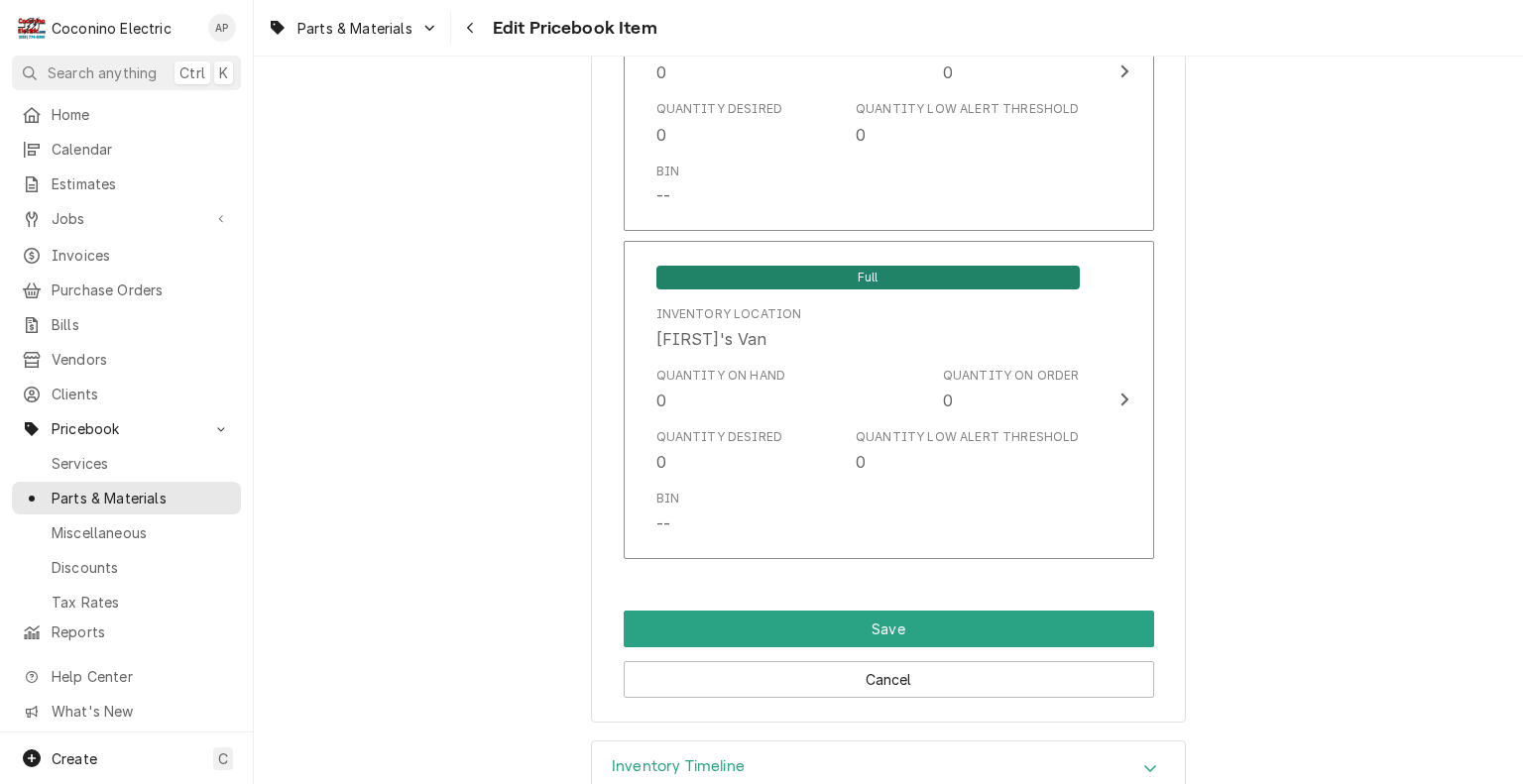 scroll, scrollTop: 1764, scrollLeft: 0, axis: vertical 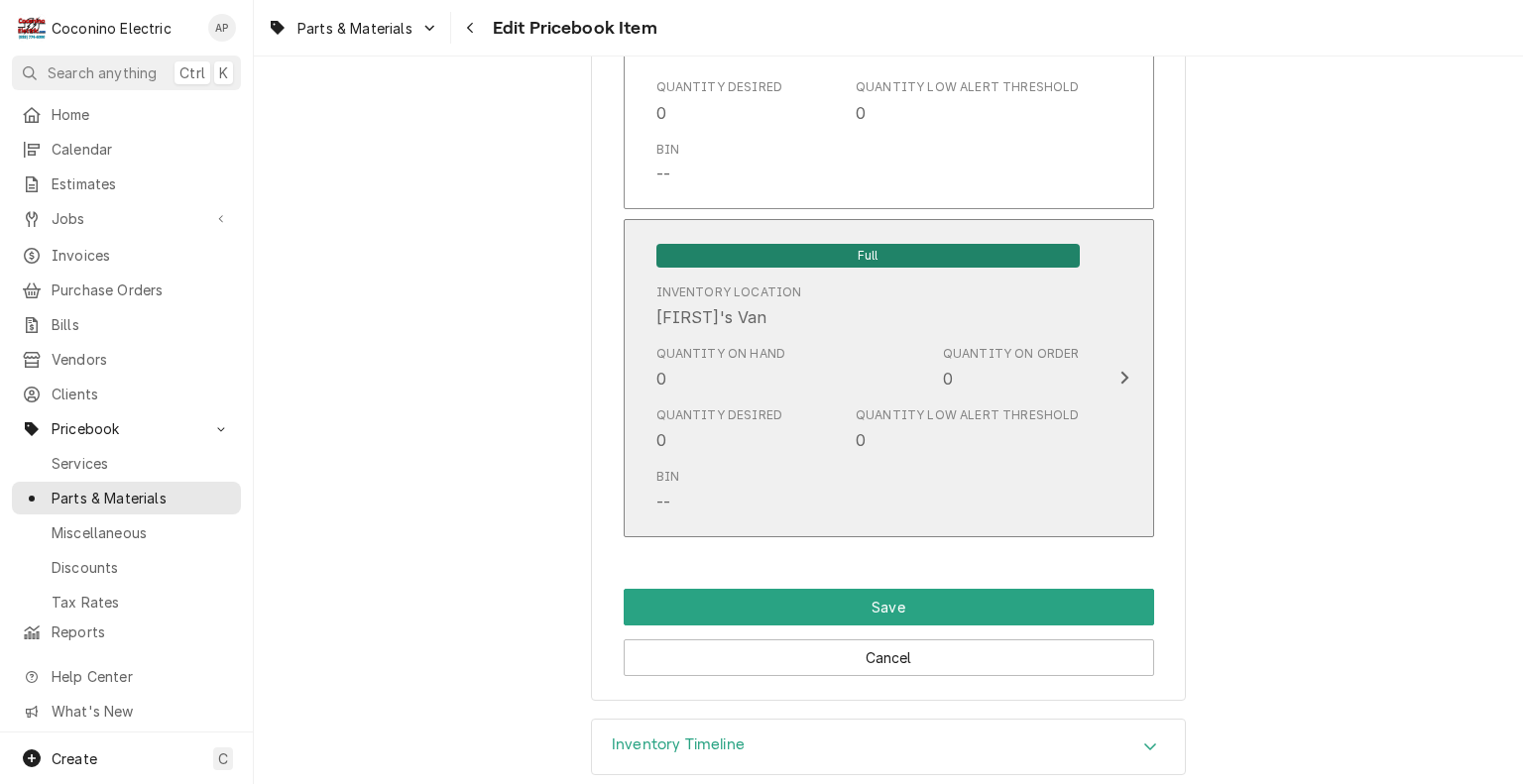click on "0" at bounding box center (948, 379) 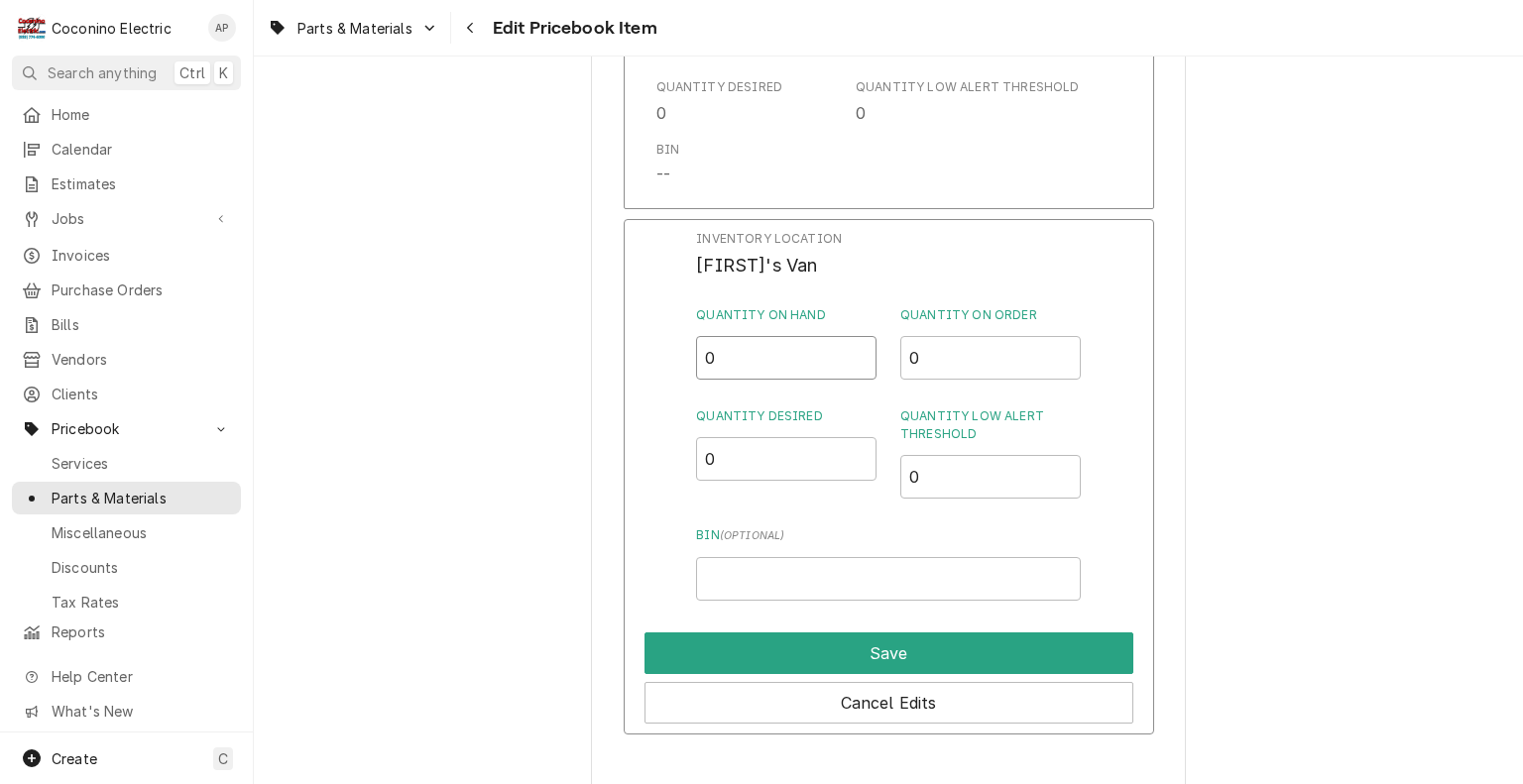 drag, startPoint x: 741, startPoint y: 358, endPoint x: 585, endPoint y: 360, distance: 156.01282 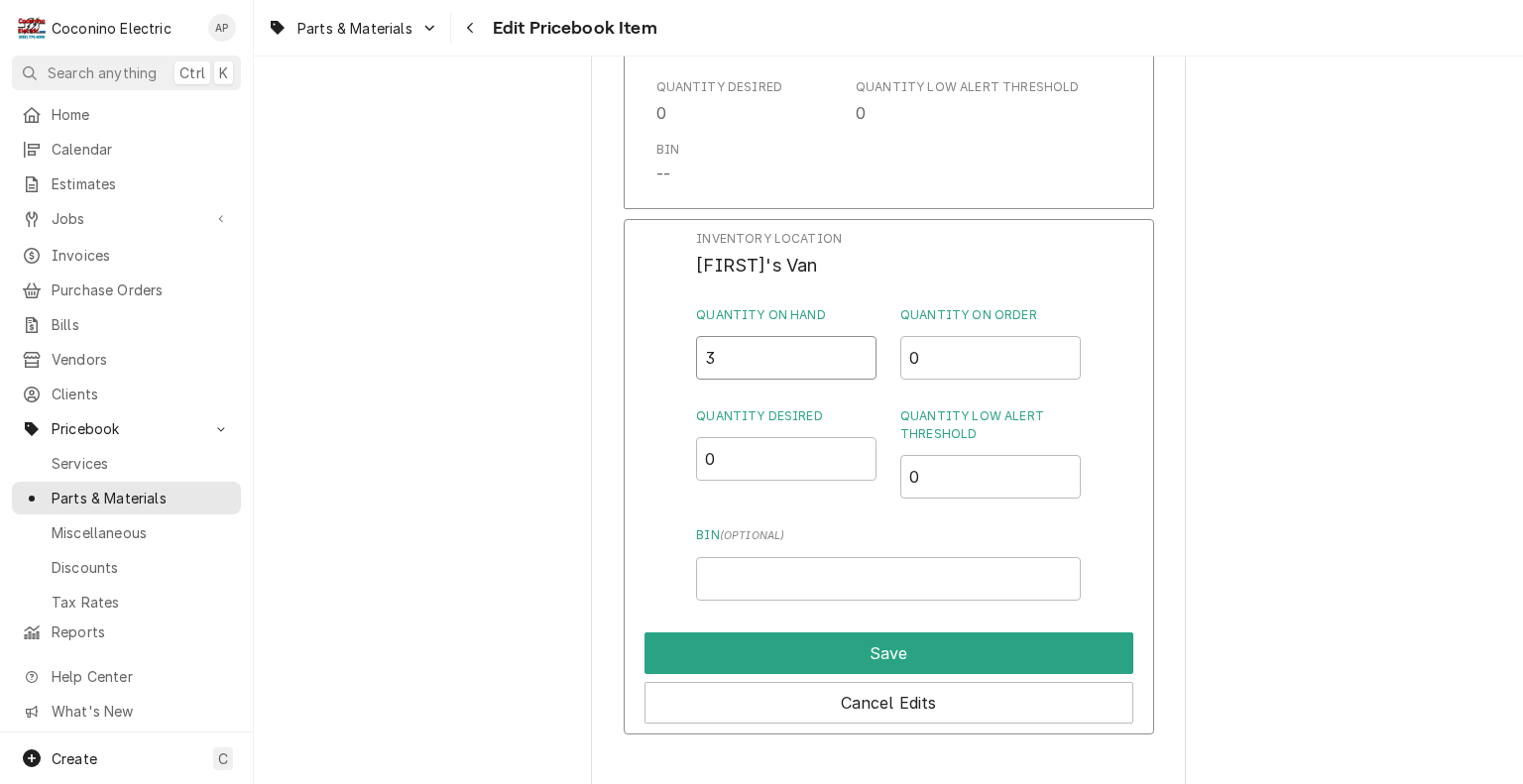 type on "3" 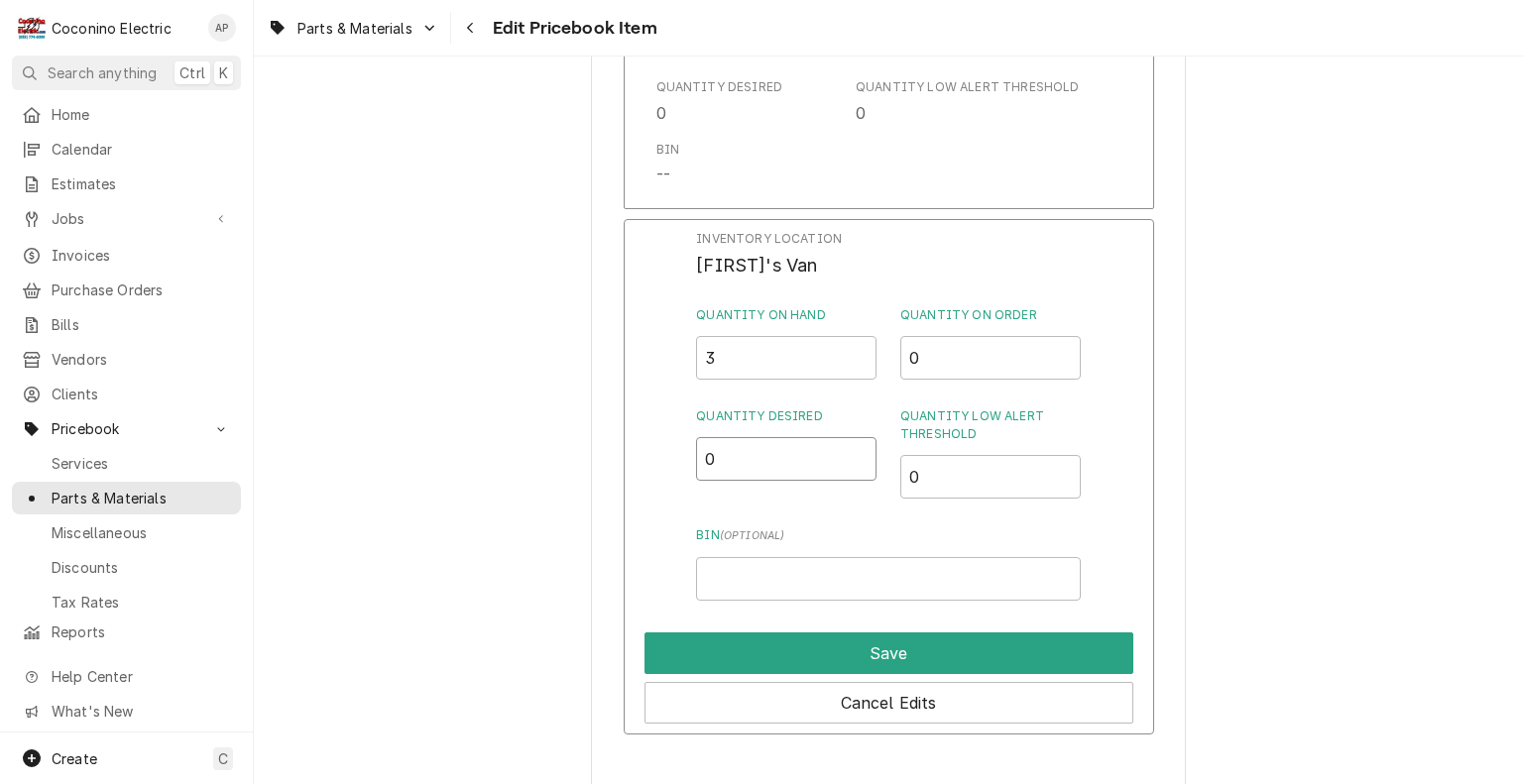 drag, startPoint x: 696, startPoint y: 463, endPoint x: 645, endPoint y: 464, distance: 51.009803 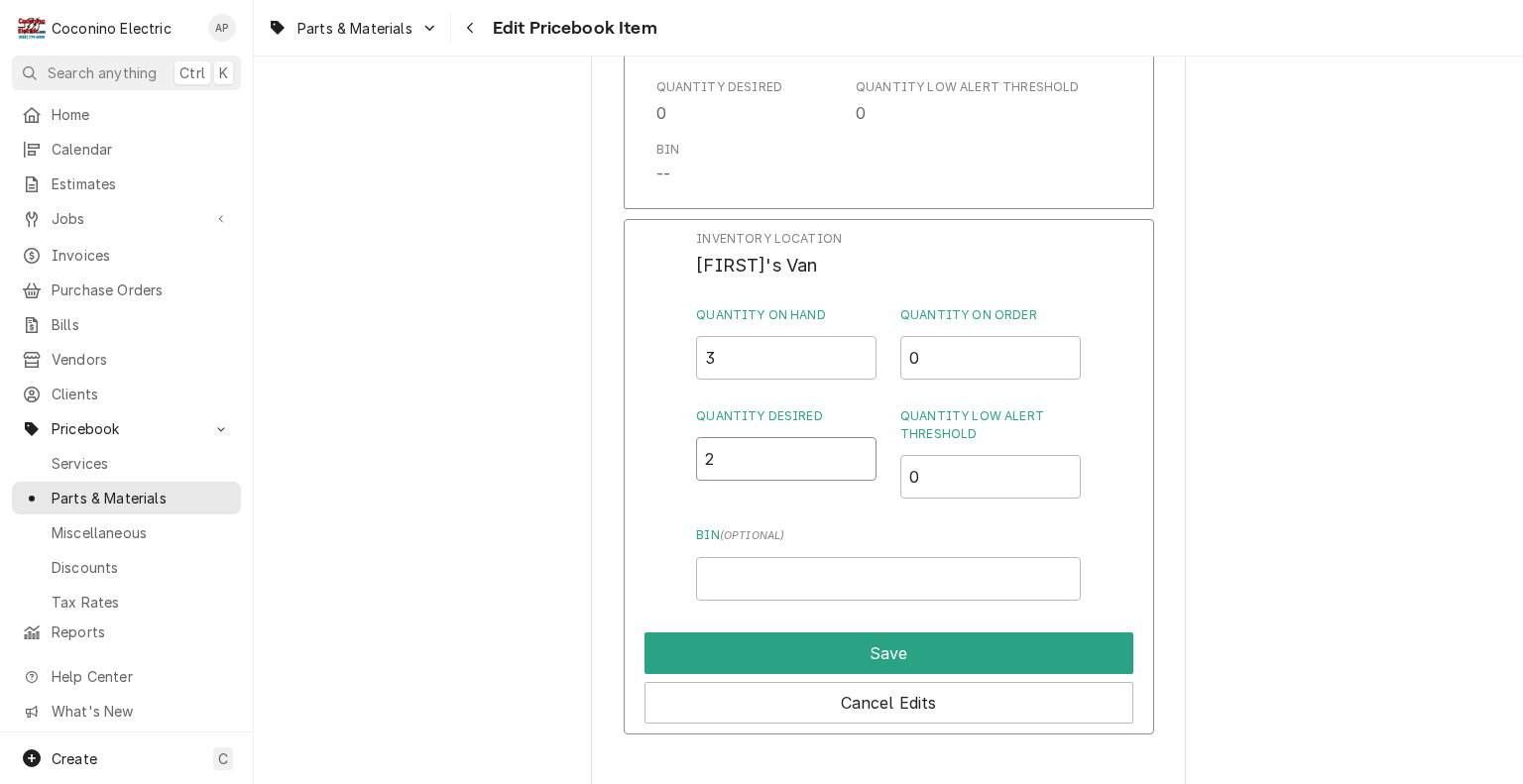 type on "2" 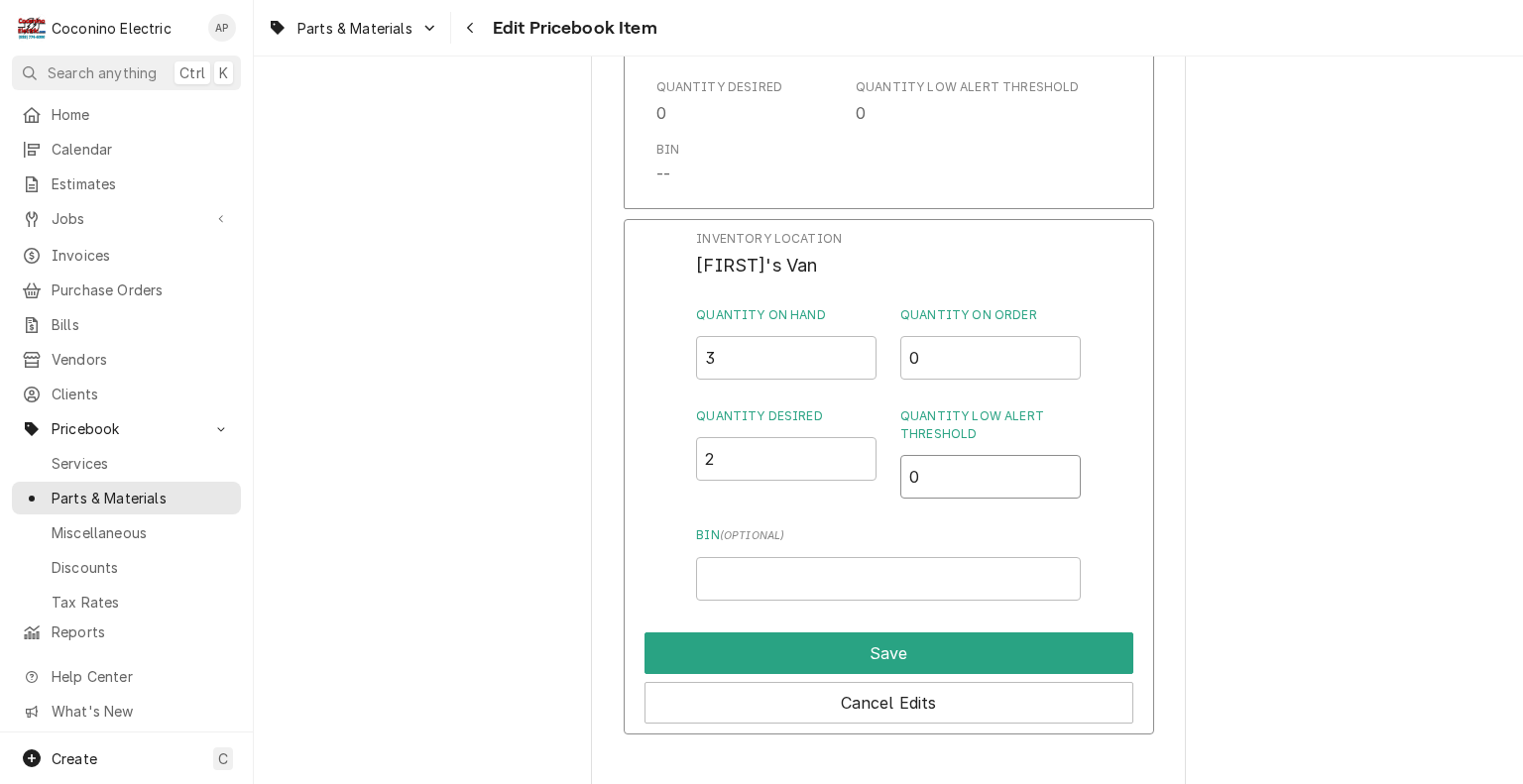 drag, startPoint x: 968, startPoint y: 490, endPoint x: 798, endPoint y: 480, distance: 170.29386 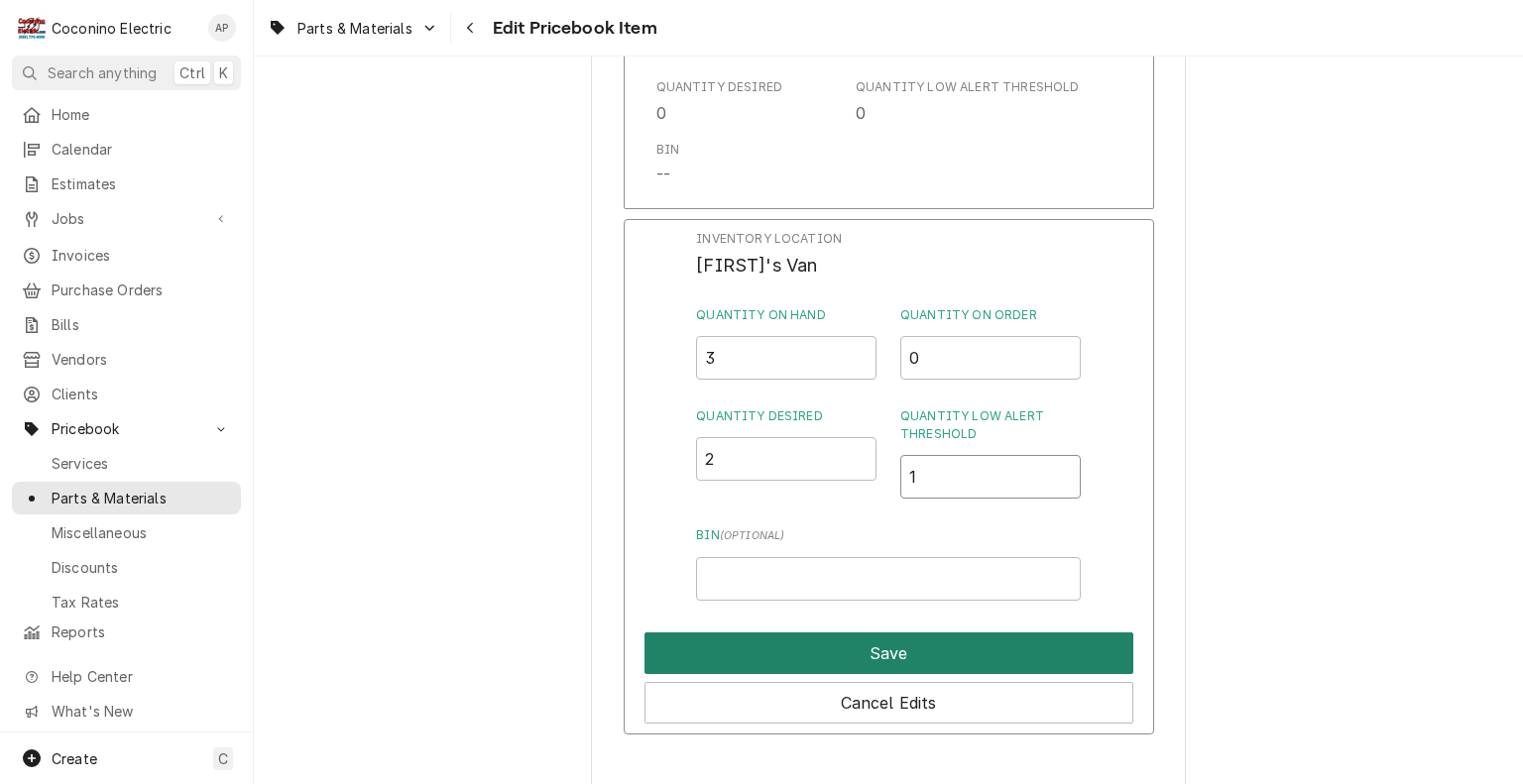 type on "1" 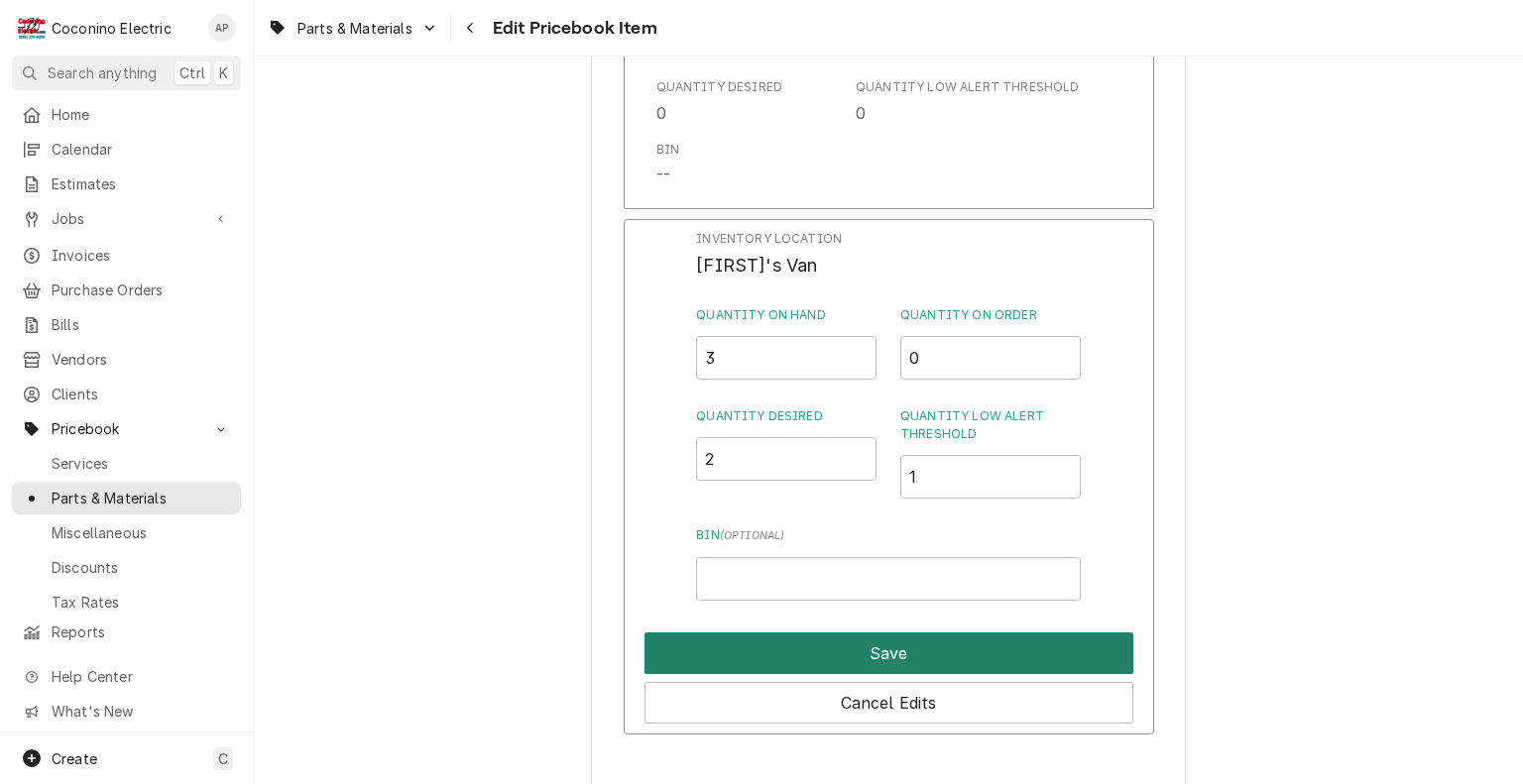 click on "Save" at bounding box center [888, 653] 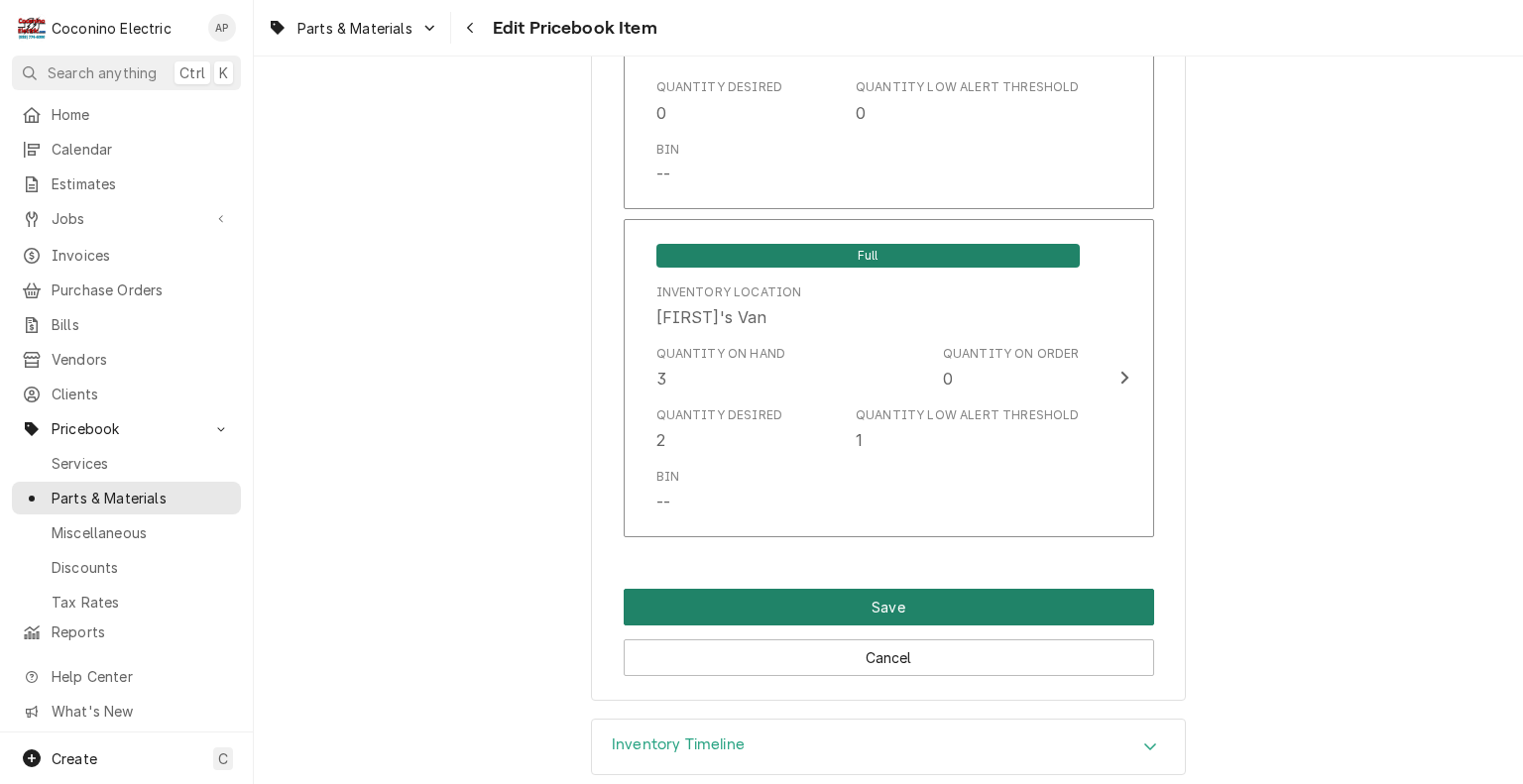 click on "Save" at bounding box center [888, 607] 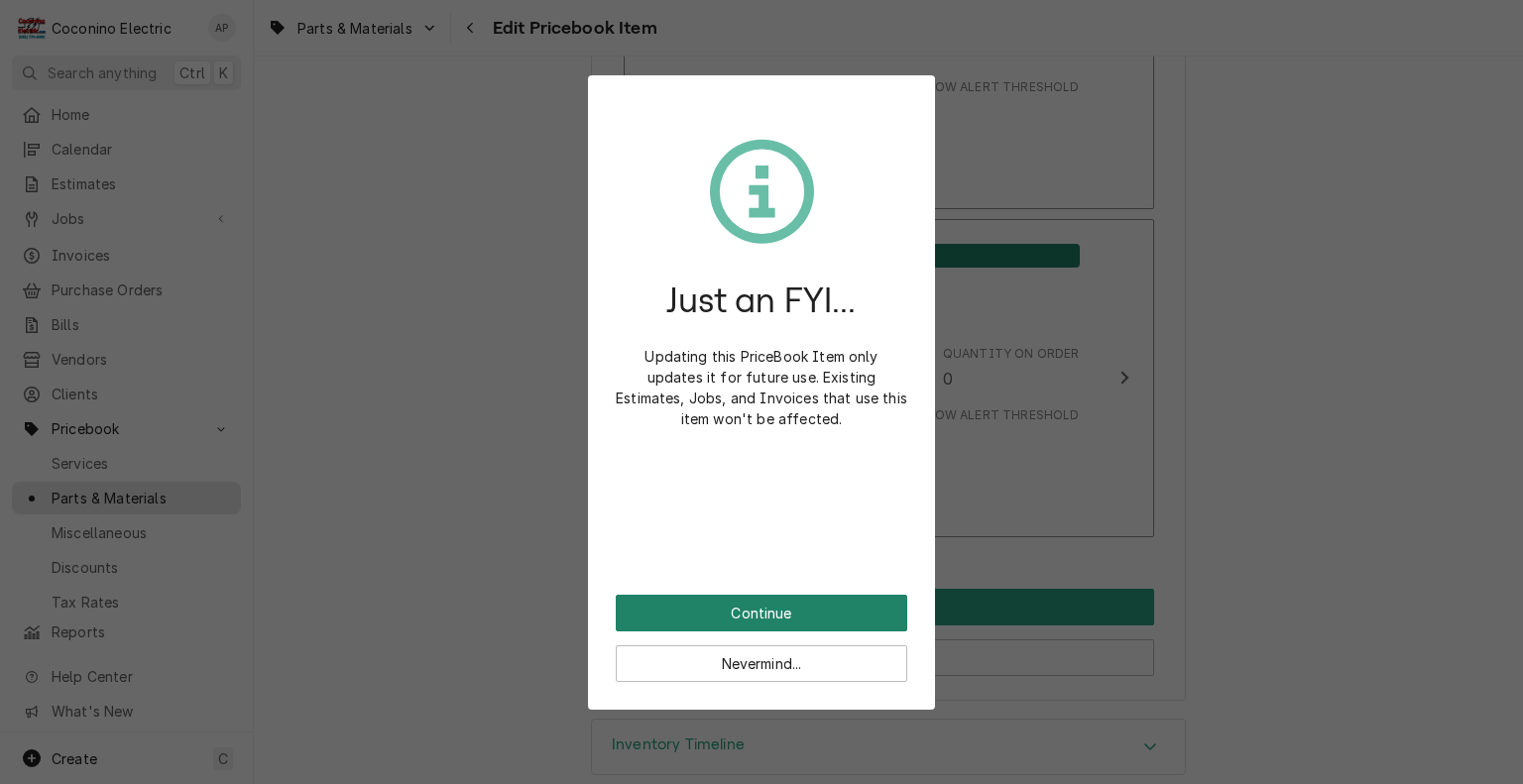 click on "Continue" at bounding box center (762, 613) 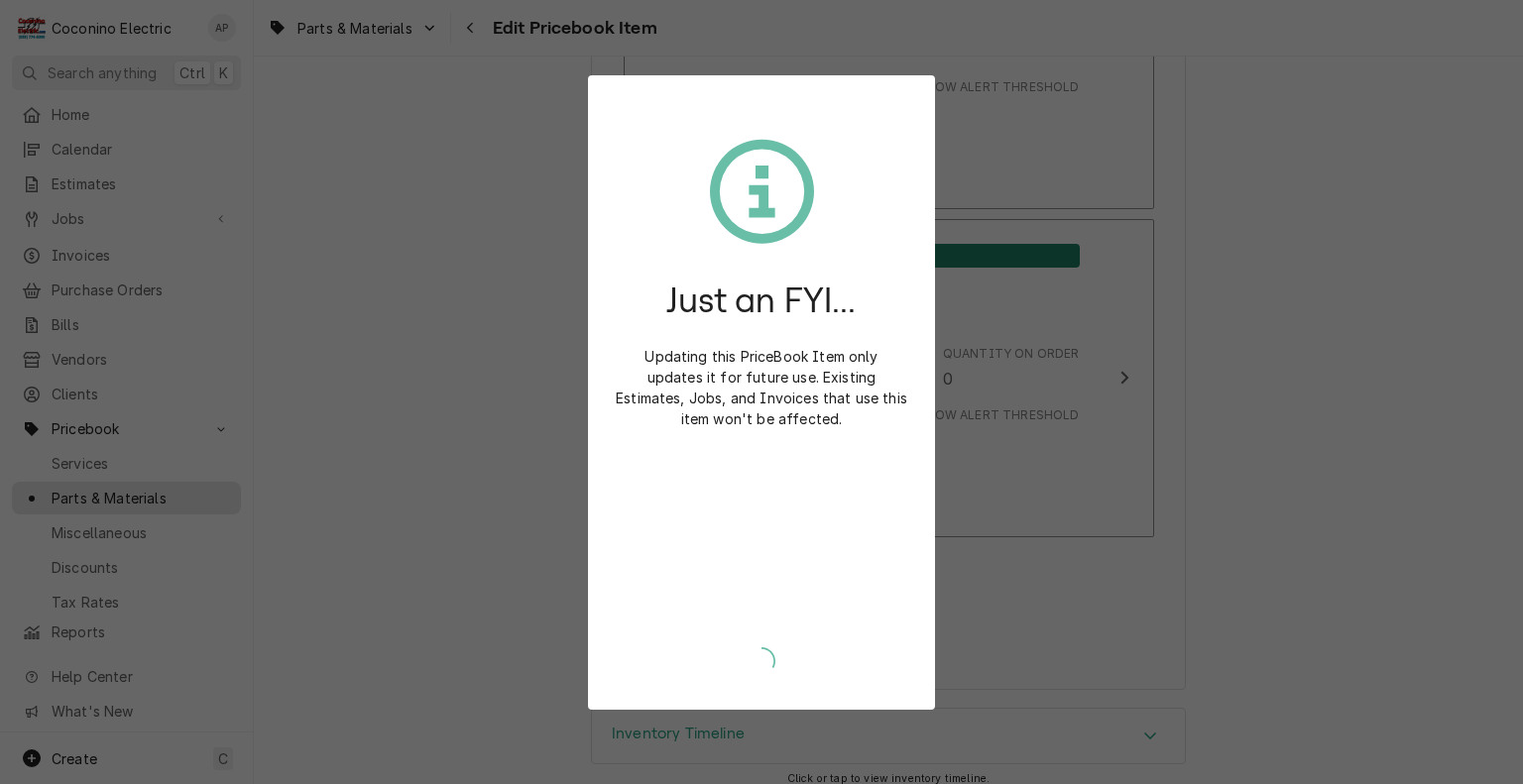 type on "x" 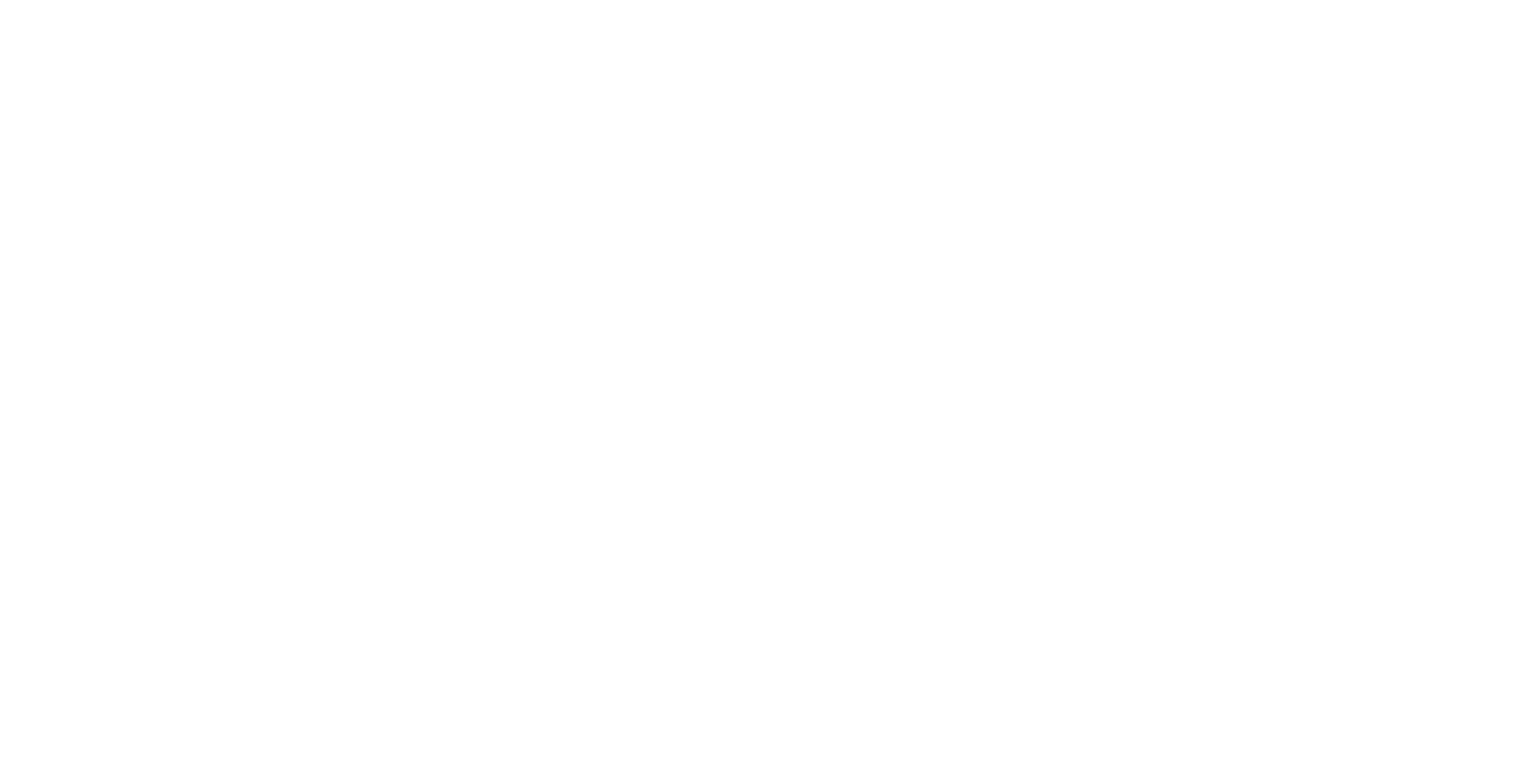 scroll, scrollTop: 0, scrollLeft: 0, axis: both 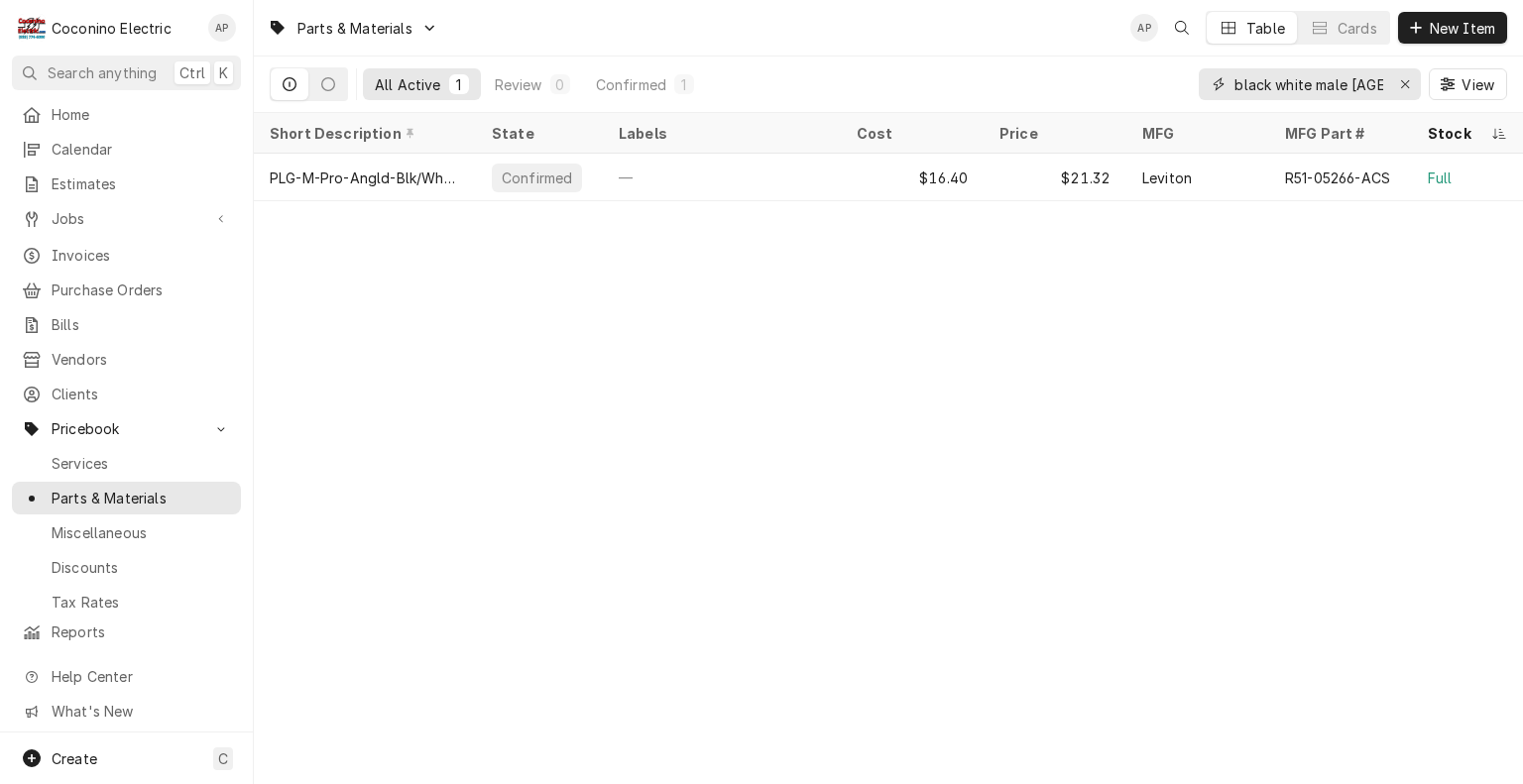 click on "black white male [AGE] right" at bounding box center [1309, 84] 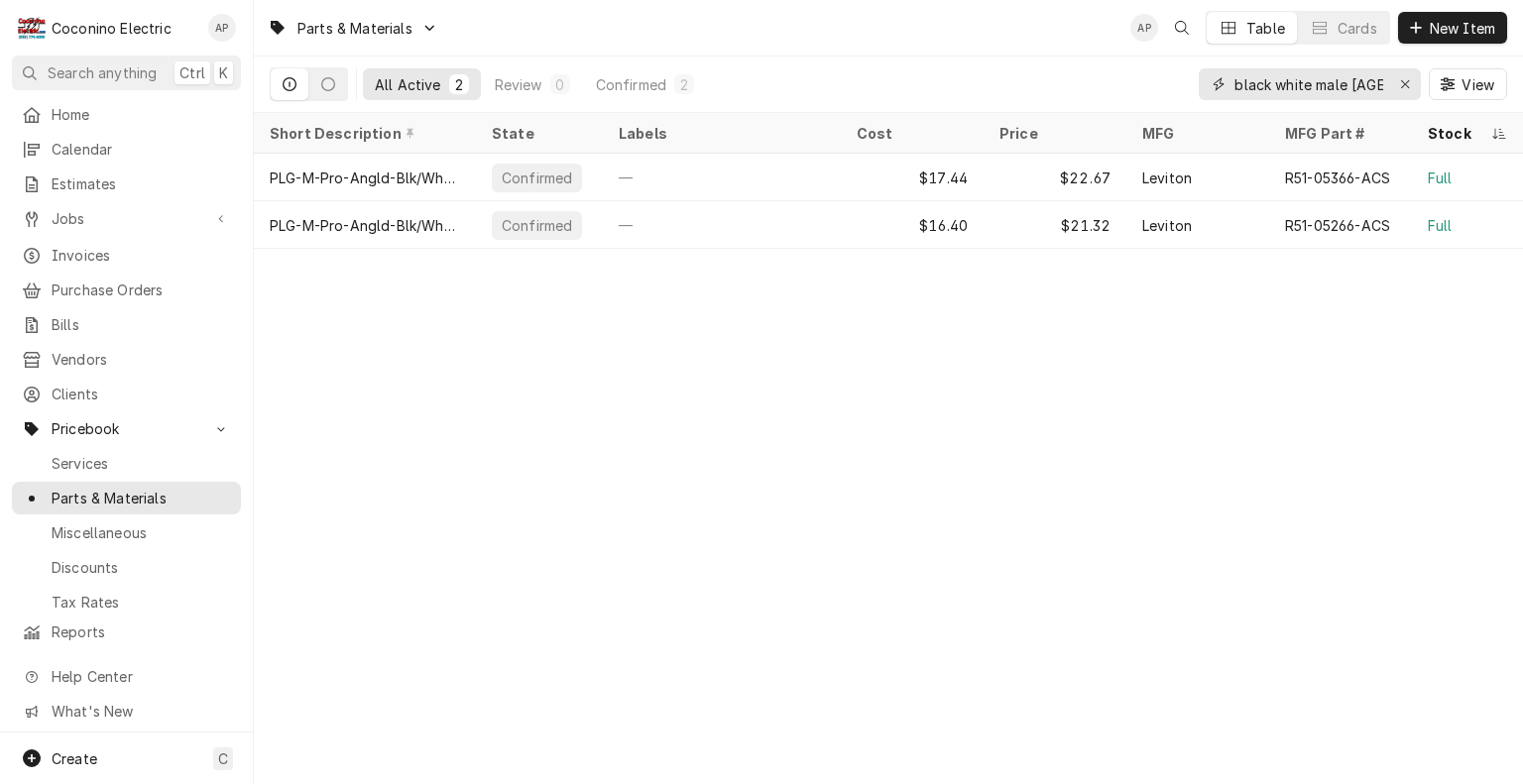 scroll, scrollTop: 0, scrollLeft: 2, axis: horizontal 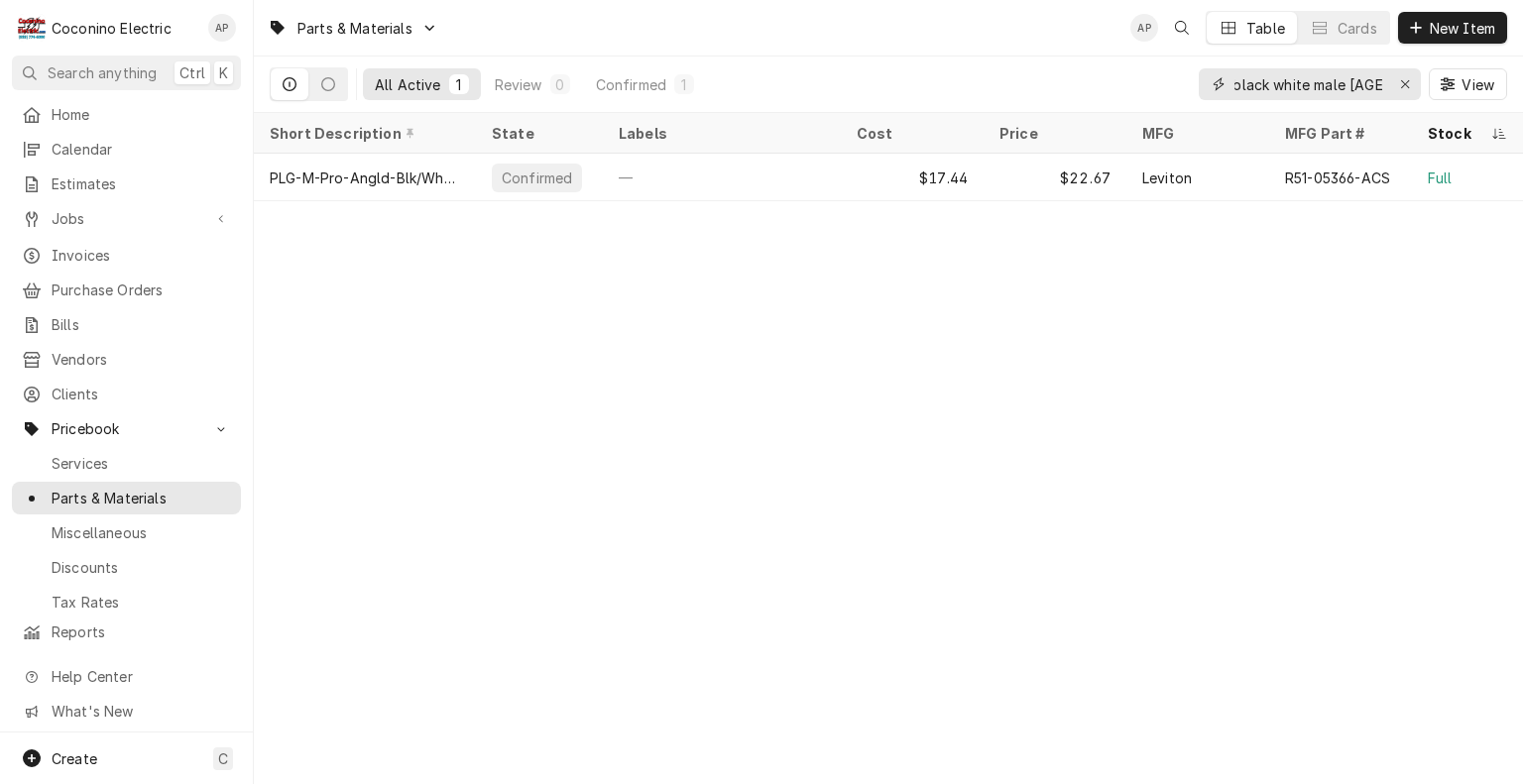 type on "black white male [AGE] right" 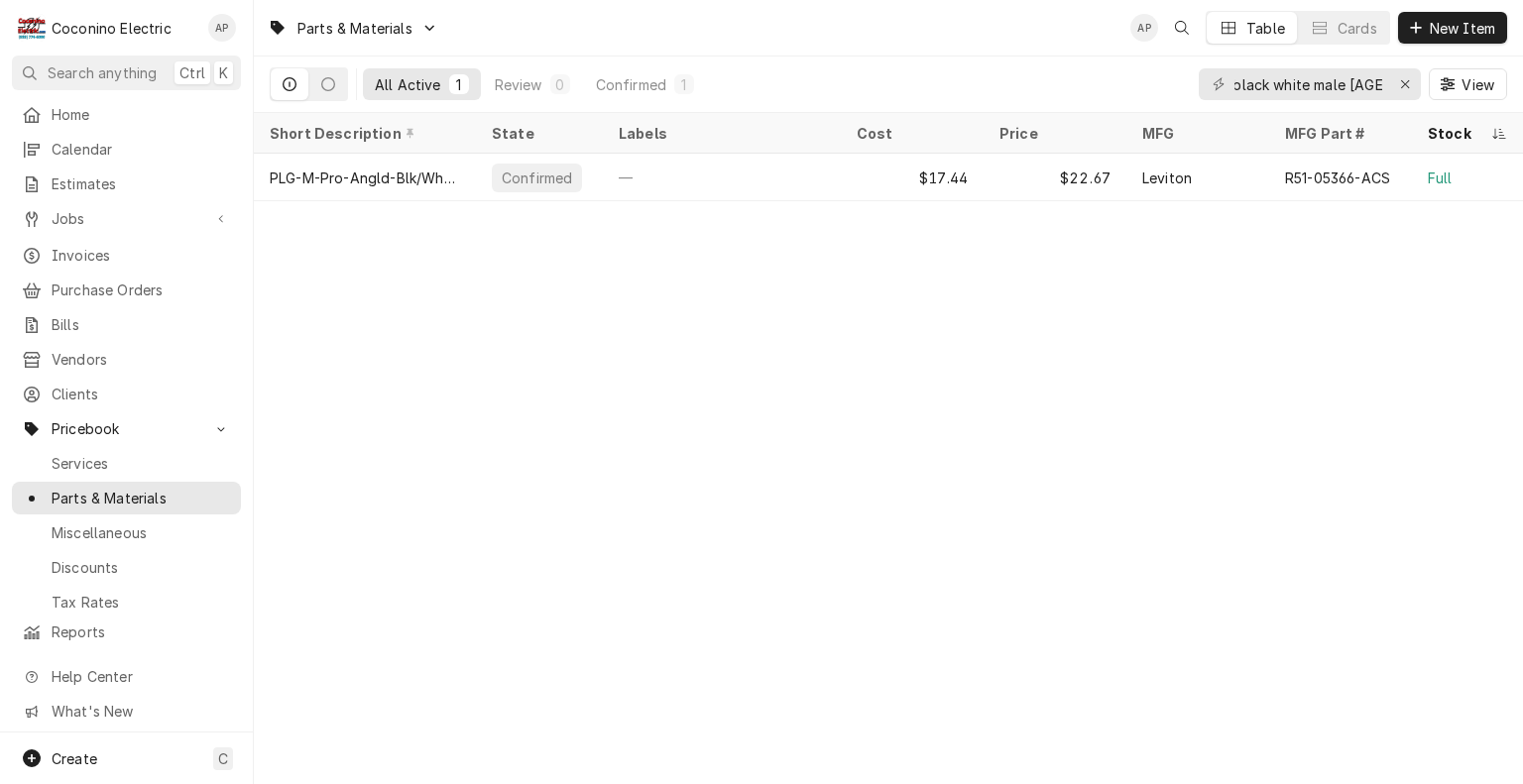 scroll, scrollTop: 0, scrollLeft: 0, axis: both 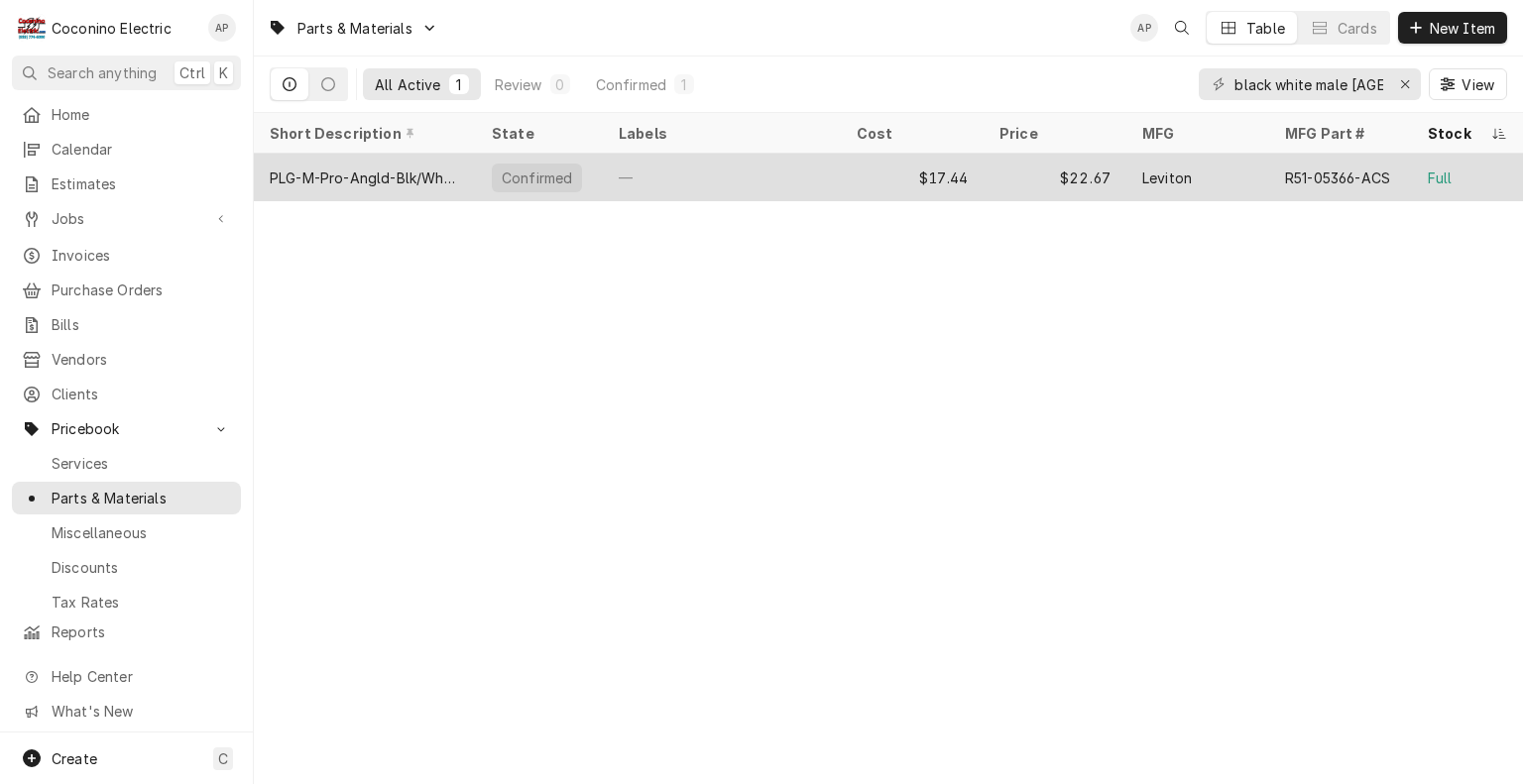 click on "—" at bounding box center (722, 177) 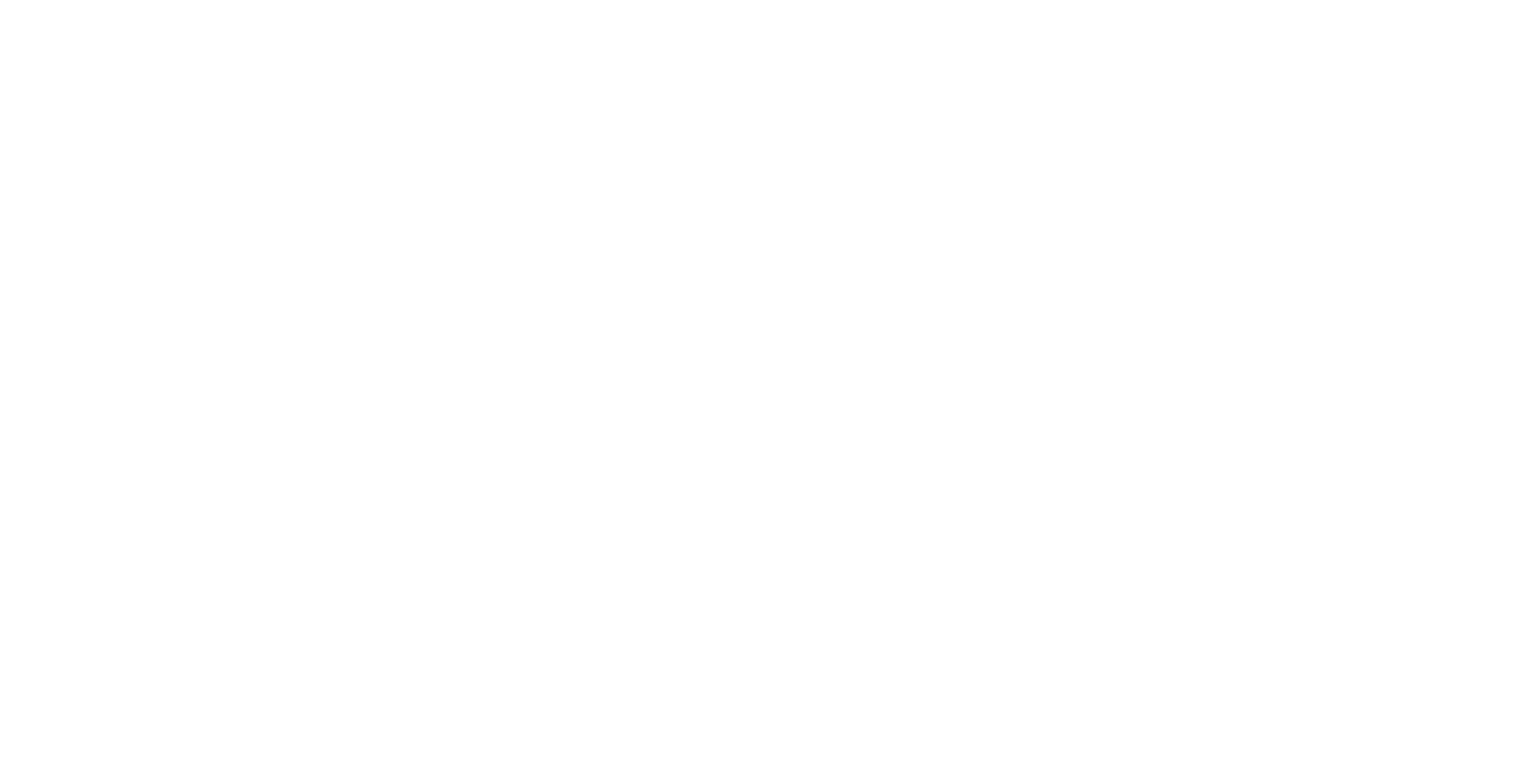 scroll, scrollTop: 0, scrollLeft: 0, axis: both 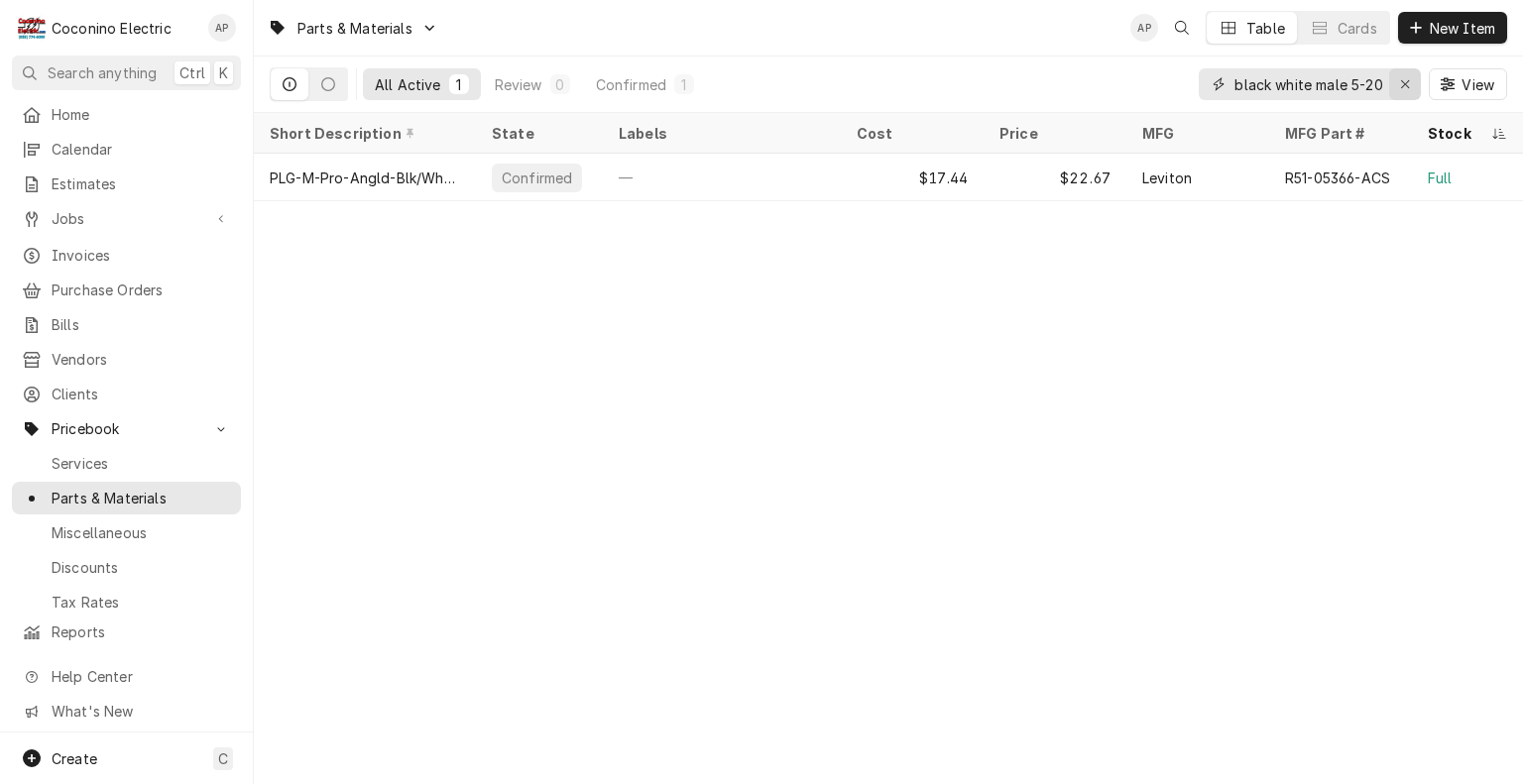 click 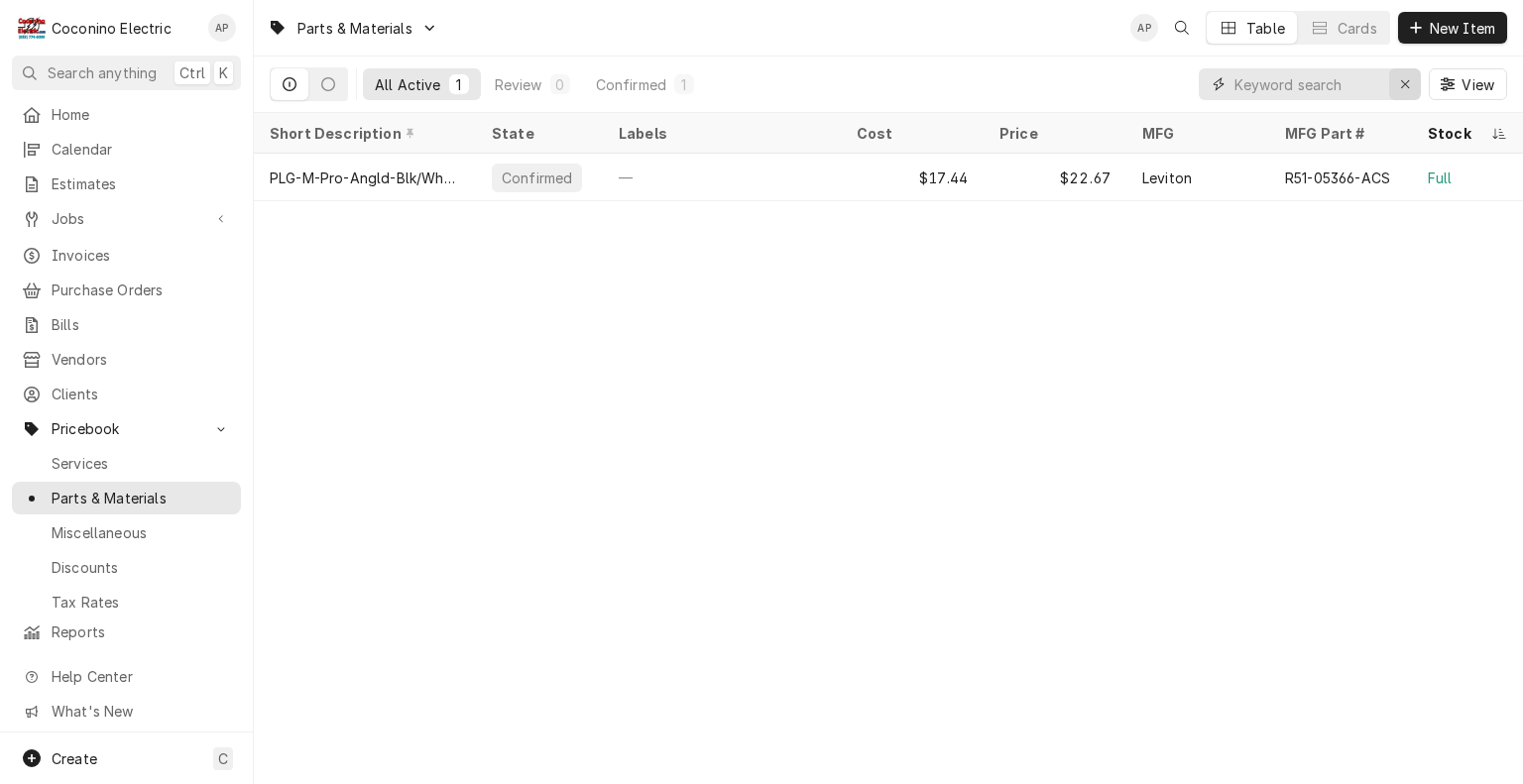 scroll, scrollTop: 0, scrollLeft: 0, axis: both 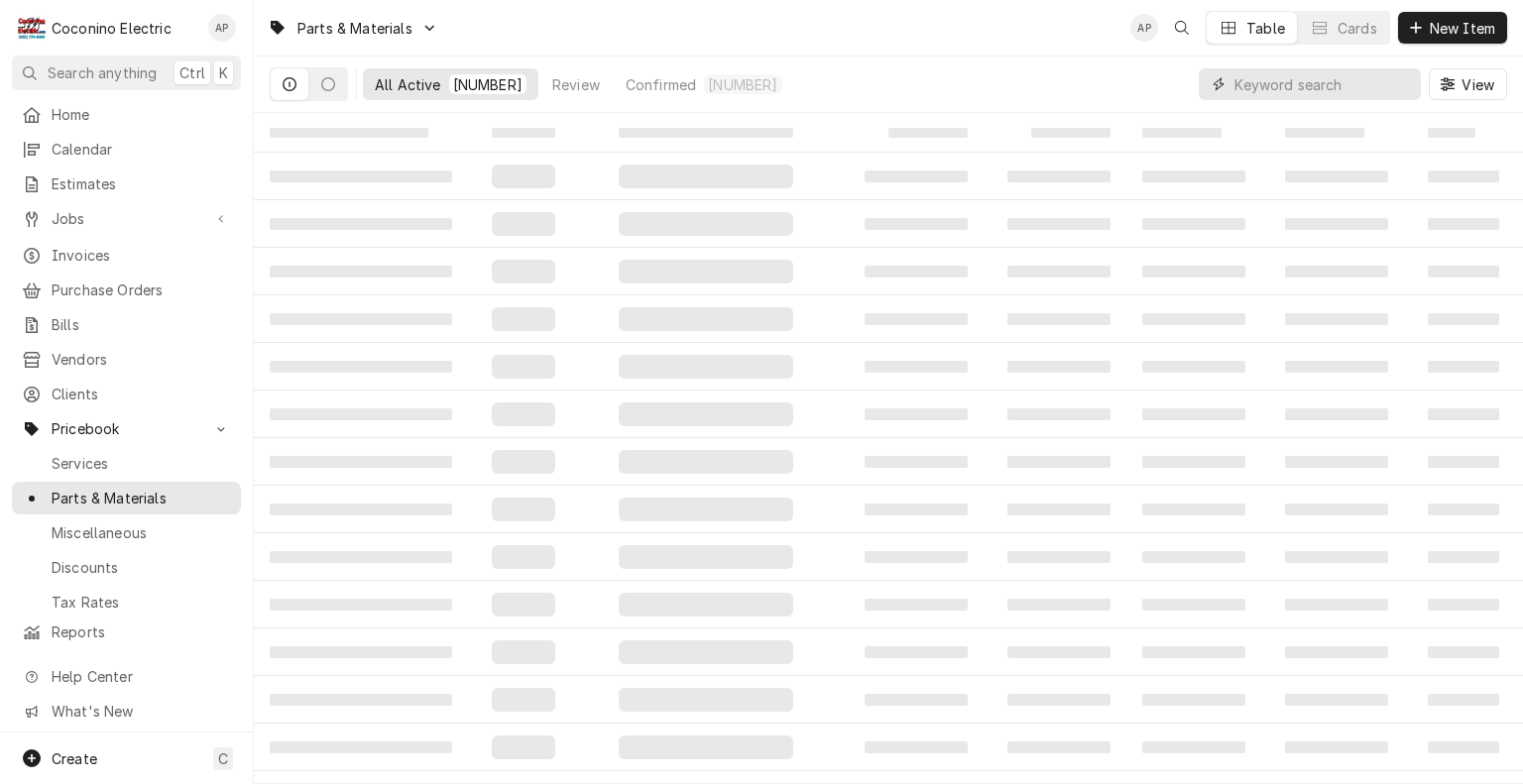 click at bounding box center [1323, 84] 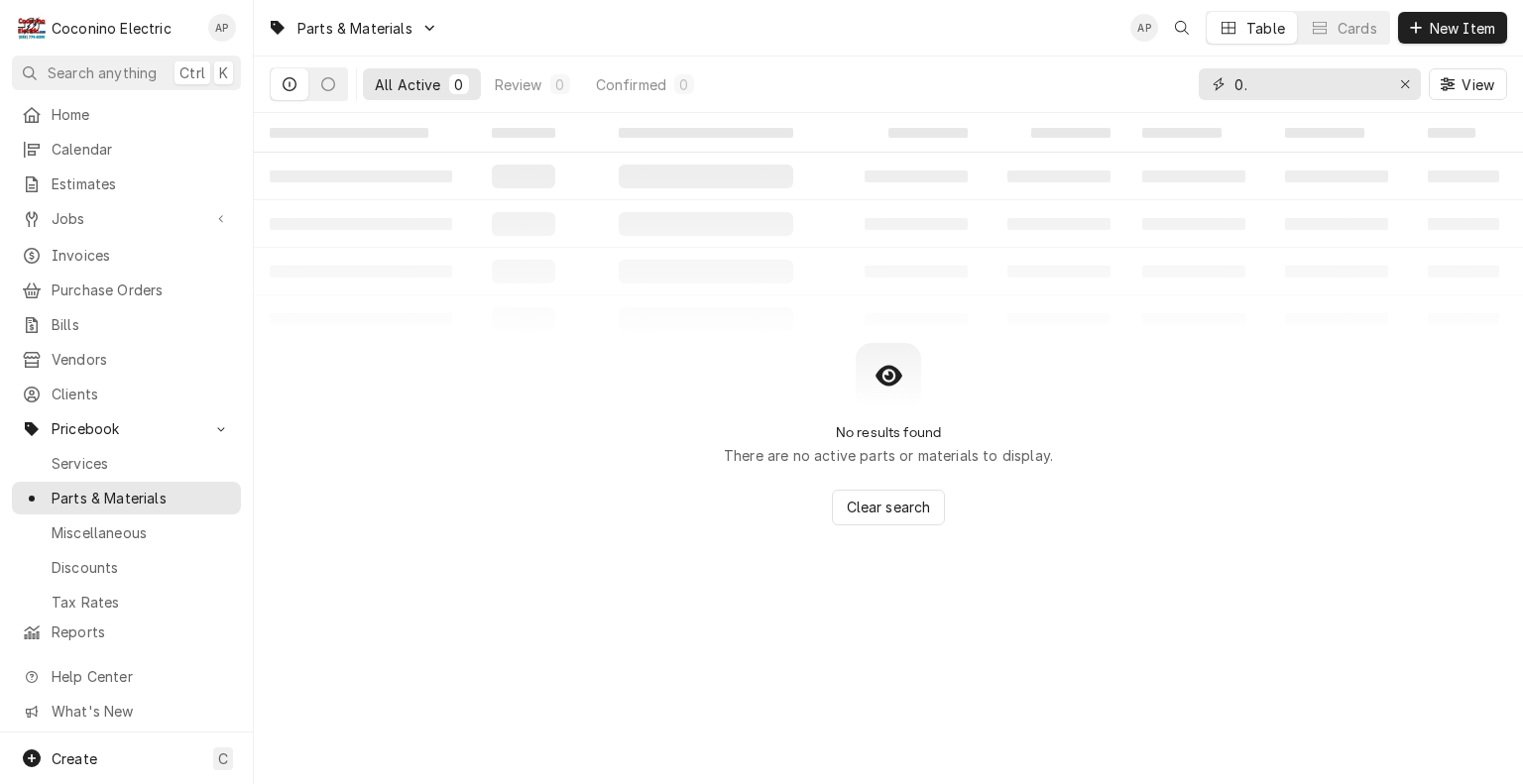 type on "0" 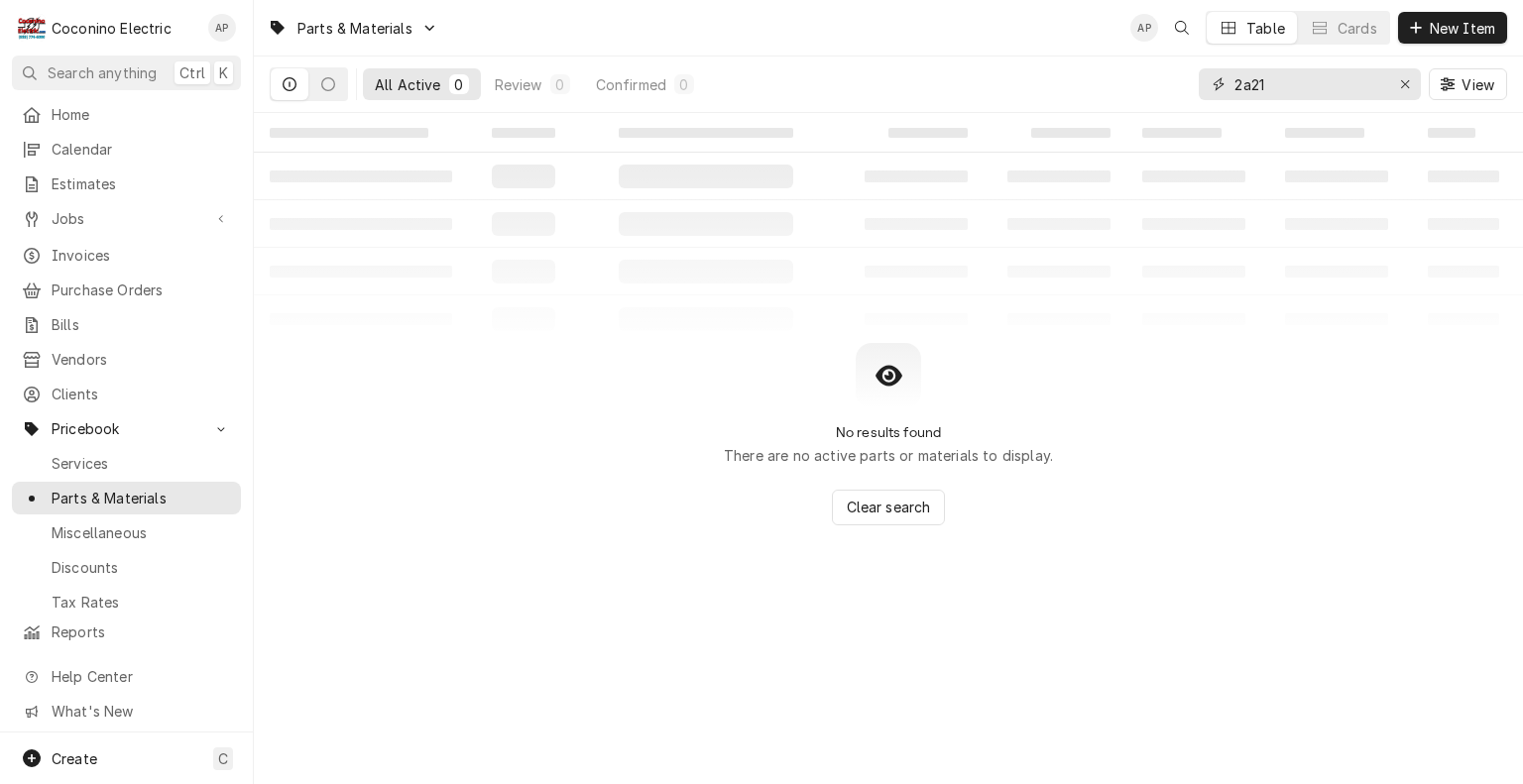type on "2a21" 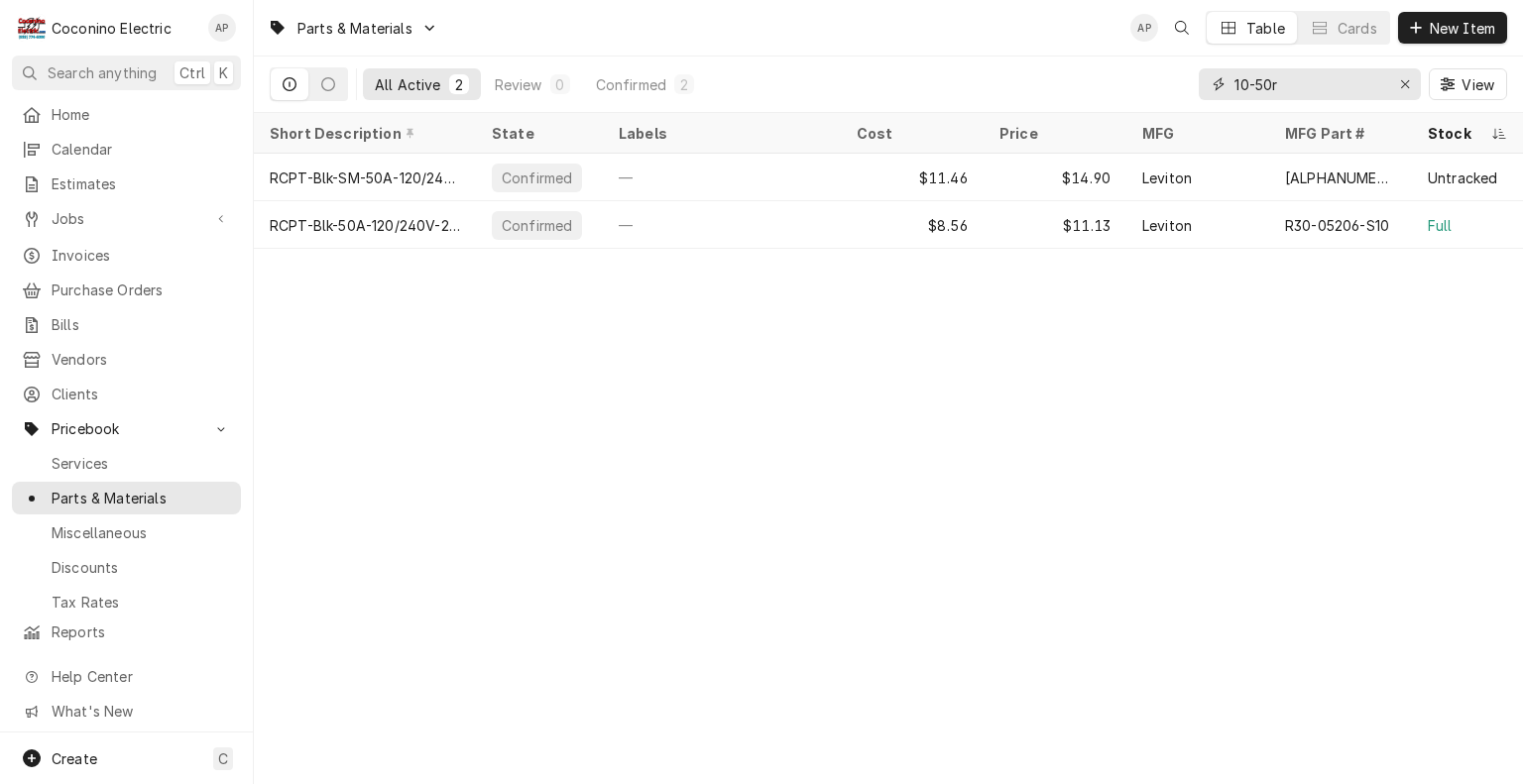 drag, startPoint x: 1309, startPoint y: 88, endPoint x: 1074, endPoint y: 99, distance: 235.25731 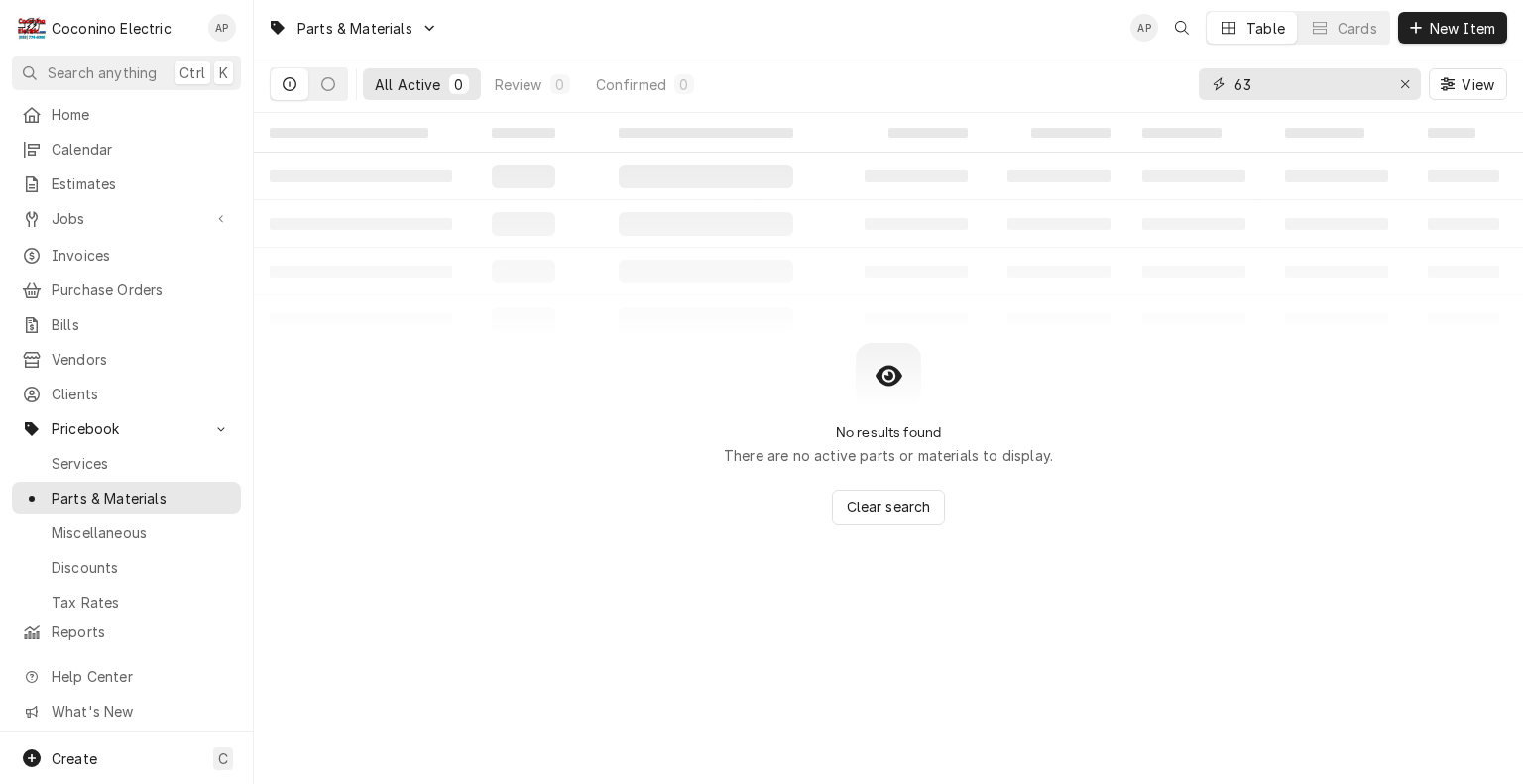 type on "6" 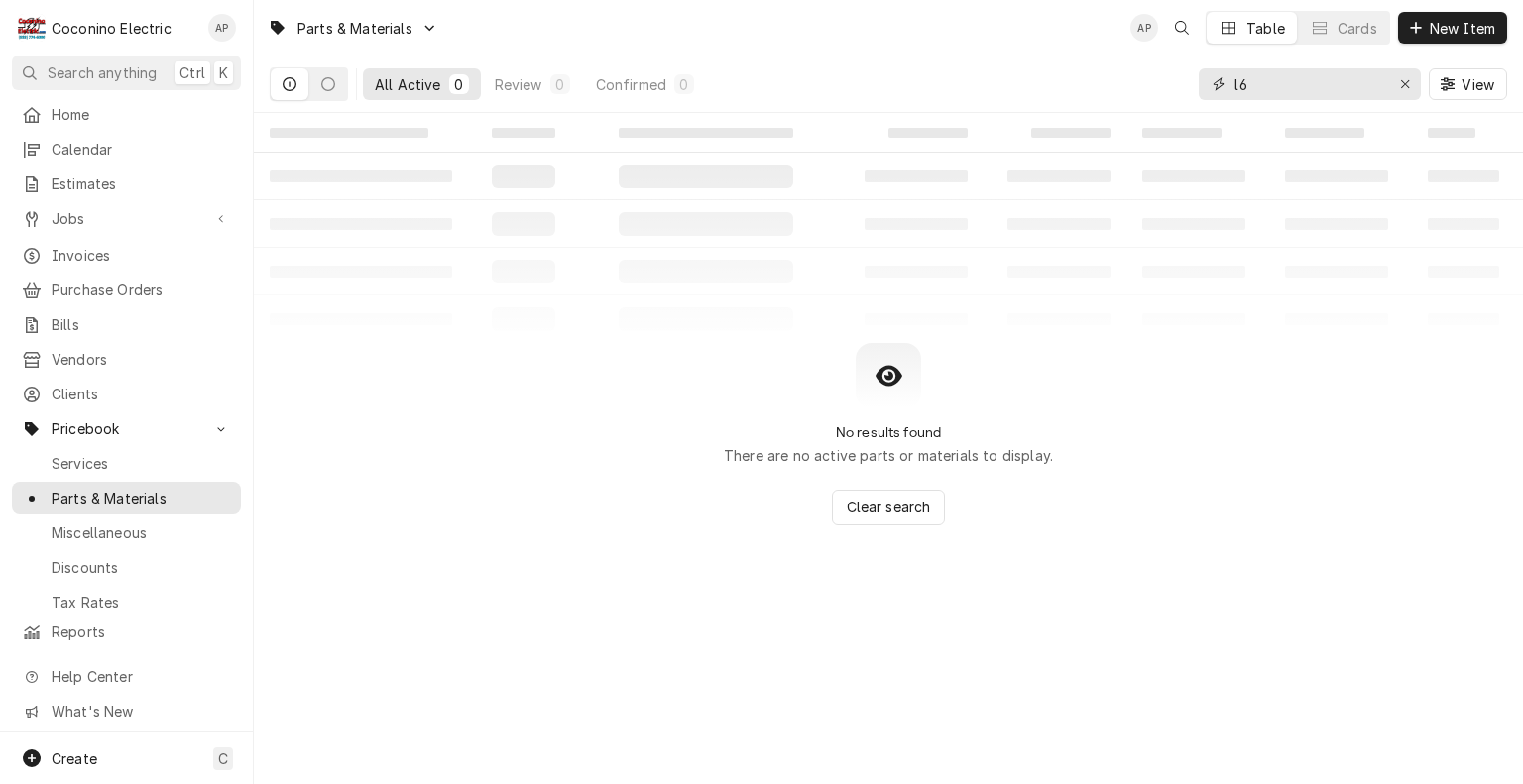 type on "l" 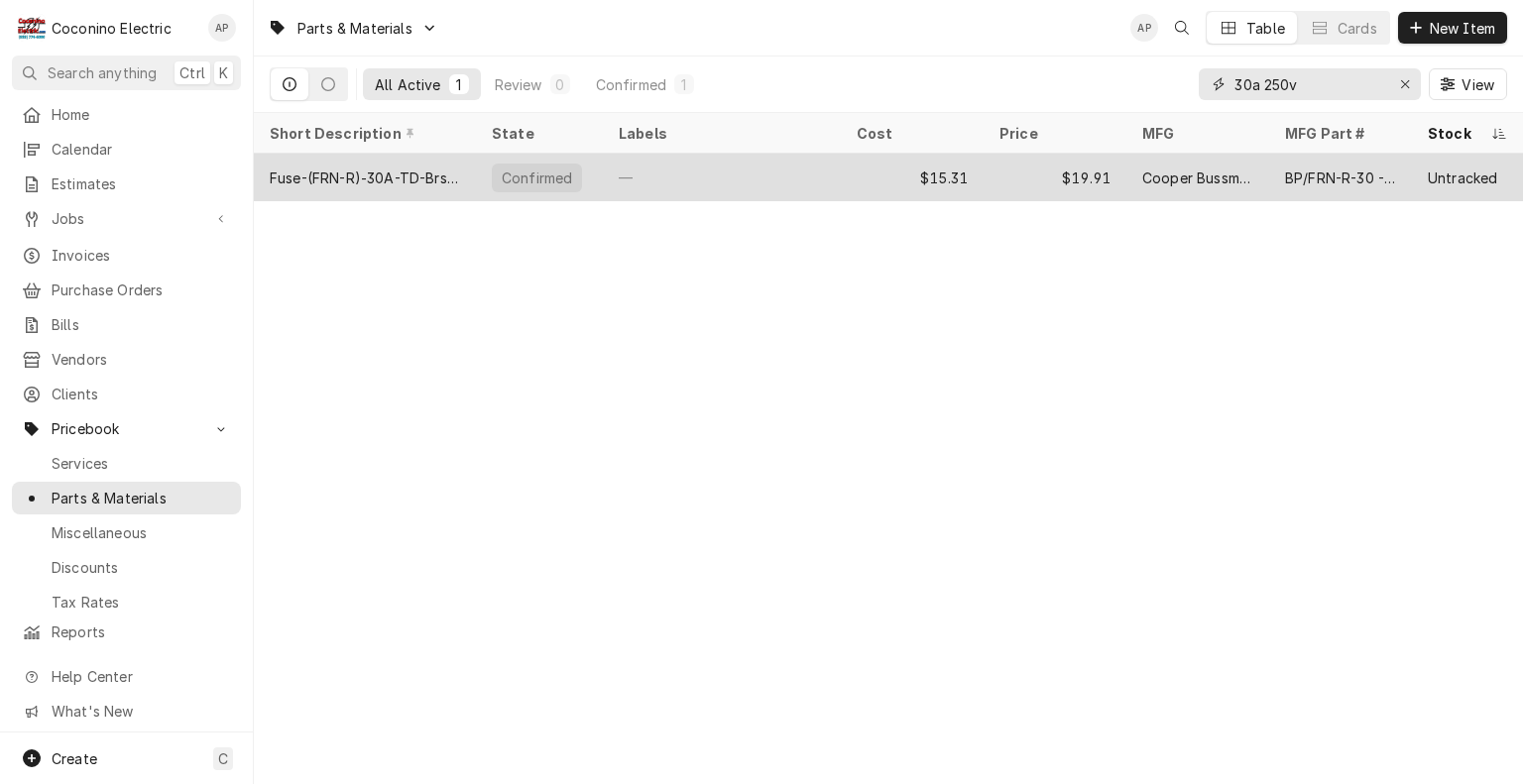 type on "30a 250v" 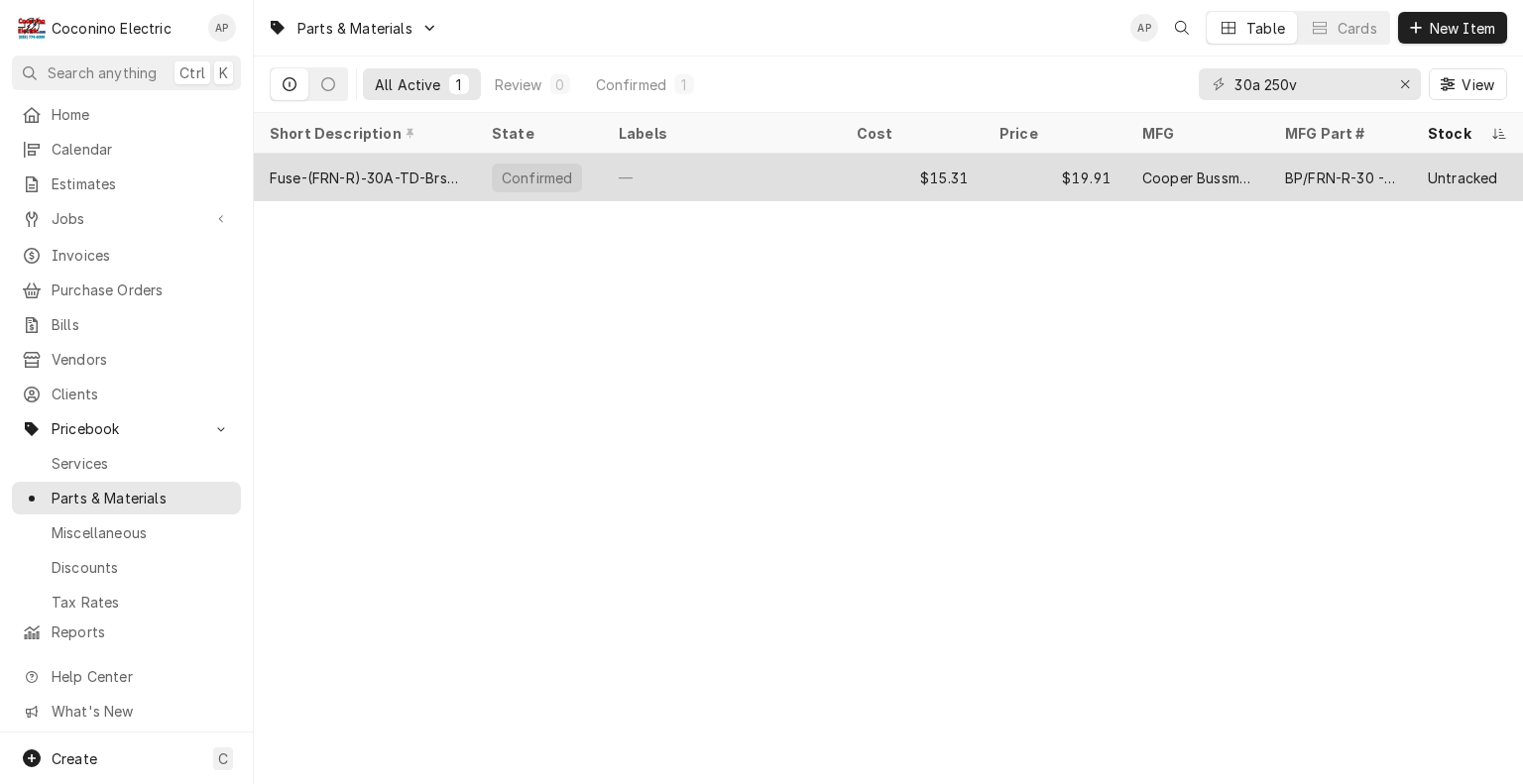 click on "—" at bounding box center (722, 177) 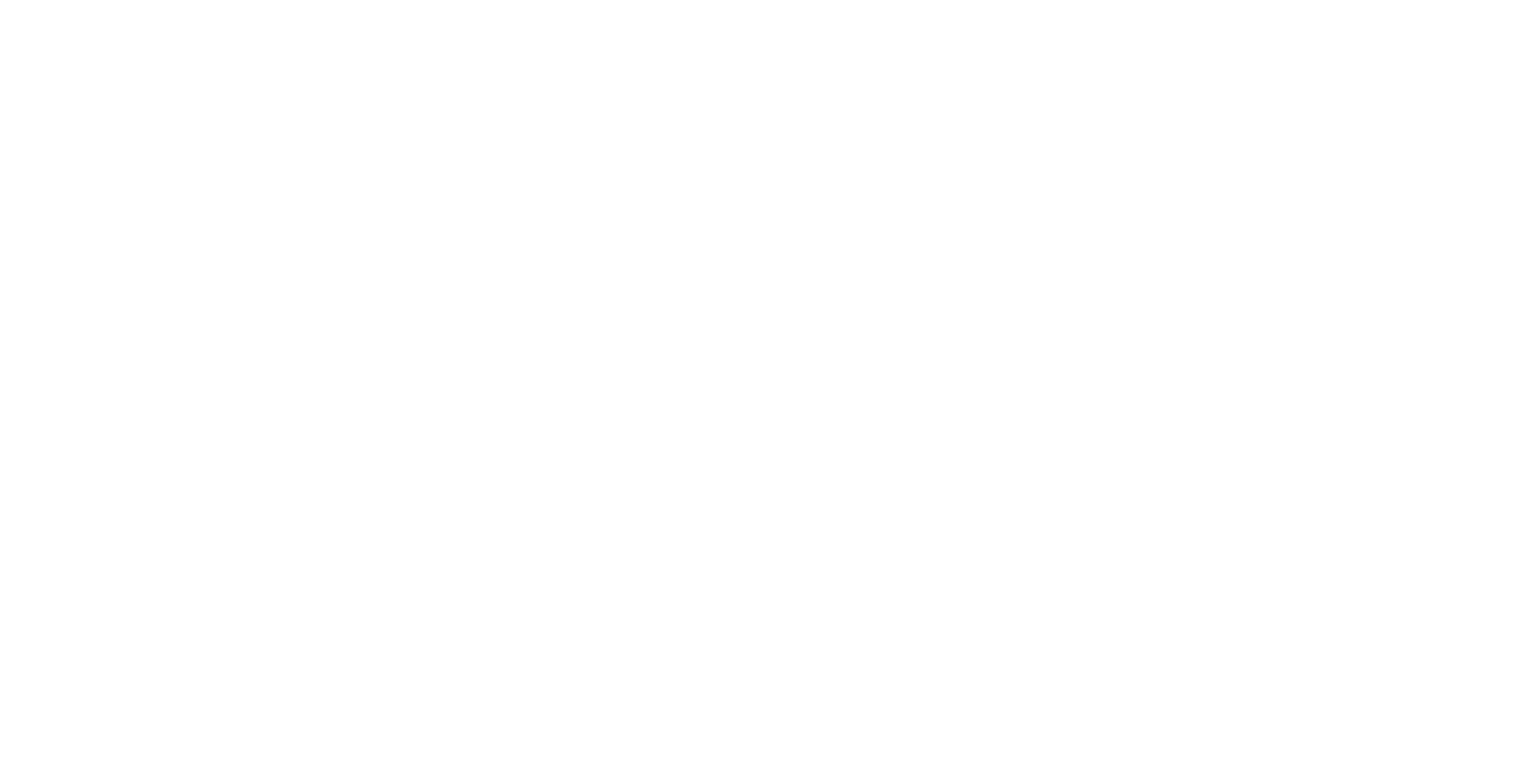 scroll, scrollTop: 0, scrollLeft: 0, axis: both 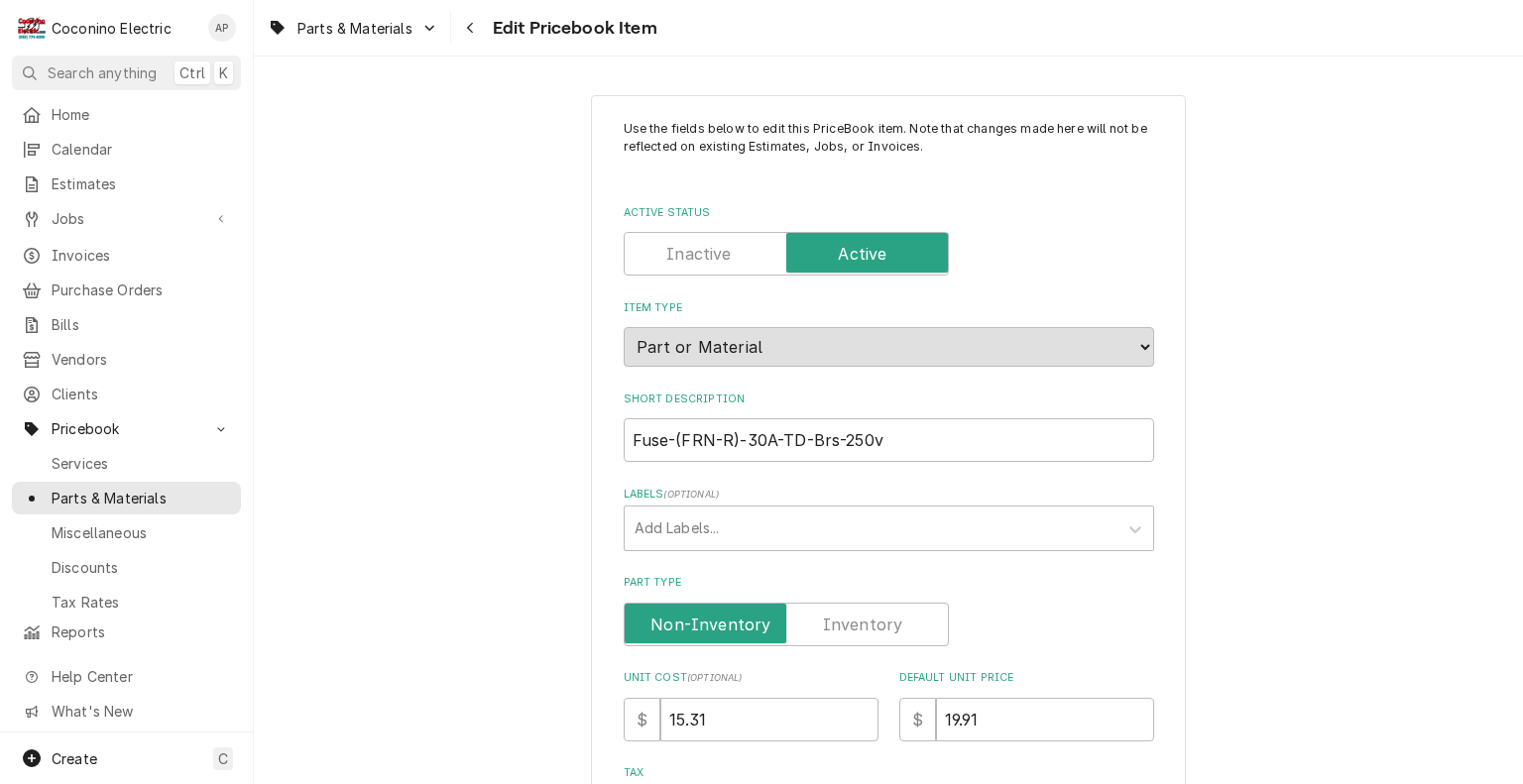 click at bounding box center [786, 624] 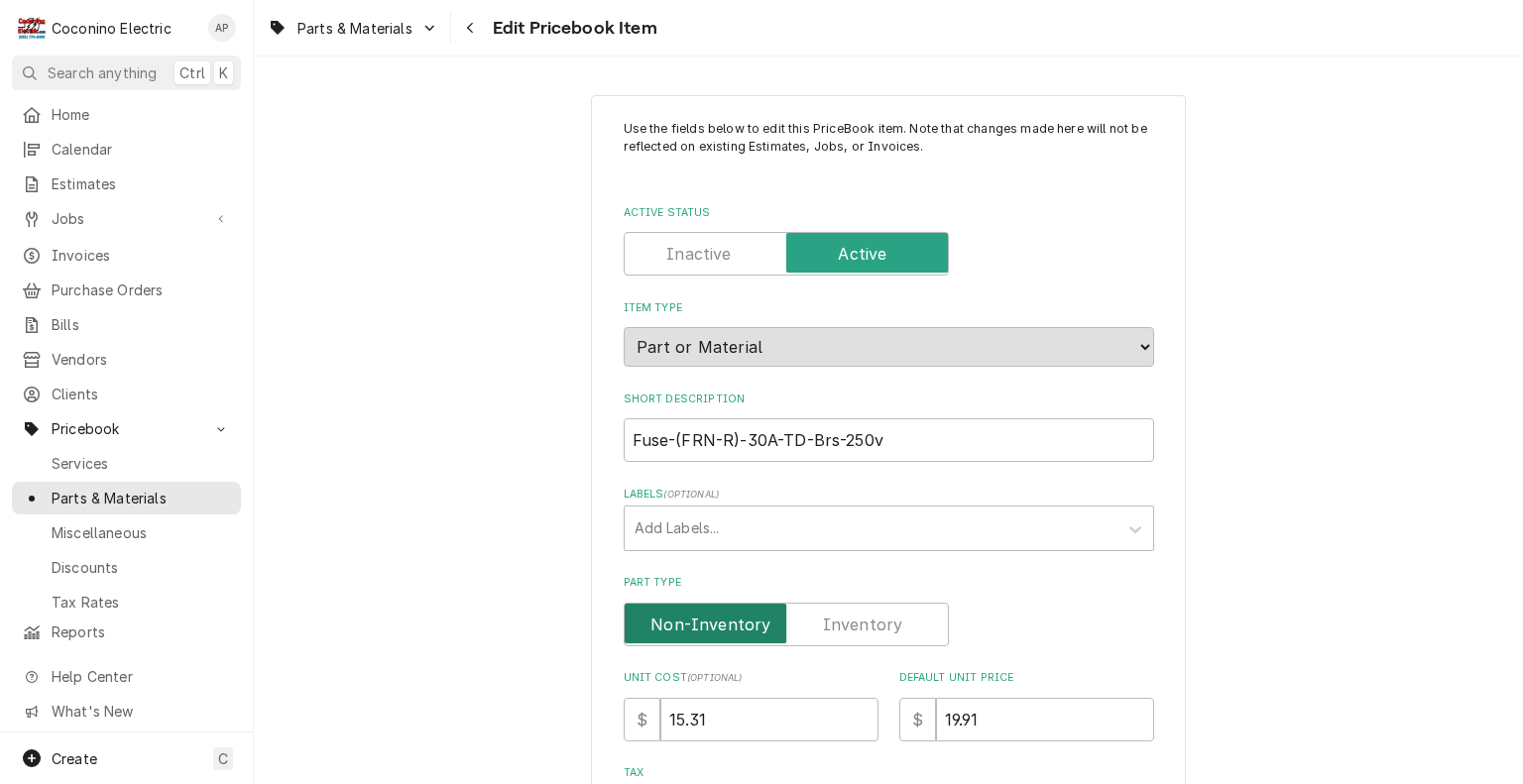 click at bounding box center (786, 624) 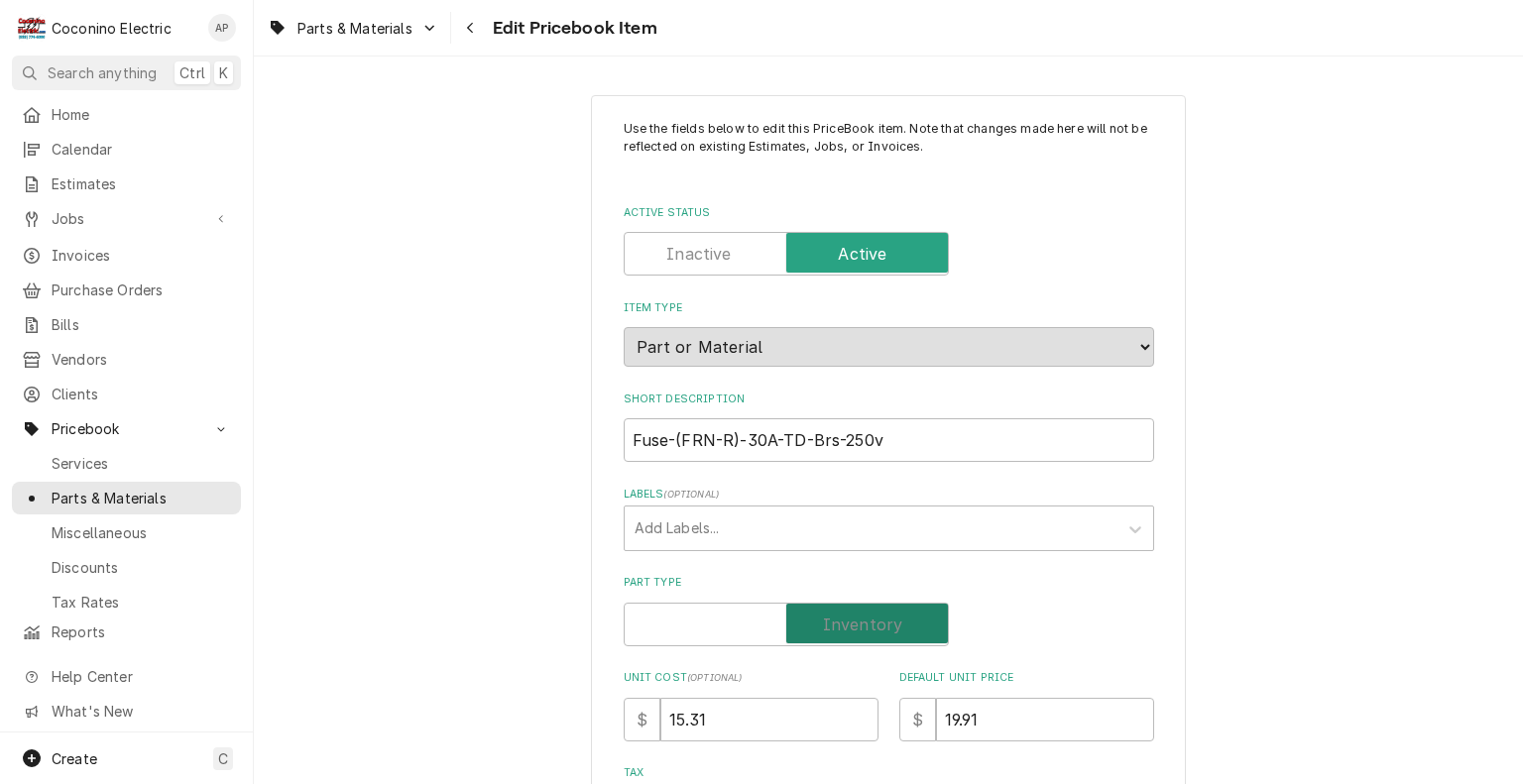 checkbox on "true" 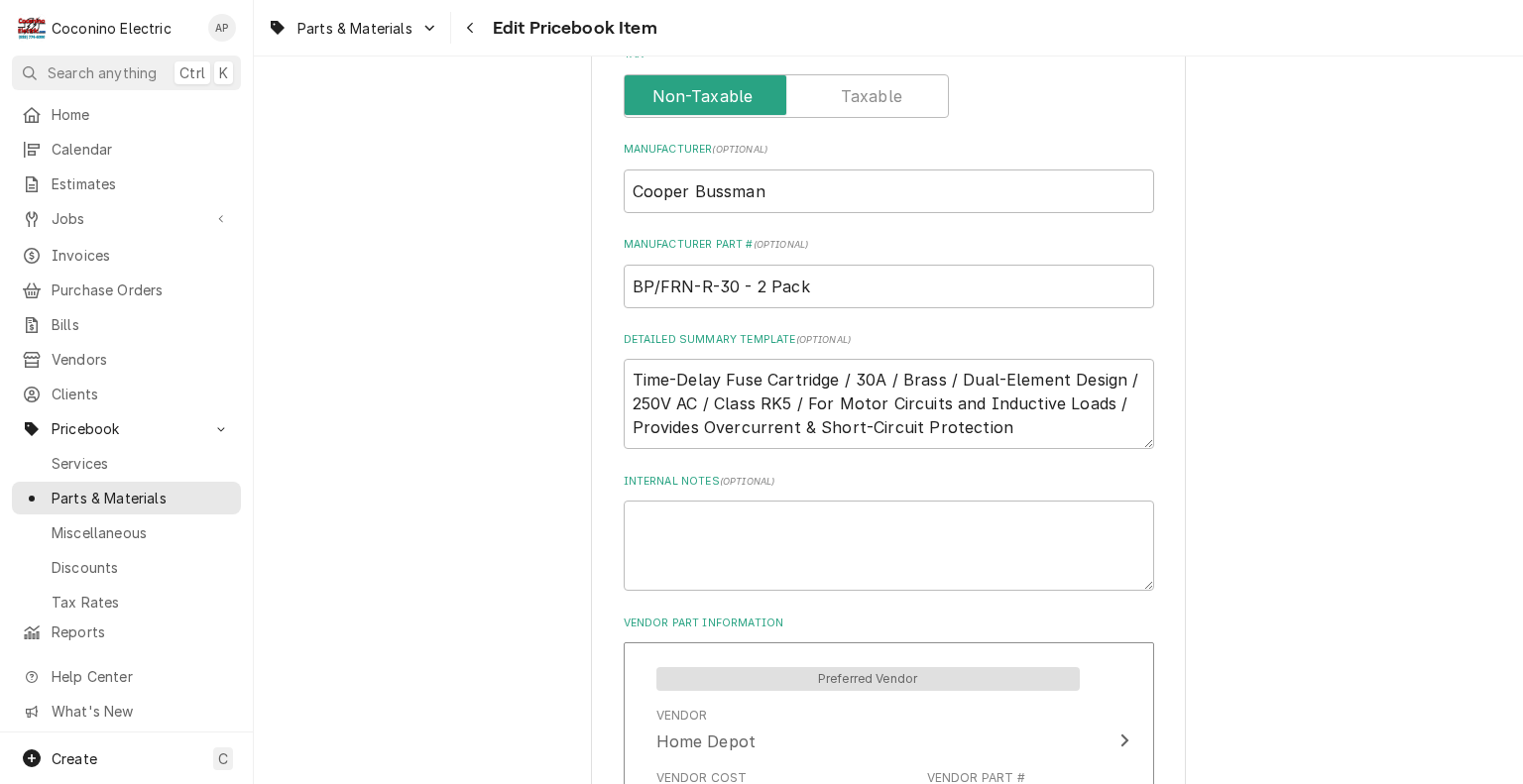 scroll, scrollTop: 717, scrollLeft: 0, axis: vertical 